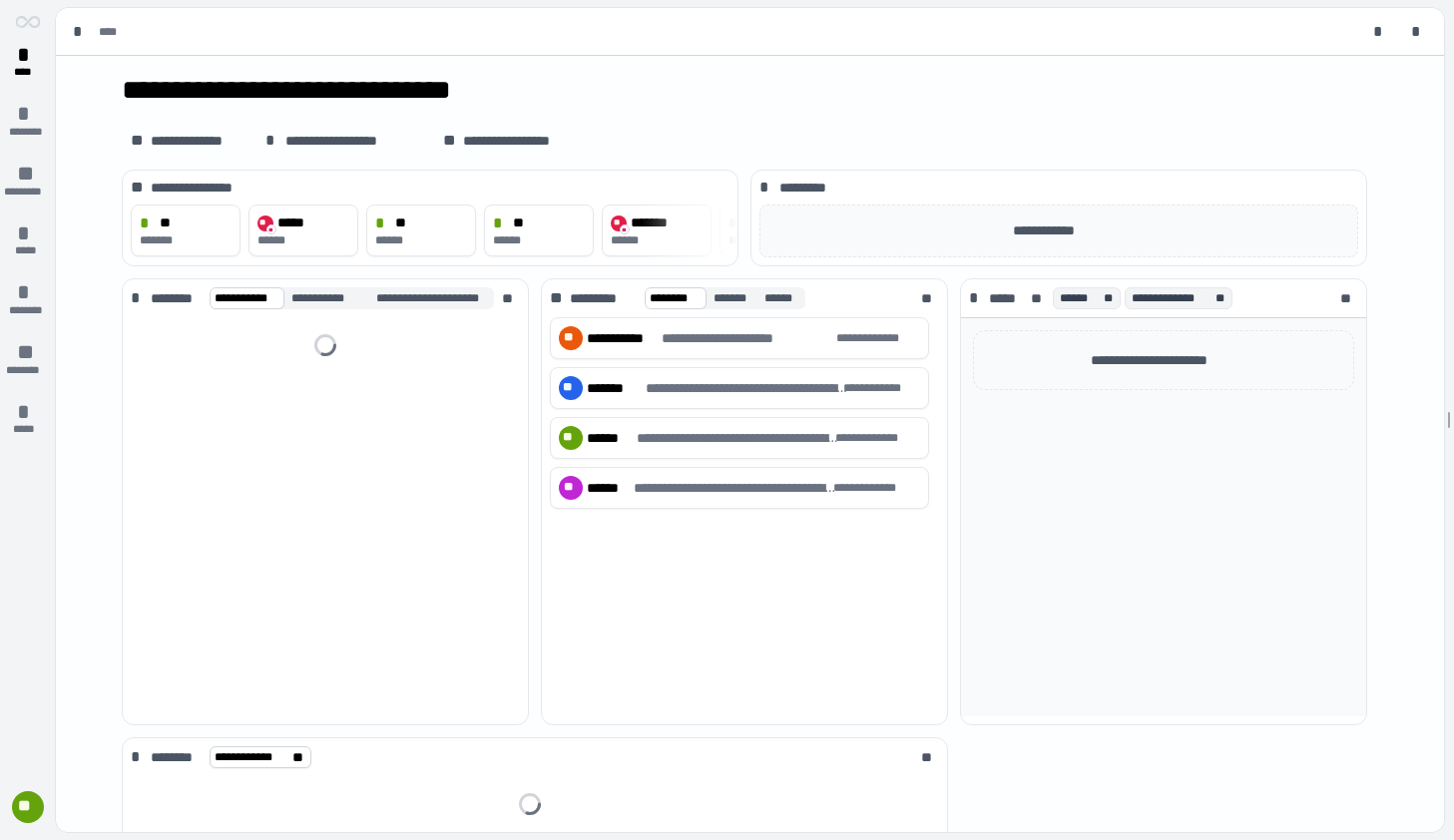 scroll, scrollTop: 0, scrollLeft: 0, axis: both 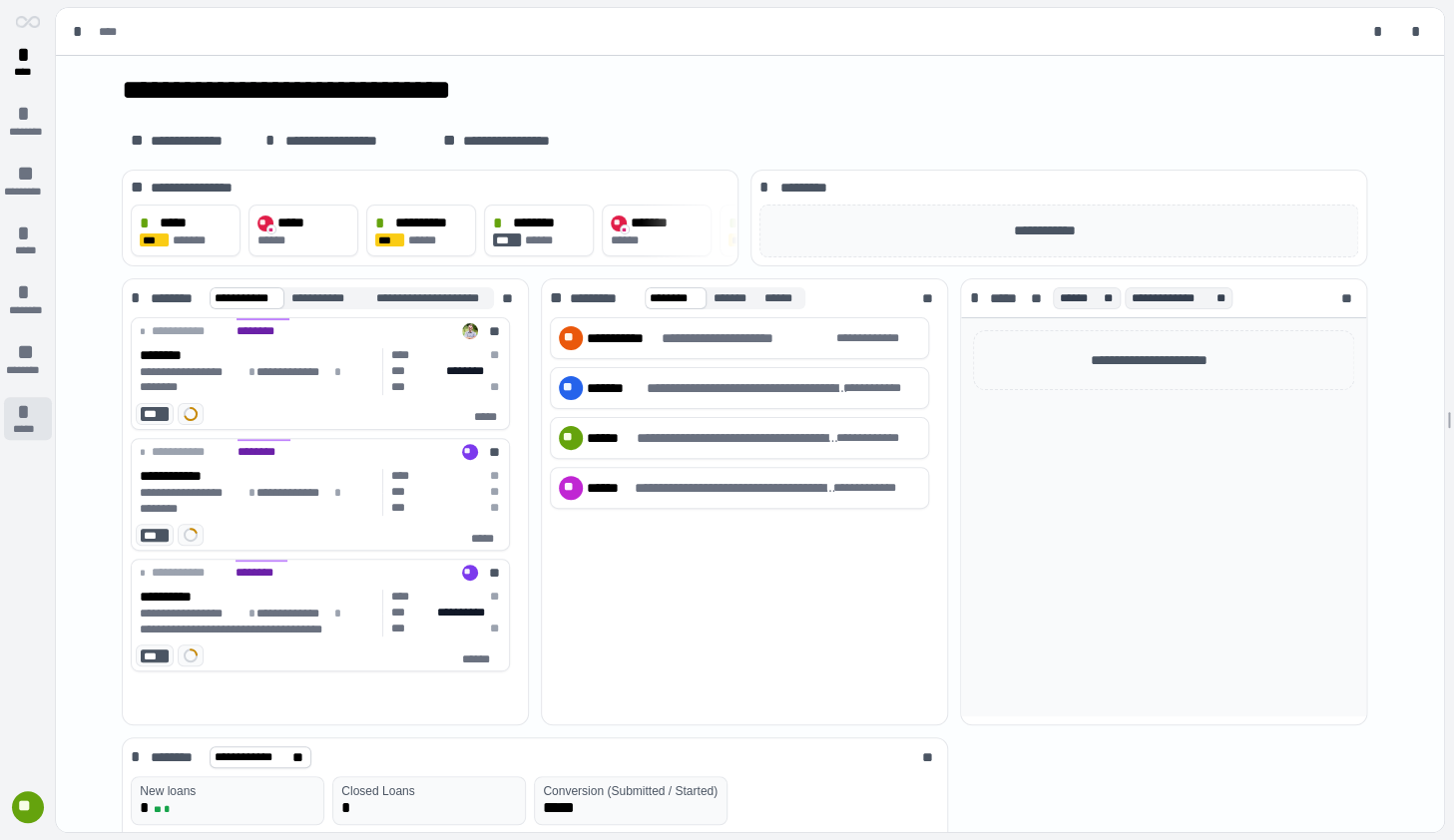 click on "*" at bounding box center (28, 412) 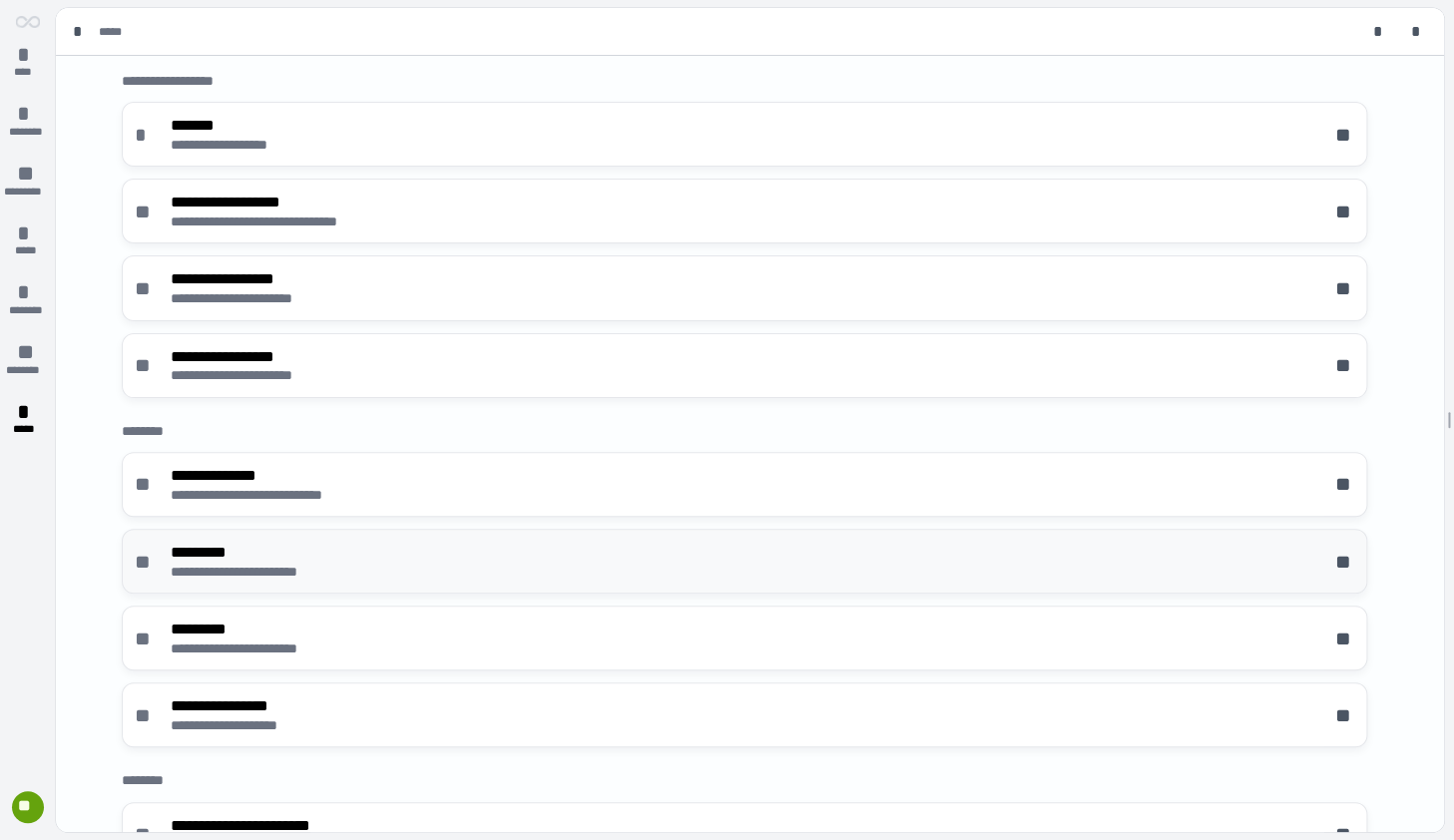 click on "*********" at bounding box center (262, 552) 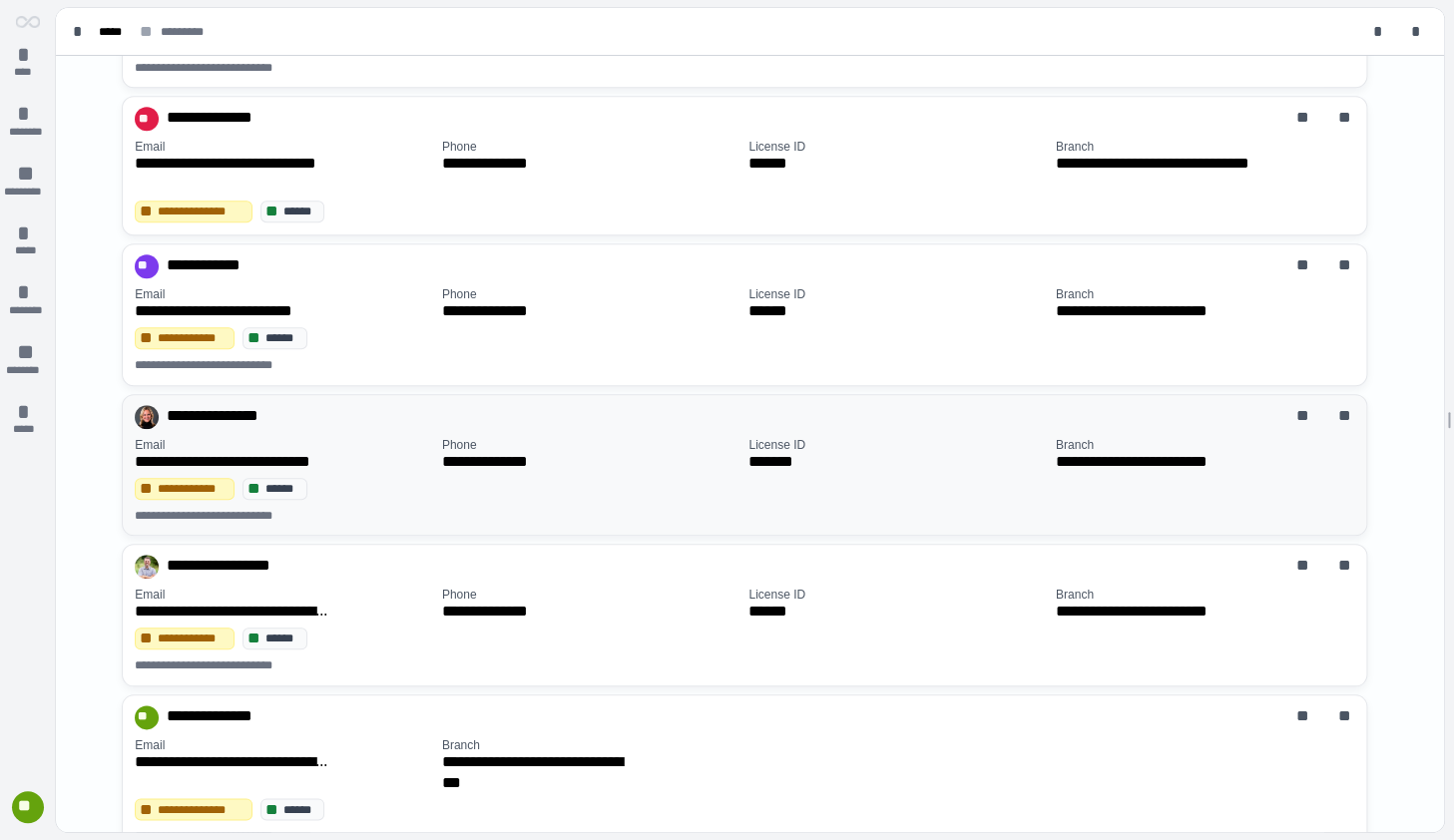 scroll, scrollTop: 479, scrollLeft: 0, axis: vertical 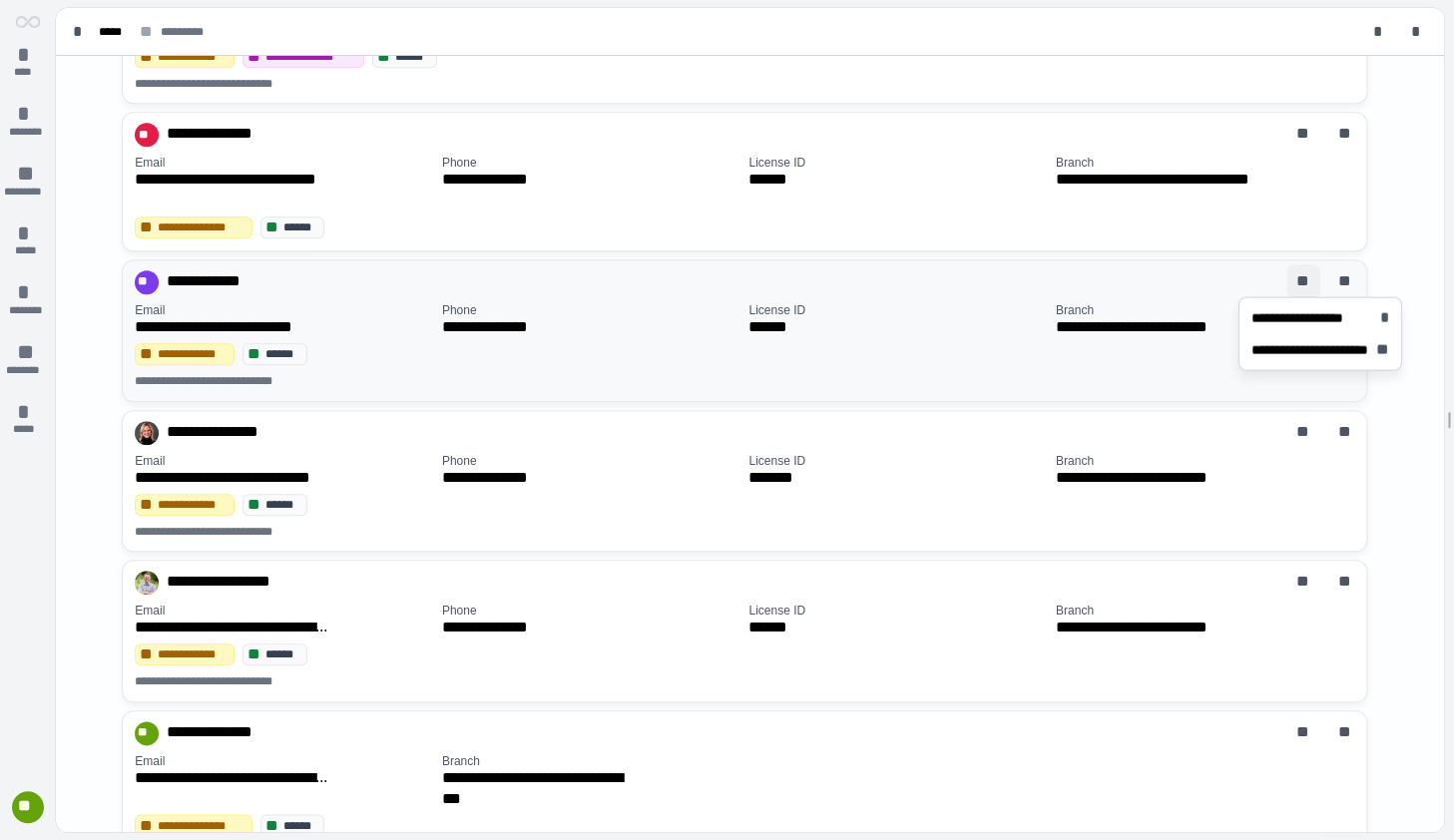 click on "**" at bounding box center [1303, 281] 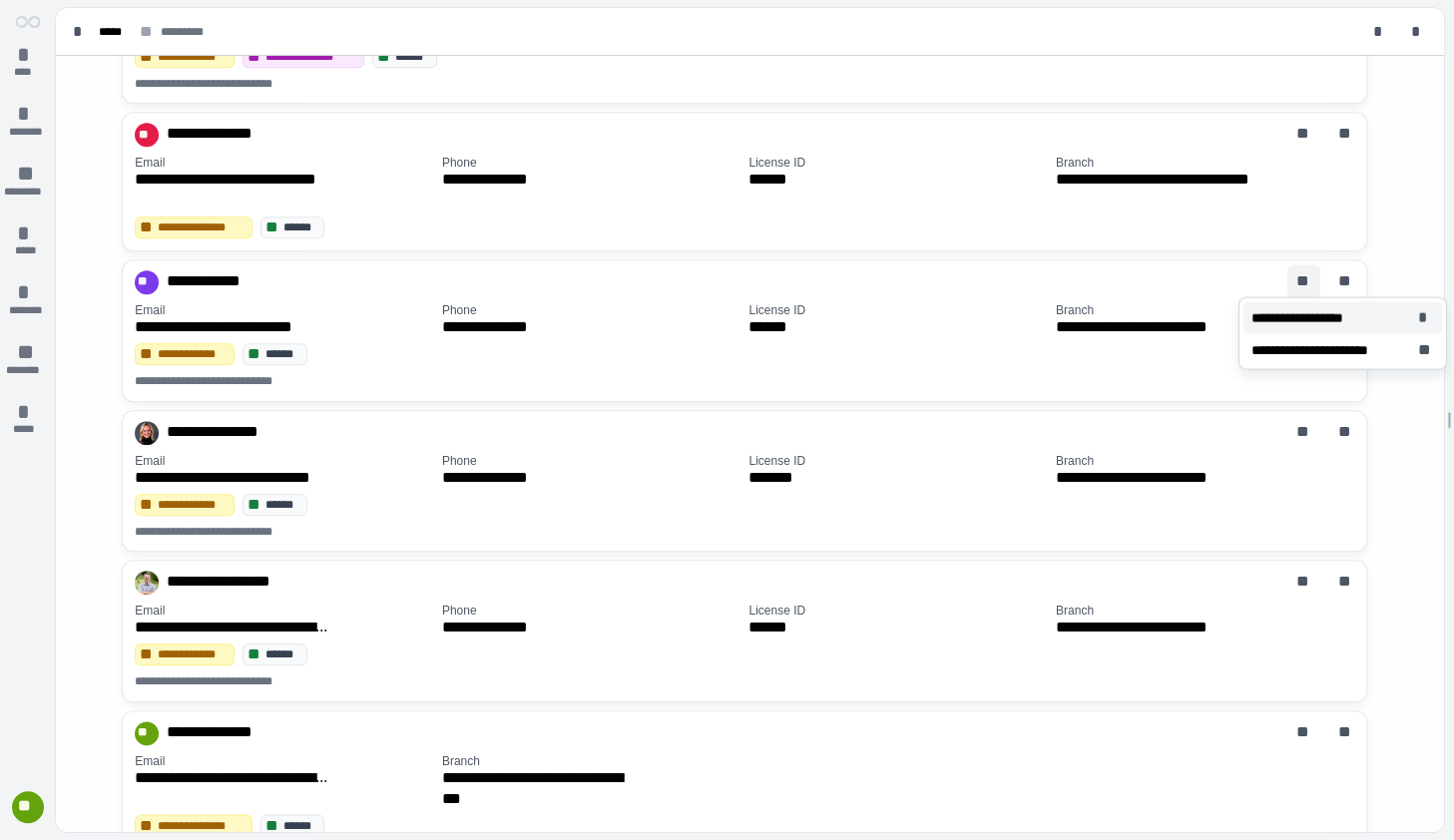 click on "**********" at bounding box center (1309, 318) 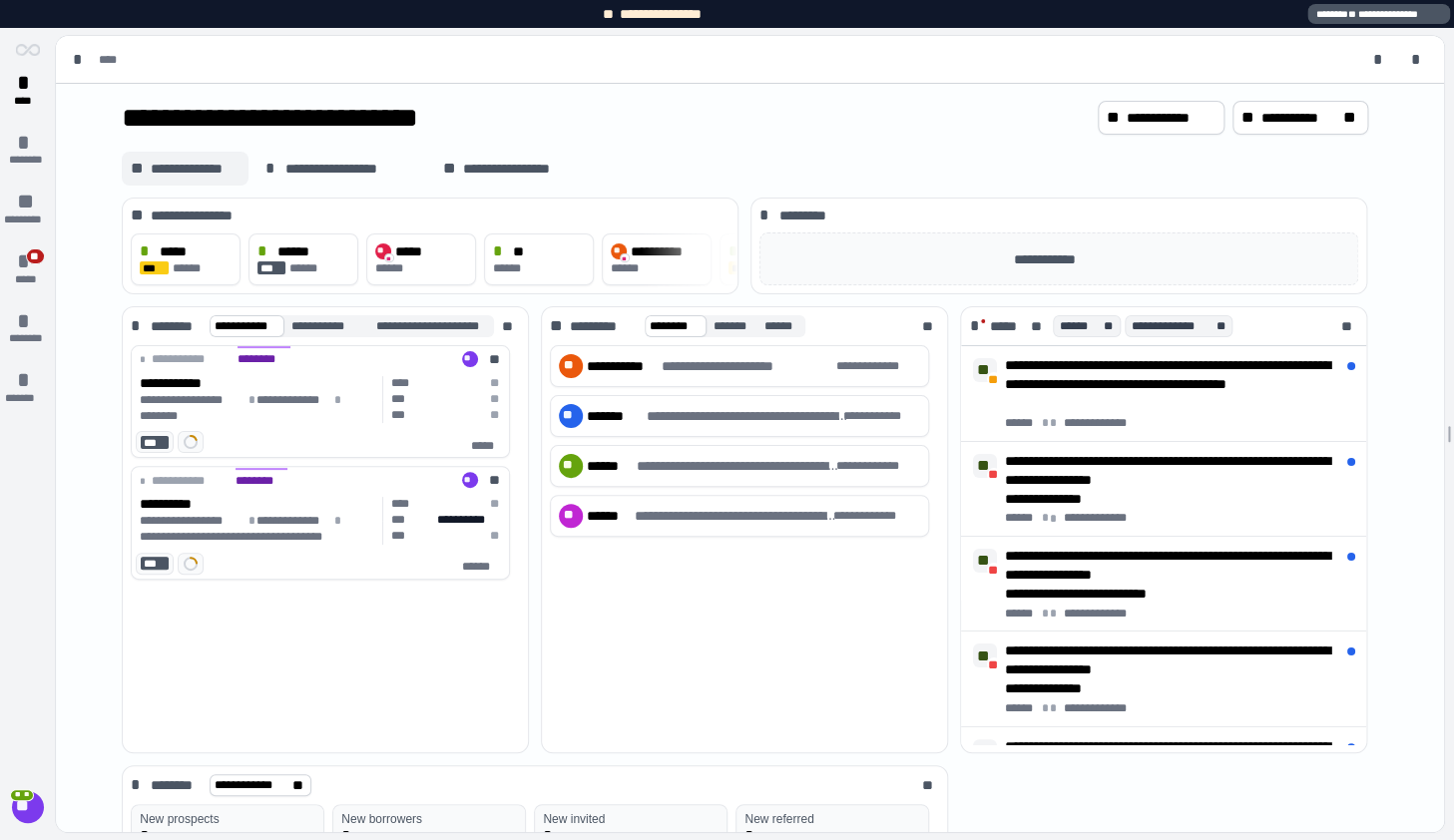 click on "**********" at bounding box center [195, 169] 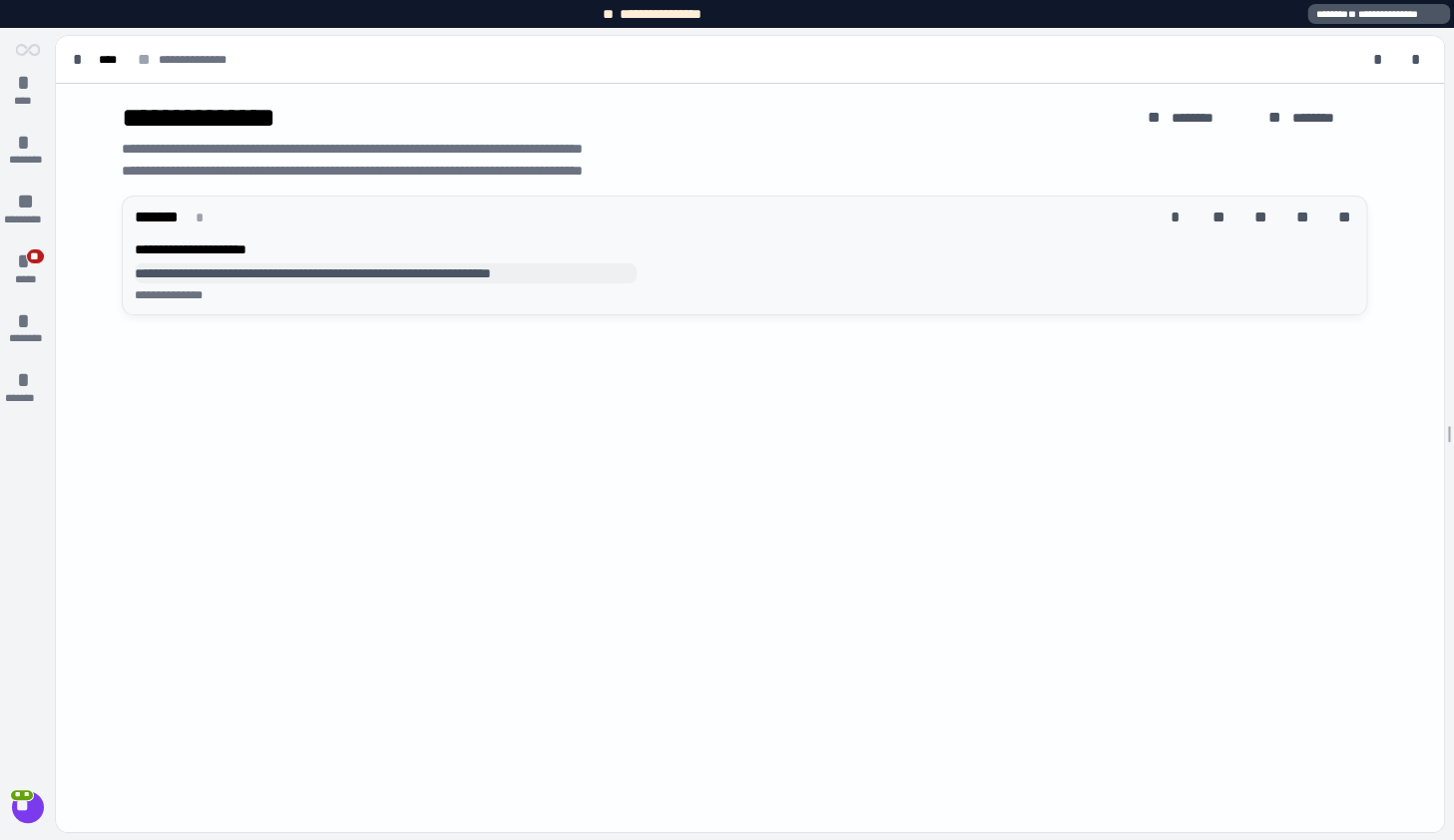 click on "**********" at bounding box center (385, 273) 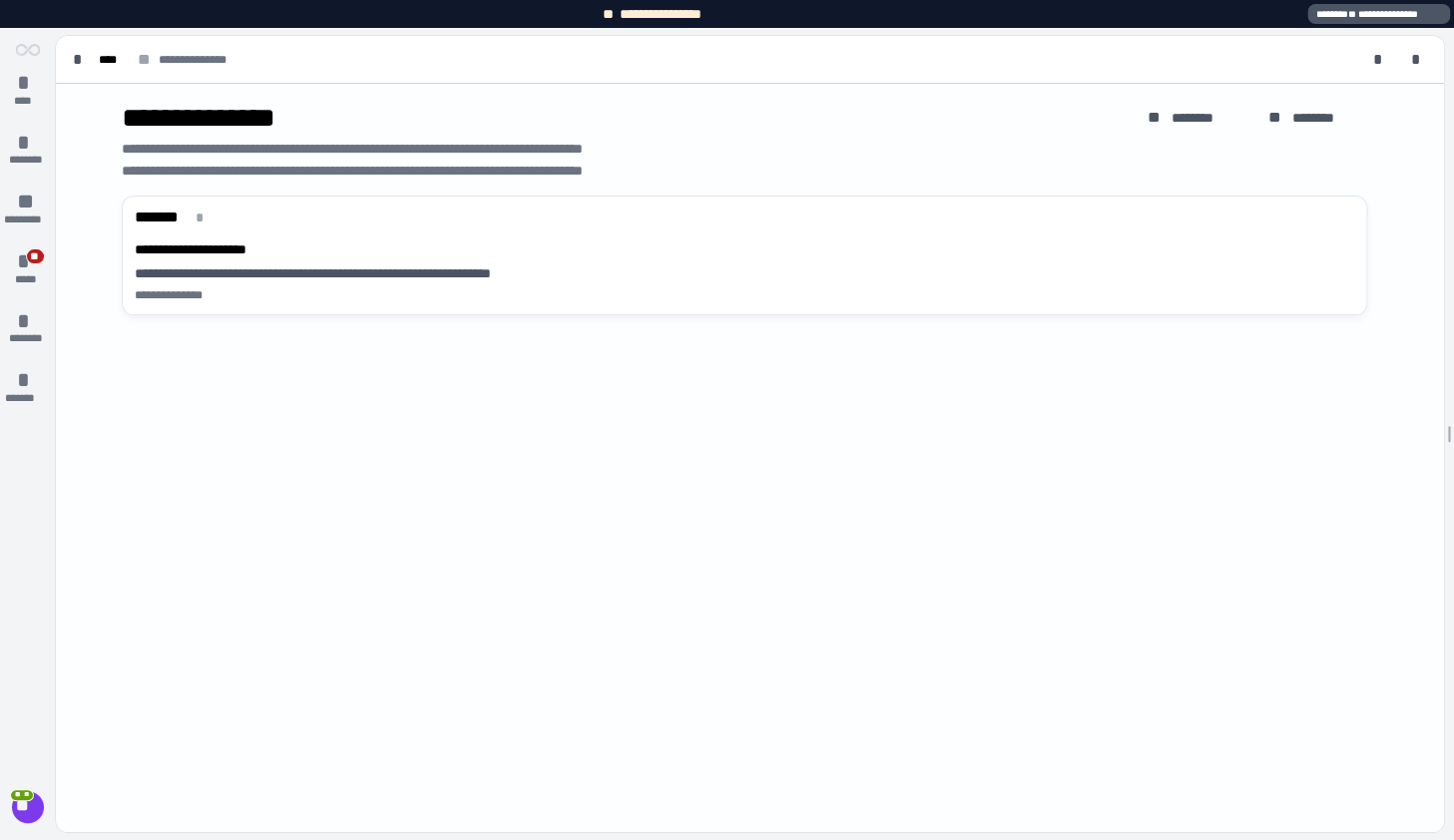 click on "**" at bounding box center (28, 806) 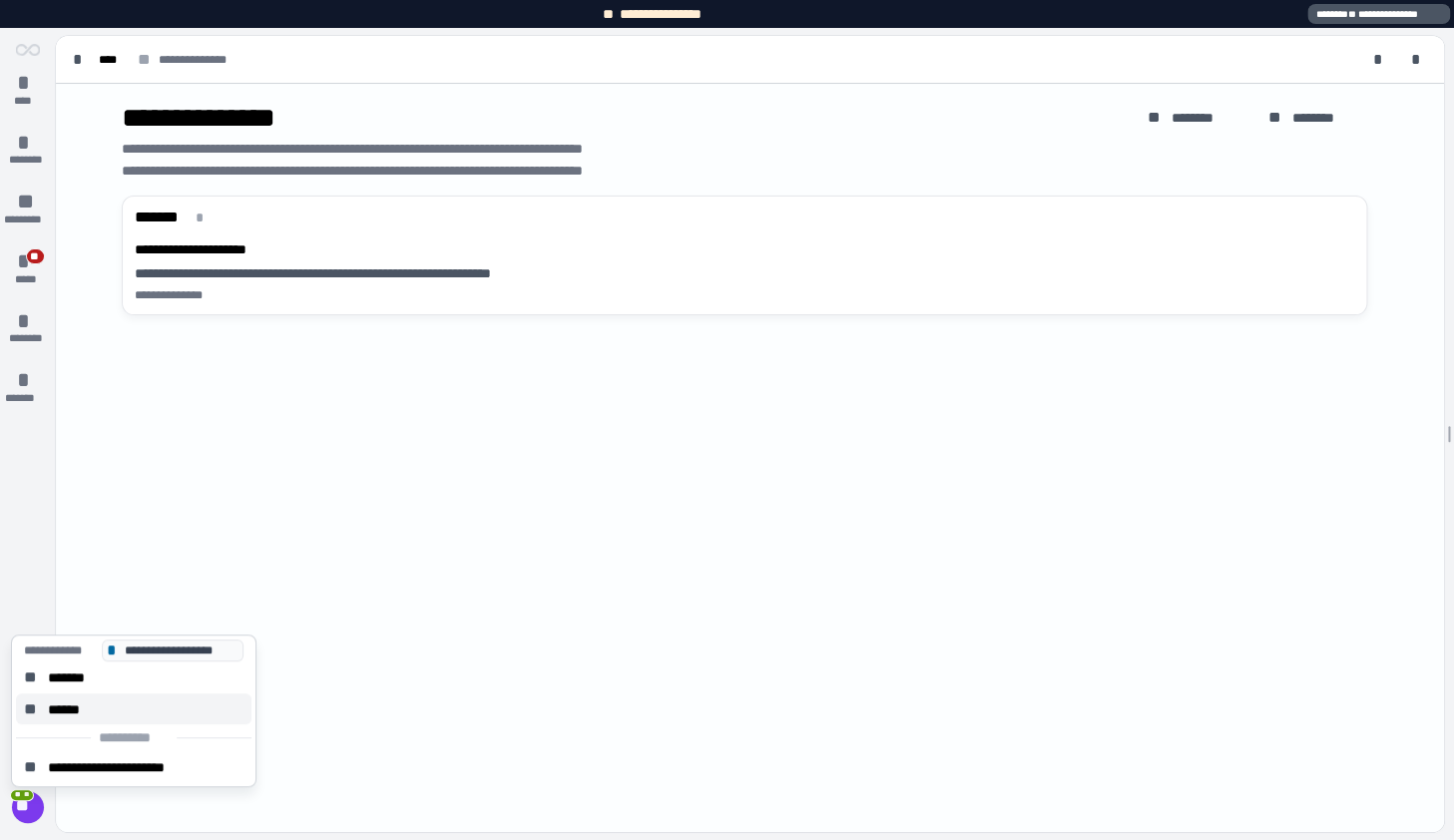 click on "******" at bounding box center (70, 709) 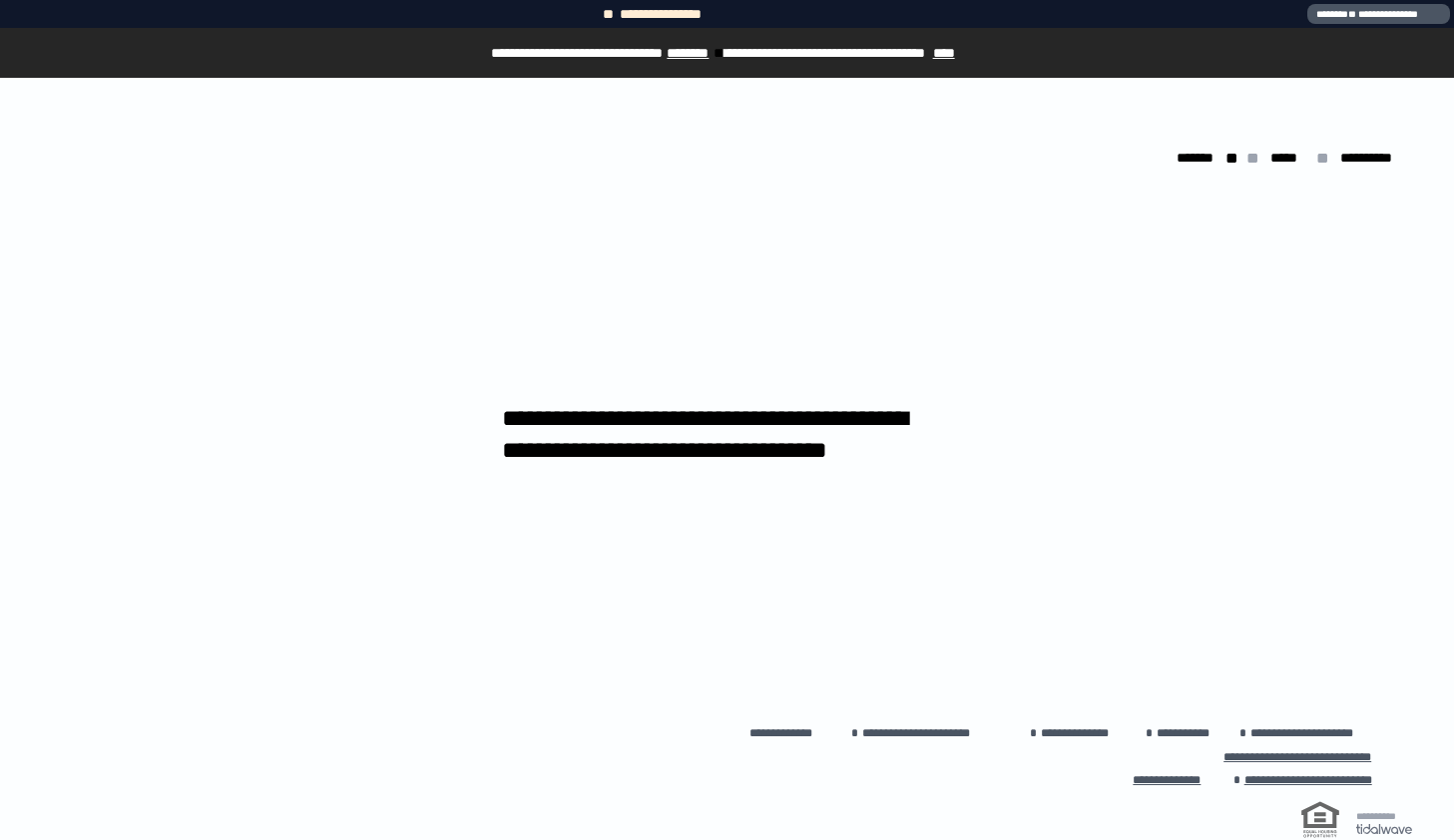 scroll, scrollTop: 0, scrollLeft: 0, axis: both 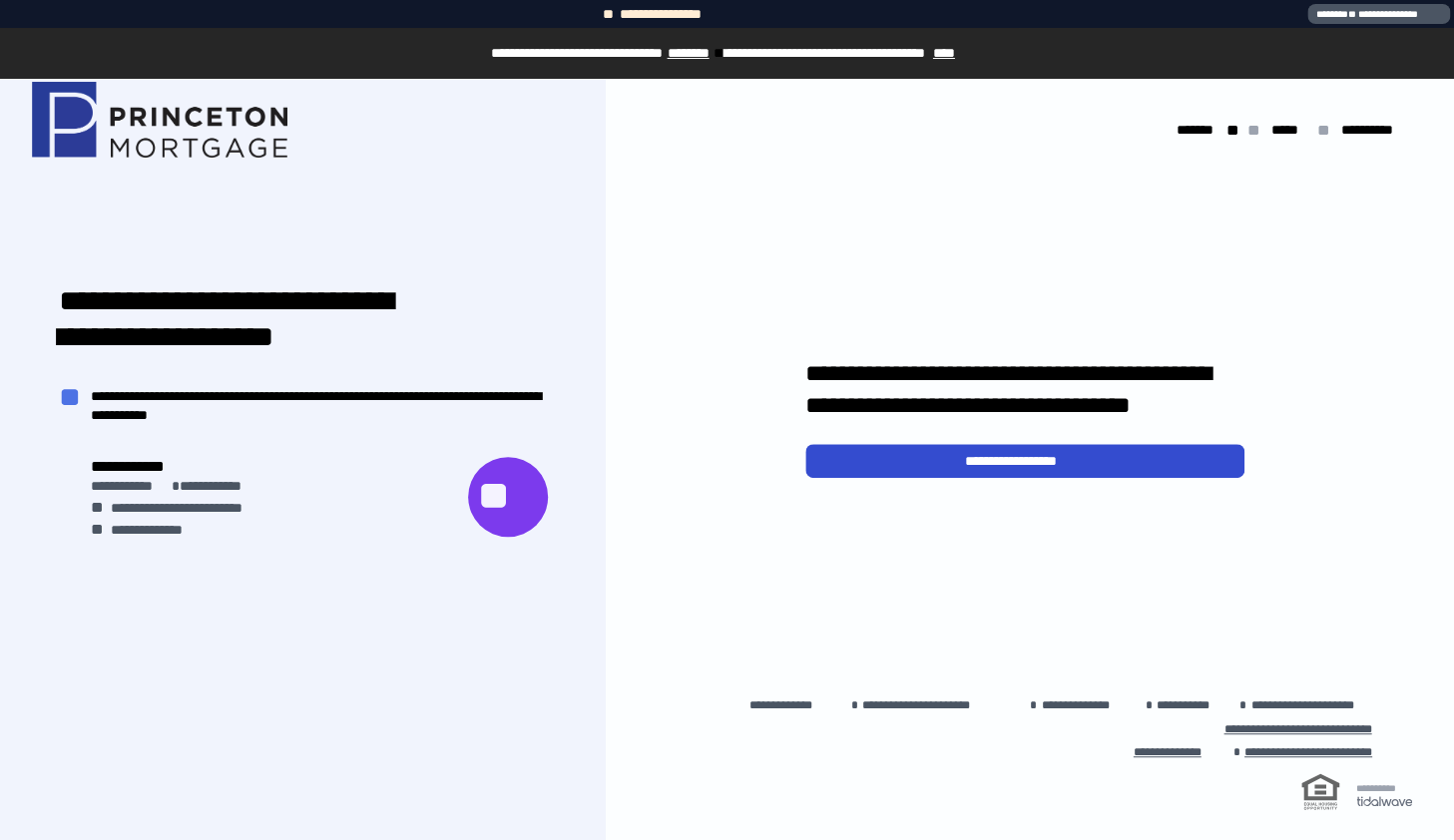 click on "**********" at bounding box center [1025, 461] 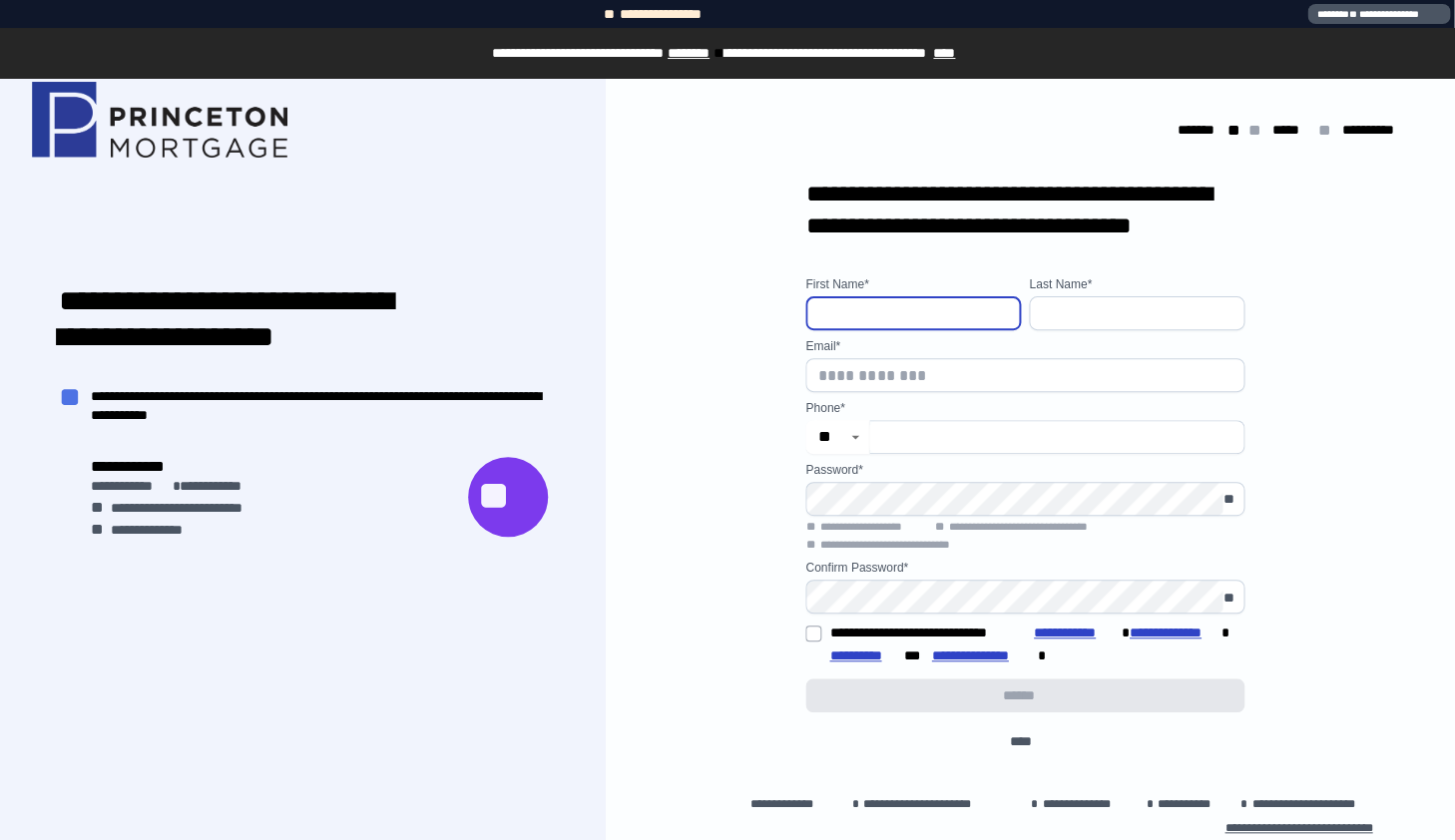 click at bounding box center [913, 313] 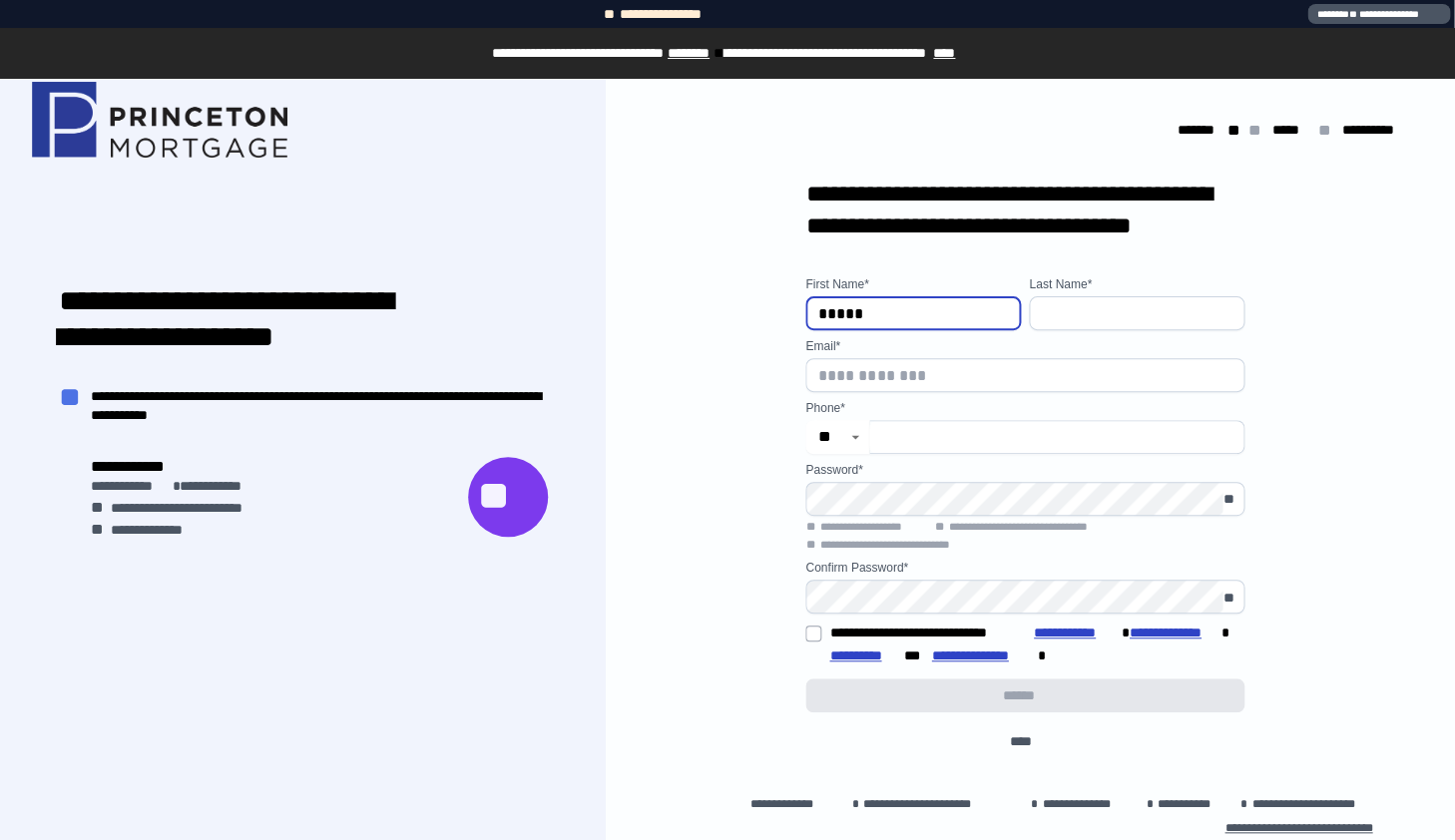 type on "*****" 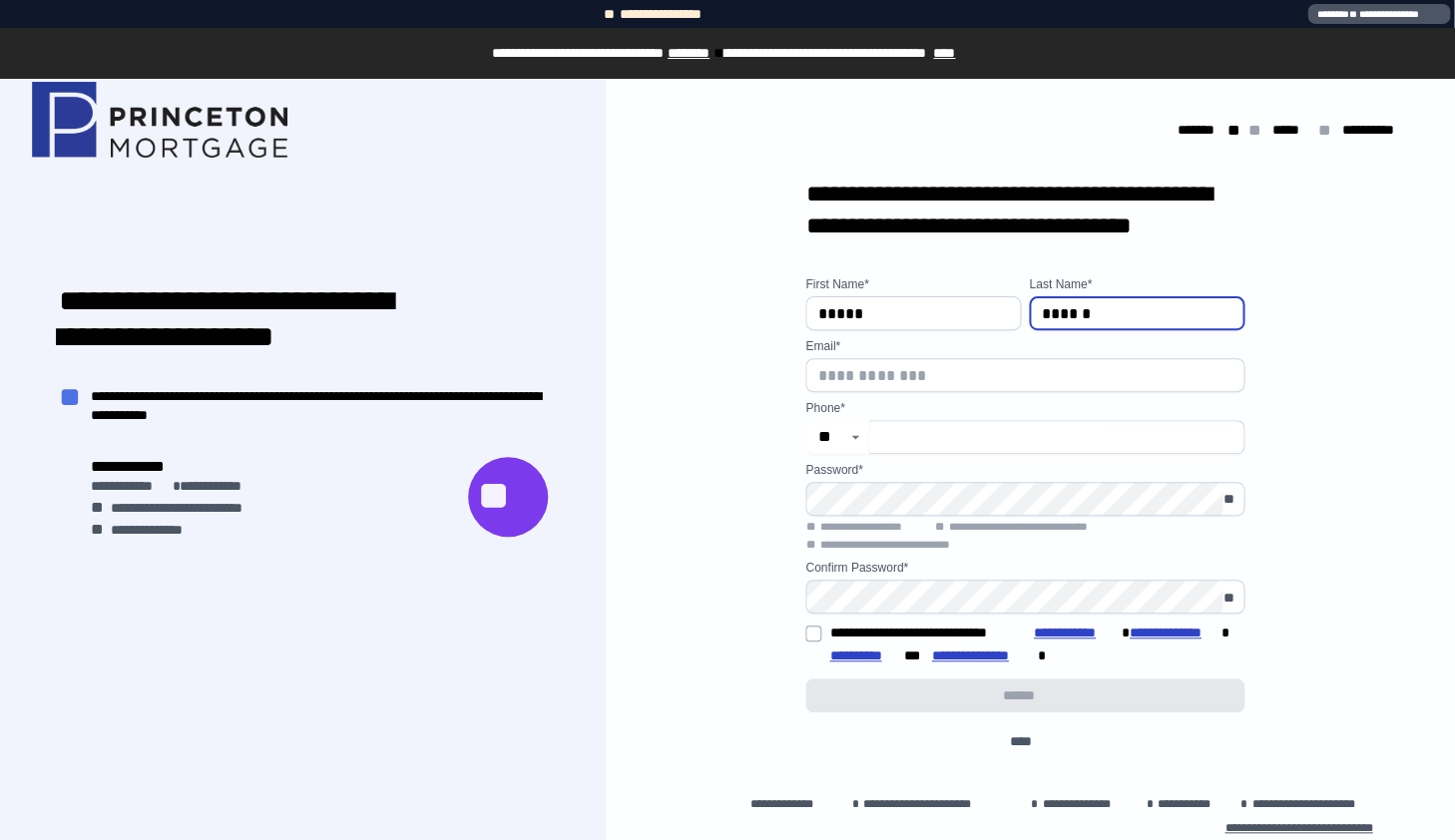 type on "******" 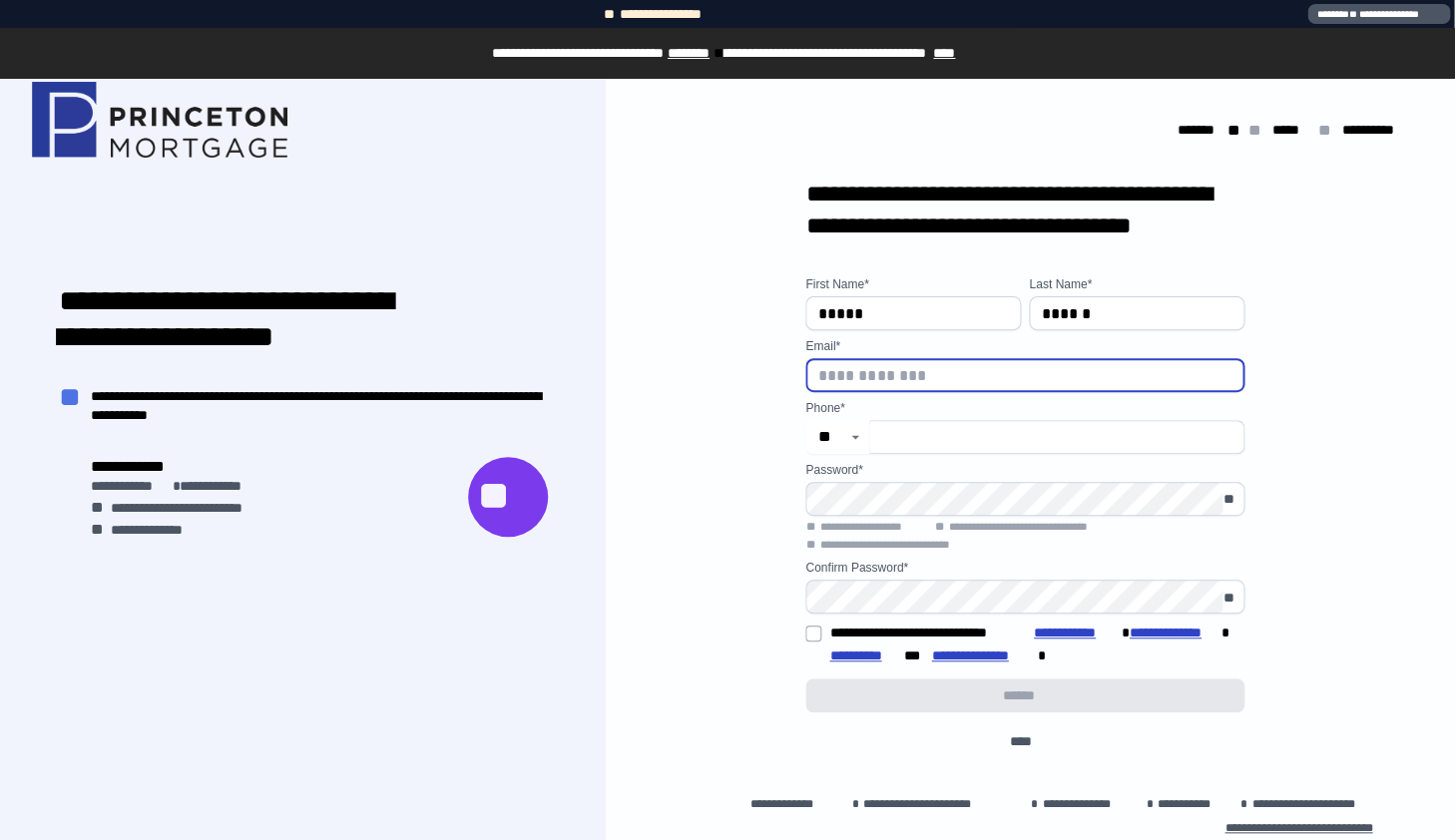 type on "*" 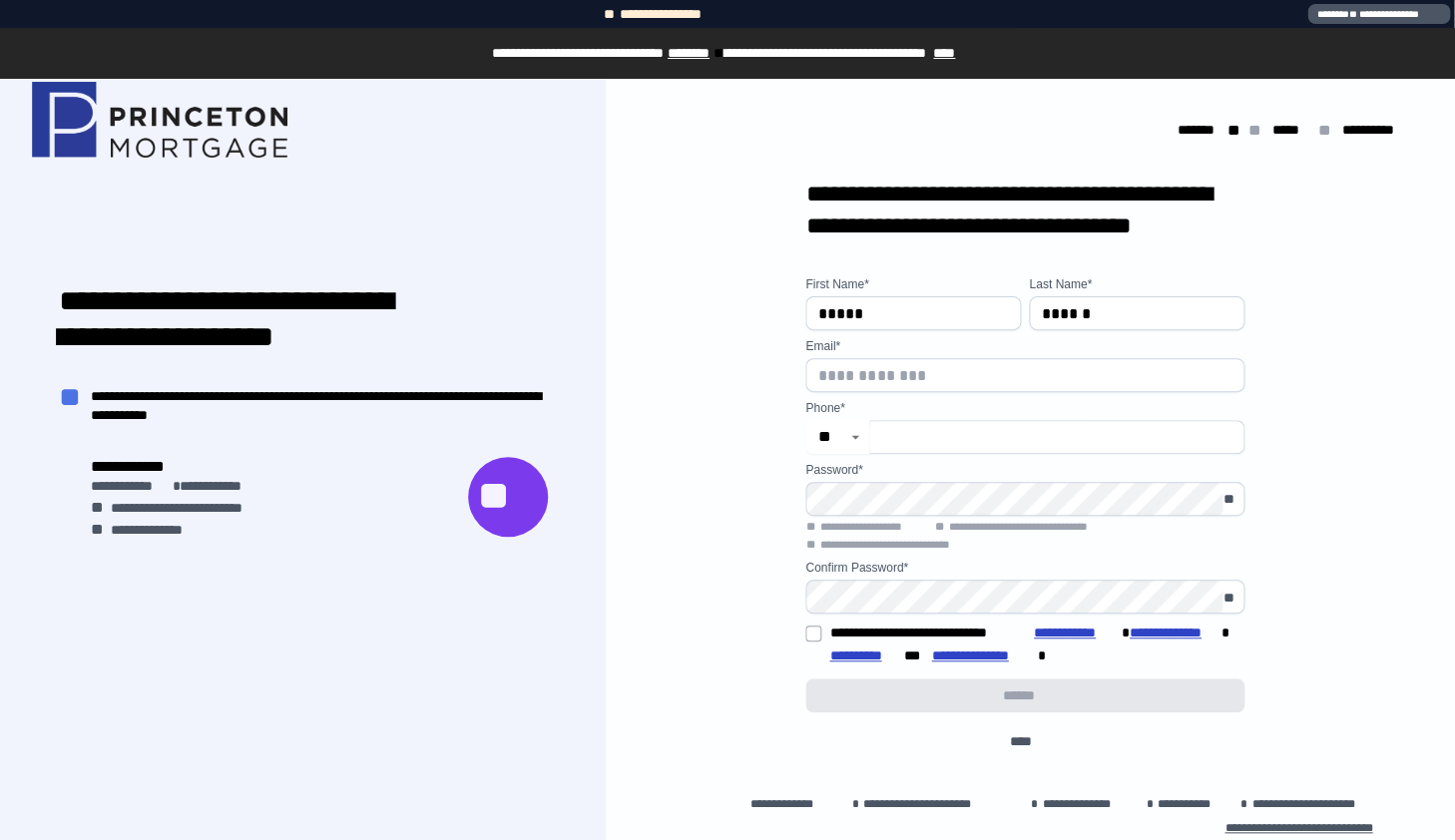 click at bounding box center [1025, 375] 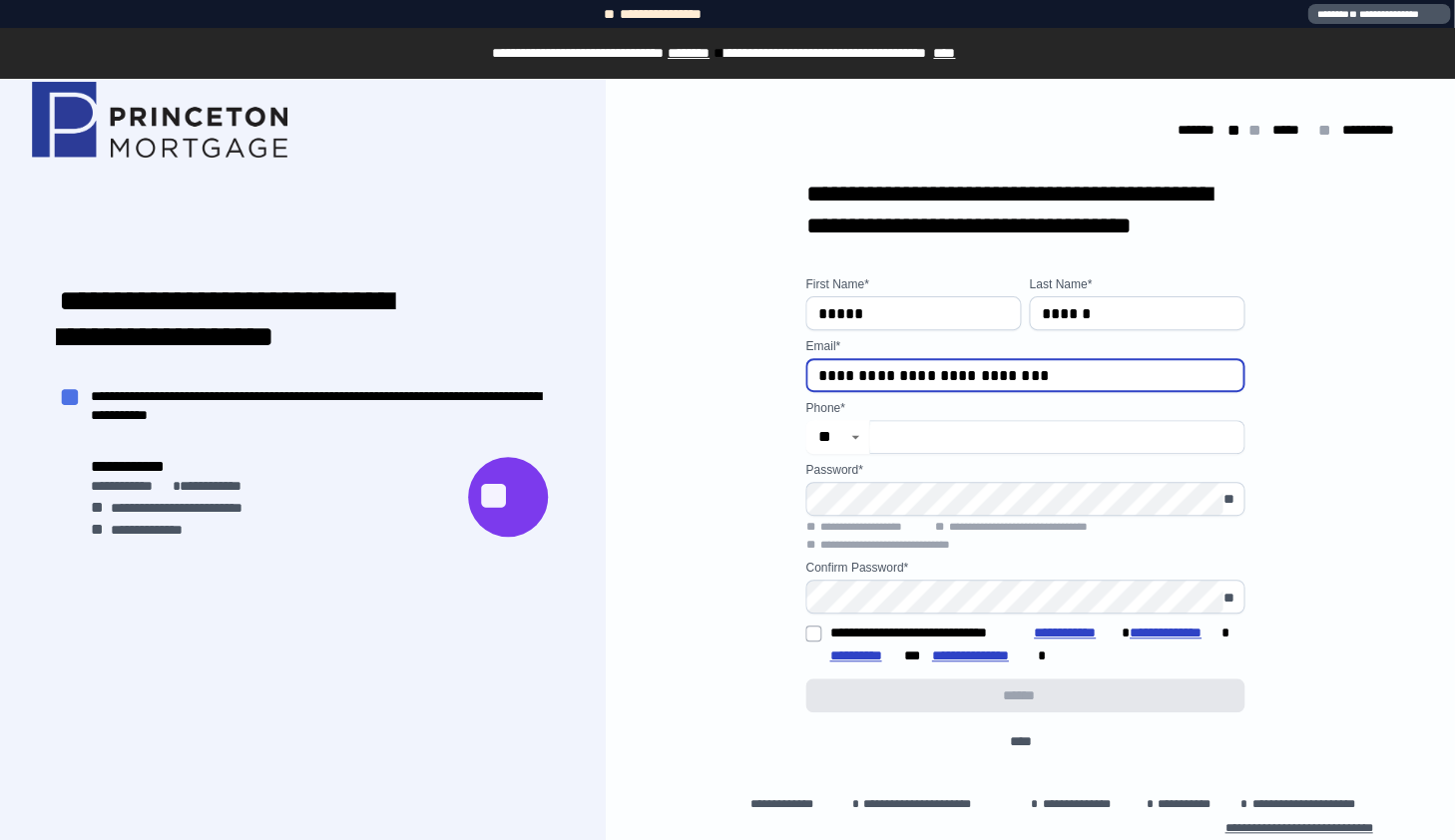click on "**********" at bounding box center [1025, 375] 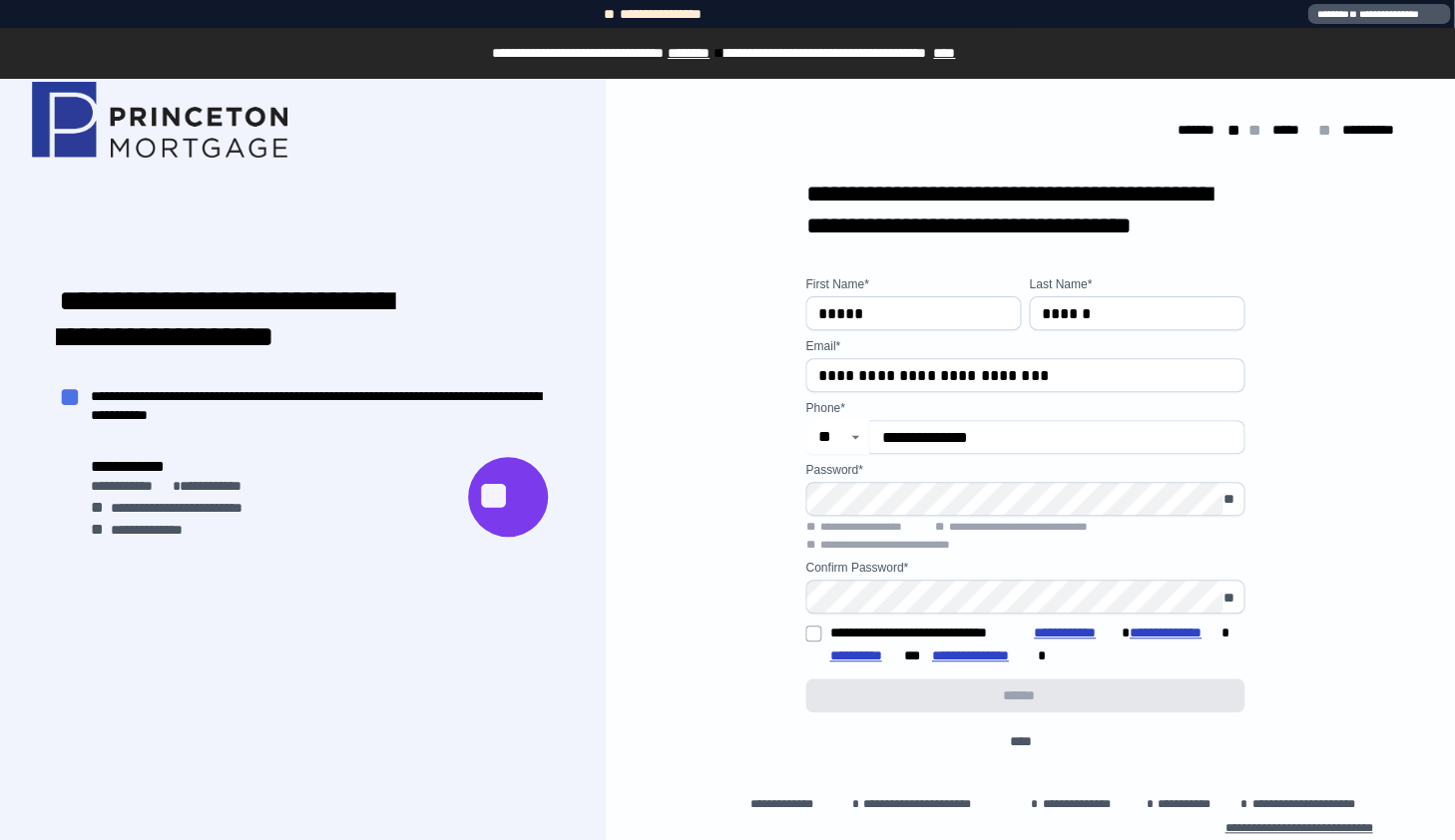 type on "**********" 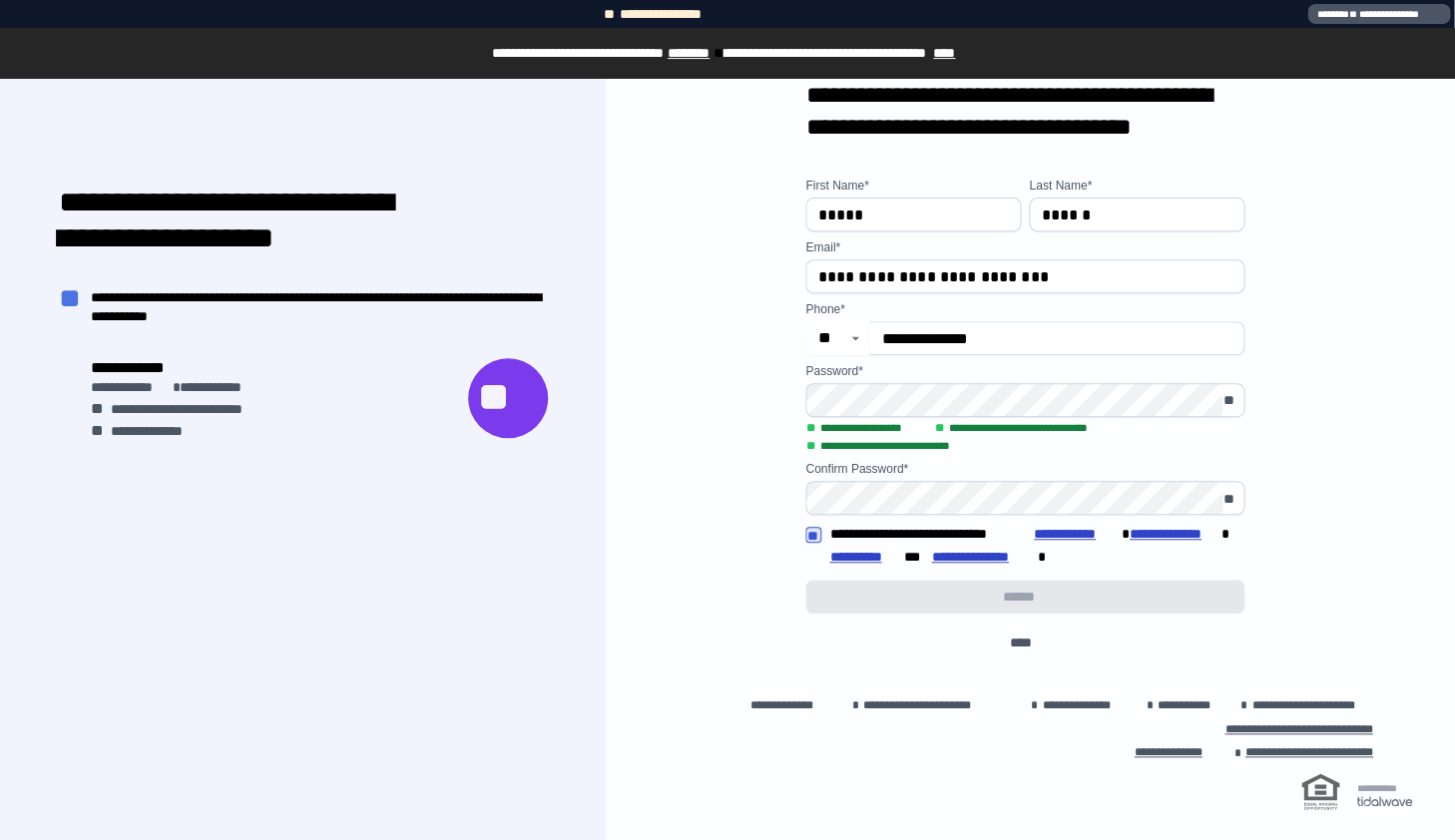scroll, scrollTop: 127, scrollLeft: 0, axis: vertical 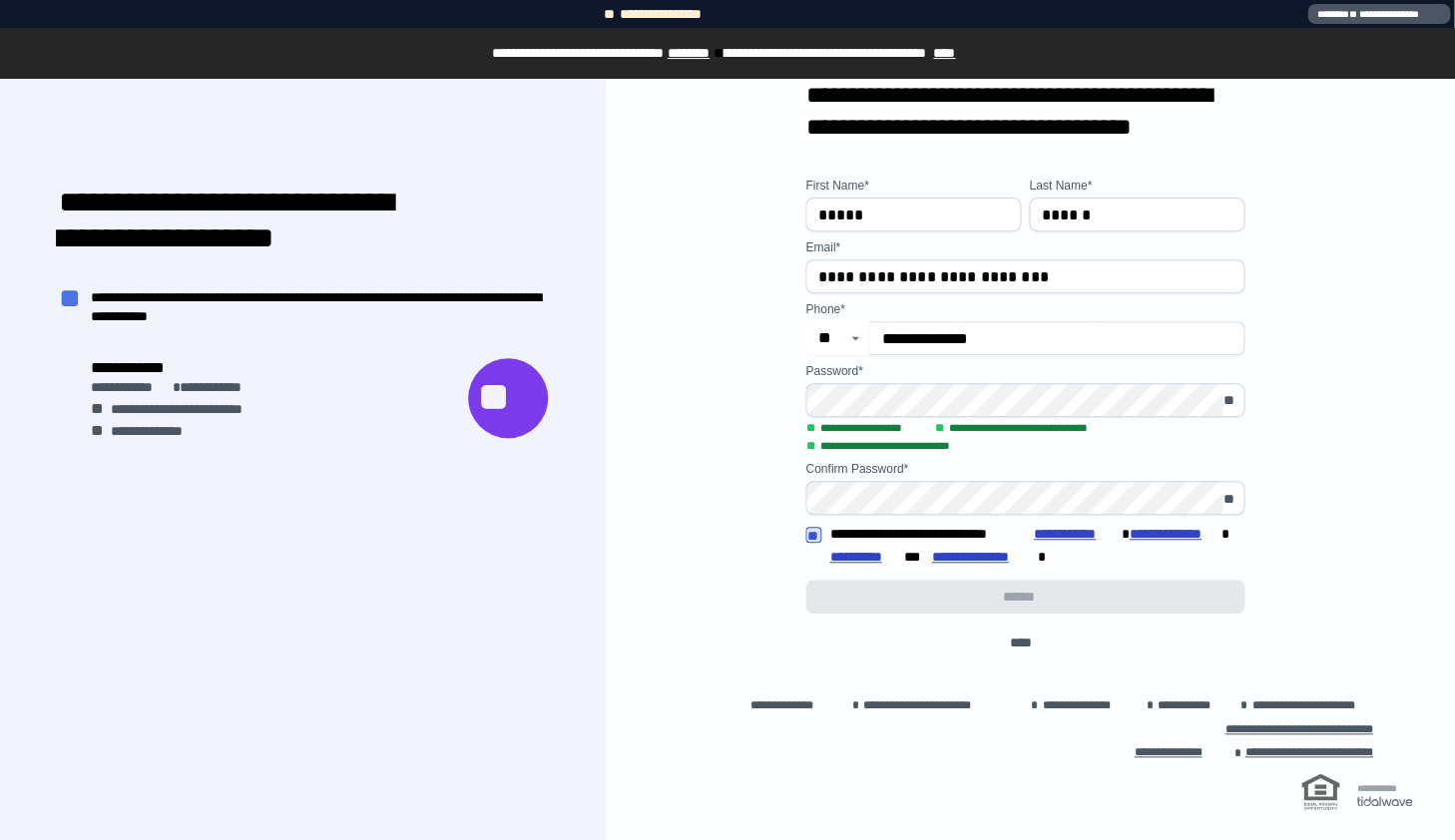 click on "**" at bounding box center [507, 398] 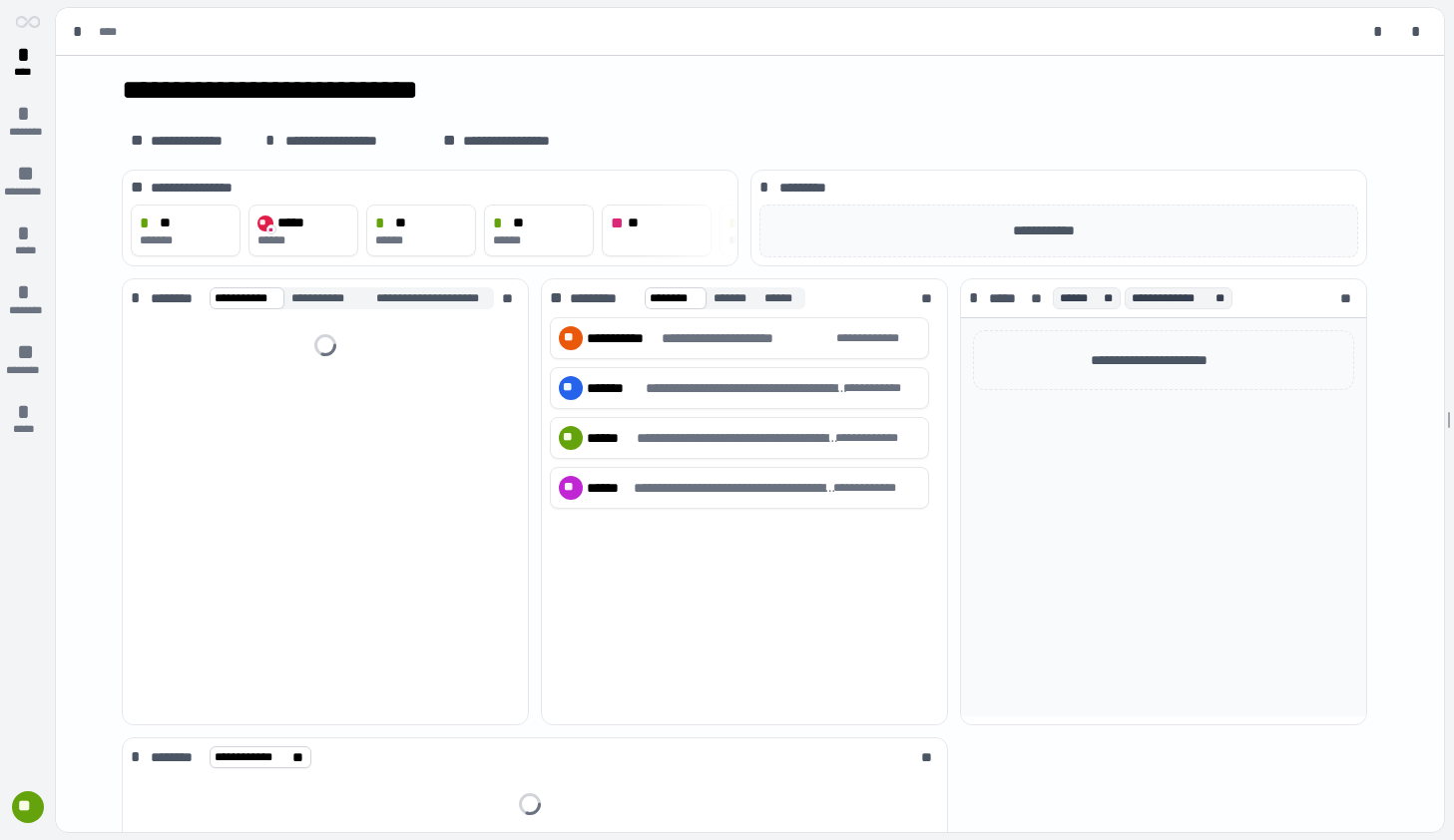scroll, scrollTop: 0, scrollLeft: 0, axis: both 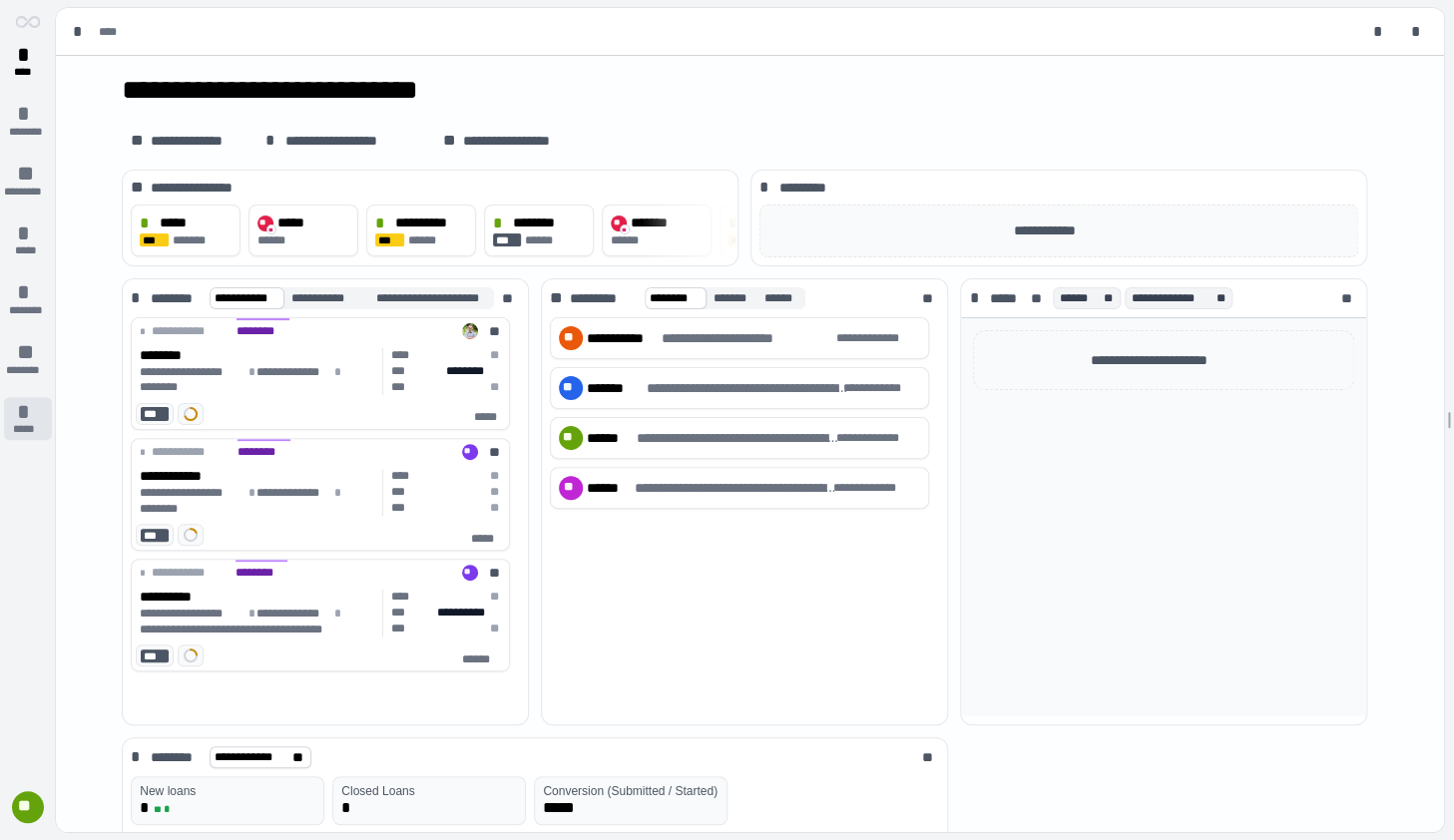 click on "*" at bounding box center [28, 412] 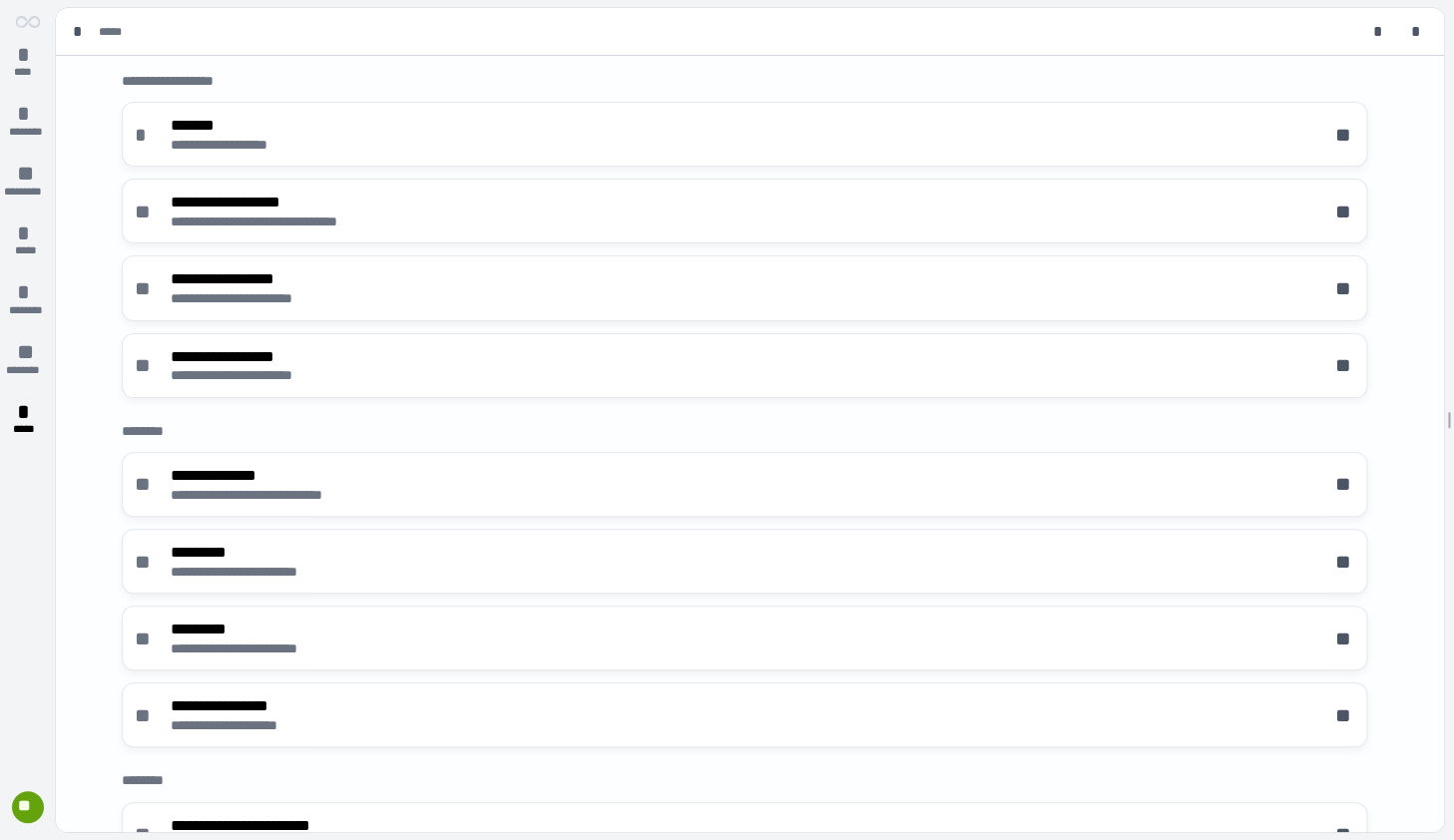 click on "**********" at bounding box center (744, 234) 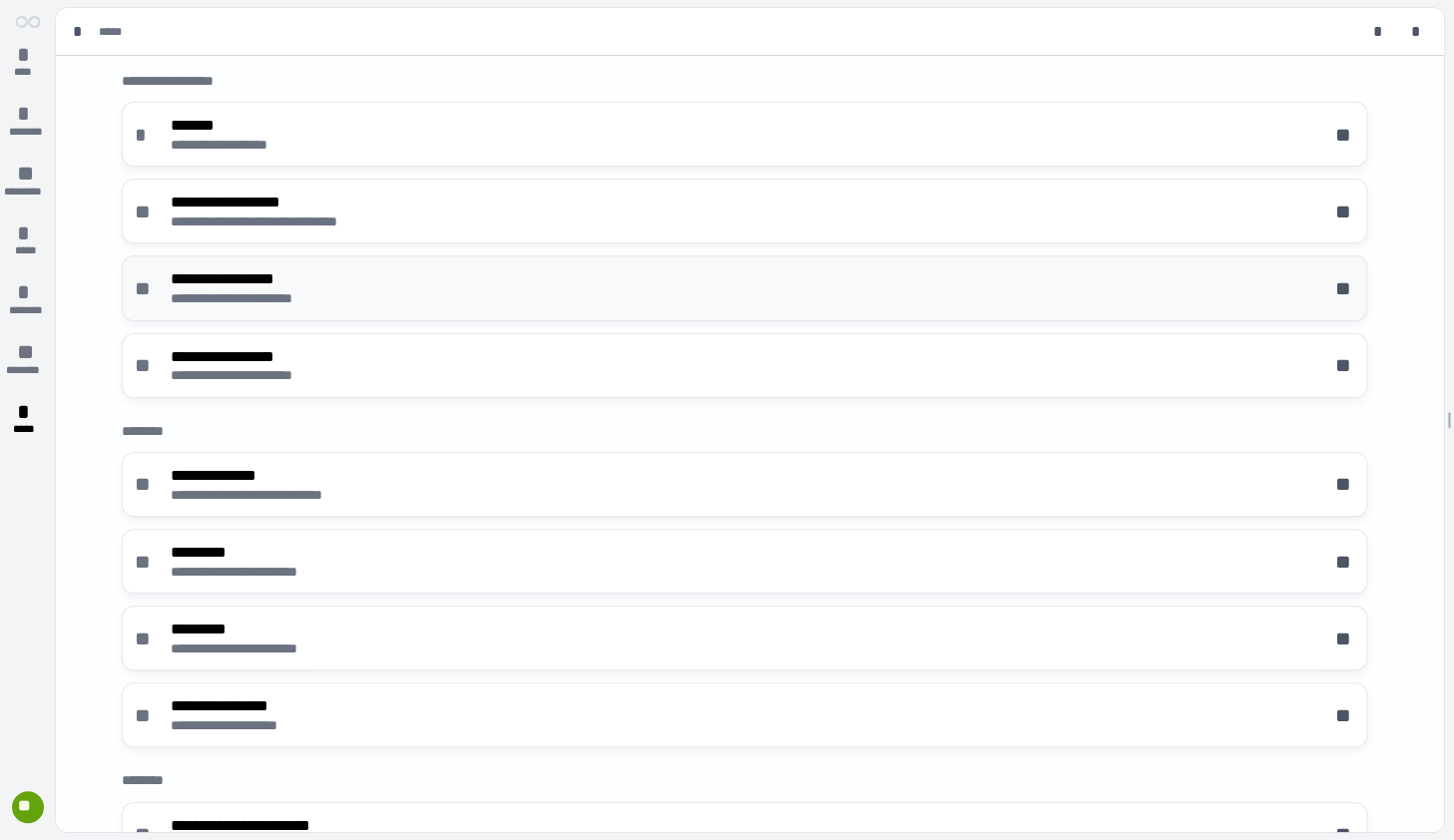 click on "**********" at bounding box center [251, 278] 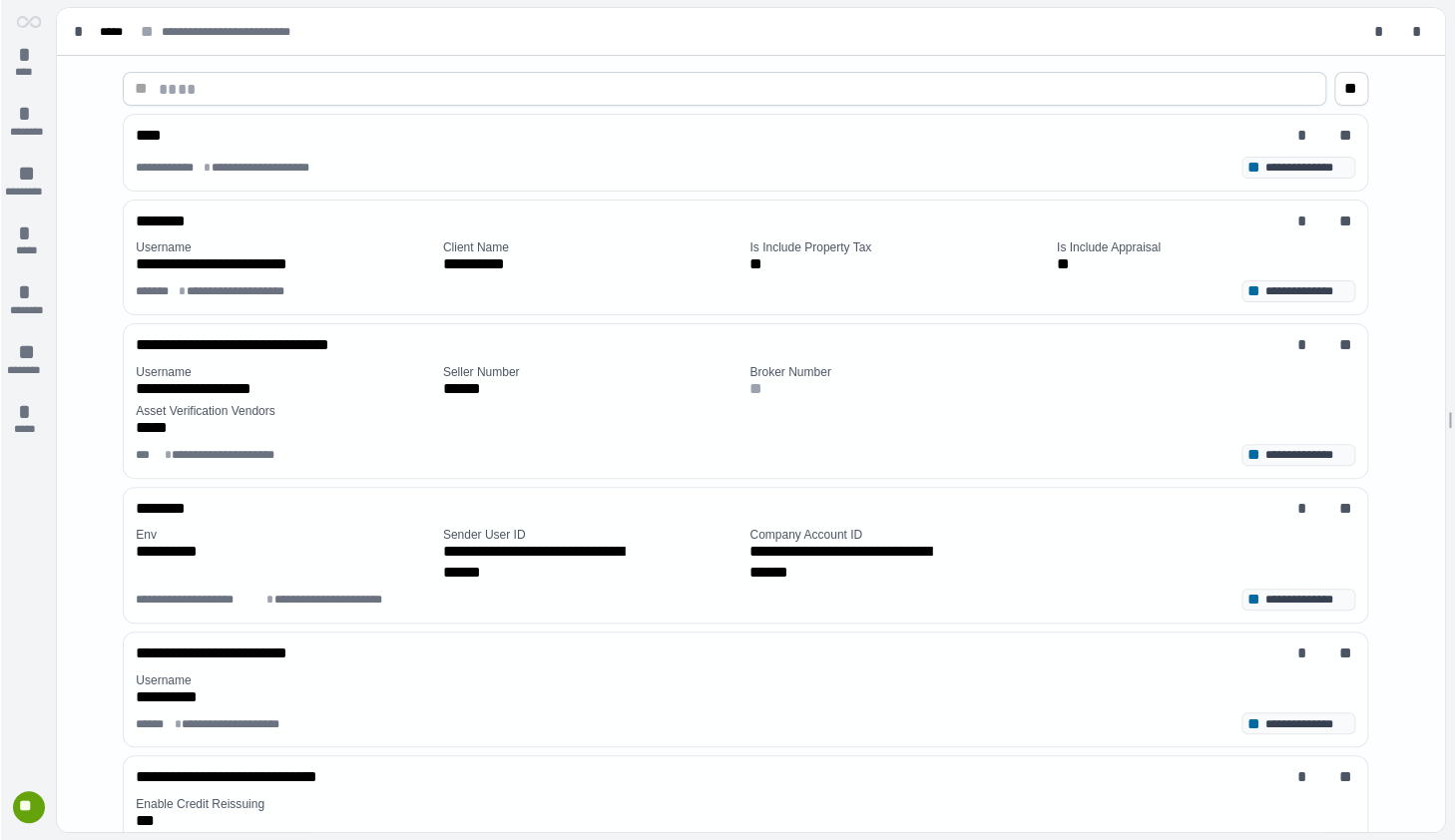 scroll, scrollTop: 0, scrollLeft: 0, axis: both 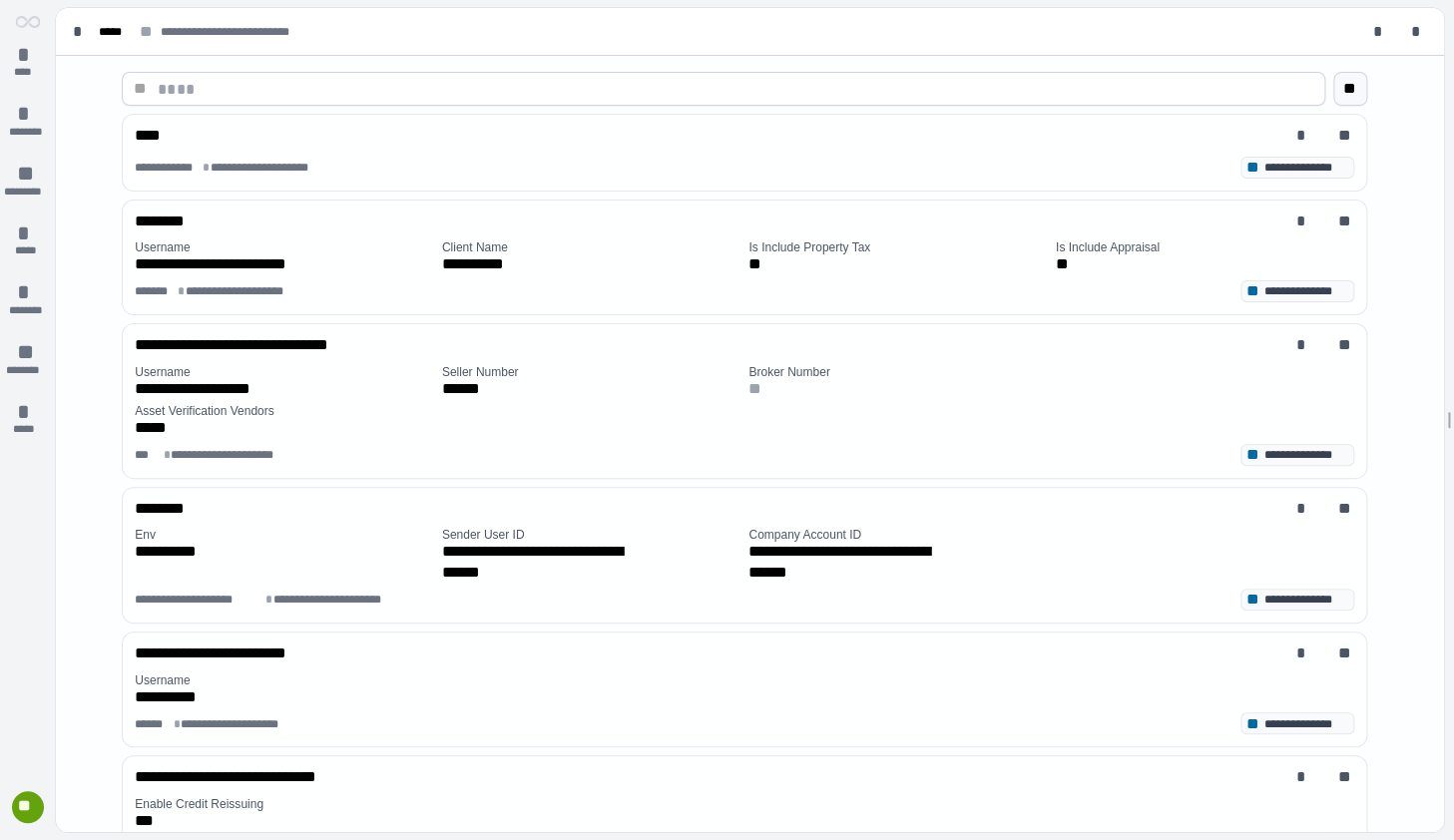 click on "**" at bounding box center [1350, 89] 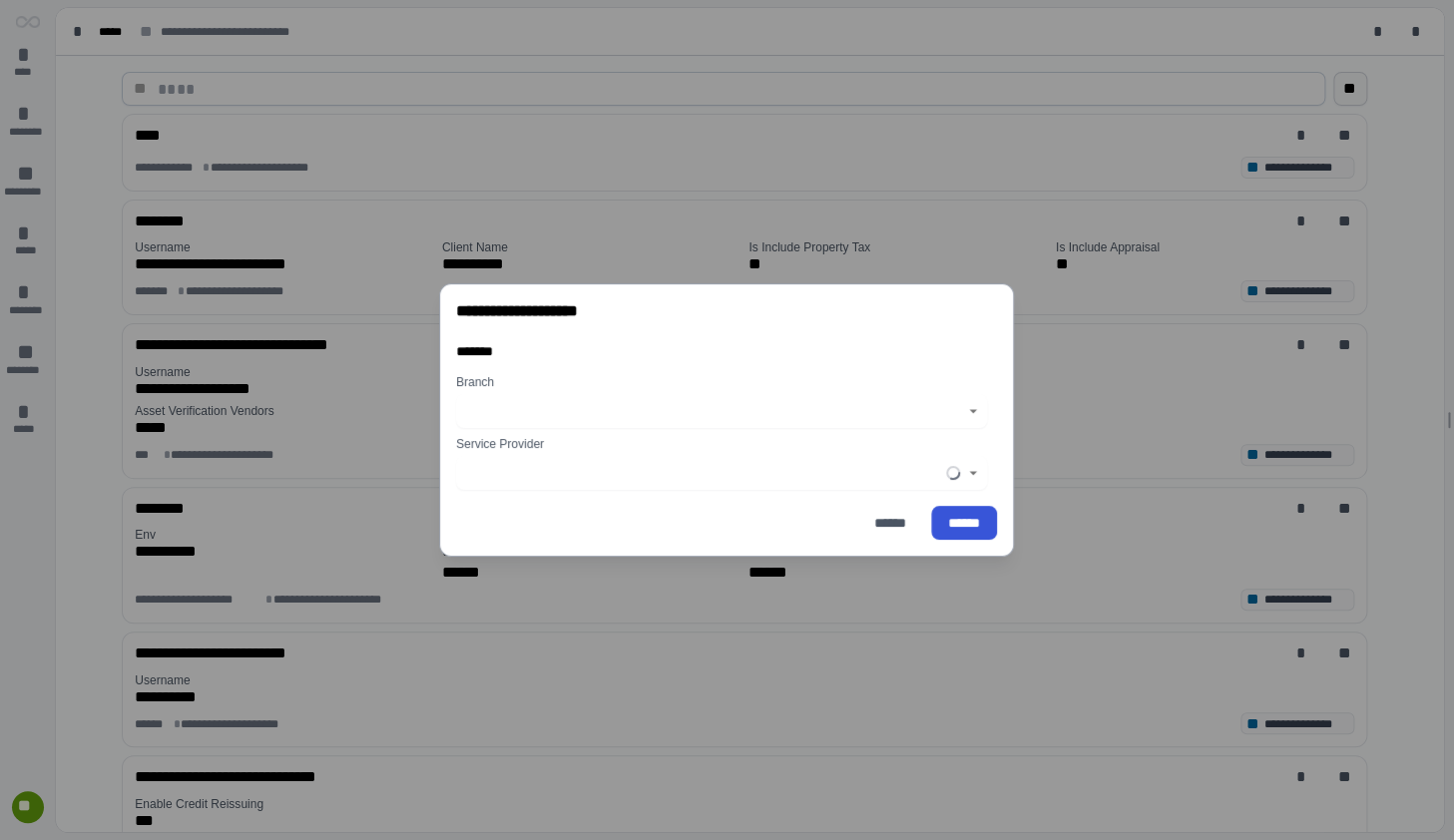 type on "**********" 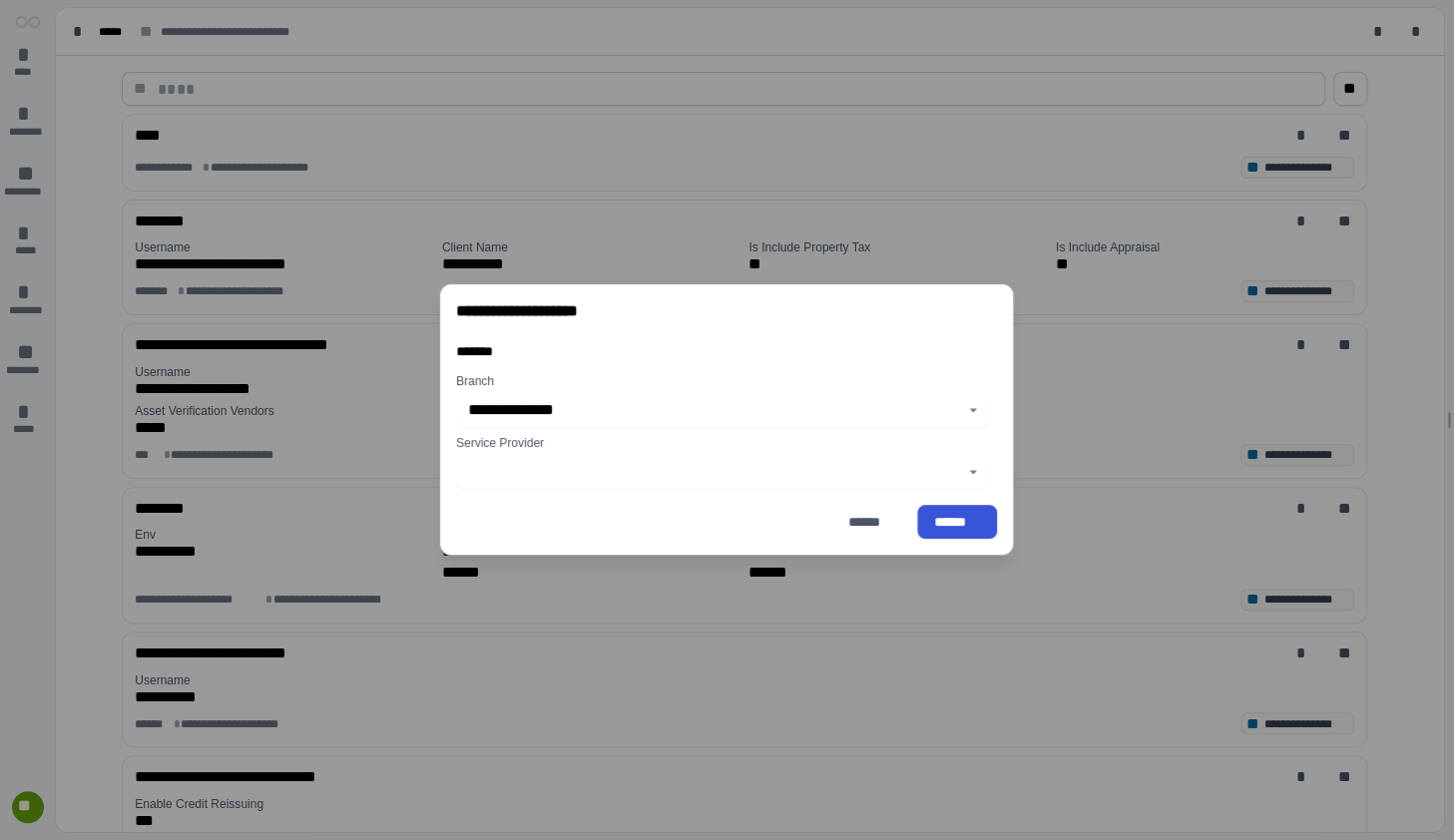 click 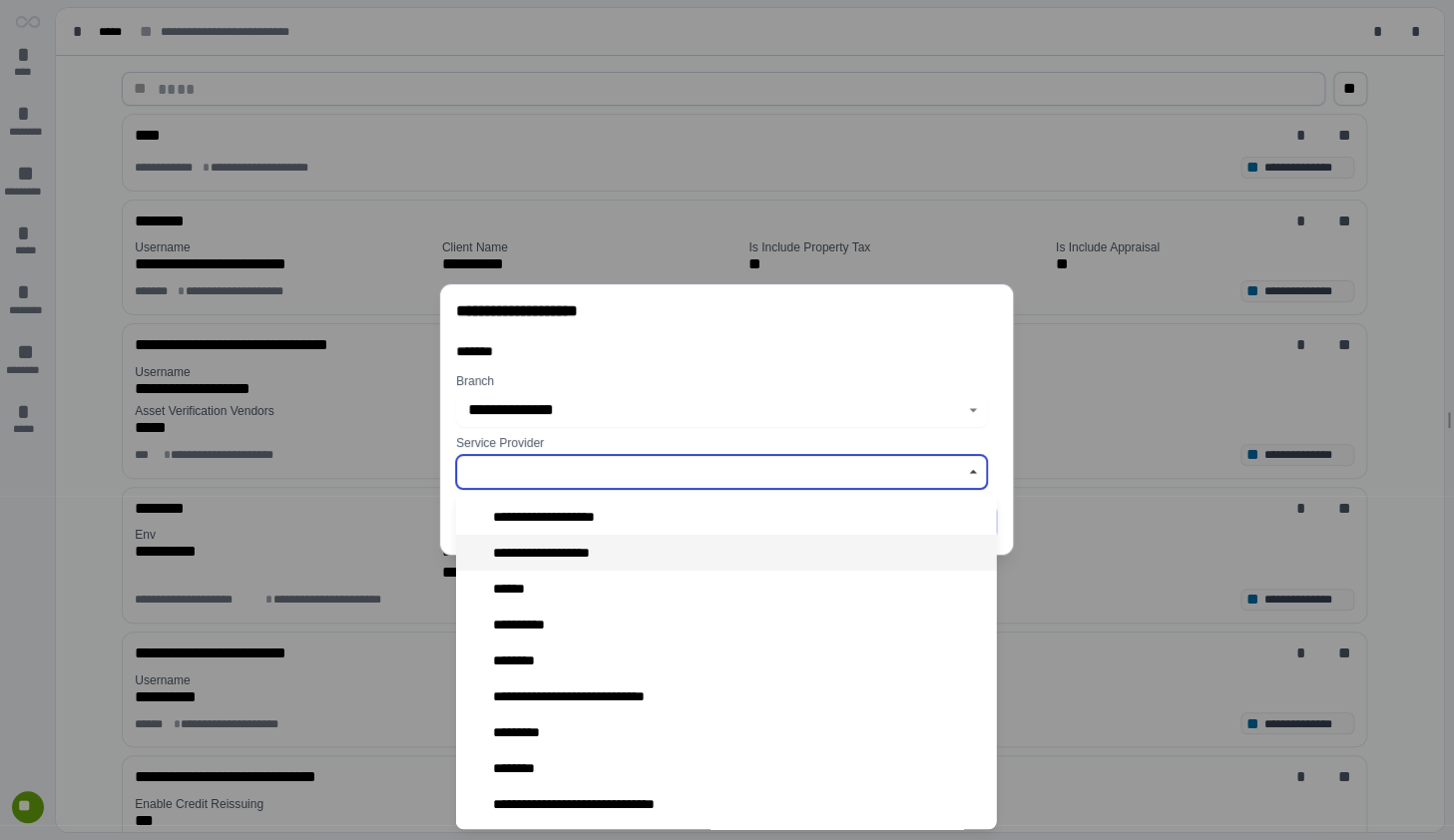 click on "**********" at bounding box center [562, 553] 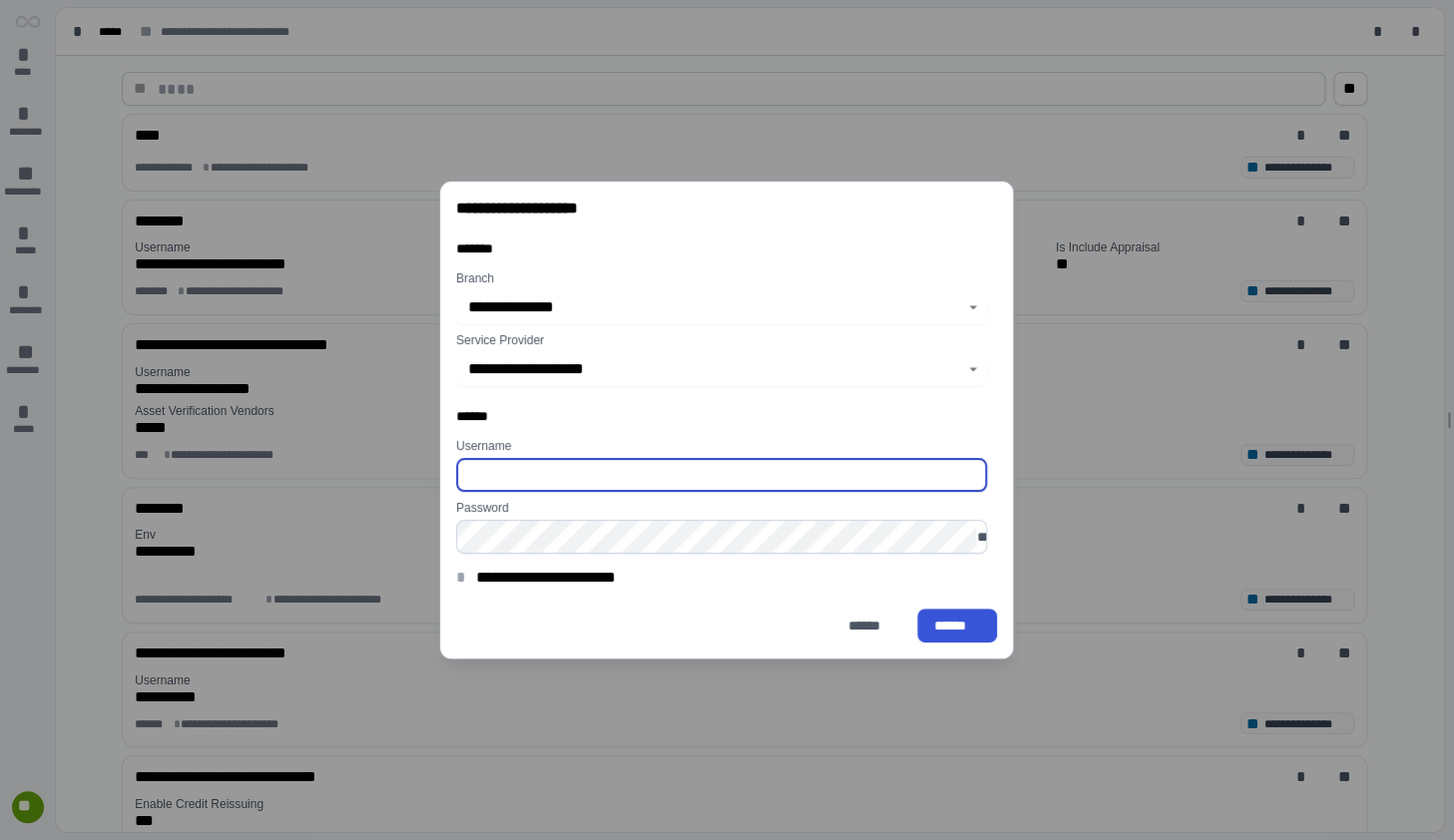 click on "******" at bounding box center [722, 420] 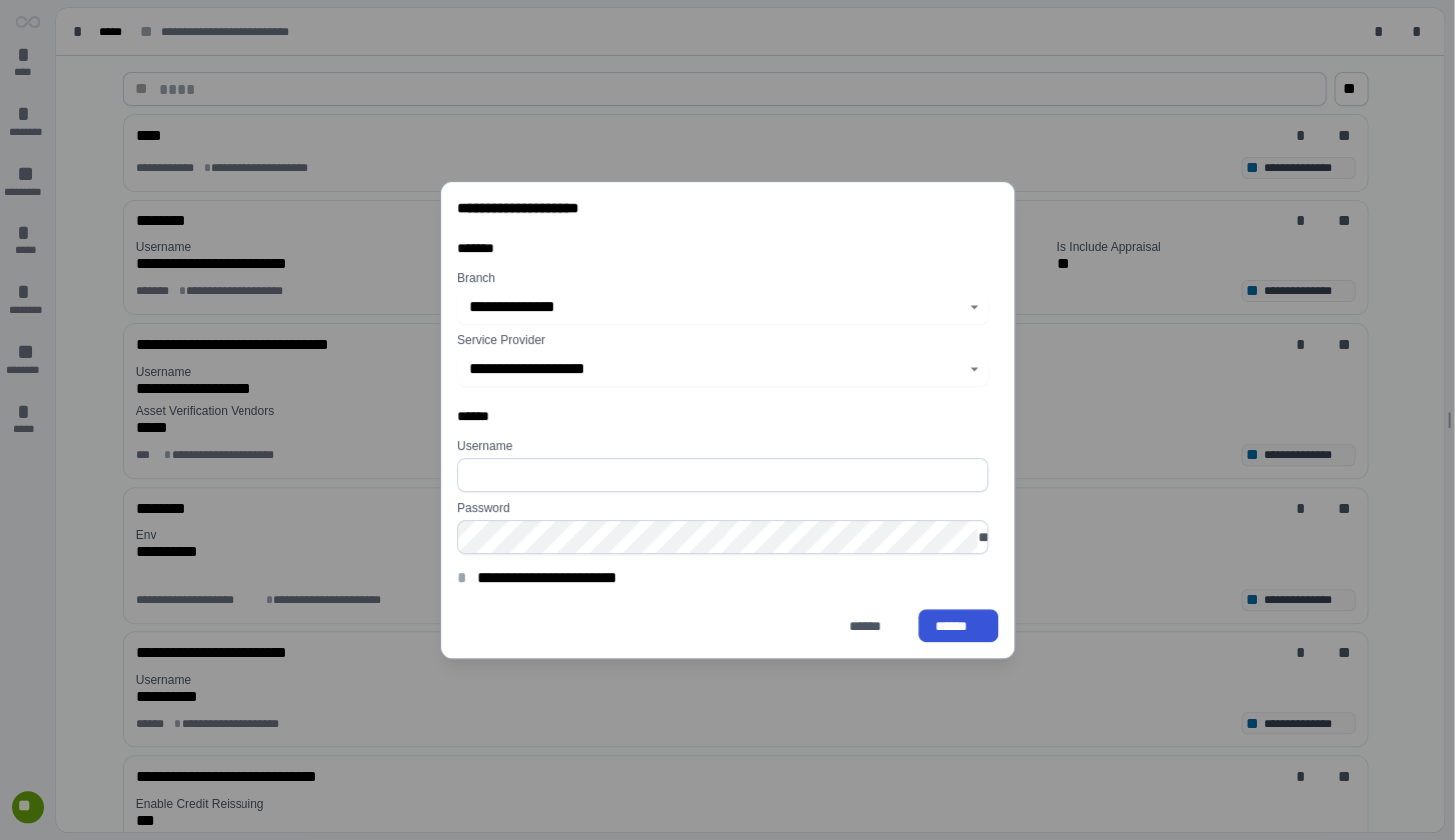 click at bounding box center [723, 475] 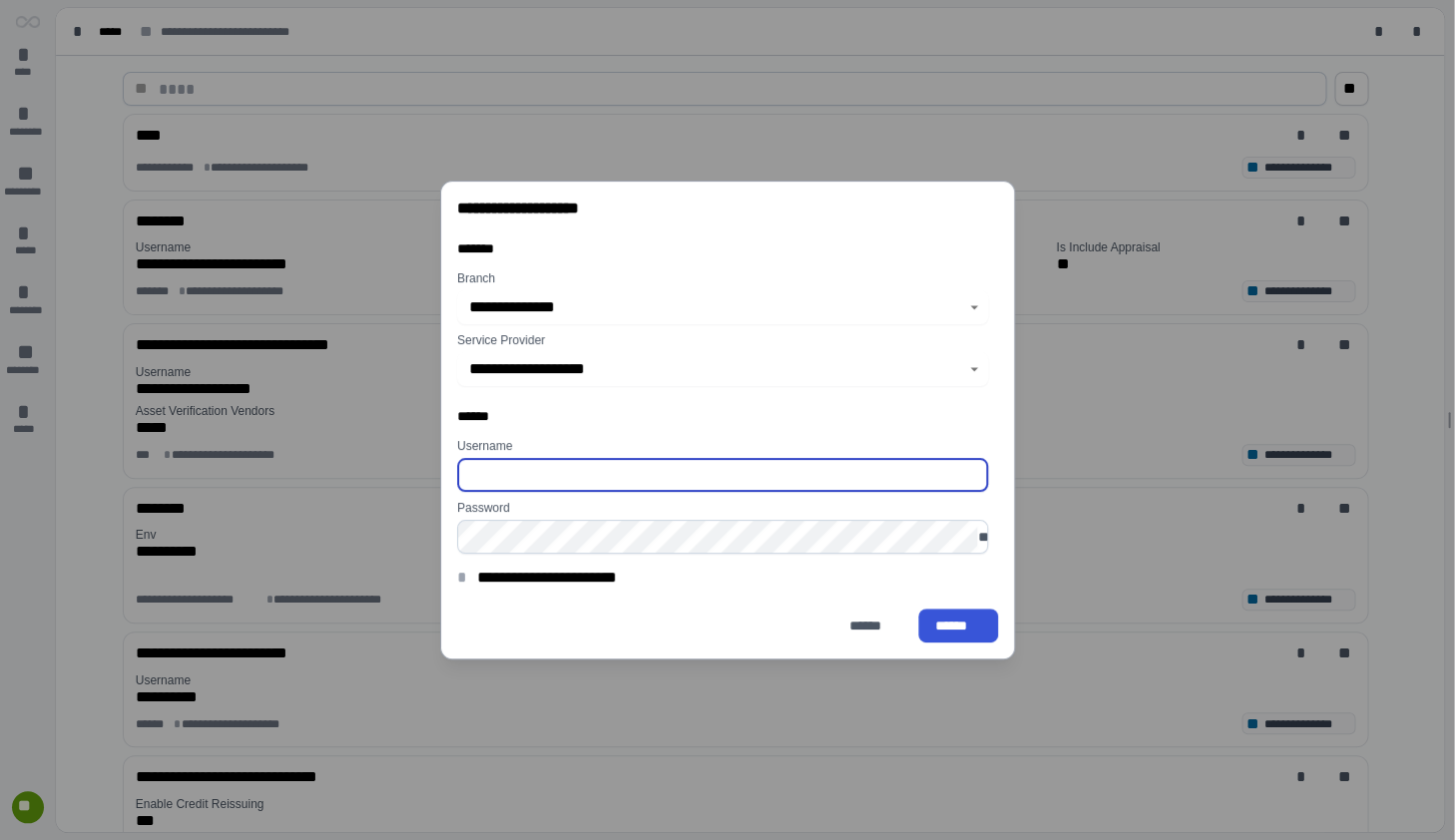 click at bounding box center (723, 475) 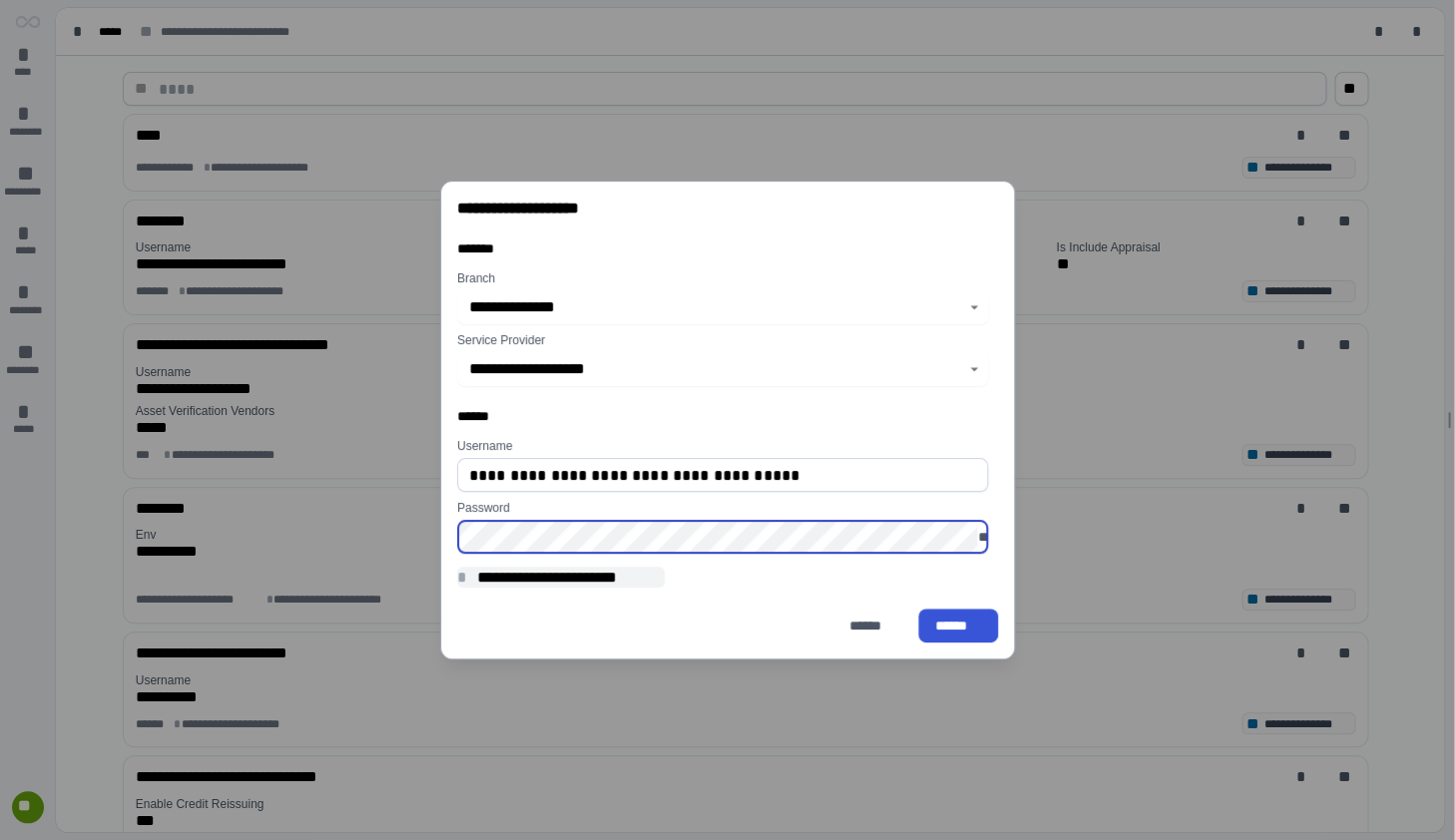 click on "*" at bounding box center (465, 578) 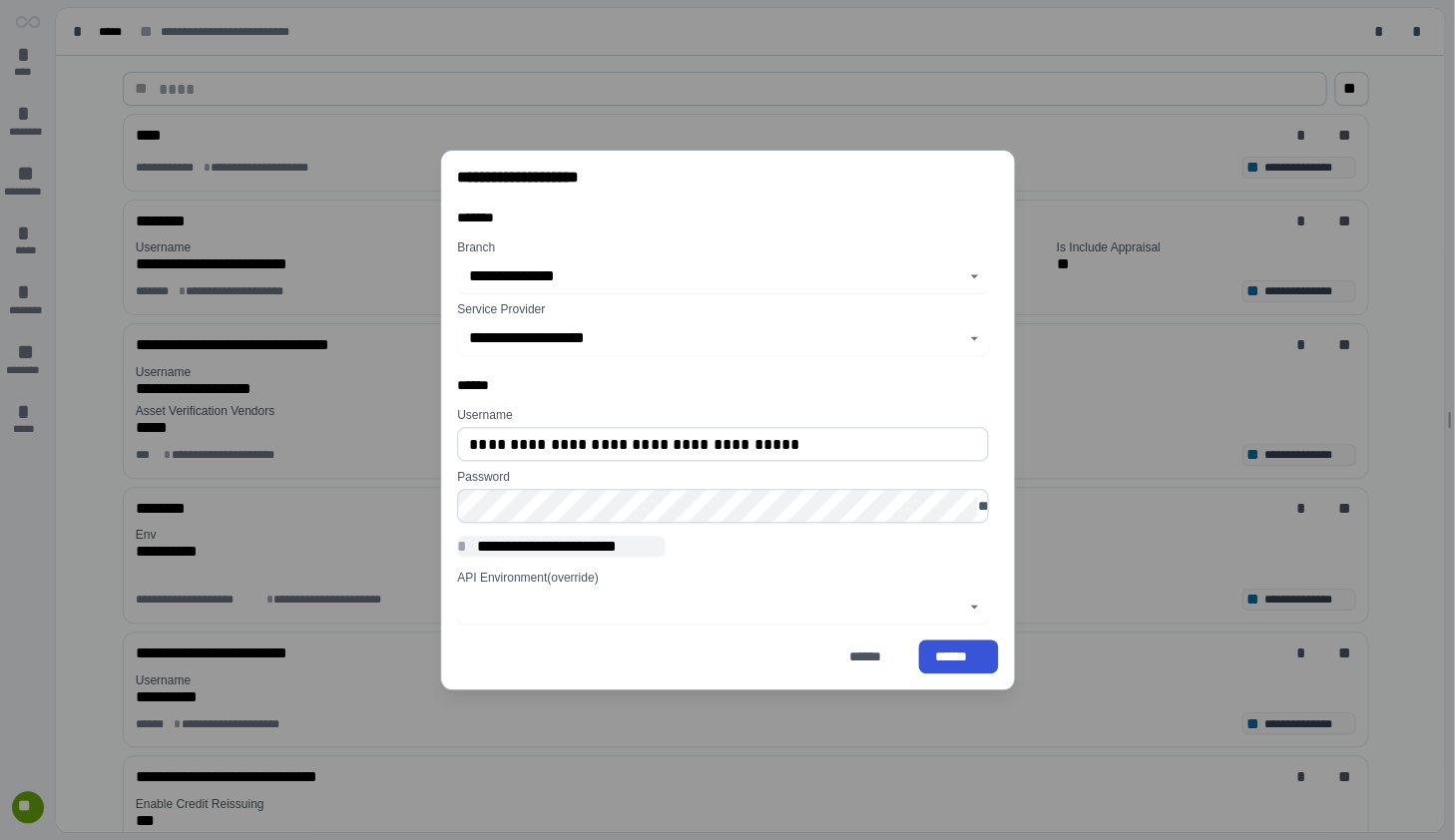click on "*" at bounding box center (465, 547) 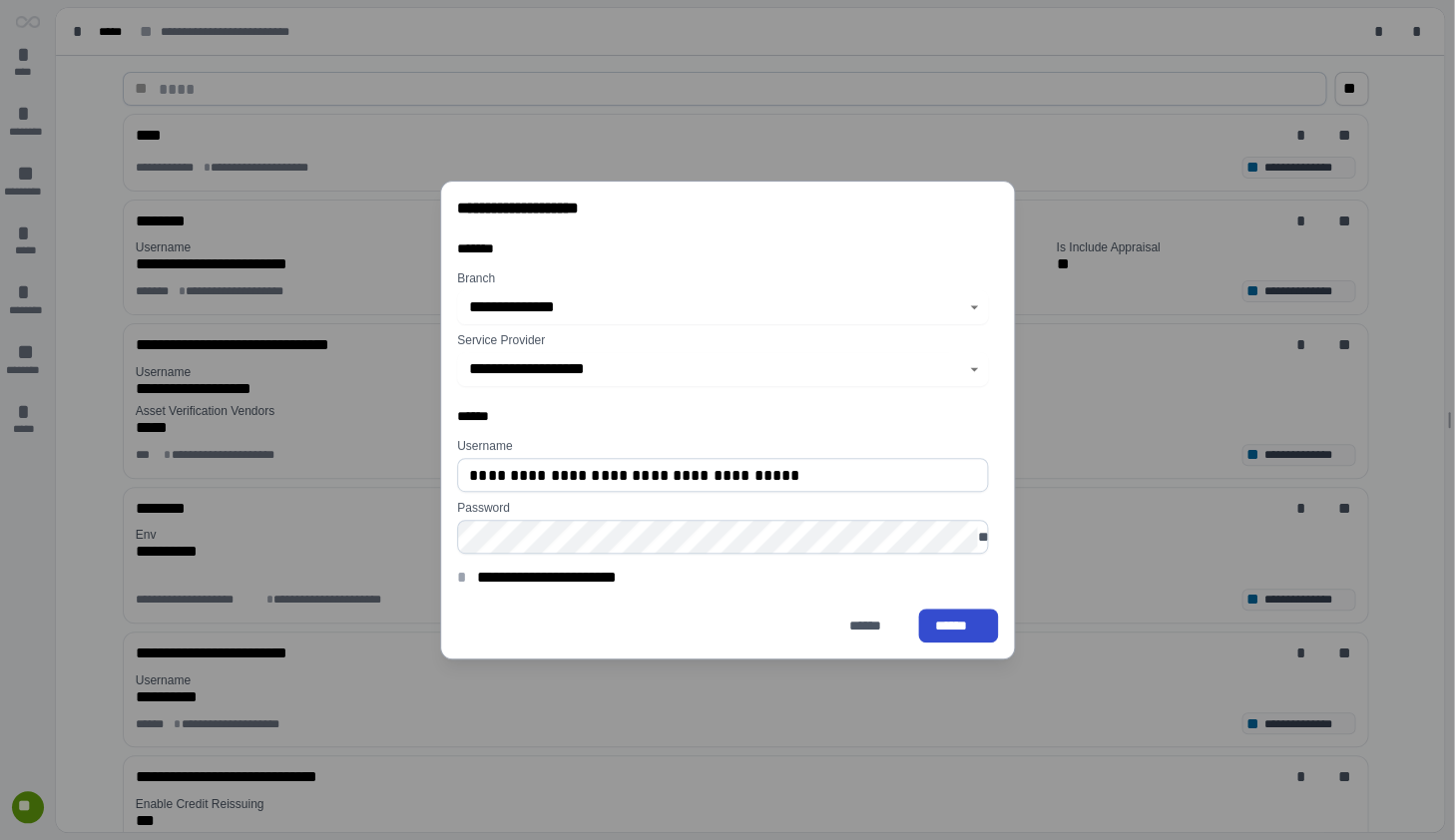 click on "******" at bounding box center (958, 626) 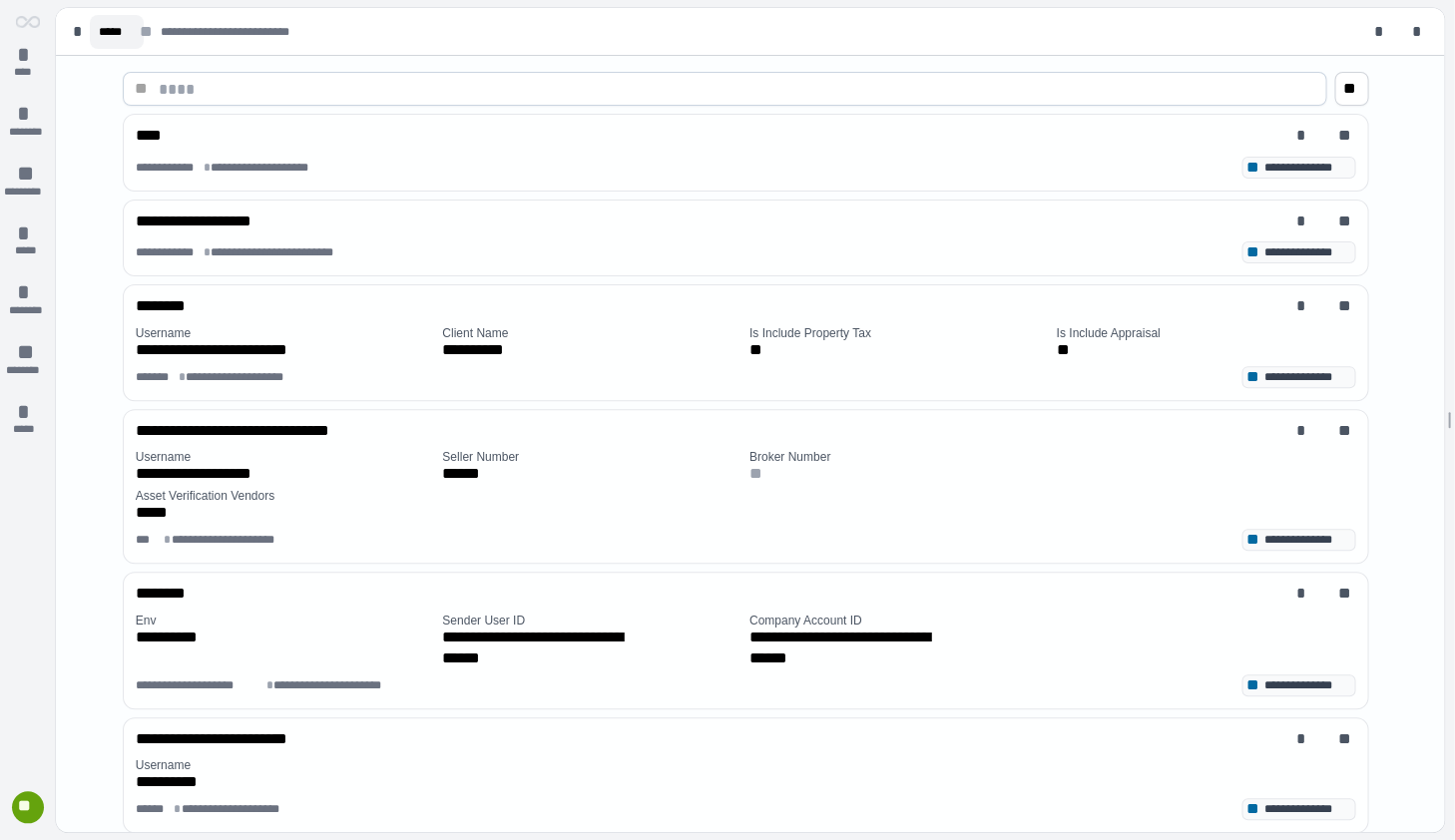click on "*****" at bounding box center [117, 32] 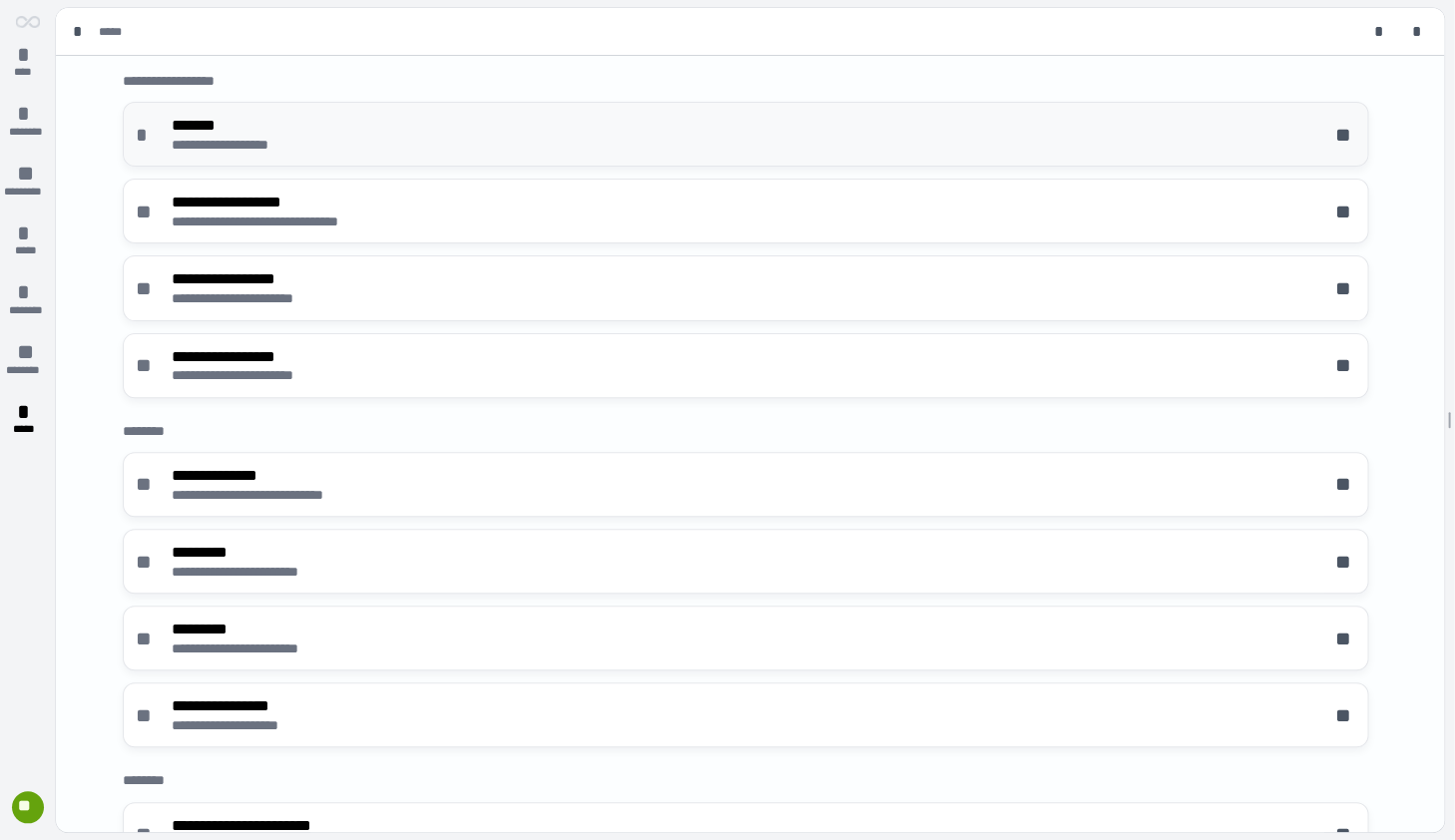 scroll, scrollTop: 0, scrollLeft: 0, axis: both 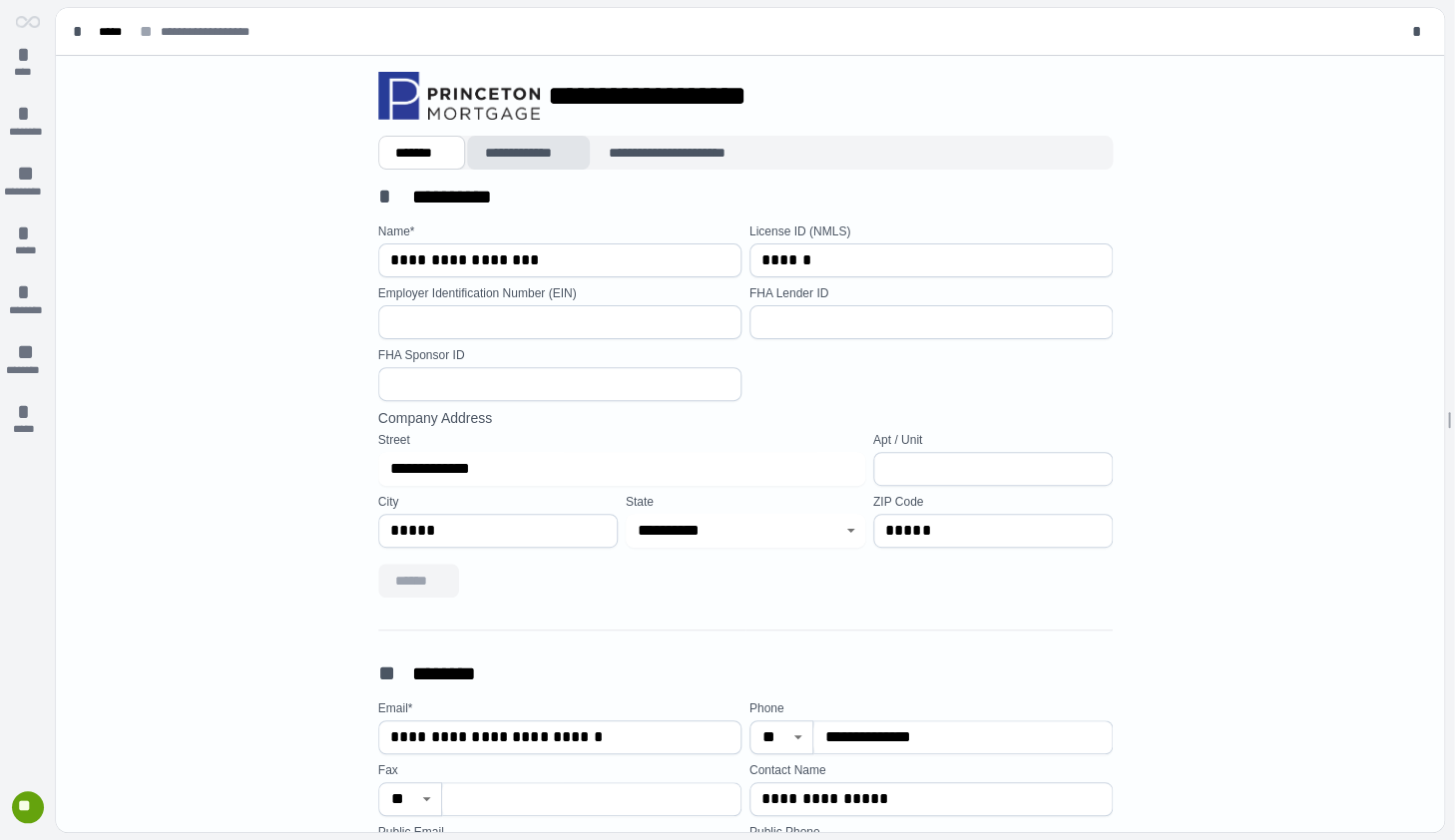 click on "**********" at bounding box center [528, 153] 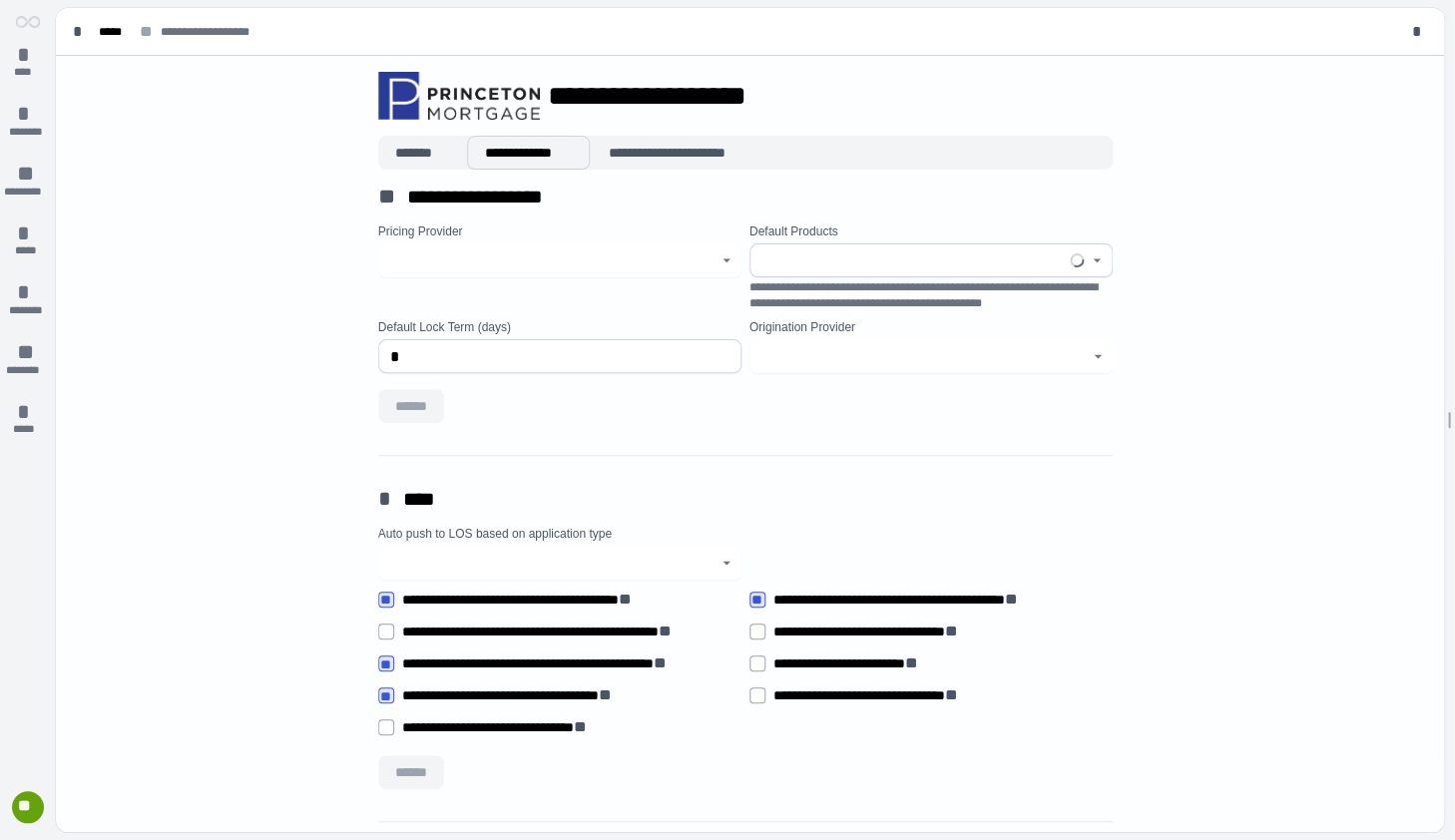 type on "**********" 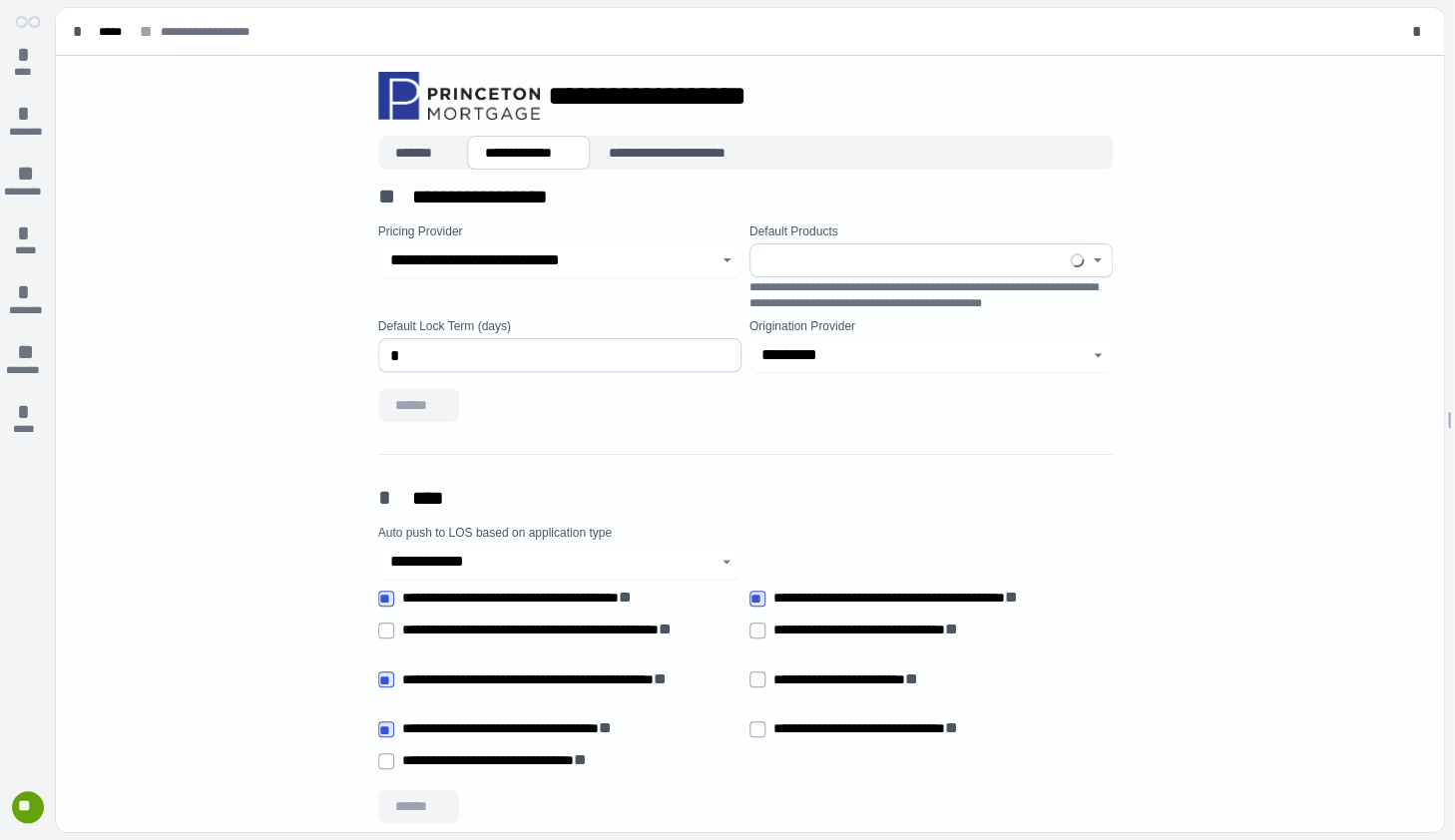 type on "****" 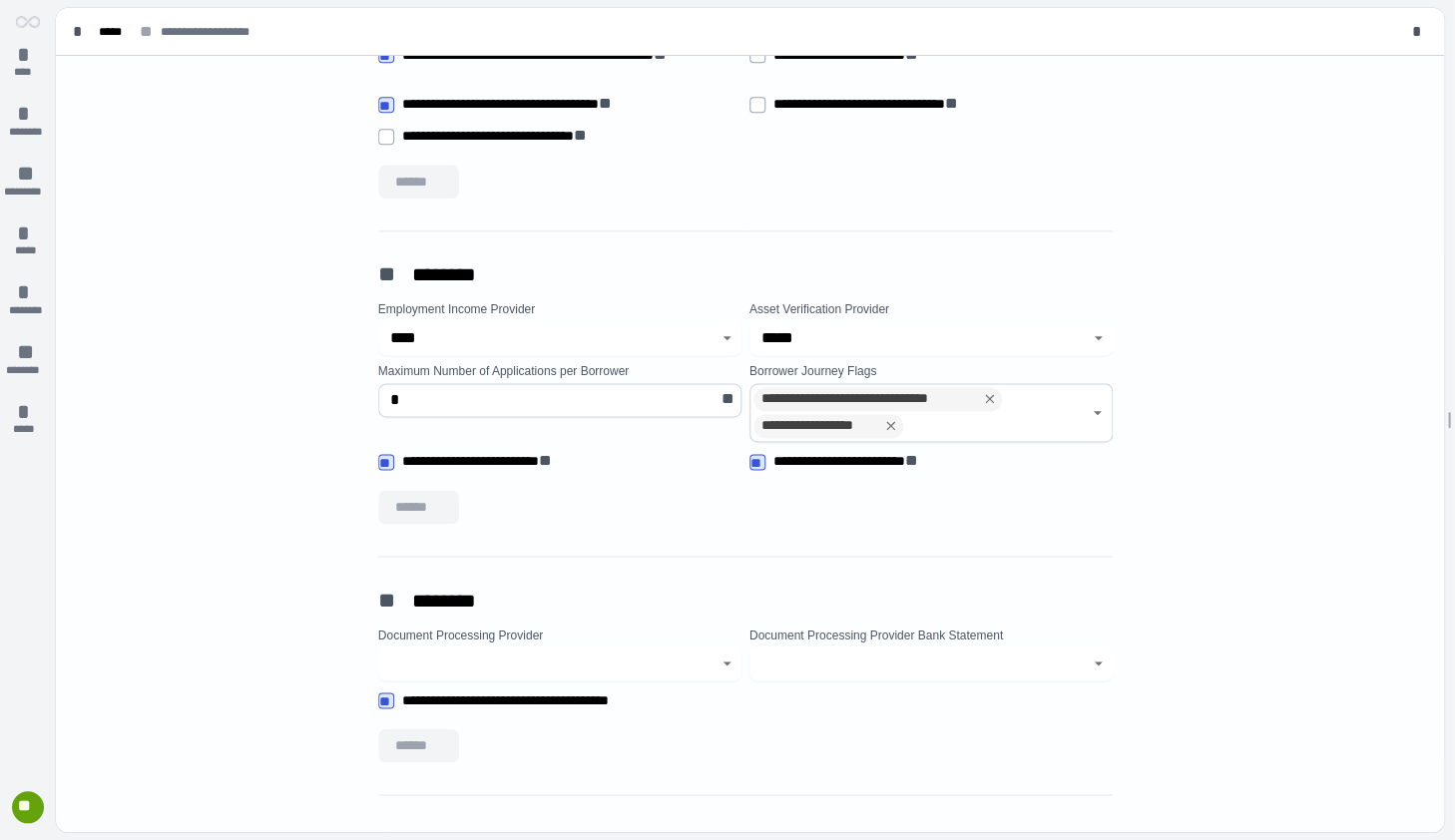 scroll, scrollTop: 691, scrollLeft: 0, axis: vertical 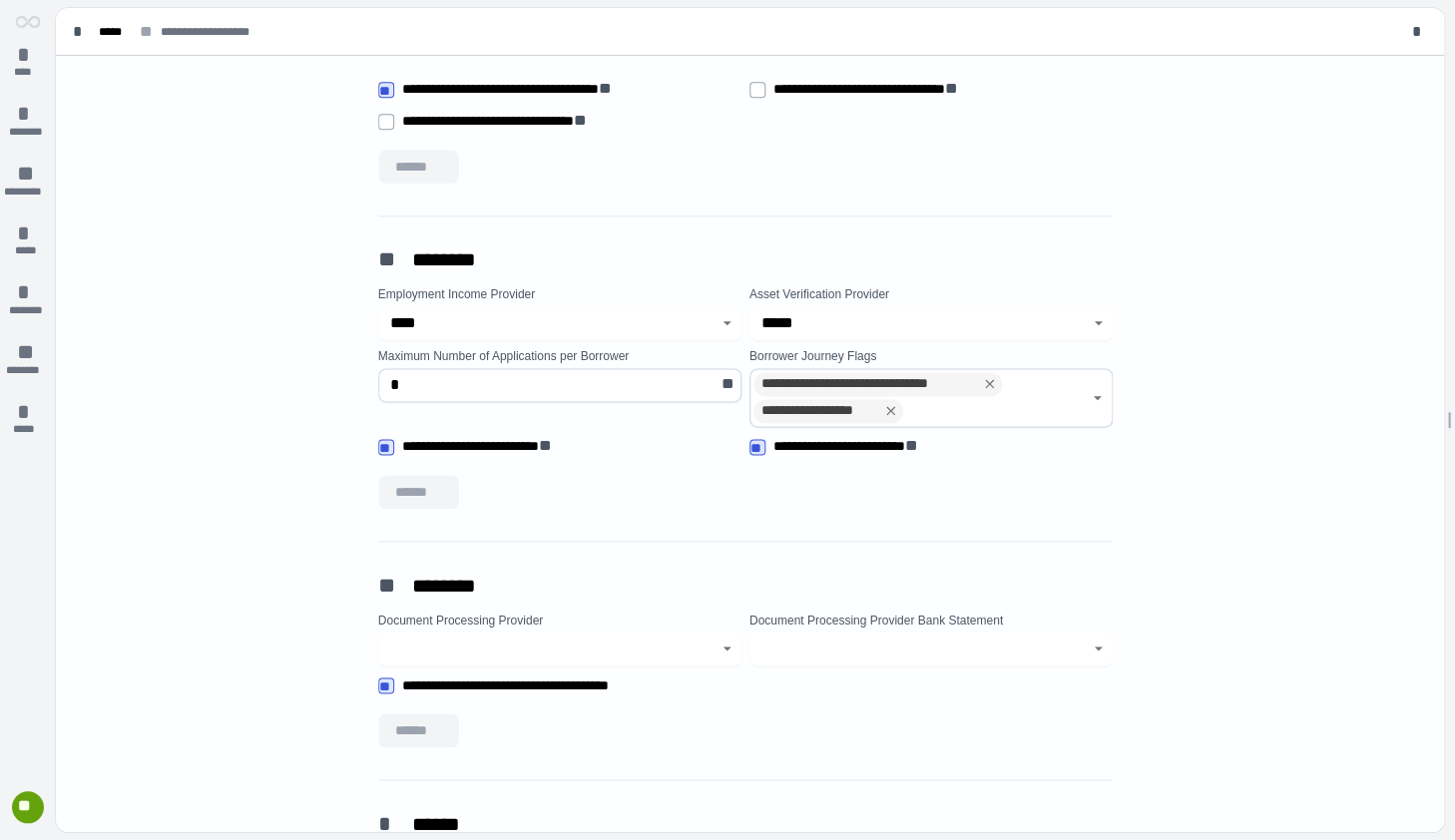 click at bounding box center (1099, 323) 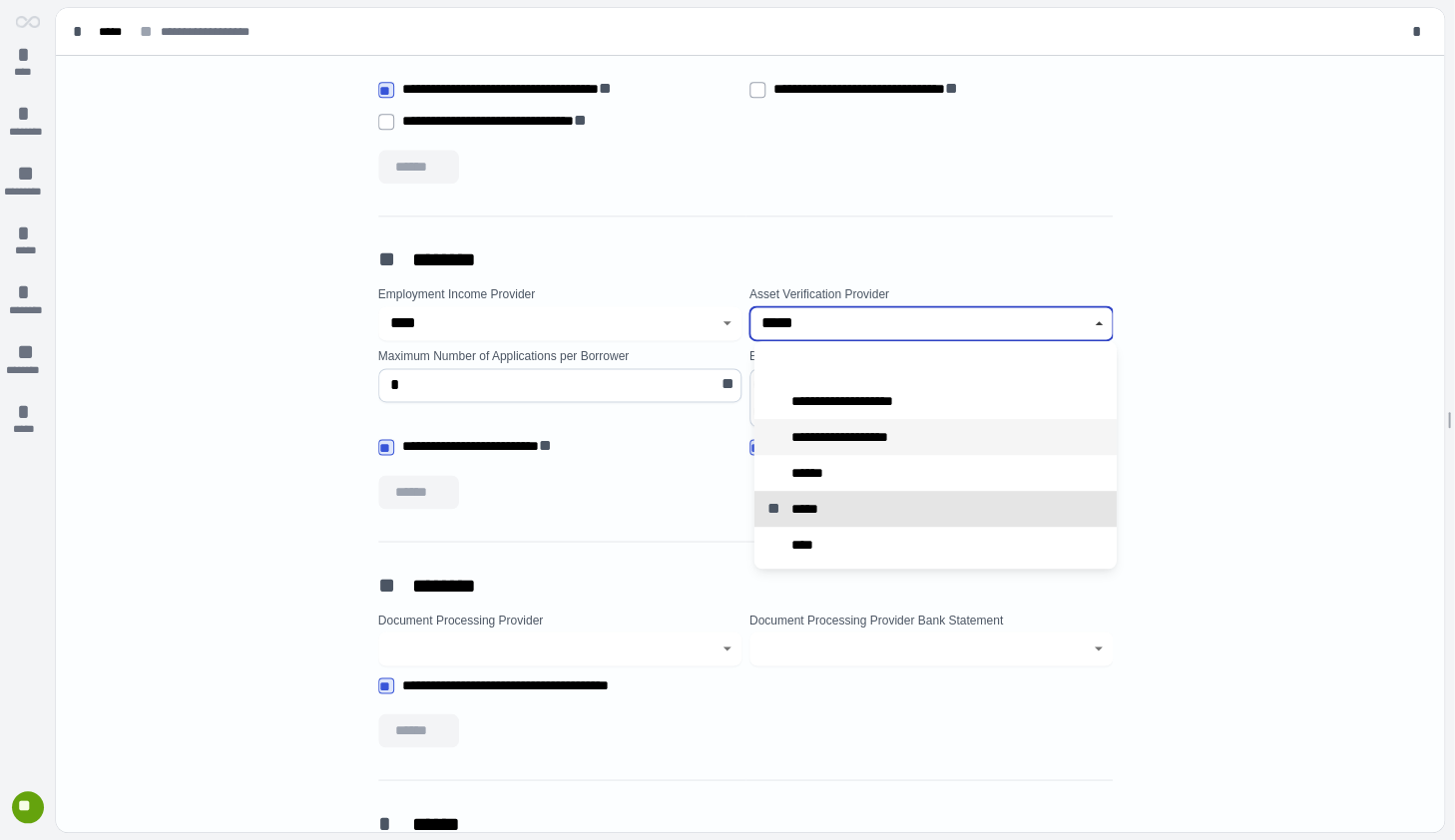 click on "**********" at bounding box center [860, 437] 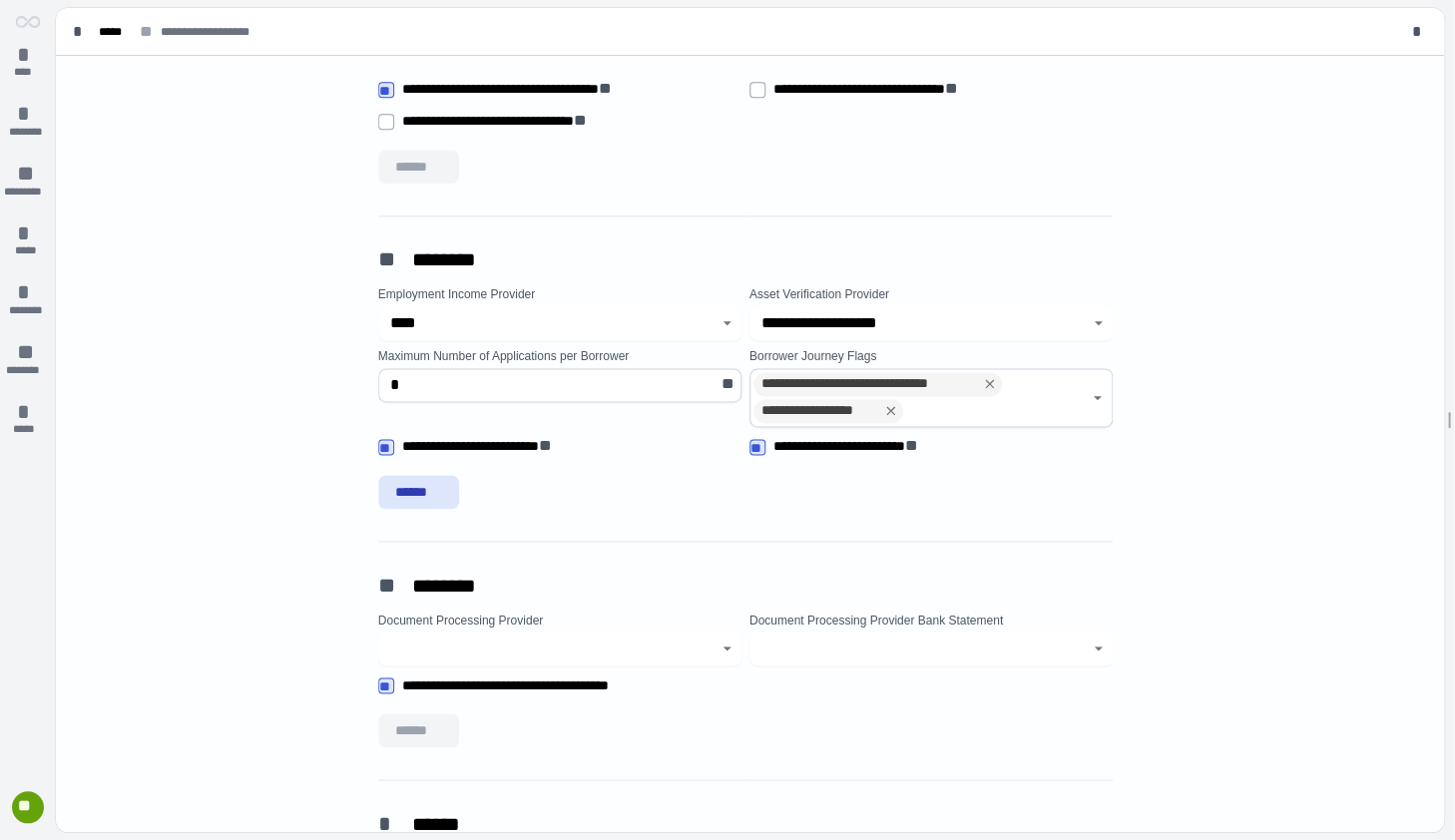 click on "******" at bounding box center (745, 492) 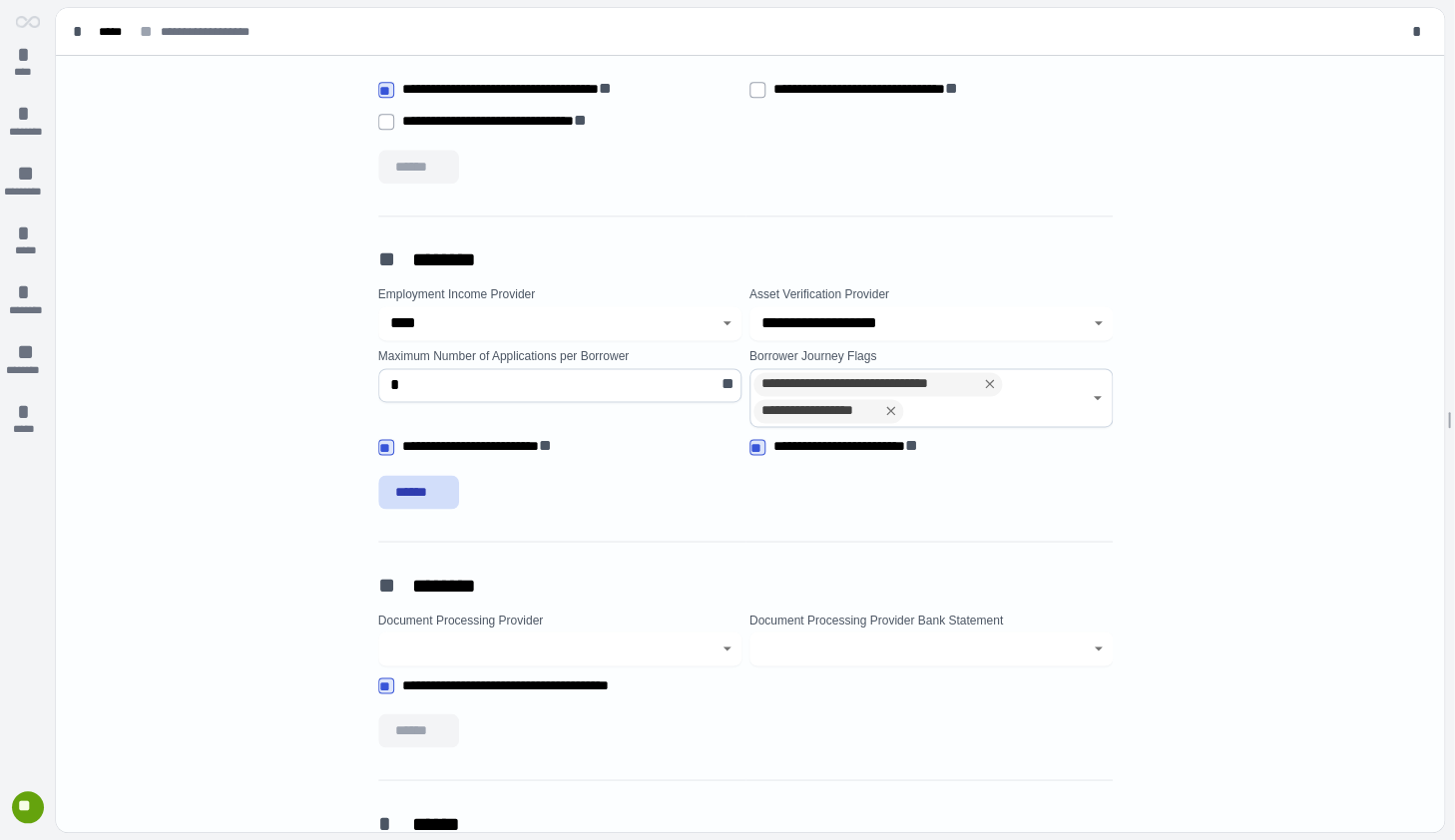 click on "******" at bounding box center (419, 492) 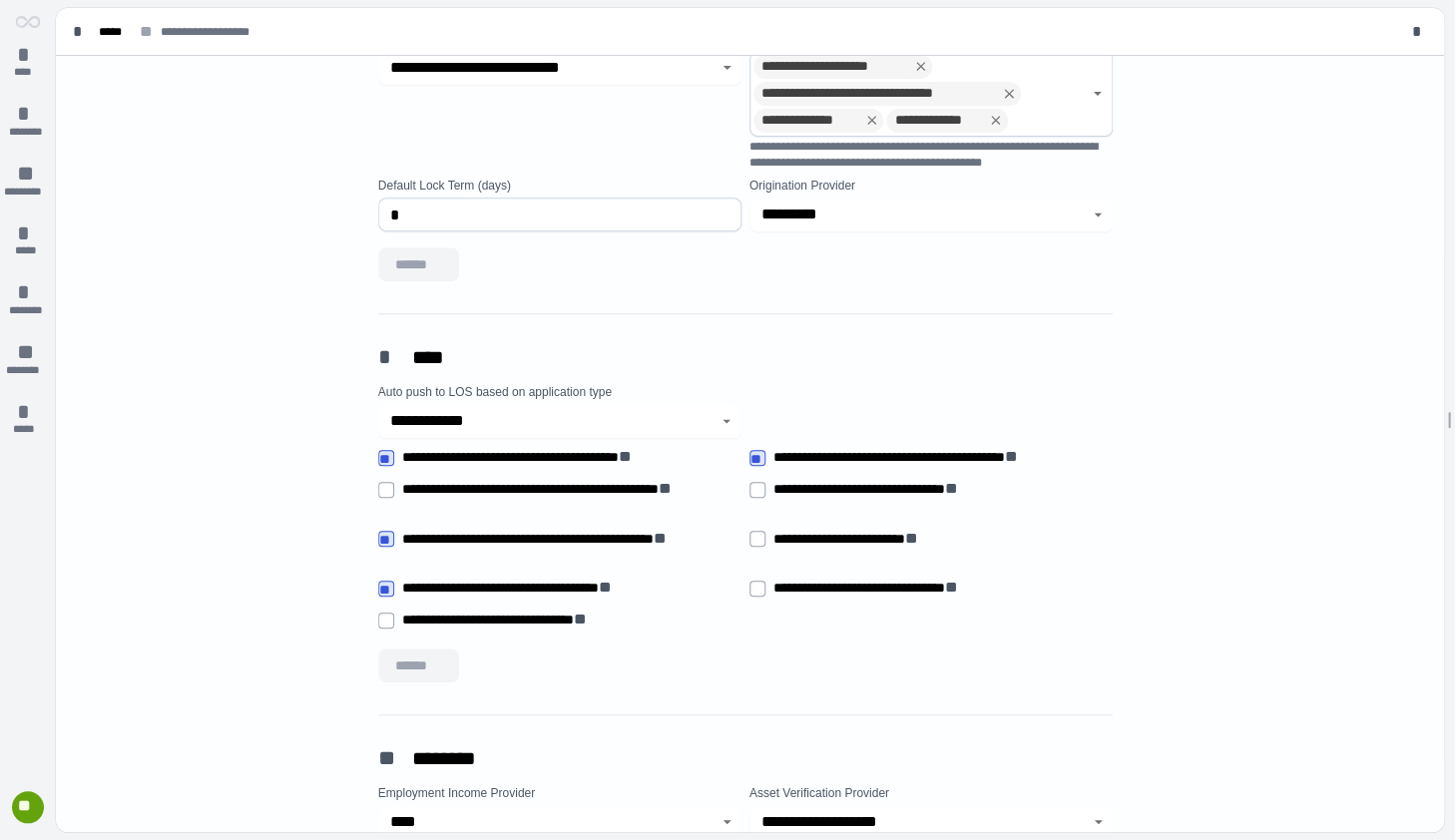 scroll, scrollTop: 173, scrollLeft: 0, axis: vertical 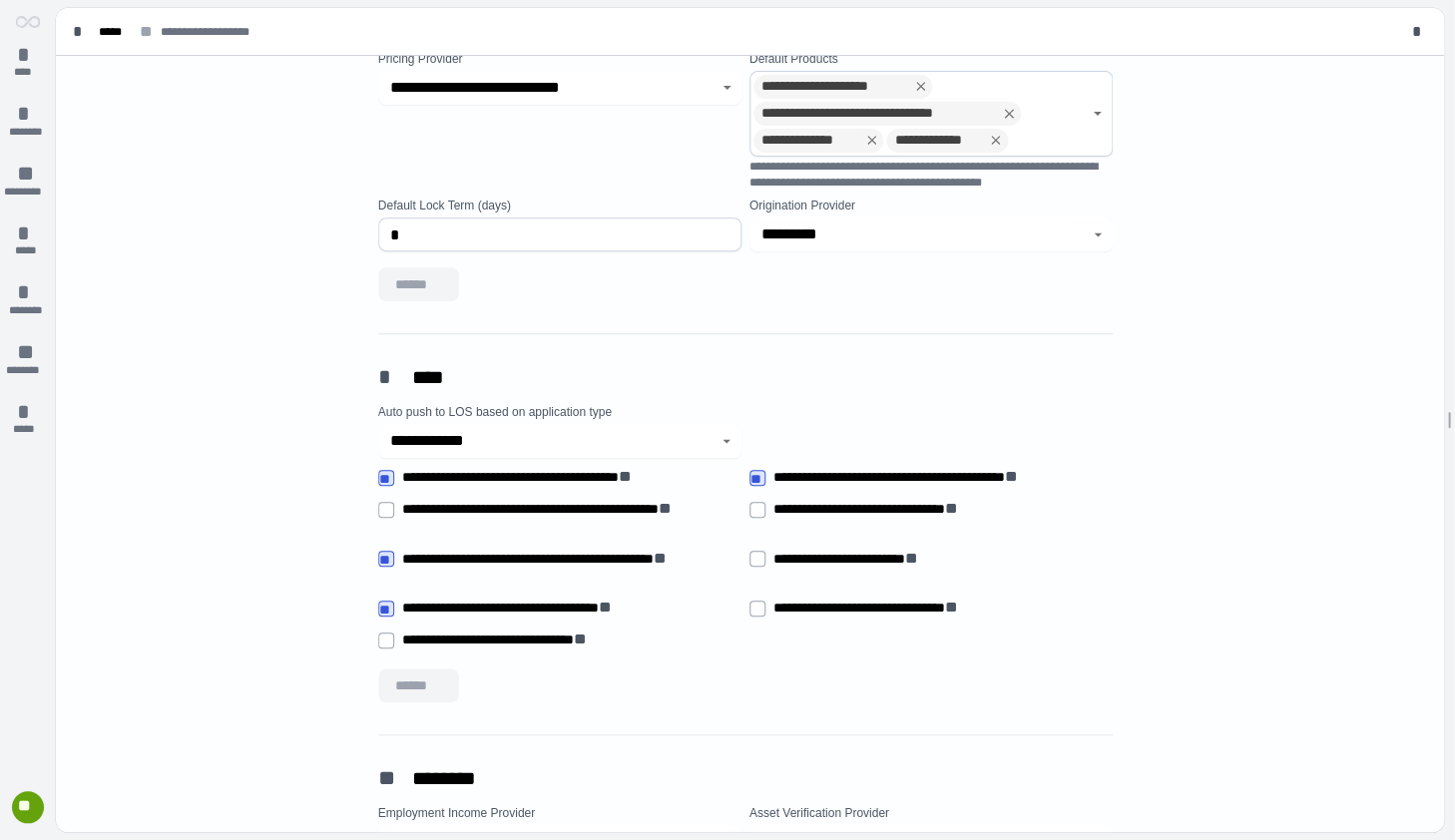 click on "**" at bounding box center (28, 806) 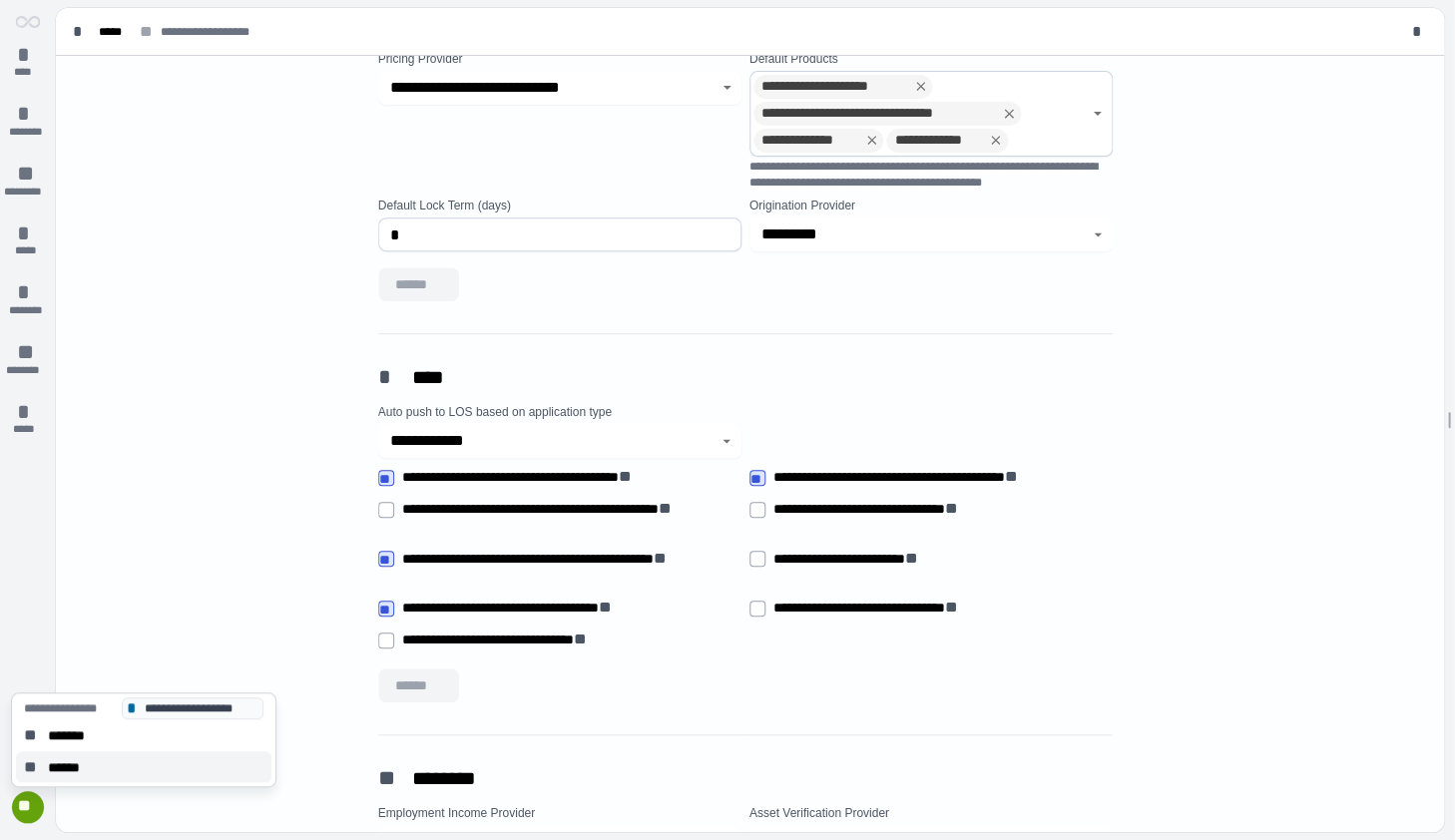 click on "******" at bounding box center [70, 767] 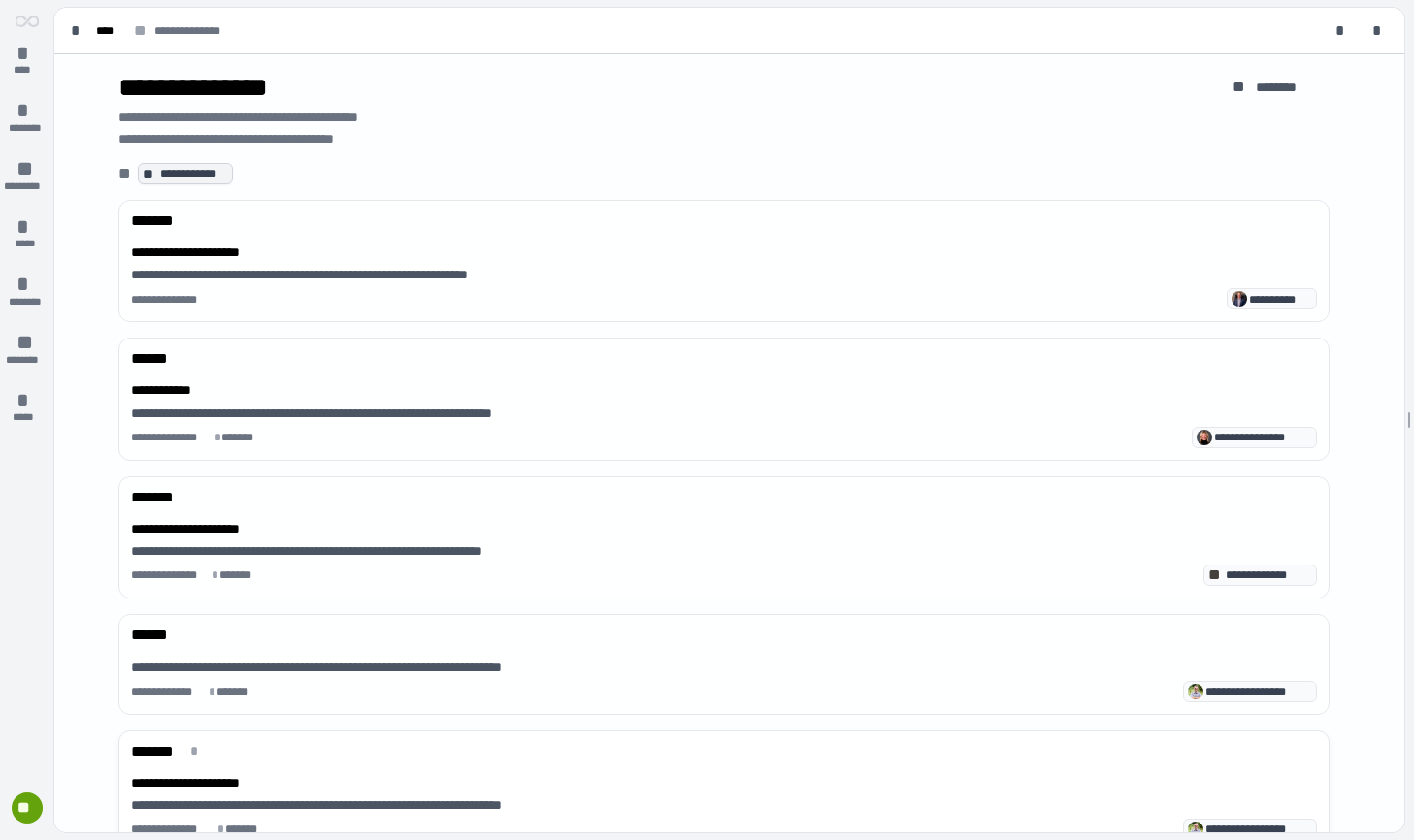 scroll, scrollTop: 0, scrollLeft: 0, axis: both 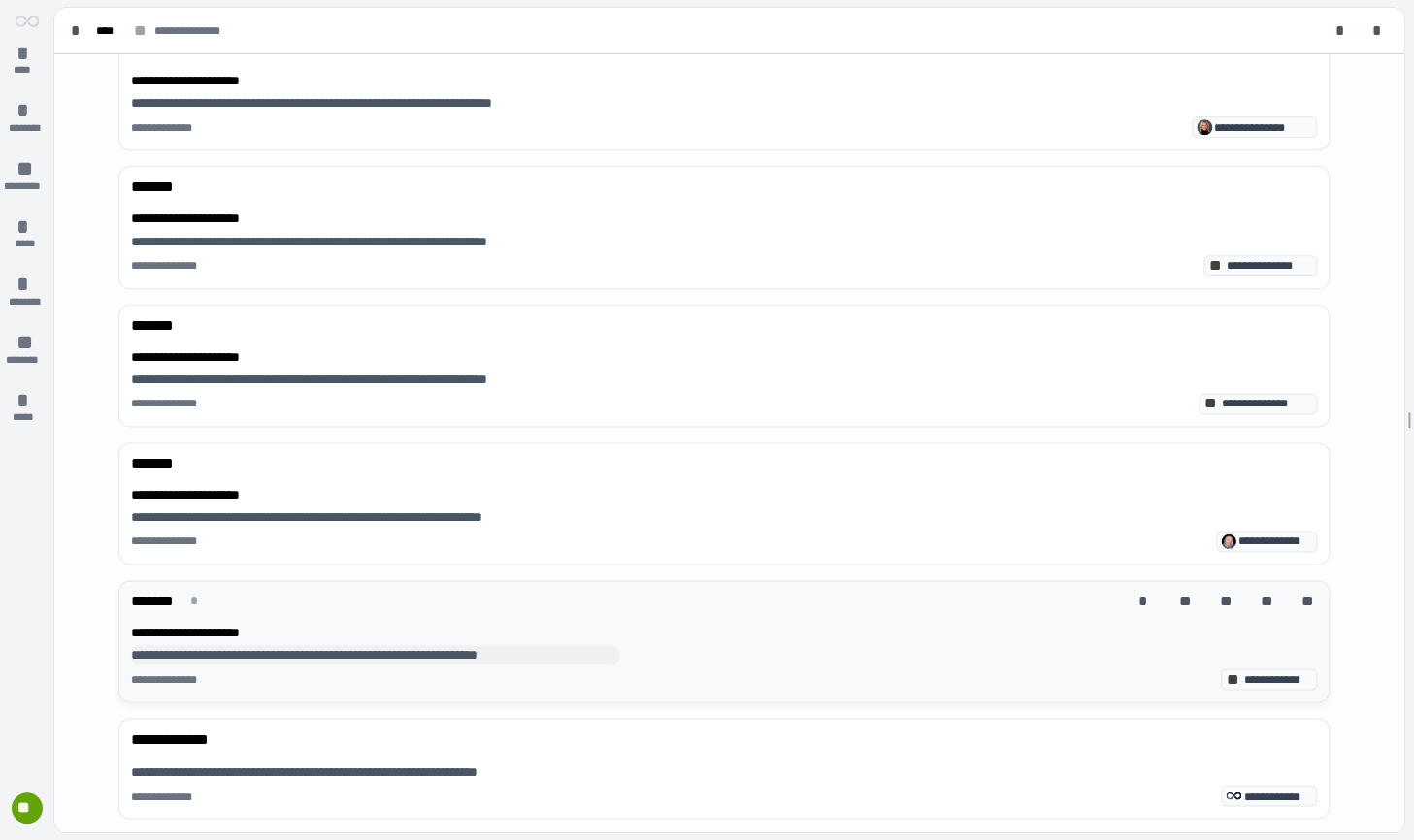 click on "**********" at bounding box center (375, 655) 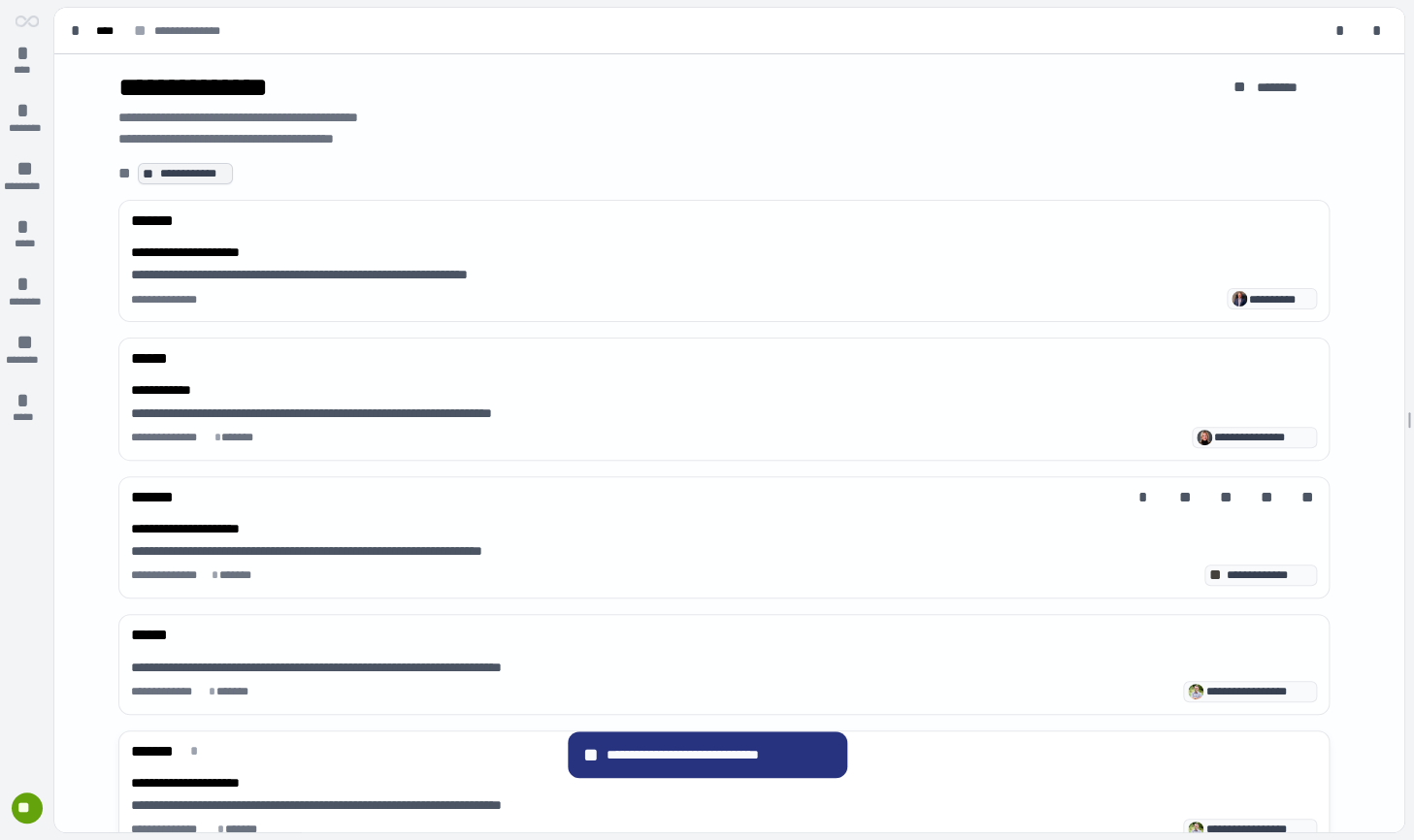 scroll, scrollTop: 0, scrollLeft: 0, axis: both 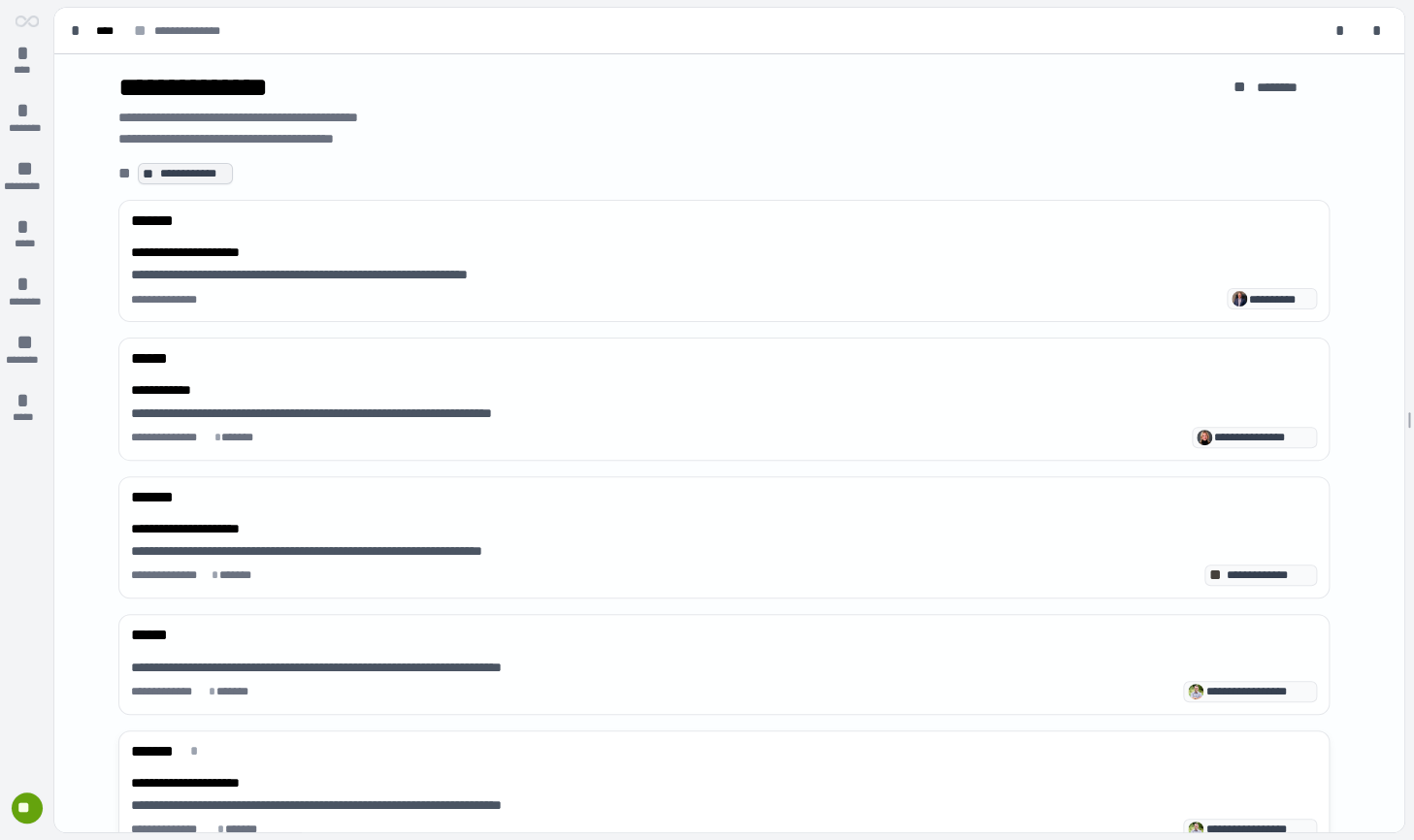 click on "**" at bounding box center [27, 808] 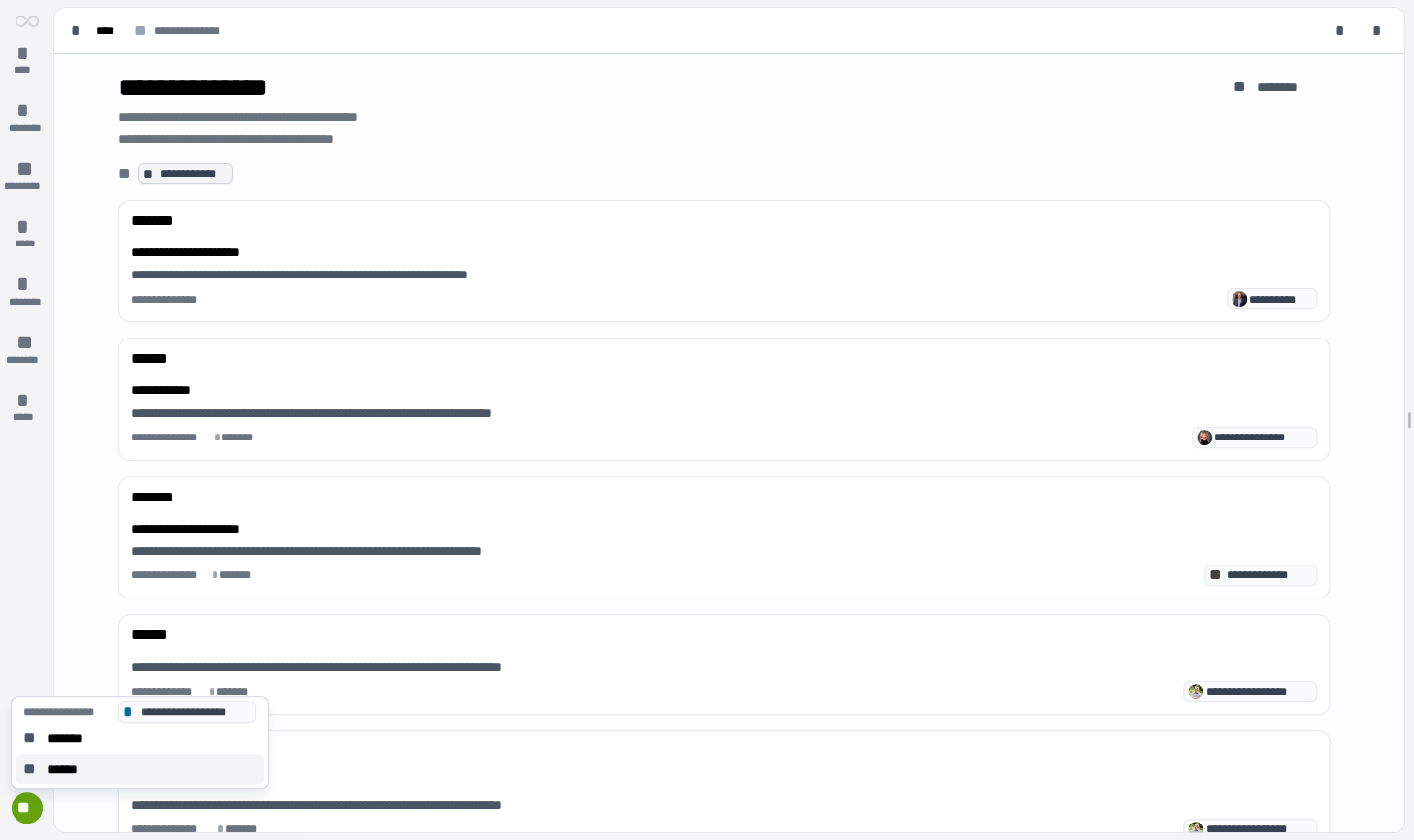 click on "******" at bounding box center [68, 769] 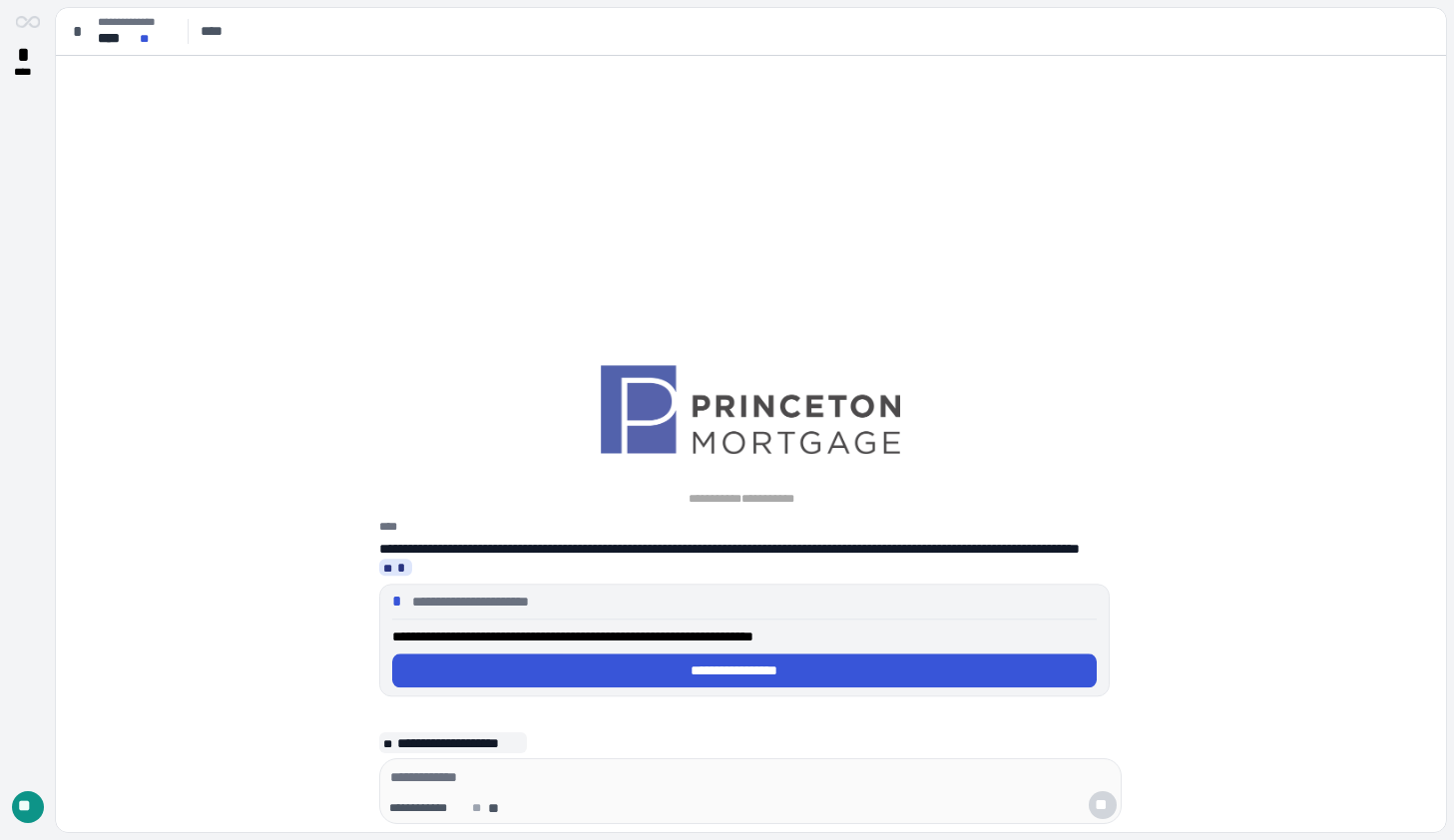 scroll, scrollTop: 0, scrollLeft: 0, axis: both 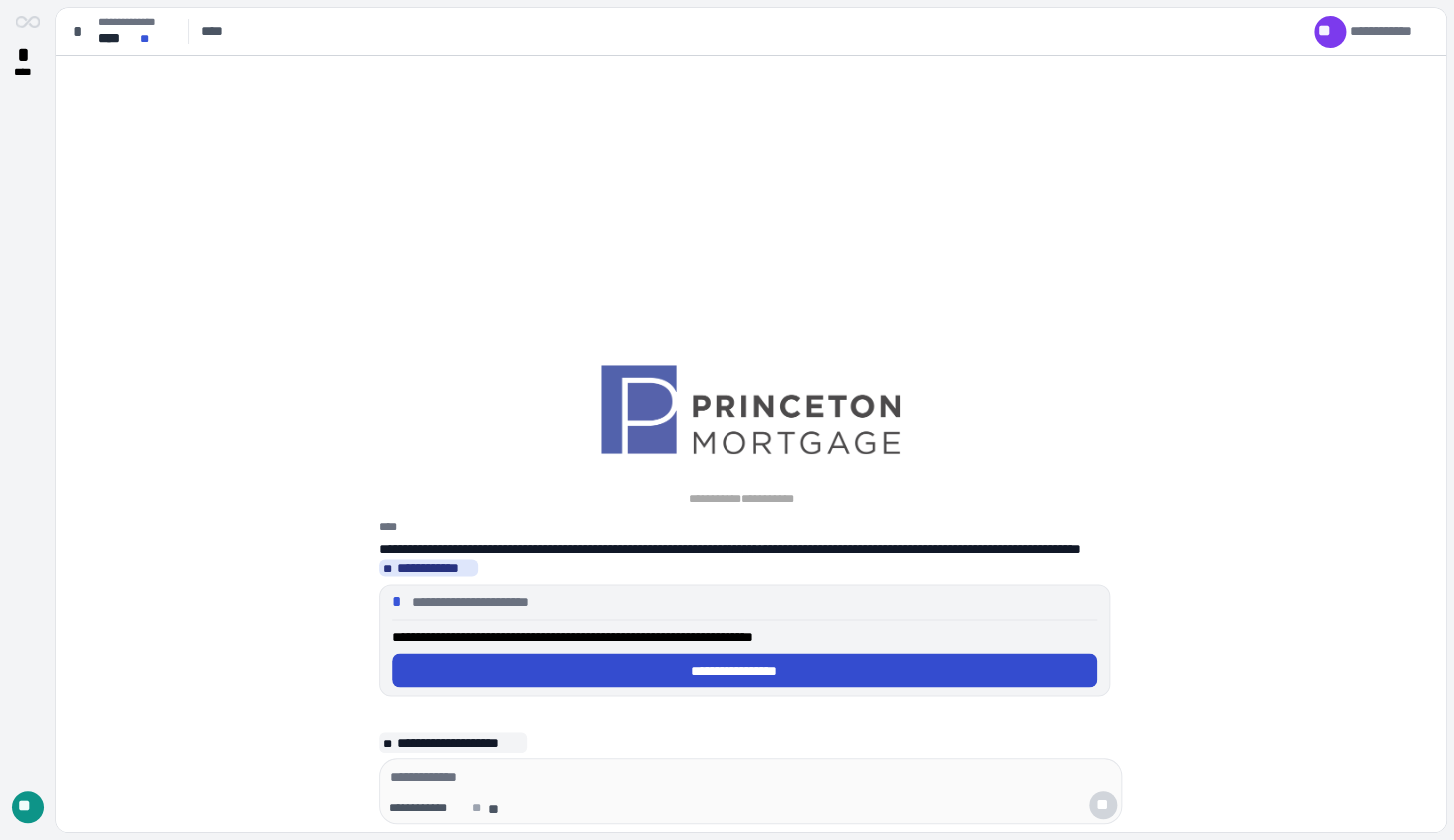 click on "**********" at bounding box center [744, 671] 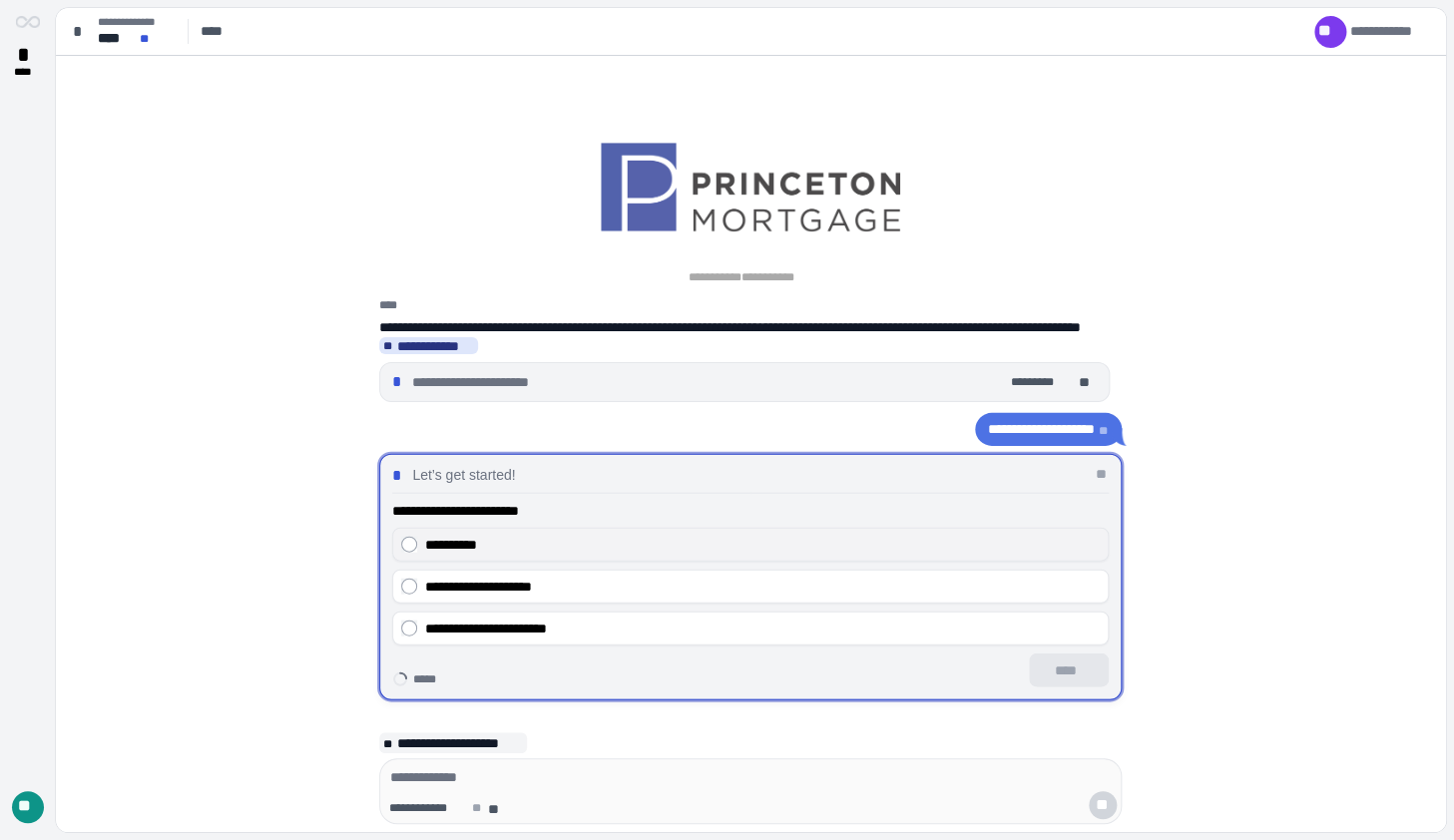 click on "**********" at bounding box center [762, 544] 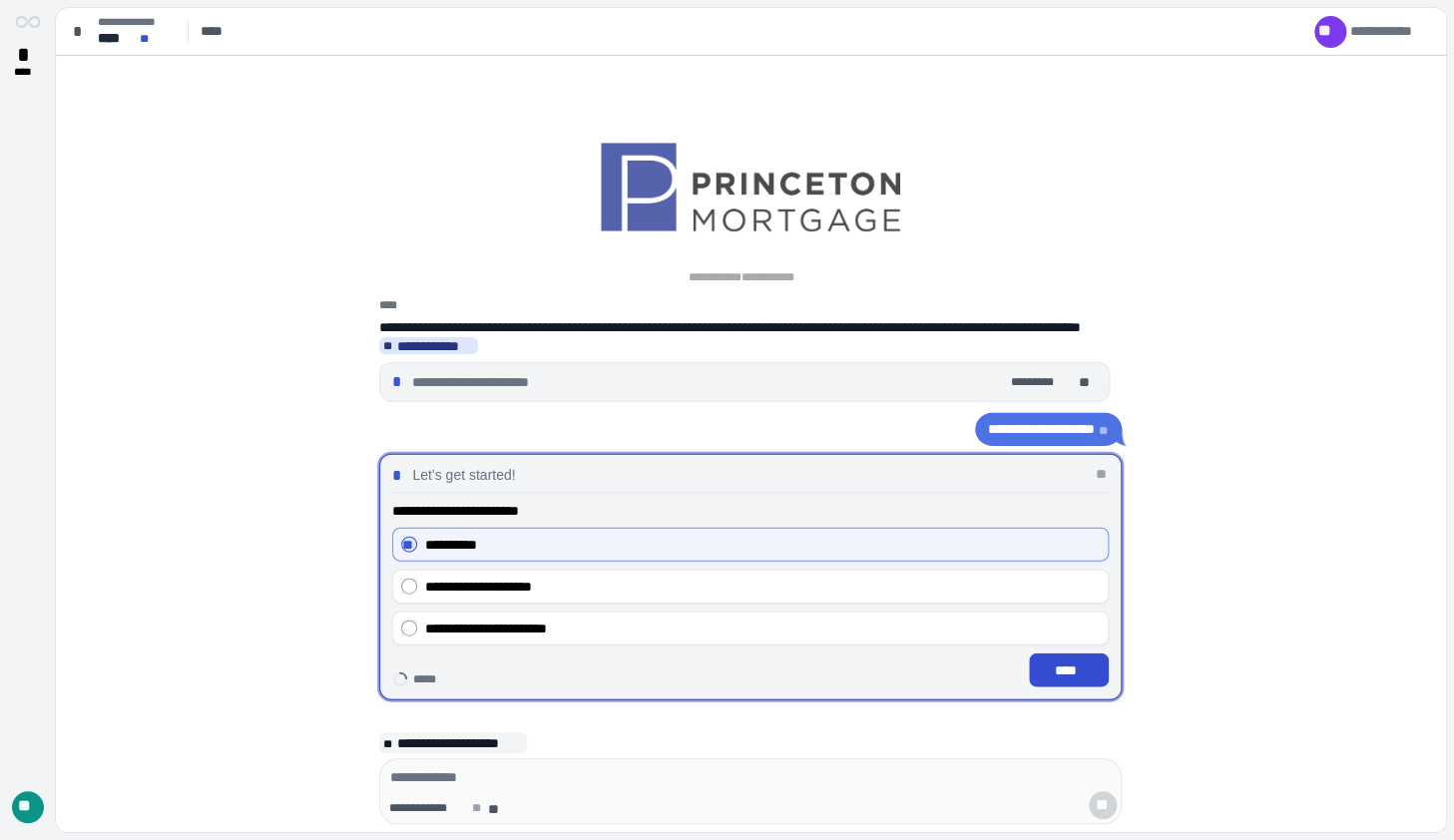 click on "****" at bounding box center [1069, 670] 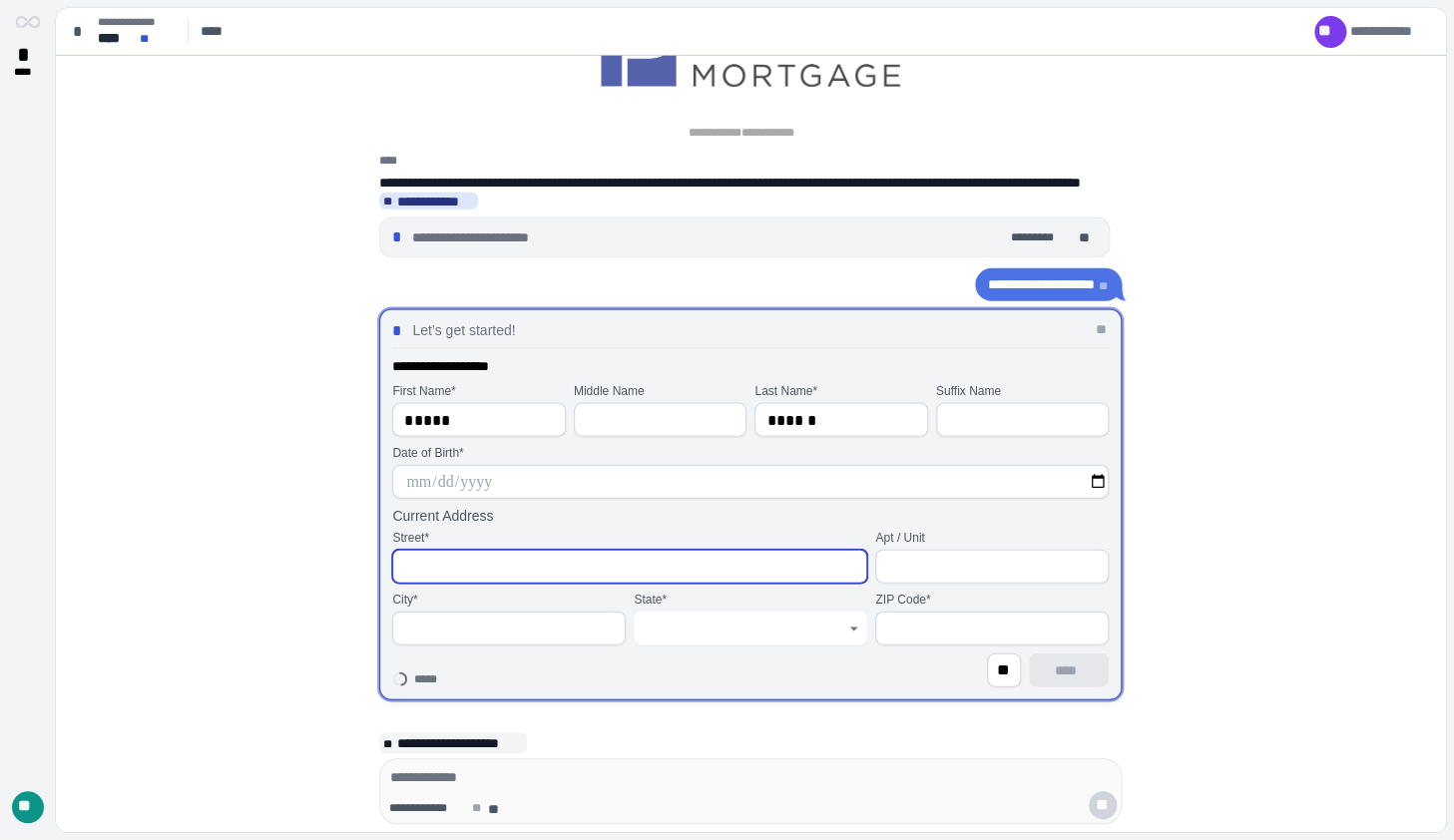 paste on "**********" 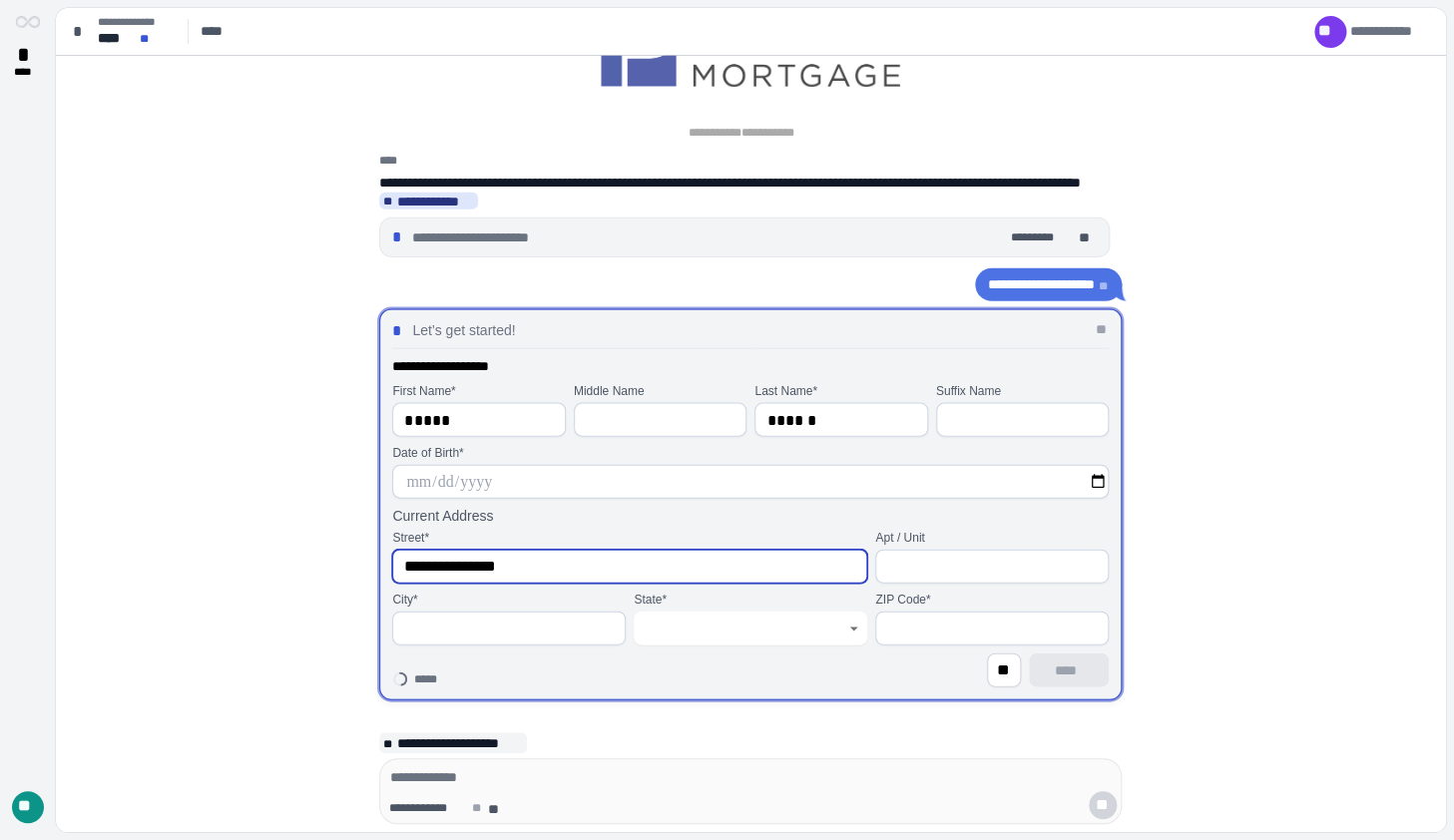 type on "**********" 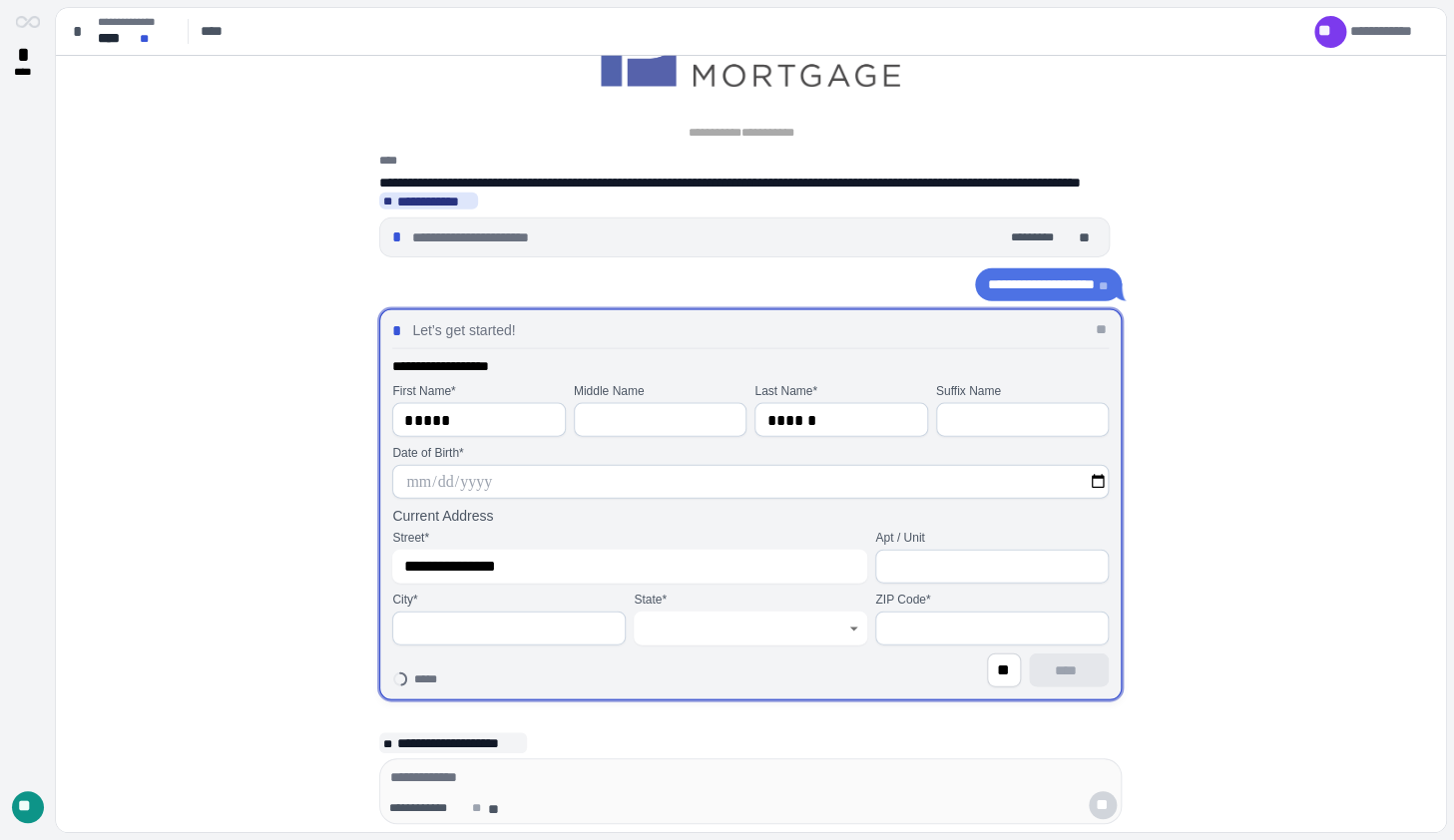 click on "Current Address" at bounding box center (750, 516) 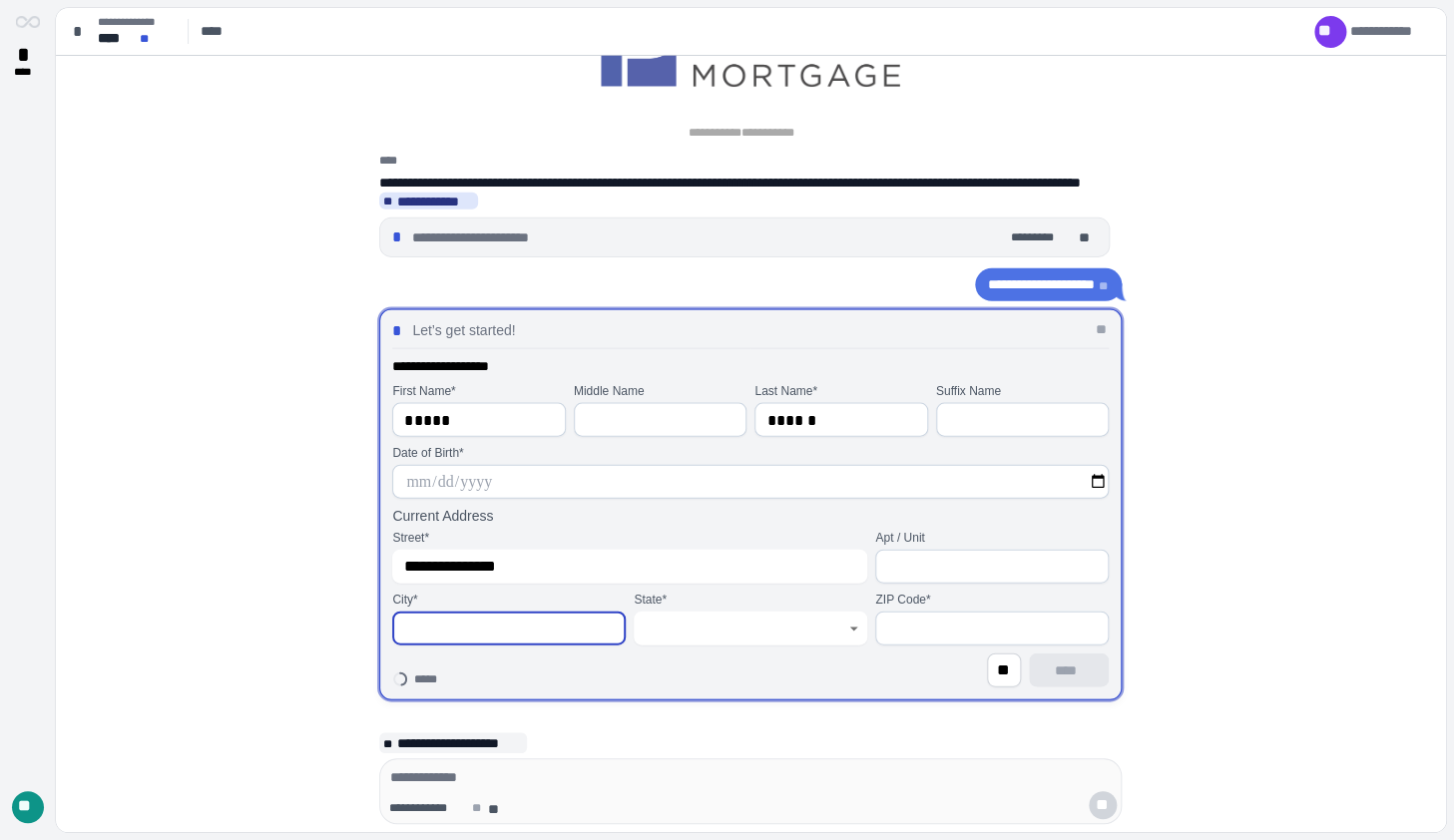 paste on "**********" 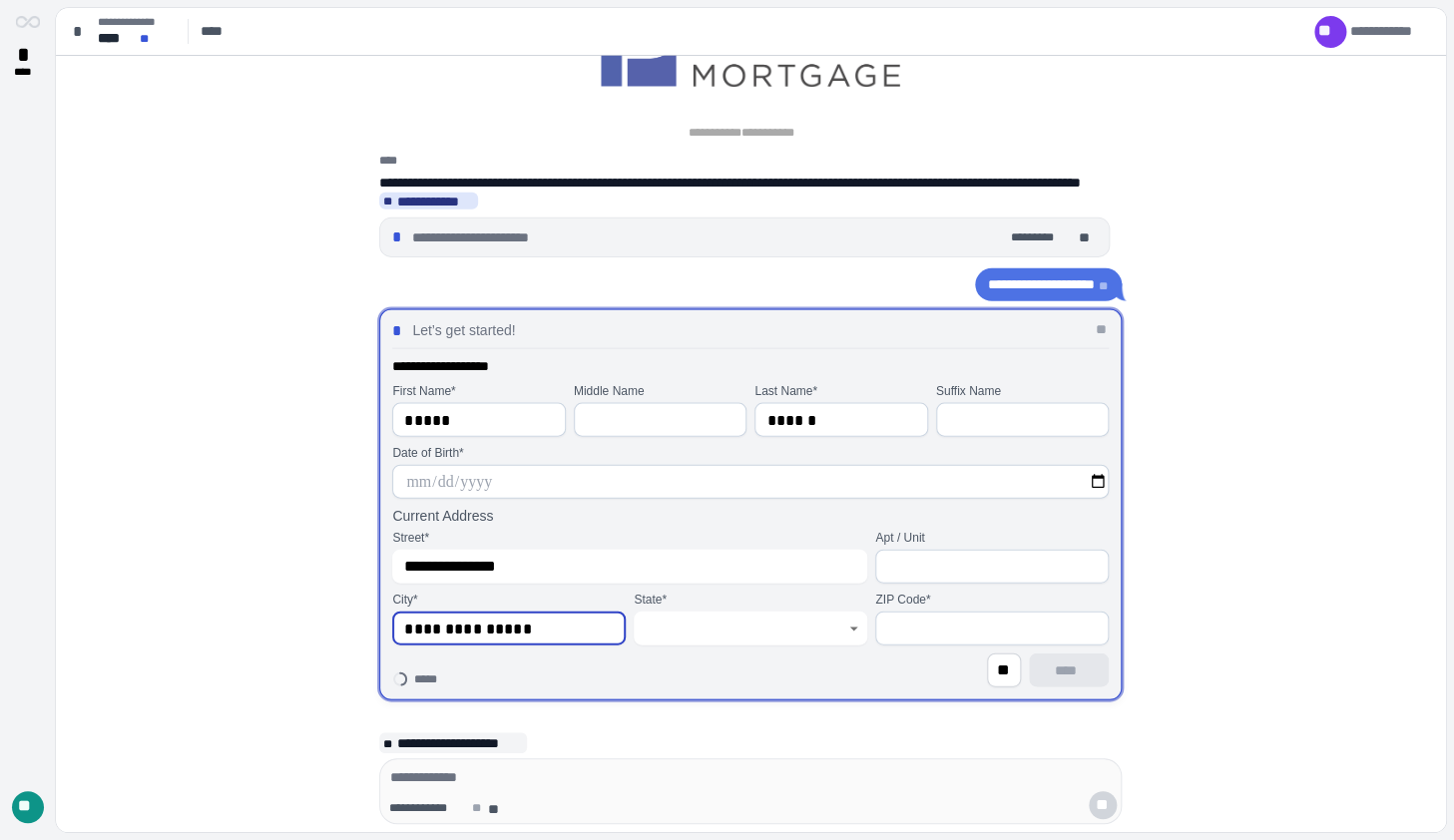 type on "**********" 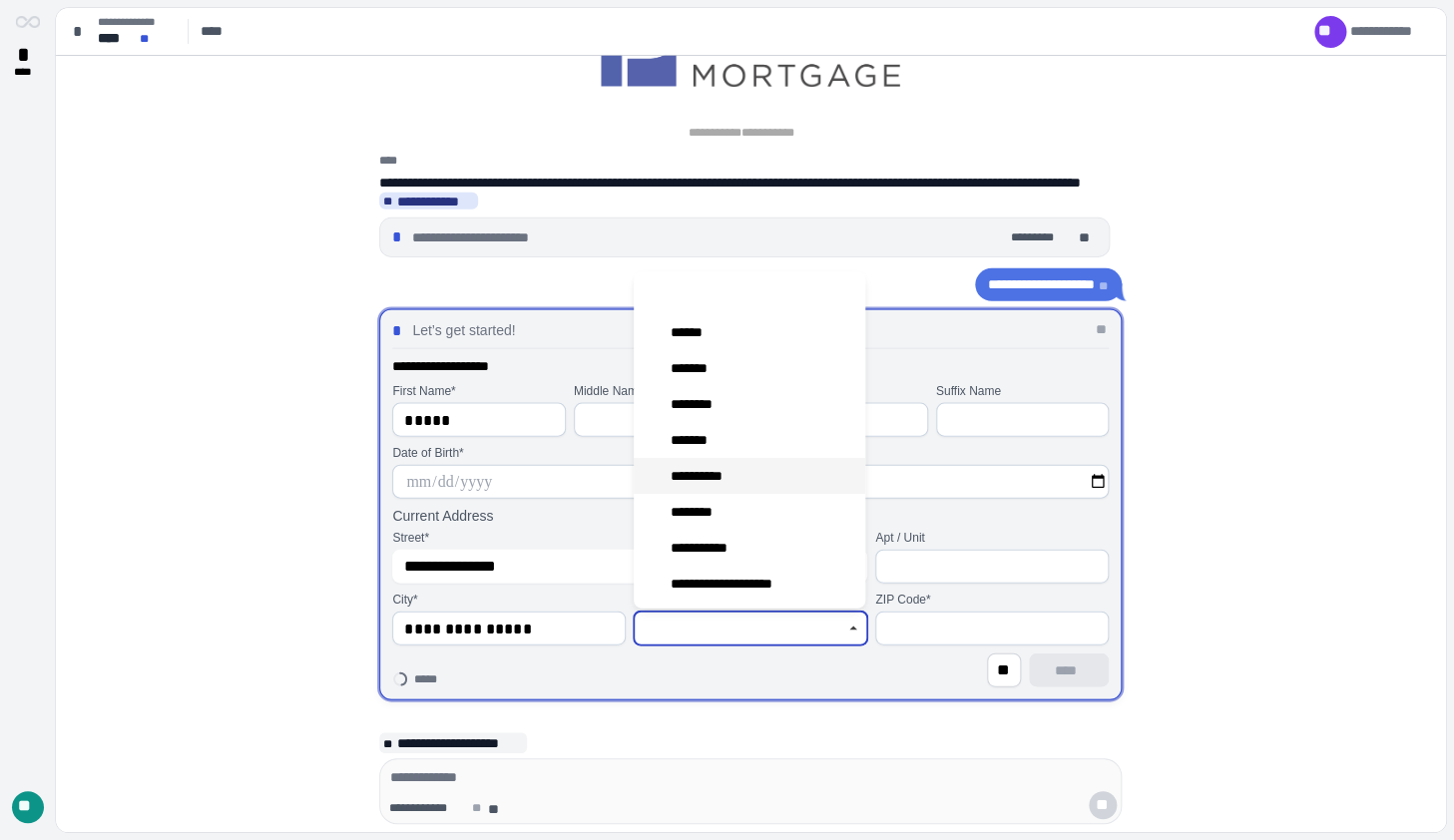 click on "**********" at bounding box center [701, 476] 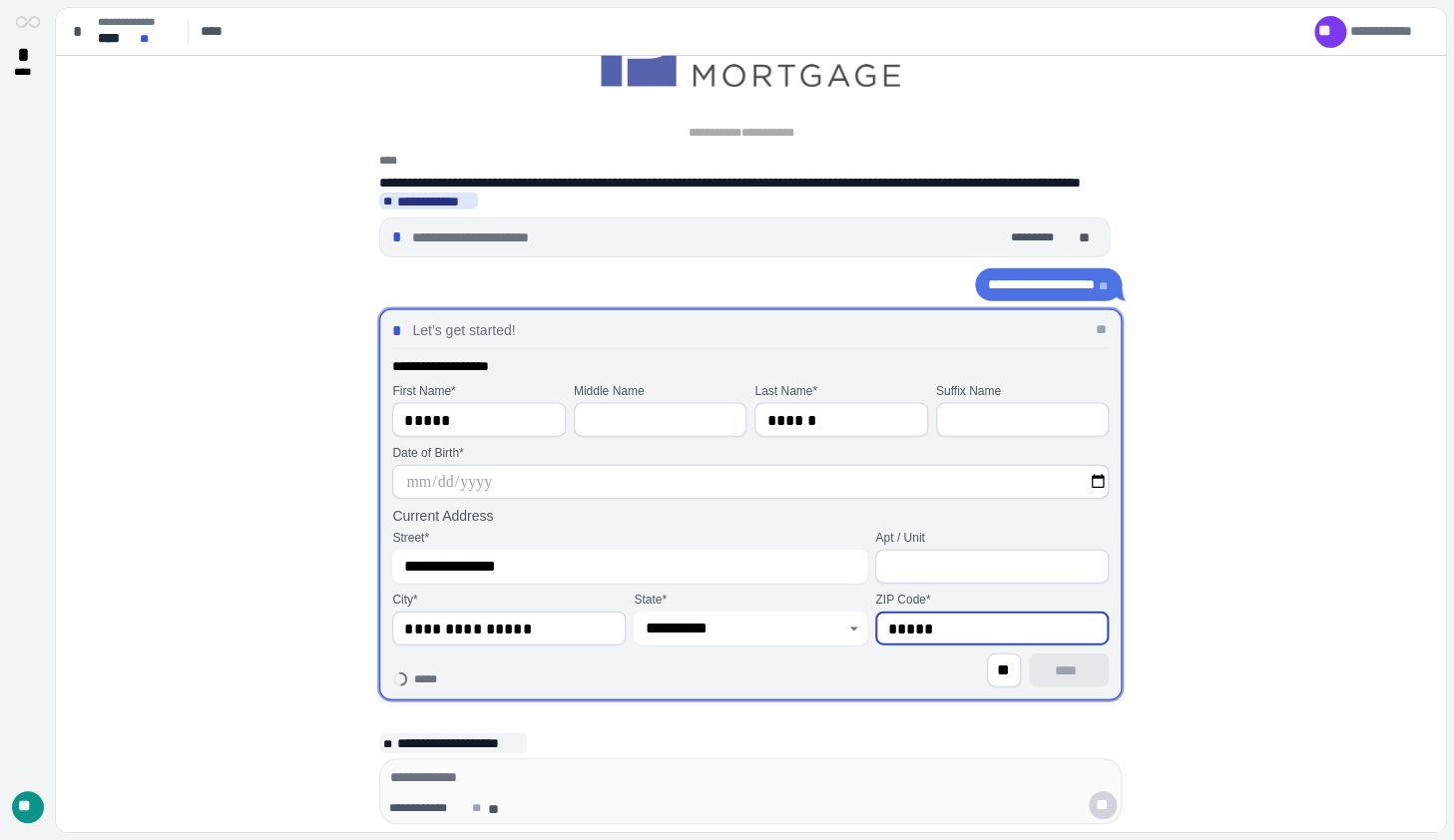 type on "*****" 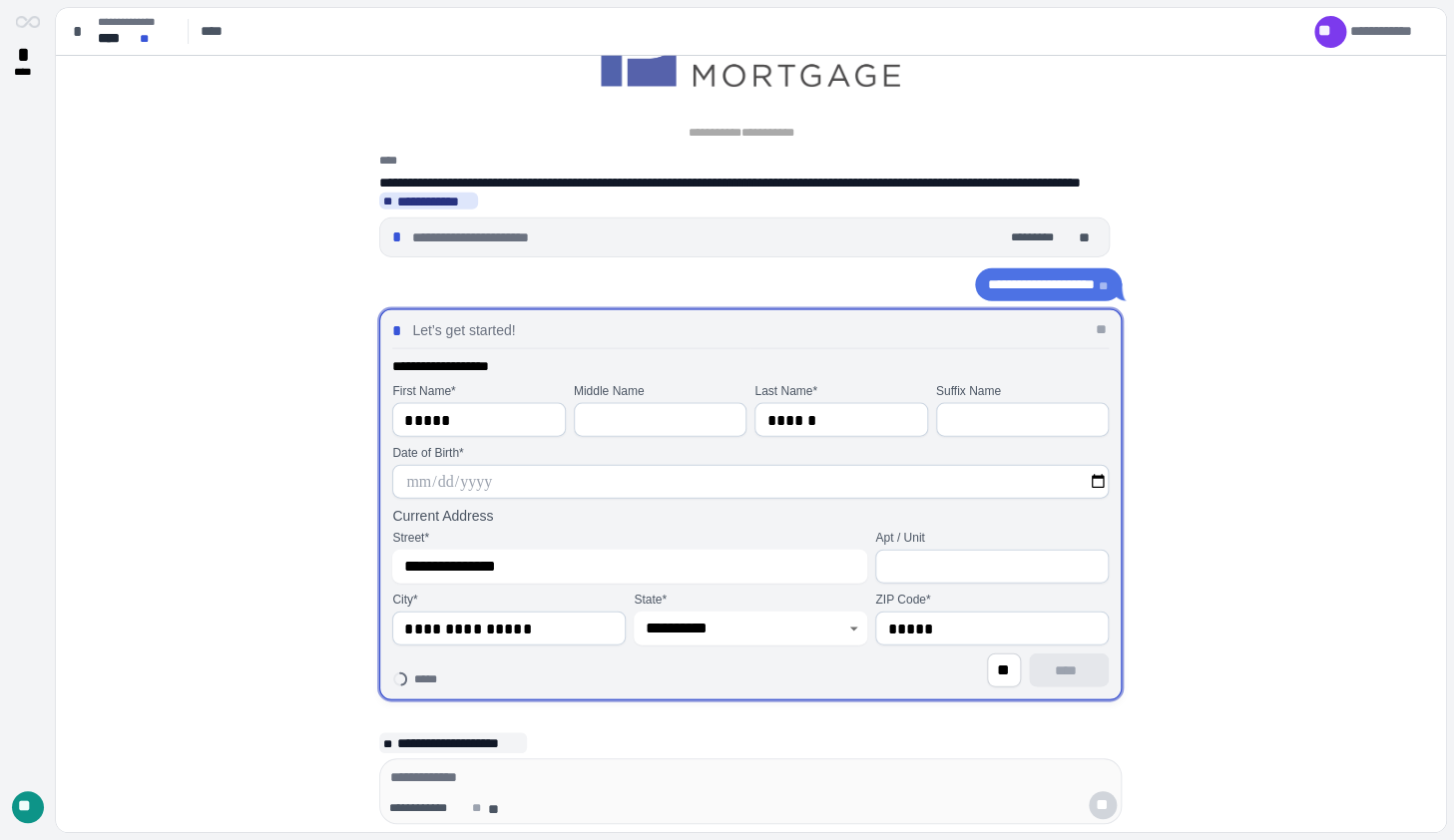 click on "Date of Birth  *" at bounding box center [750, 472] 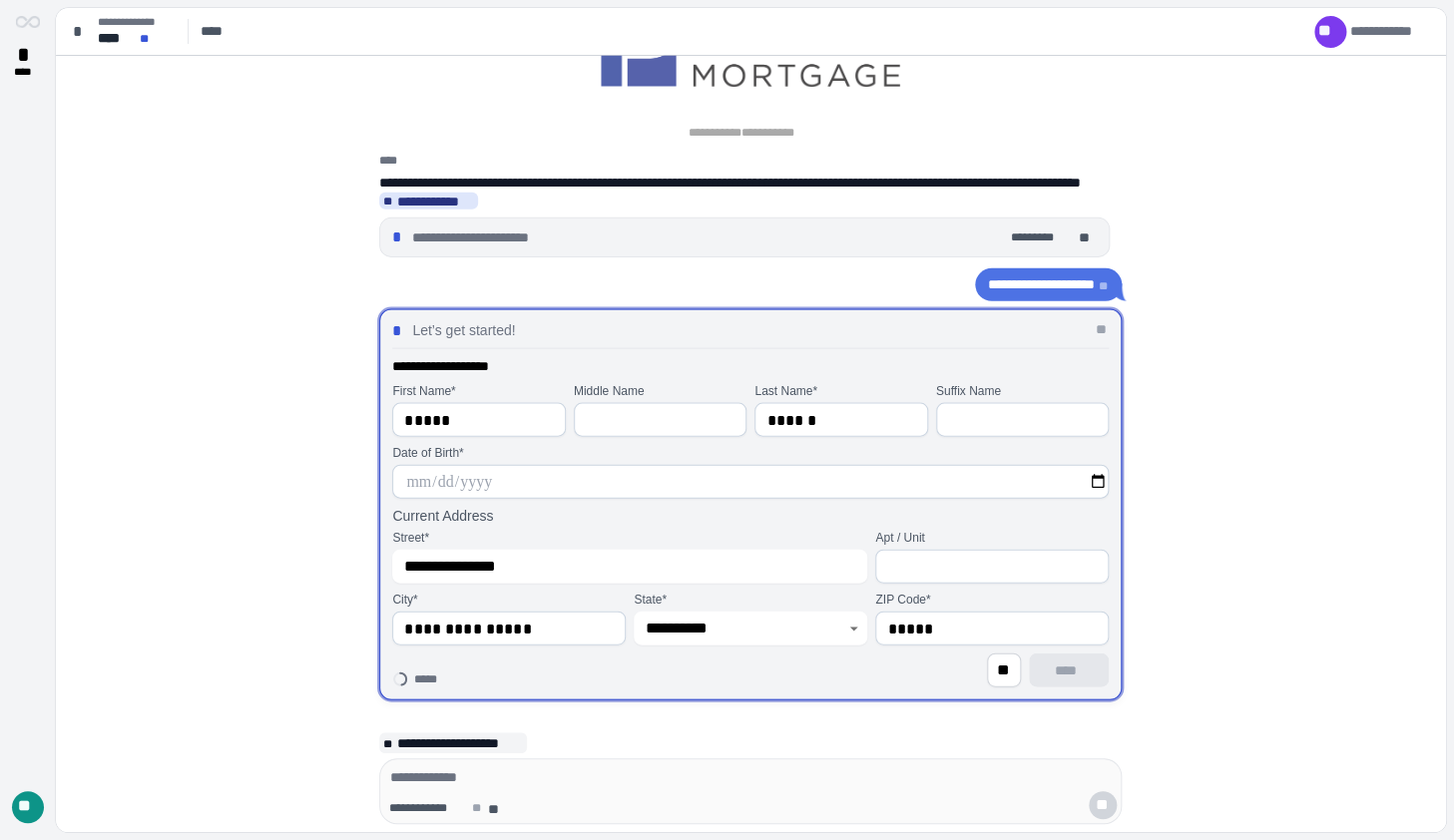 type on "**********" 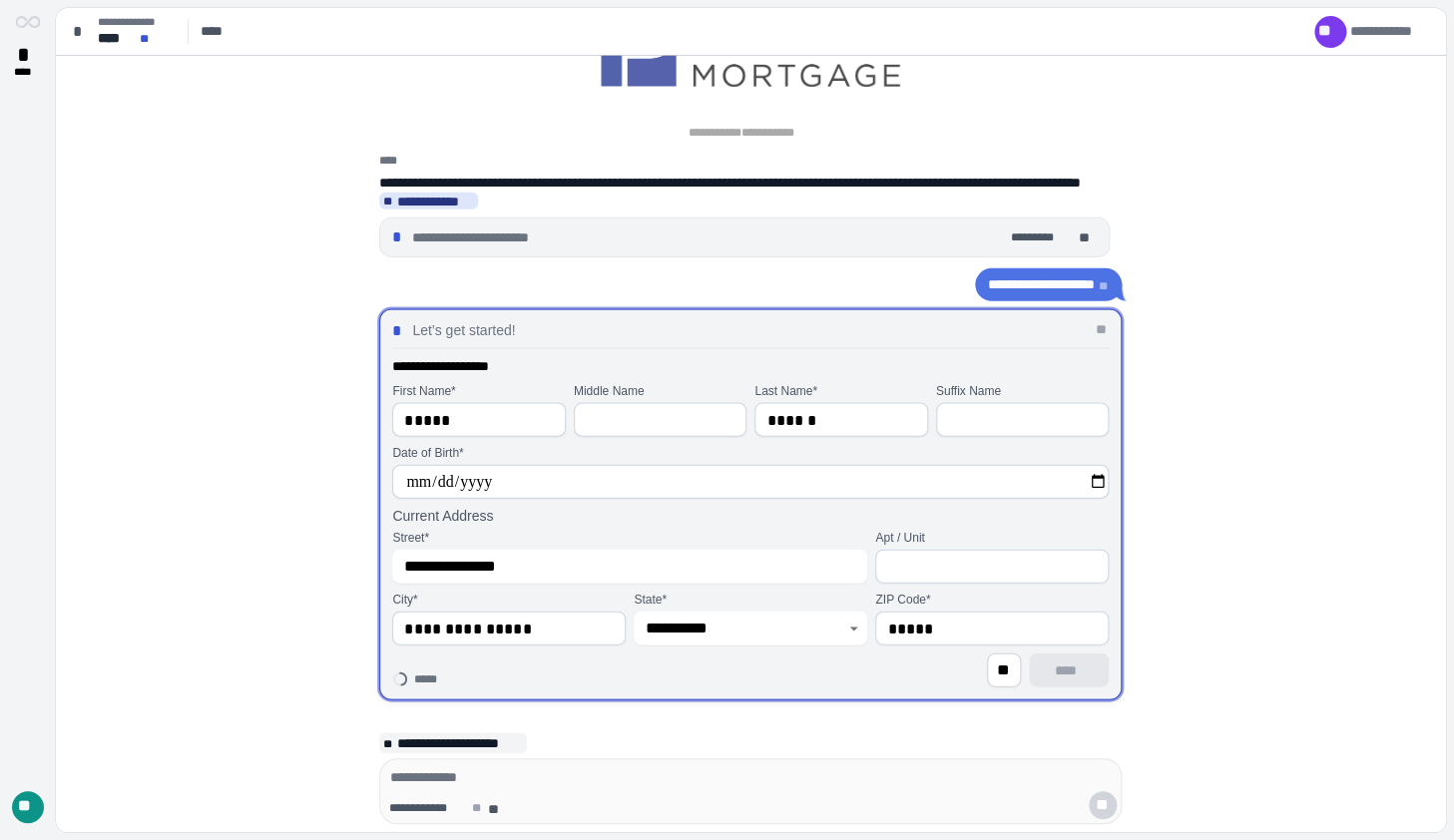 type on "**********" 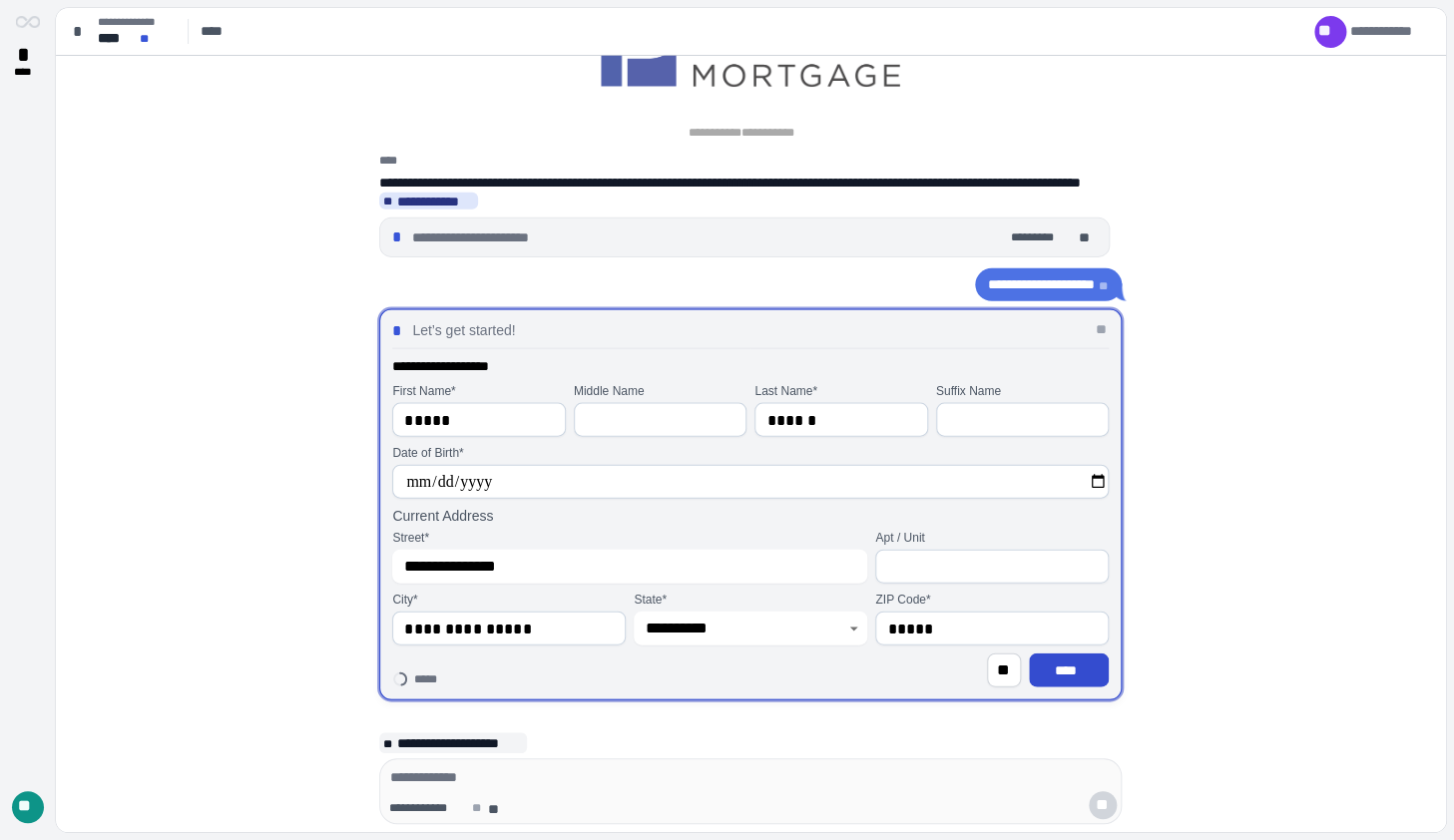 type on "**********" 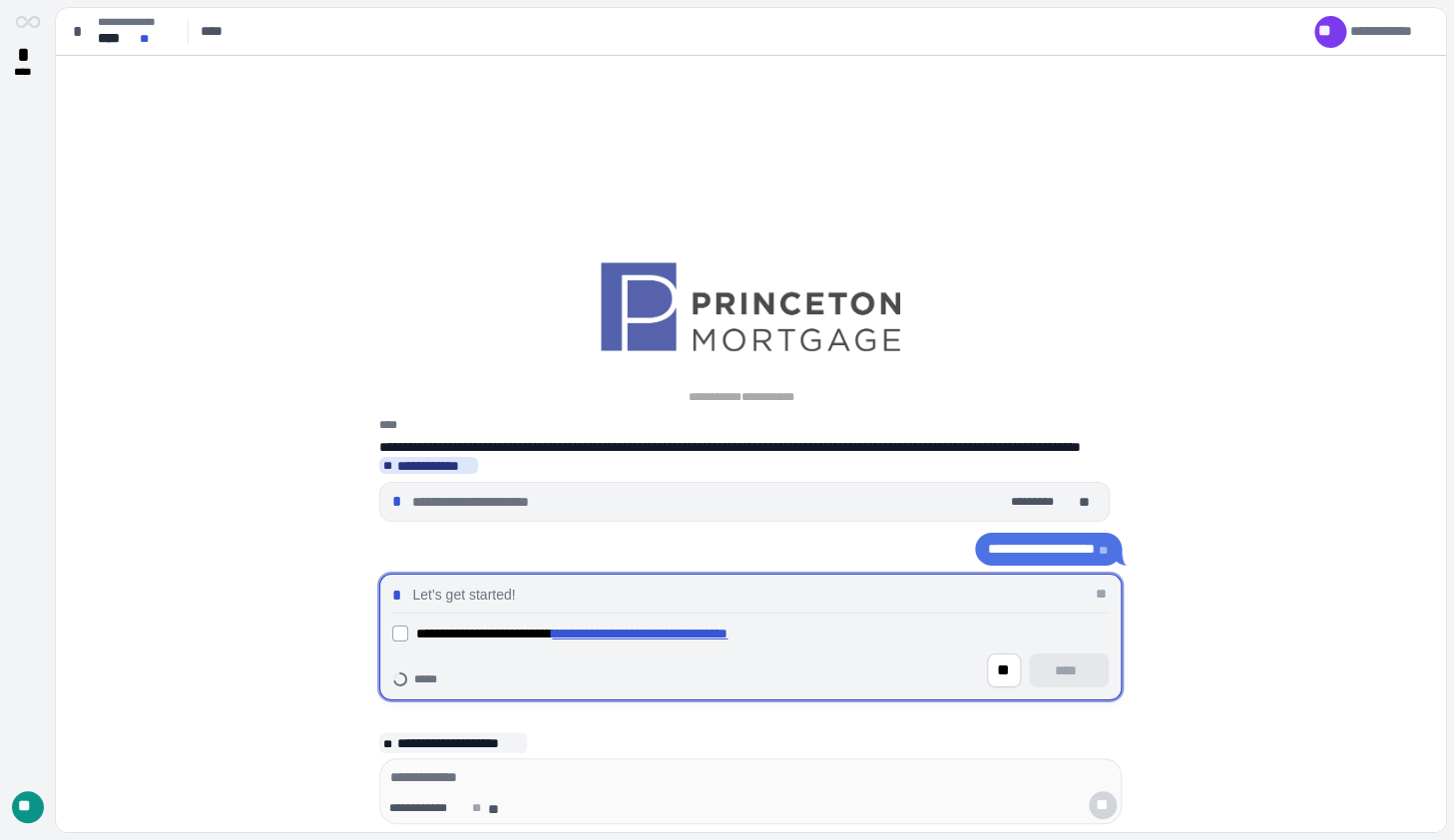 click on "**********" at bounding box center [750, 633] 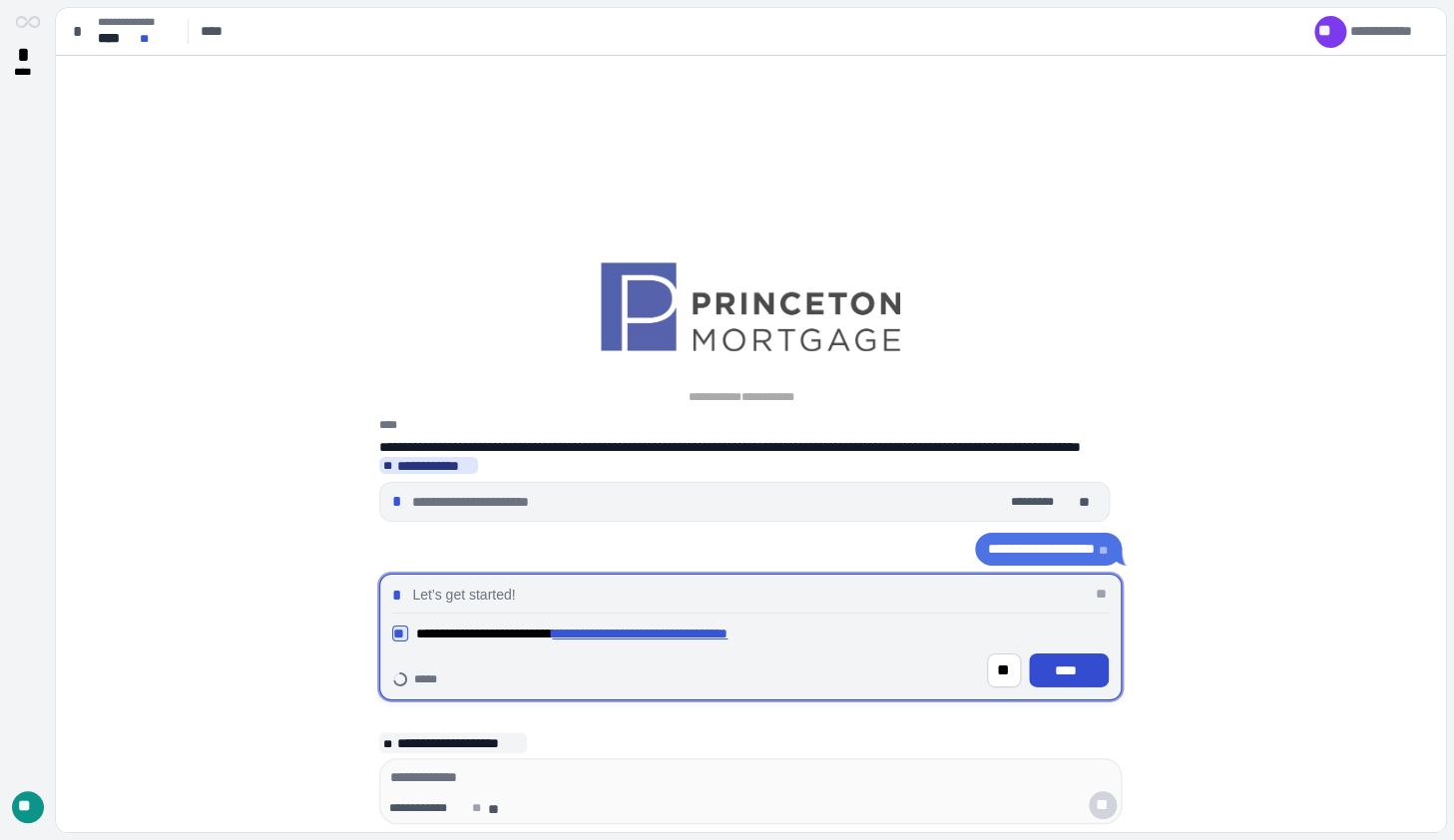 click on "****" at bounding box center (1069, 670) 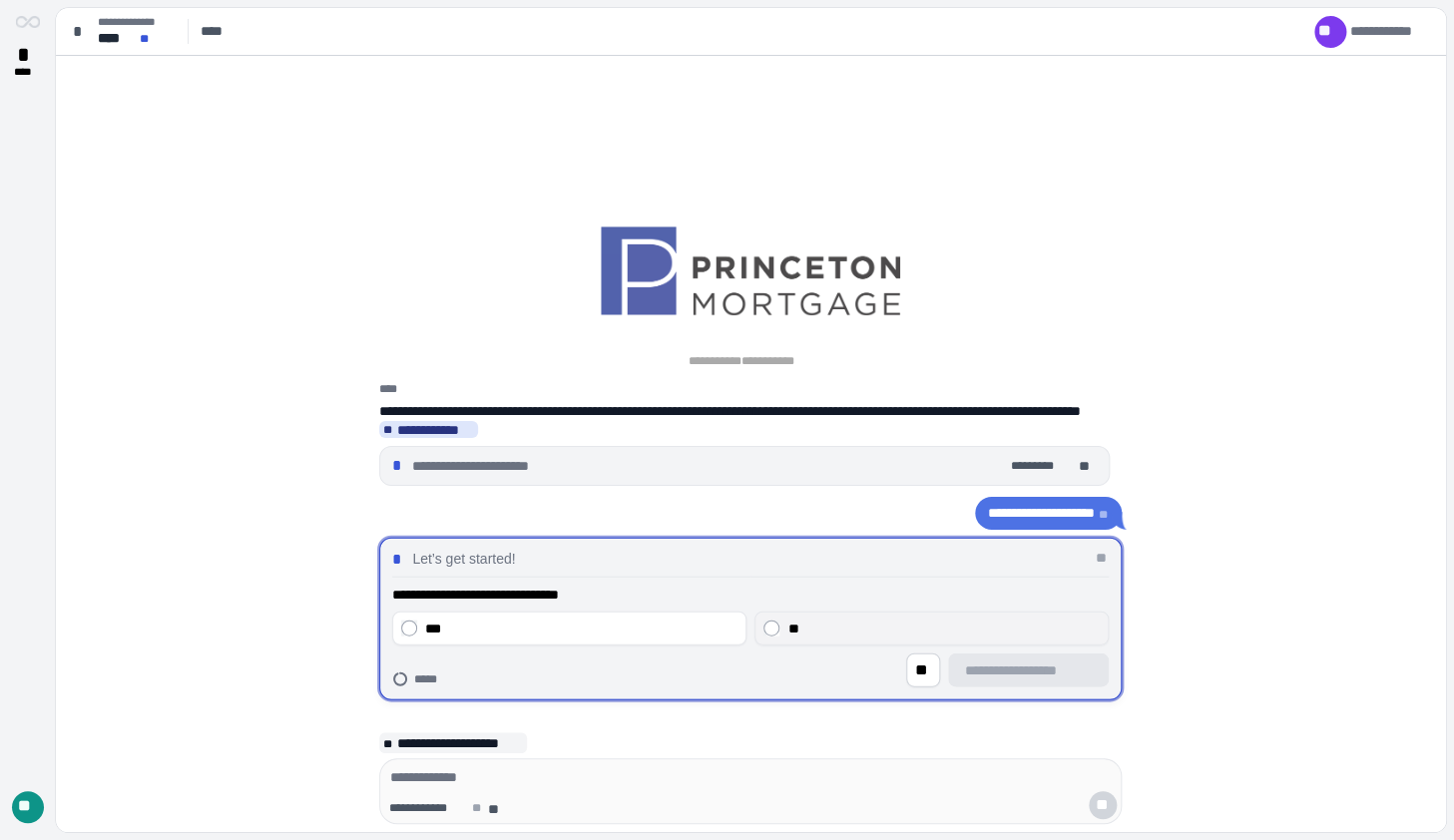 click on "**" at bounding box center (792, 628) 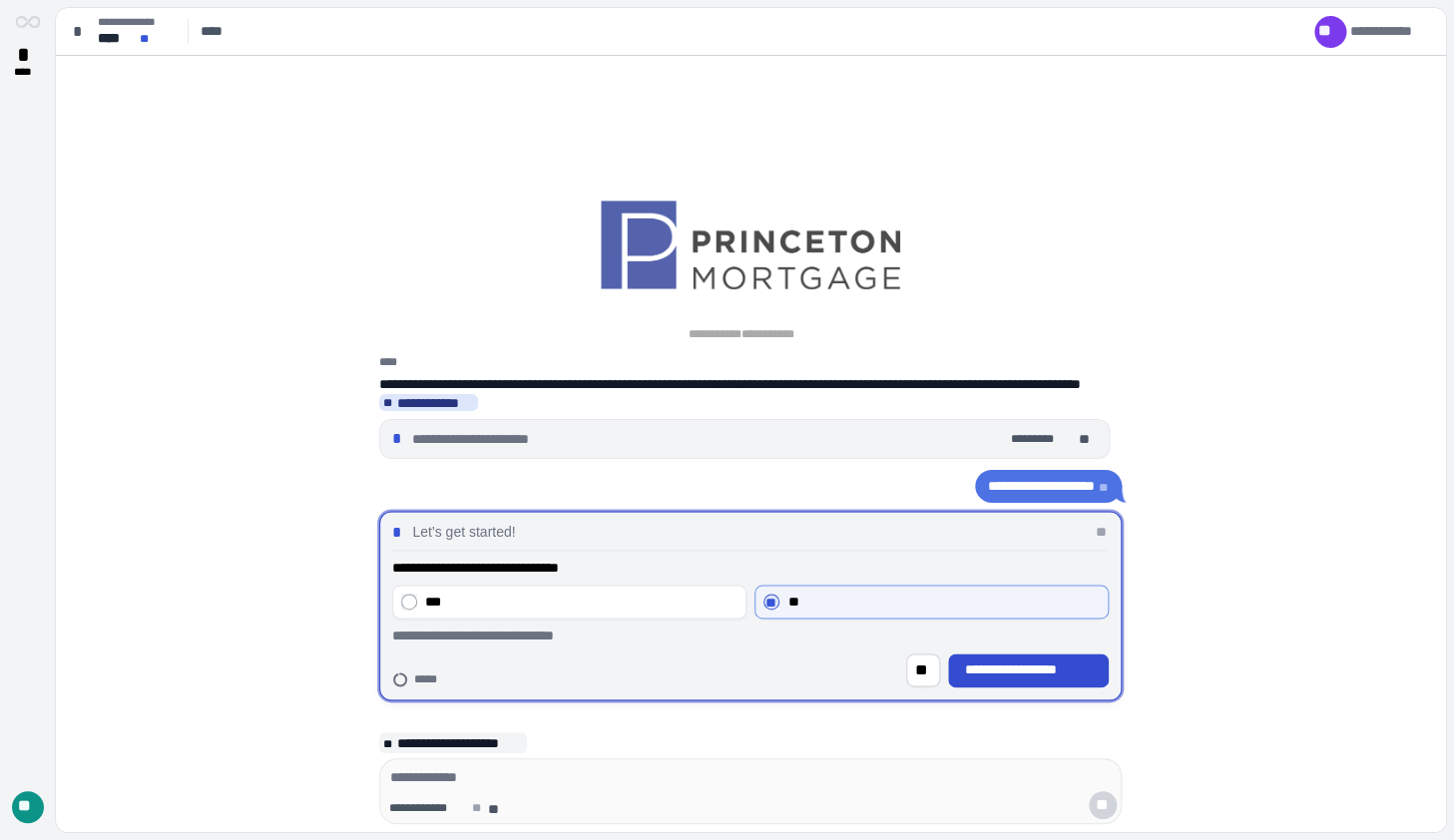 click on "**********" at bounding box center [1029, 670] 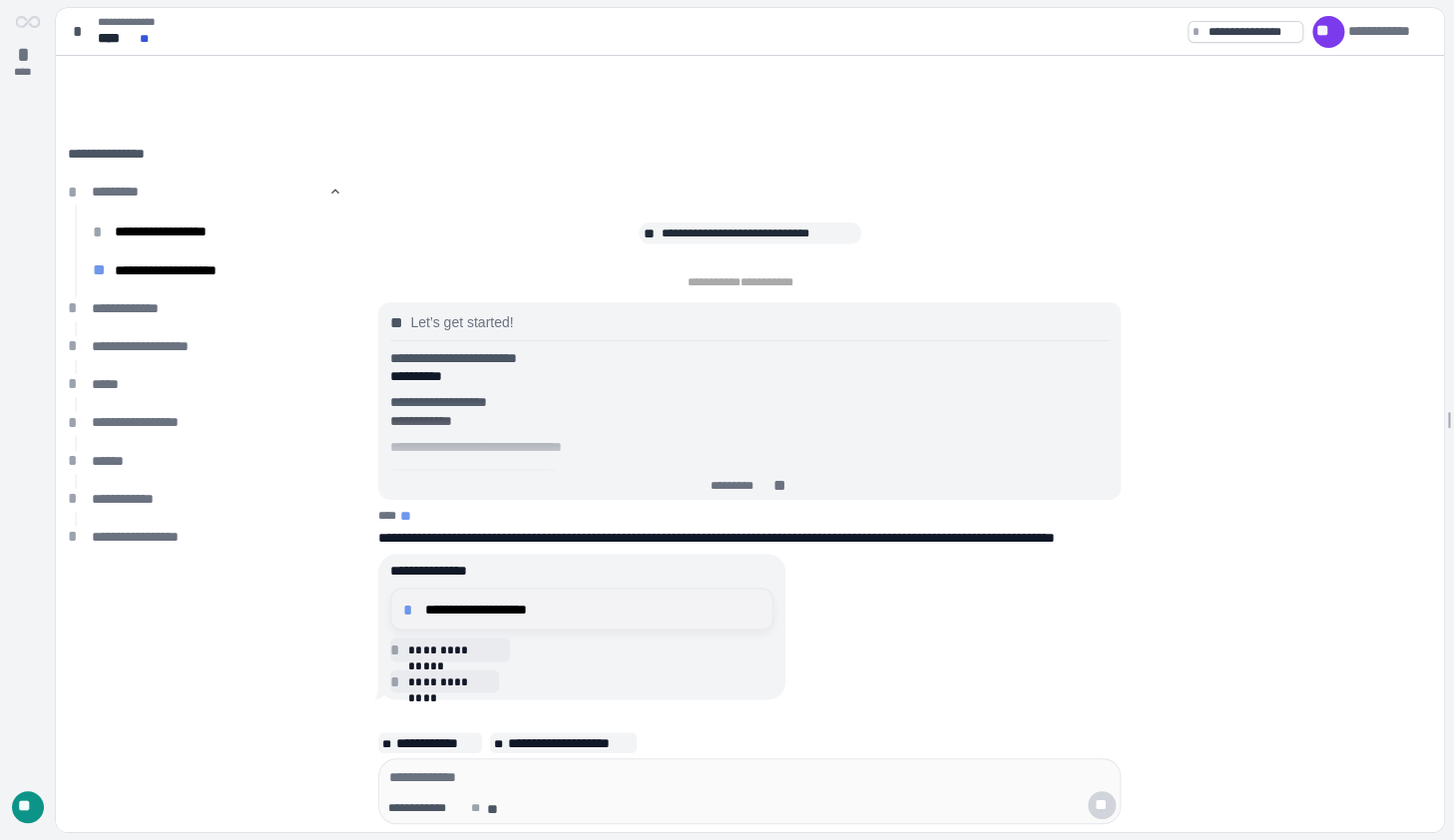 click on "**********" at bounding box center [593, 609] 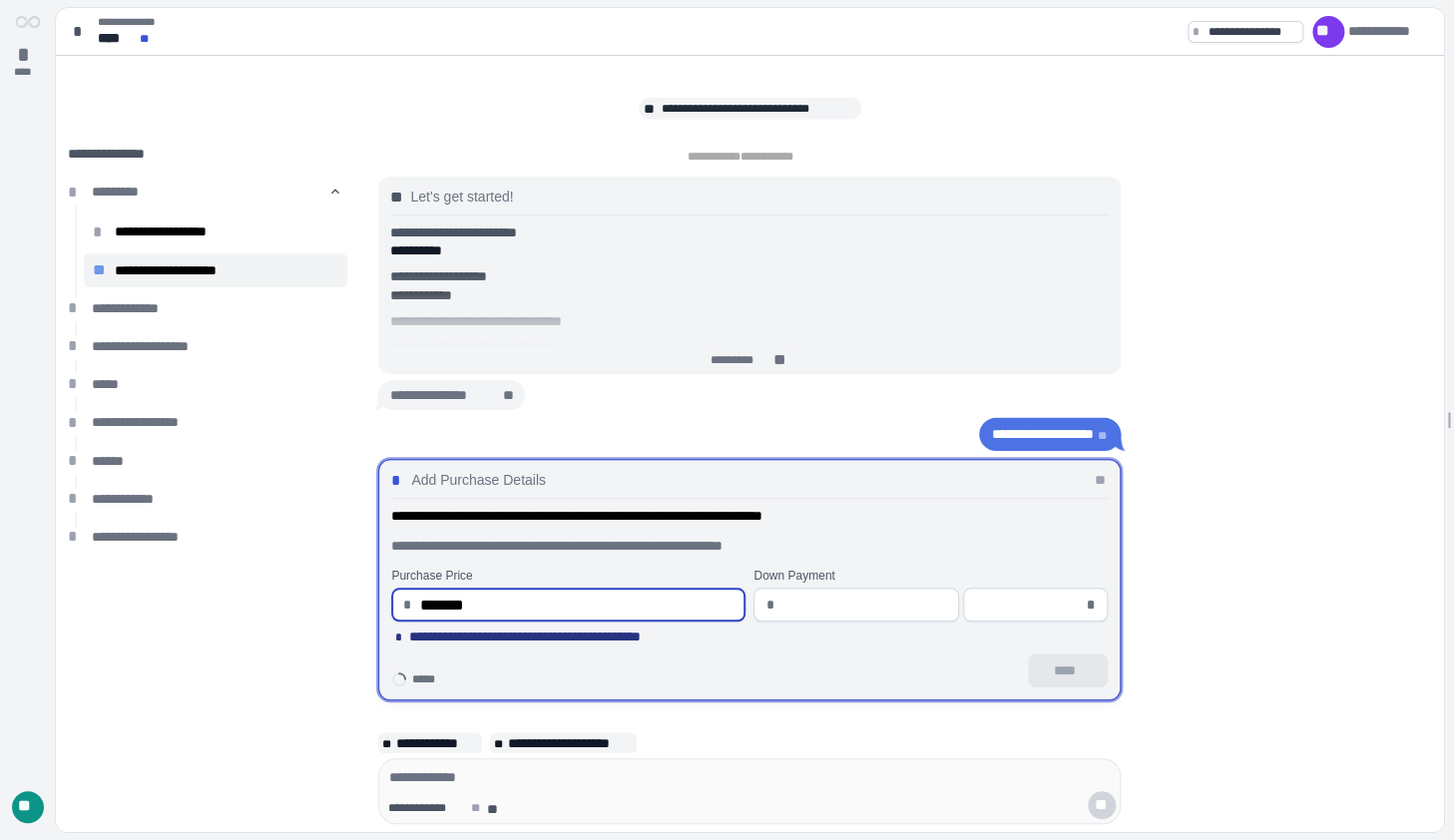 type on "**********" 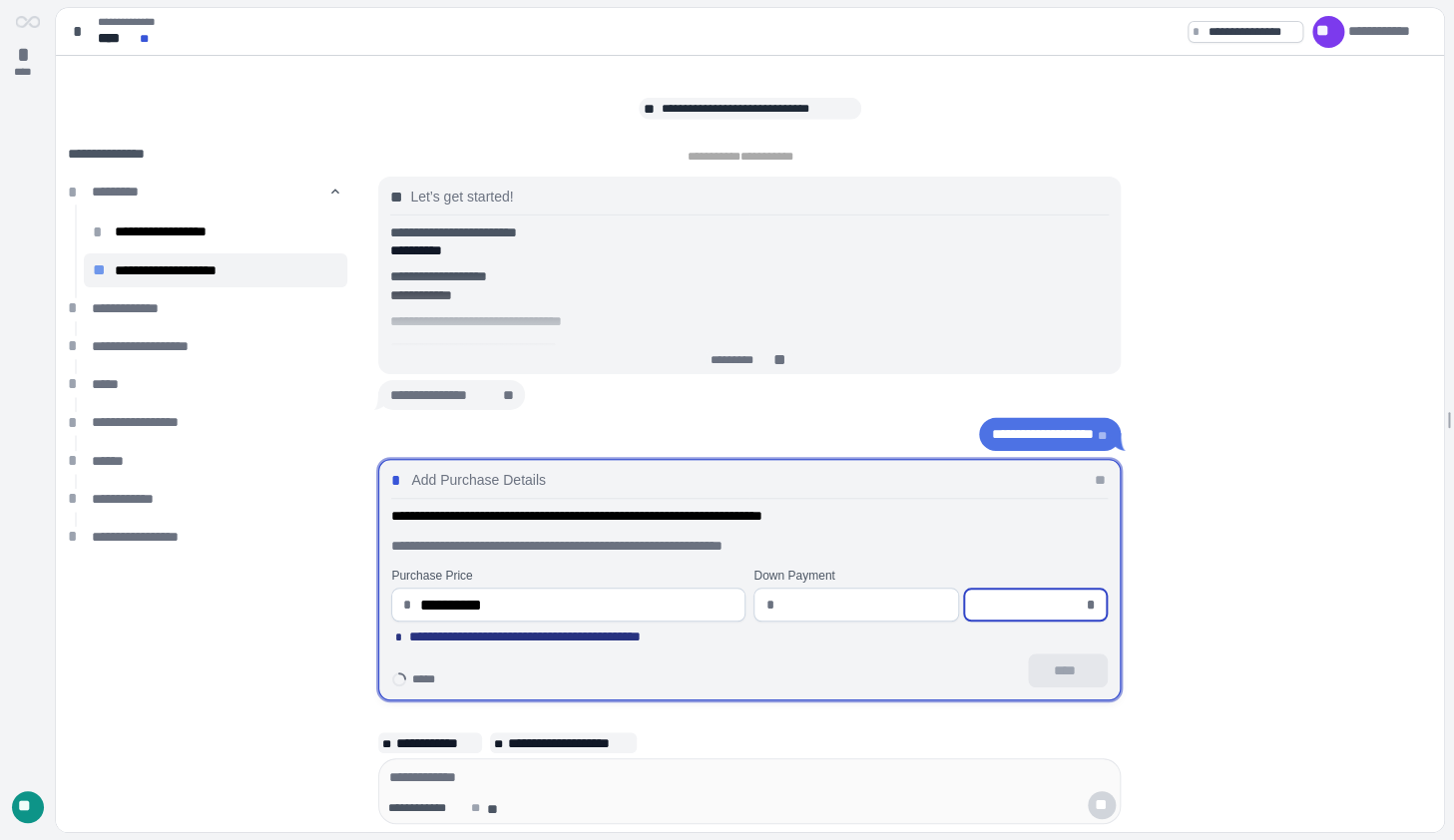 click at bounding box center [1029, 605] 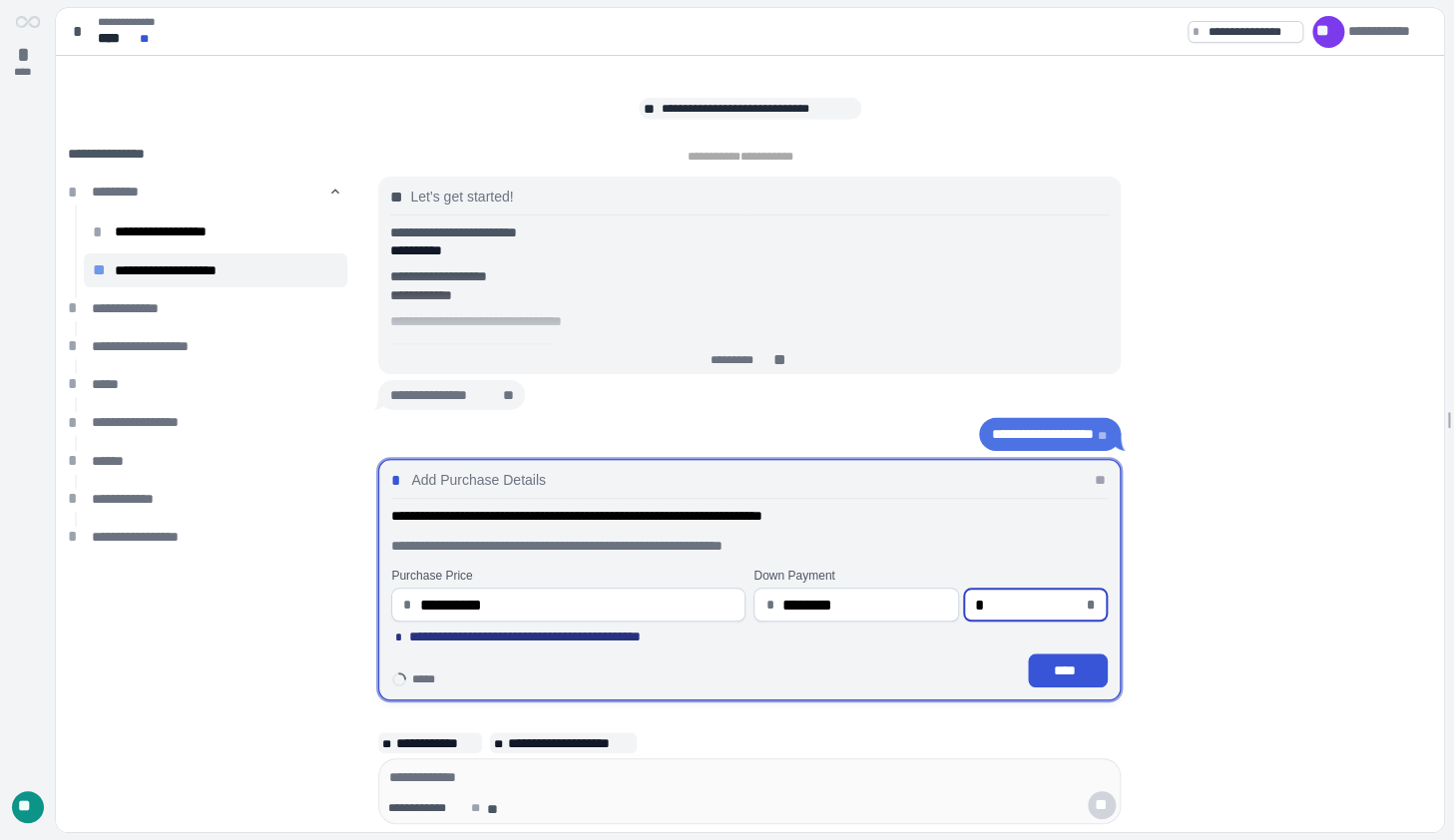 type on "*********" 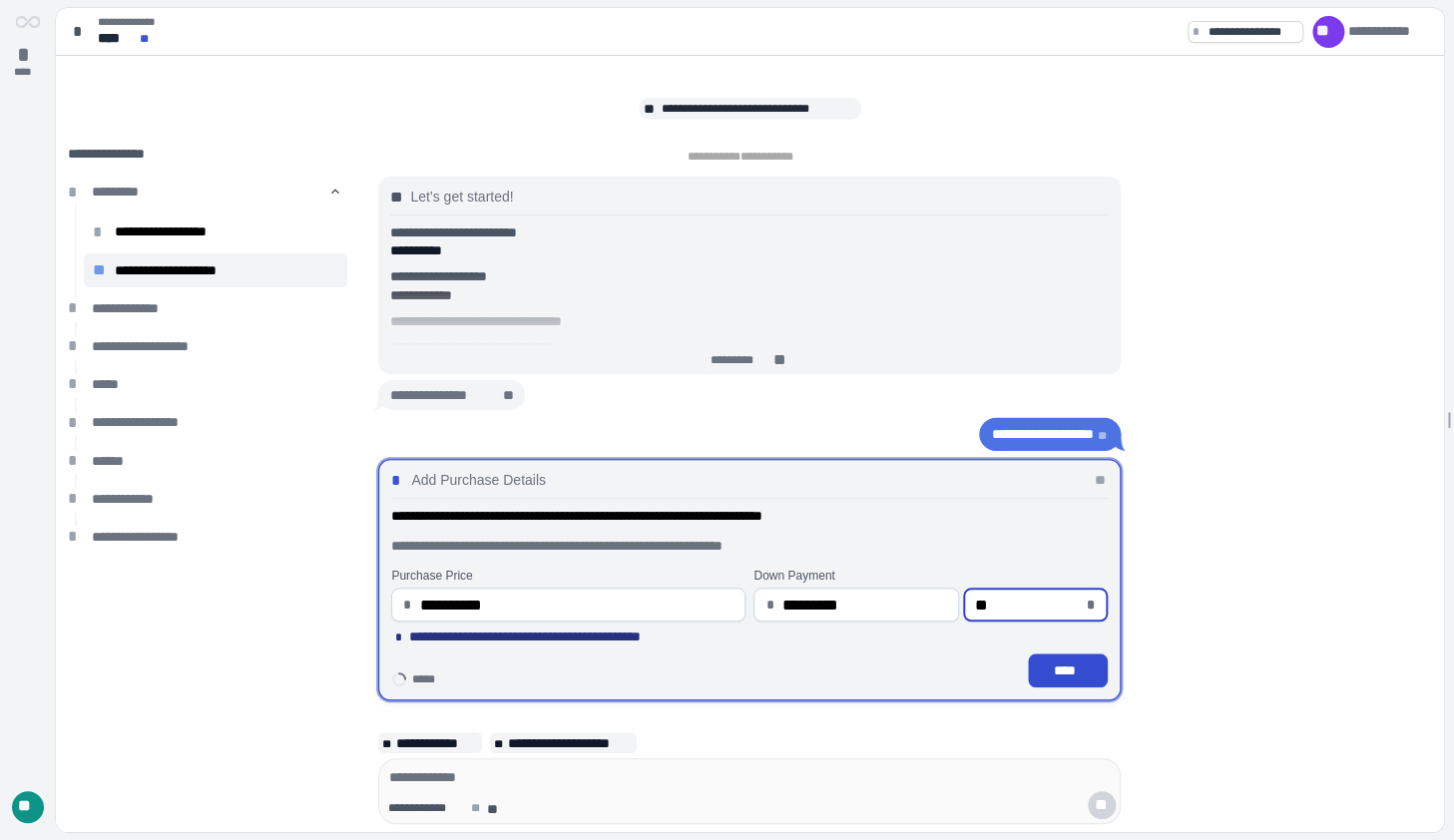 type on "******" 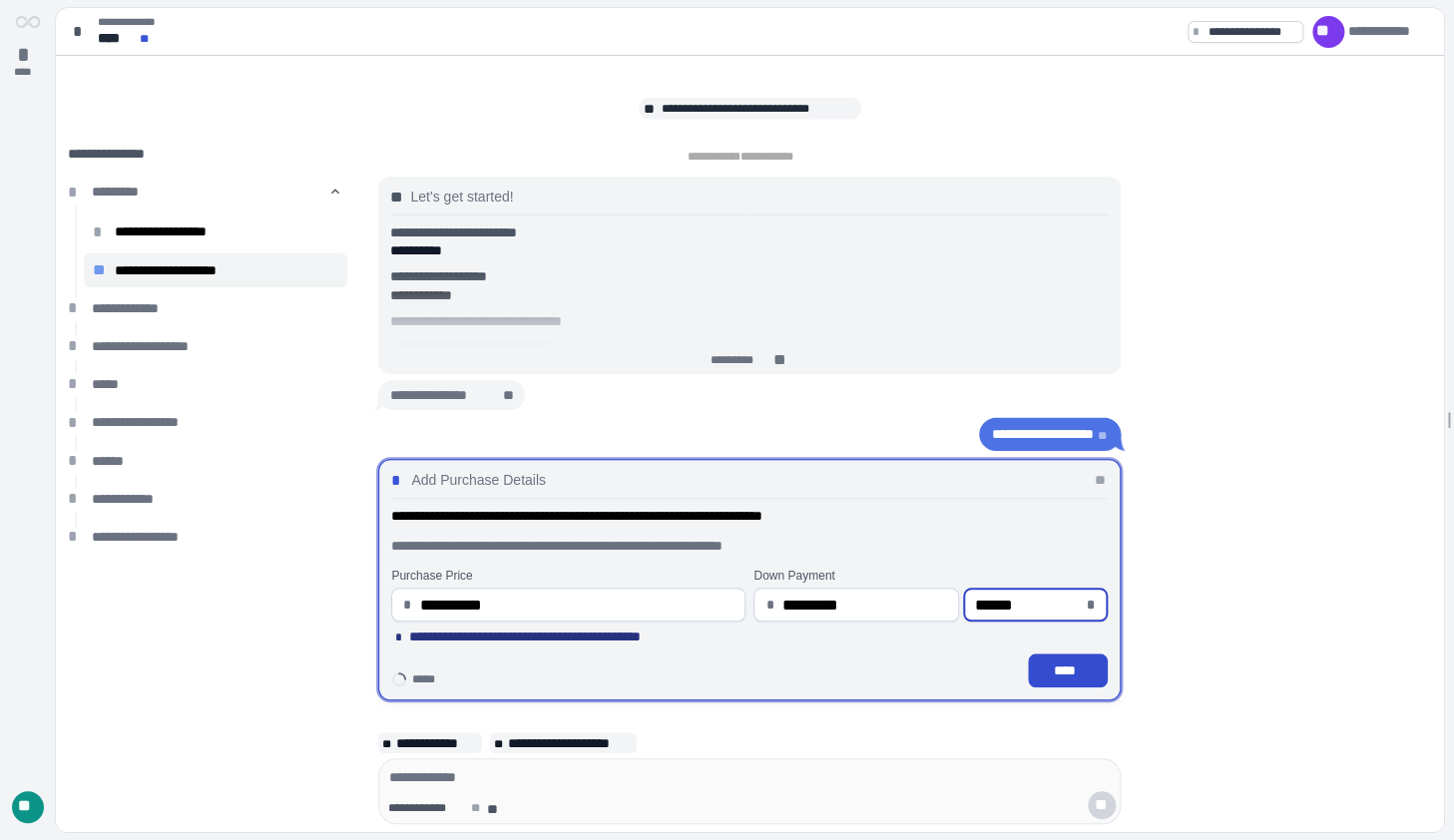 click on "****" at bounding box center (1068, 670) 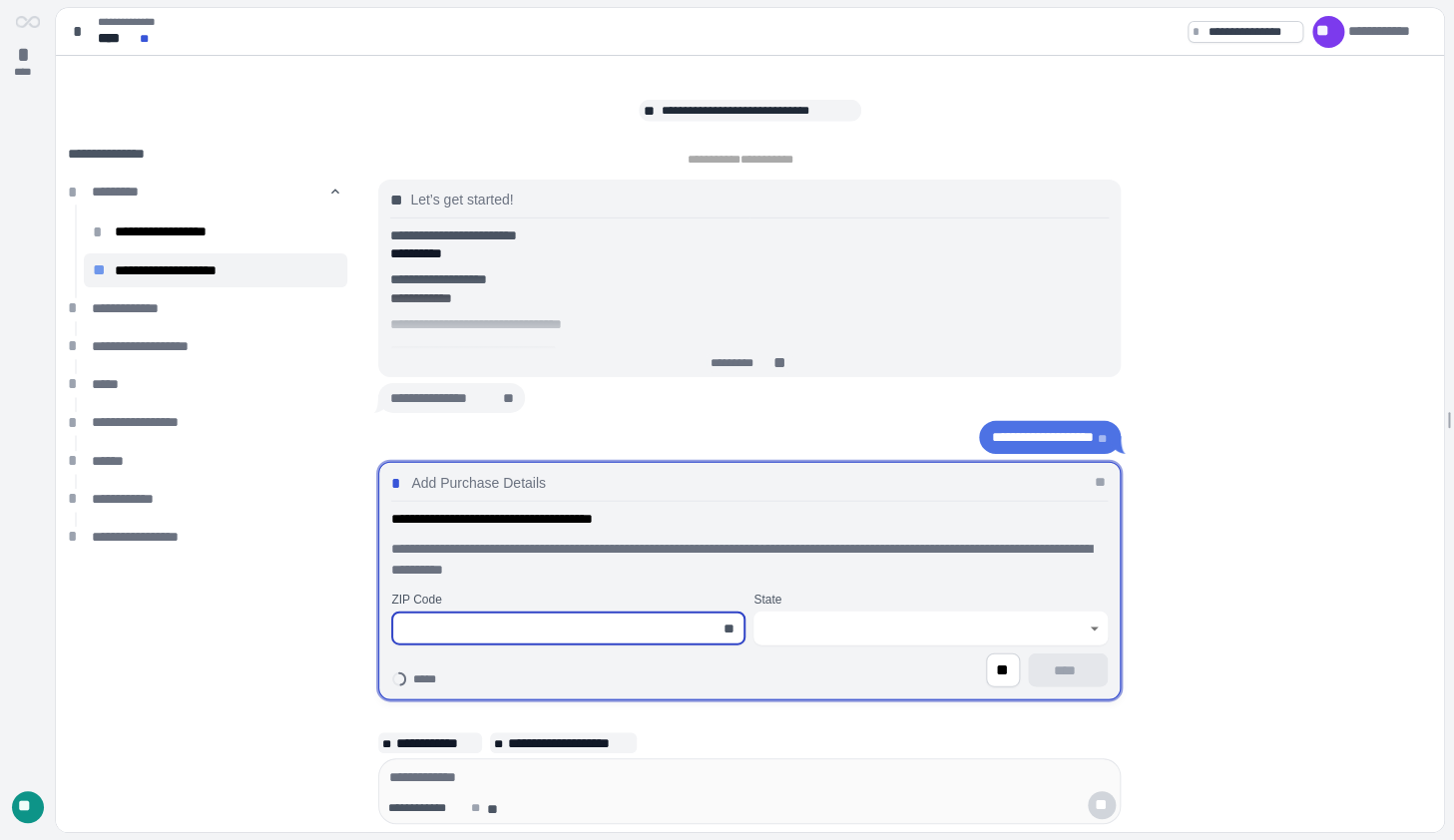 type on "*" 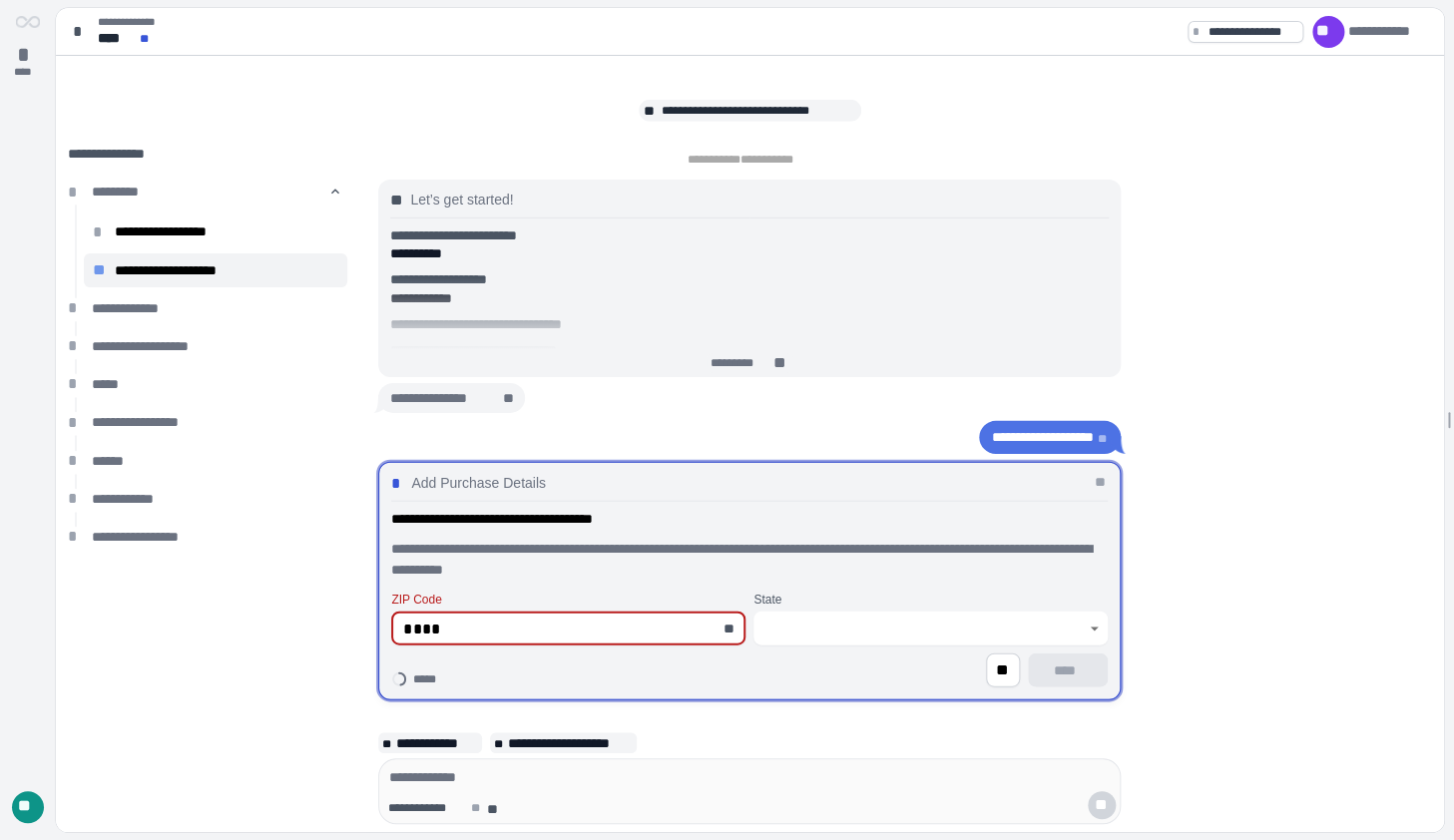 type on "*****" 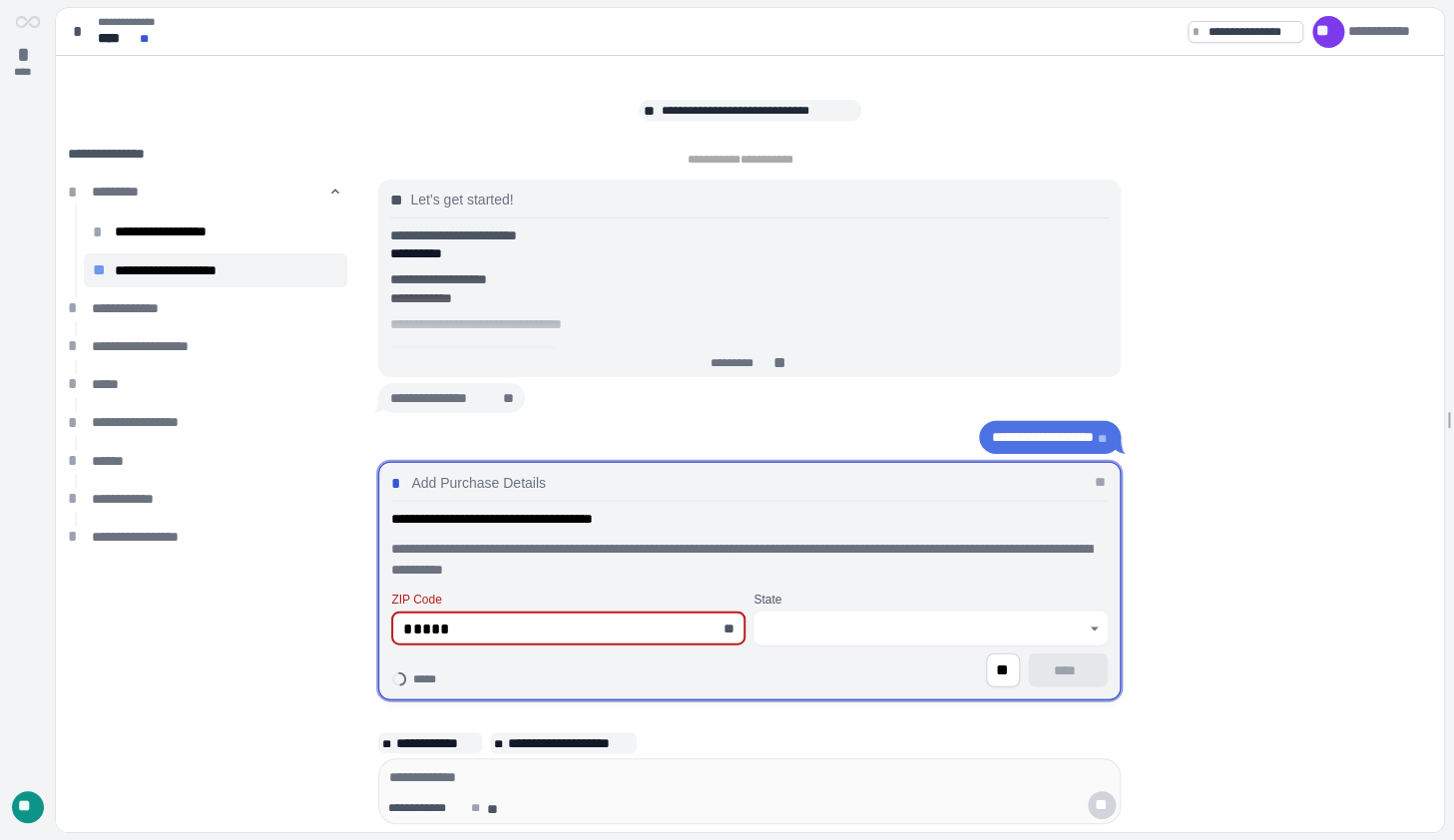 type on "********" 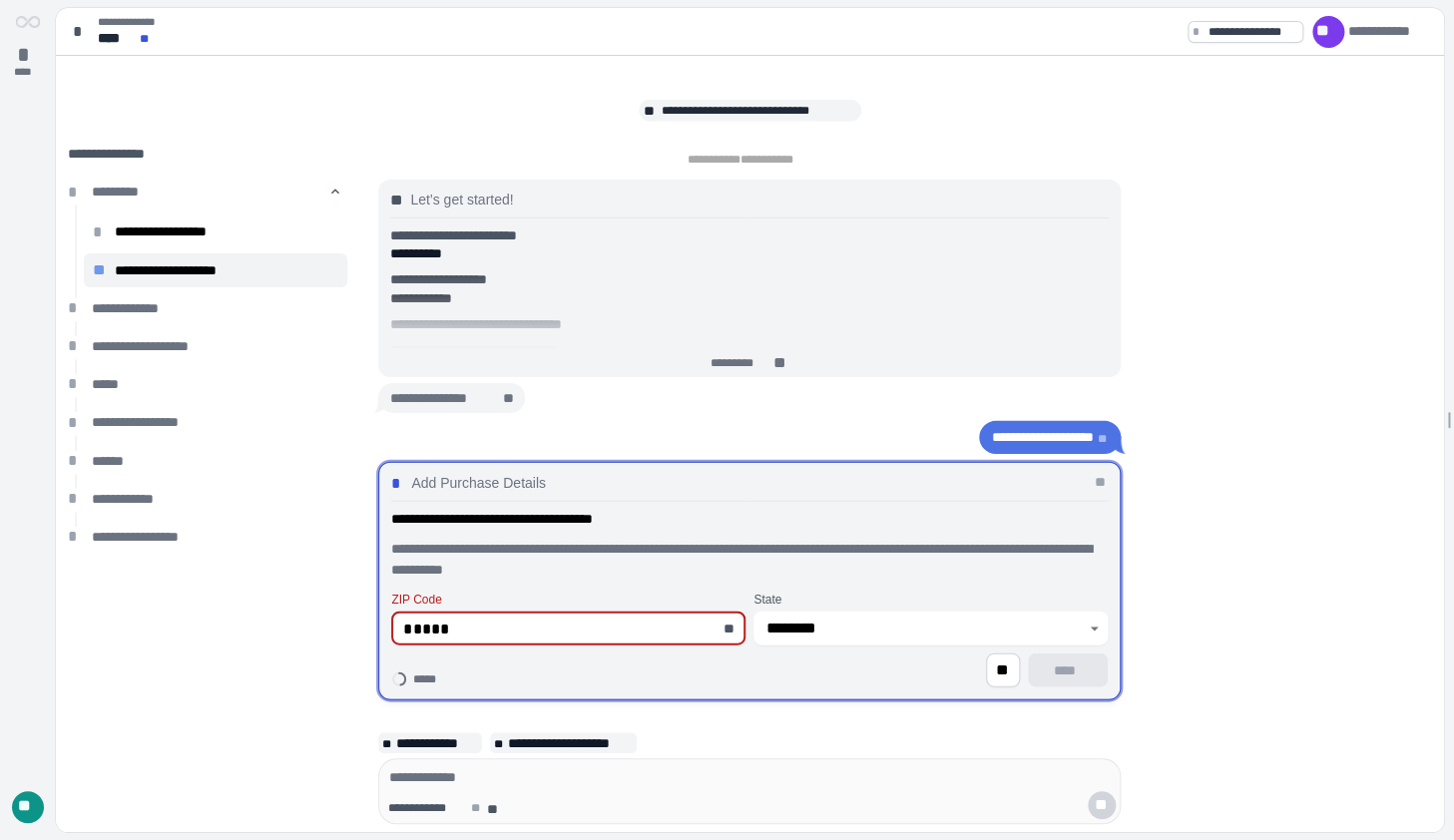 type on "*****" 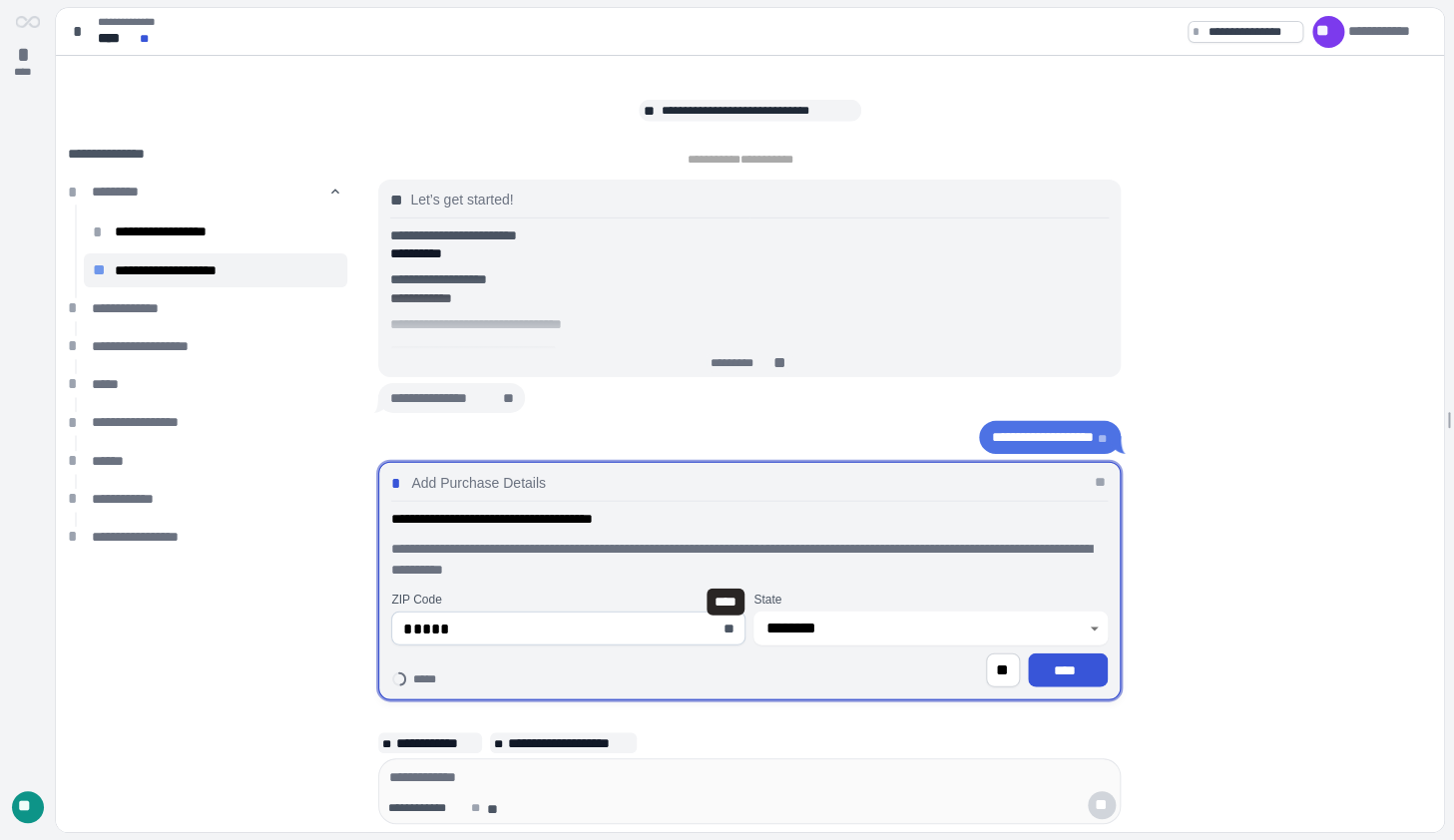 type 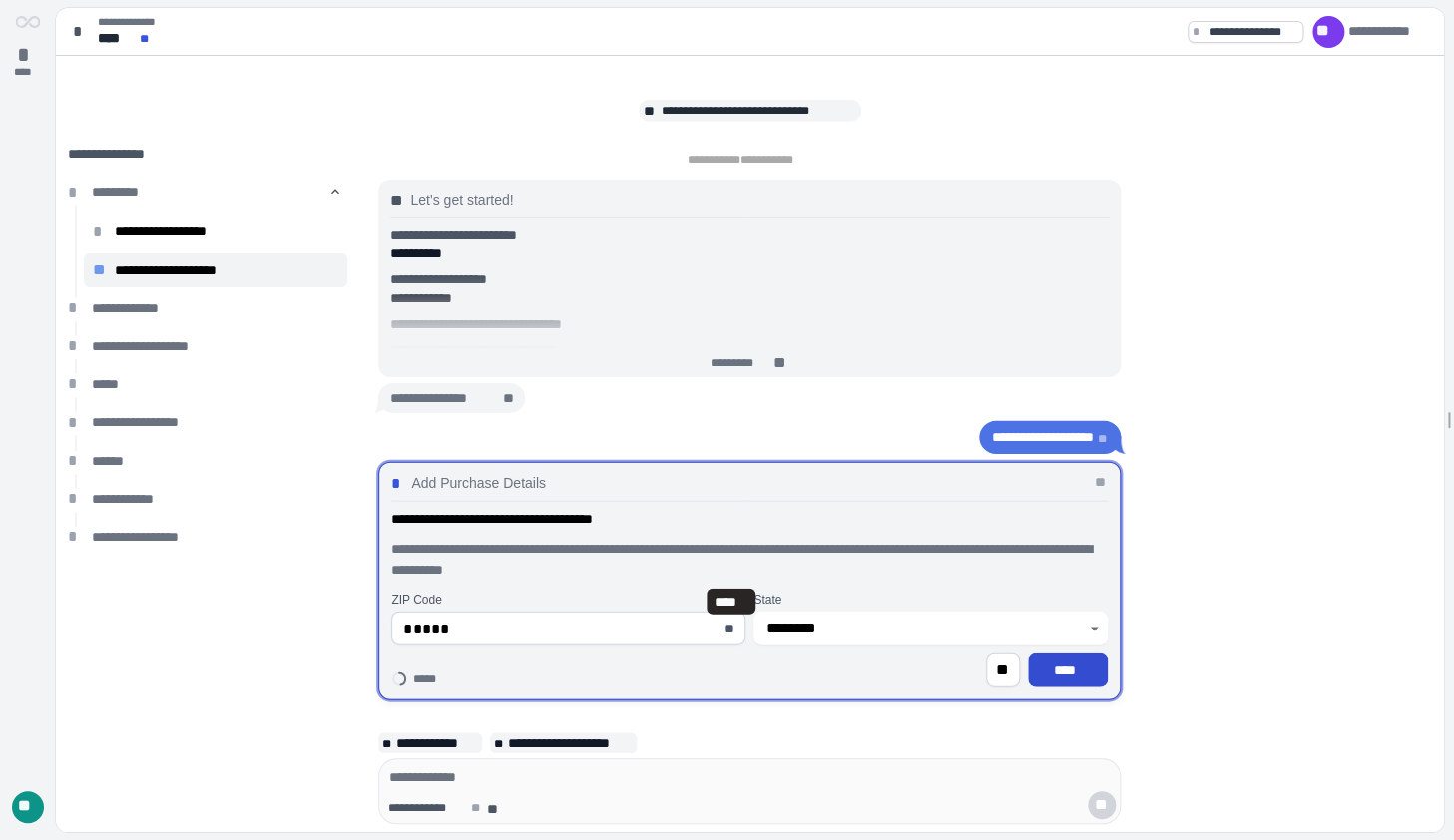 click on "****" at bounding box center (1068, 670) 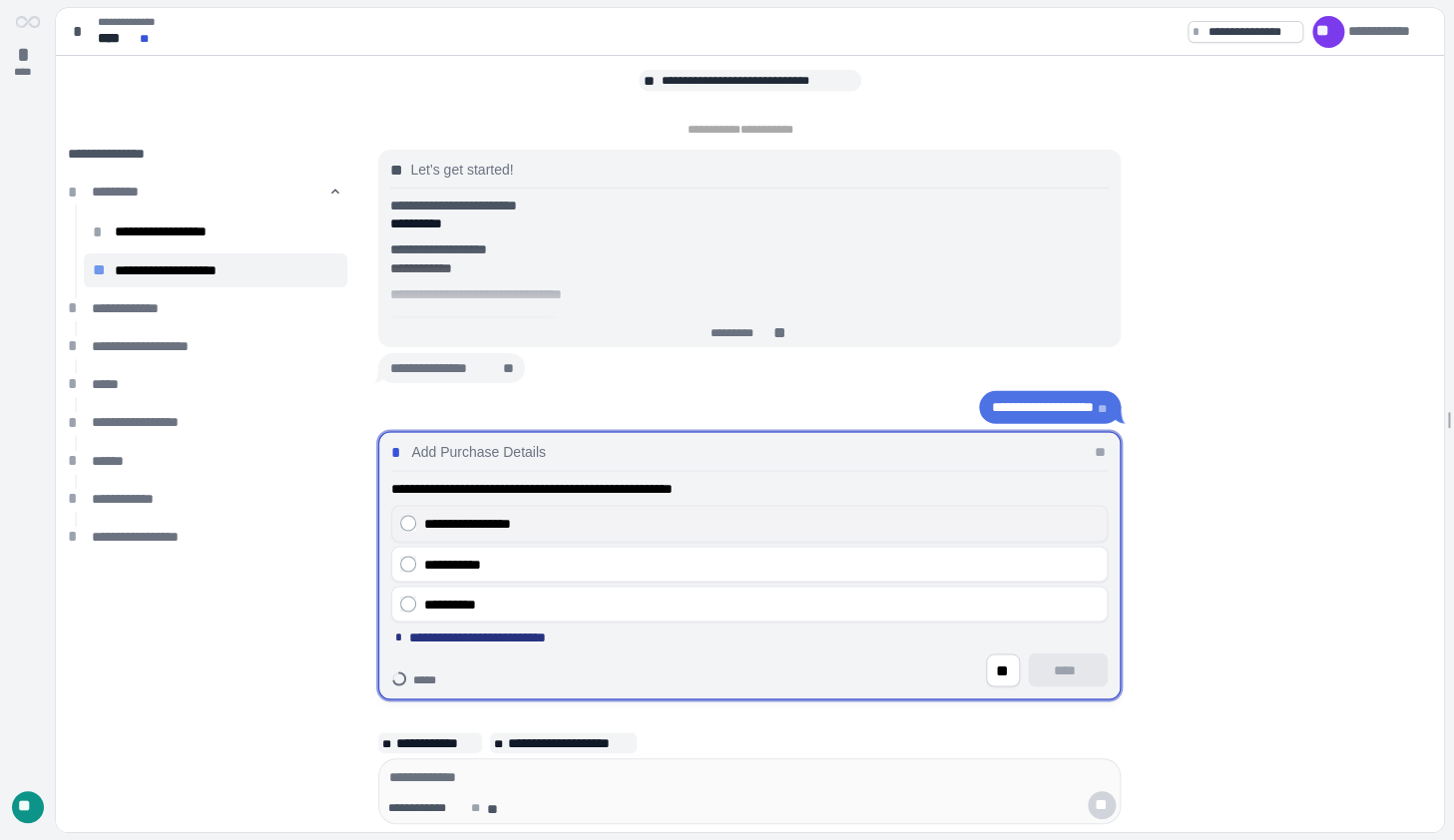 click on "**********" at bounding box center (761, 524) 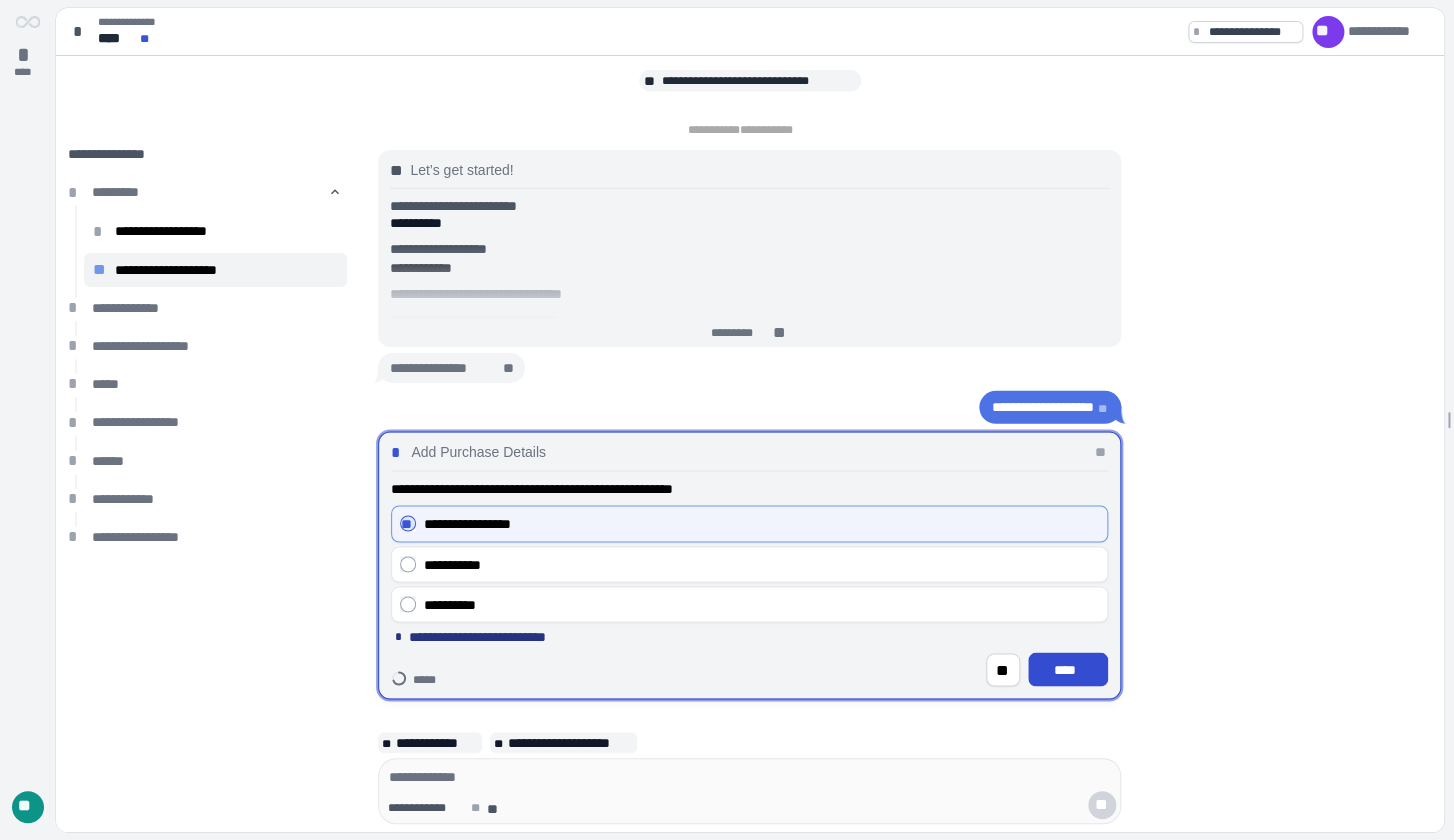 click on "****" at bounding box center (1068, 670) 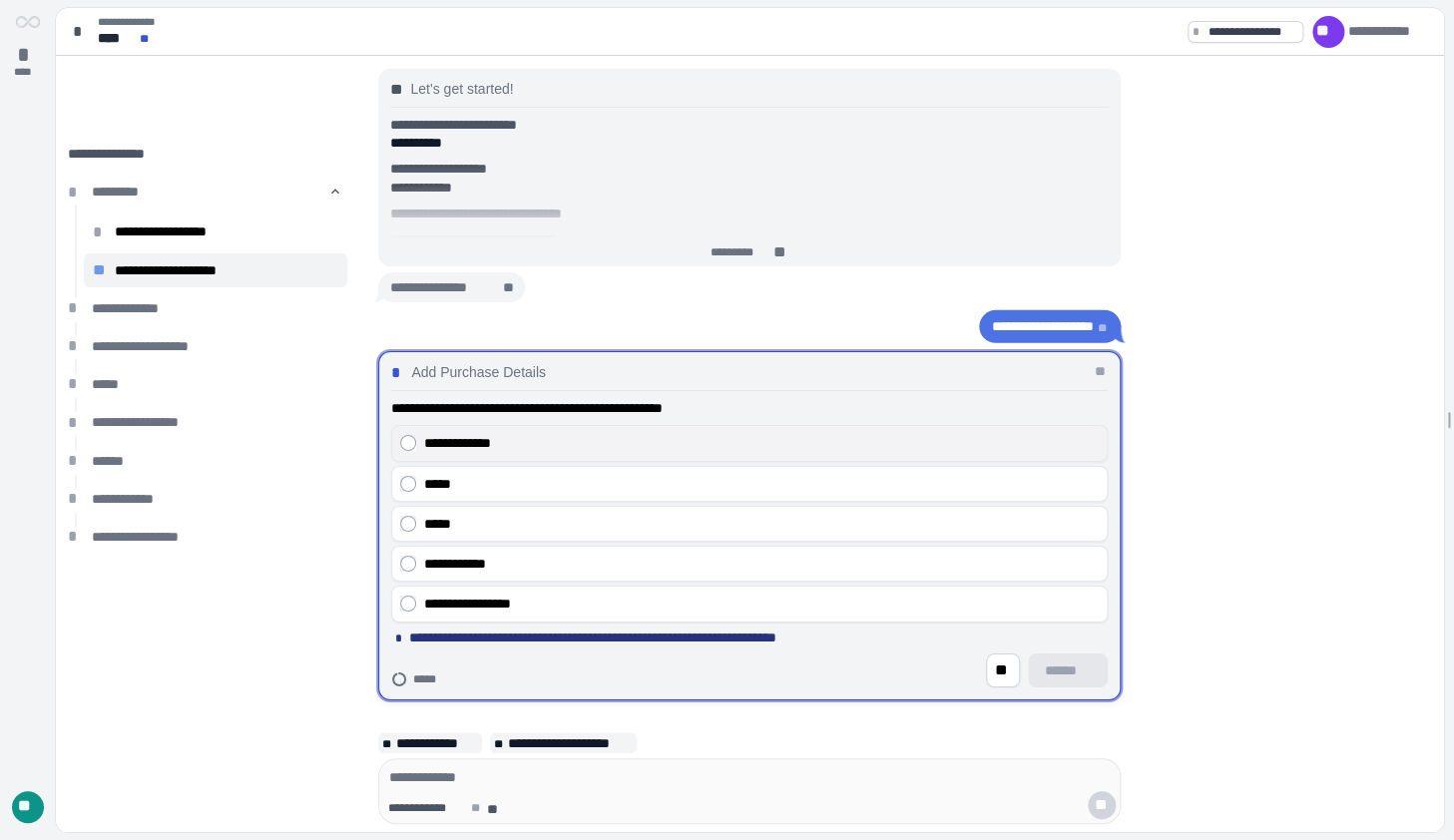 click on "**********" at bounding box center [761, 443] 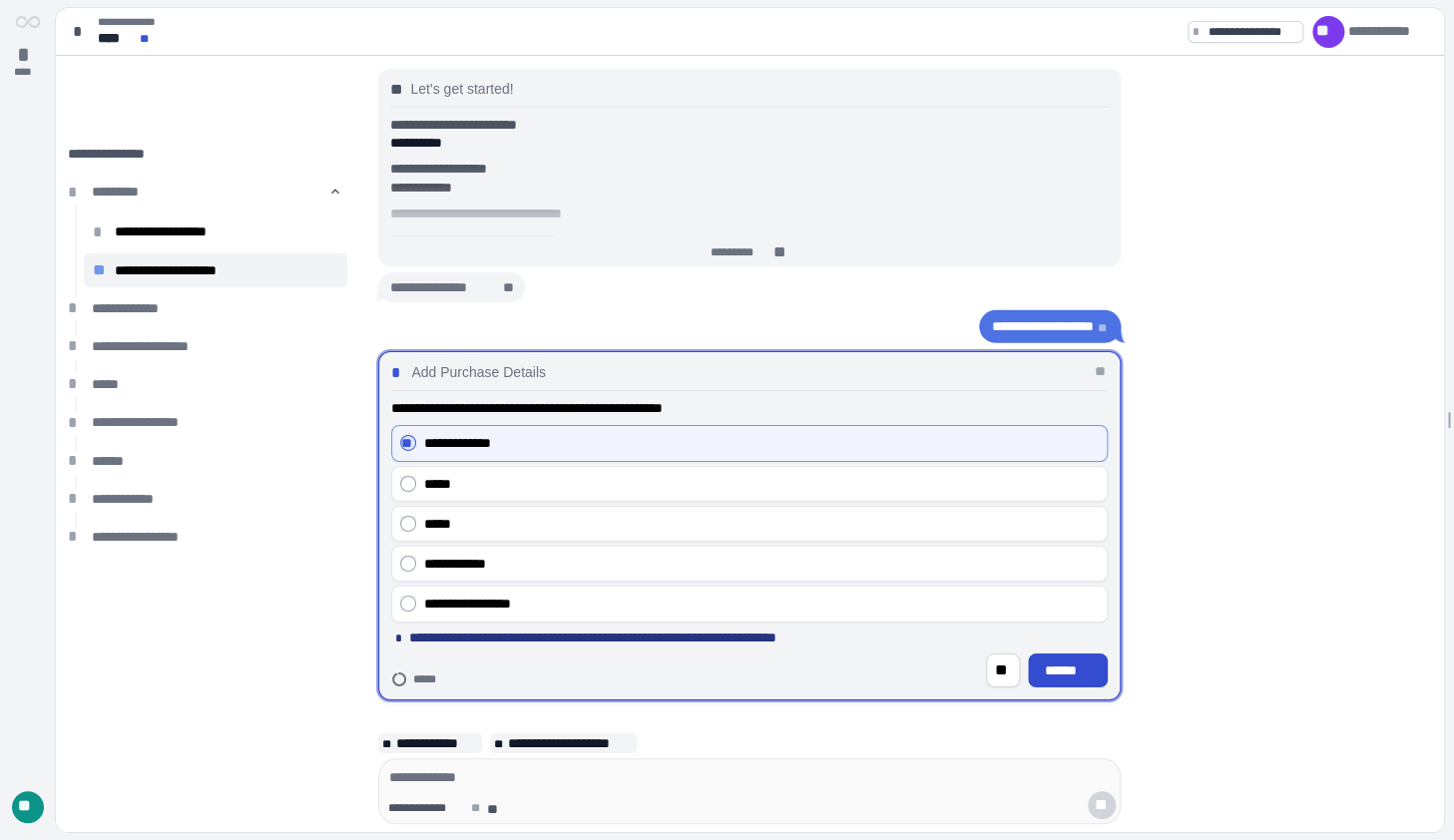 click on "******" at bounding box center [1068, 670] 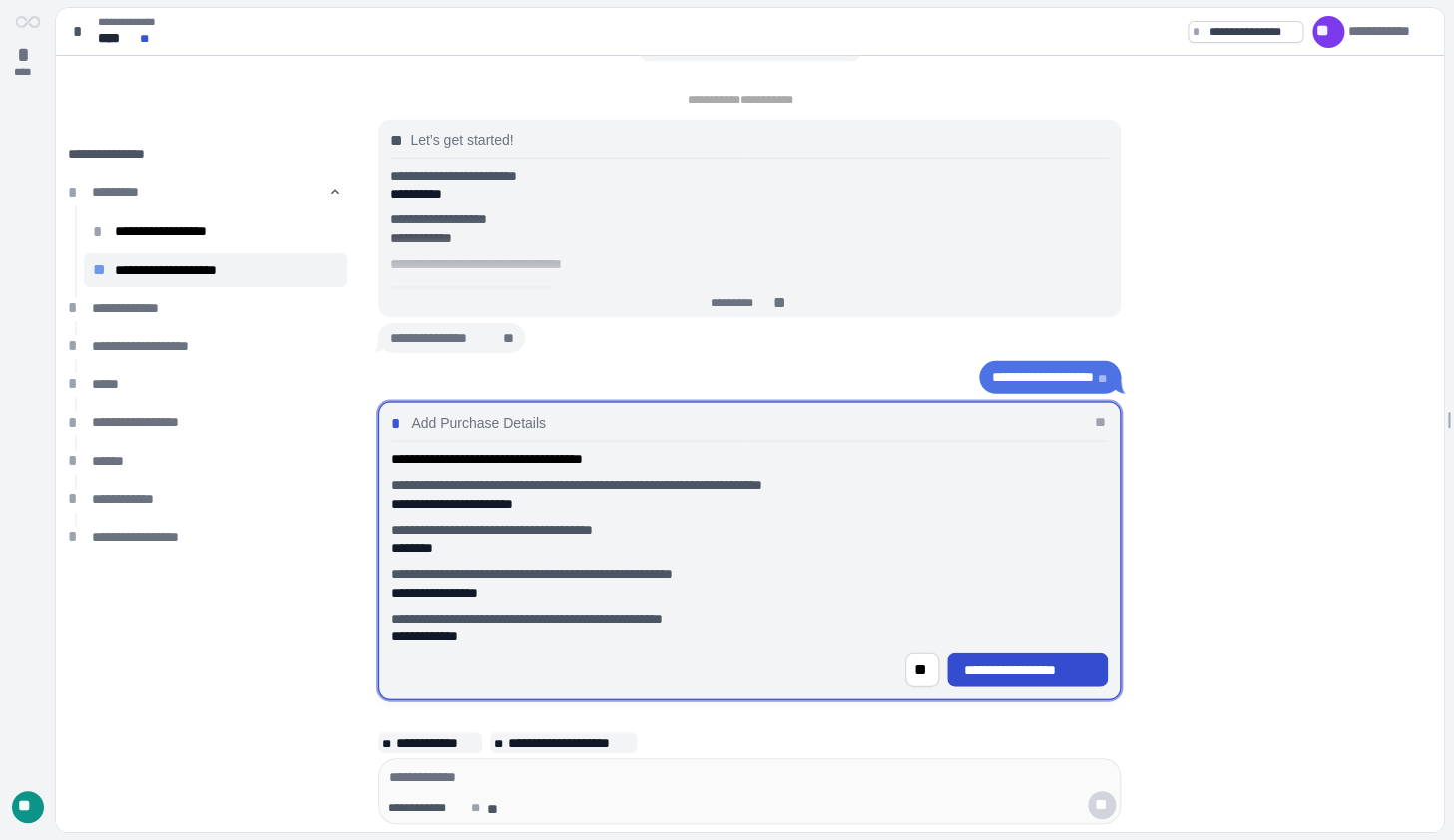 click on "**********" at bounding box center (1028, 670) 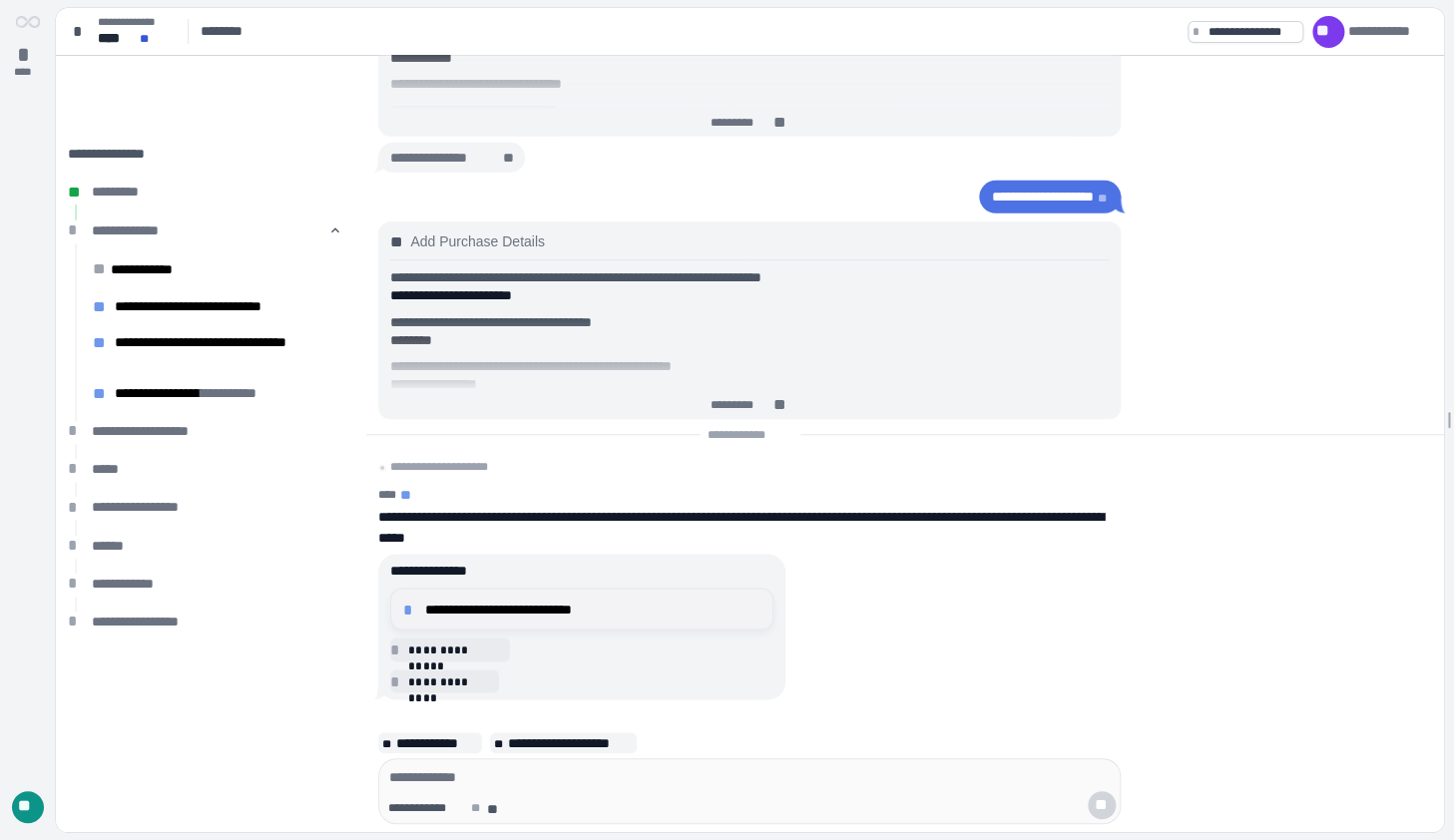 click on "**********" at bounding box center [593, 609] 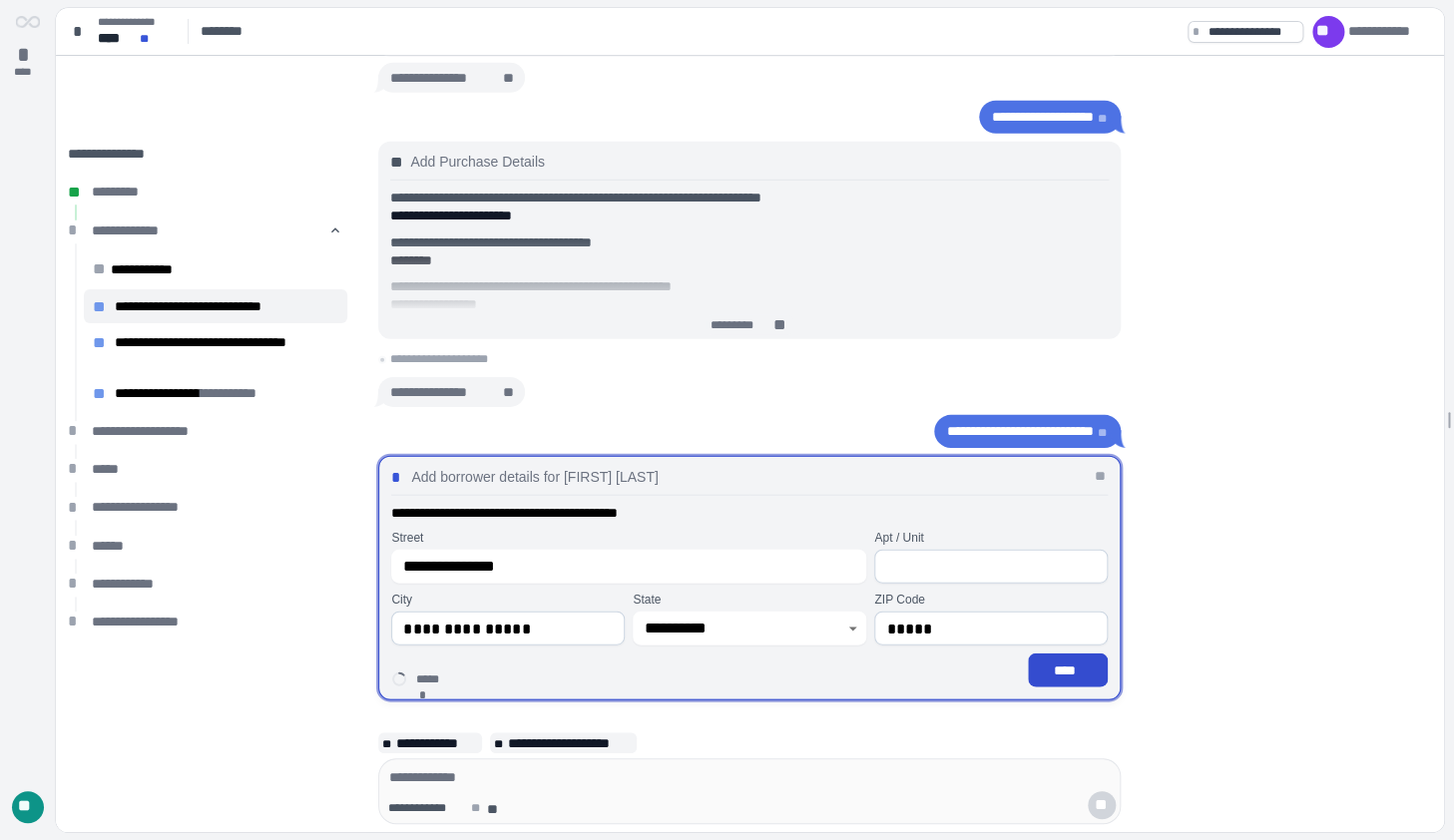 click on "****" at bounding box center [1068, 670] 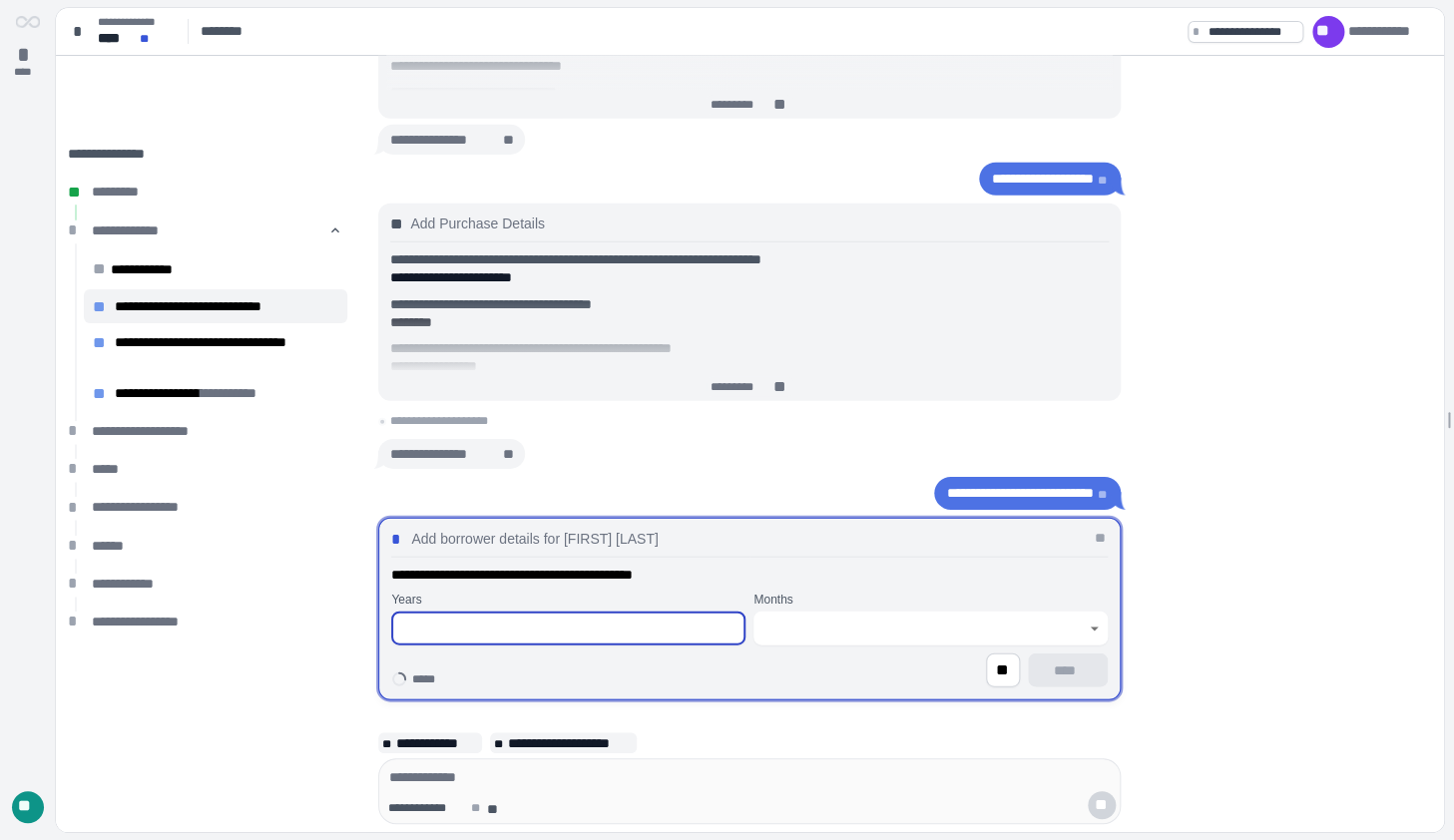 click at bounding box center [568, 629] 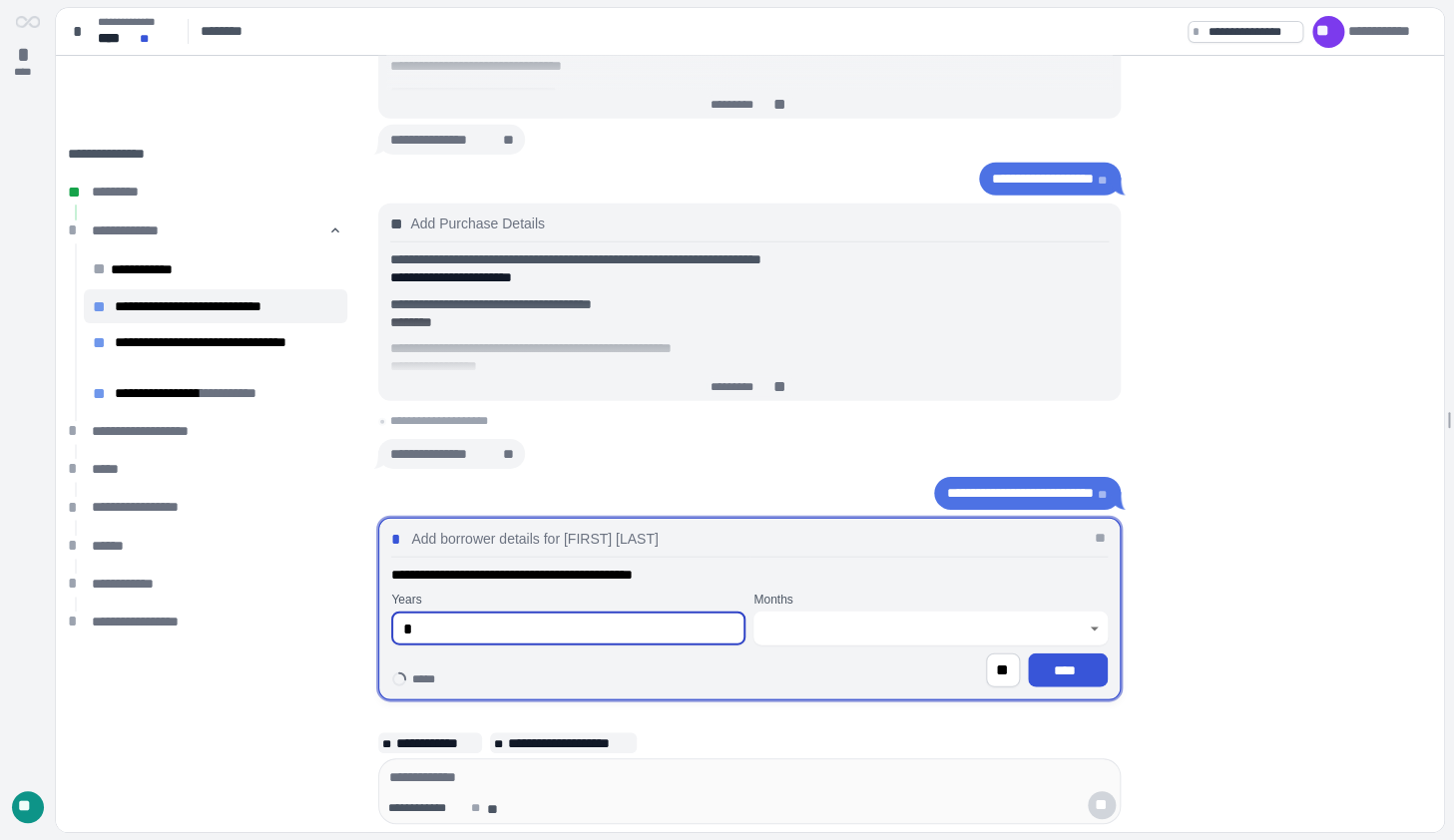 type on "*" 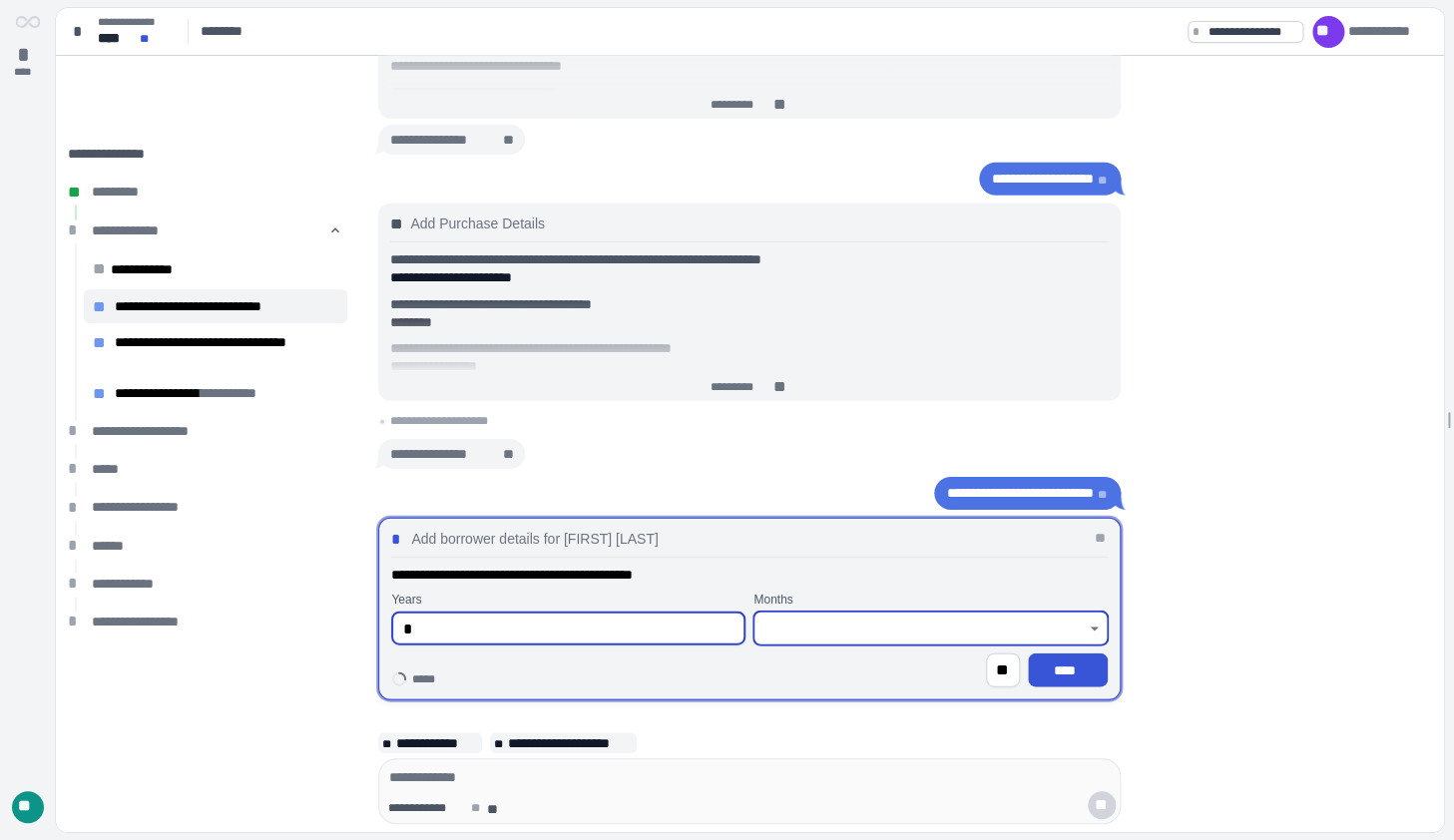 click at bounding box center (919, 629) 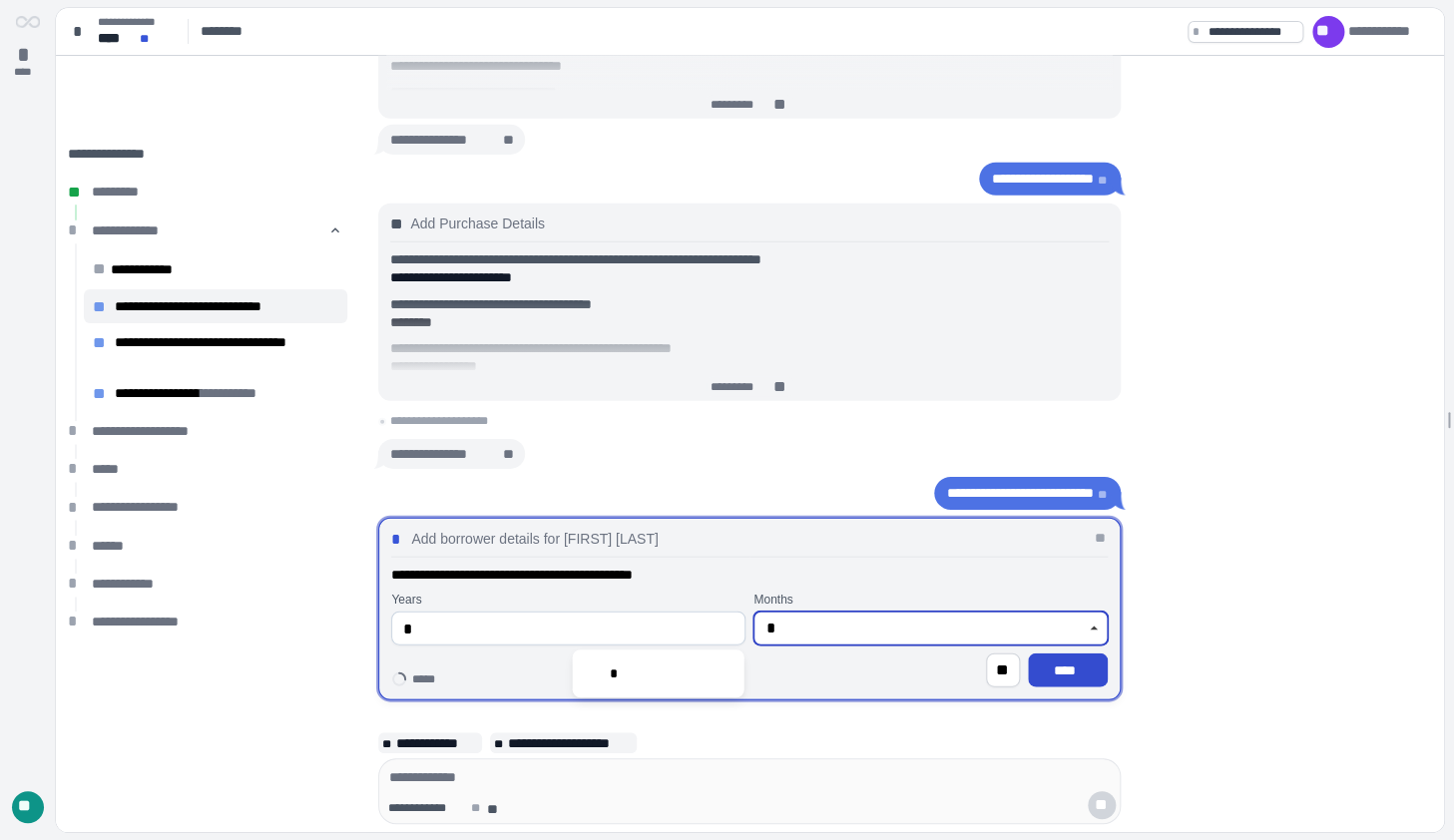 type on "*" 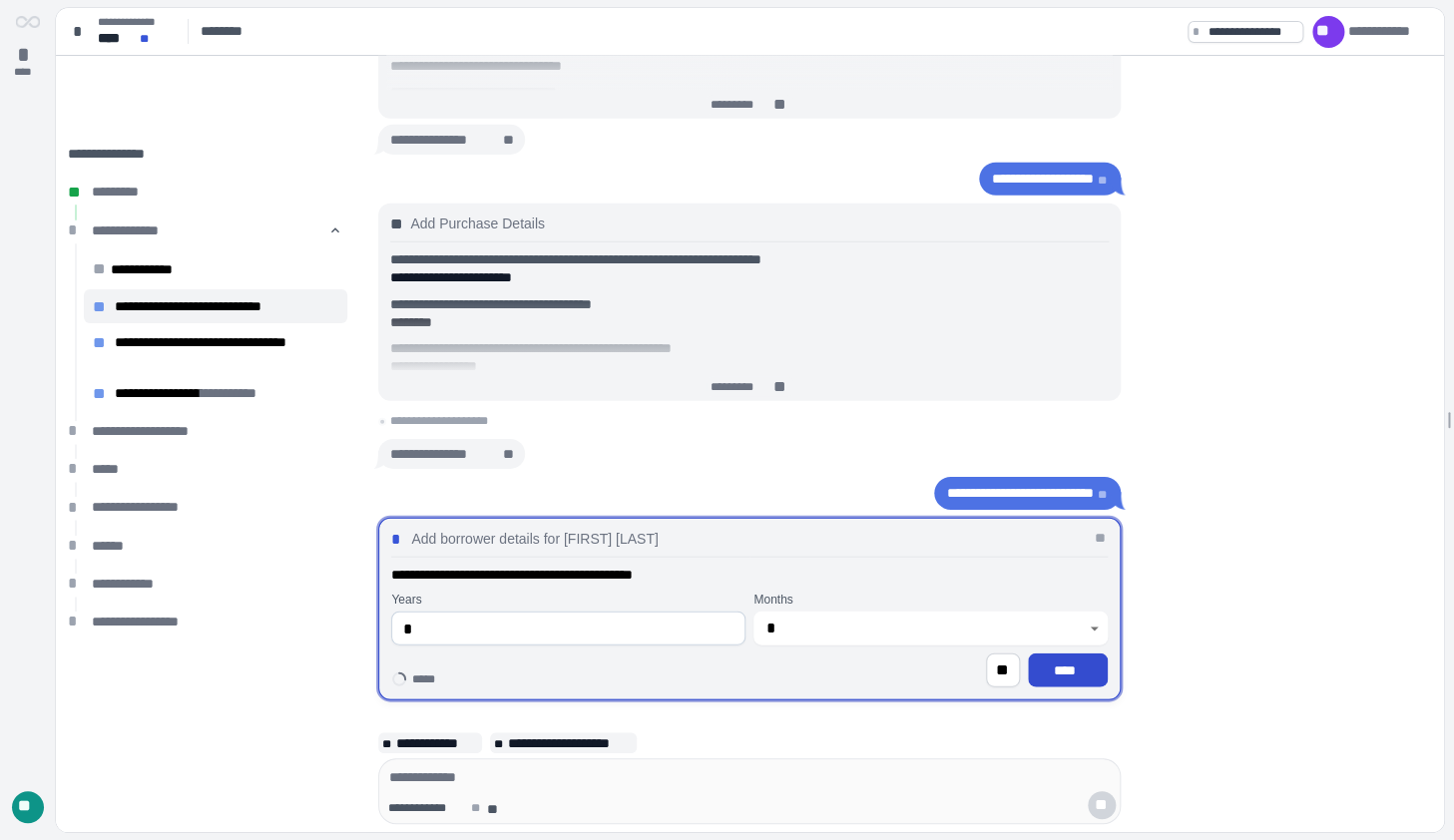 click on "****" at bounding box center [1068, 670] 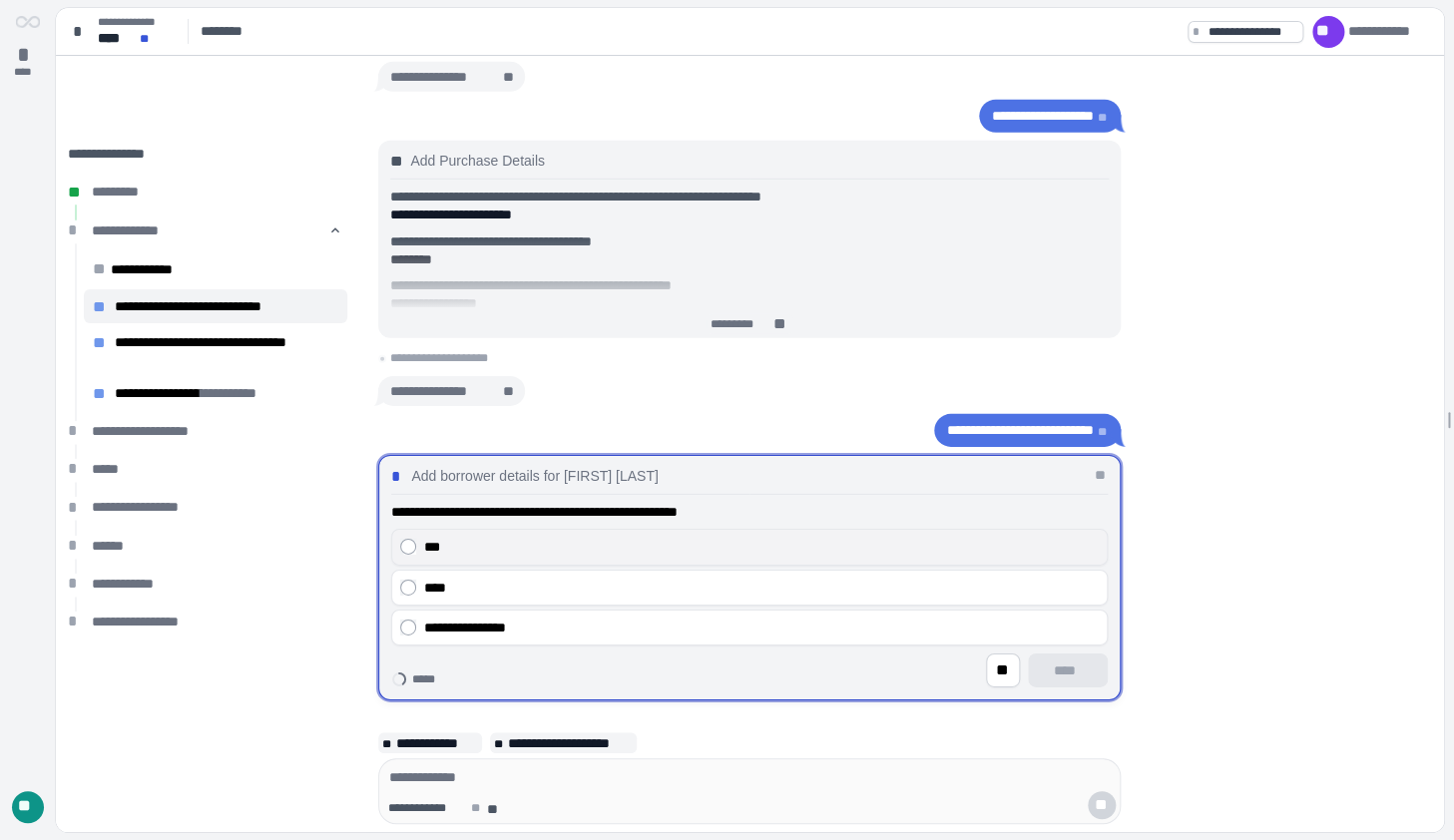 click on "***" at bounding box center (761, 547) 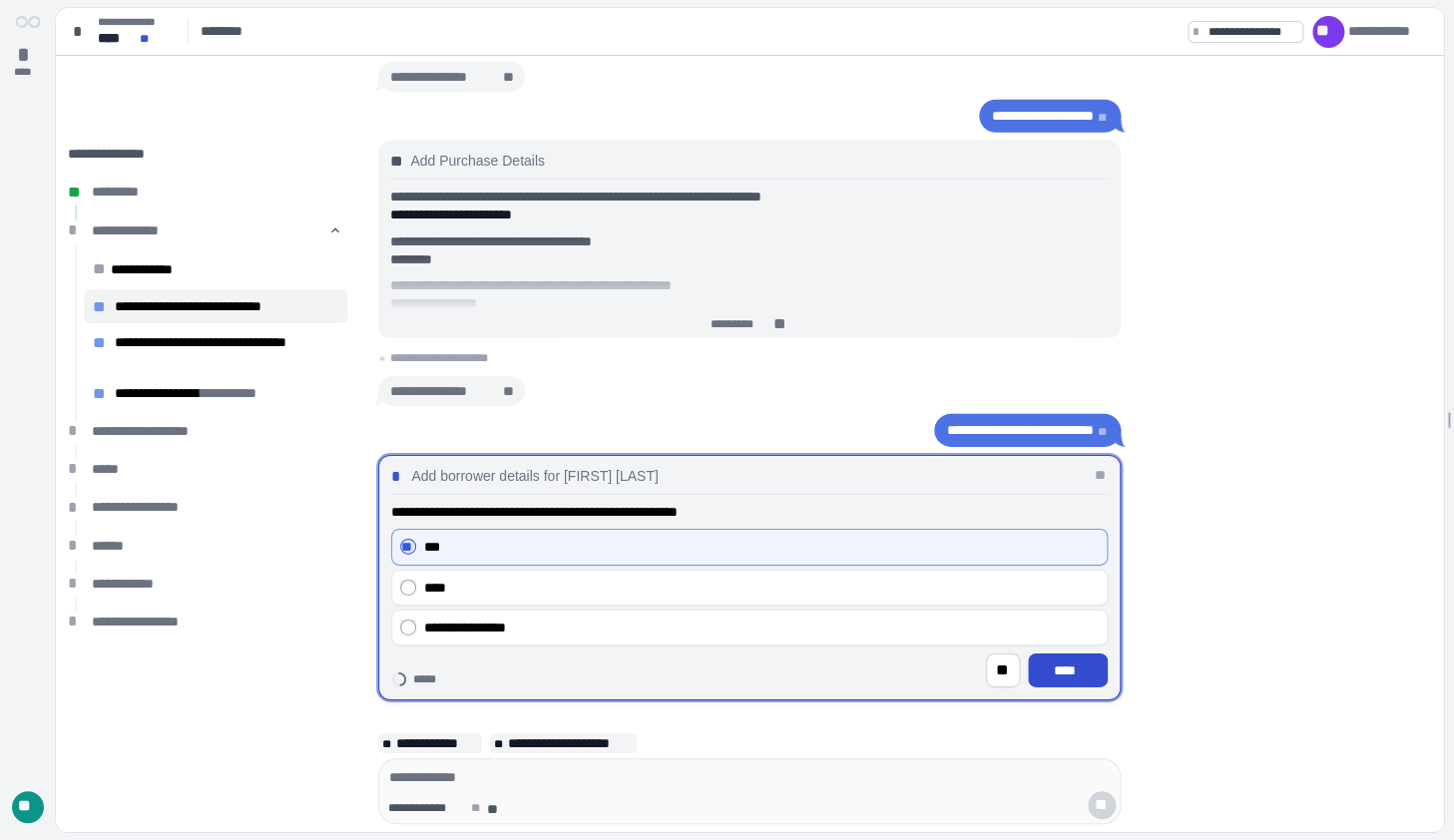 click on "****" at bounding box center [1068, 670] 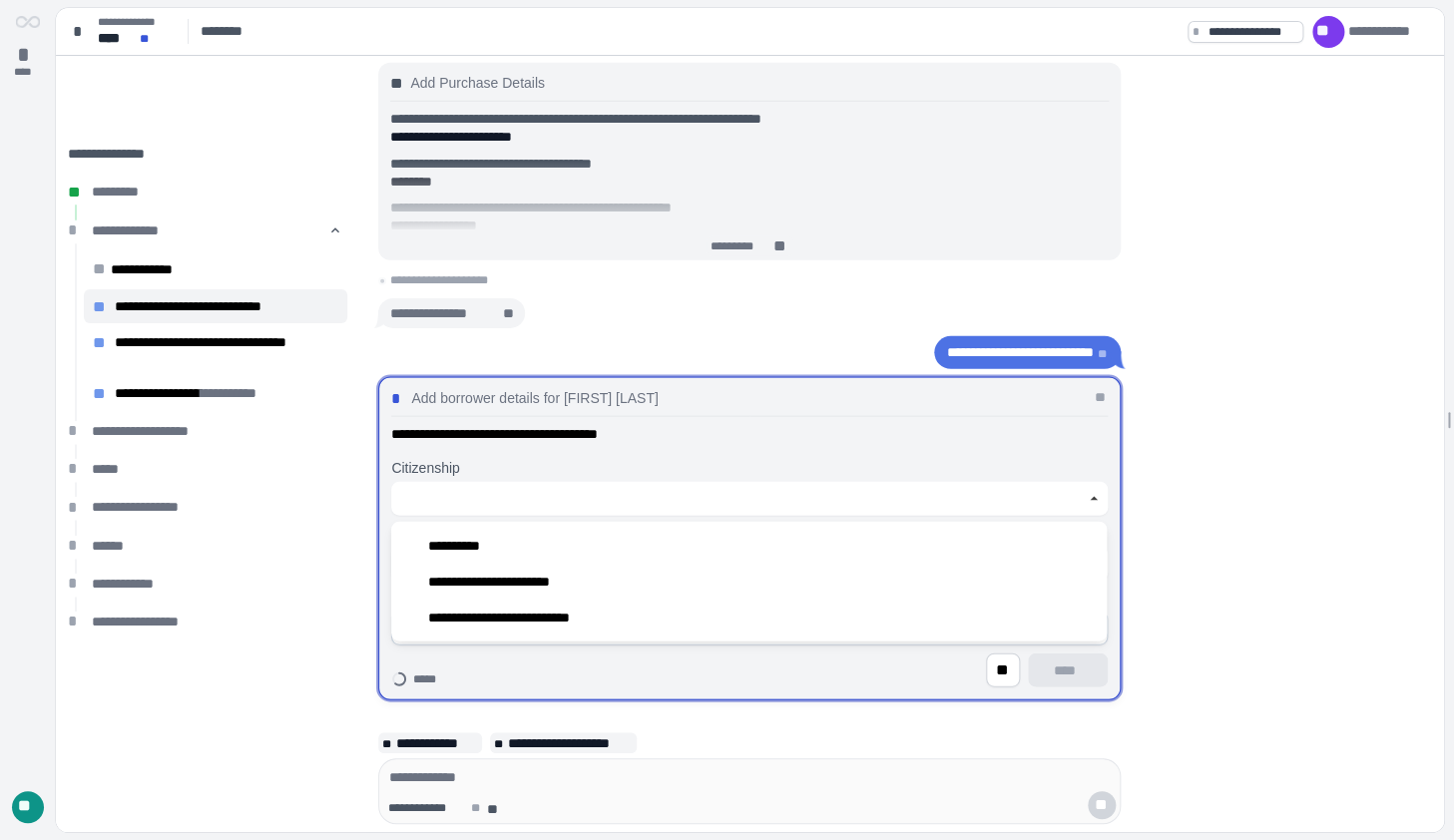 click at bounding box center (738, 499) 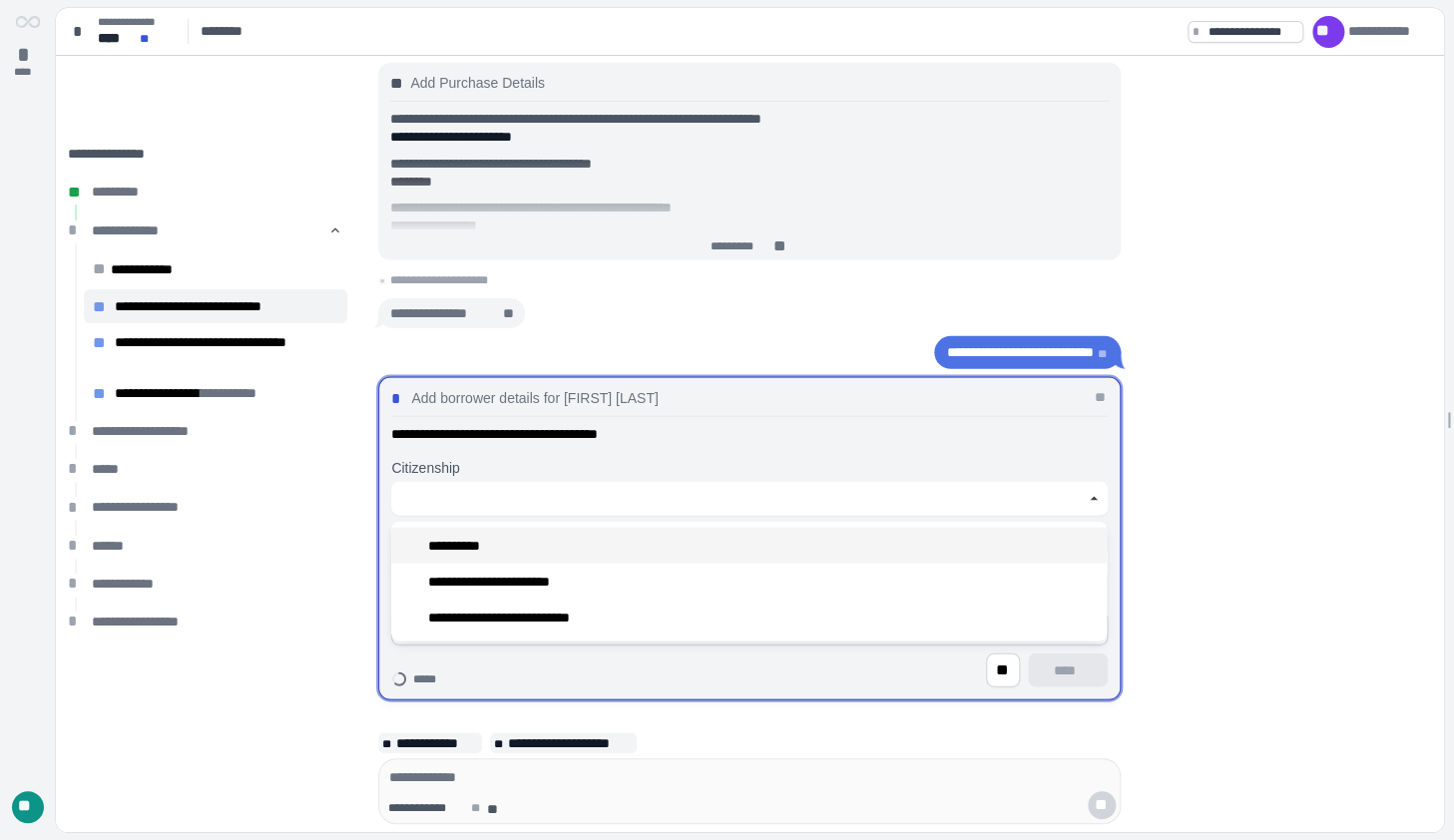 click on "**********" at bounding box center [748, 546] 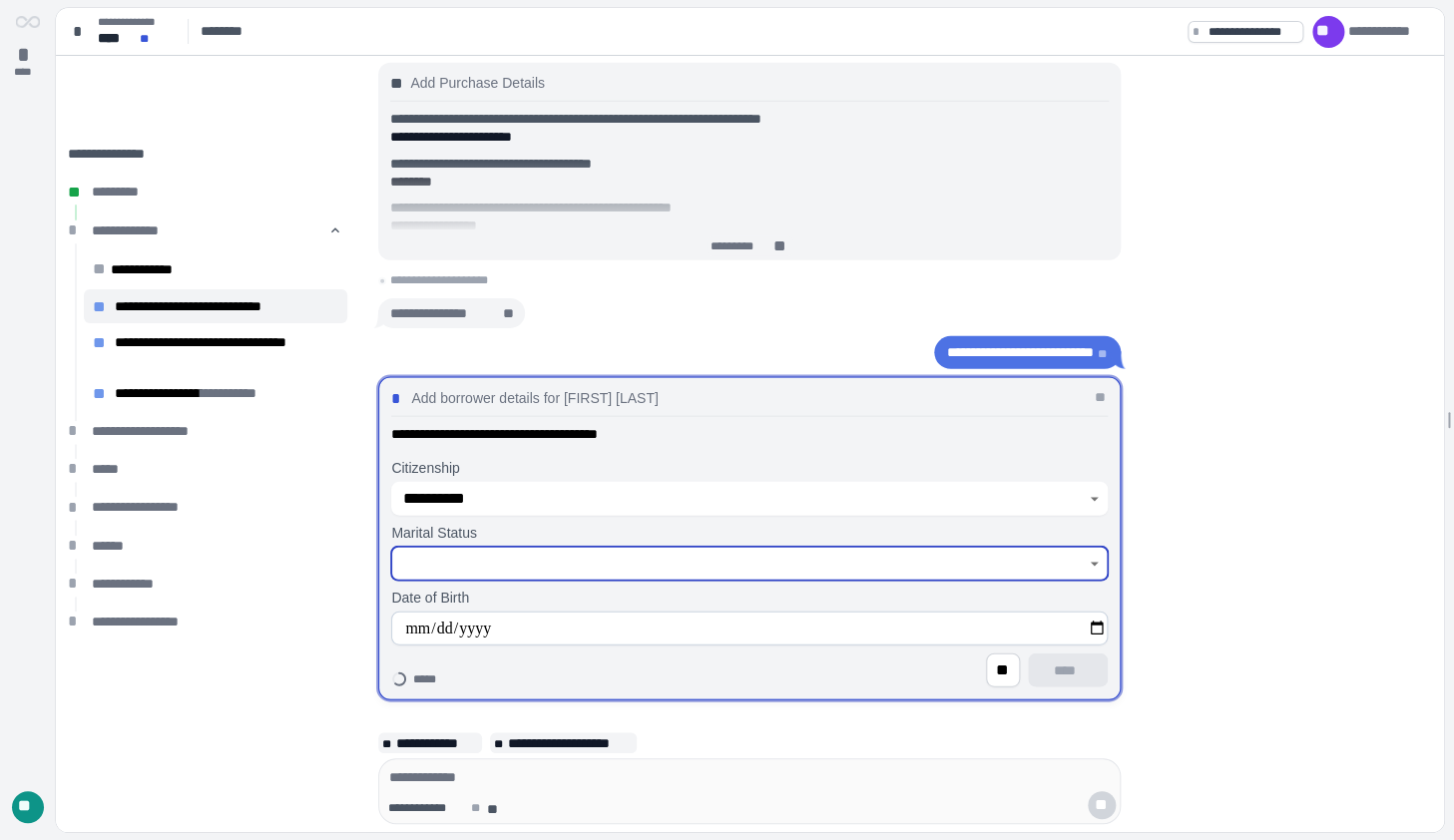click at bounding box center (738, 564) 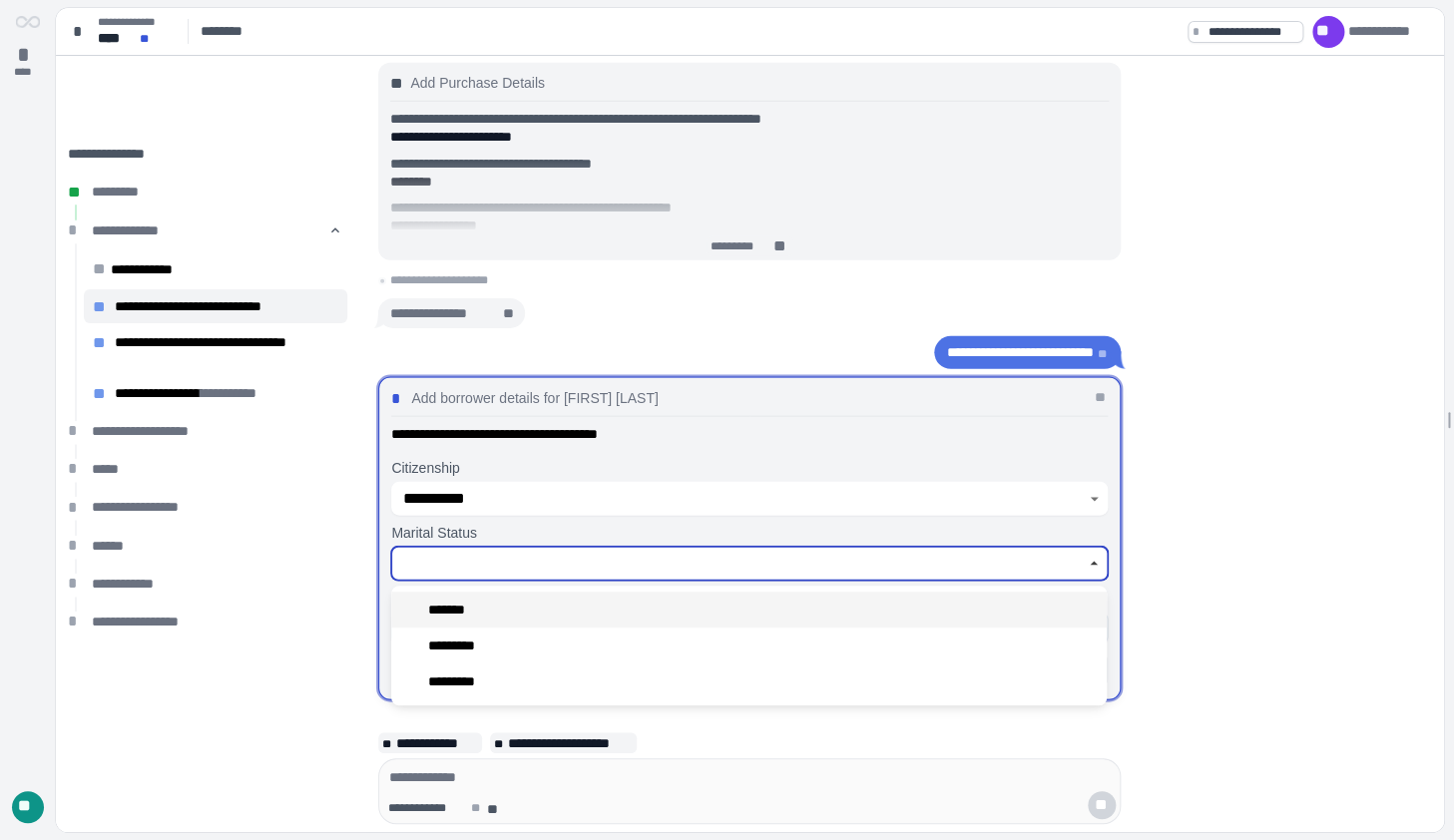click on "*******" at bounding box center [452, 610] 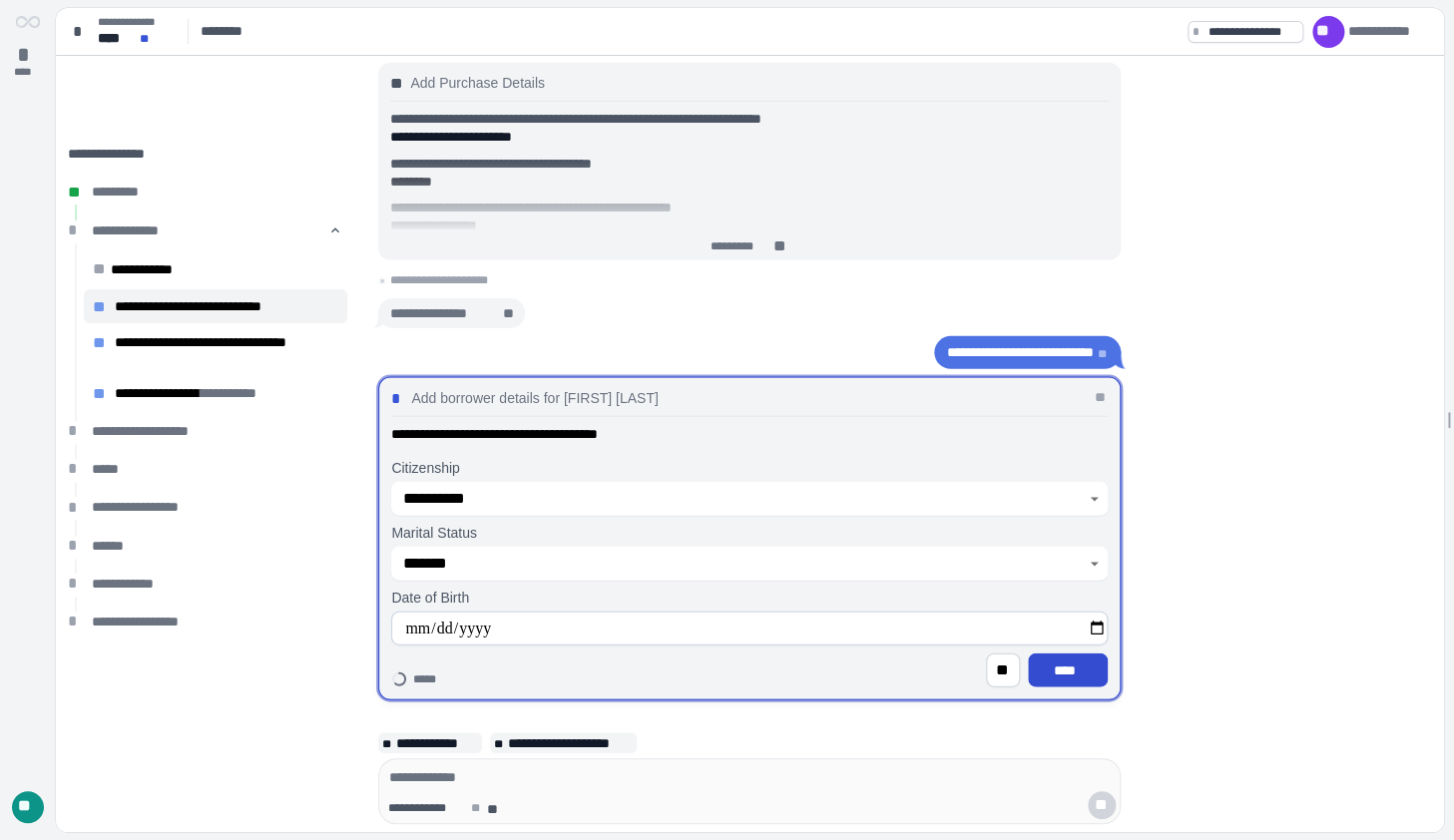 click on "****" at bounding box center [1068, 670] 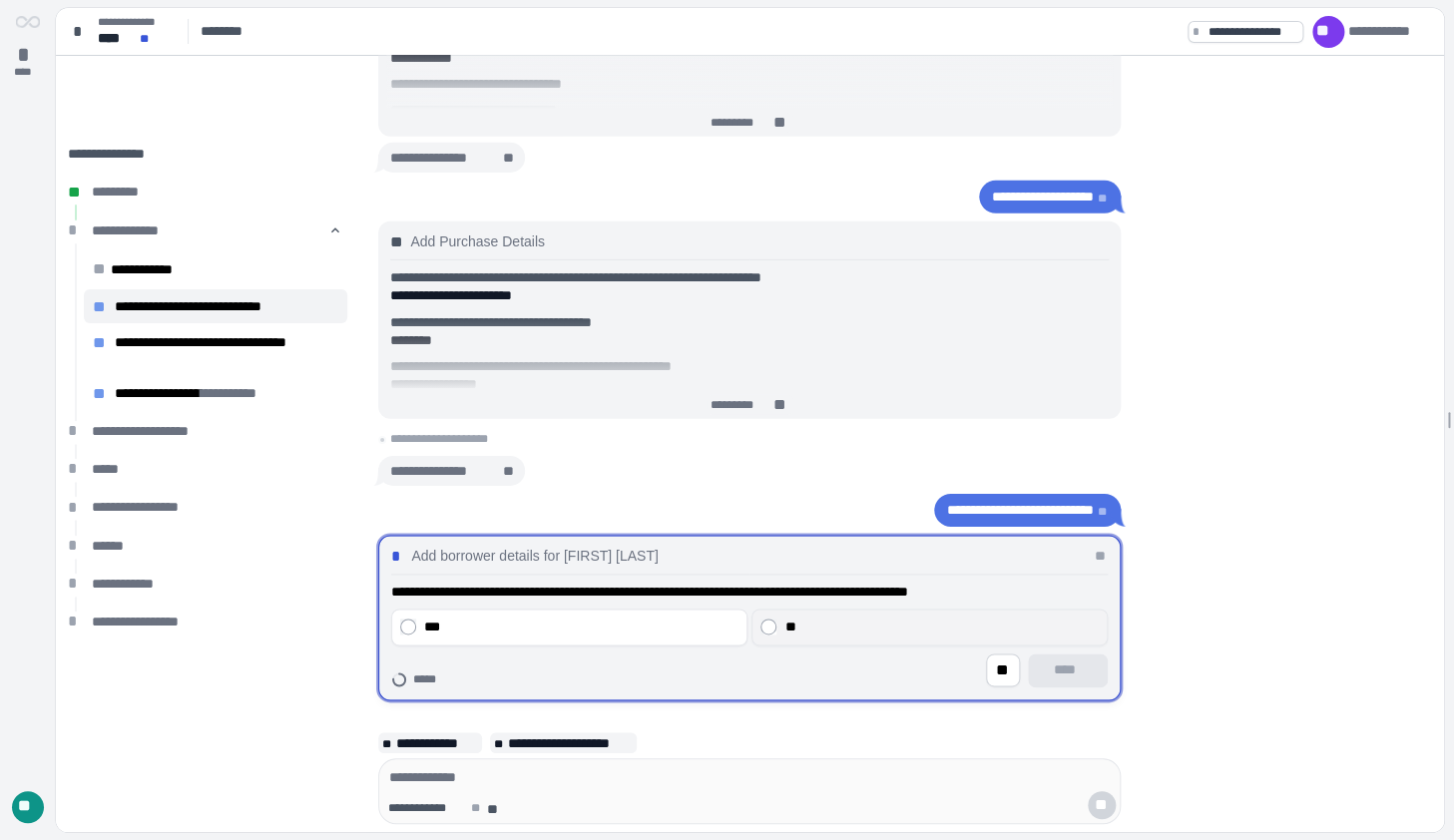 click on "**" at bounding box center (941, 627) 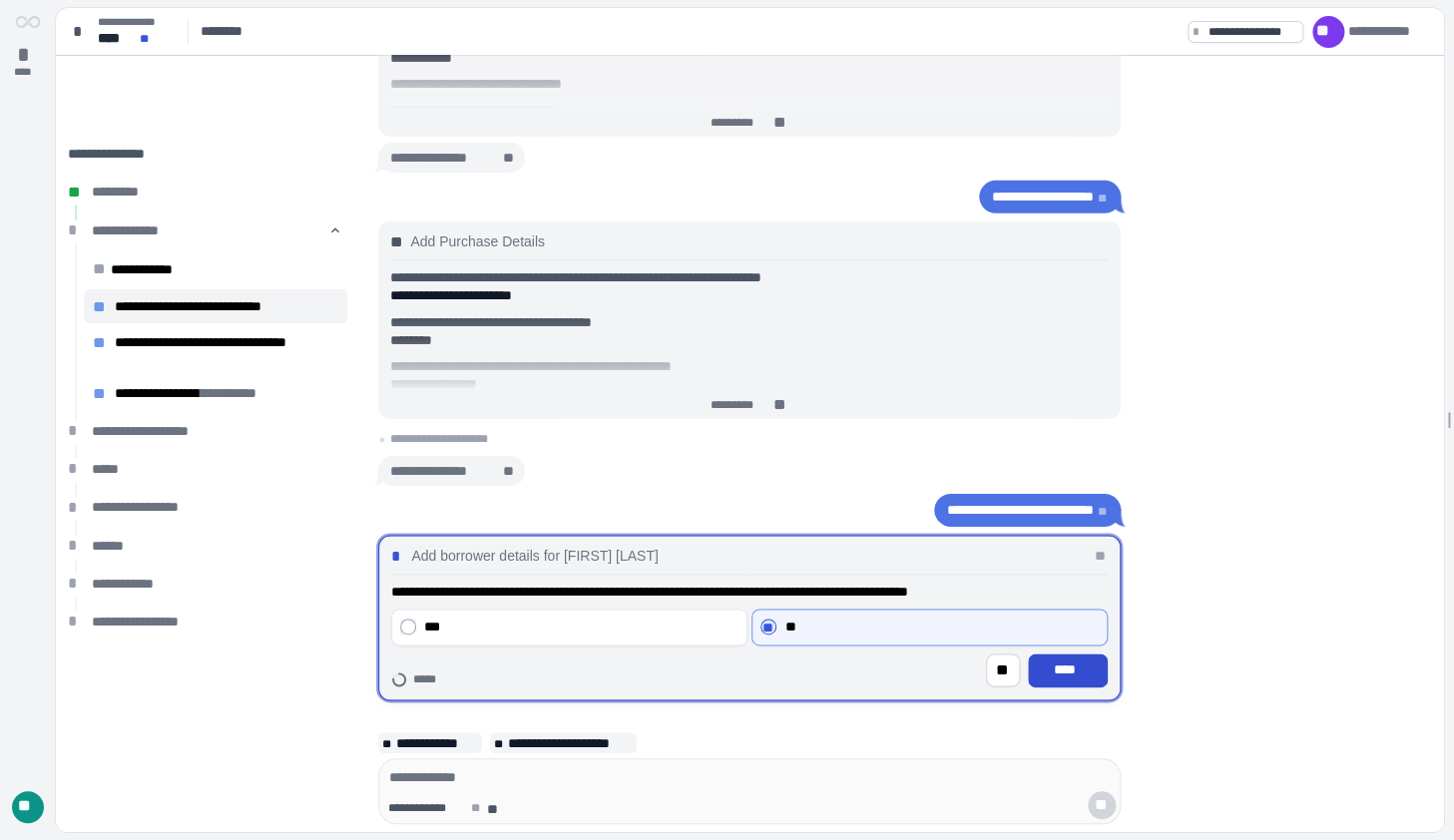 click on "****" at bounding box center (1068, 670) 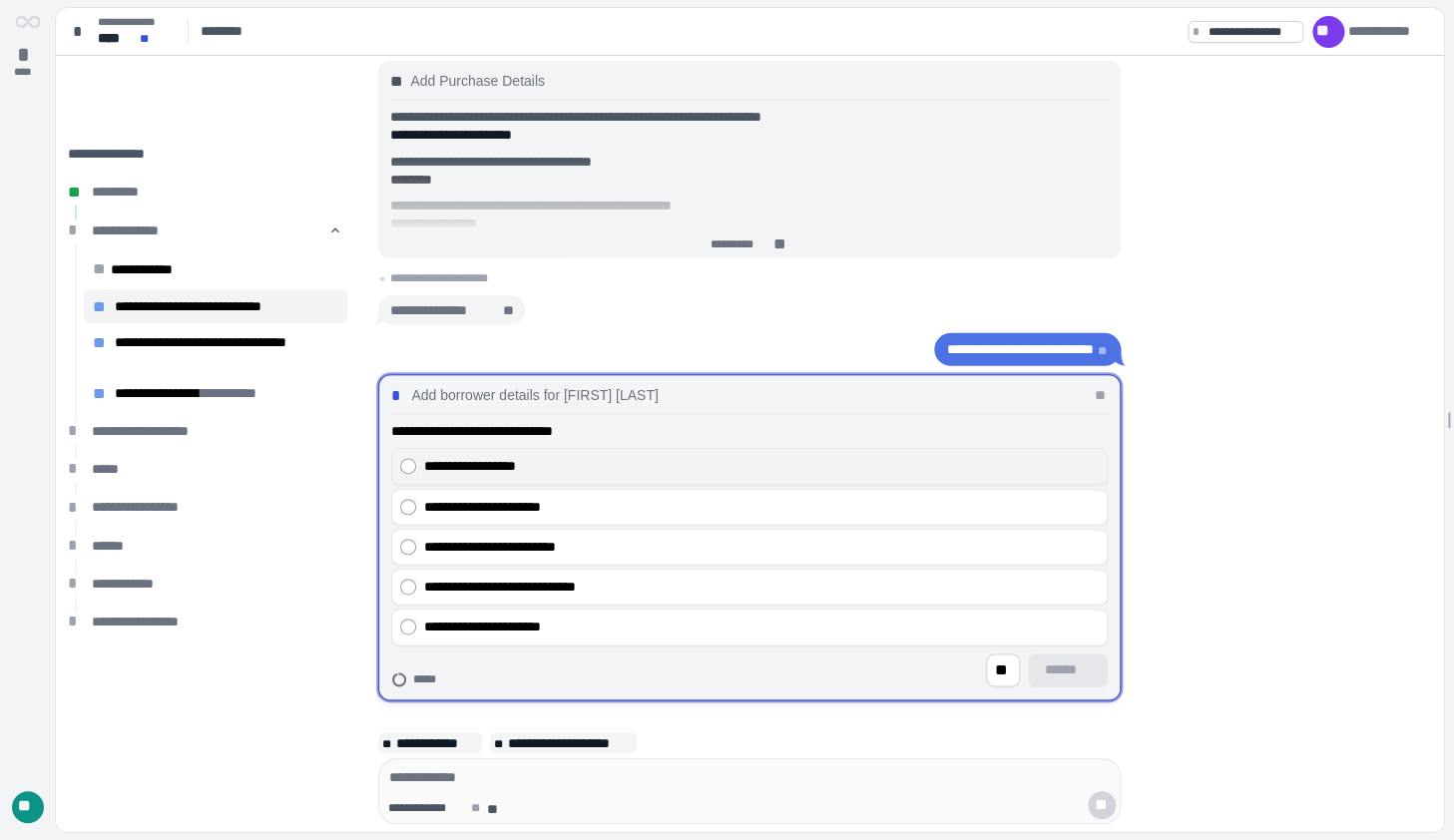 click on "**********" at bounding box center (761, 466) 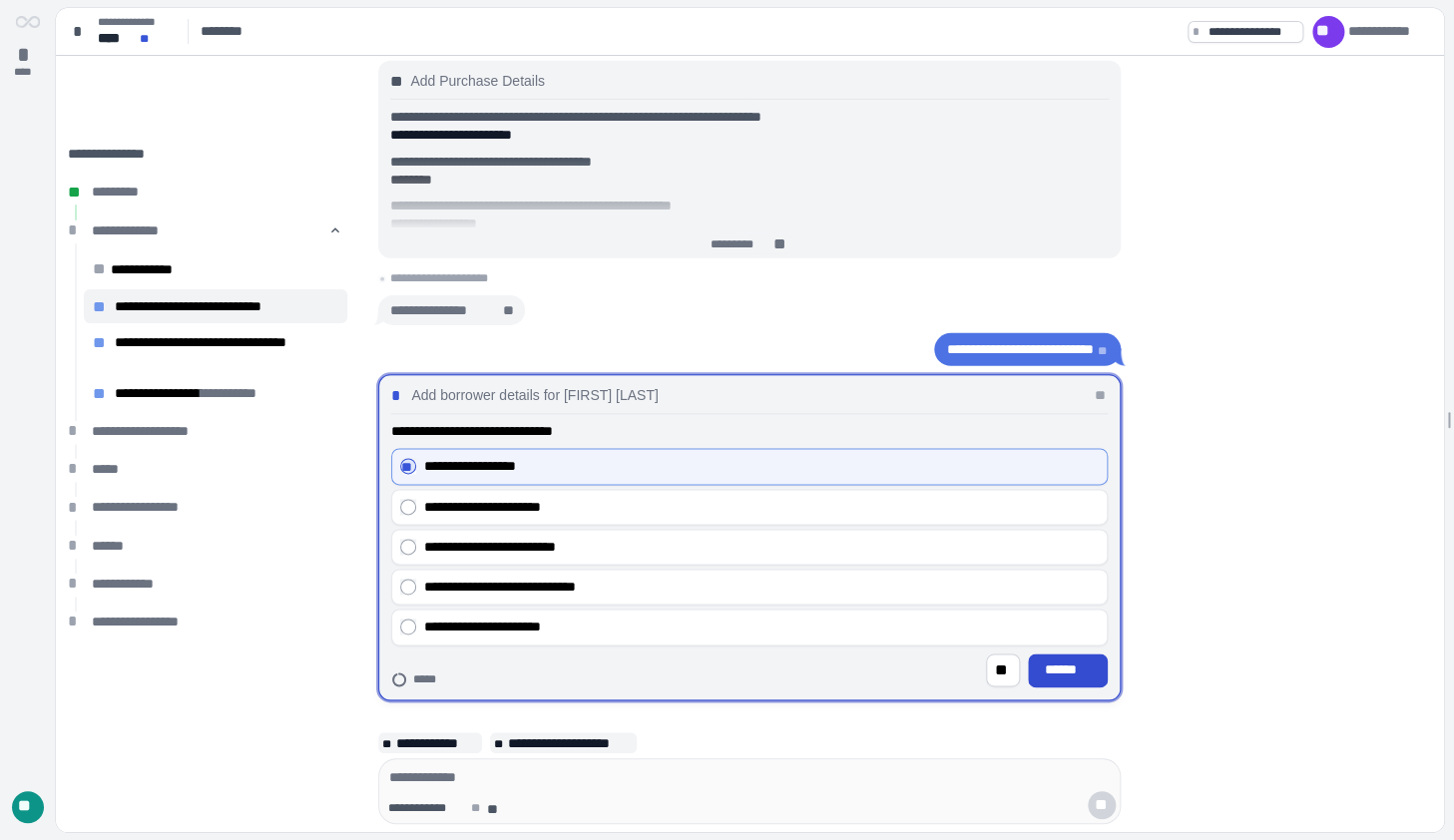 click on "******" at bounding box center (1068, 670) 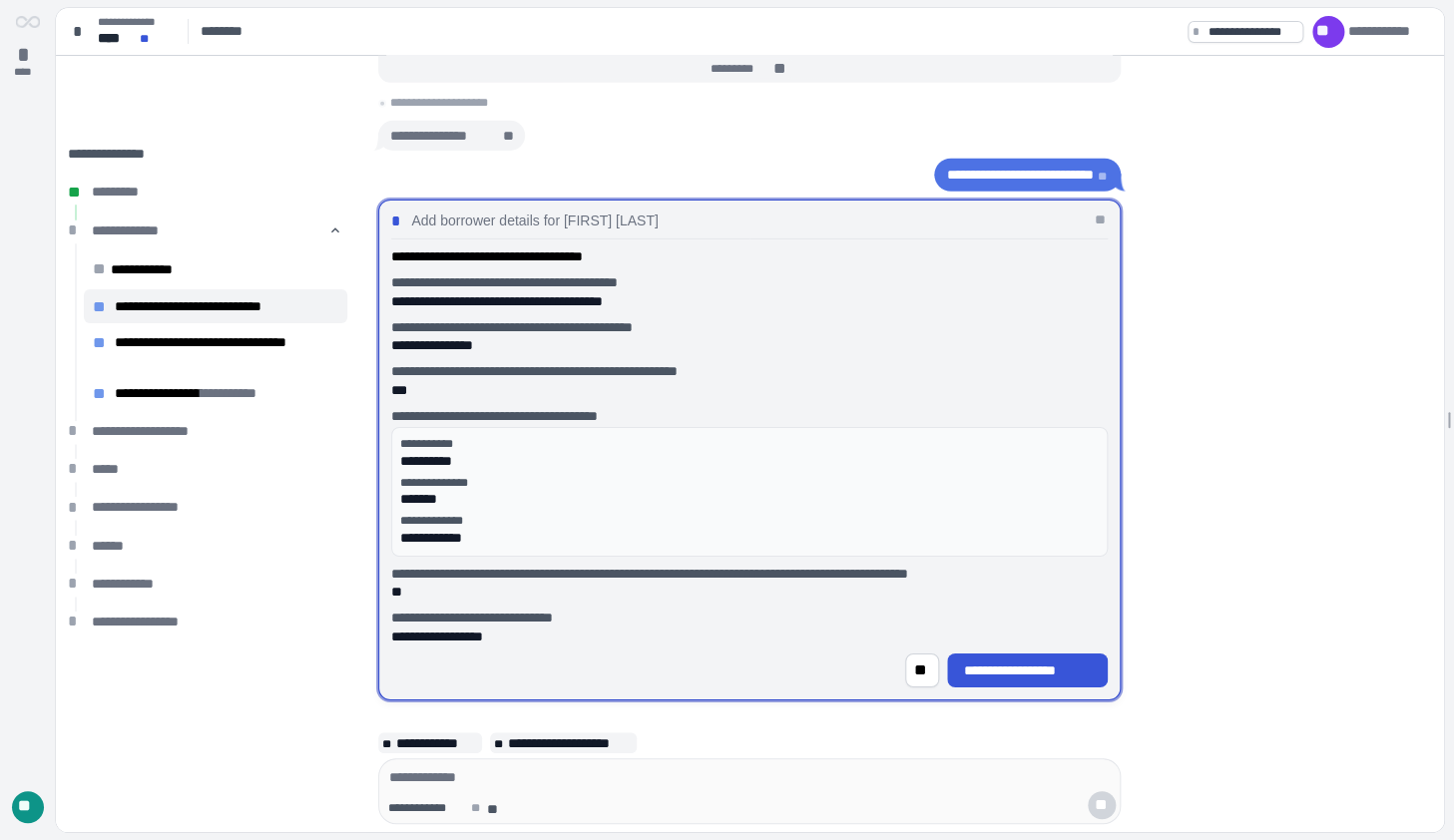 click on "**********" at bounding box center (1028, 670) 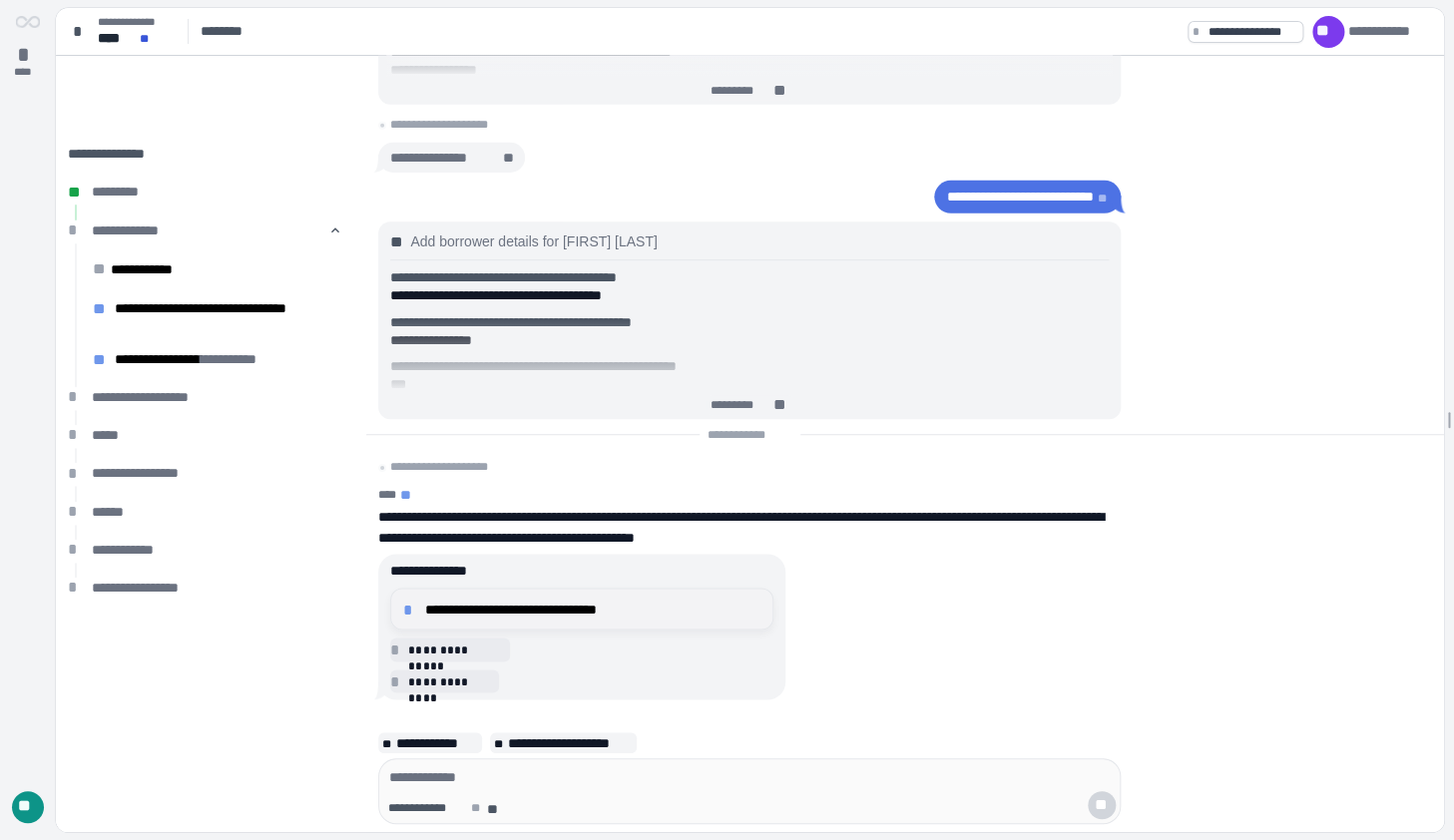 click on "**********" at bounding box center [593, 609] 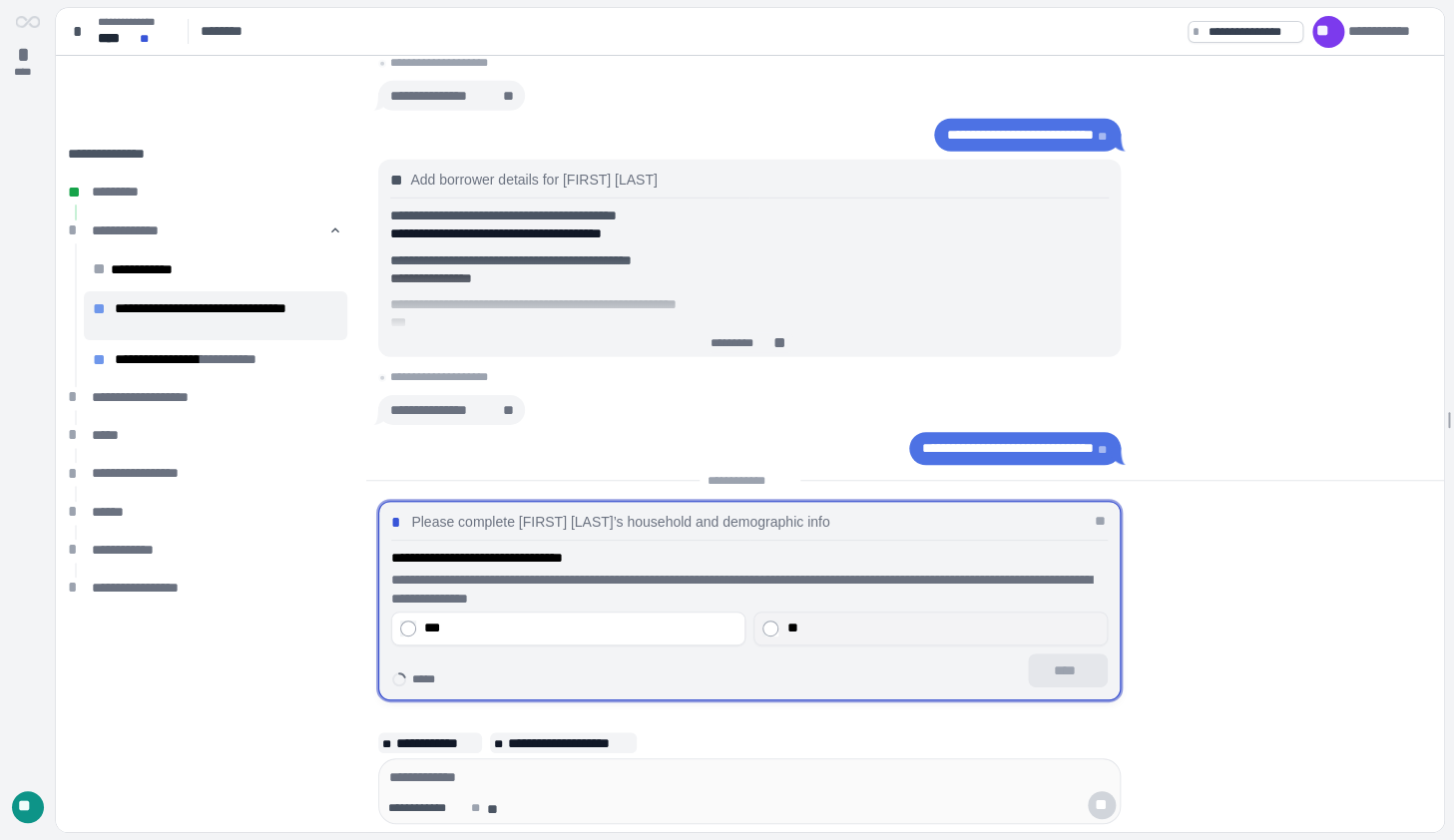 click on "**" at bounding box center [942, 628] 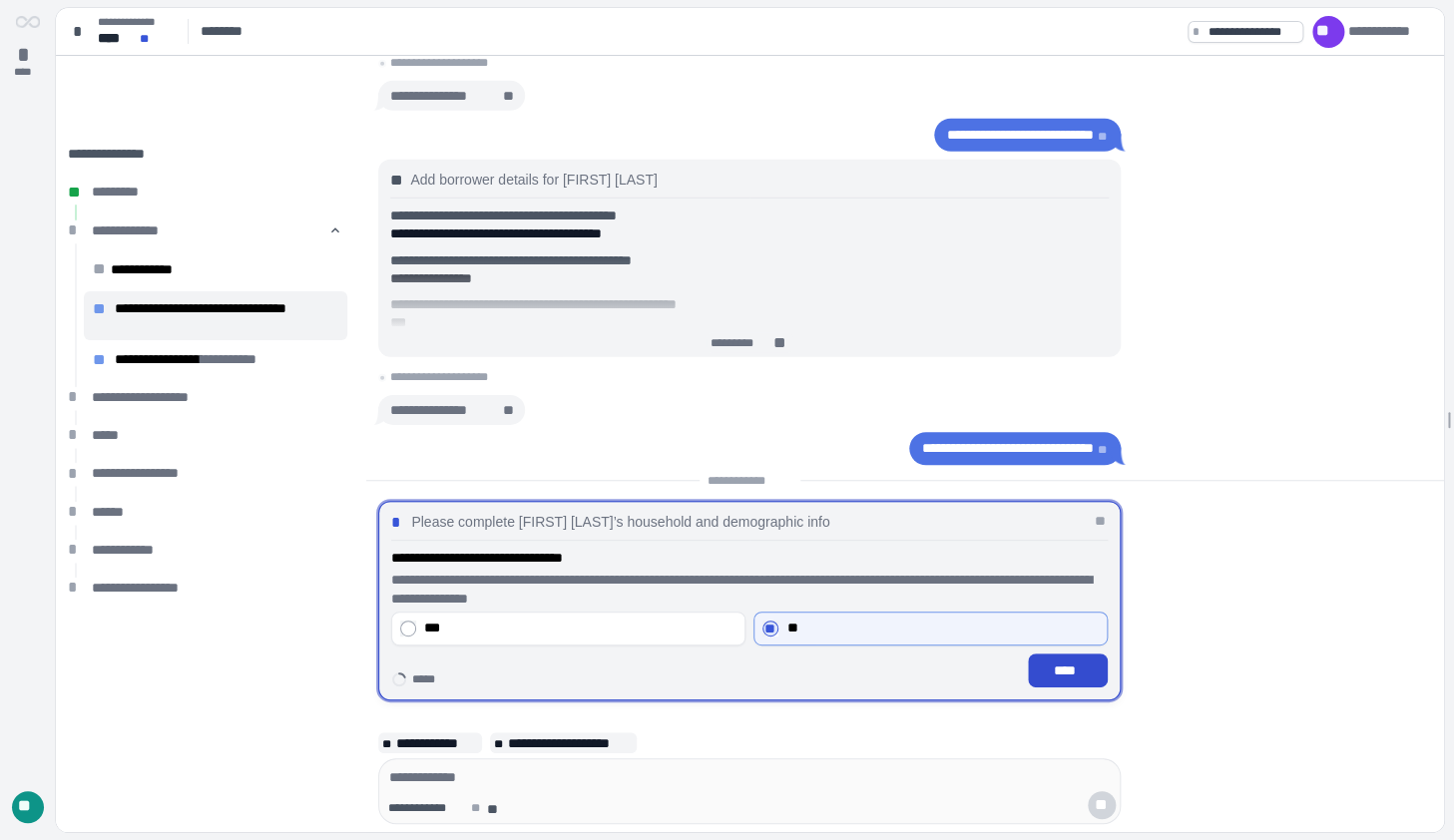 click on "****" at bounding box center [1068, 670] 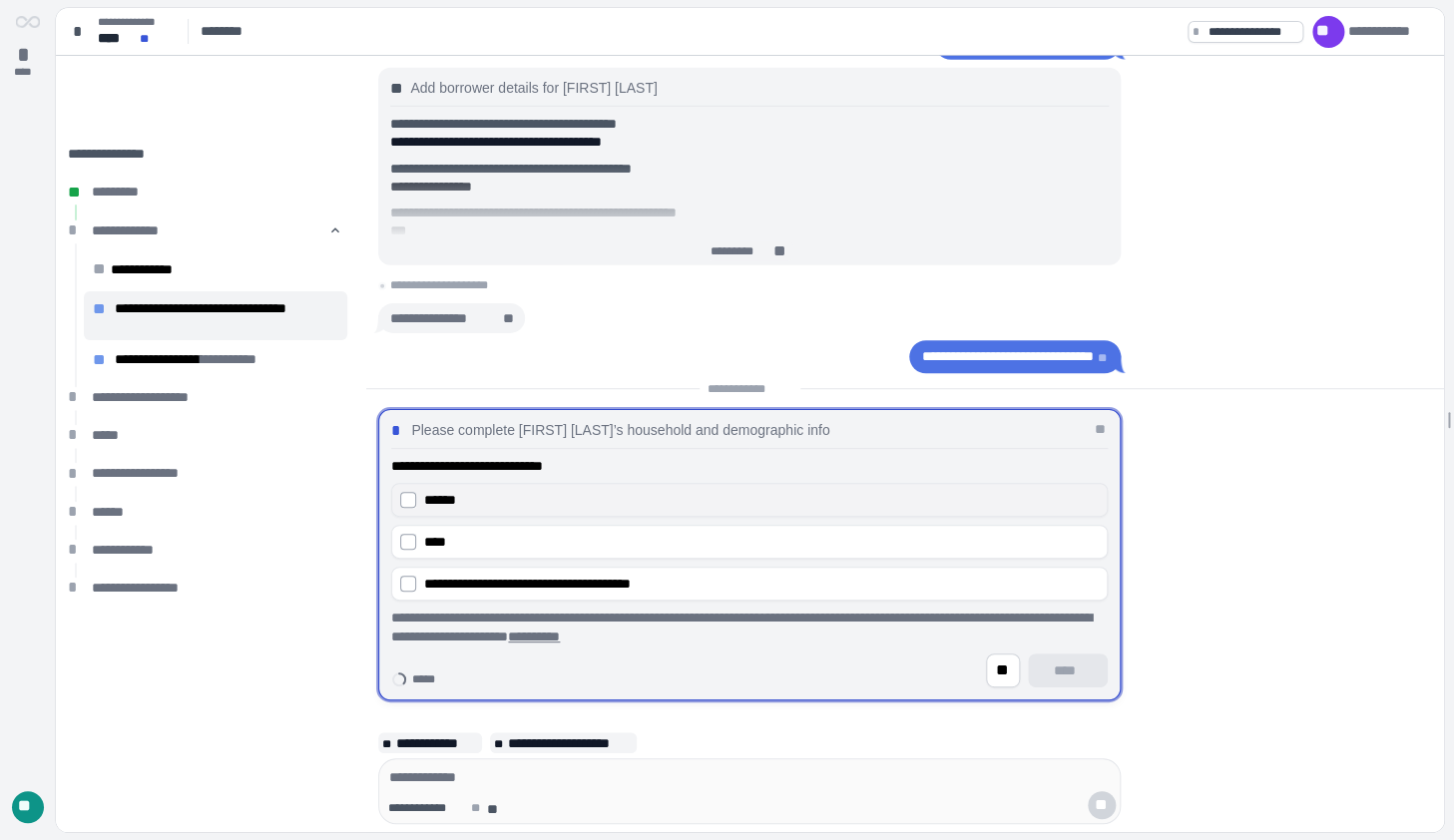 click on "******" at bounding box center (761, 500) 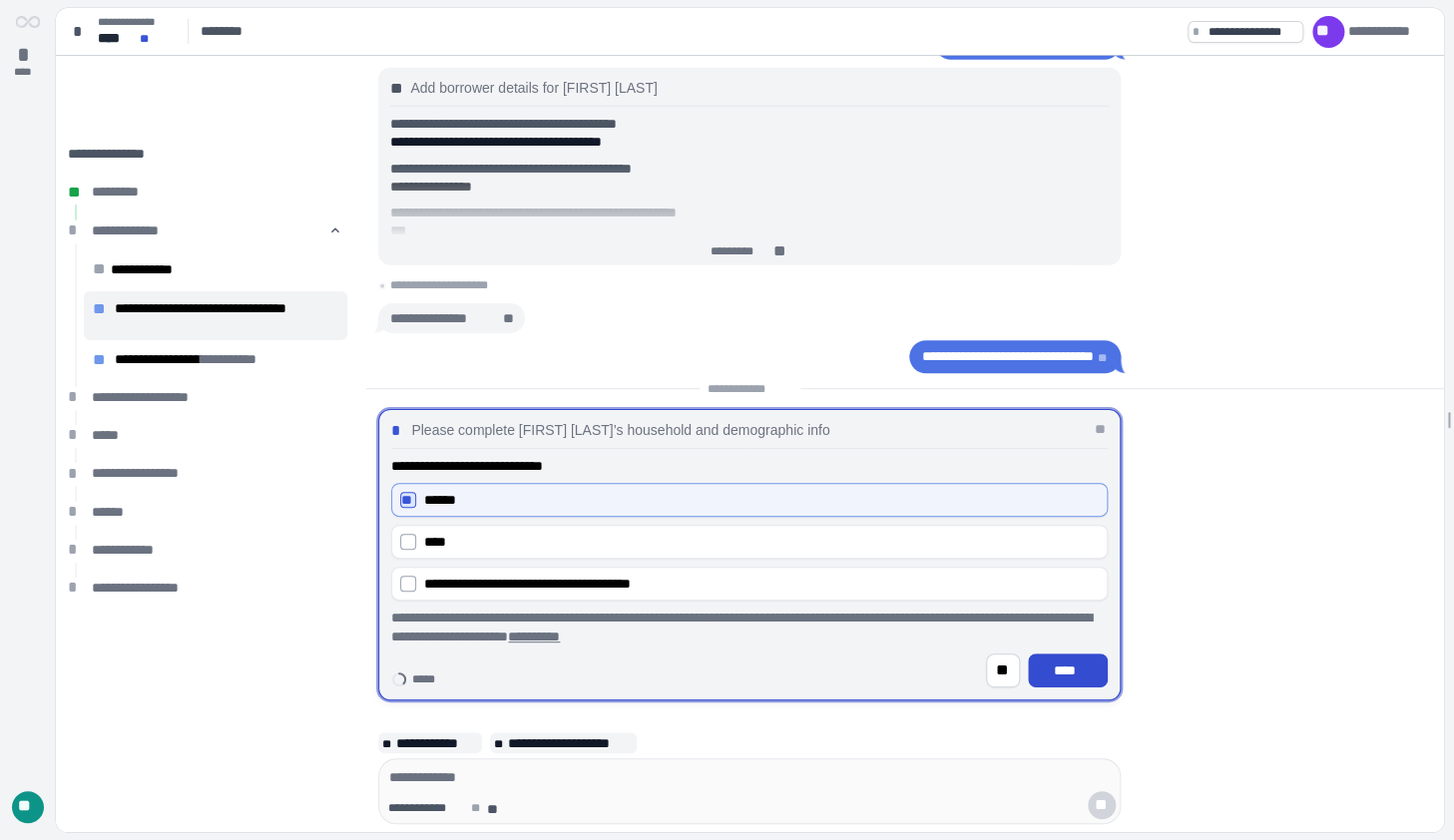 click on "****" at bounding box center (1068, 670) 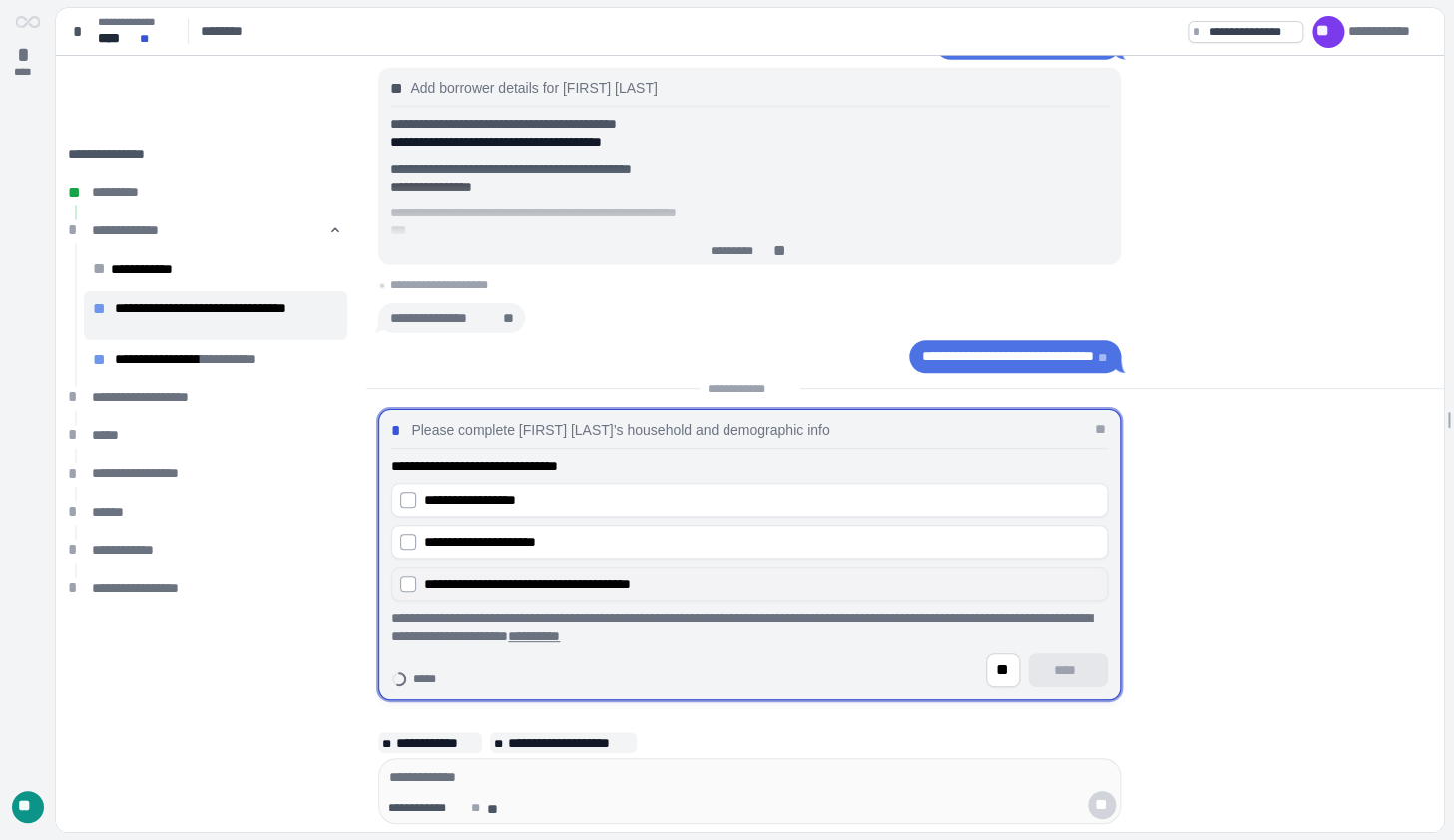 click on "**********" at bounding box center (527, 584) 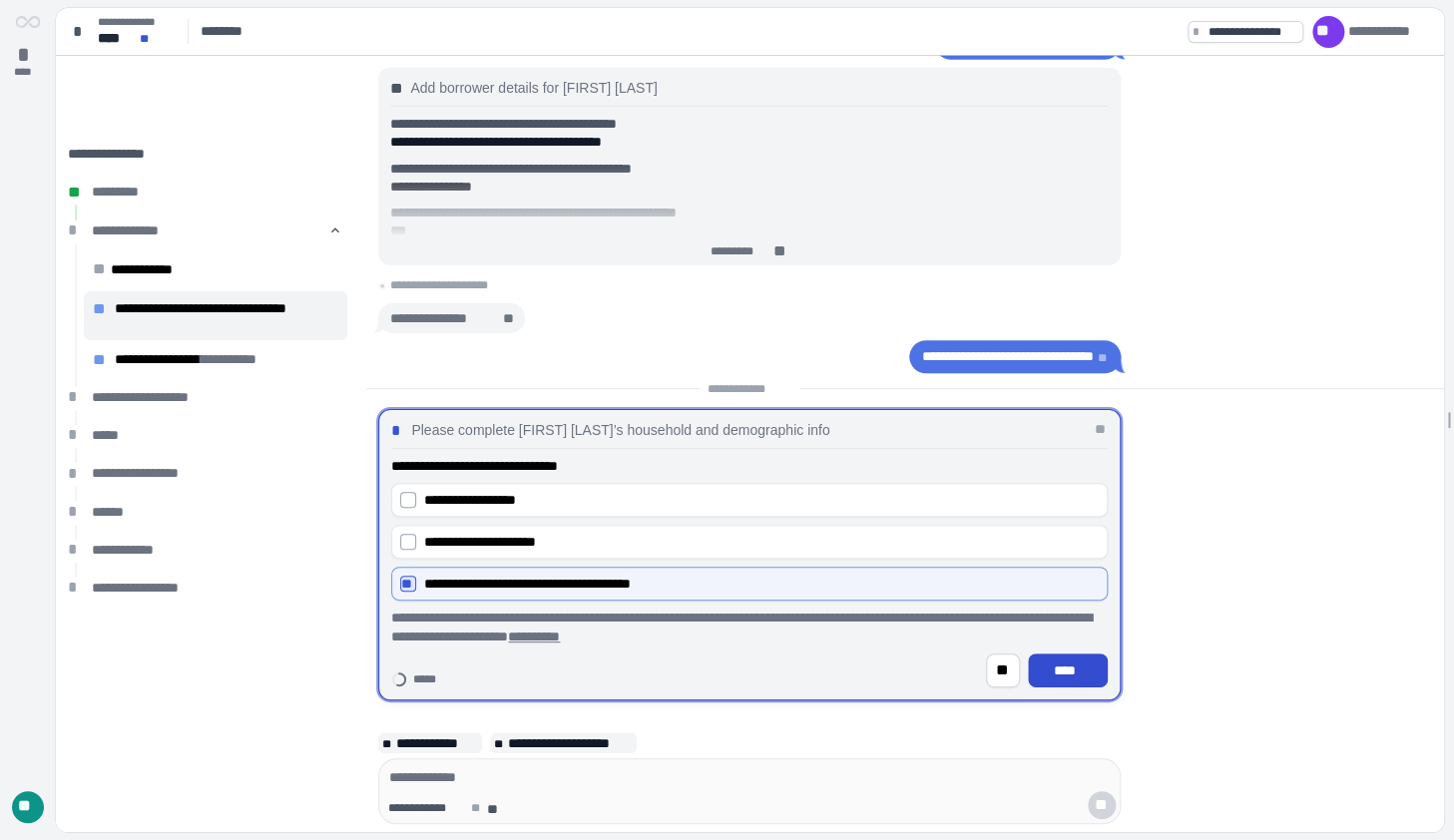 click on "****" at bounding box center [1068, 670] 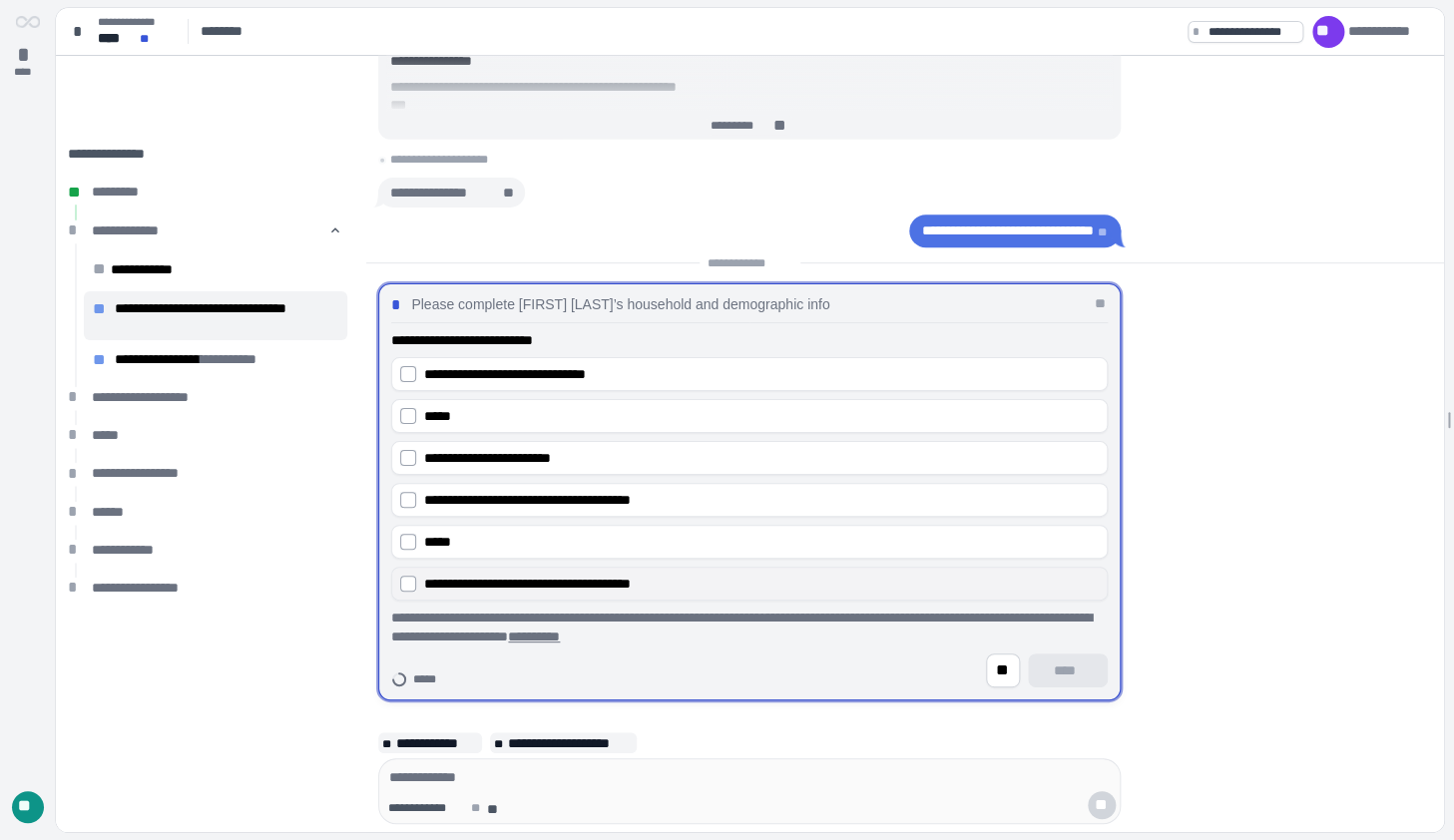 click on "**********" at bounding box center [527, 584] 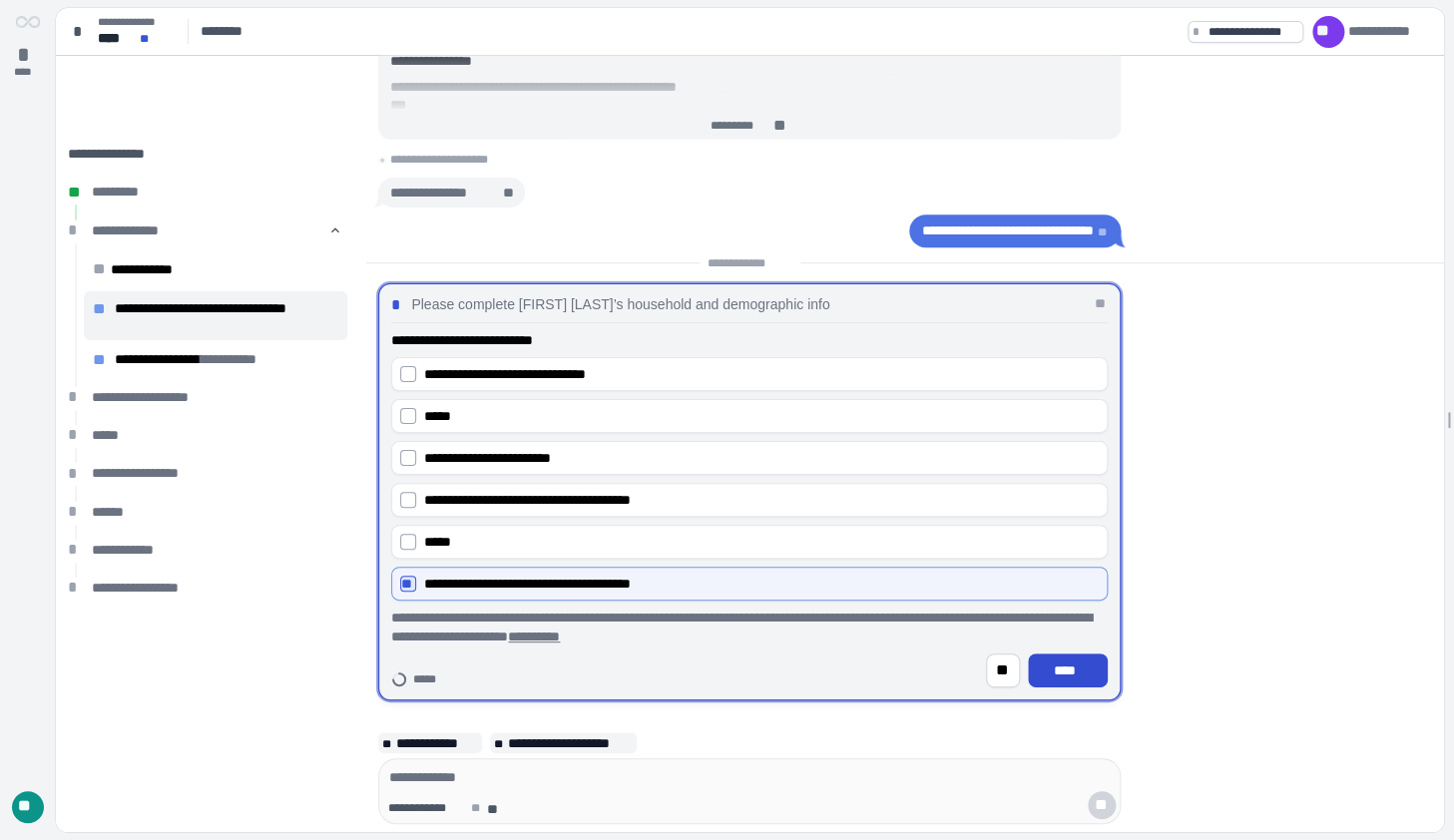 click on "****" at bounding box center (1068, 670) 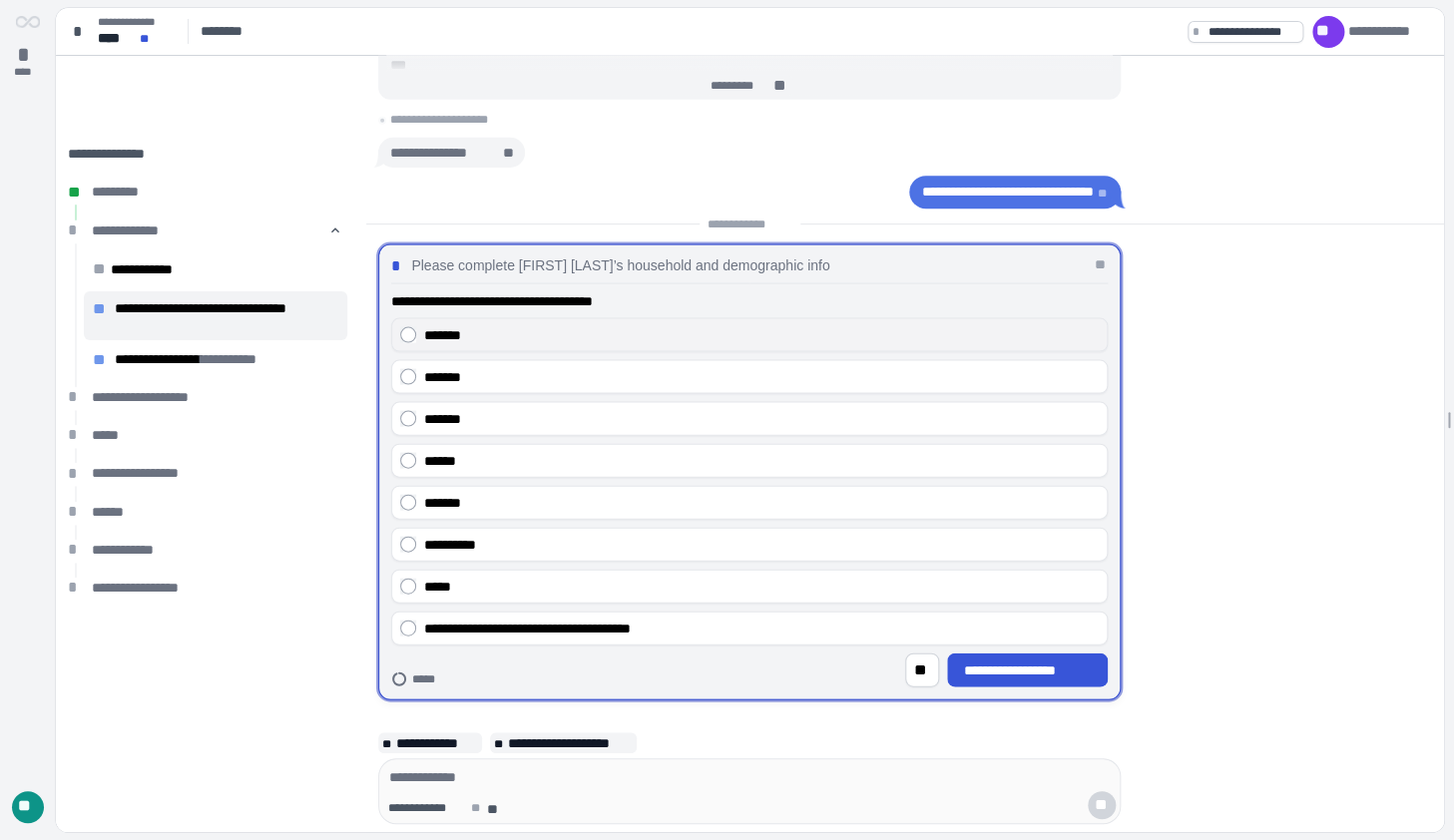 click on "*******" at bounding box center [749, 335] 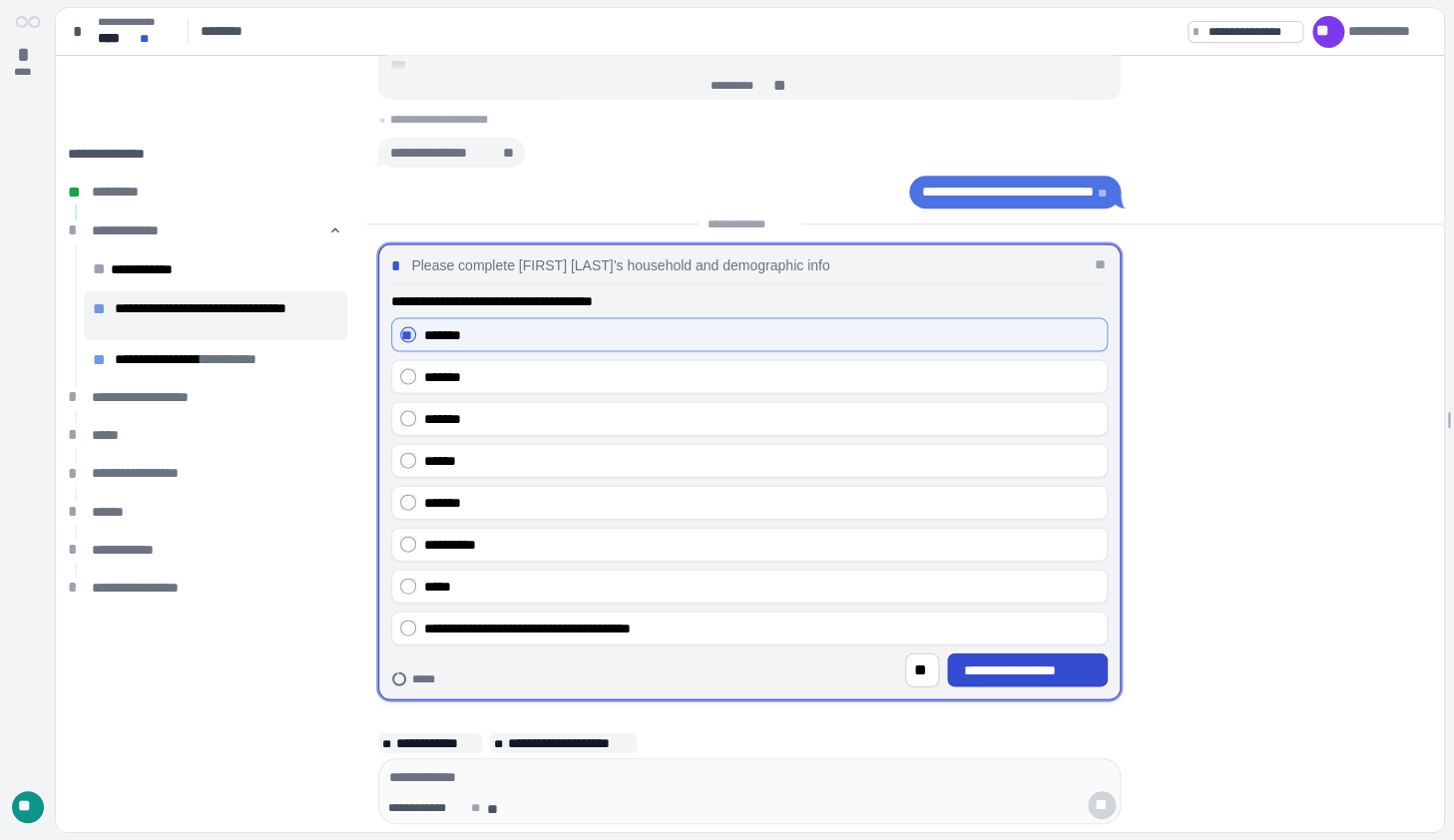 click on "**********" at bounding box center [1028, 670] 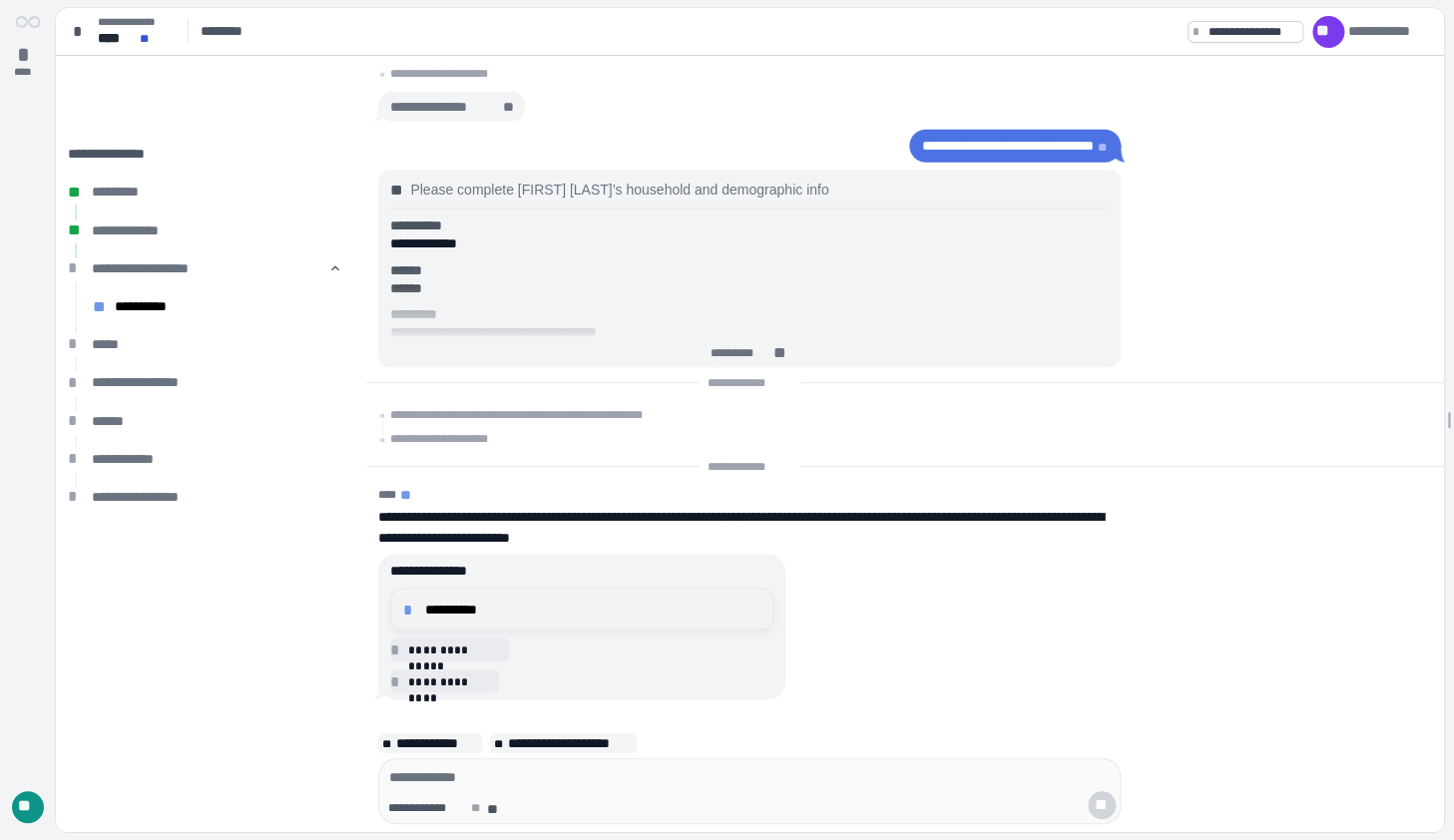 click on "**********" at bounding box center (582, 609) 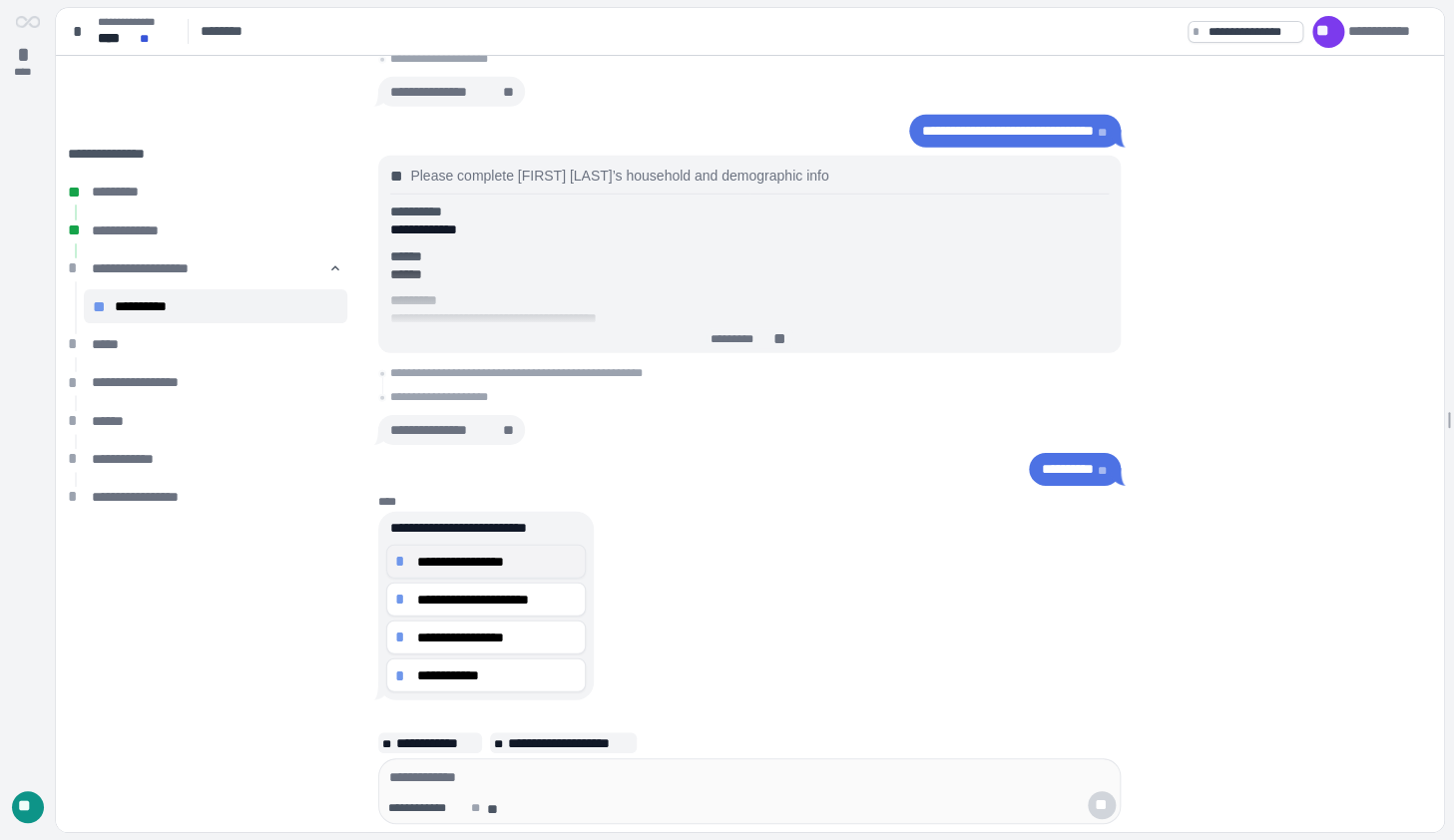 click on "**********" at bounding box center [496, 561] 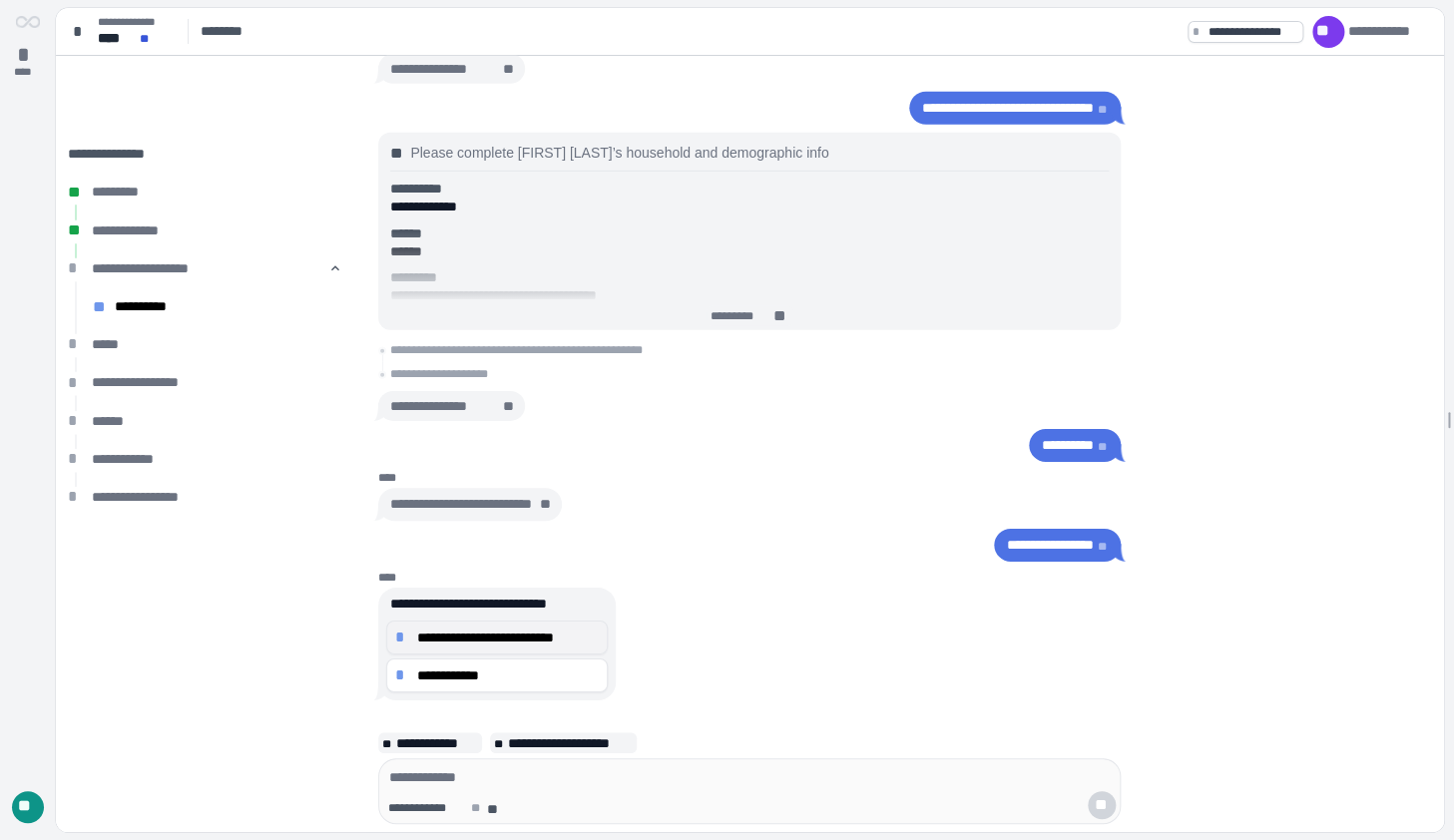 click on "**********" at bounding box center (508, 636) 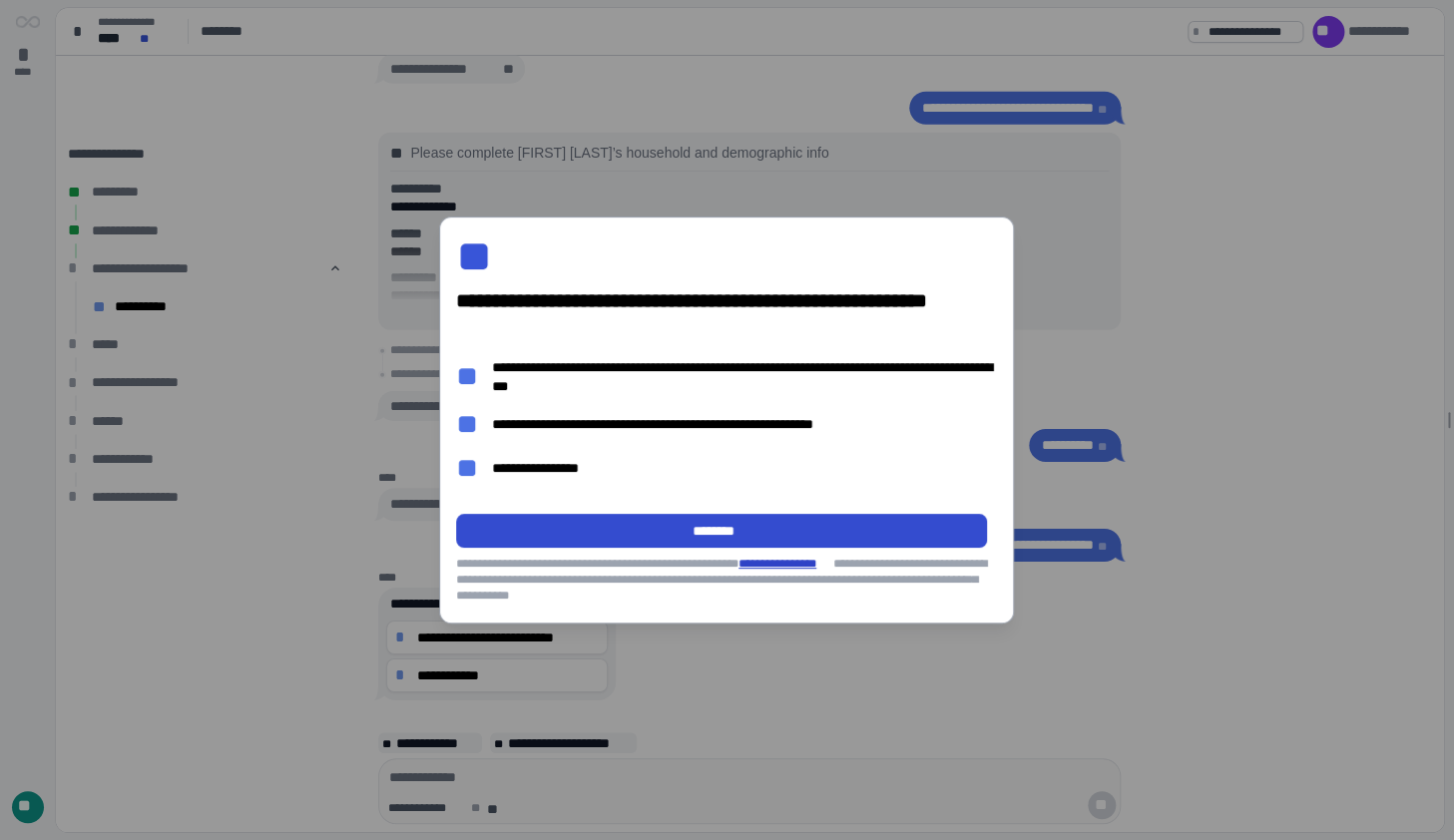 click on "********" at bounding box center [722, 531] 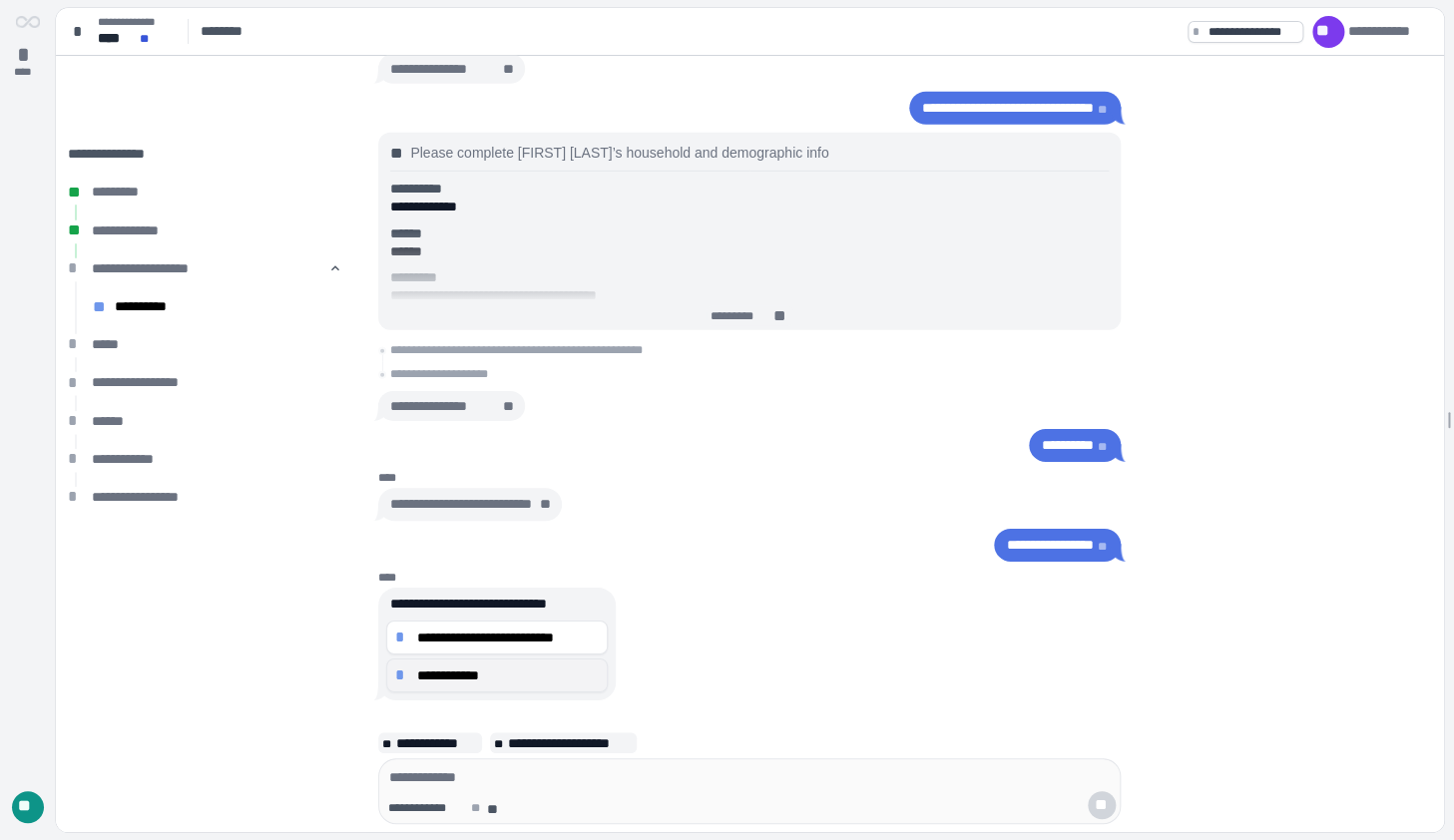 click on "**********" at bounding box center [508, 675] 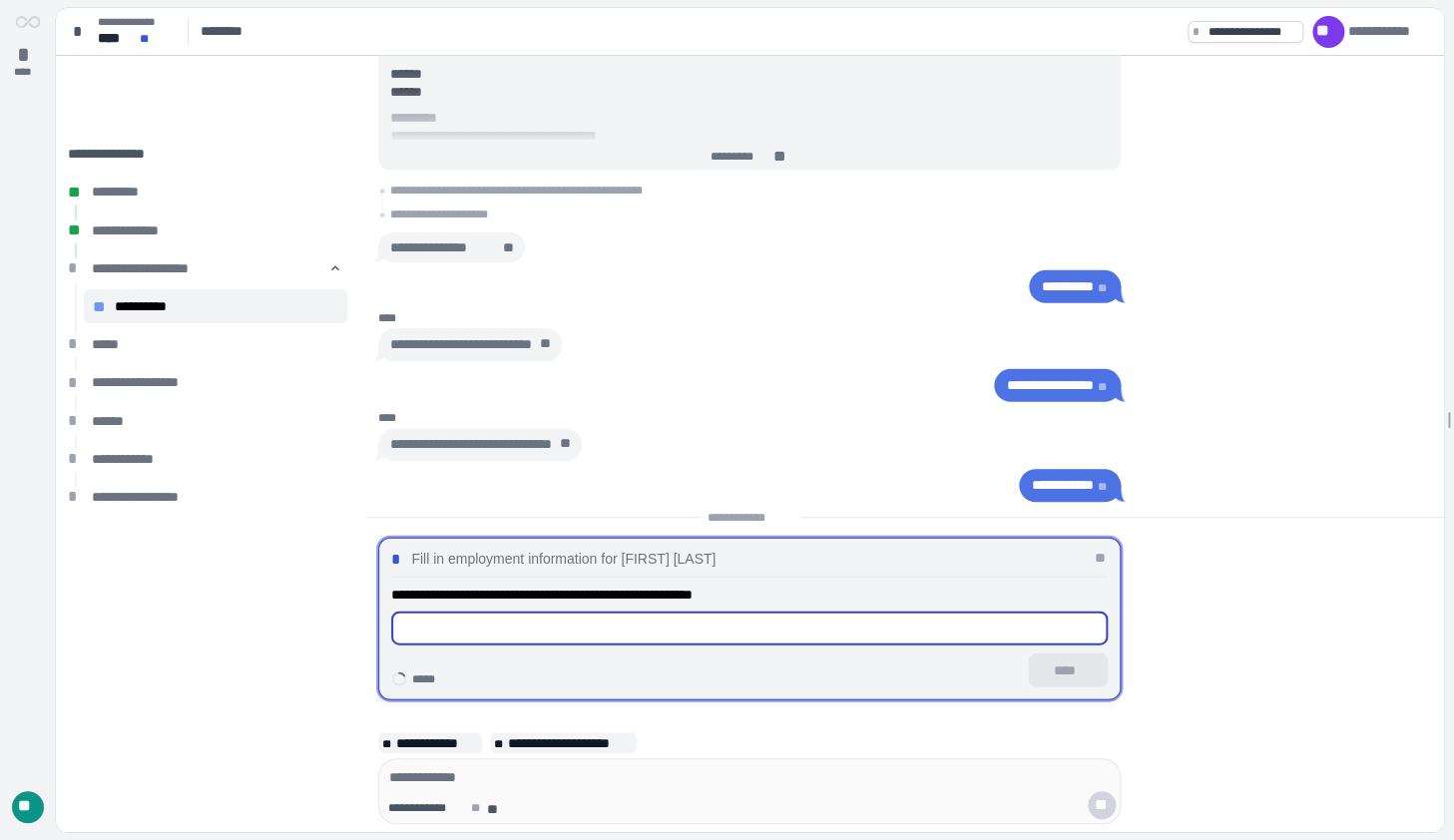 click at bounding box center [749, 629] 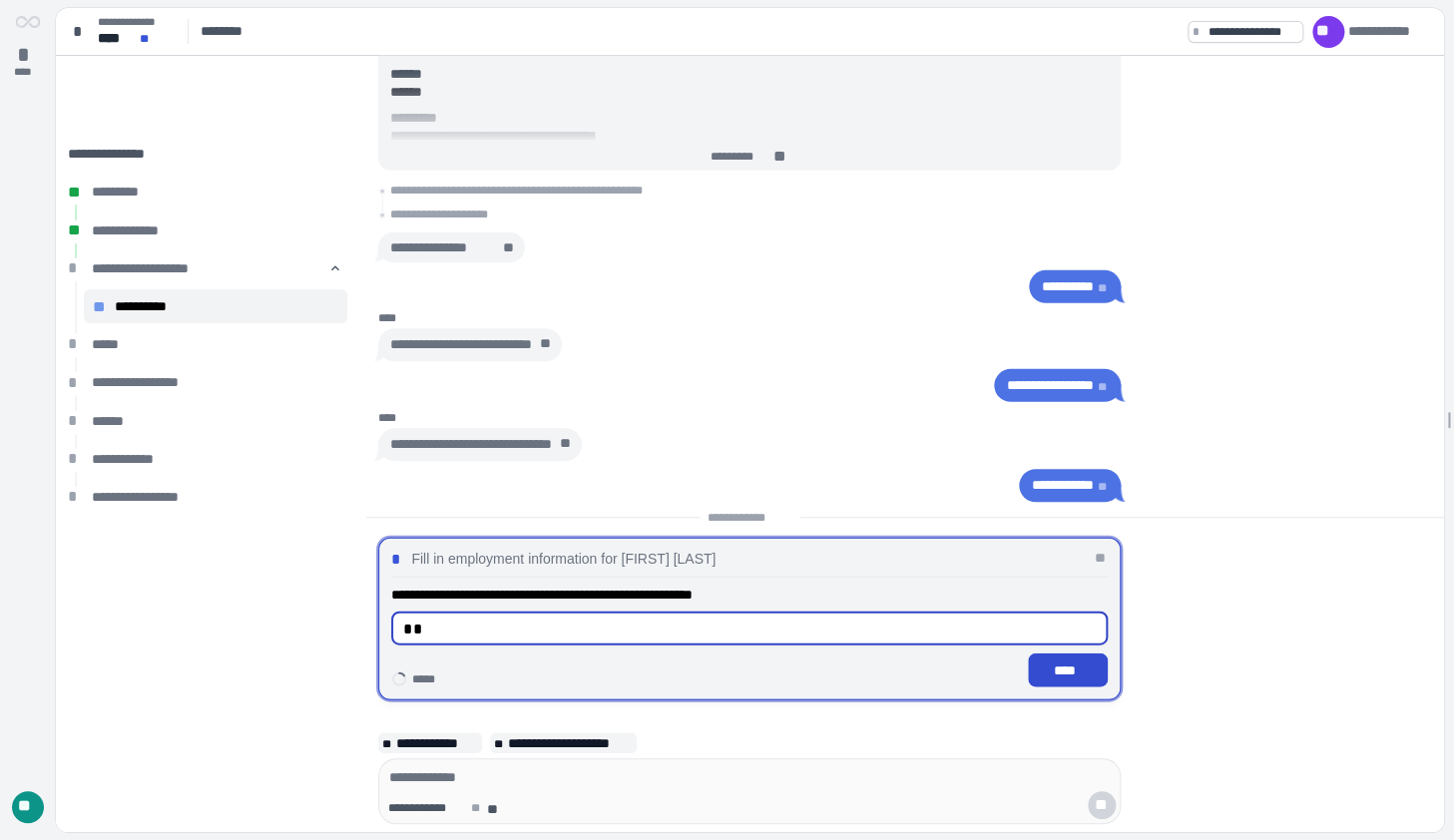 type on "**" 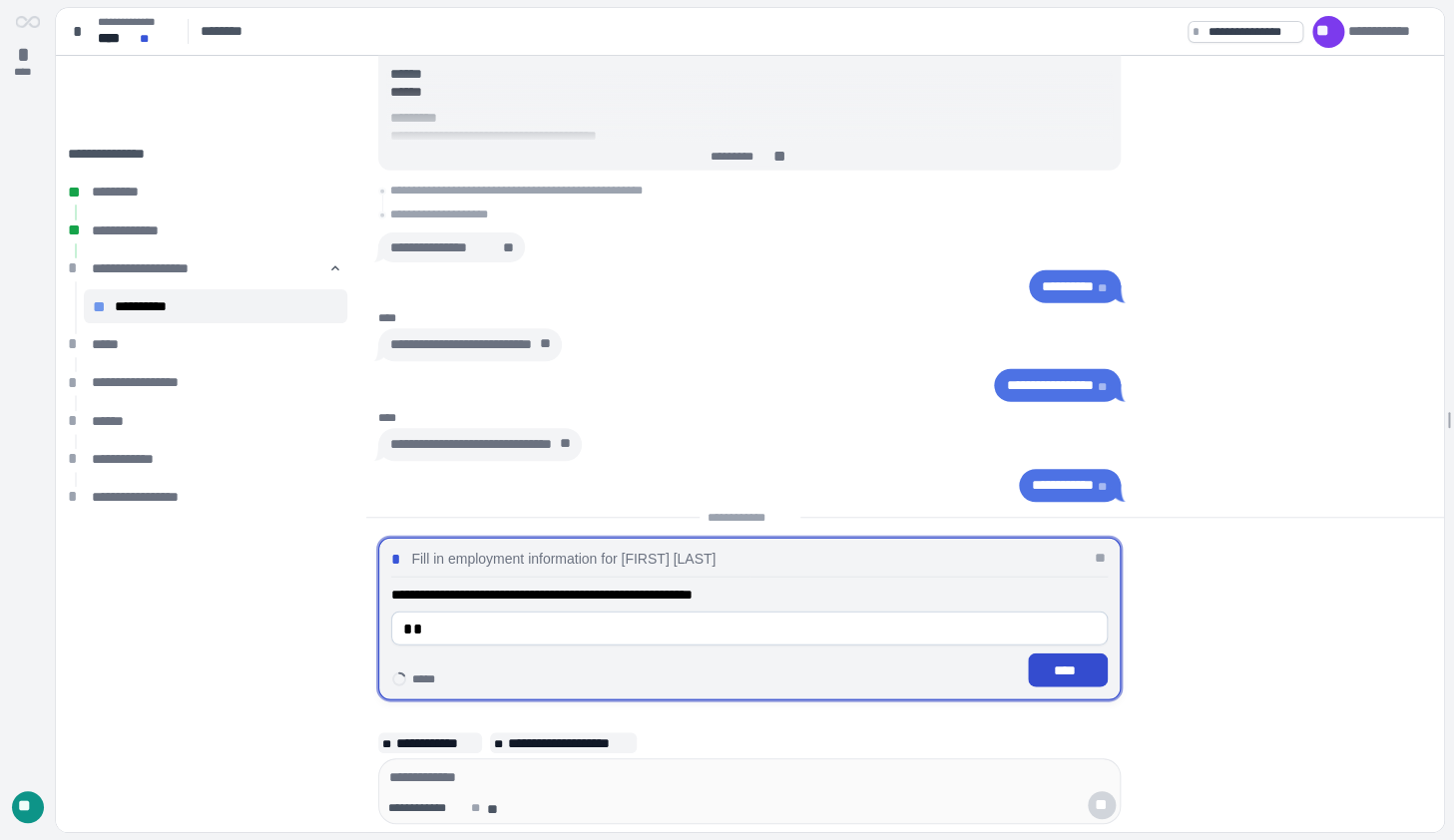 click on "****" at bounding box center [1068, 670] 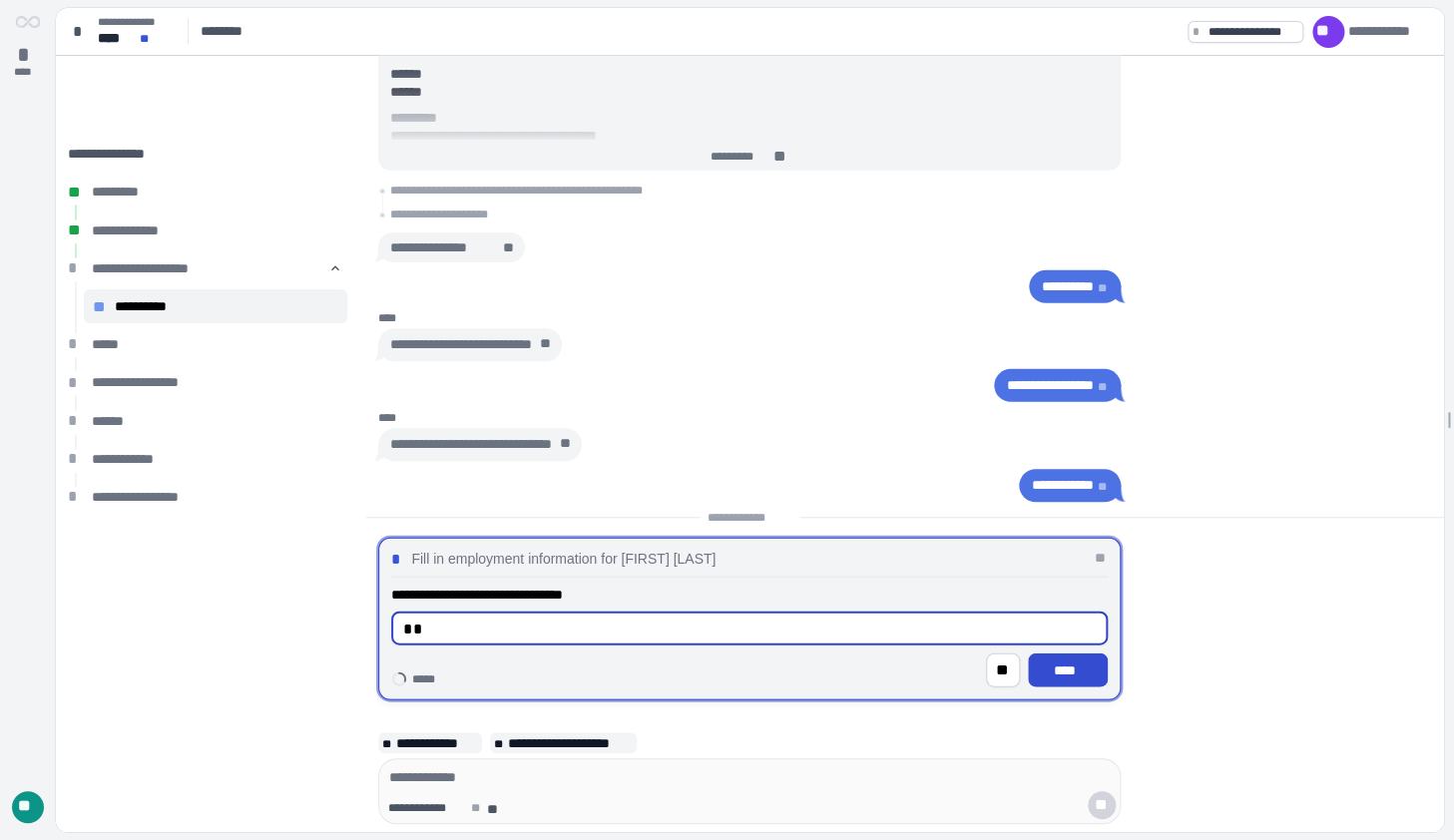 type on "**" 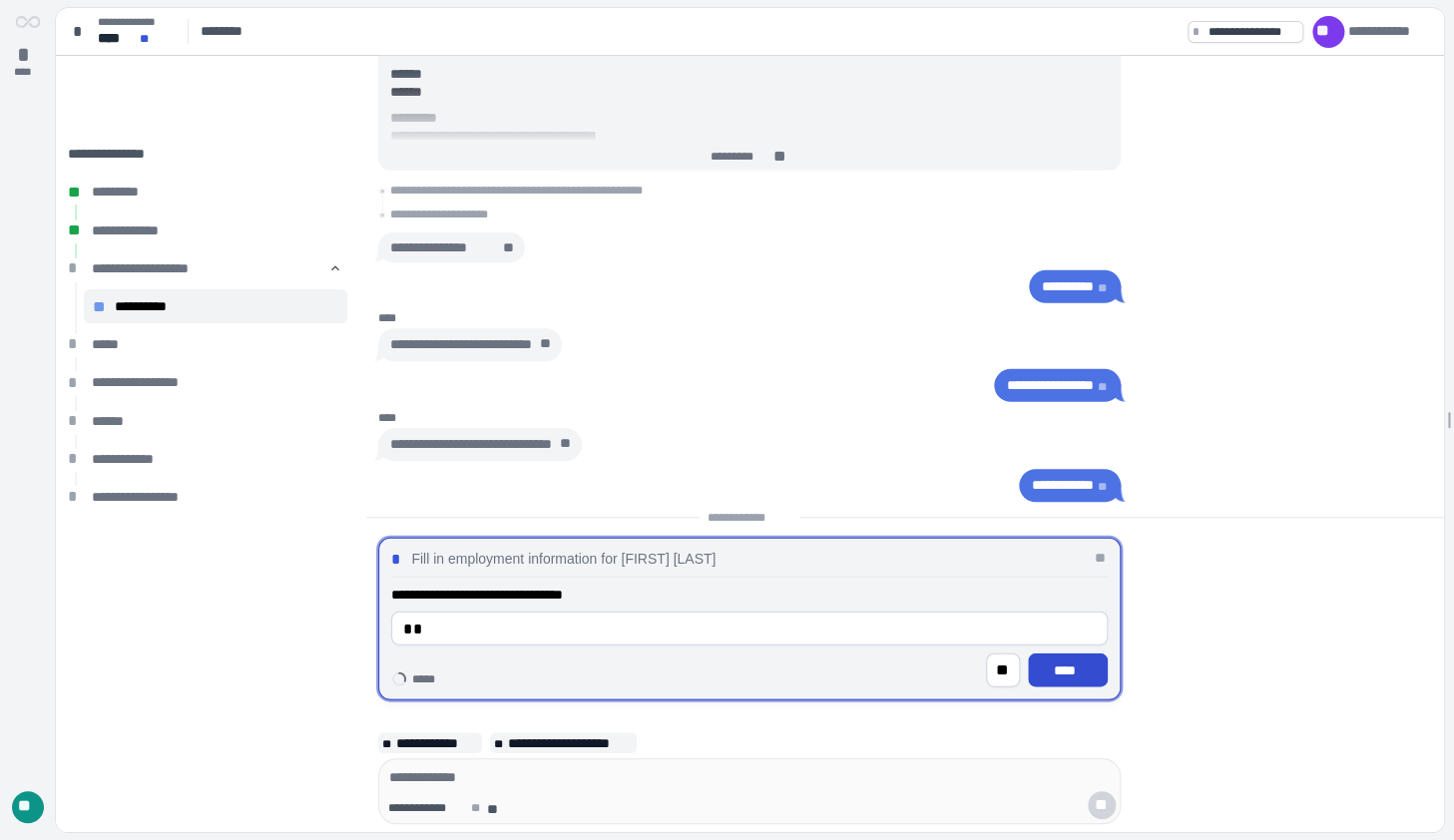click on "****" at bounding box center (1068, 670) 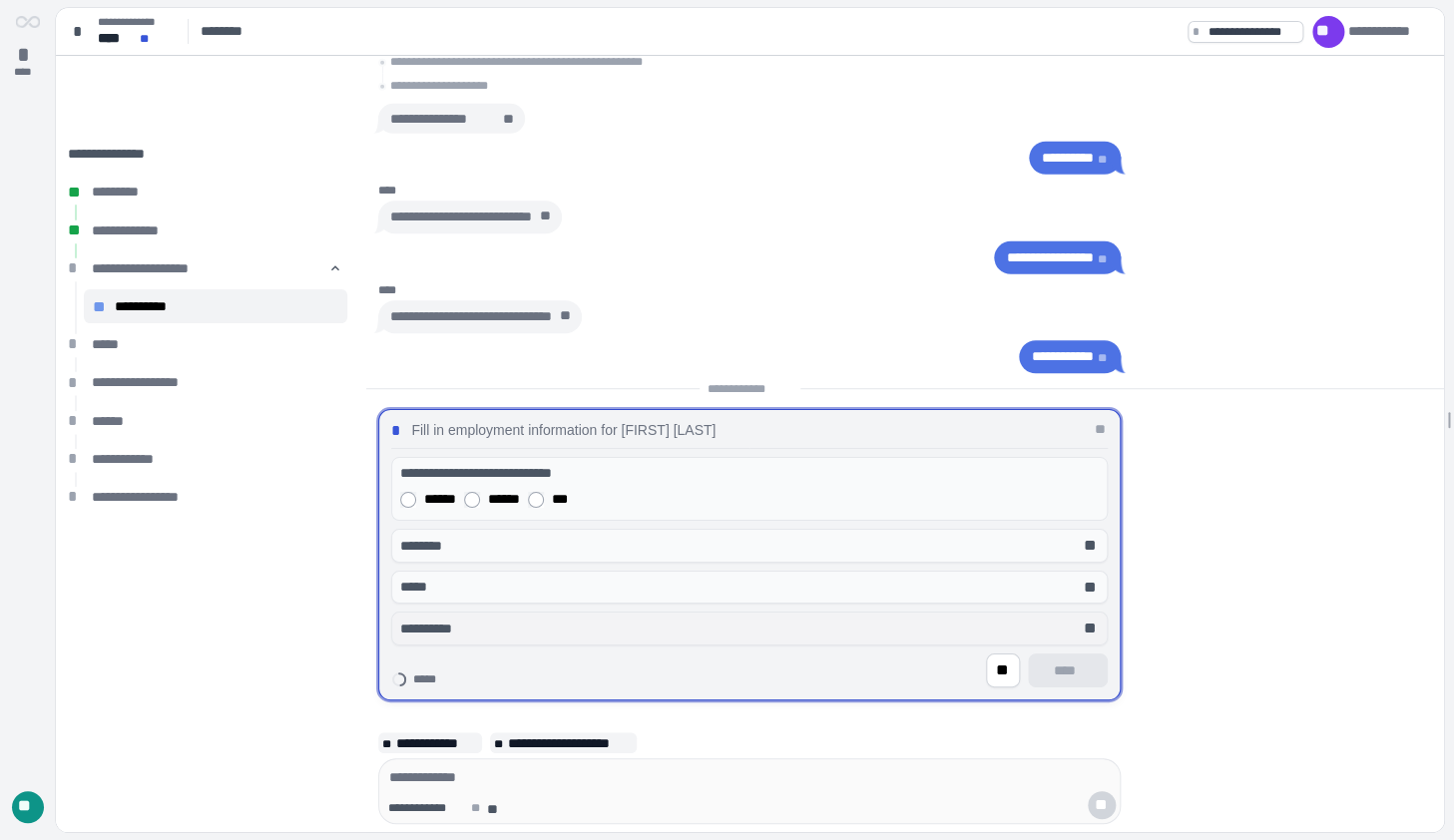 click on "**********" at bounding box center (440, 629) 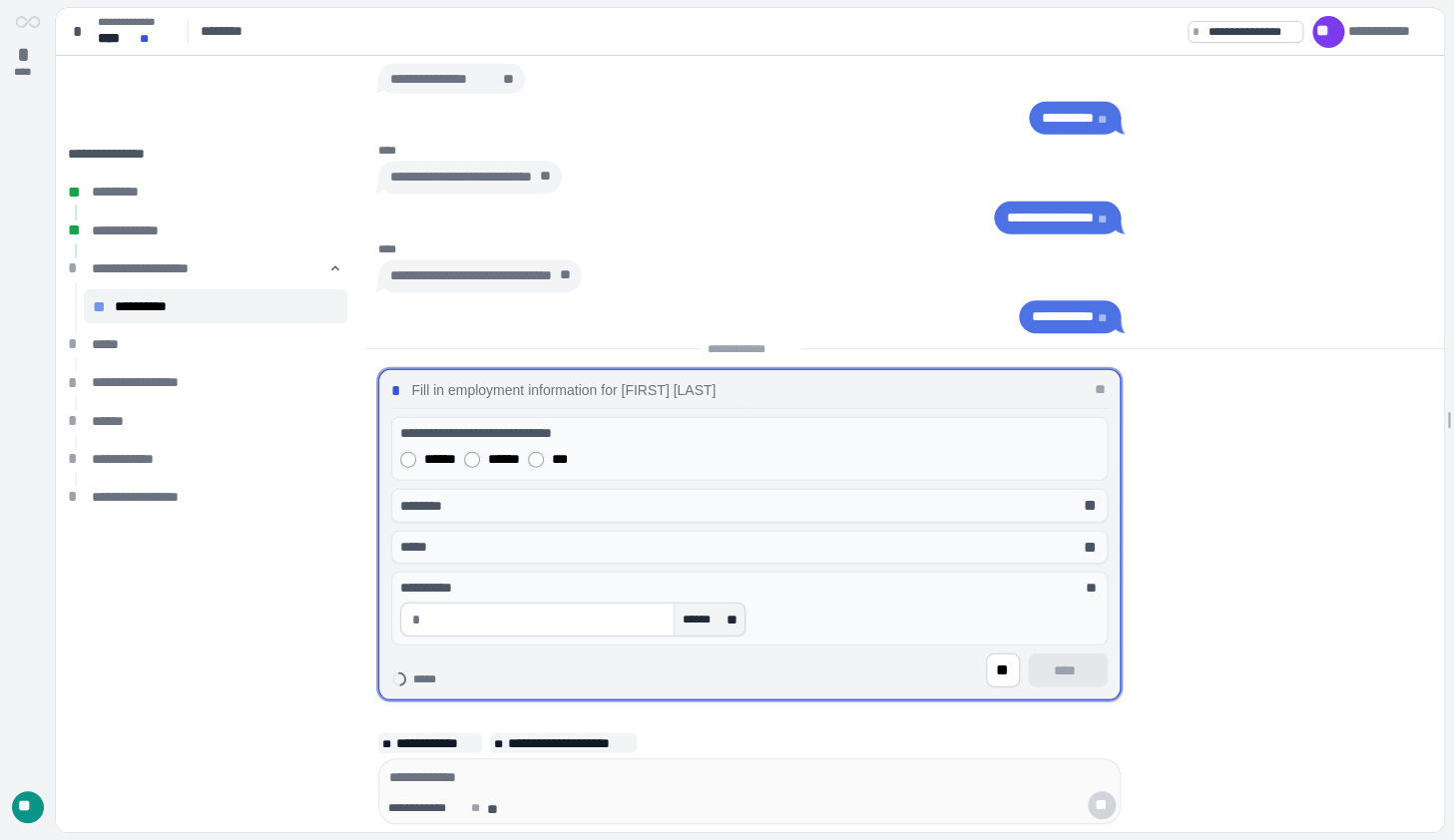 click at bounding box center [547, 620] 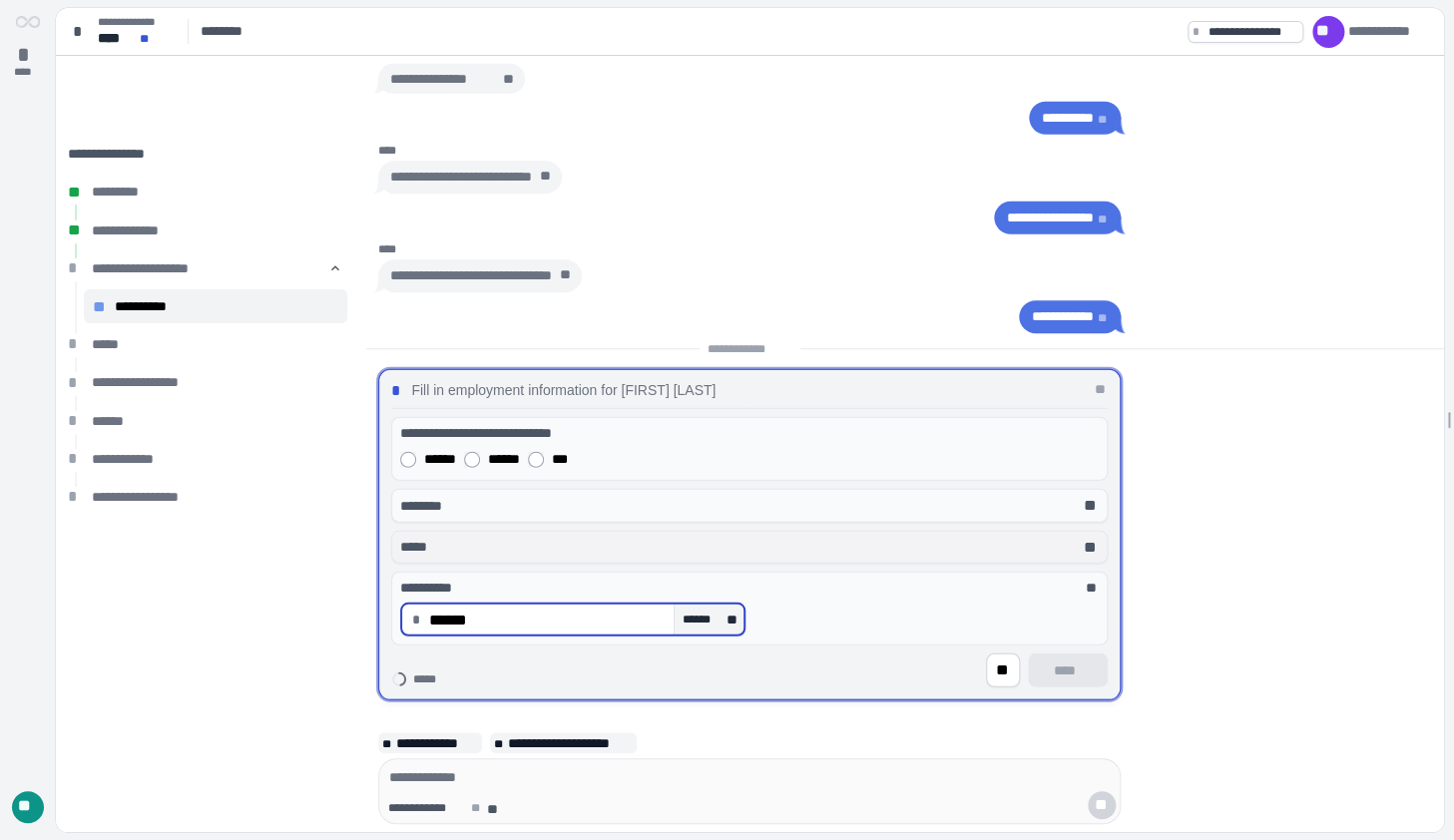 type on "*********" 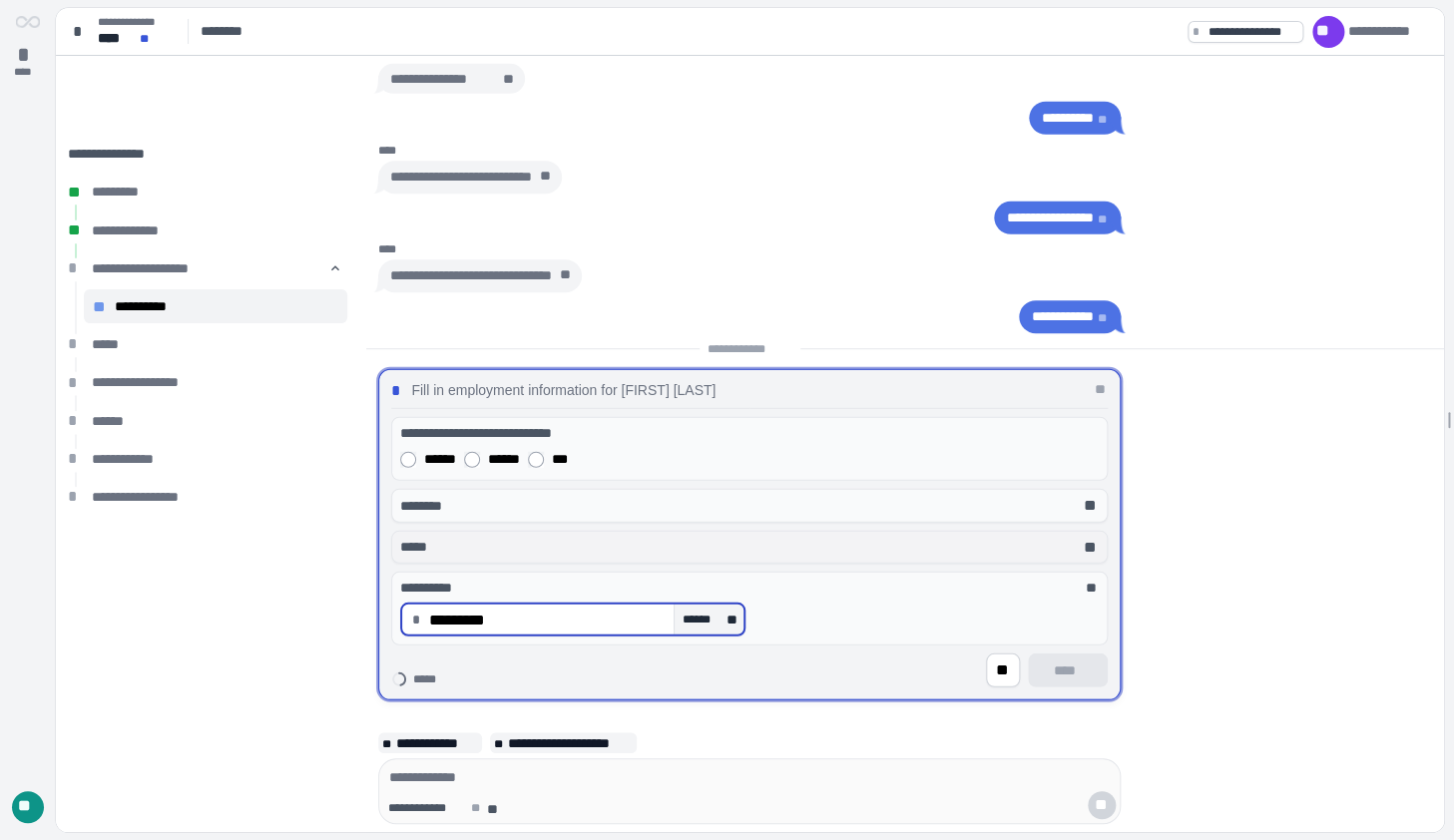 click on "***** **" at bounding box center [749, 547] 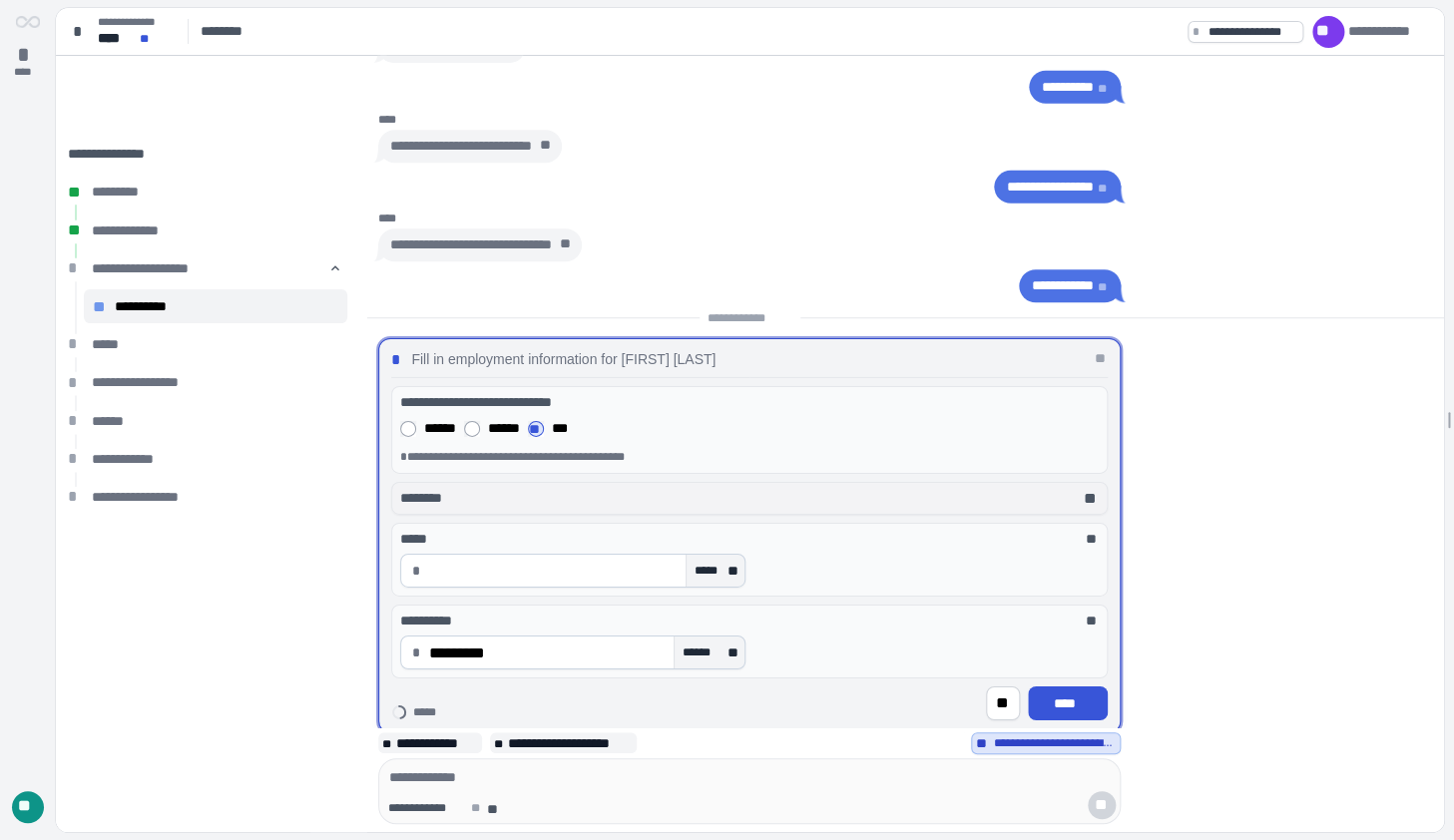scroll, scrollTop: 0, scrollLeft: 0, axis: both 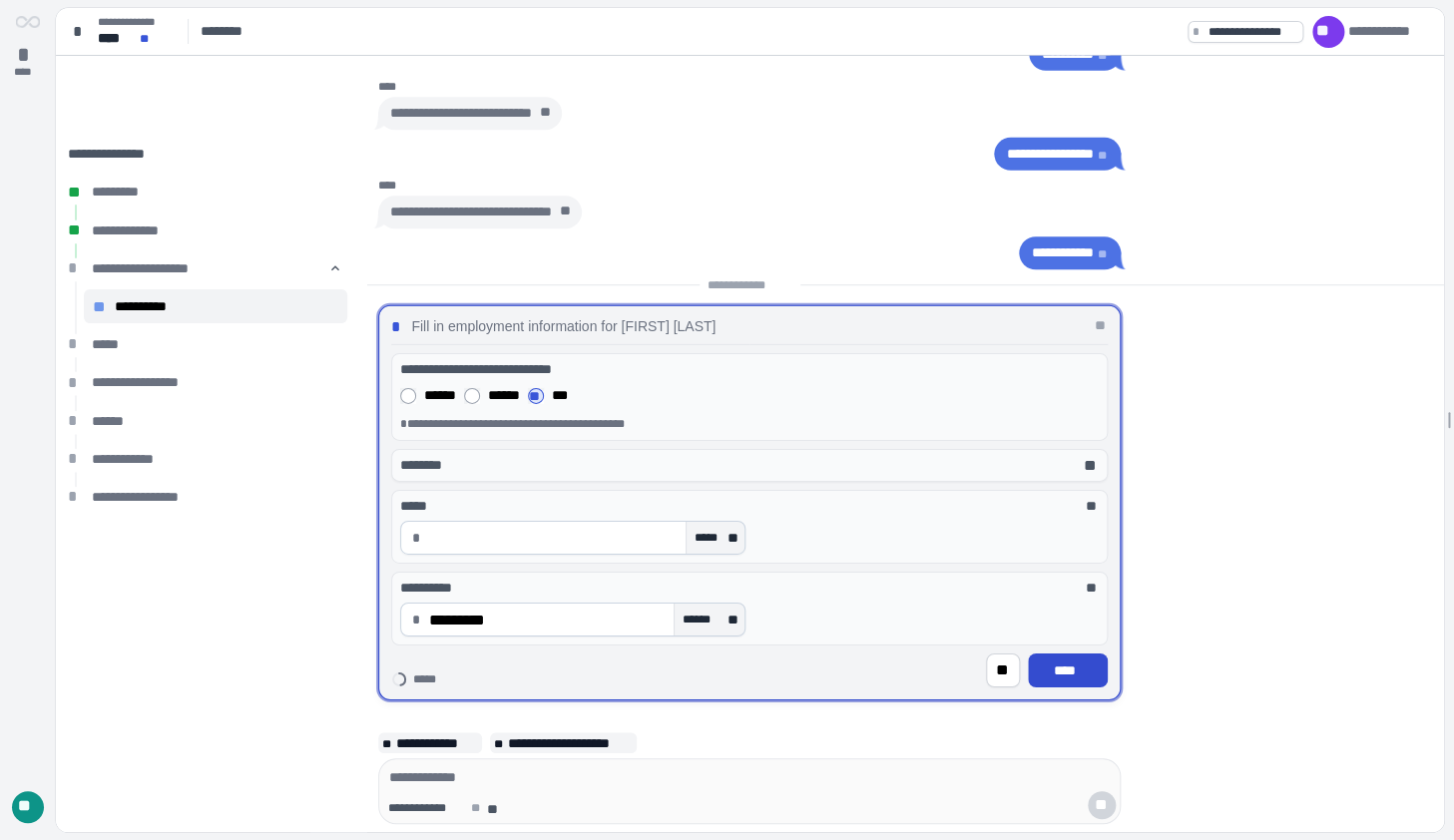 click on "****" at bounding box center (1068, 670) 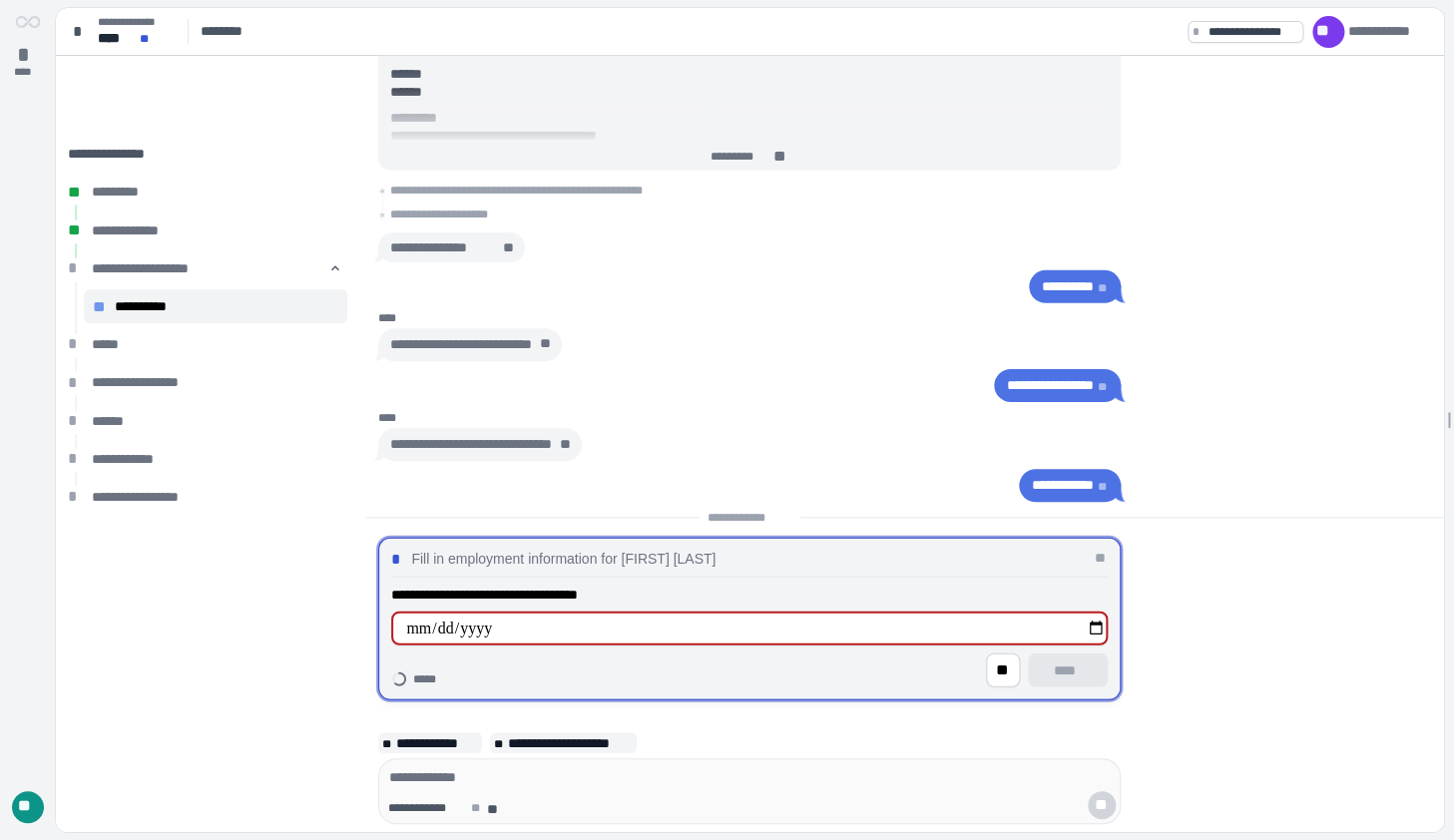 type on "**********" 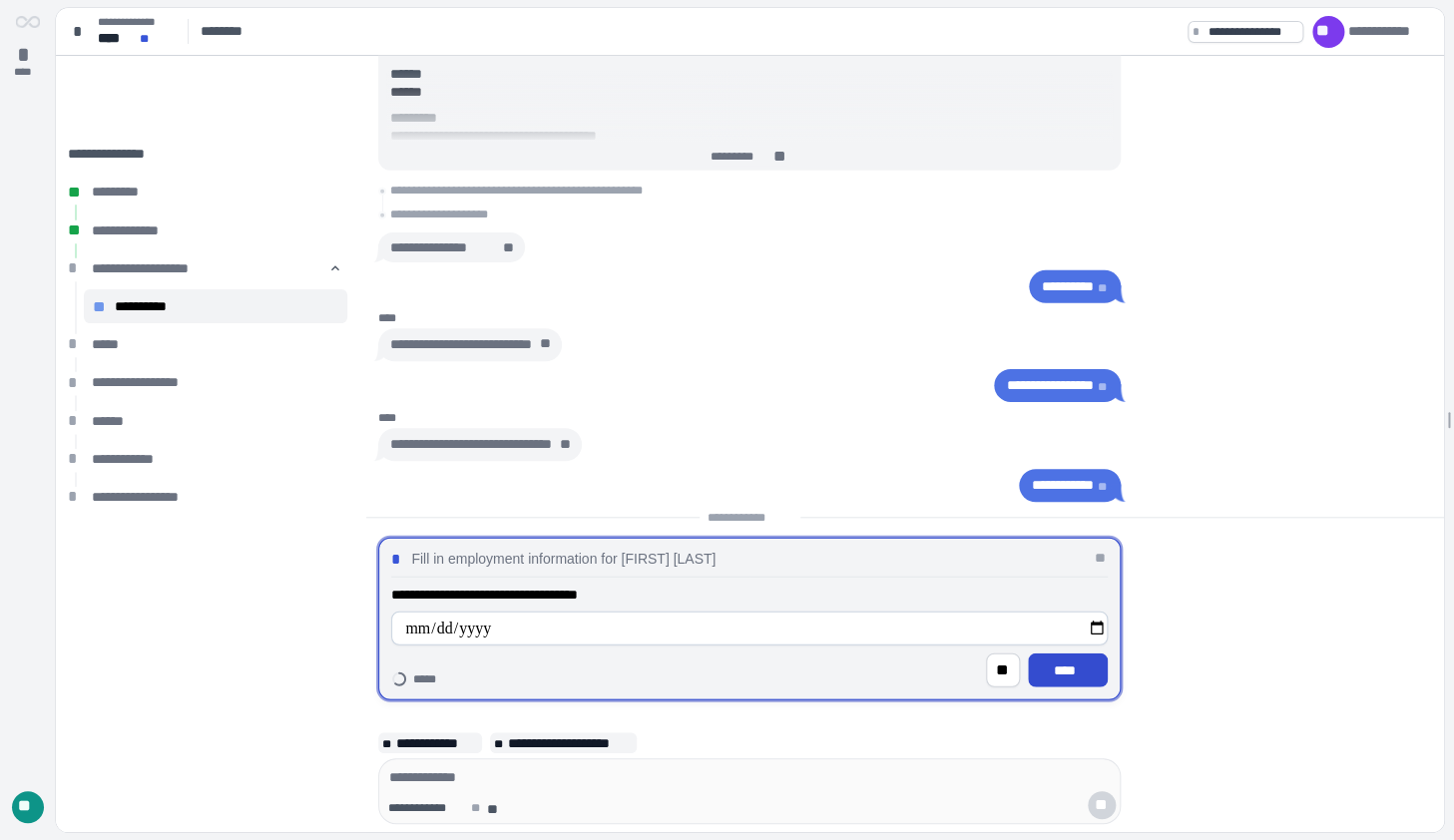 type on "**********" 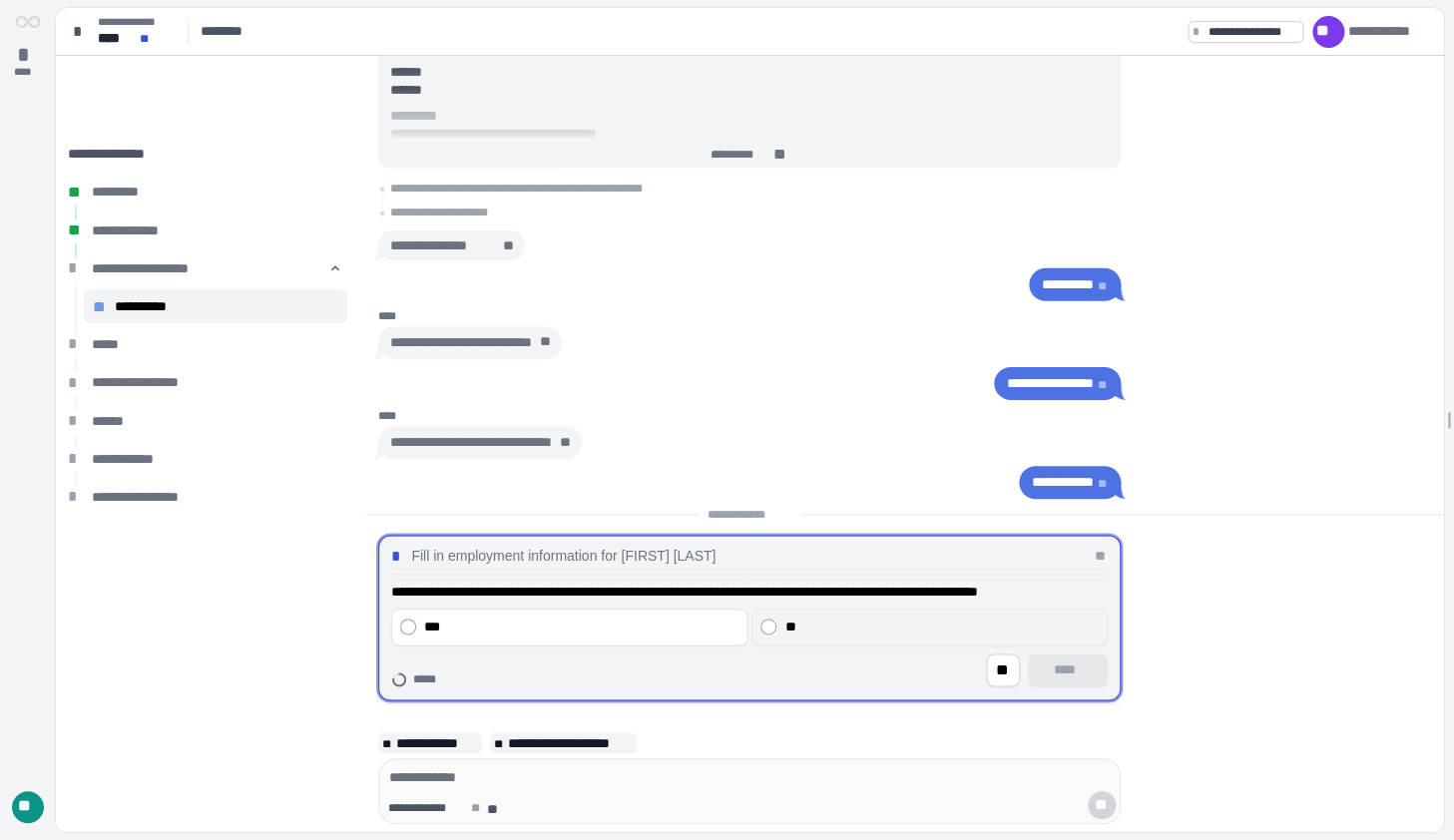 click on "**" at bounding box center (929, 628) 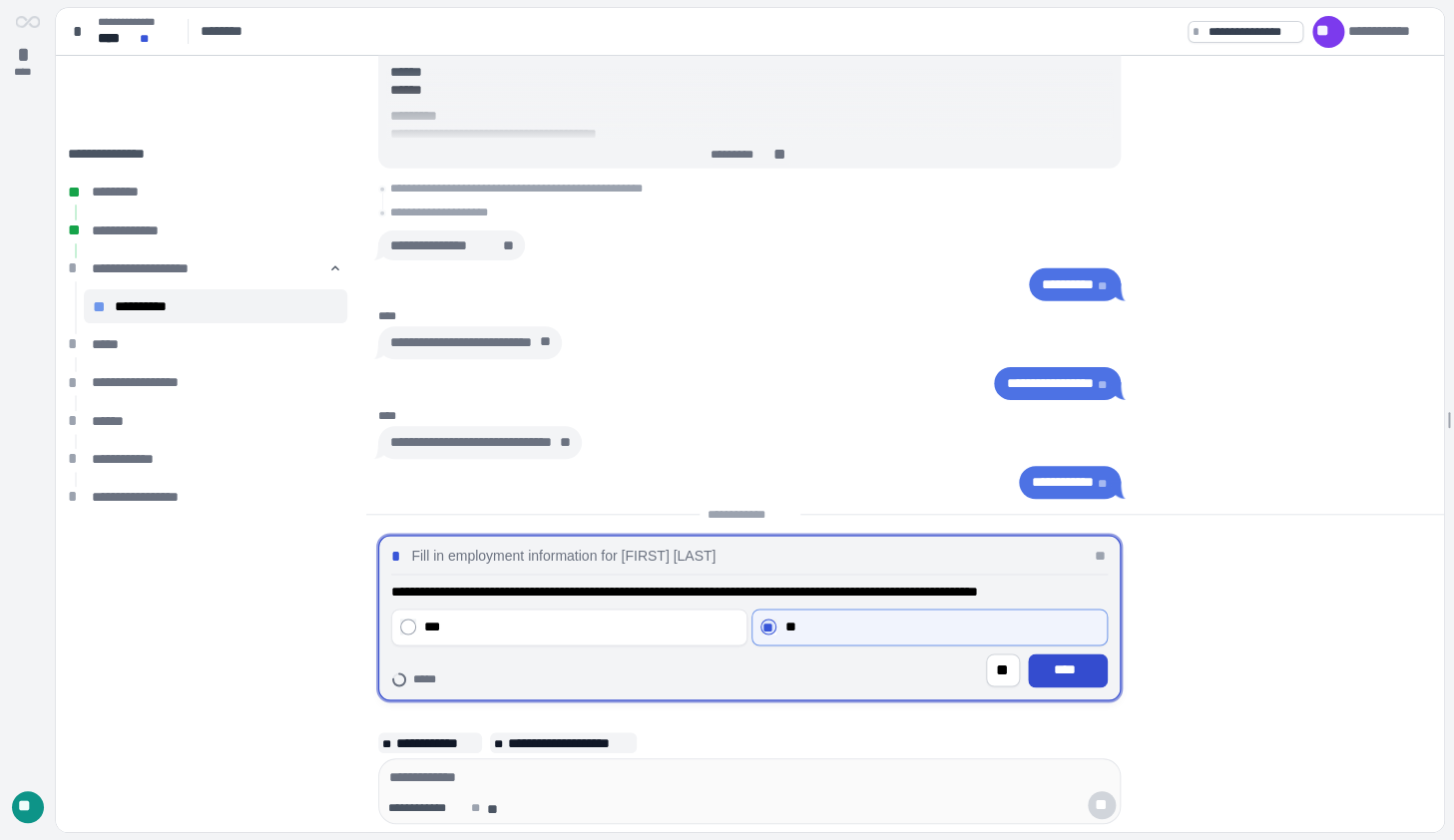 click on "****" at bounding box center [1068, 670] 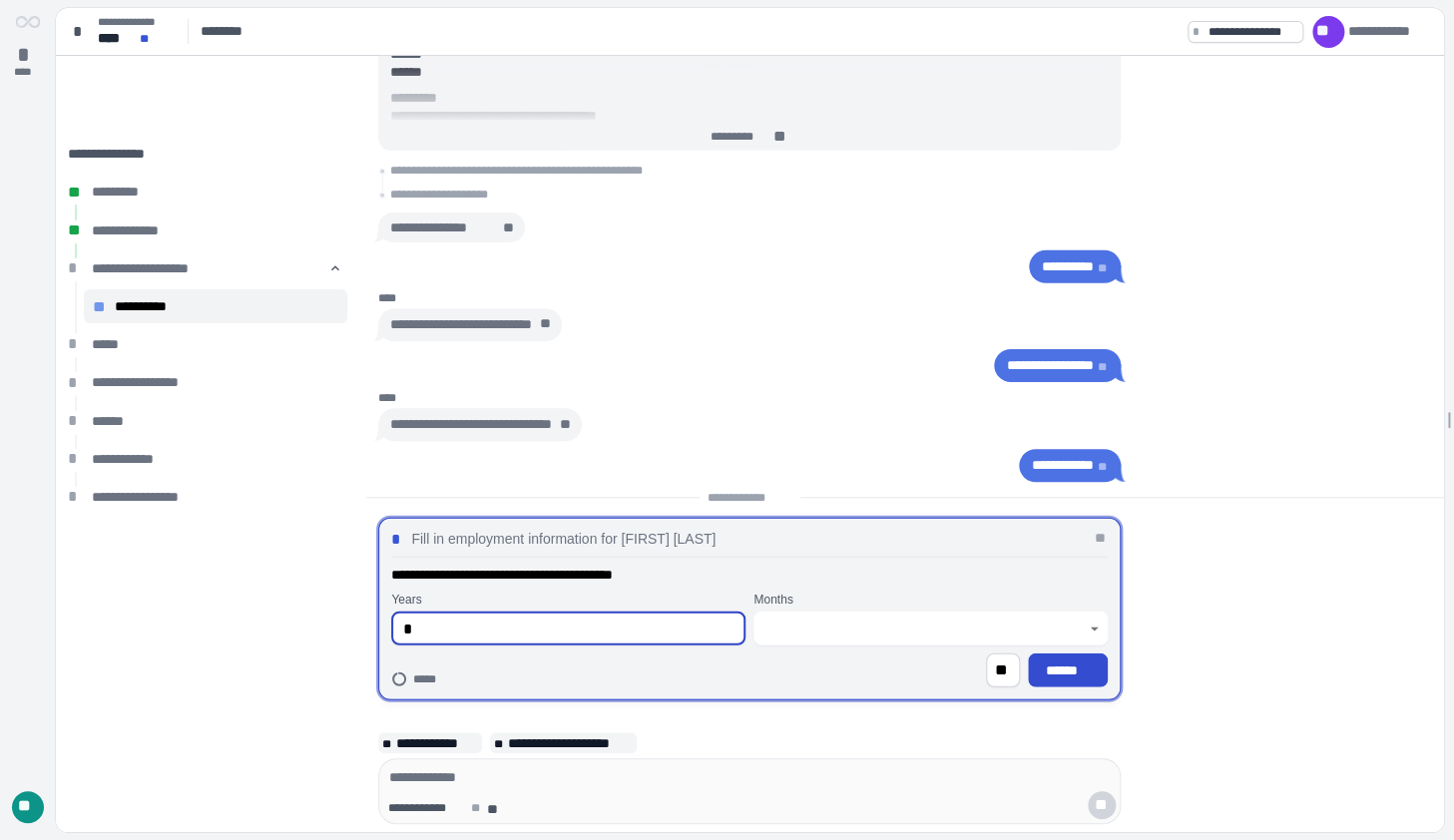 type on "*" 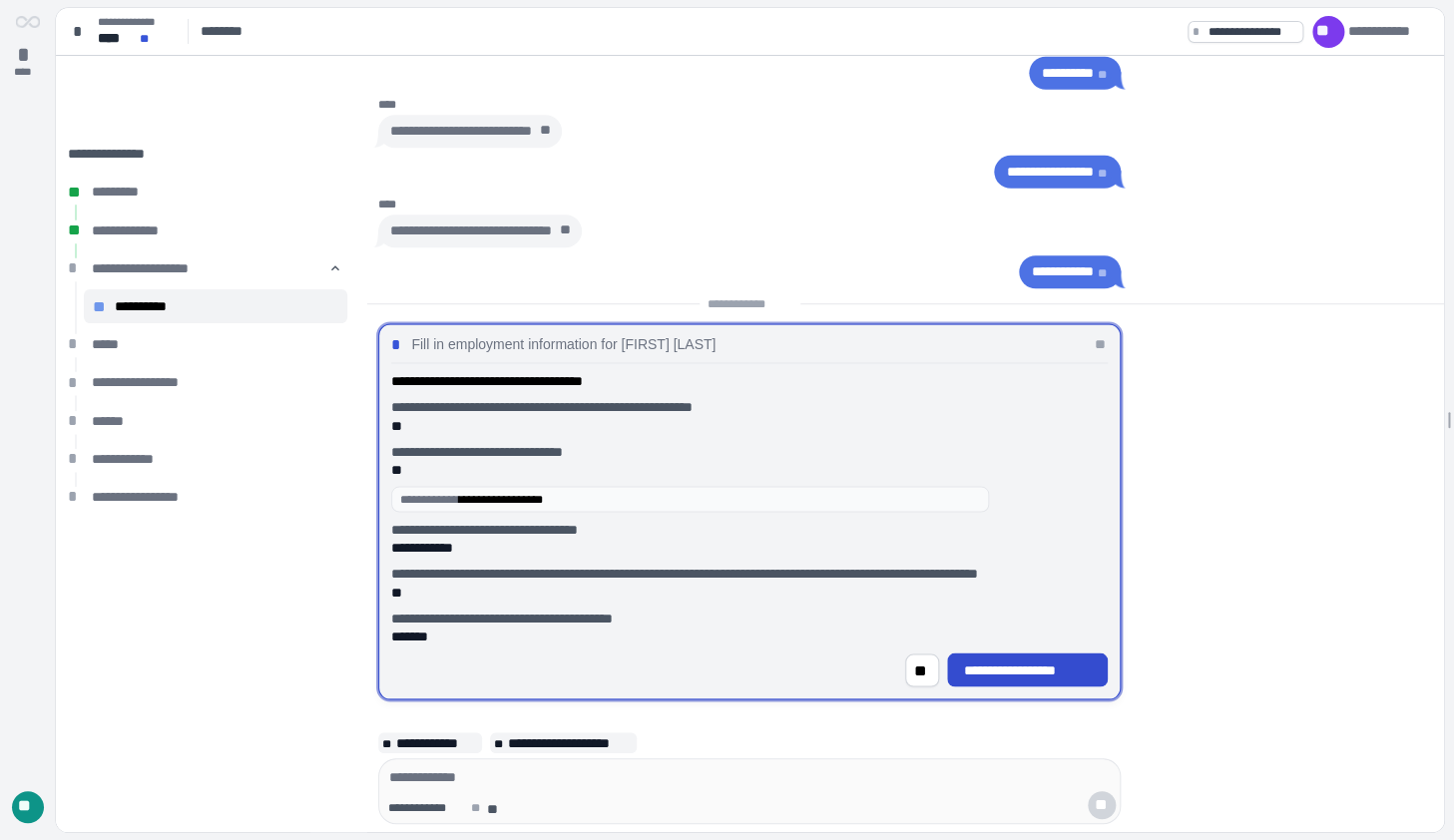click on "**********" at bounding box center (1028, 670) 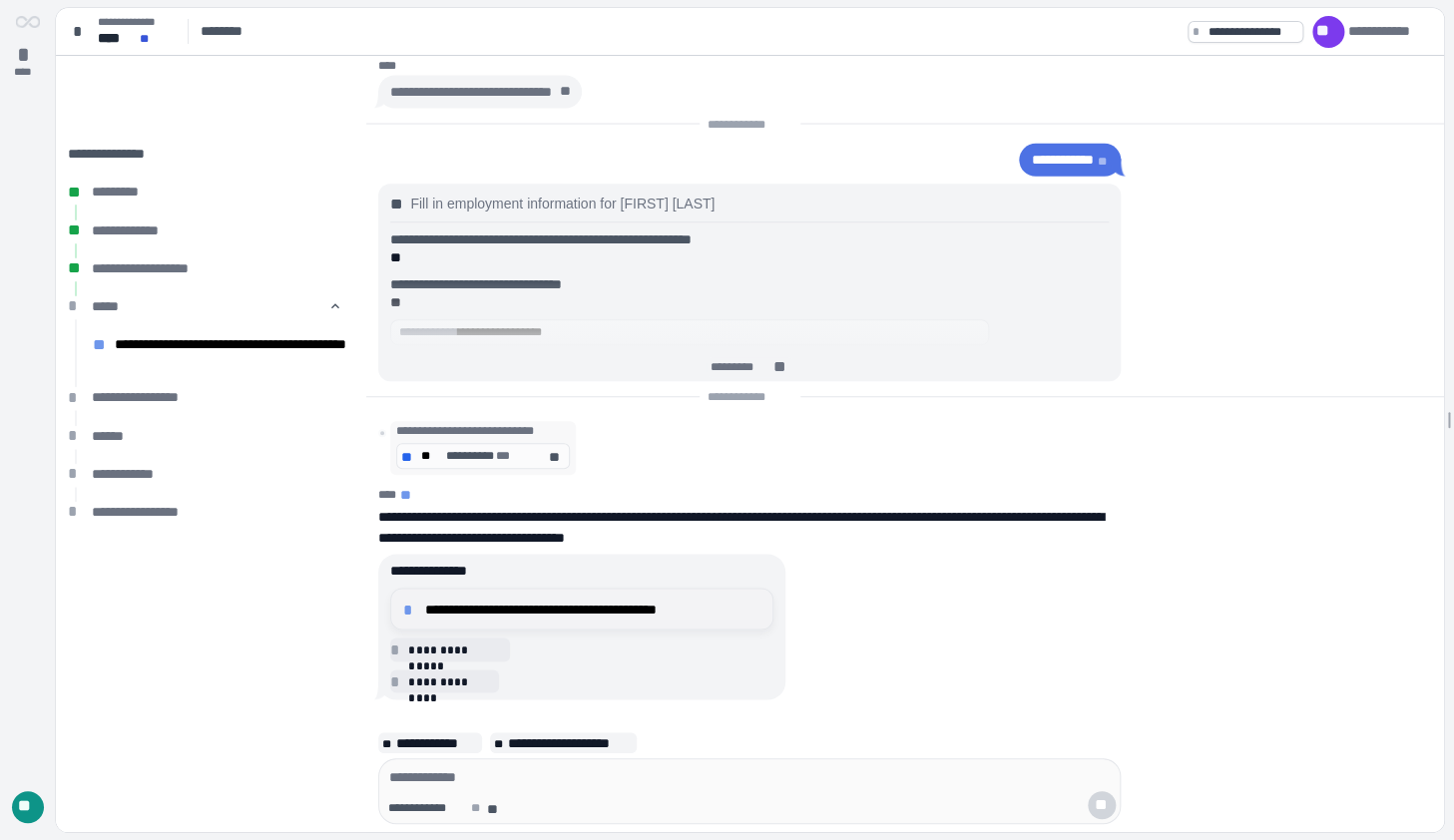 click on "**********" at bounding box center (593, 609) 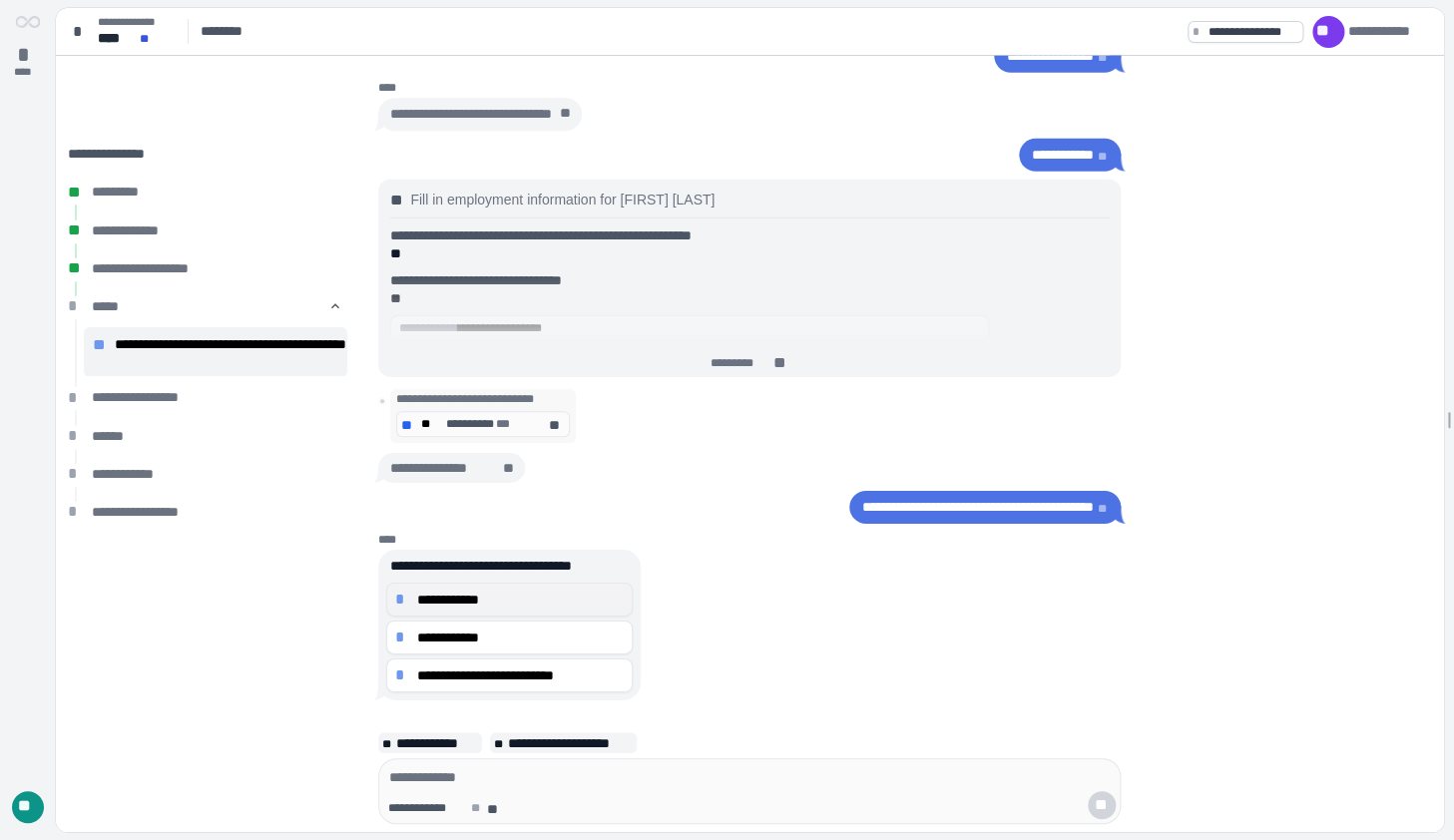 click on "**********" at bounding box center (520, 599) 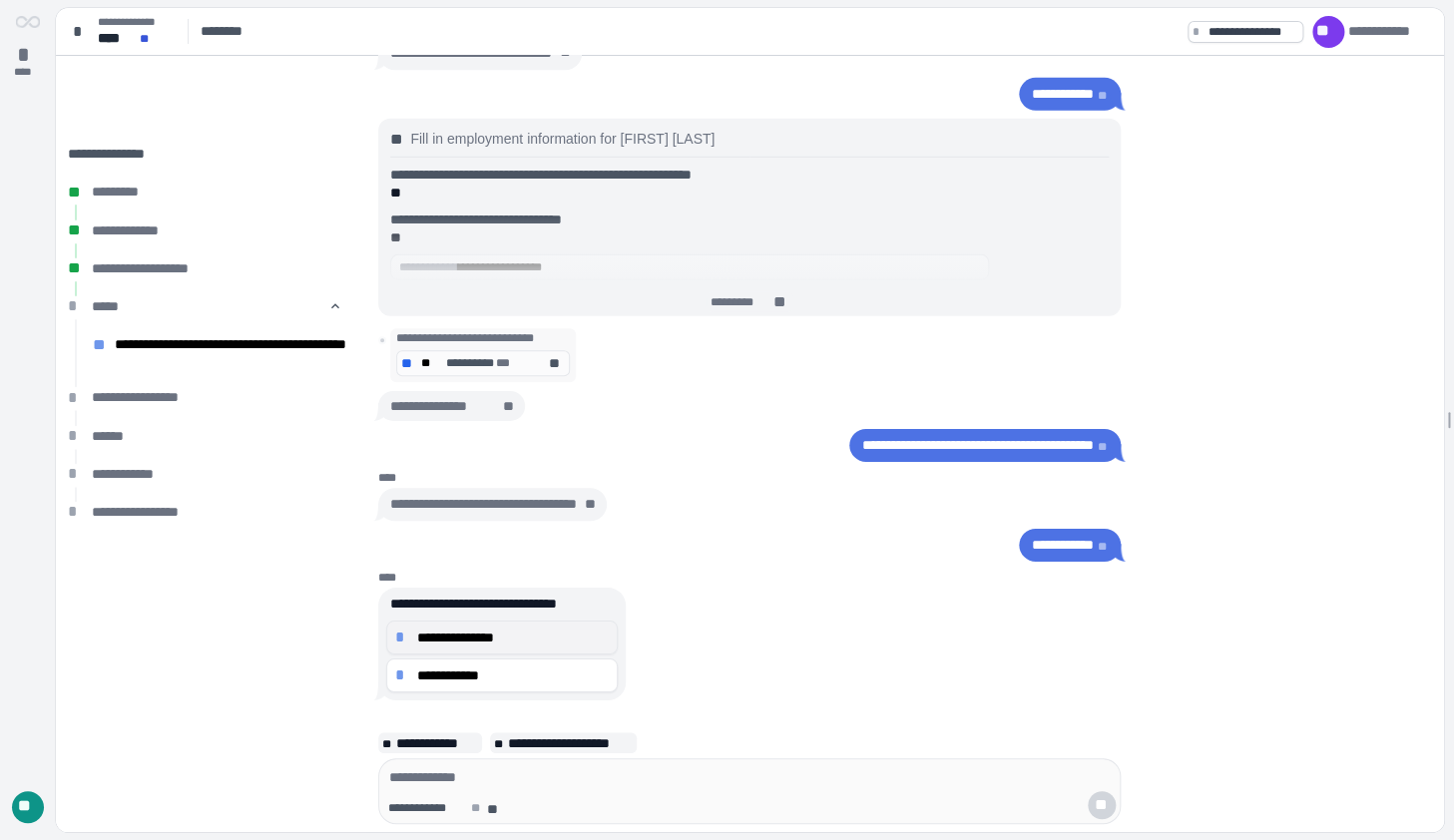 click on "**********" at bounding box center [512, 636] 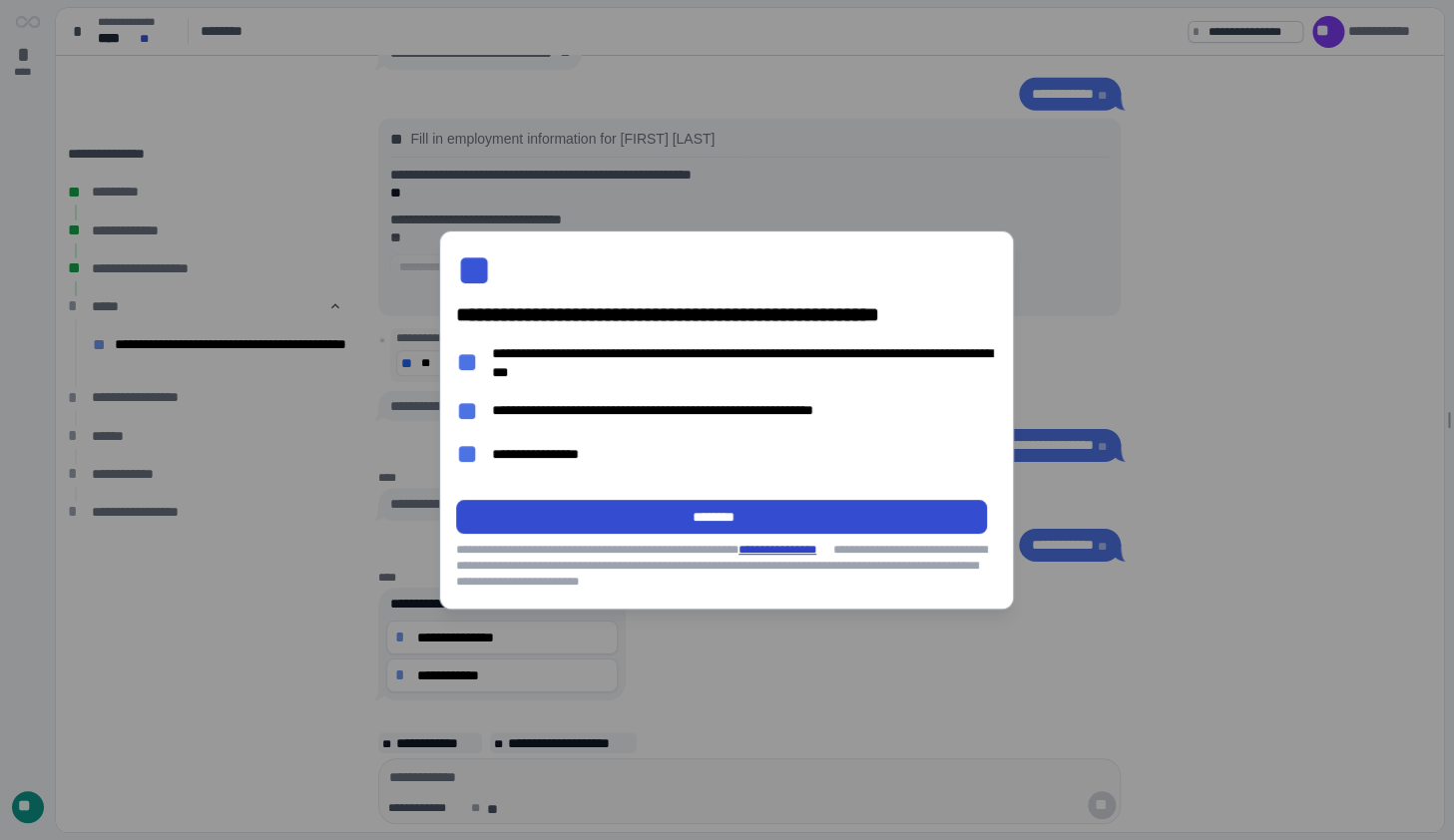 click on "********" at bounding box center [722, 517] 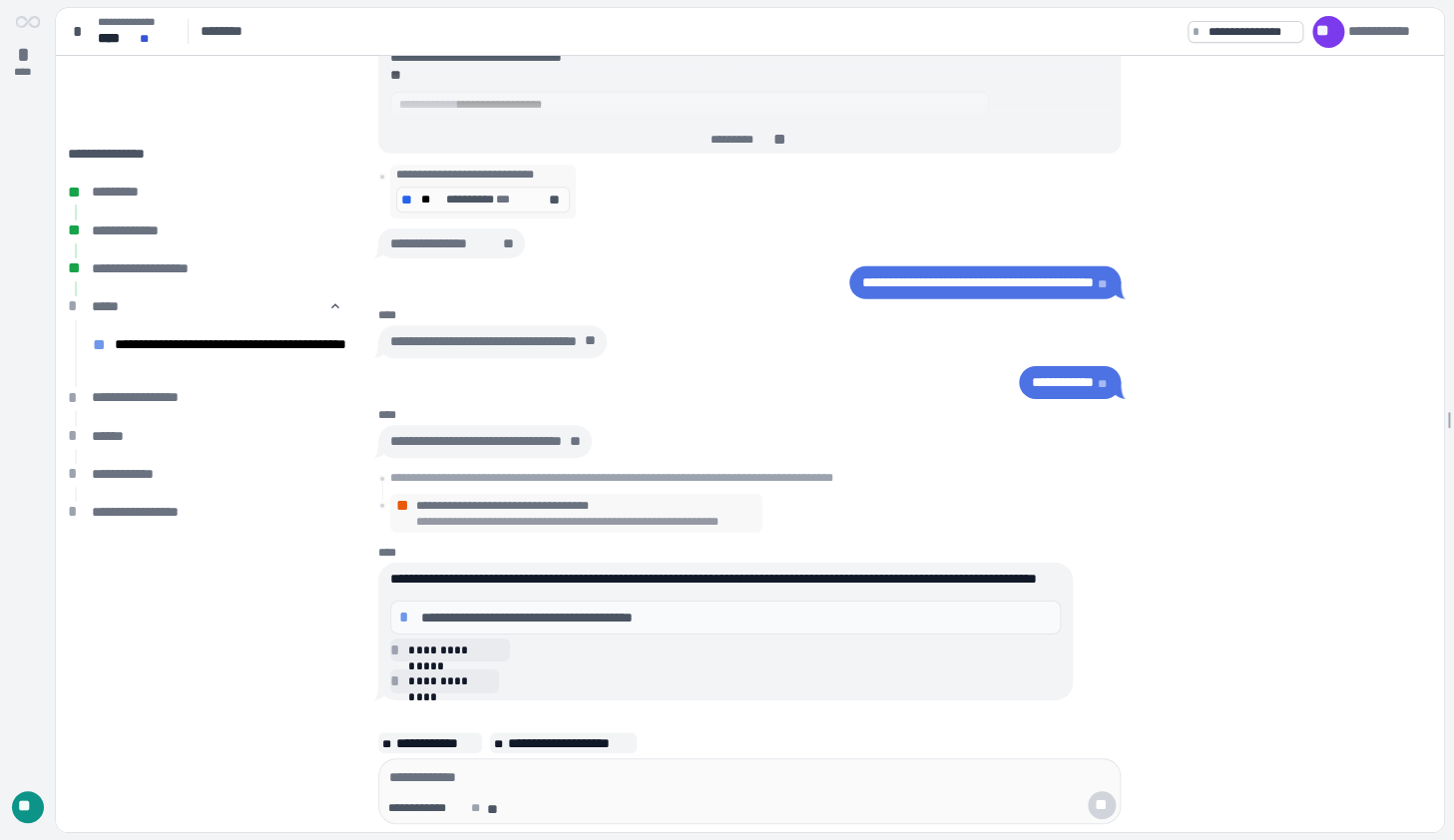 click on "**********" at bounding box center (736, 617) 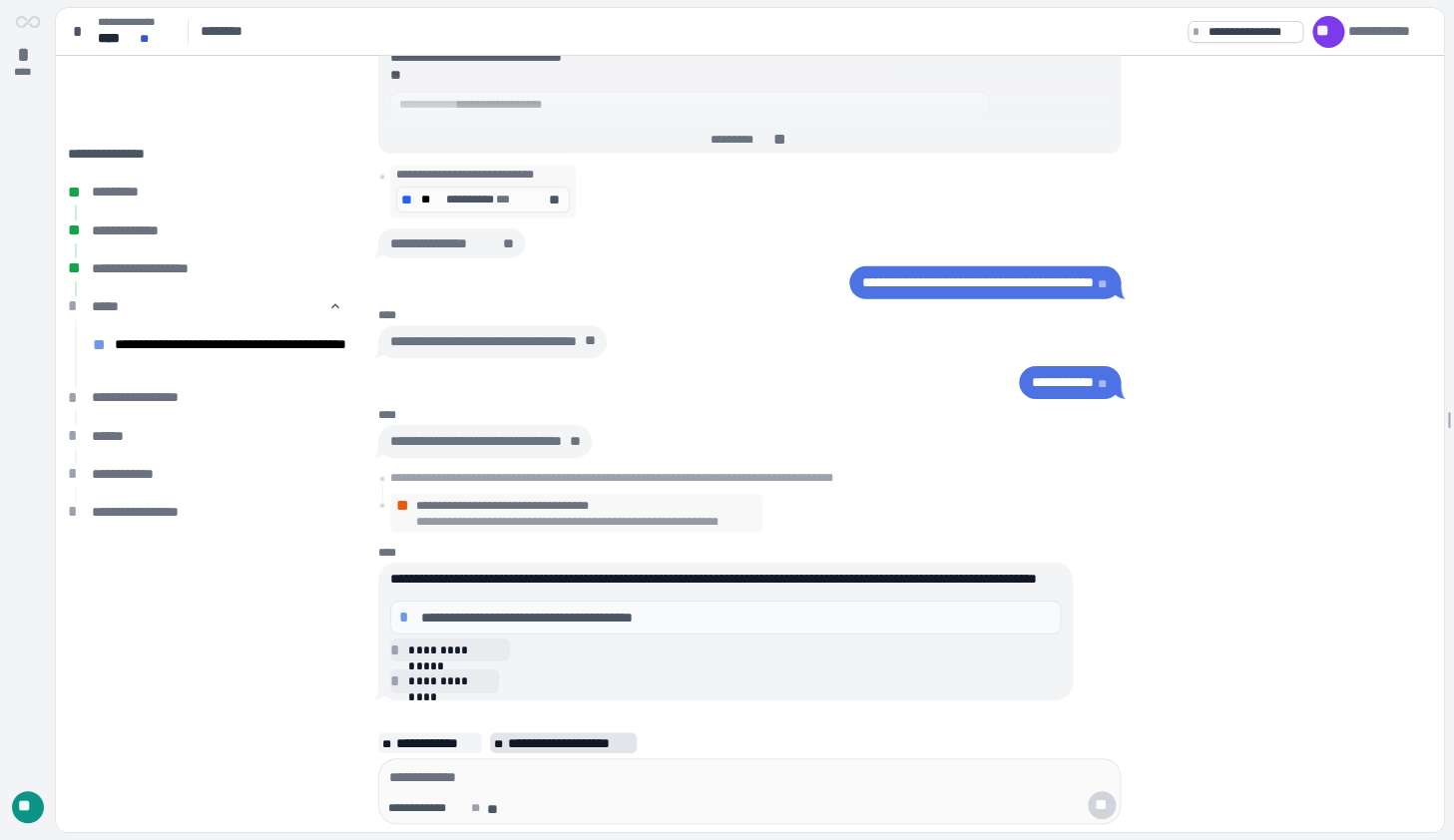 scroll, scrollTop: 0, scrollLeft: 0, axis: both 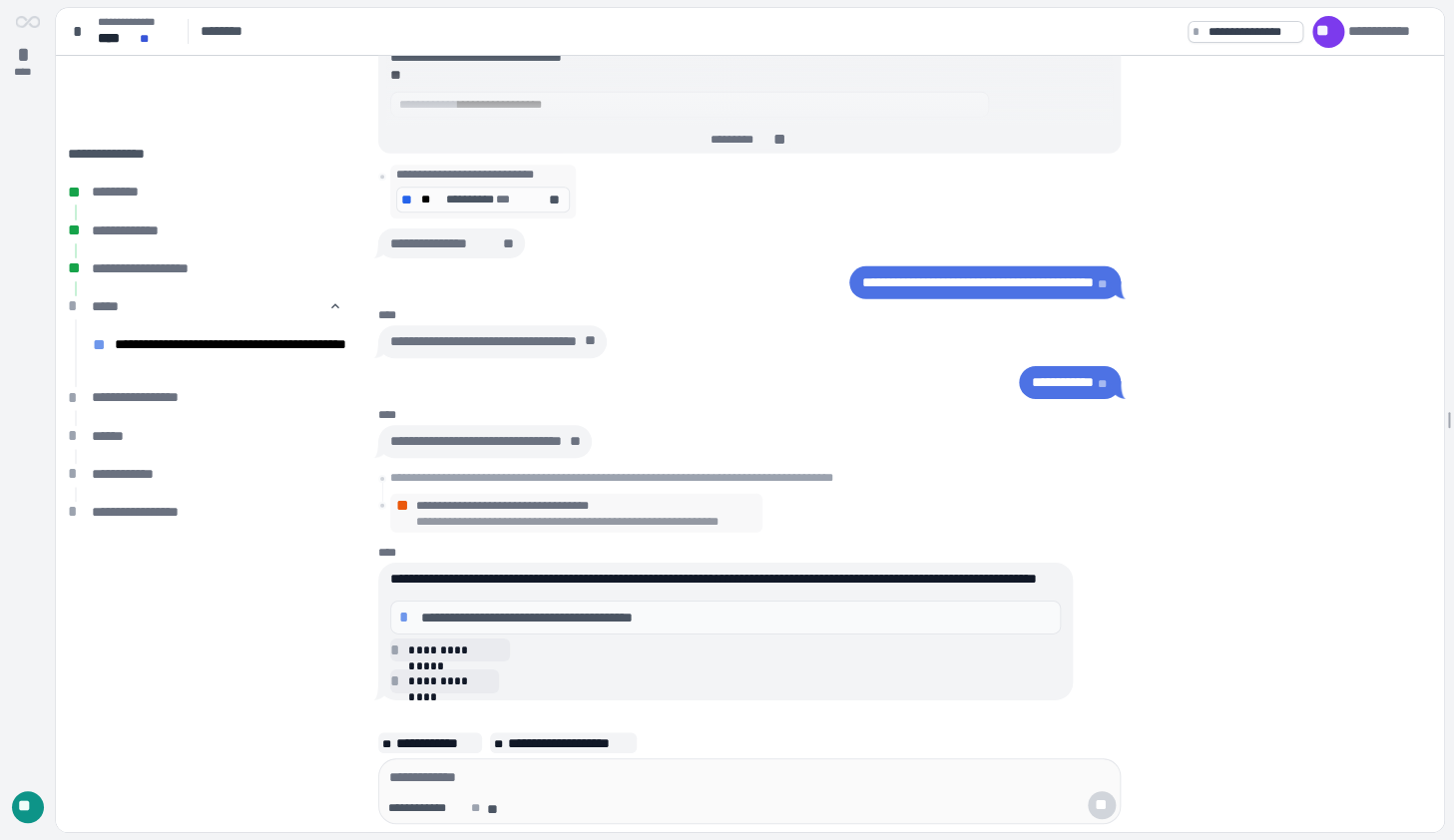 click on "**********" at bounding box center (611, 477) 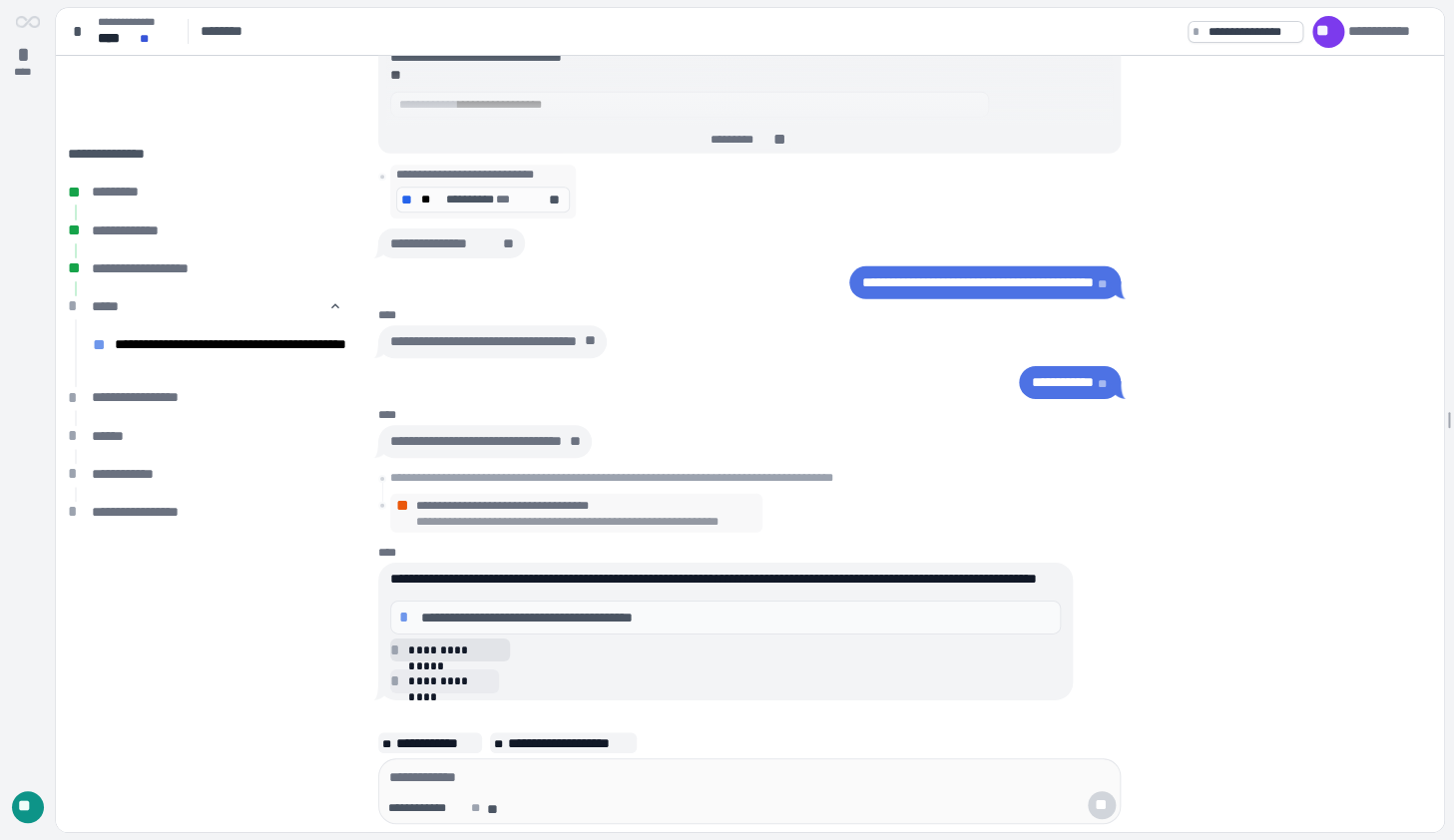 click on "**********" at bounding box center (456, 649) 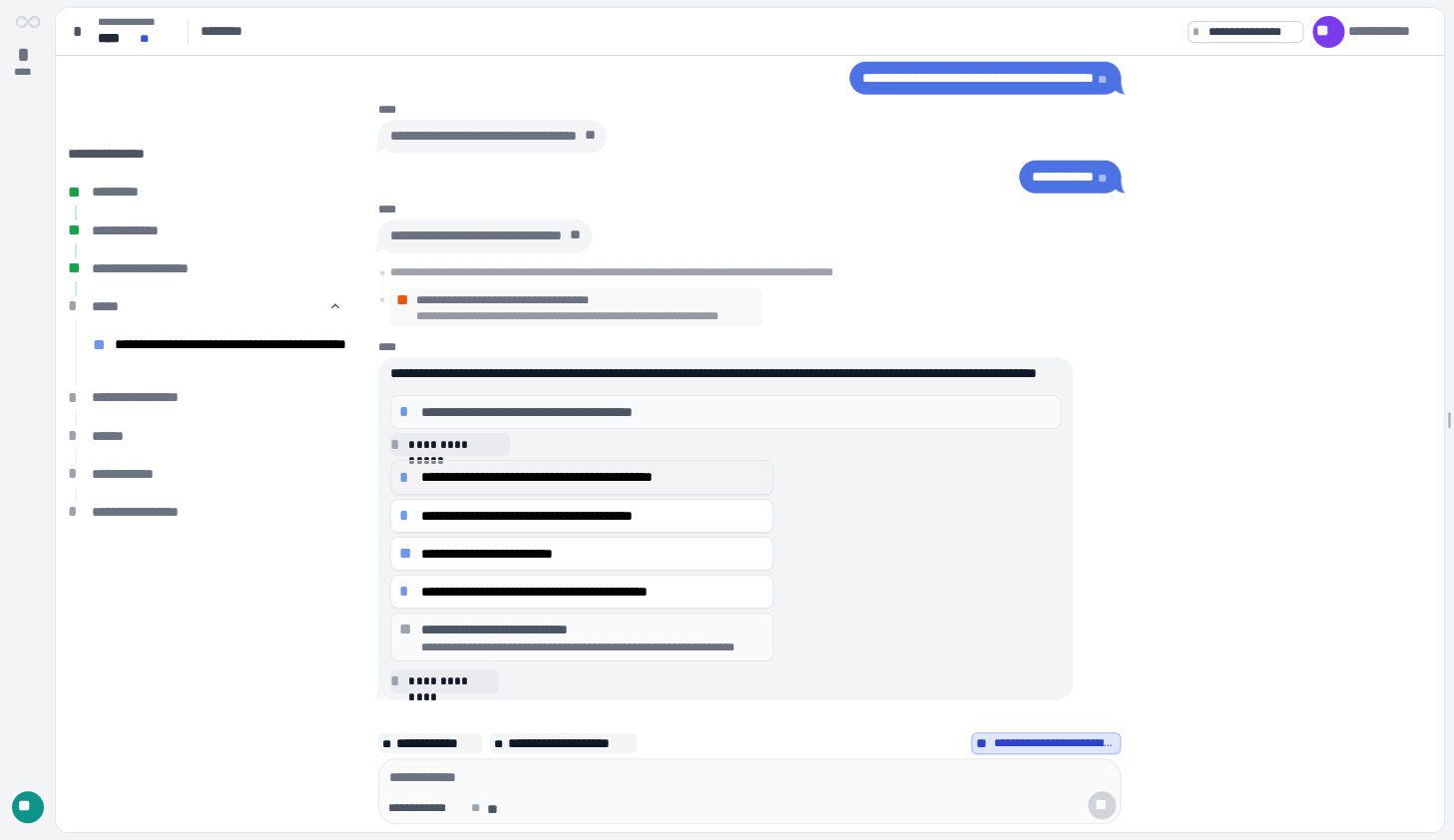 click on "**********" at bounding box center [593, 477] 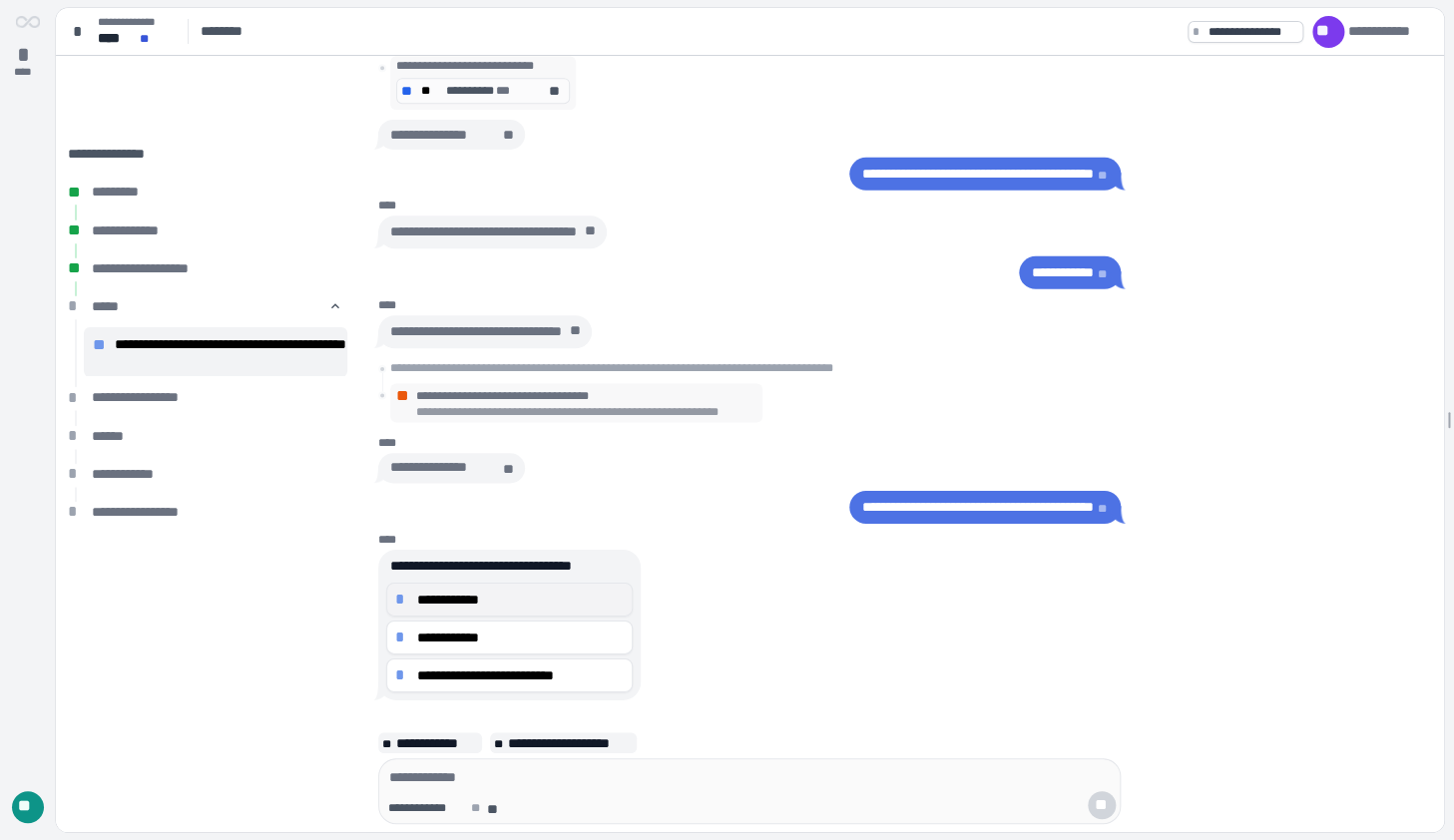 click on "**********" at bounding box center (520, 599) 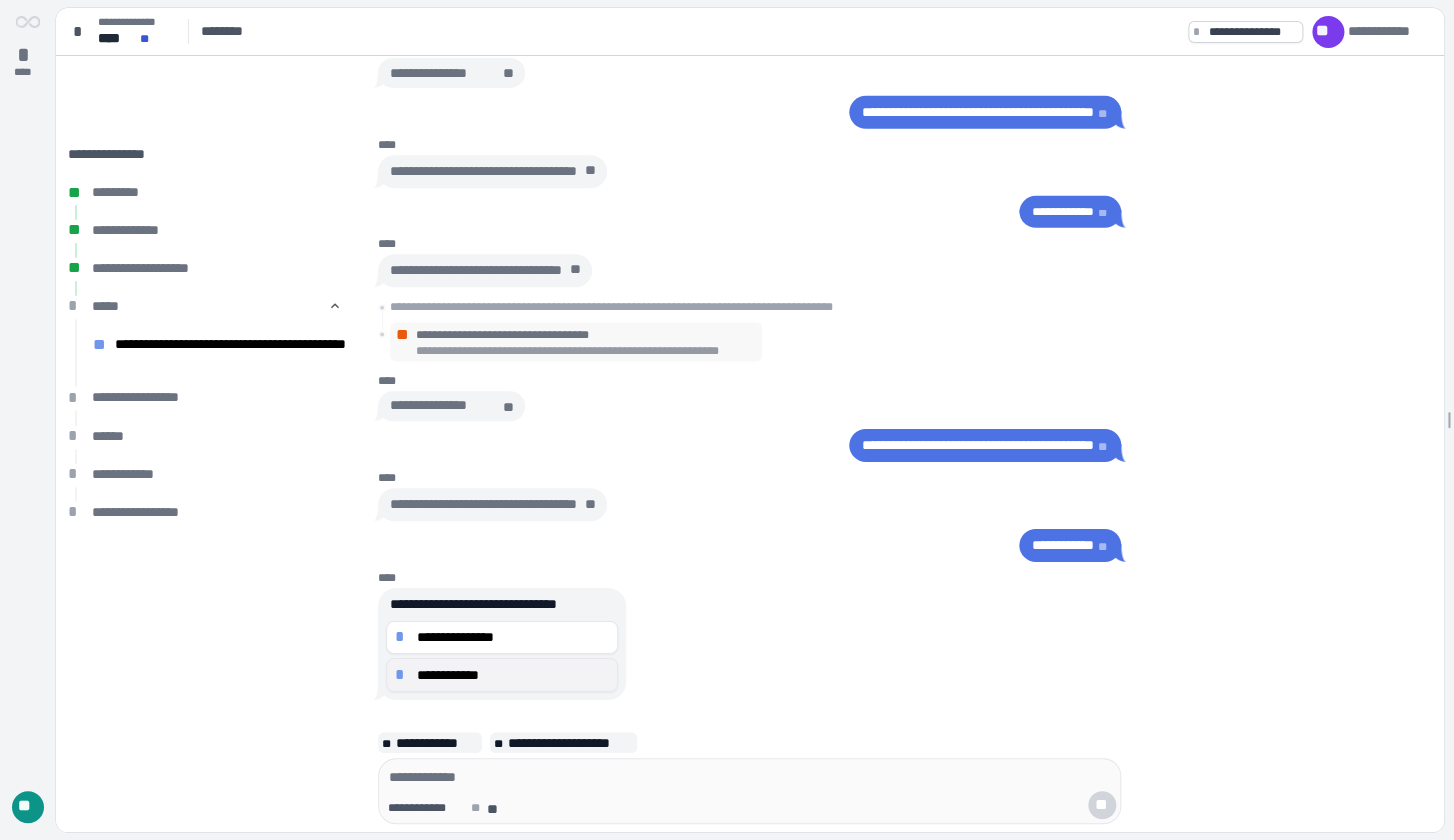 click on "**********" at bounding box center (512, 675) 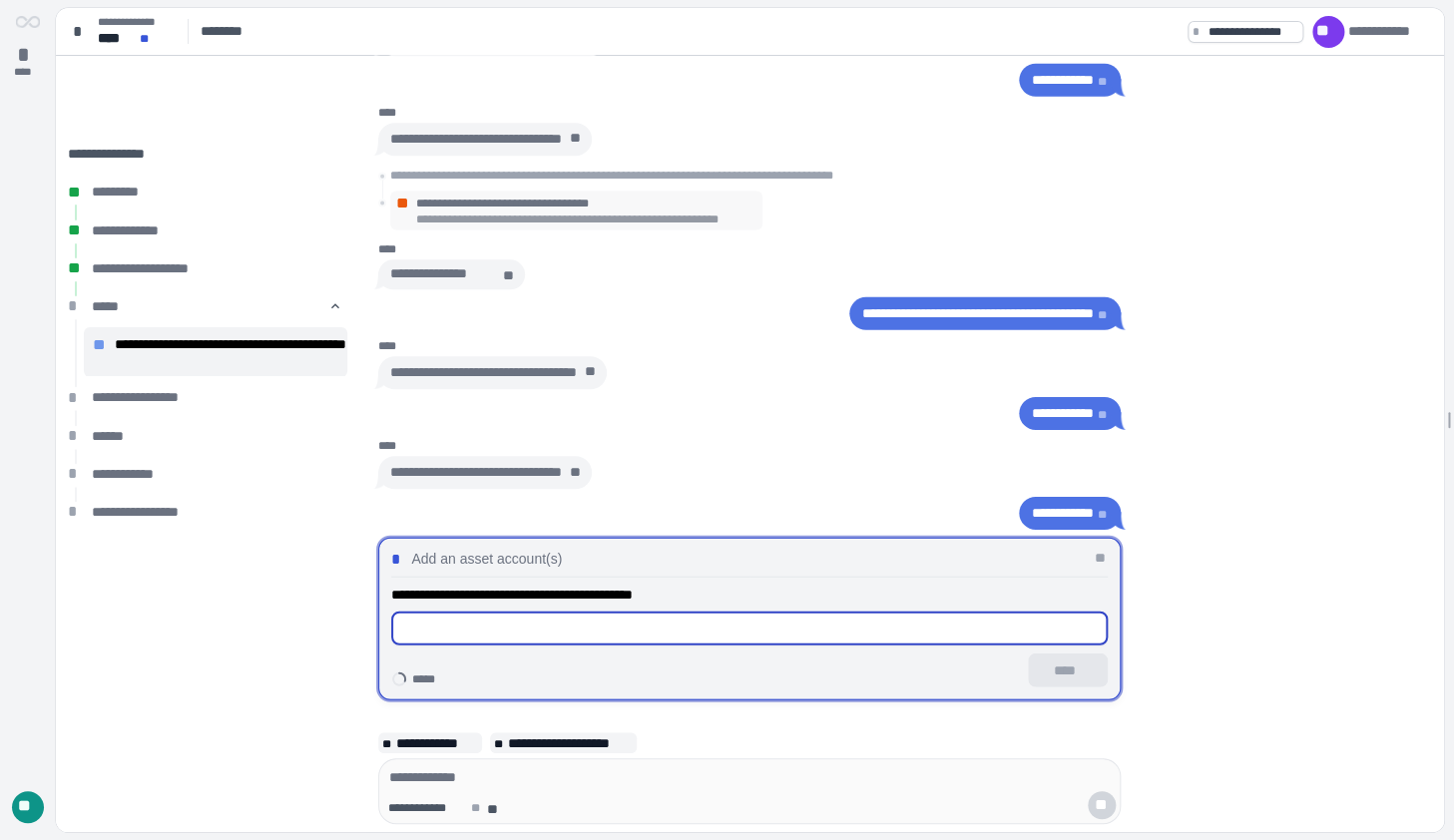 click at bounding box center (749, 629) 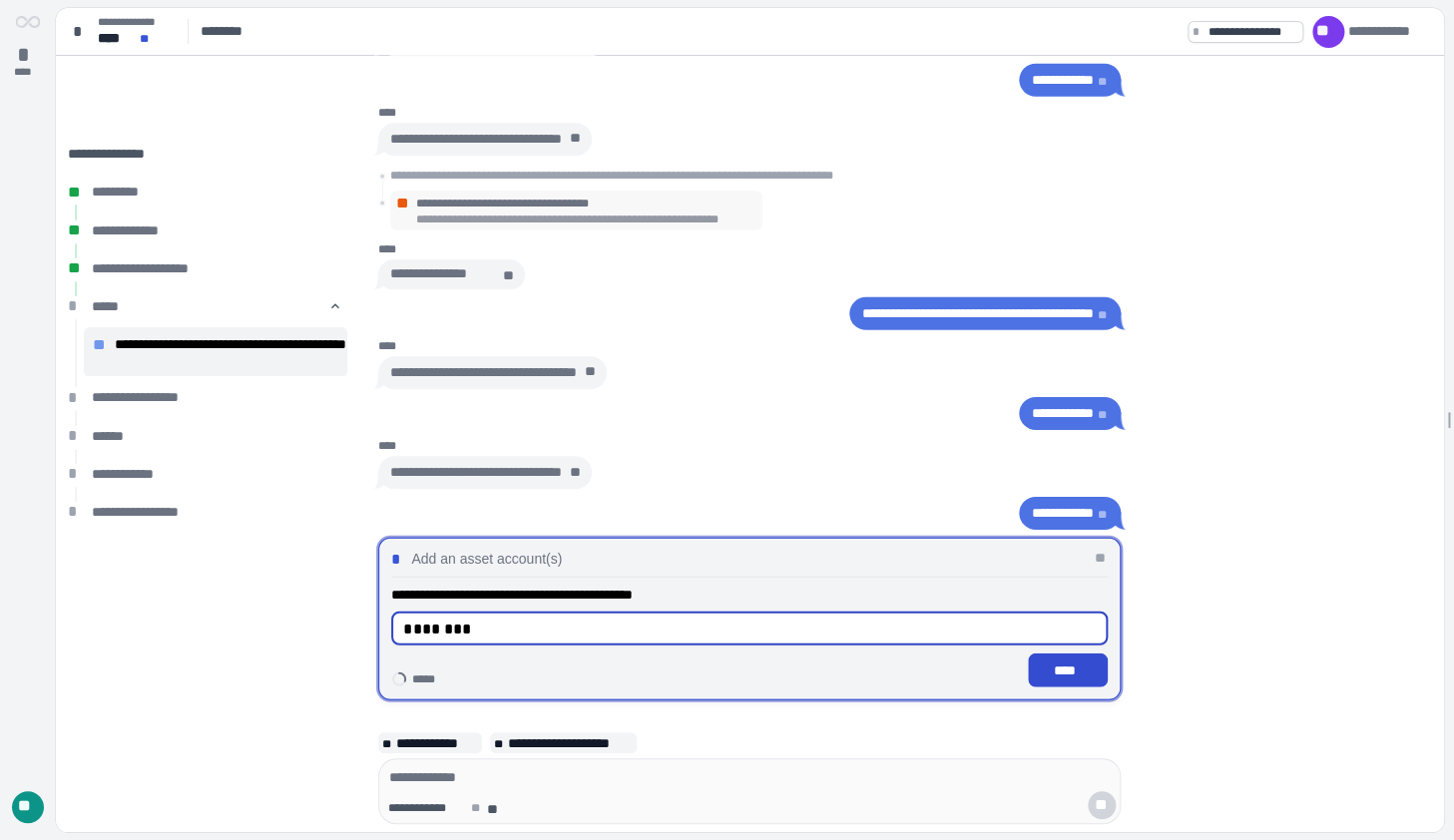 type on "********" 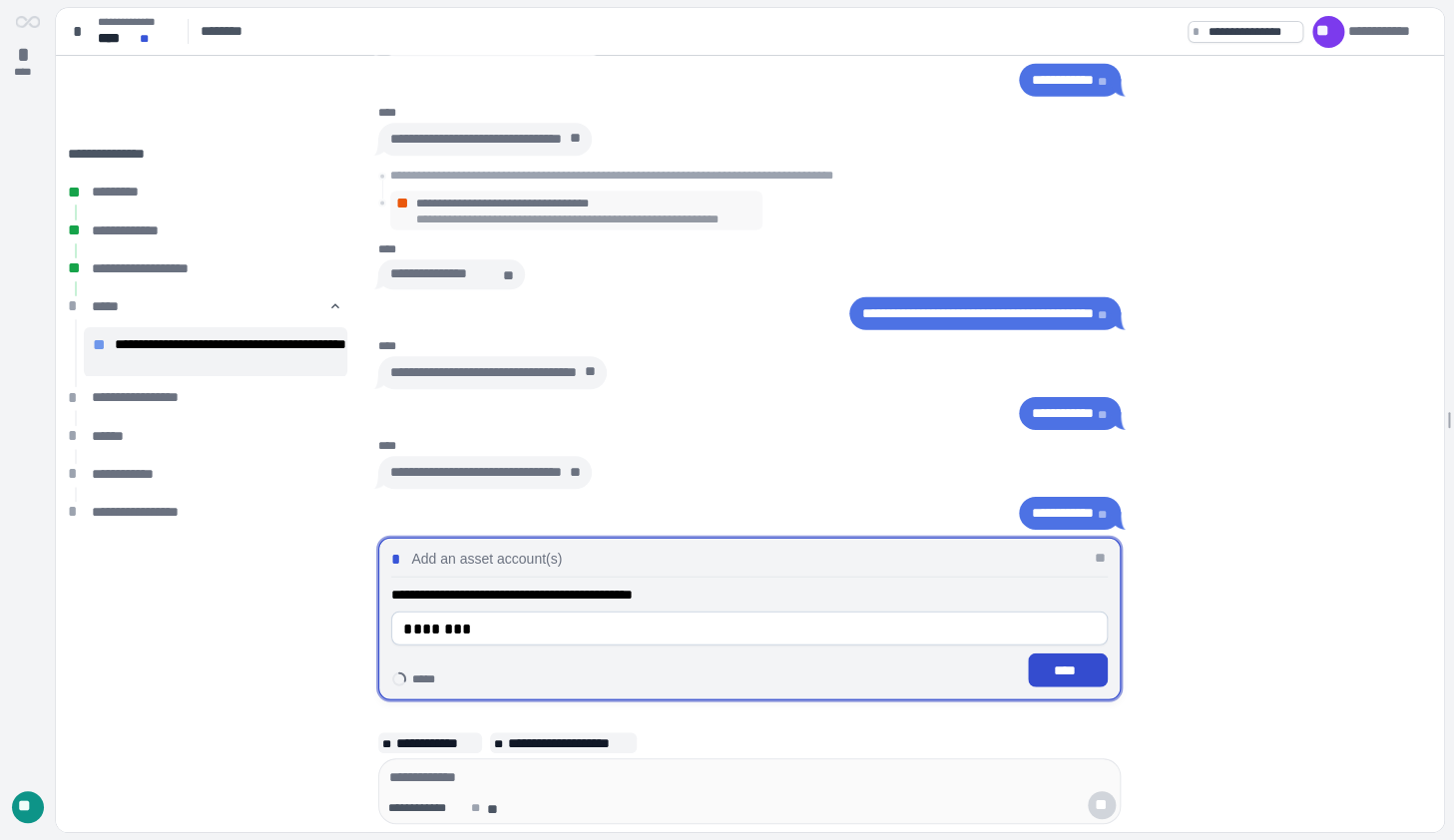 click on "****" at bounding box center (1068, 670) 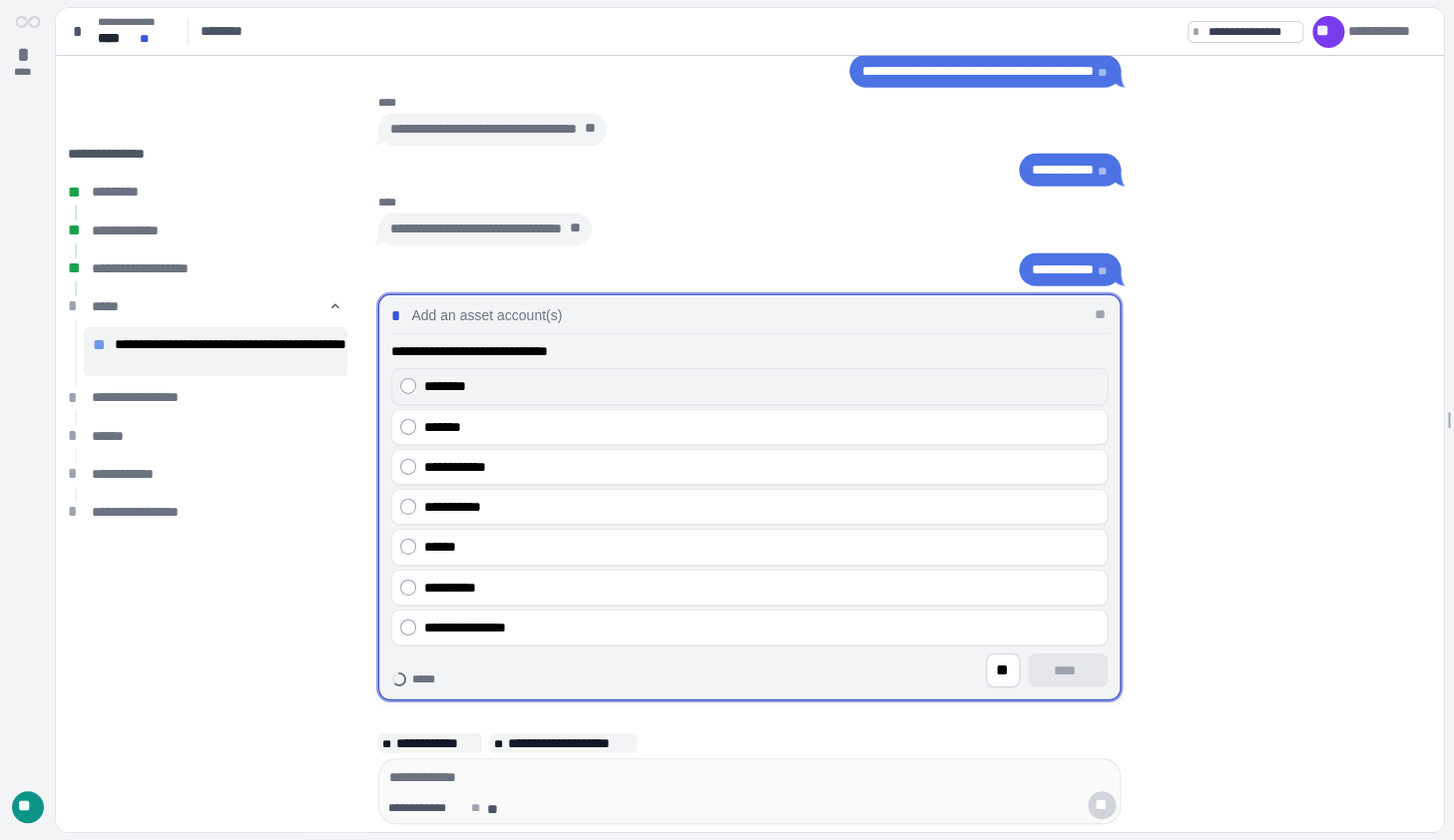 click on "********" at bounding box center (761, 386) 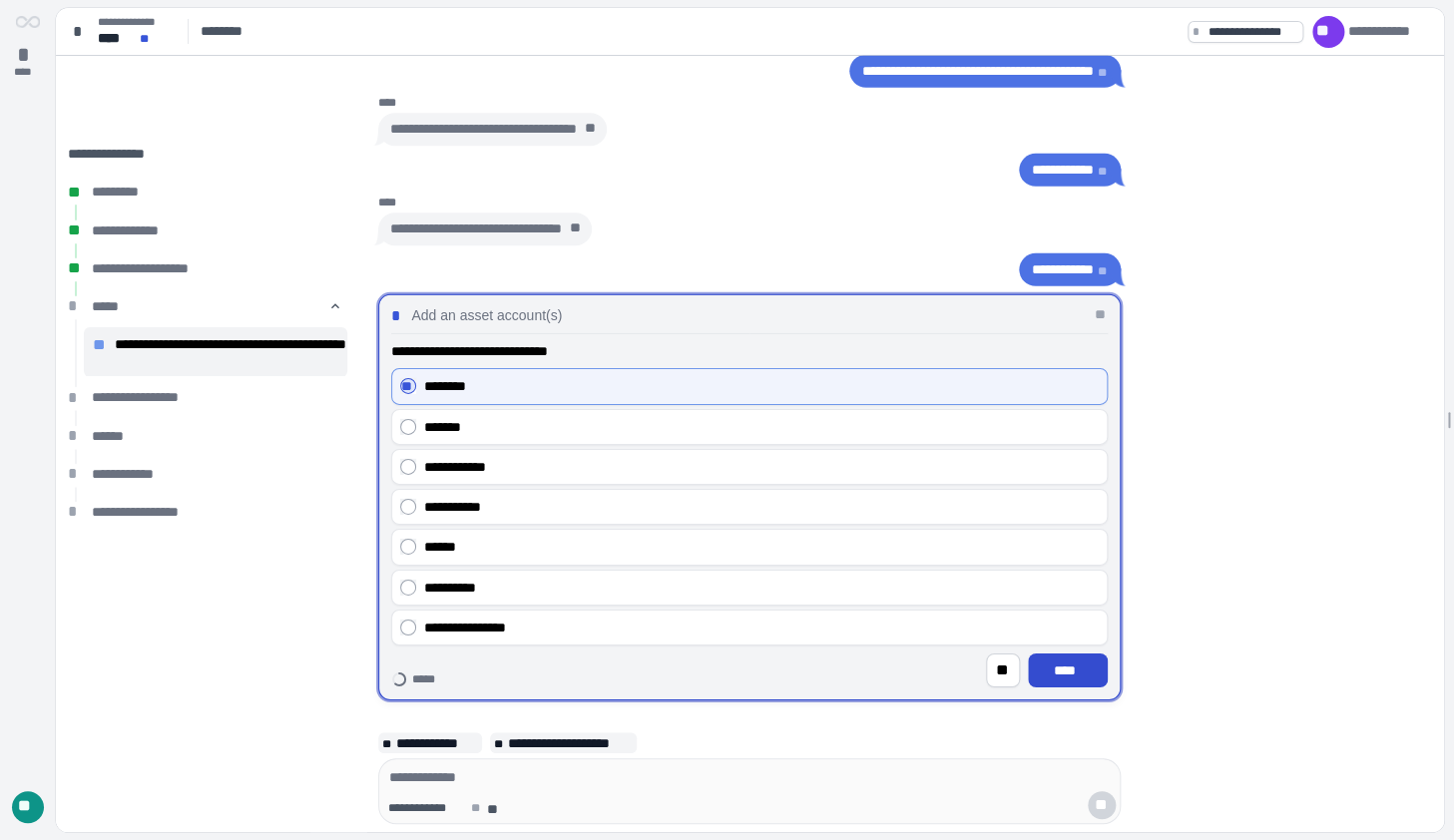 click on "****" at bounding box center (1068, 670) 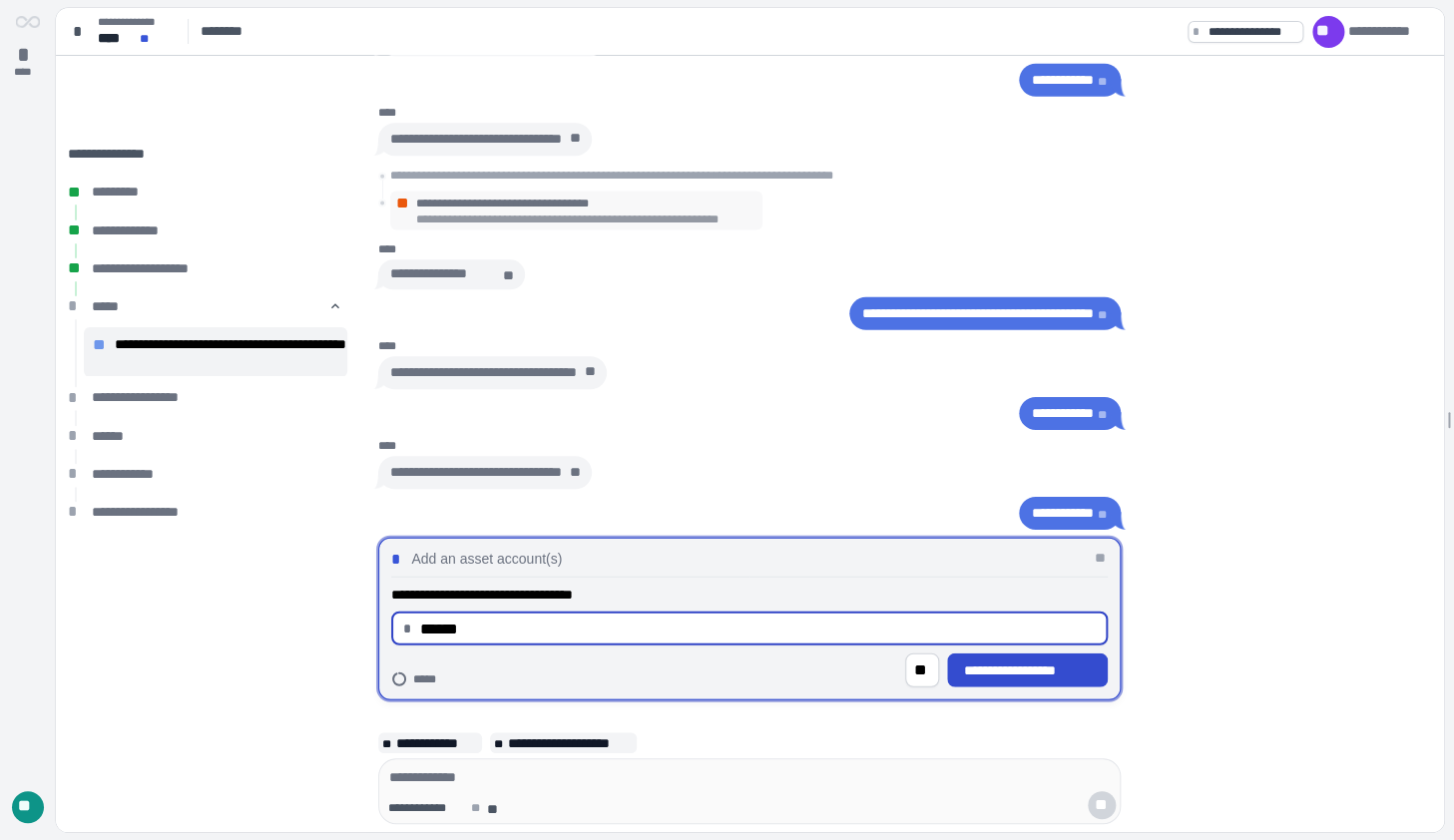 type on "*********" 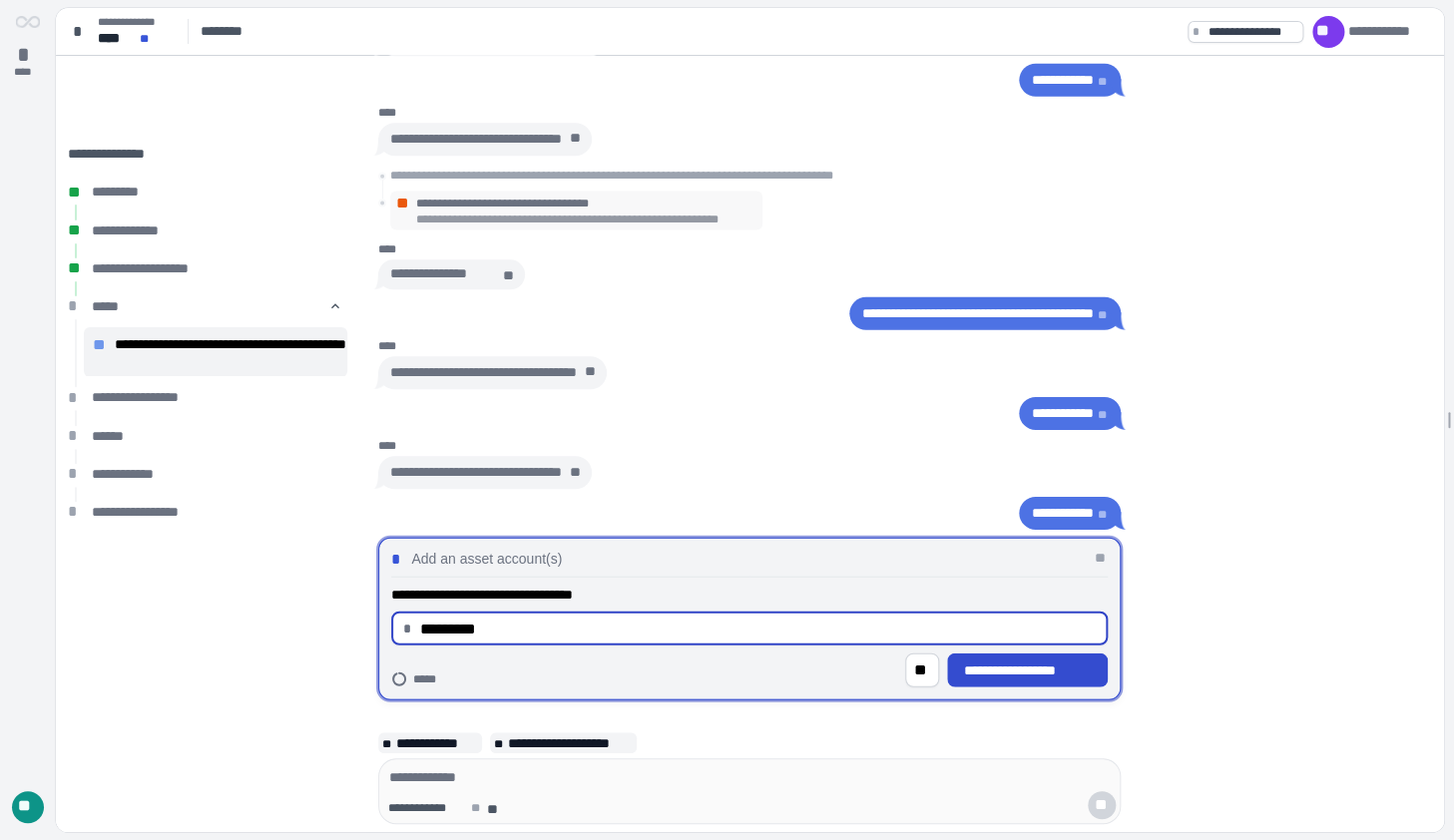click on "**********" at bounding box center (1028, 670) 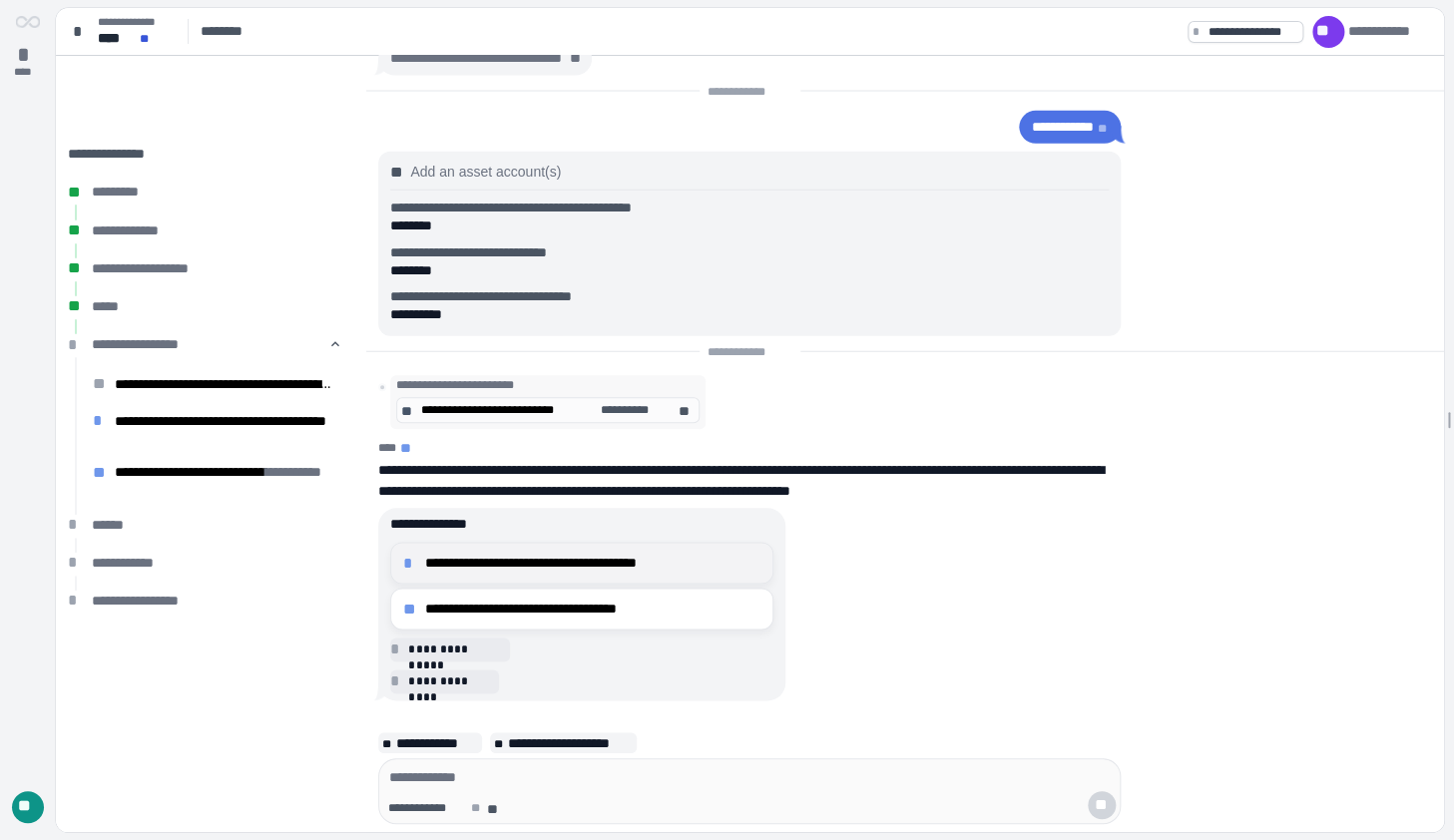 click on "**********" at bounding box center [593, 563] 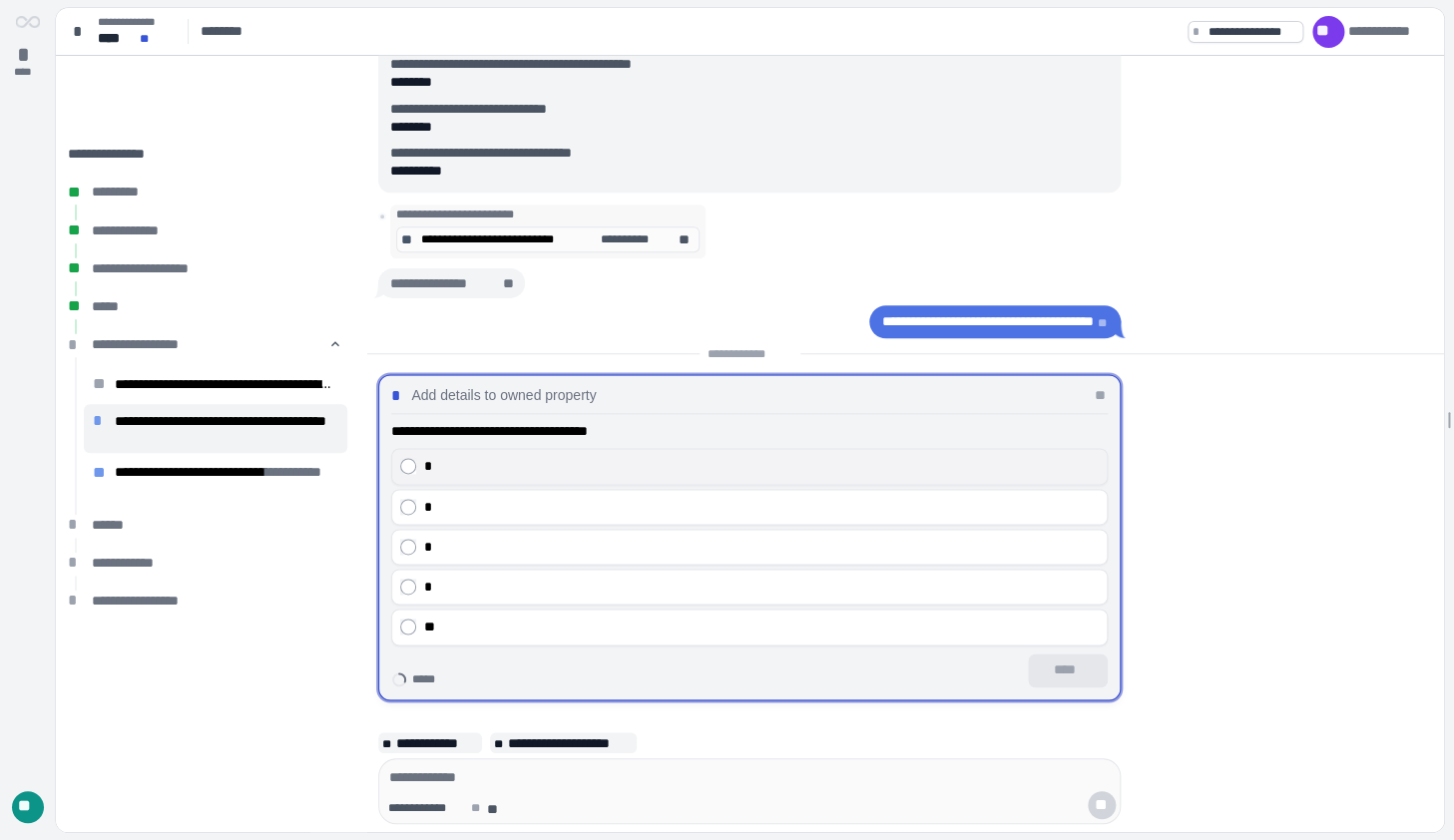 click on "*" at bounding box center (761, 467) 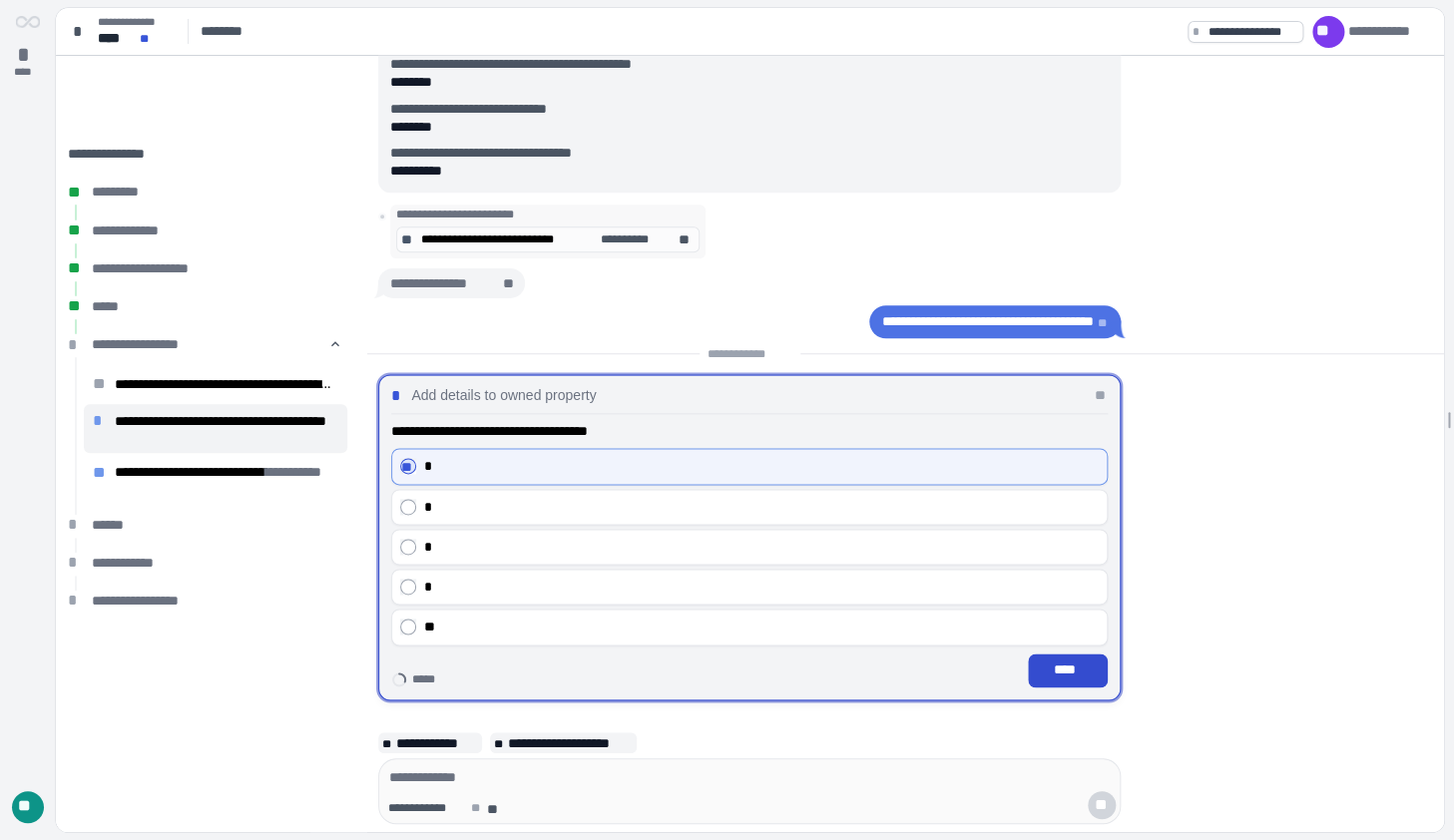 click on "****" at bounding box center [1068, 670] 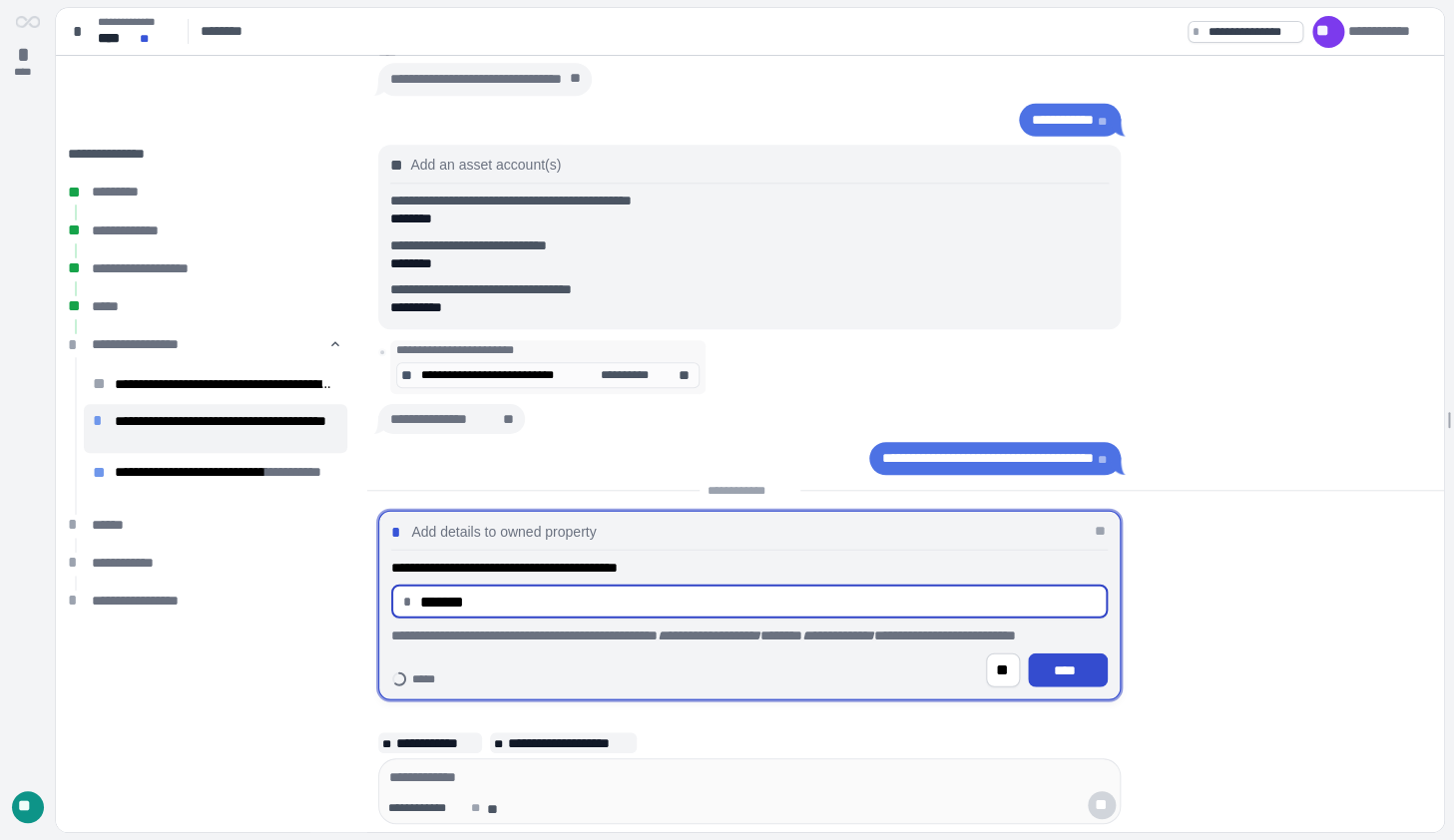 type on "**********" 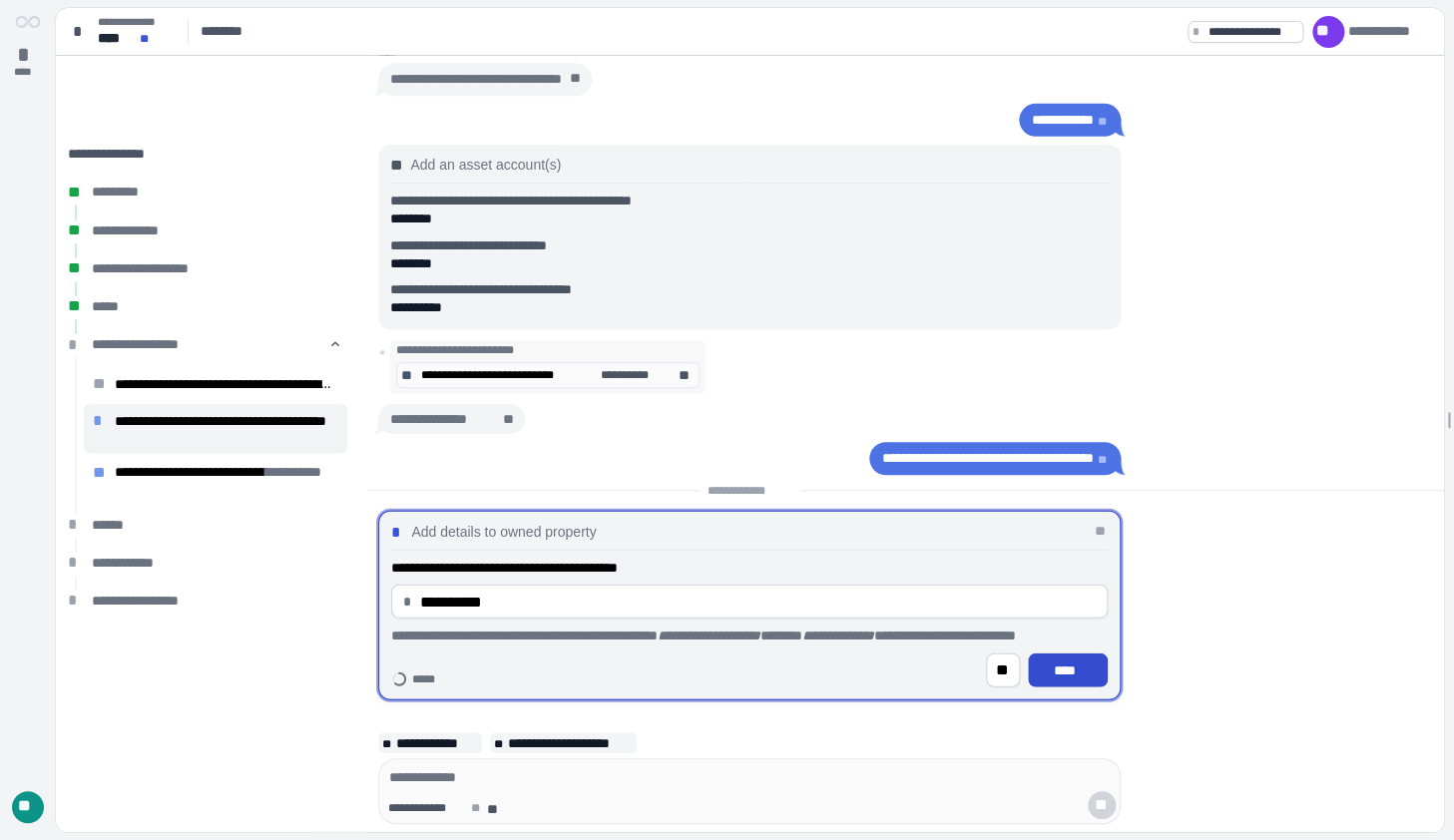 click on "****" at bounding box center (1068, 670) 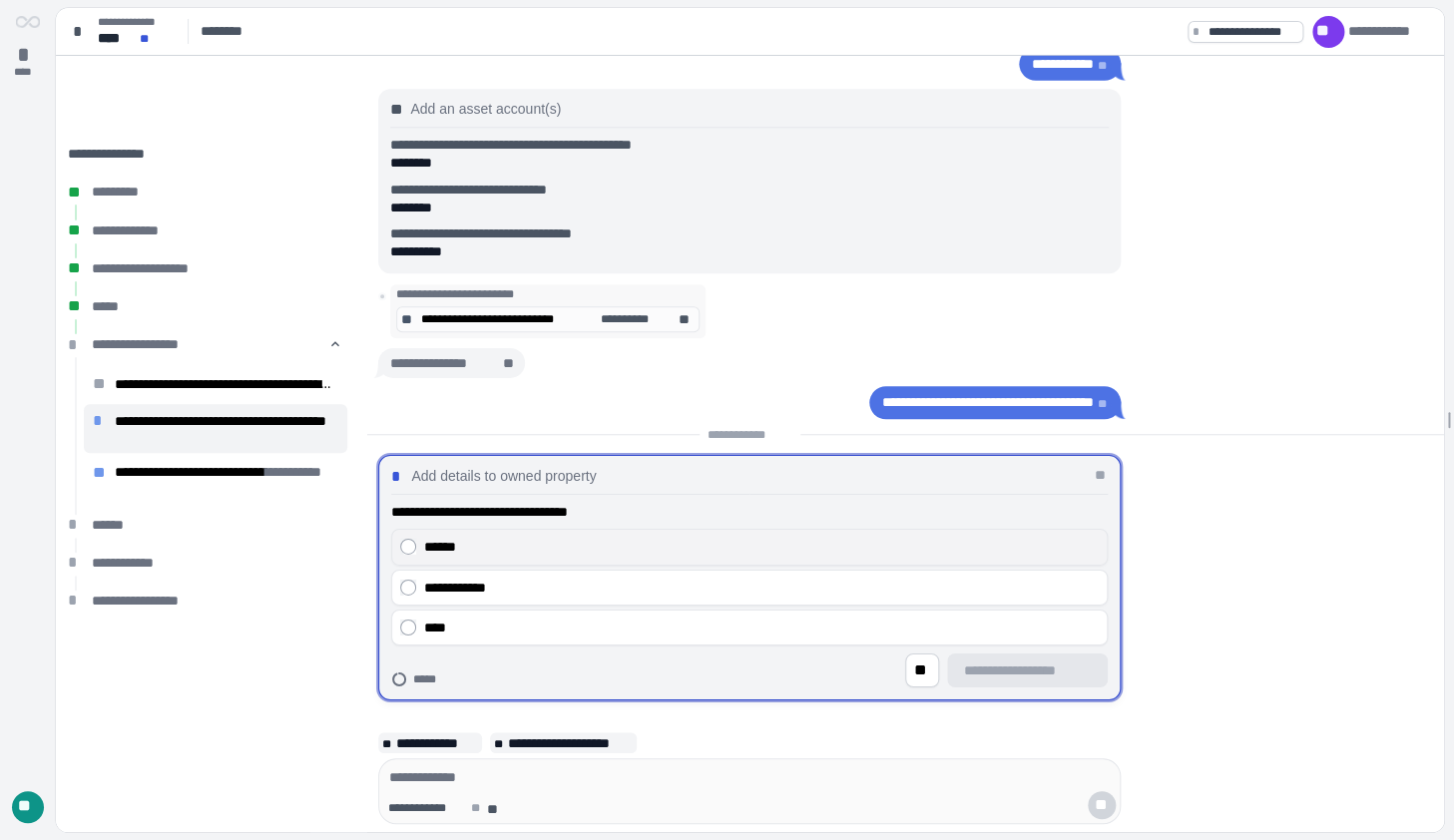 click on "******" at bounding box center (761, 547) 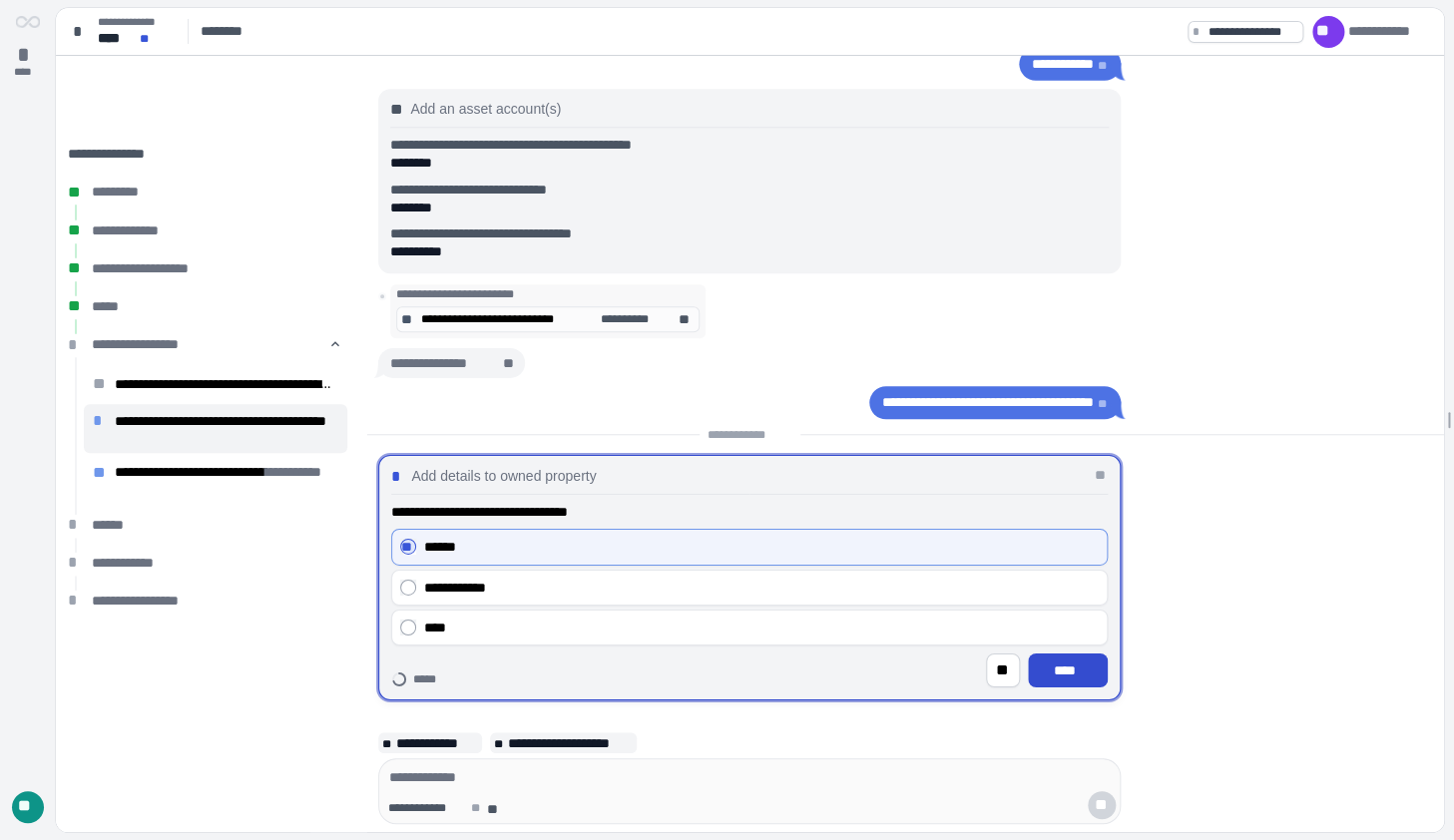 click on "****" at bounding box center (1068, 670) 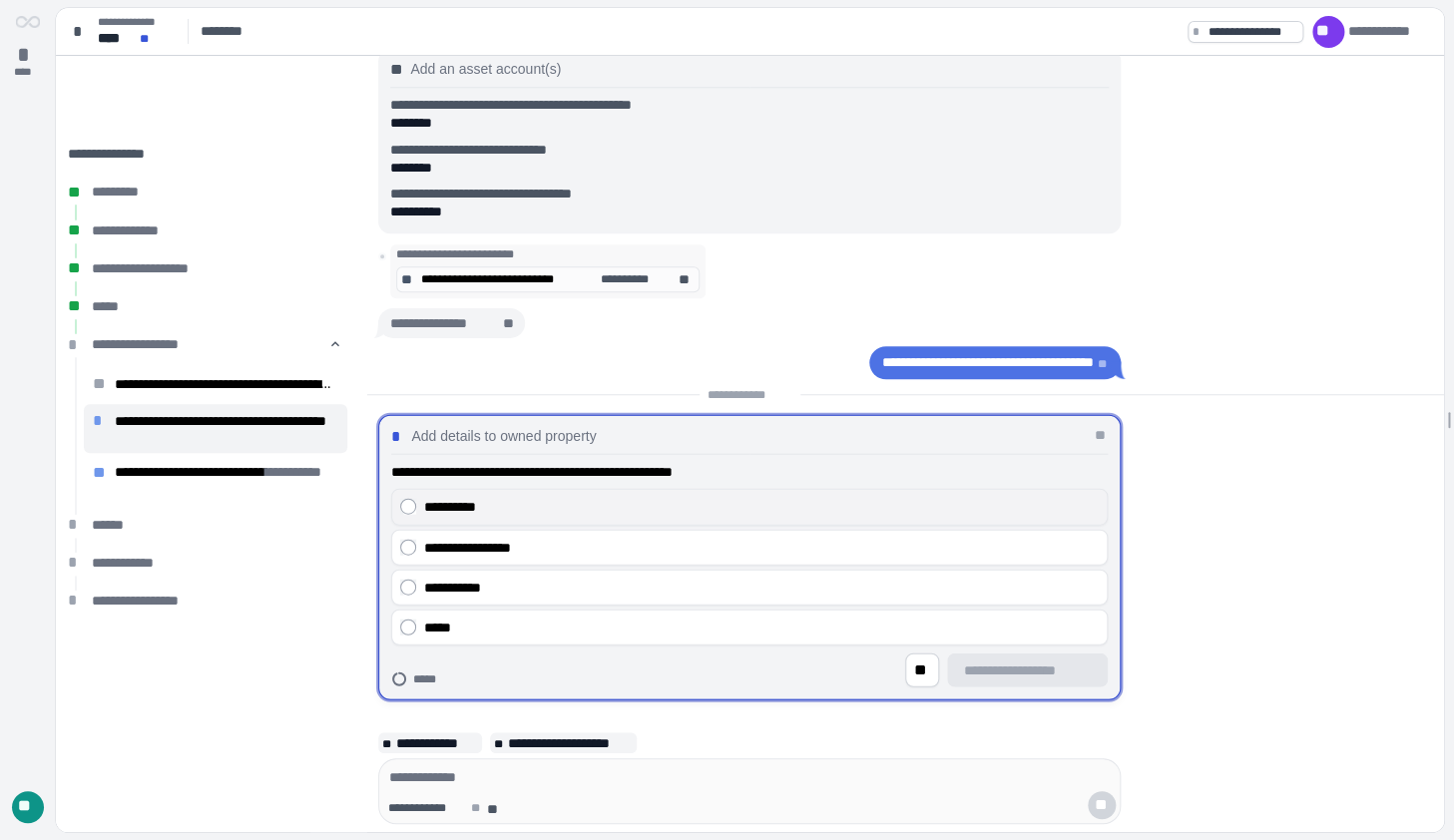 click on "**********" at bounding box center [761, 507] 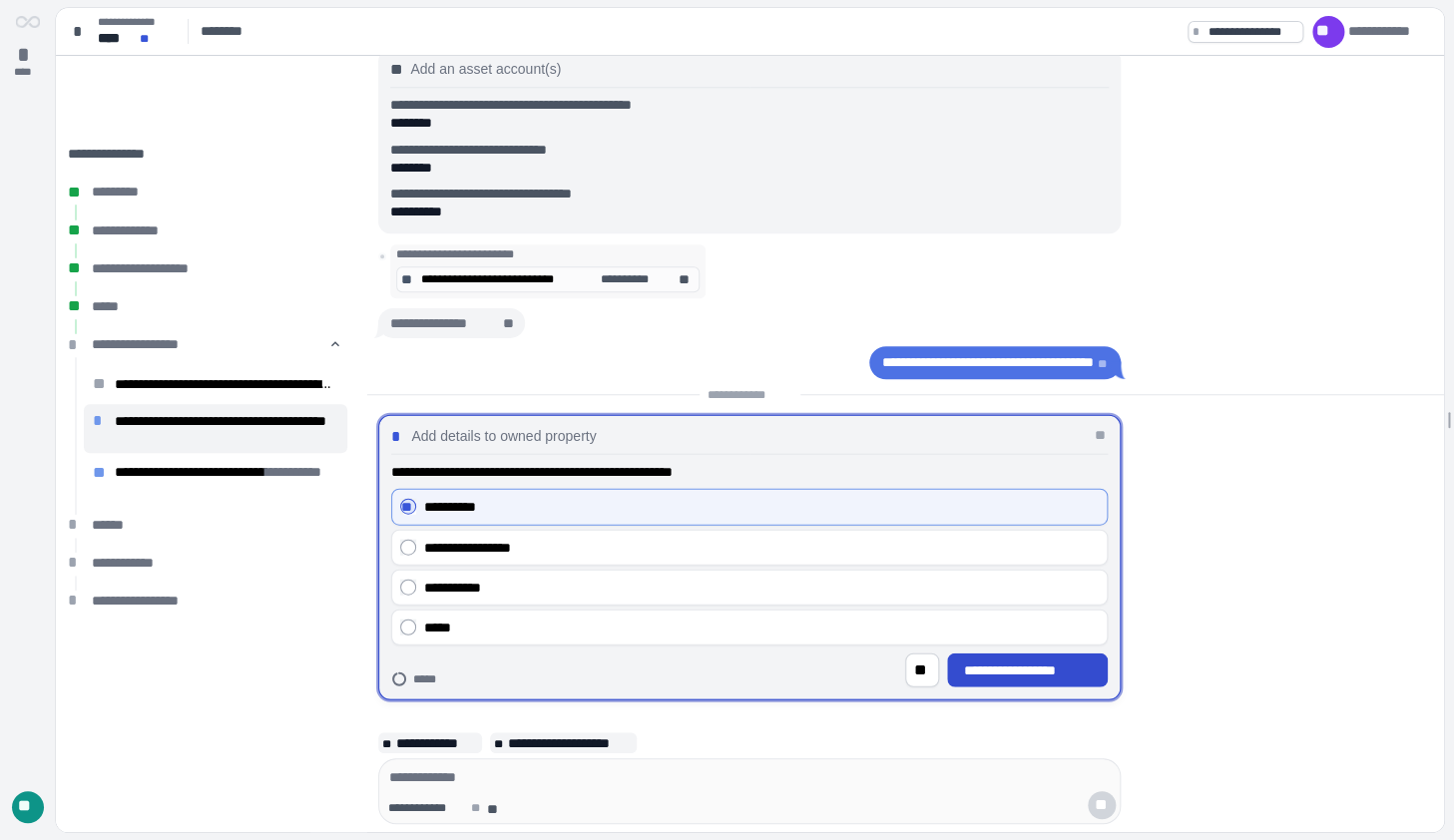 click on "**********" at bounding box center [1028, 670] 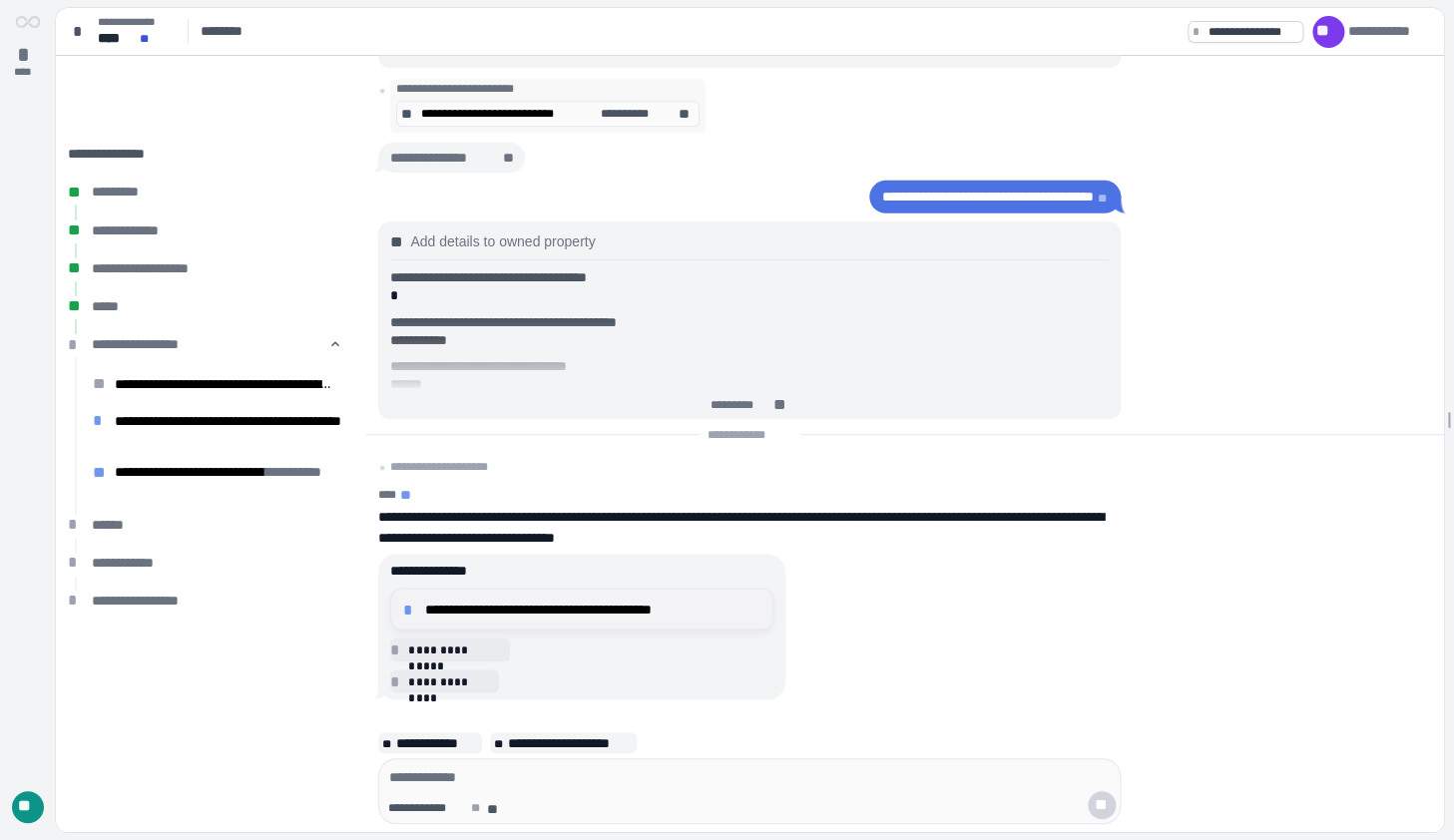 click on "**********" at bounding box center [593, 609] 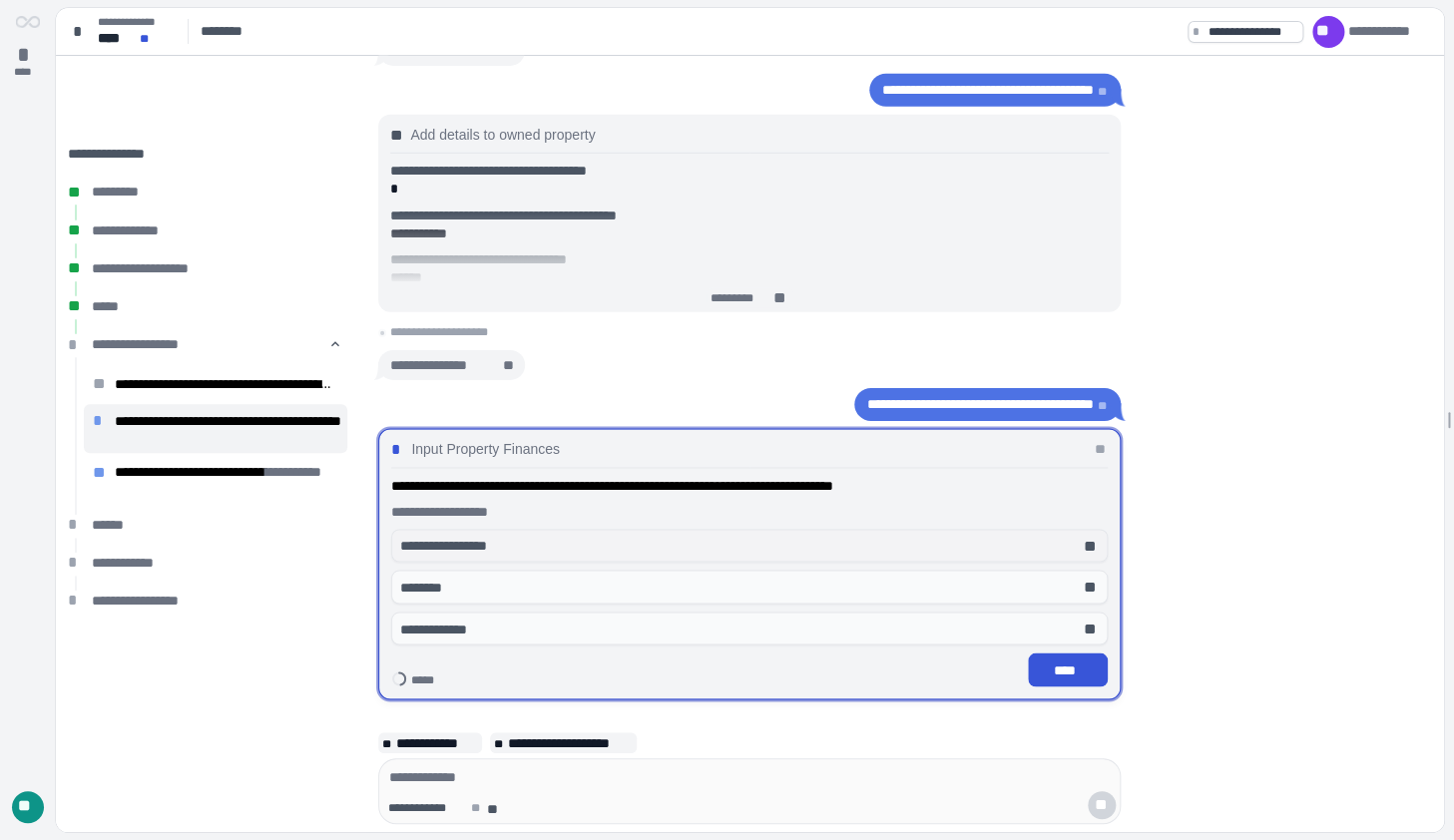 click on "**********" at bounding box center [459, 546] 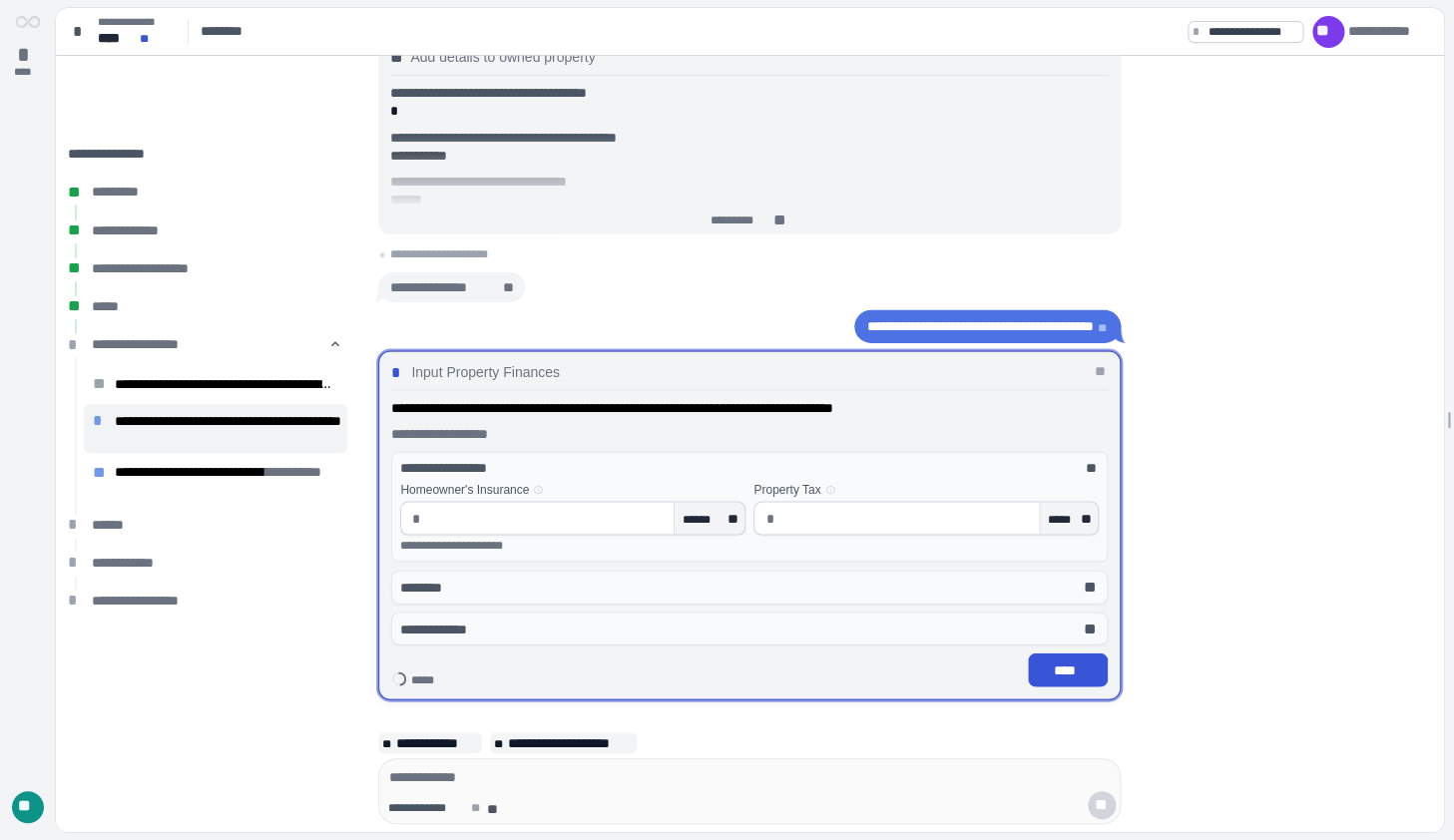 click at bounding box center (547, 519) 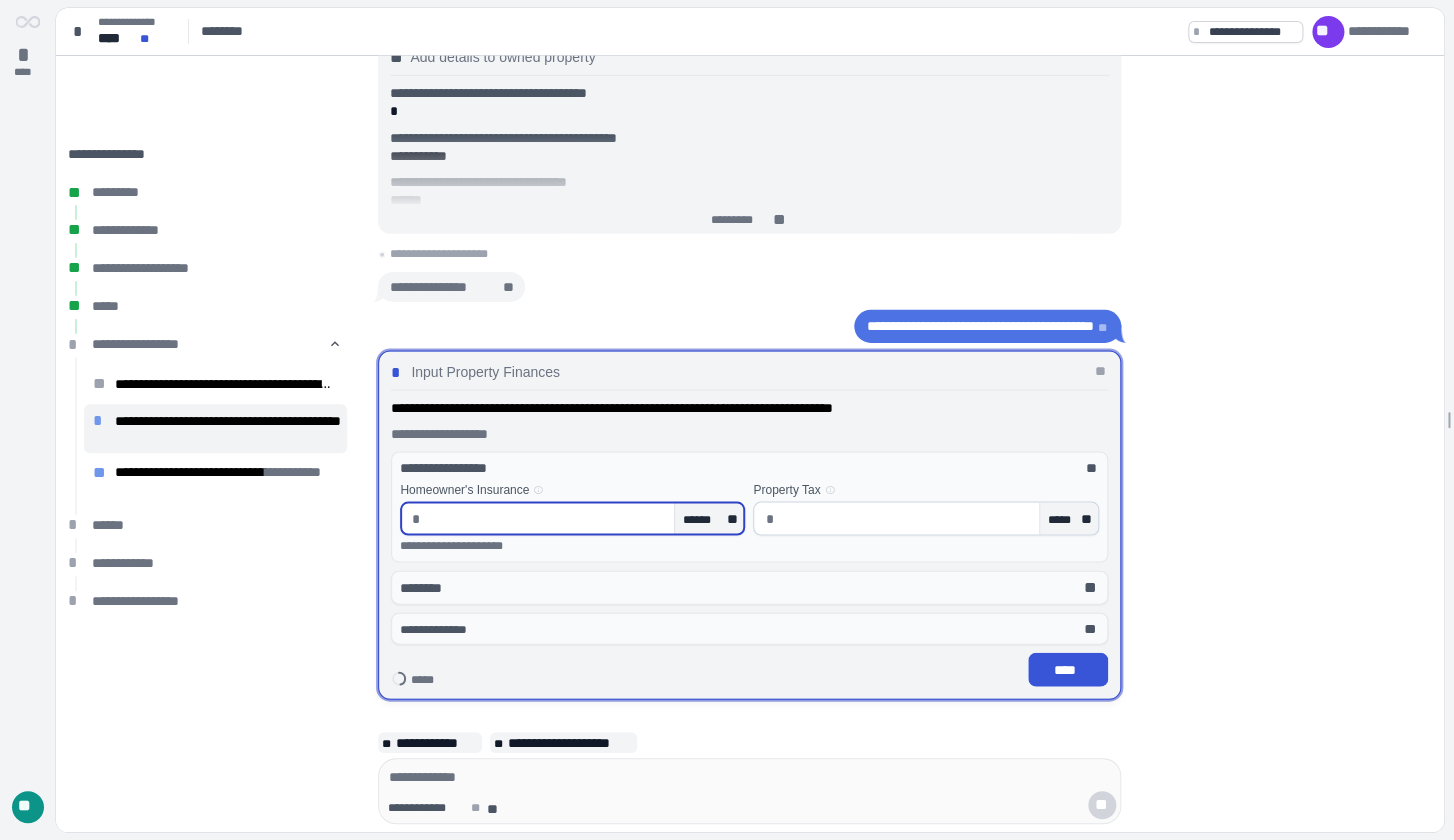 click at bounding box center (547, 519) 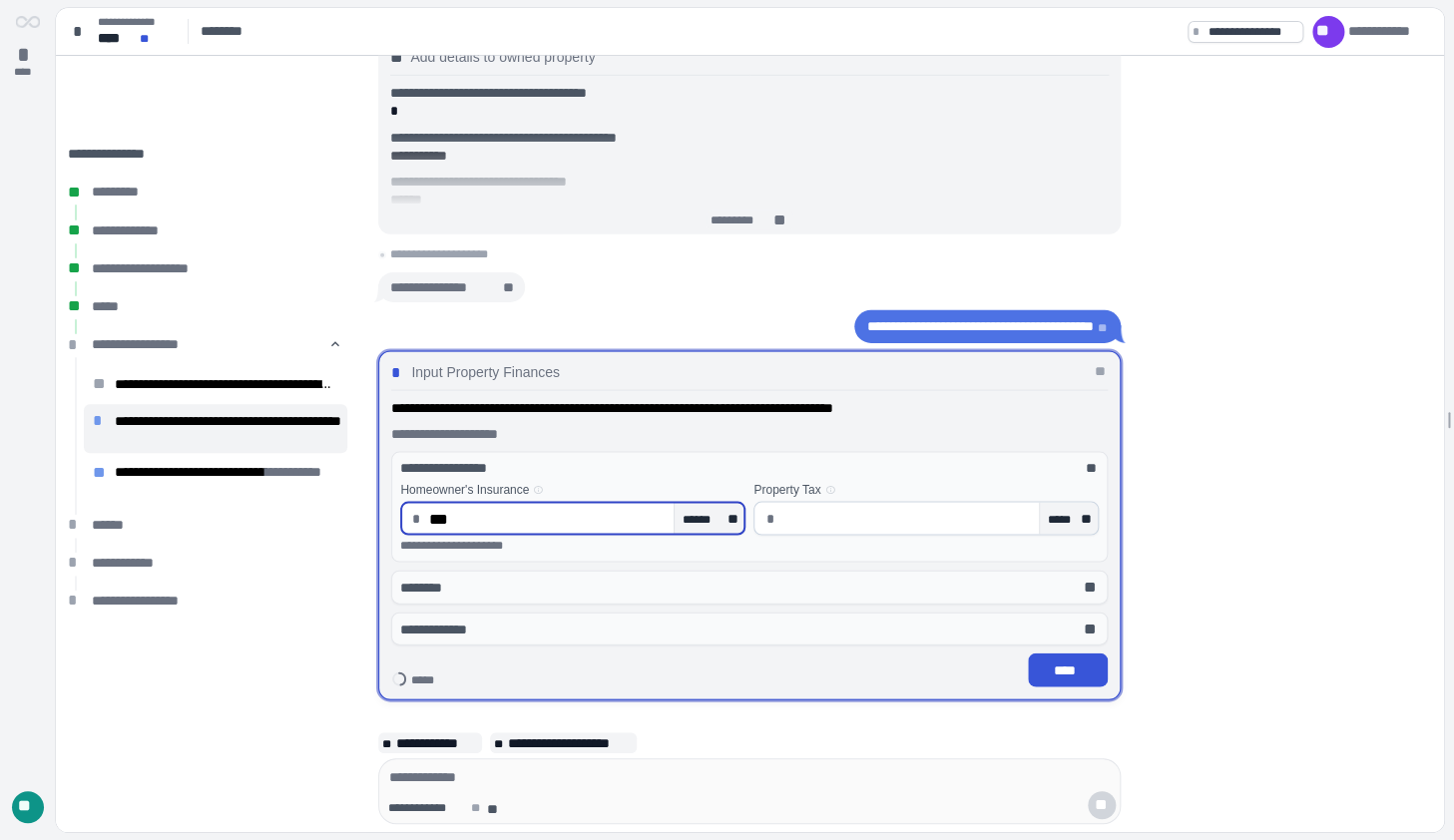 type on "******" 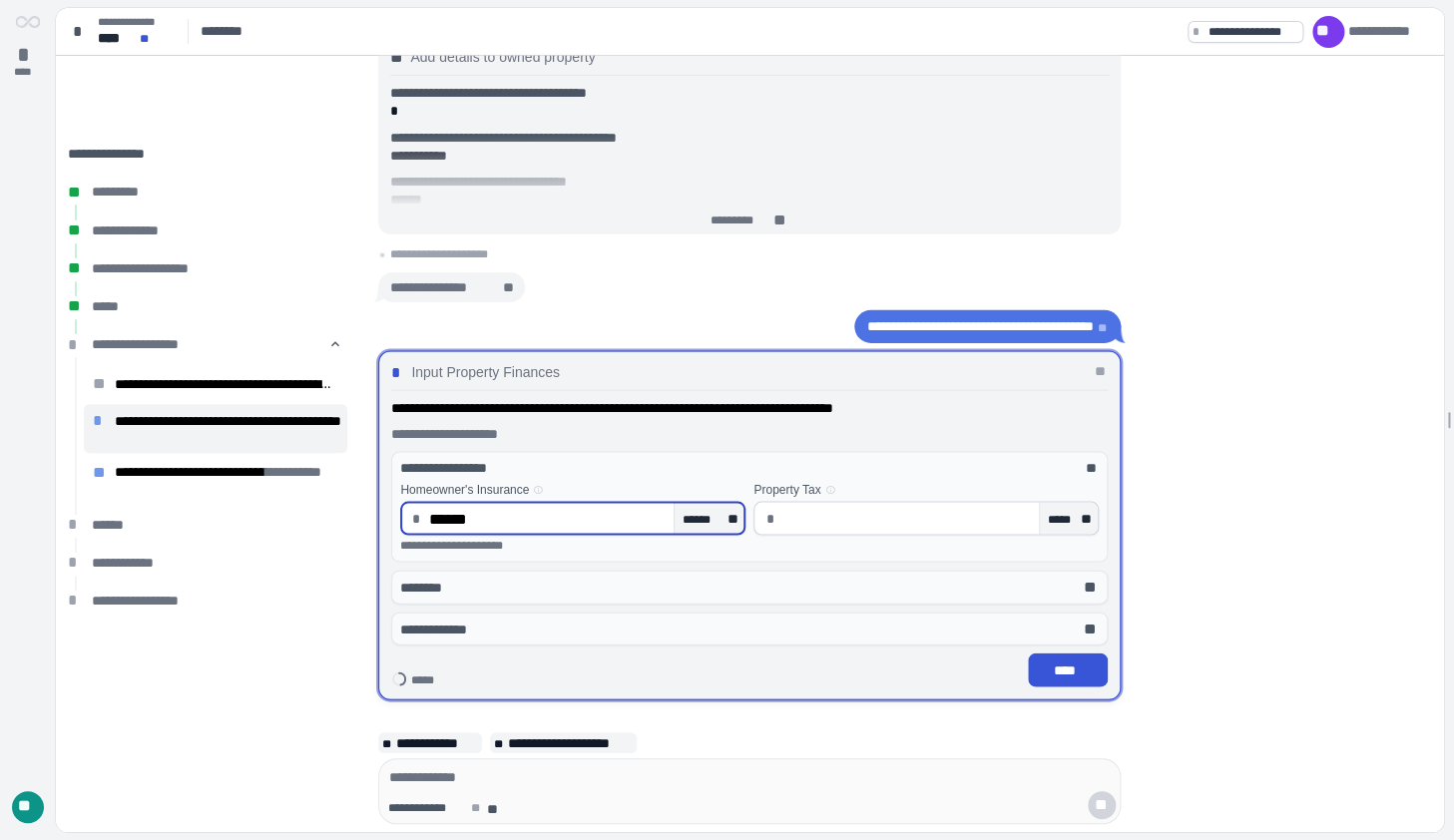 click at bounding box center [906, 519] 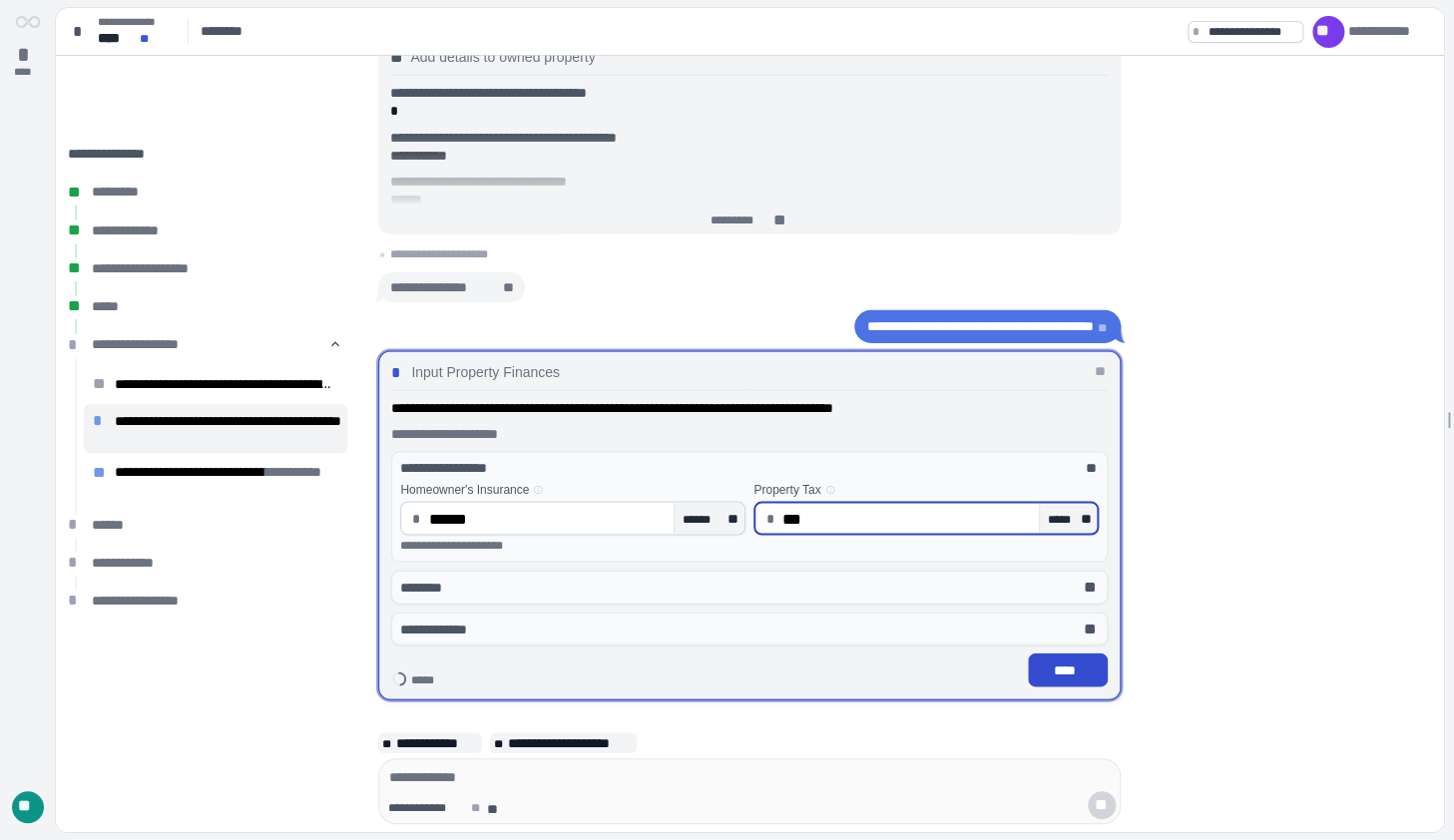 type on "******" 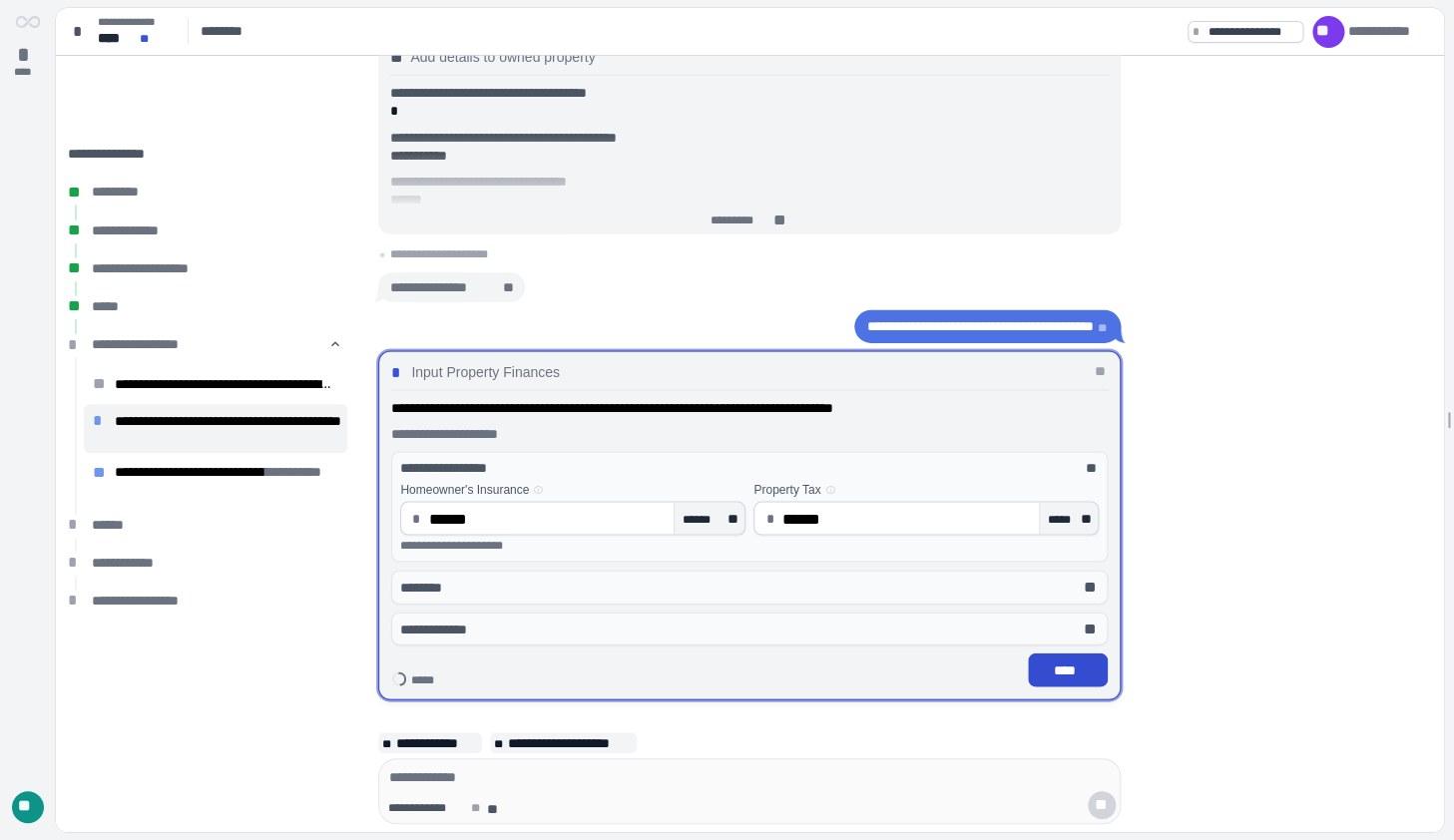 click on "****" at bounding box center (1068, 670) 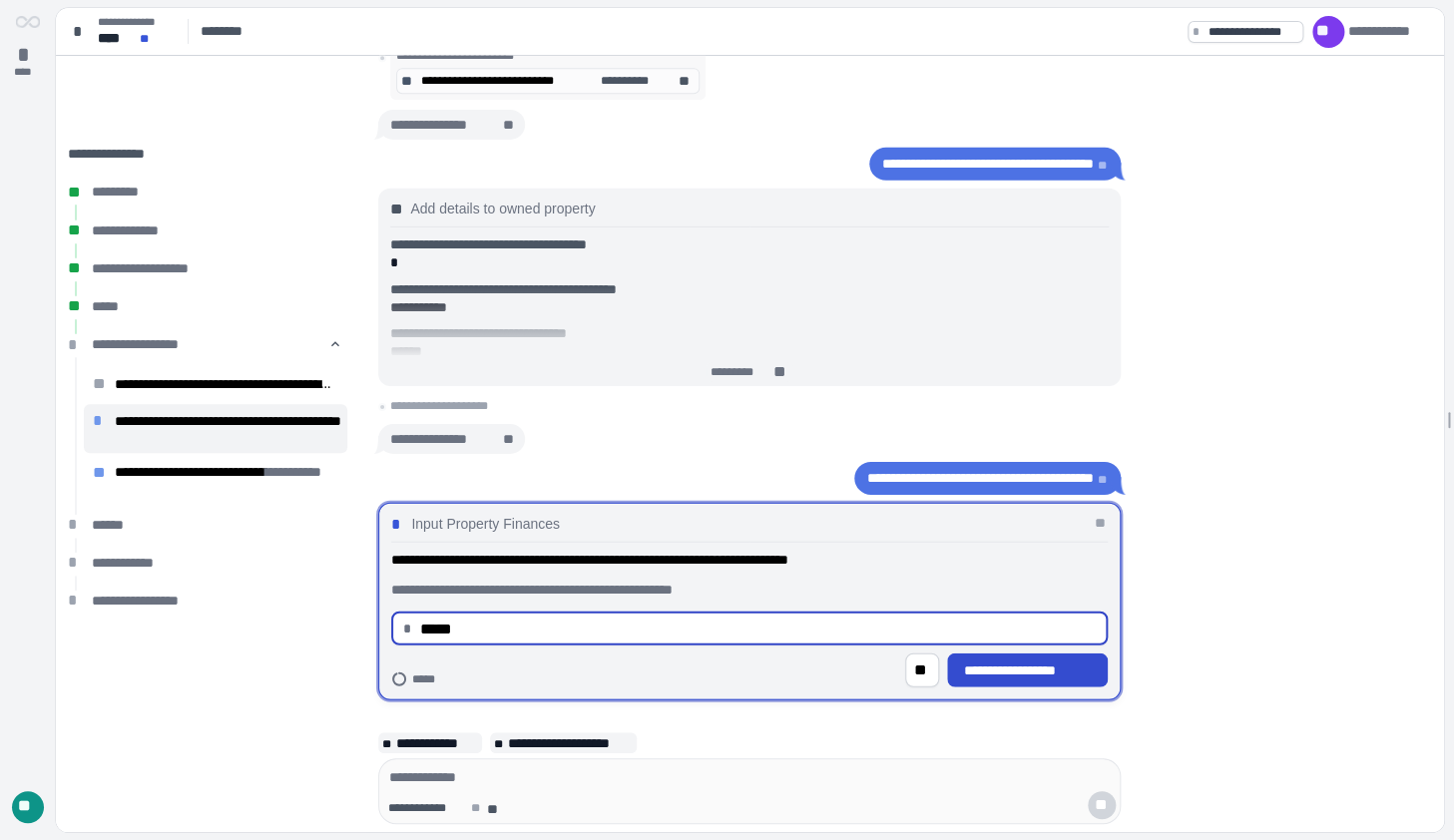 type on "********" 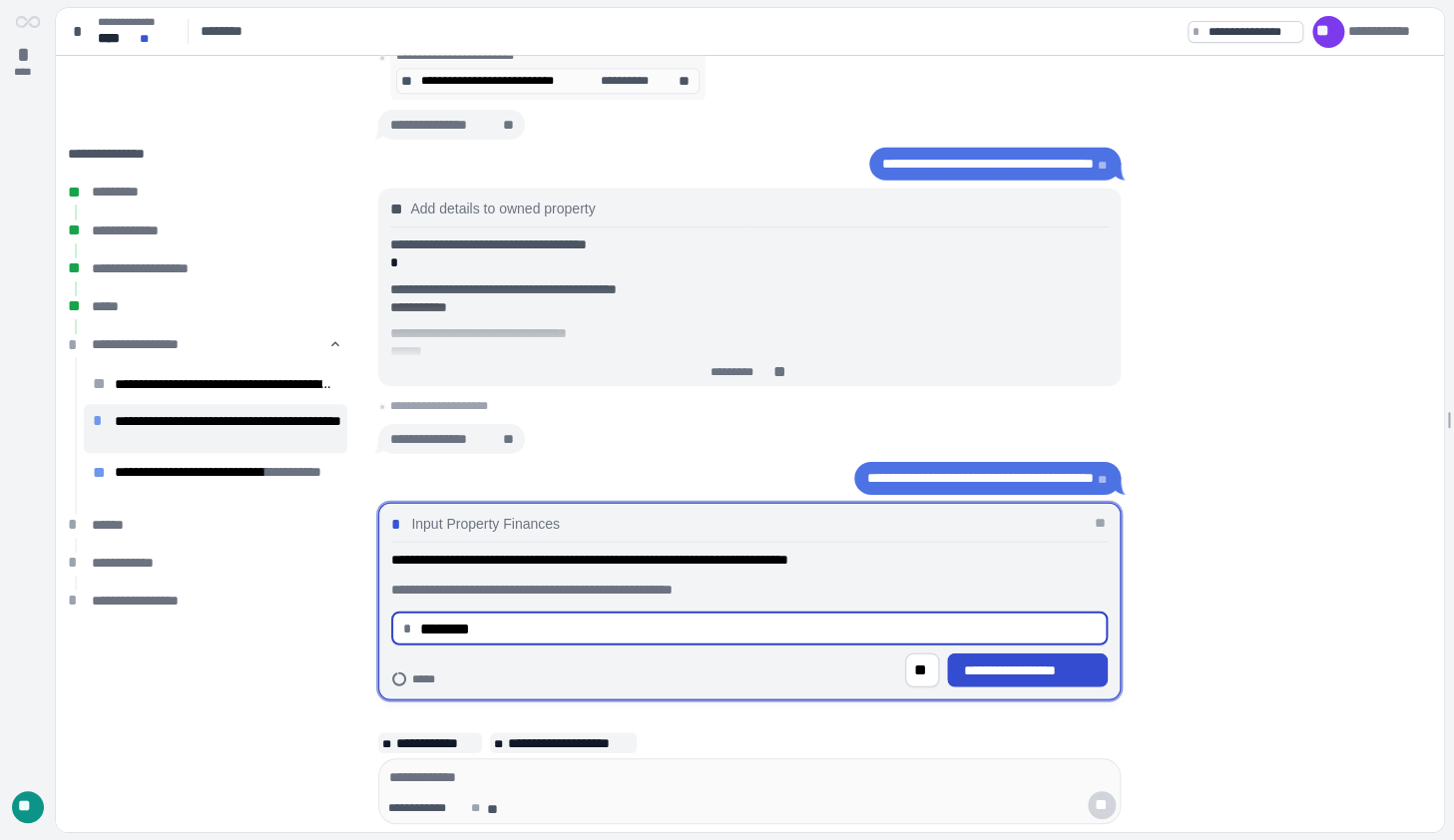 click on "**********" at bounding box center (1028, 670) 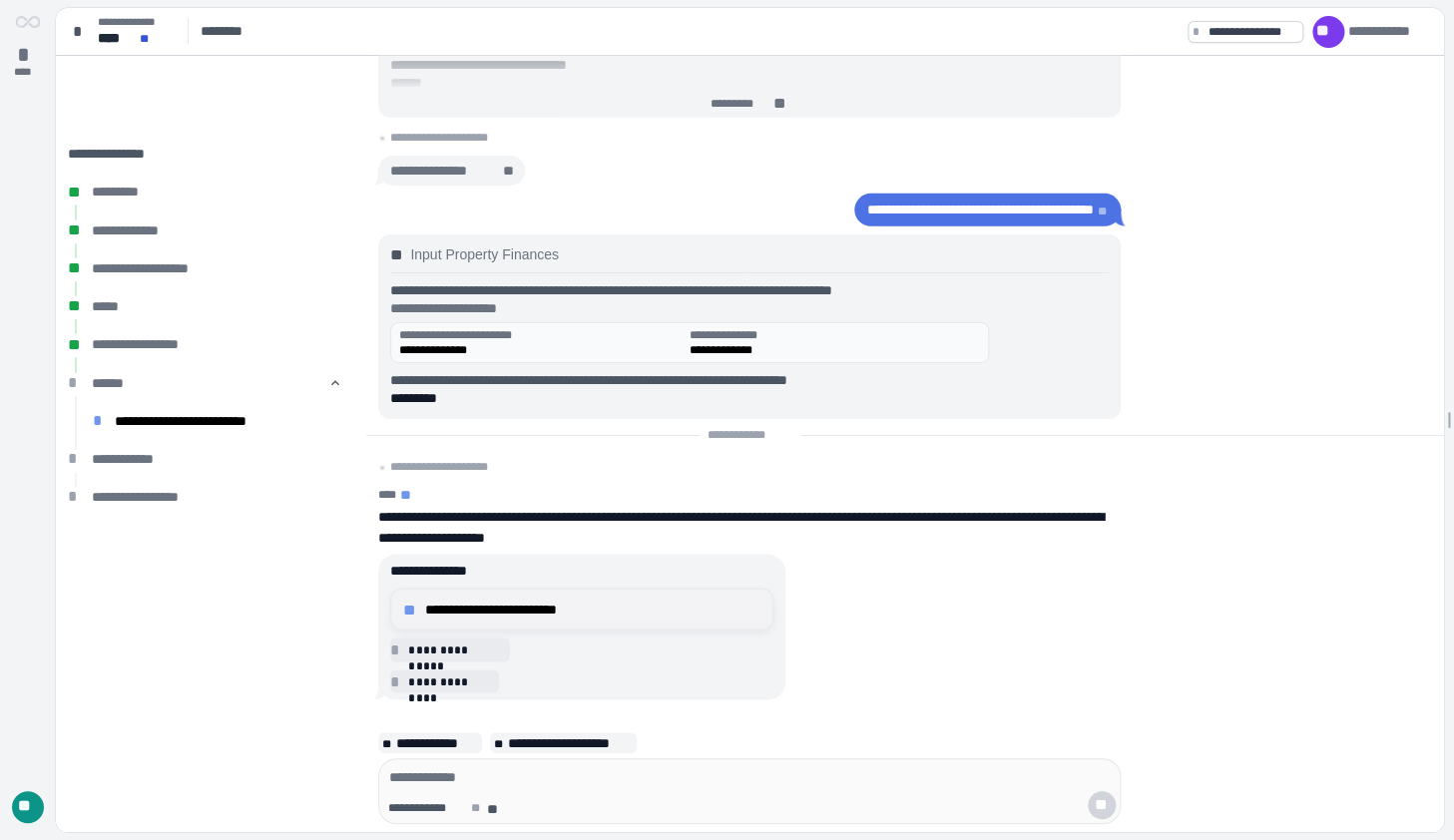 click on "**********" at bounding box center [593, 609] 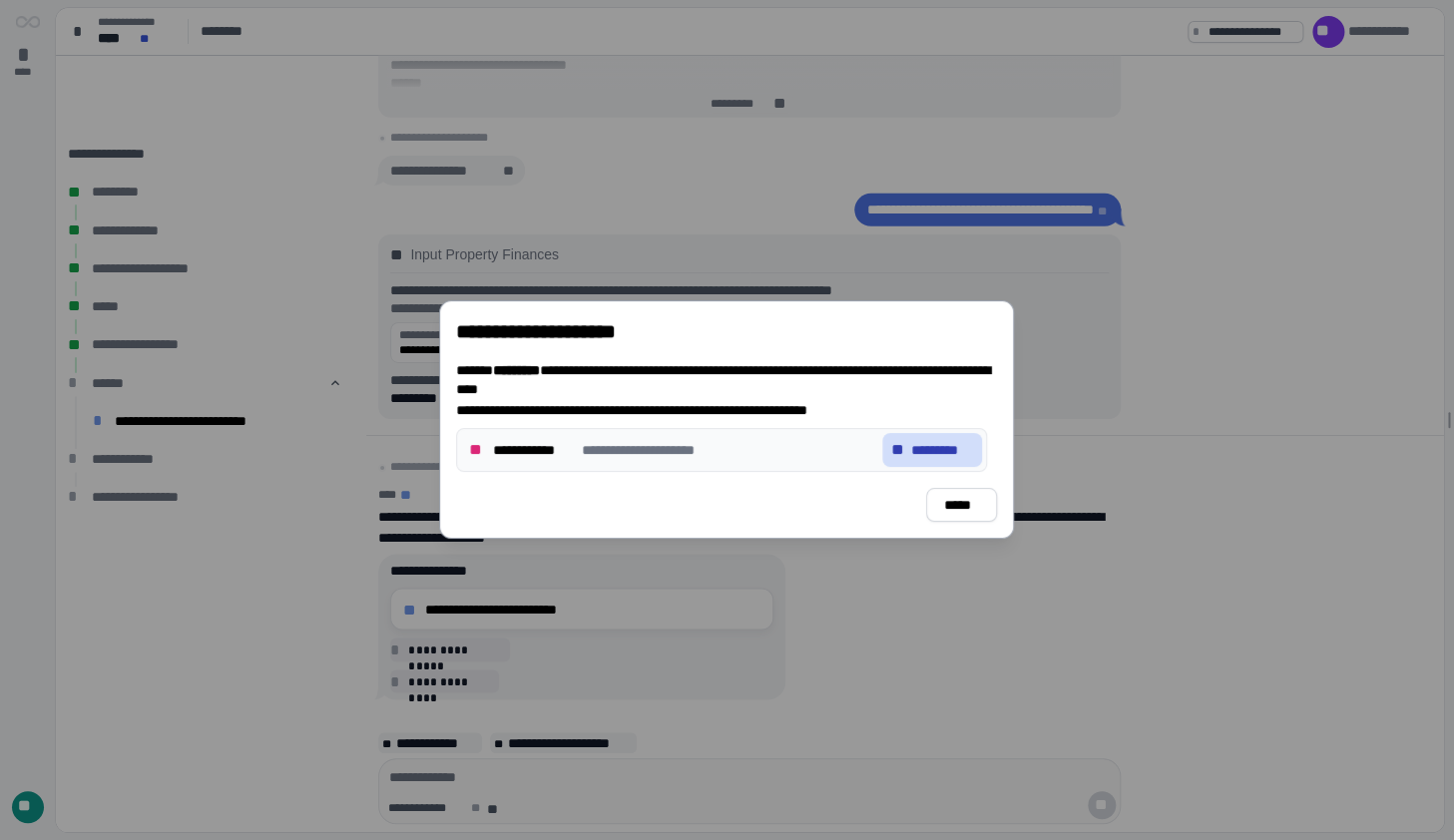 click on "*********" at bounding box center (942, 450) 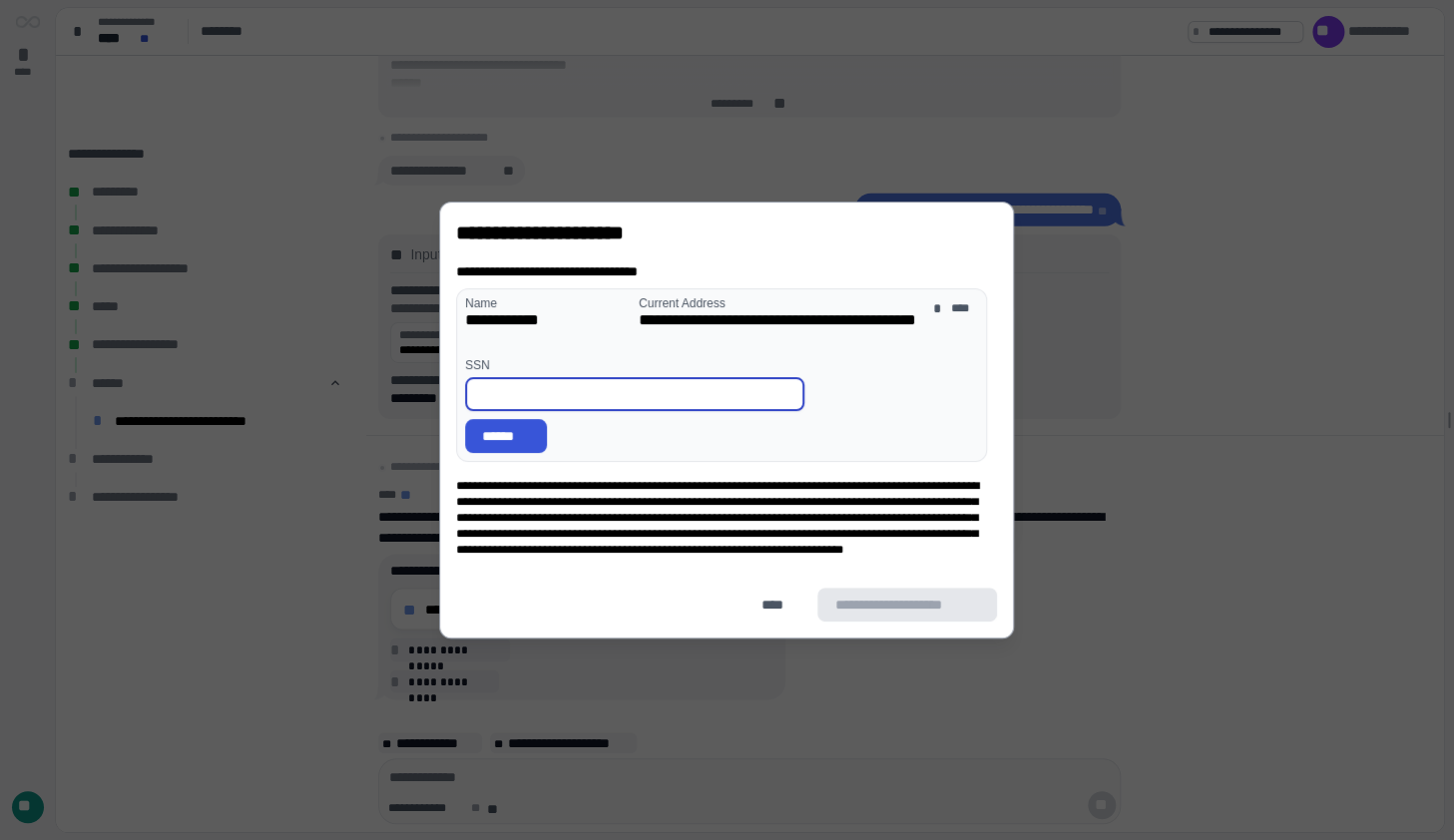 click at bounding box center (635, 394) 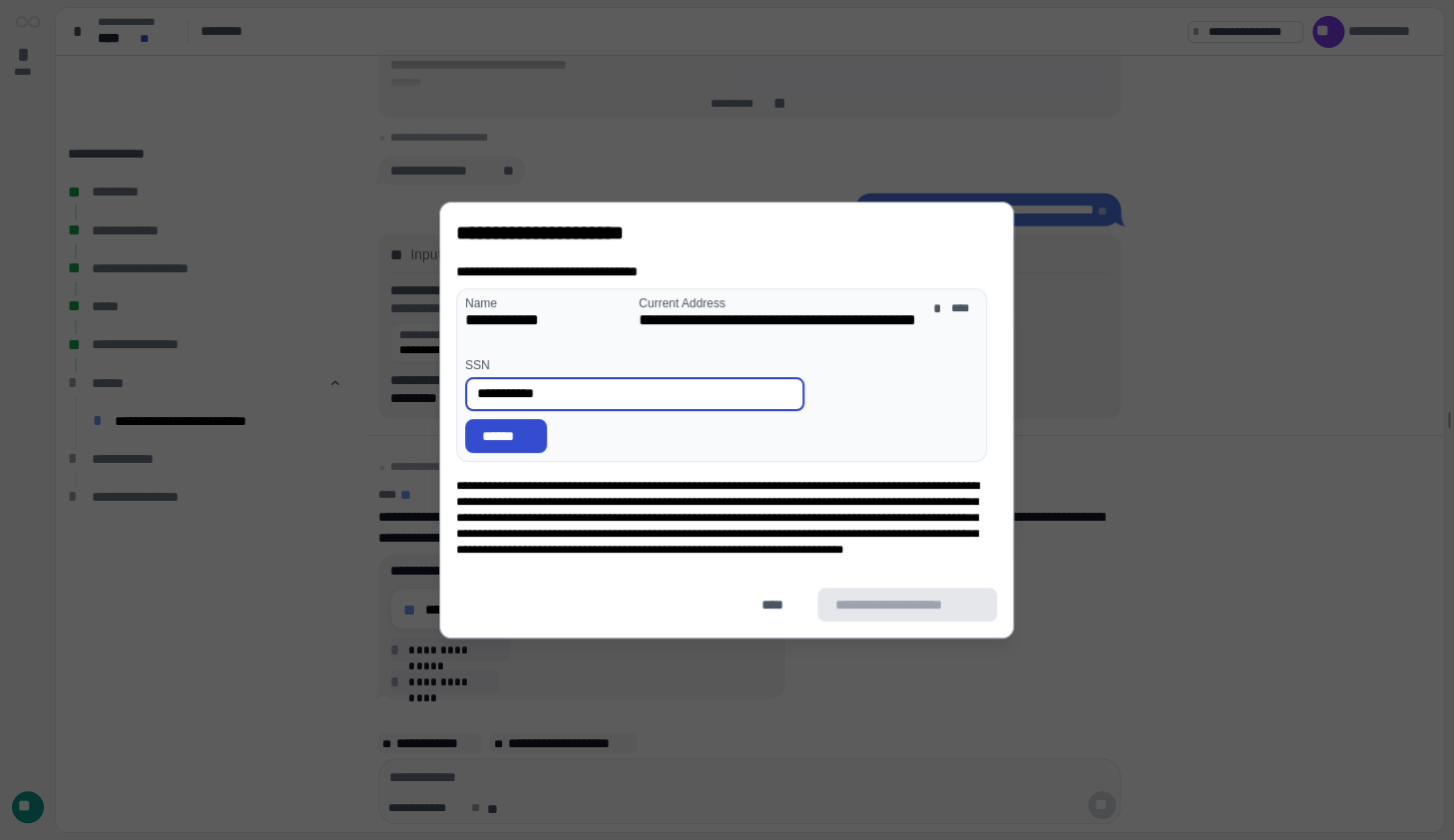 type on "**********" 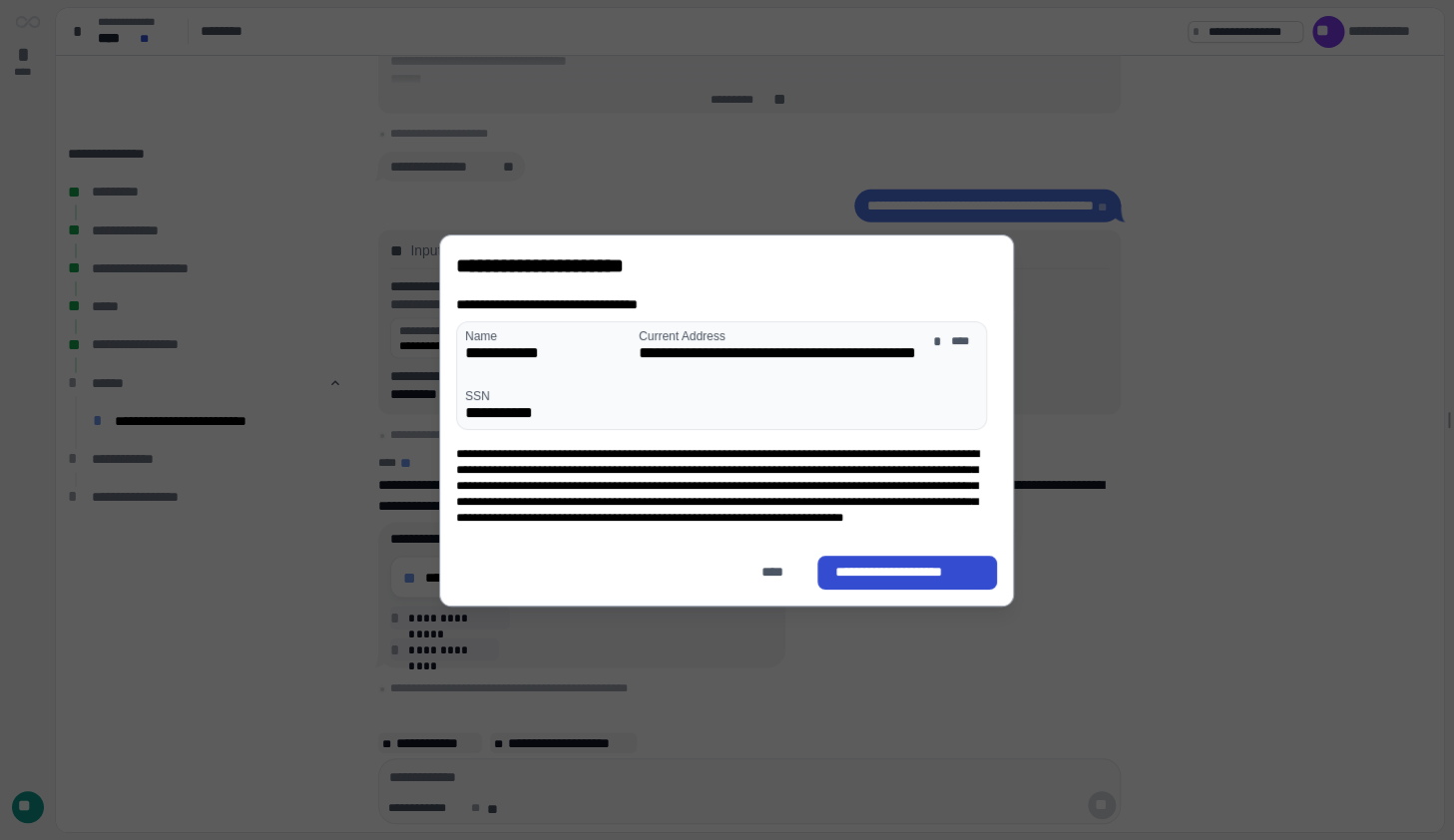 click on "**********" at bounding box center [908, 572] 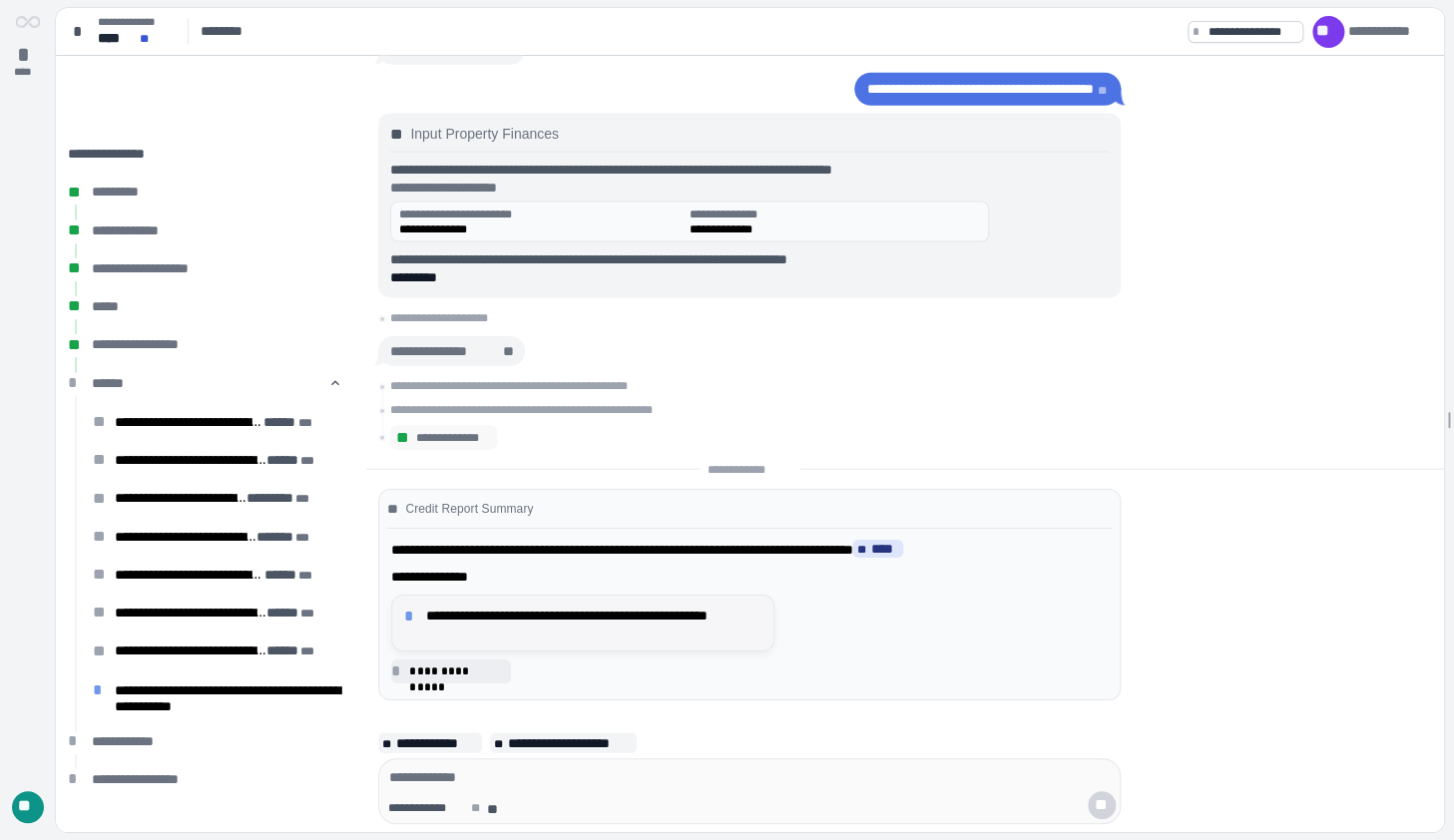 click on "**********" at bounding box center [594, 623] 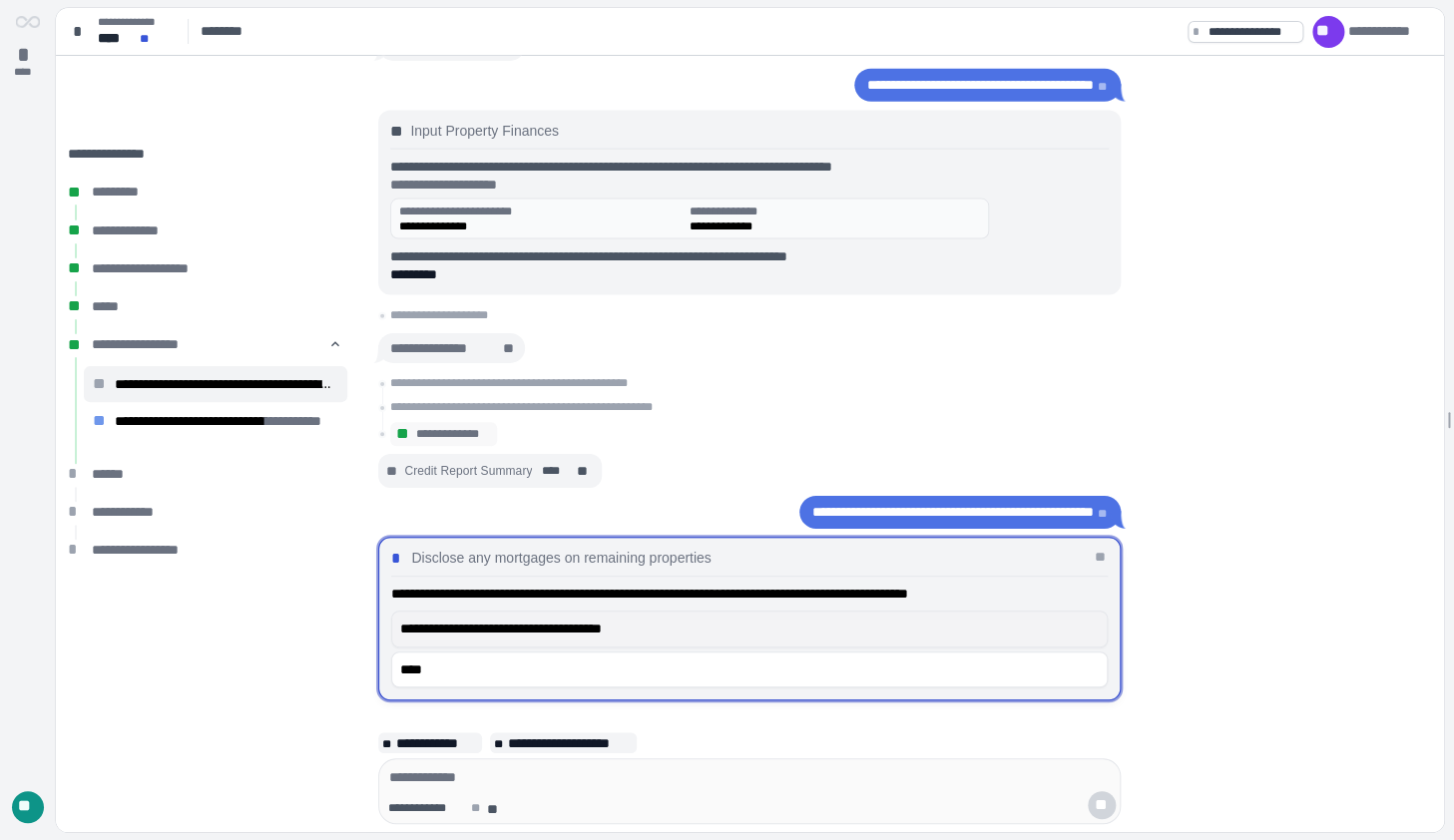 click on "**********" at bounding box center (749, 629) 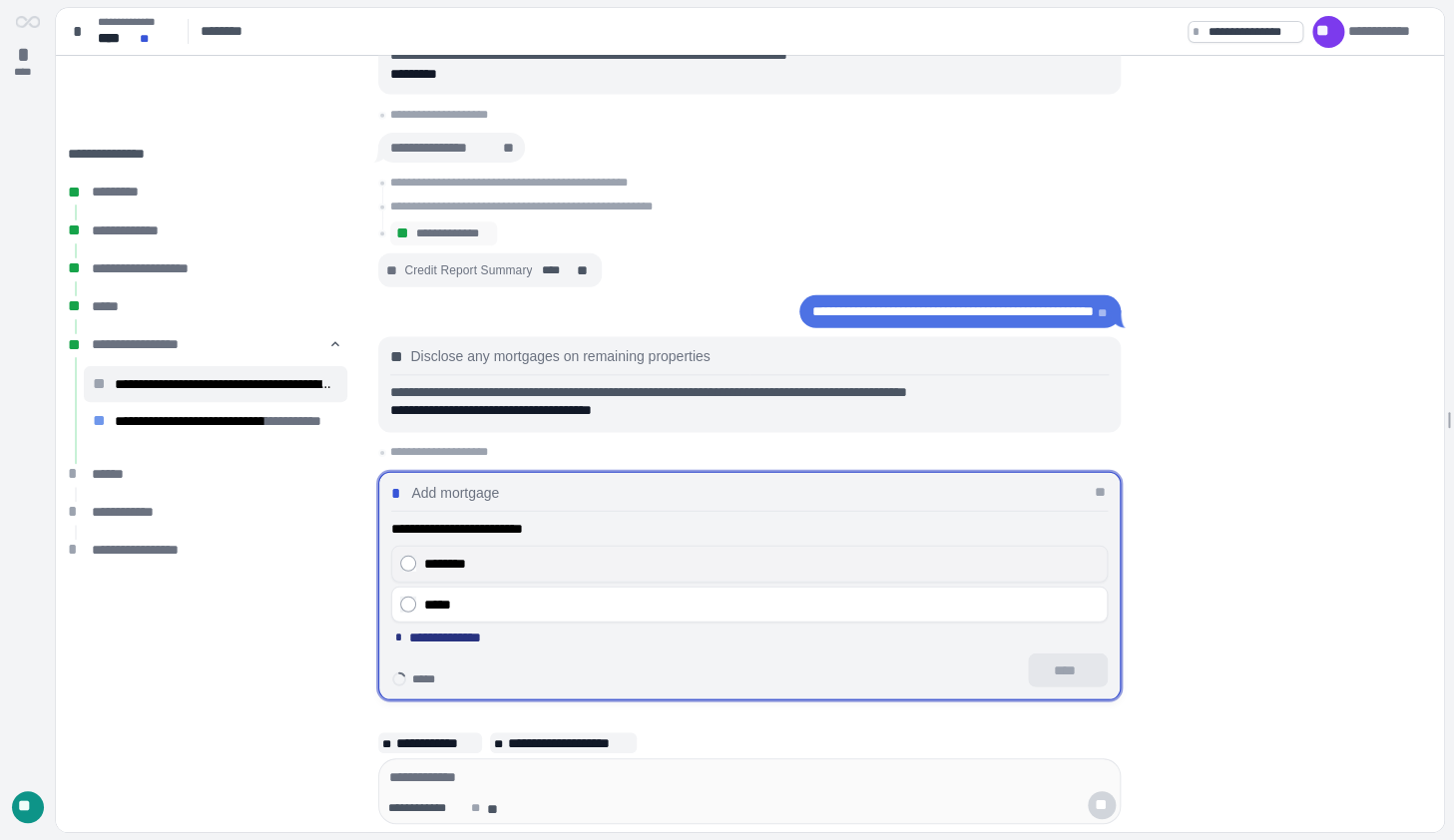 click on "********" at bounding box center (761, 564) 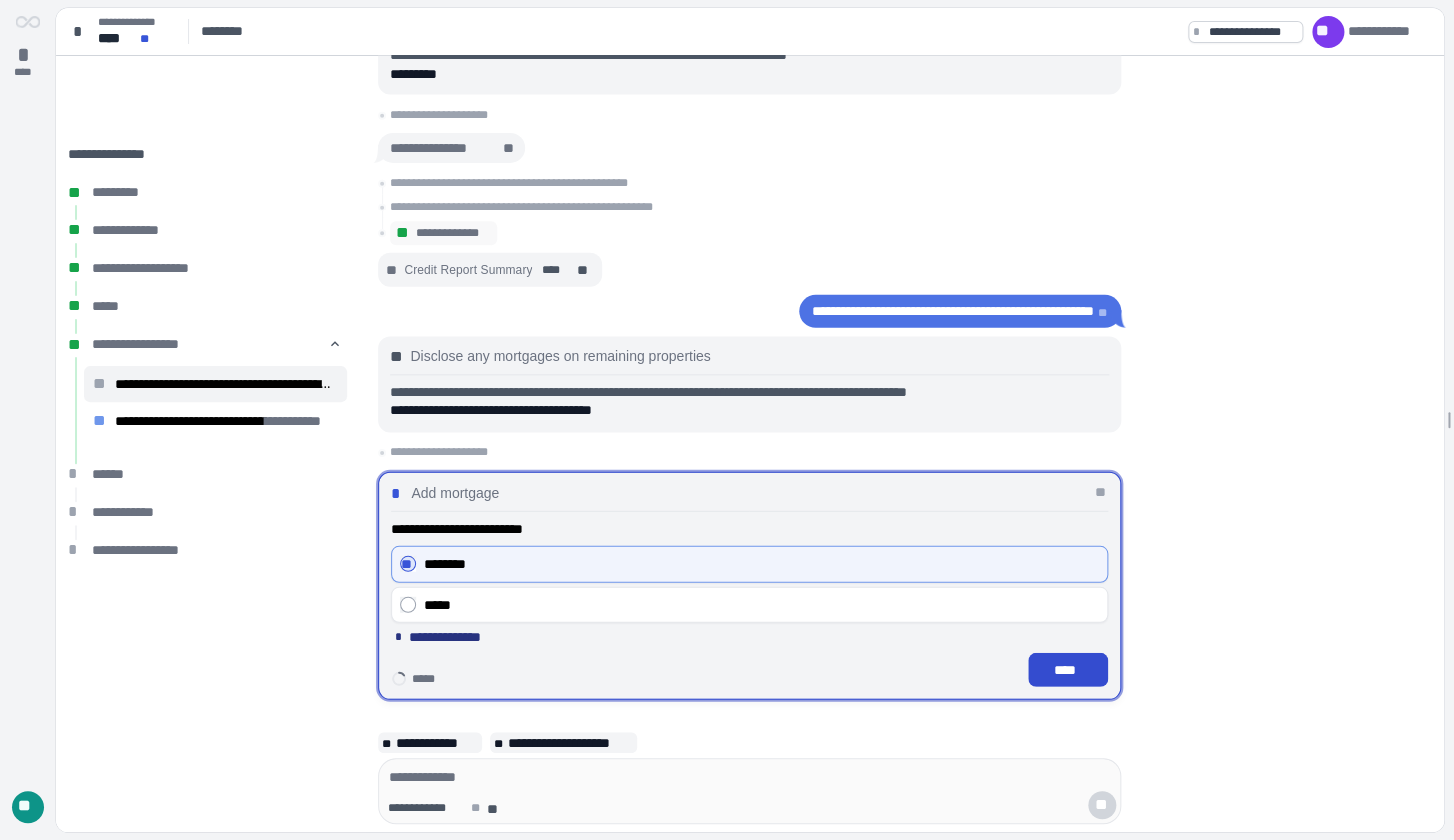 click on "****" at bounding box center [1068, 670] 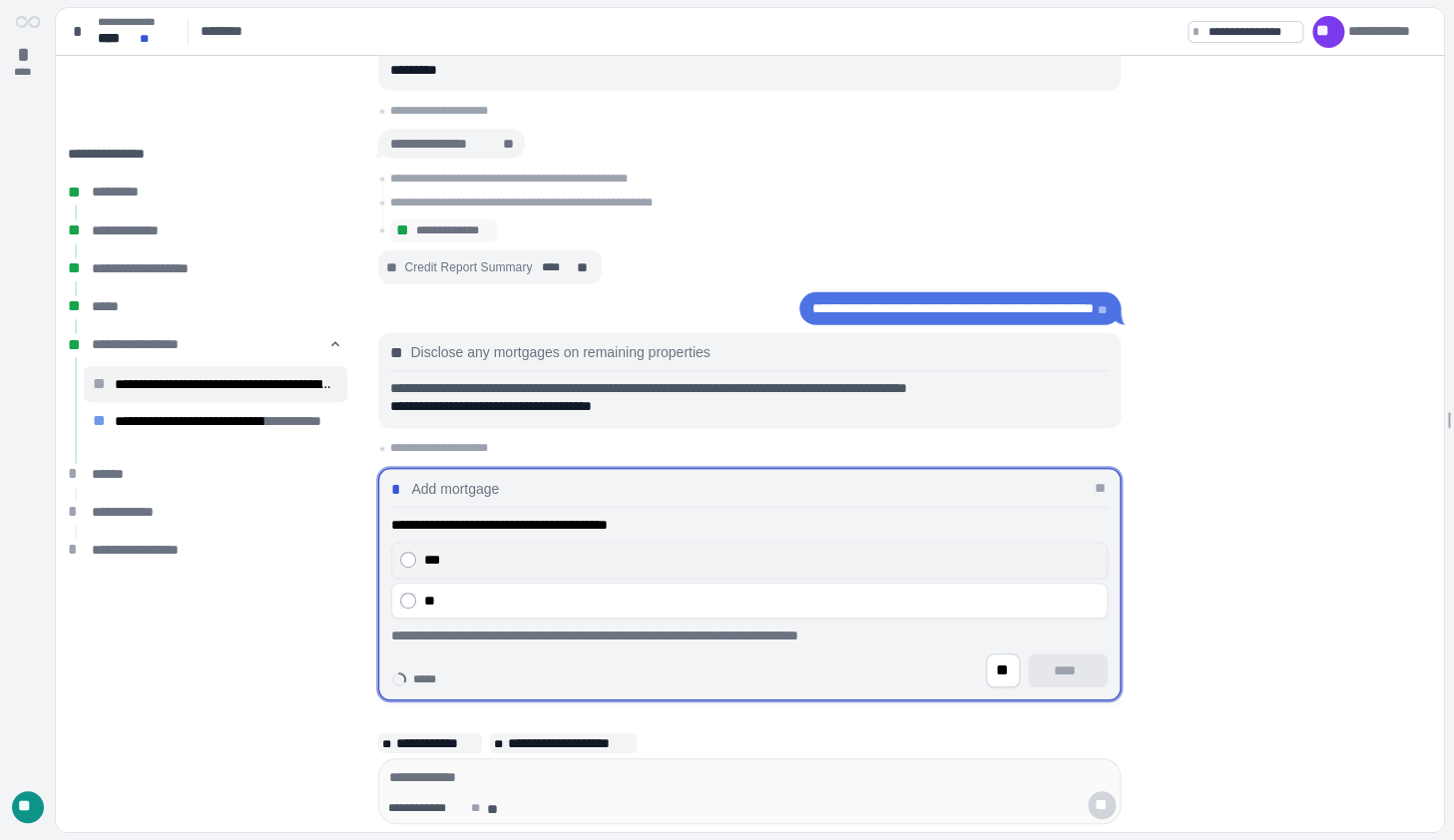 click on "***" at bounding box center (761, 560) 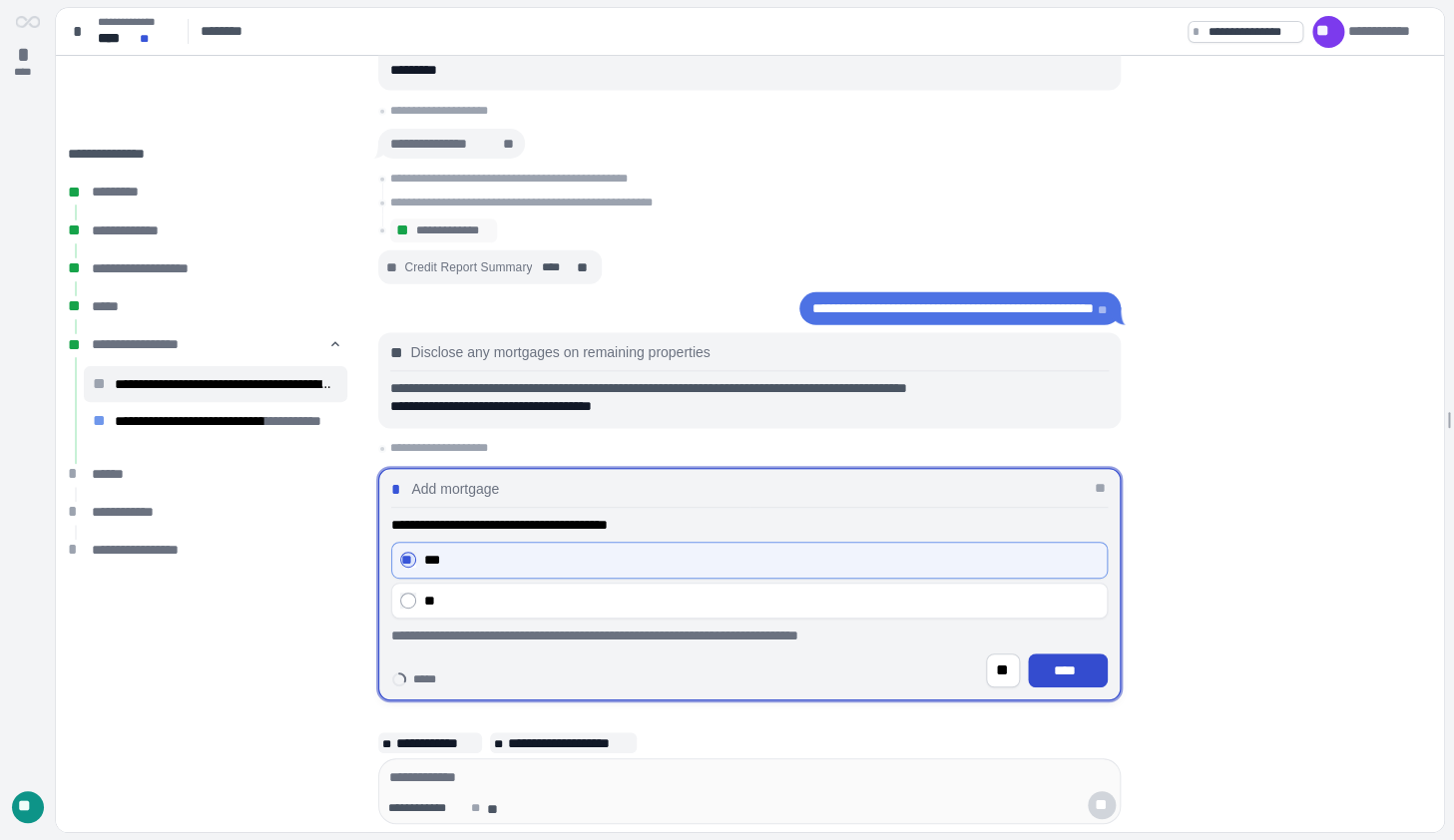 click on "****" at bounding box center (1068, 670) 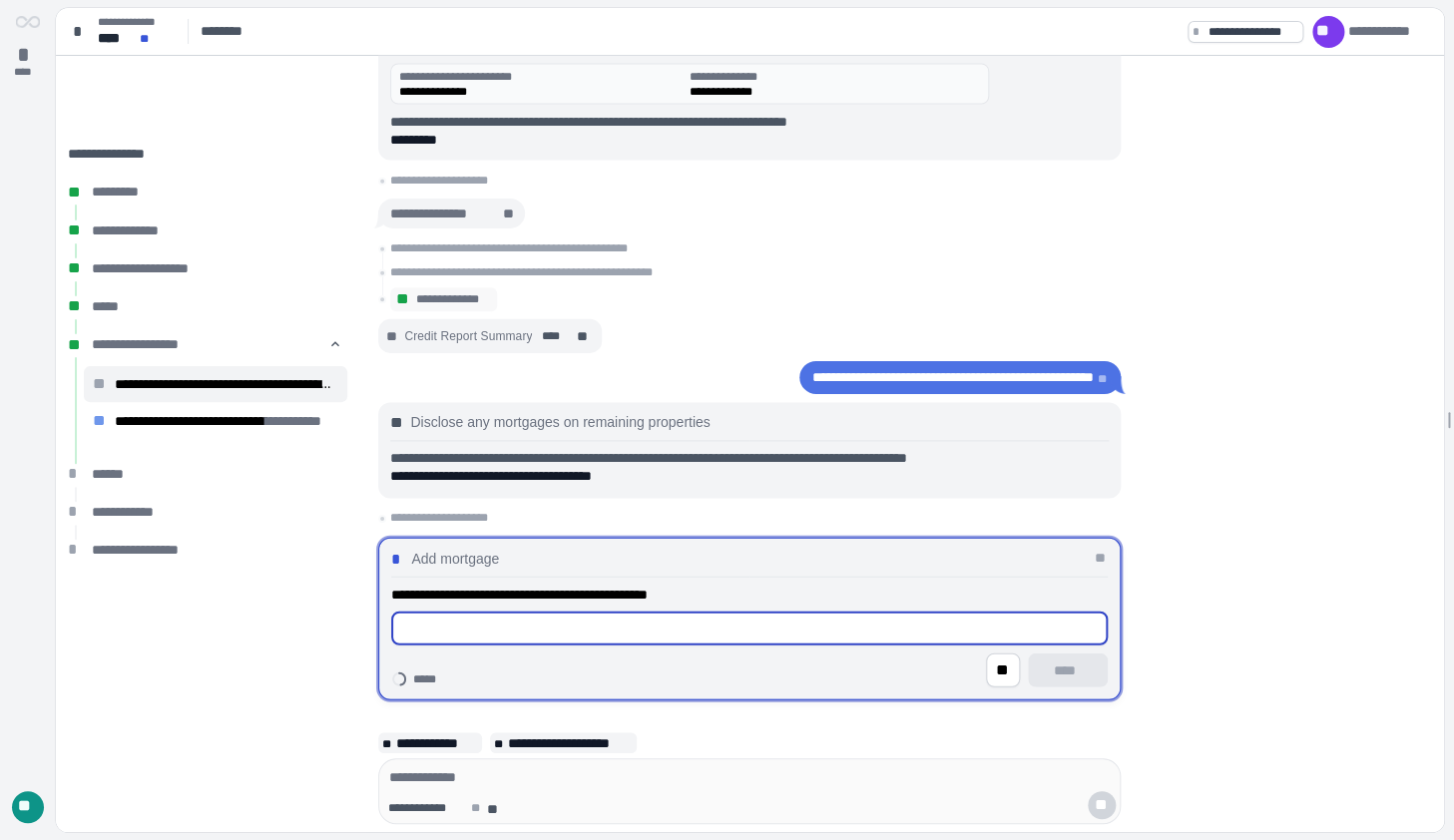 click at bounding box center (749, 629) 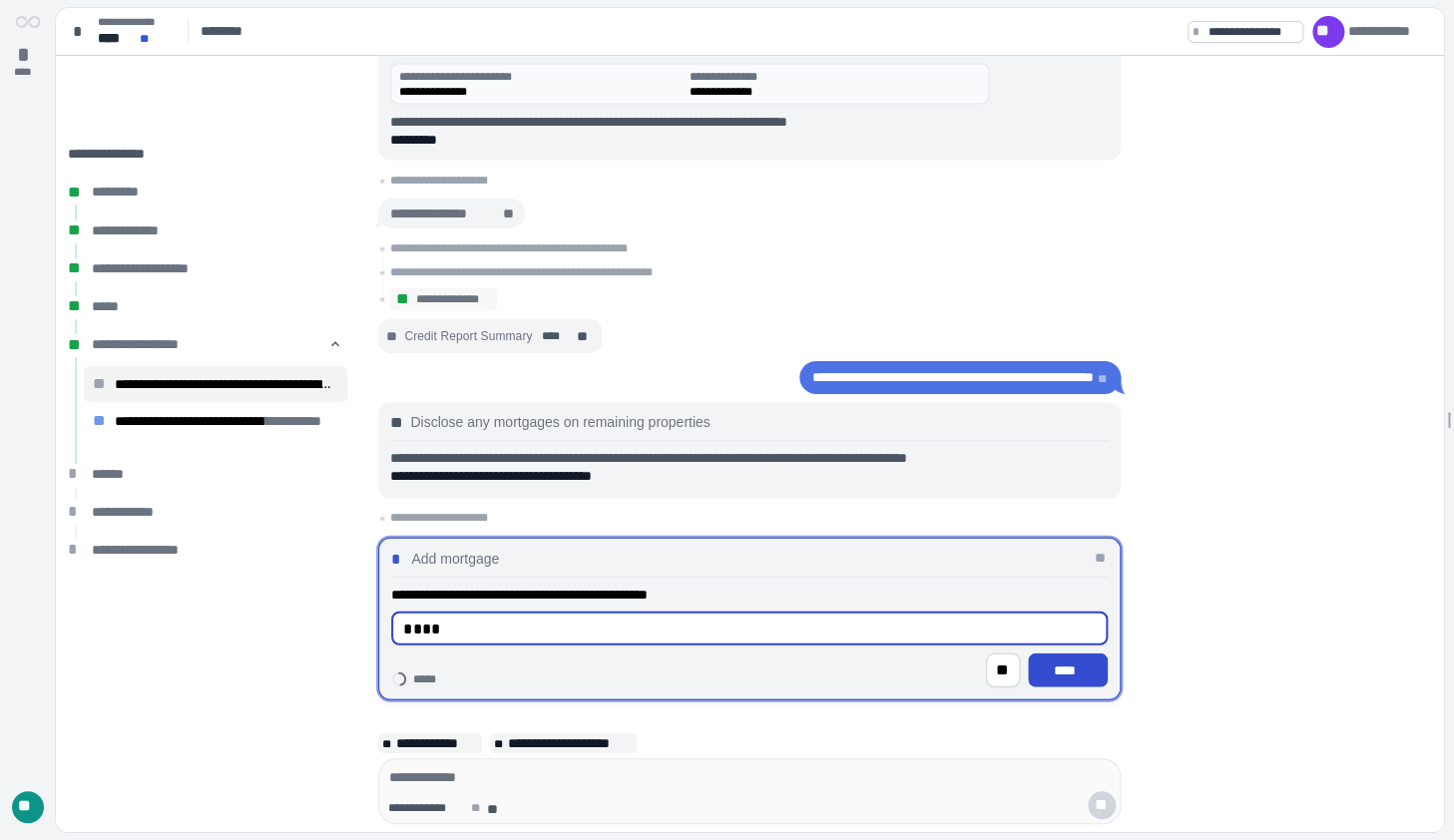 type on "****" 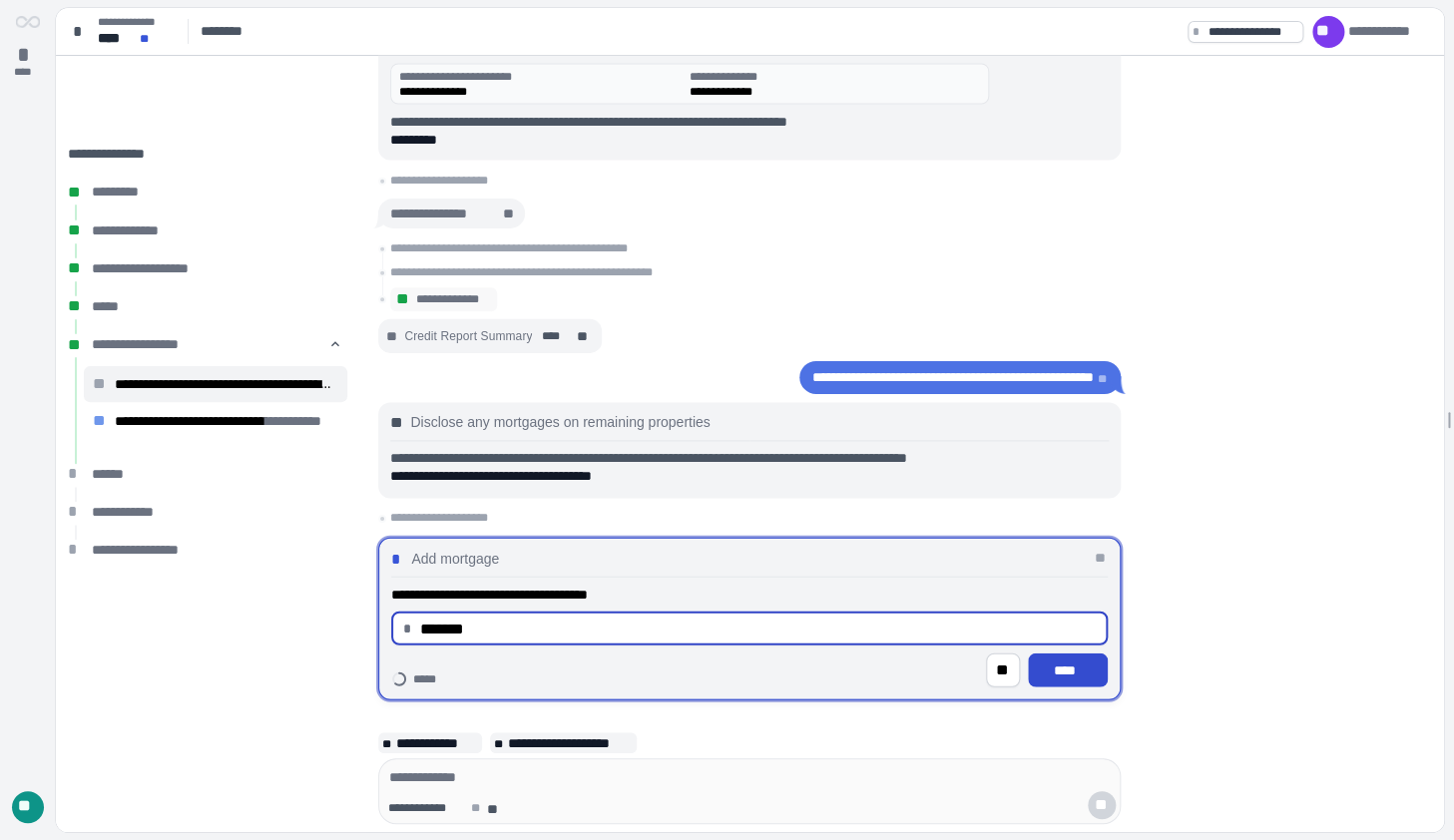 type on "**********" 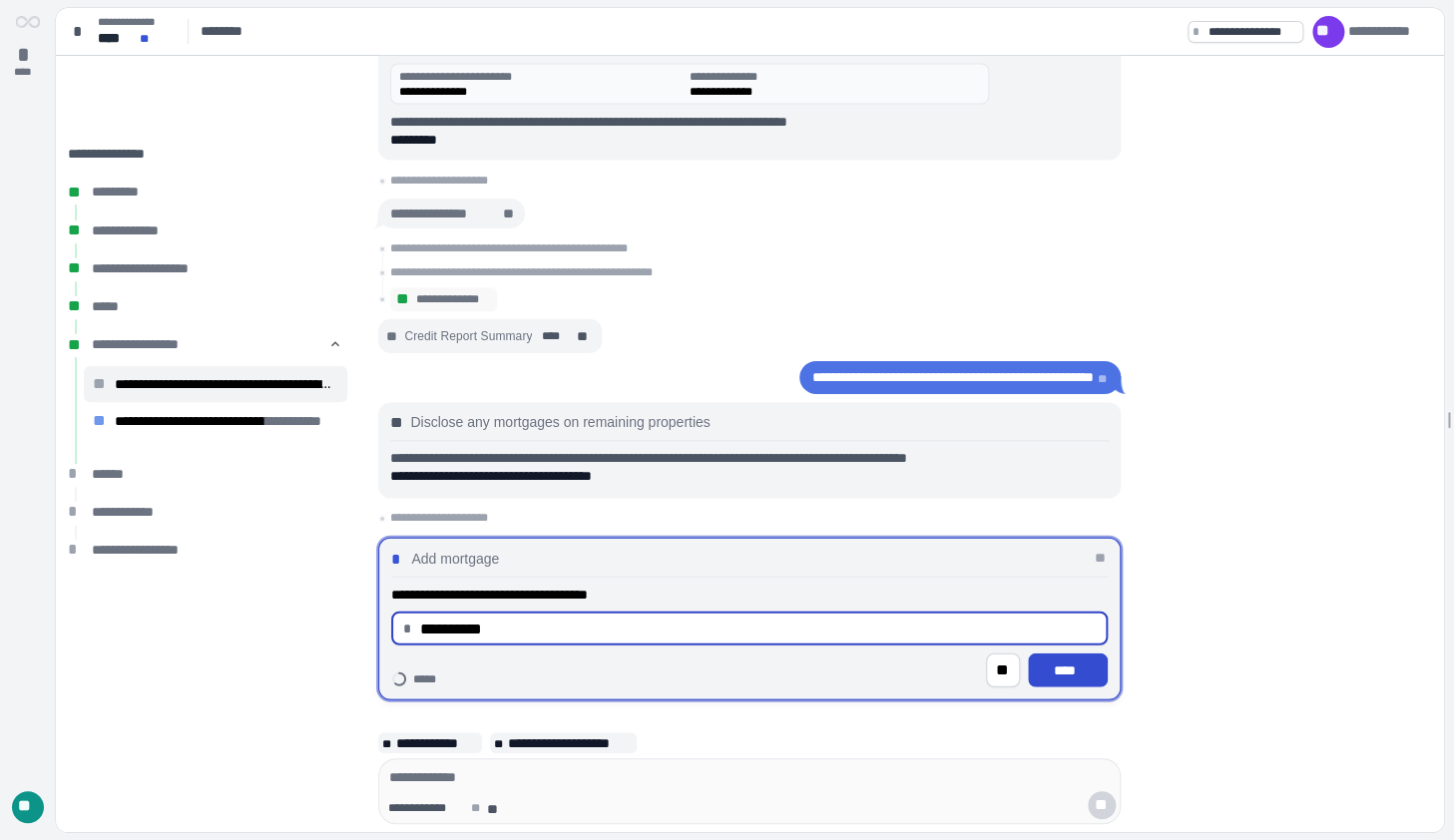 click on "****" at bounding box center (1068, 670) 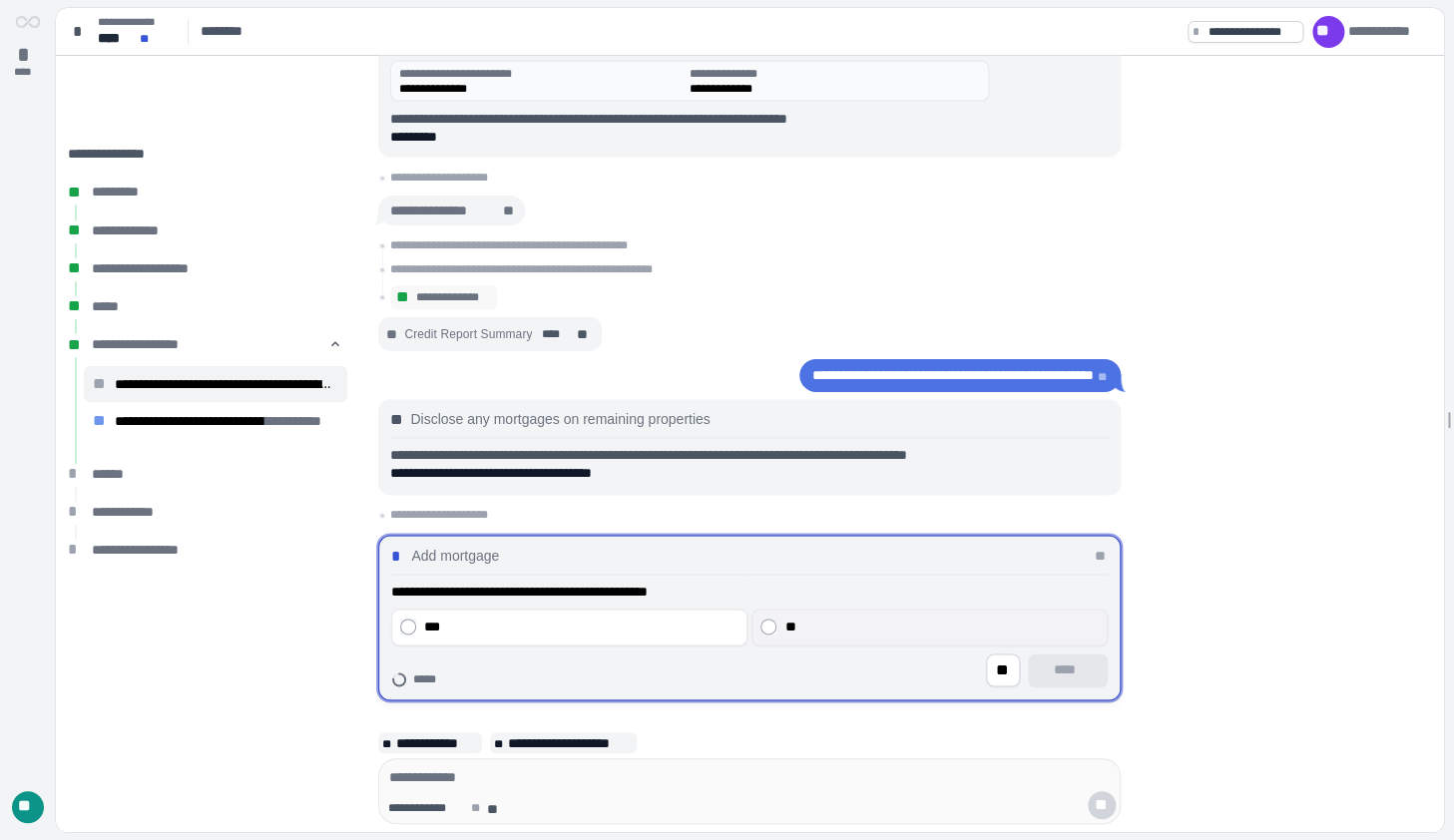 click on "**" at bounding box center [941, 628] 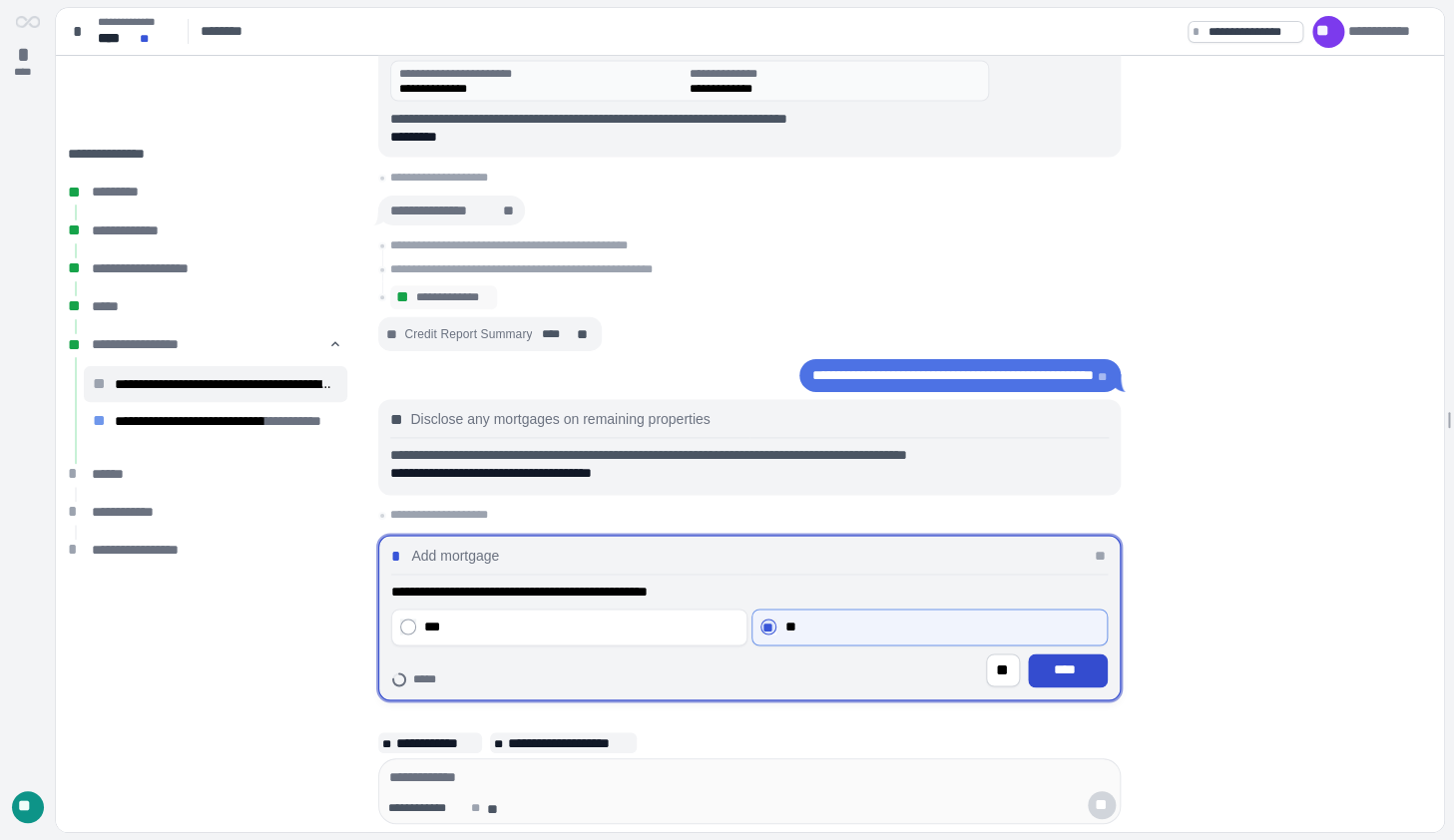 click on "****" at bounding box center (1068, 670) 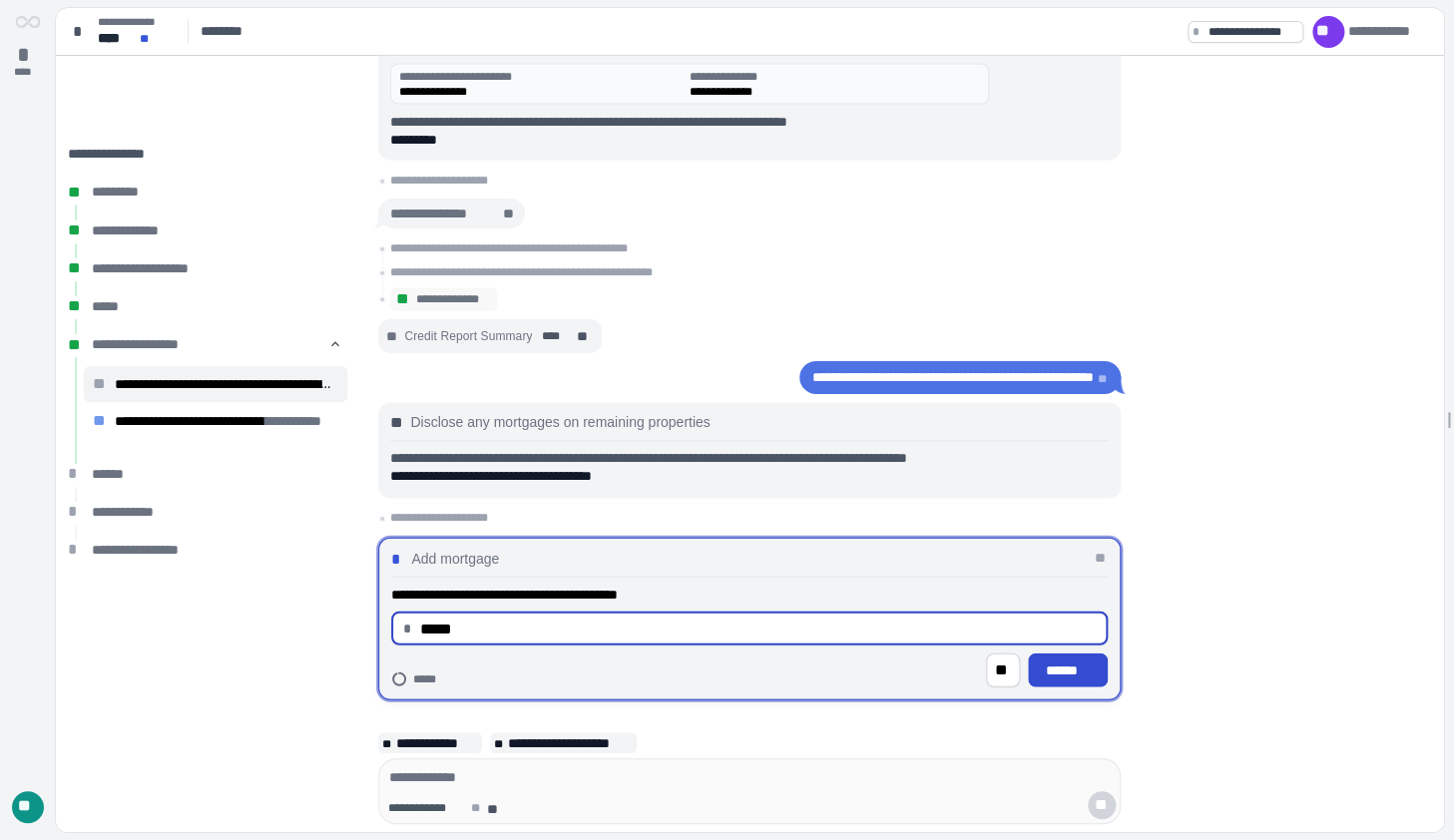 type on "********" 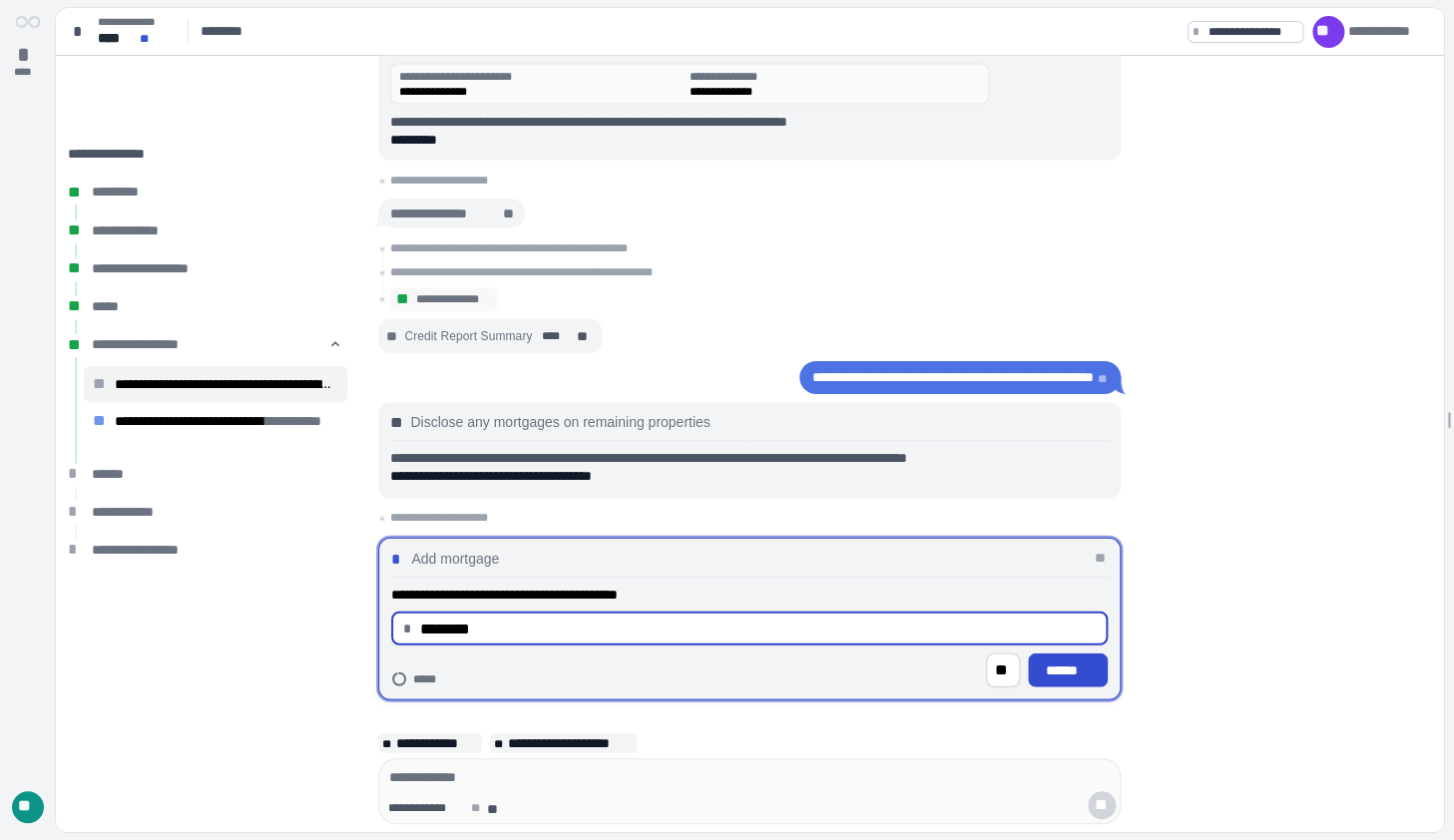 click on "******" at bounding box center [1068, 670] 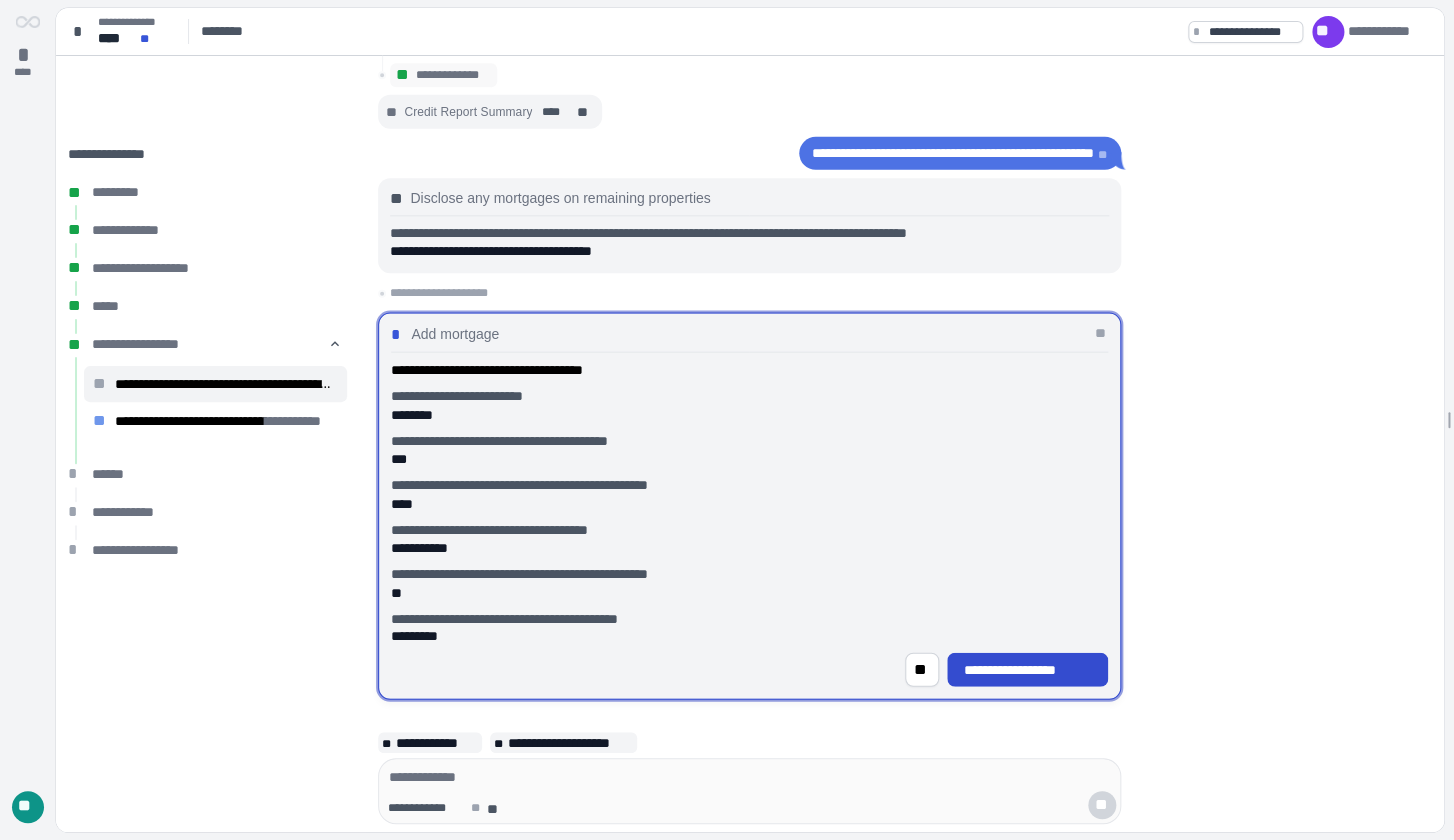 click on "**********" at bounding box center (1028, 670) 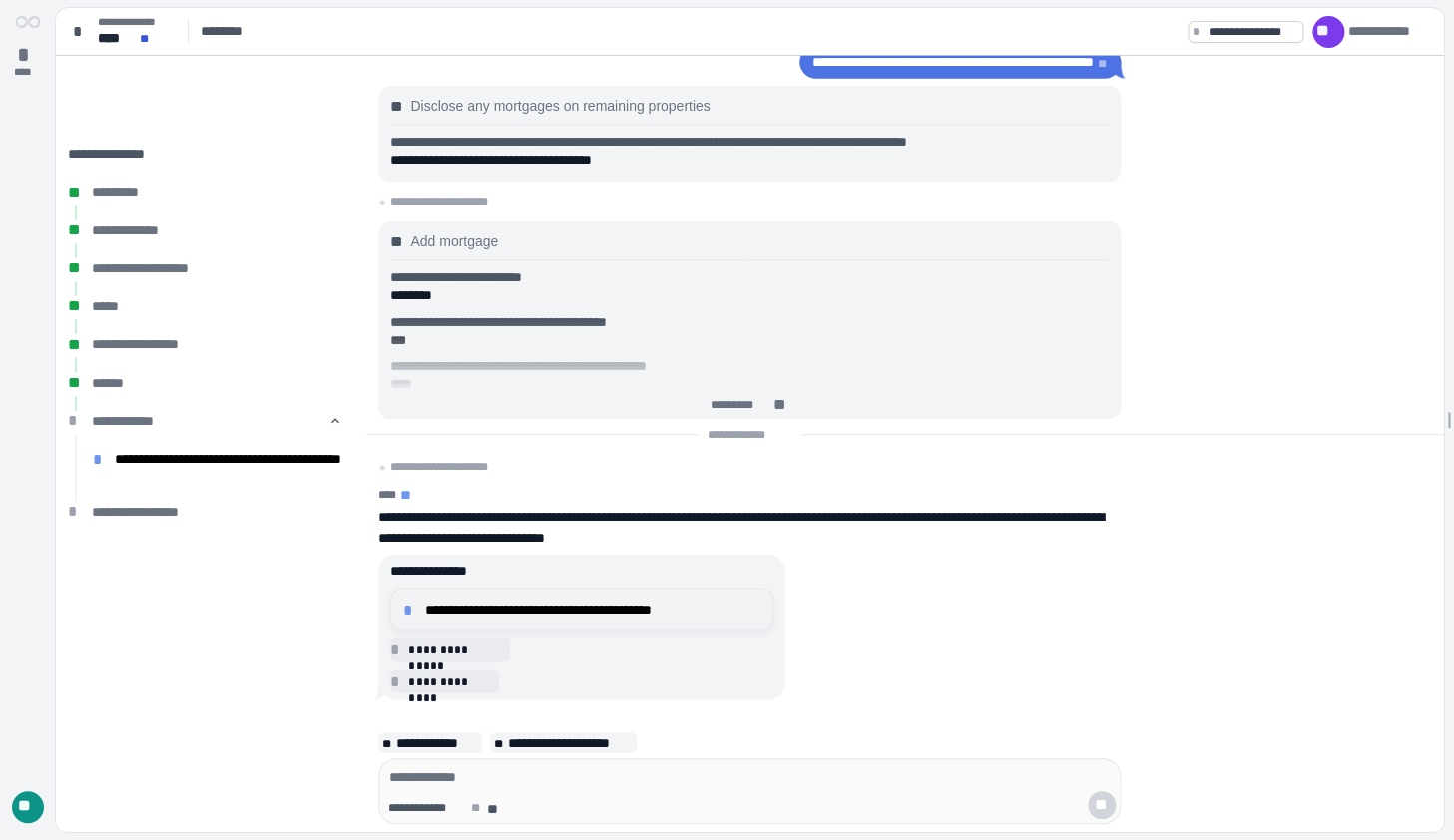 click on "**********" at bounding box center [593, 609] 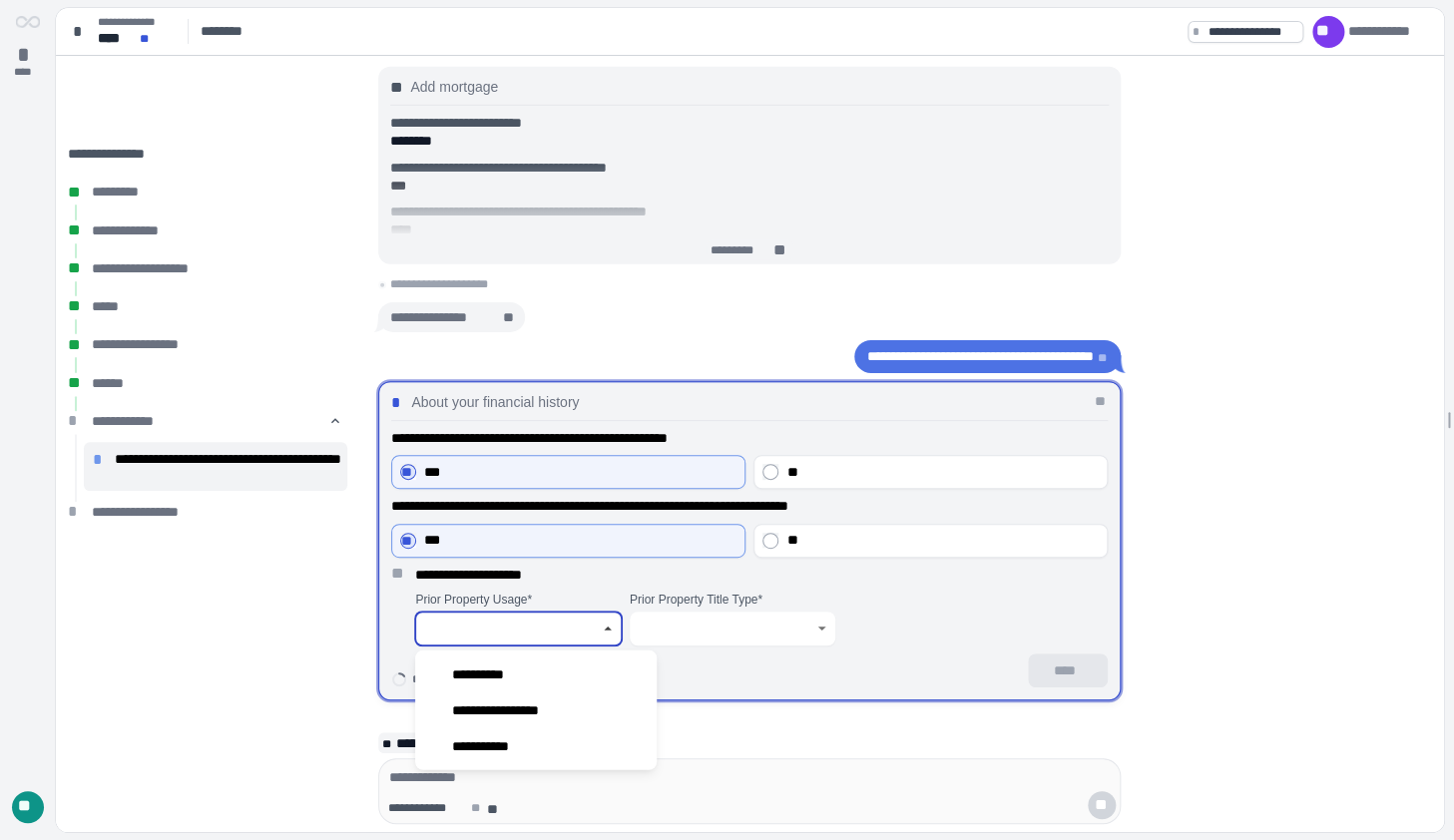 click at bounding box center (507, 629) 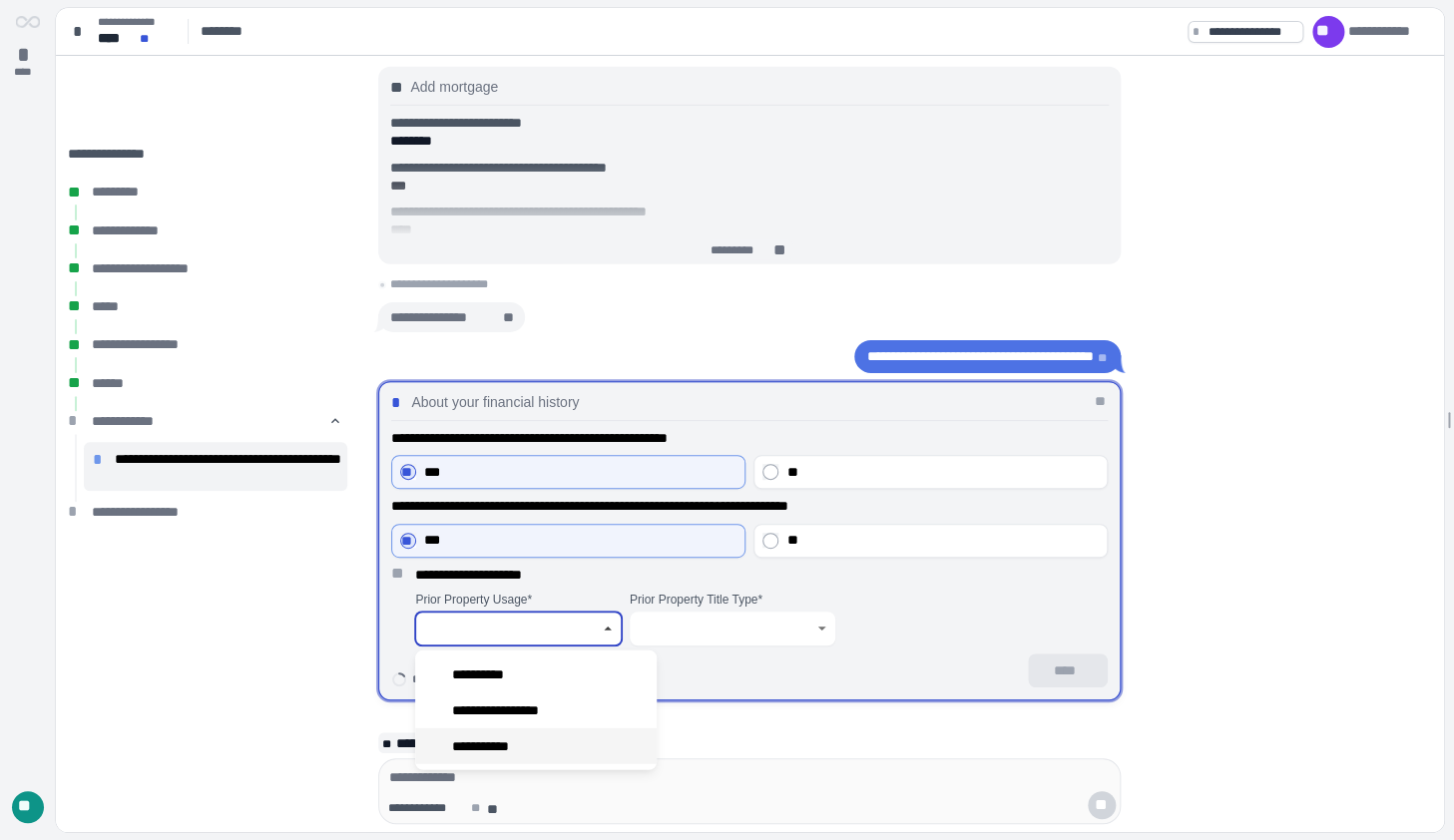 click on "**********" at bounding box center (496, 745) 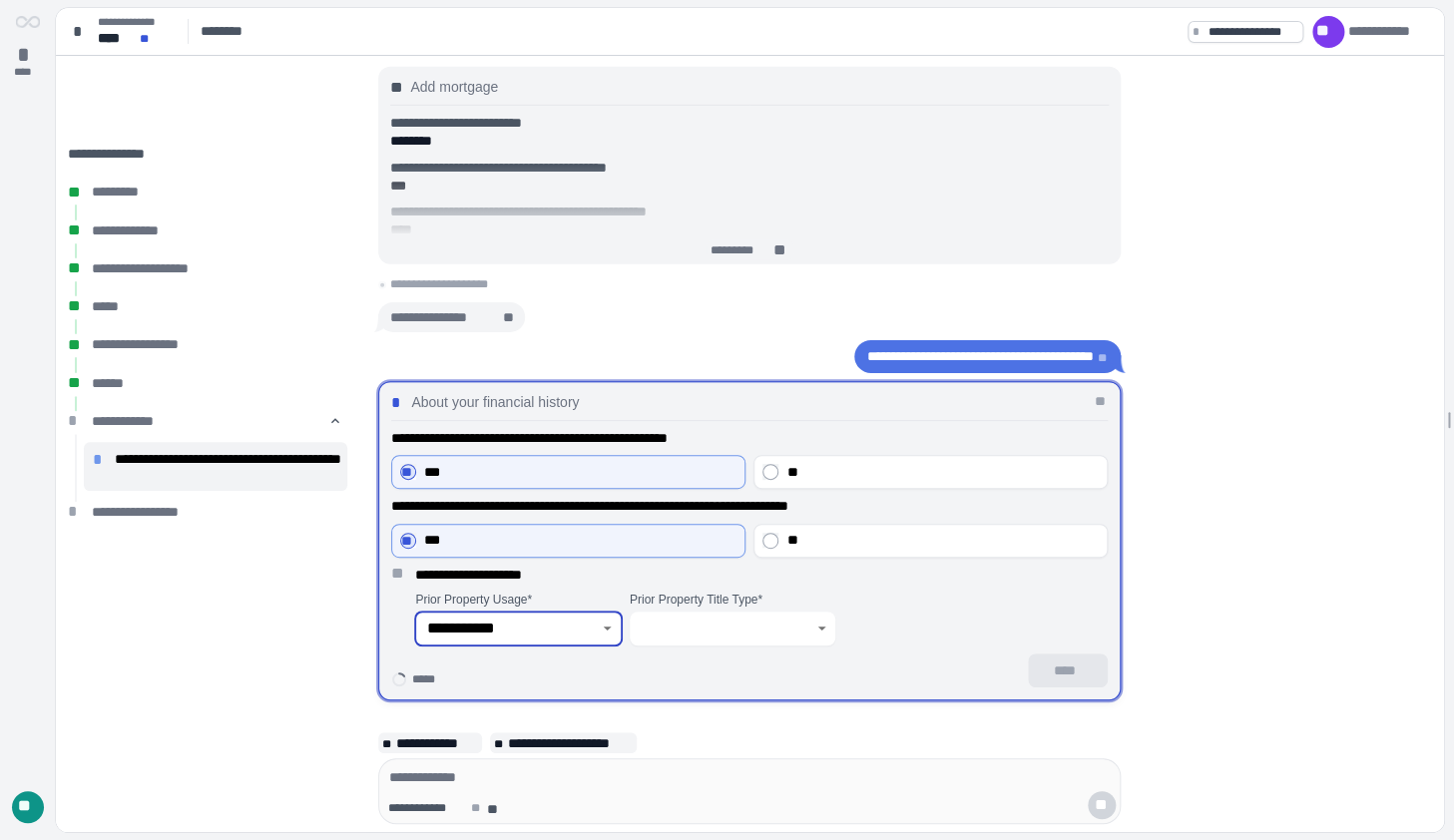 click at bounding box center (722, 629) 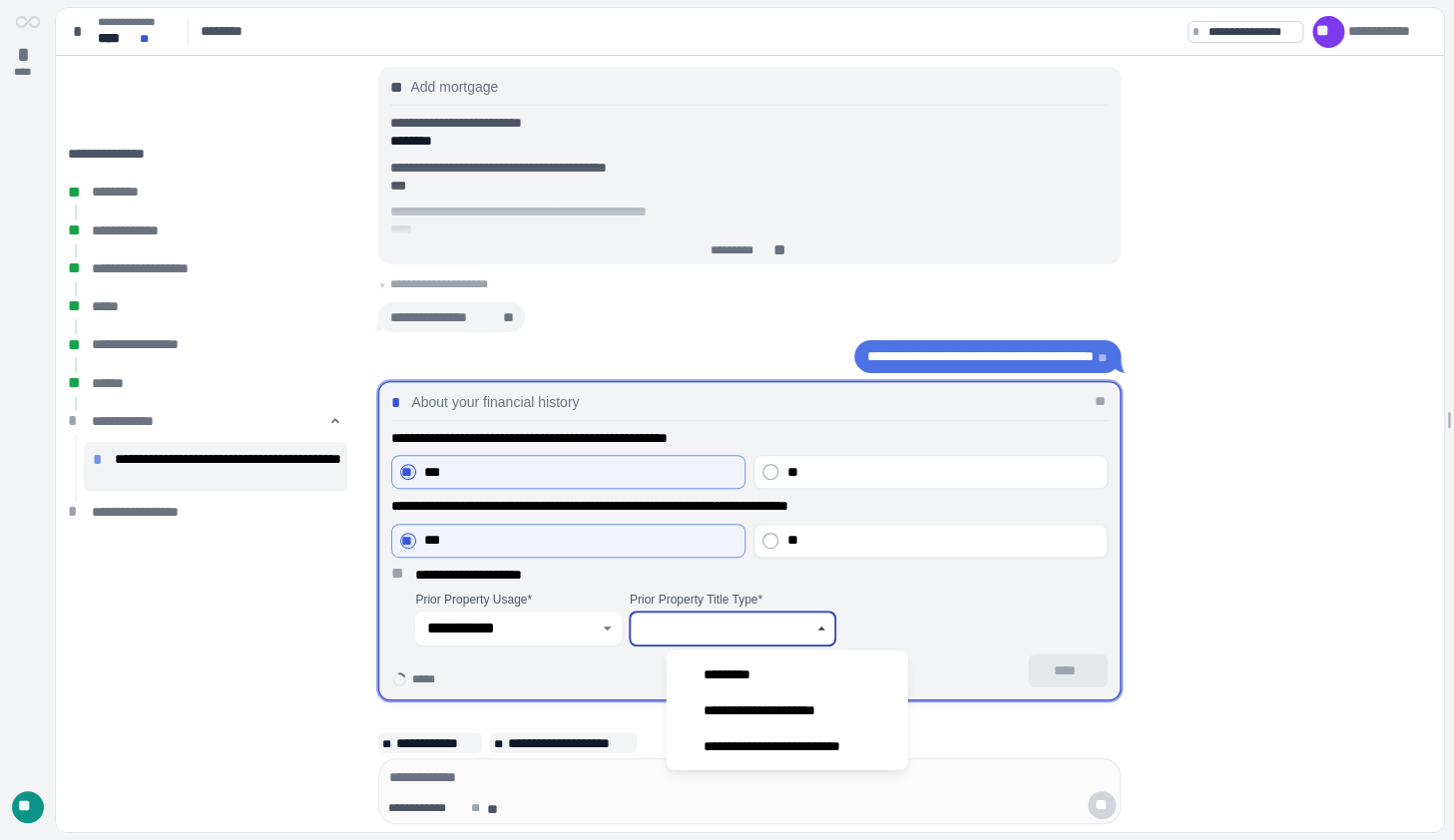 click at bounding box center [722, 629] 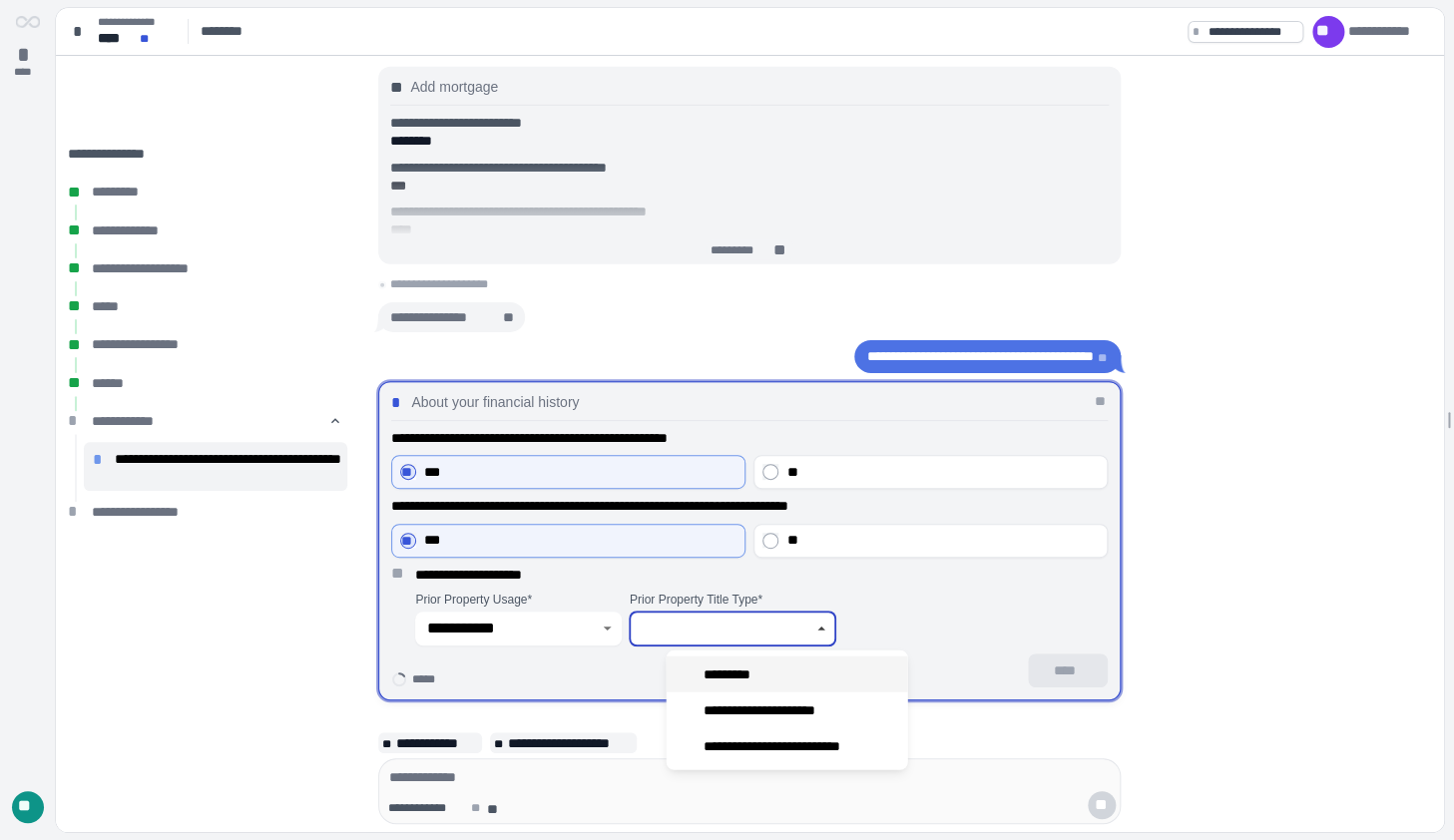 click on "*********" at bounding box center [734, 673] 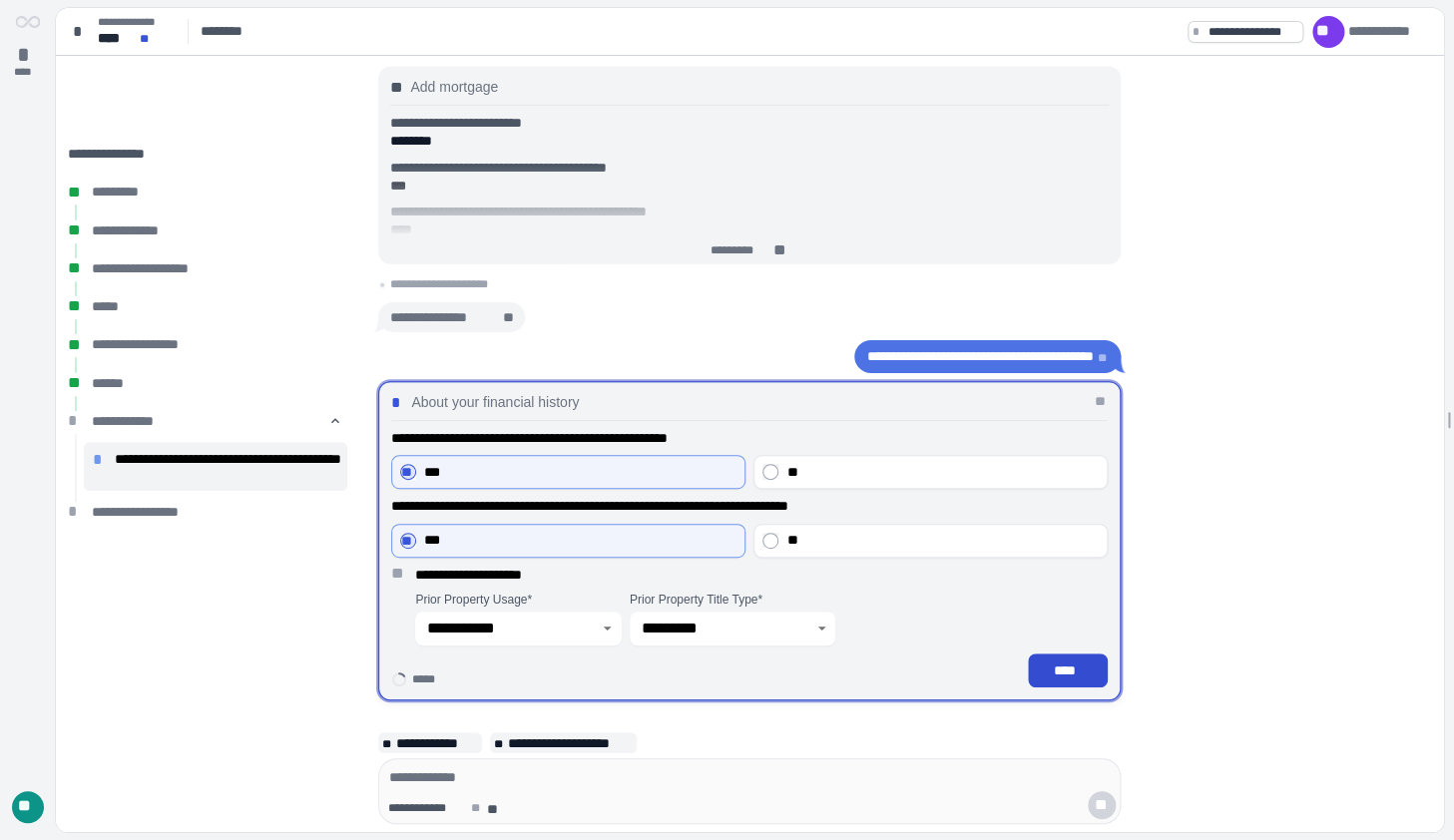 click on "****" at bounding box center [1068, 670] 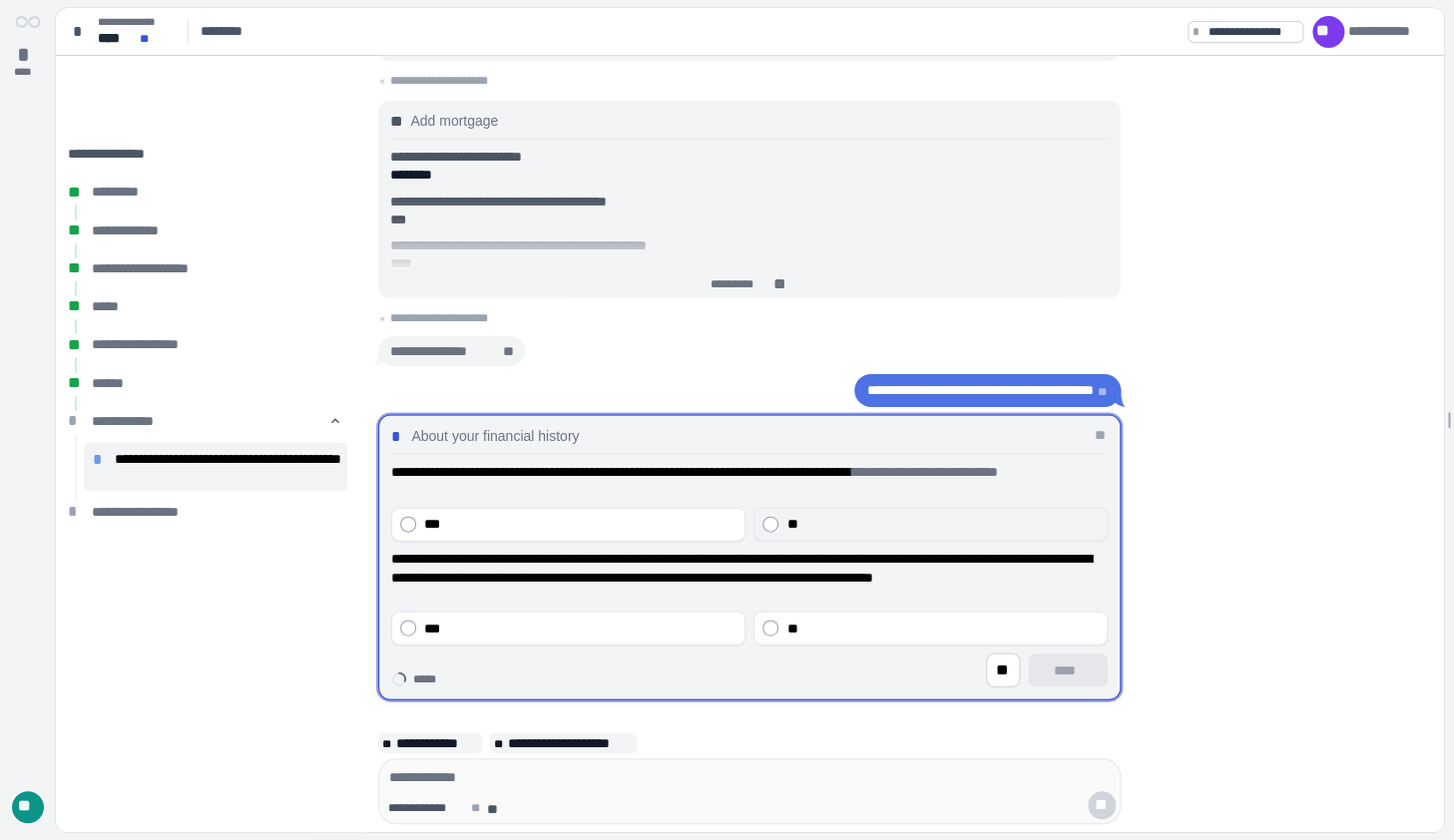 click on "**" at bounding box center [942, 523] 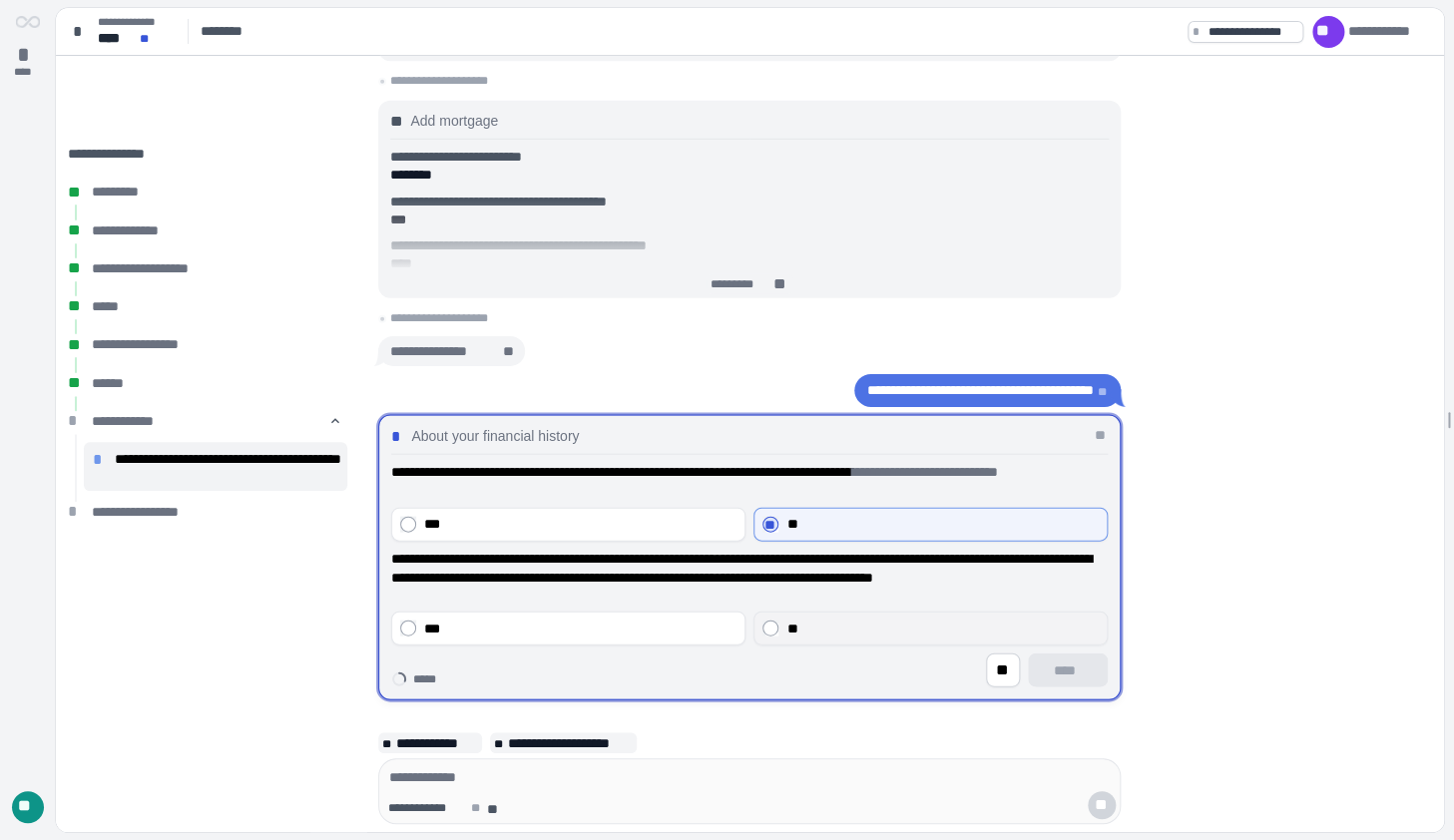 click on "**" at bounding box center (942, 628) 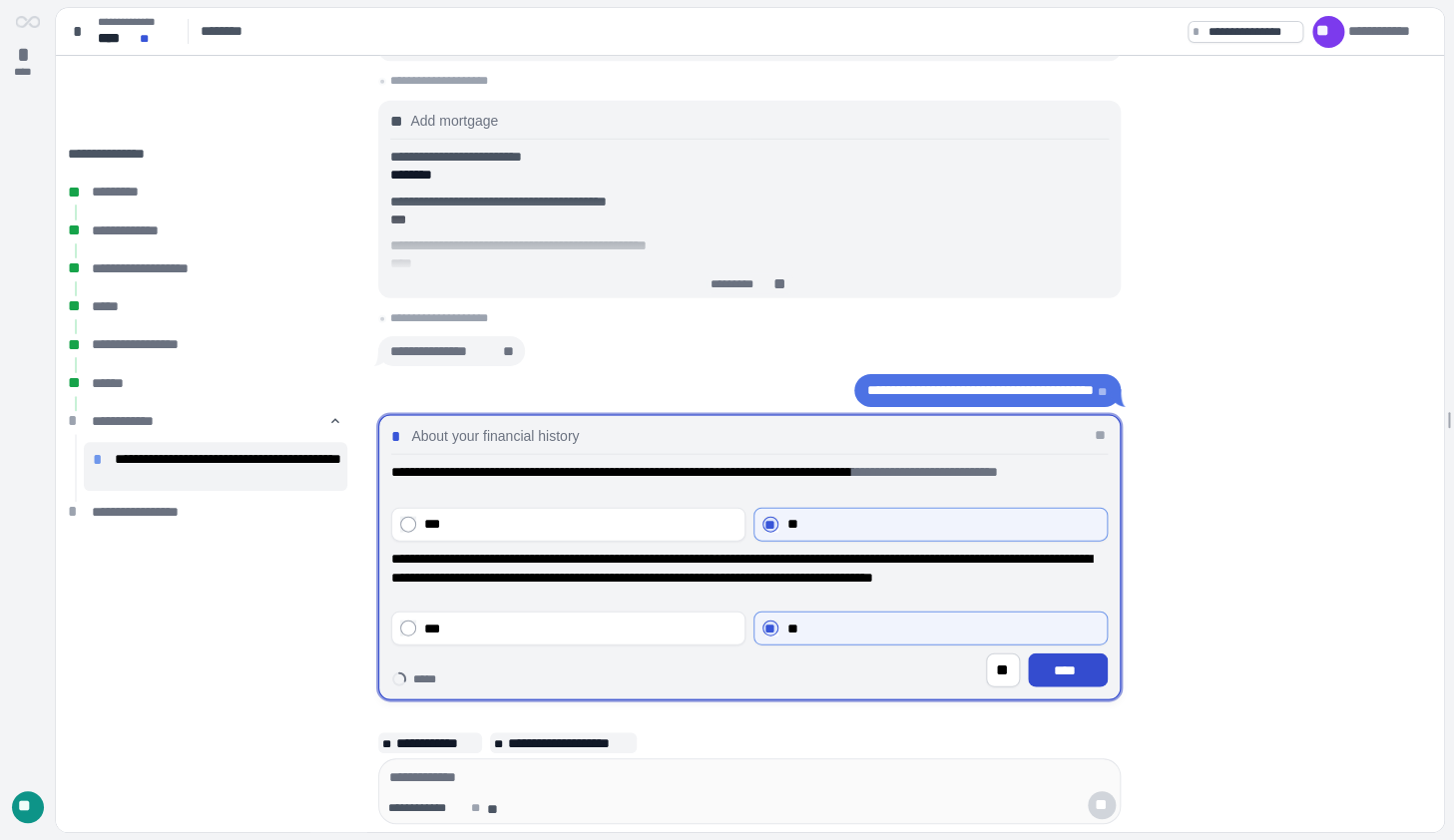 click on "****" at bounding box center (1068, 670) 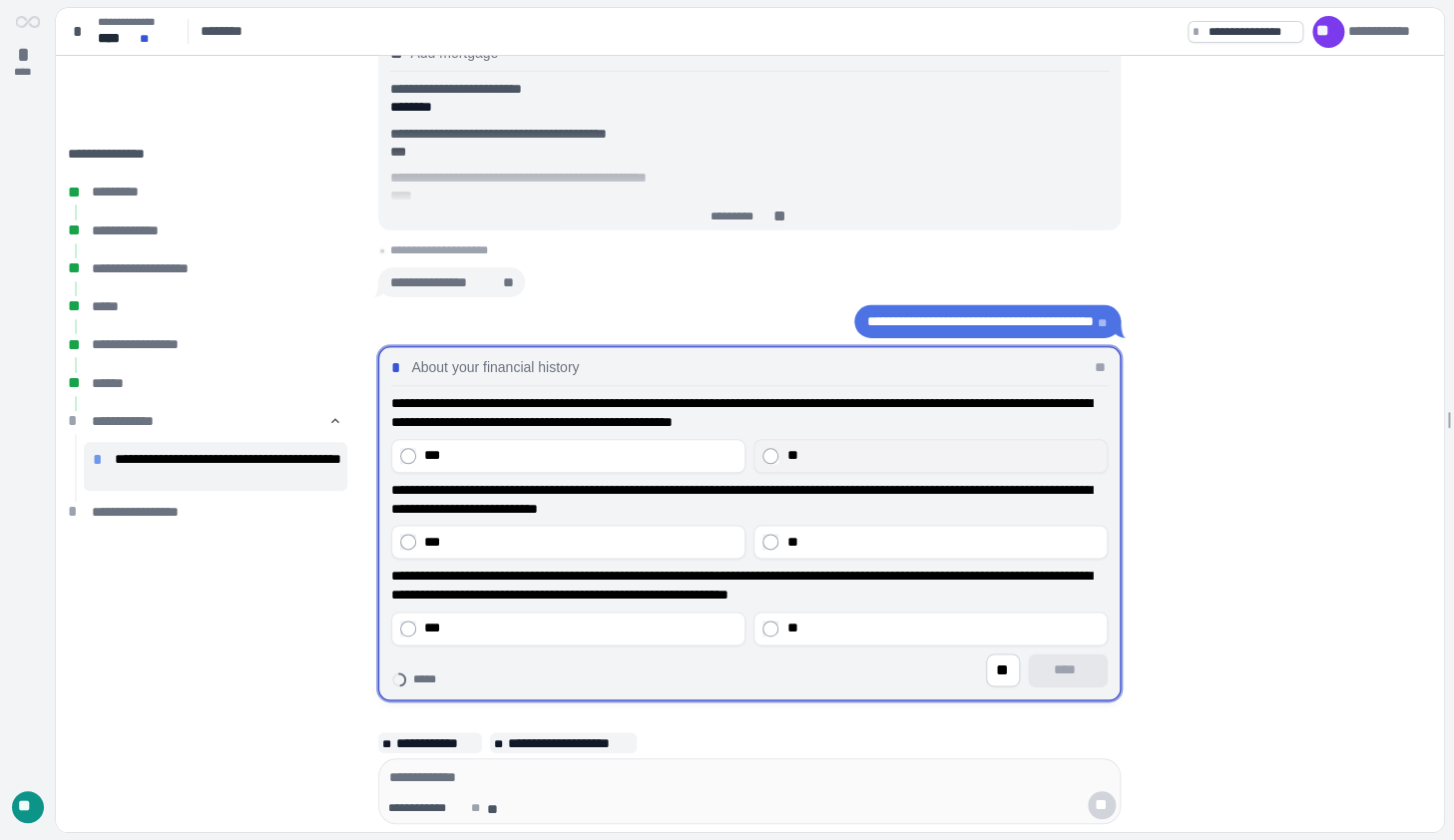 click on "**" at bounding box center [930, 456] 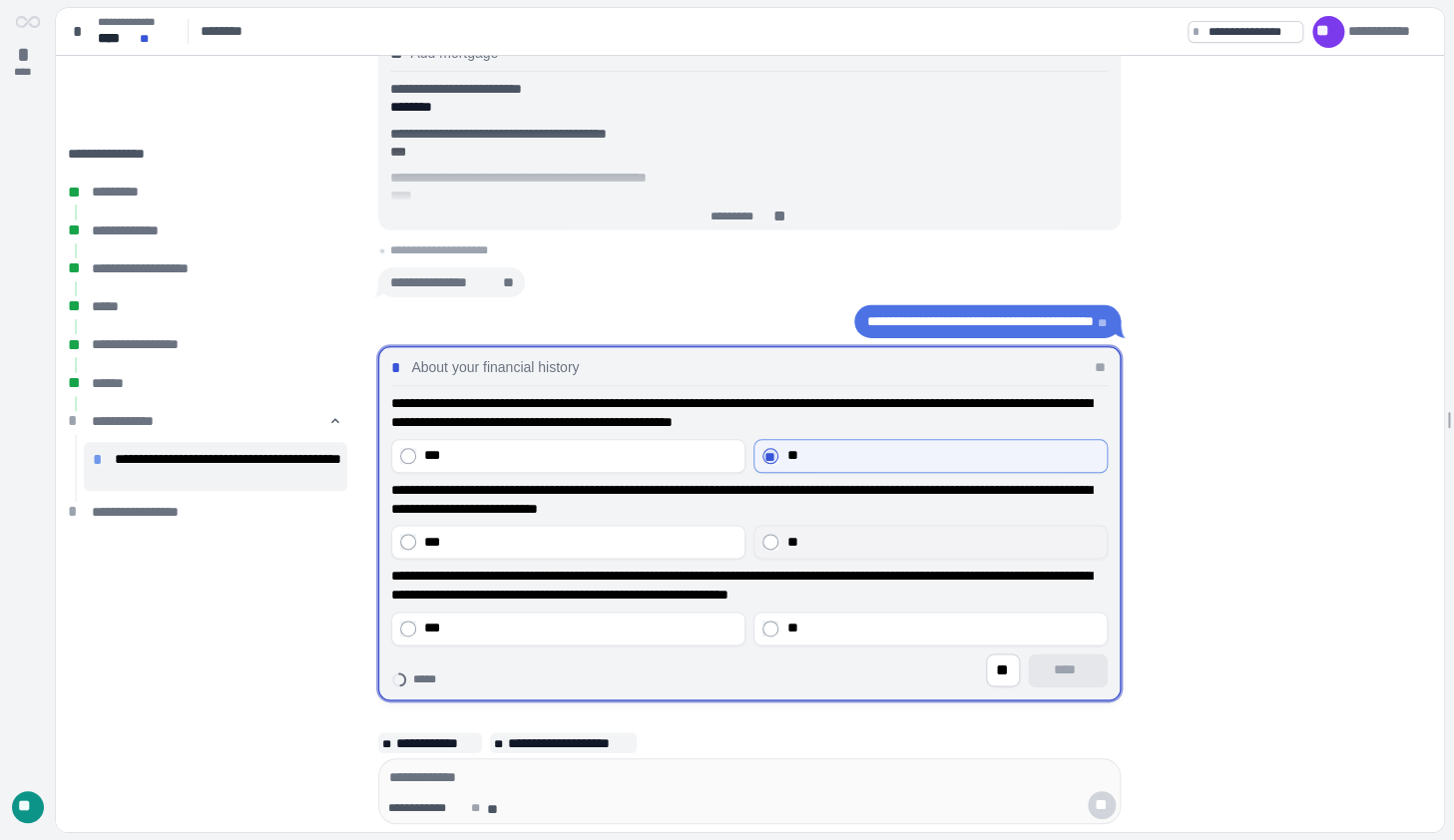 click on "**" at bounding box center [930, 542] 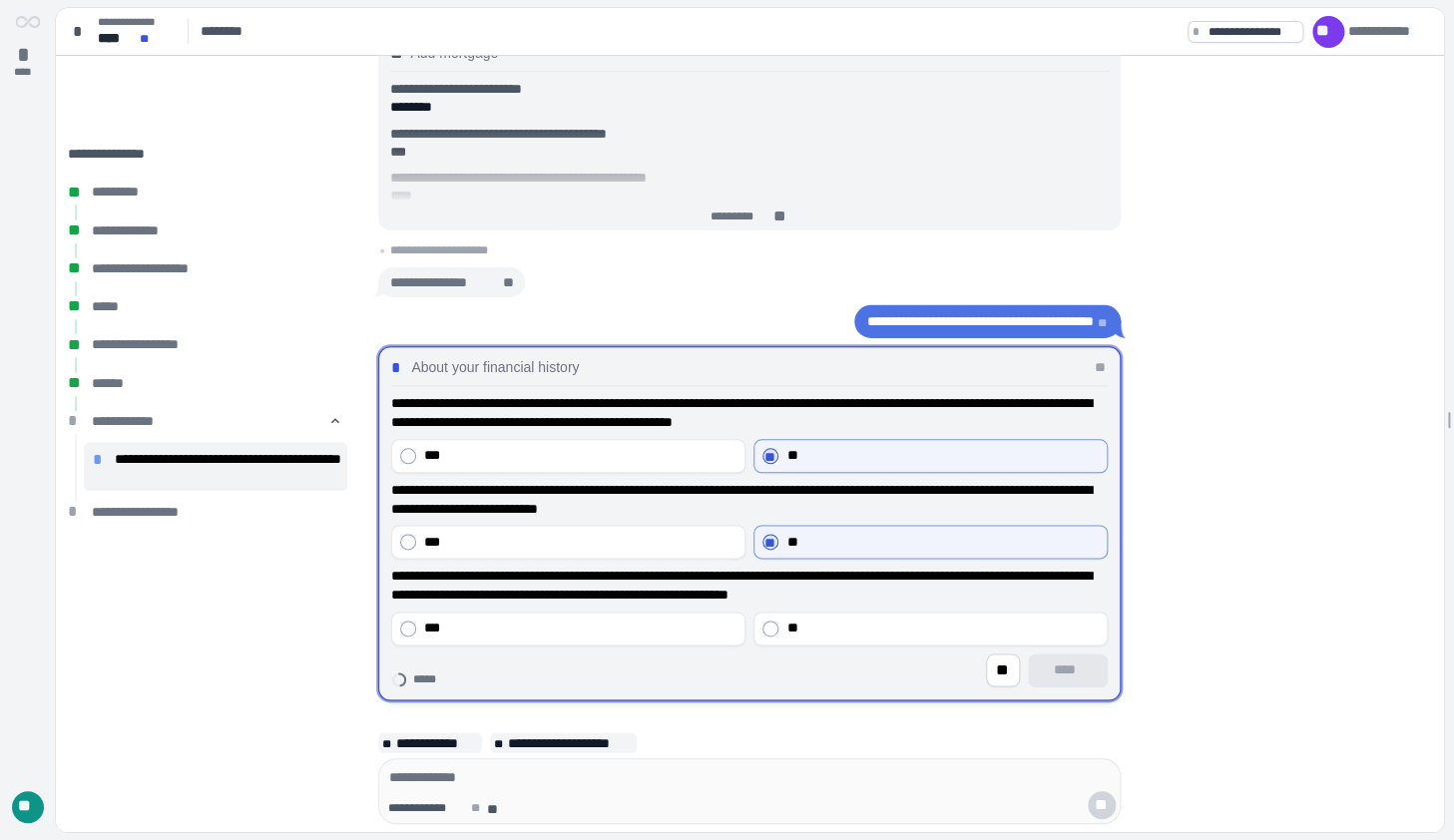 click on "**" at bounding box center (930, 629) 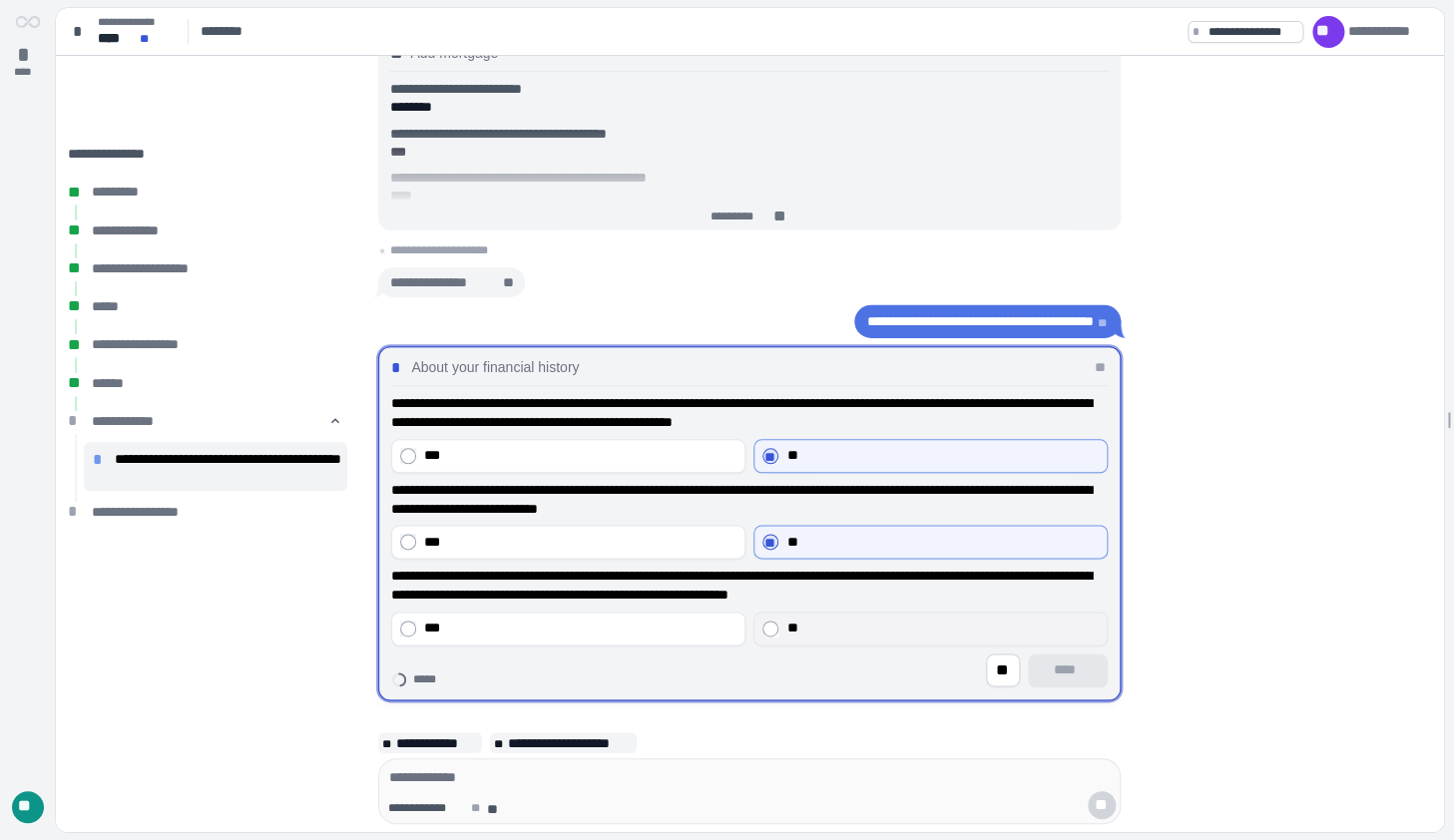 click on "**" at bounding box center [791, 628] 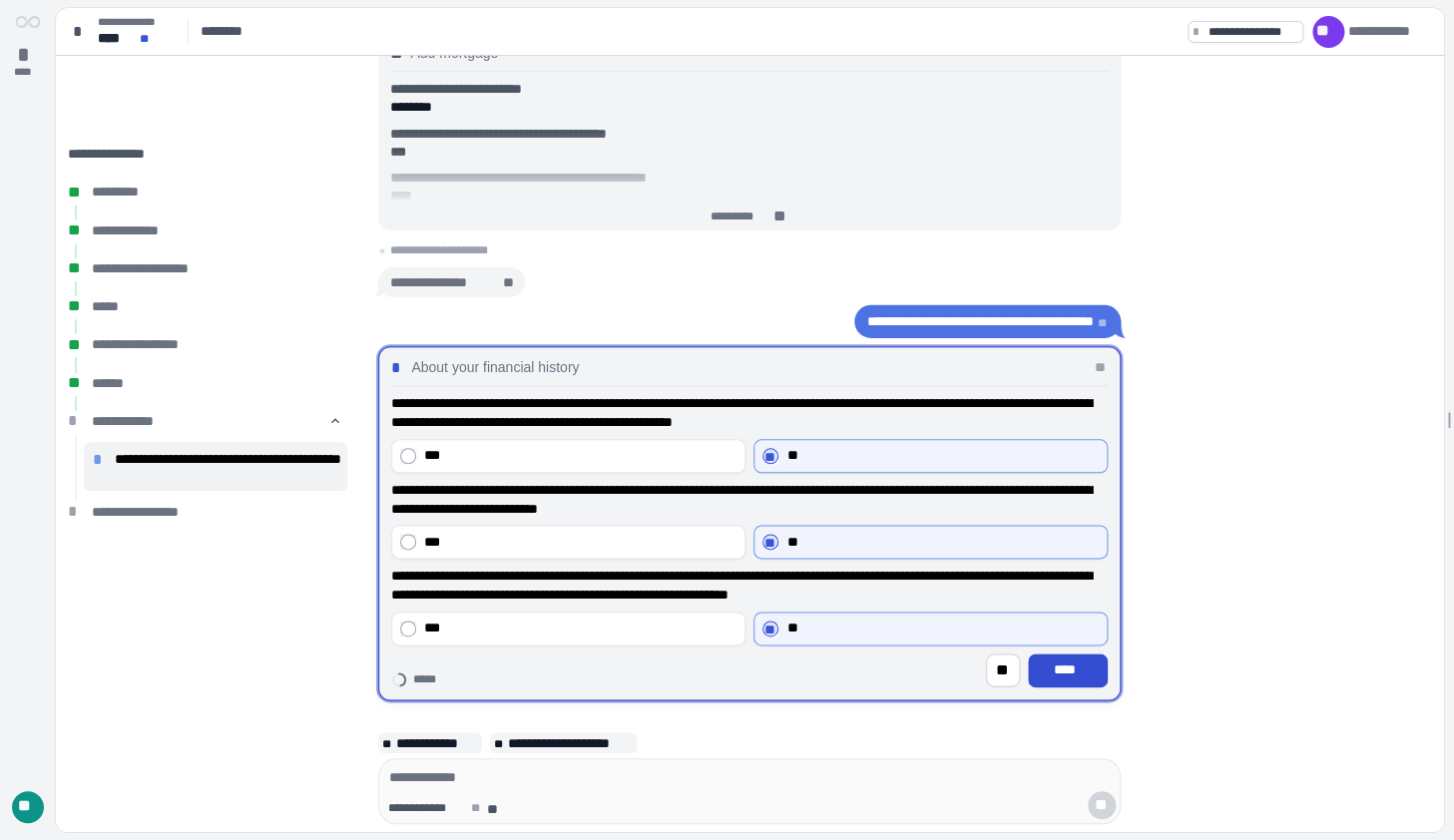 click on "****" at bounding box center [1068, 670] 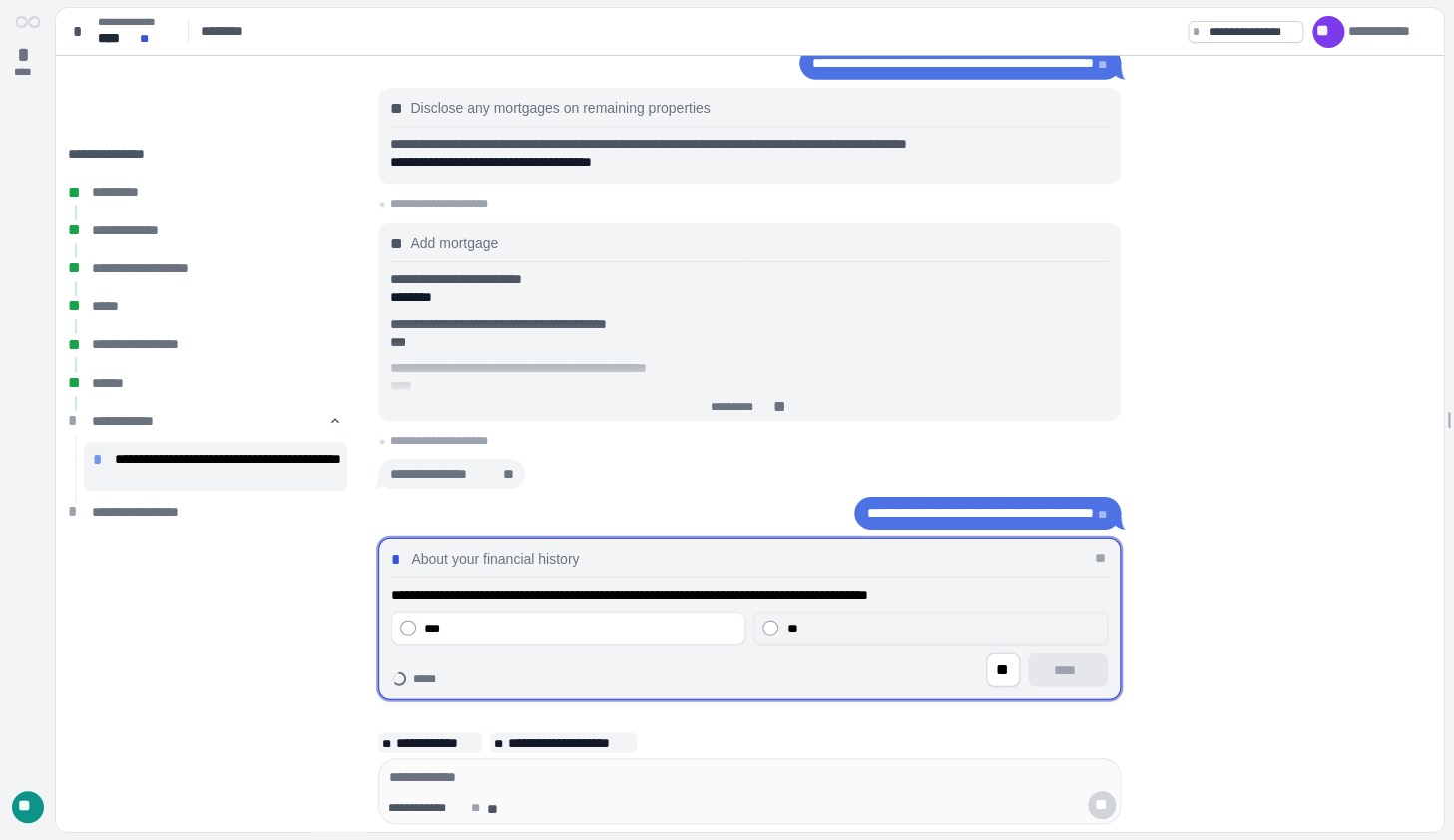 click on "**" at bounding box center (791, 628) 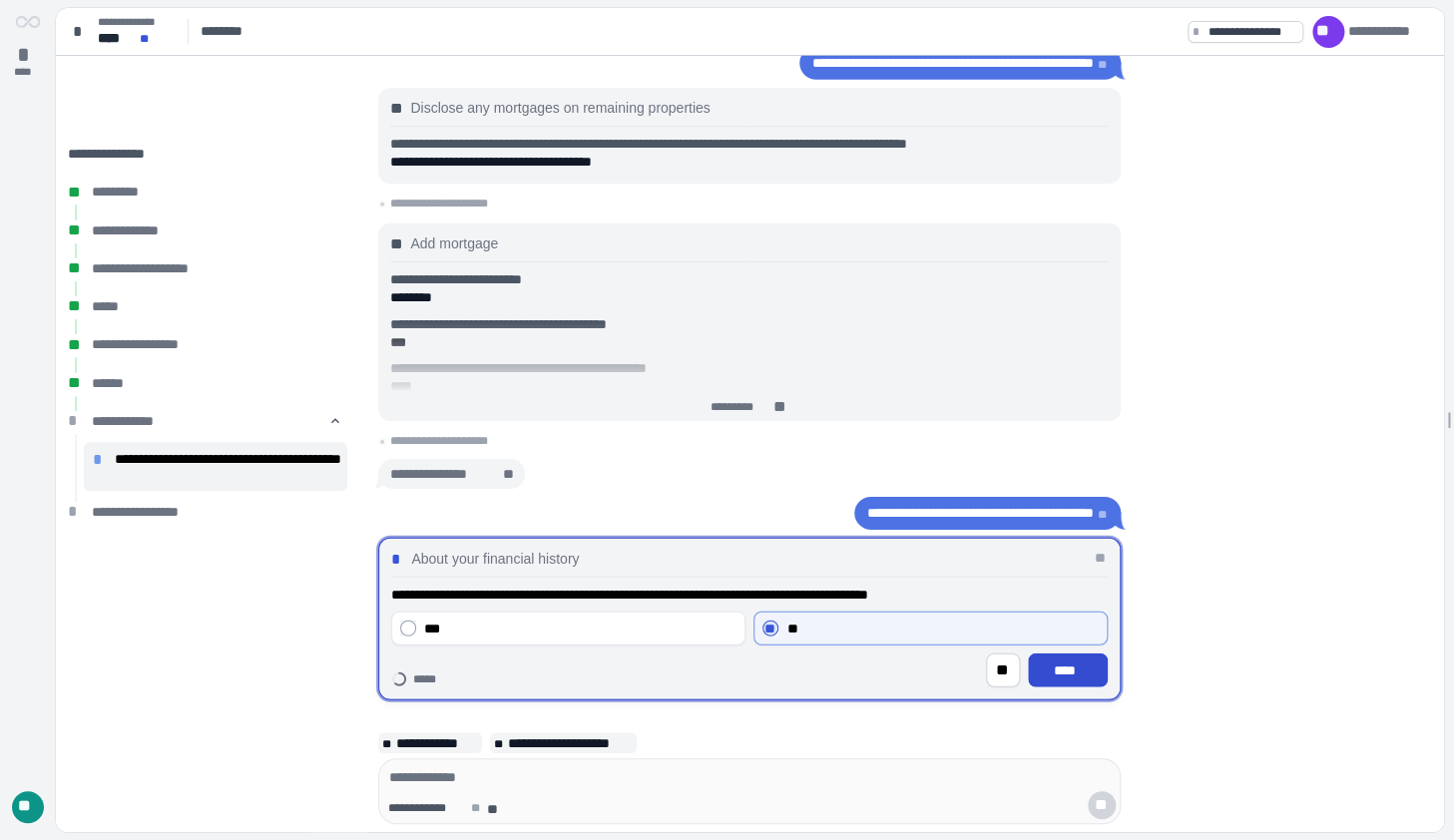click on "****" at bounding box center [1068, 670] 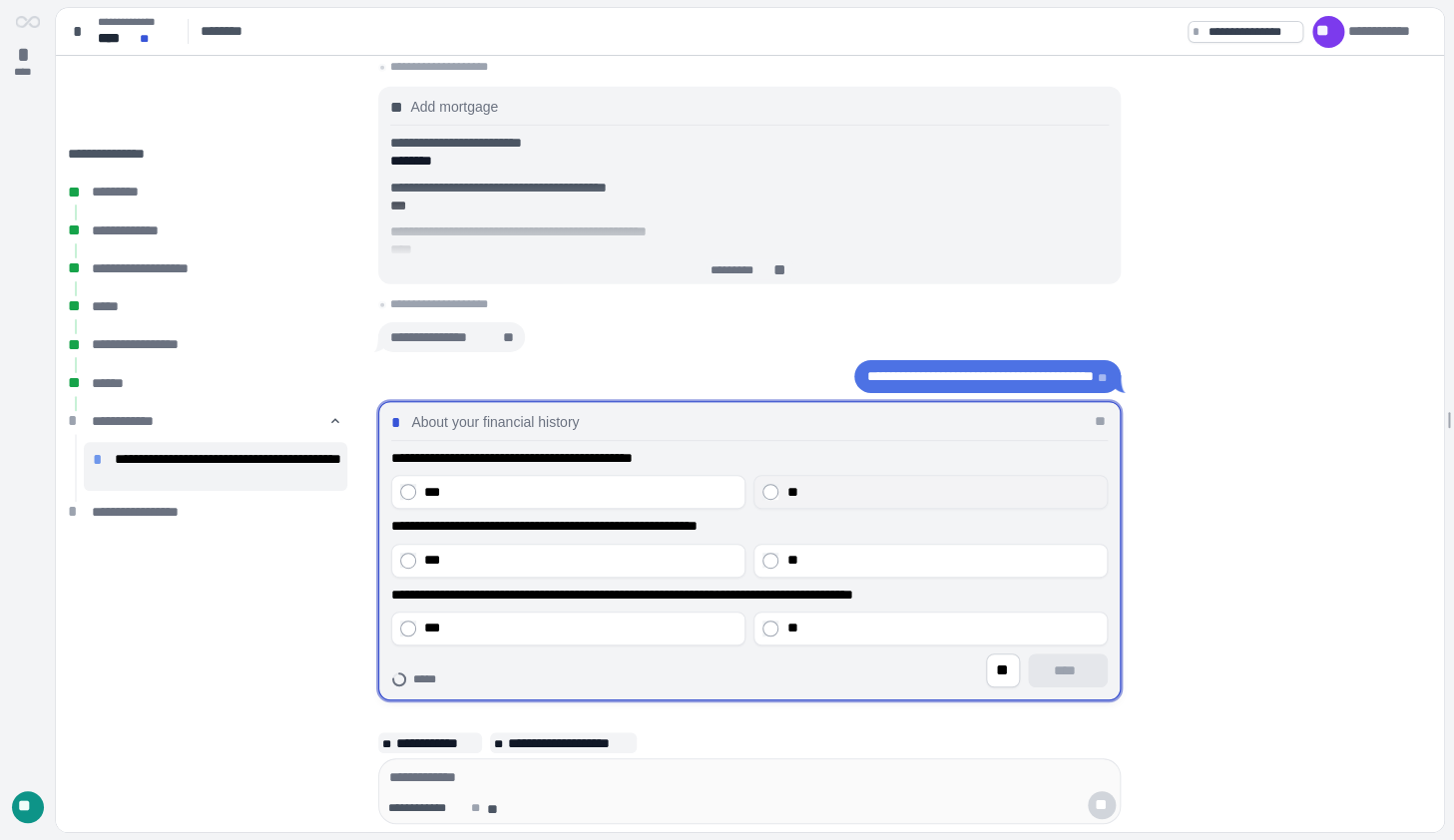 click on "**" at bounding box center (942, 492) 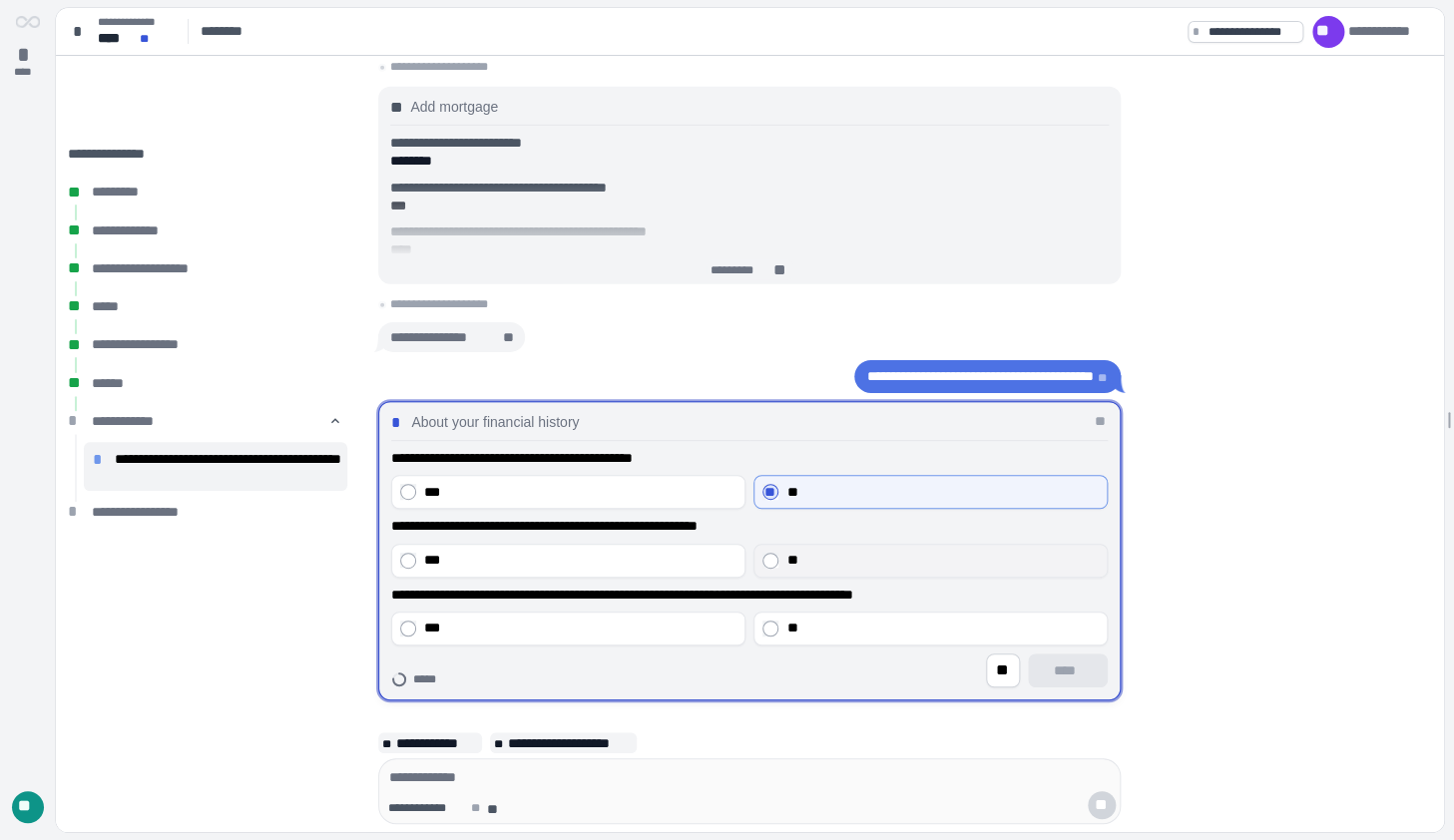 click on "**" at bounding box center (942, 560) 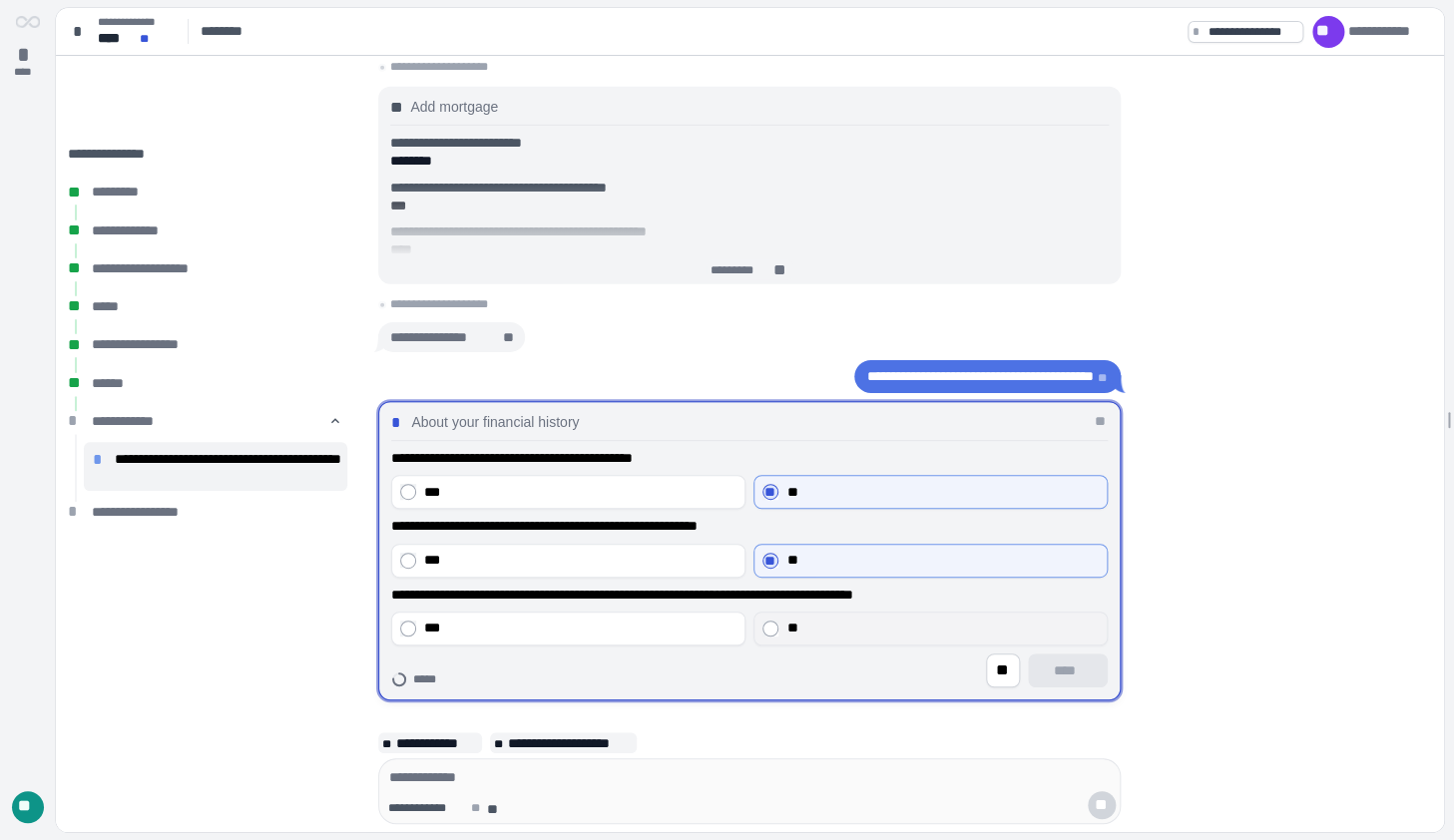 click on "**" at bounding box center [942, 628] 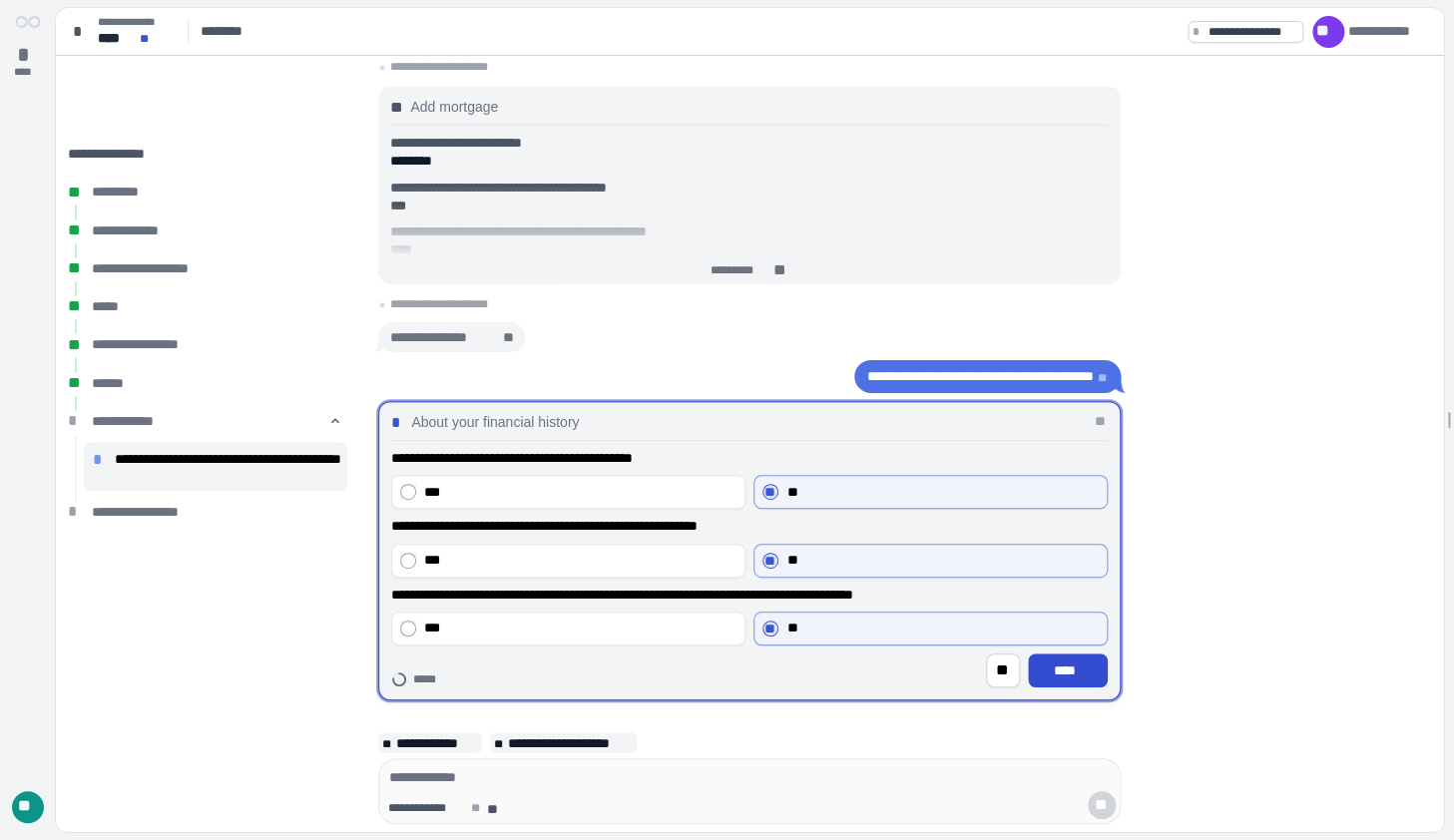 click on "****" at bounding box center [1068, 670] 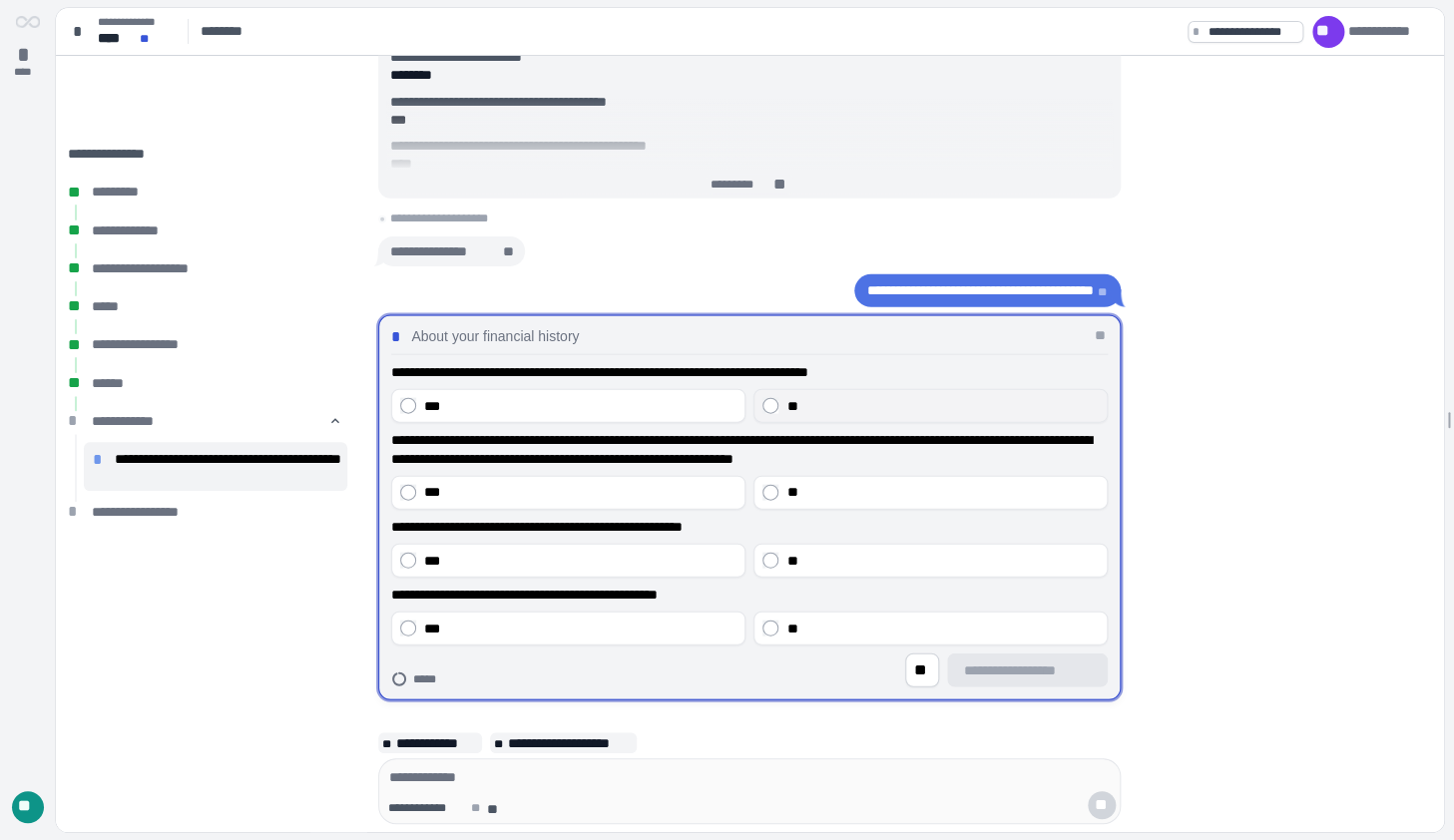 click on "**" at bounding box center [930, 406] 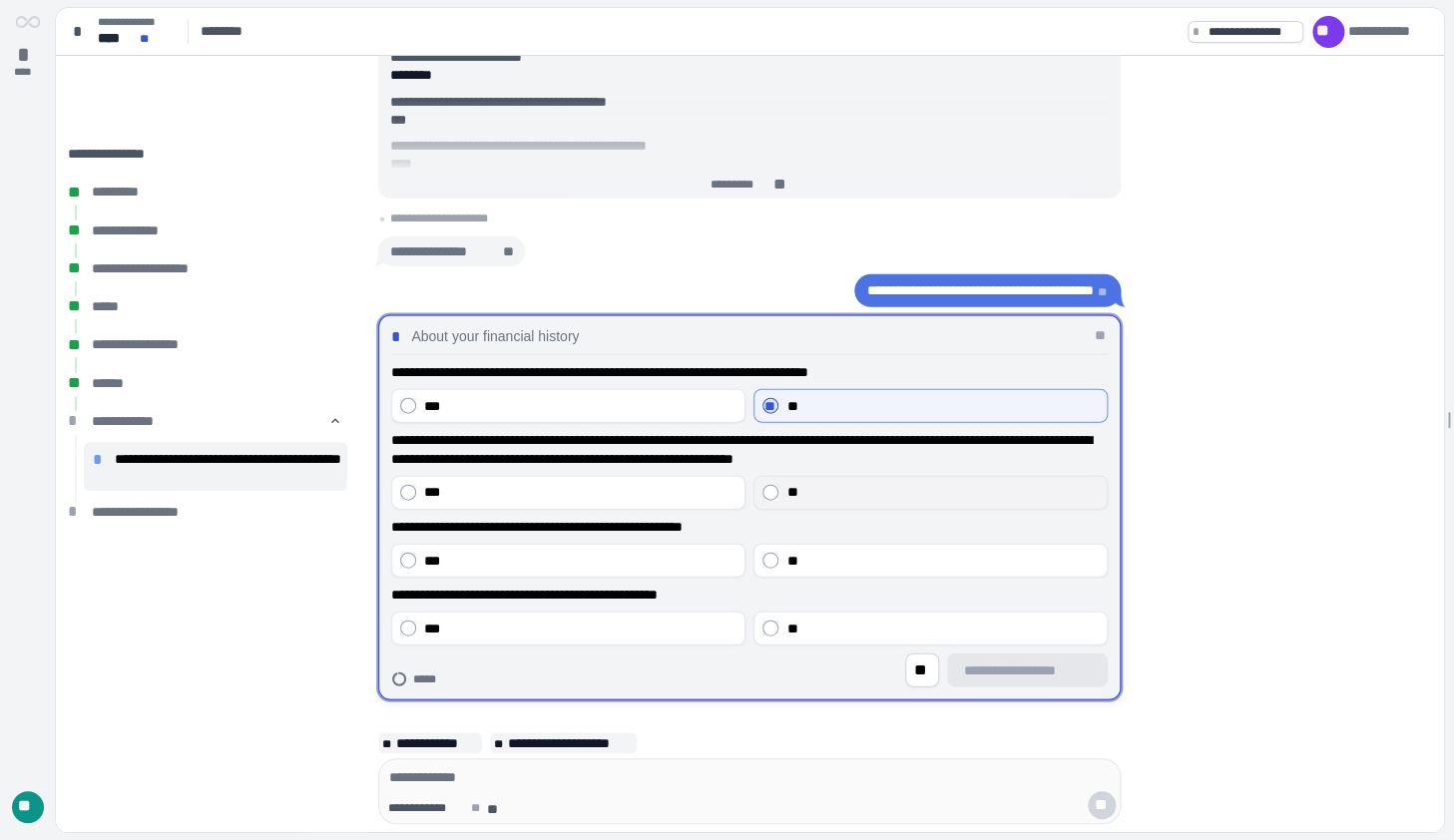 click on "**" at bounding box center [930, 492] 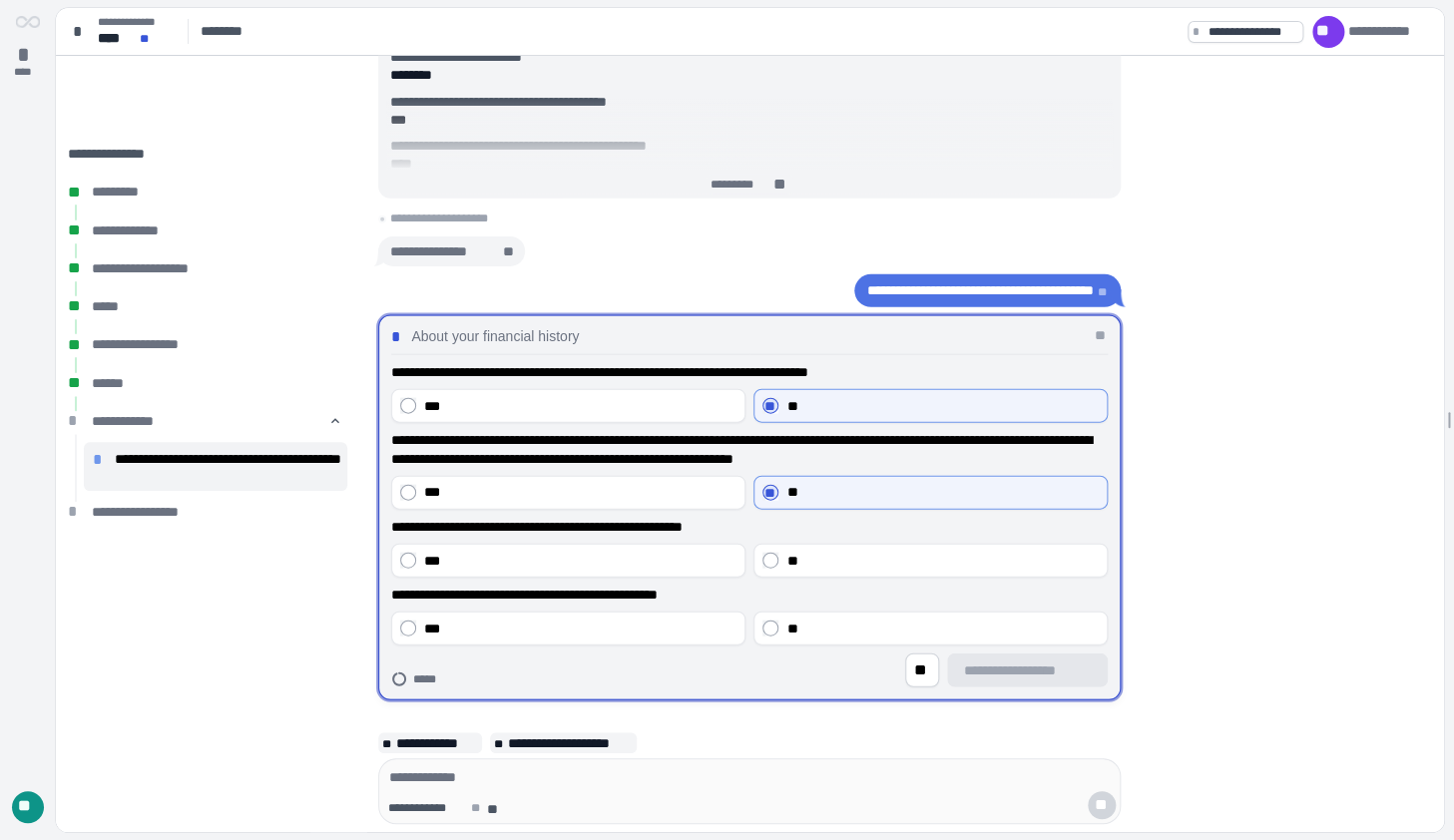 click on "**********" at bounding box center (749, 504) 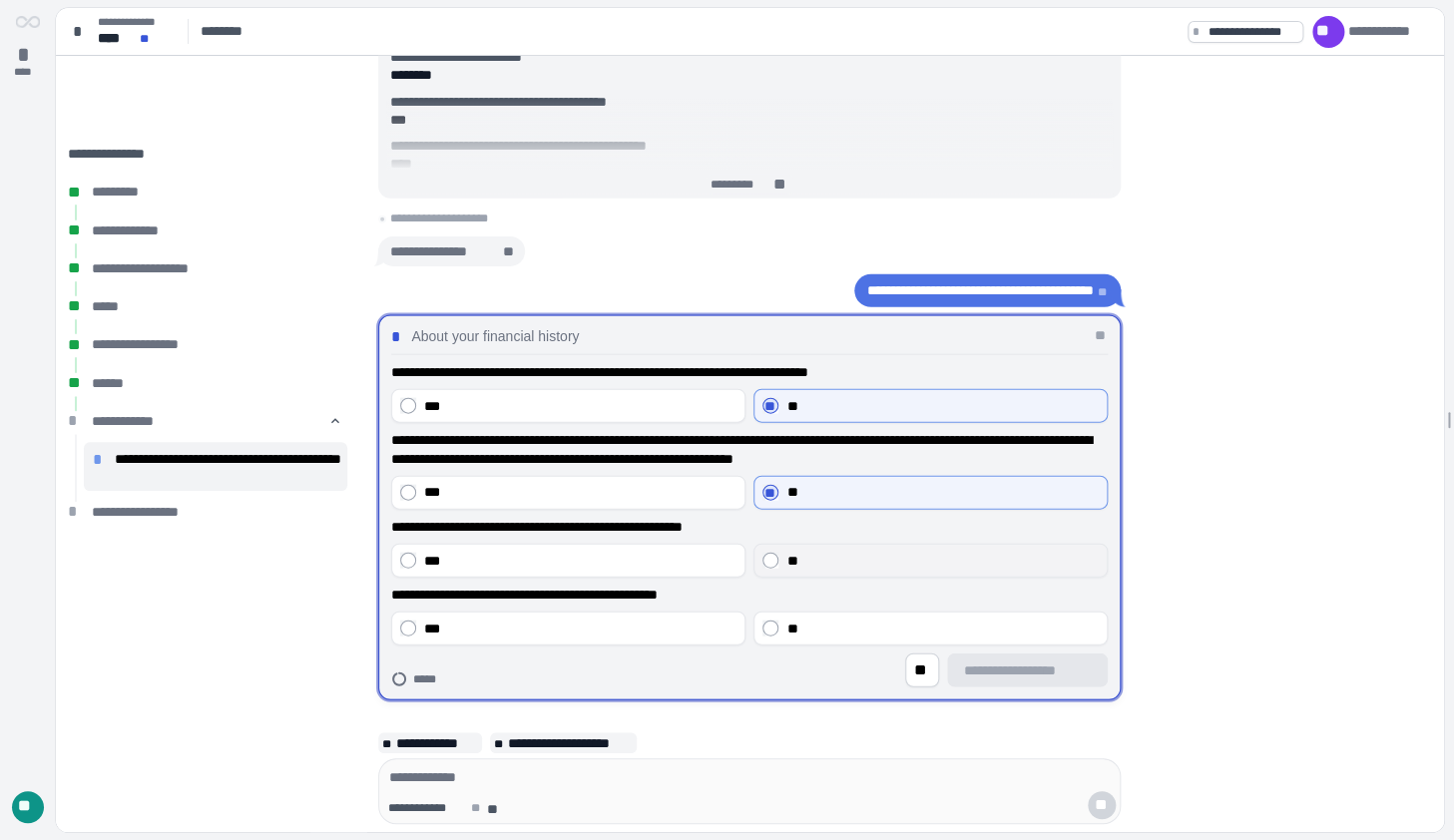 click on "**" at bounding box center [942, 560] 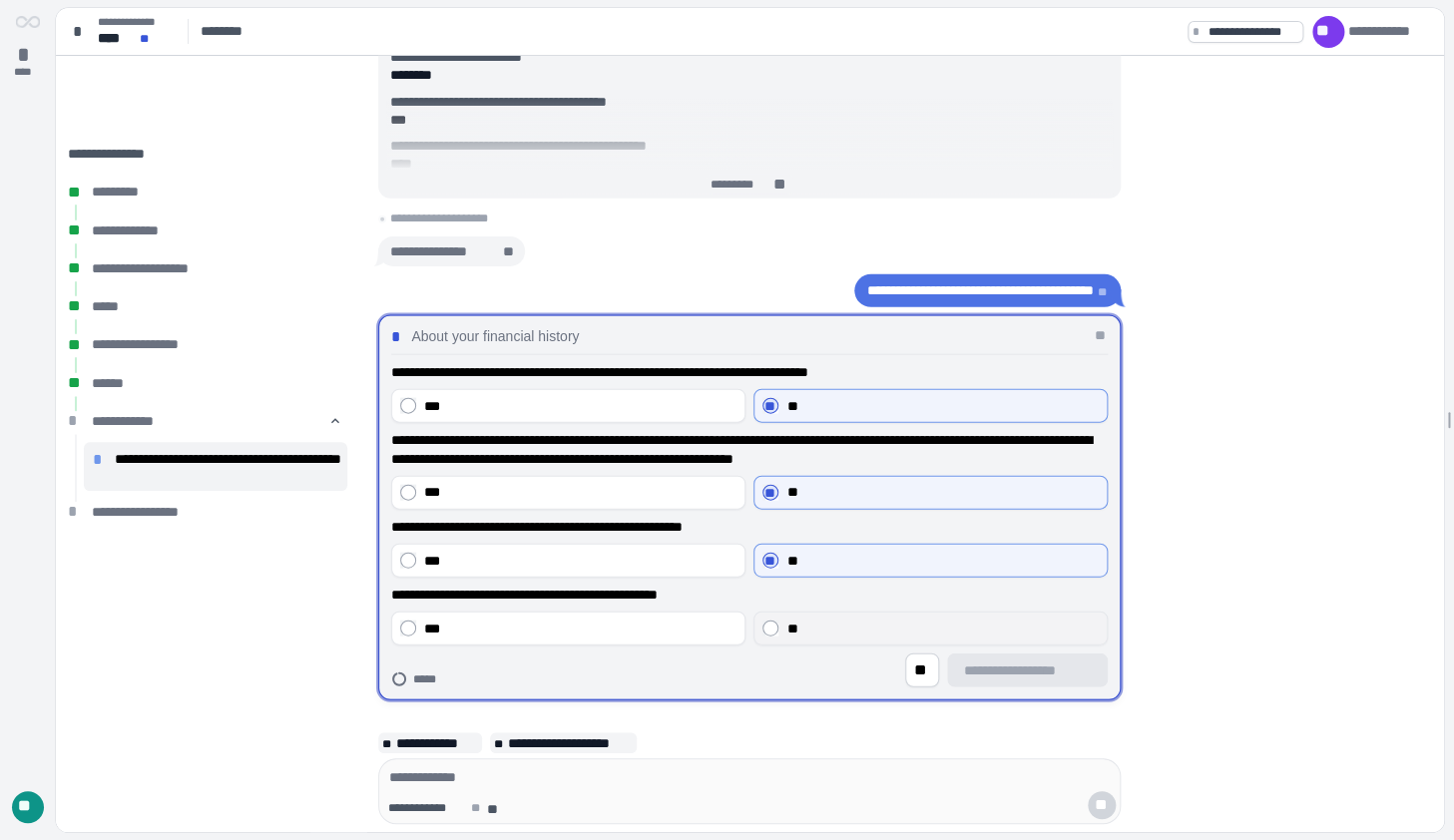 click on "**" at bounding box center (942, 628) 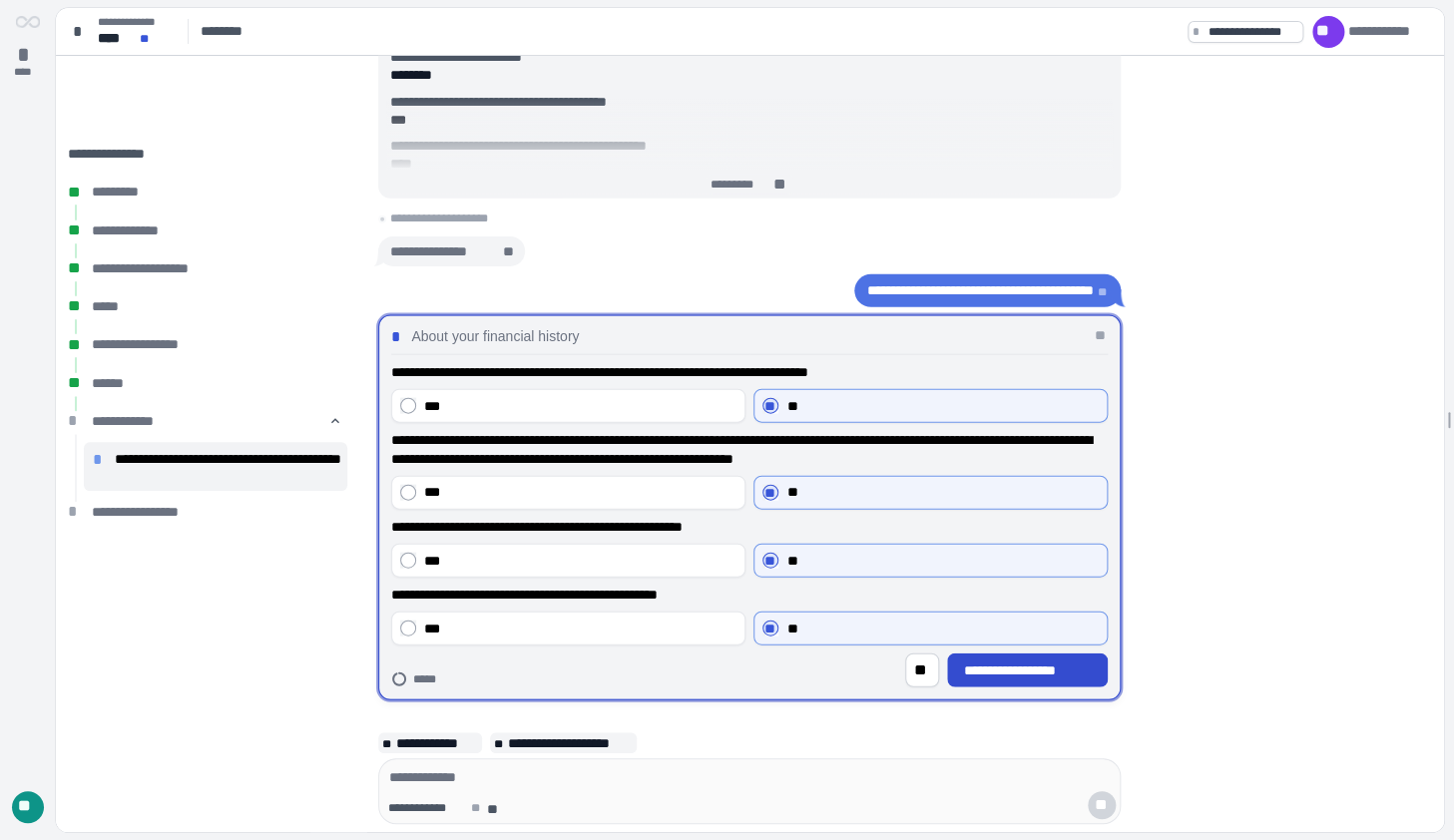 click on "**********" at bounding box center (1028, 670) 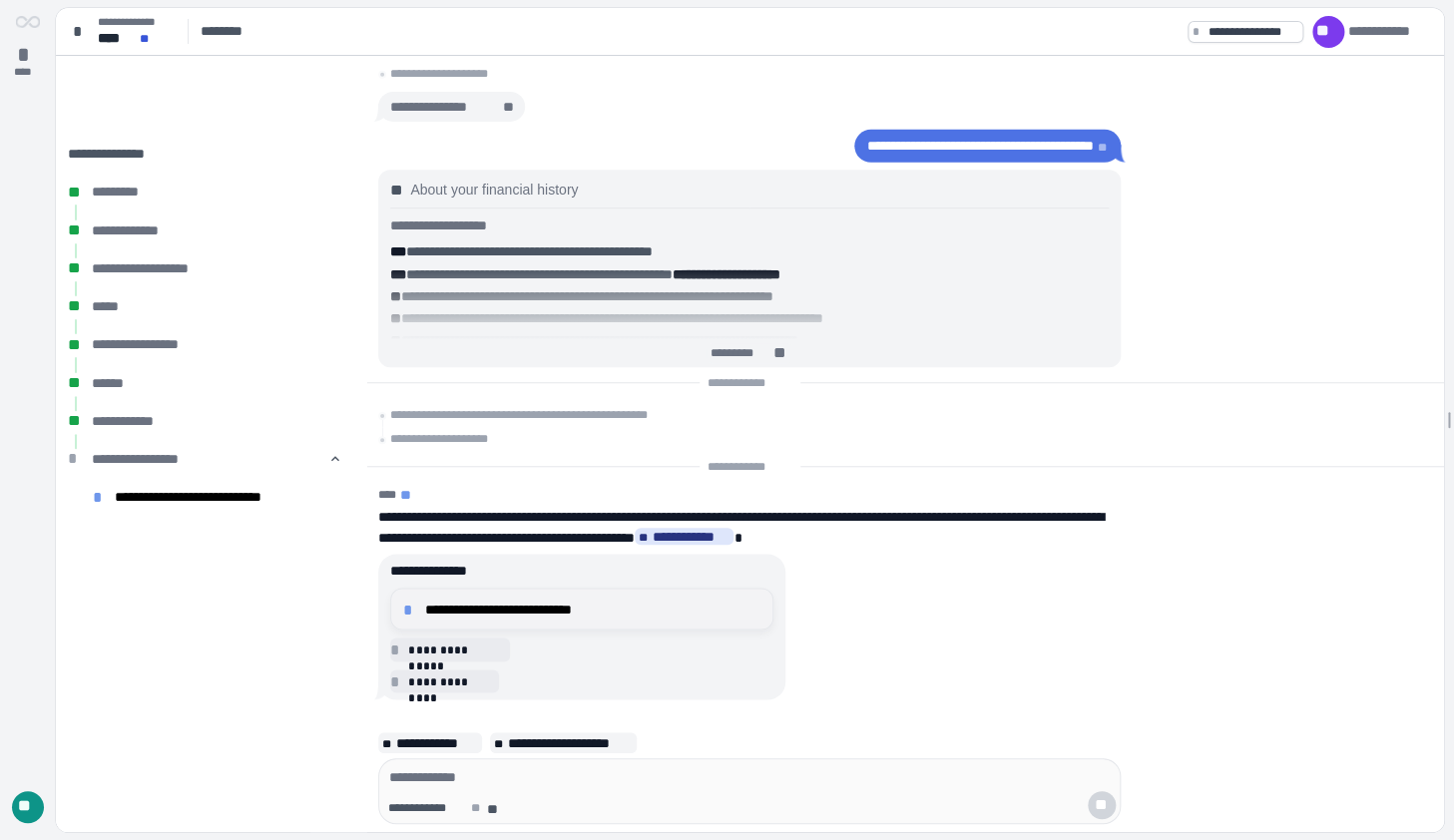 click on "**********" at bounding box center [582, 609] 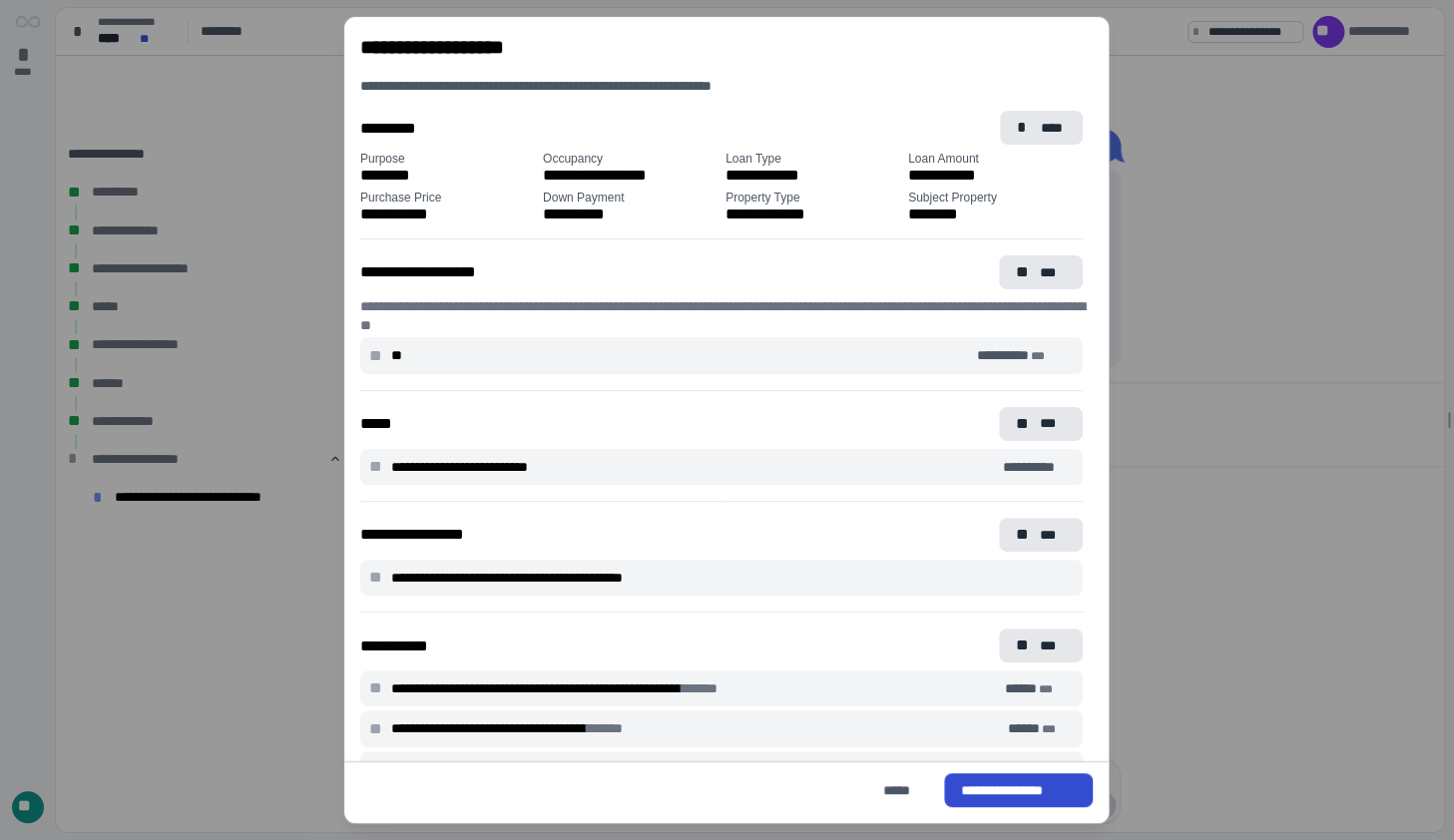 click on "**********" at bounding box center (1018, 790) 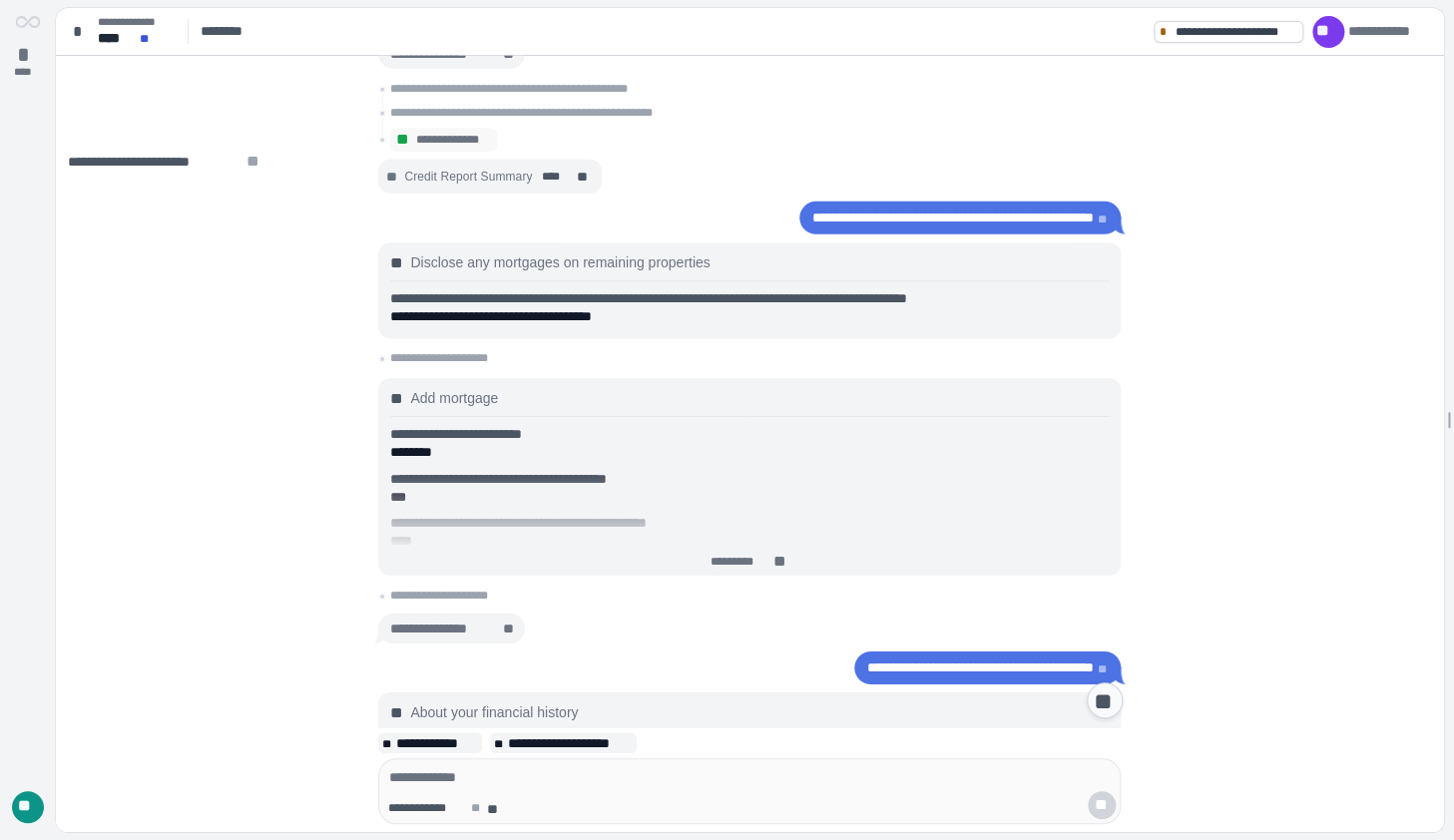 scroll, scrollTop: 0, scrollLeft: 0, axis: both 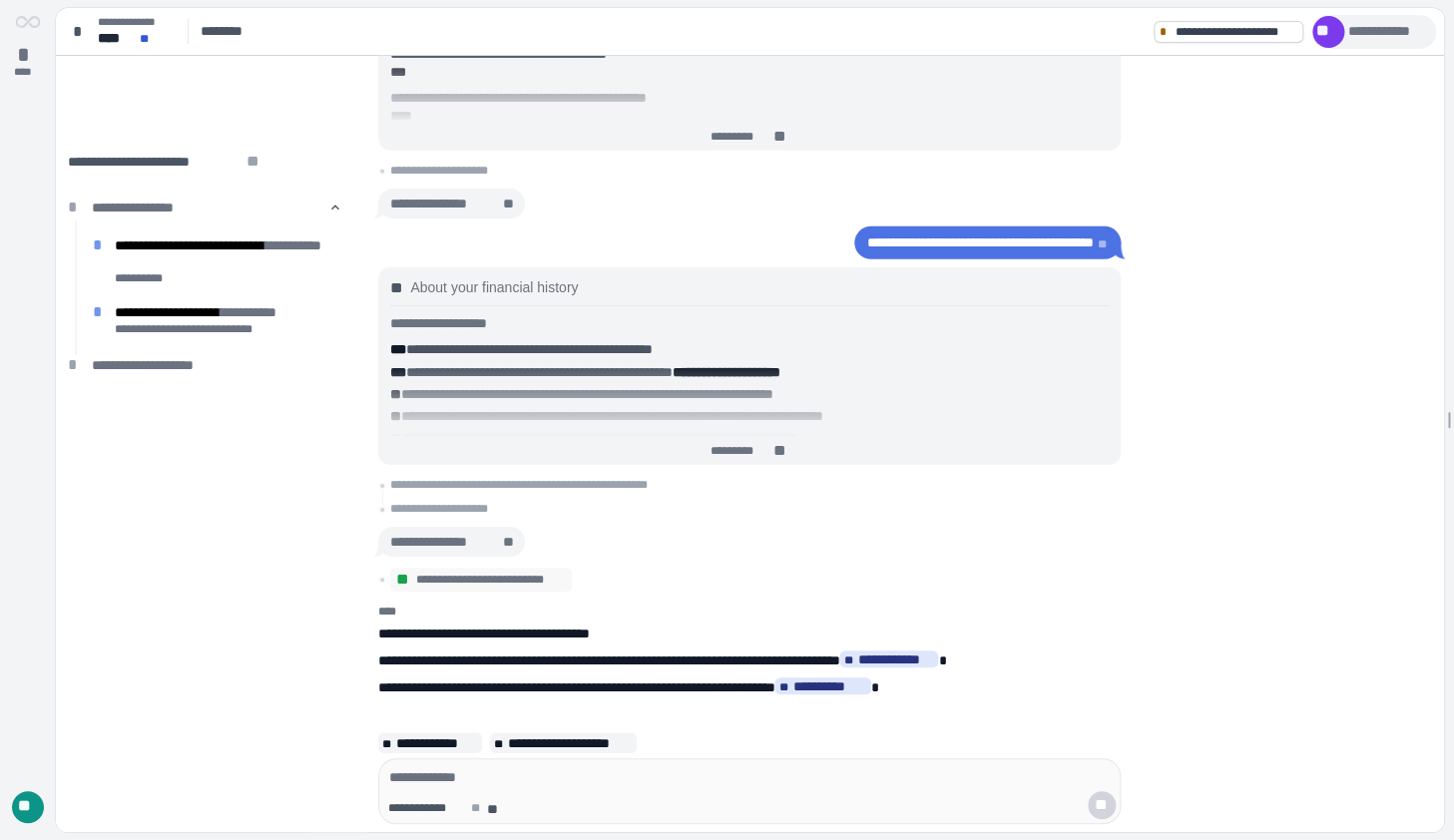 click on "**********" at bounding box center [1387, 31] 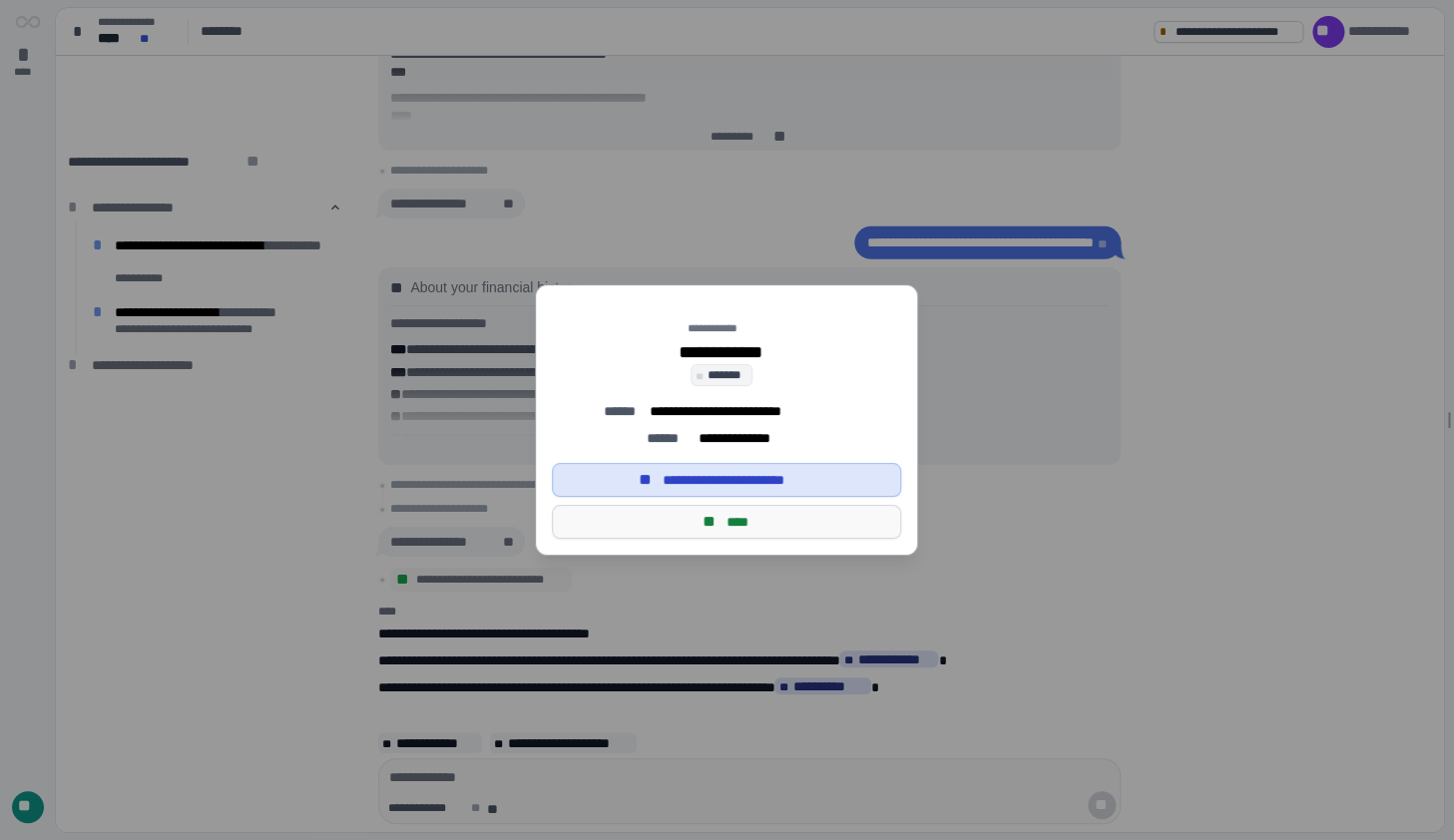 click on "****" at bounding box center [738, 522] 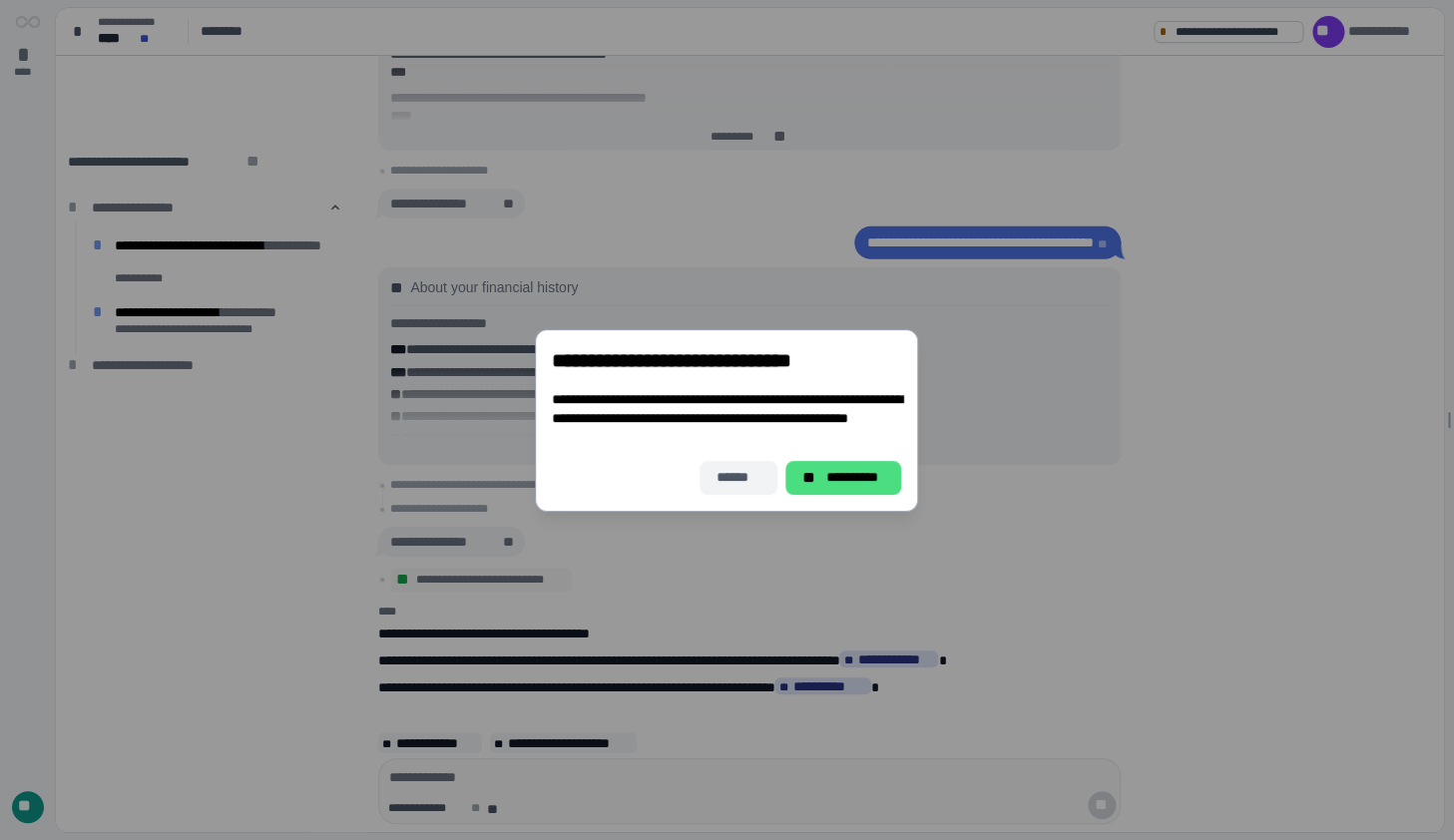 click on "******" at bounding box center [738, 477] 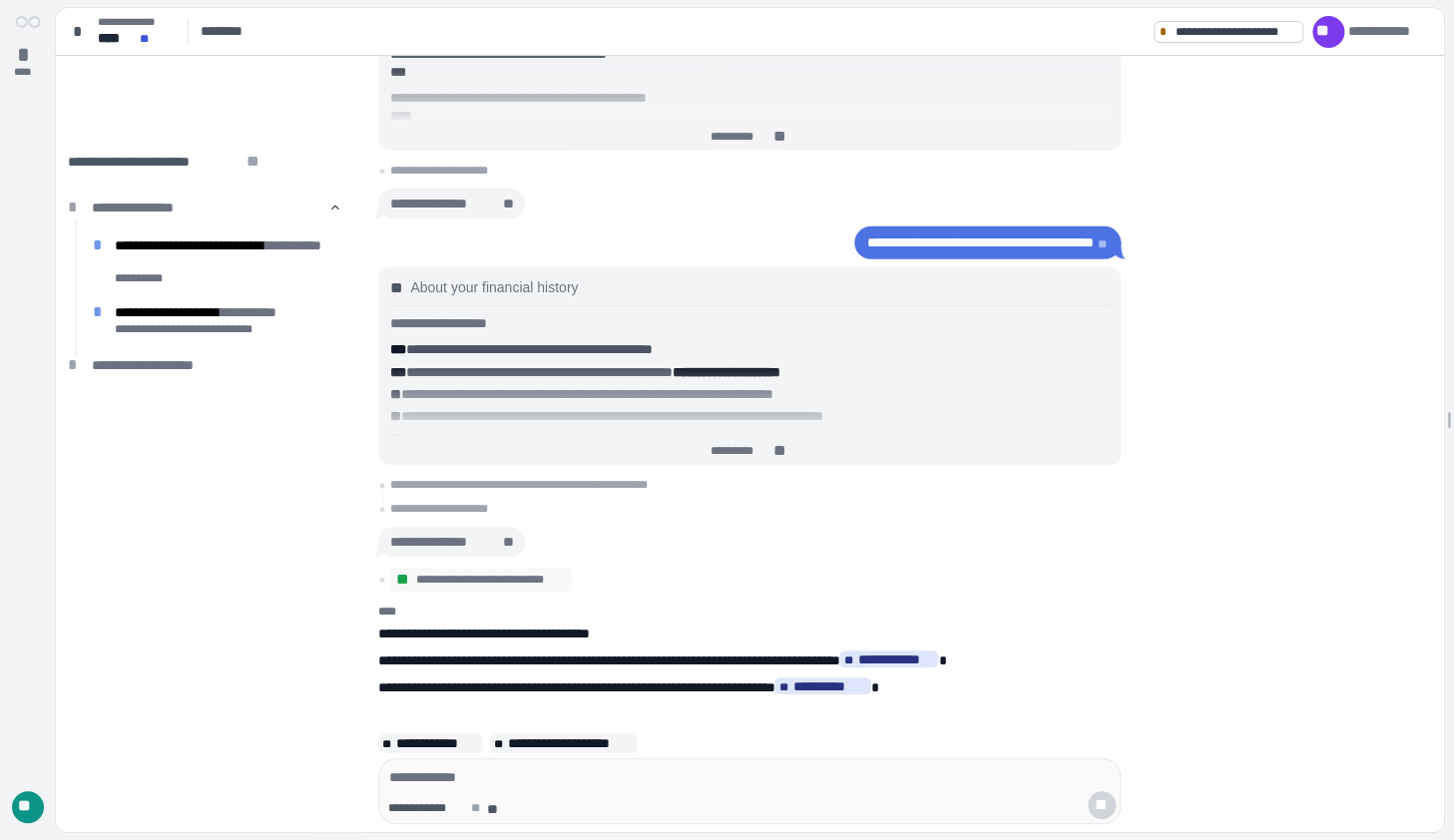 click on "**" at bounding box center (28, 806) 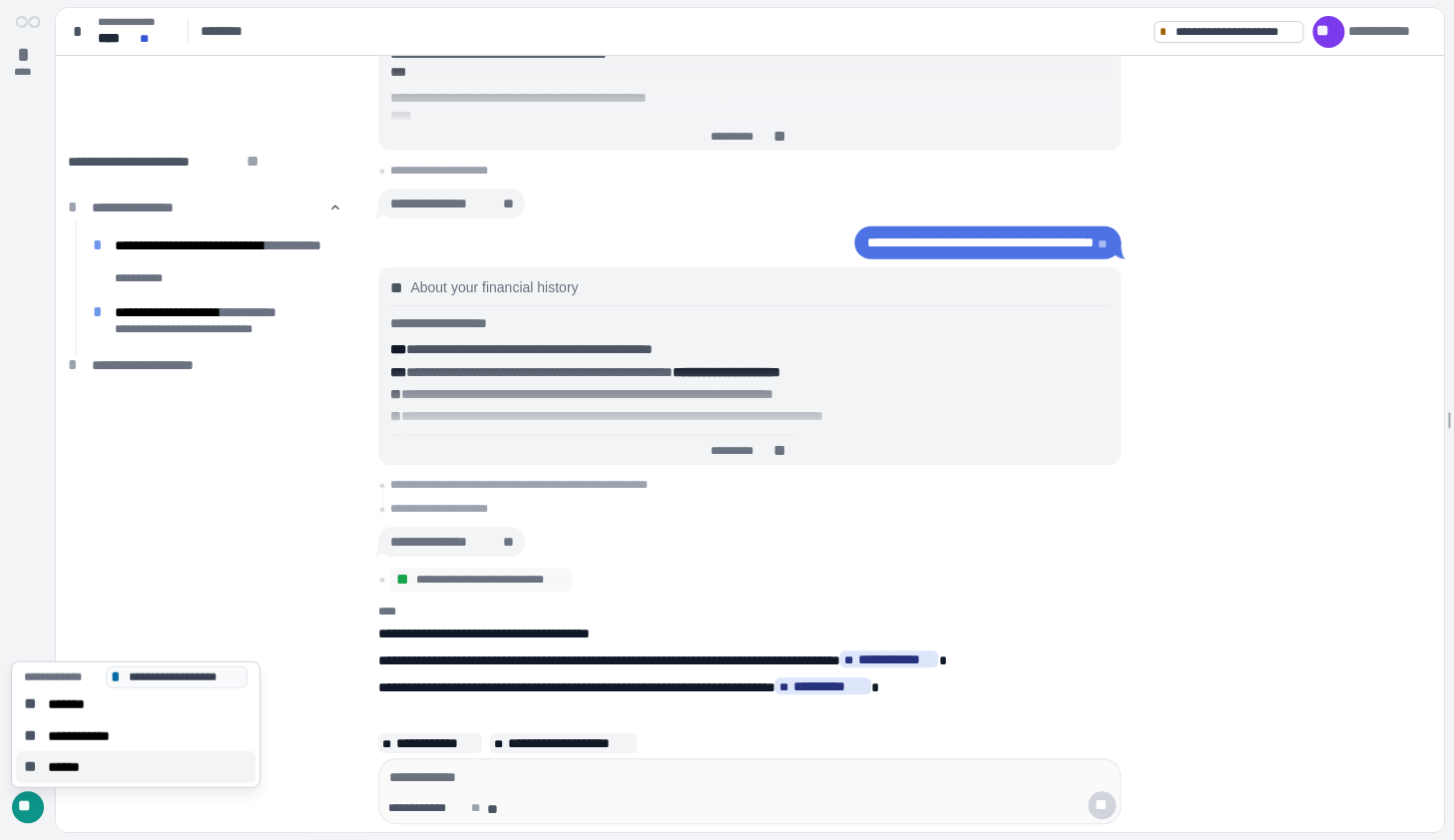 click on "******" at bounding box center [70, 767] 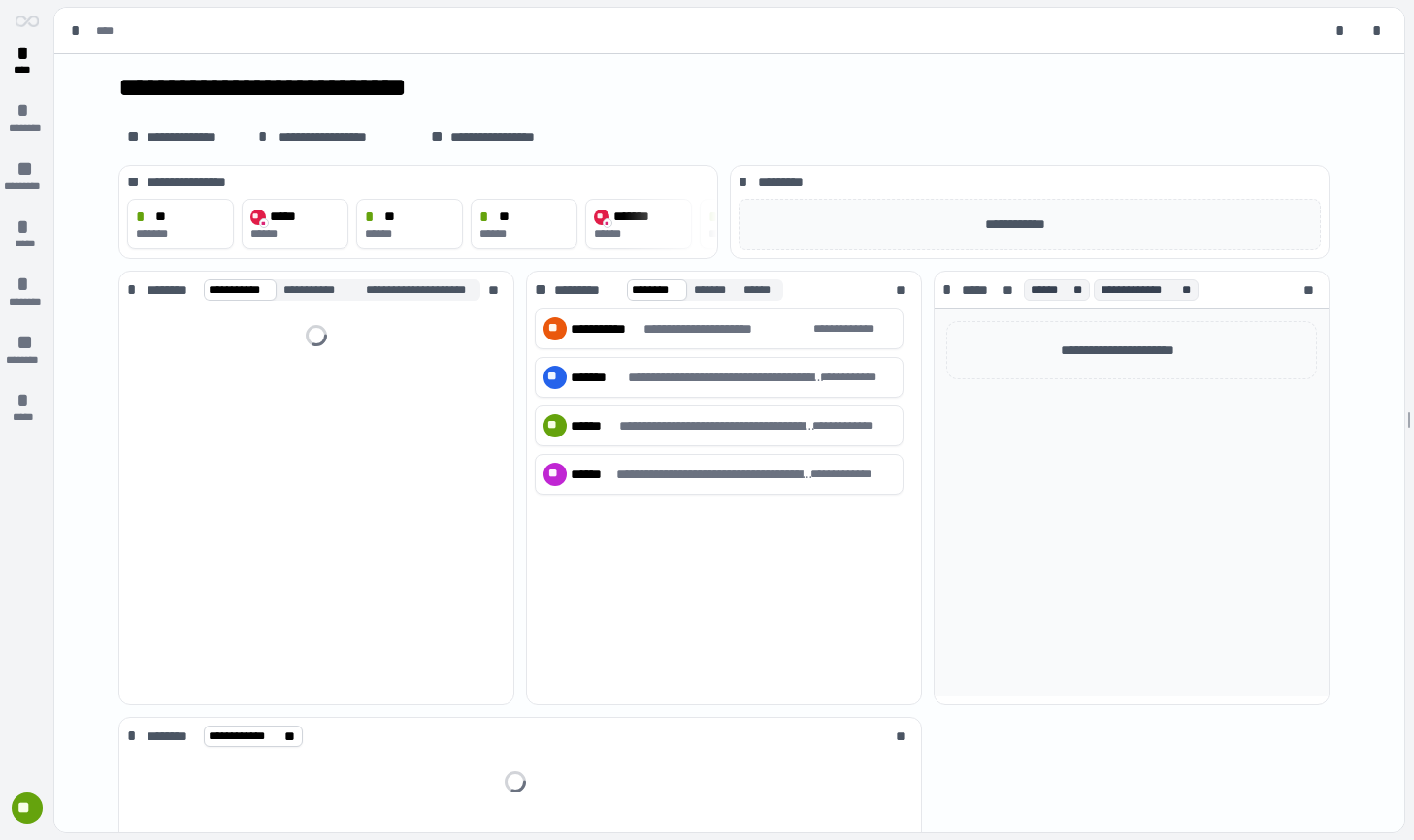 scroll, scrollTop: 0, scrollLeft: 0, axis: both 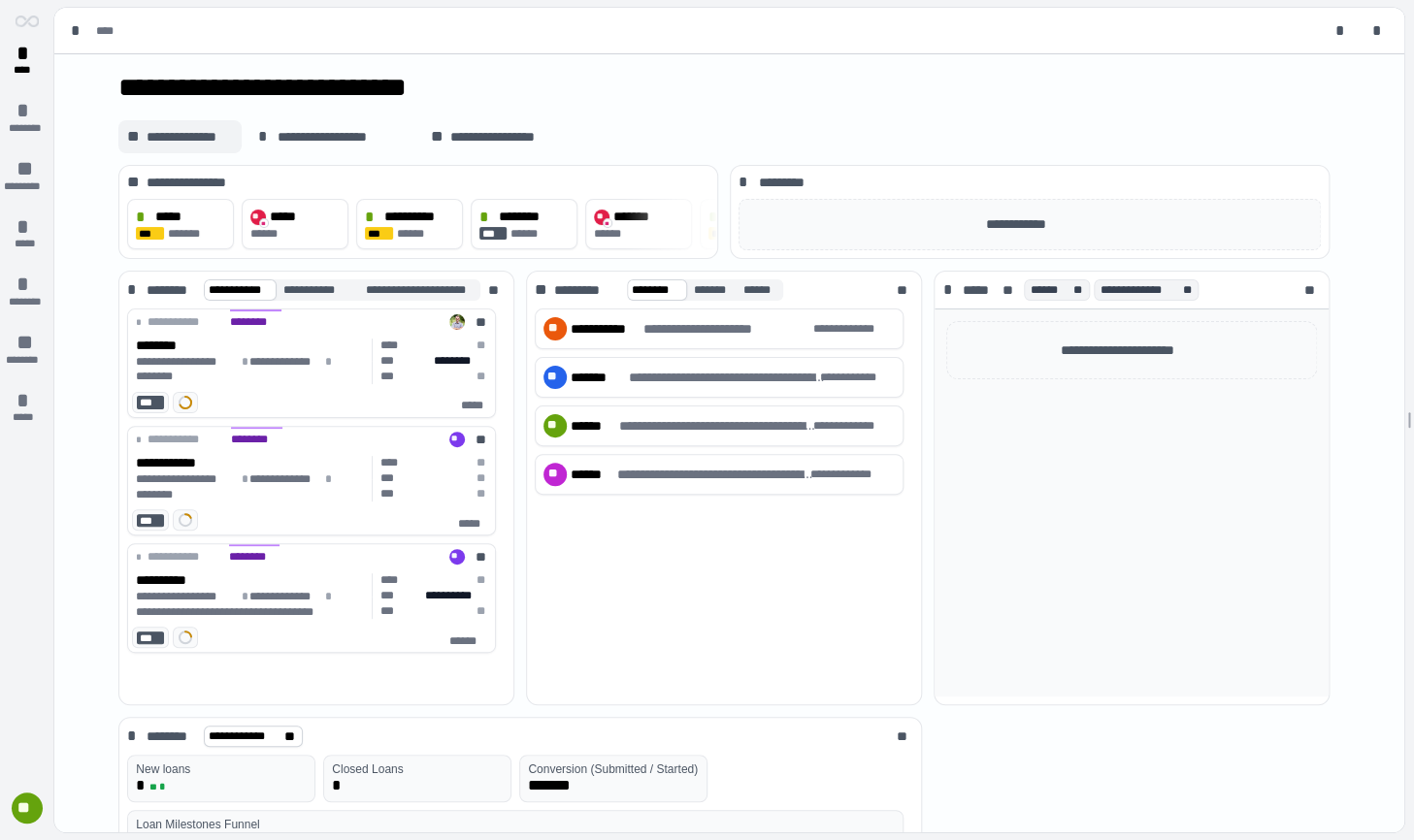 click on "**********" at bounding box center [189, 137] 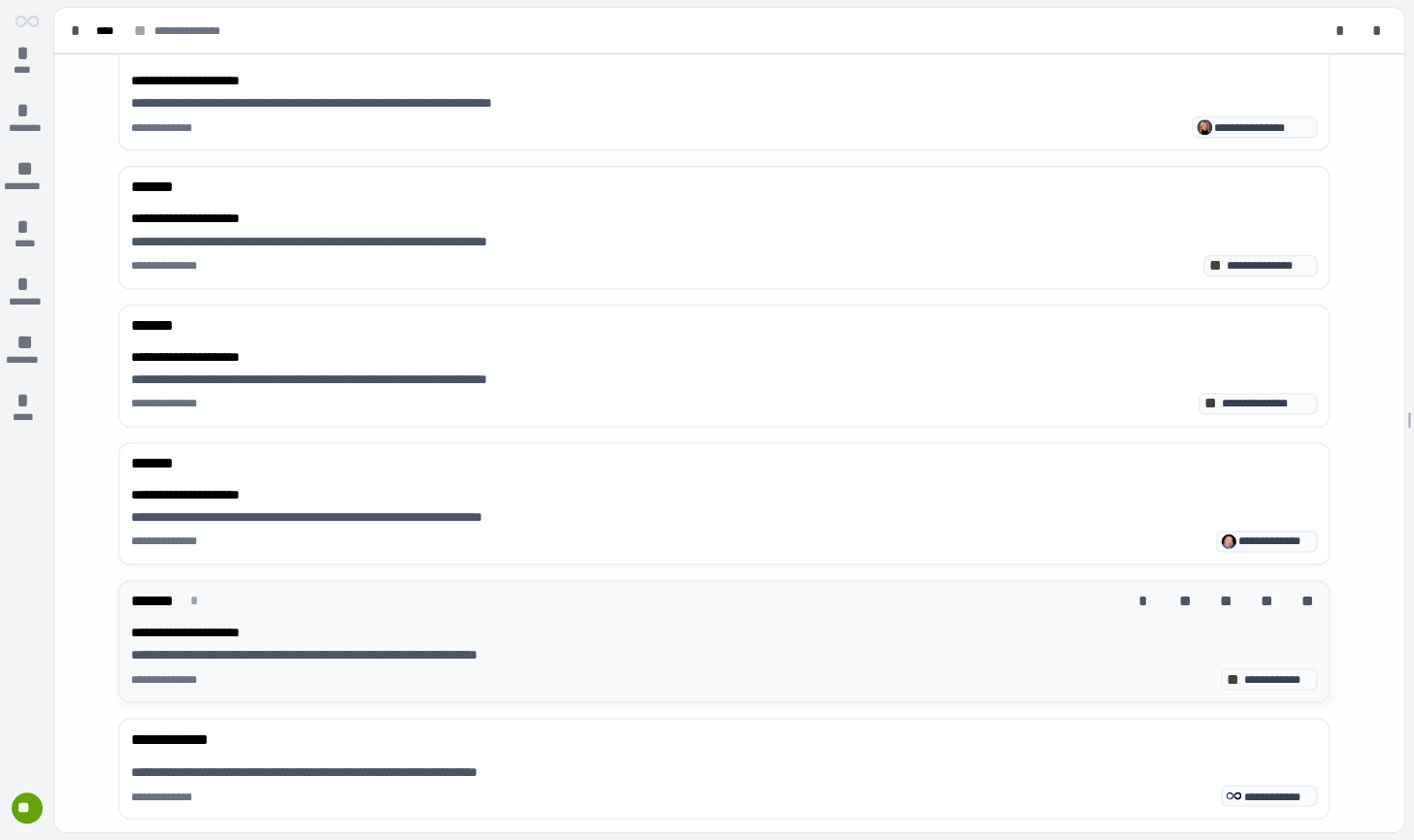 scroll, scrollTop: 840, scrollLeft: 0, axis: vertical 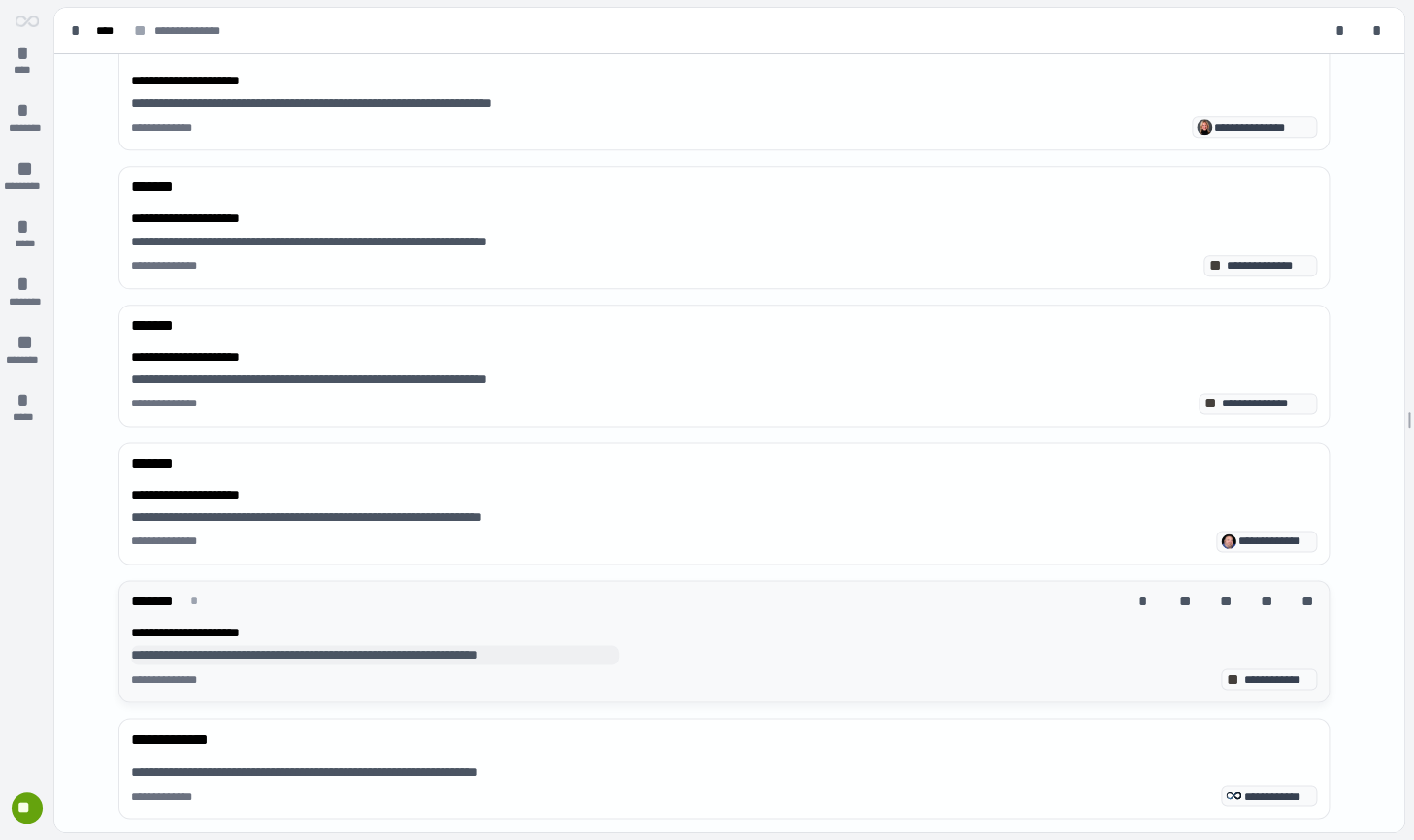click on "**********" at bounding box center [375, 655] 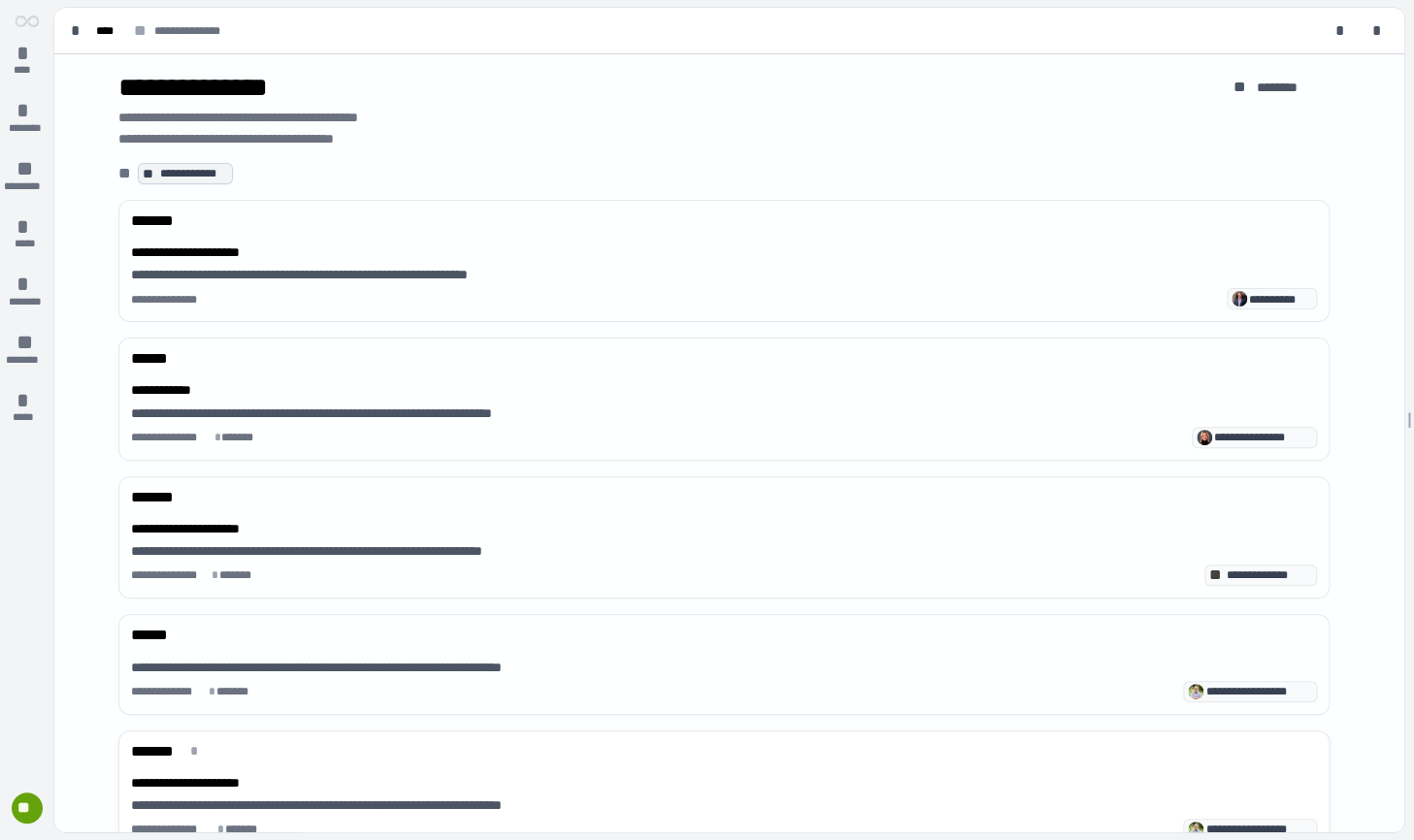 scroll, scrollTop: 0, scrollLeft: 0, axis: both 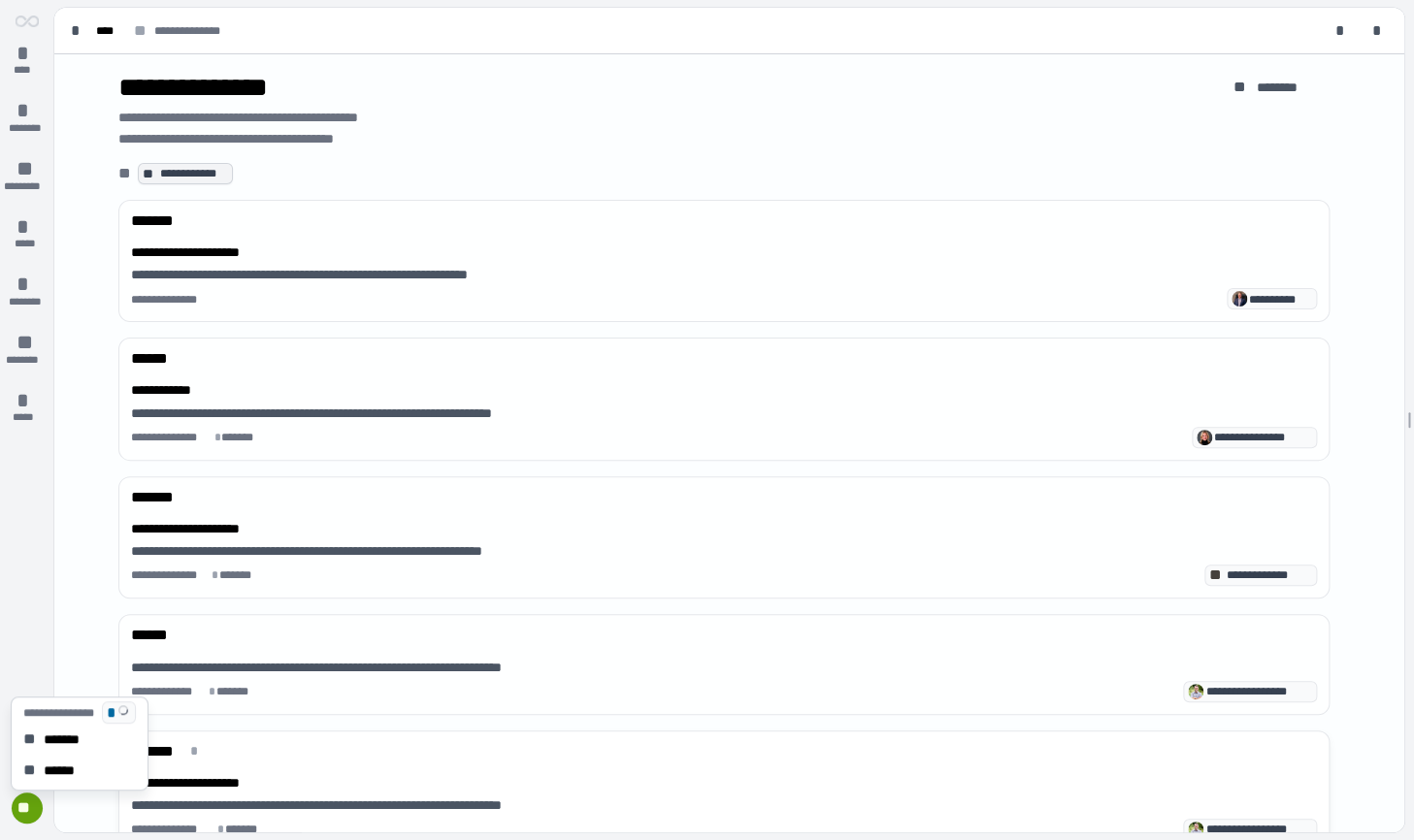 click on "**" at bounding box center (27, 808) 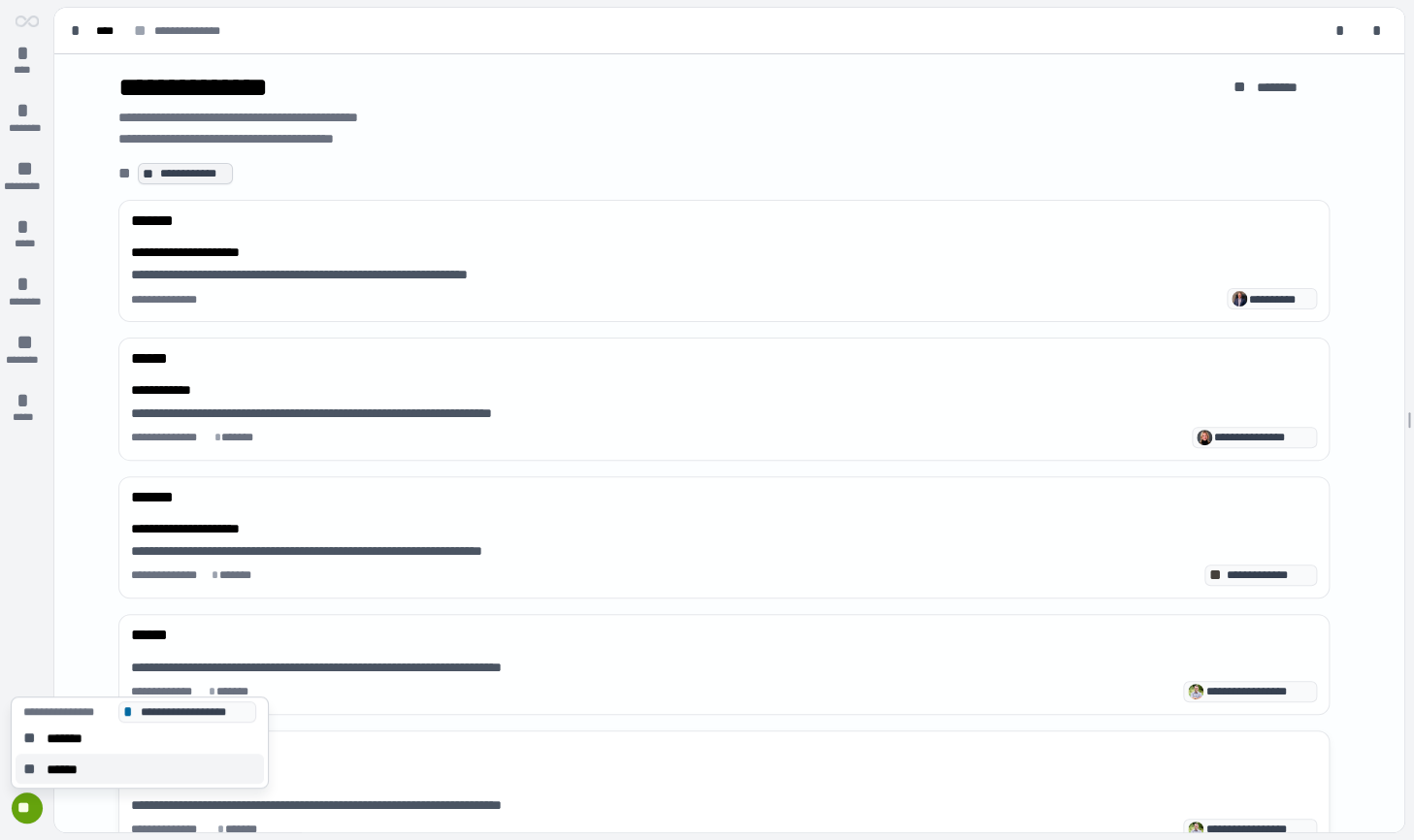 click on "******" at bounding box center [68, 769] 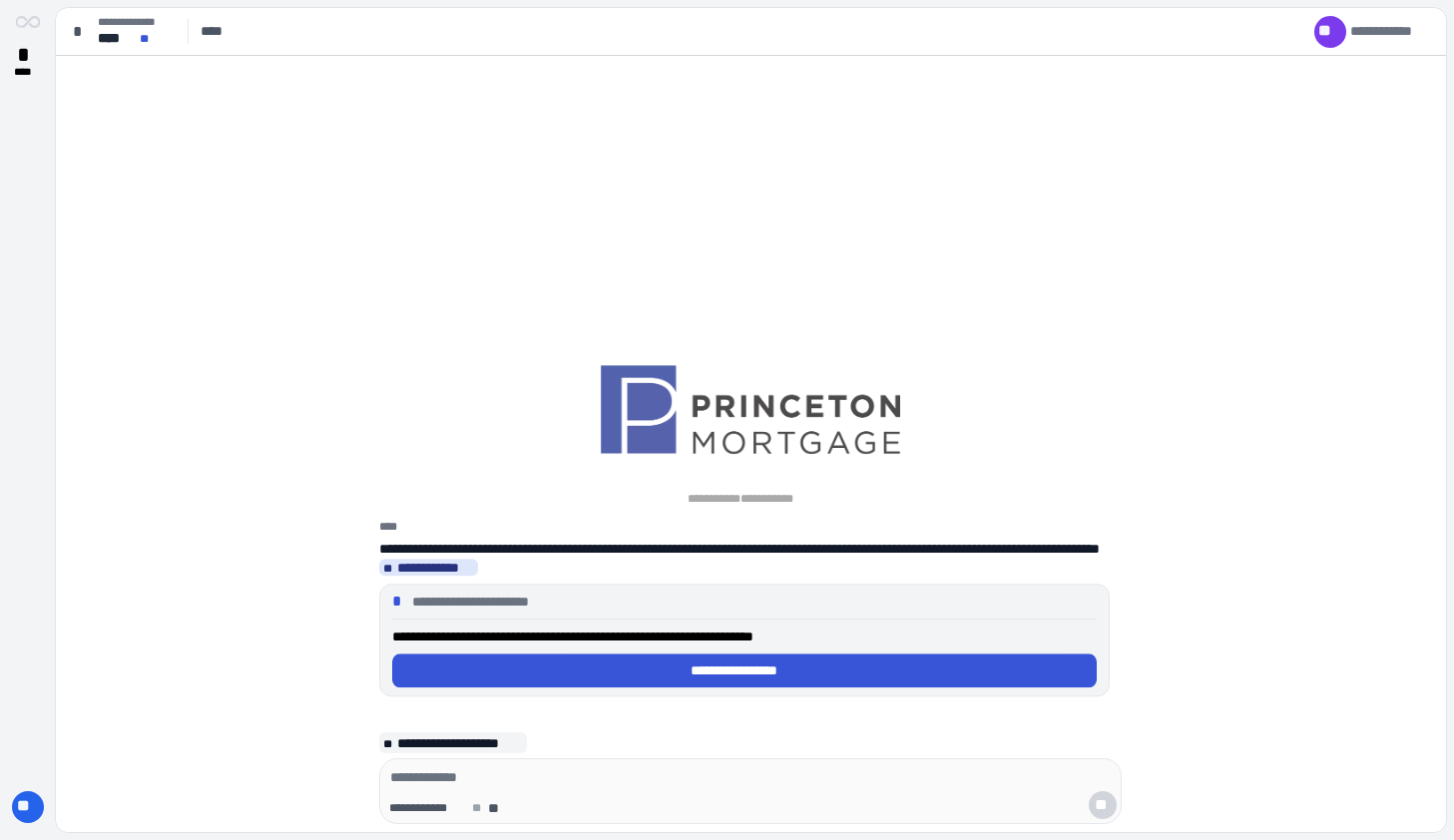 scroll, scrollTop: 0, scrollLeft: 0, axis: both 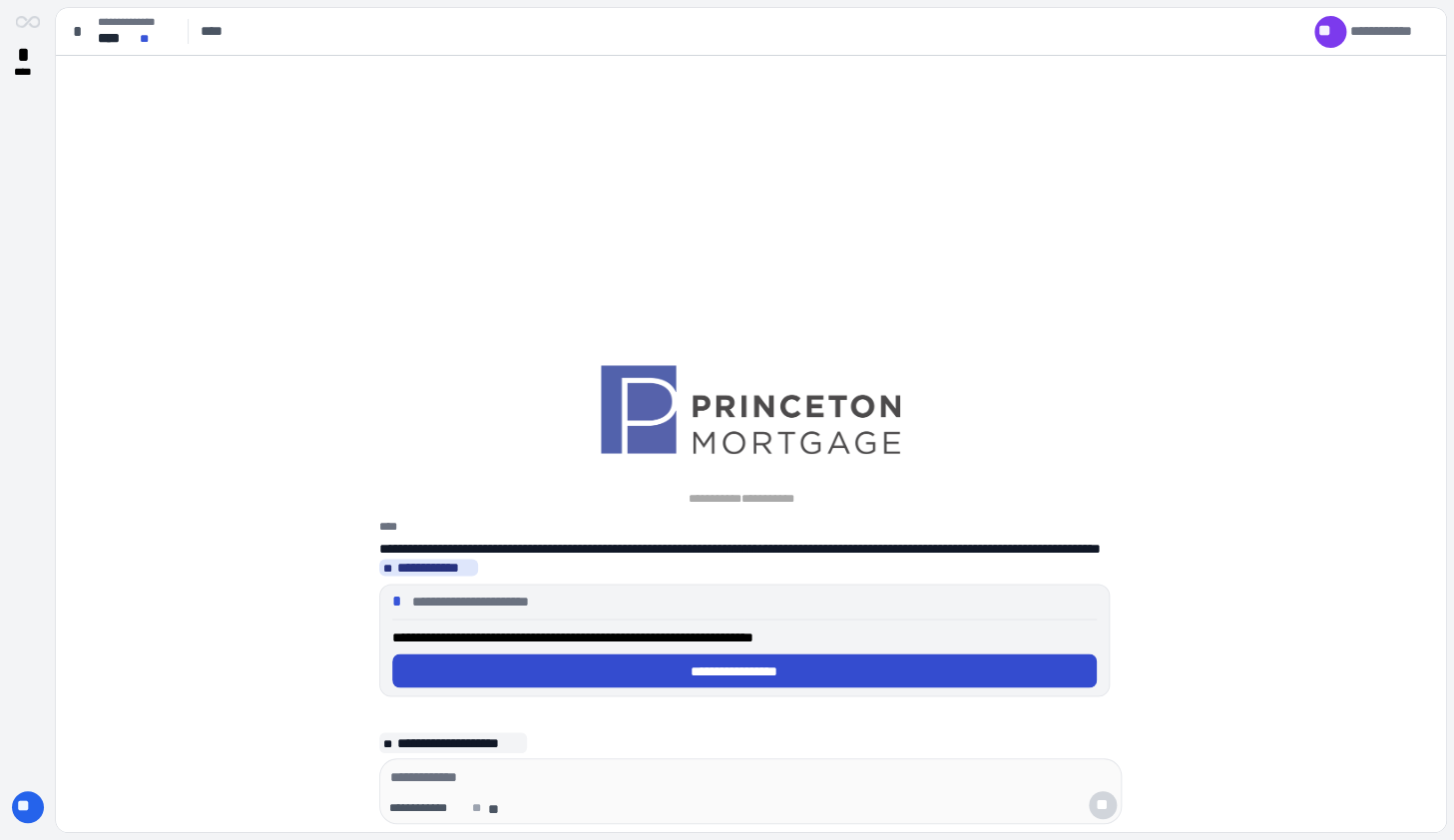 click on "**********" at bounding box center [744, 671] 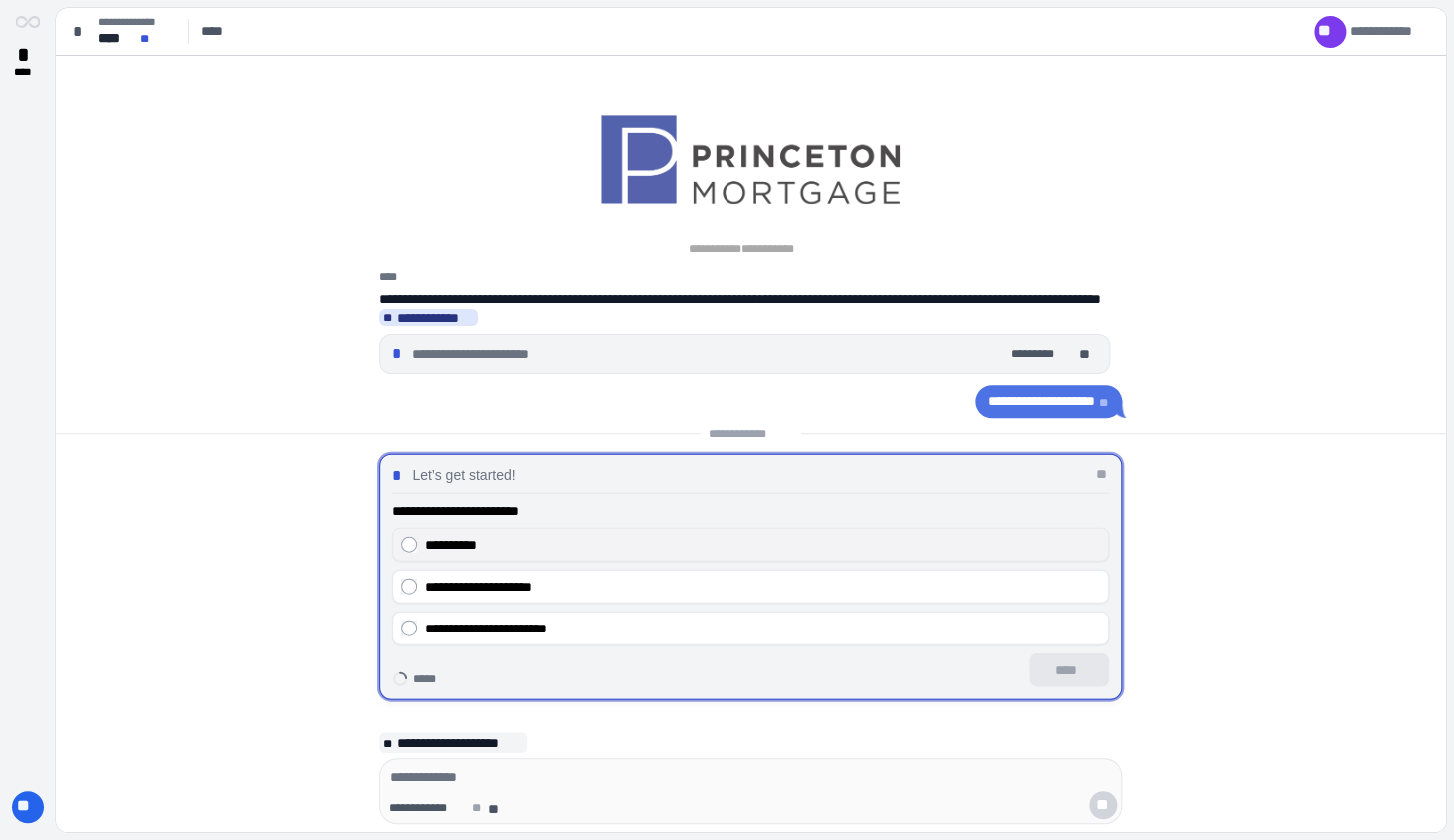 click on "**********" at bounding box center (451, 544) 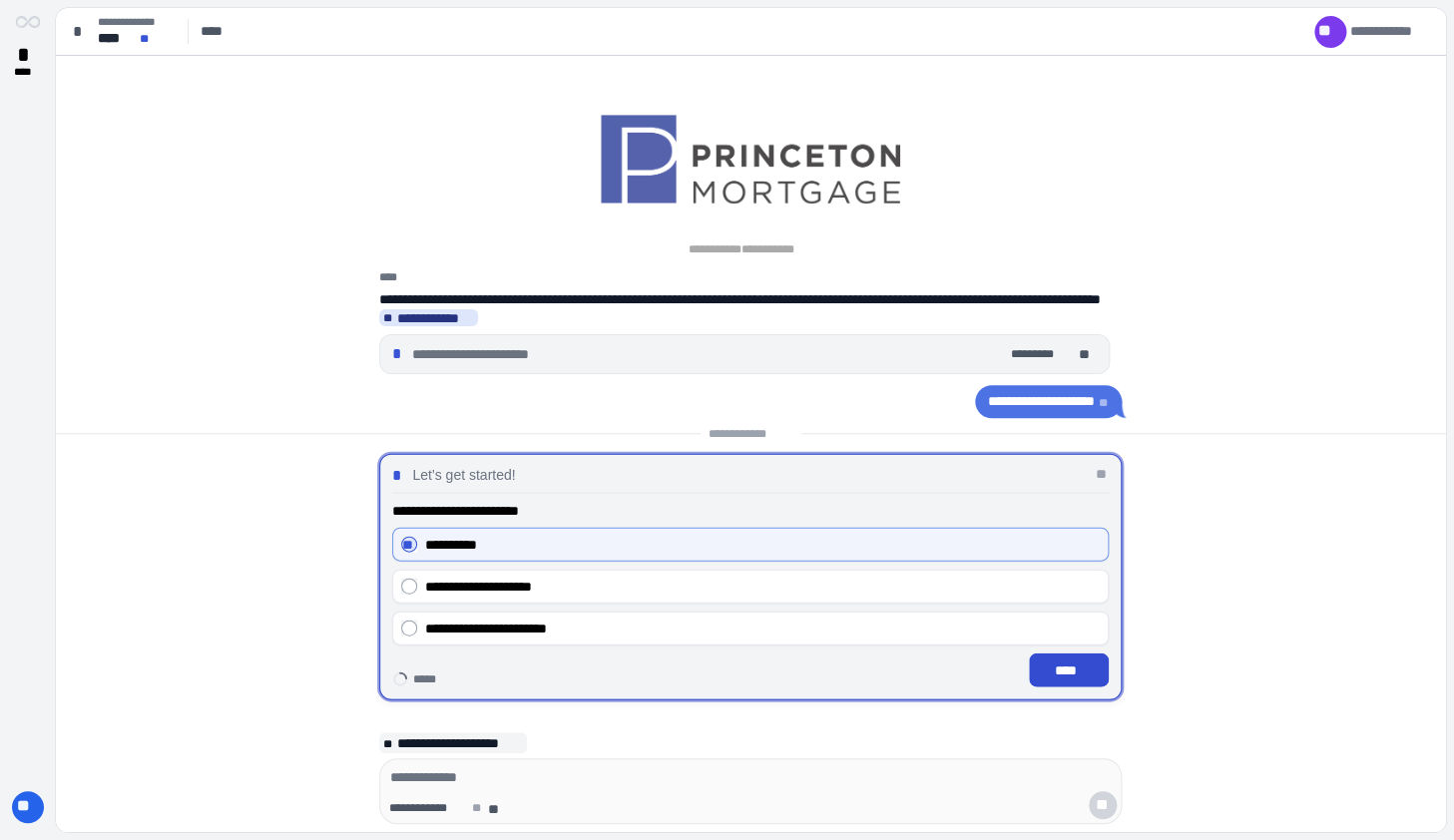 click on "****" at bounding box center (1069, 670) 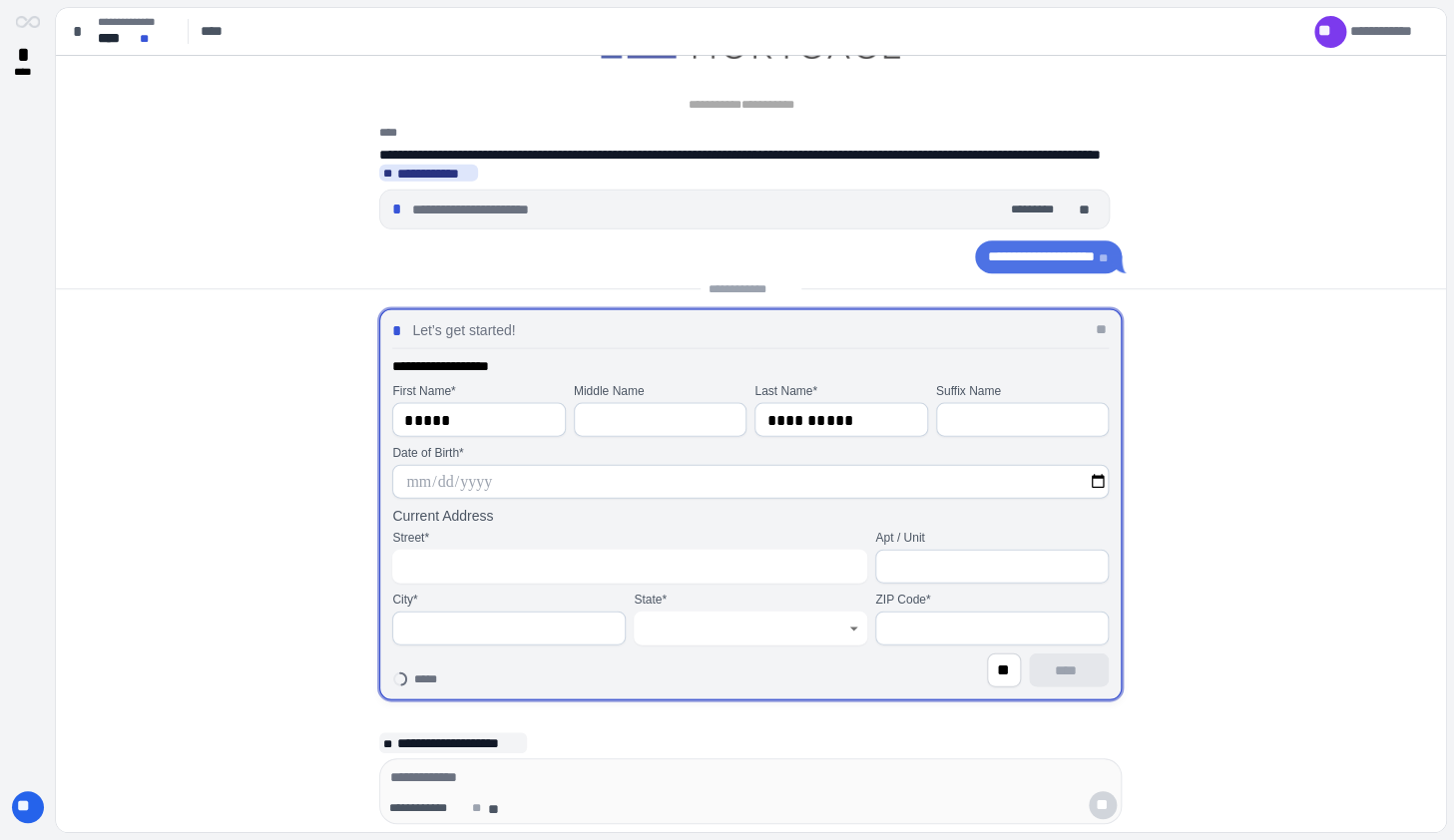 click at bounding box center (750, 482) 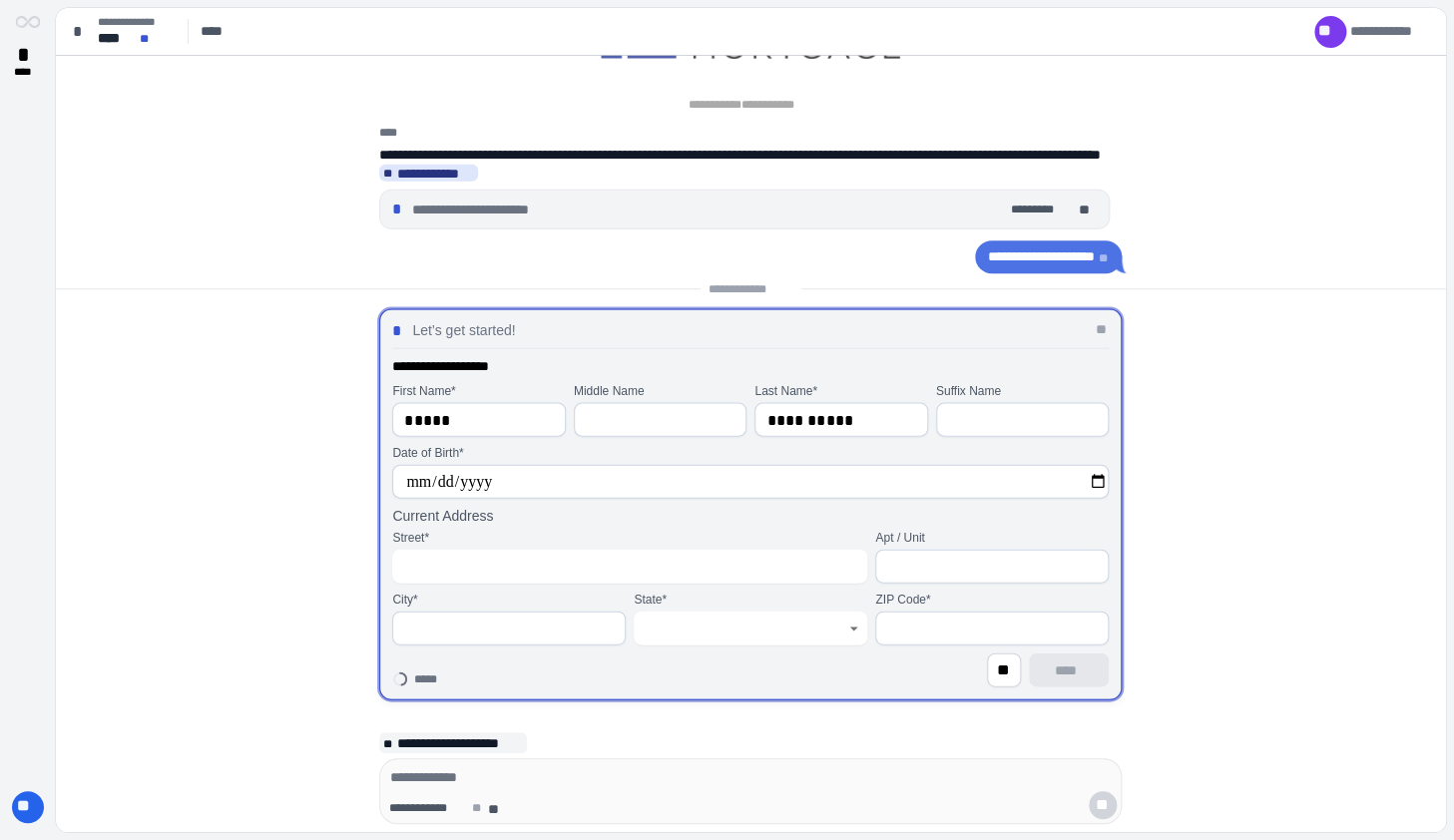 type on "**********" 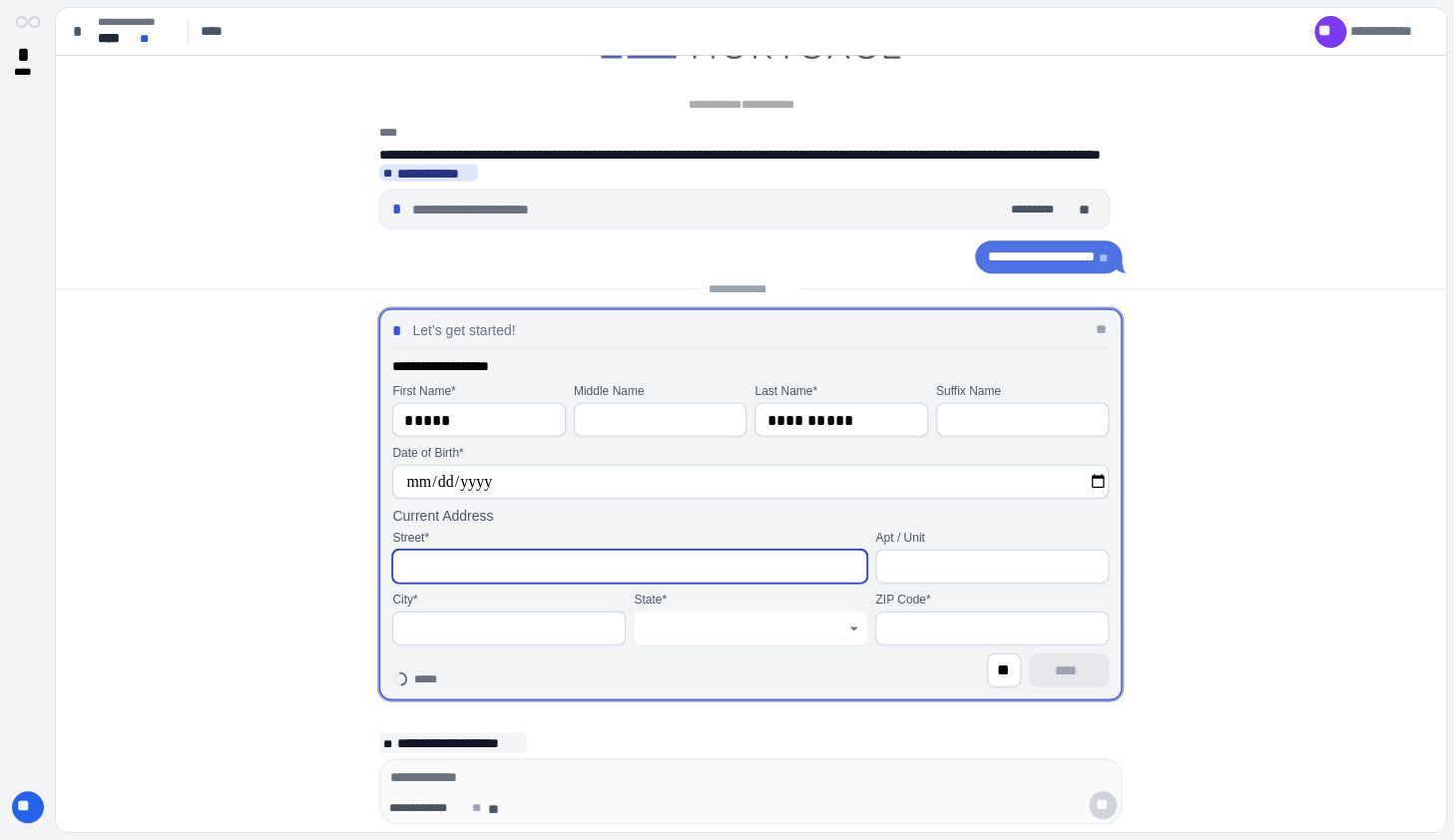 click at bounding box center [630, 567] 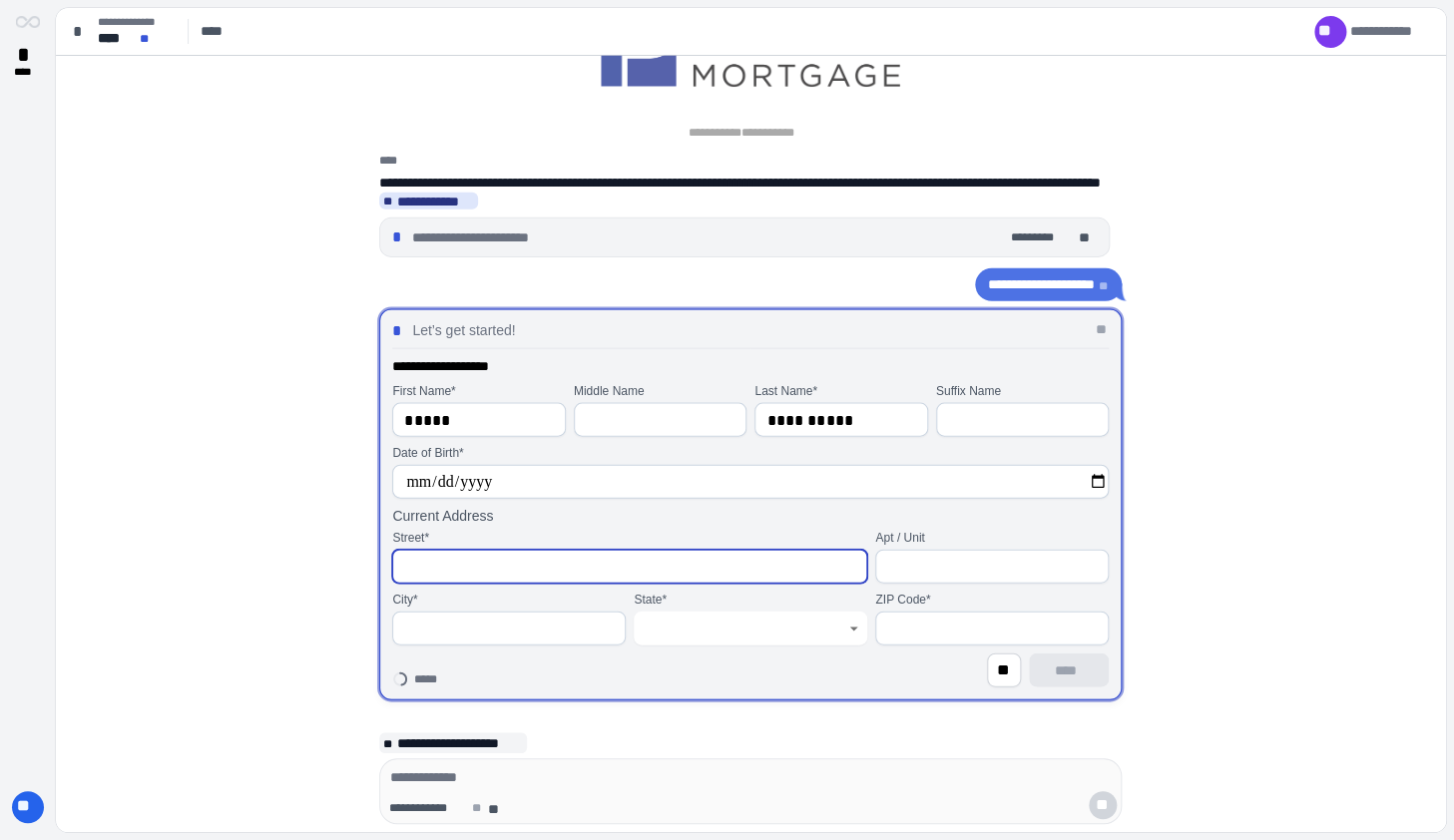 paste on "**********" 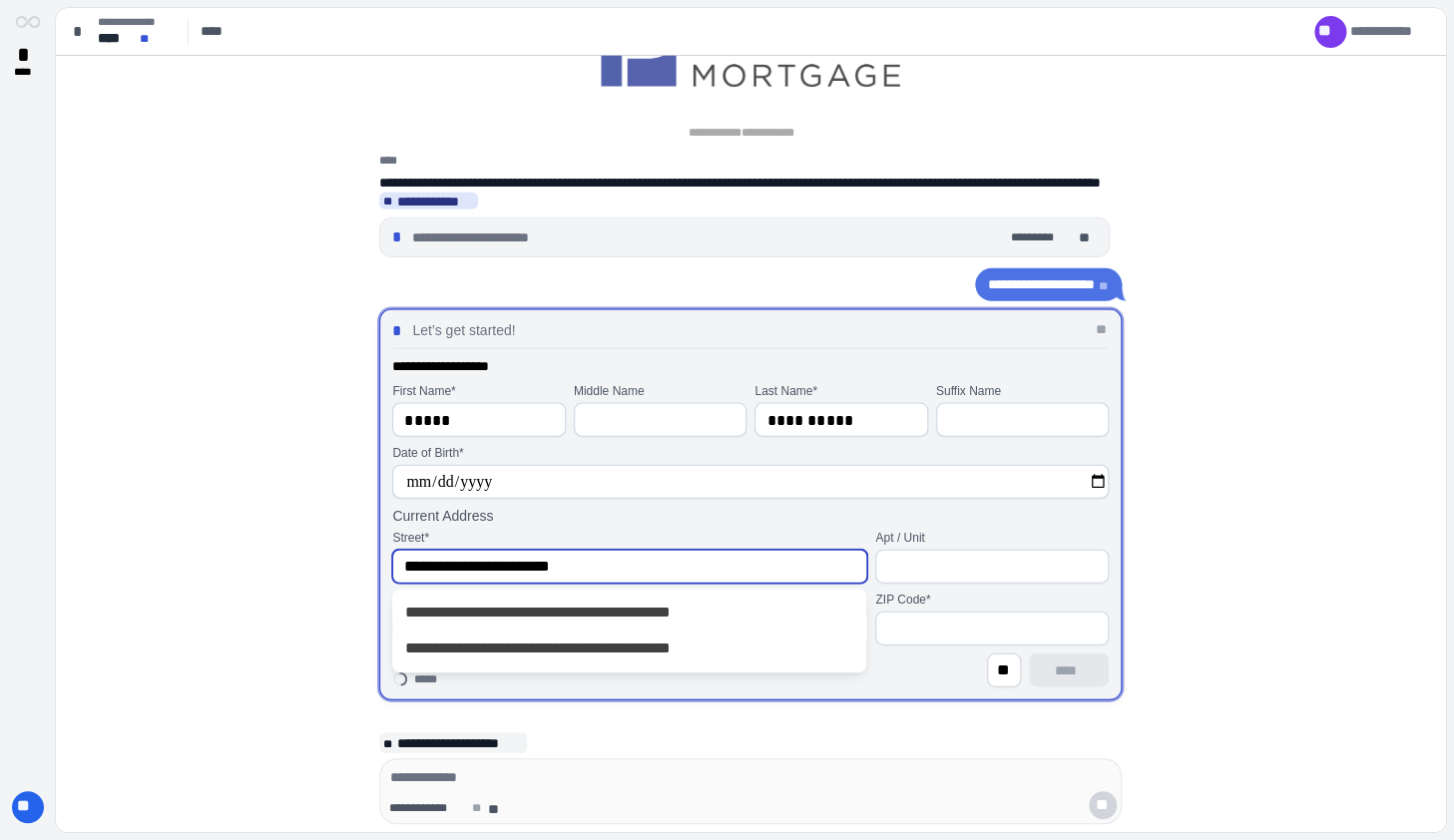 type on "**********" 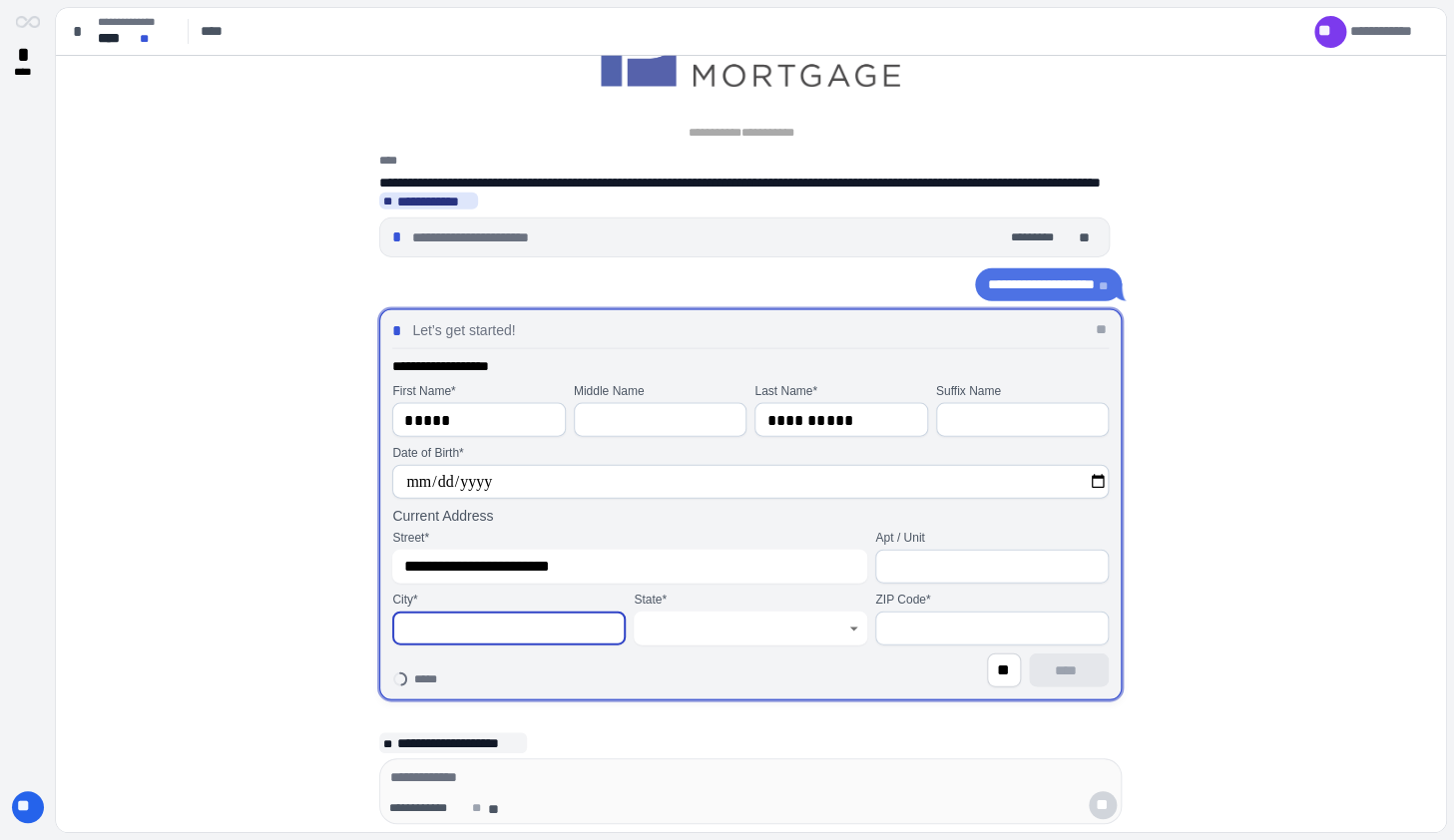 click at bounding box center (509, 629) 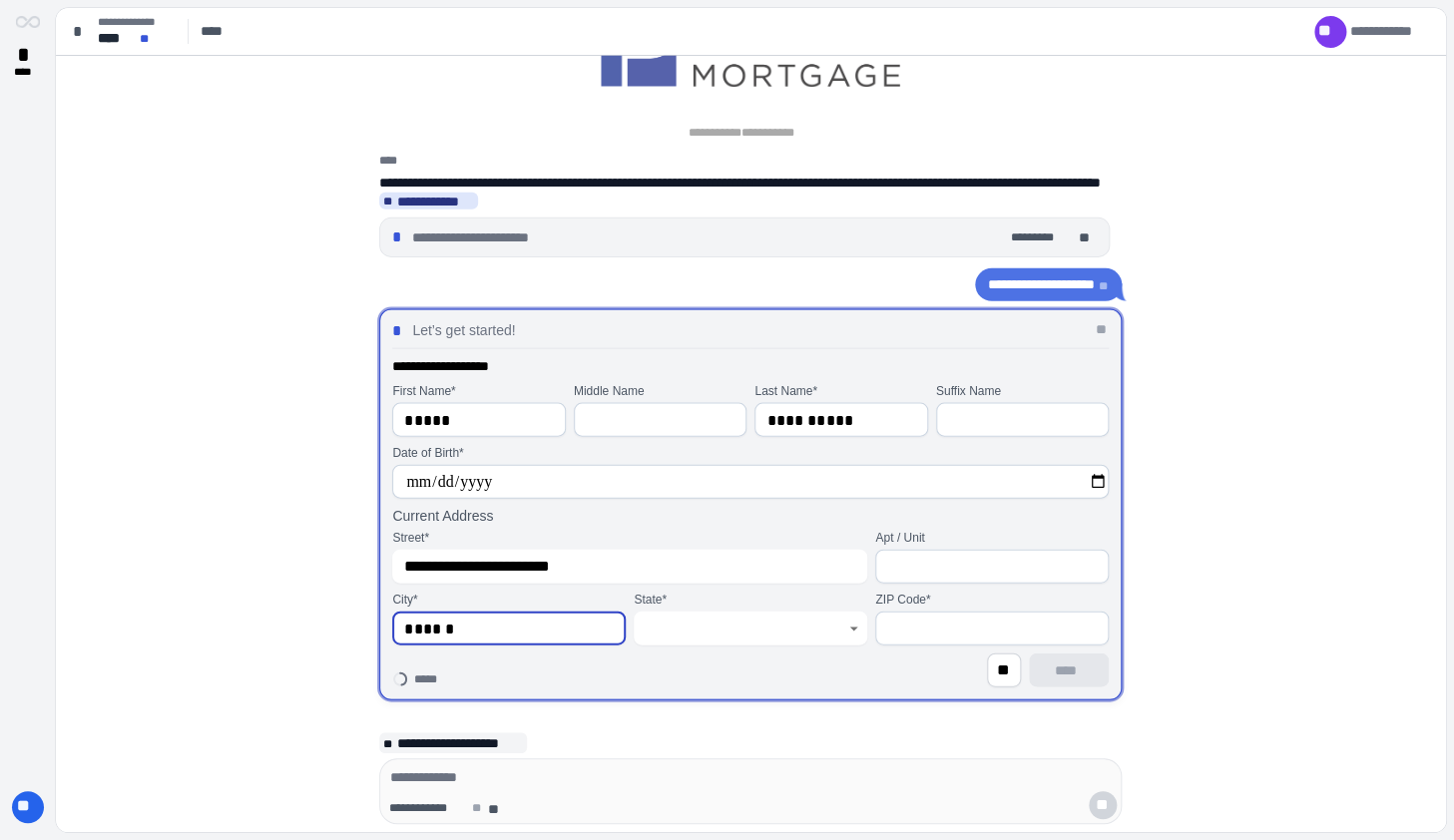 type on "******" 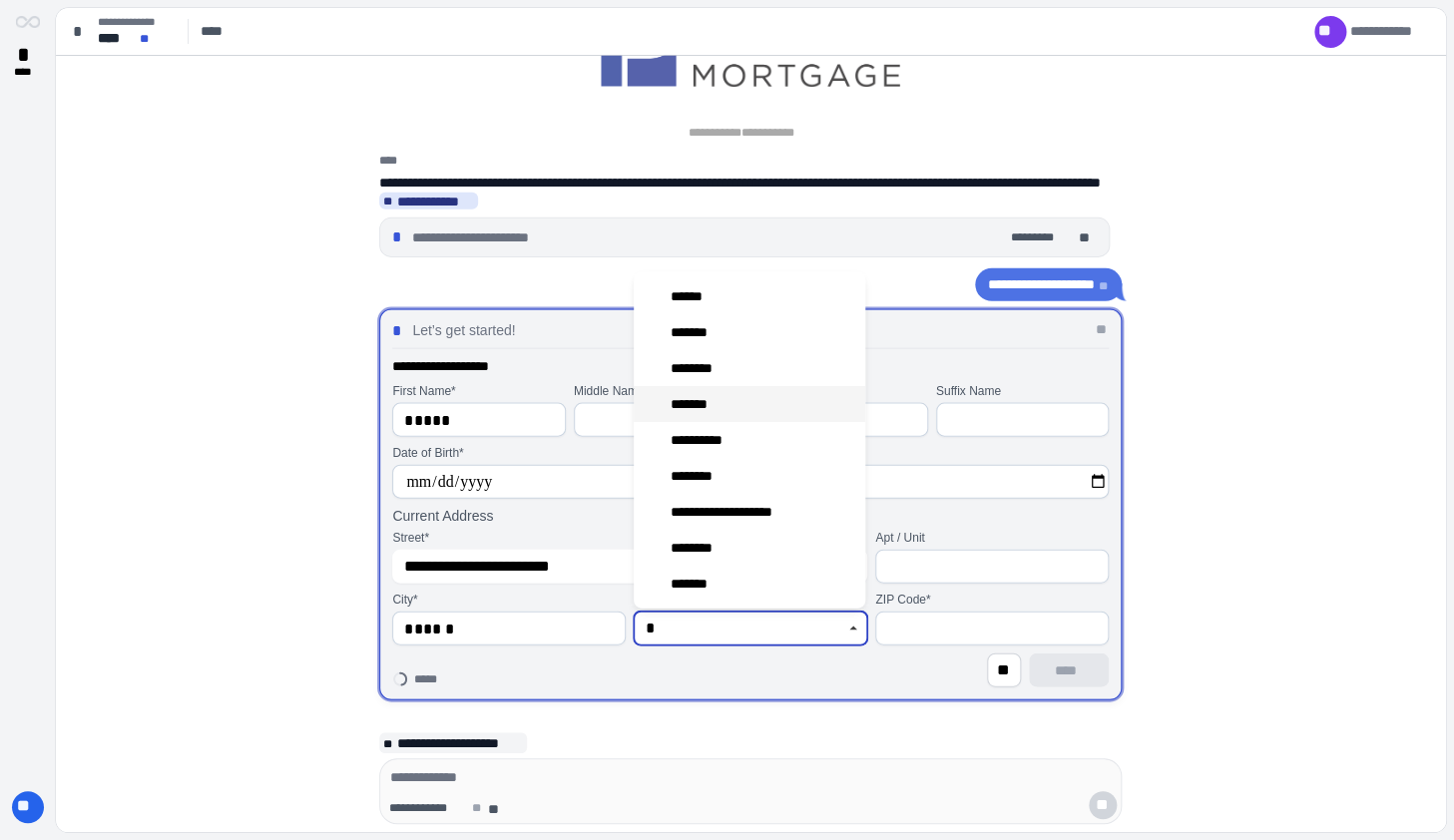 click on "*******" at bounding box center (695, 404) 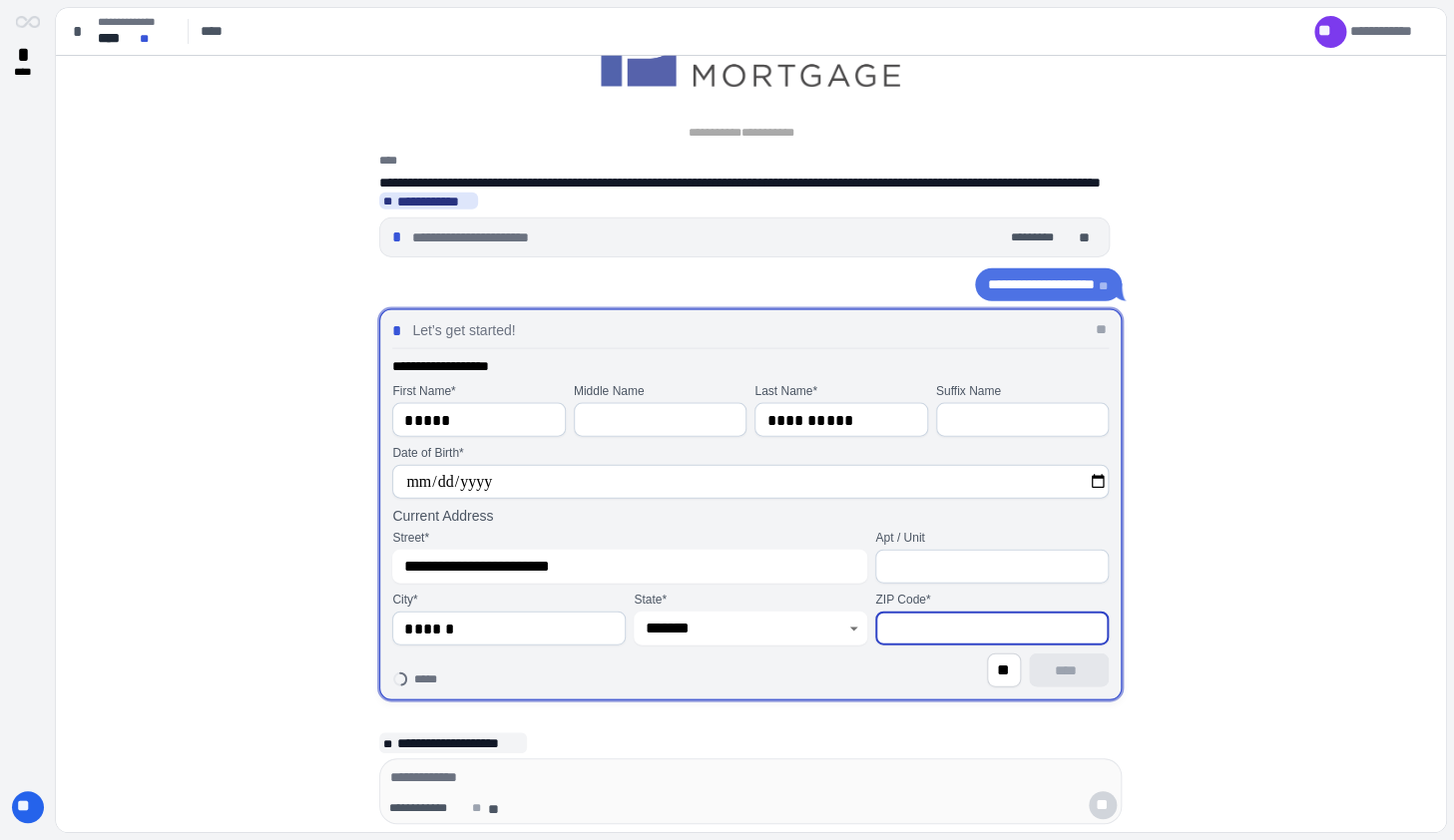 paste on "*****" 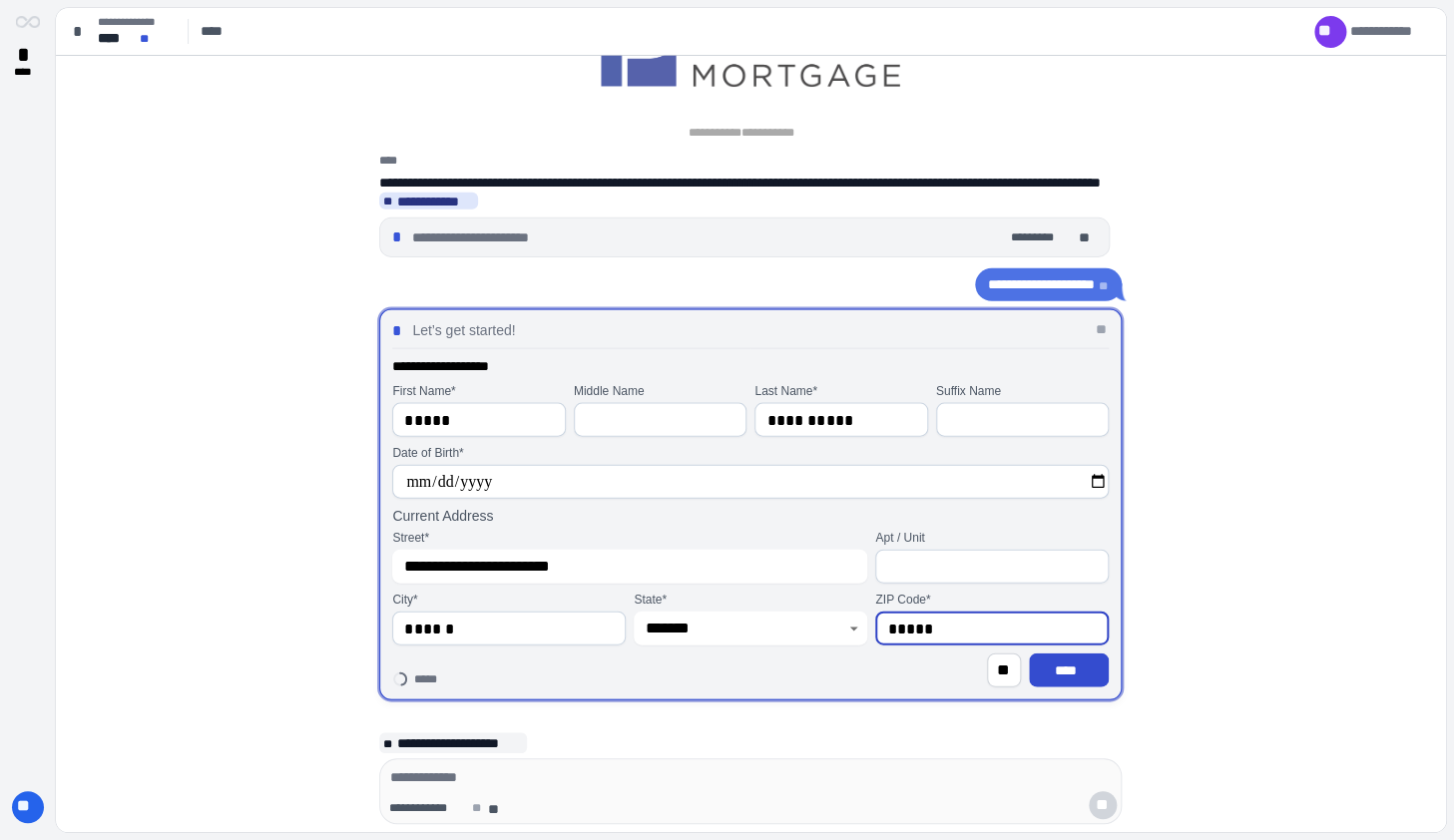 type on "*****" 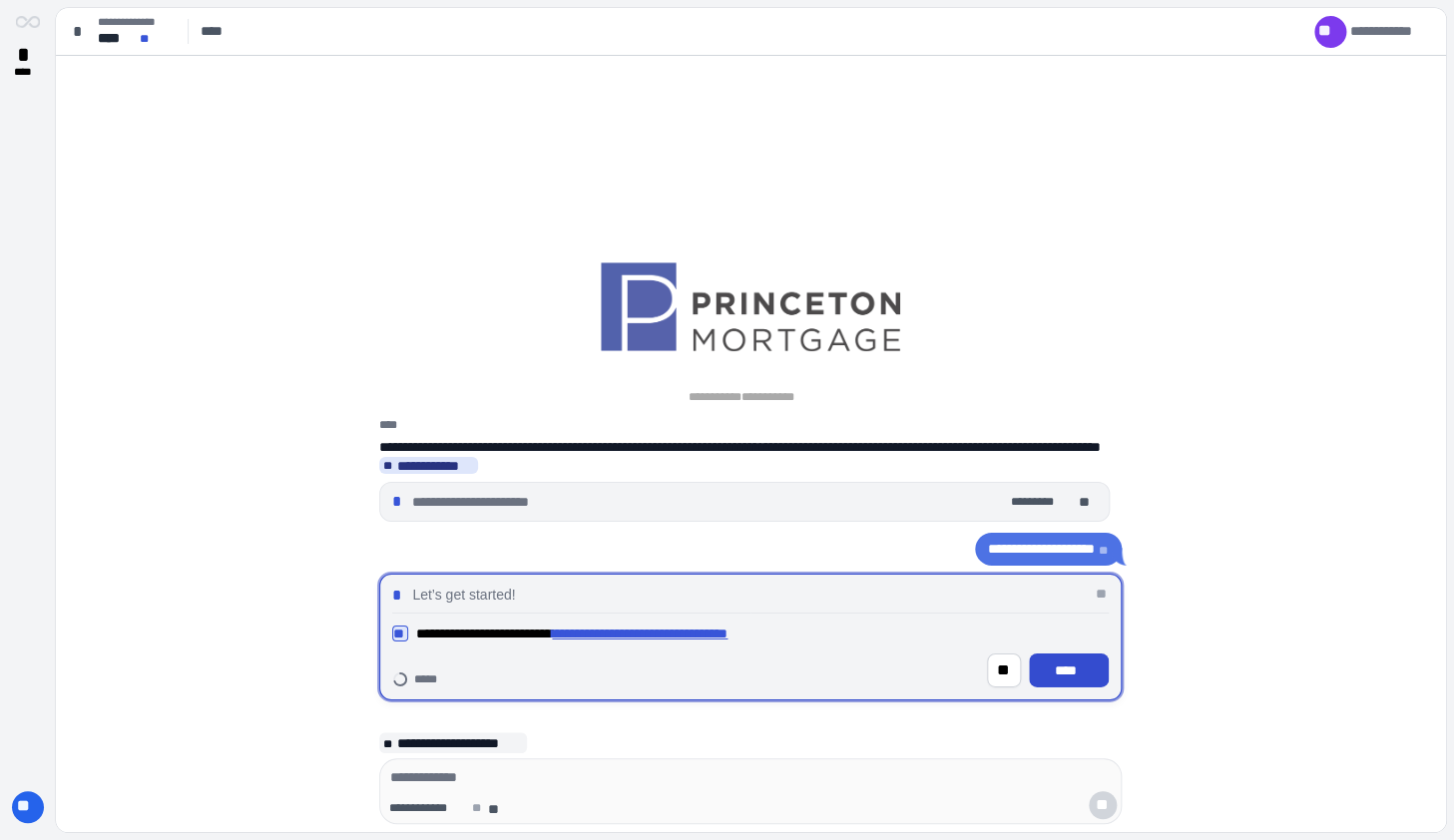 click on "****" at bounding box center [1069, 670] 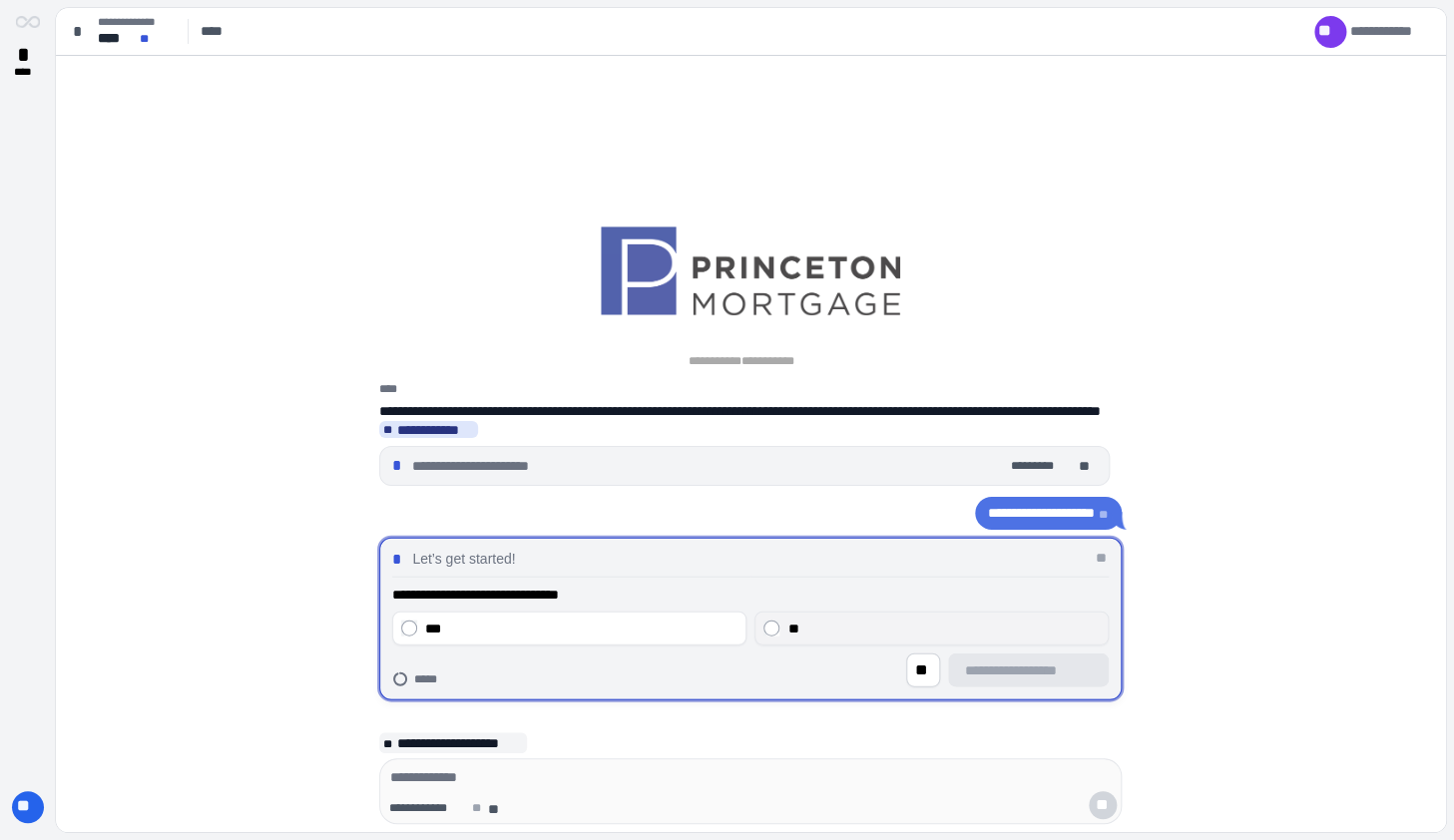 click on "**" at bounding box center [931, 629] 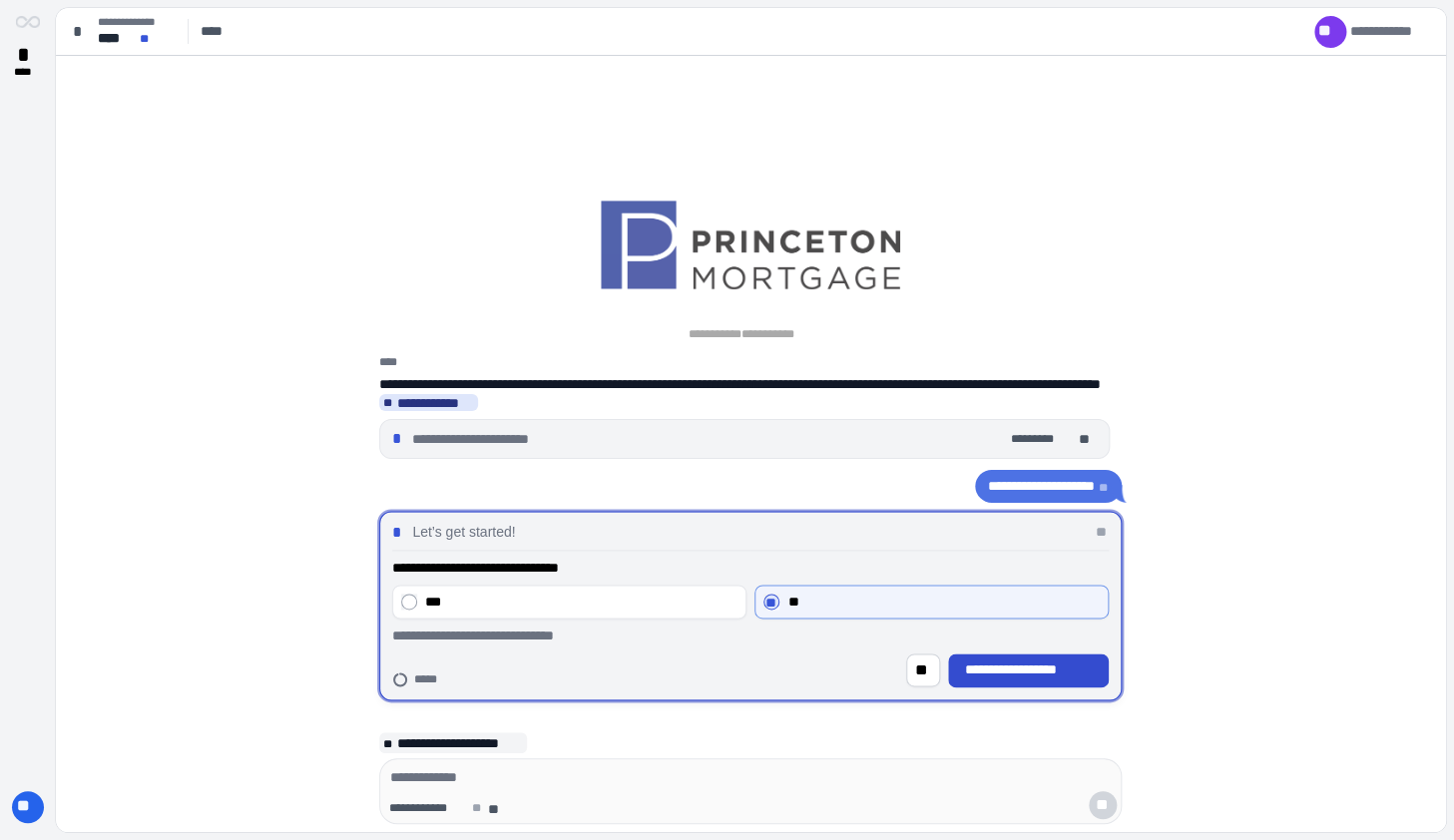click on "**********" at bounding box center (1029, 670) 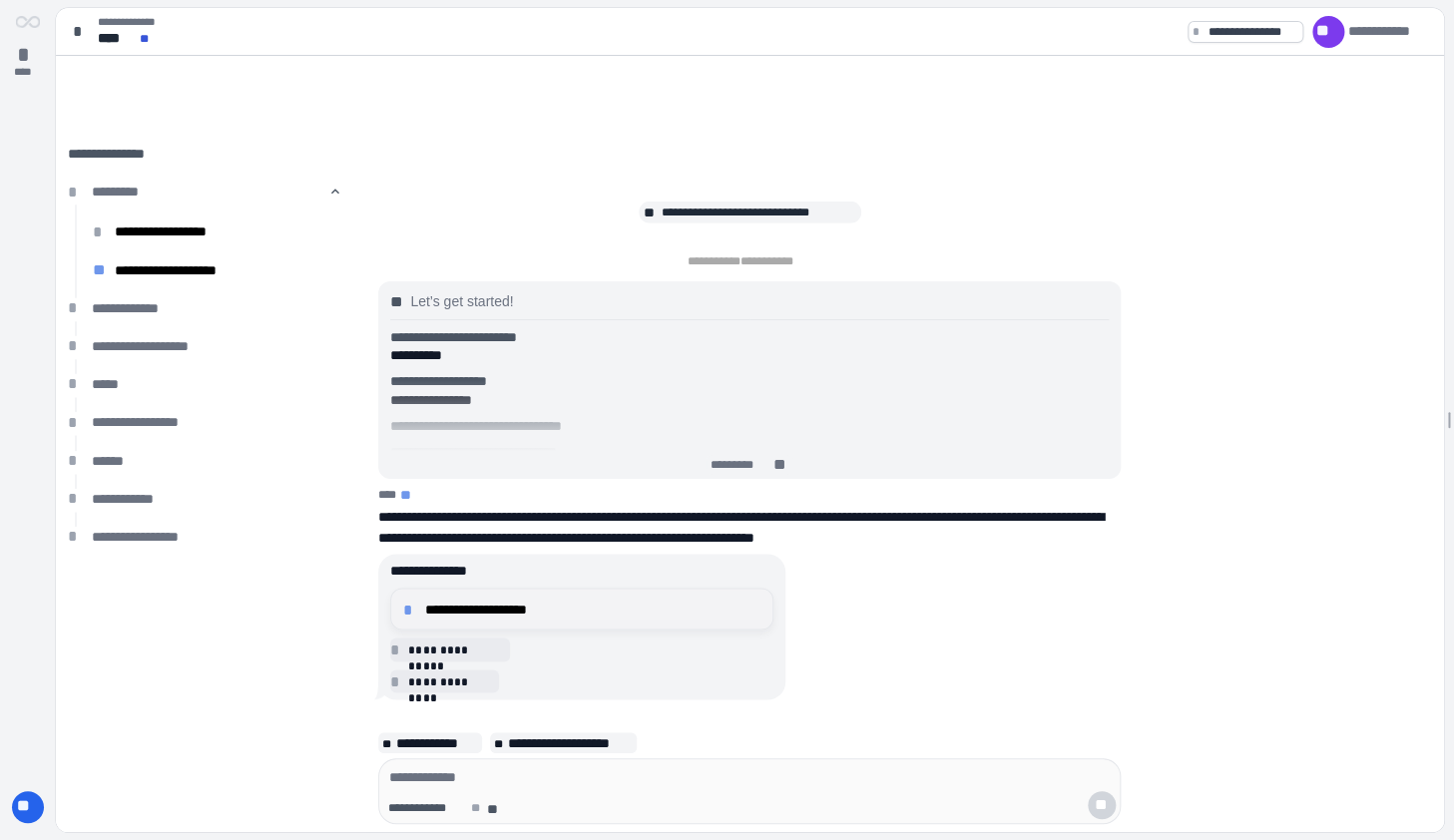 click on "**********" at bounding box center [593, 609] 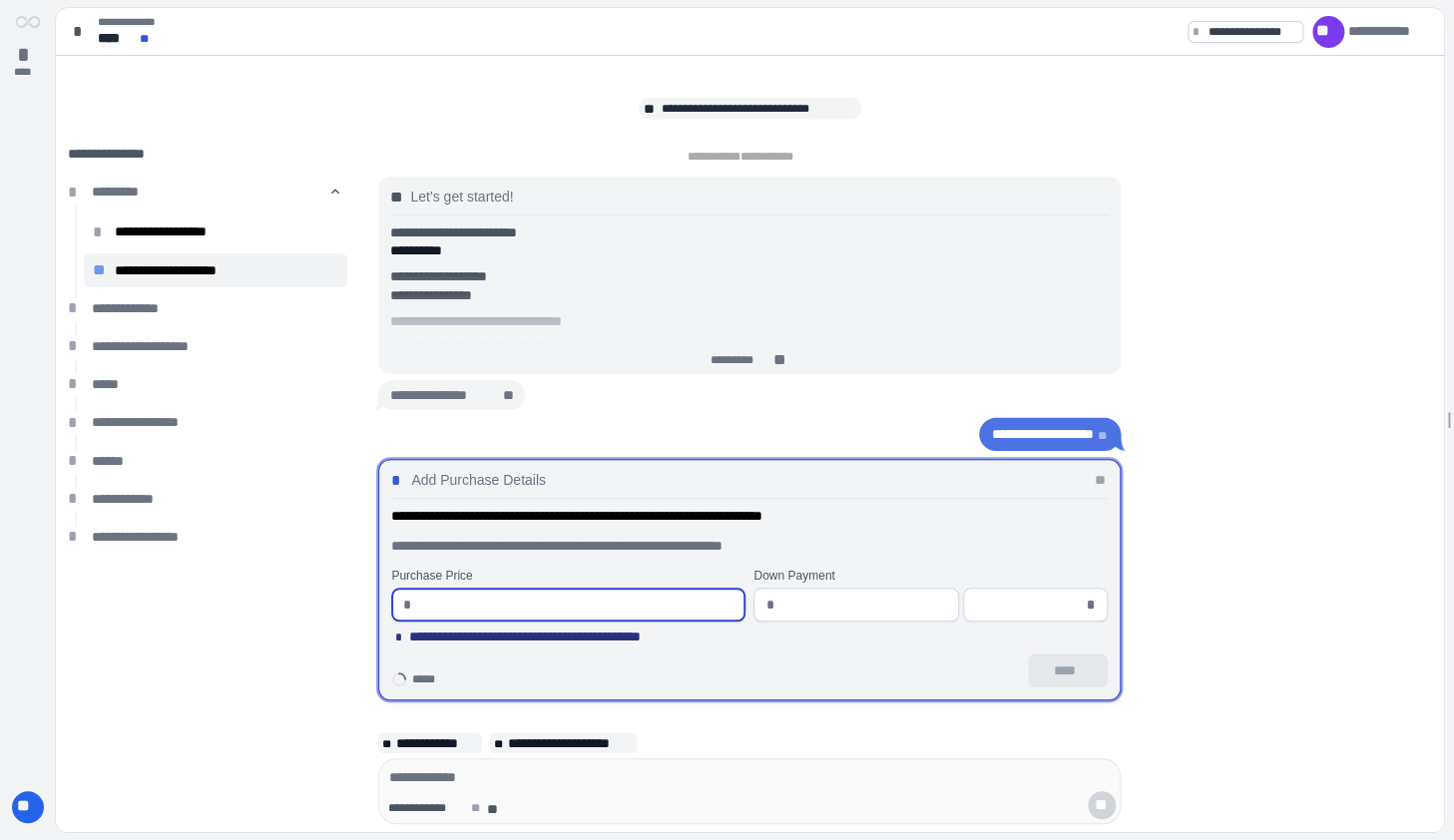 click at bounding box center [577, 605] 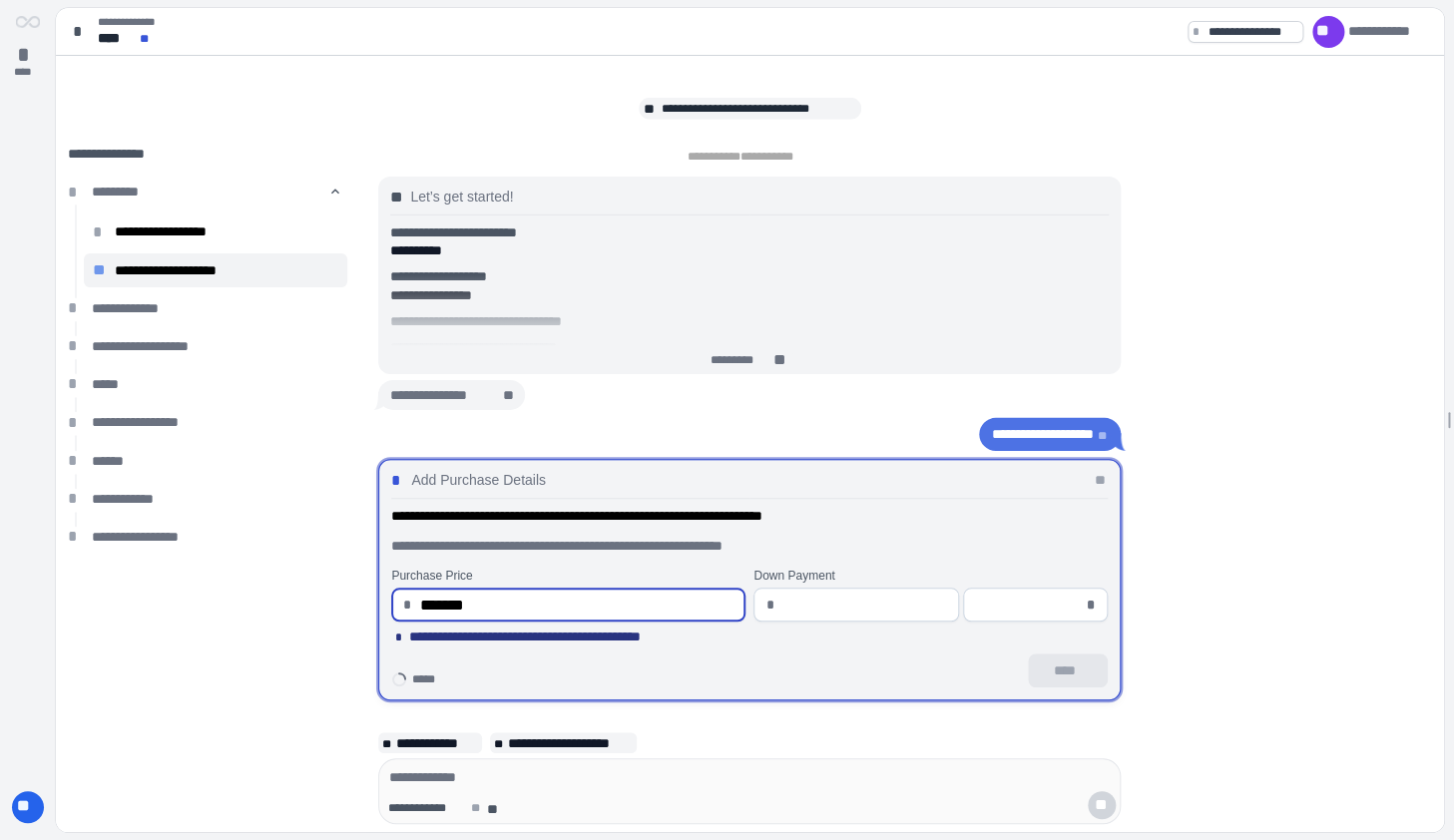 type on "**********" 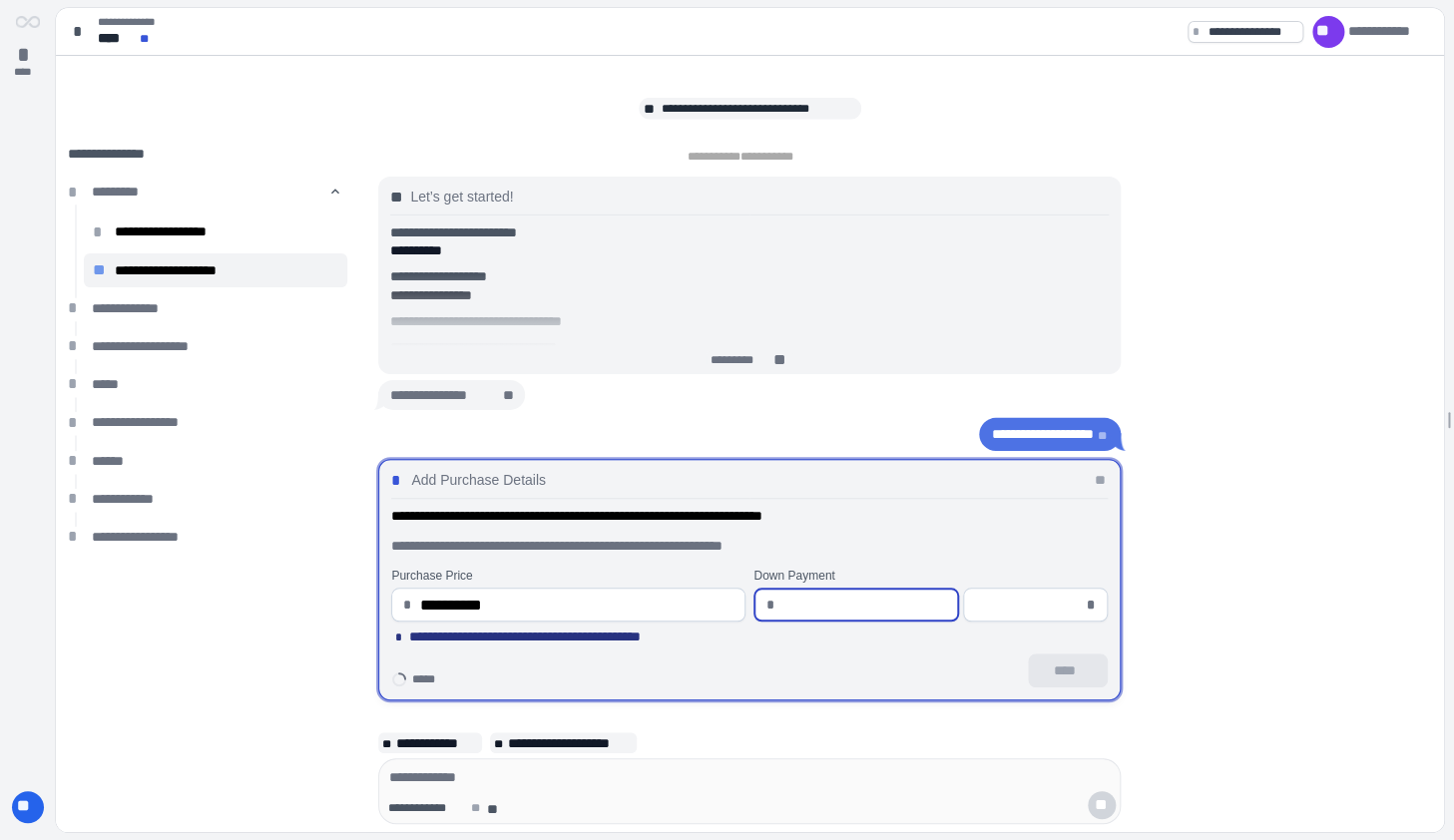 click at bounding box center [1029, 605] 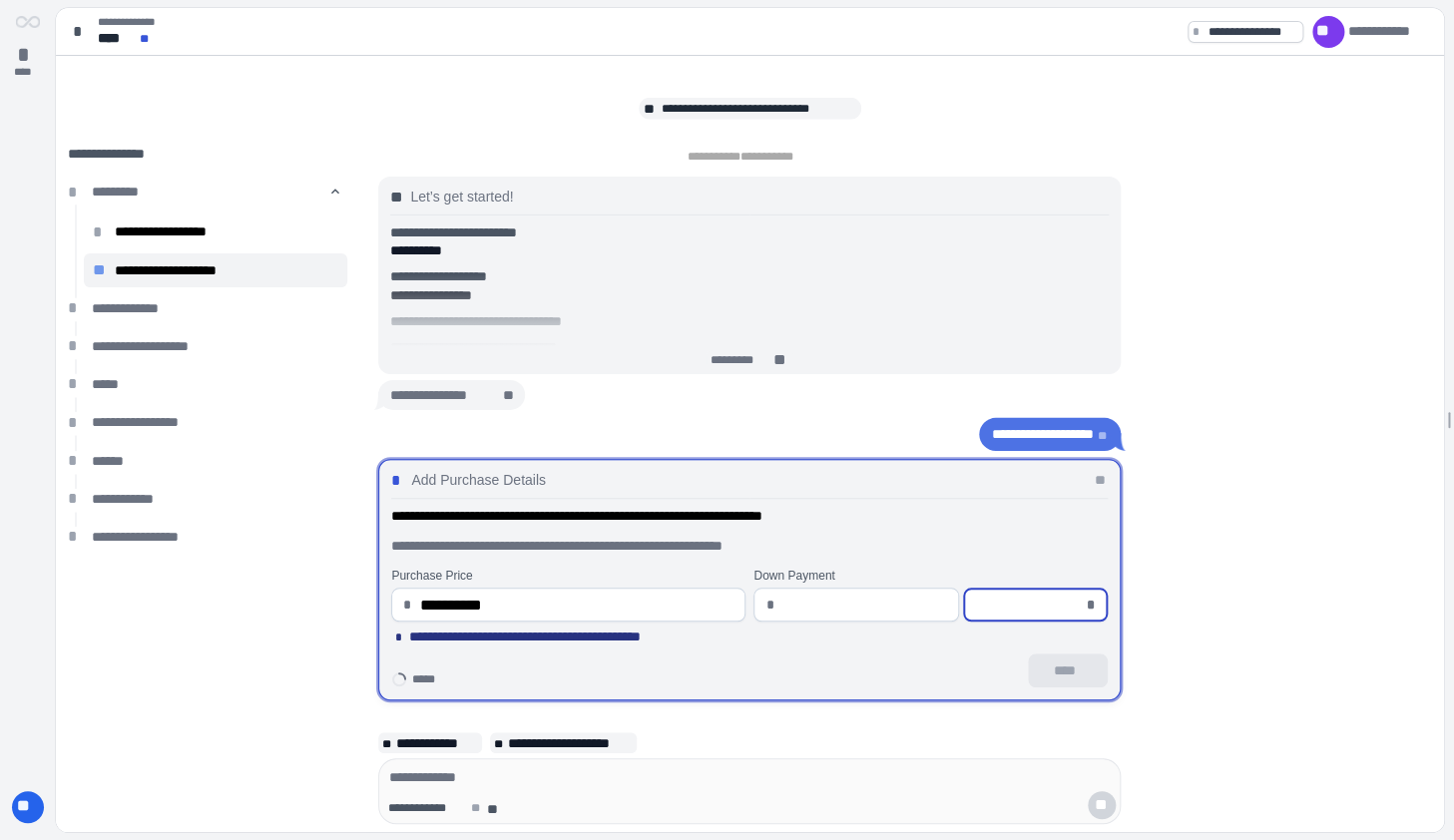 type on "********" 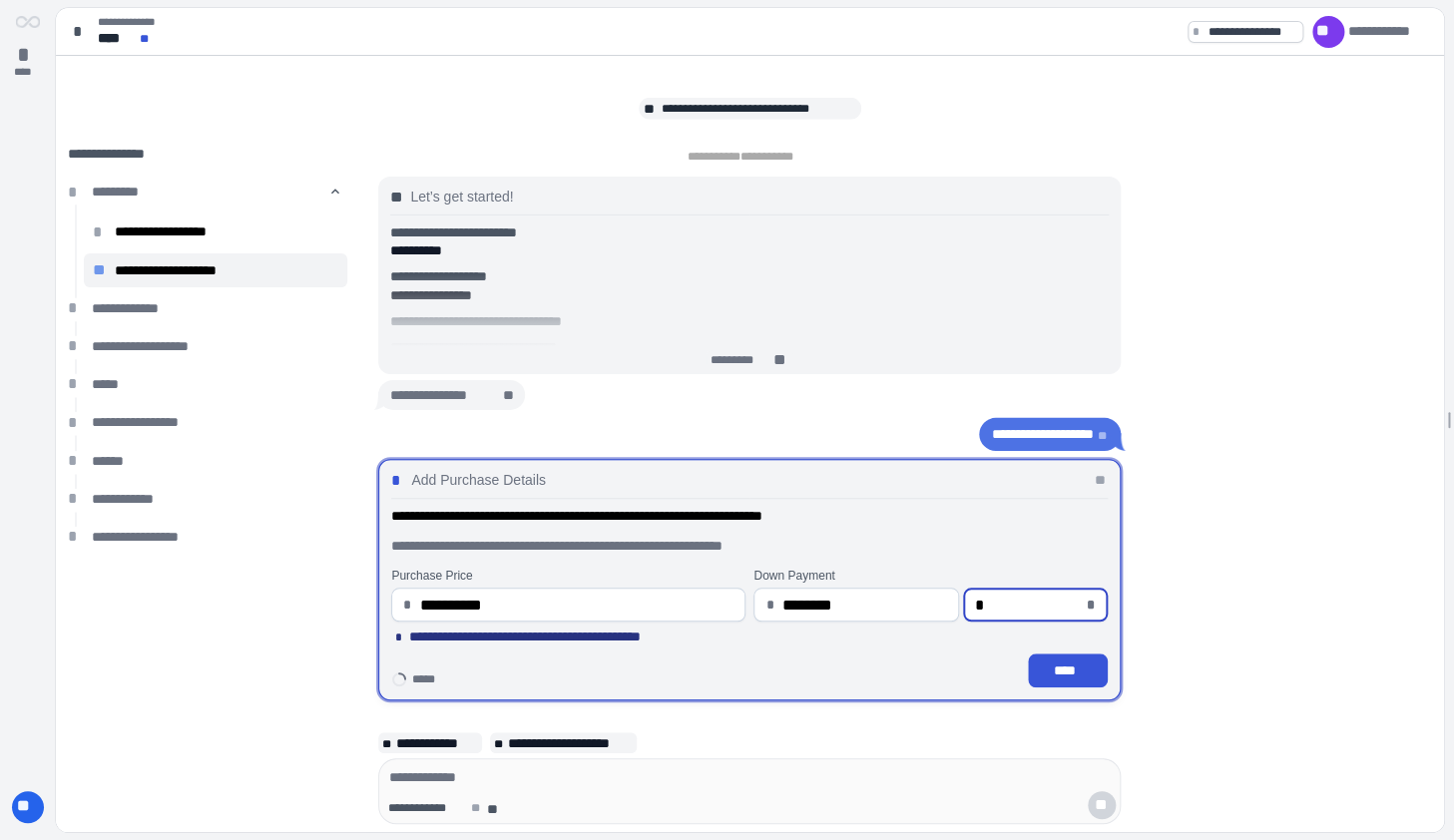 type on "*********" 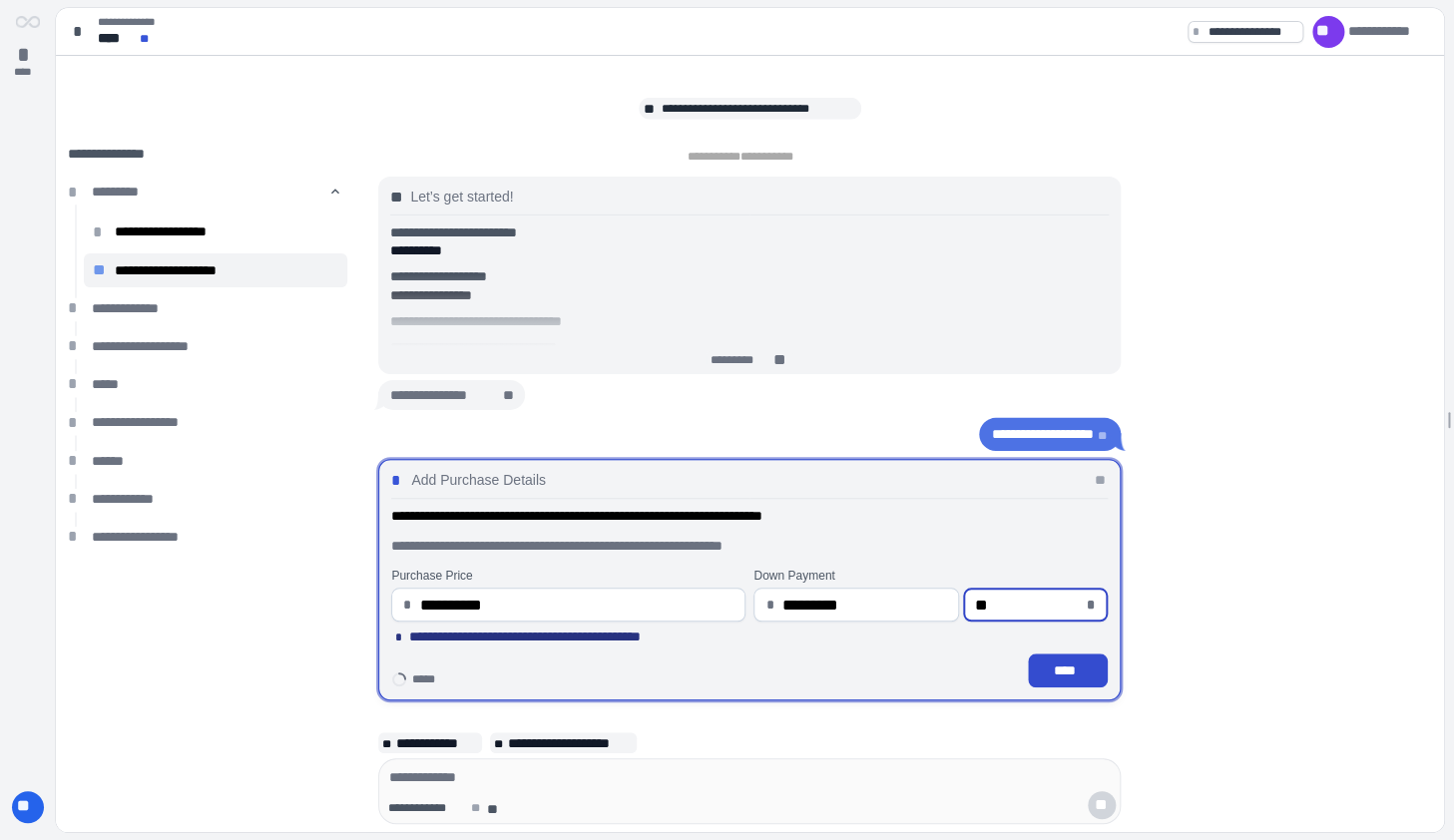 type on "******" 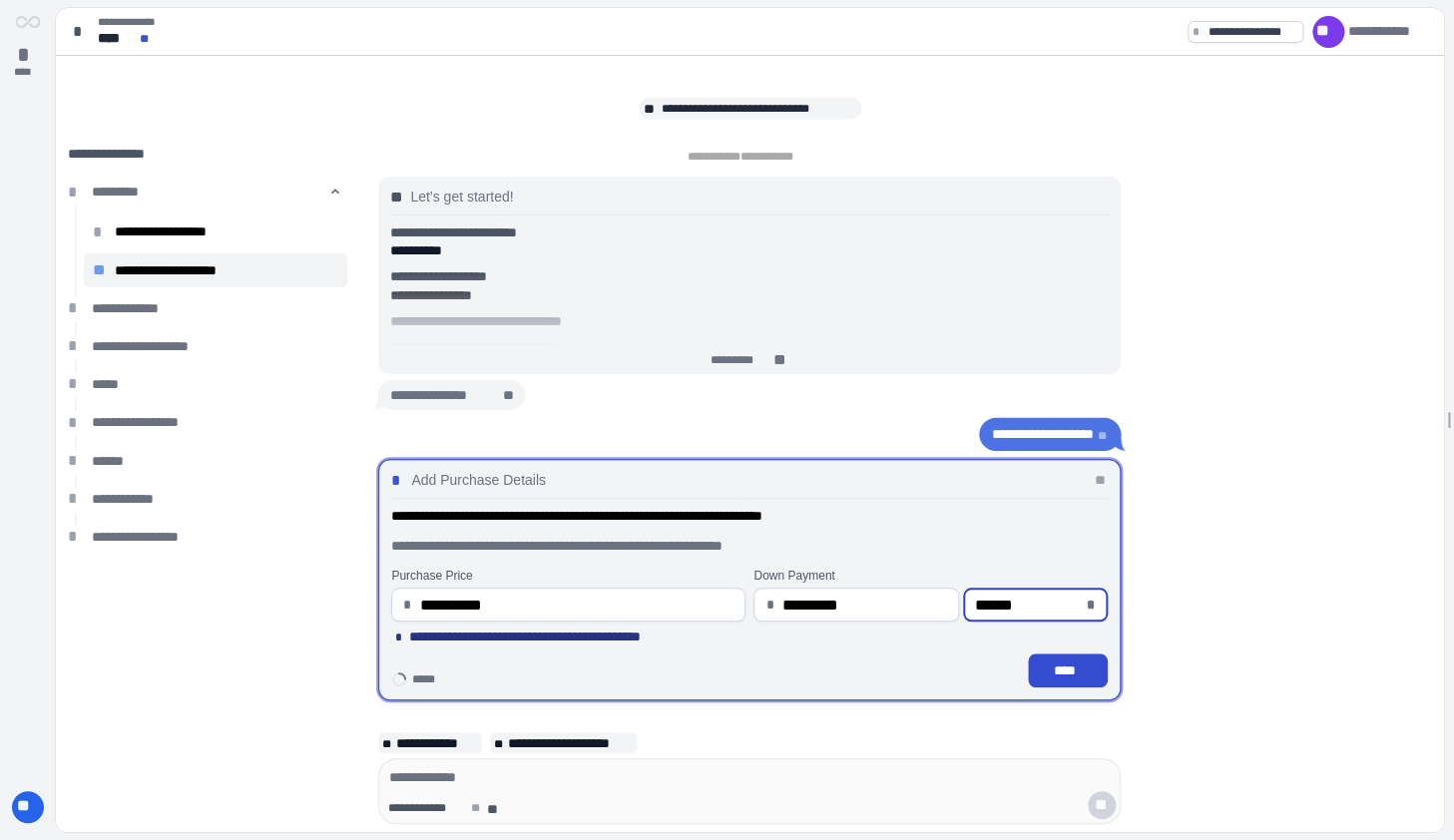 click on "****" at bounding box center [1068, 670] 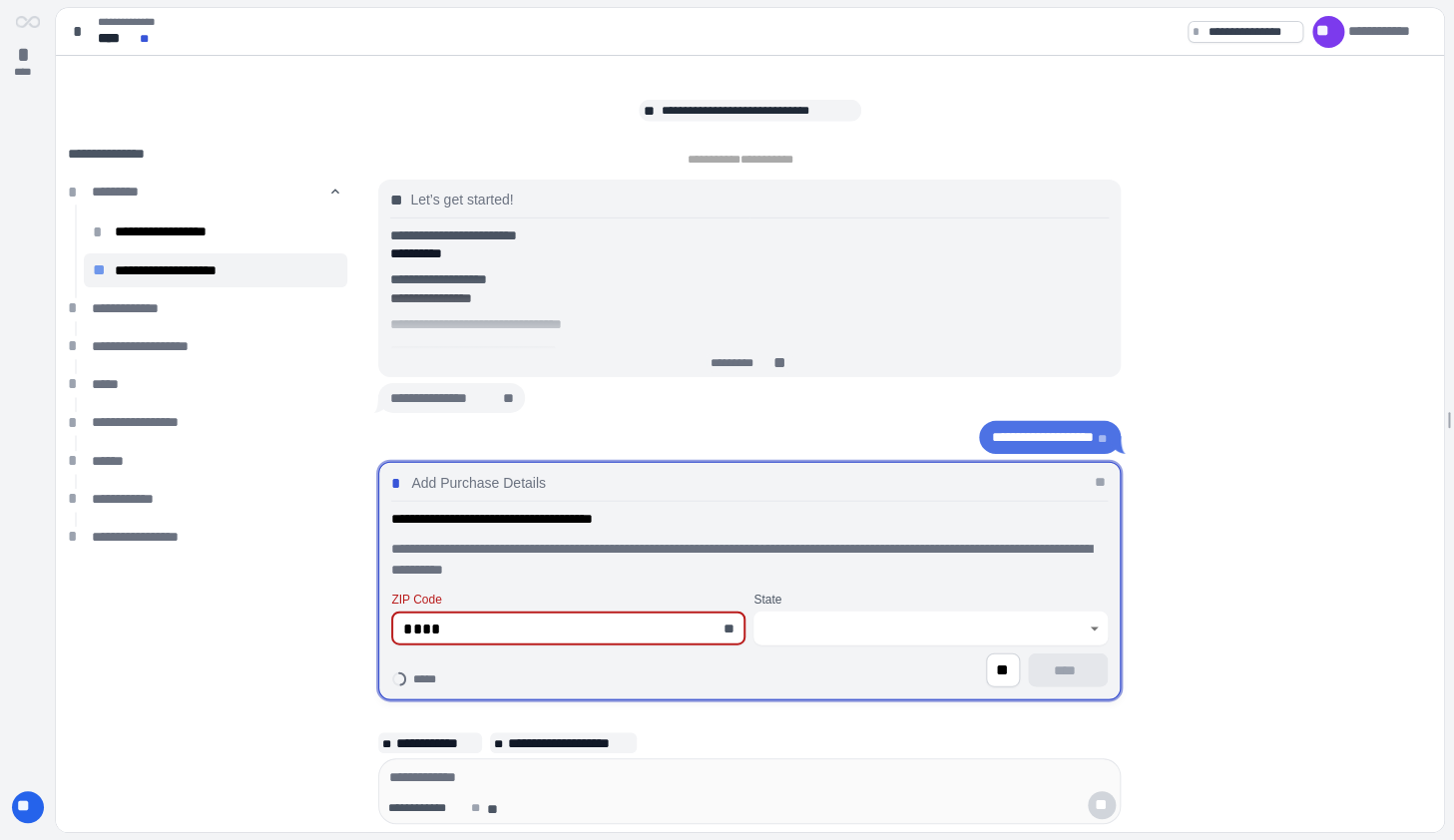 type on "*****" 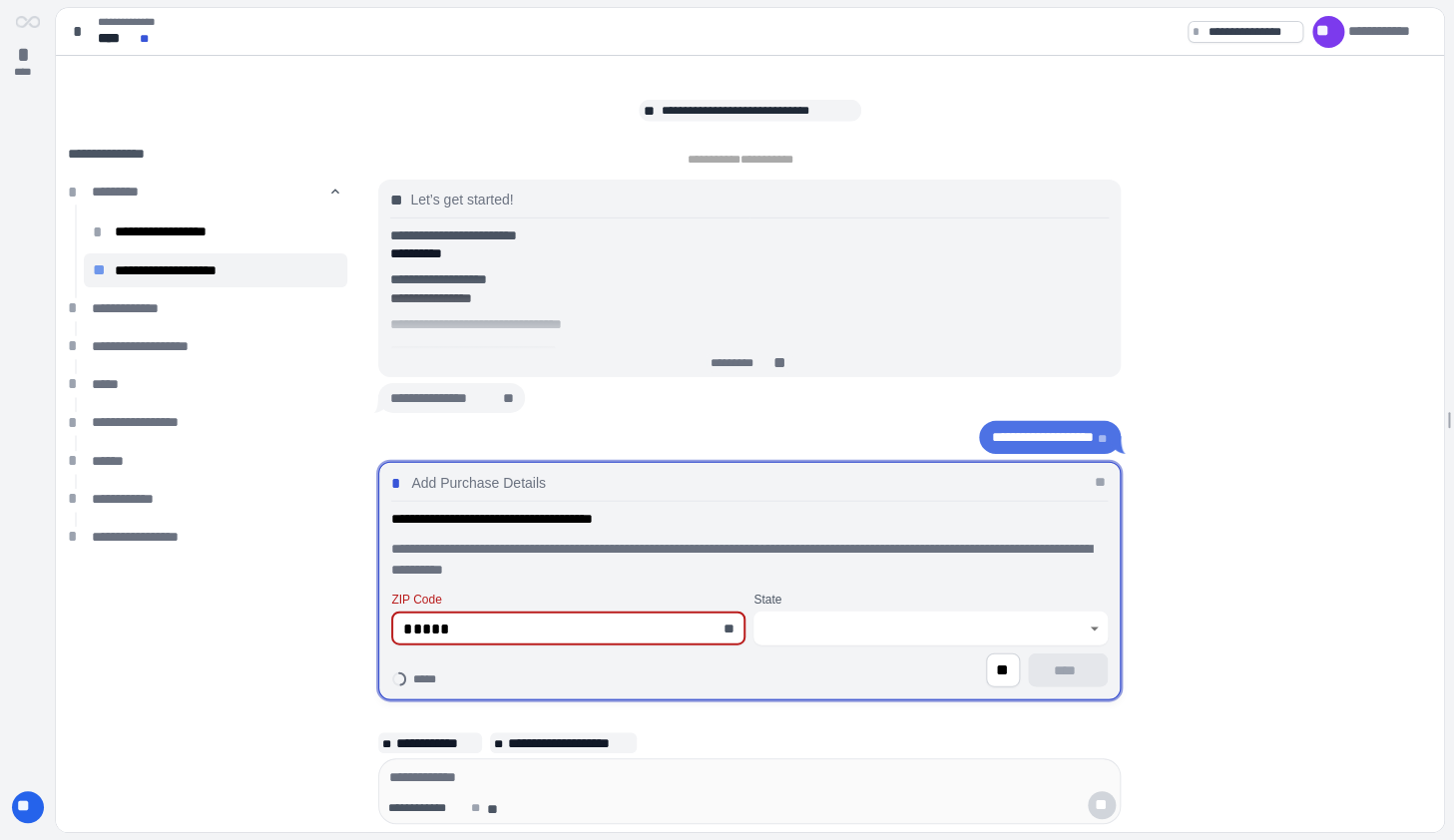 type on "********" 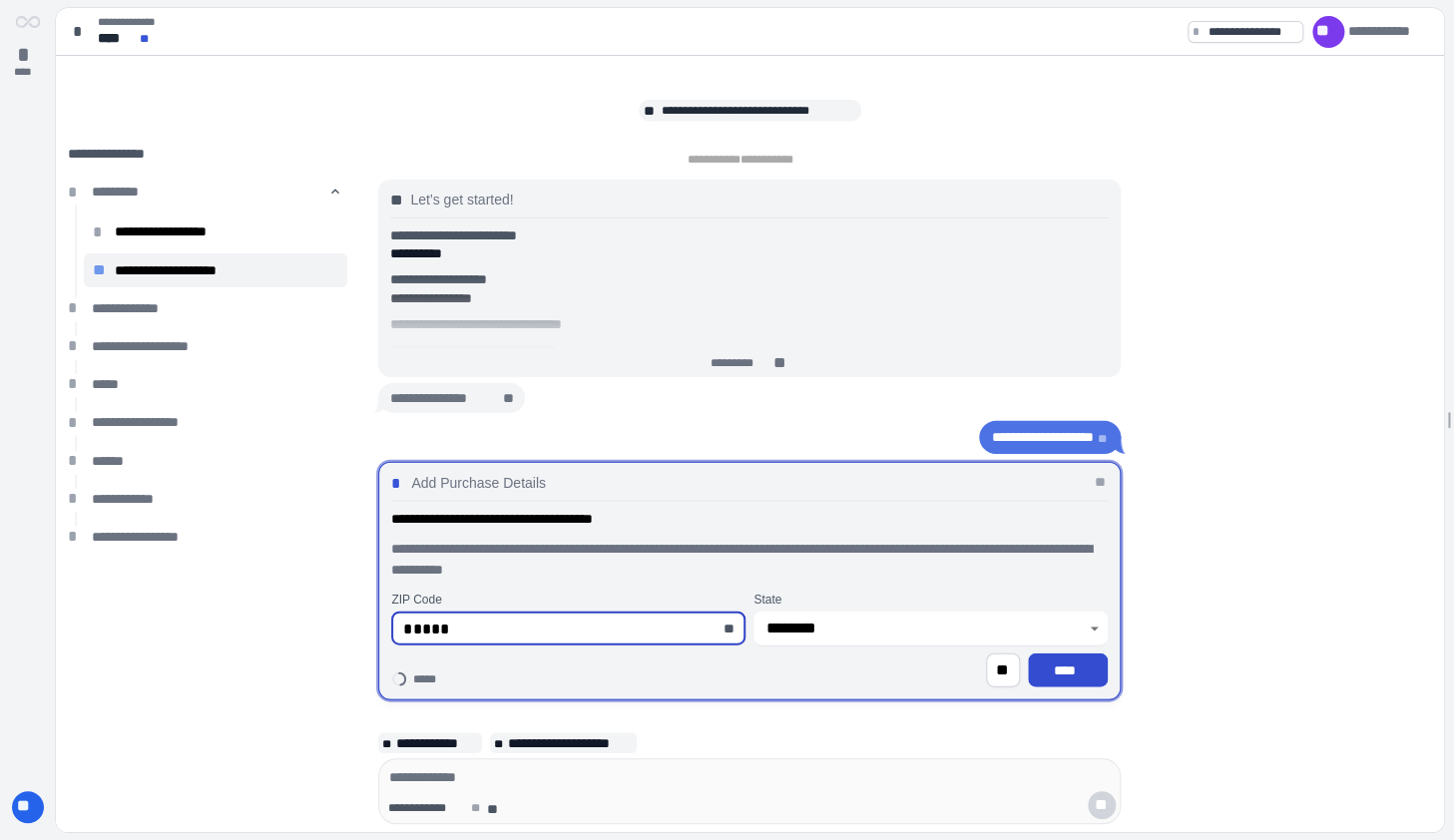 type on "*****" 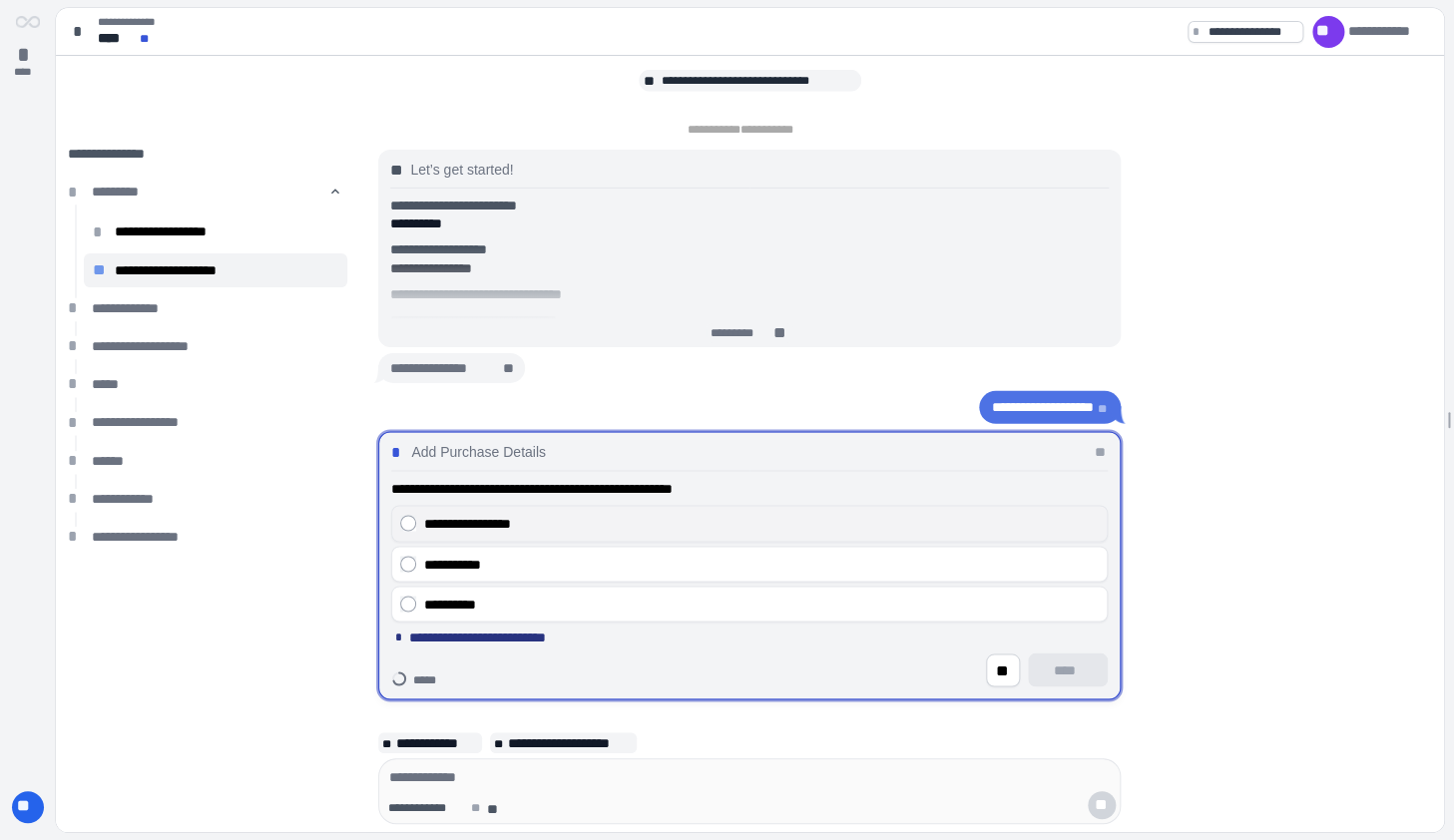 click on "**********" at bounding box center [761, 524] 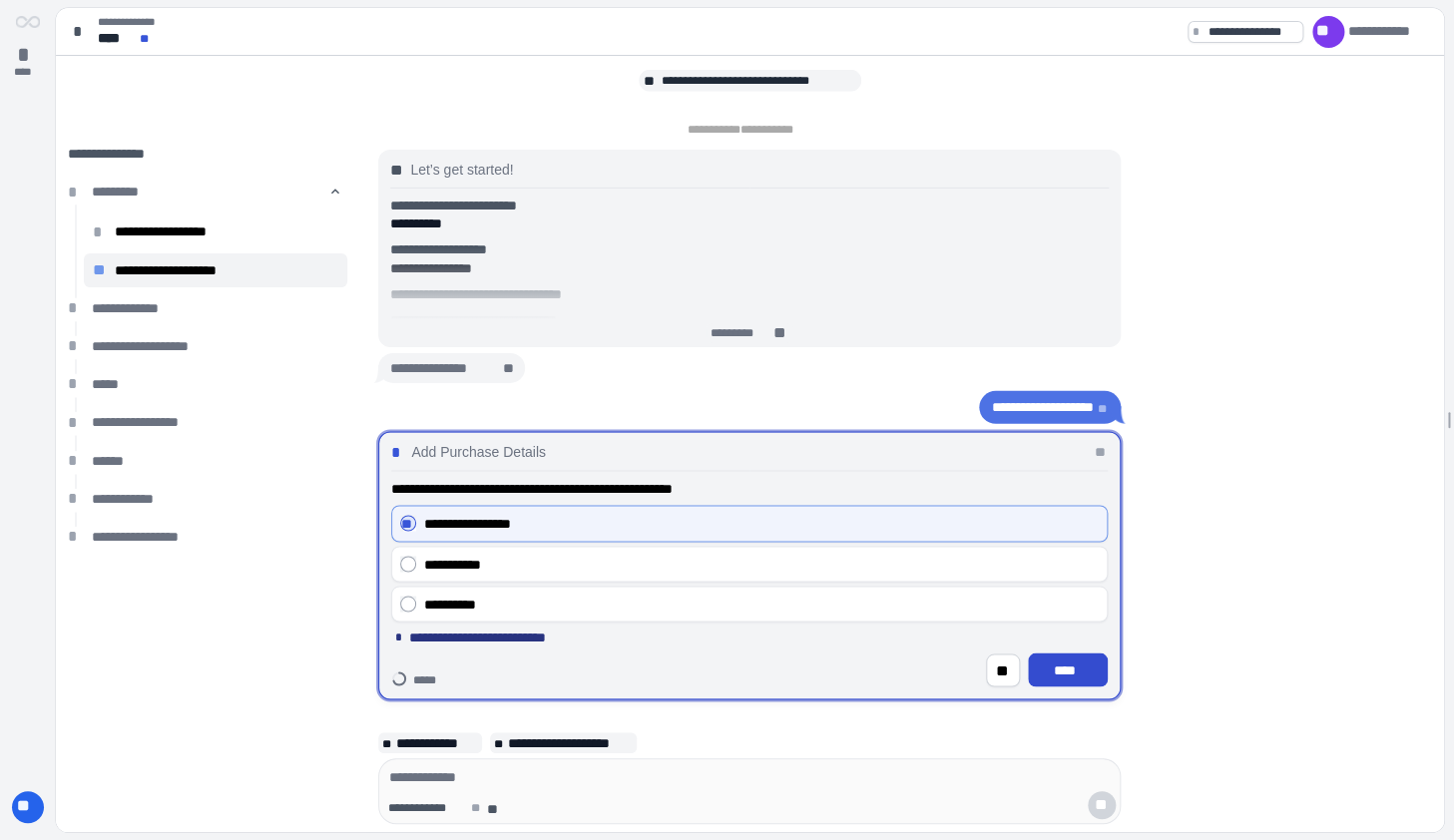 click on "****" at bounding box center [1068, 670] 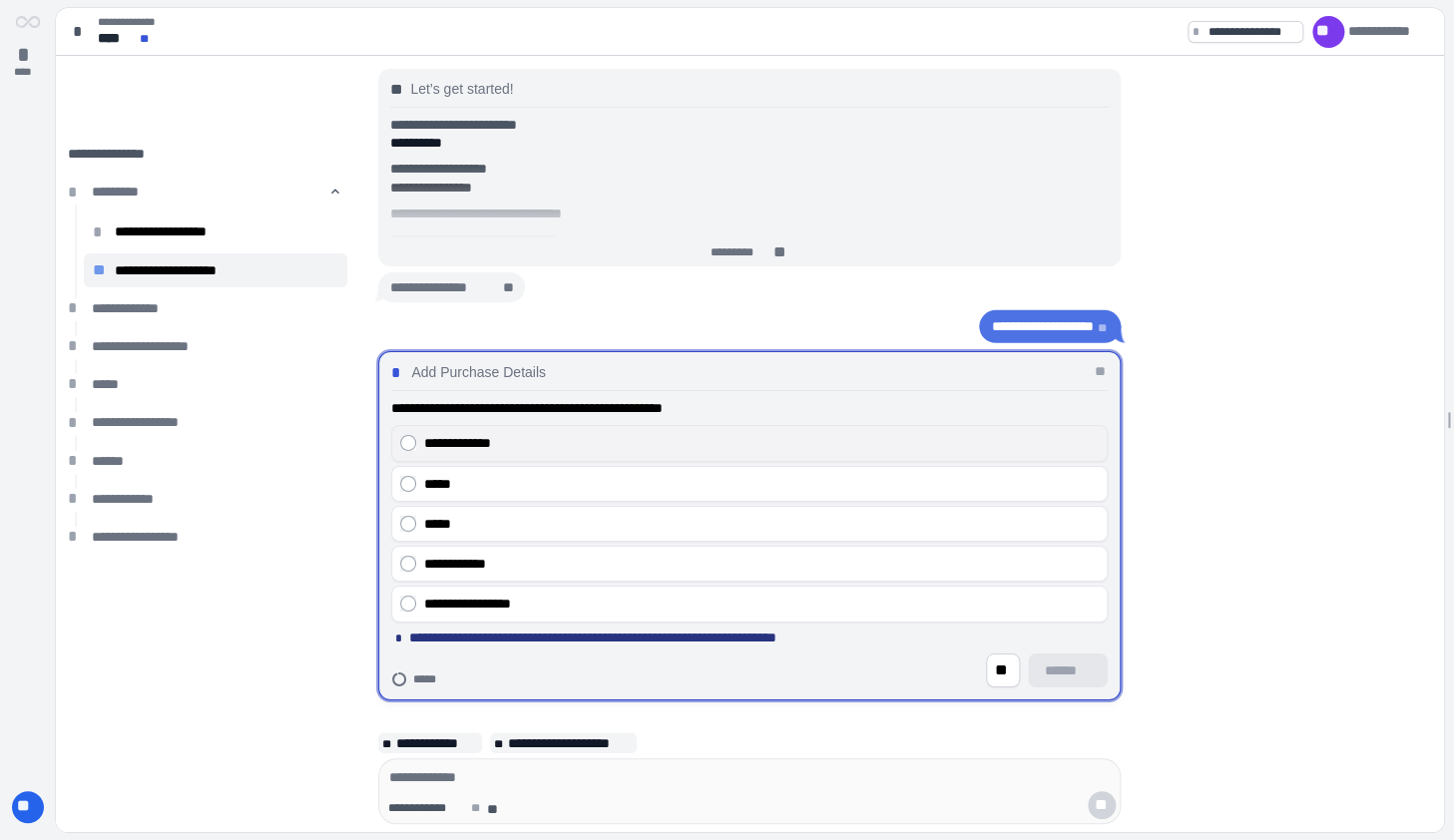 click on "**********" at bounding box center [761, 443] 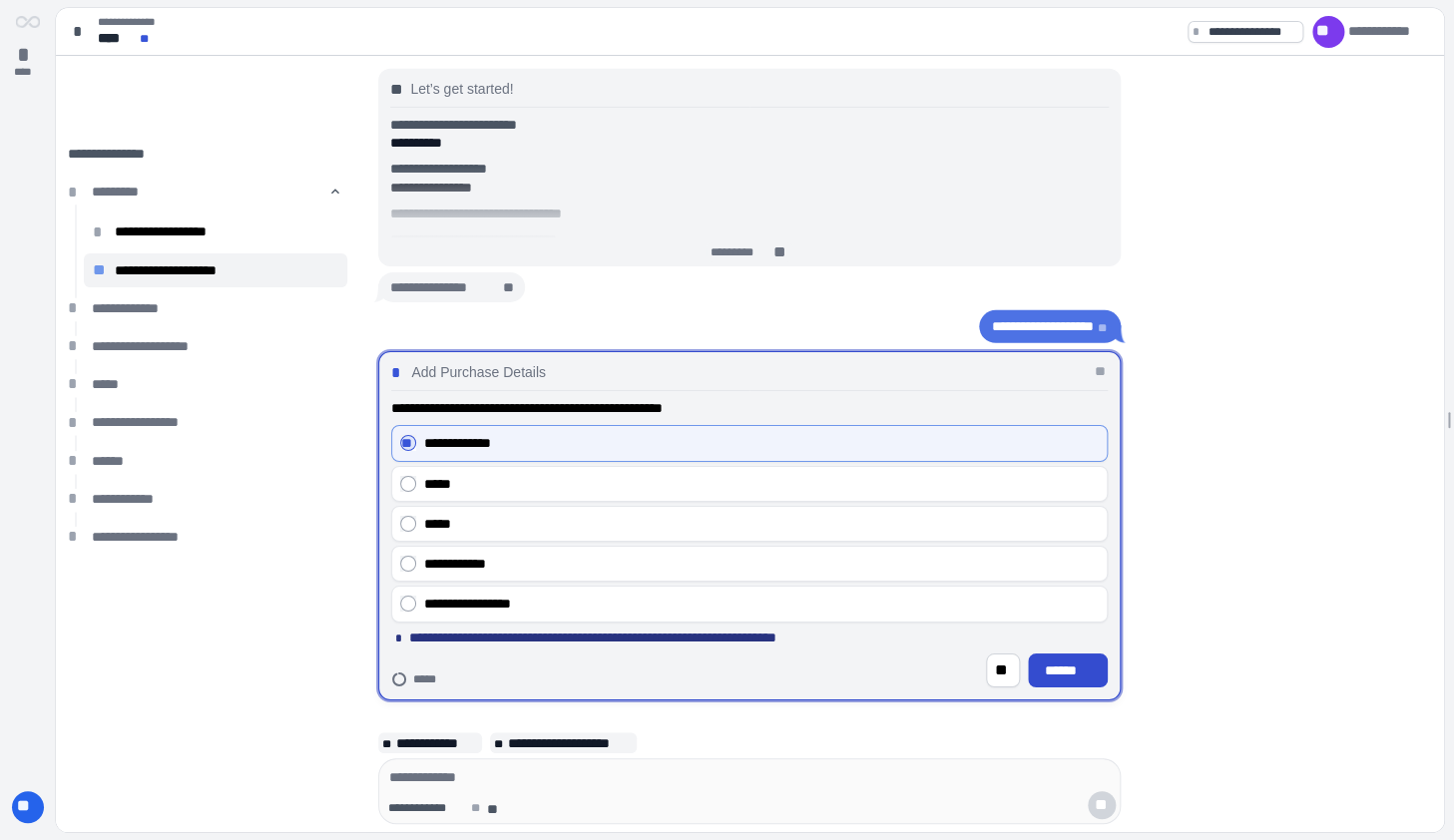 click on "******" at bounding box center [1068, 670] 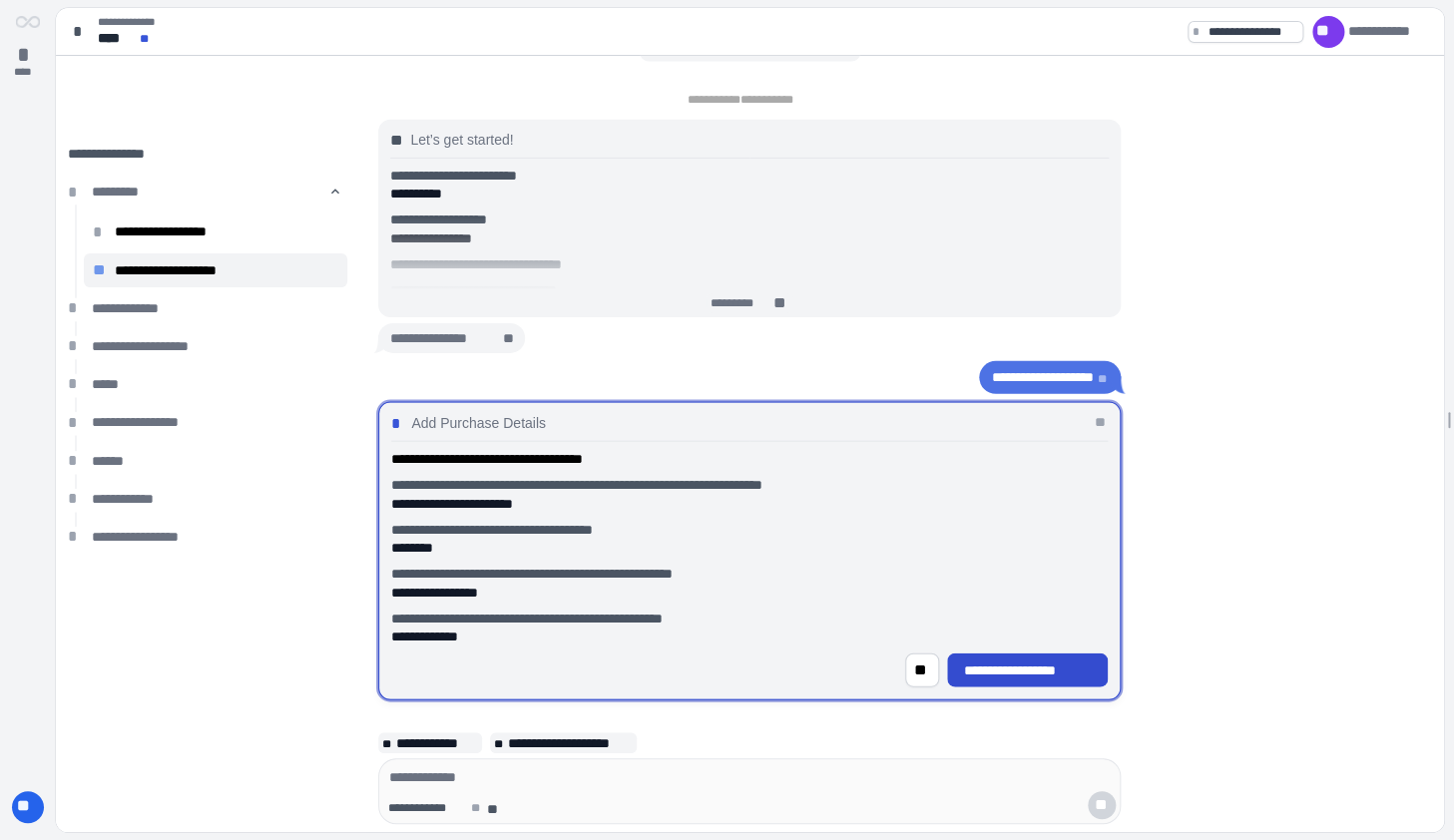 click on "**********" at bounding box center [1028, 670] 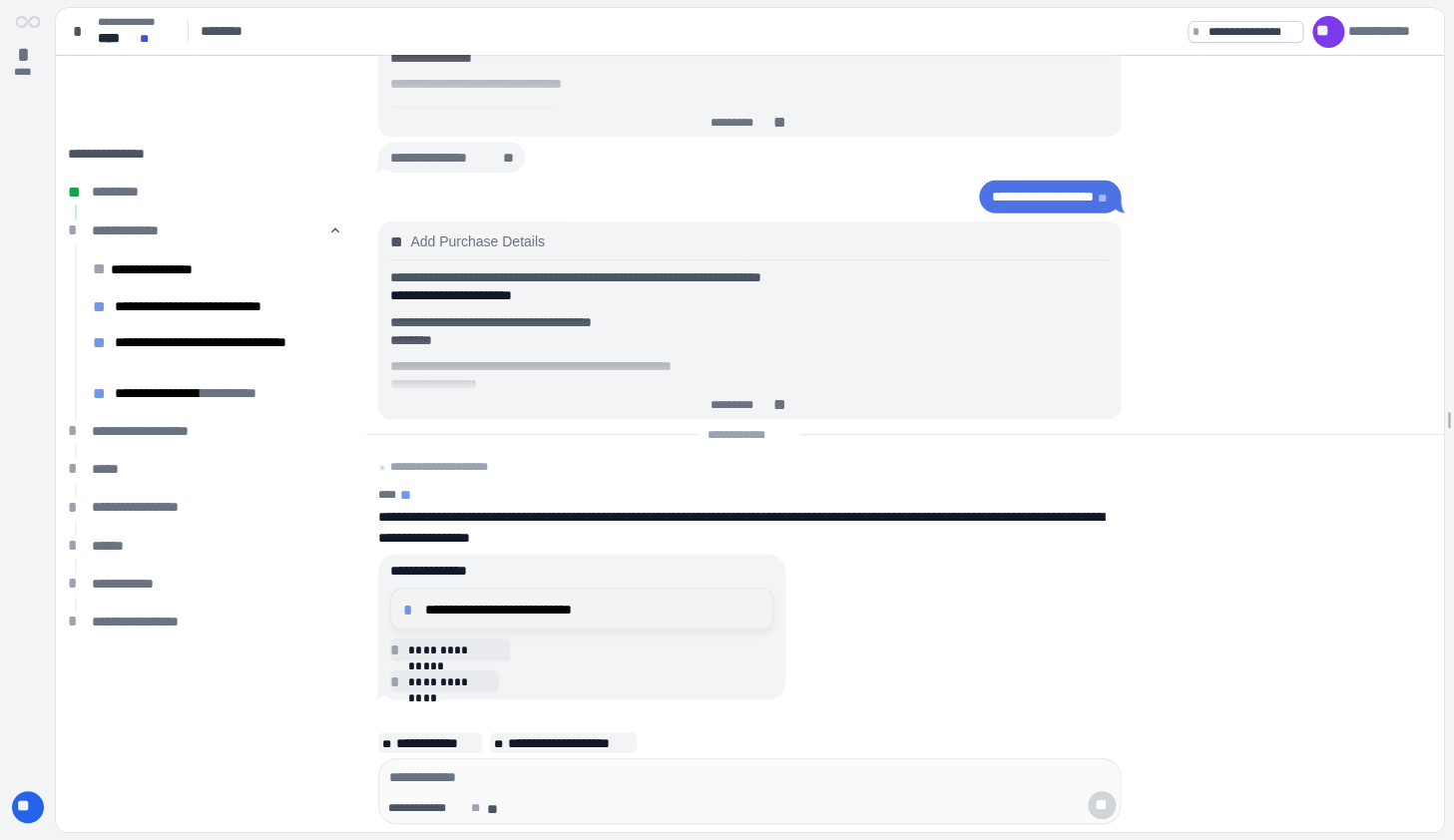 click on "**********" at bounding box center (593, 609) 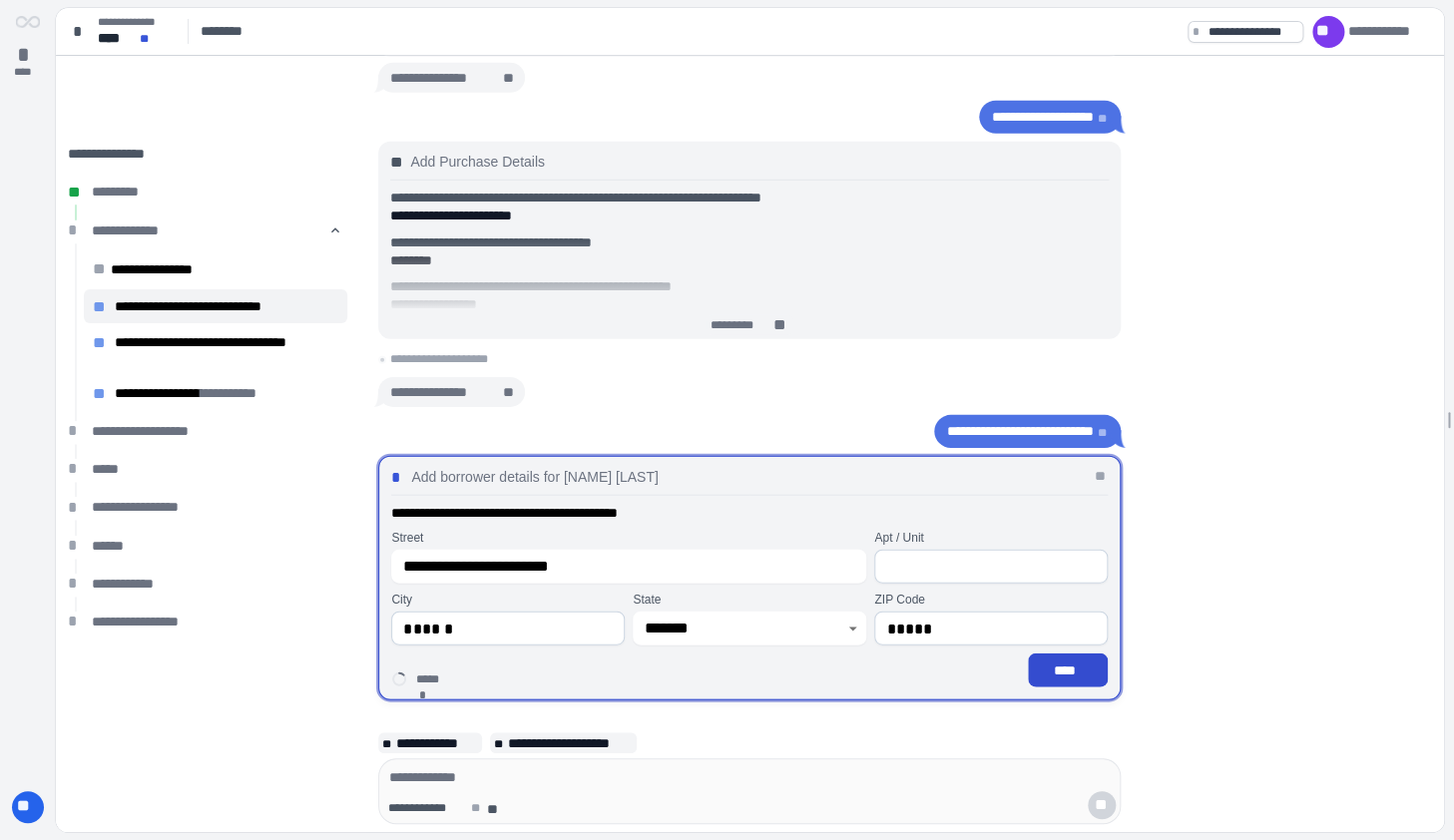 click on "****" at bounding box center (1068, 670) 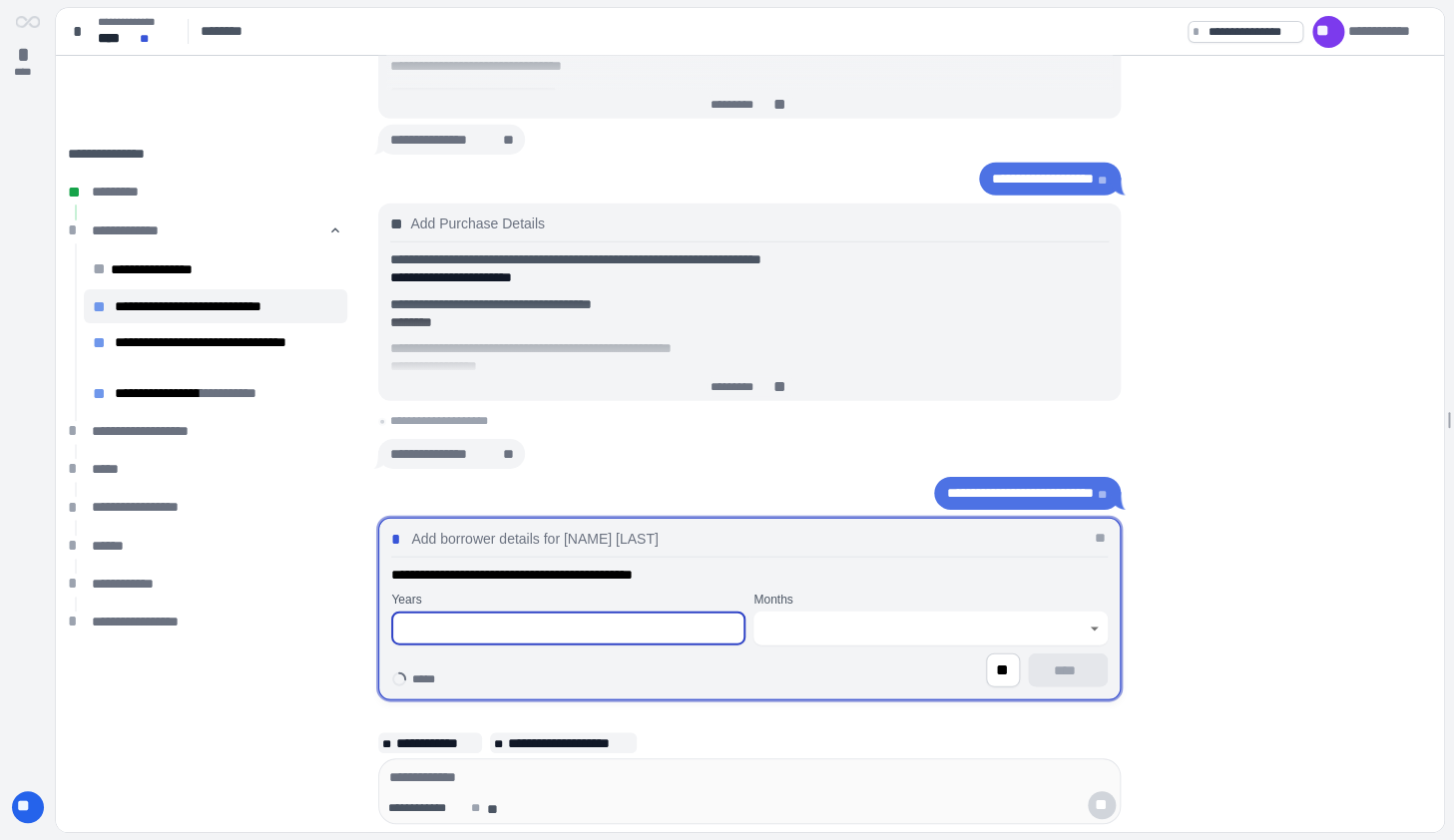 click at bounding box center (568, 629) 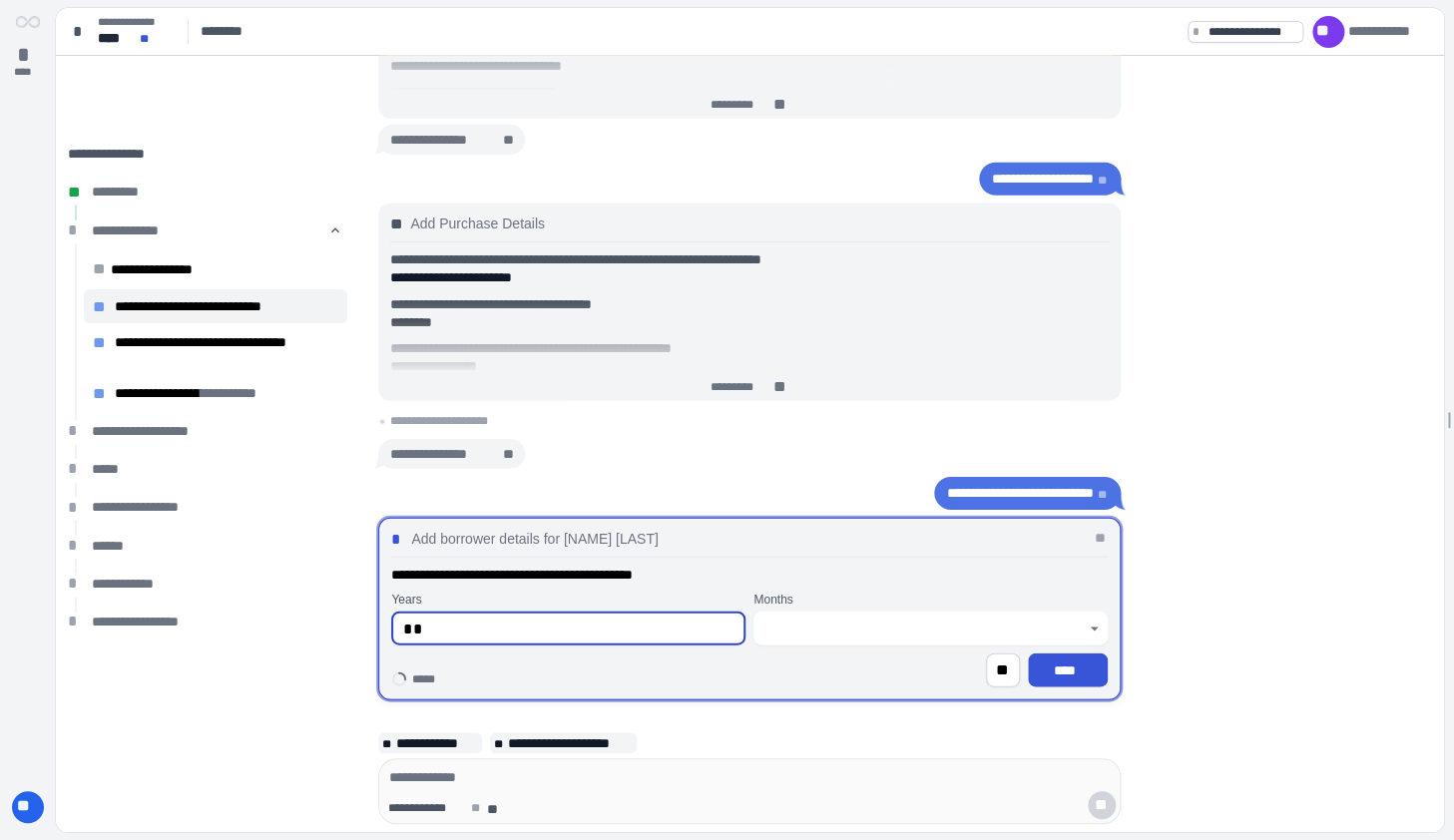 type on "**" 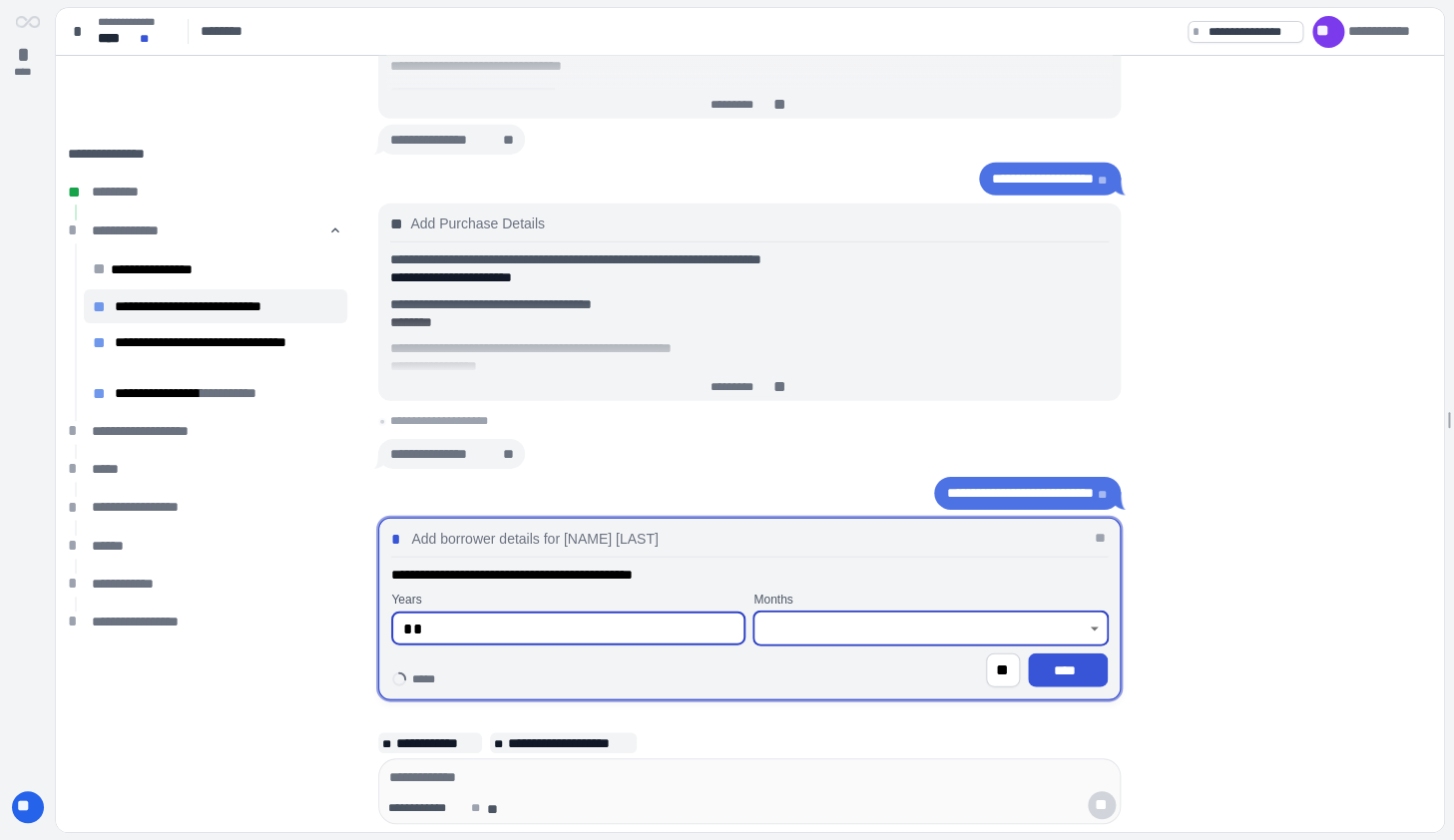 click at bounding box center (919, 629) 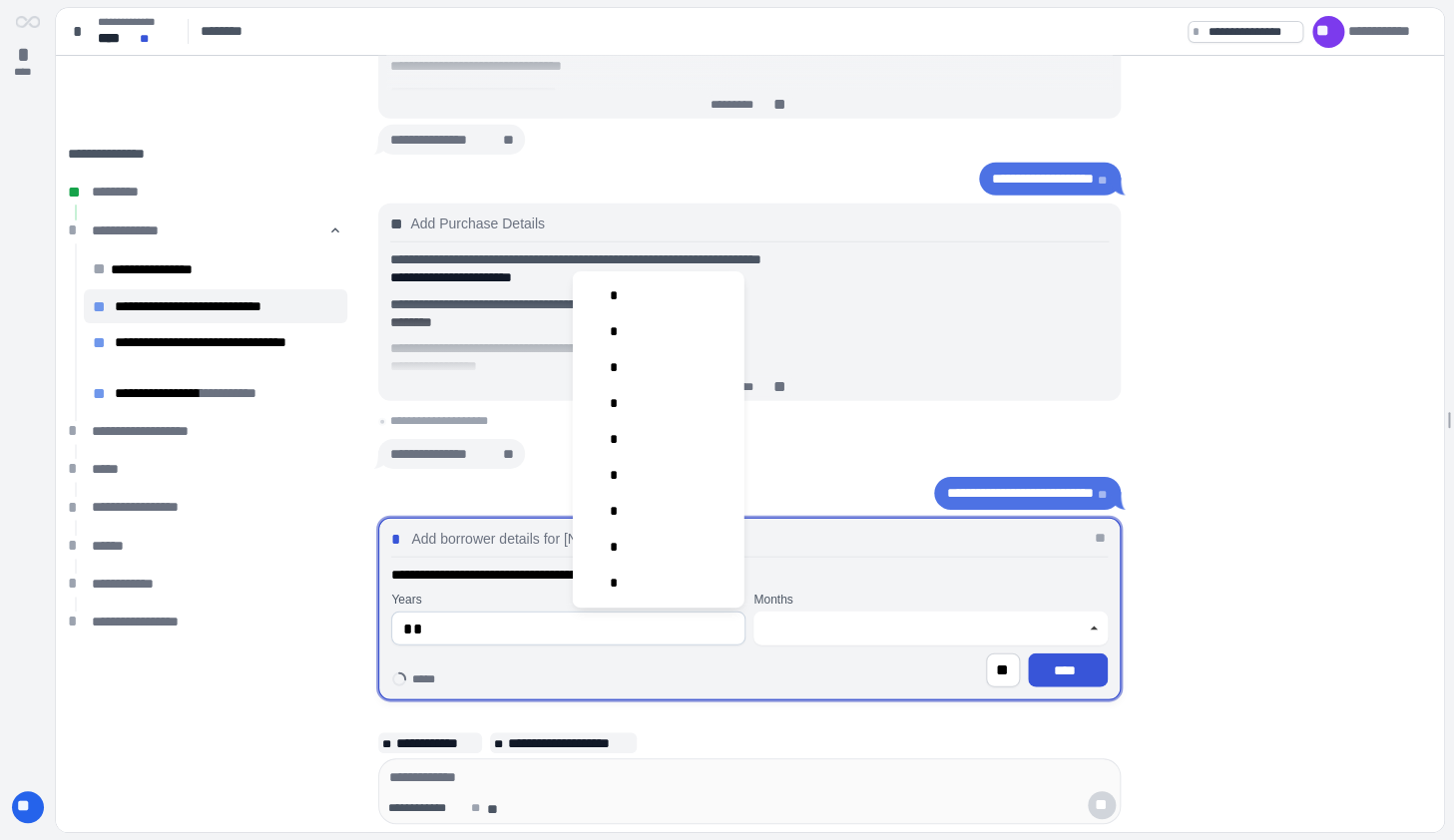 type on "*" 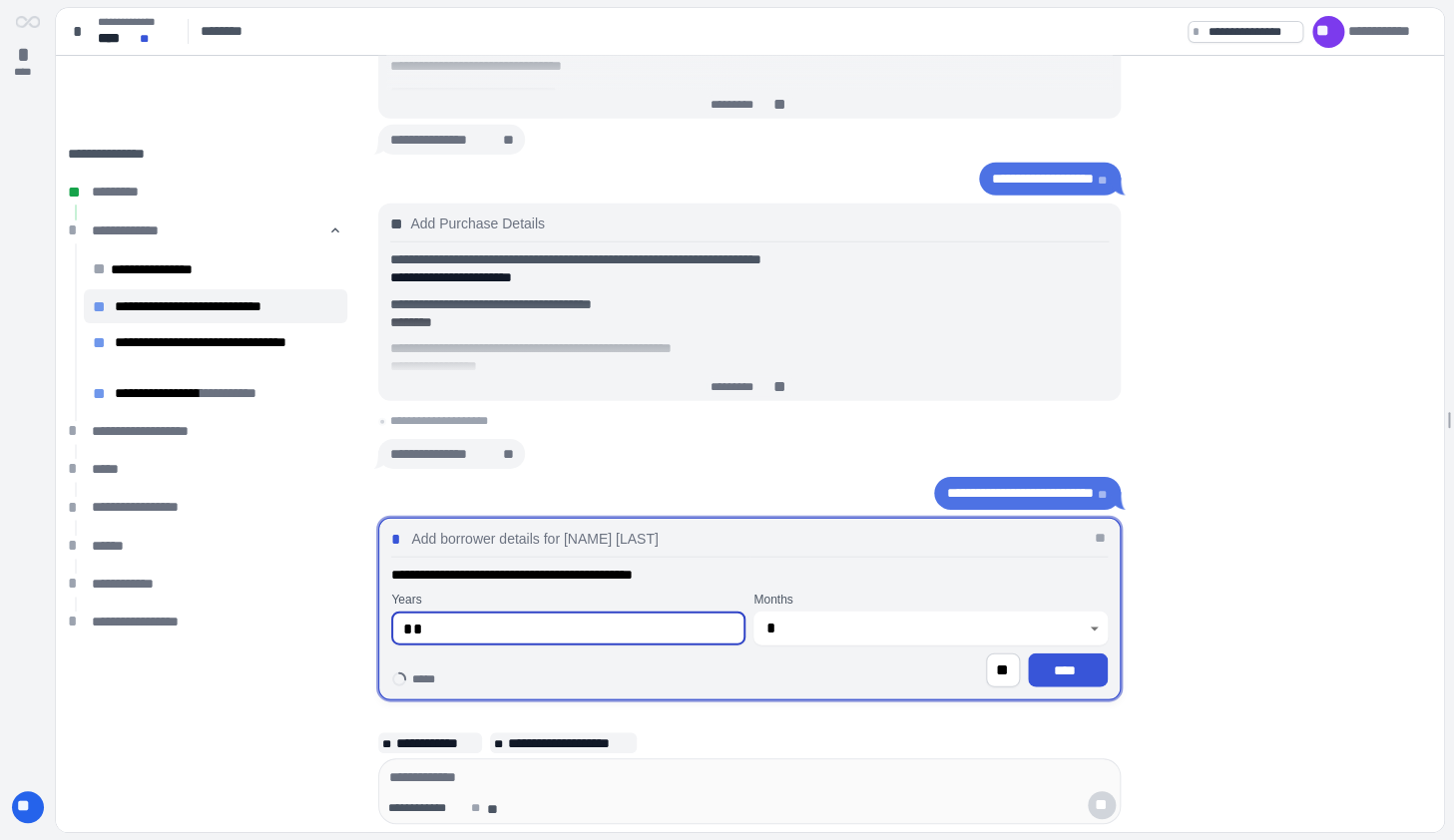 click on "**" at bounding box center (568, 629) 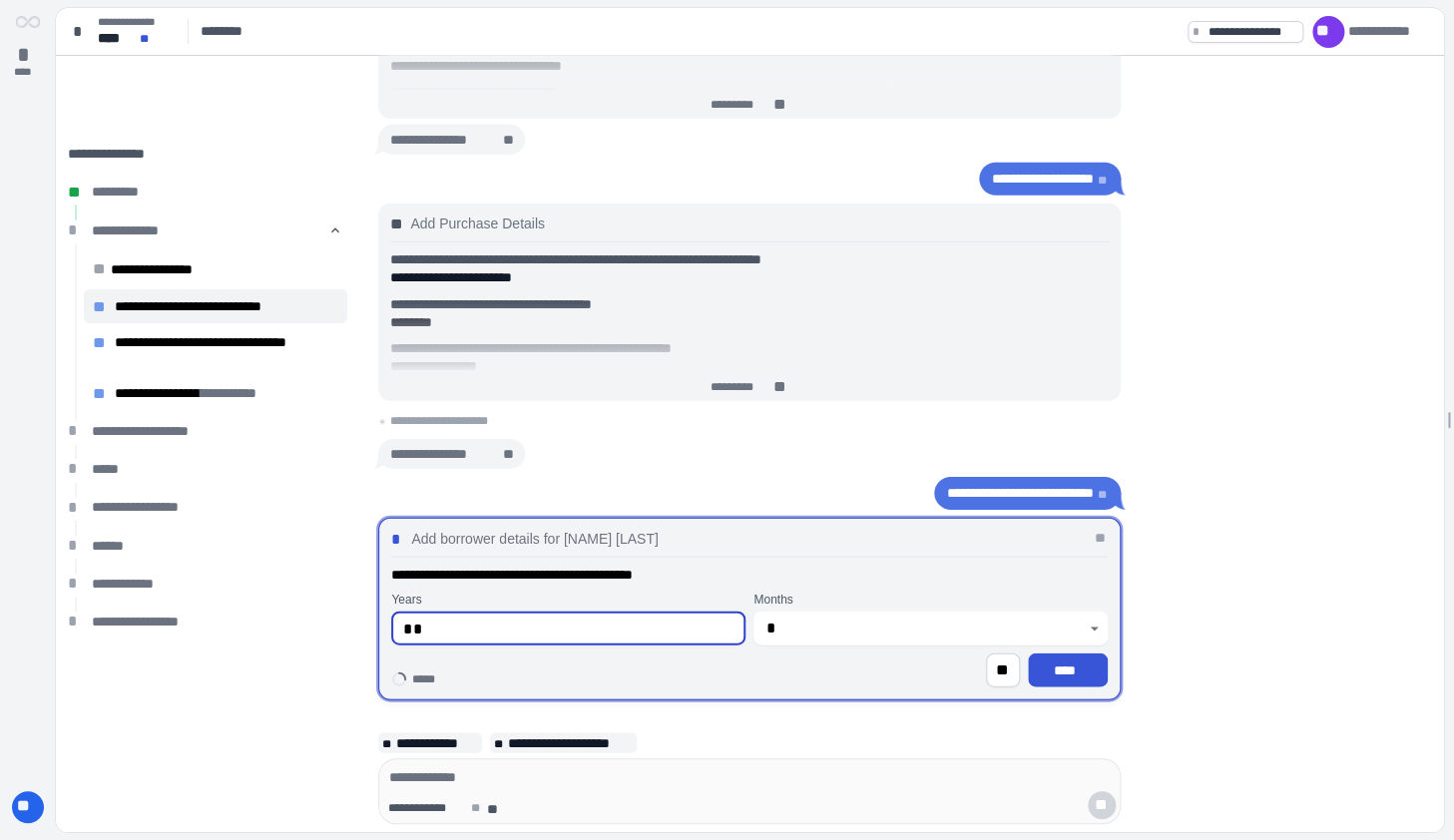 type on "**" 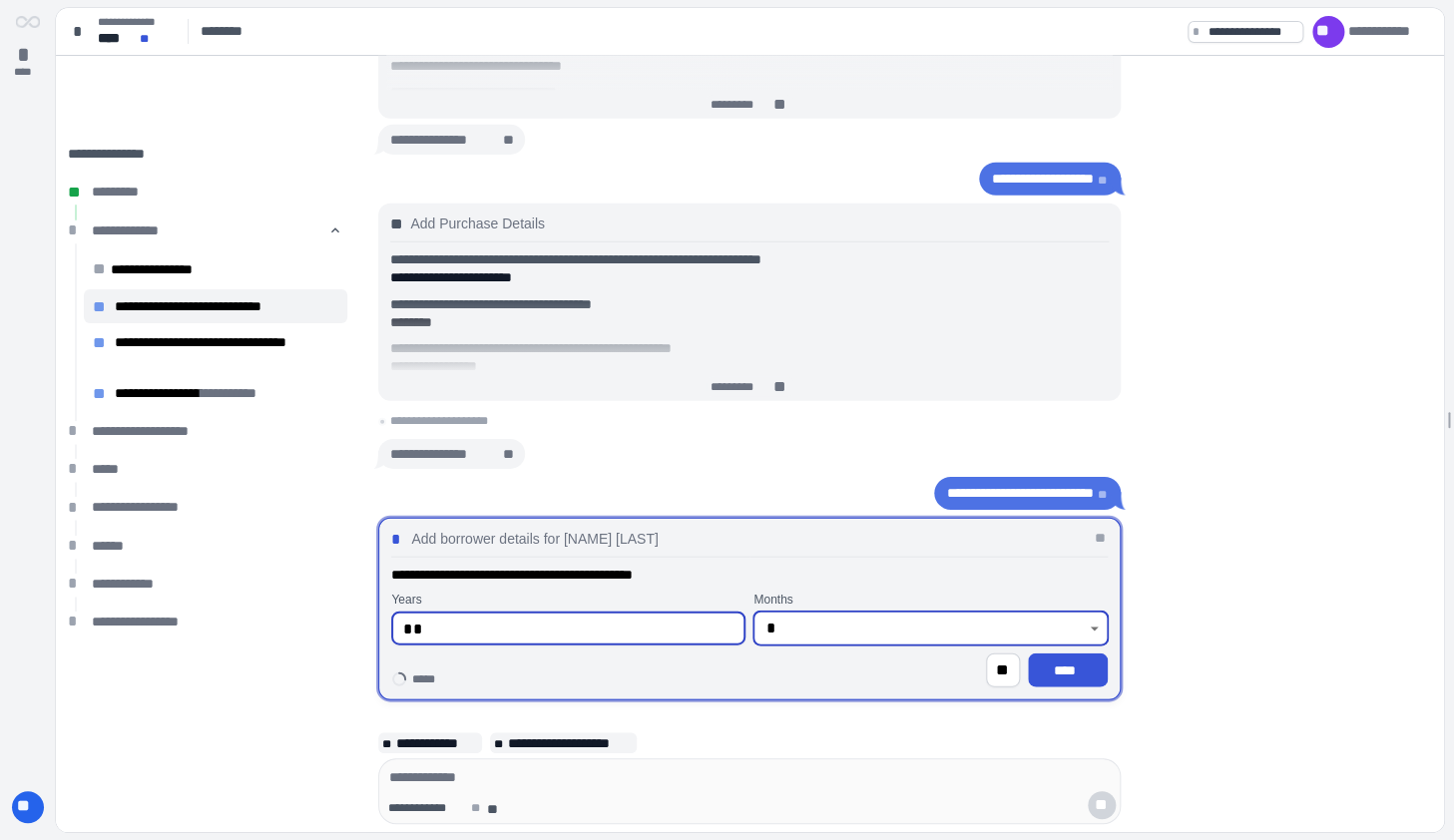 click on "*" at bounding box center (919, 629) 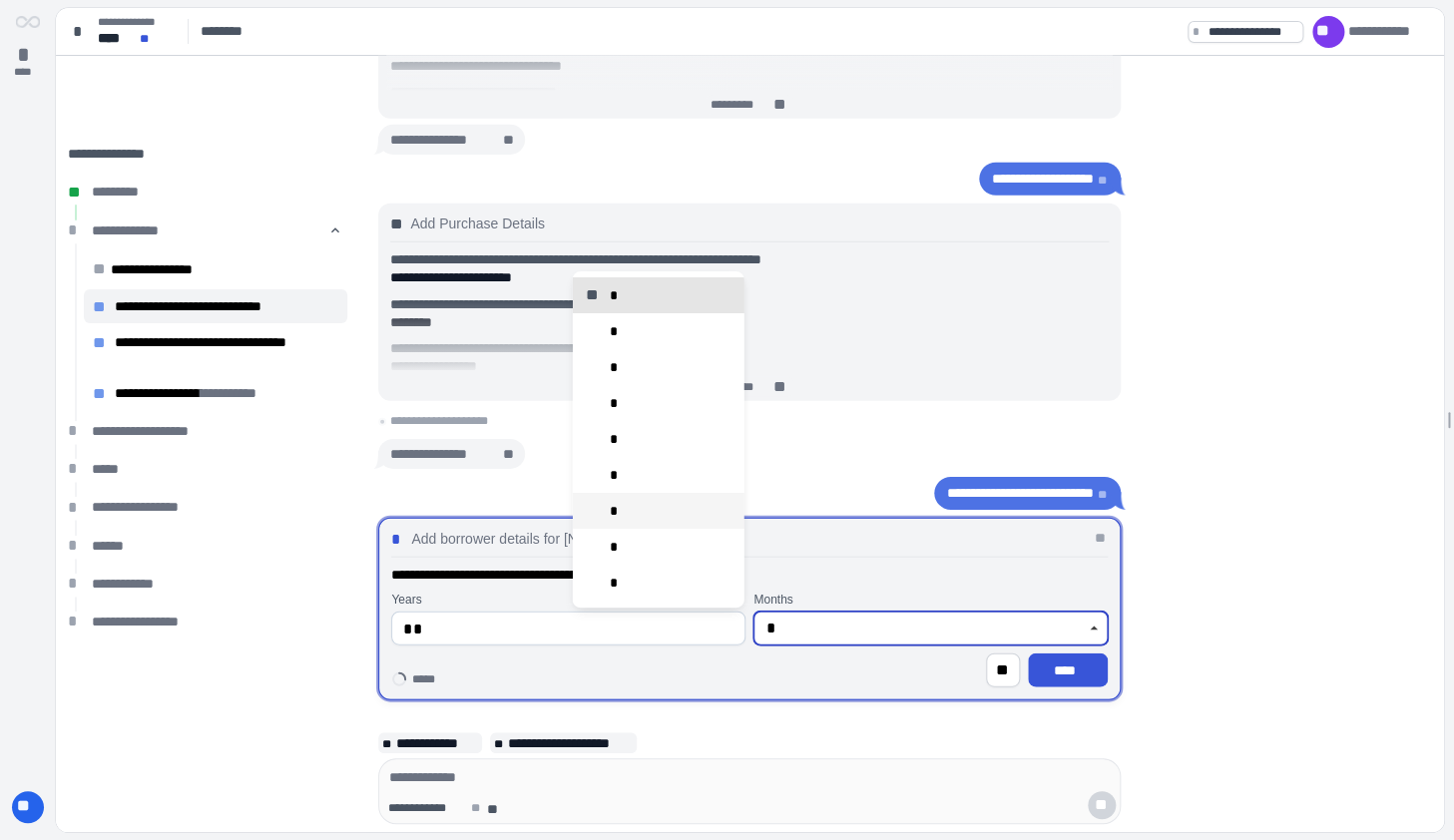 click on "*" at bounding box center [659, 511] 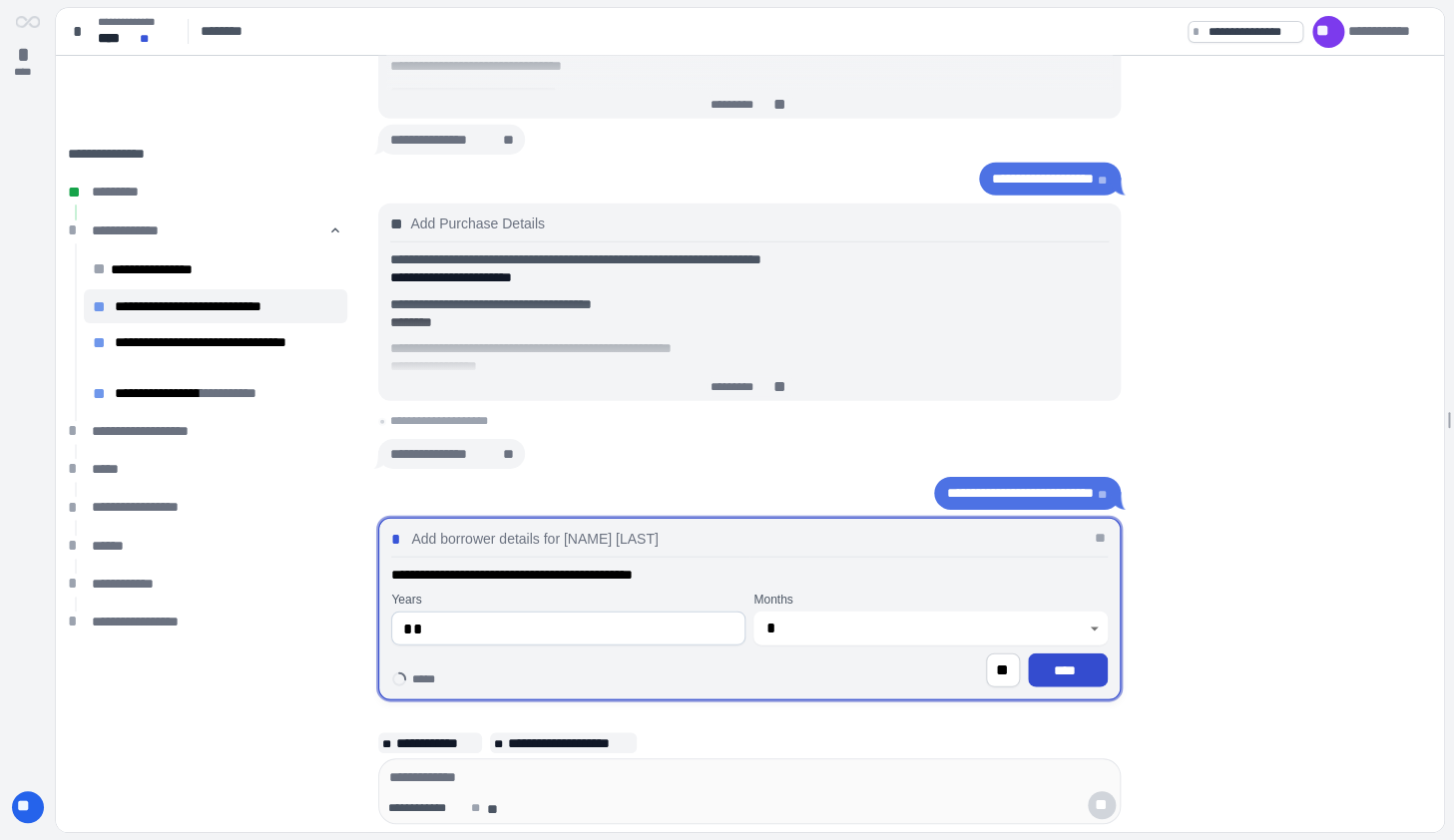 click on "****" at bounding box center [1068, 670] 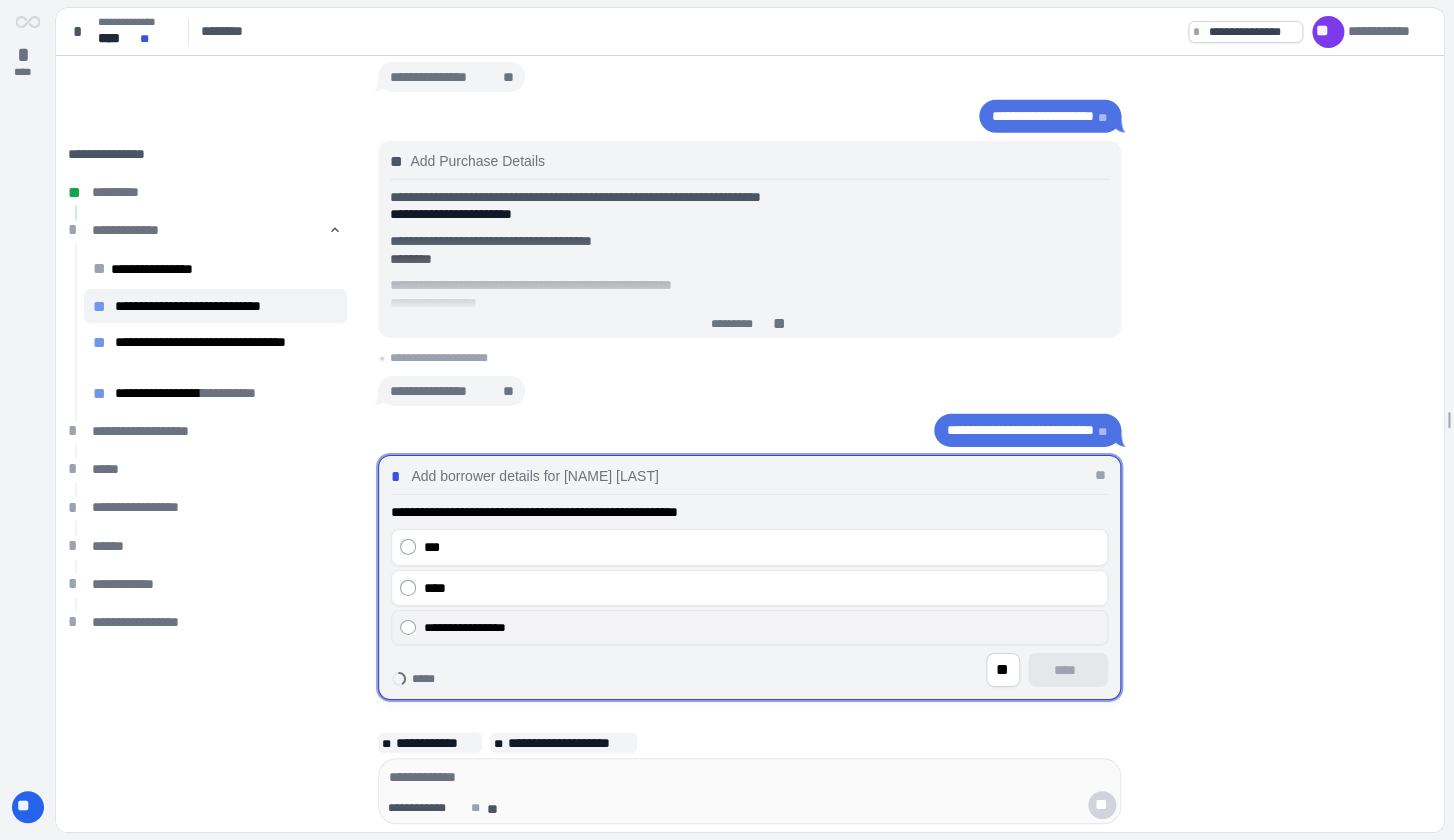 click on "**********" at bounding box center (761, 627) 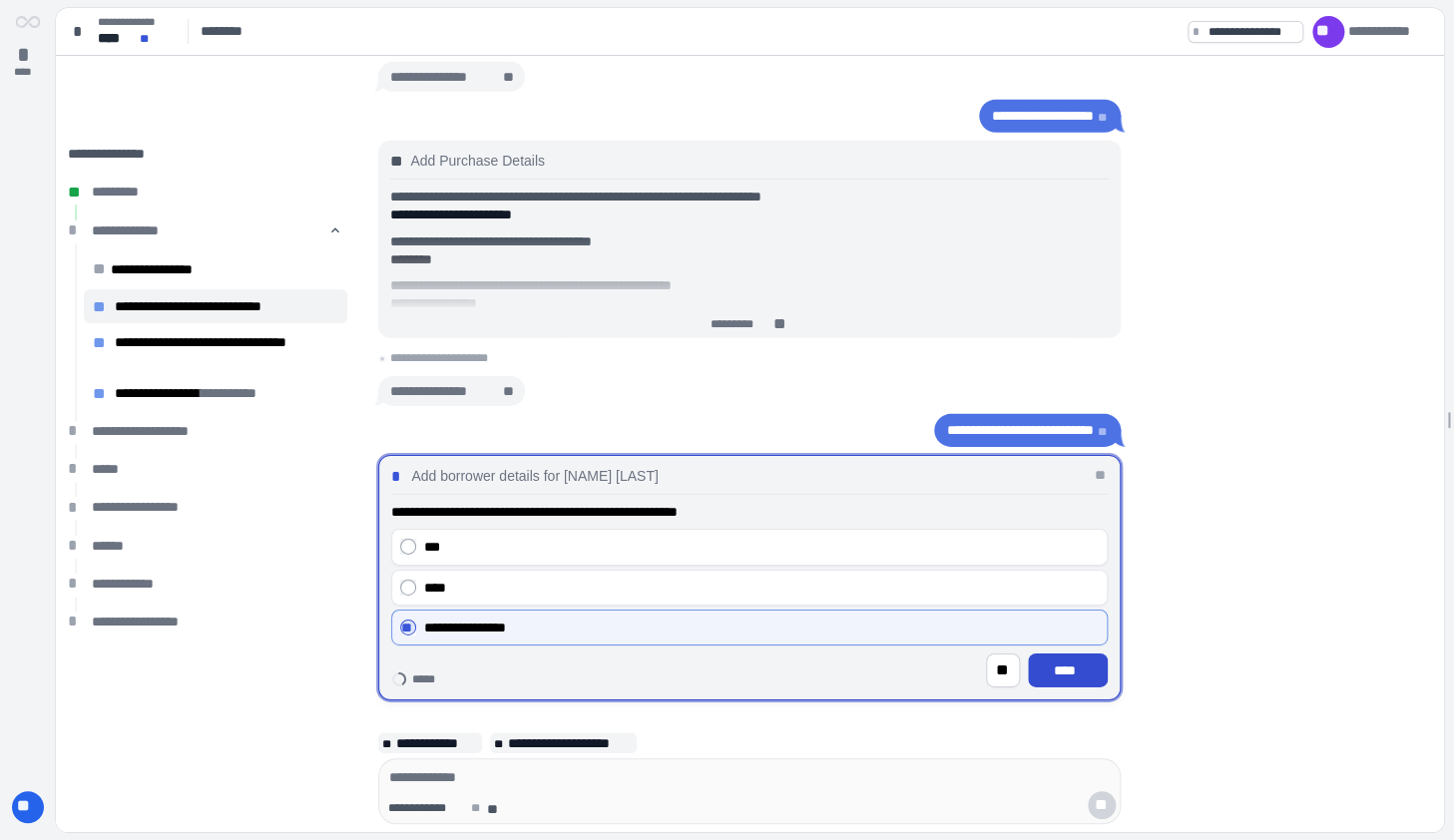 click on "****" at bounding box center [1068, 670] 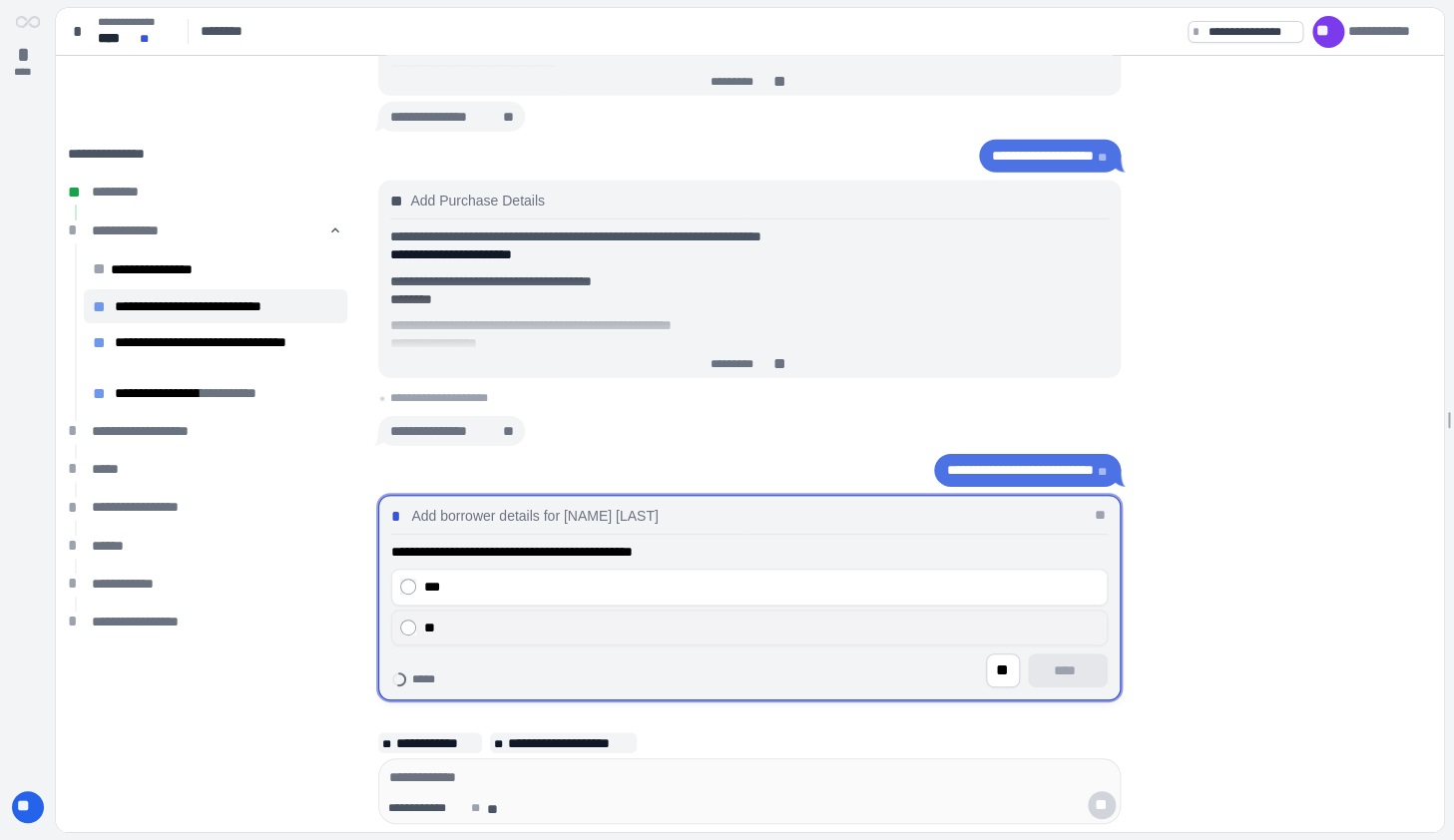 click on "**" at bounding box center [761, 627] 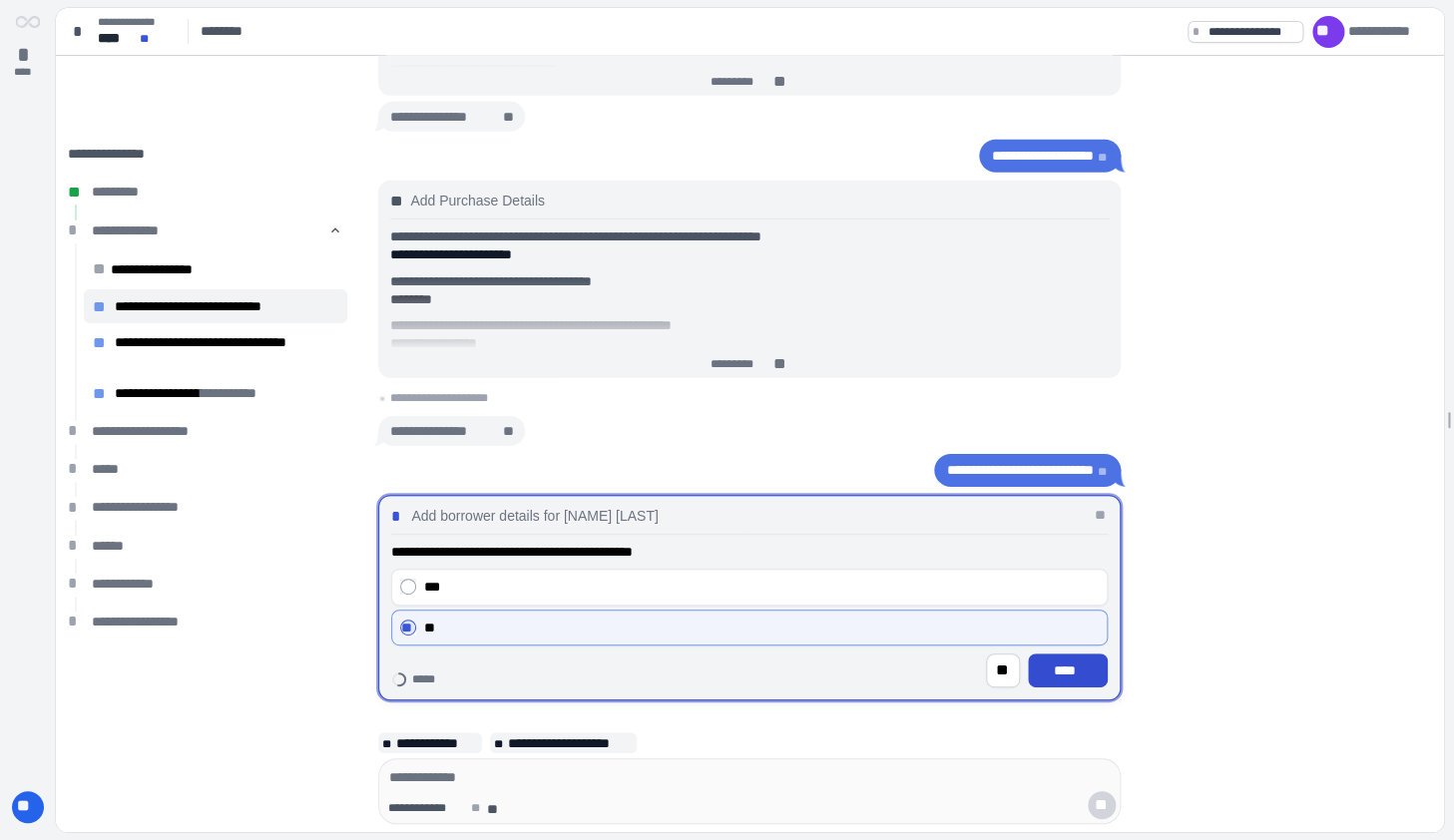 click on "****" at bounding box center [1068, 670] 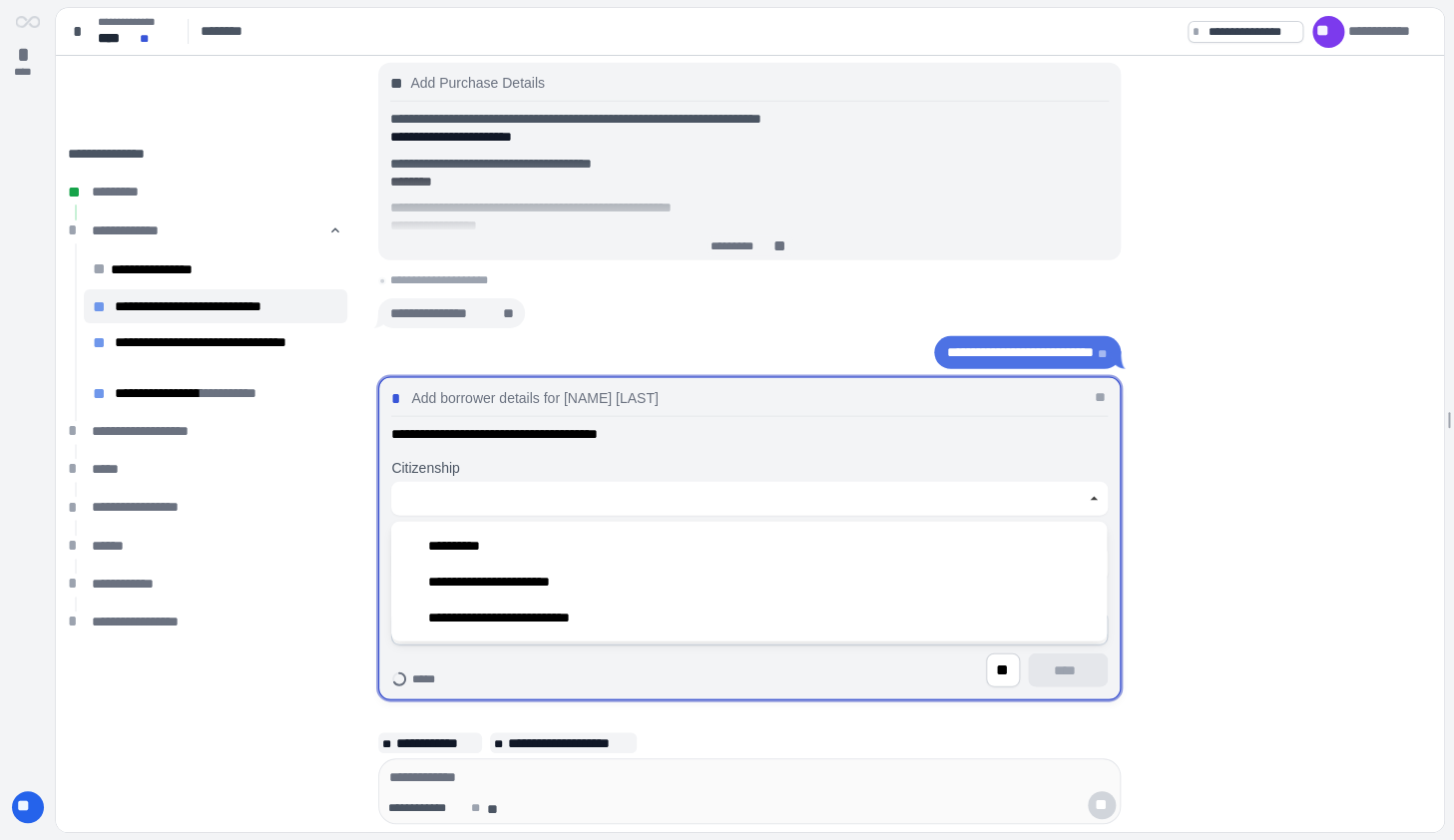 click at bounding box center (738, 499) 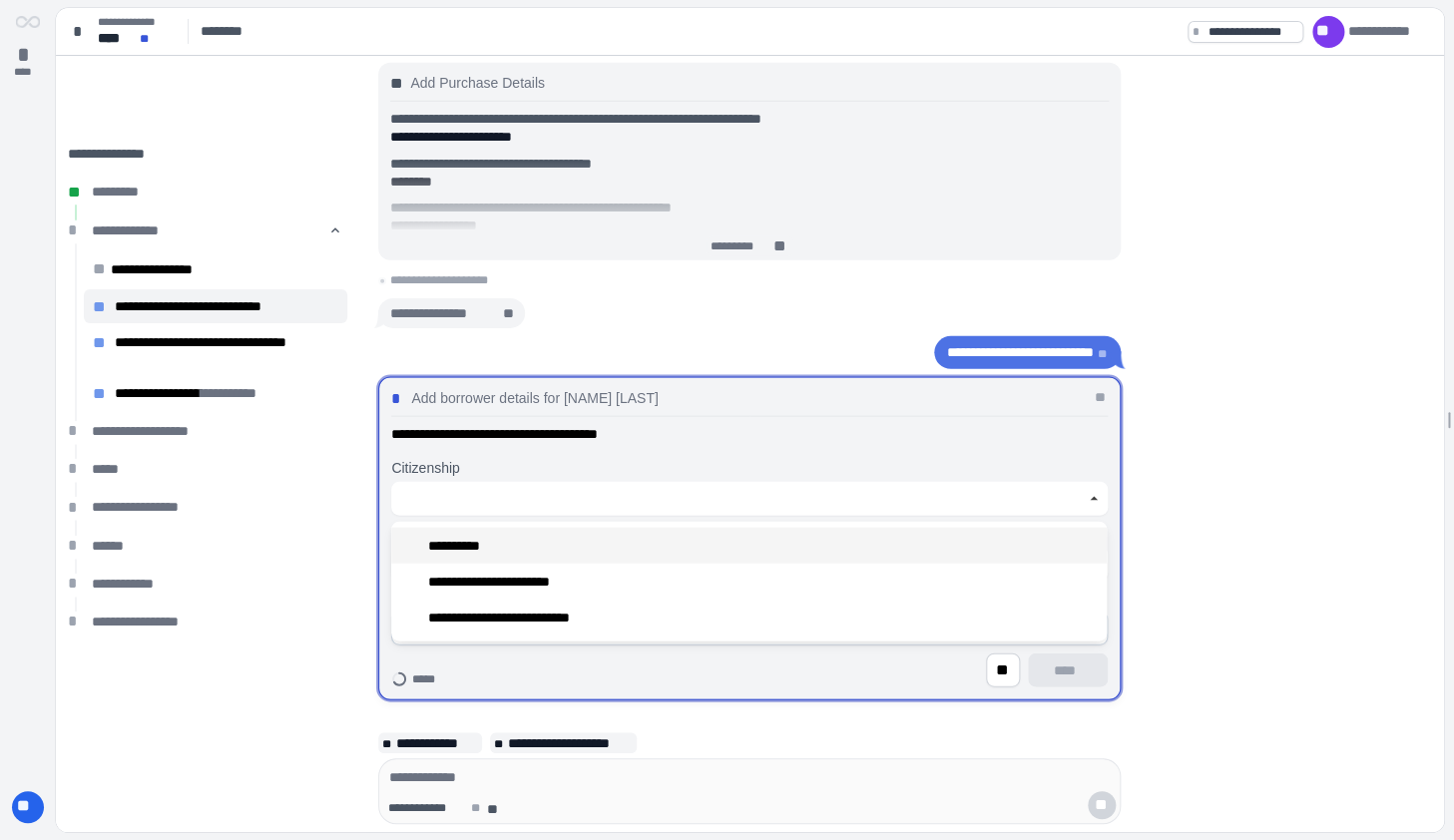 click on "**********" at bounding box center (748, 546) 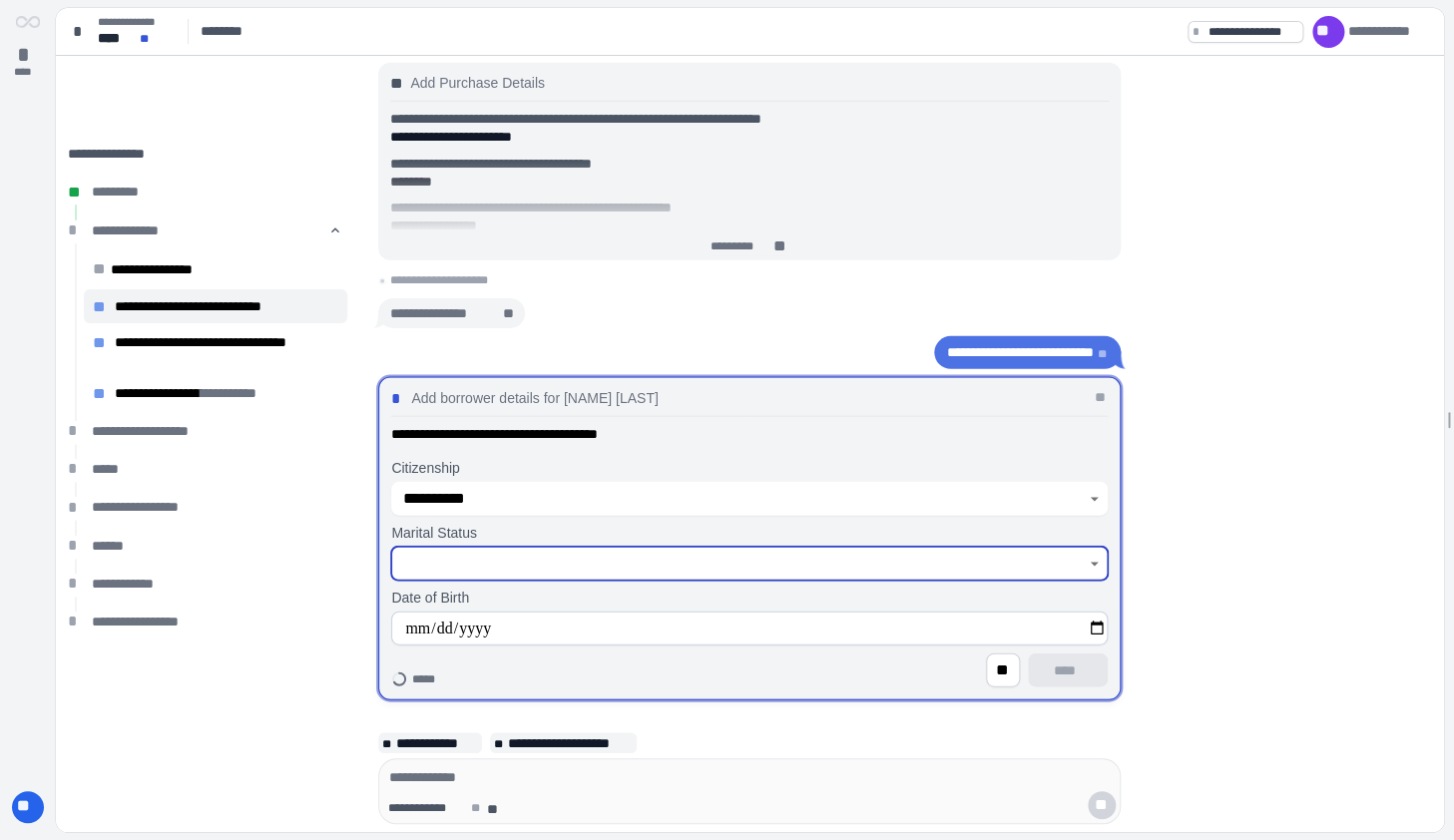 click at bounding box center (738, 564) 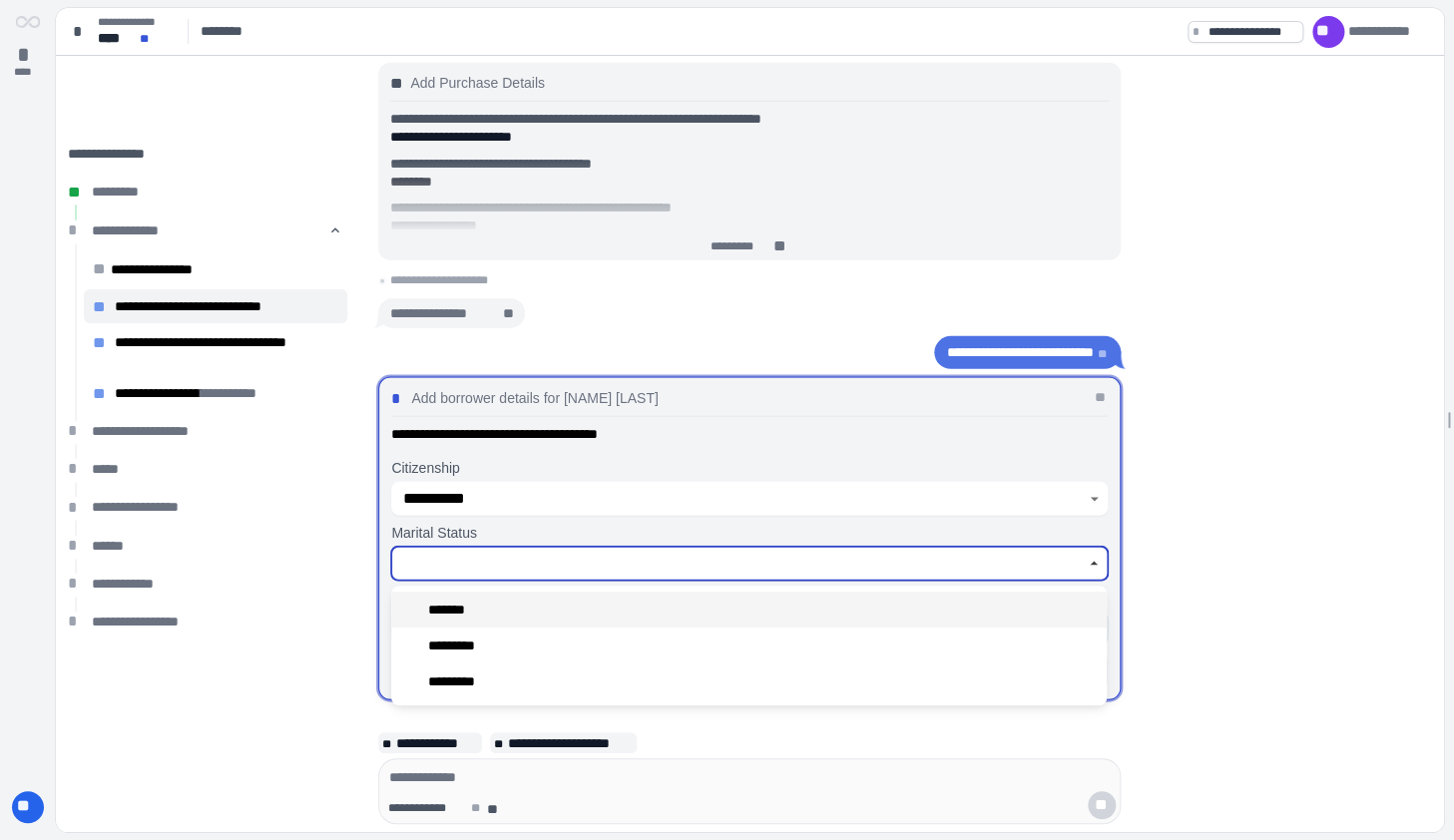 click on "*******" at bounding box center [748, 610] 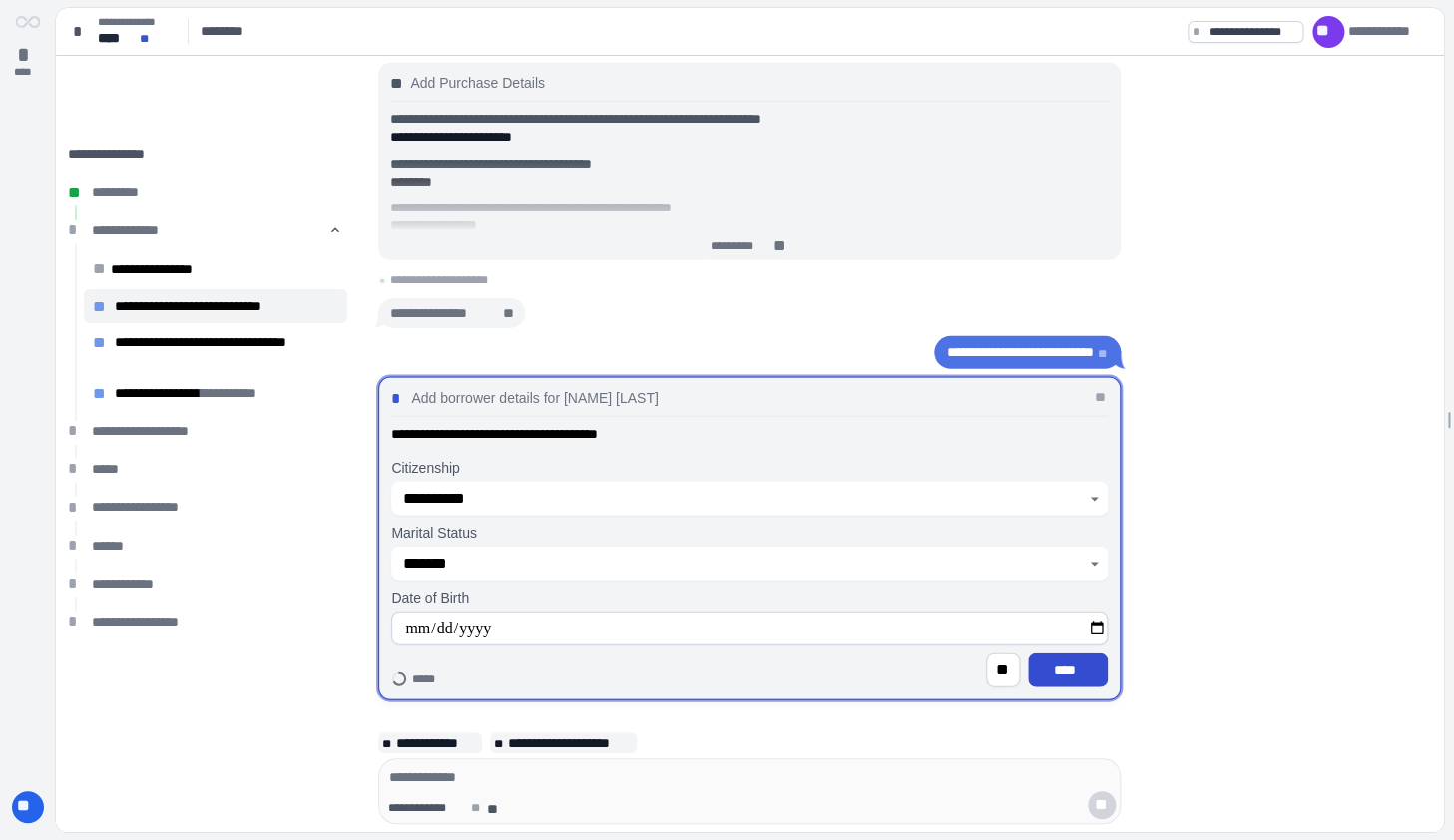 click on "****" at bounding box center [1068, 670] 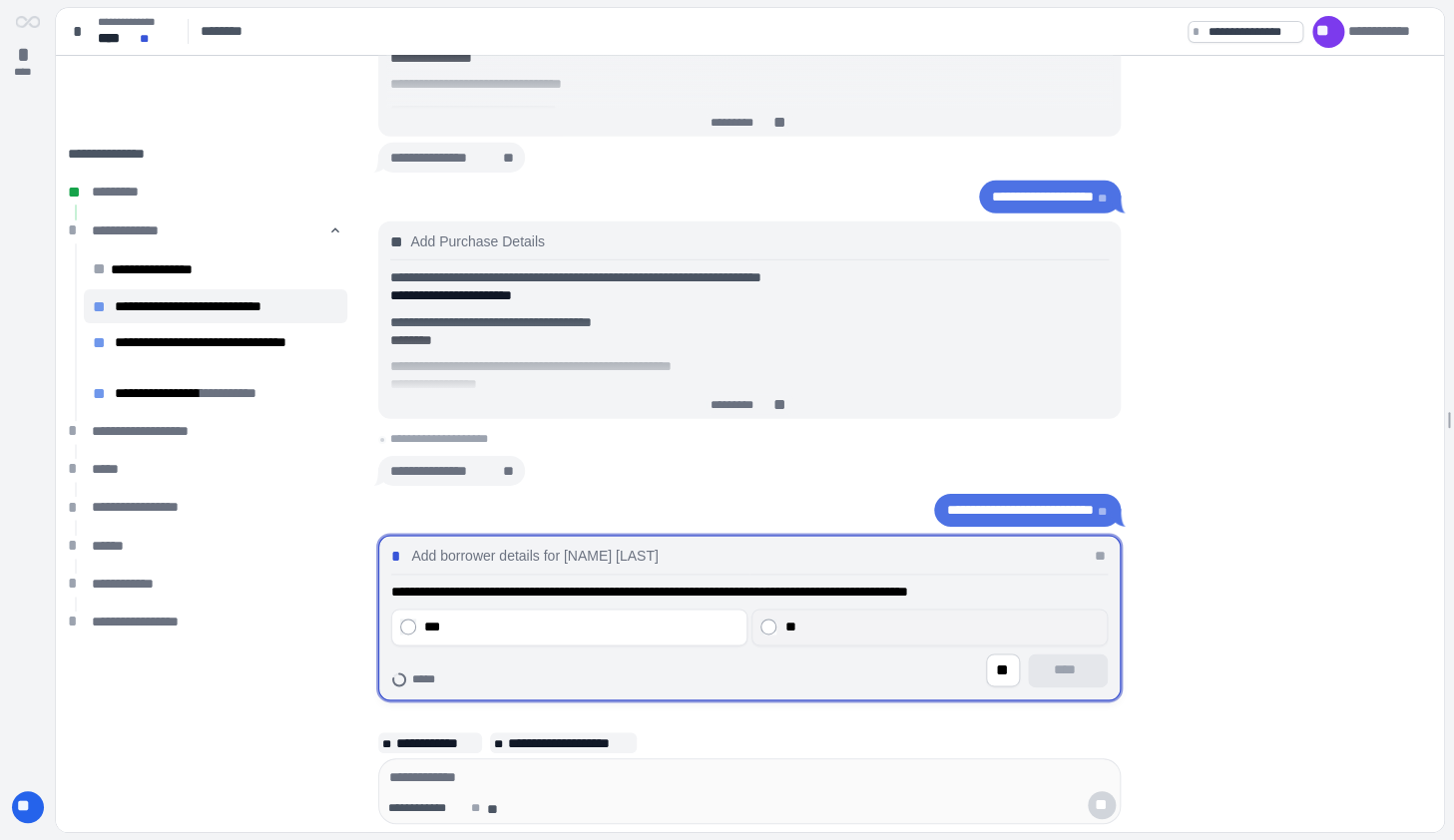 click on "**" at bounding box center (941, 627) 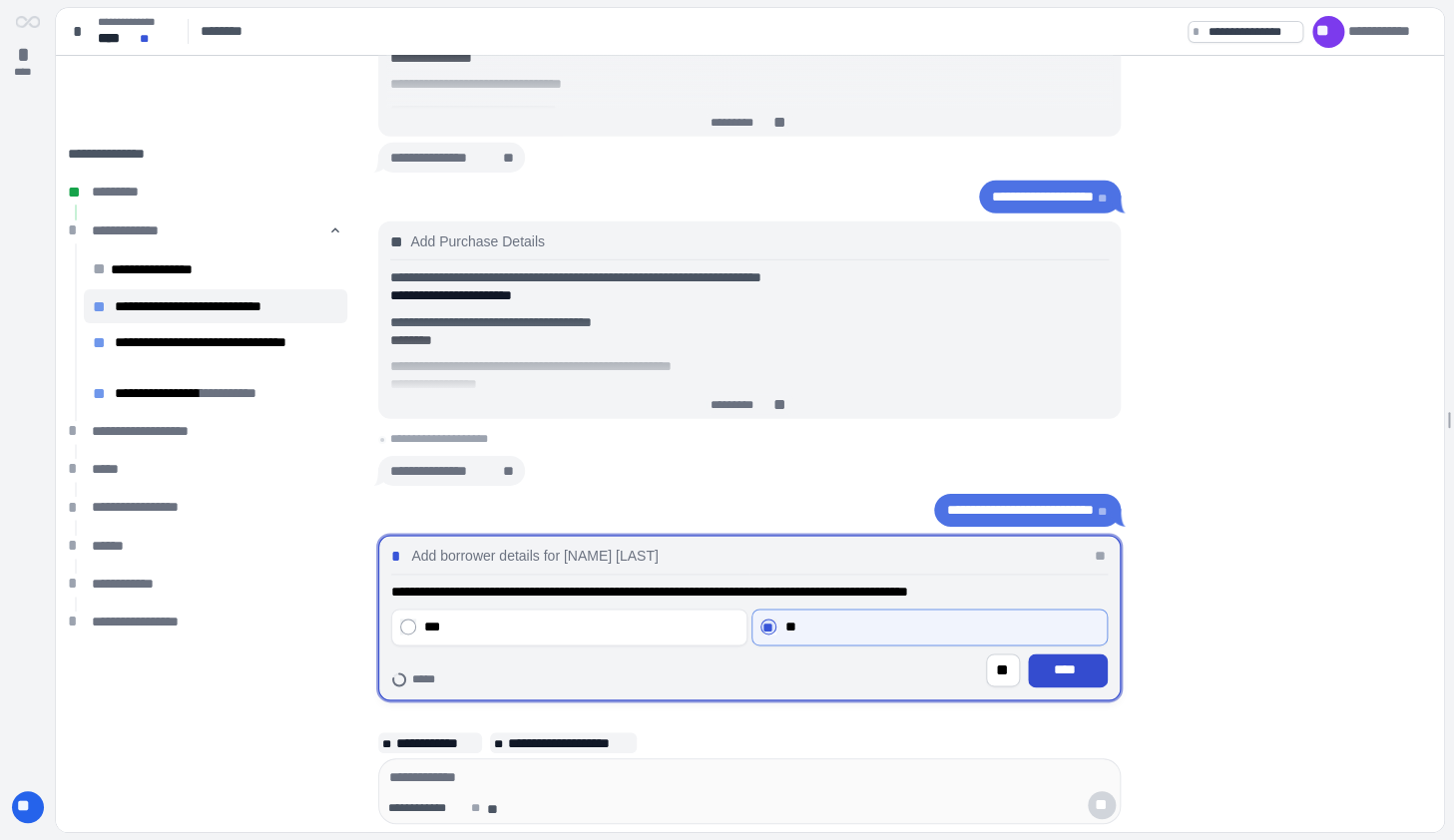 click on "****" at bounding box center [1068, 670] 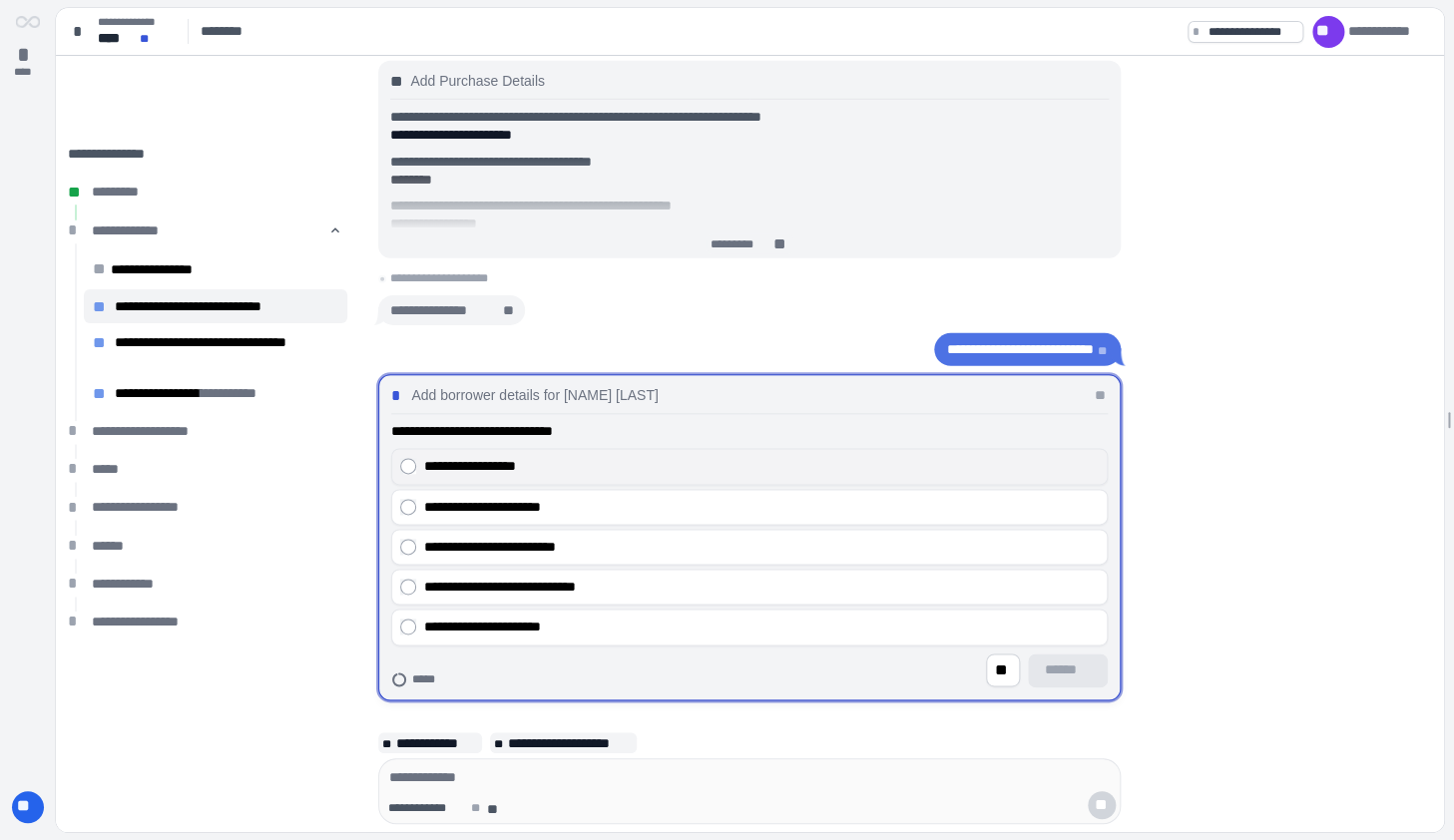 click on "**********" at bounding box center [761, 466] 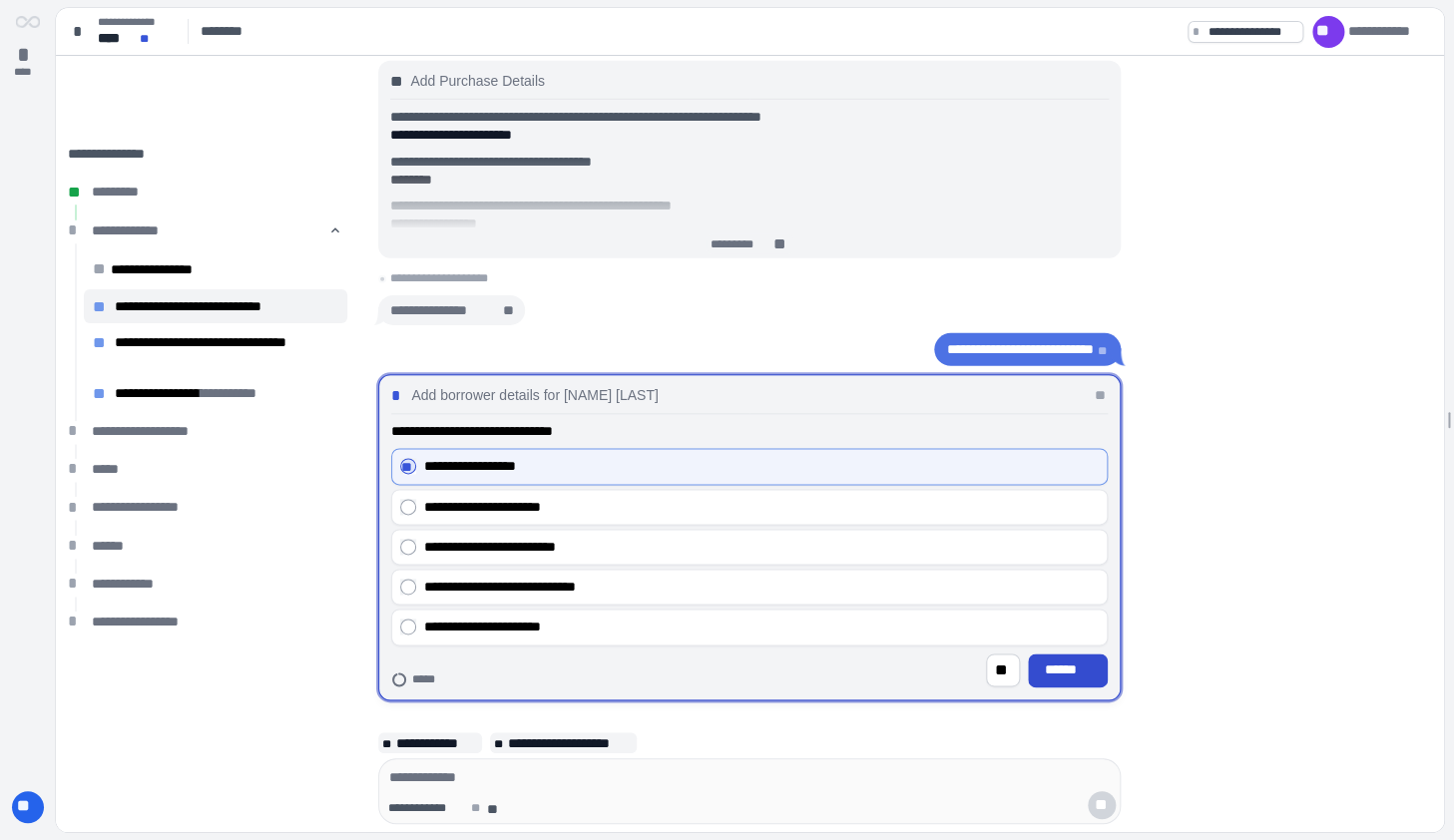 click on "******" at bounding box center (1068, 670) 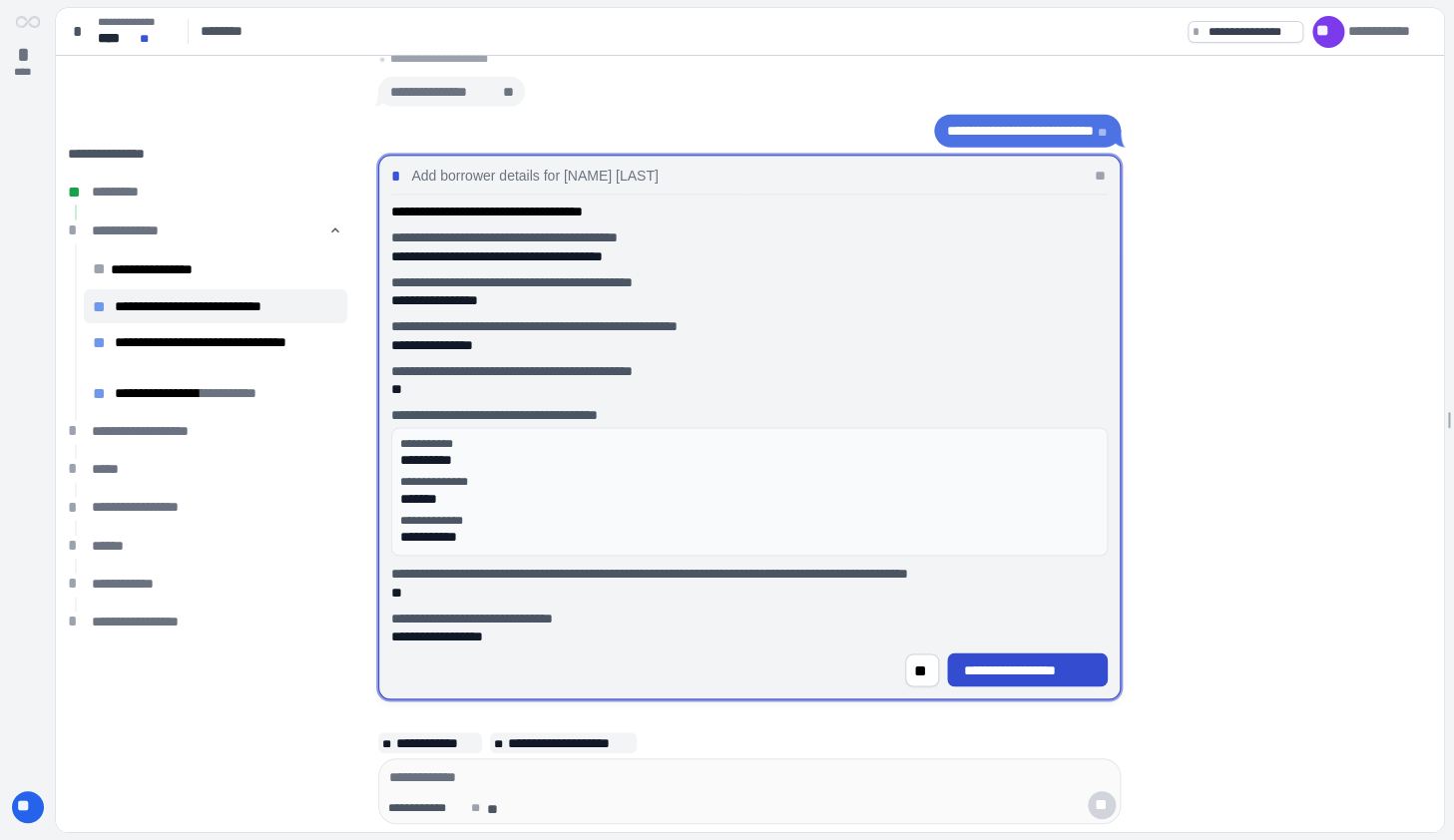 click on "**********" at bounding box center (1028, 670) 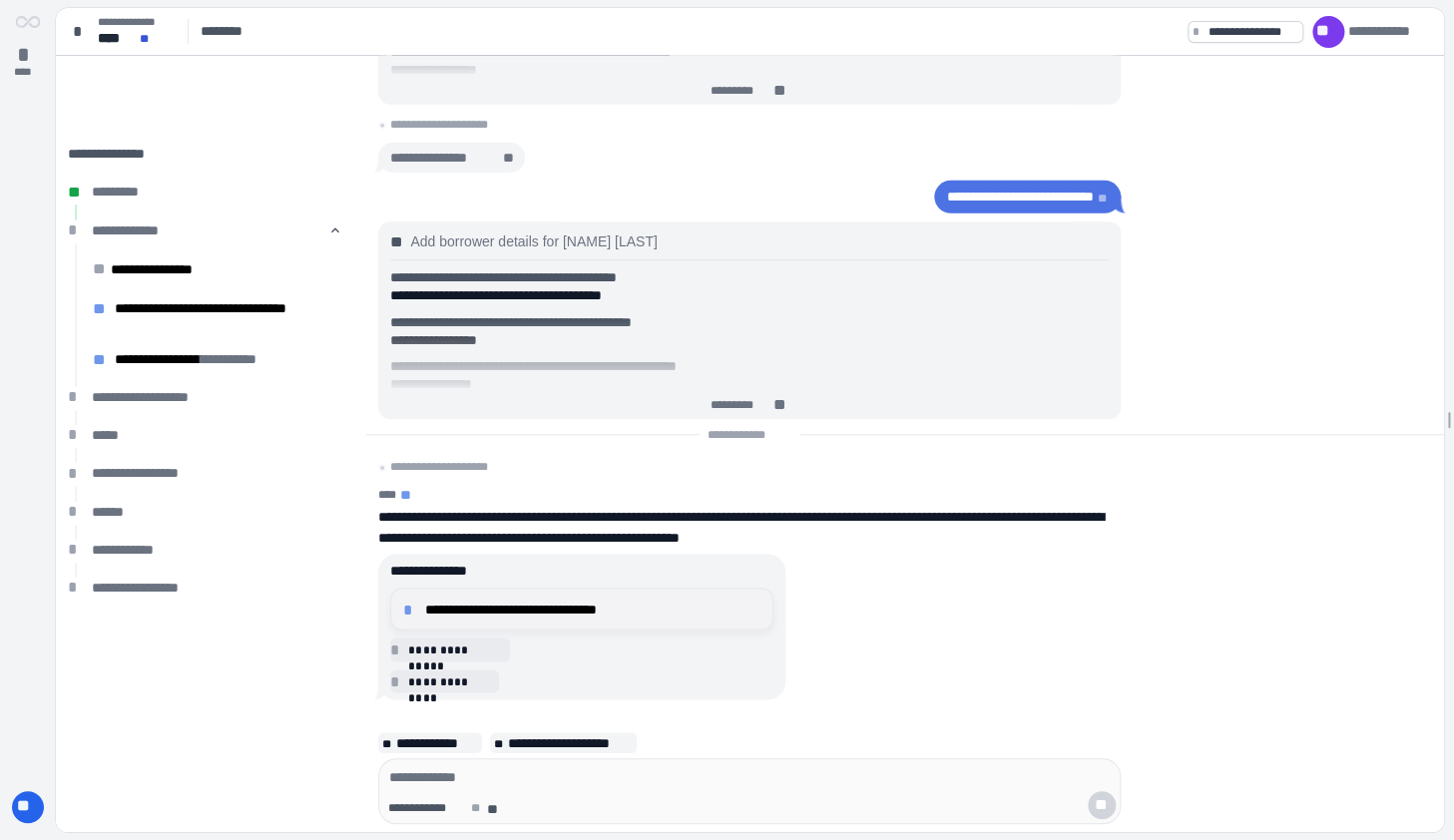 click on "**********" at bounding box center [593, 609] 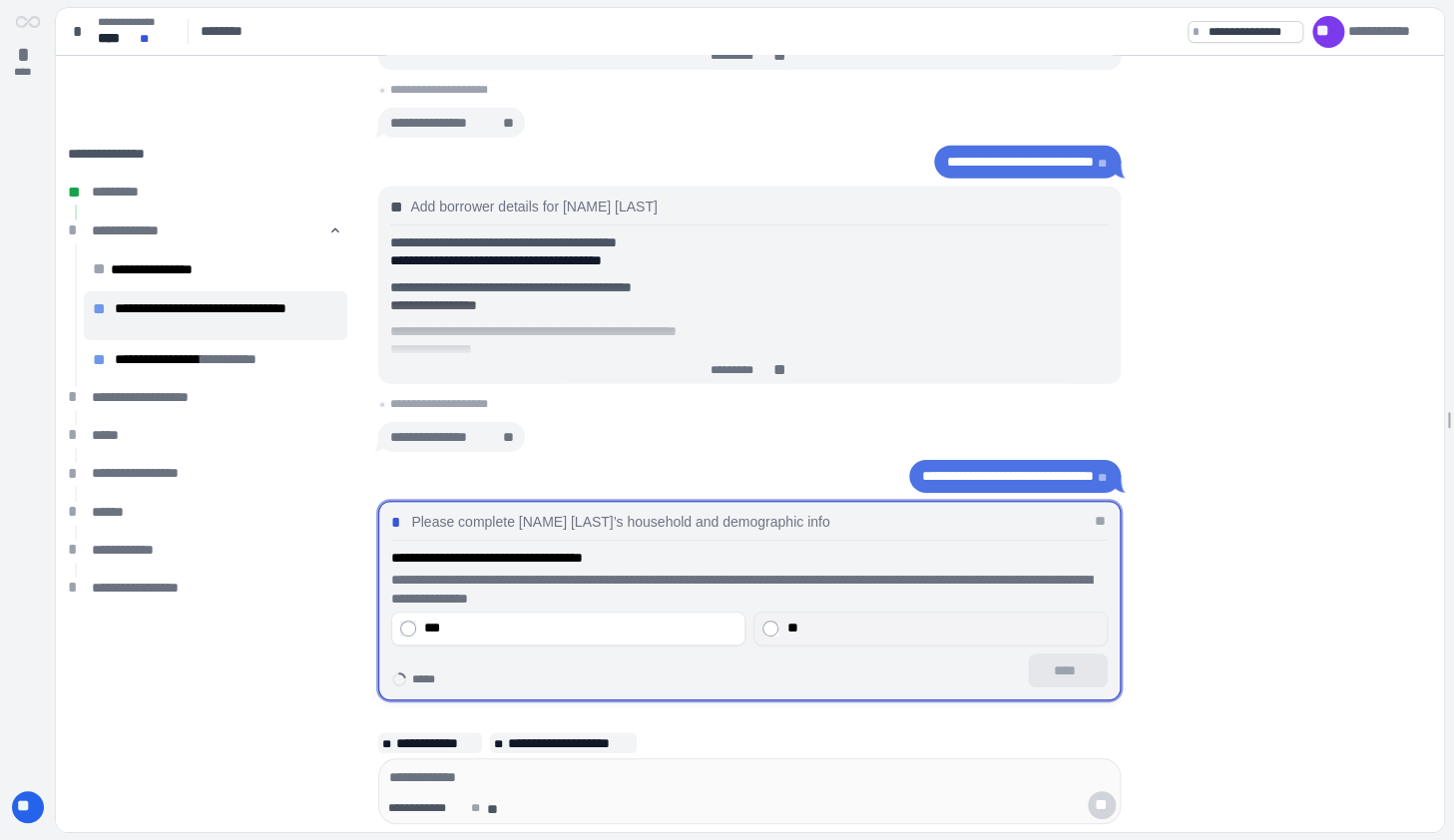 click on "**" at bounding box center [791, 628] 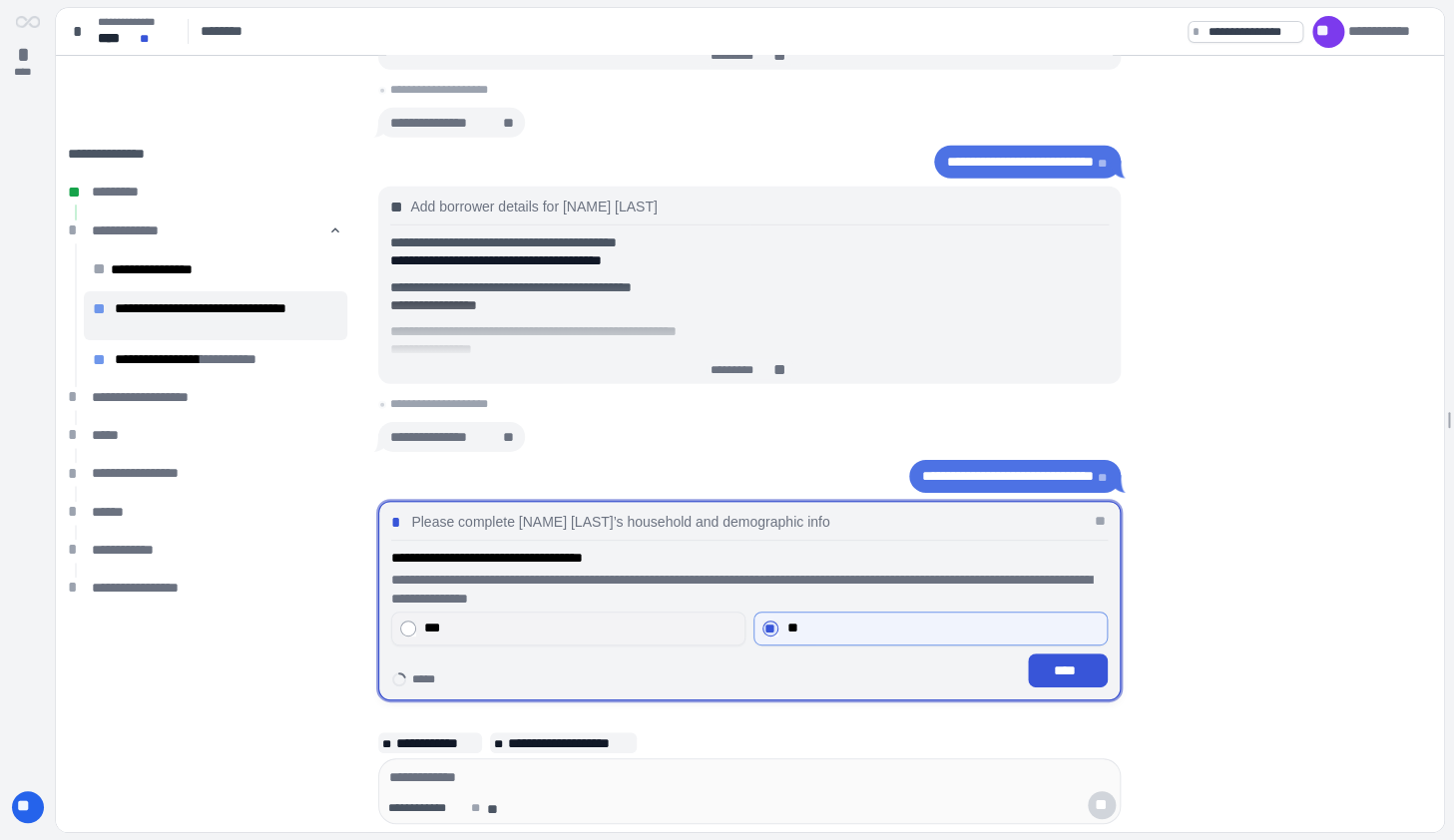 click on "***" at bounding box center [580, 628] 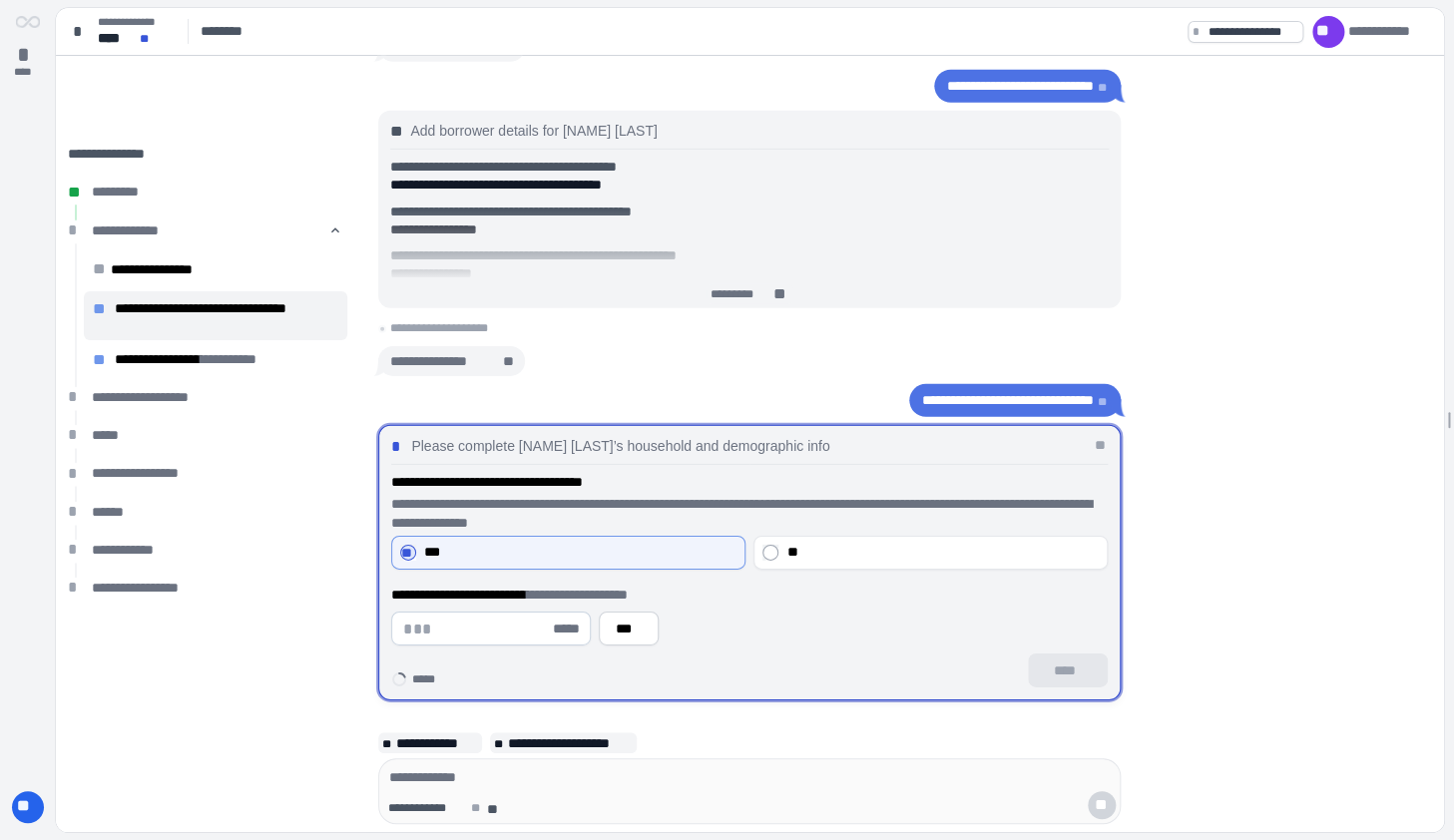 click at bounding box center (476, 629) 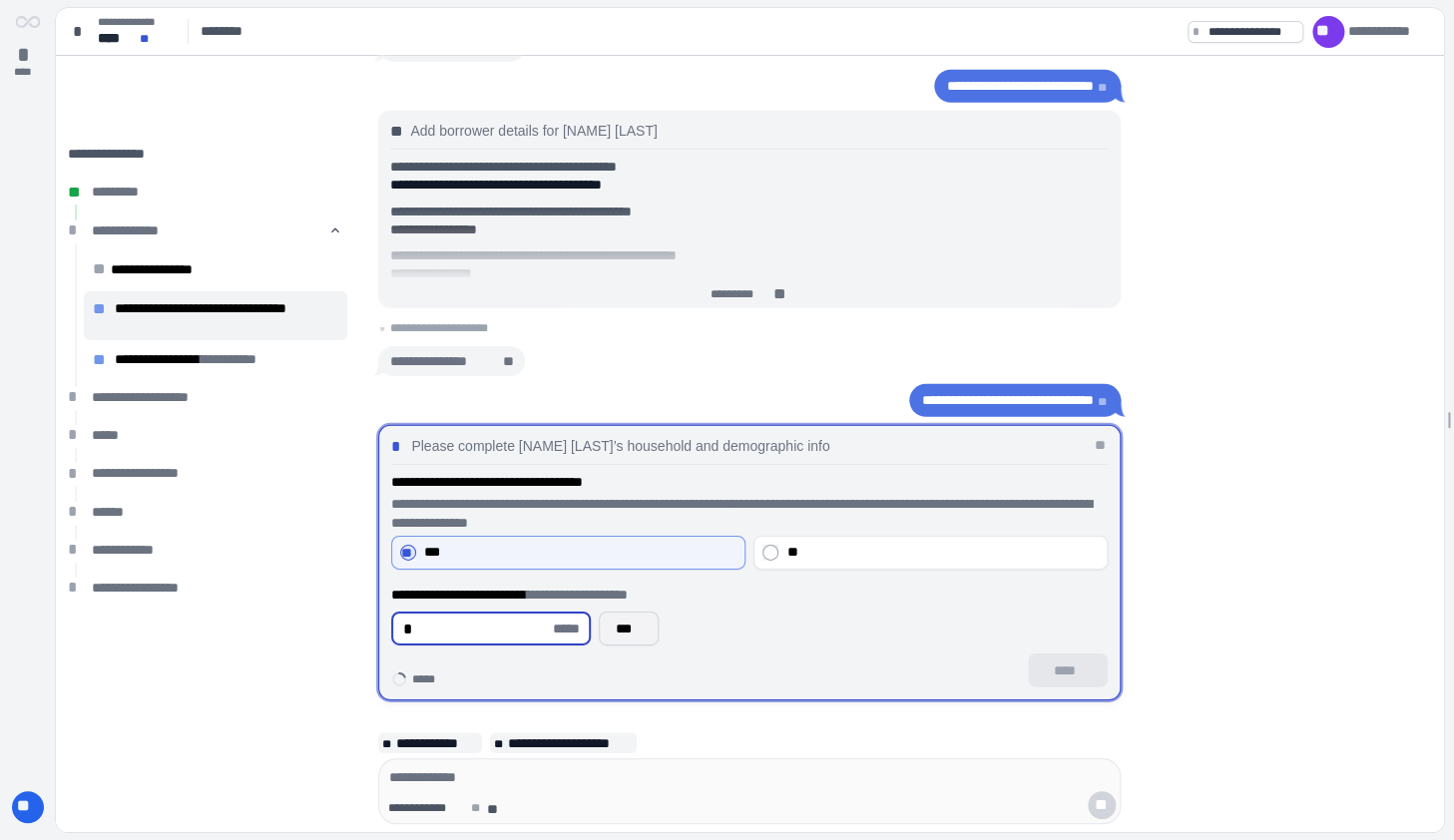 type on "*" 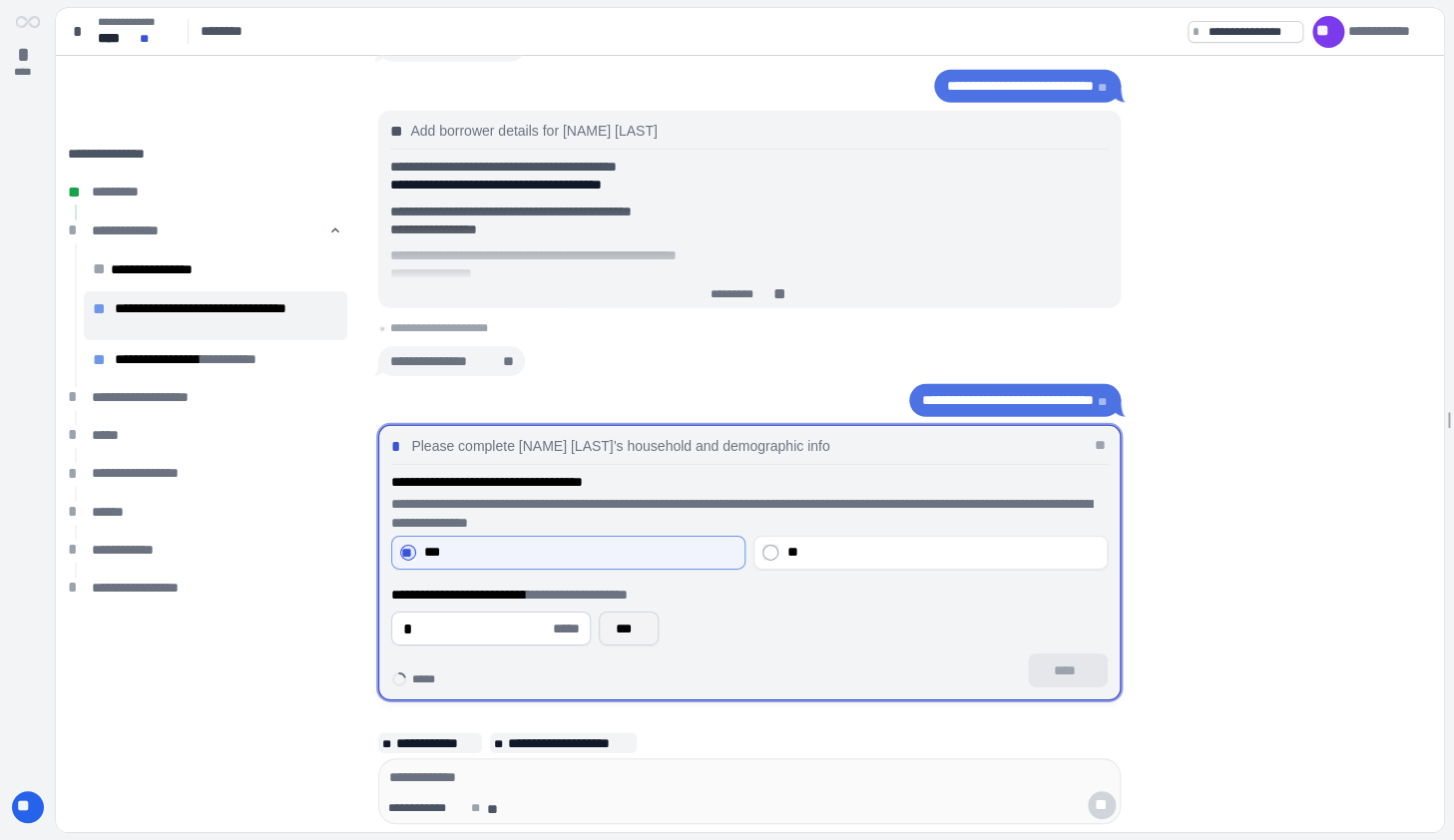 click on "***" at bounding box center [629, 629] 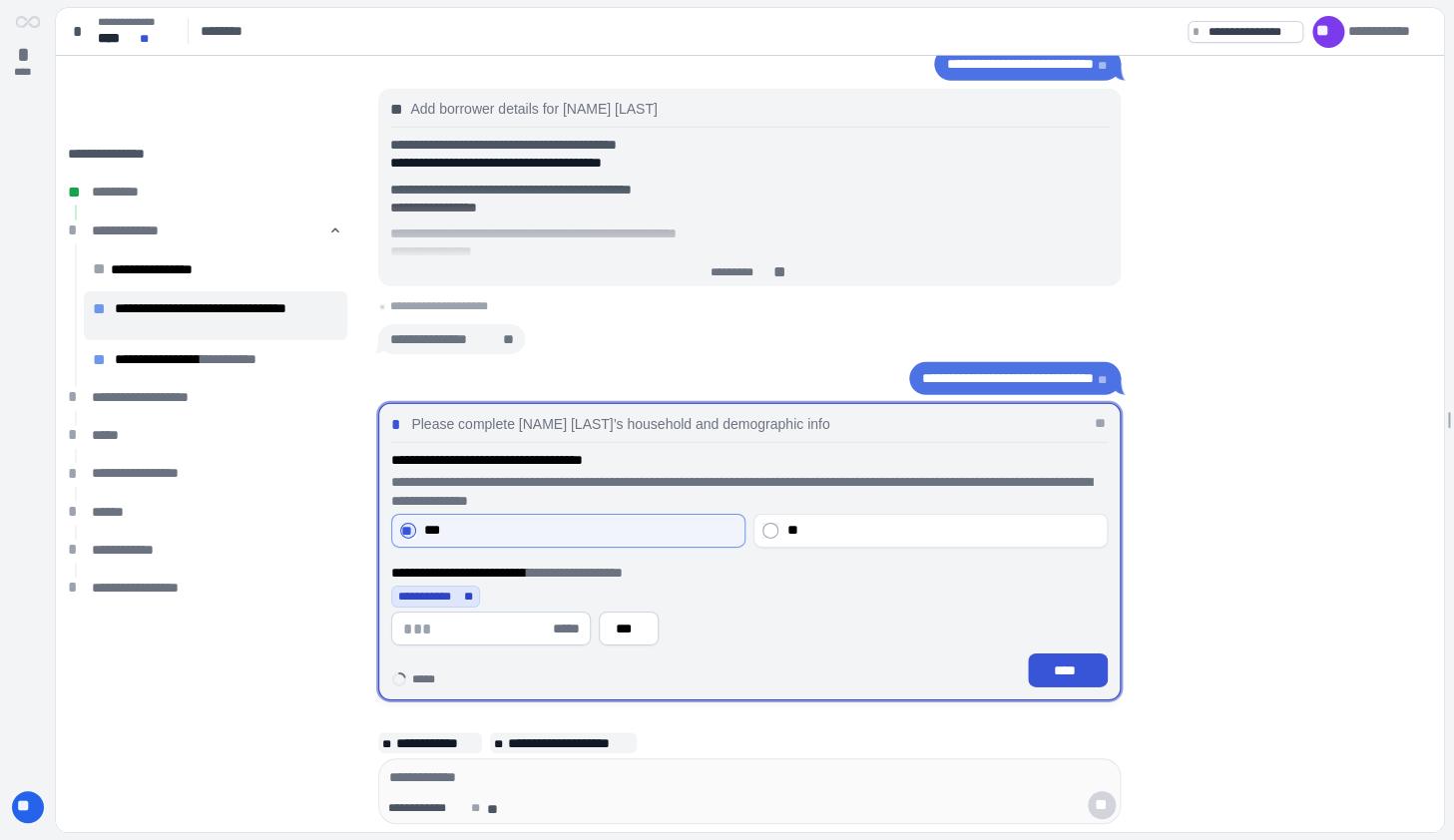 click at bounding box center [476, 629] 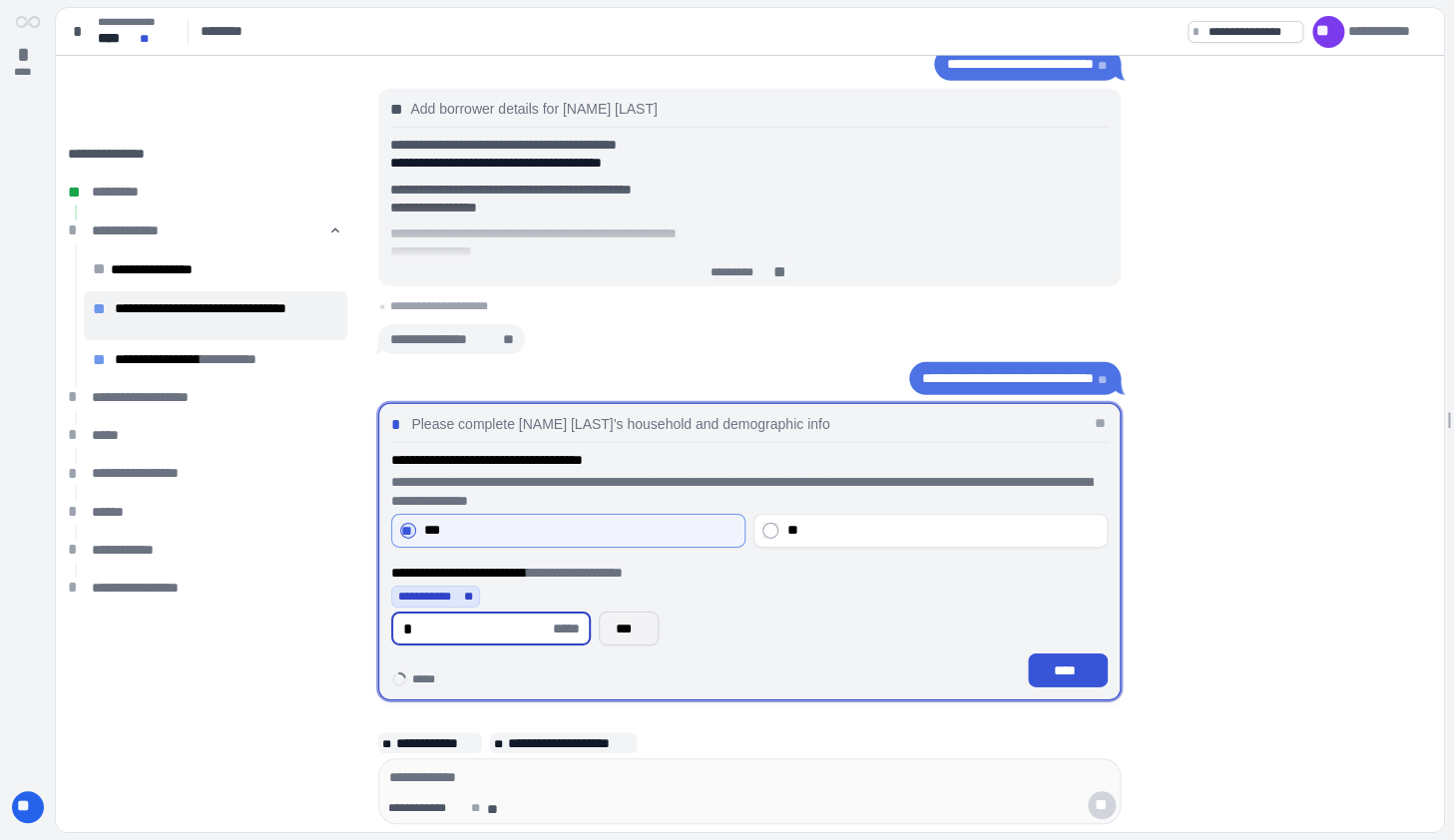type on "*" 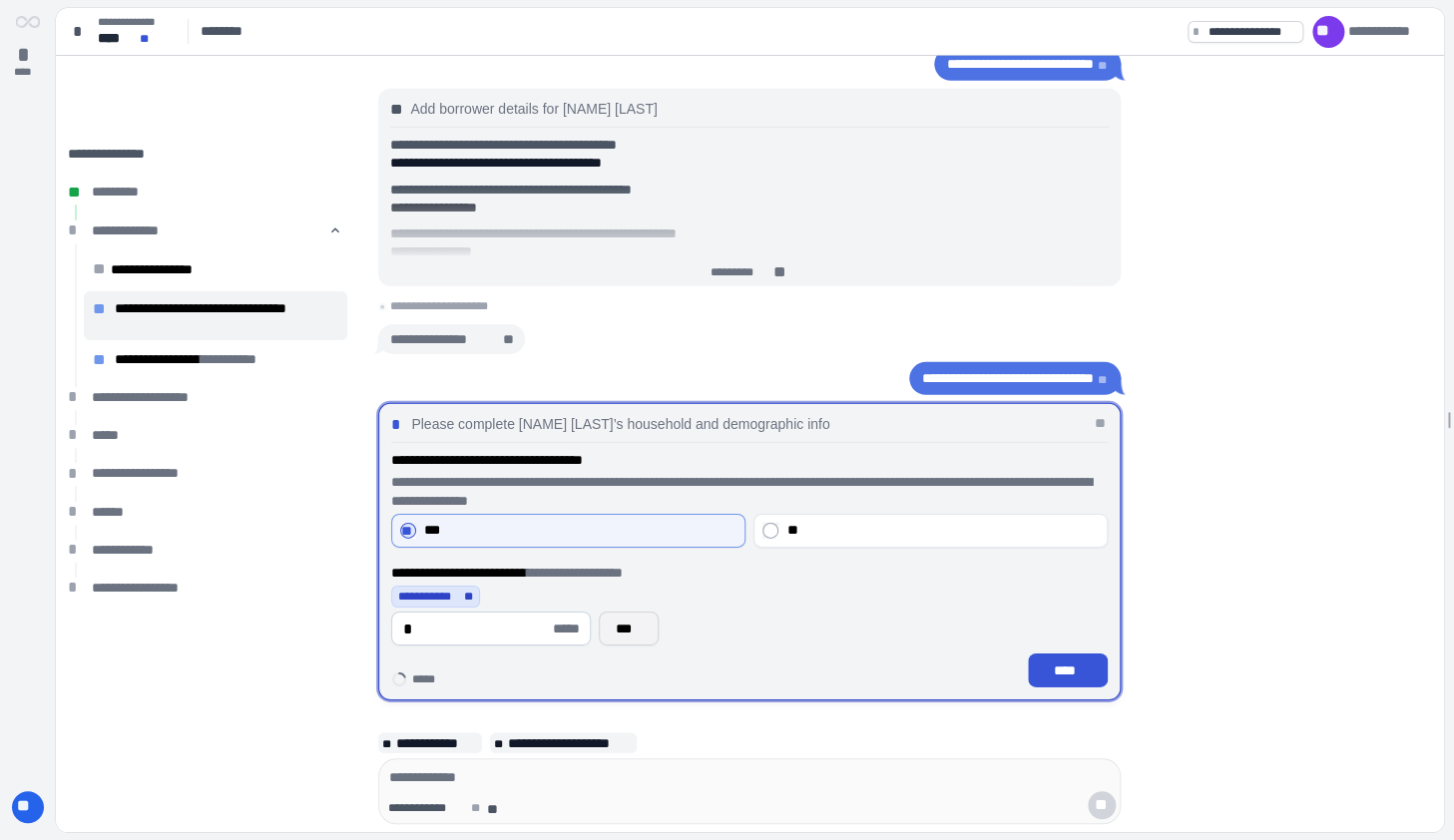 click on "***" at bounding box center [629, 629] 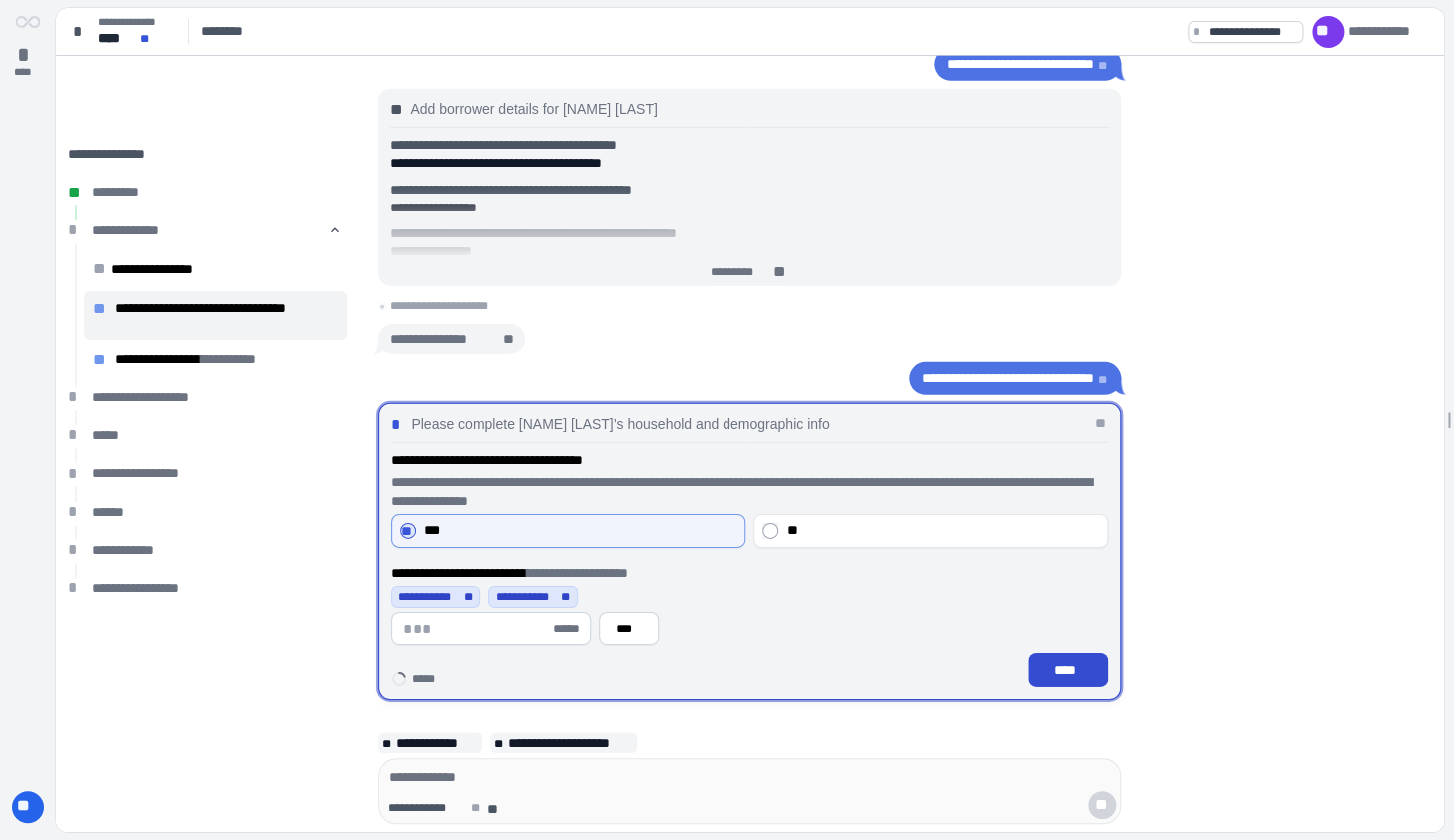 click on "****" at bounding box center (1068, 670) 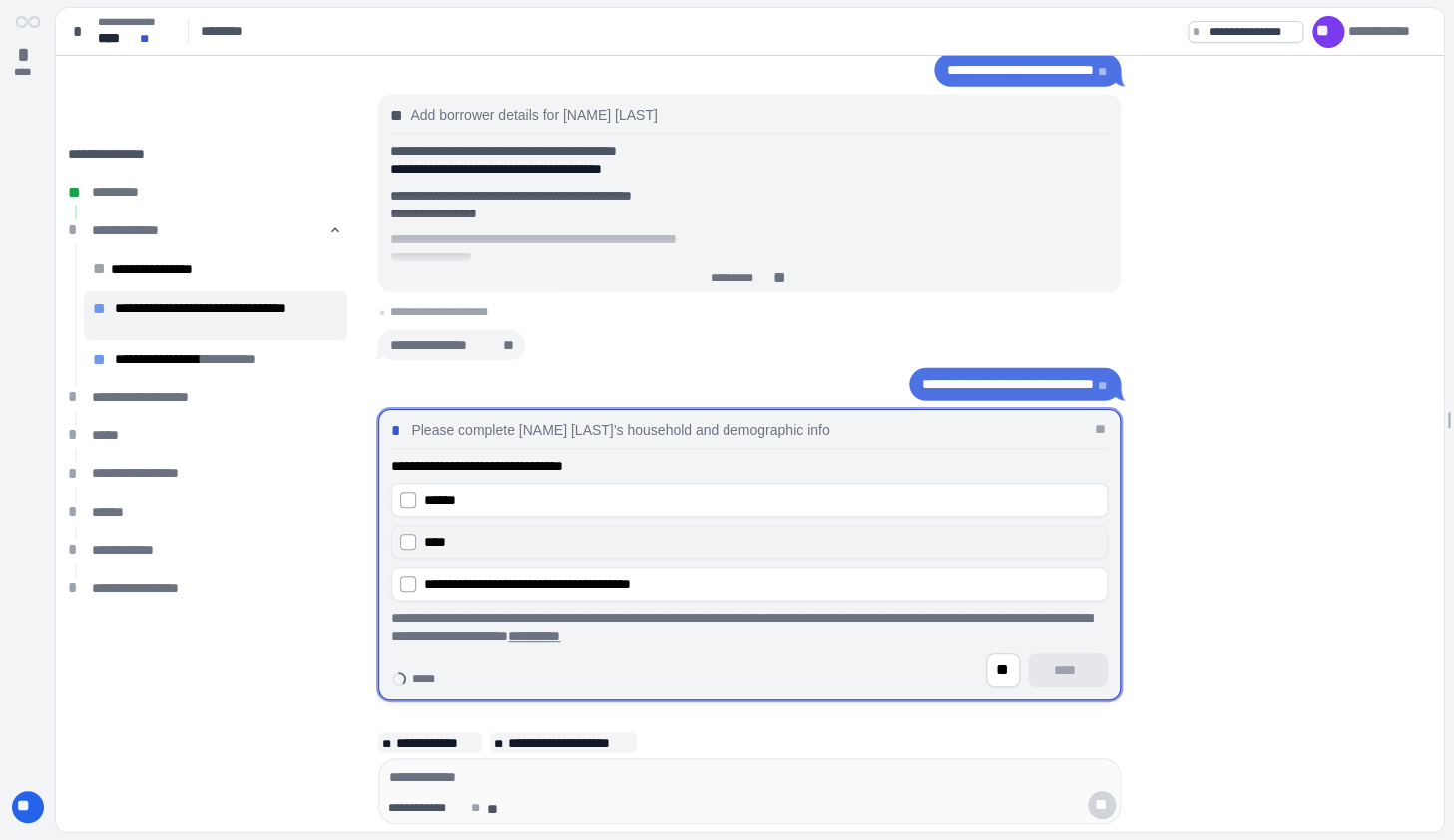 click on "****" at bounding box center (749, 542) 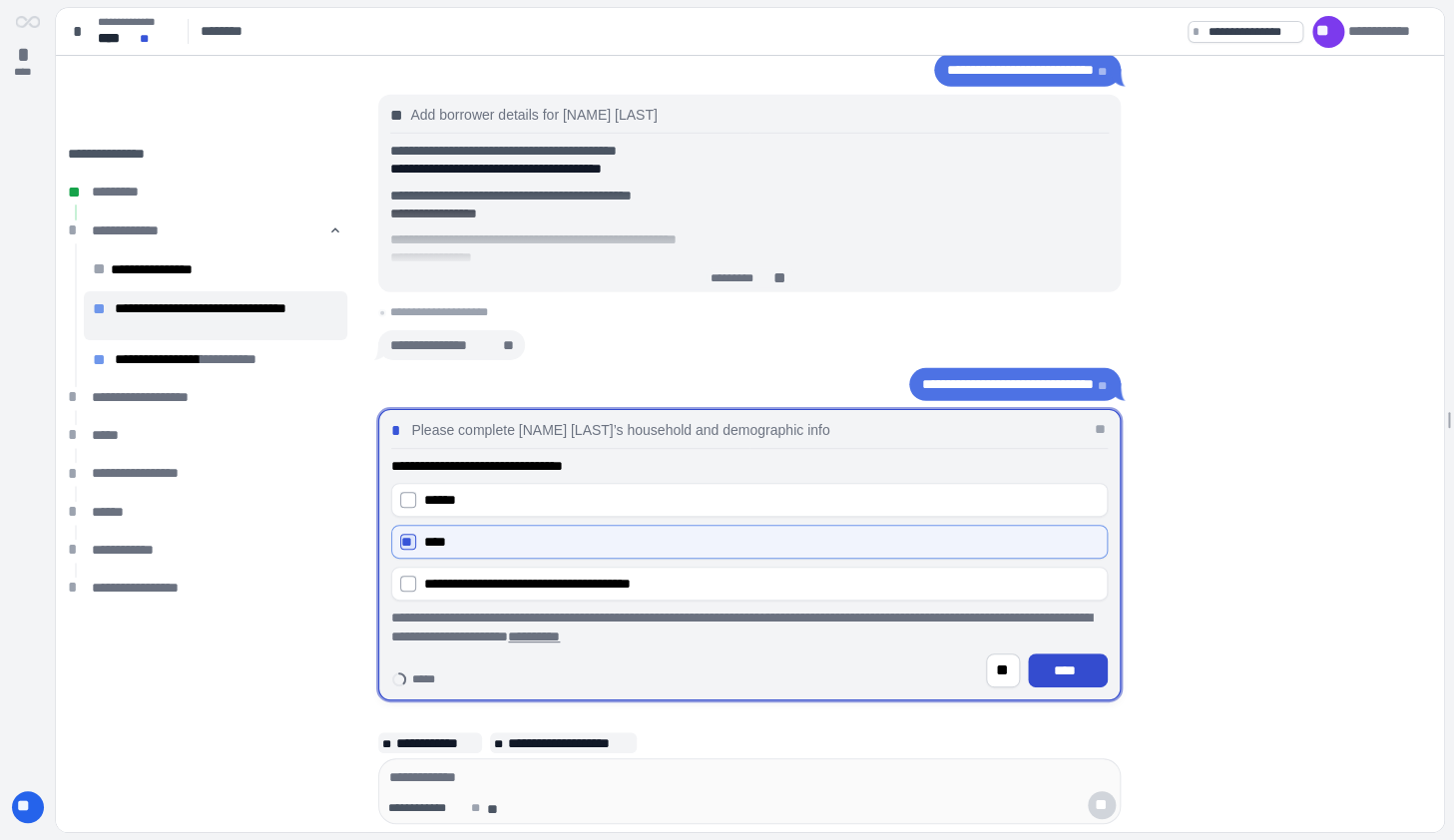 click on "****" at bounding box center (1068, 670) 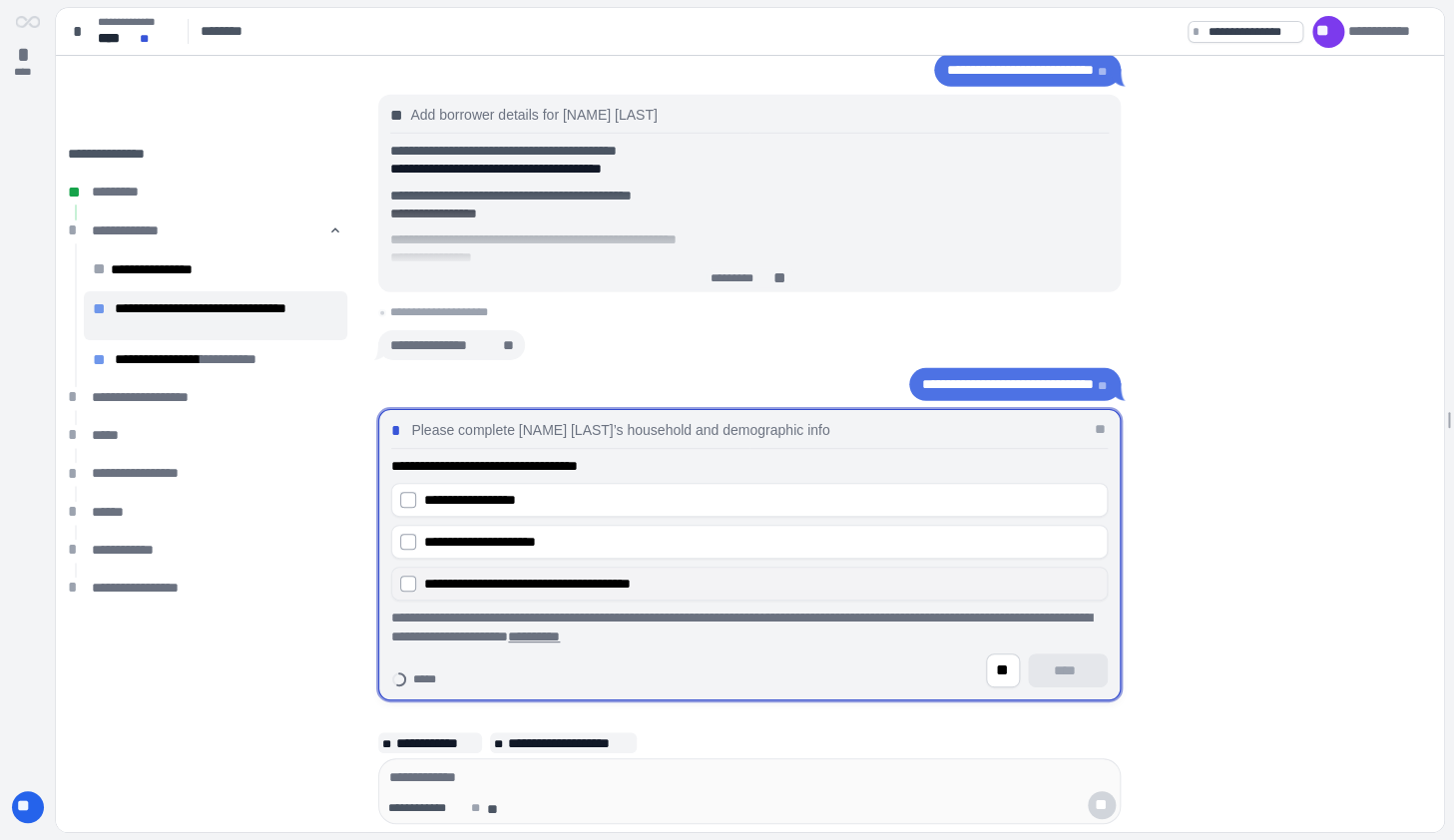 click on "**********" at bounding box center (527, 584) 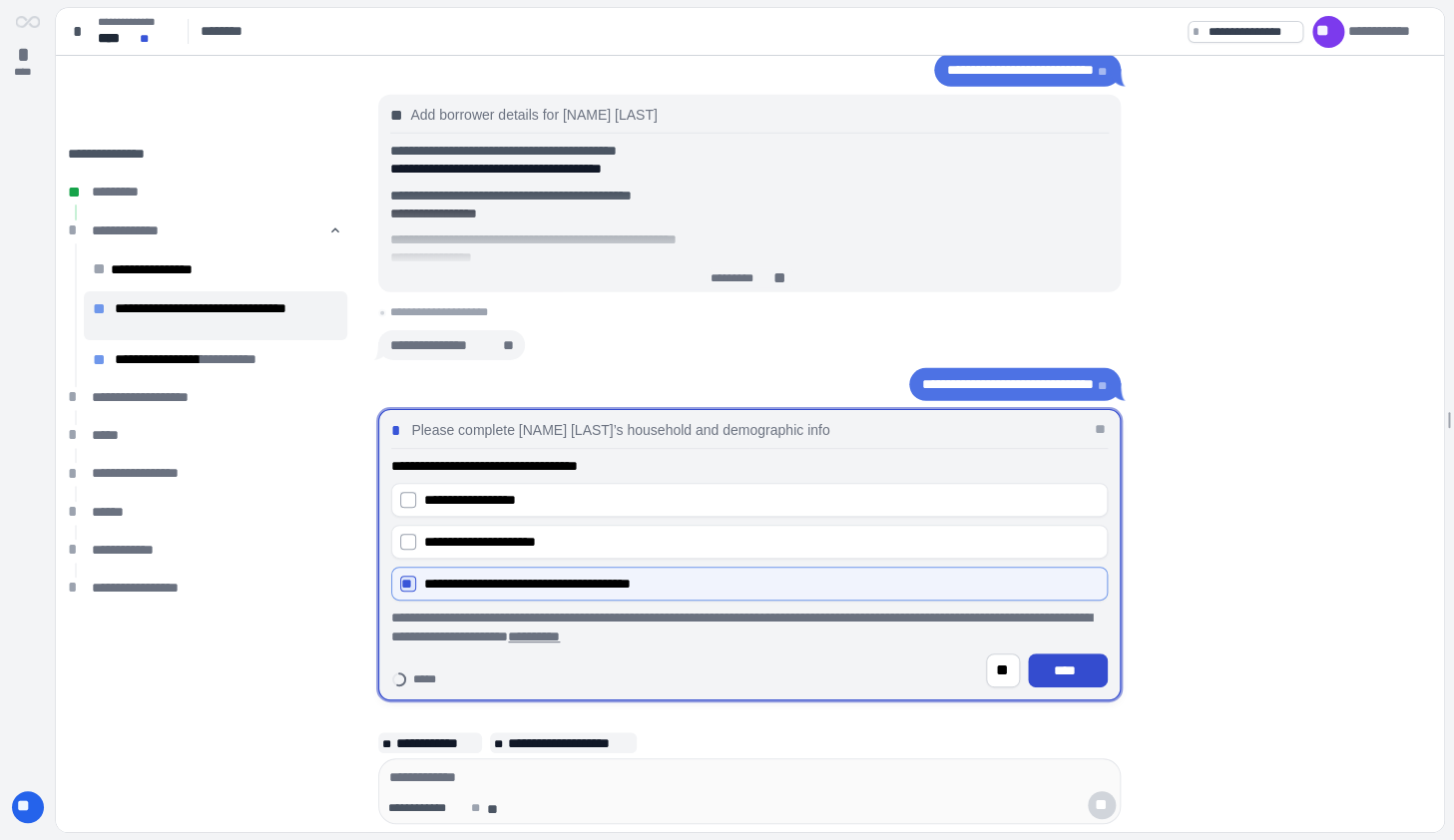 click on "****" at bounding box center [1068, 670] 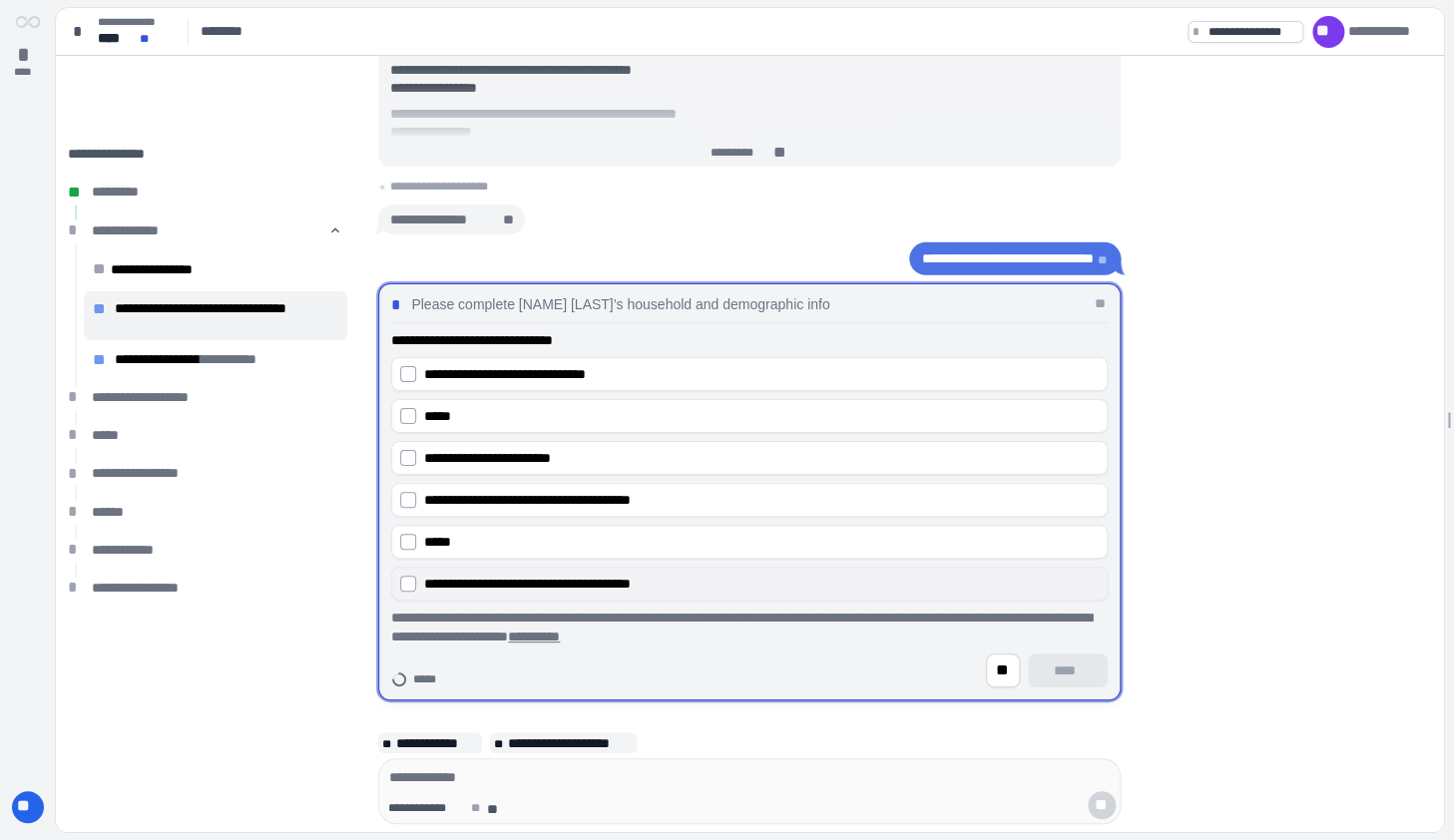 click on "**********" at bounding box center [527, 584] 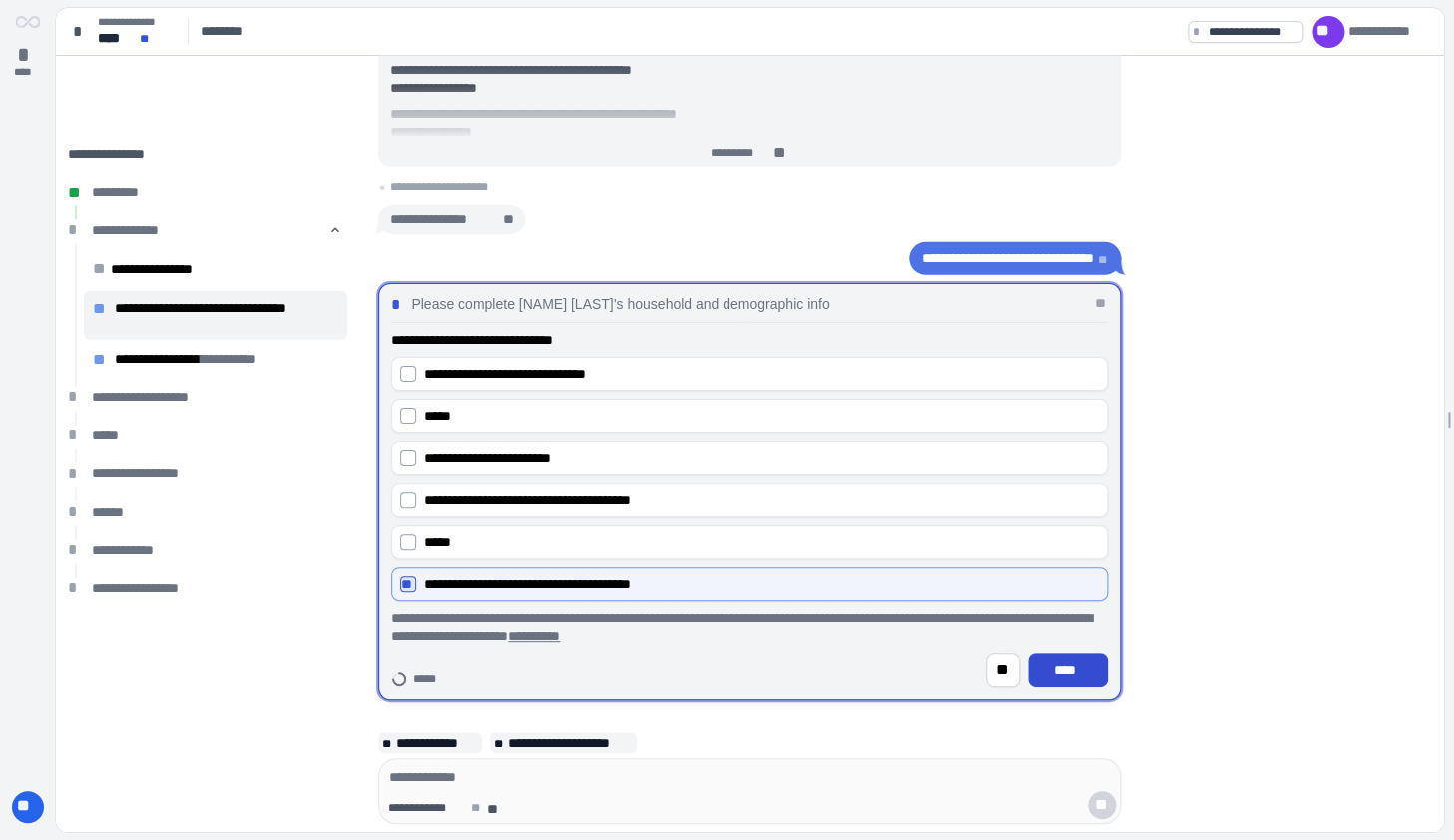 click on "****" at bounding box center (1068, 670) 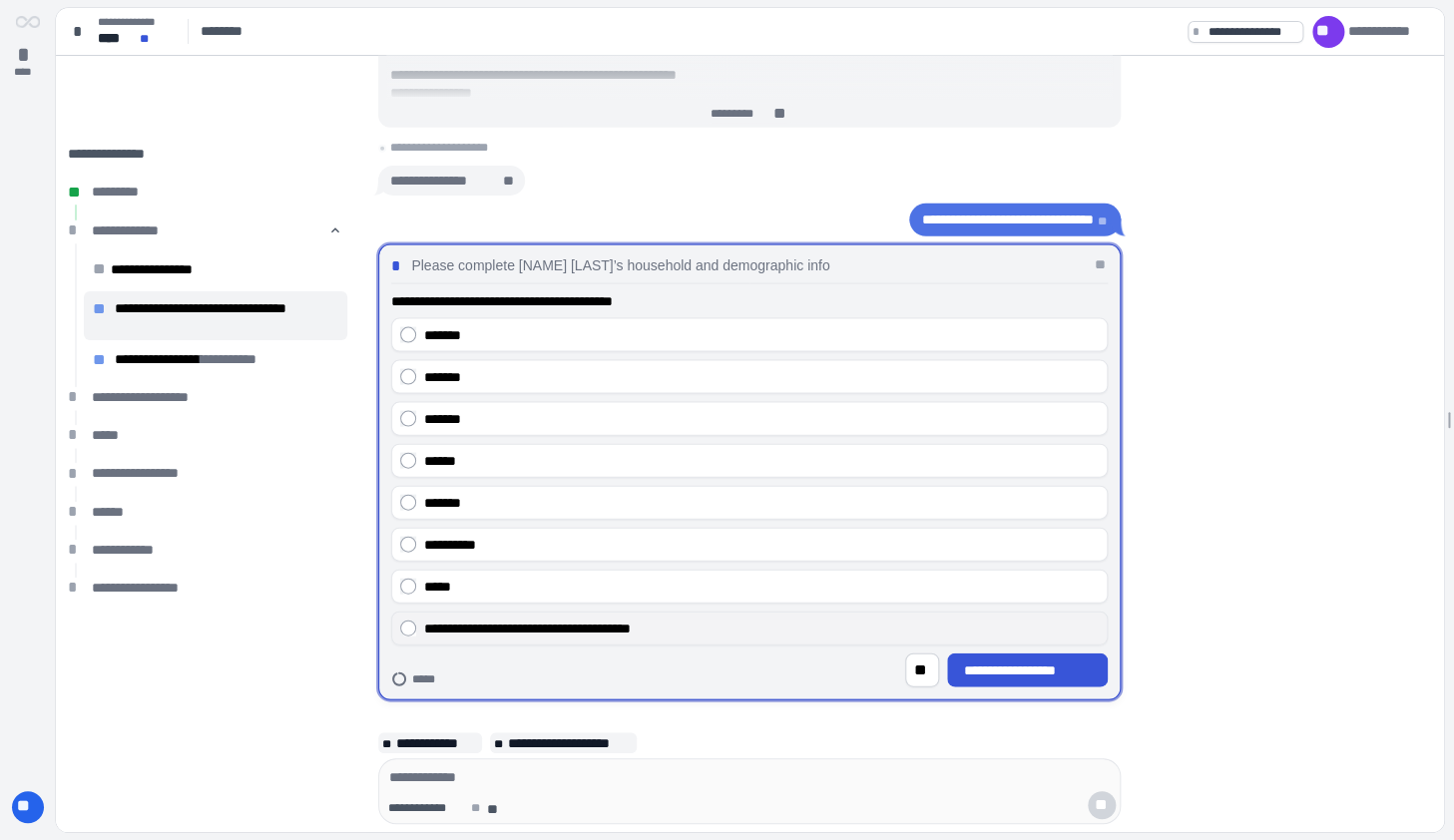click on "**********" at bounding box center (761, 628) 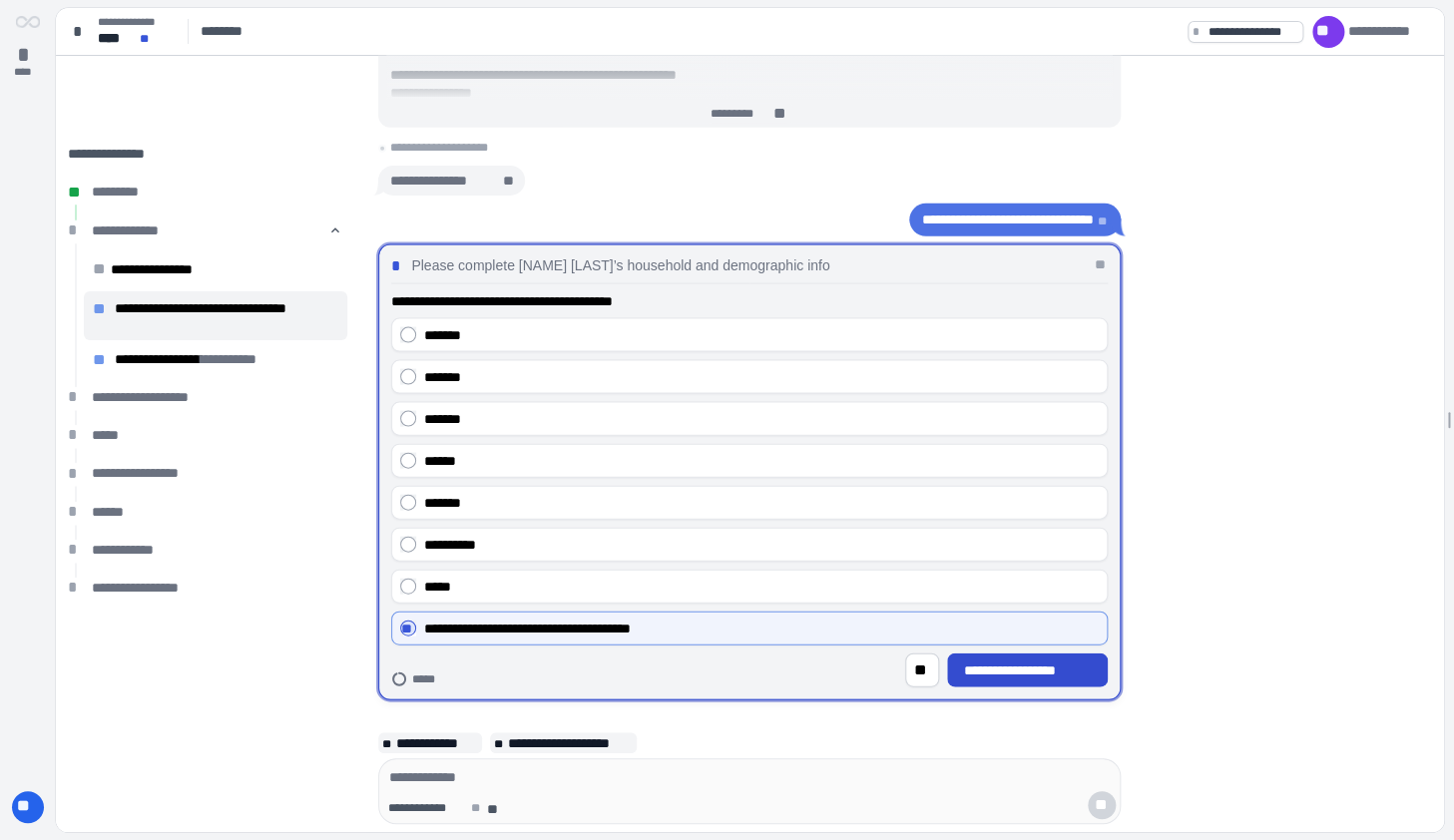 click on "**********" at bounding box center (1028, 670) 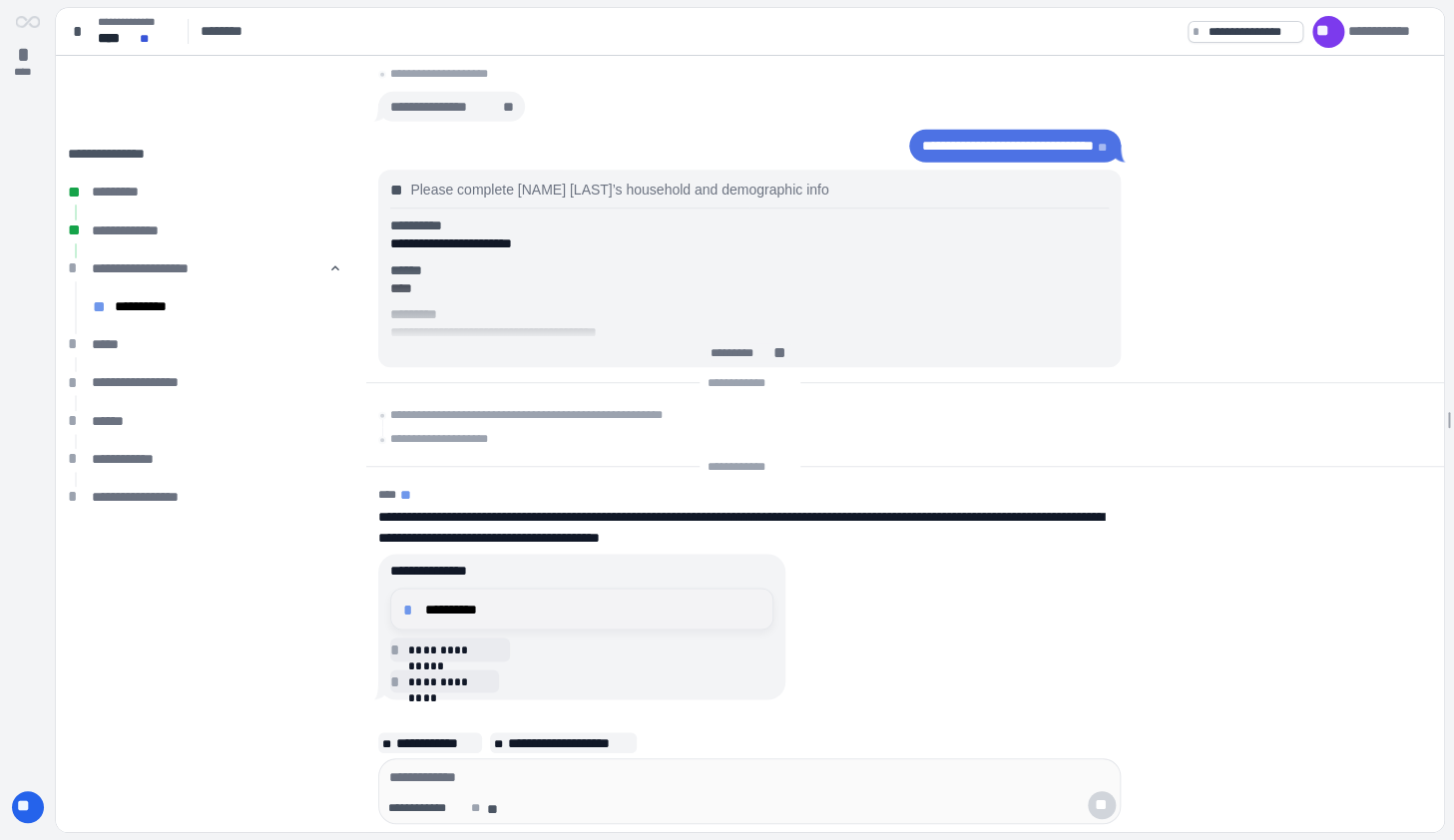 click on "**********" at bounding box center (593, 609) 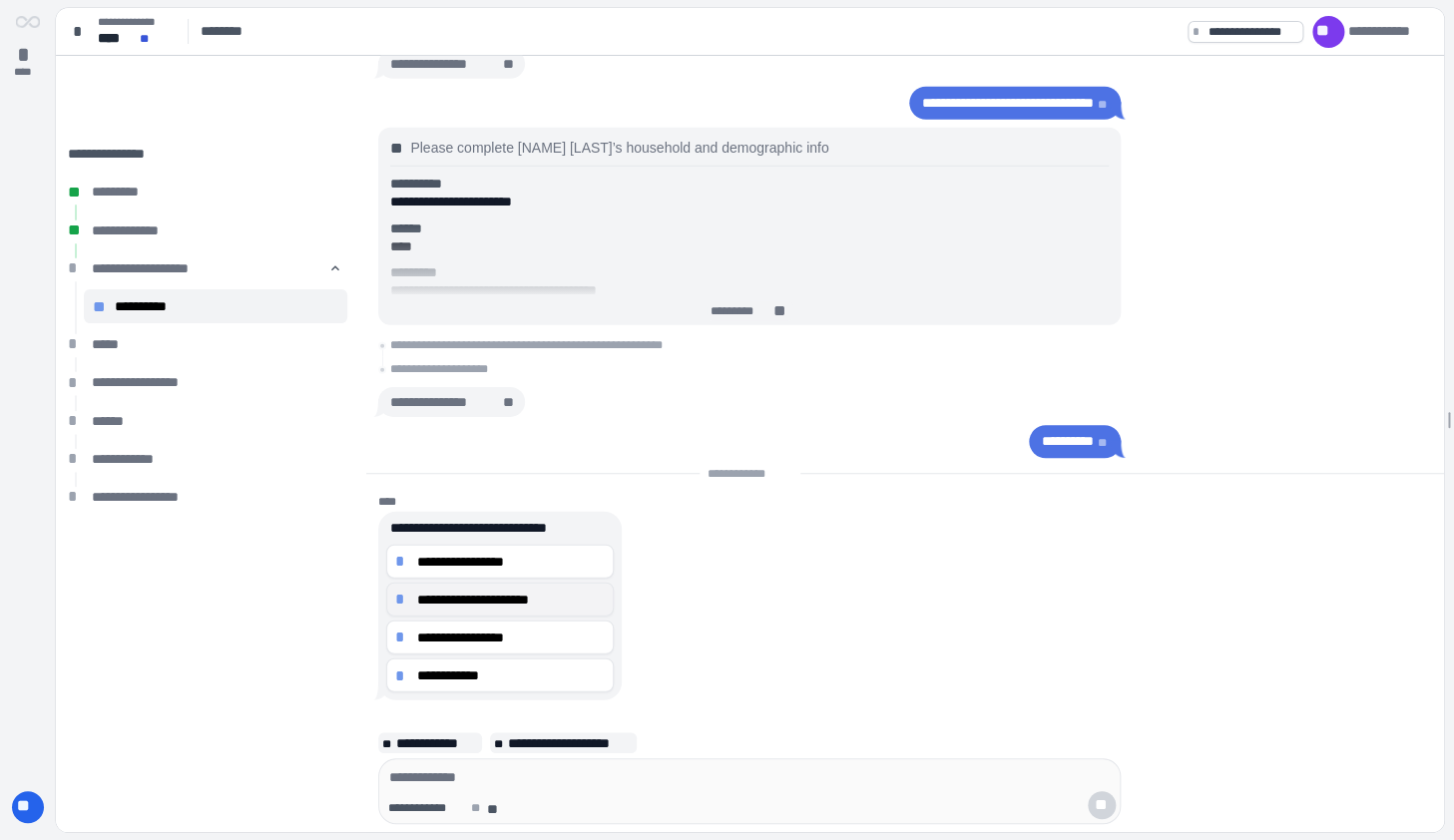 click on "**********" at bounding box center (511, 599) 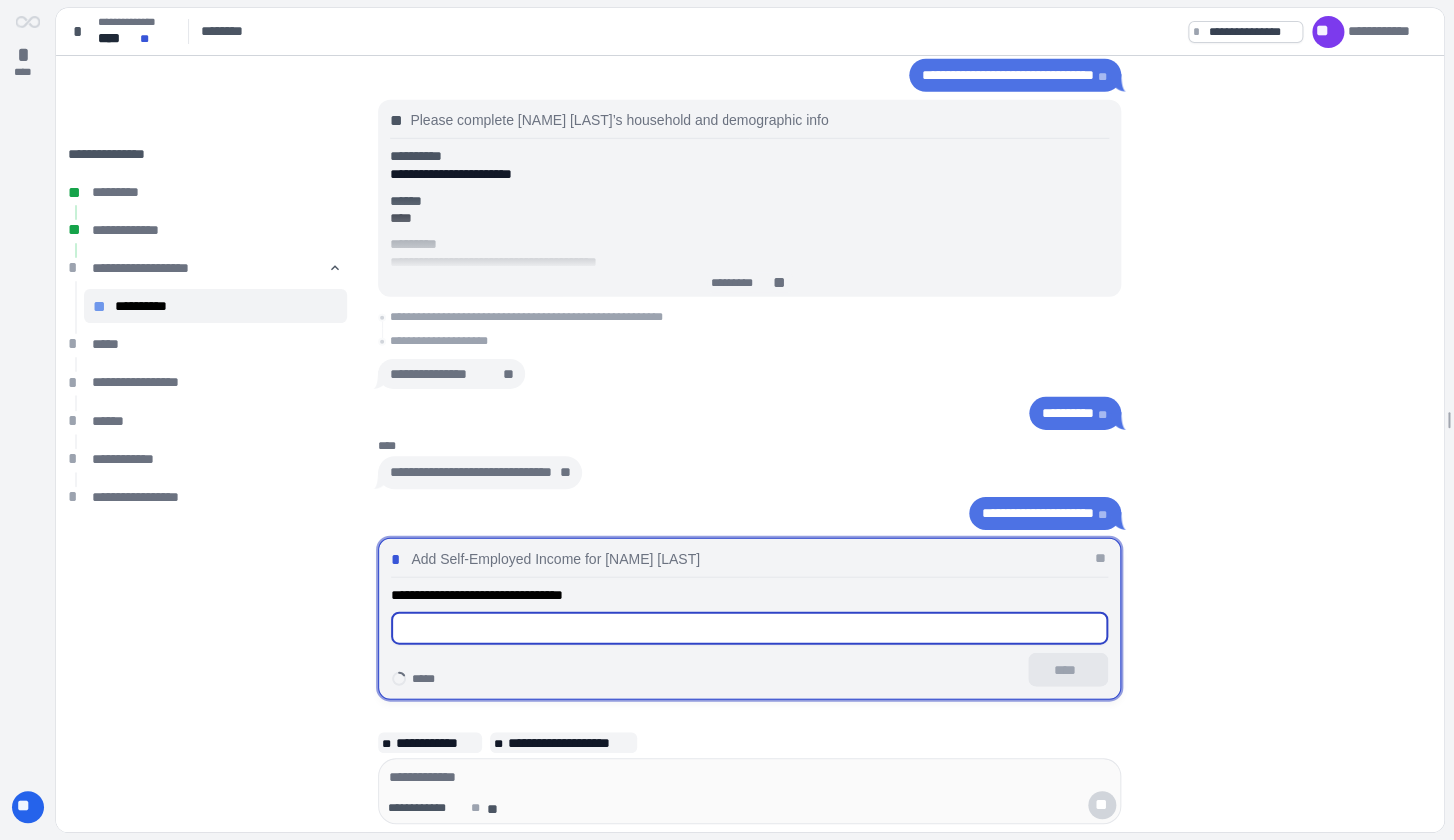 click at bounding box center (749, 629) 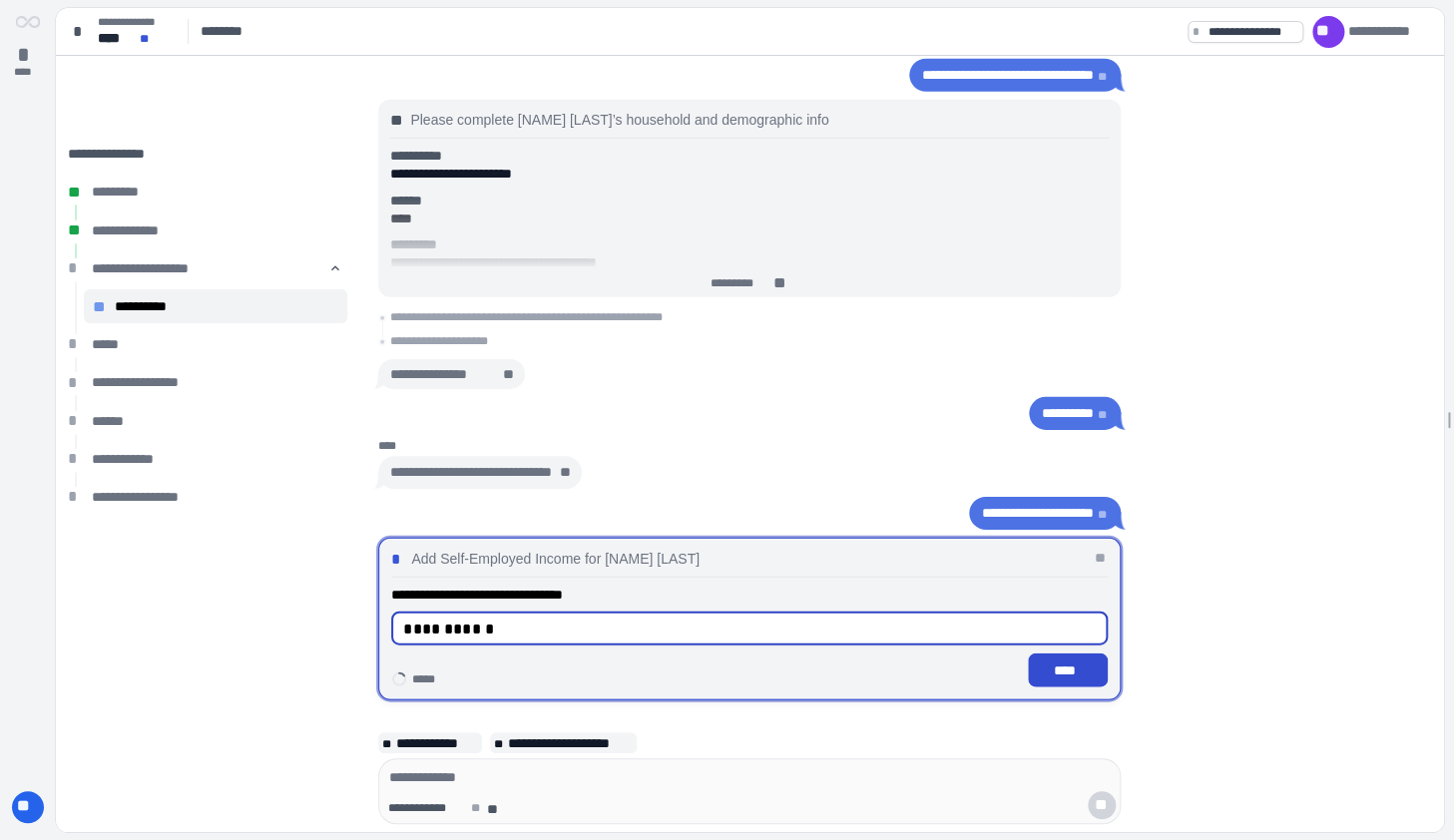 type on "**********" 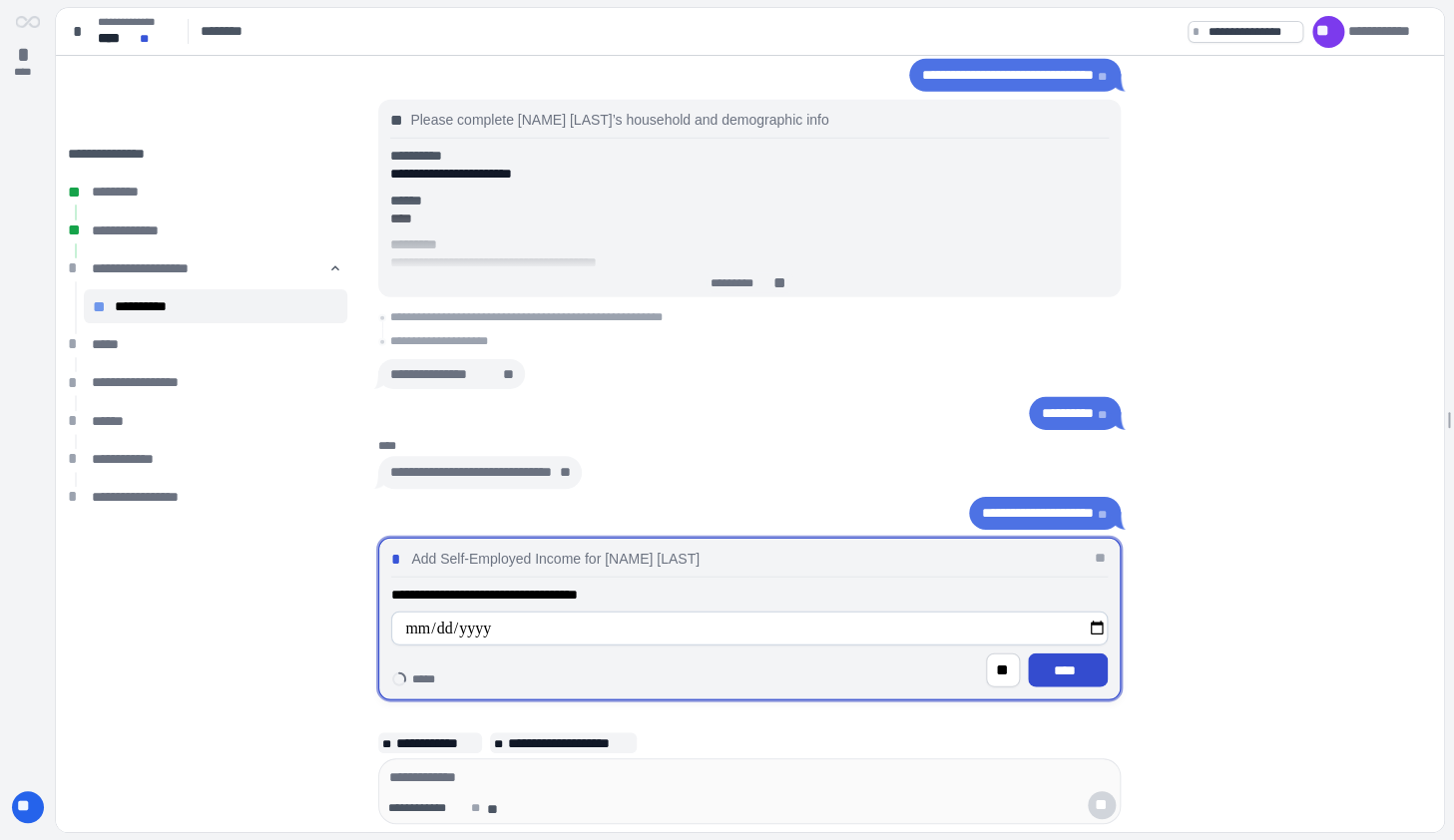 type on "**********" 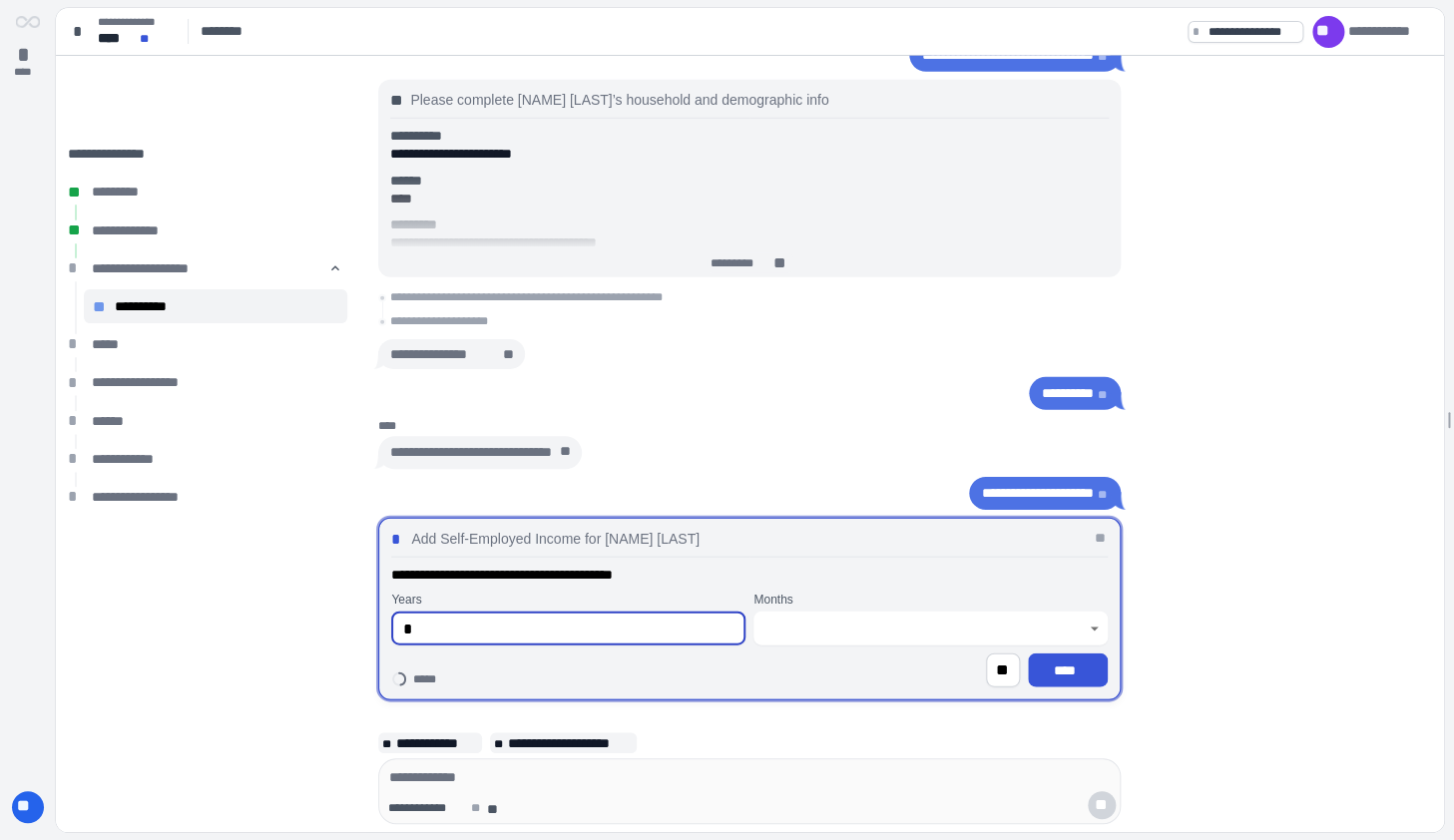 type on "*" 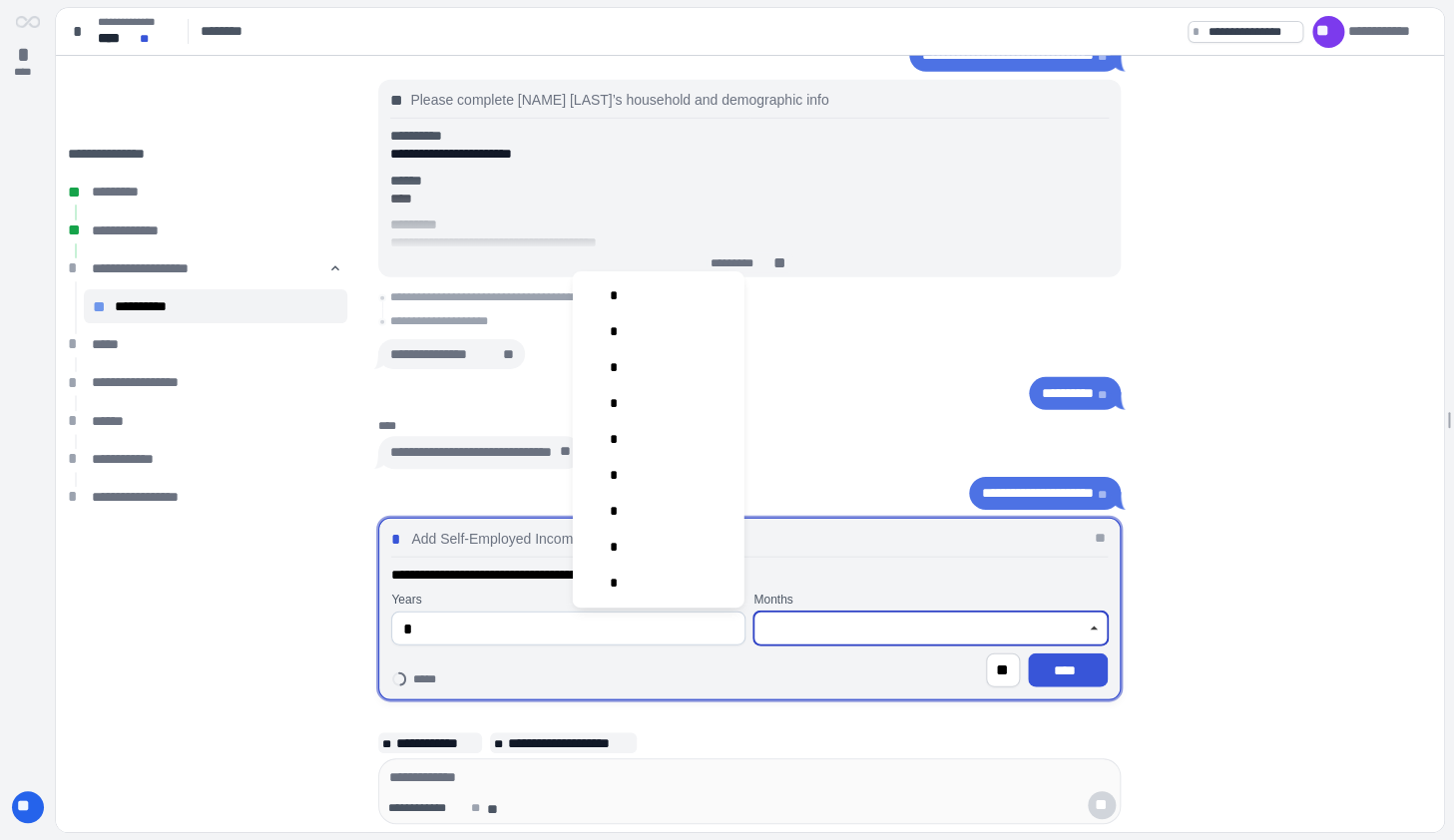 click at bounding box center [919, 629] 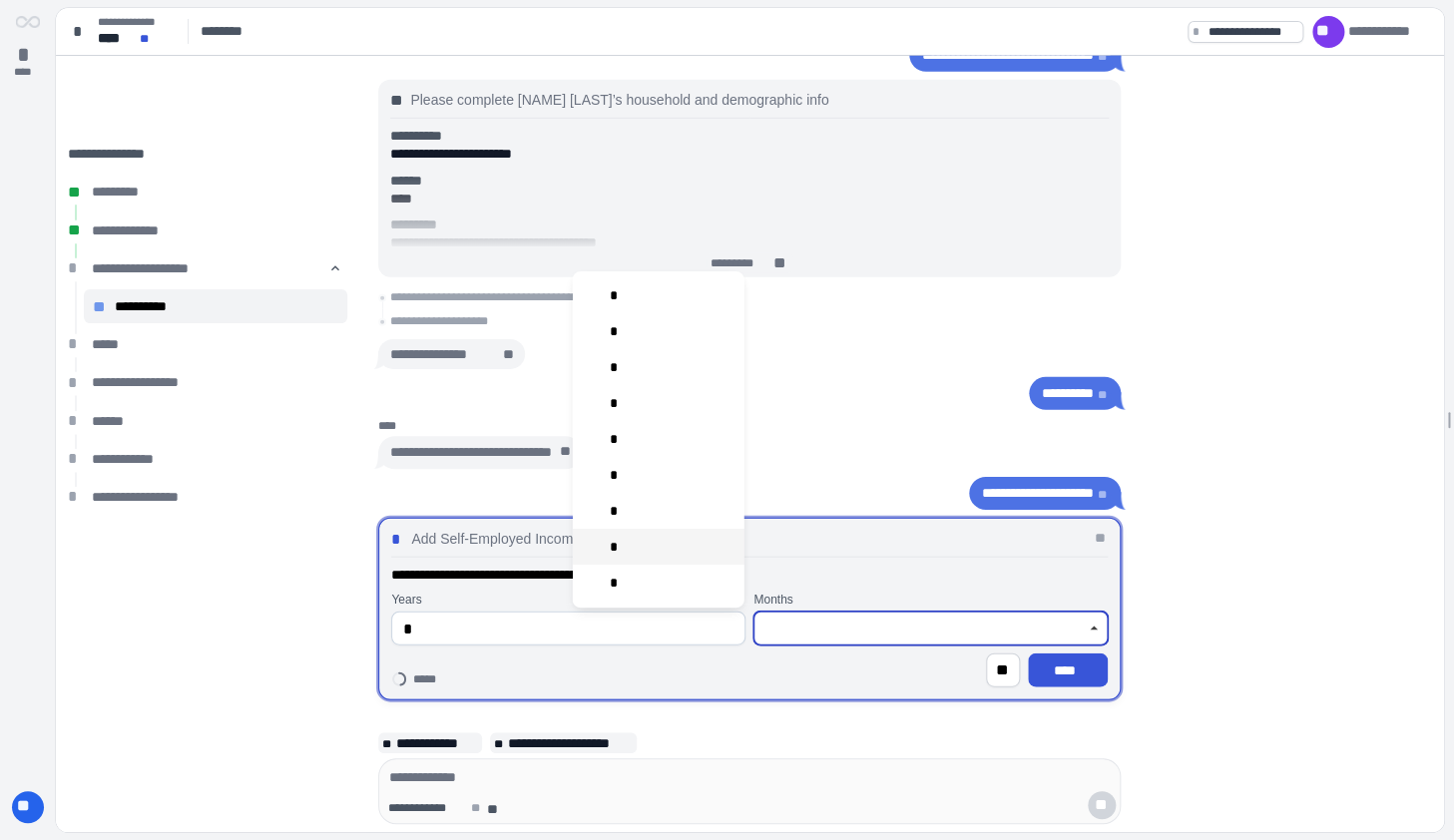 click on "*" at bounding box center (659, 547) 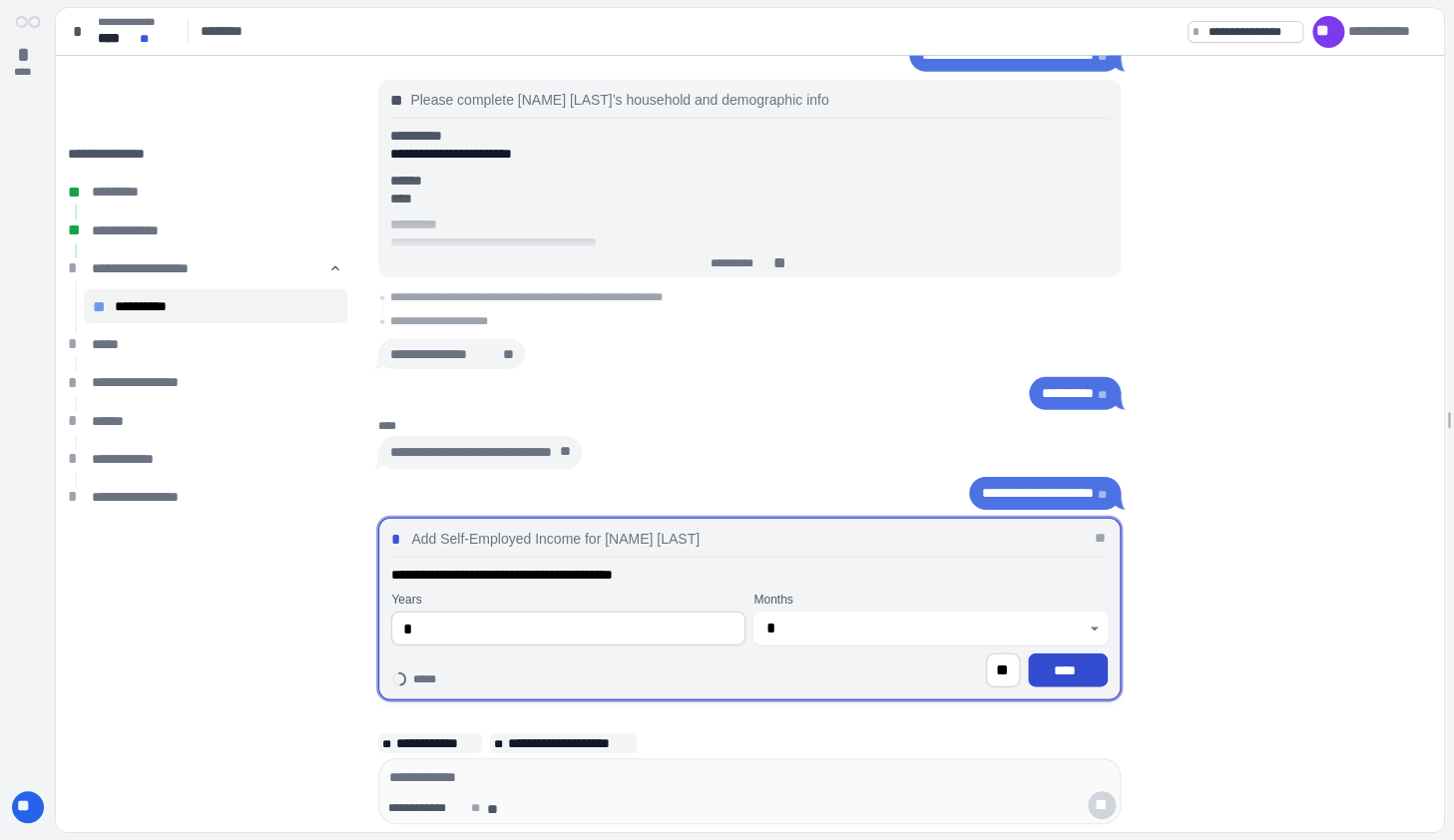 click on "****" at bounding box center [1068, 670] 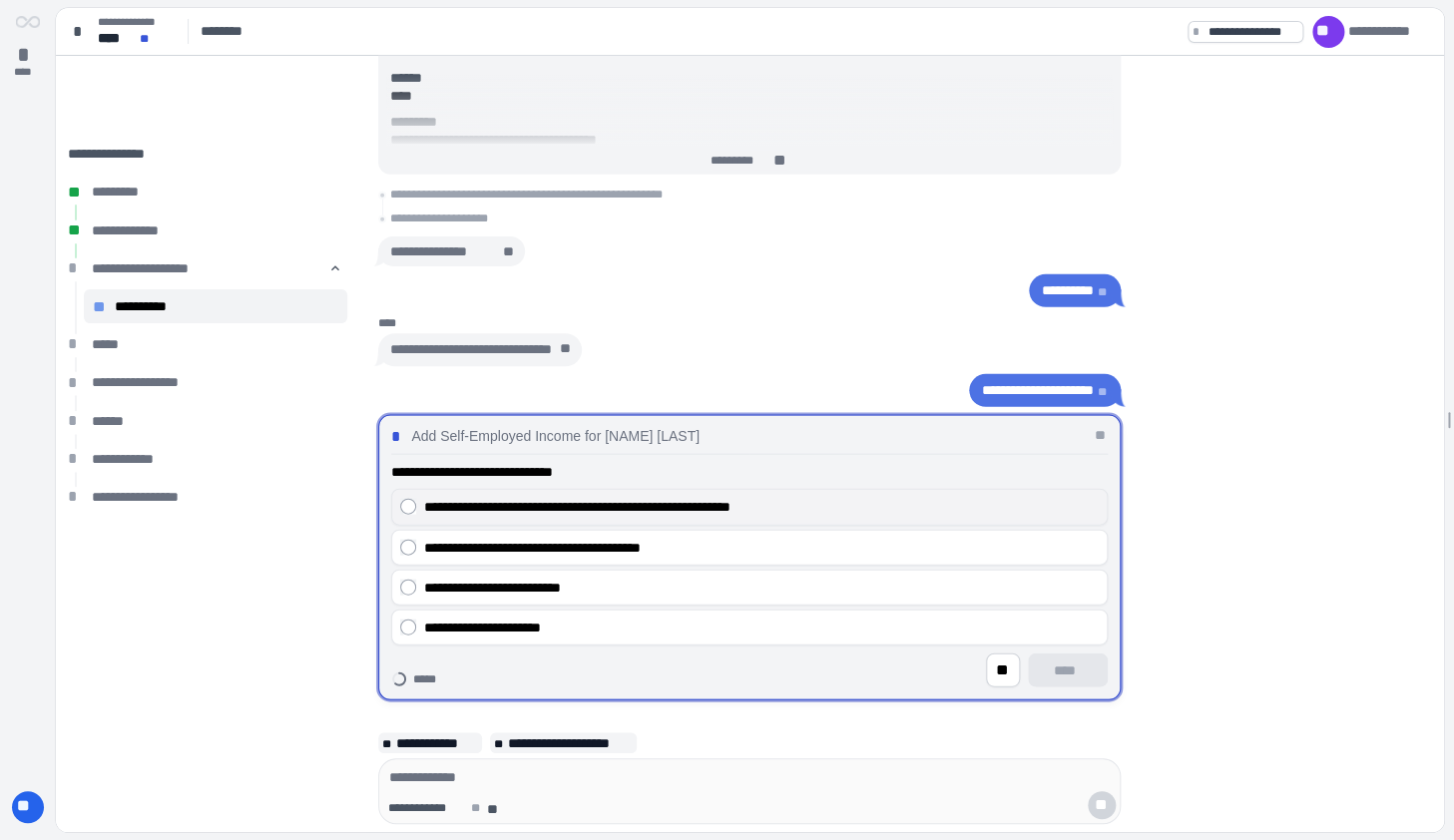 click on "**********" at bounding box center (761, 507) 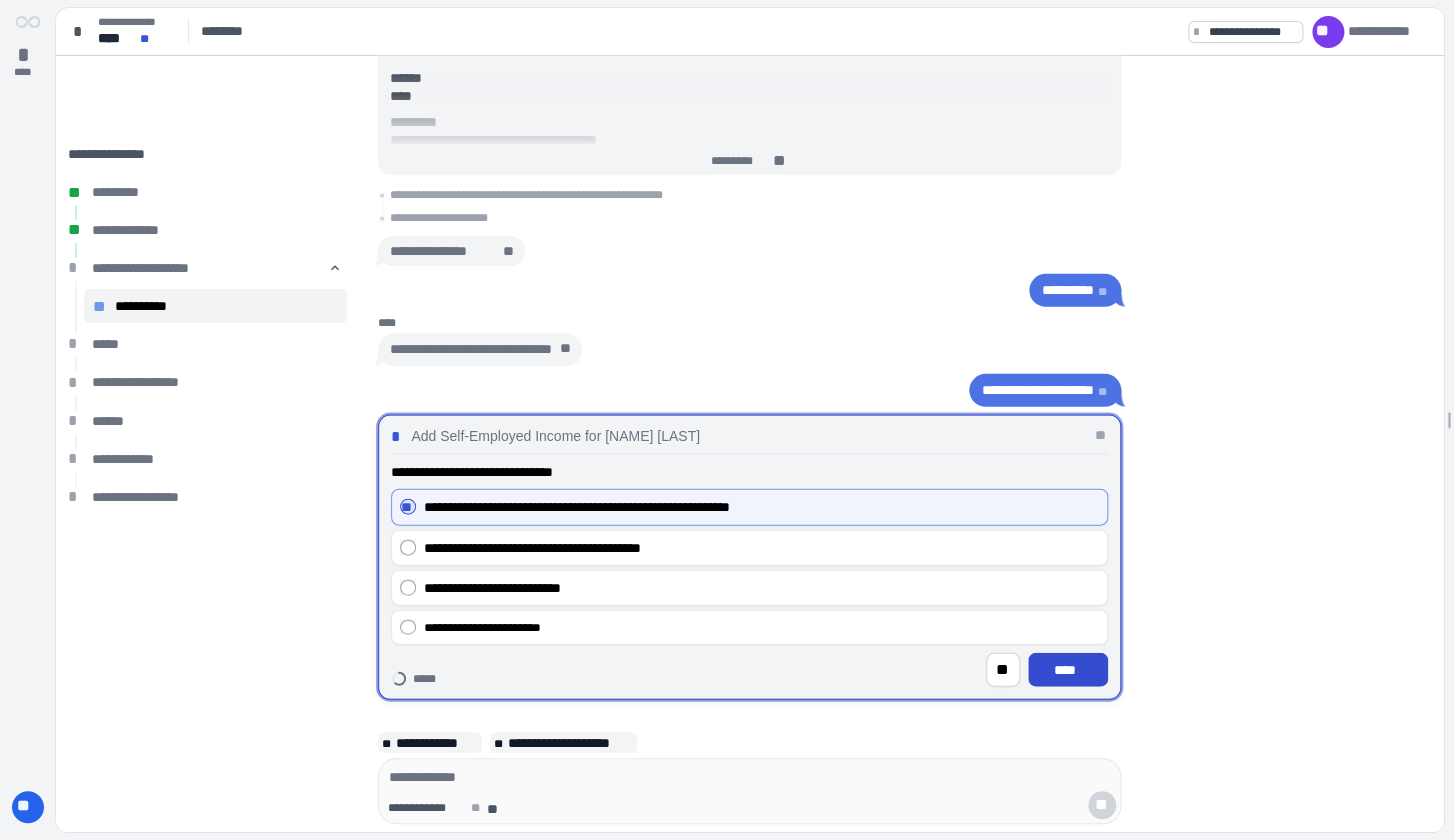 click on "****" at bounding box center [1068, 670] 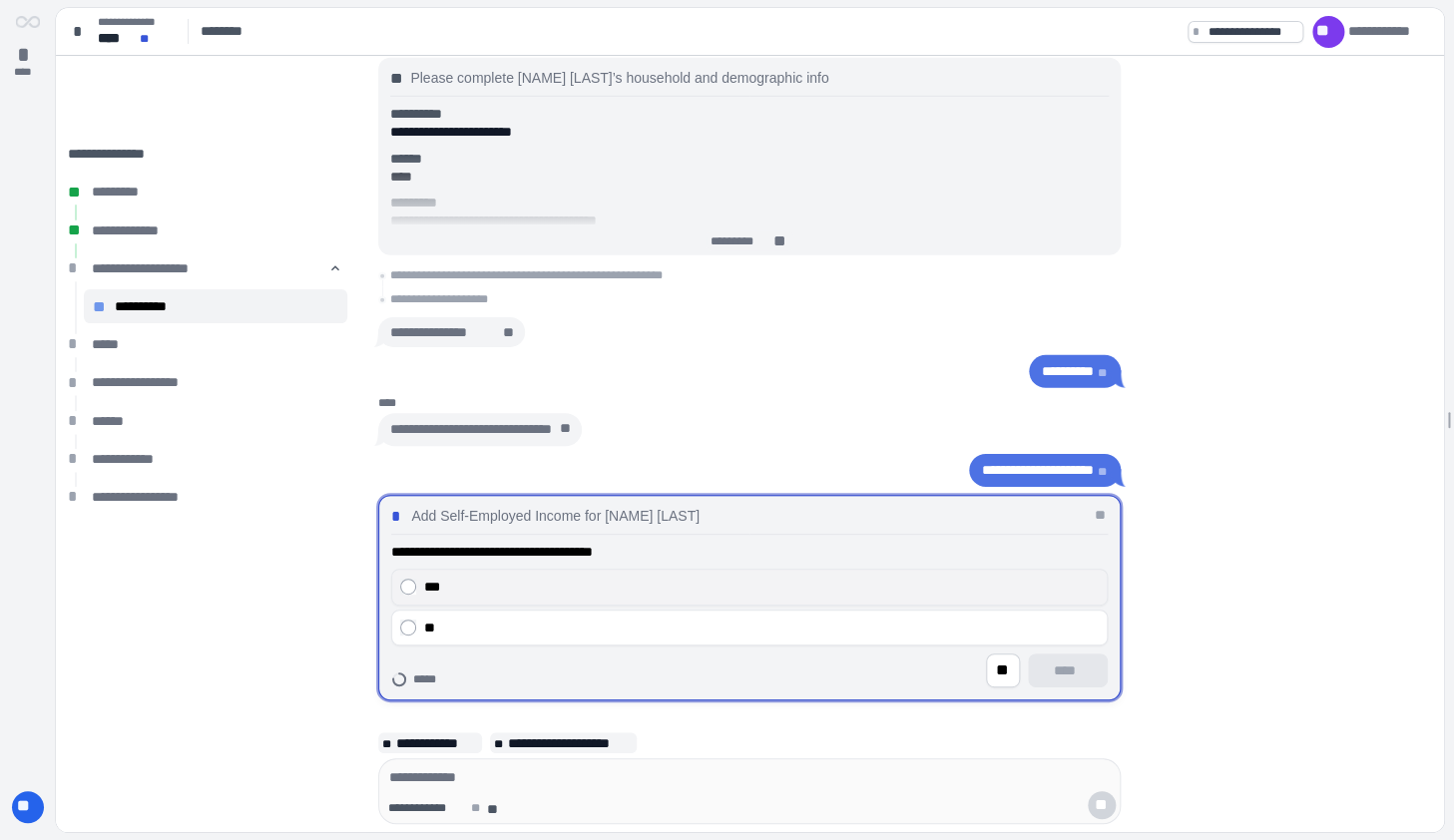 click on "***" at bounding box center [761, 587] 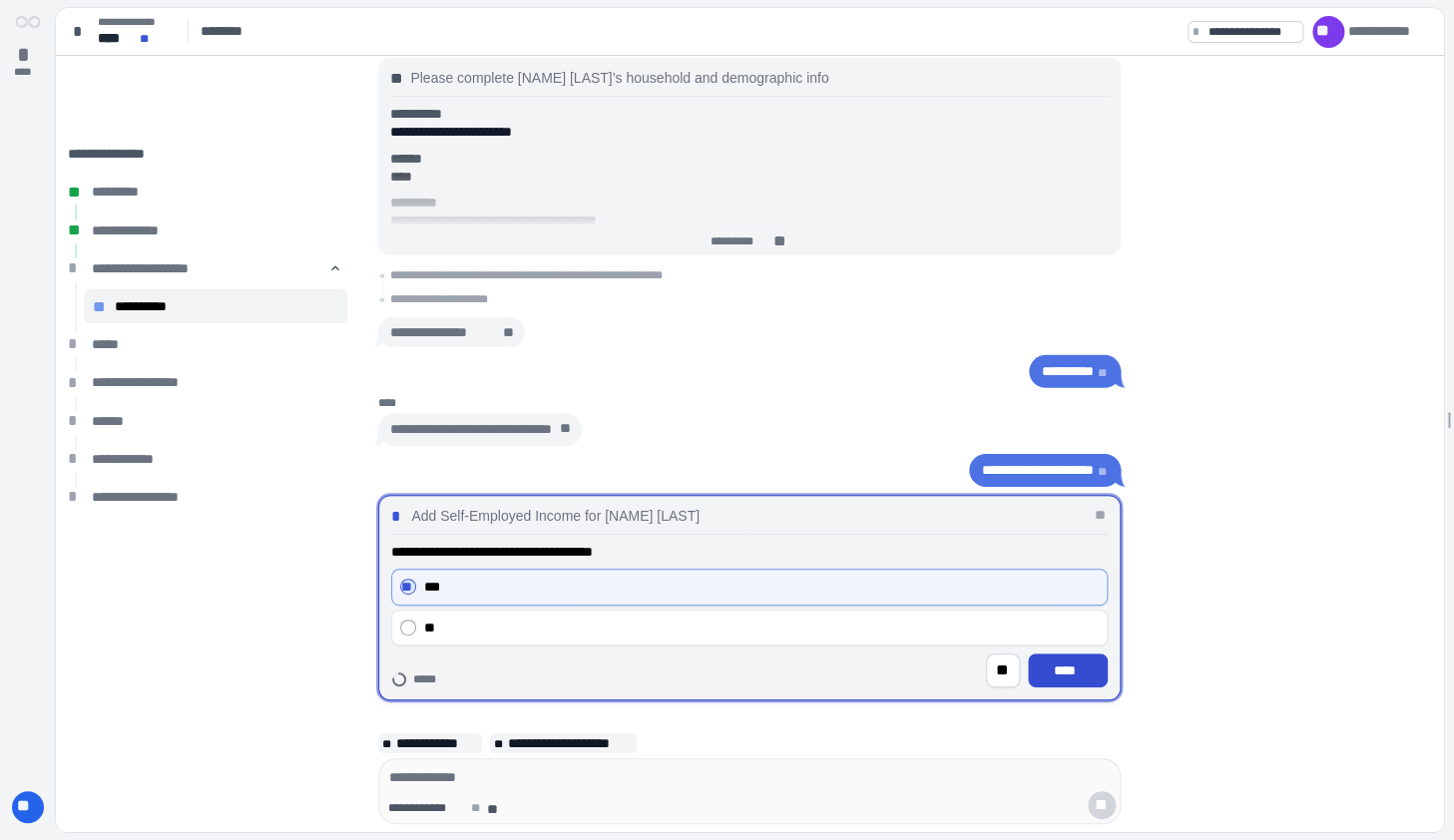 click on "****" at bounding box center [1068, 670] 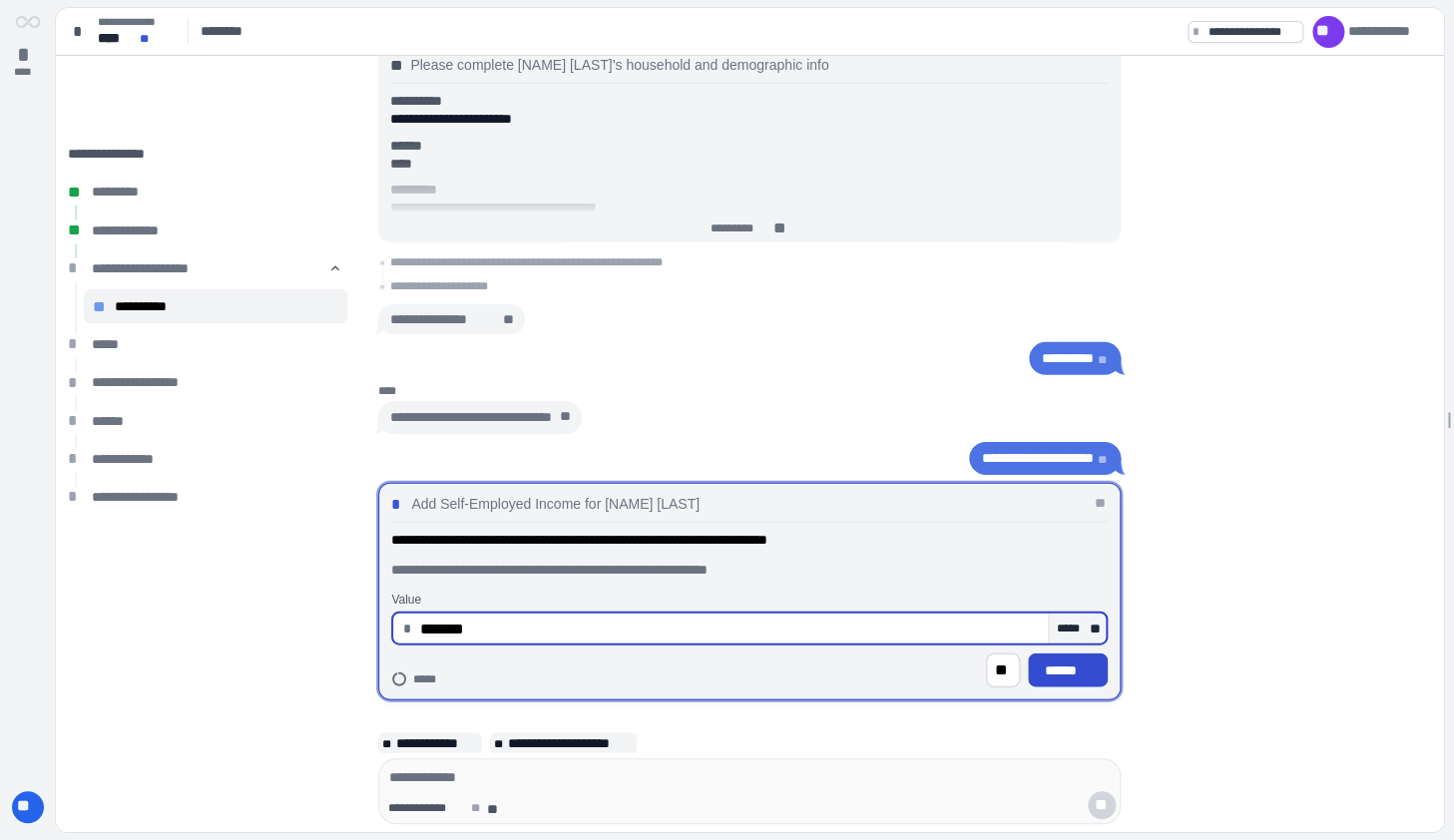 type on "**********" 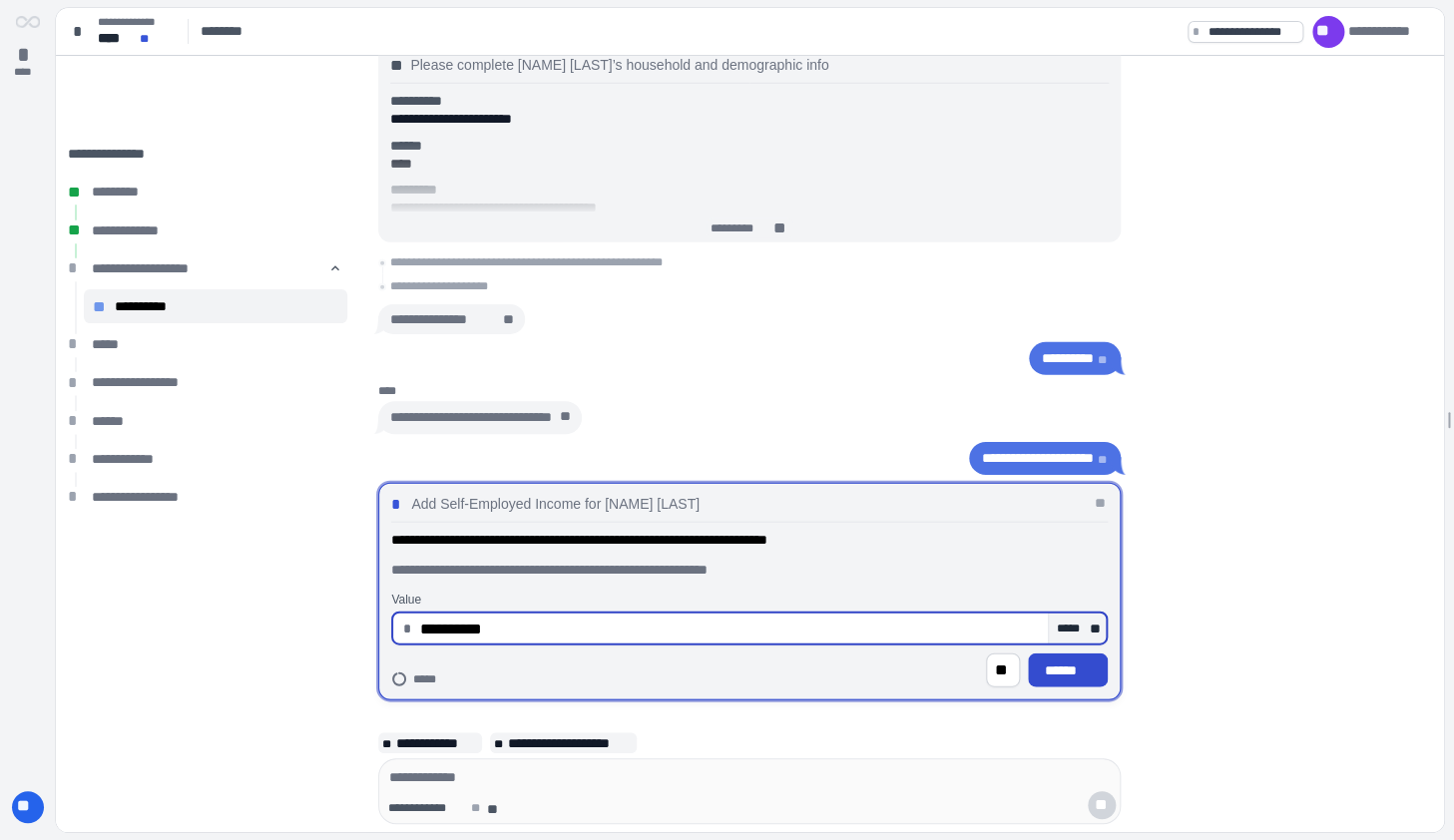 click on "******" at bounding box center (1068, 670) 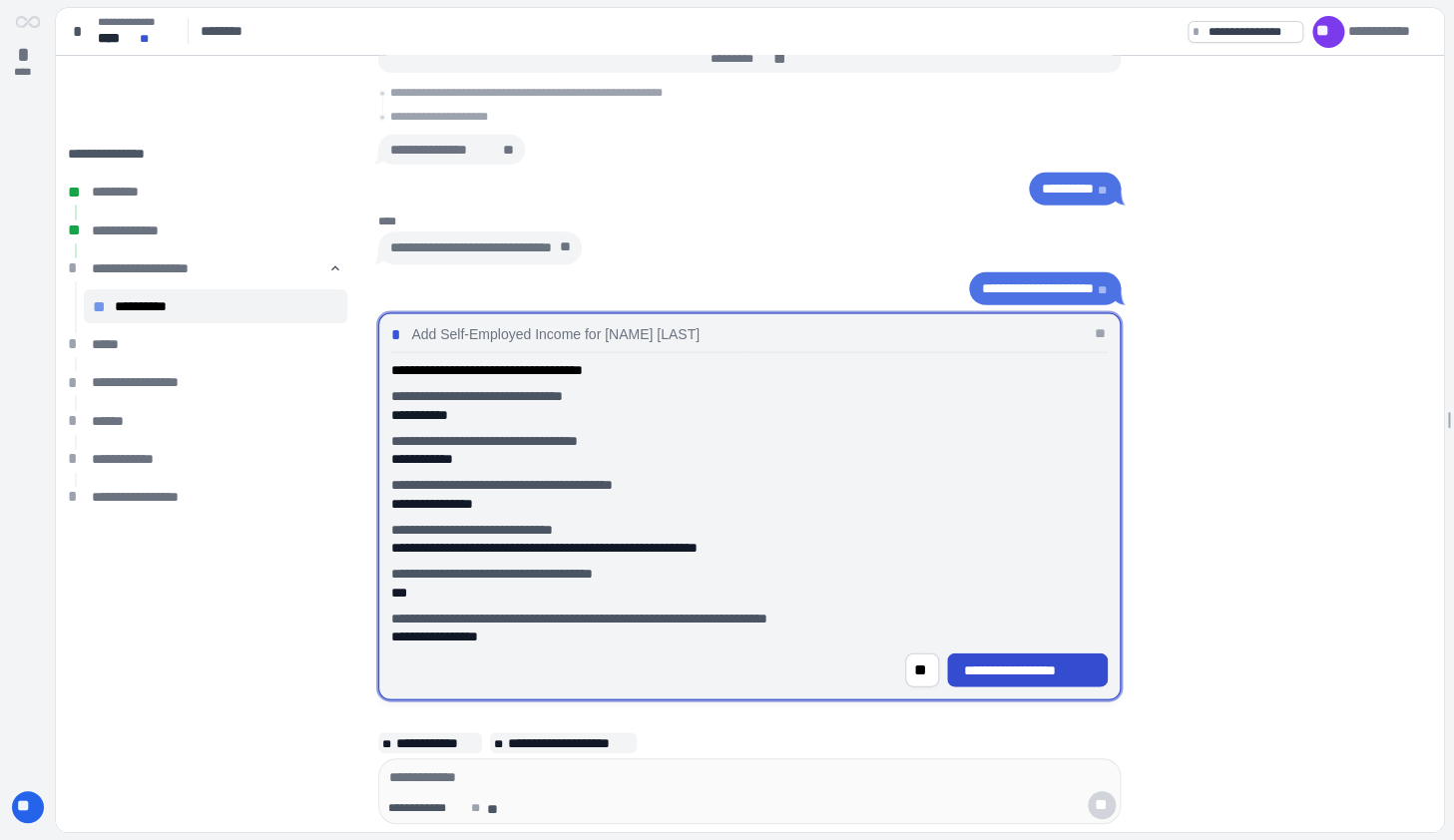click on "**********" at bounding box center (1028, 670) 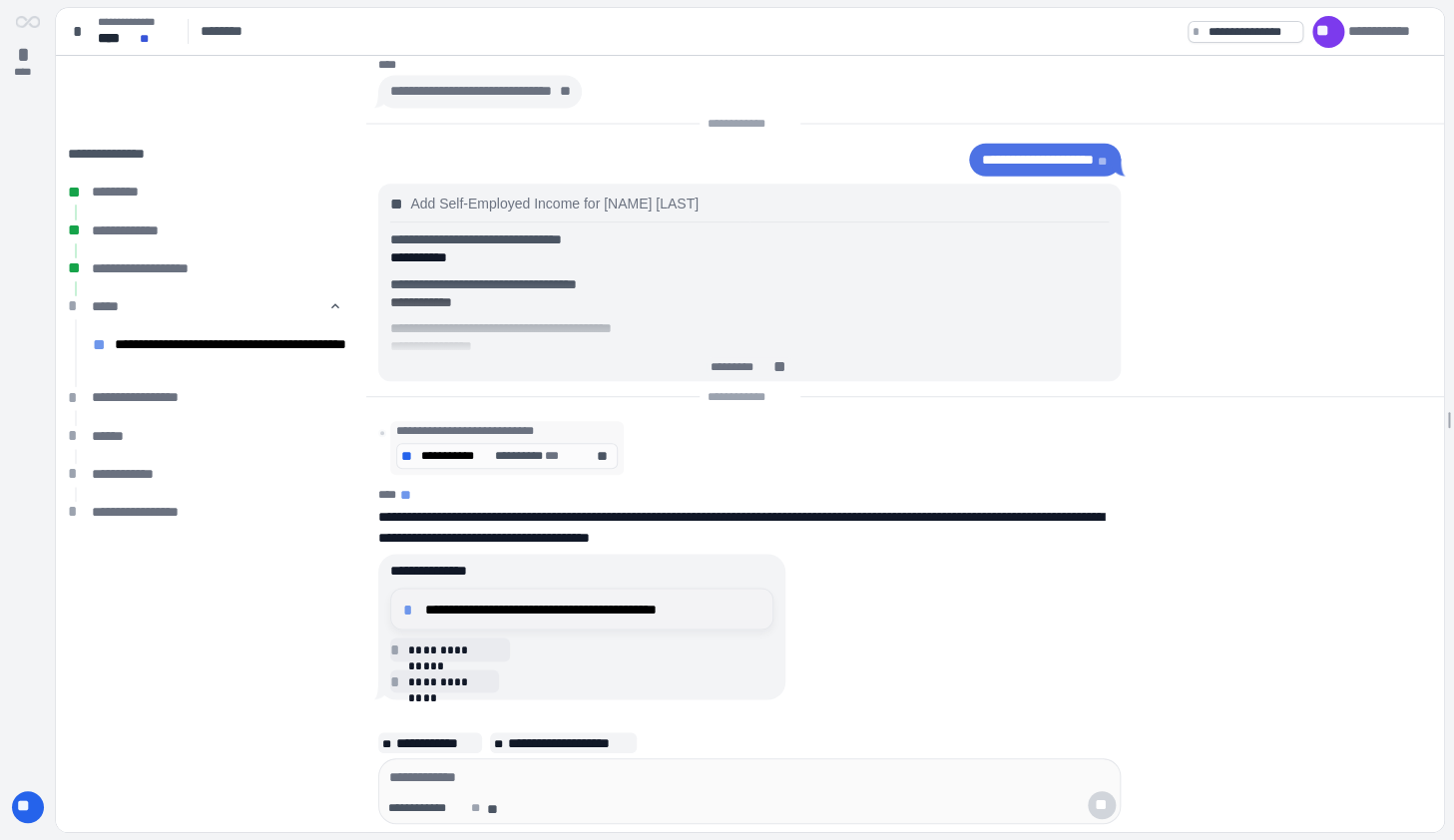 click on "**********" at bounding box center [582, 609] 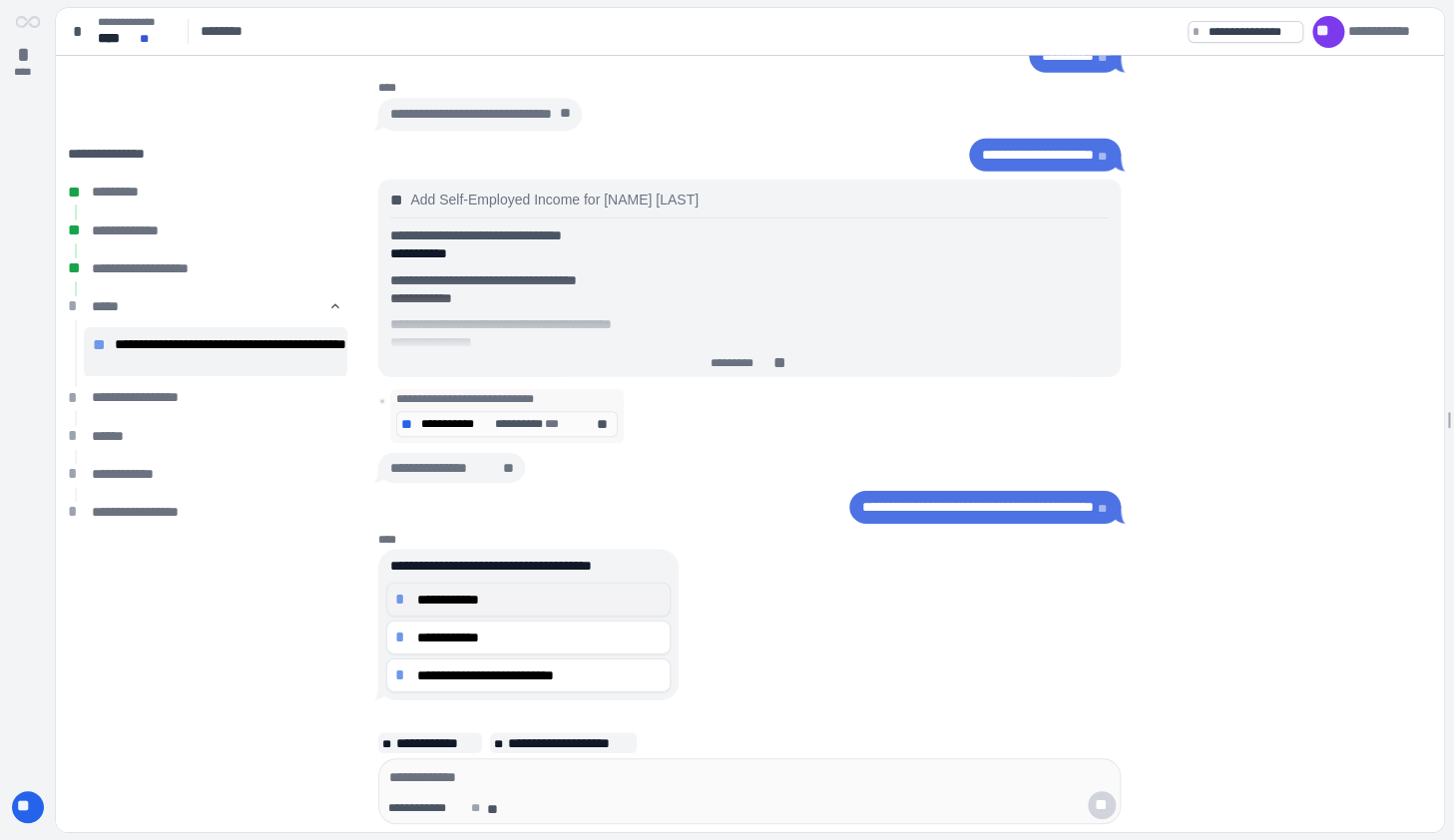 click on "**********" at bounding box center (539, 599) 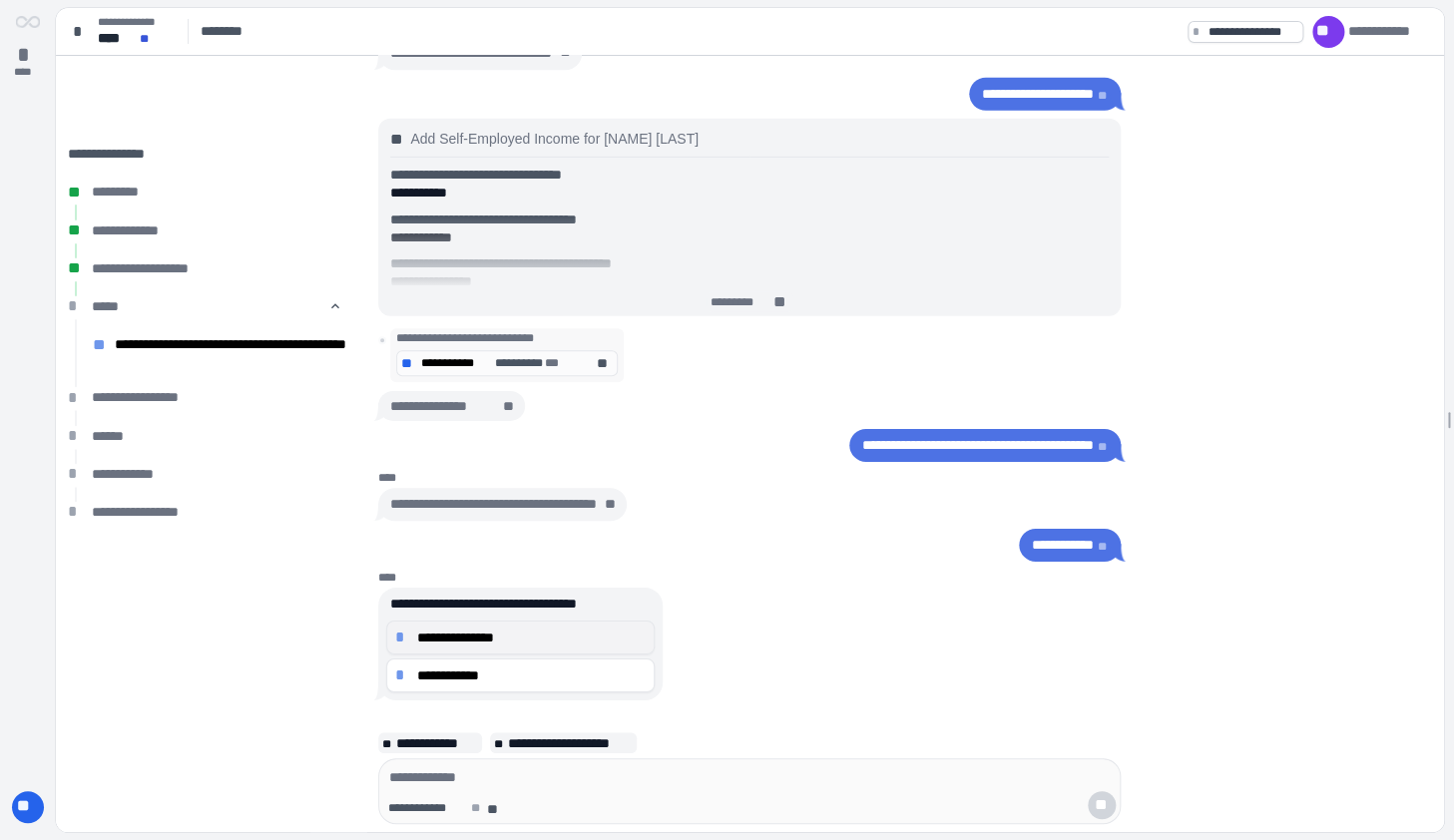 click on "**********" at bounding box center [531, 636] 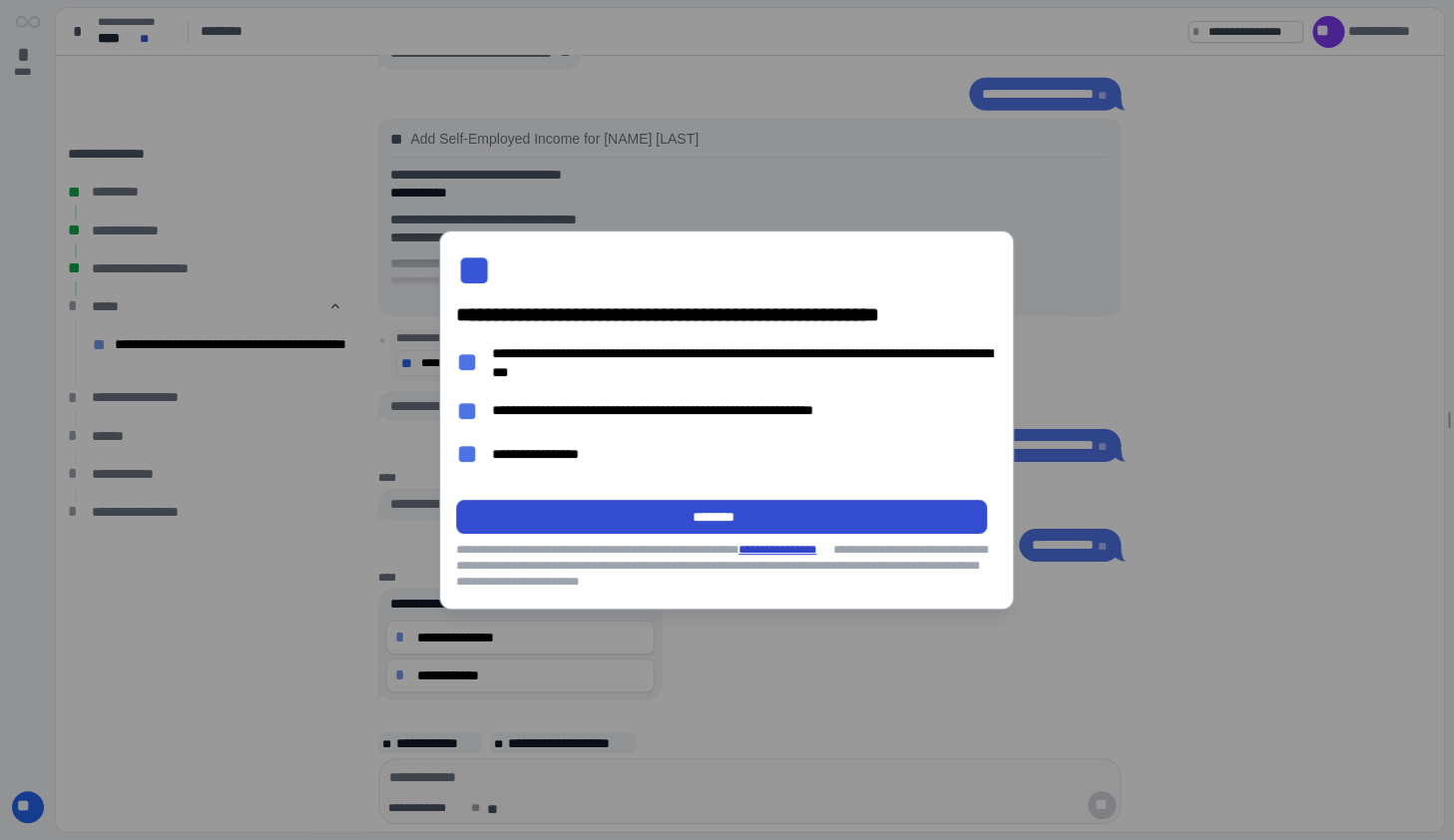 click on "********" at bounding box center (722, 517) 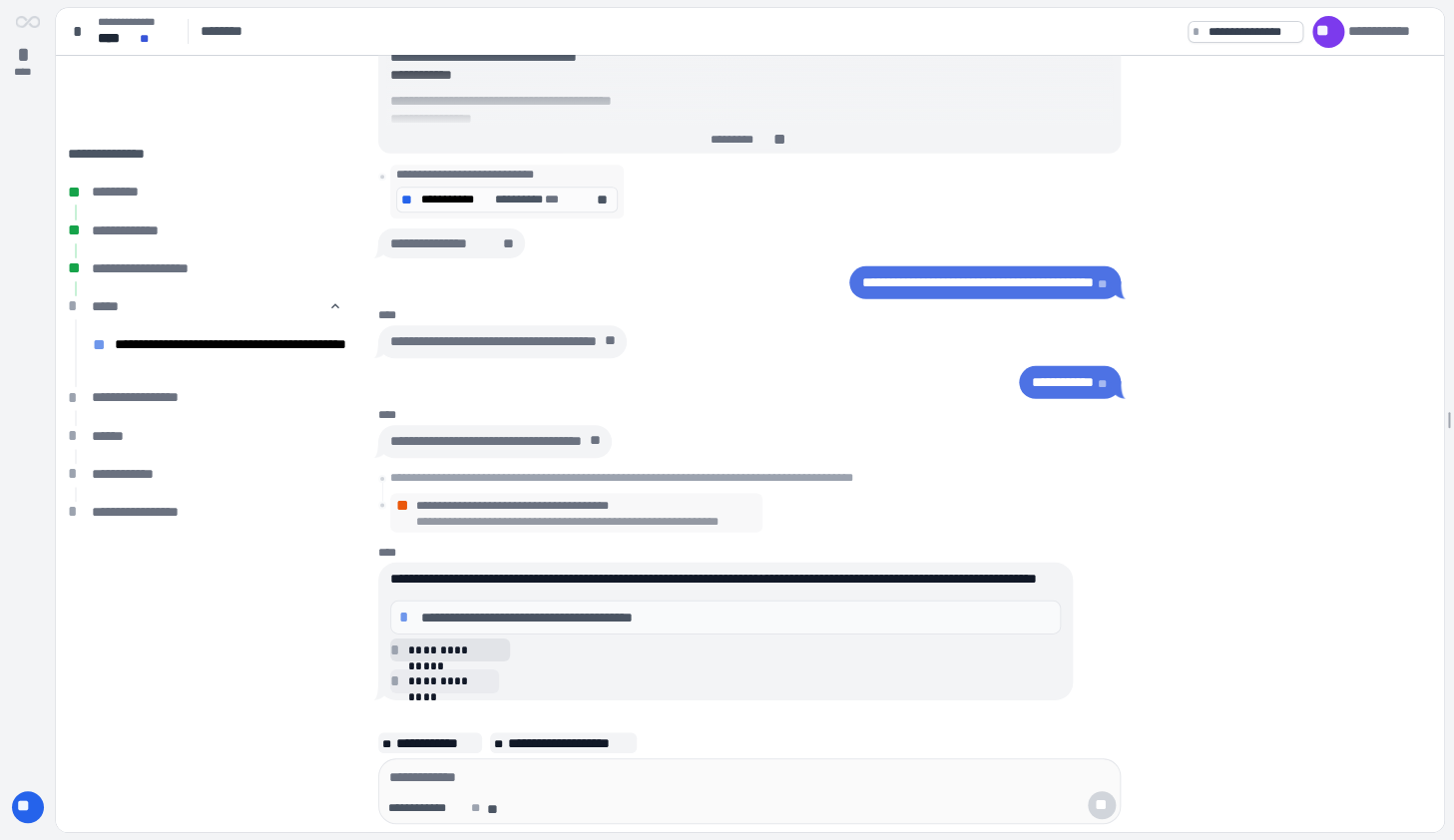 click on "**********" at bounding box center (456, 649) 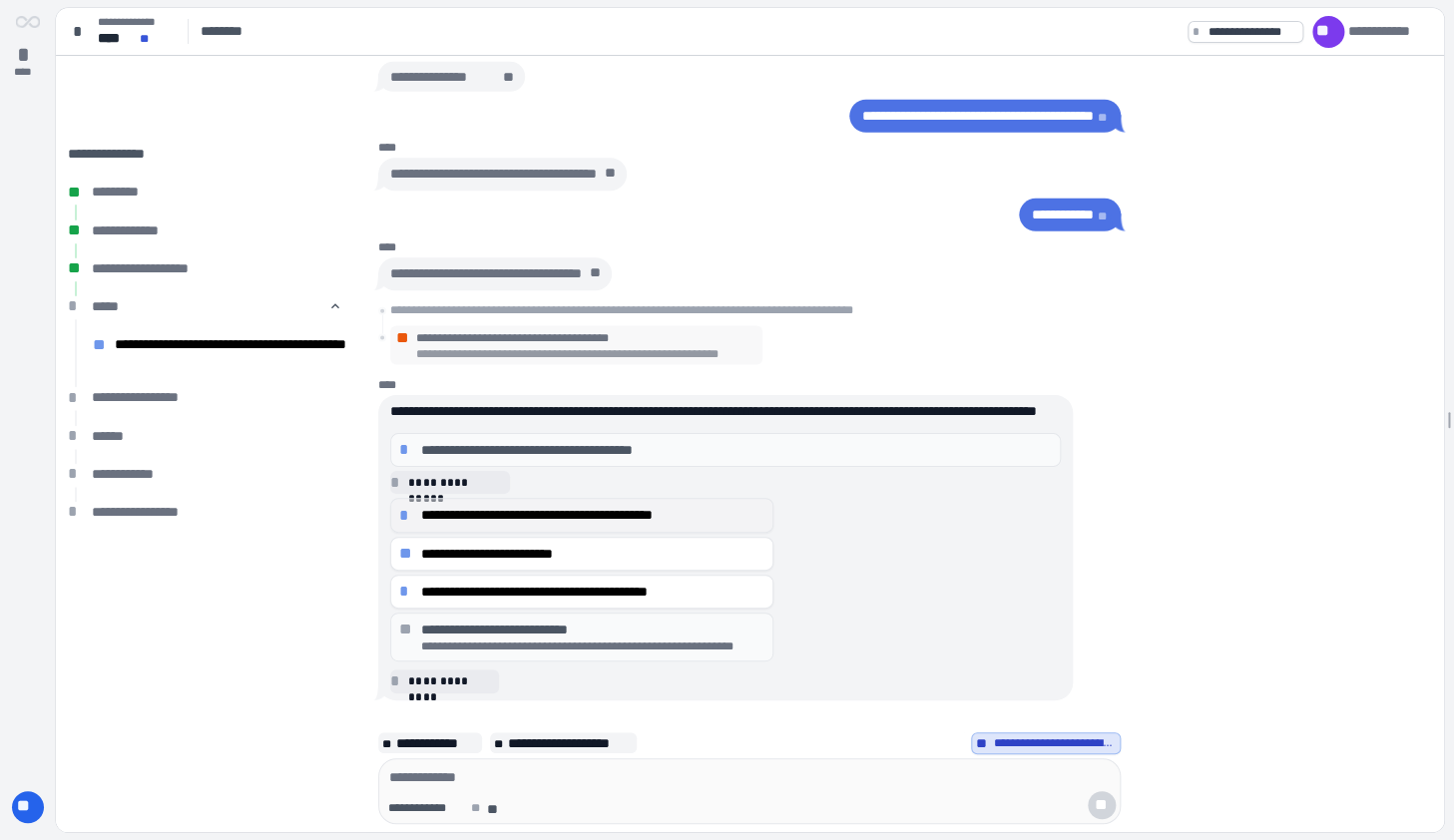 click on "**********" at bounding box center [593, 515] 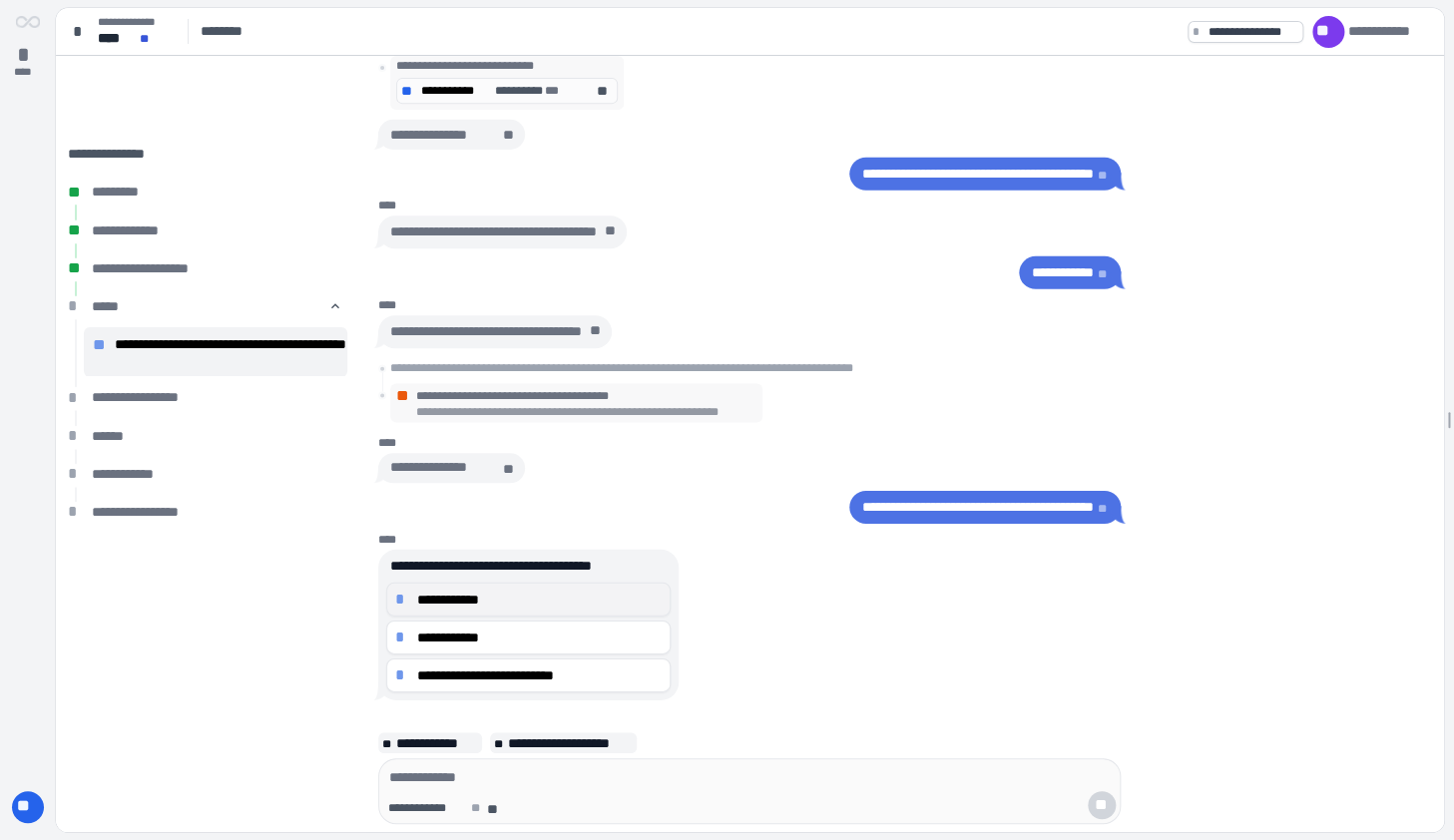 click on "**********" at bounding box center [539, 599] 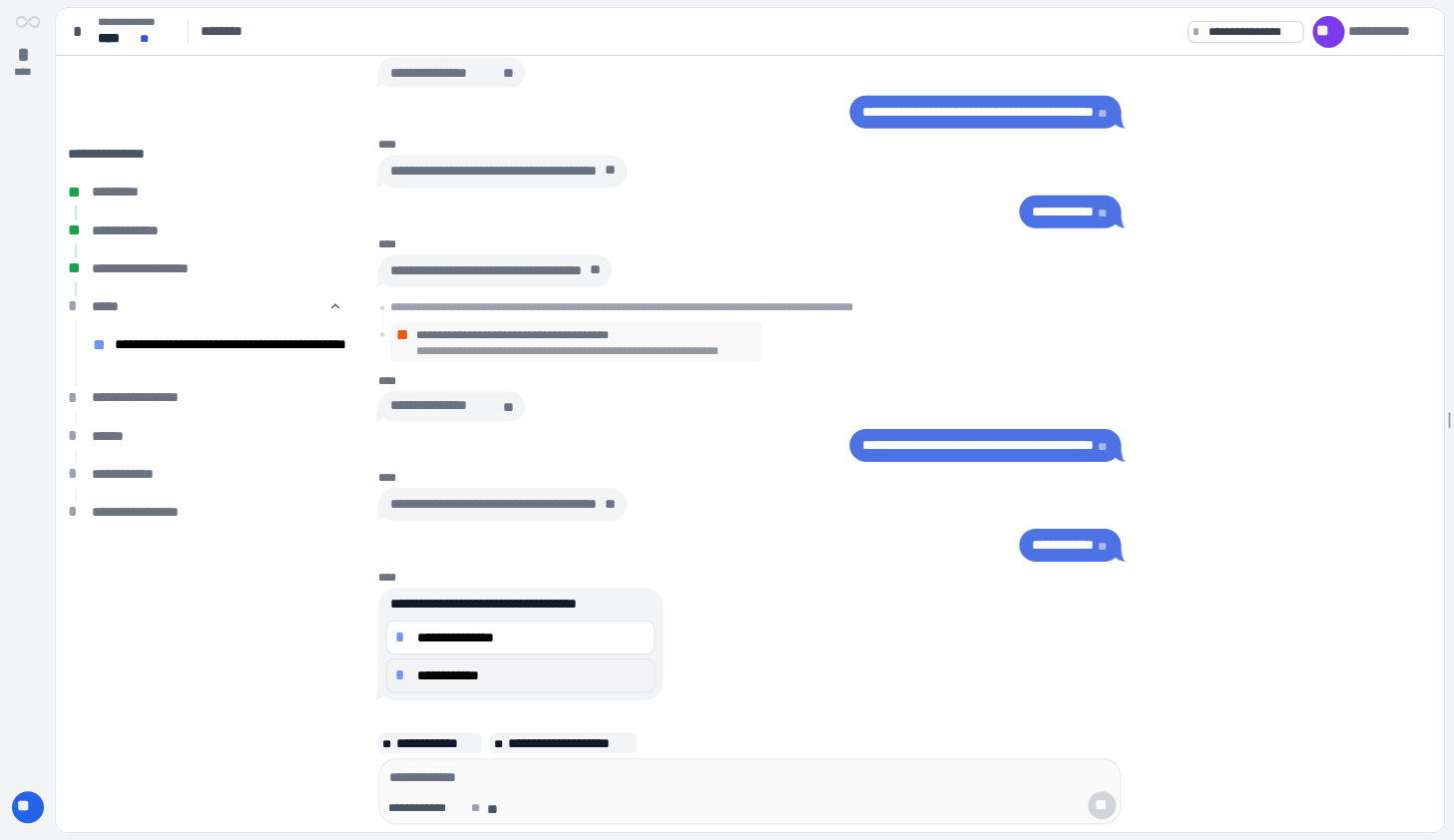 click on "**********" at bounding box center [531, 675] 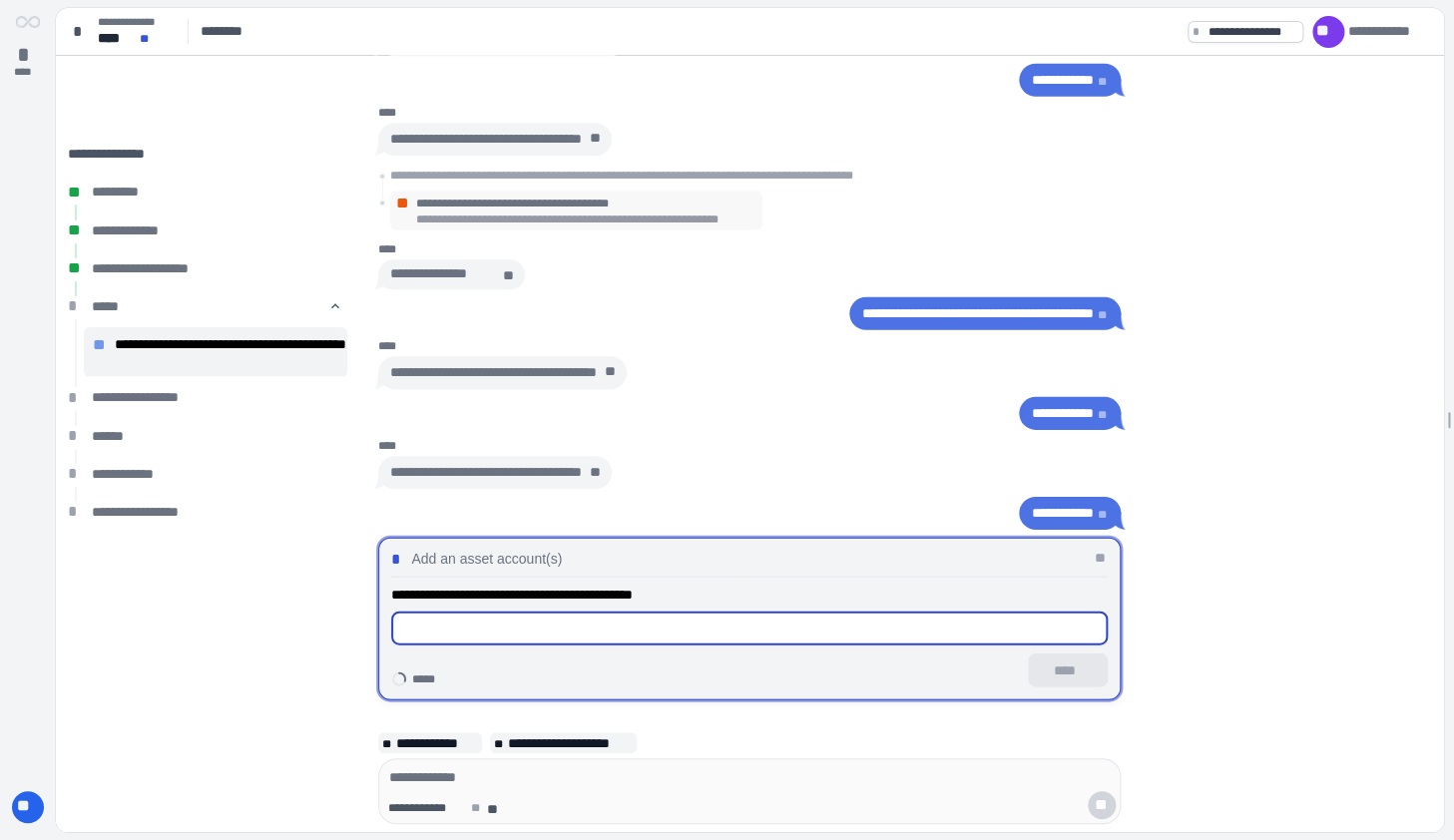 click at bounding box center [749, 629] 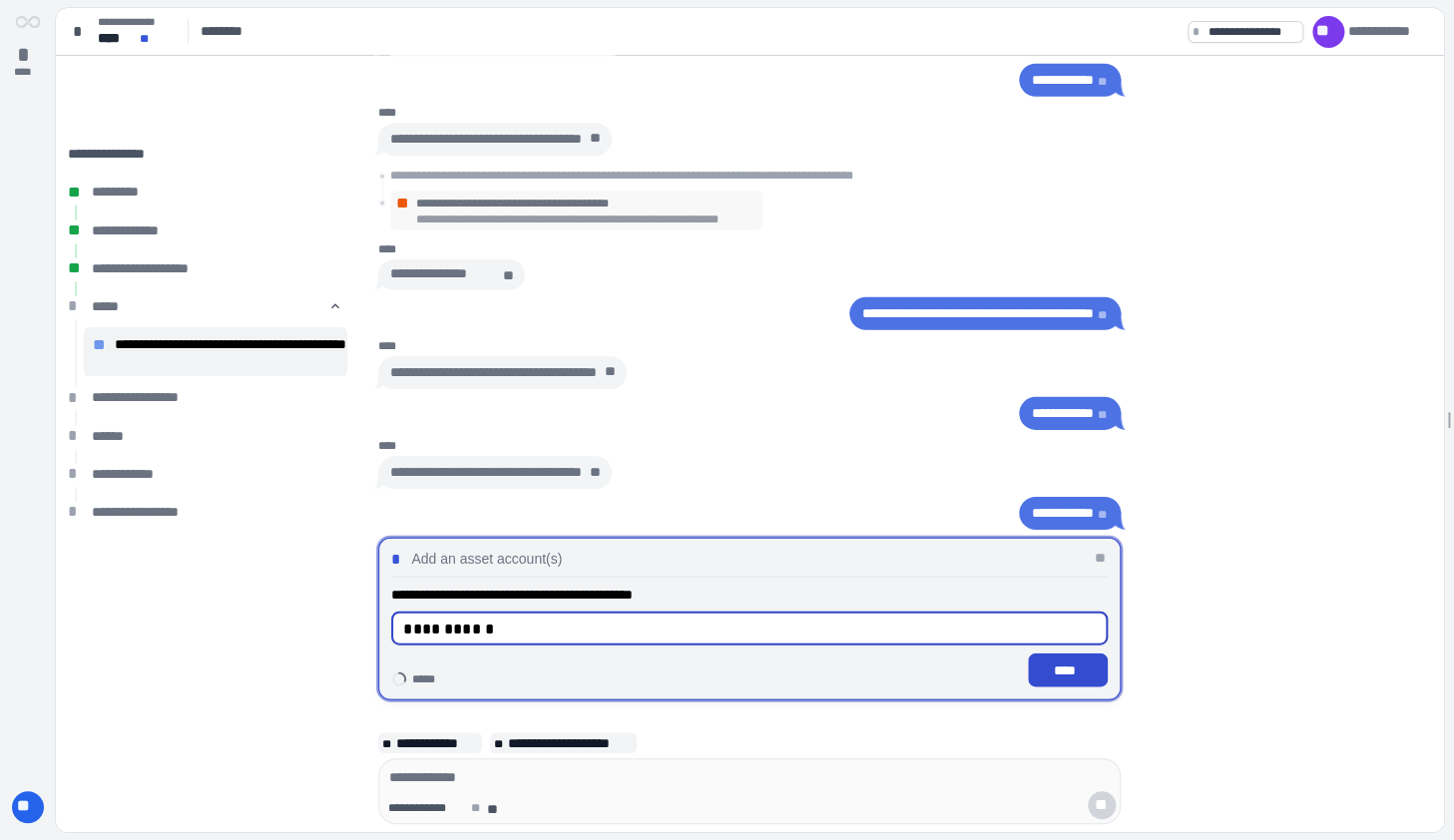 type on "**********" 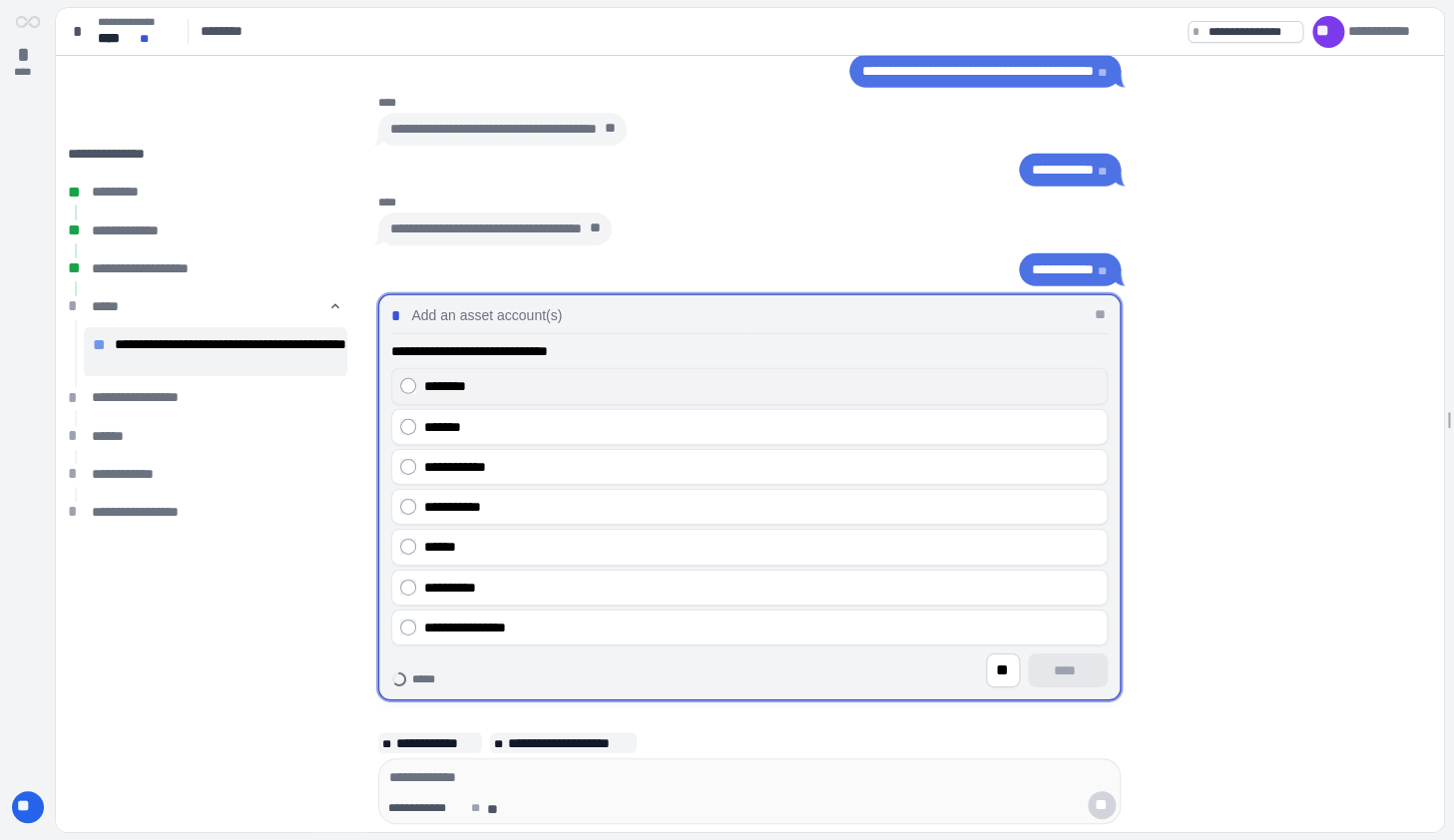 click on "********" at bounding box center (749, 386) 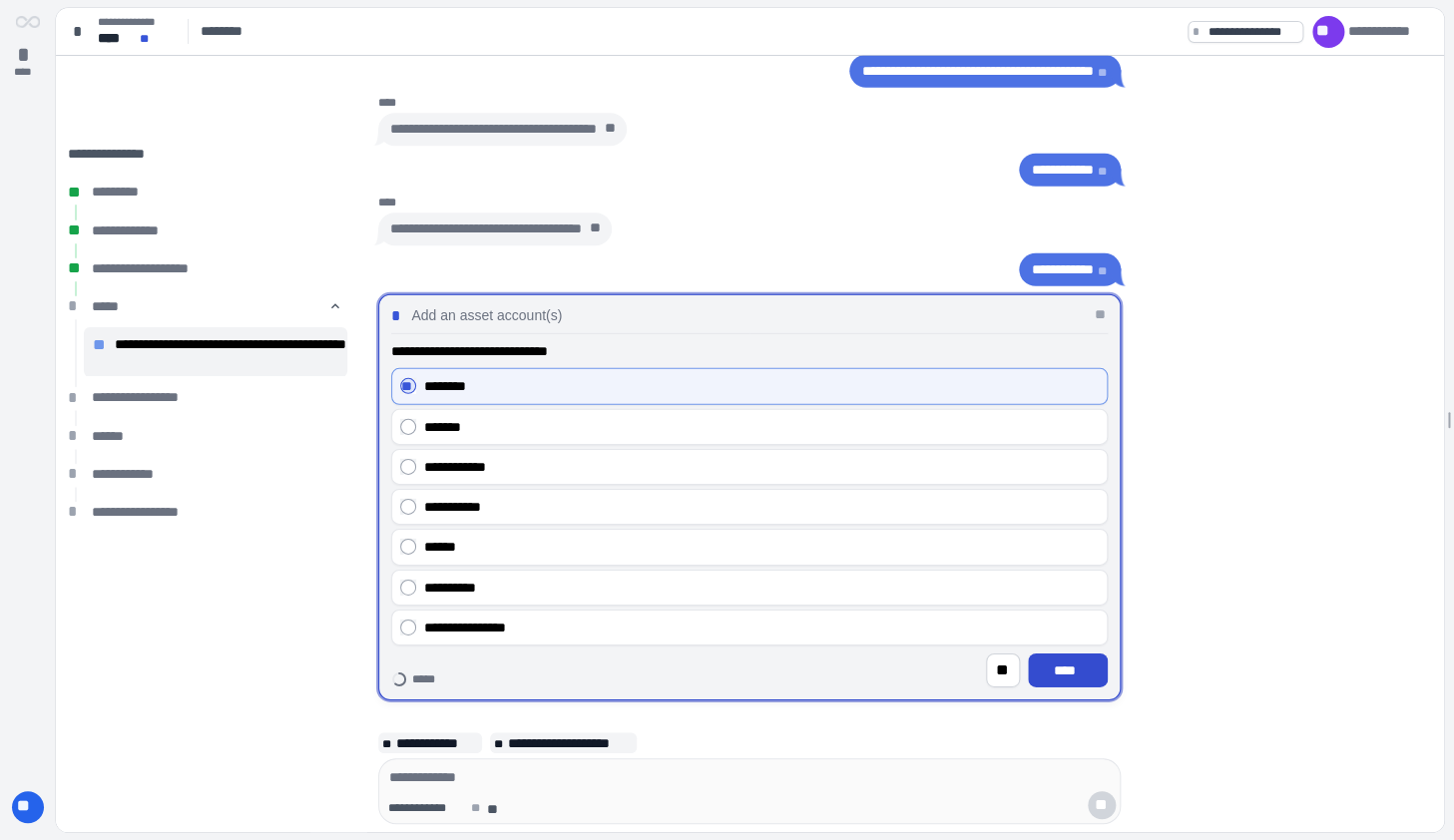 click on "****" at bounding box center [1068, 670] 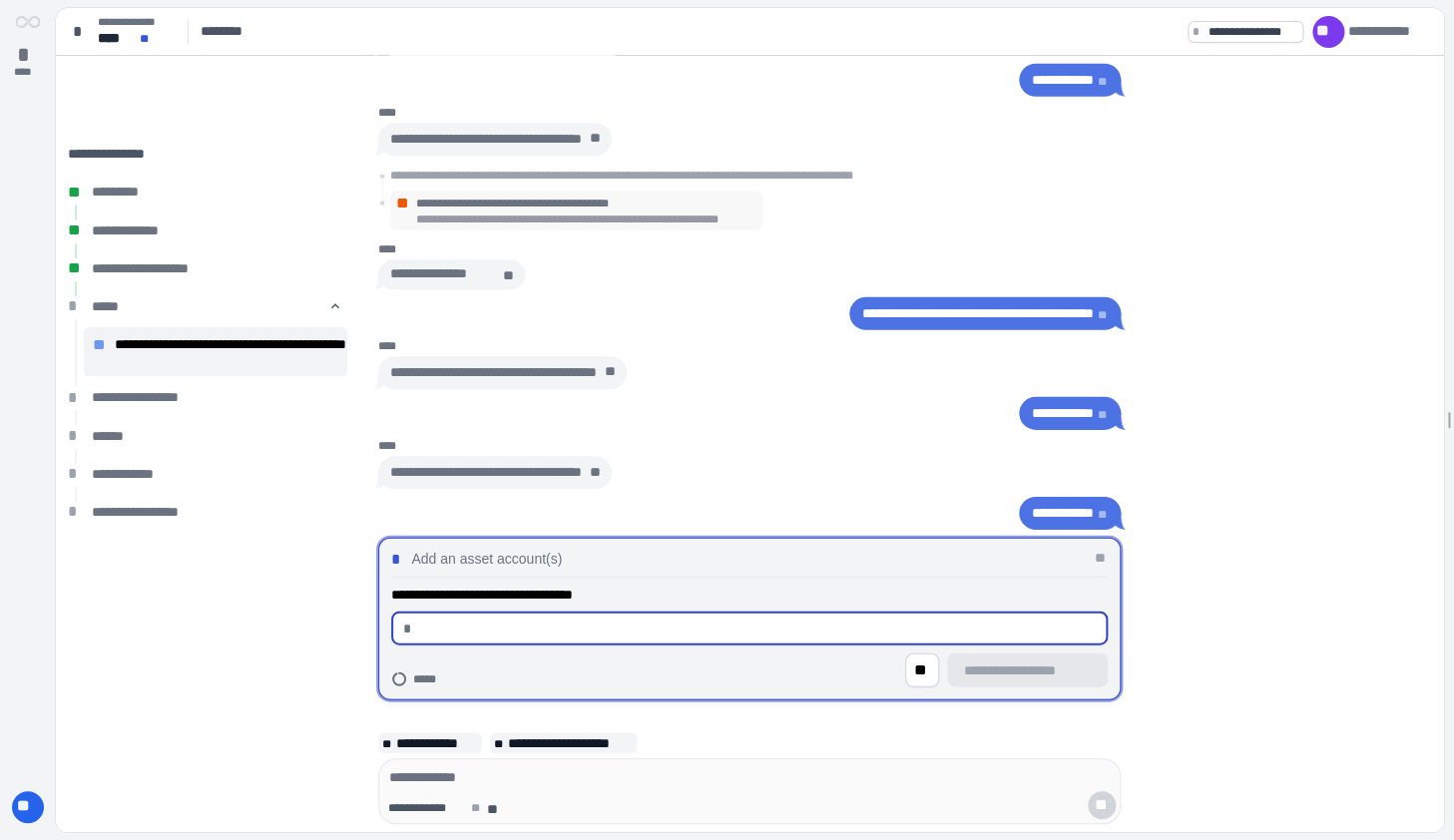 click at bounding box center [757, 629] 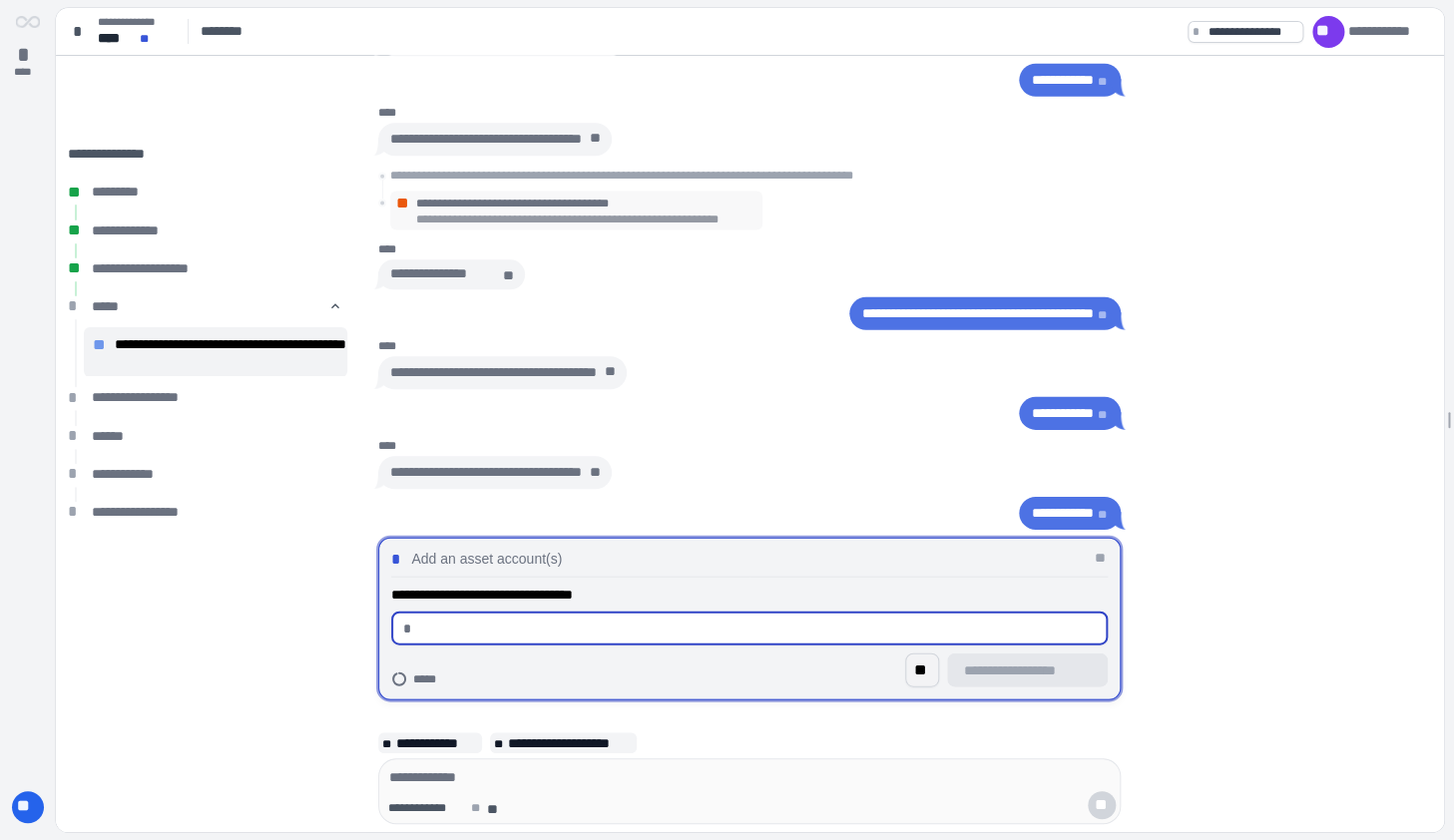 click on "**" at bounding box center (922, 670) 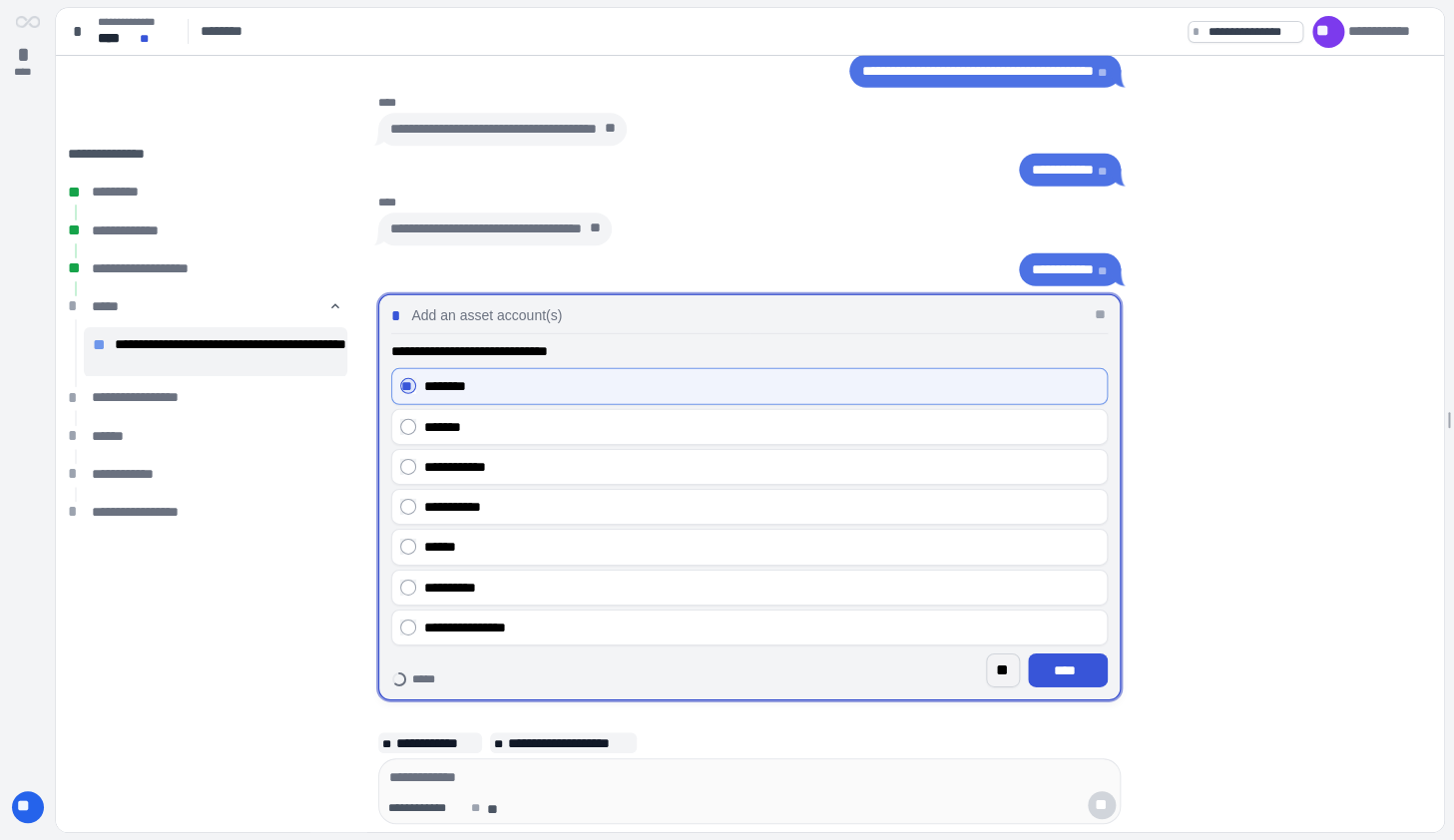 click on "**" at bounding box center [1003, 670] 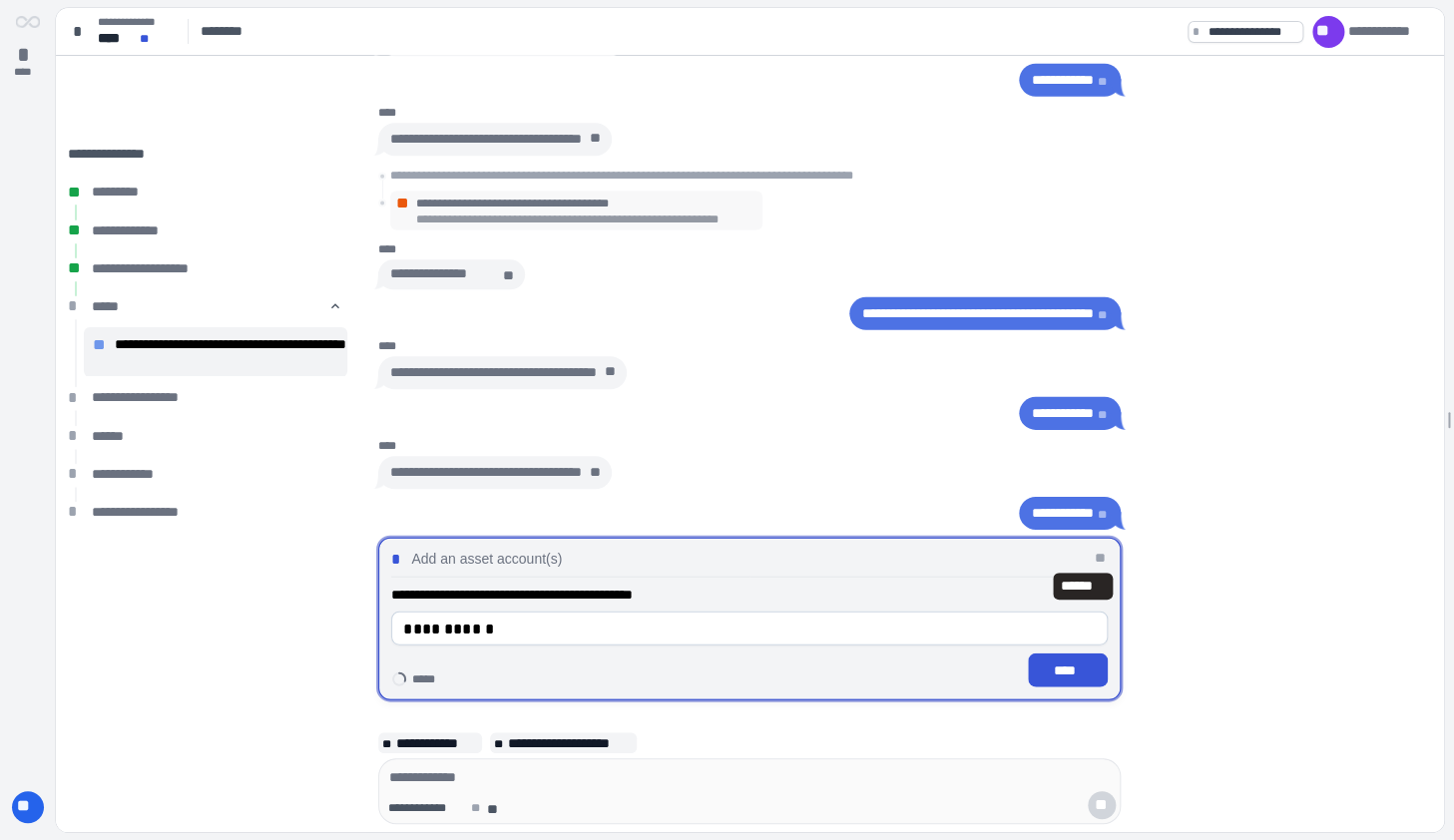 click on "******" at bounding box center (1083, 586) 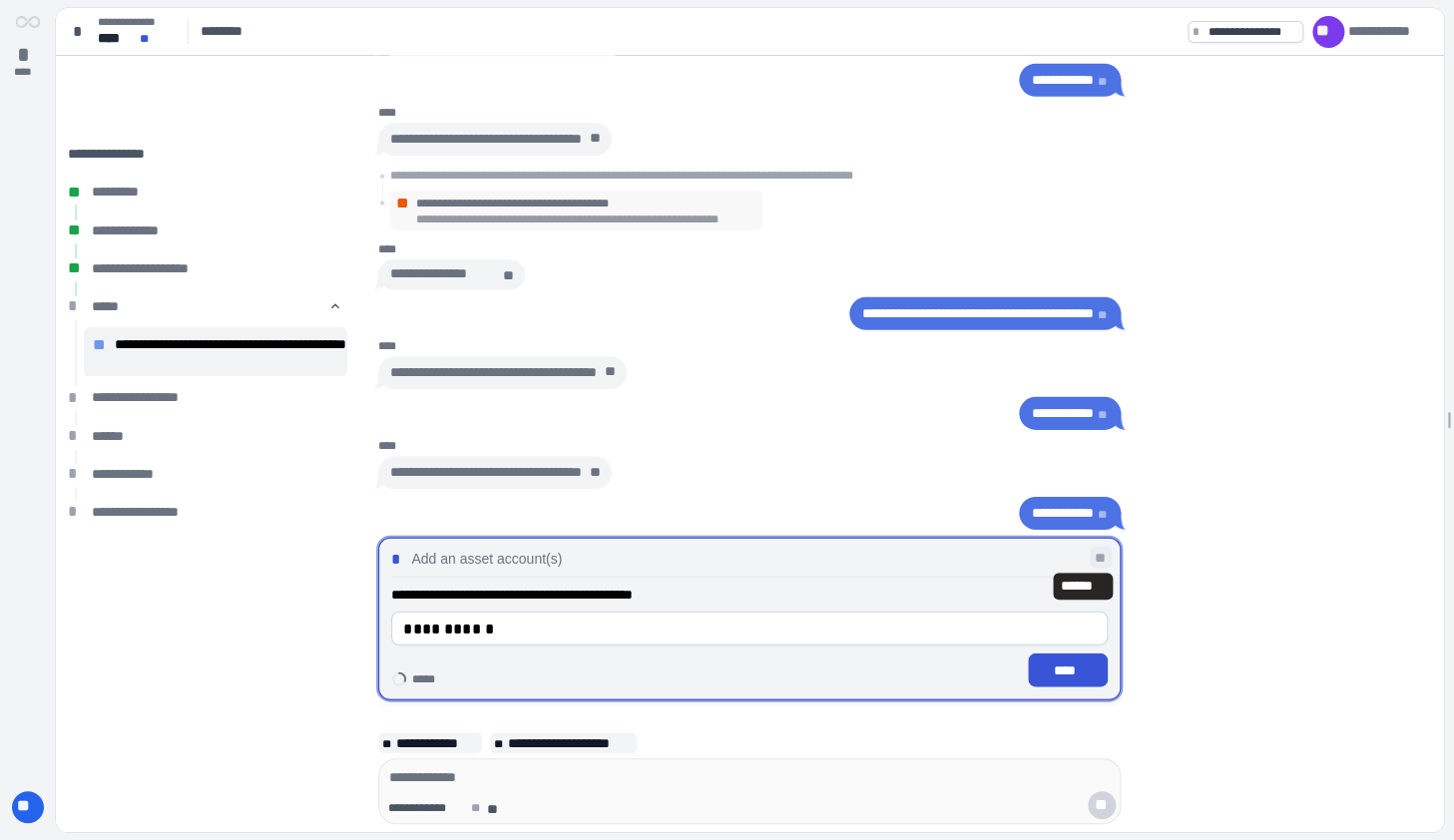 click on "**" at bounding box center (1101, 558) 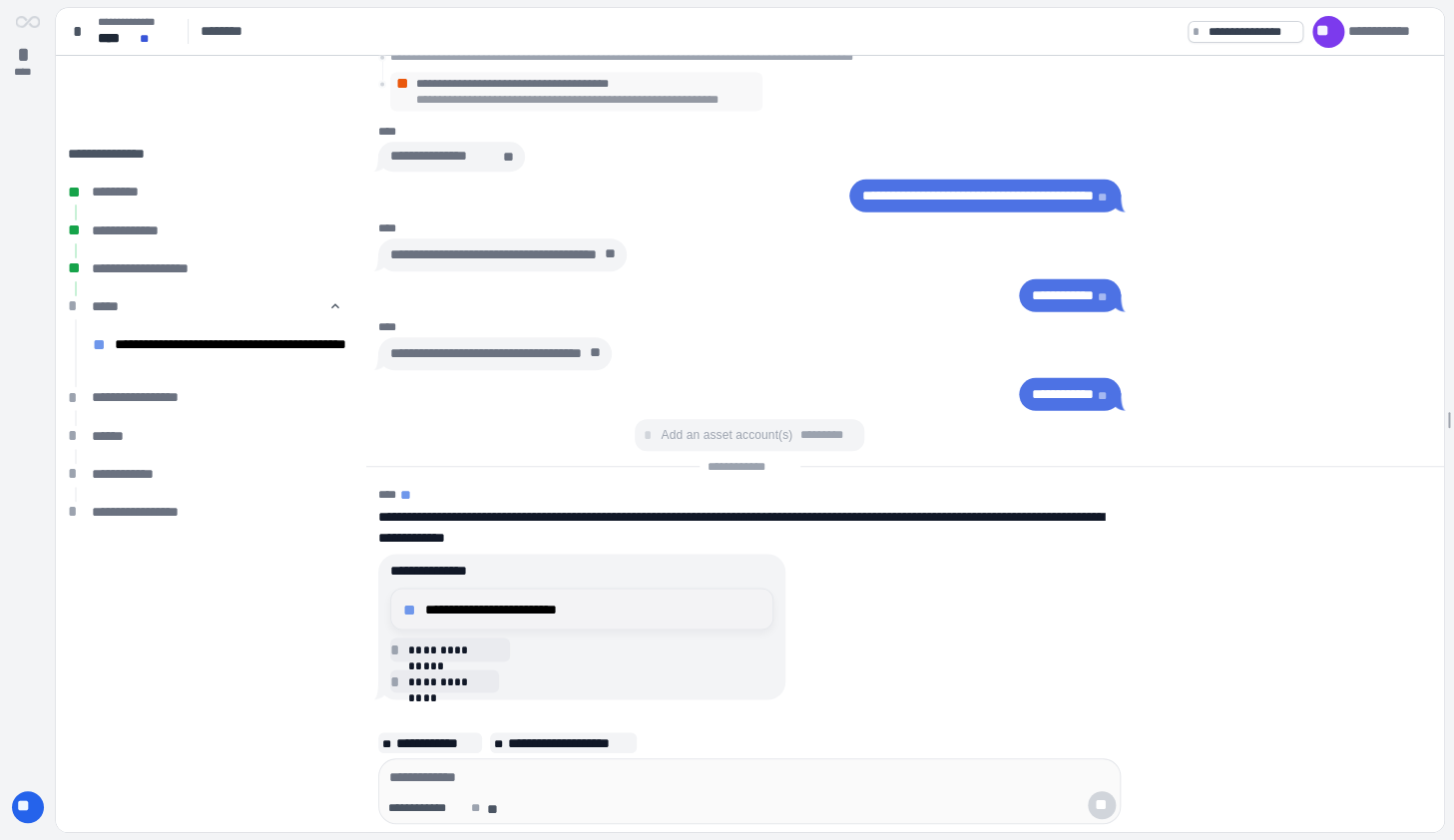 click on "**********" at bounding box center [582, 609] 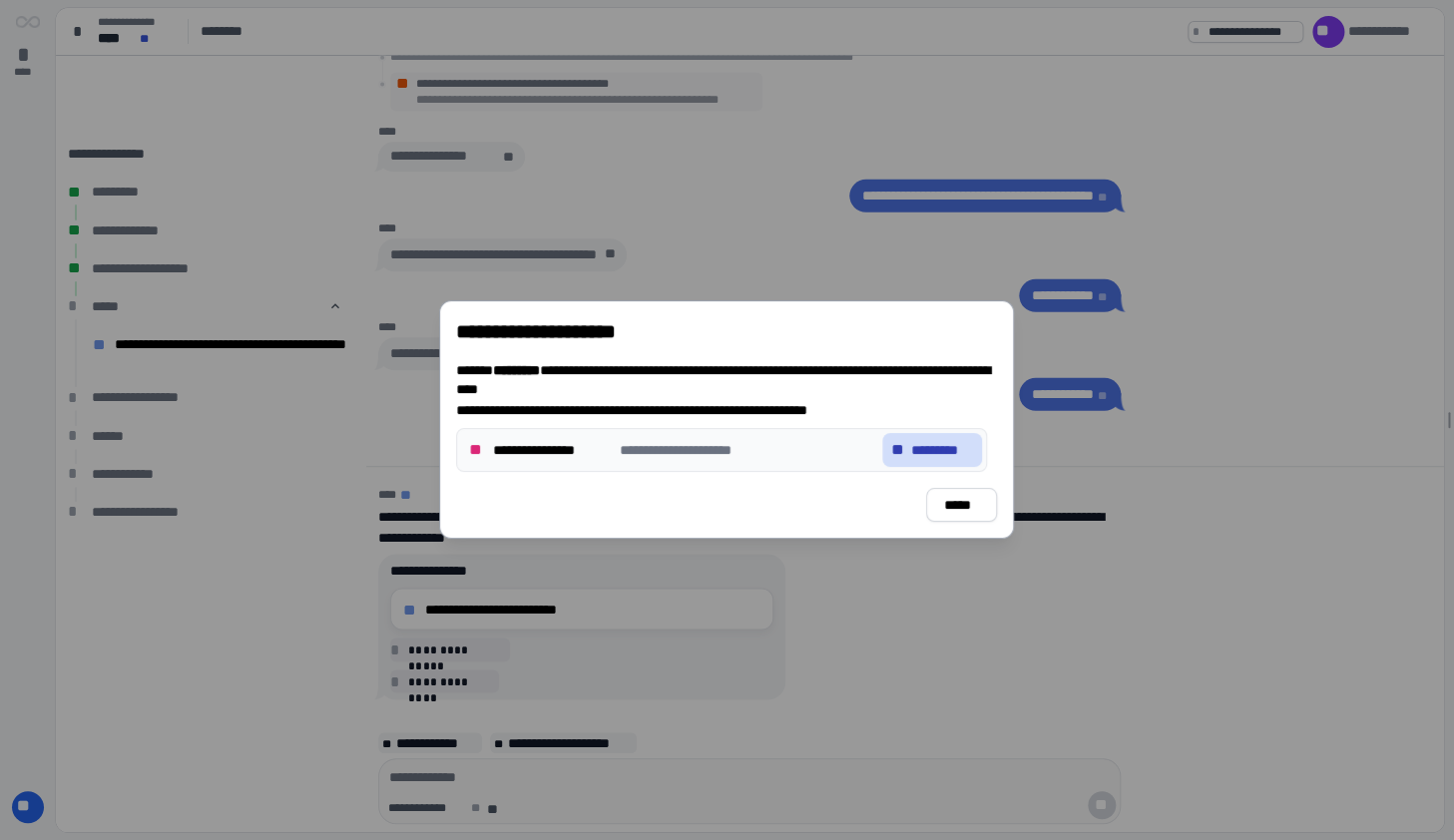 click on "*********" at bounding box center (942, 450) 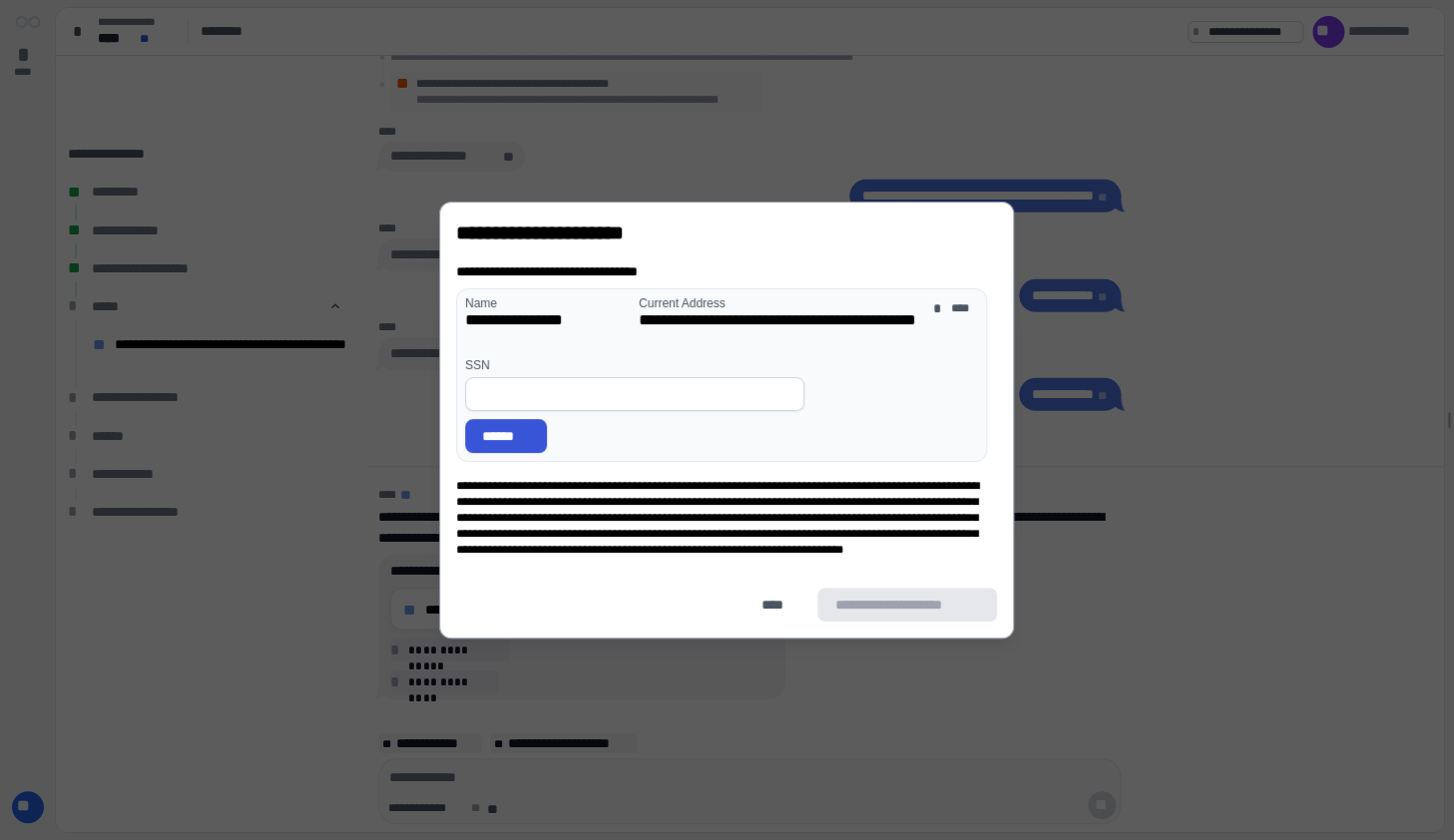click at bounding box center (635, 394) 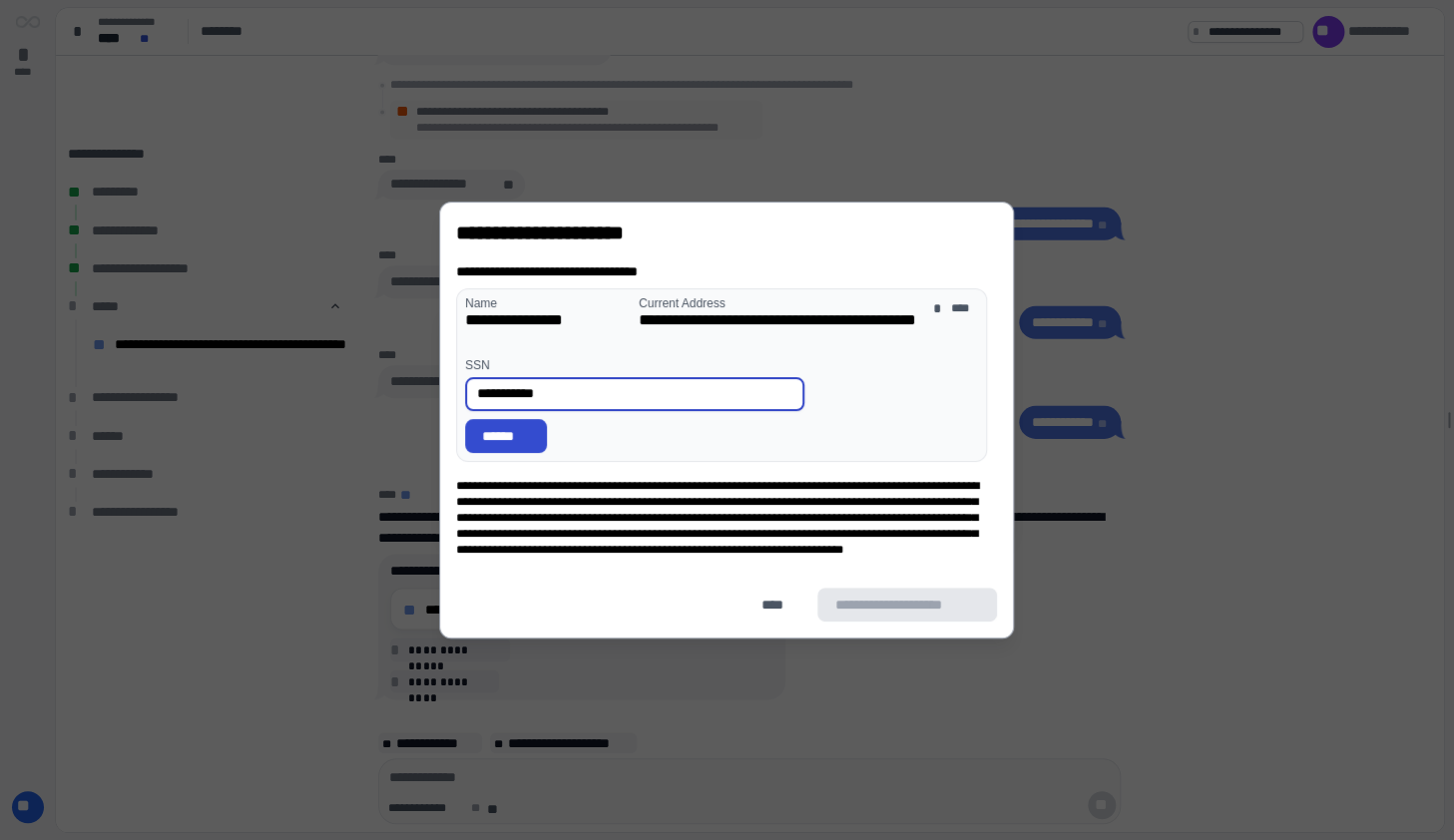 type on "**********" 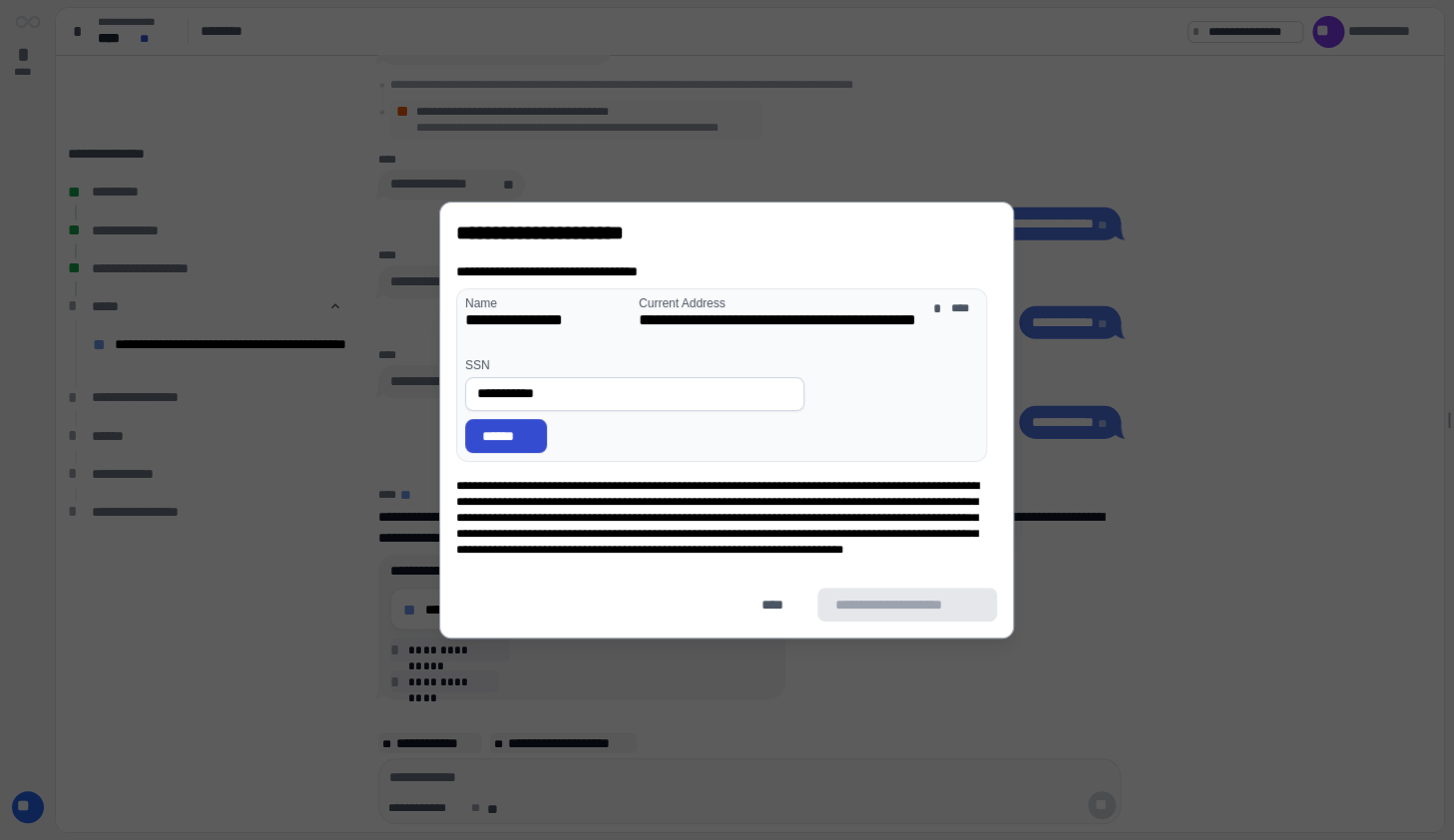 click on "******" at bounding box center [506, 436] 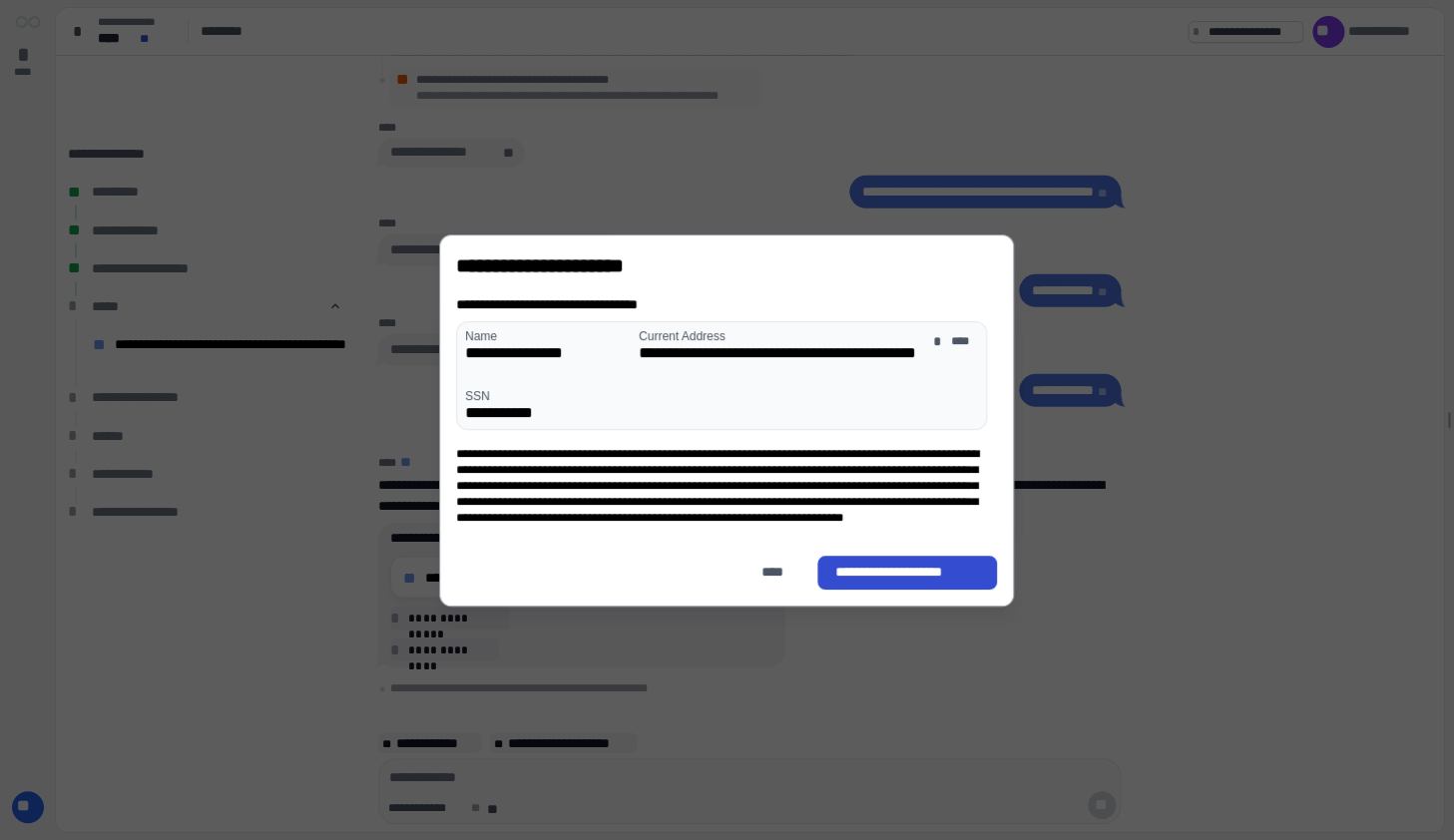 click on "**********" at bounding box center [908, 572] 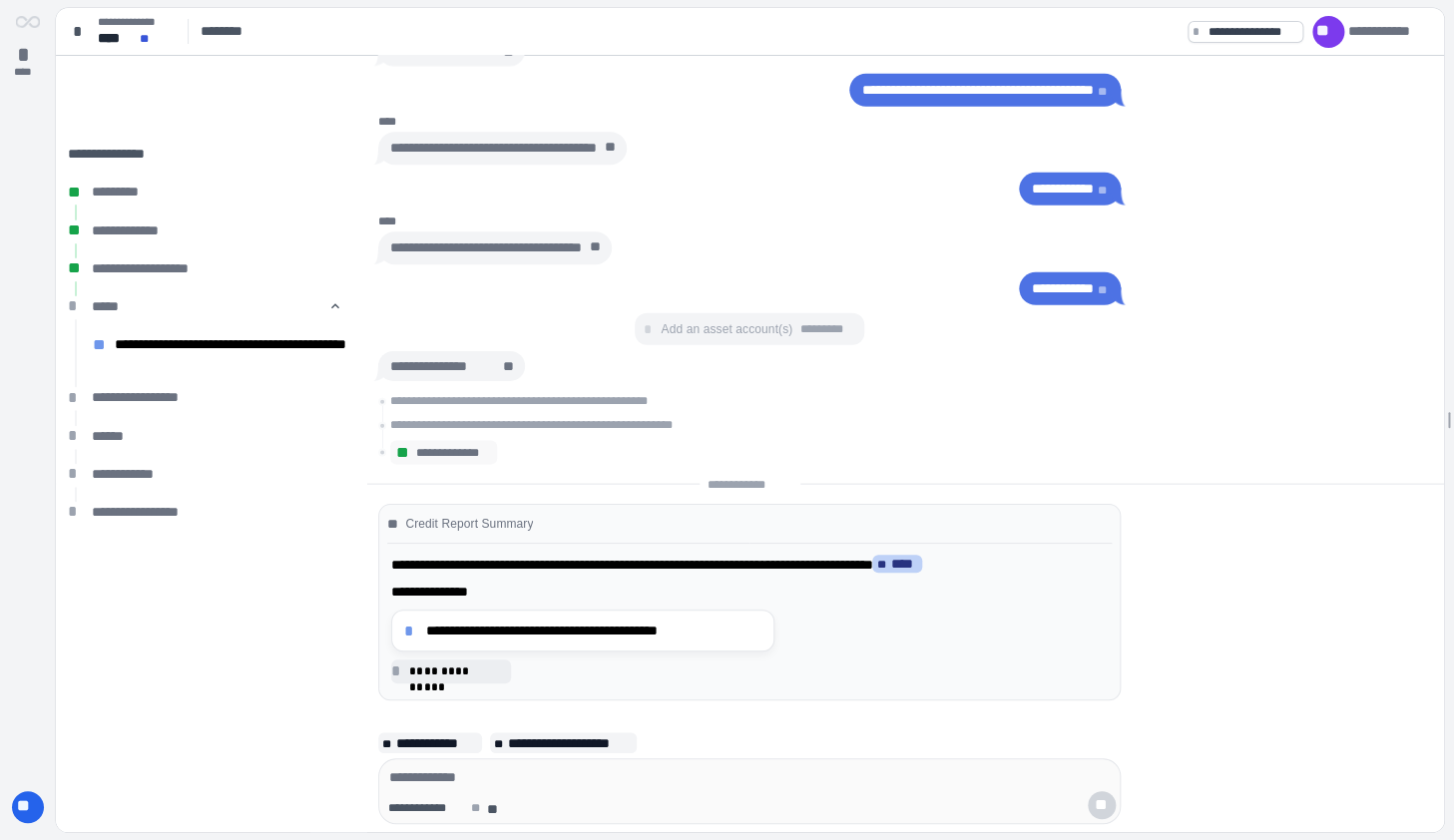 click on "****" at bounding box center (904, 563) 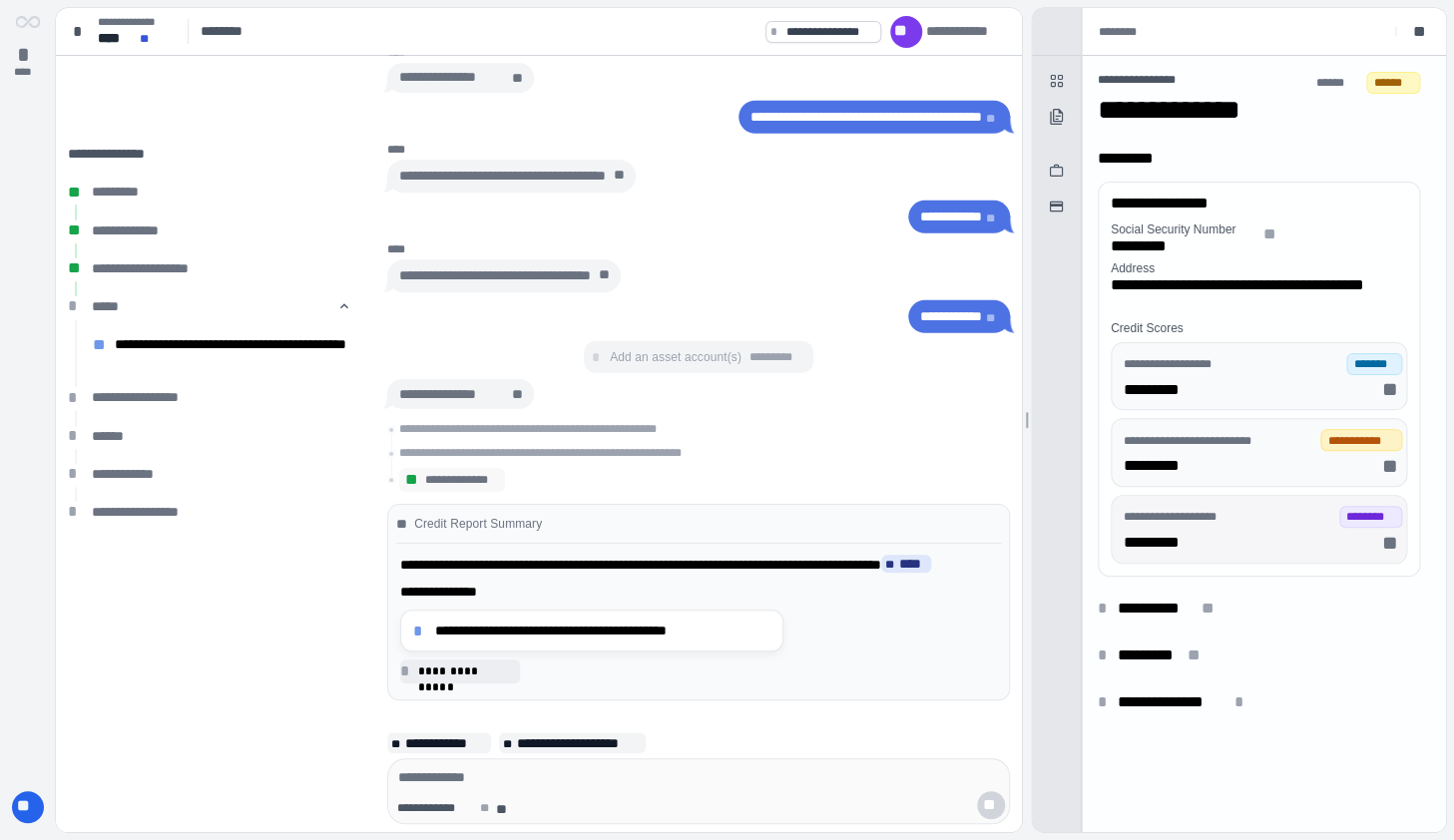scroll, scrollTop: 0, scrollLeft: 0, axis: both 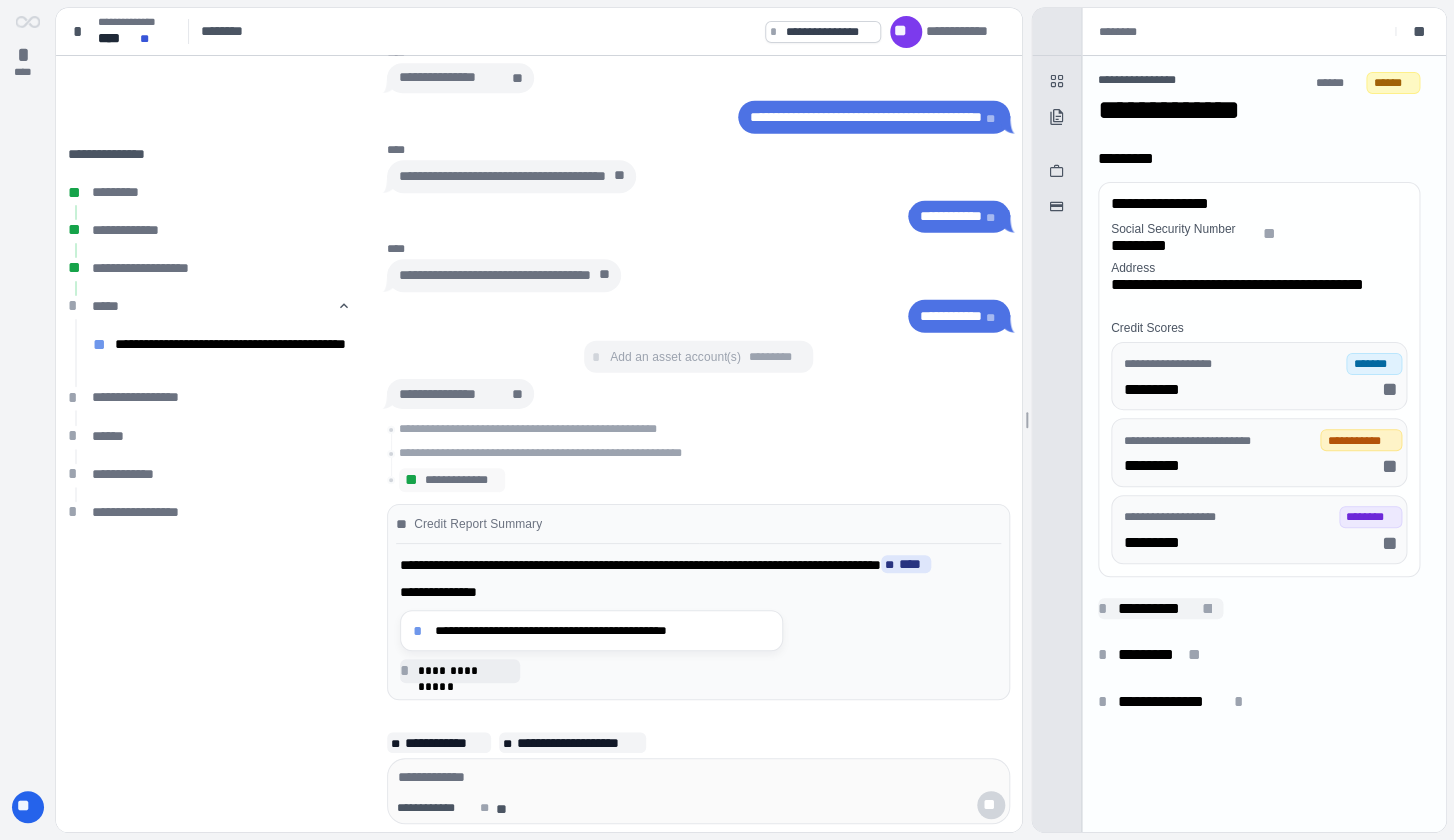 click on "*" at bounding box center (1106, 609) 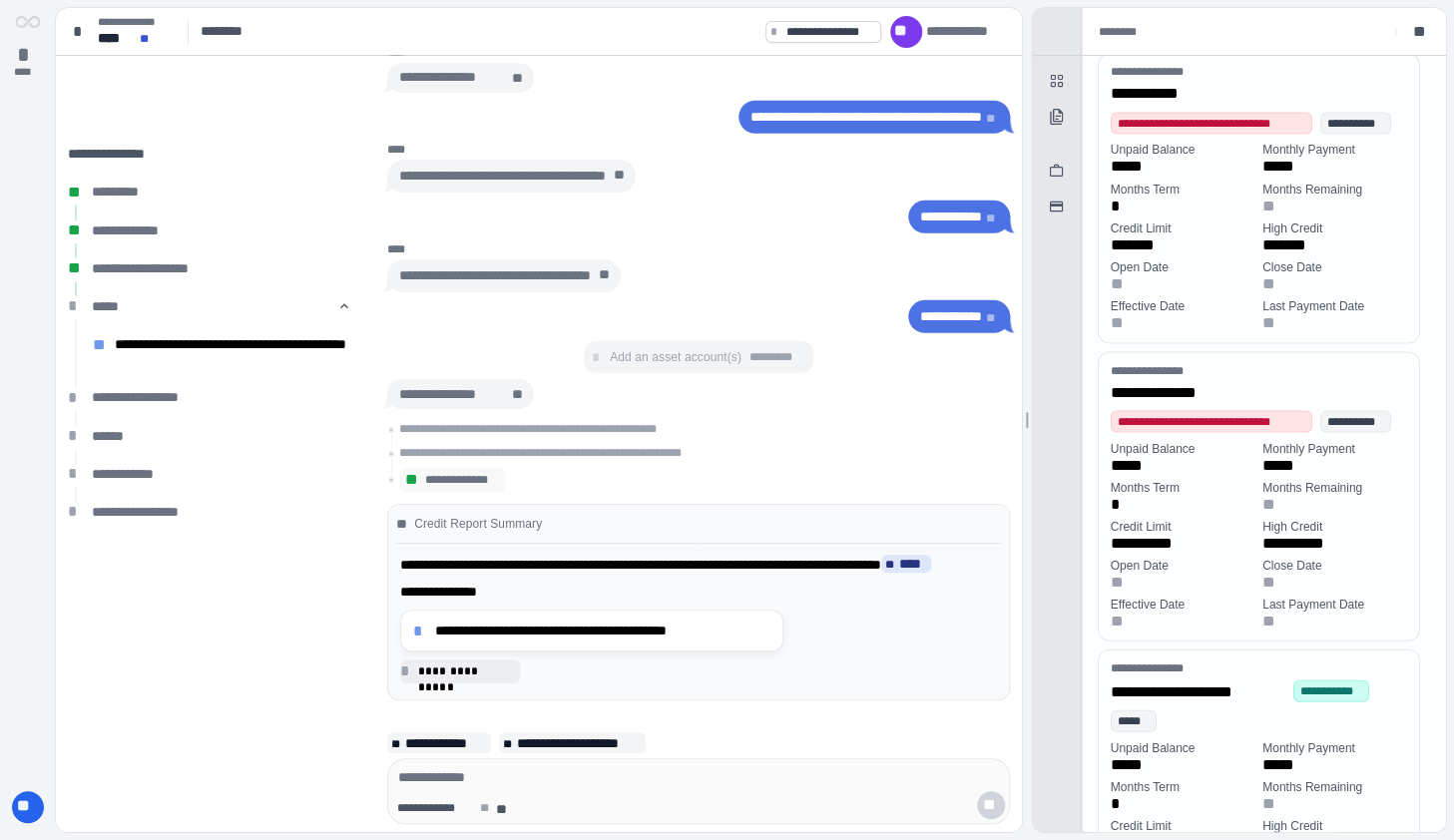 scroll, scrollTop: 1862, scrollLeft: 0, axis: vertical 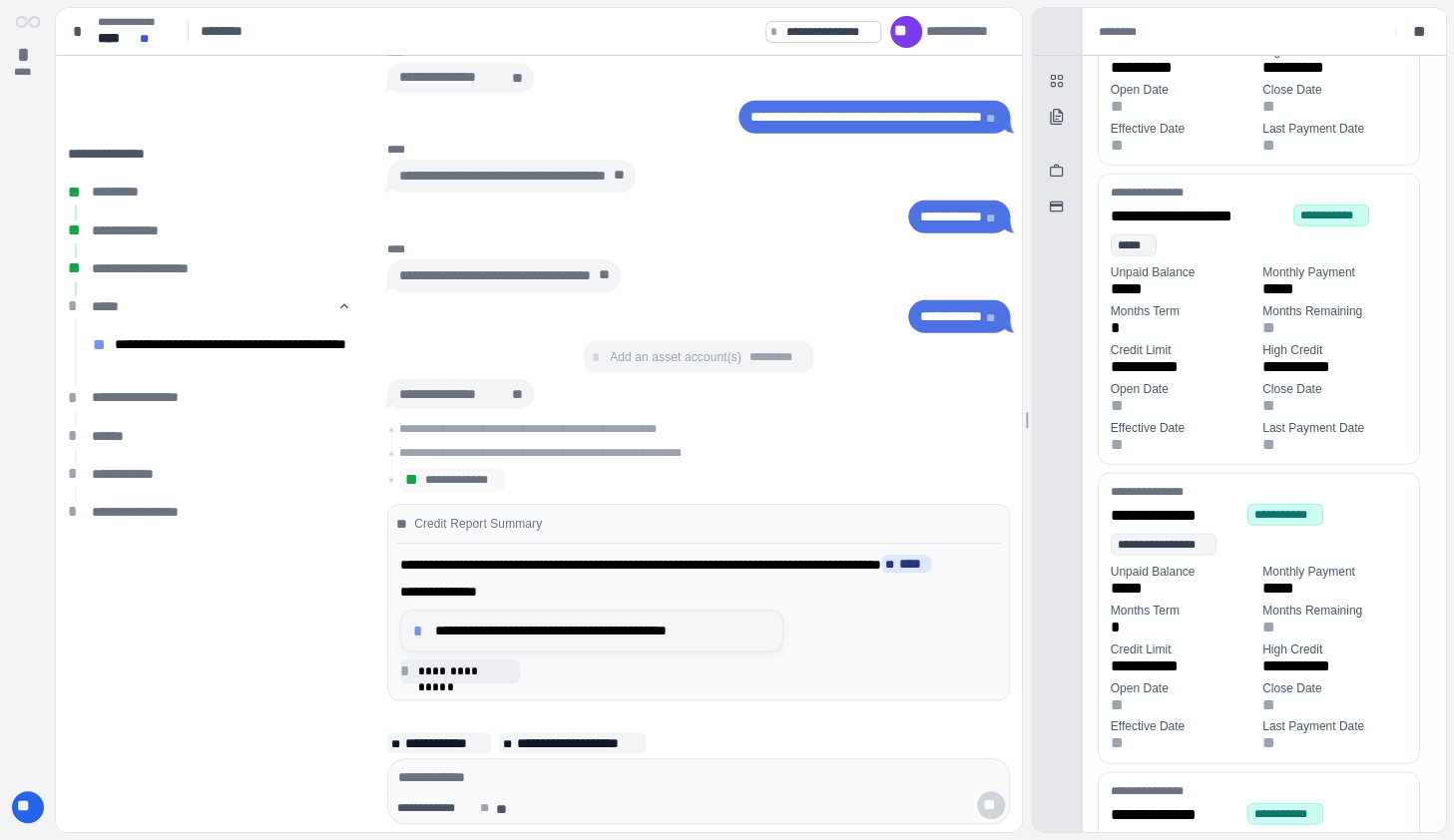 click on "**********" at bounding box center [603, 630] 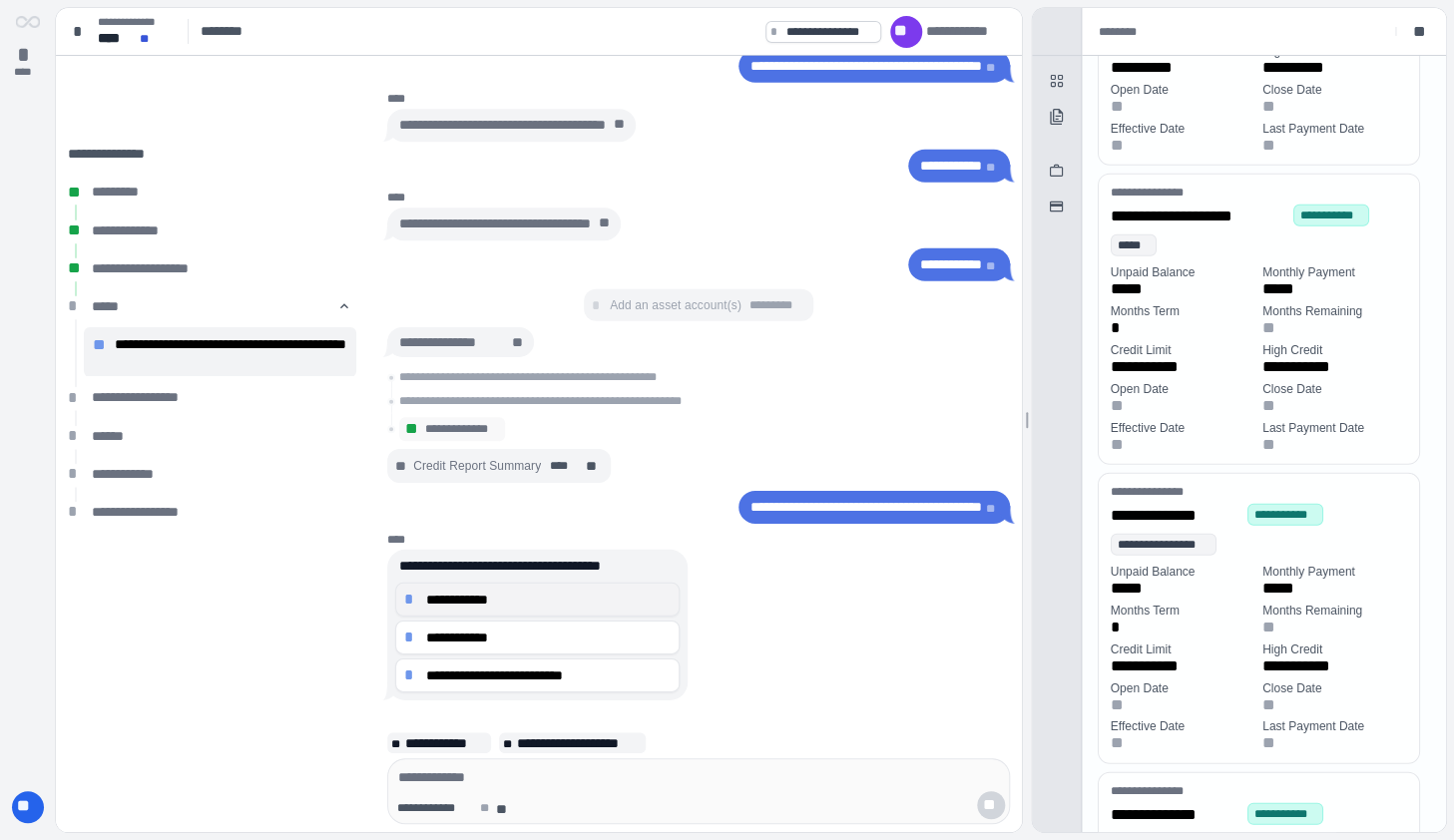 click on "**********" at bounding box center (548, 599) 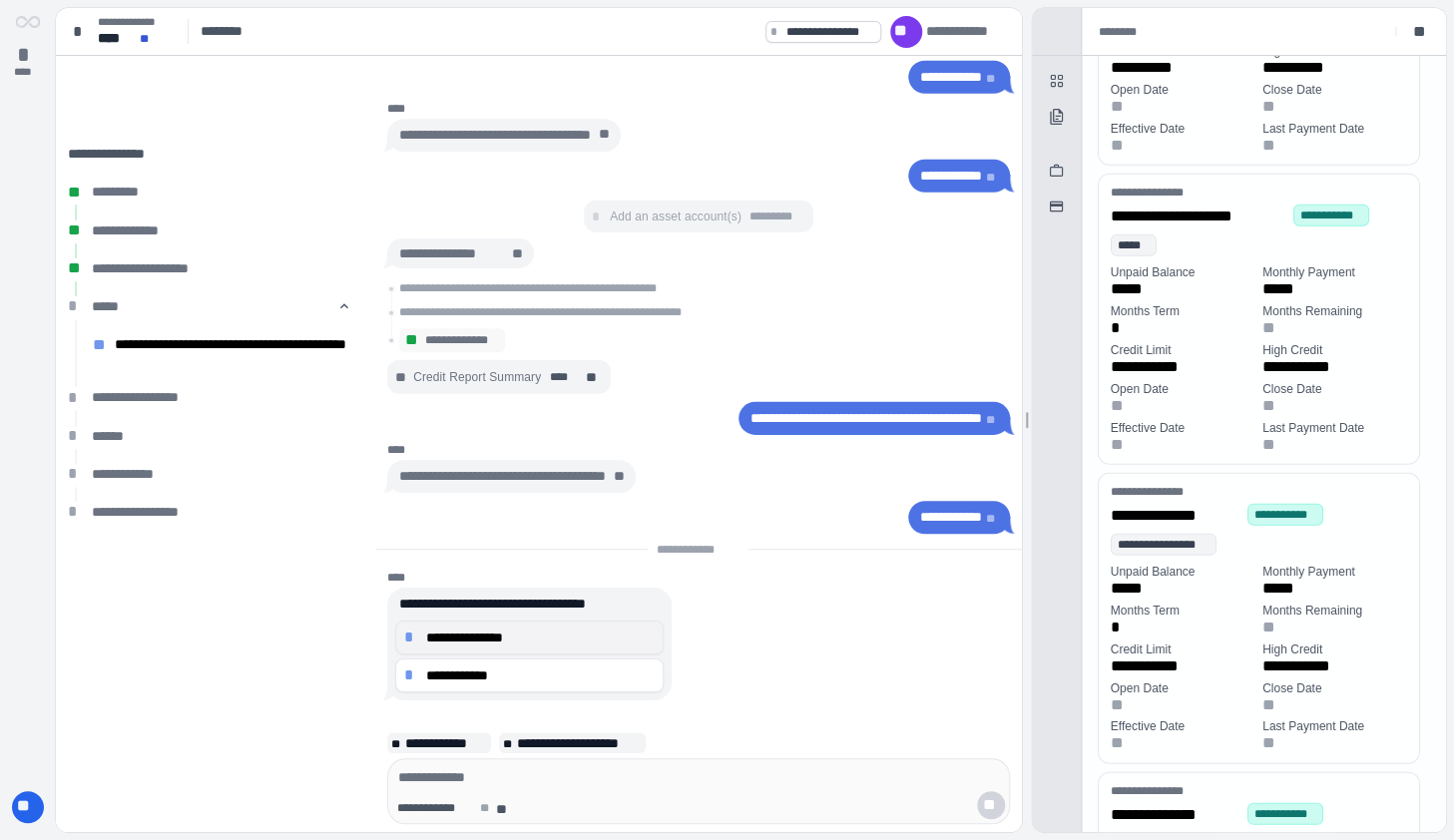click on "**********" at bounding box center (540, 636) 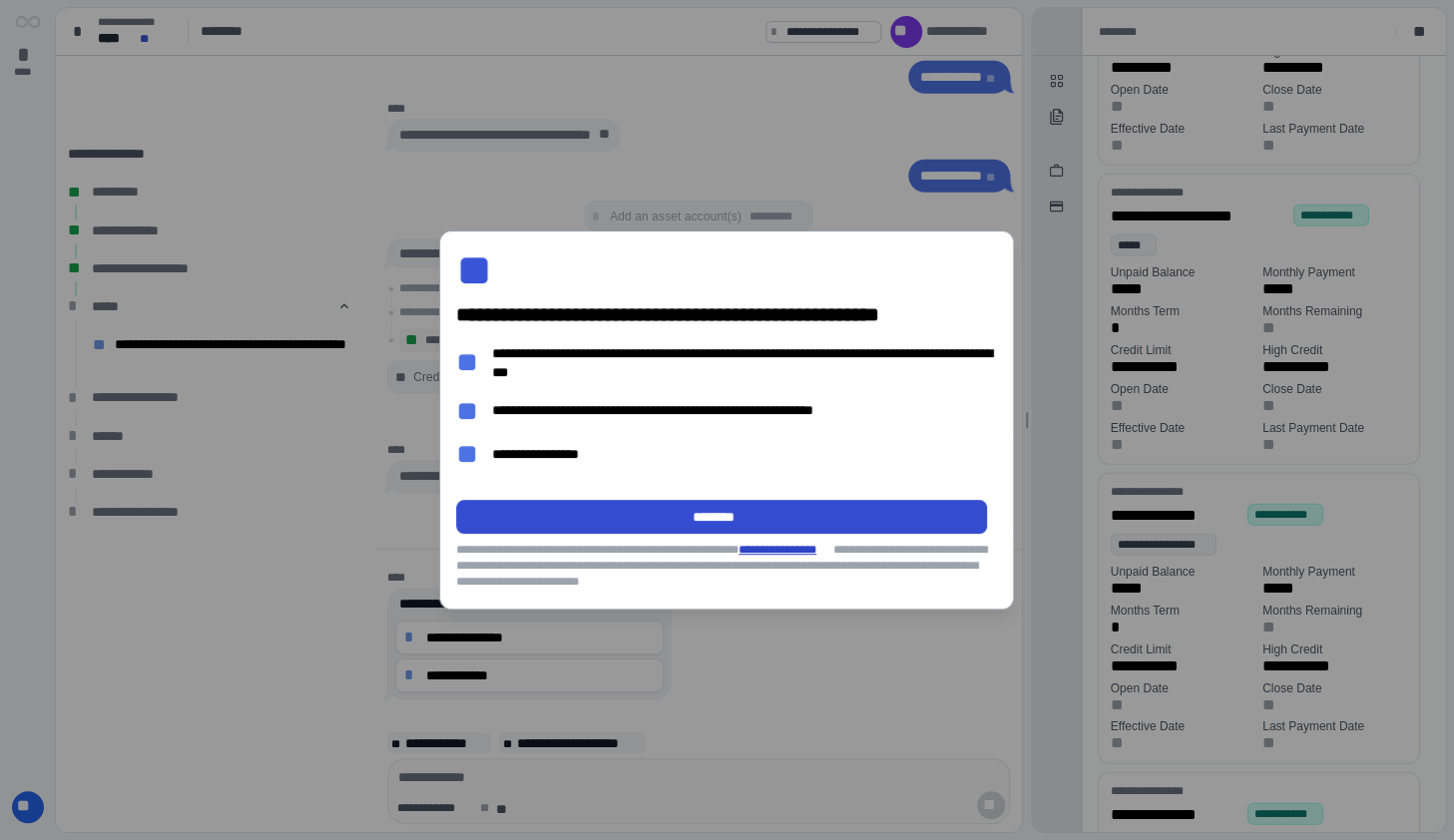 click on "********" at bounding box center [722, 517] 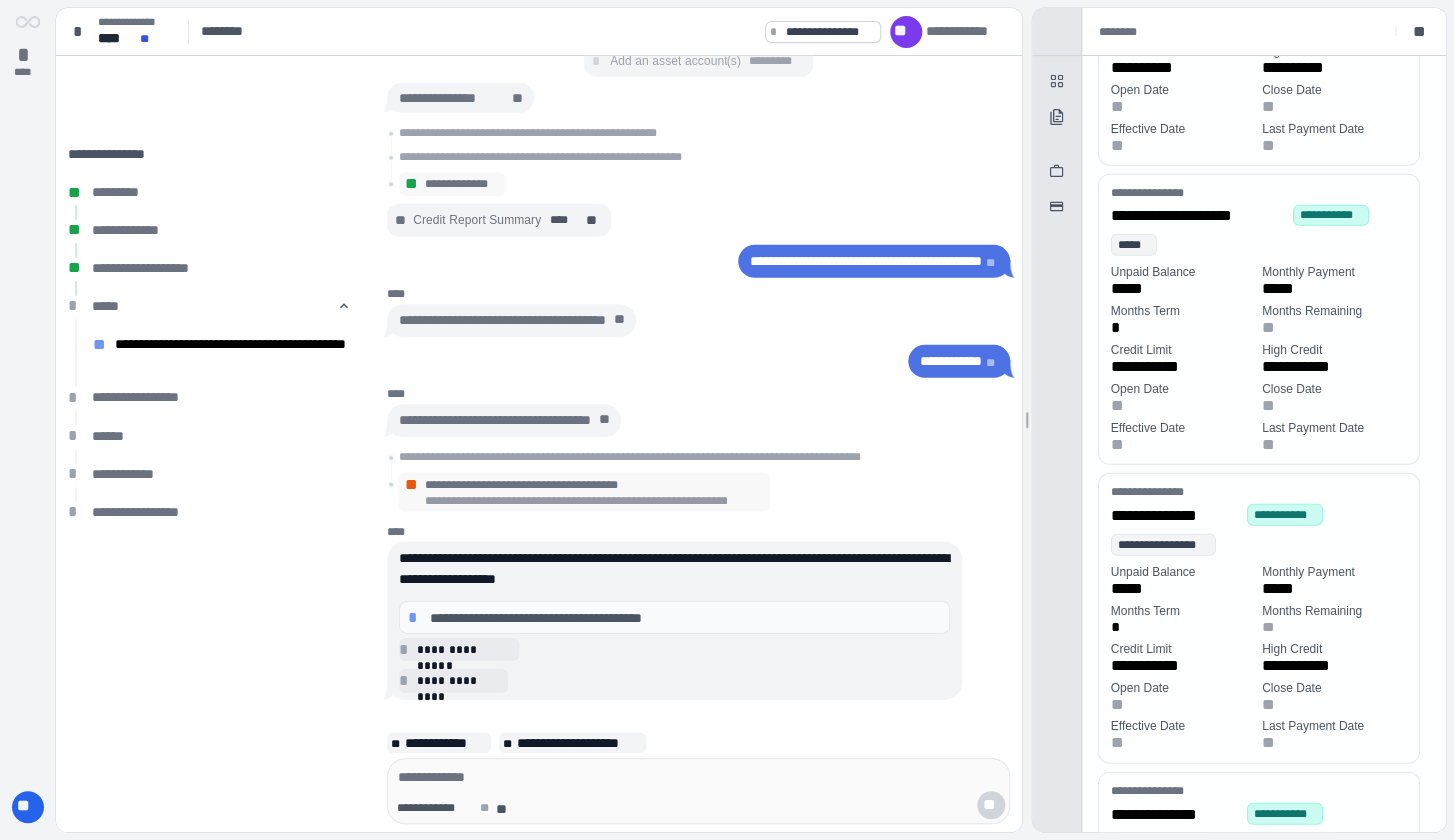 click on "**********" at bounding box center [536, 484] 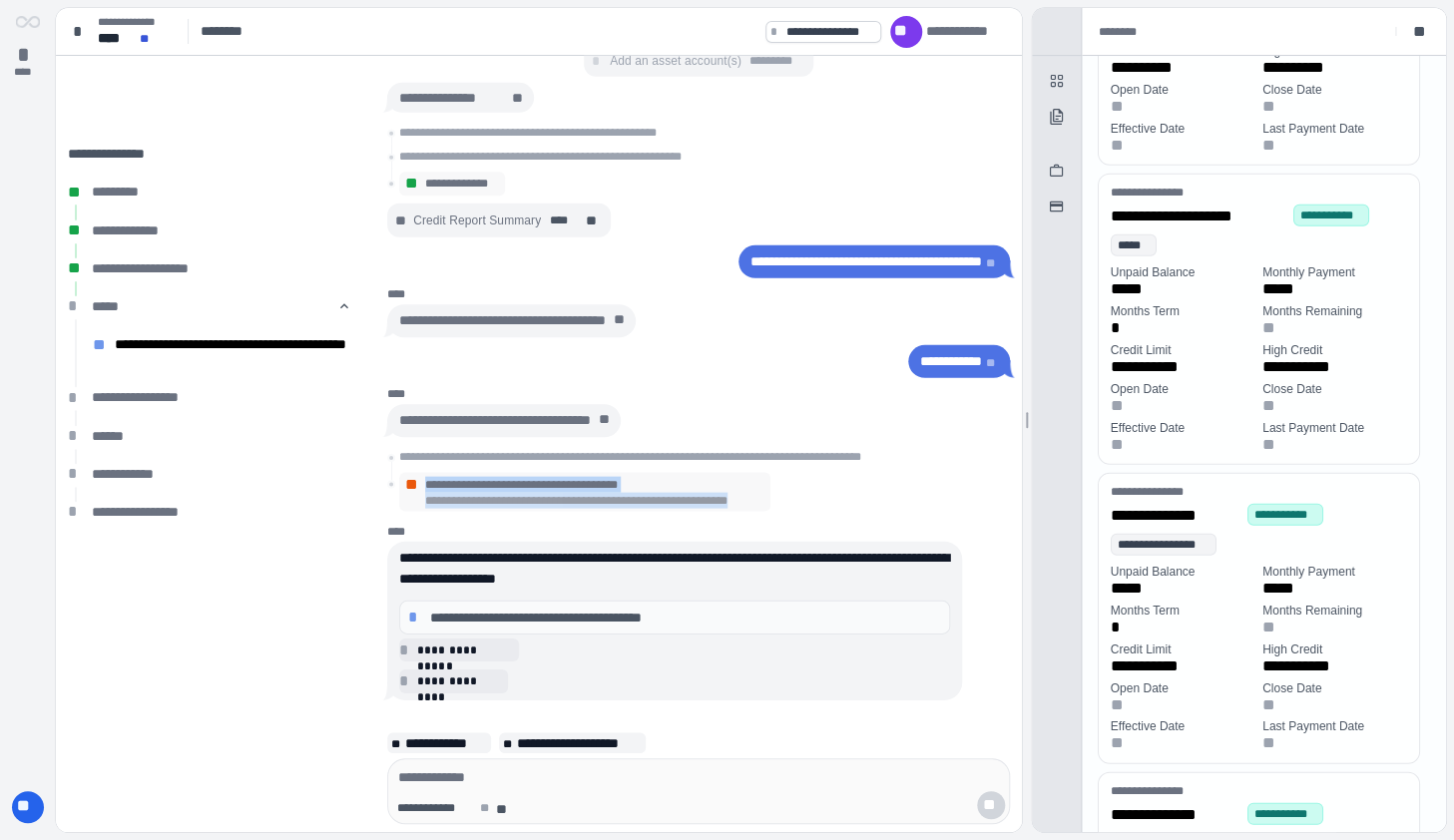 drag, startPoint x: 778, startPoint y: 498, endPoint x: 385, endPoint y: 489, distance: 393.10304 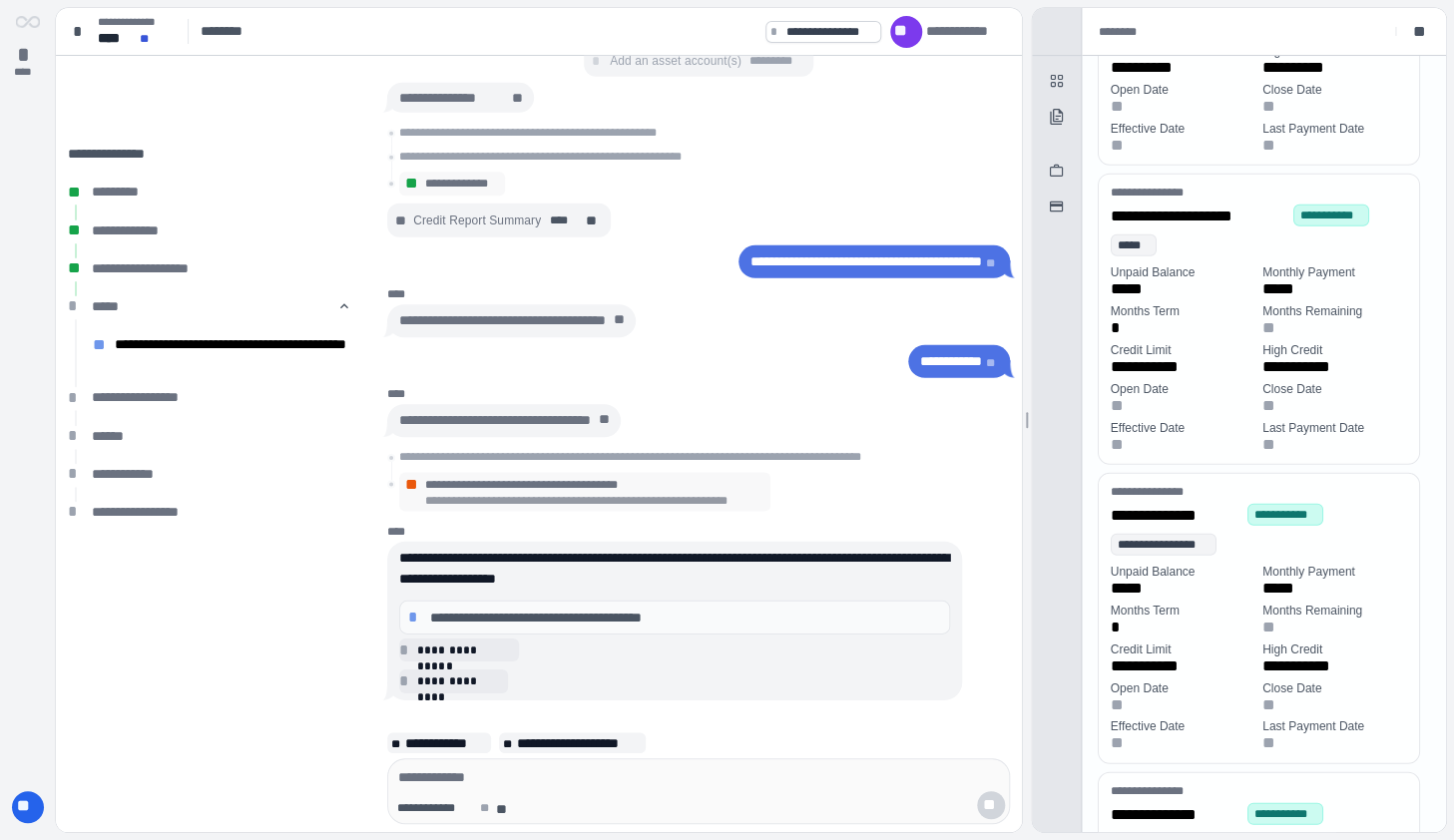 click on "**********" at bounding box center [536, 484] 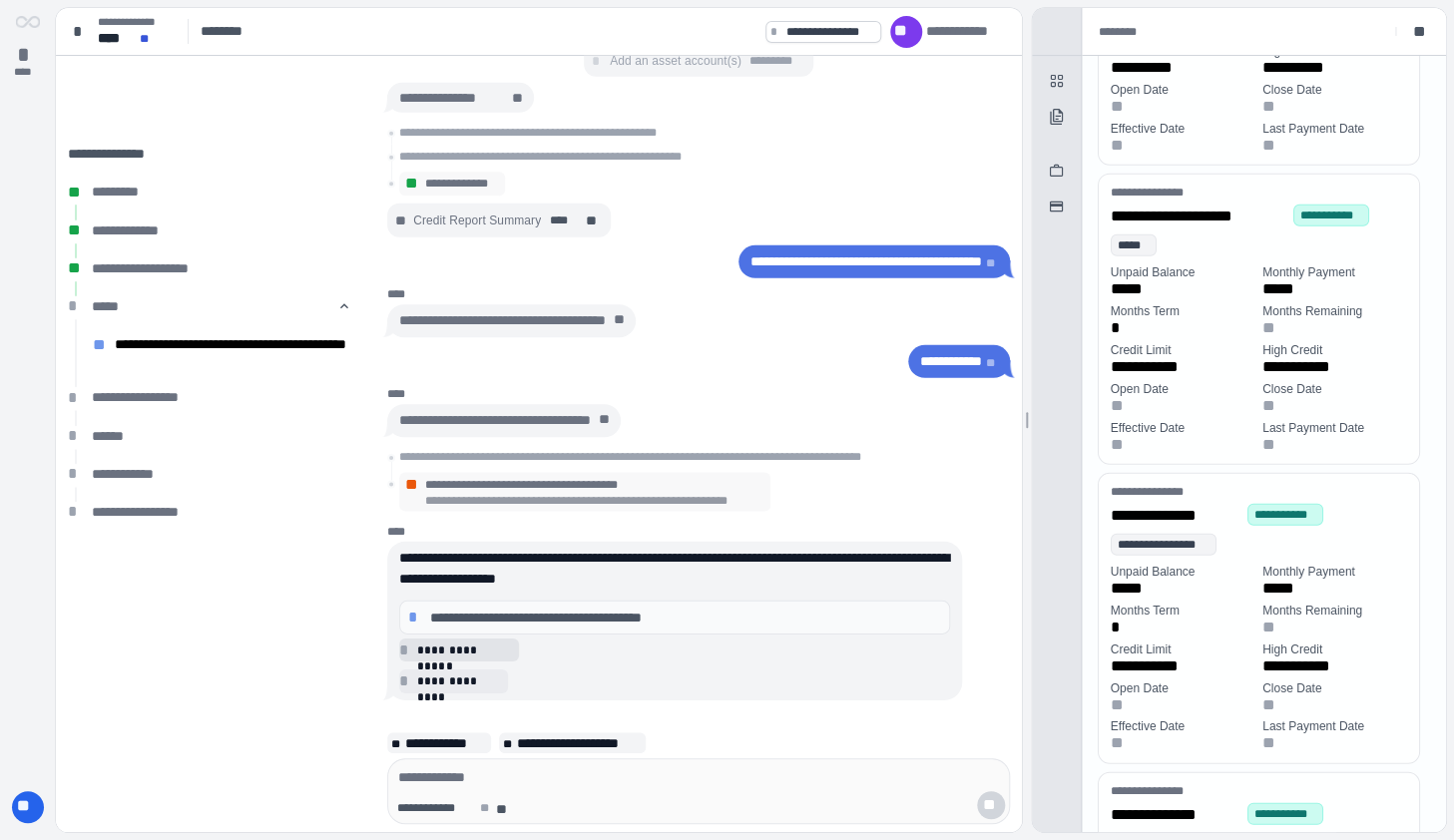 click on "**********" at bounding box center [465, 649] 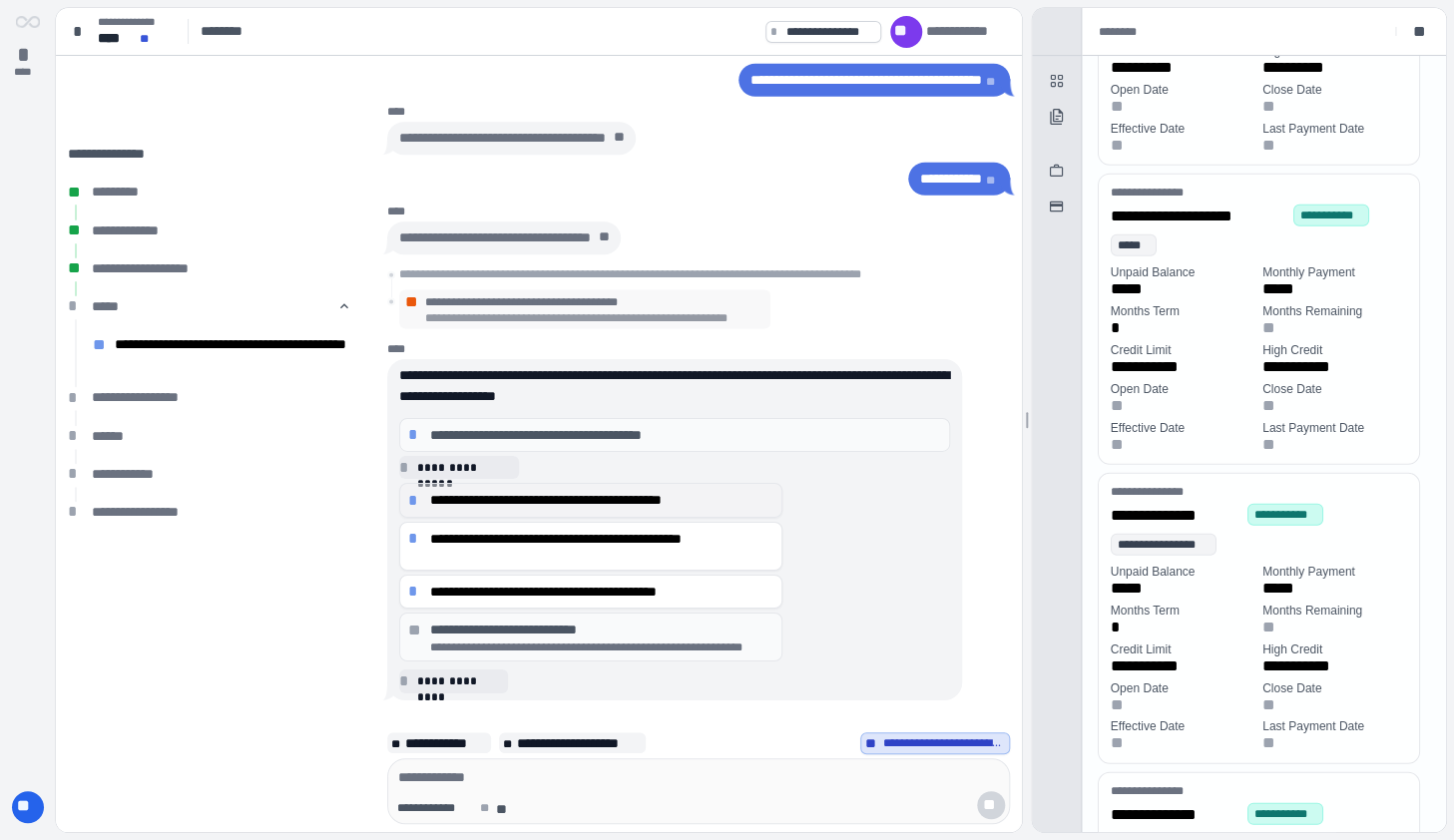 click on "**********" at bounding box center (602, 500) 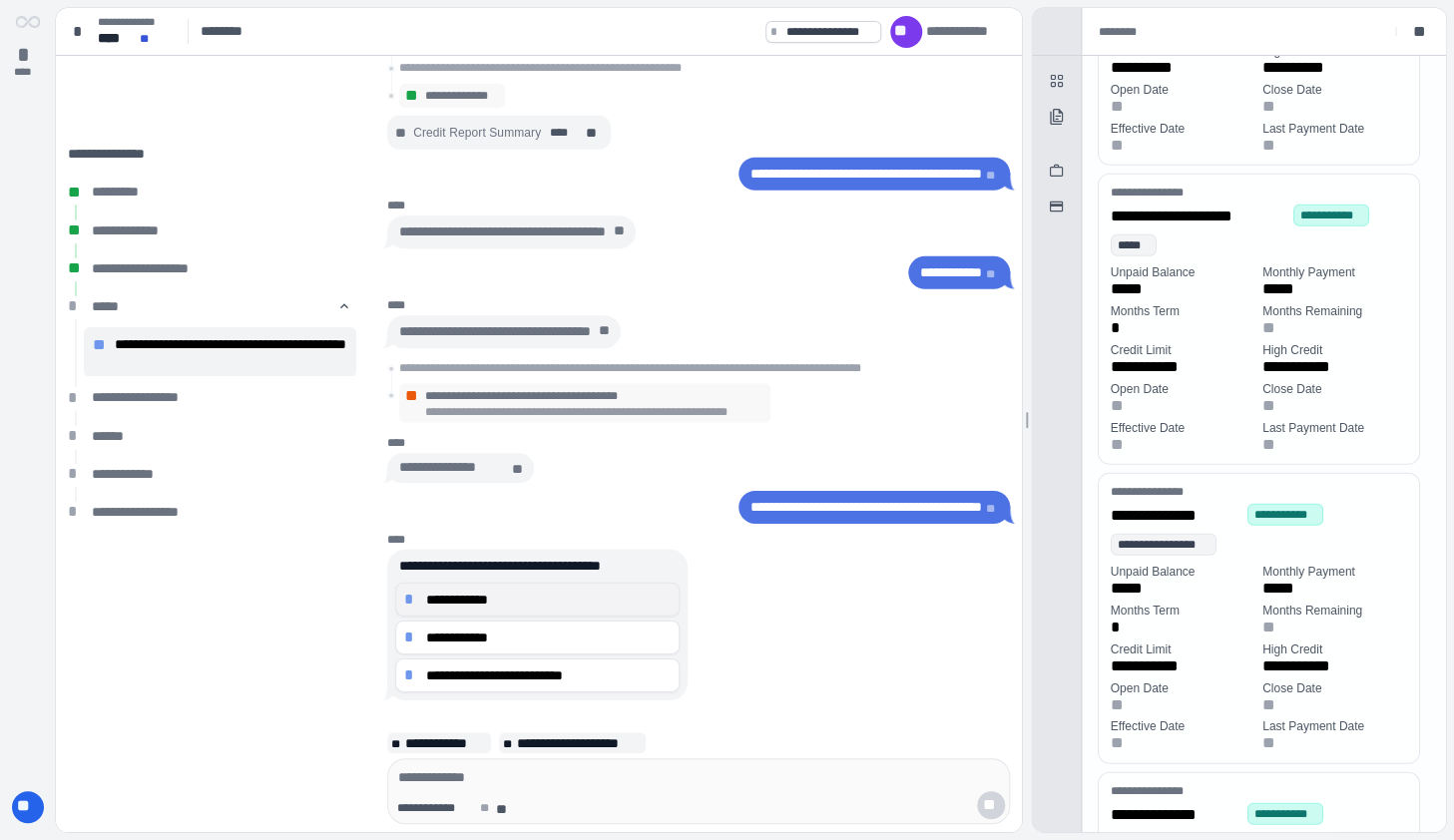 click on "**********" at bounding box center [537, 599] 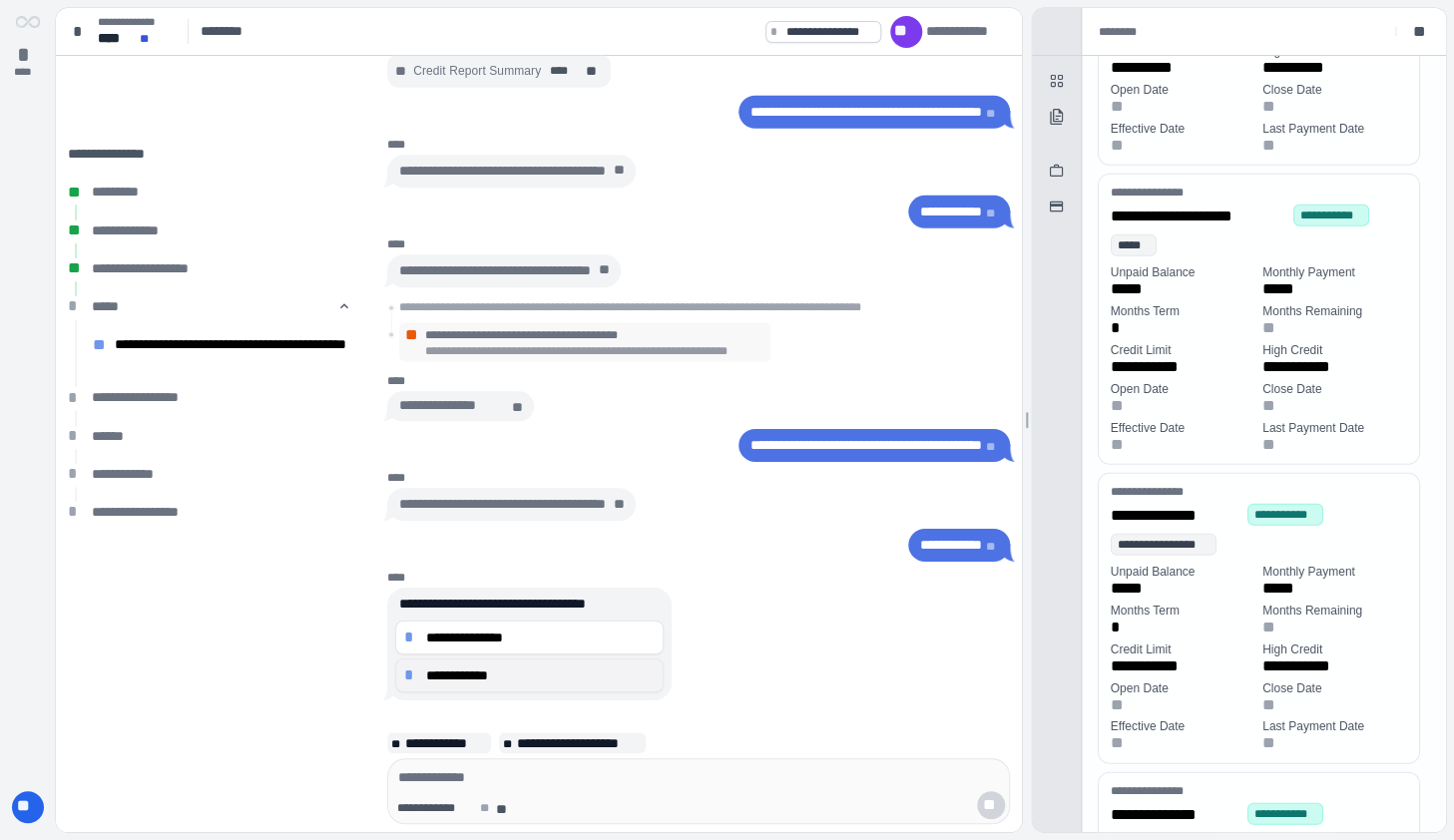 click on "**********" at bounding box center (529, 675) 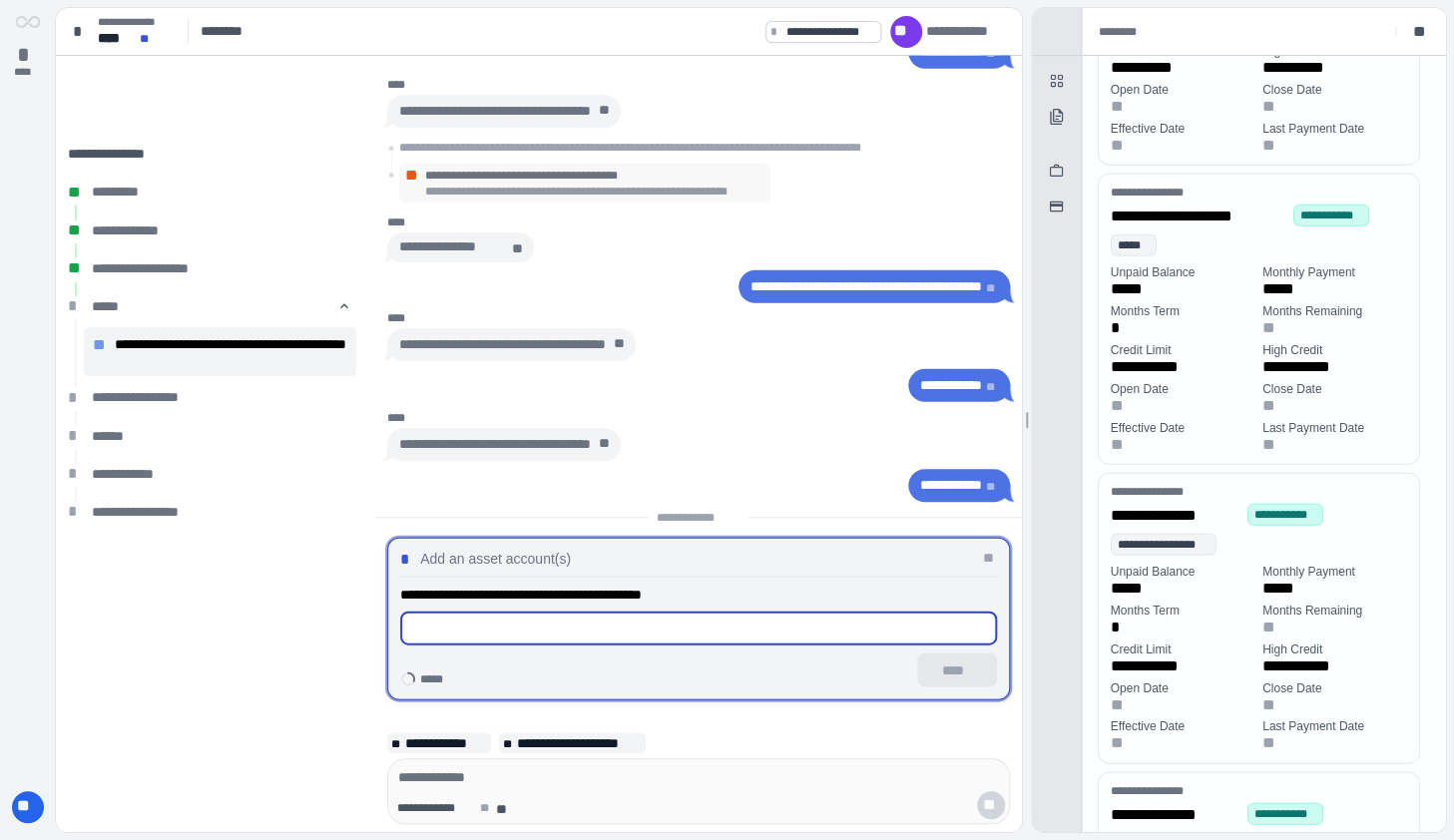 click on "**********" at bounding box center [699, 635] 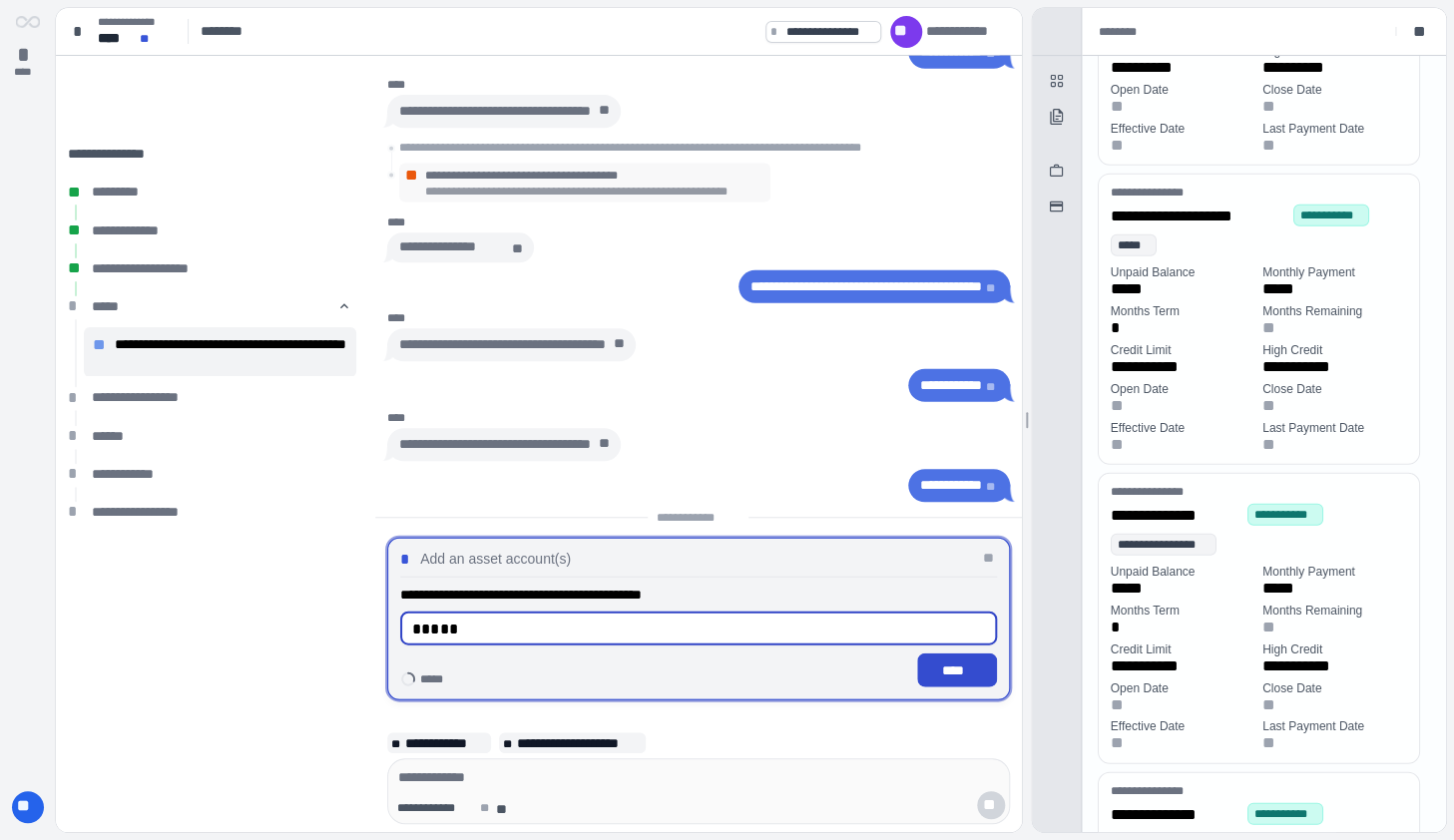 type on "*****" 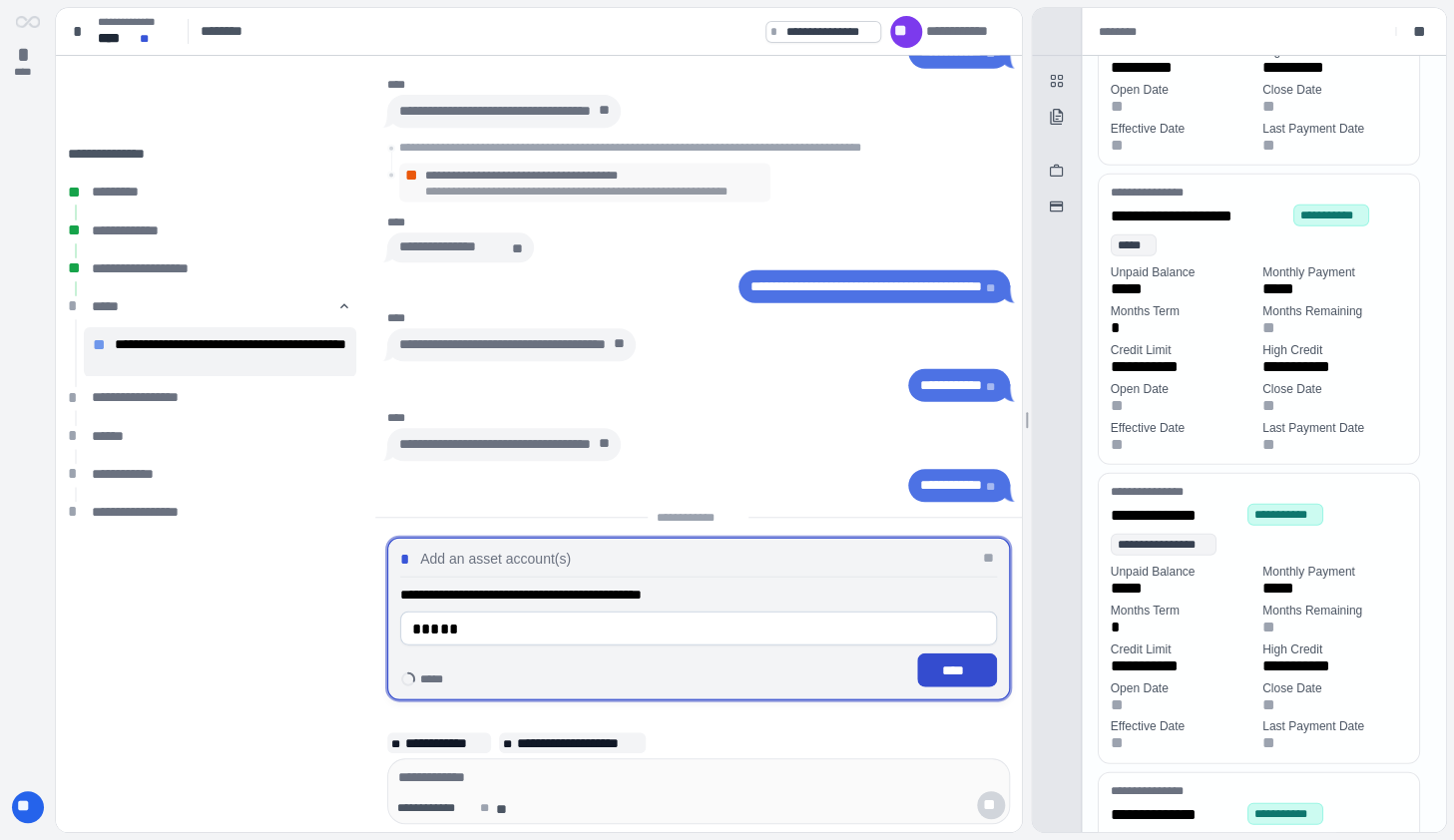 click on "****" at bounding box center (957, 670) 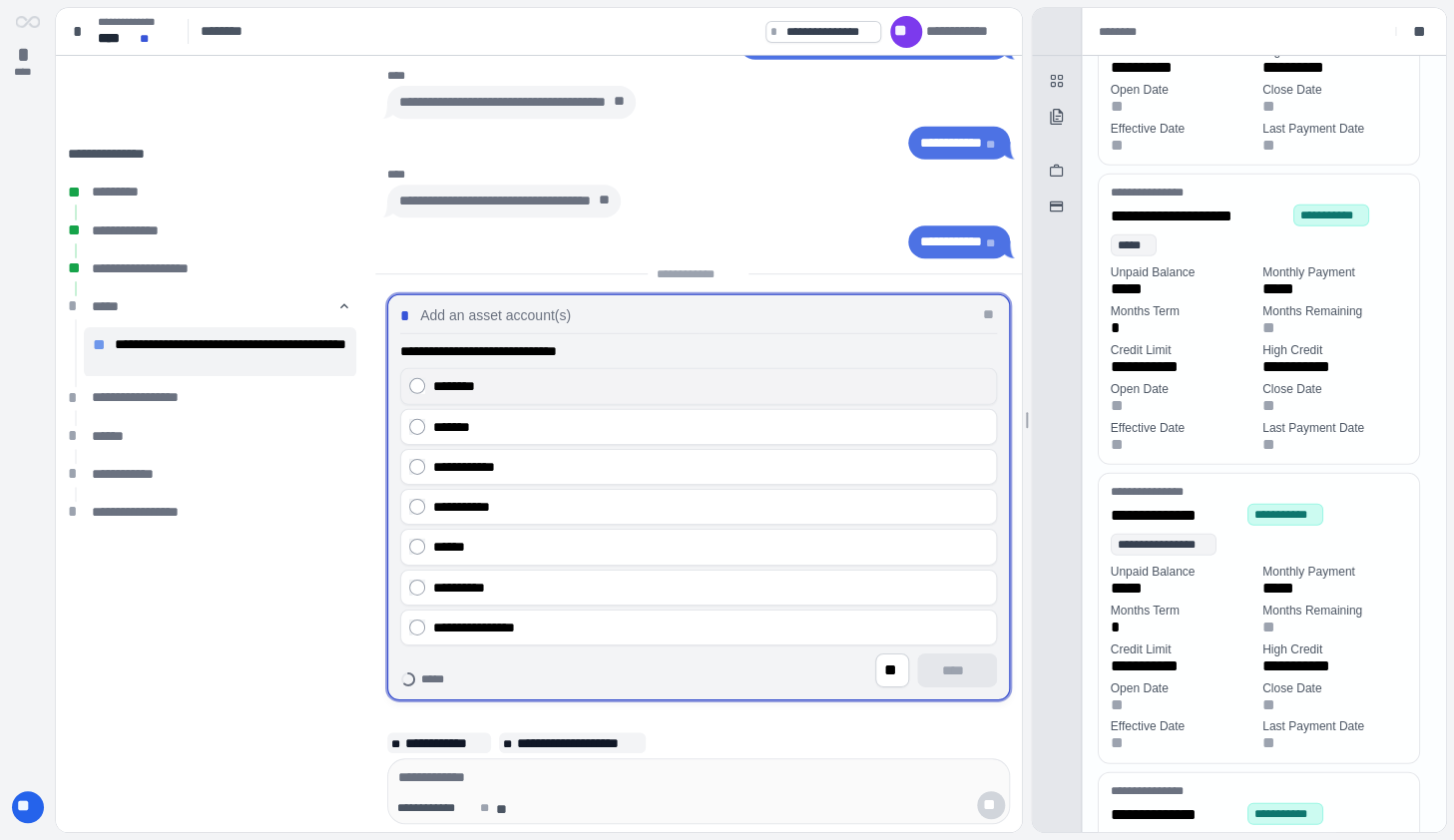 click on "********" at bounding box center (711, 386) 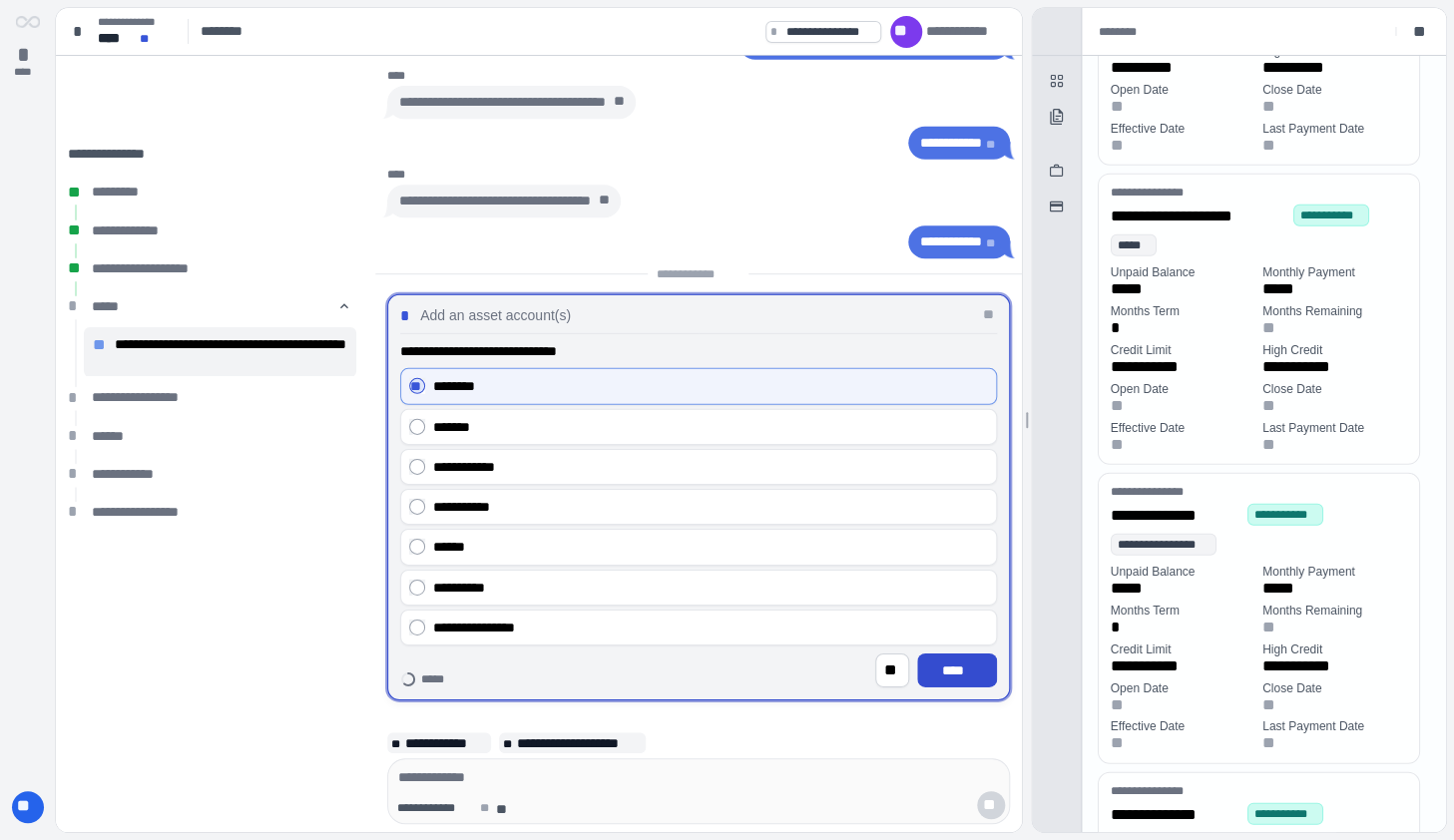 click on "****" at bounding box center [957, 670] 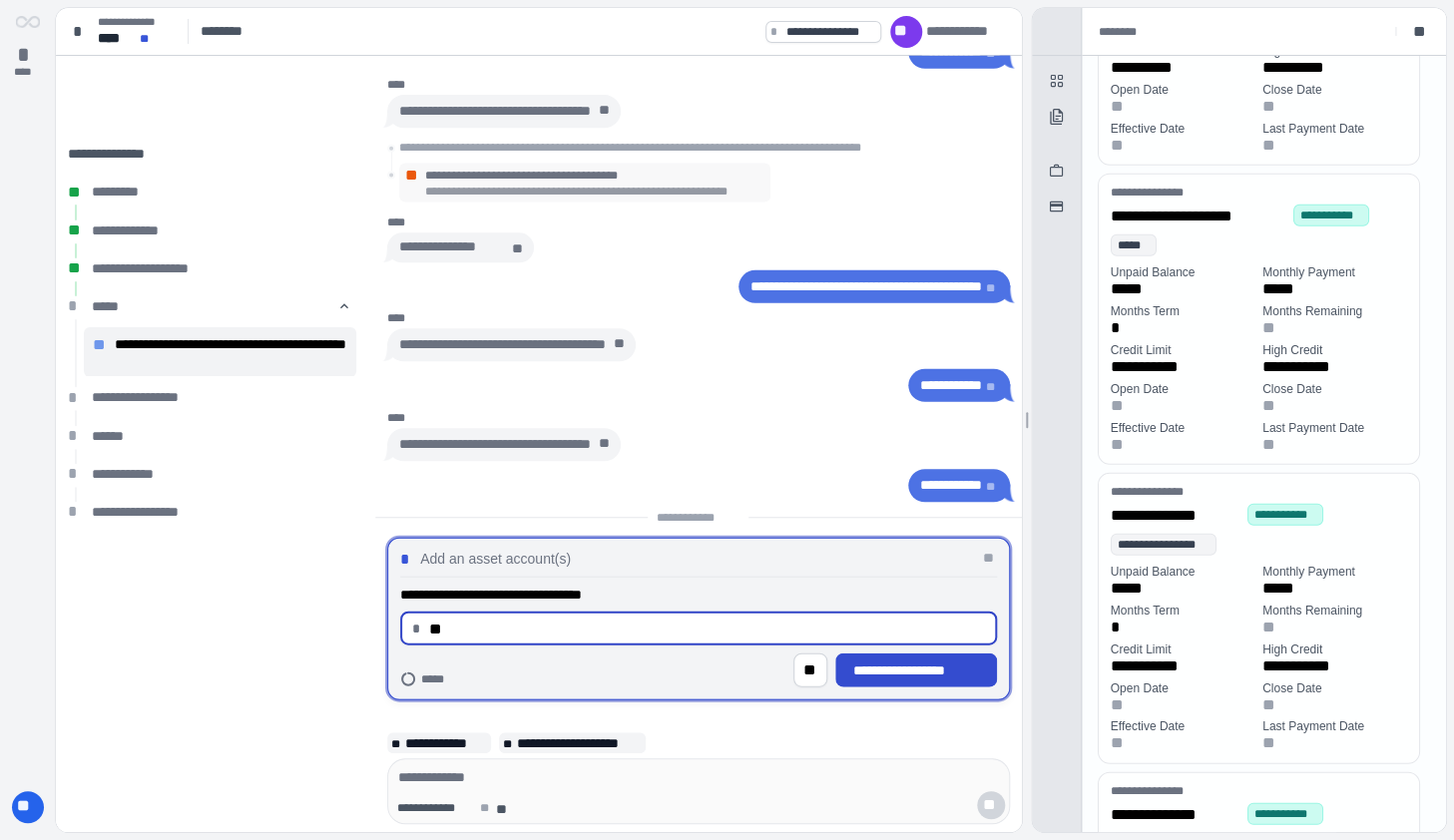 type on "*****" 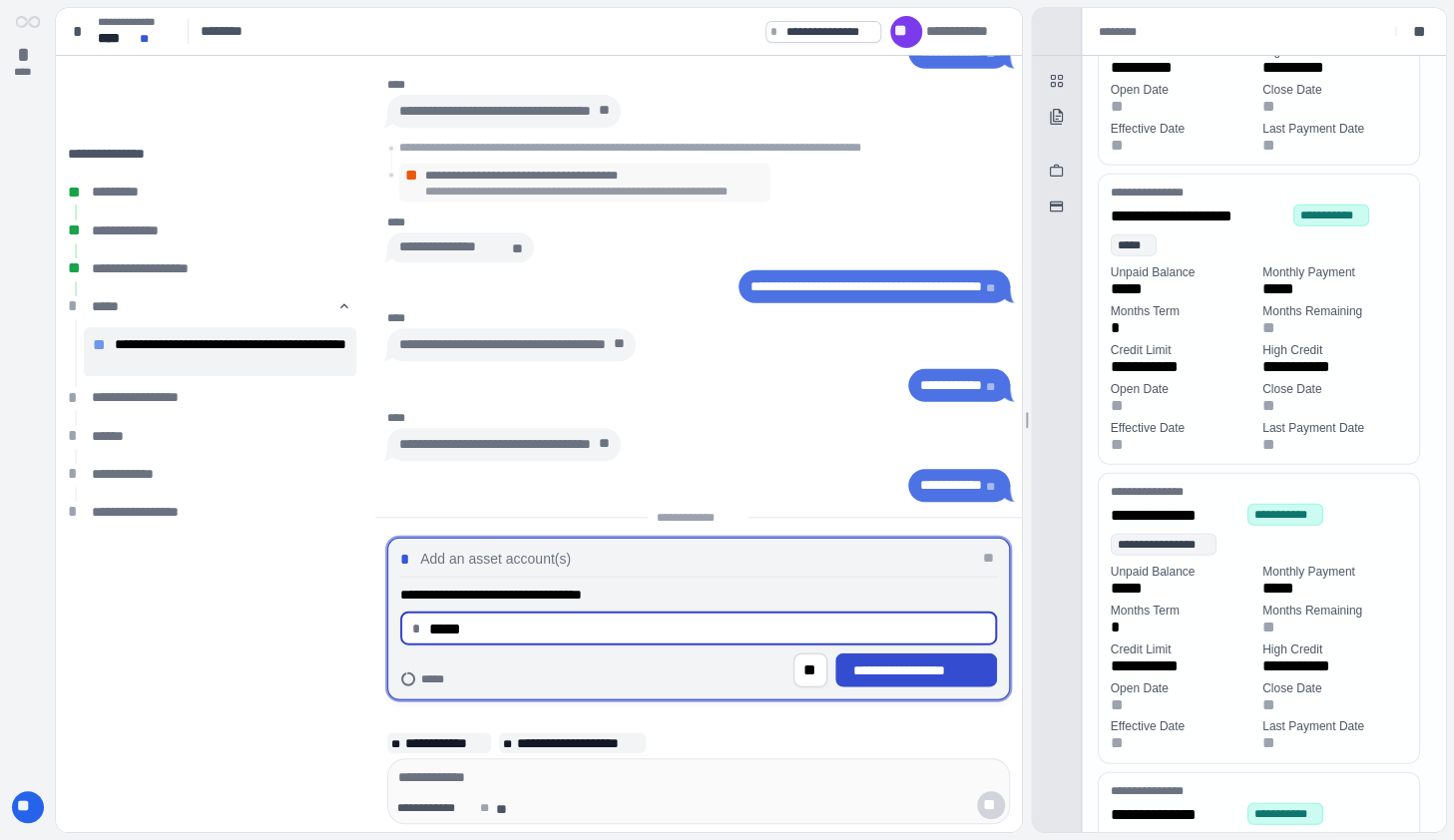 click on "**********" at bounding box center (916, 670) 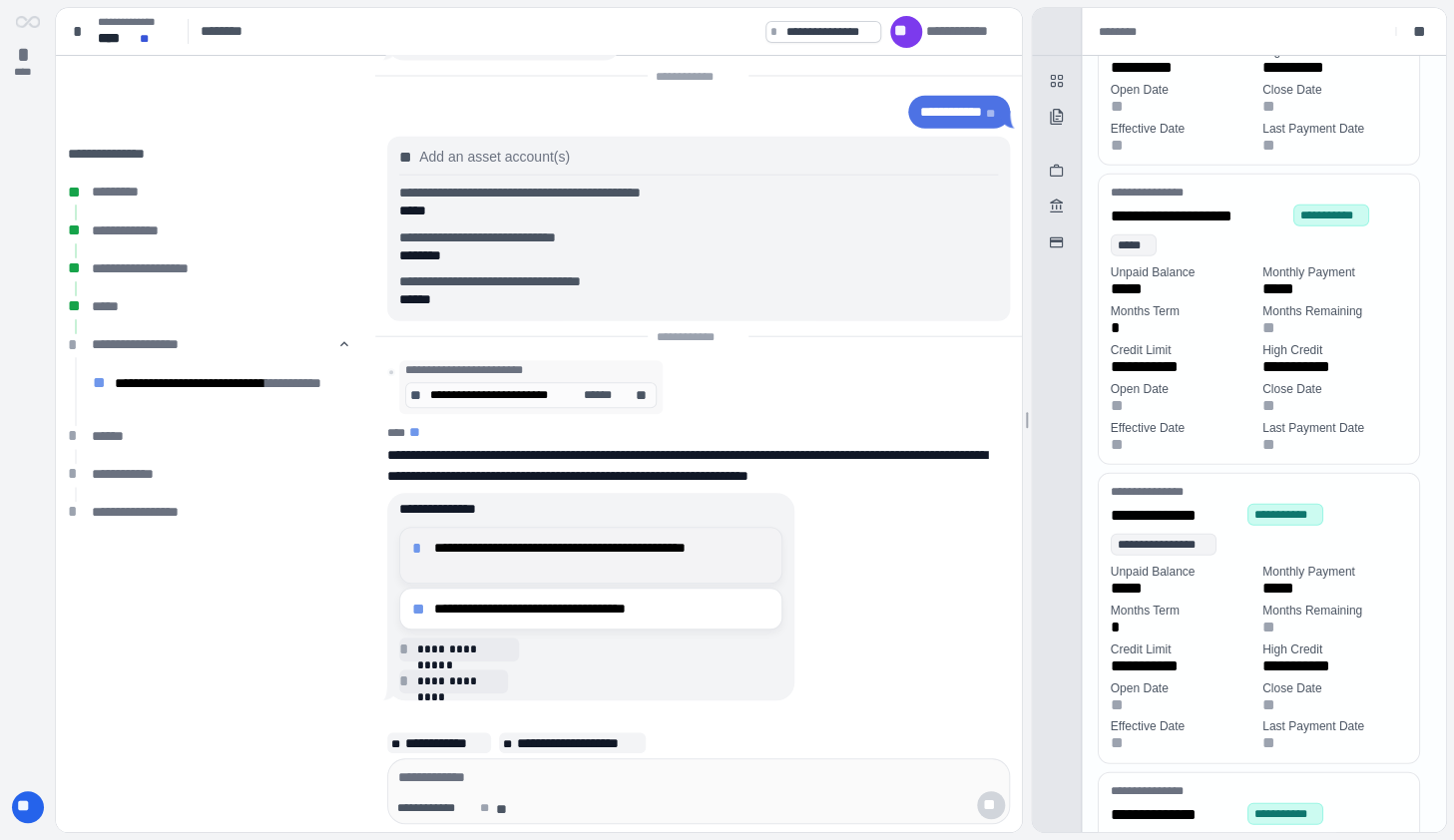 click on "**********" at bounding box center (602, 555) 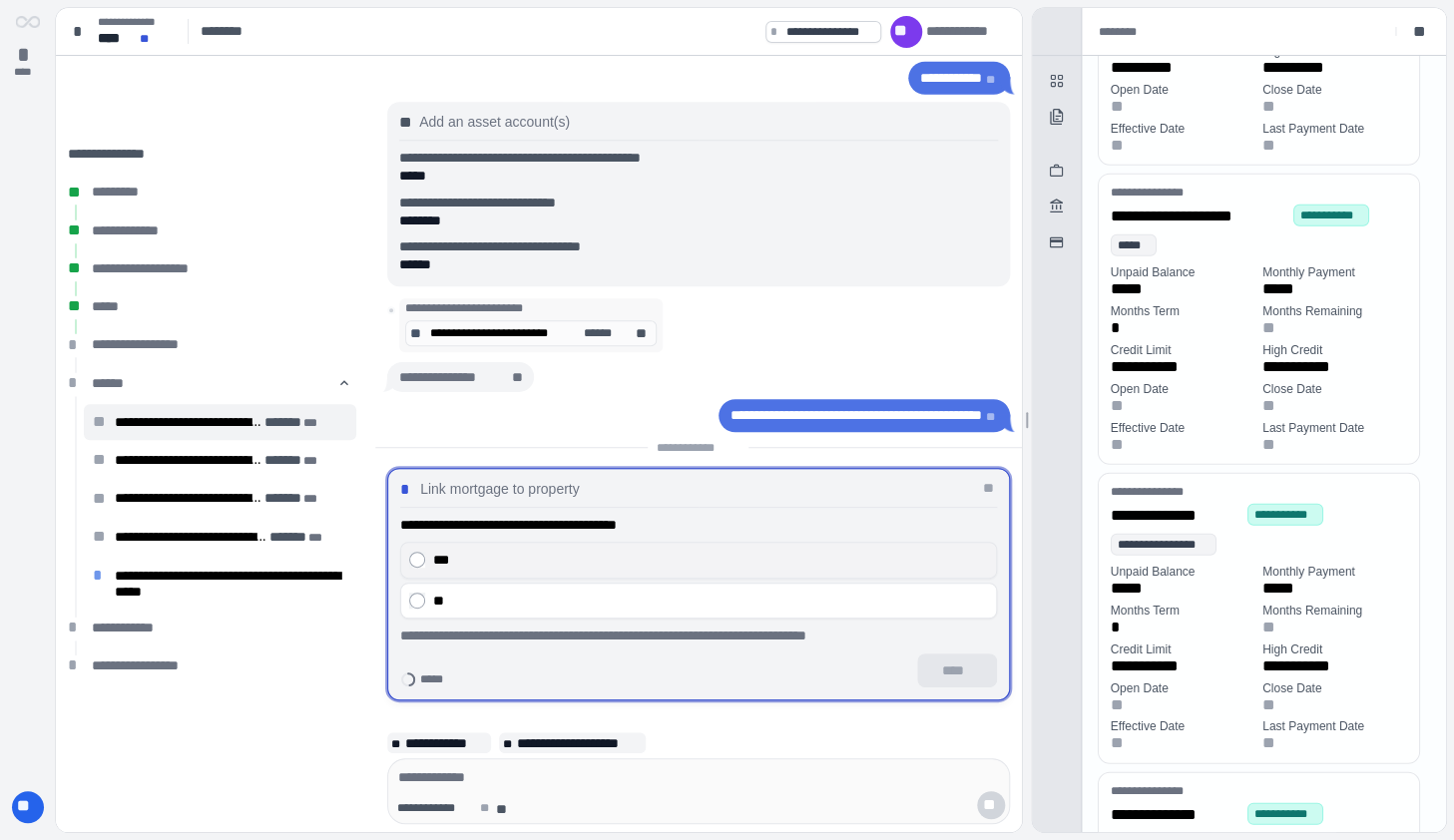 click on "***" at bounding box center [711, 560] 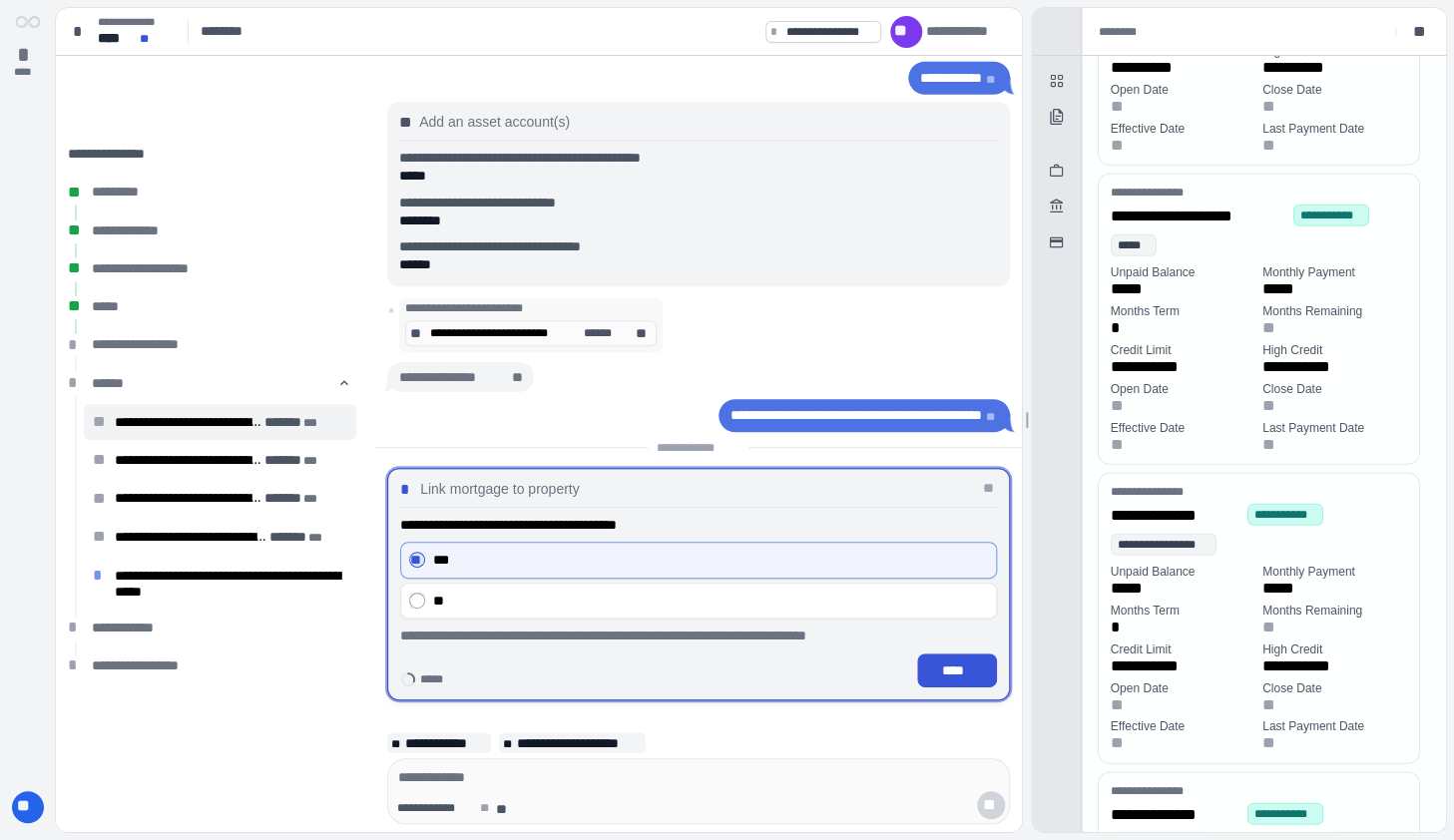 click on "**********" at bounding box center [699, 635] 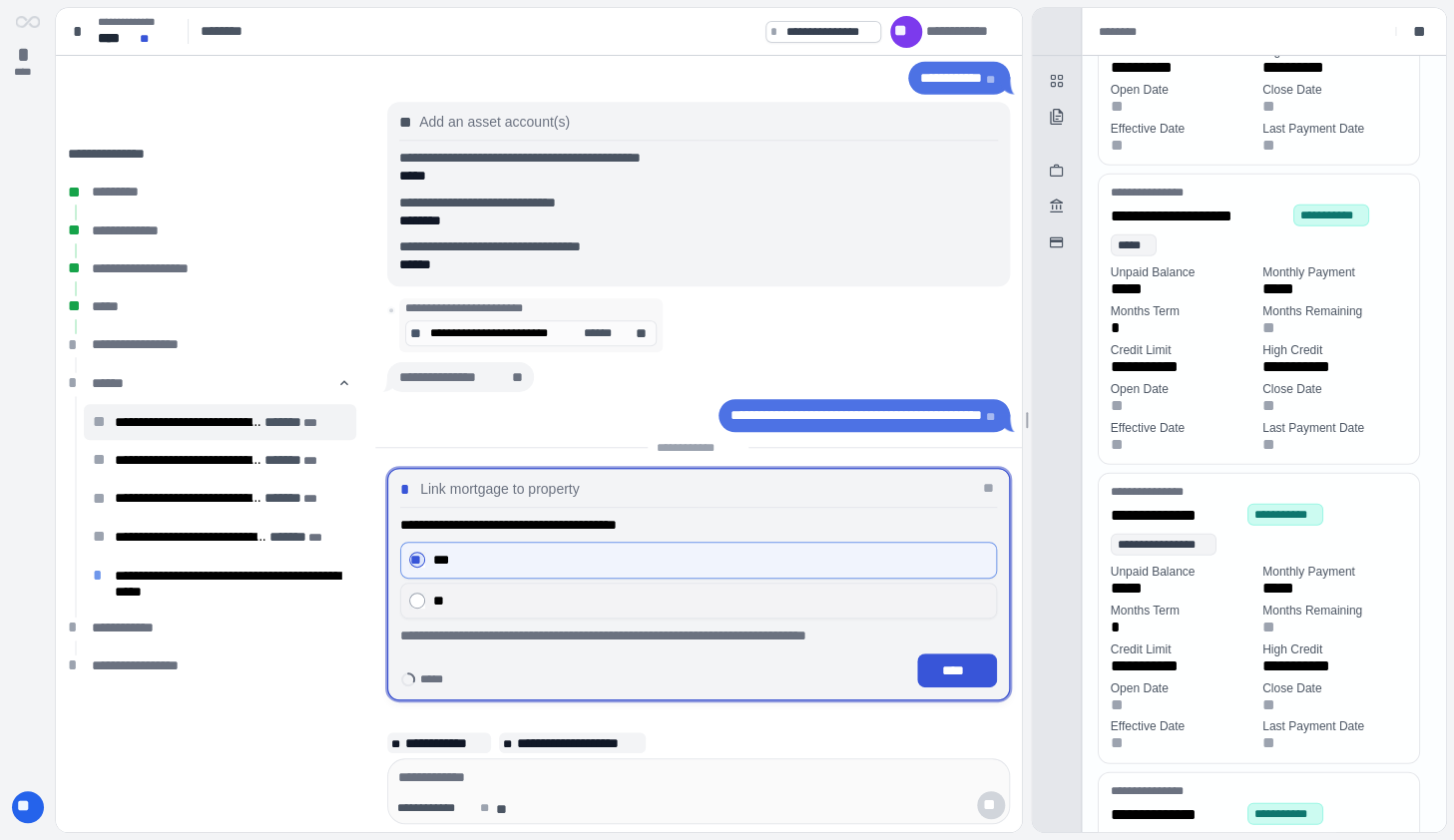 click on "**" at bounding box center [699, 600] 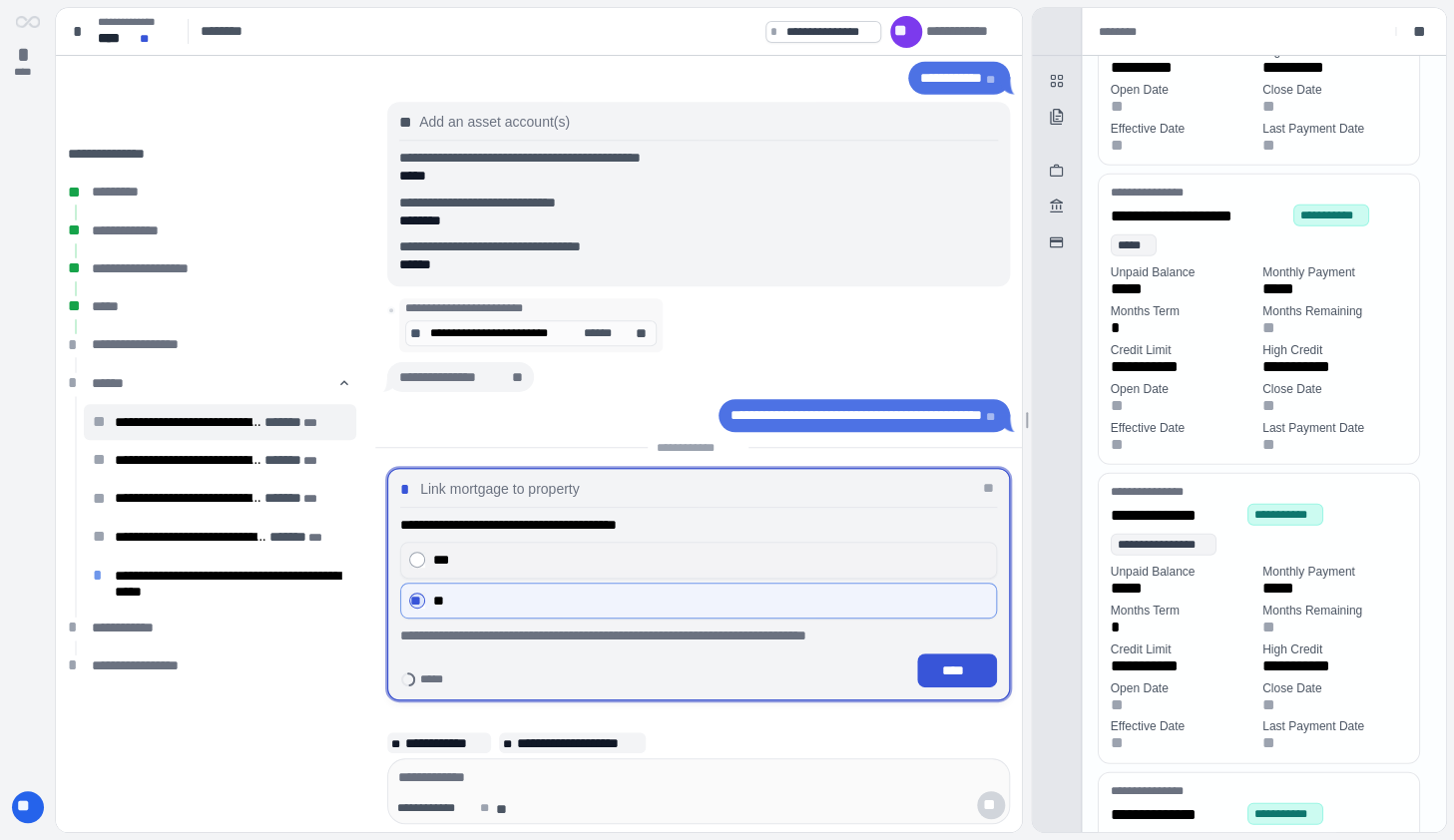click on "***" at bounding box center [711, 560] 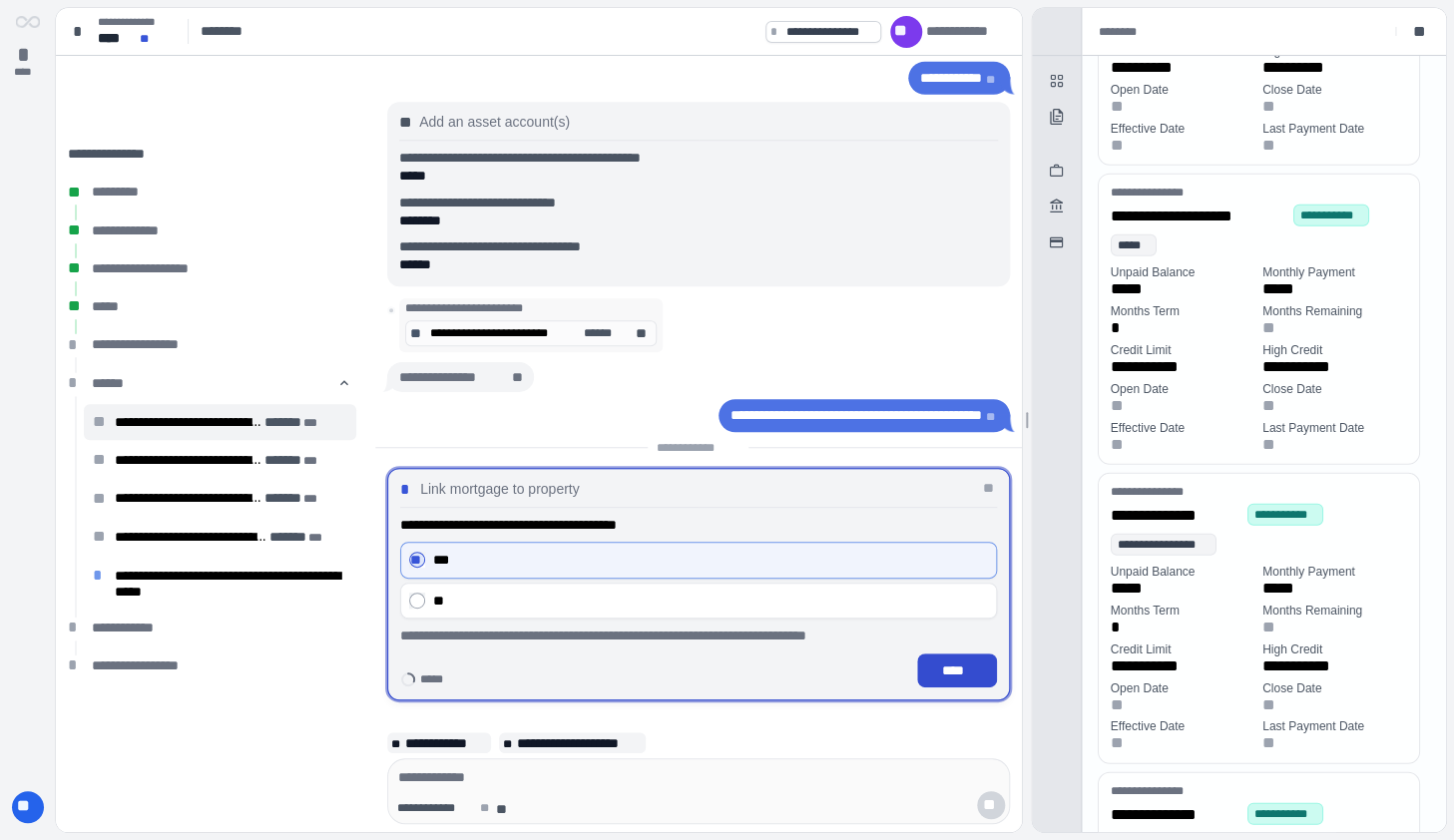 click on "****" at bounding box center (957, 670) 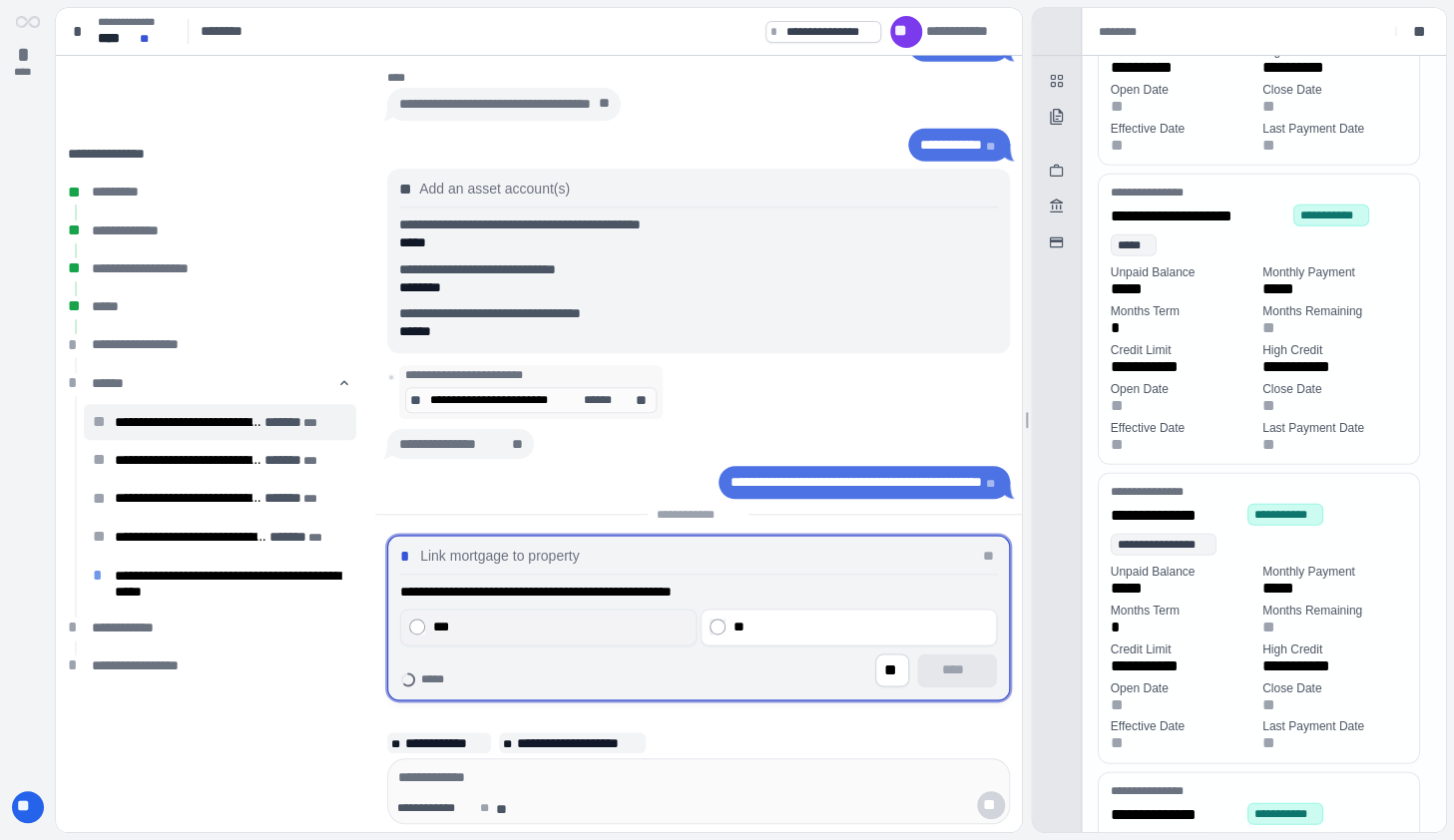 click on "***" at bounding box center (548, 627) 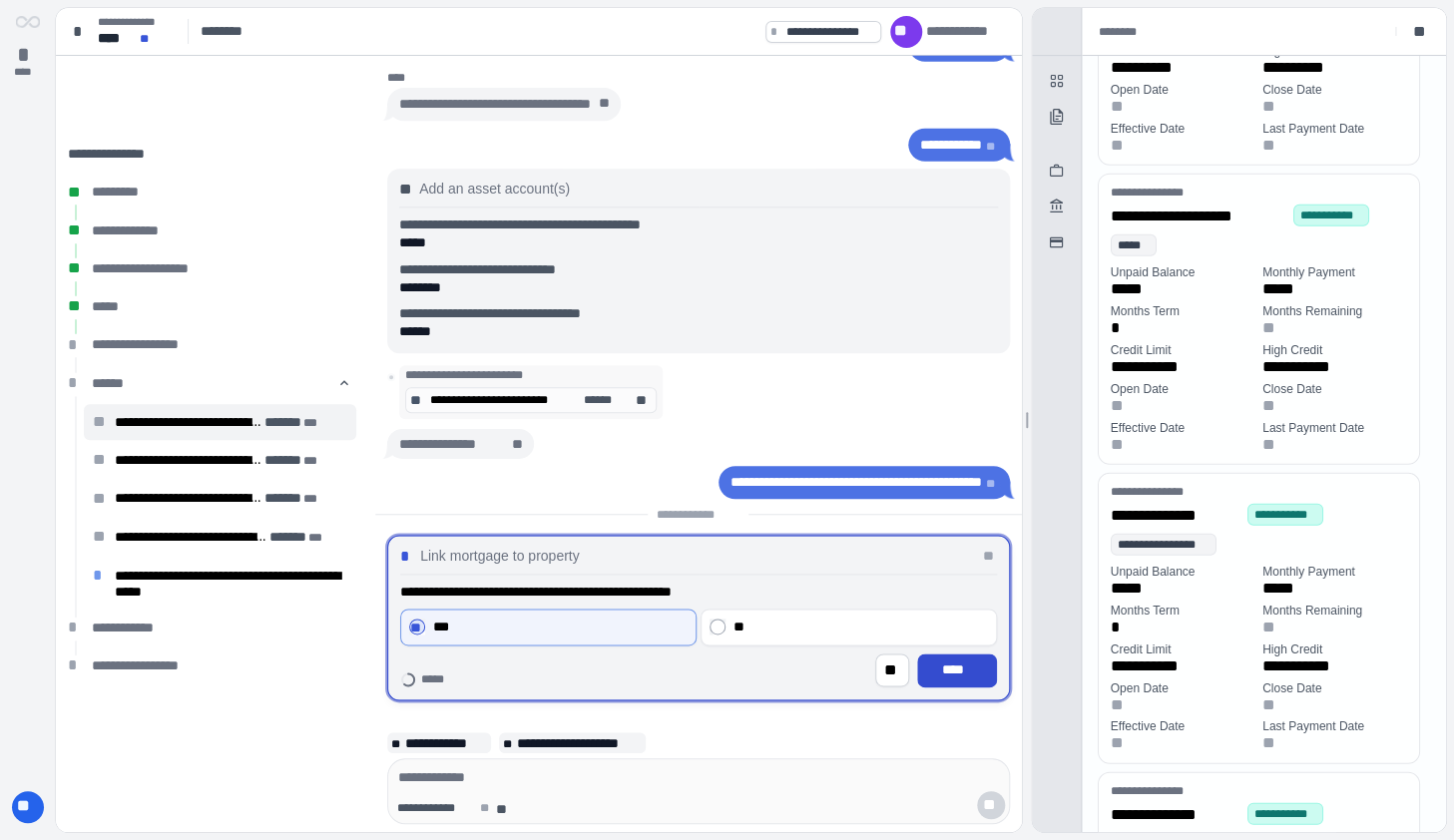 click on "****" at bounding box center (957, 670) 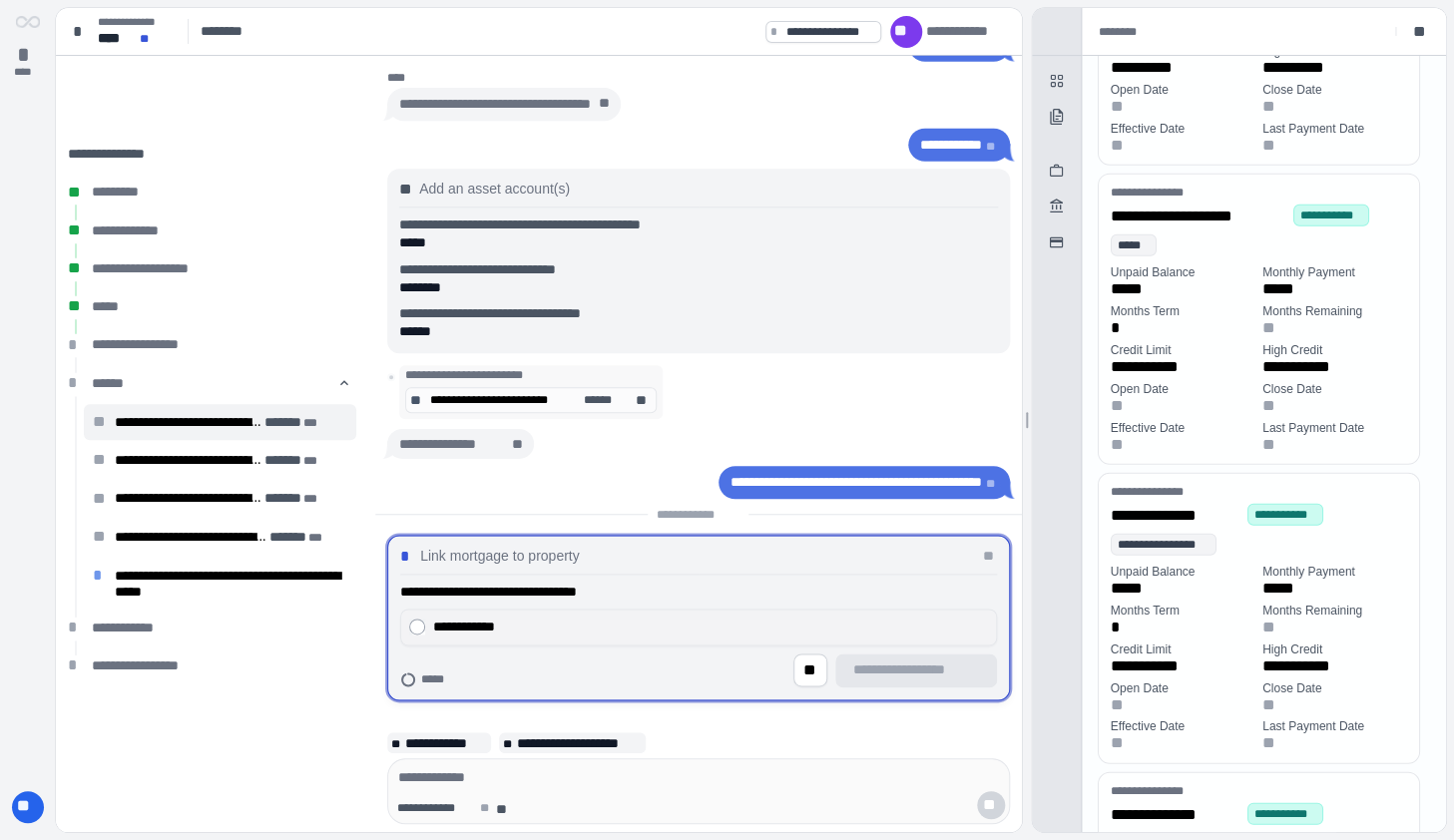 click on "**********" at bounding box center [711, 627] 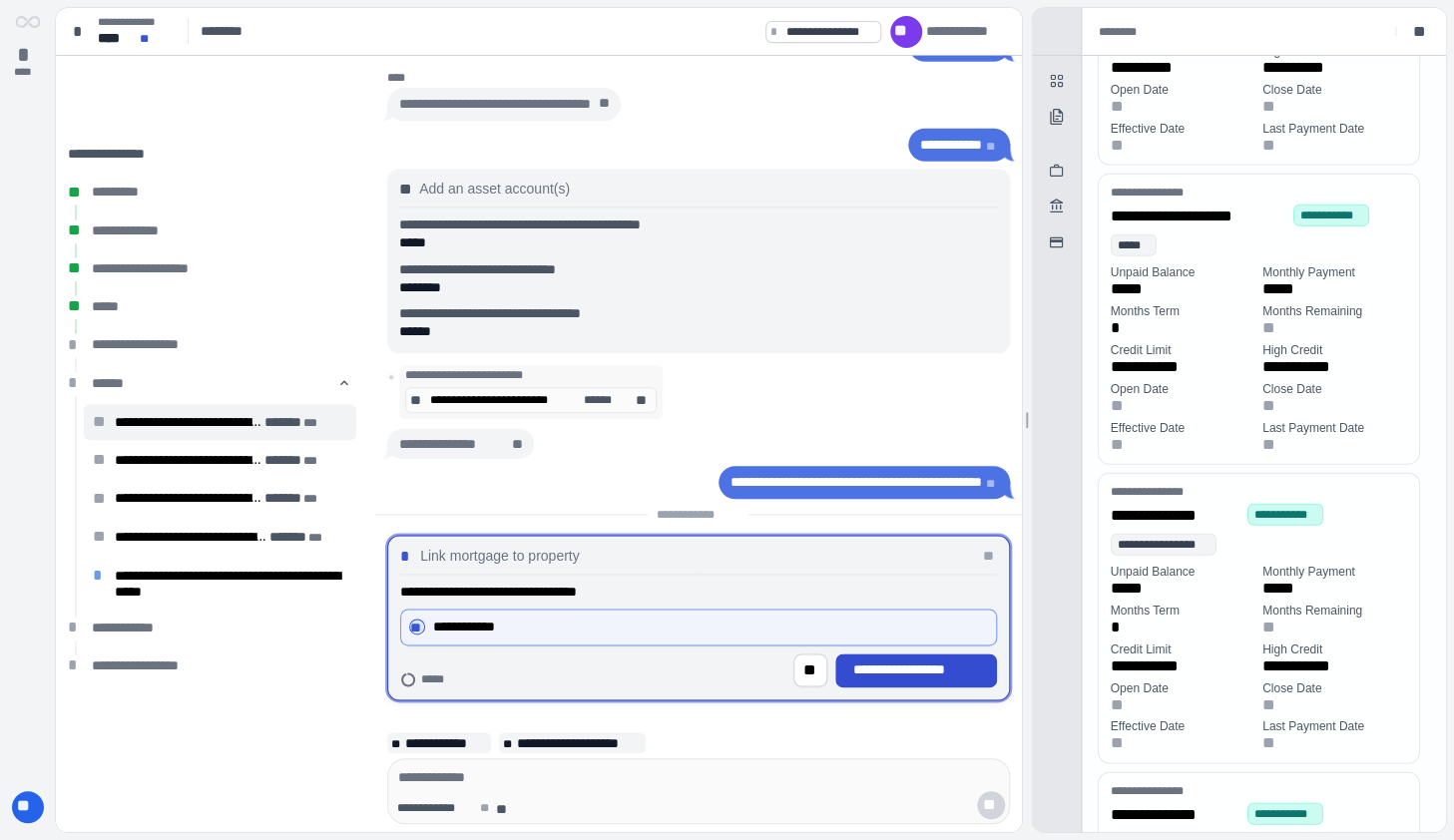 click on "**********" at bounding box center [916, 670] 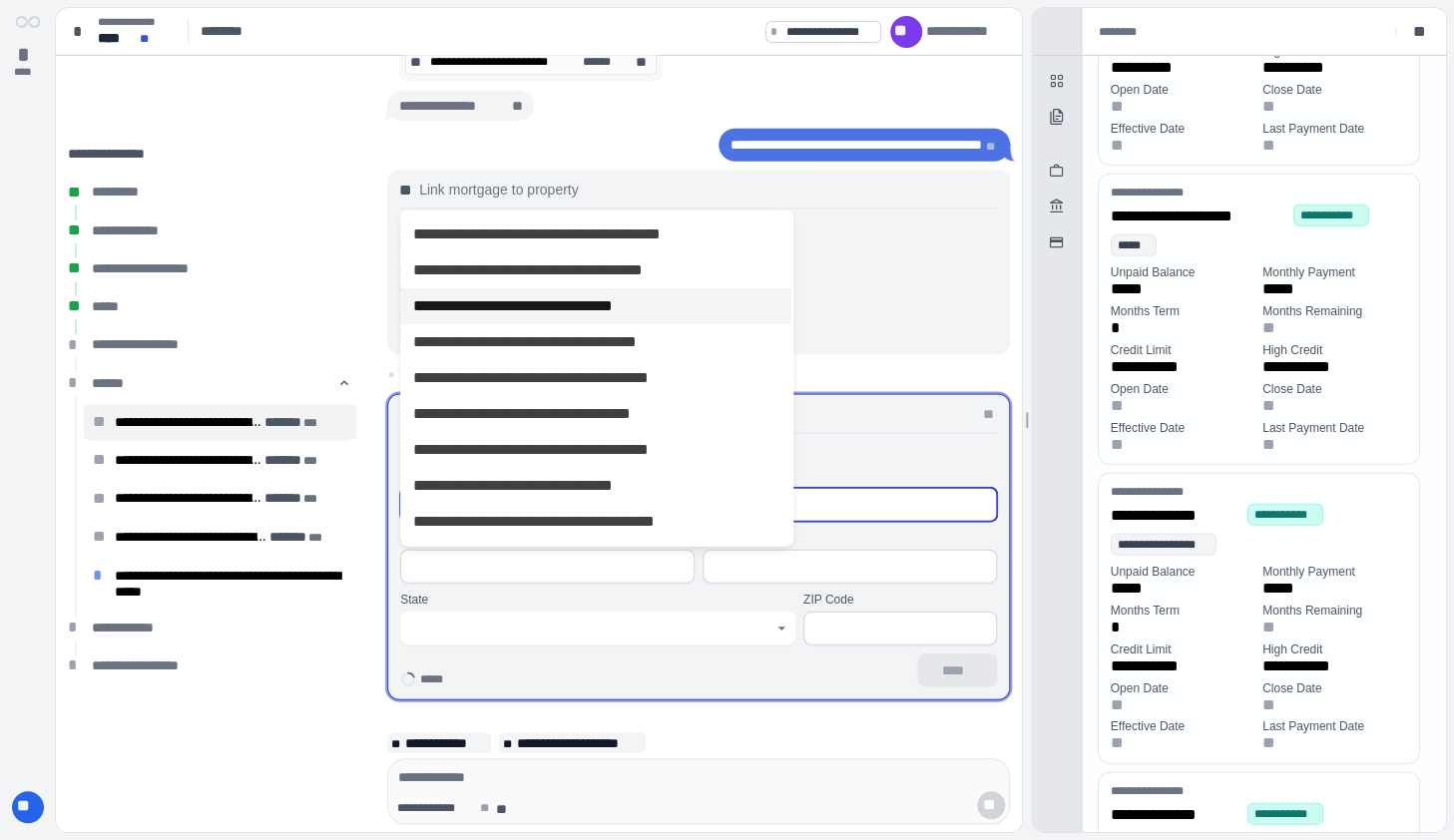 click on "**********" at bounding box center (596, 306) 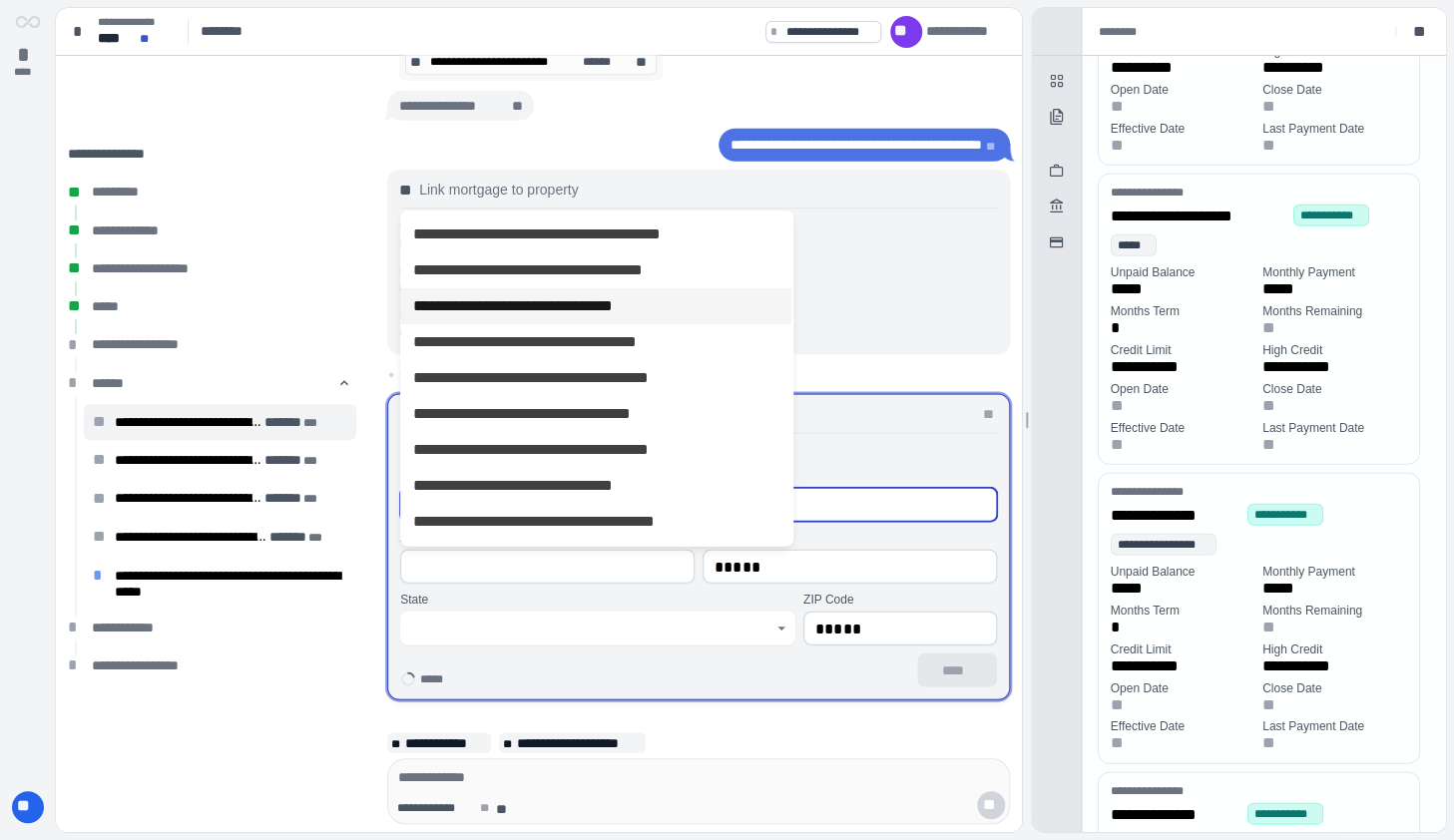 type on "****" 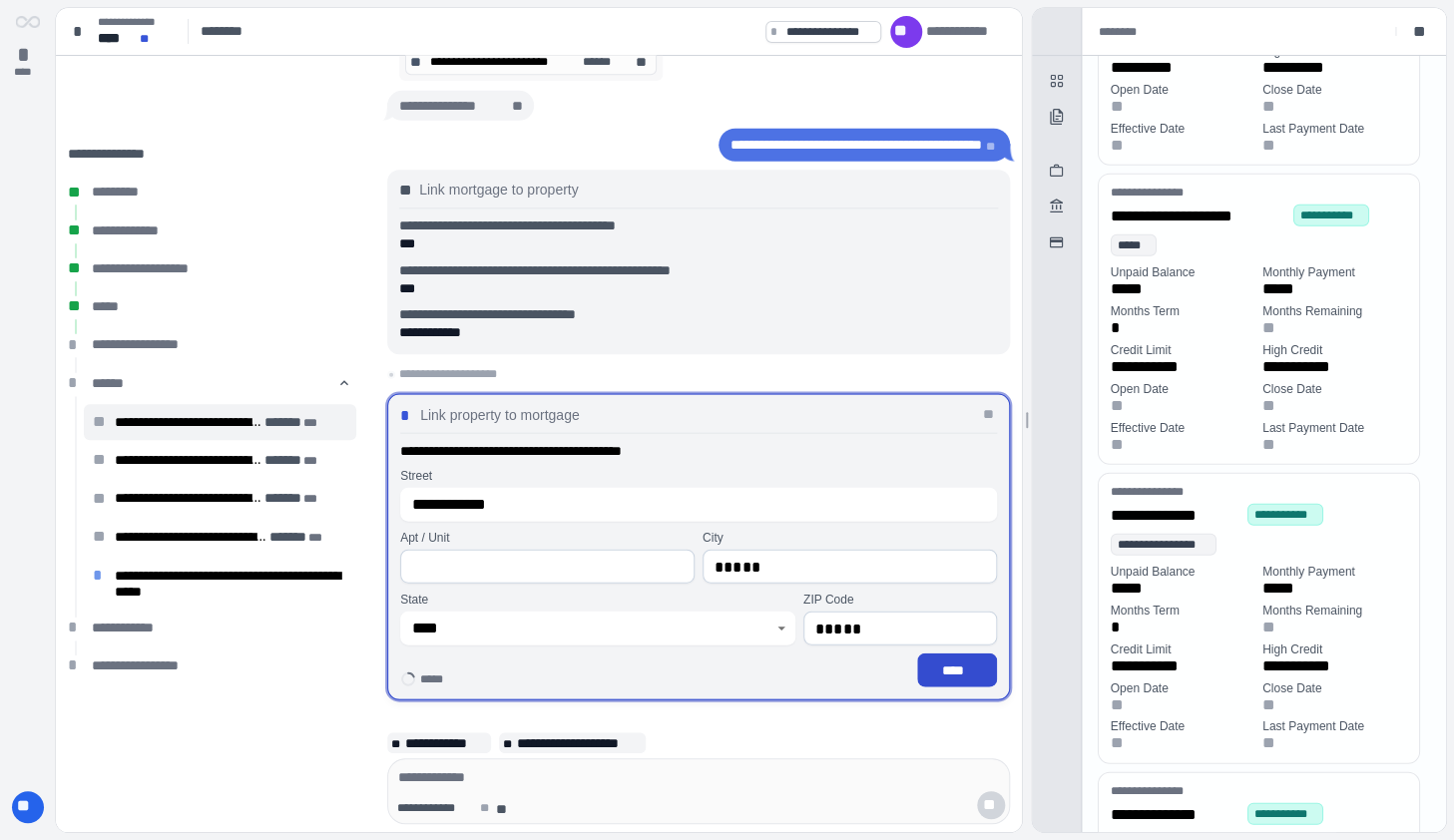 click on "****" at bounding box center [957, 670] 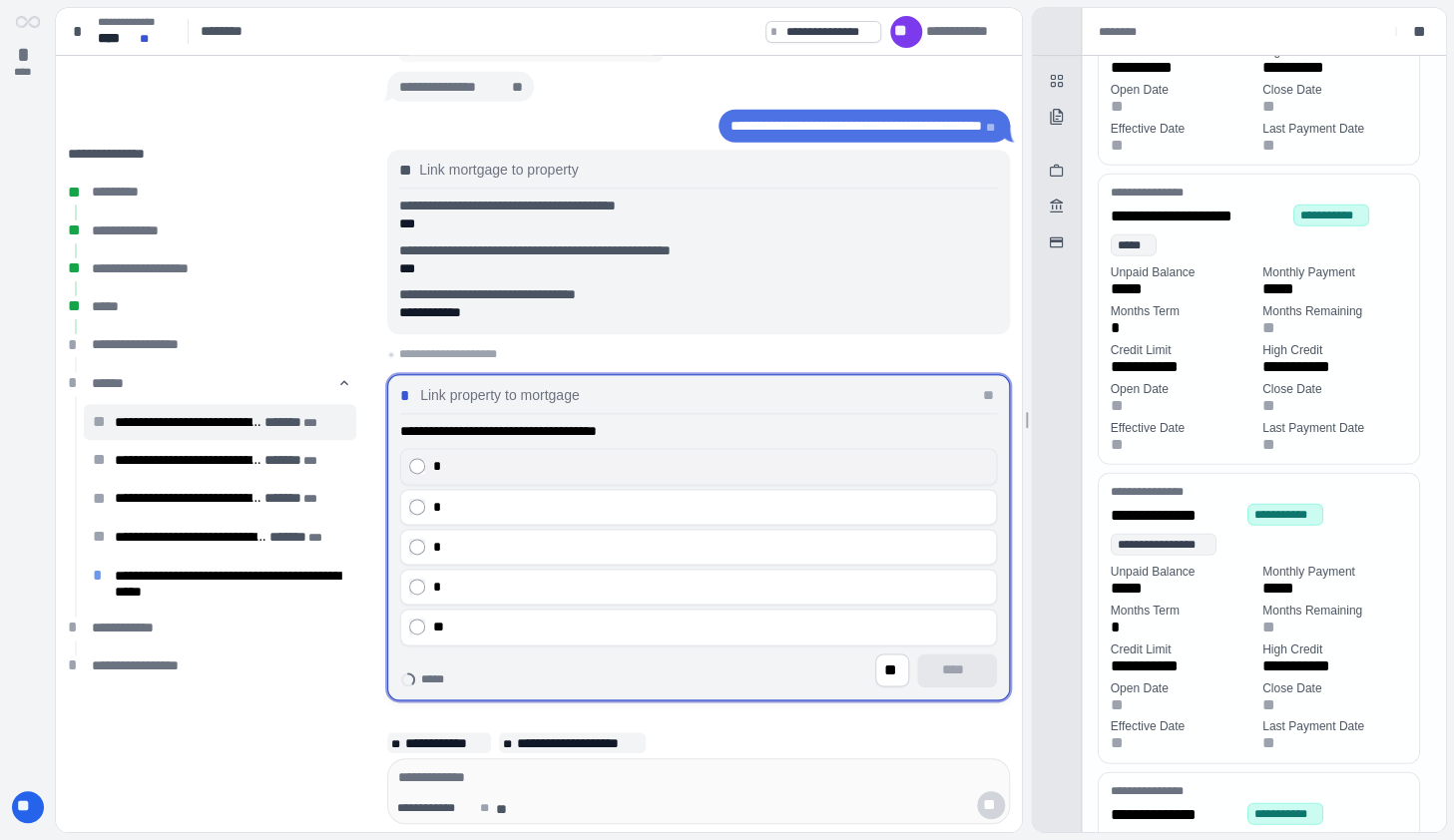 click on "*" at bounding box center [711, 466] 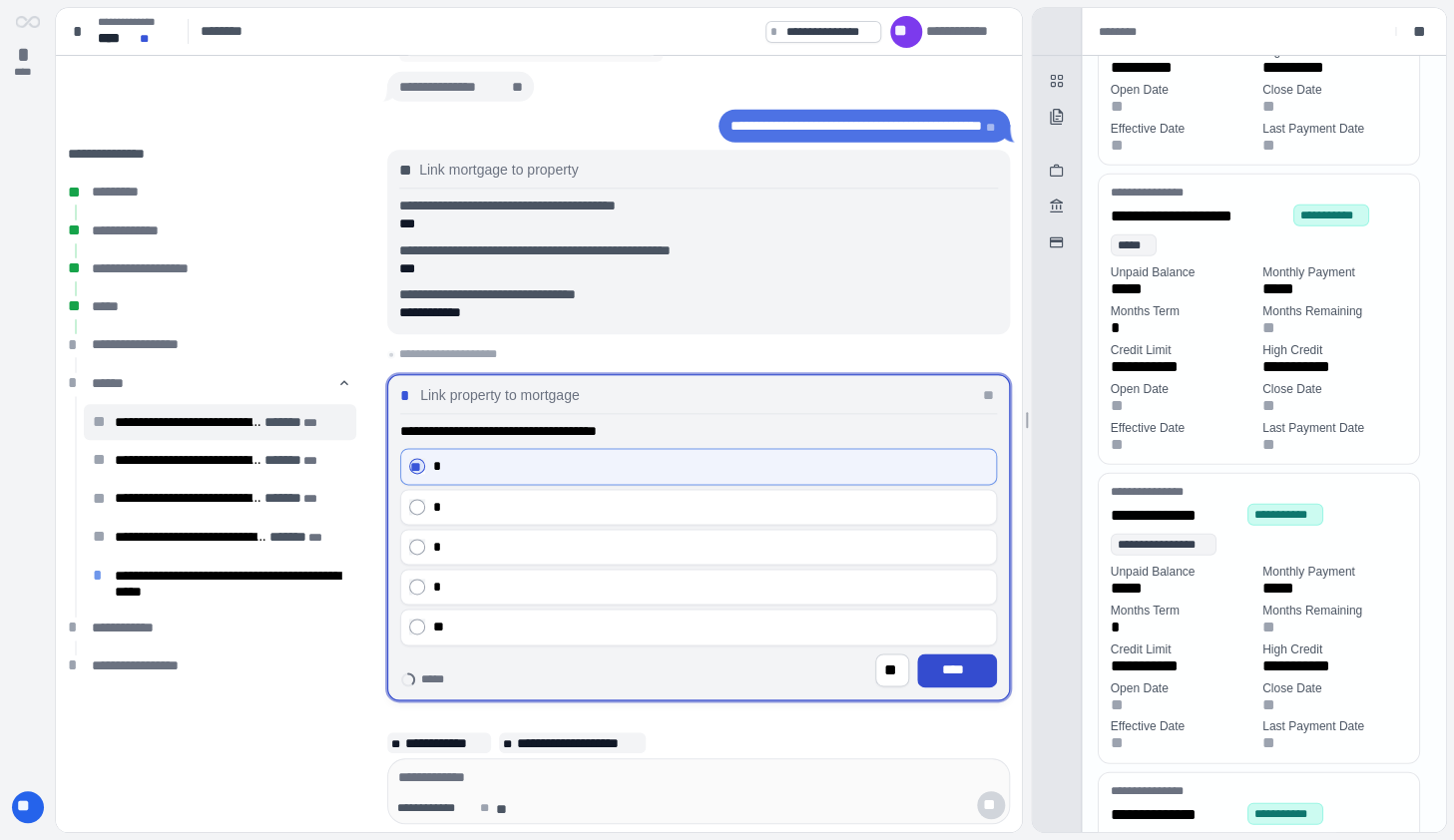 click on "****" at bounding box center (957, 670) 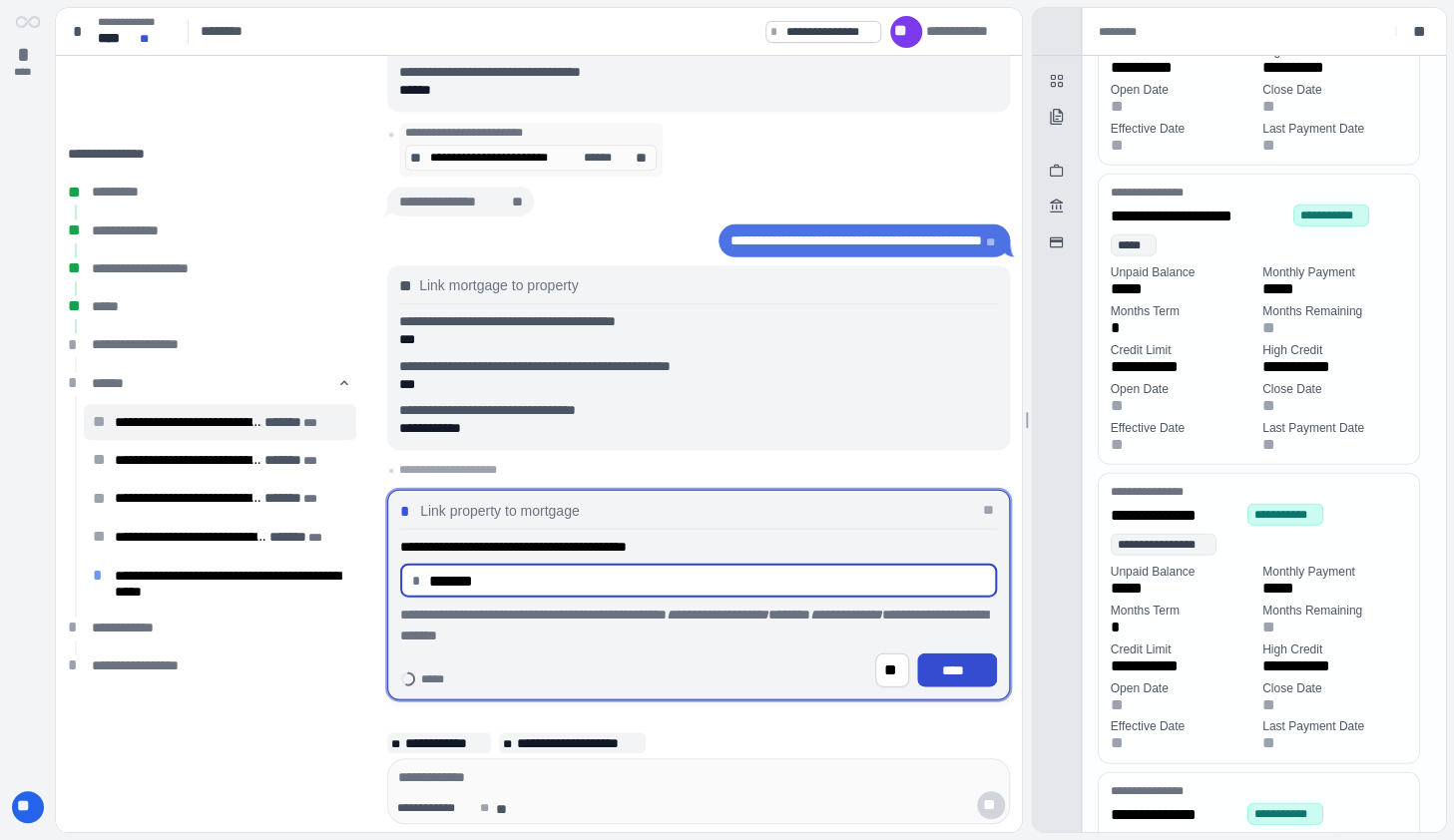 type on "**********" 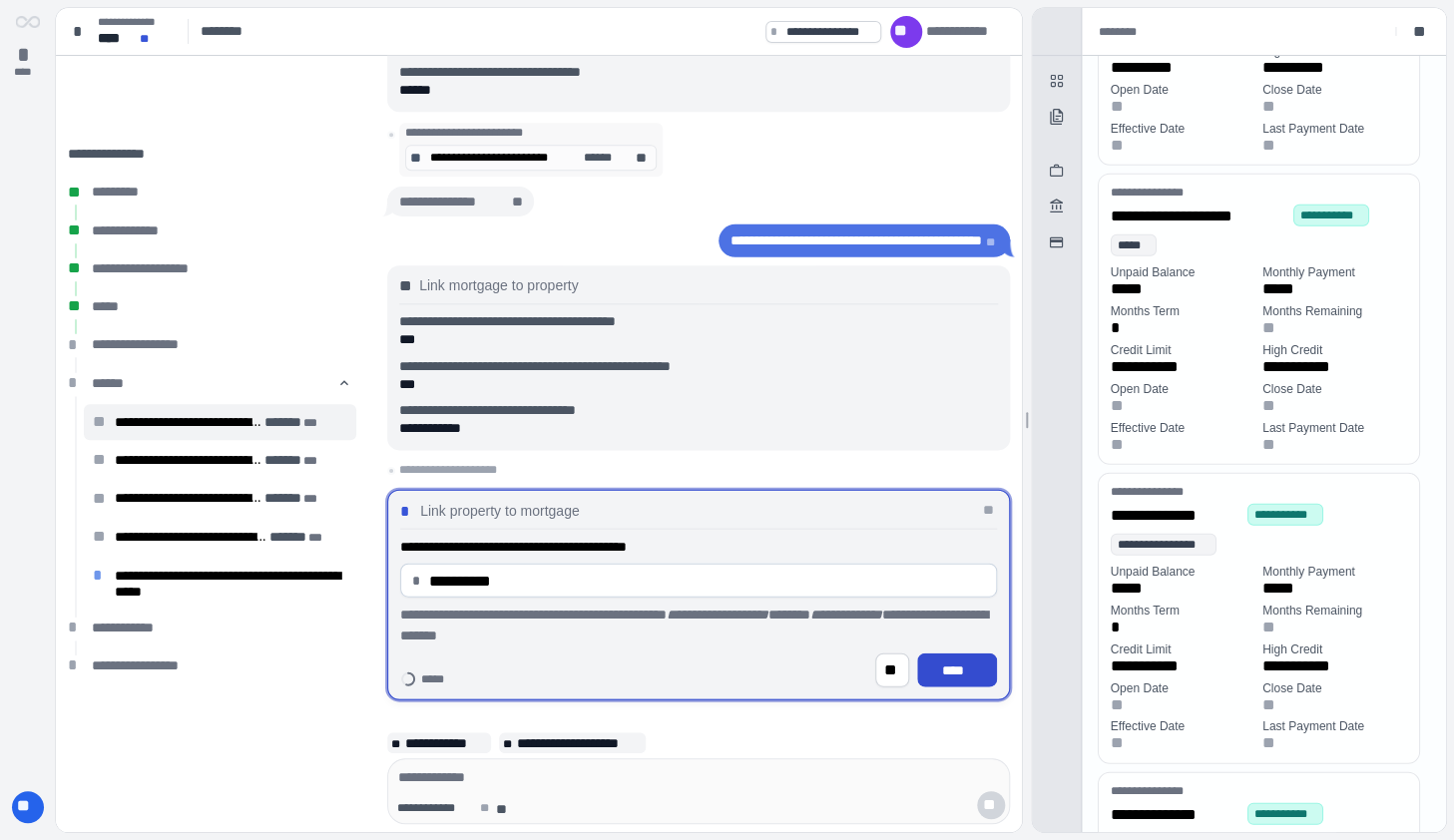 click on "****" at bounding box center [957, 670] 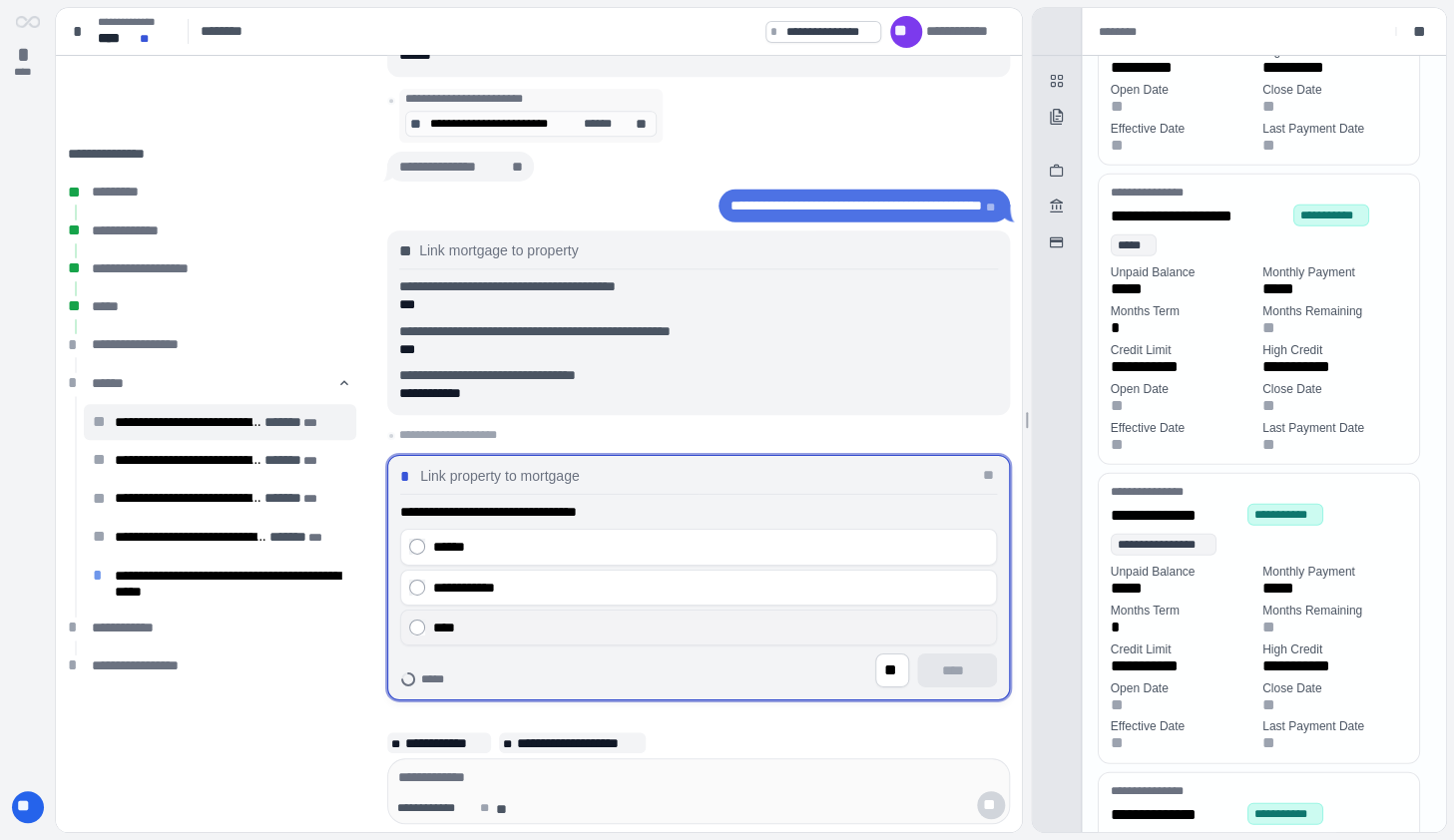 click on "****" at bounding box center [699, 627] 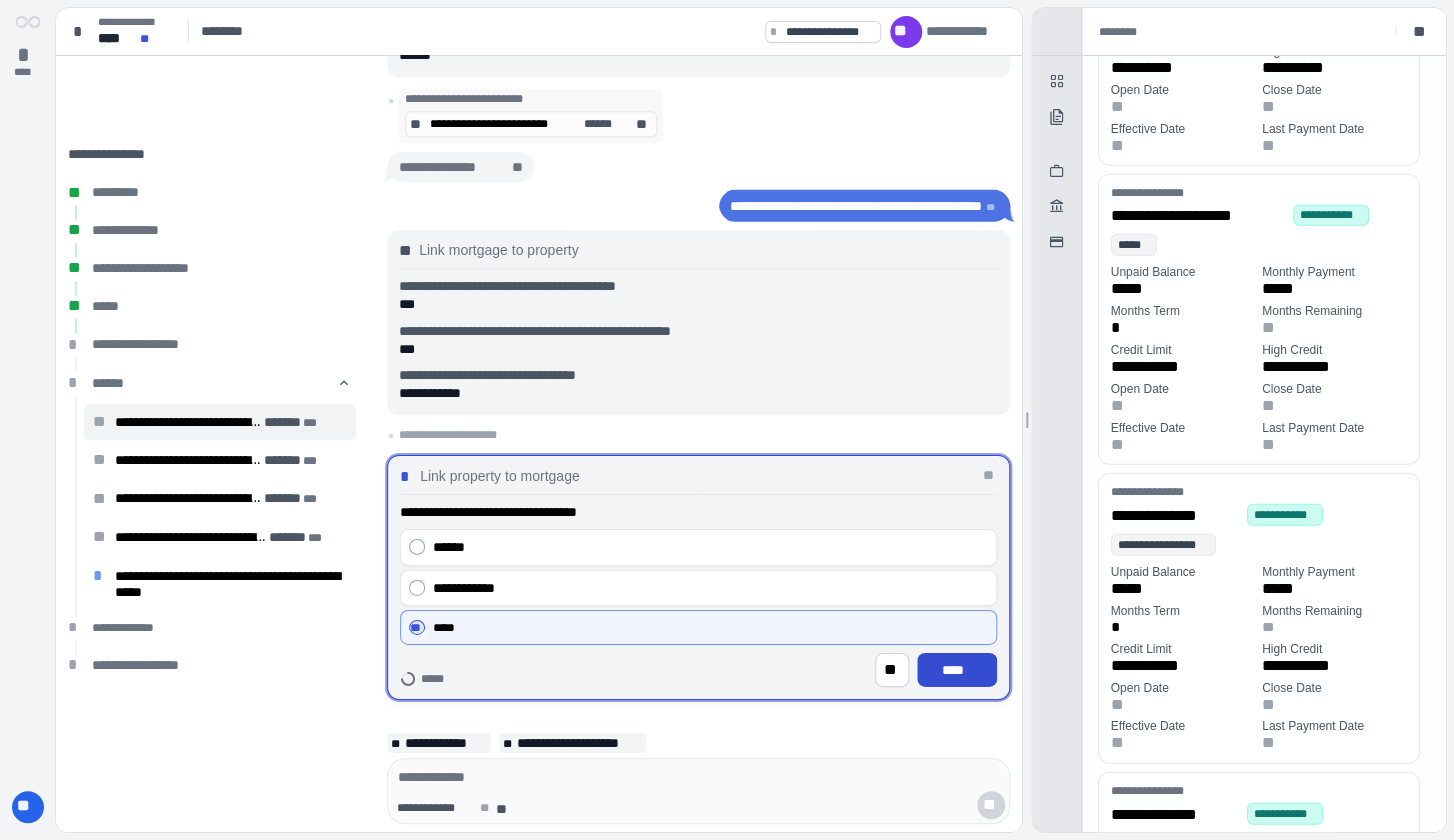 click on "****" at bounding box center [957, 670] 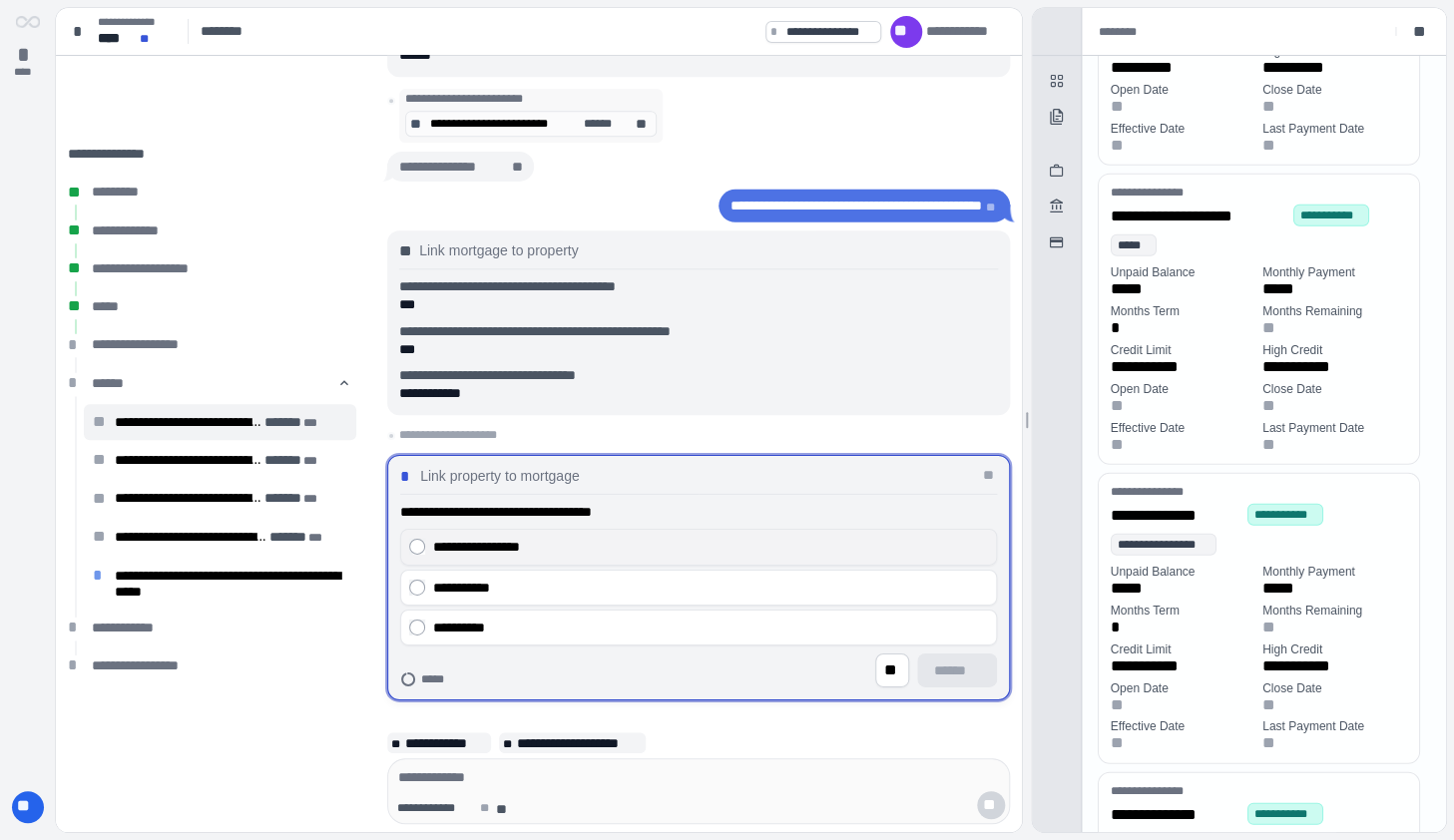 click on "**********" at bounding box center [711, 547] 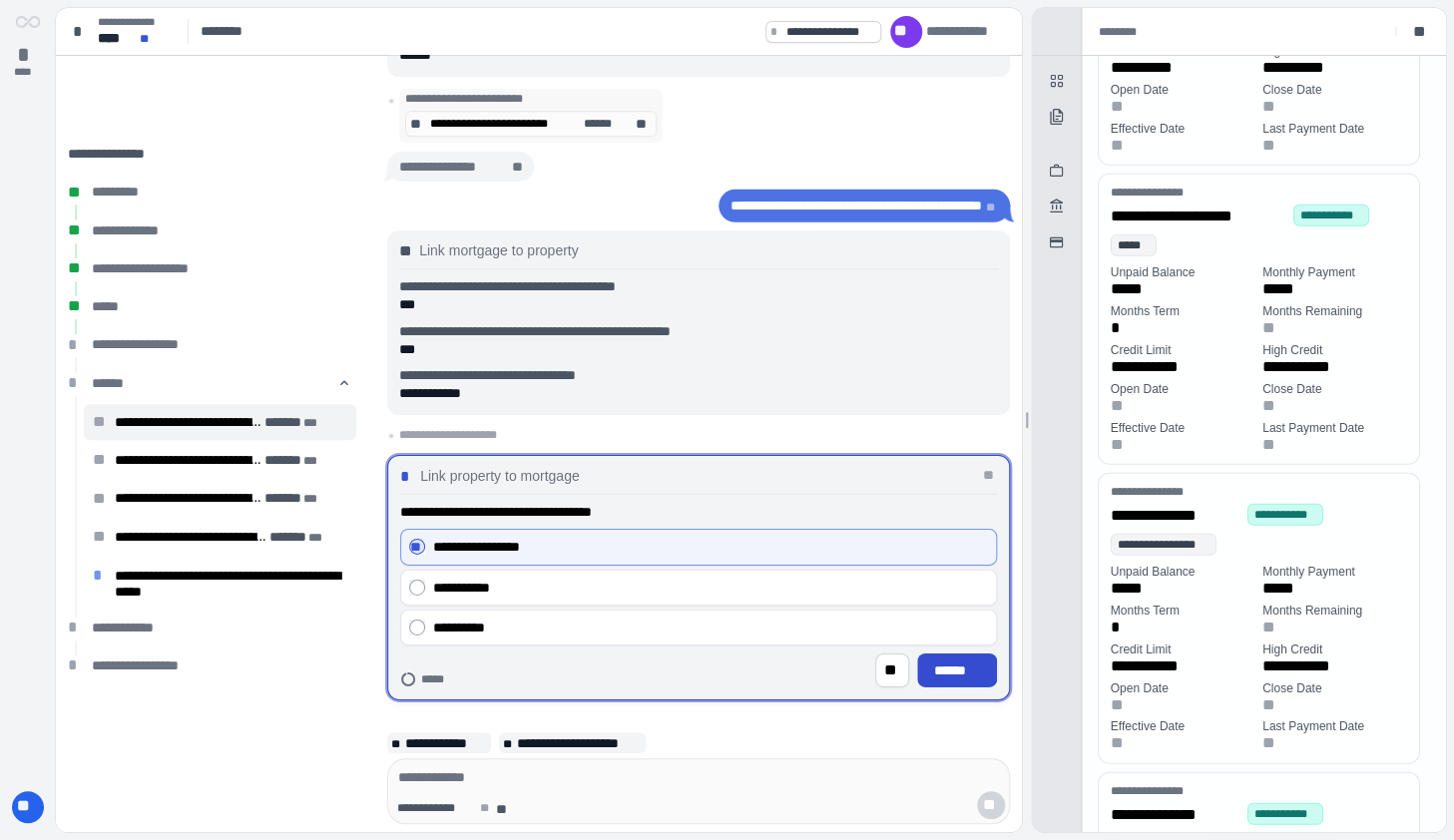 click on "******" at bounding box center [957, 670] 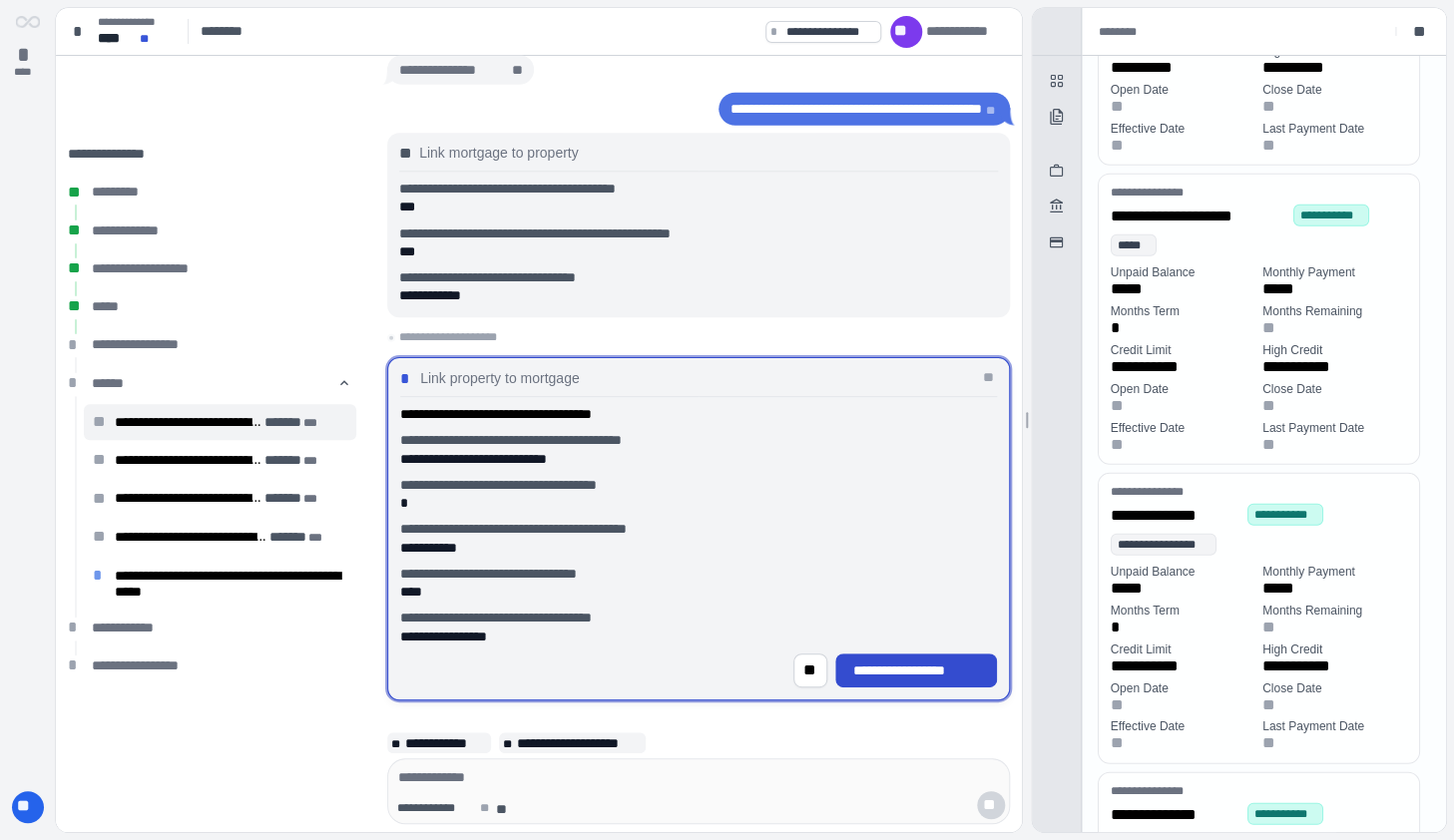 click on "**********" at bounding box center [916, 670] 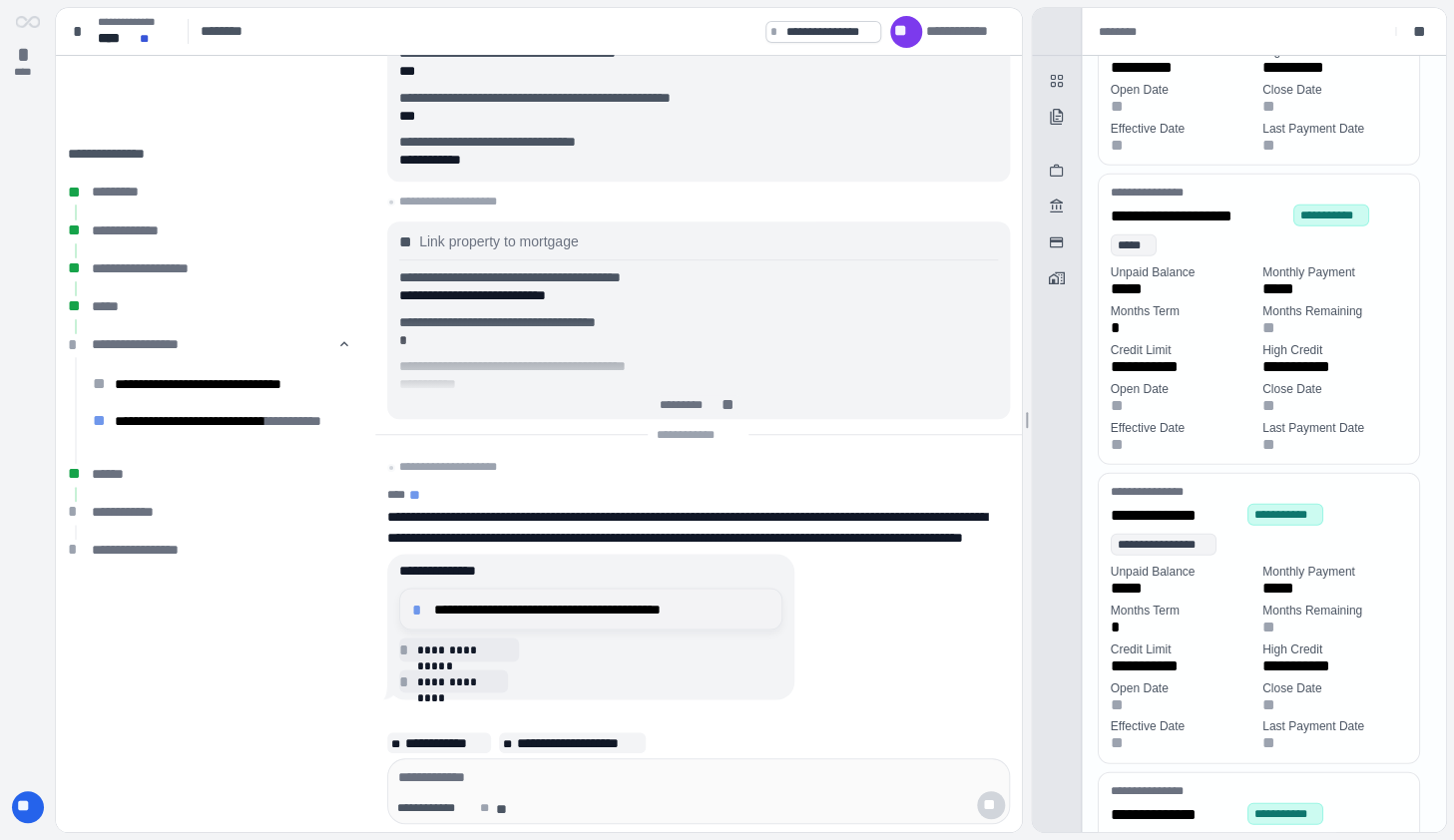click on "**********" at bounding box center [602, 609] 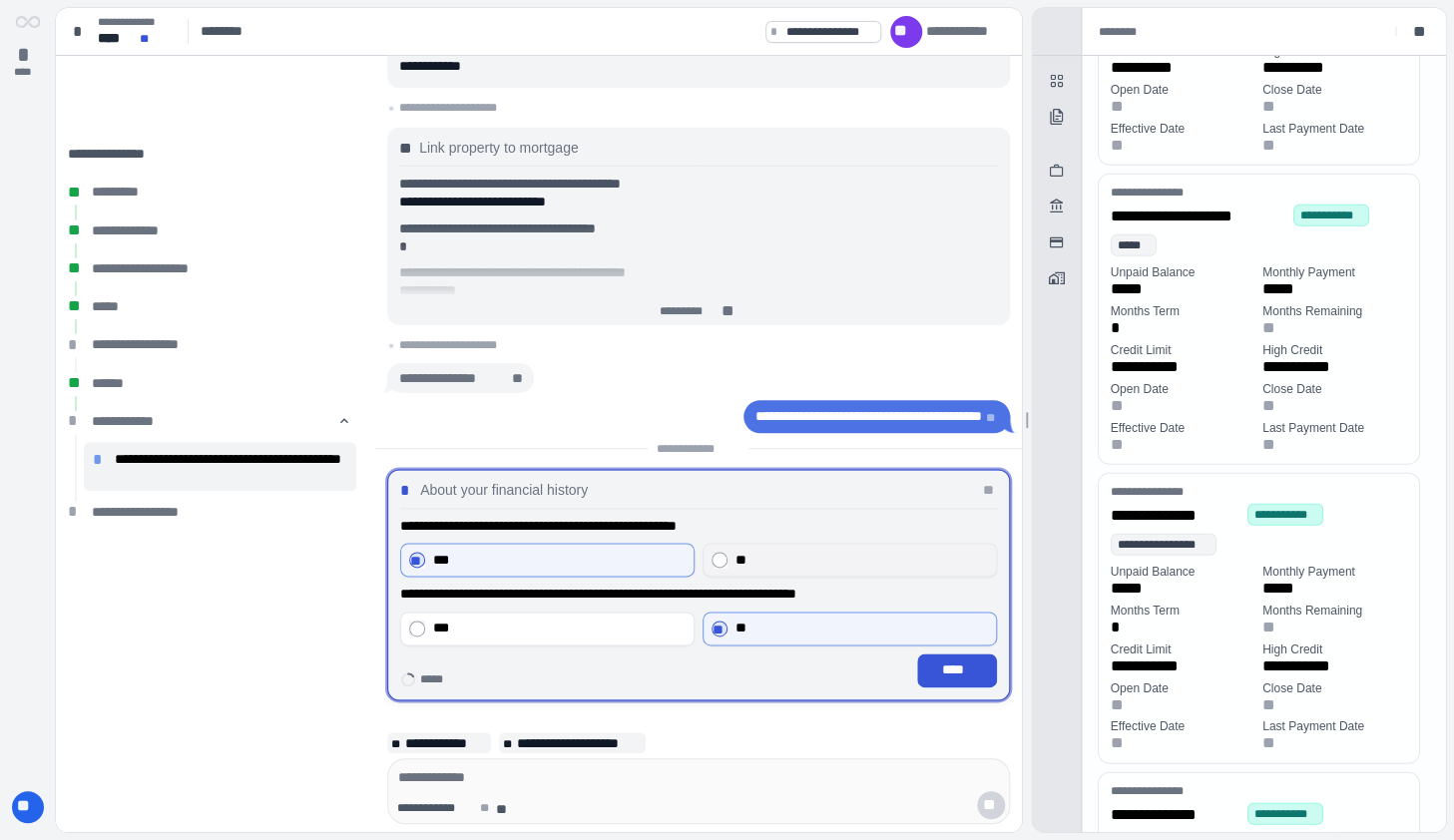 click on "**" at bounding box center (861, 560) 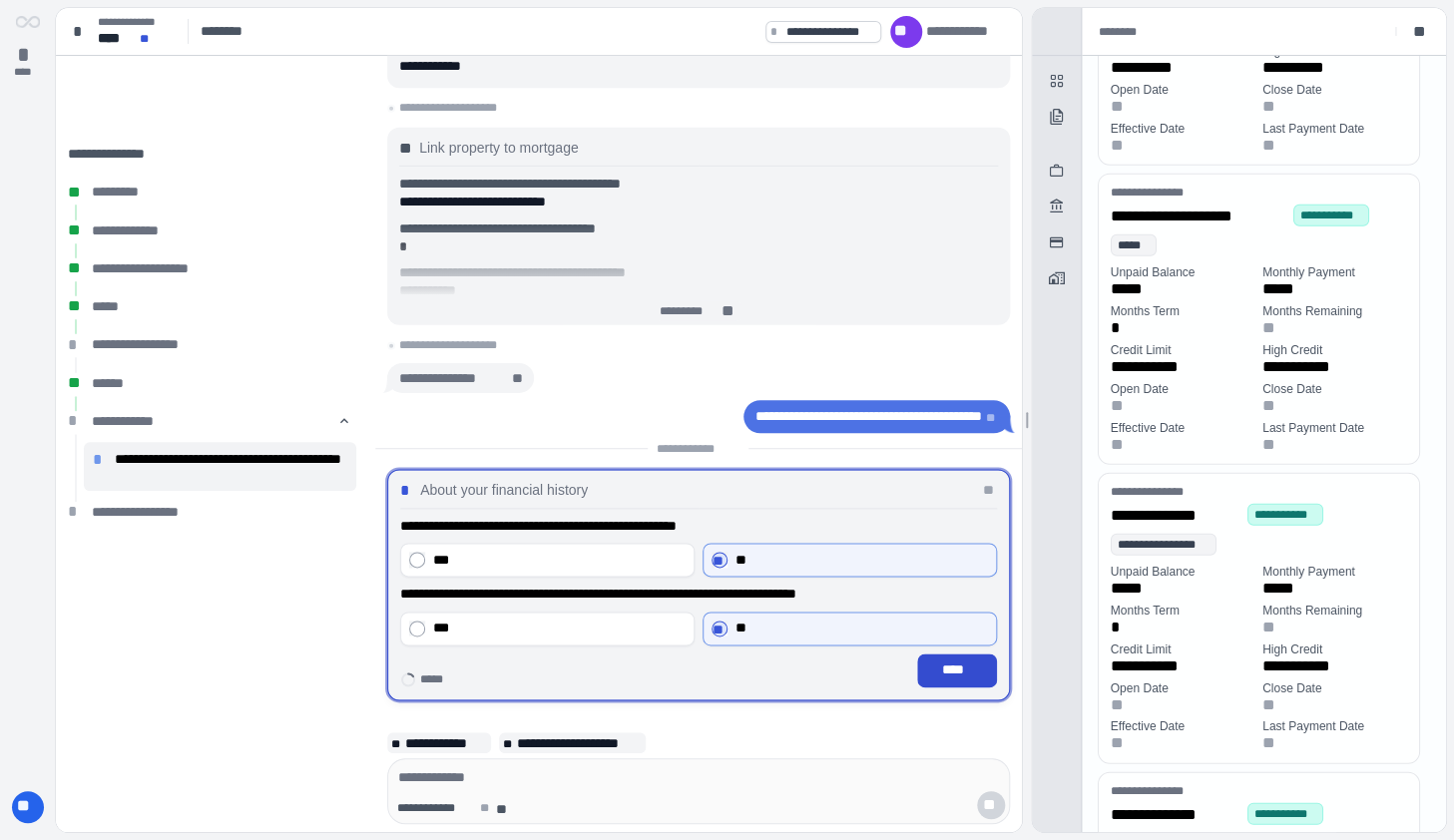 click on "****" at bounding box center [957, 670] 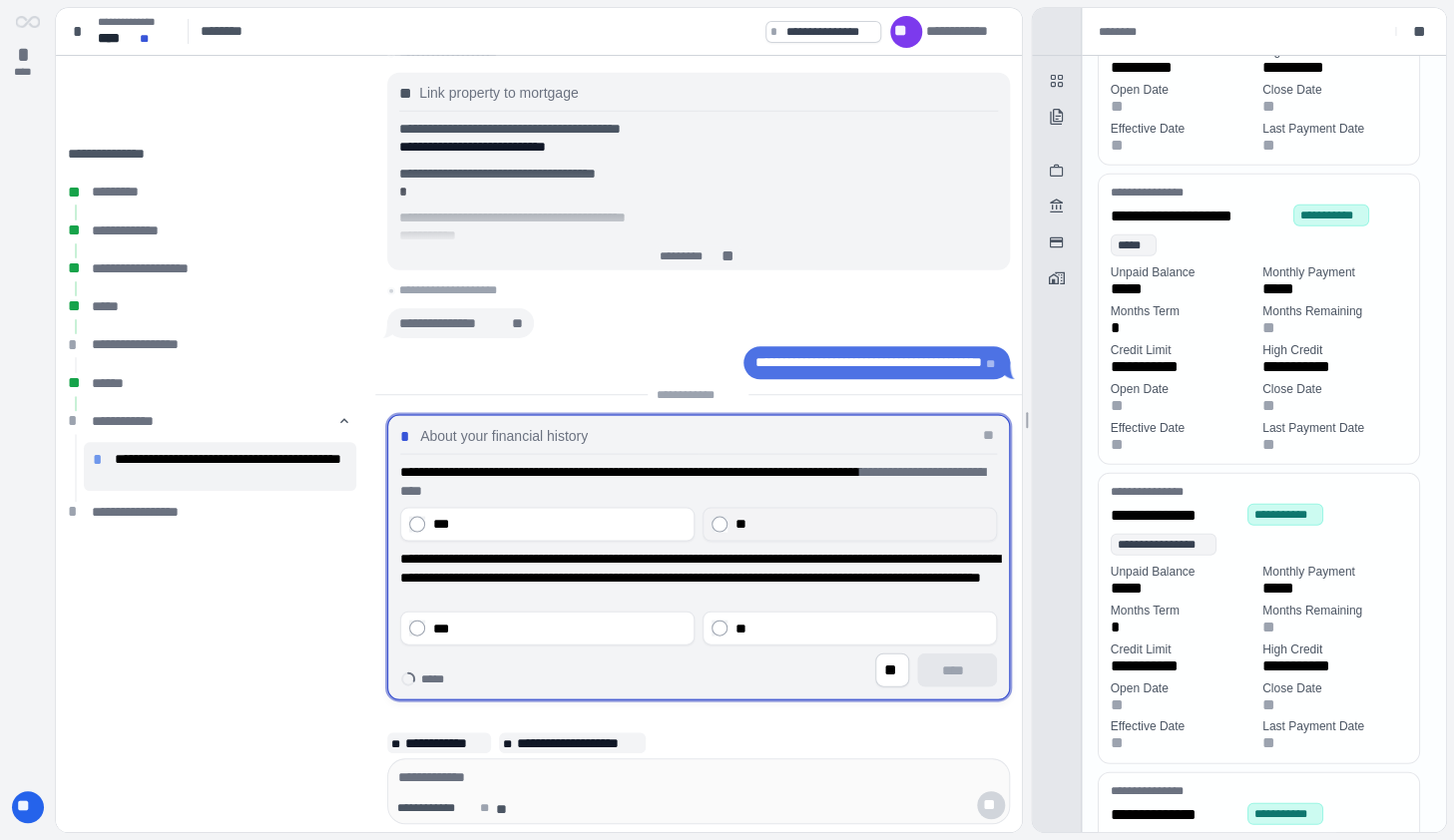 click on "**" at bounding box center (861, 523) 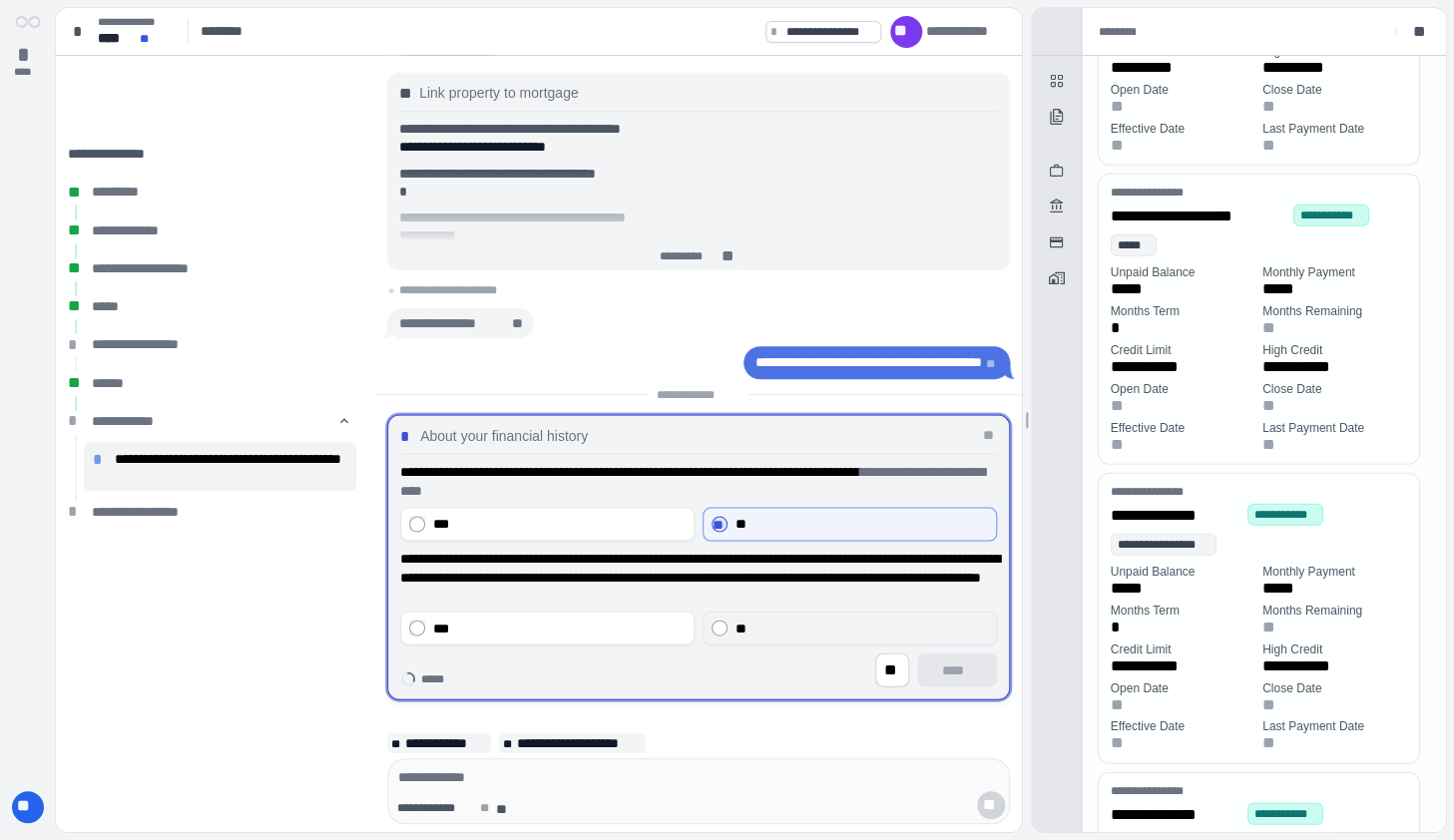 click on "**" at bounding box center (849, 629) 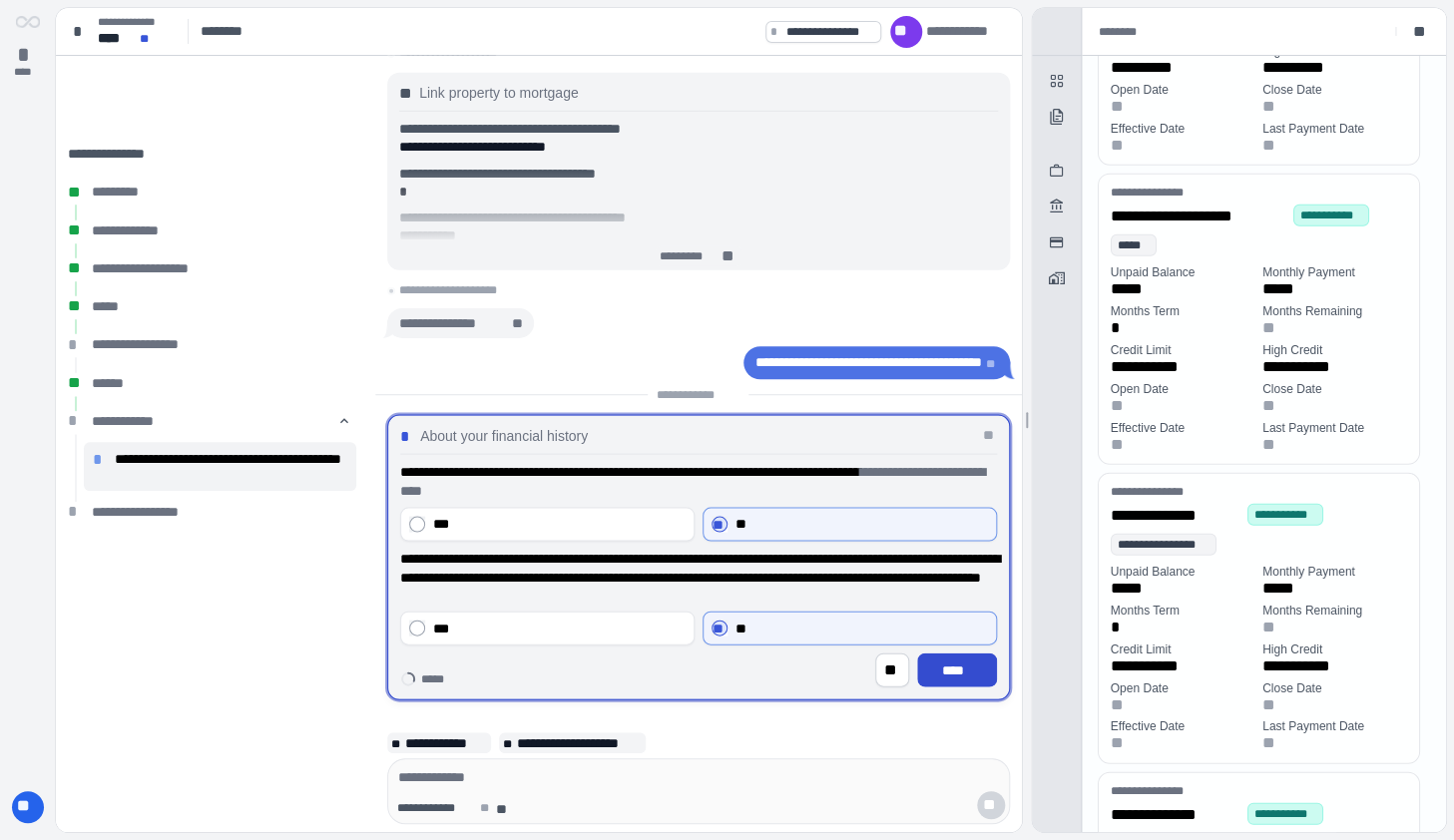 click on "****" at bounding box center [957, 670] 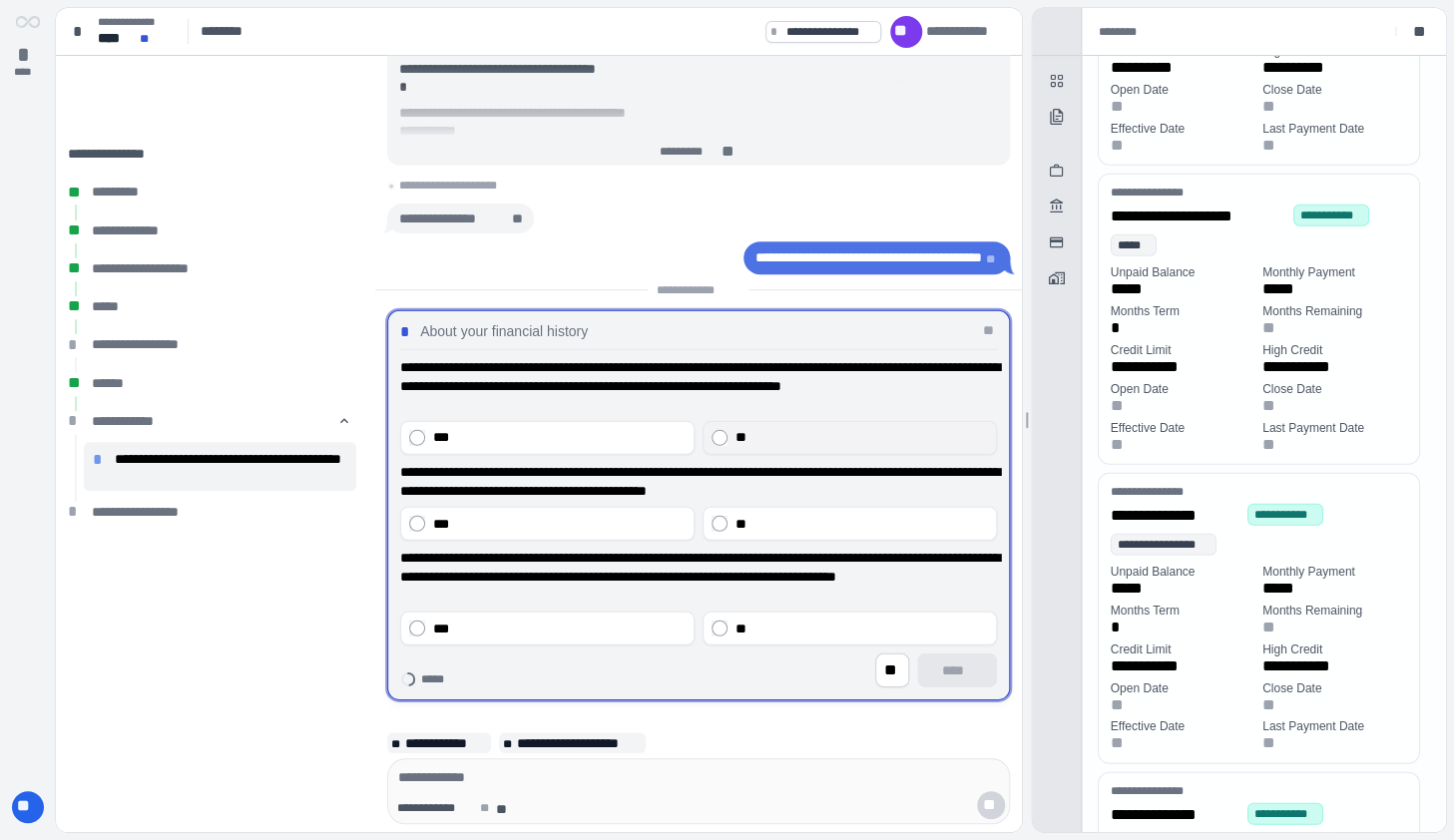 click on "**" at bounding box center (861, 437) 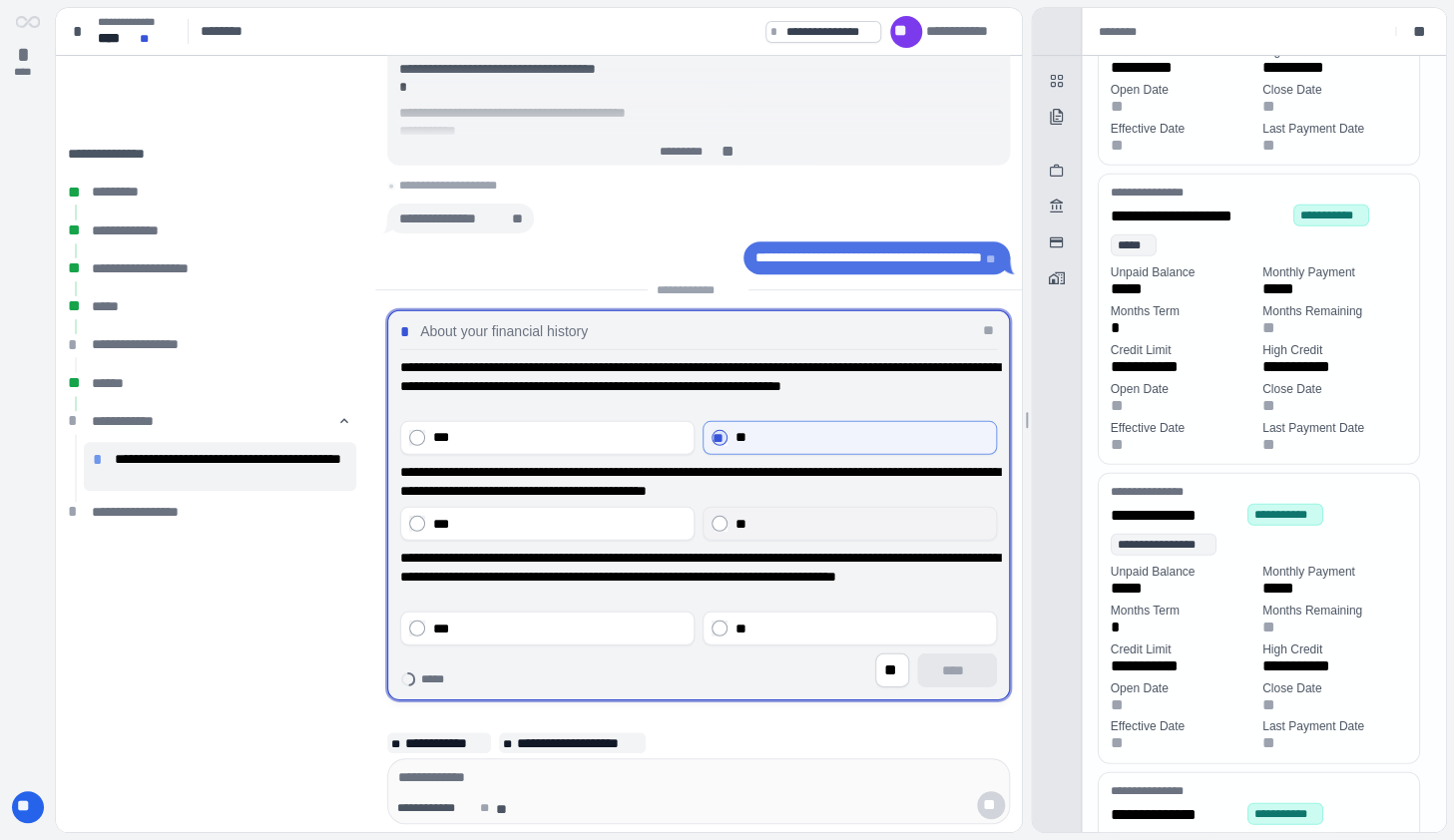 click on "**" at bounding box center [861, 523] 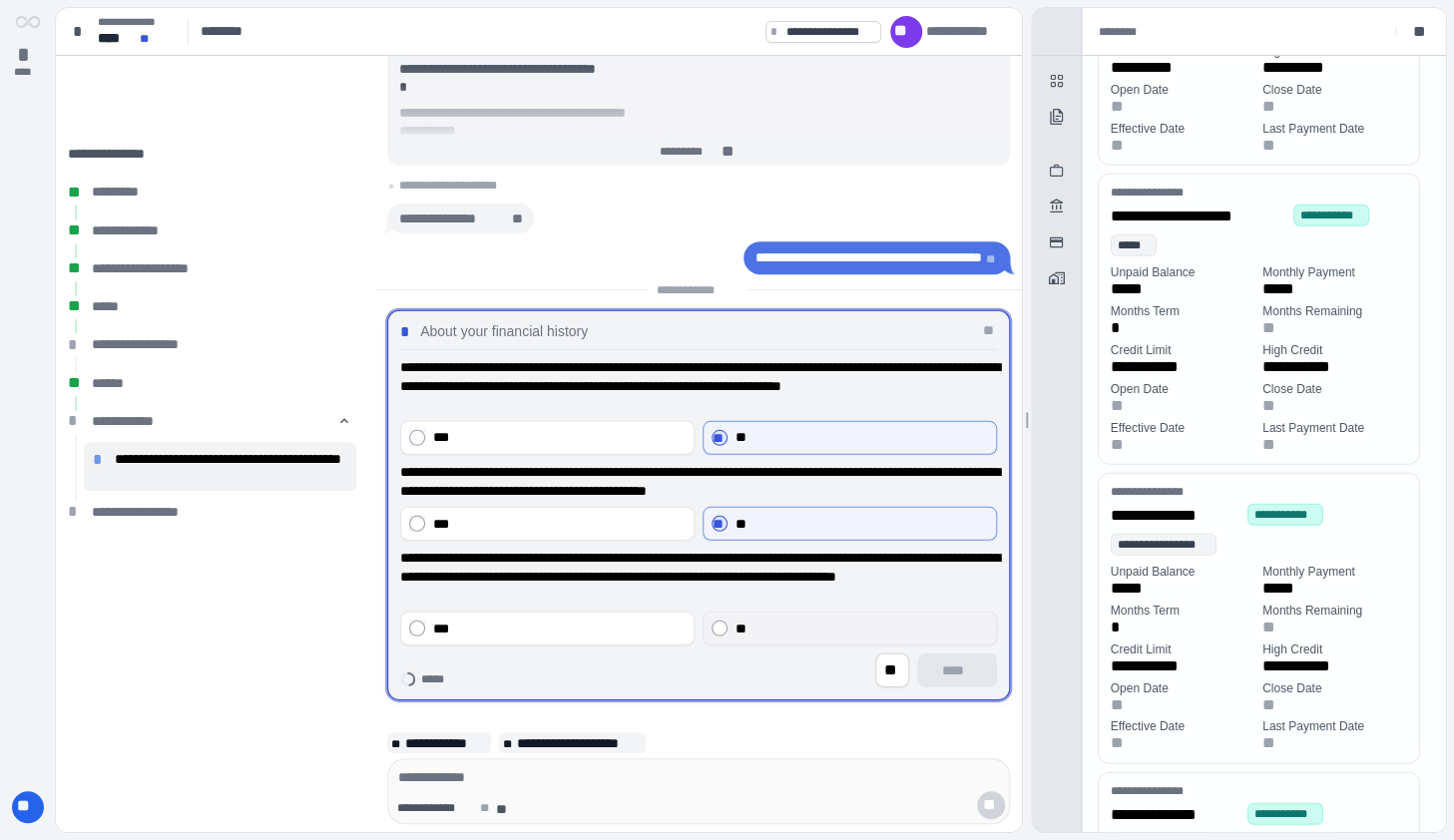 click on "**" at bounding box center (861, 628) 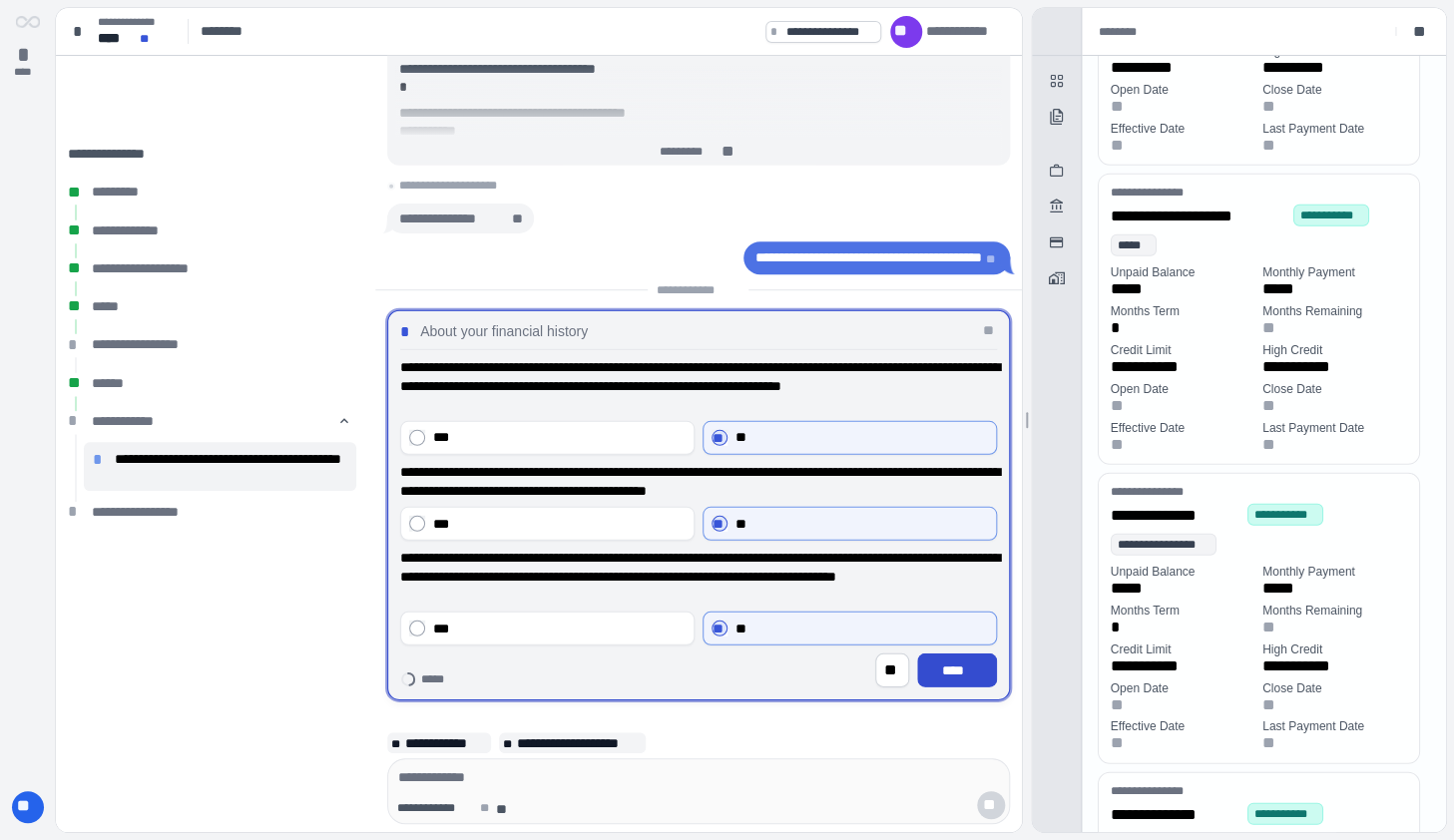 click on "****" at bounding box center [957, 670] 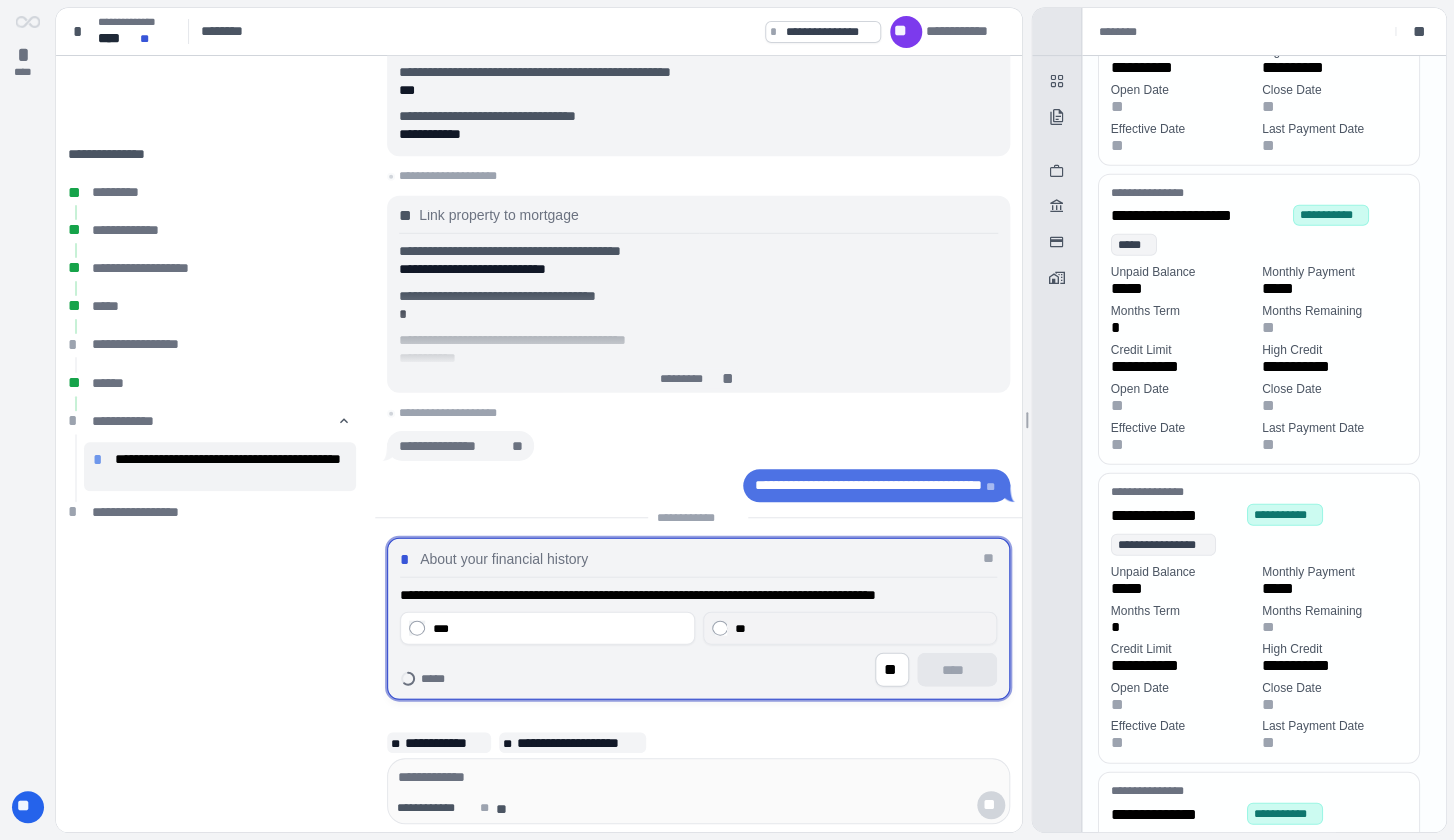 click on "**" at bounding box center (849, 629) 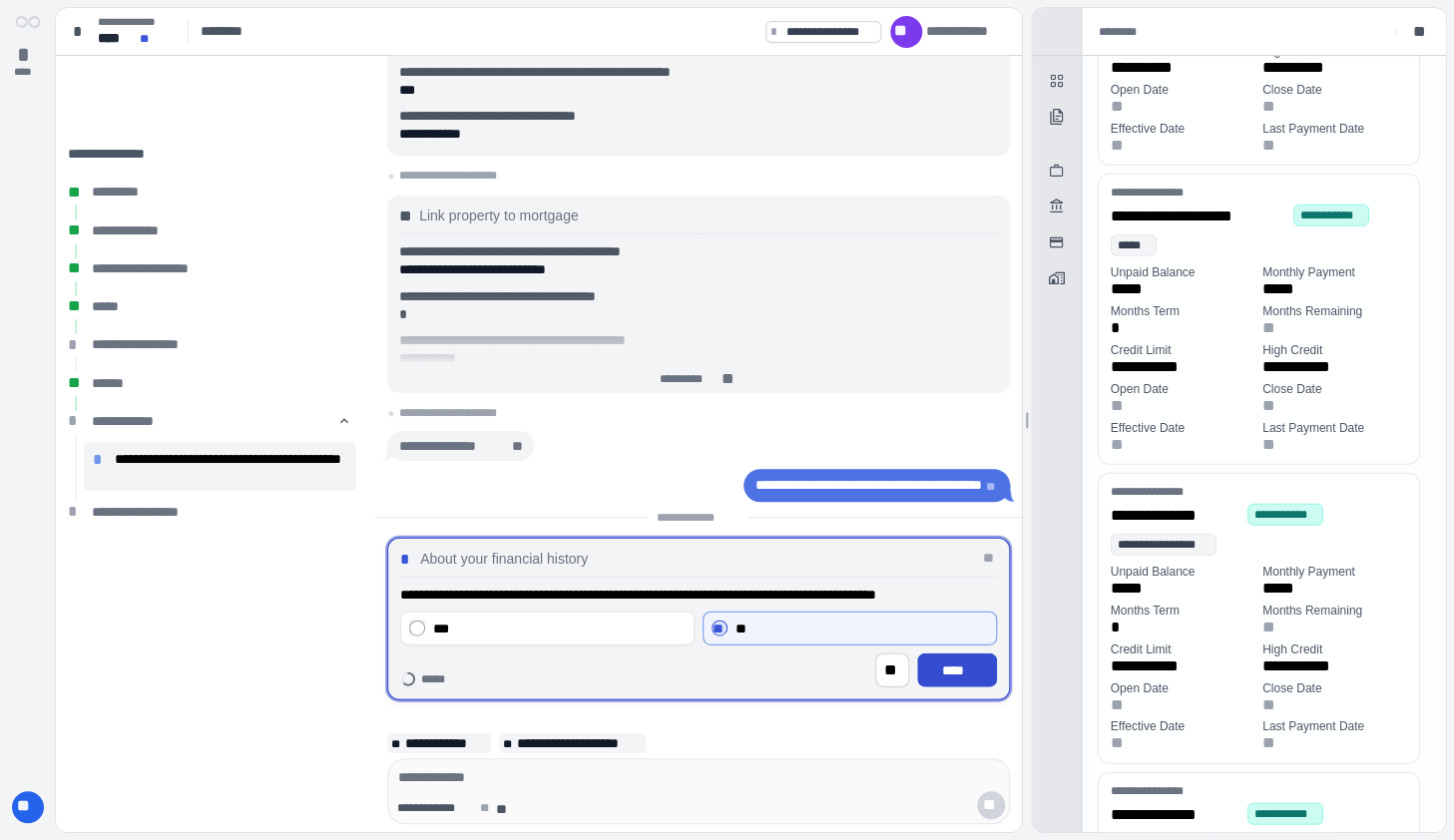 click on "****" at bounding box center (957, 670) 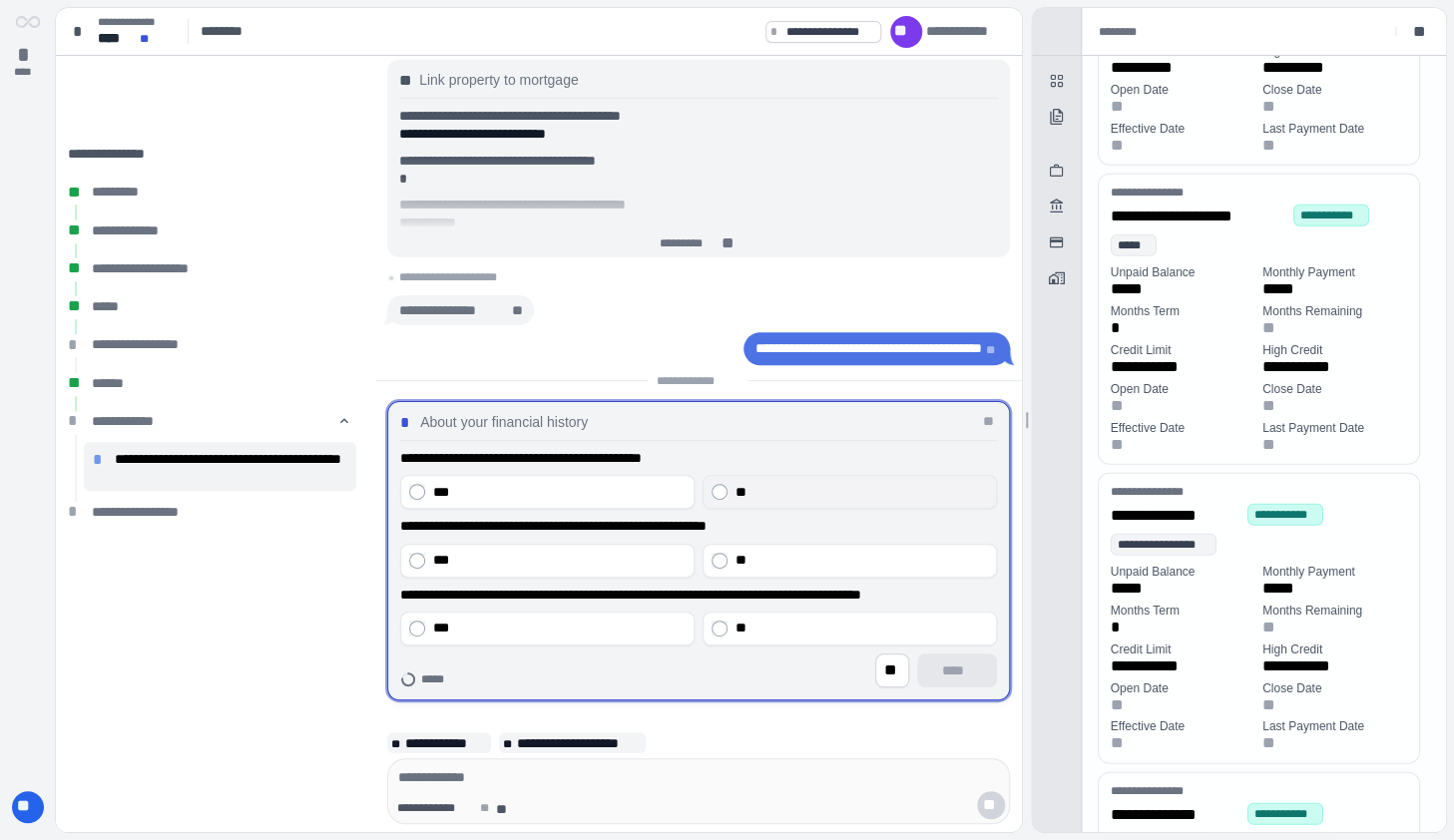 click on "**" at bounding box center [861, 492] 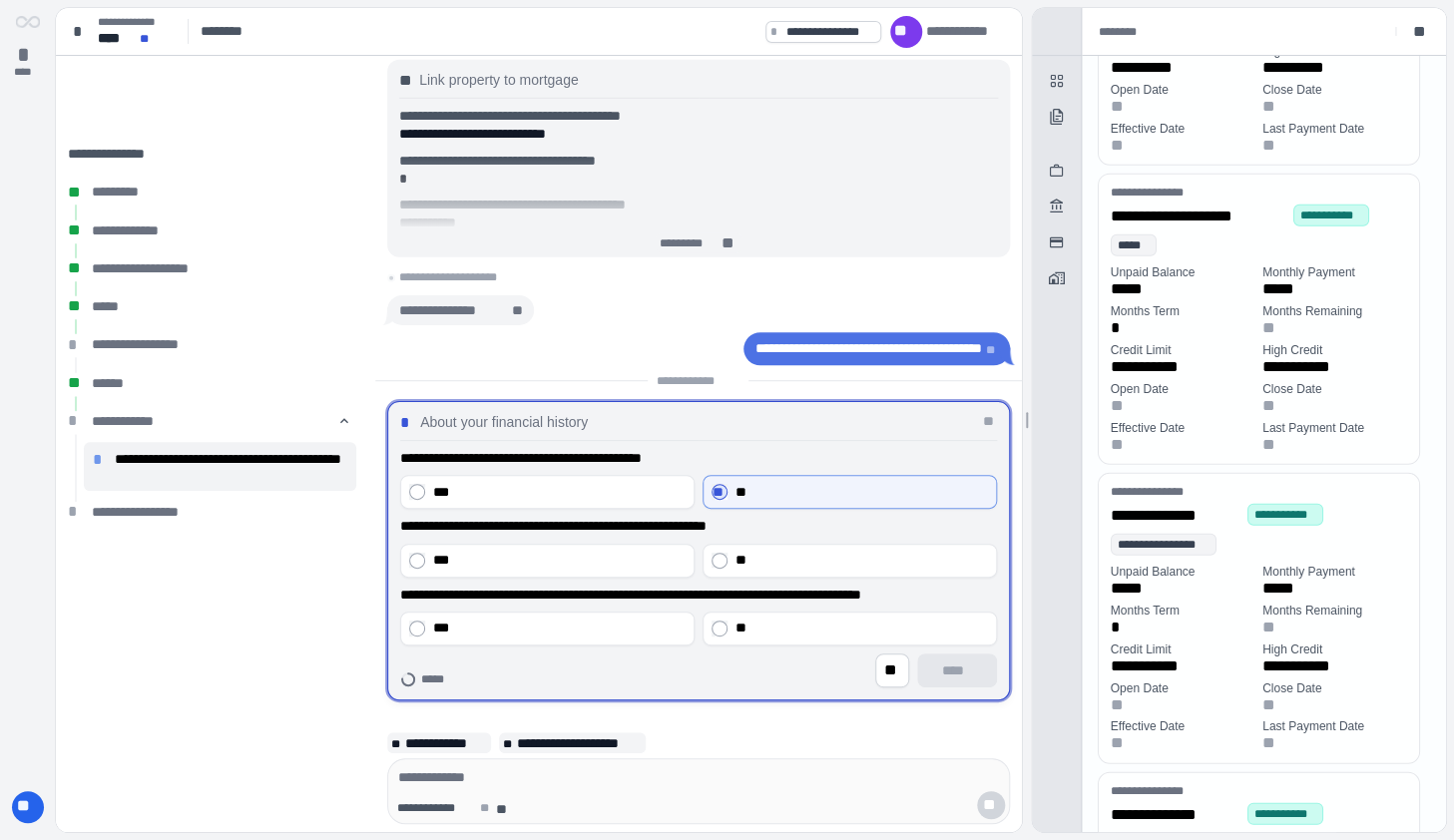 click on "**********" at bounding box center (699, 547) 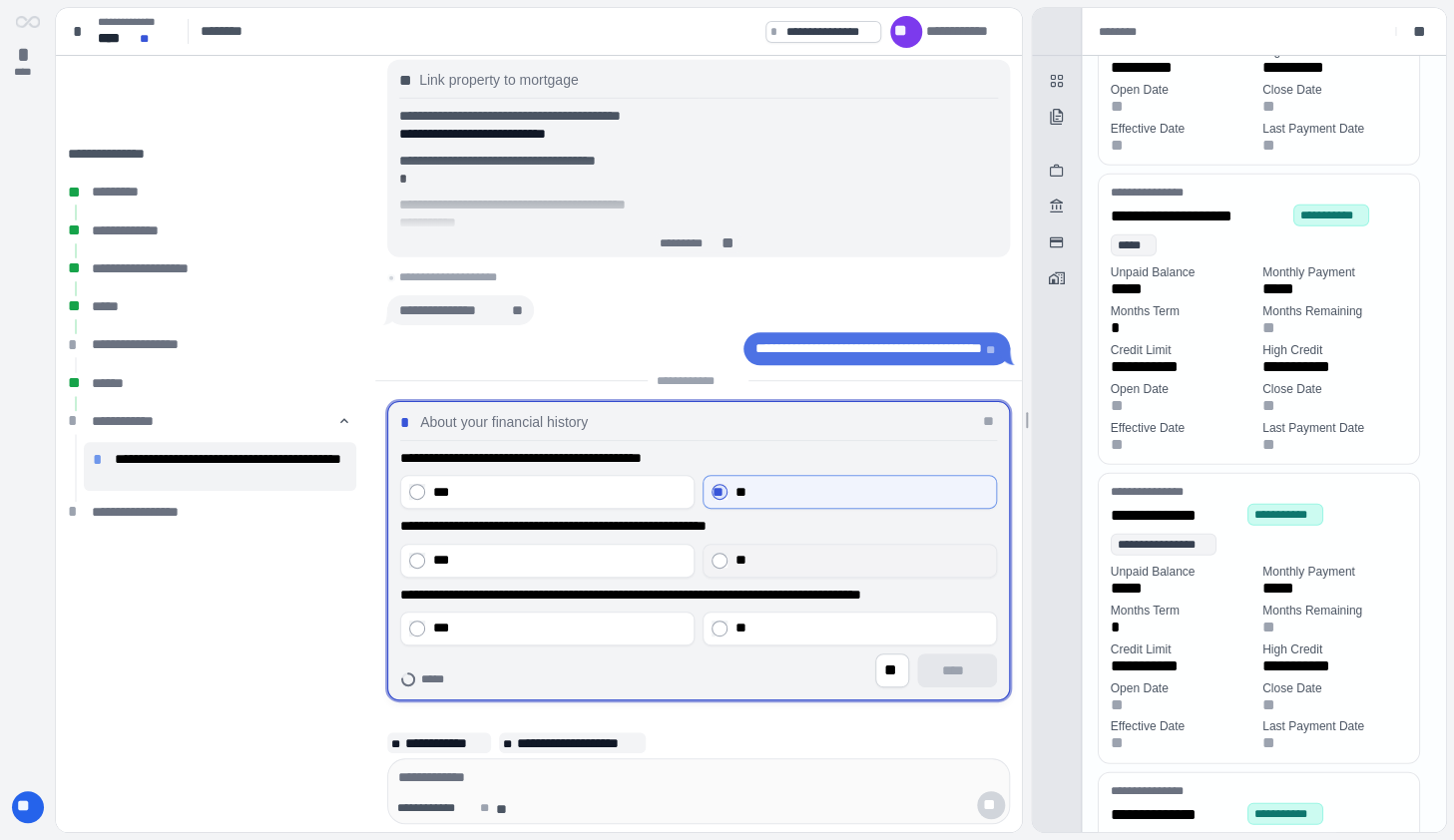 click on "**" at bounding box center (861, 560) 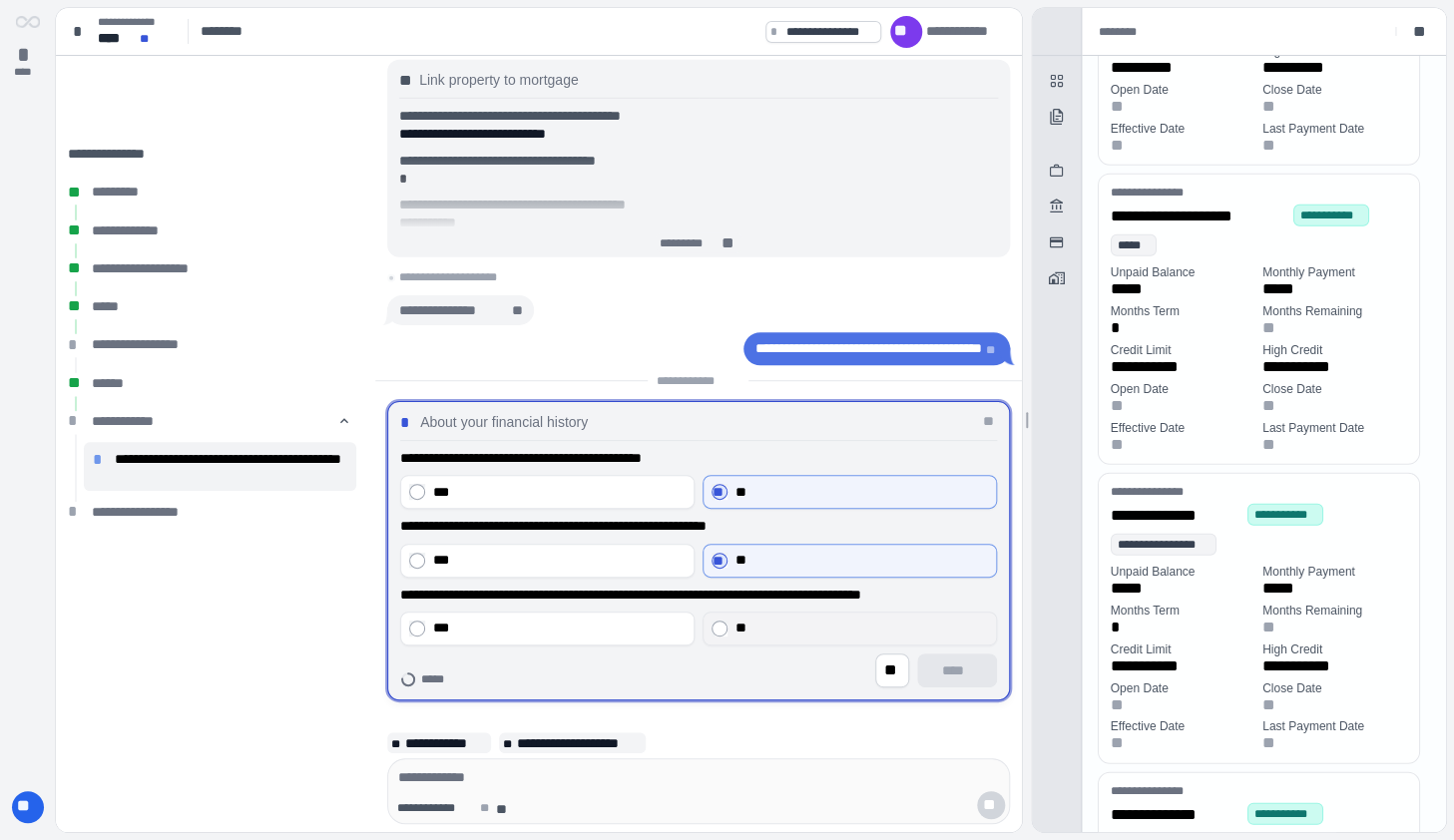 click on "**" at bounding box center [861, 628] 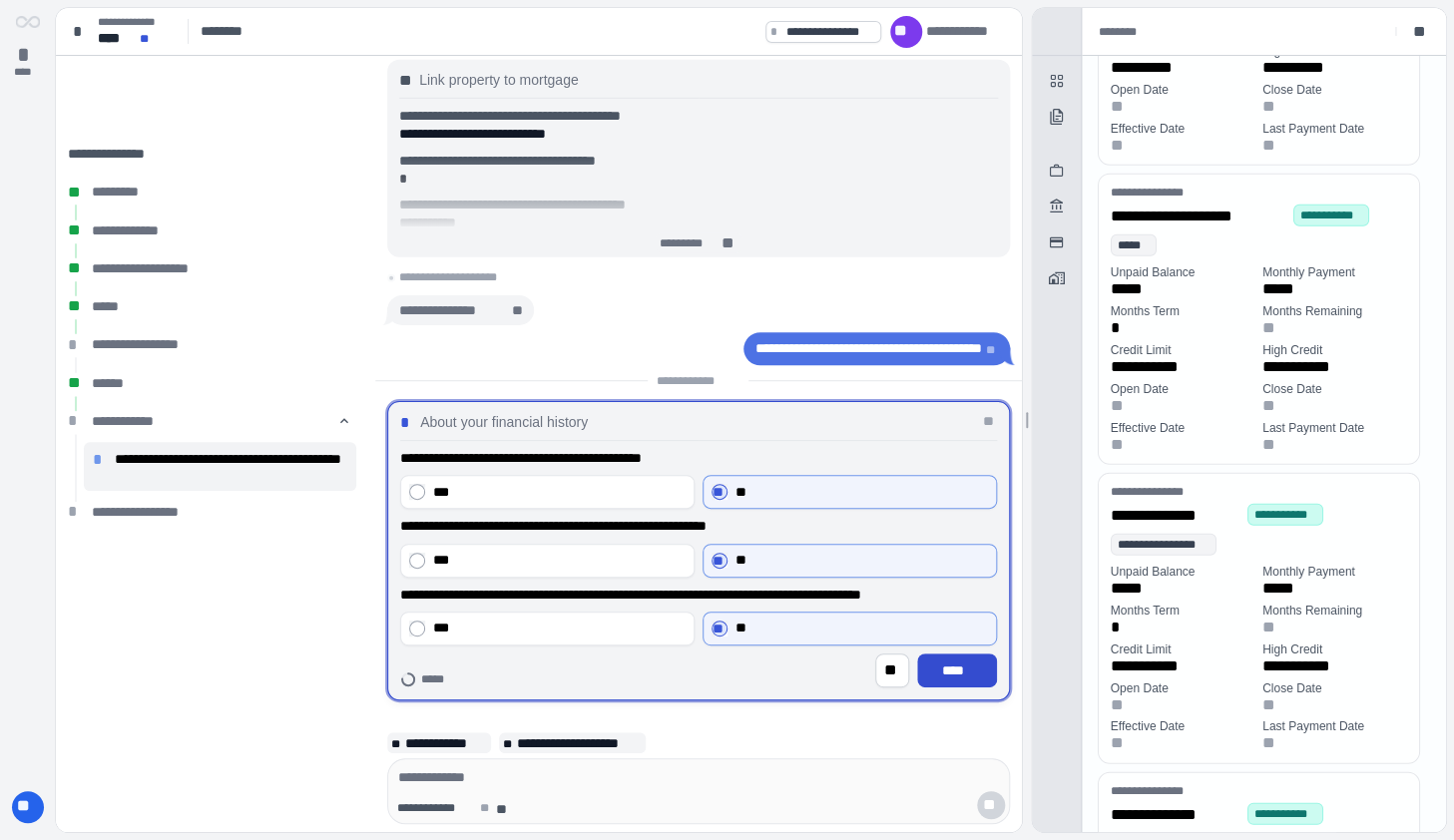 click on "****" at bounding box center (957, 670) 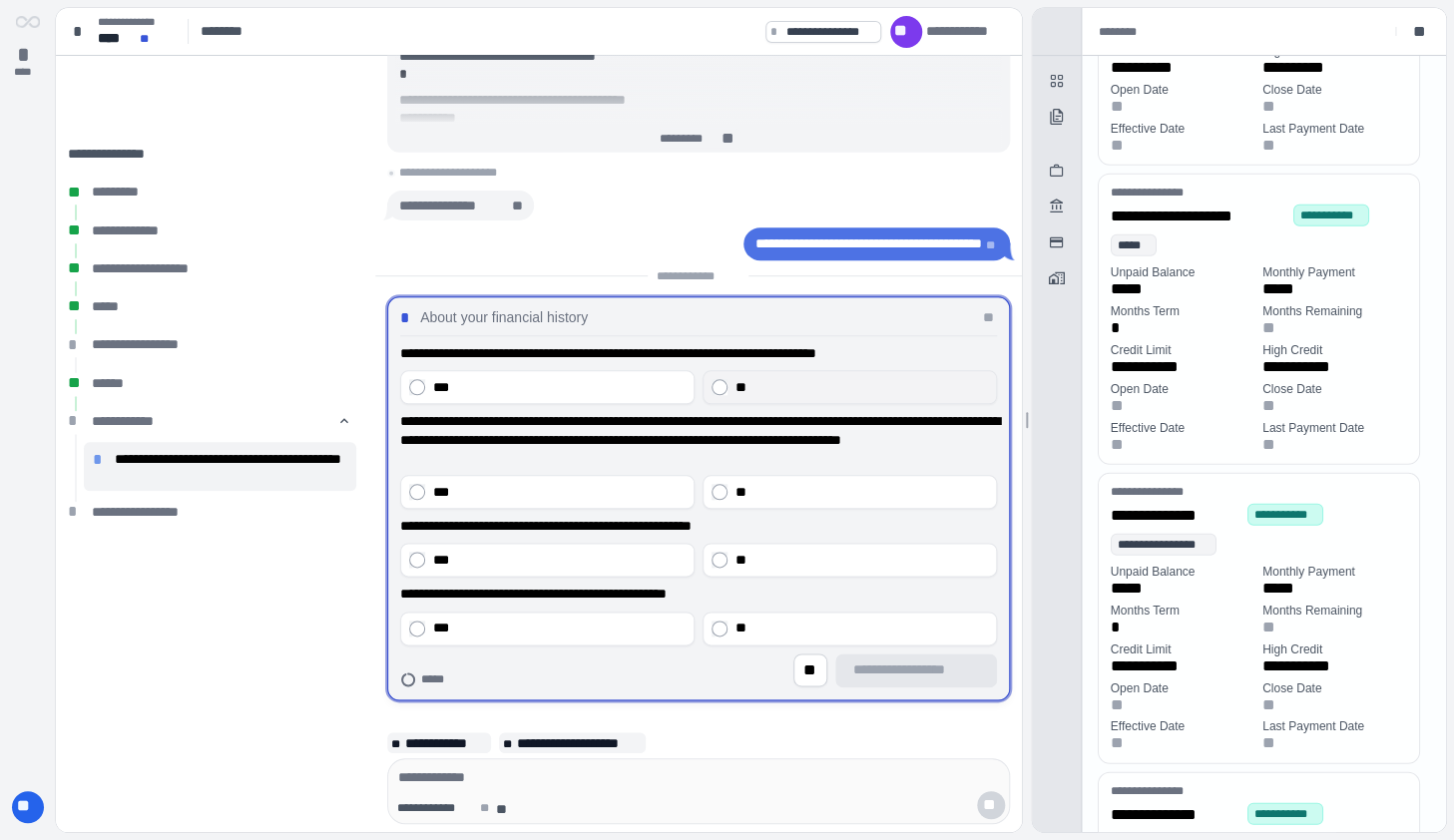 click on "**" at bounding box center [861, 387] 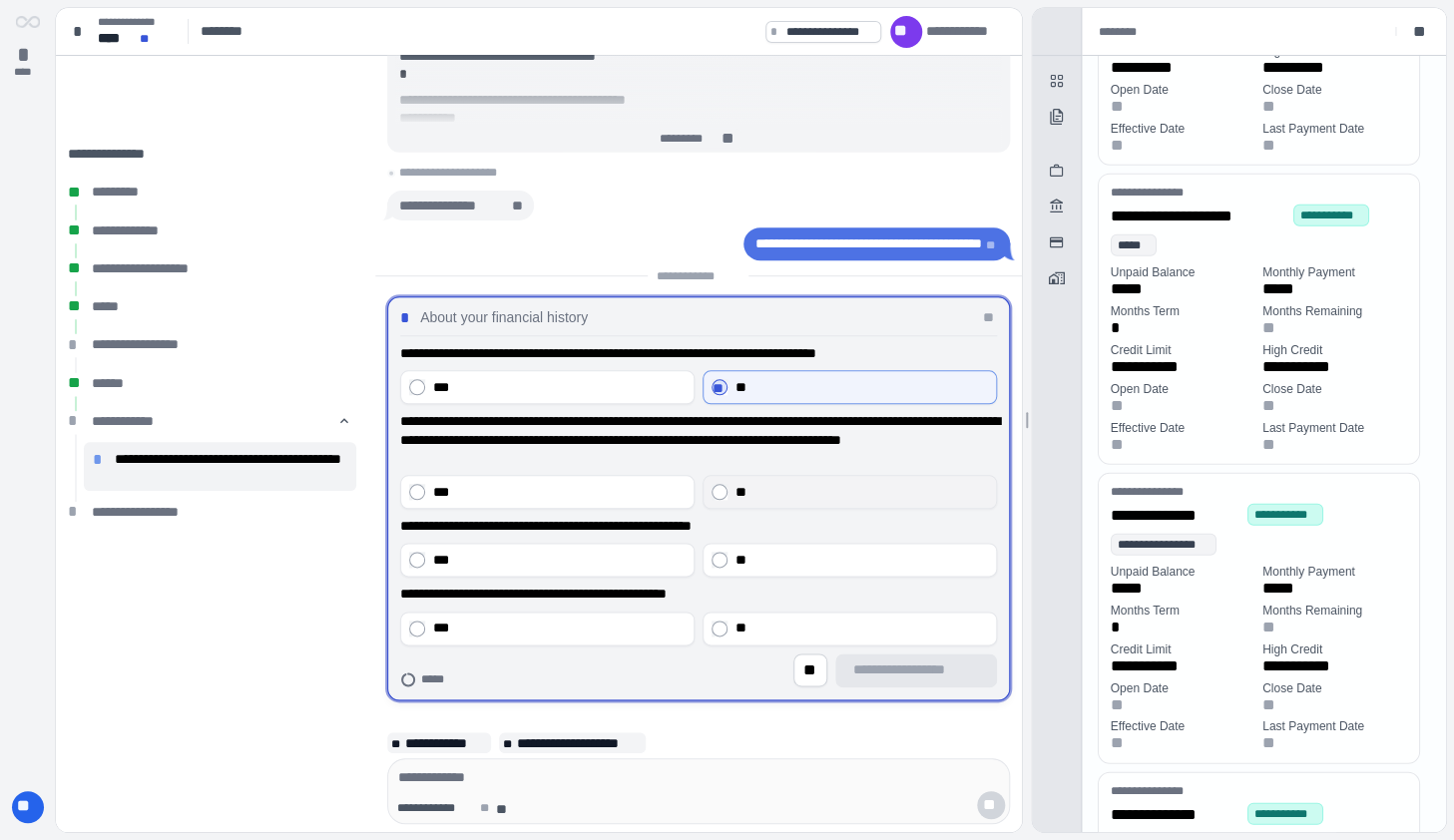 click on "**" at bounding box center [740, 492] 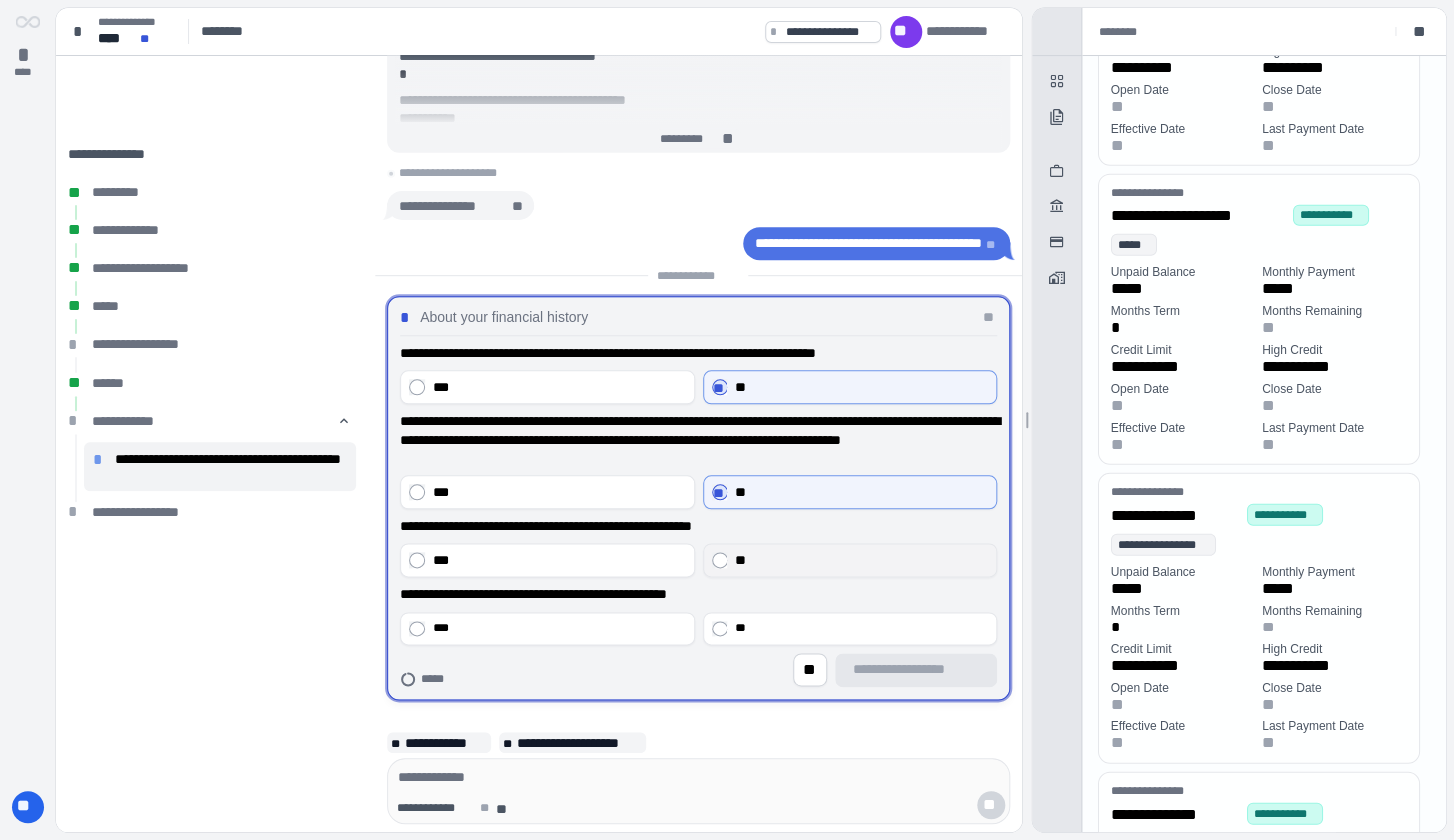 click on "**" at bounding box center (849, 560) 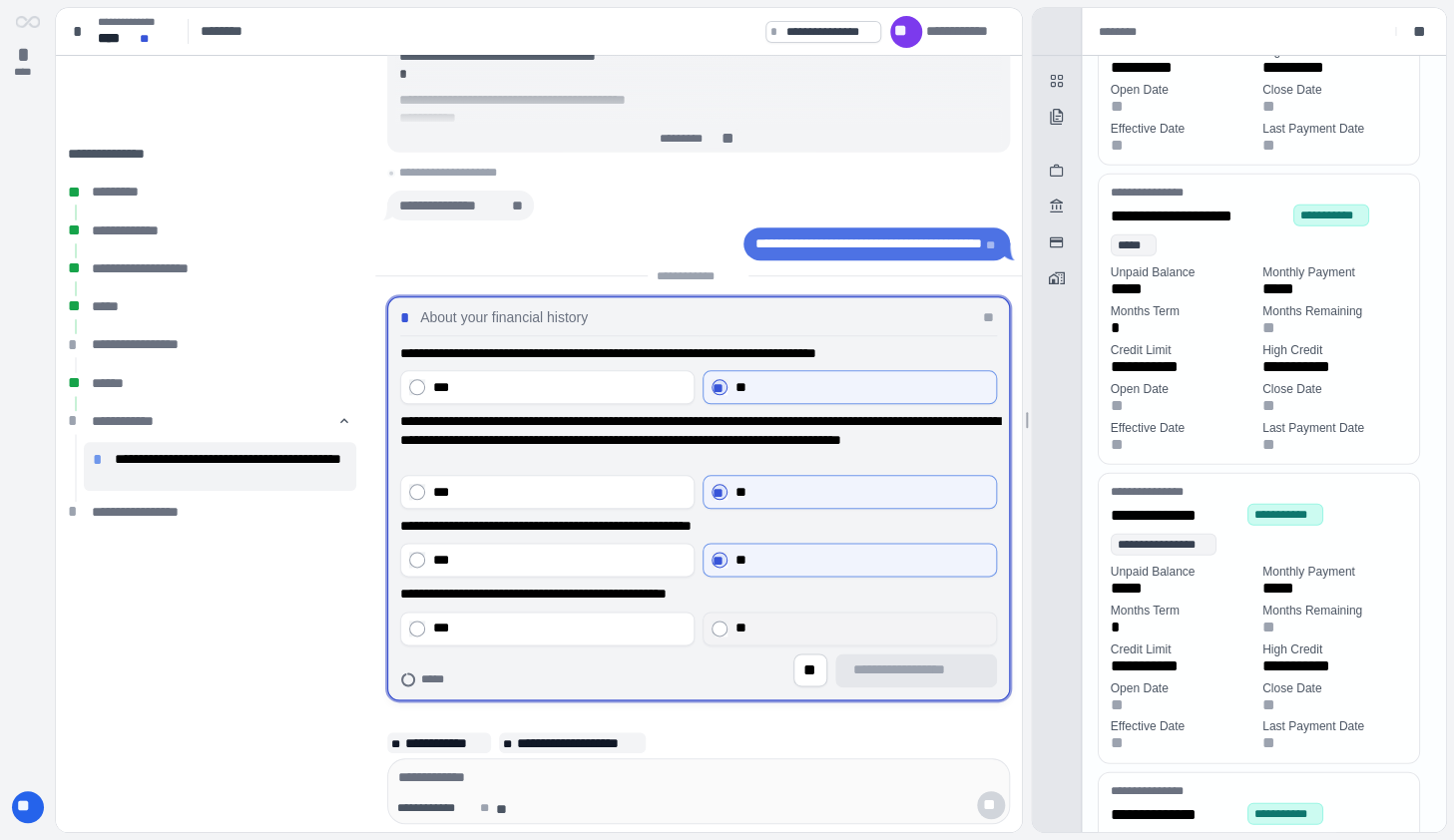 click on "**" at bounding box center (740, 628) 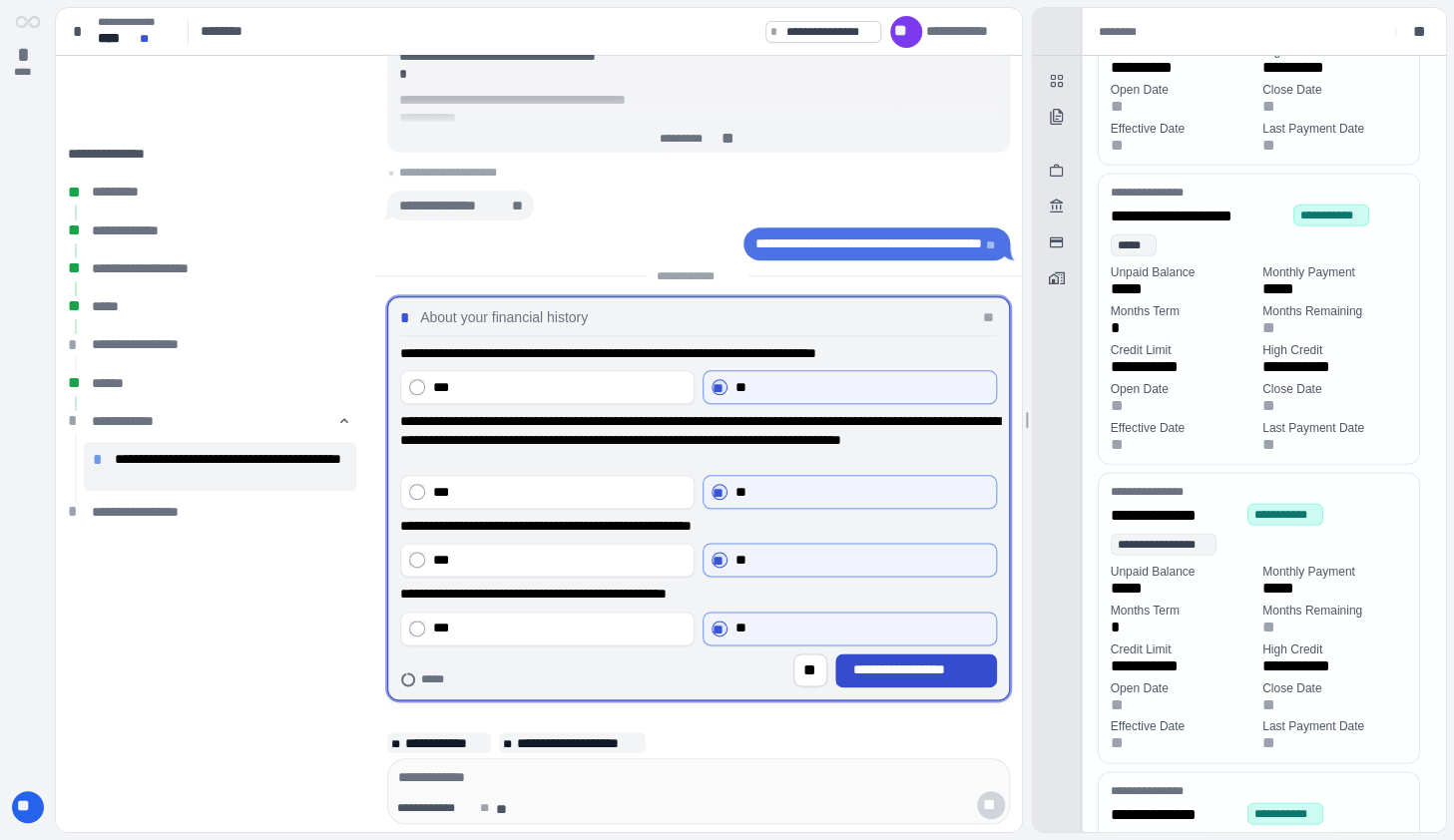 click on "**********" at bounding box center (916, 670) 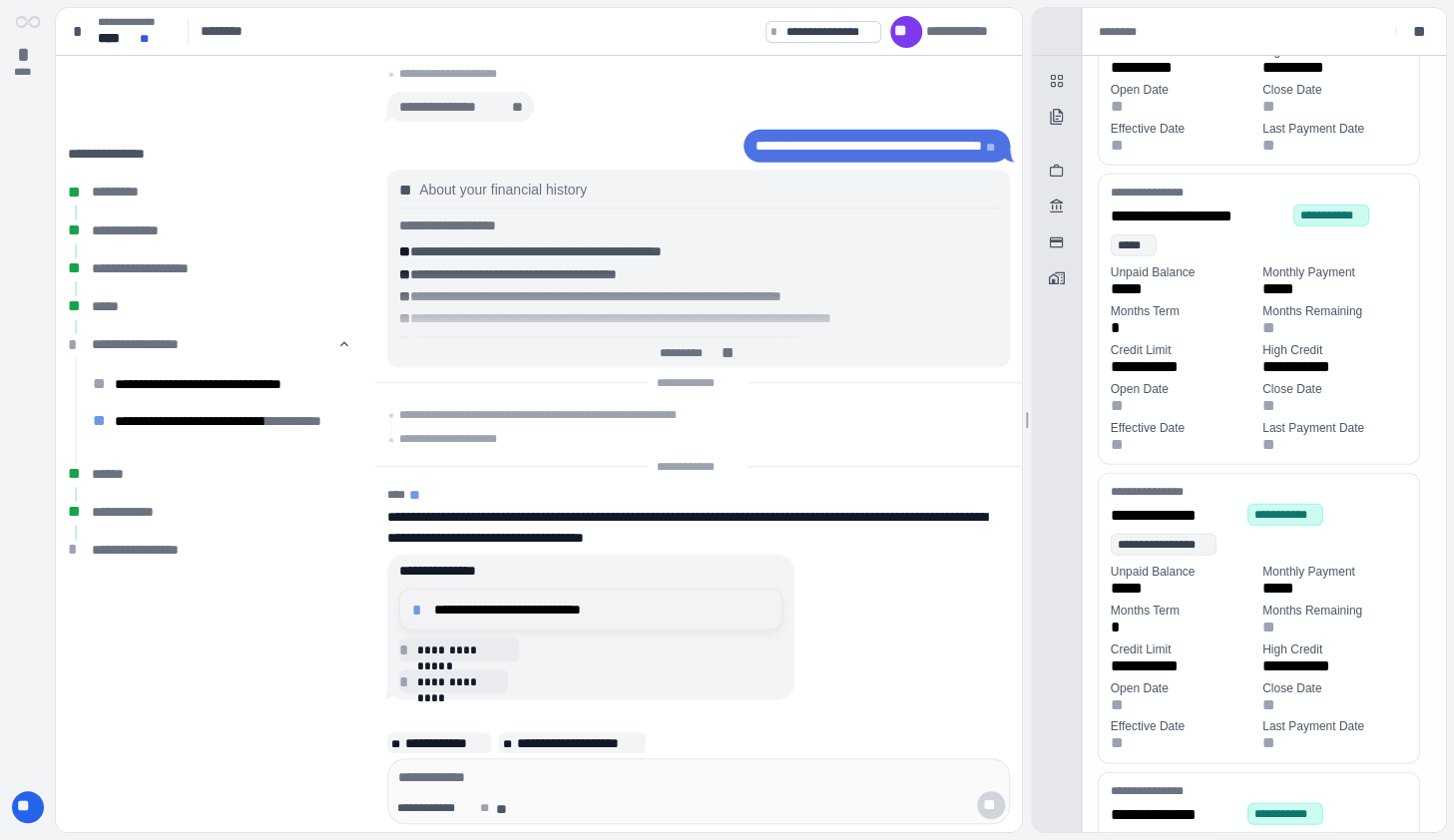 click on "**********" at bounding box center [591, 609] 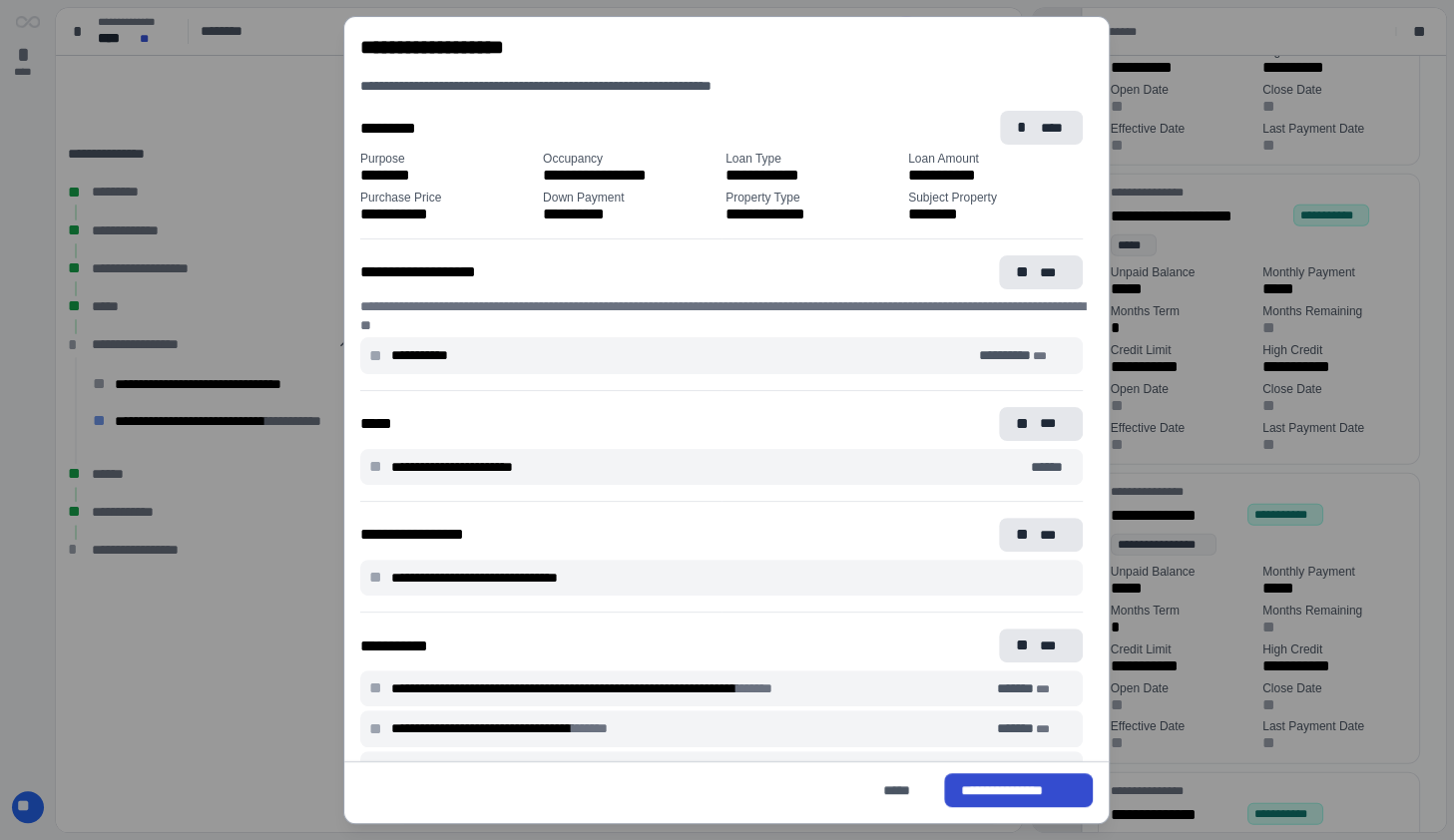 click on "**********" at bounding box center (1018, 790) 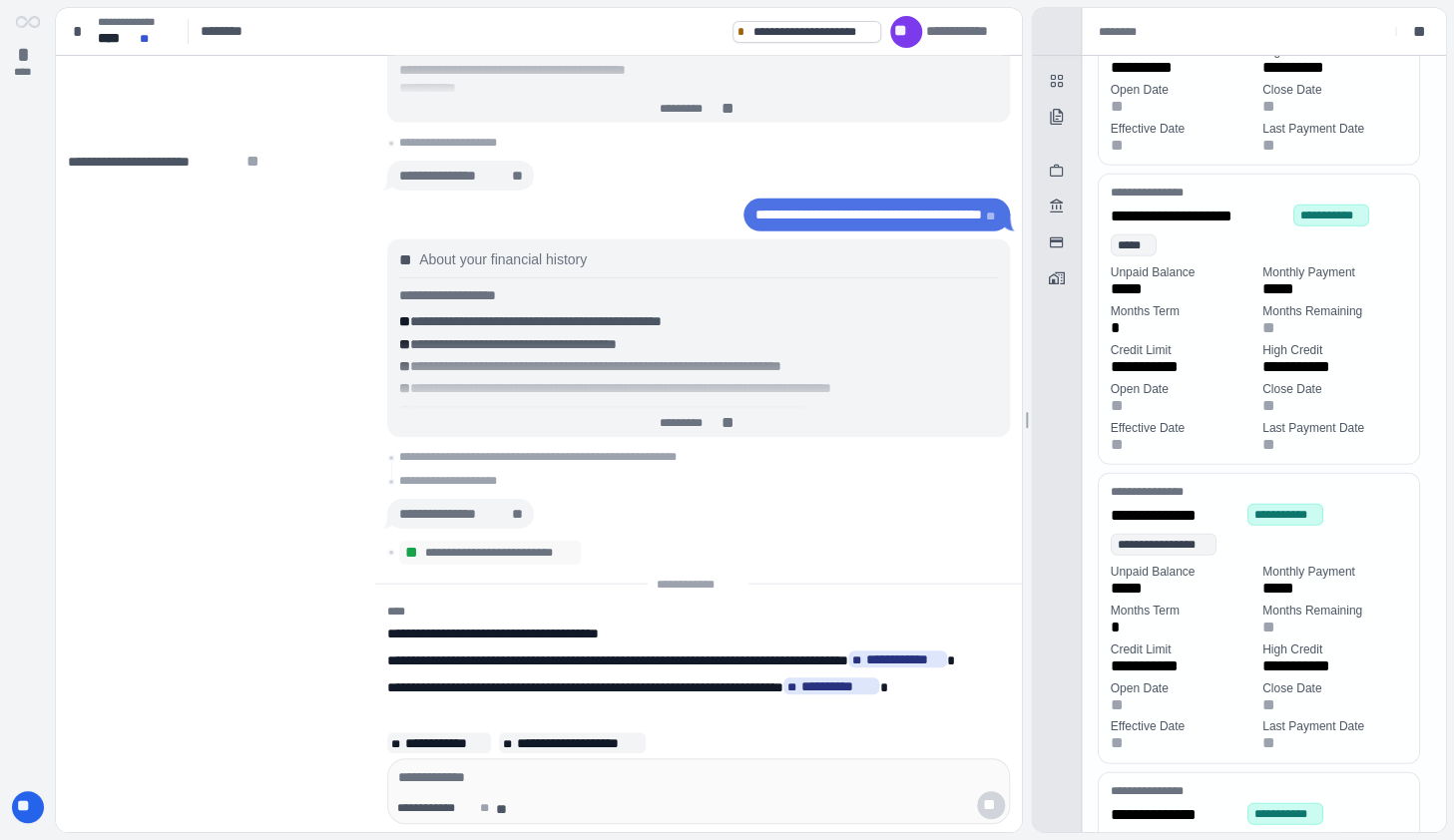 click on "**" at bounding box center [27, 806] 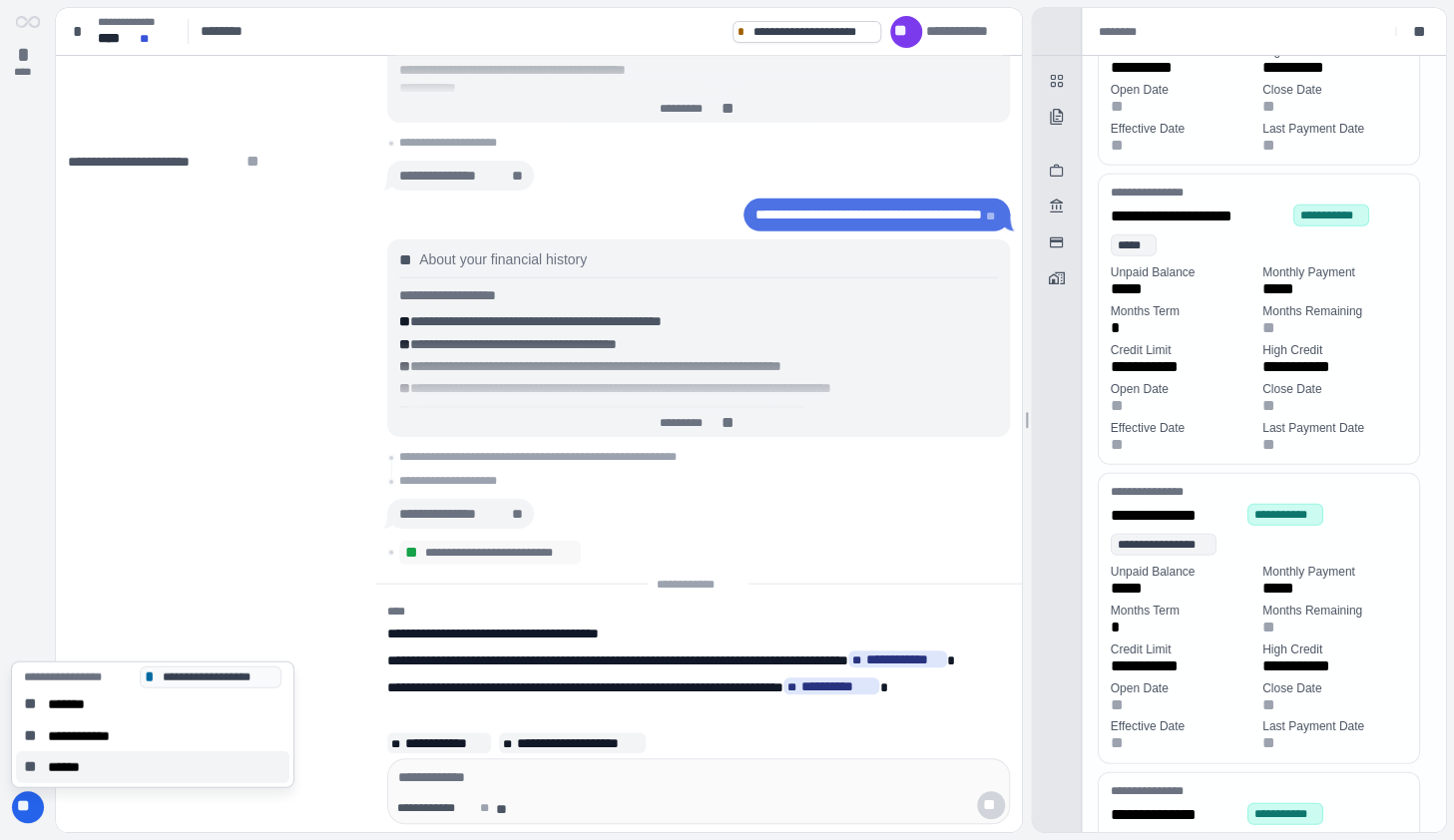 click on "******" at bounding box center [70, 767] 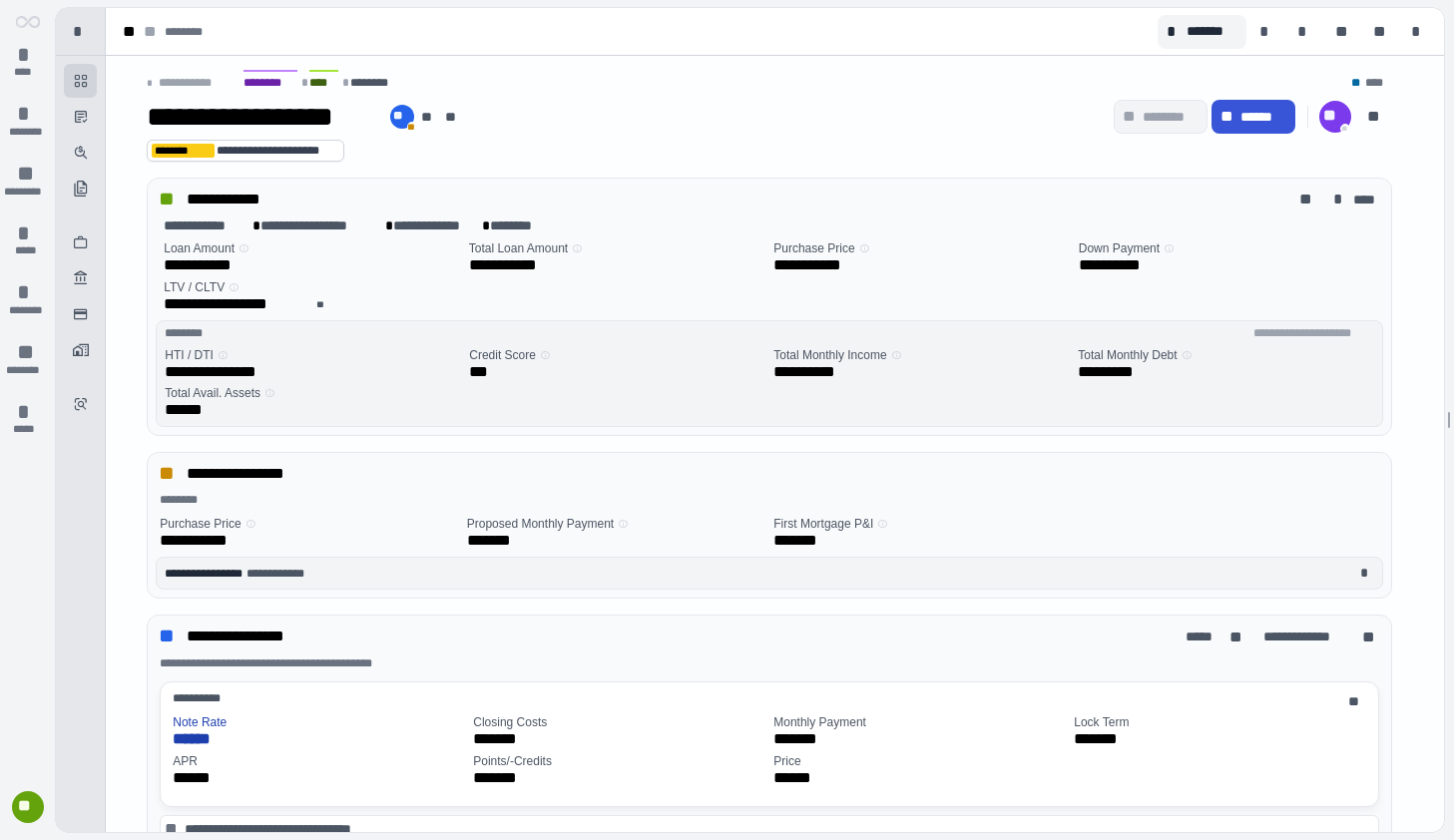 scroll, scrollTop: 0, scrollLeft: 0, axis: both 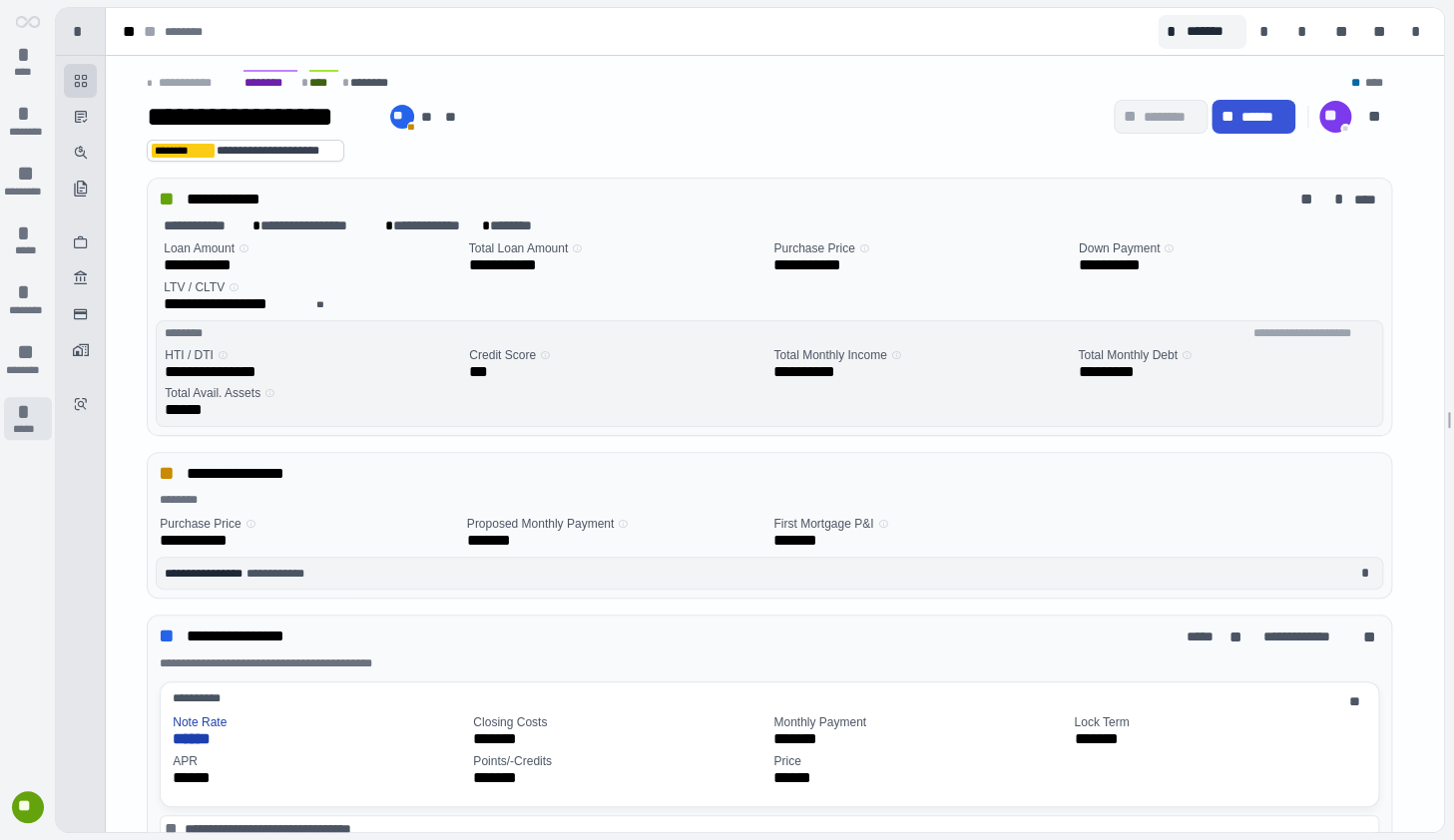 click on "*" at bounding box center [28, 412] 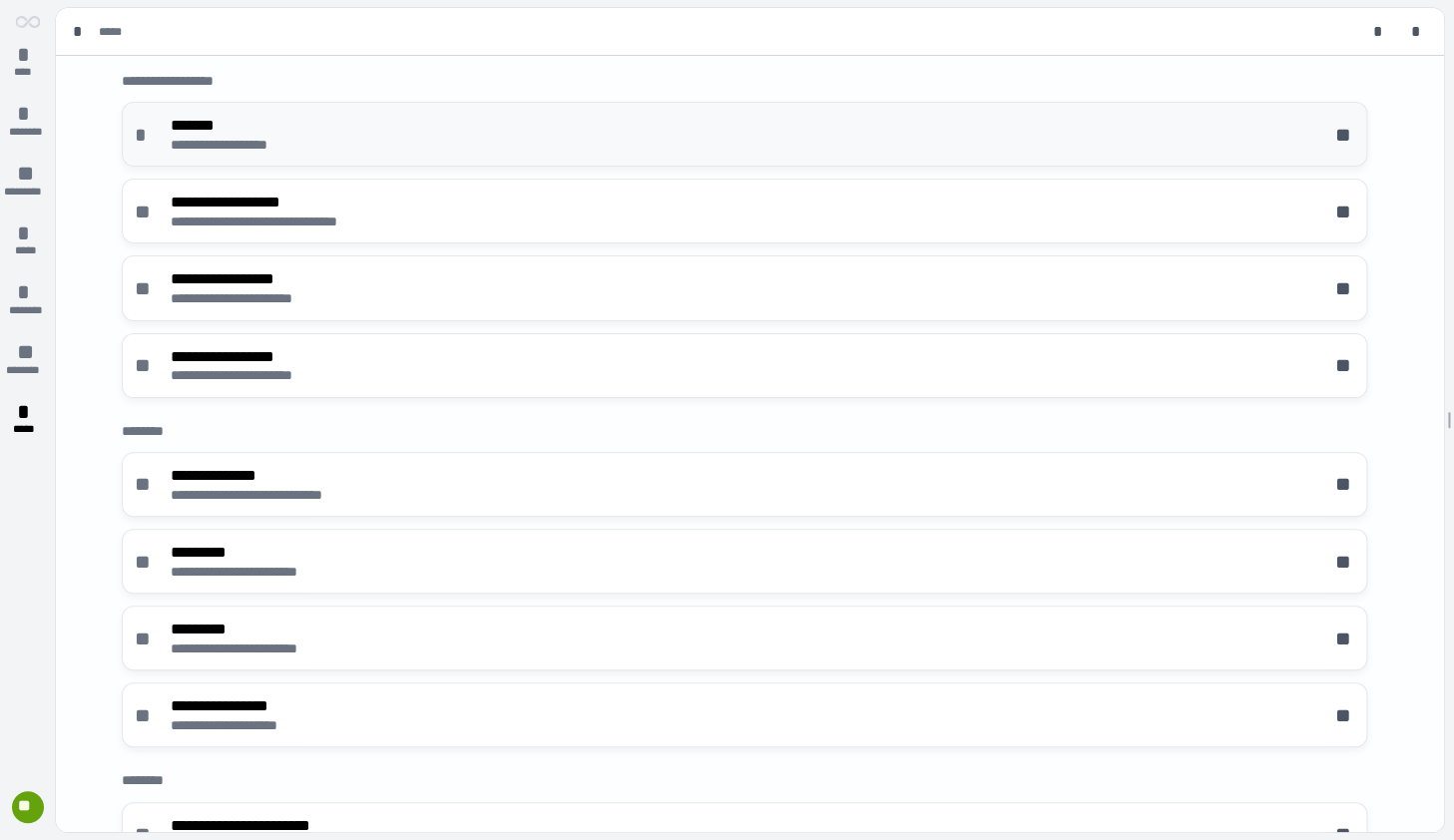 click on "**********" at bounding box center [242, 145] 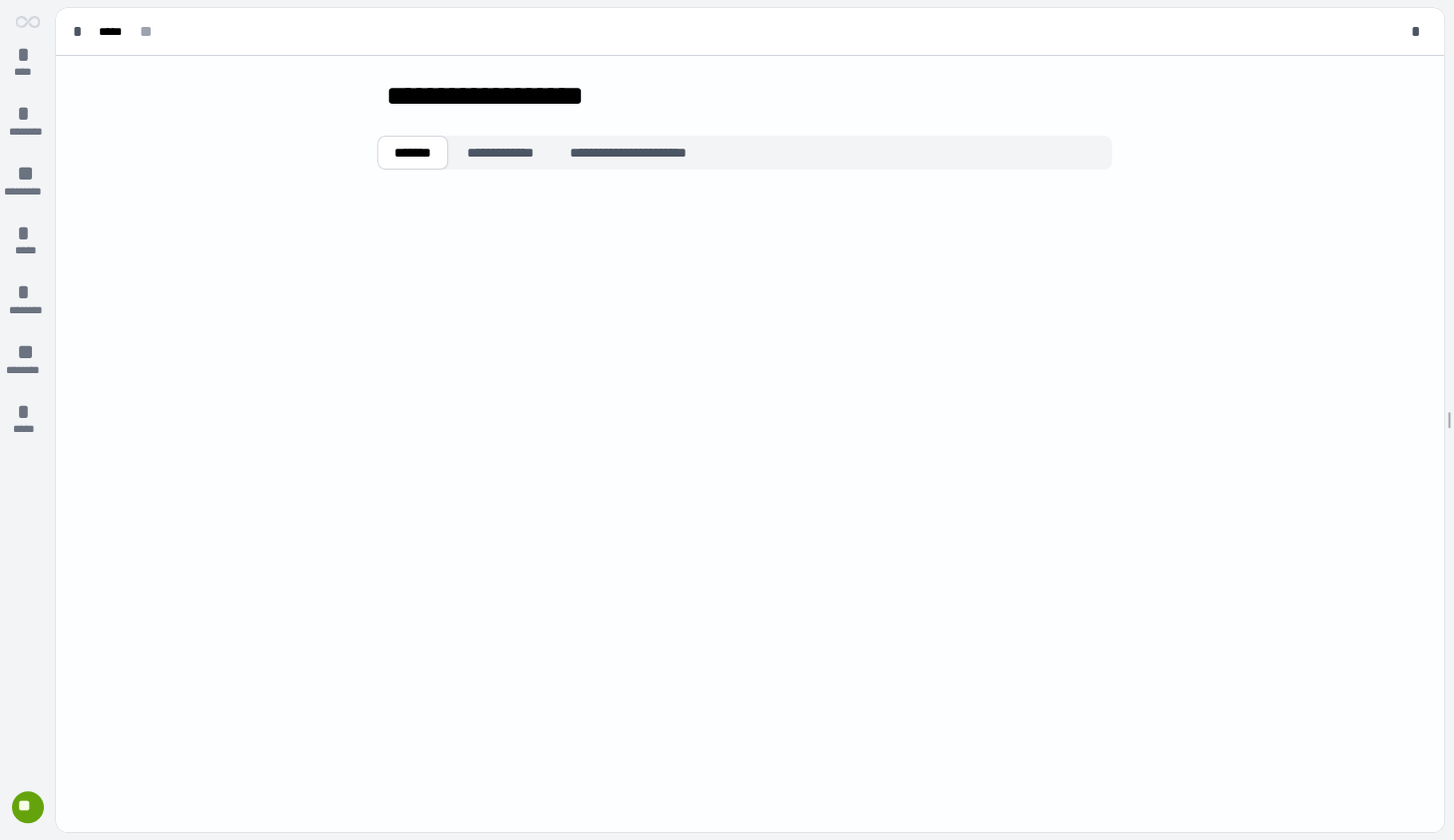 type on "**********" 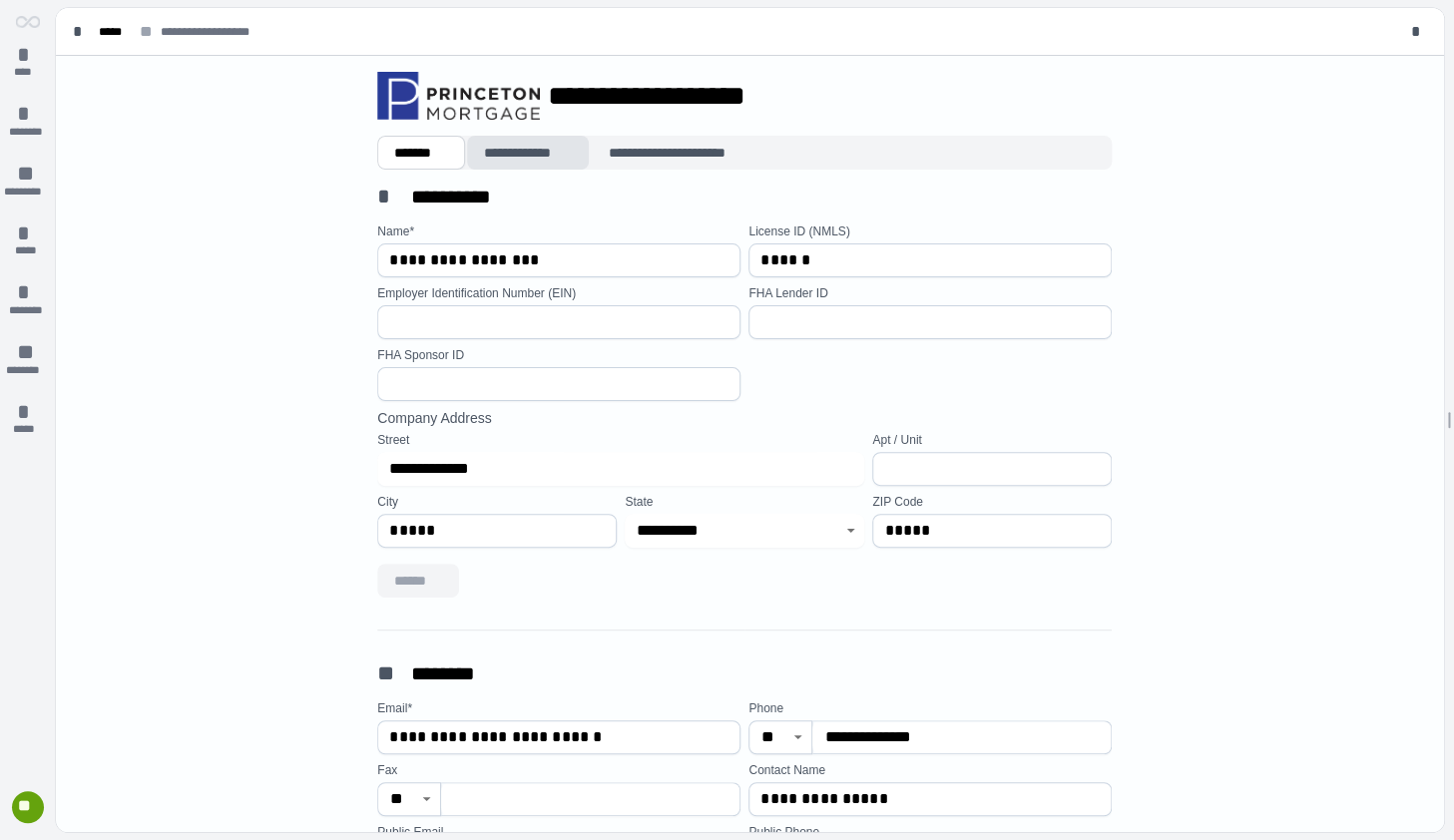 click on "**********" at bounding box center [528, 153] 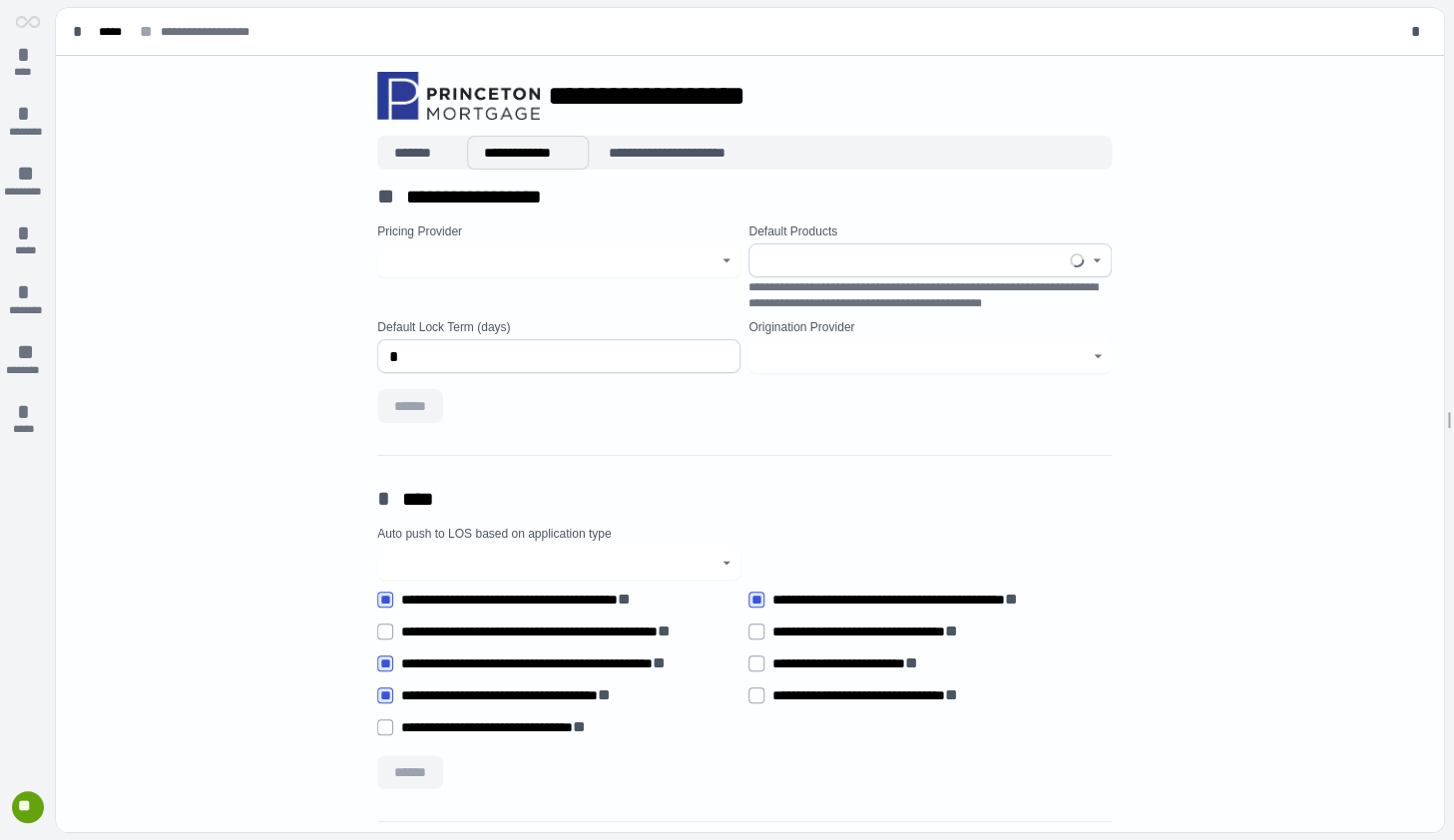 type on "**********" 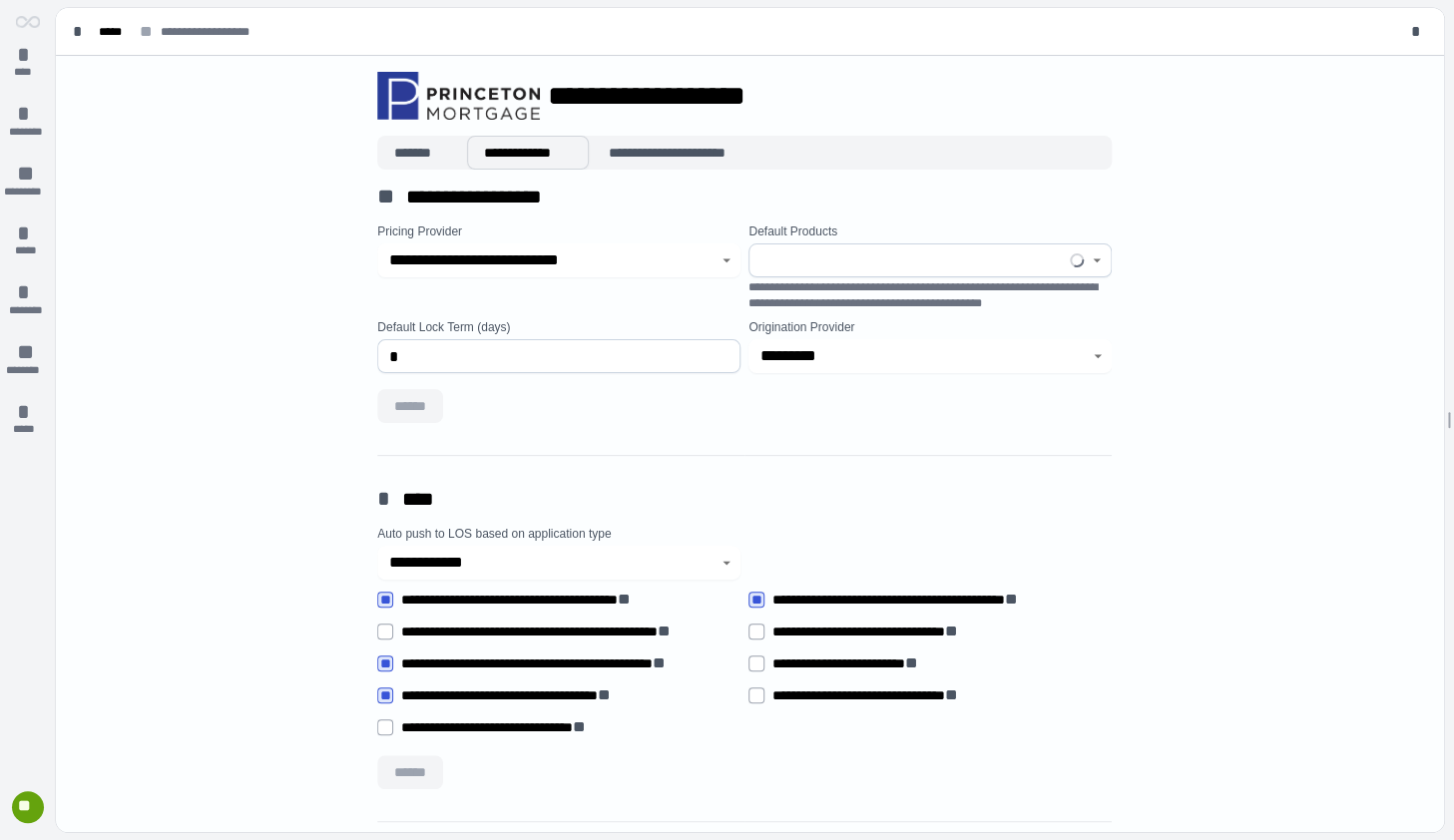type on "****" 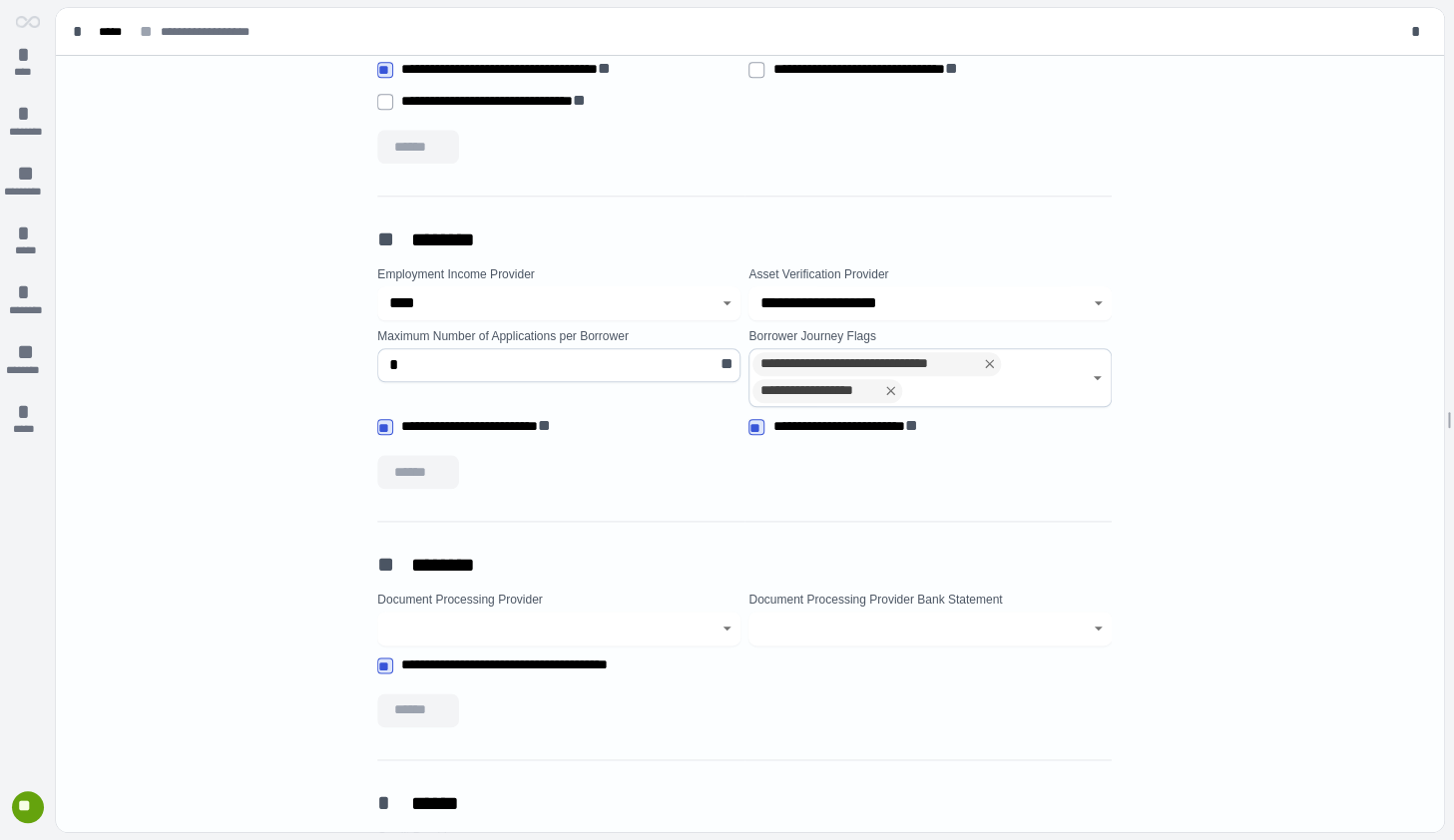 scroll, scrollTop: 688, scrollLeft: 0, axis: vertical 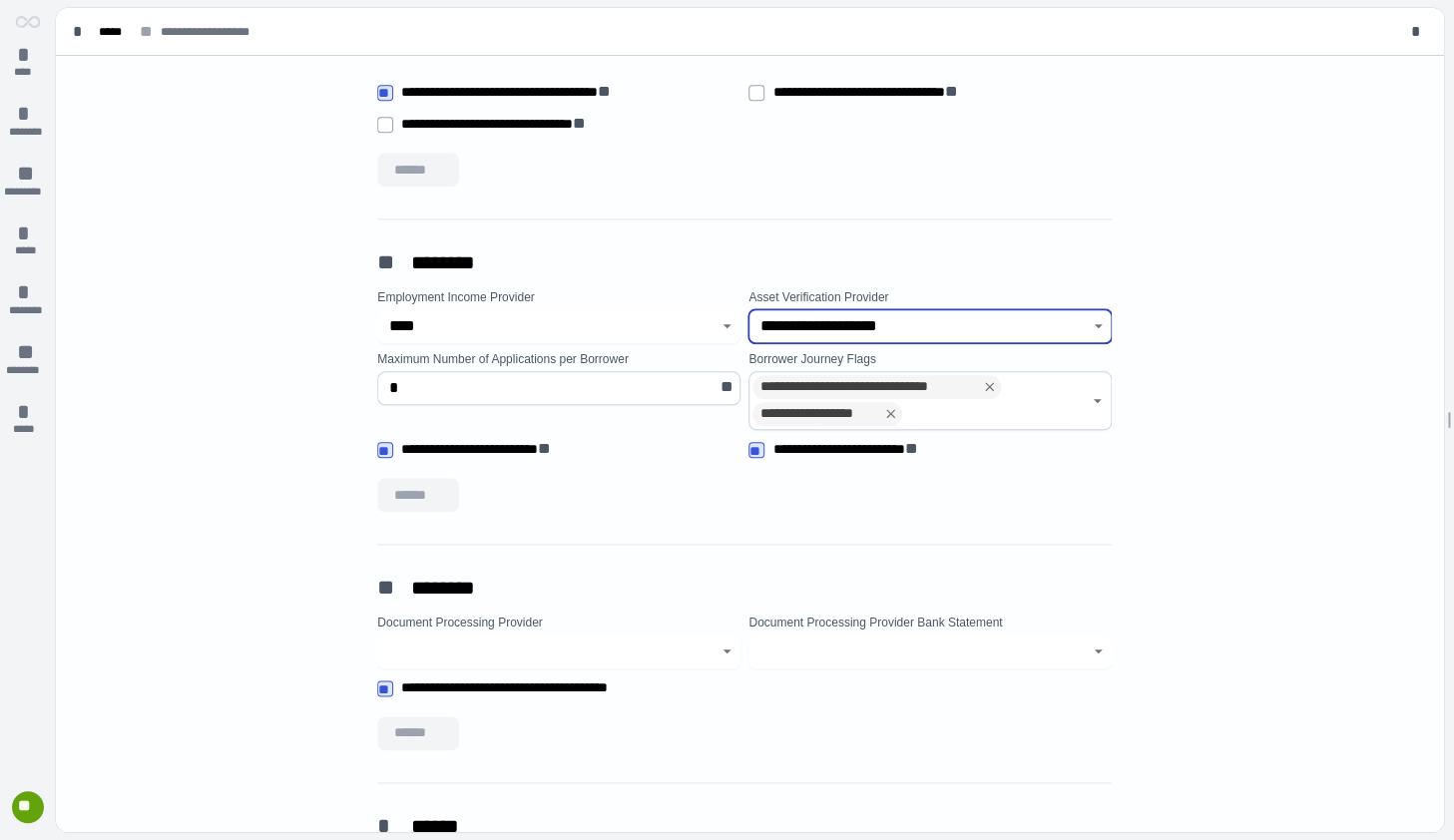 click on "**********" at bounding box center [919, 326] 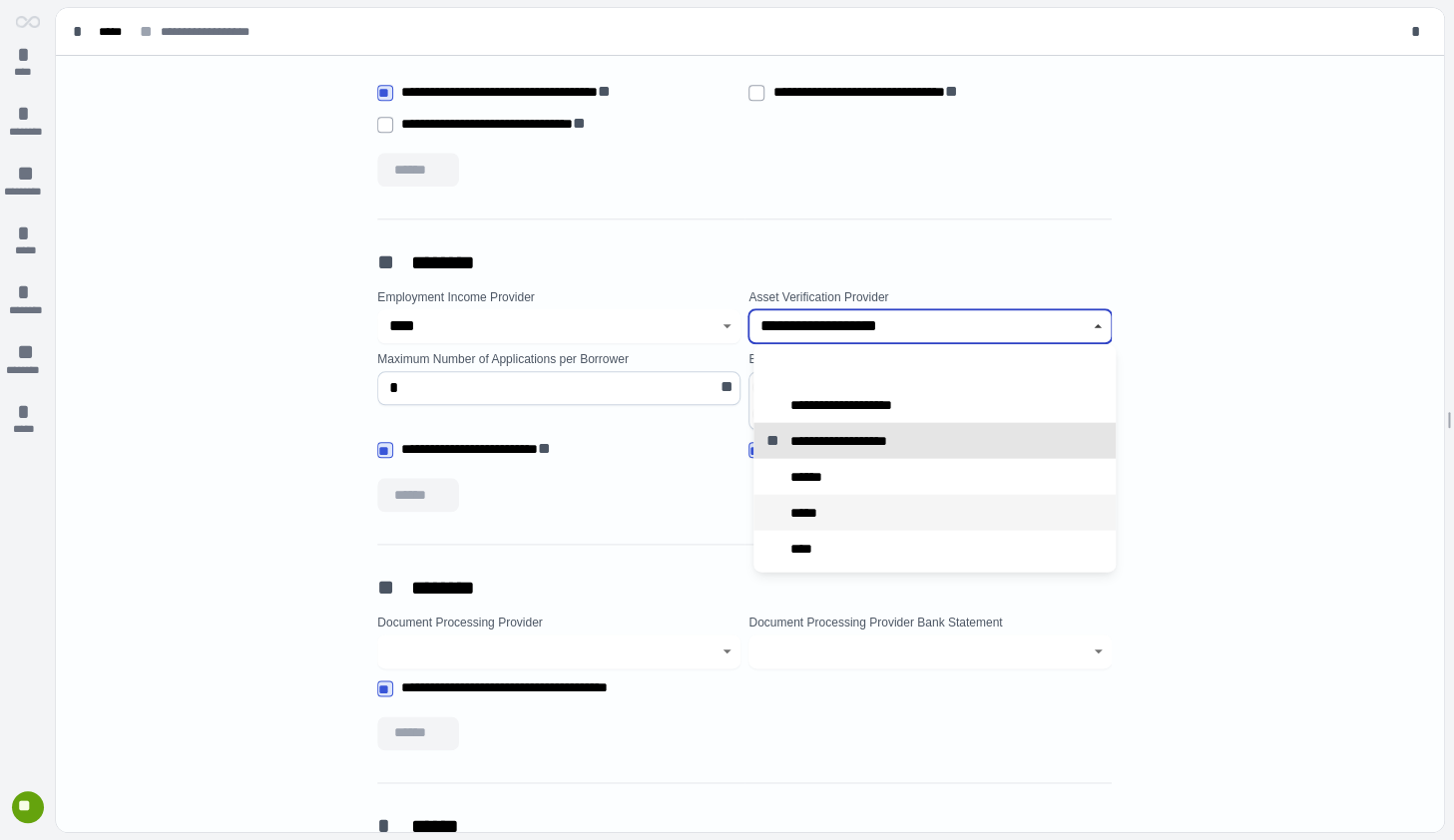 click on "*****" at bounding box center [934, 513] 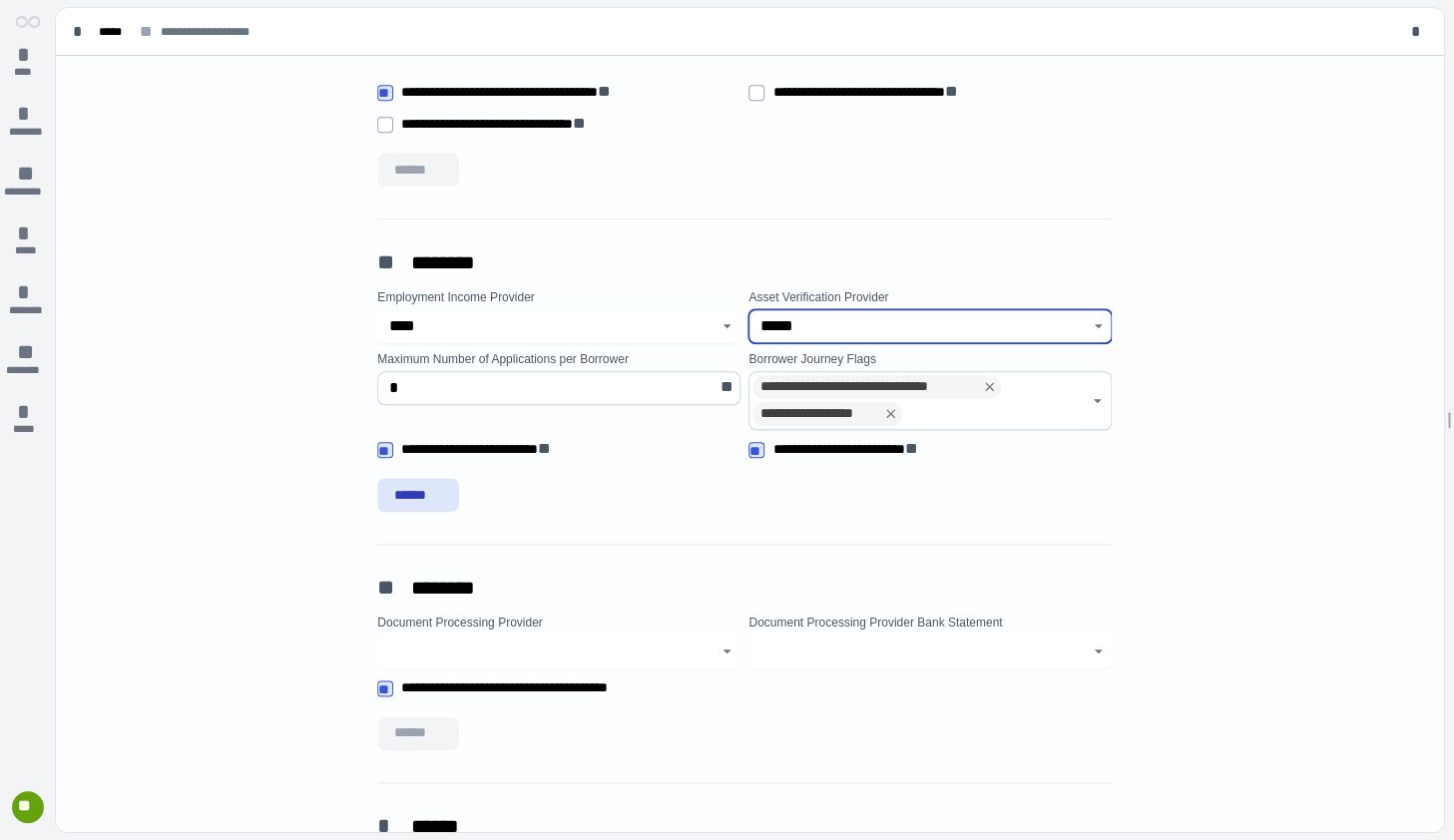 click on "*****" at bounding box center [919, 326] 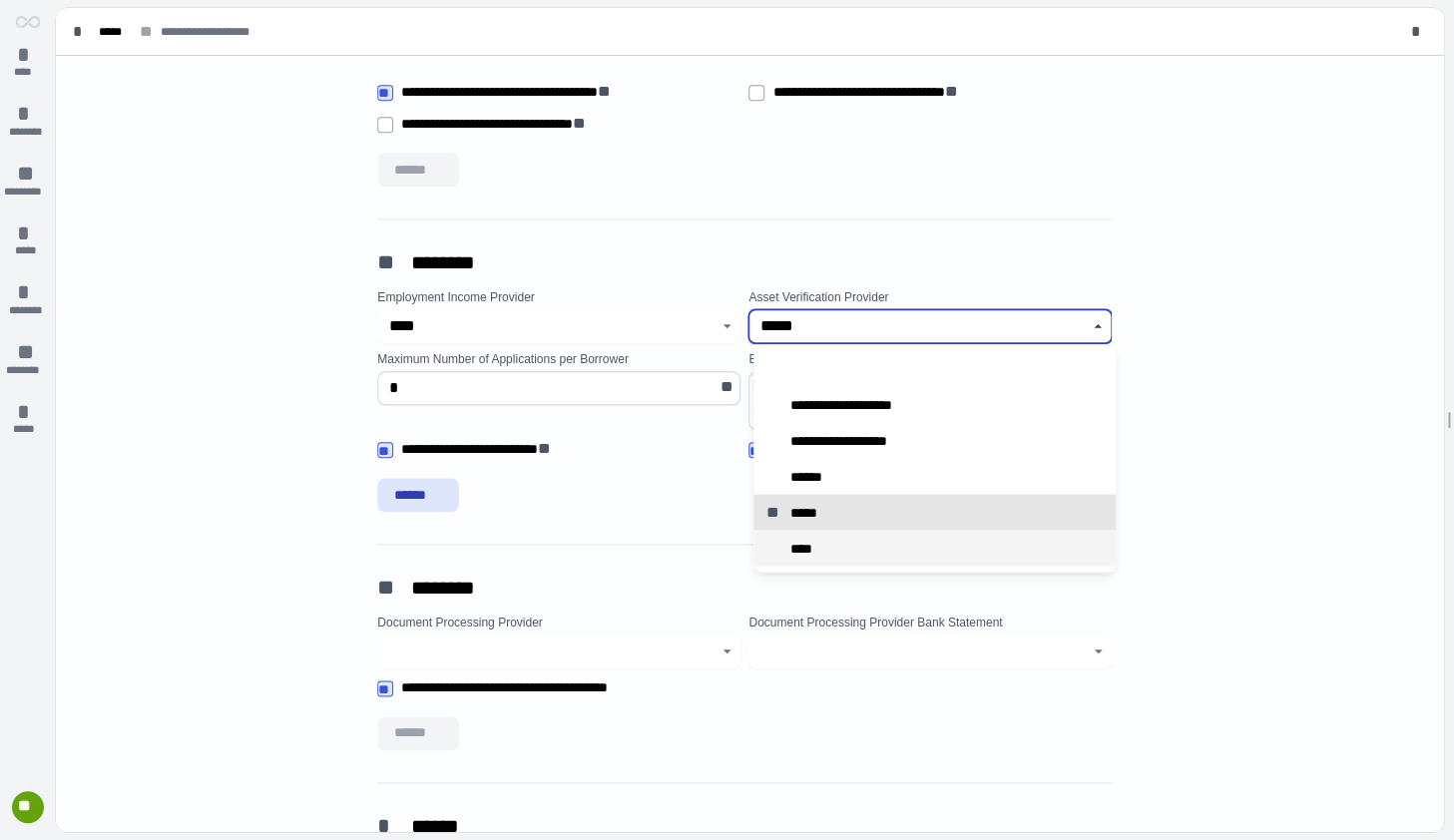 click on "****" at bounding box center [804, 548] 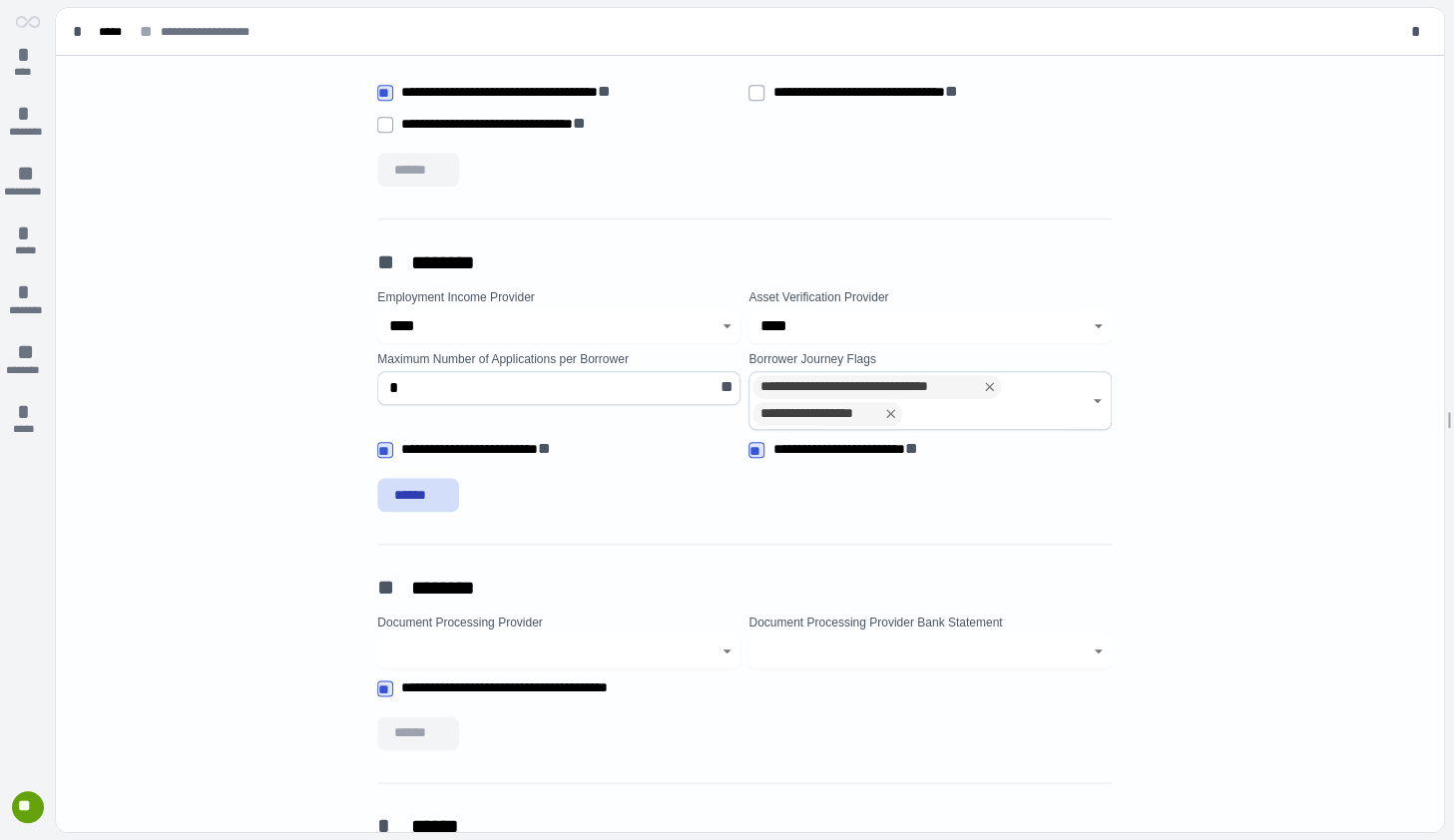 click on "******" at bounding box center (418, 495) 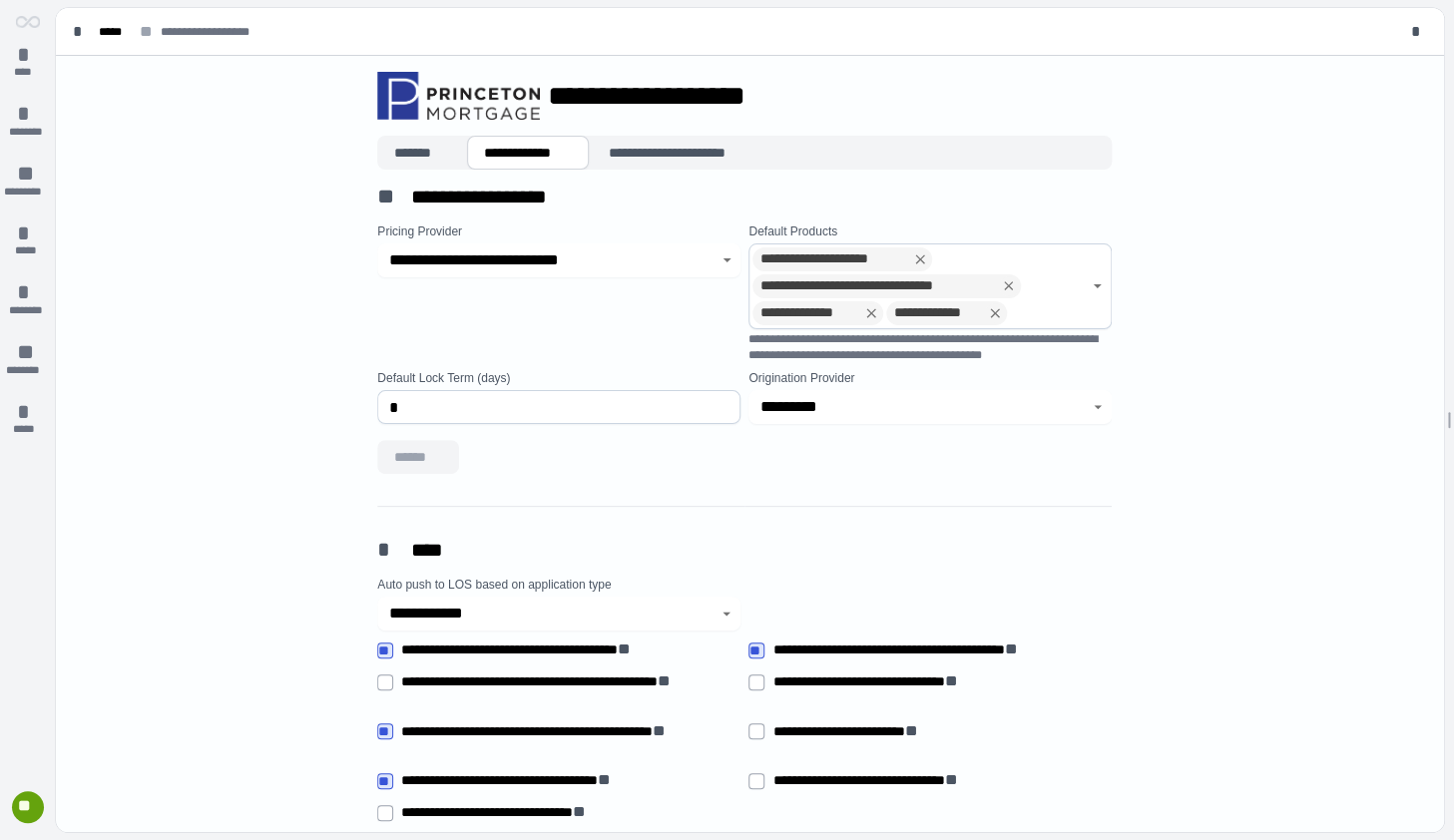 scroll, scrollTop: 0, scrollLeft: 0, axis: both 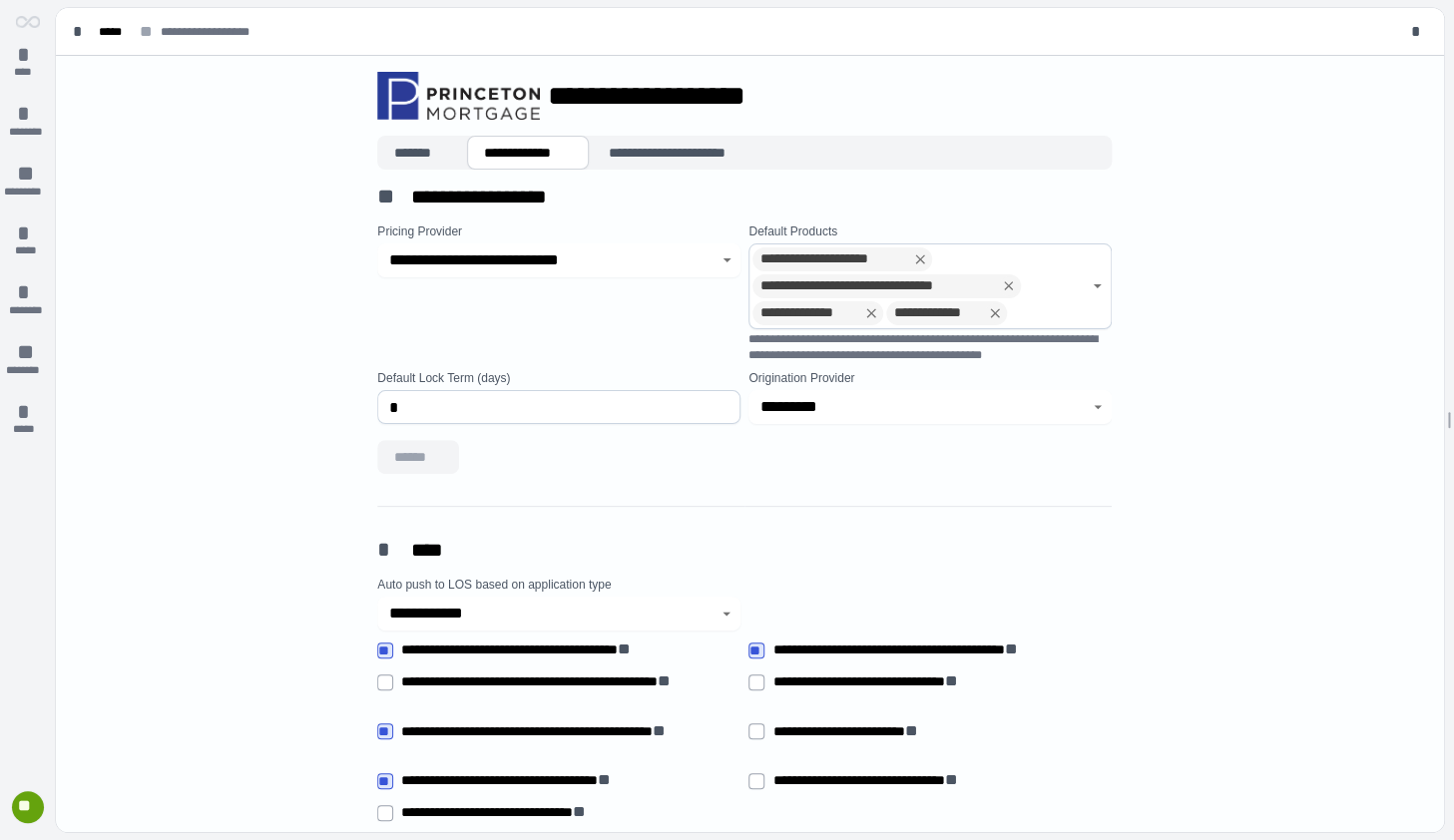 click on "**" at bounding box center (28, 806) 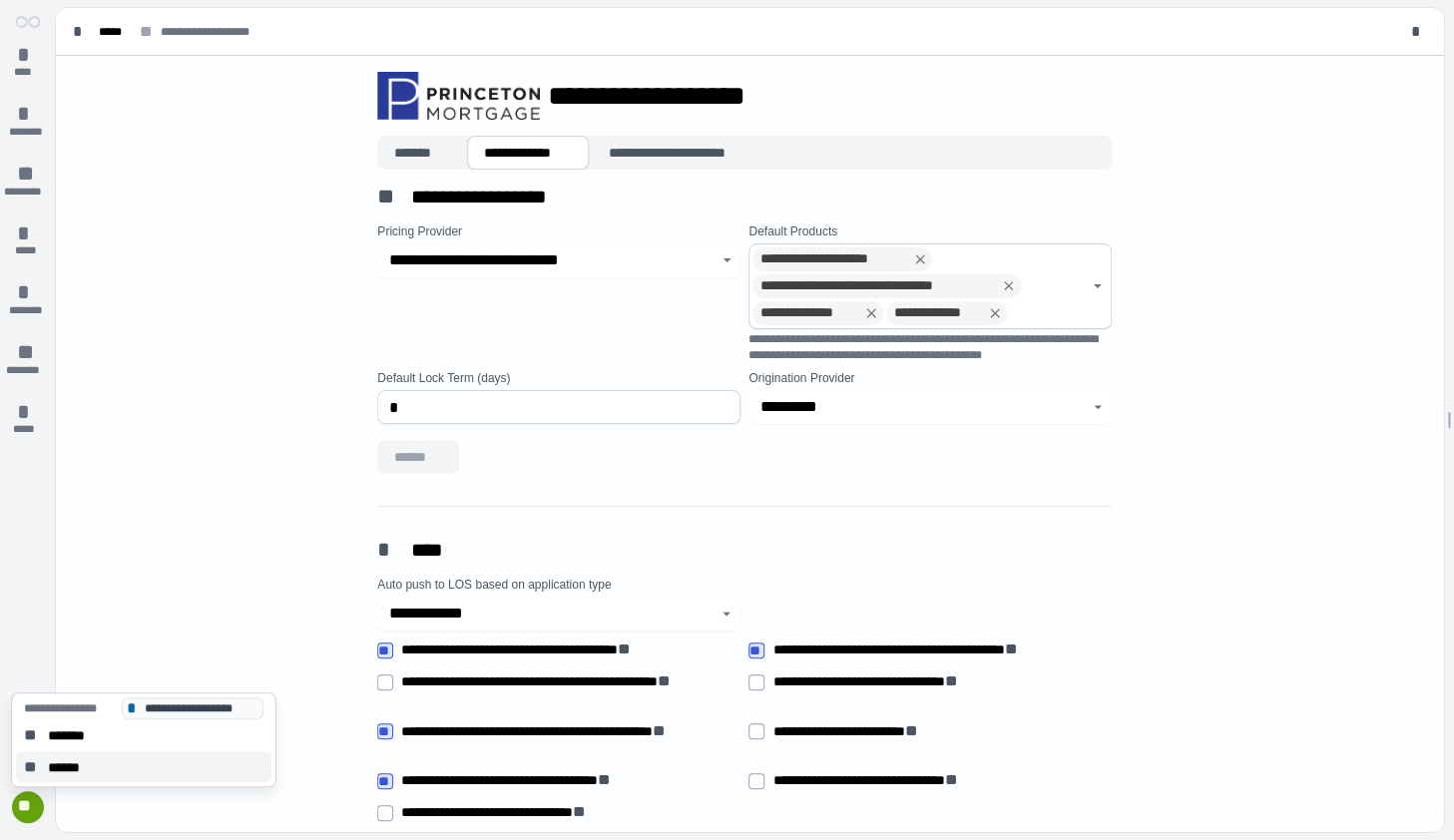 click on "******" at bounding box center [70, 767] 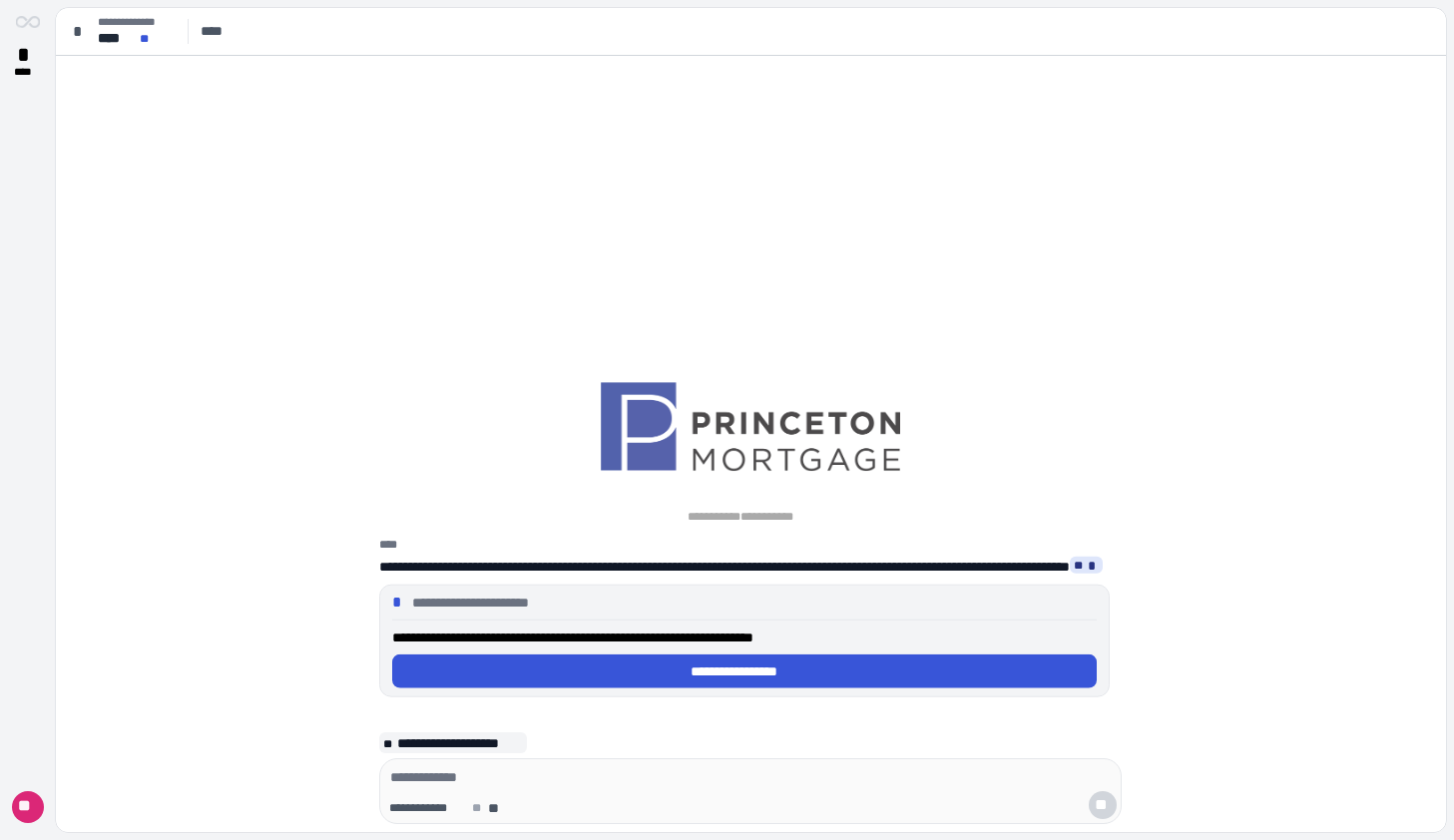 scroll, scrollTop: 0, scrollLeft: 0, axis: both 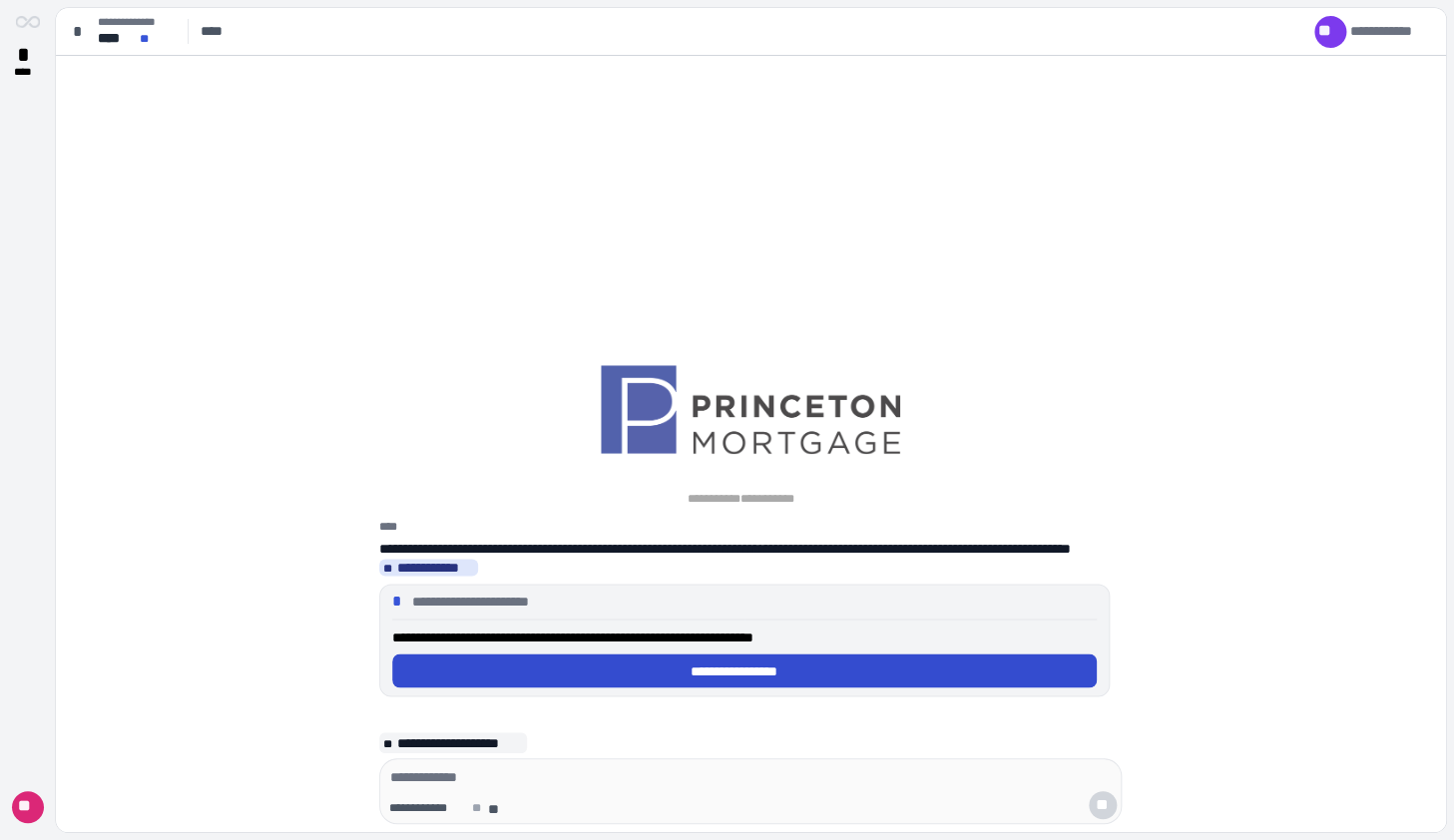 click on "**********" at bounding box center [744, 671] 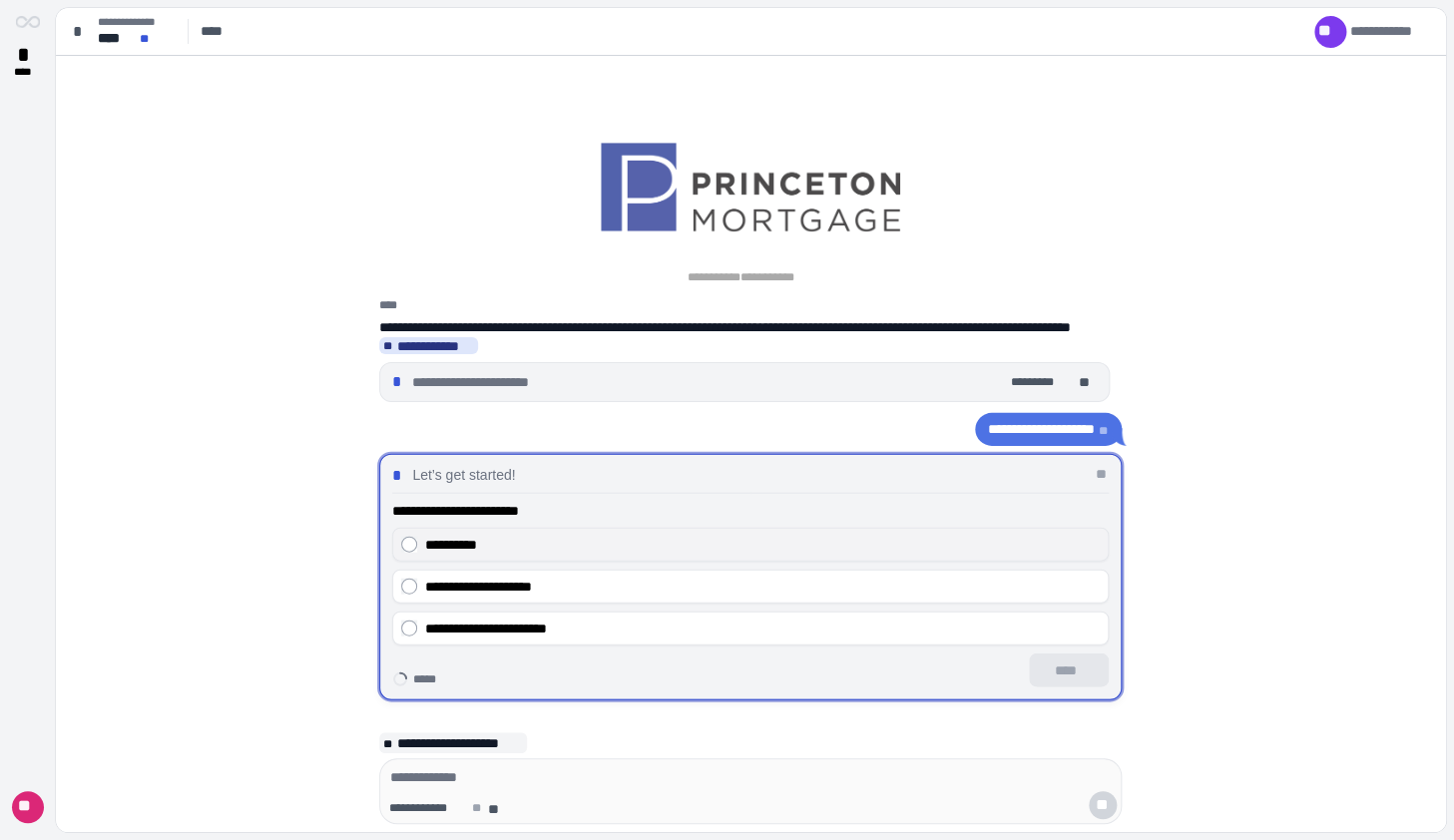 click on "**********" at bounding box center (750, 545) 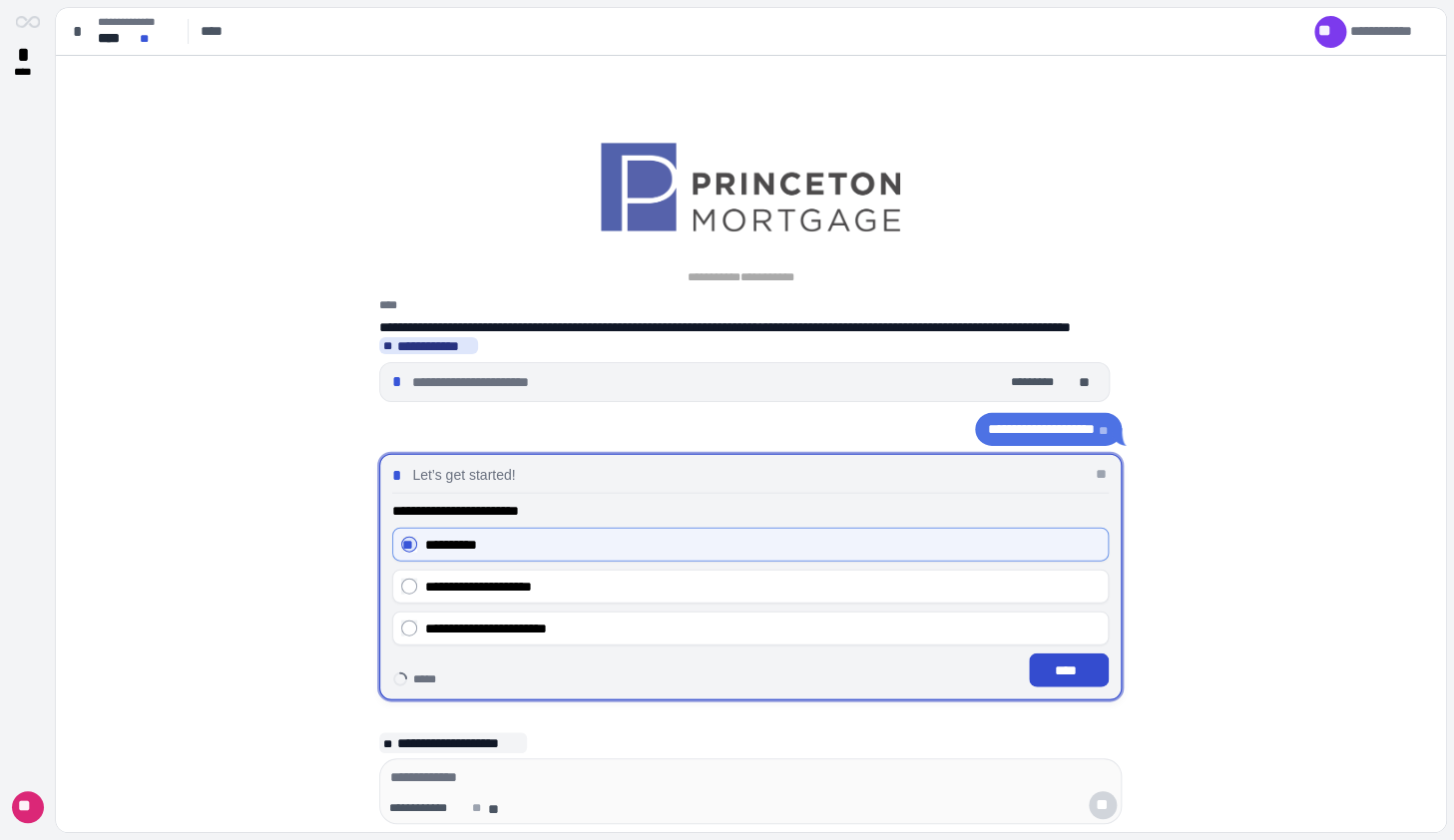 click on "****" at bounding box center [1069, 670] 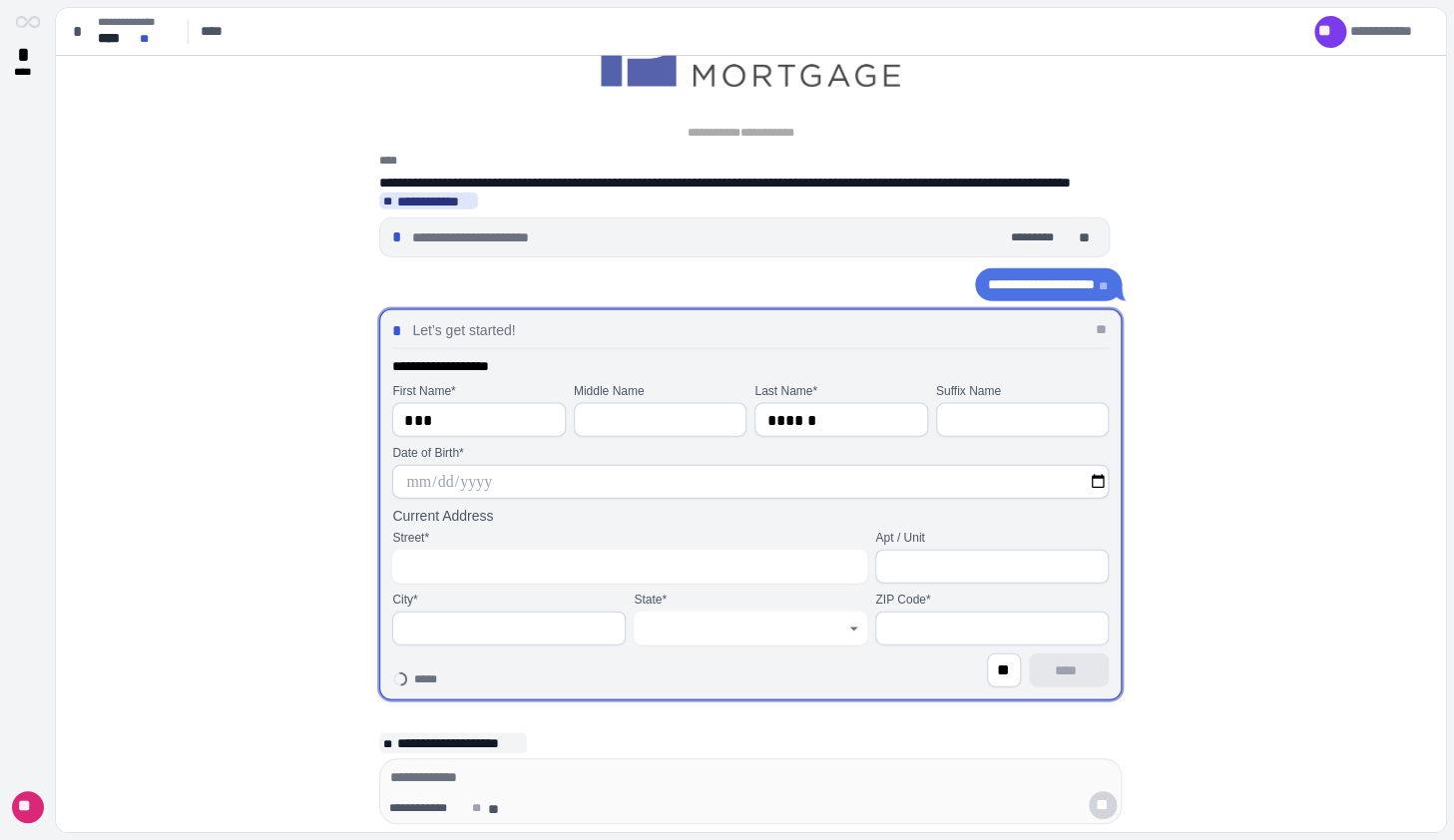 click at bounding box center [750, 482] 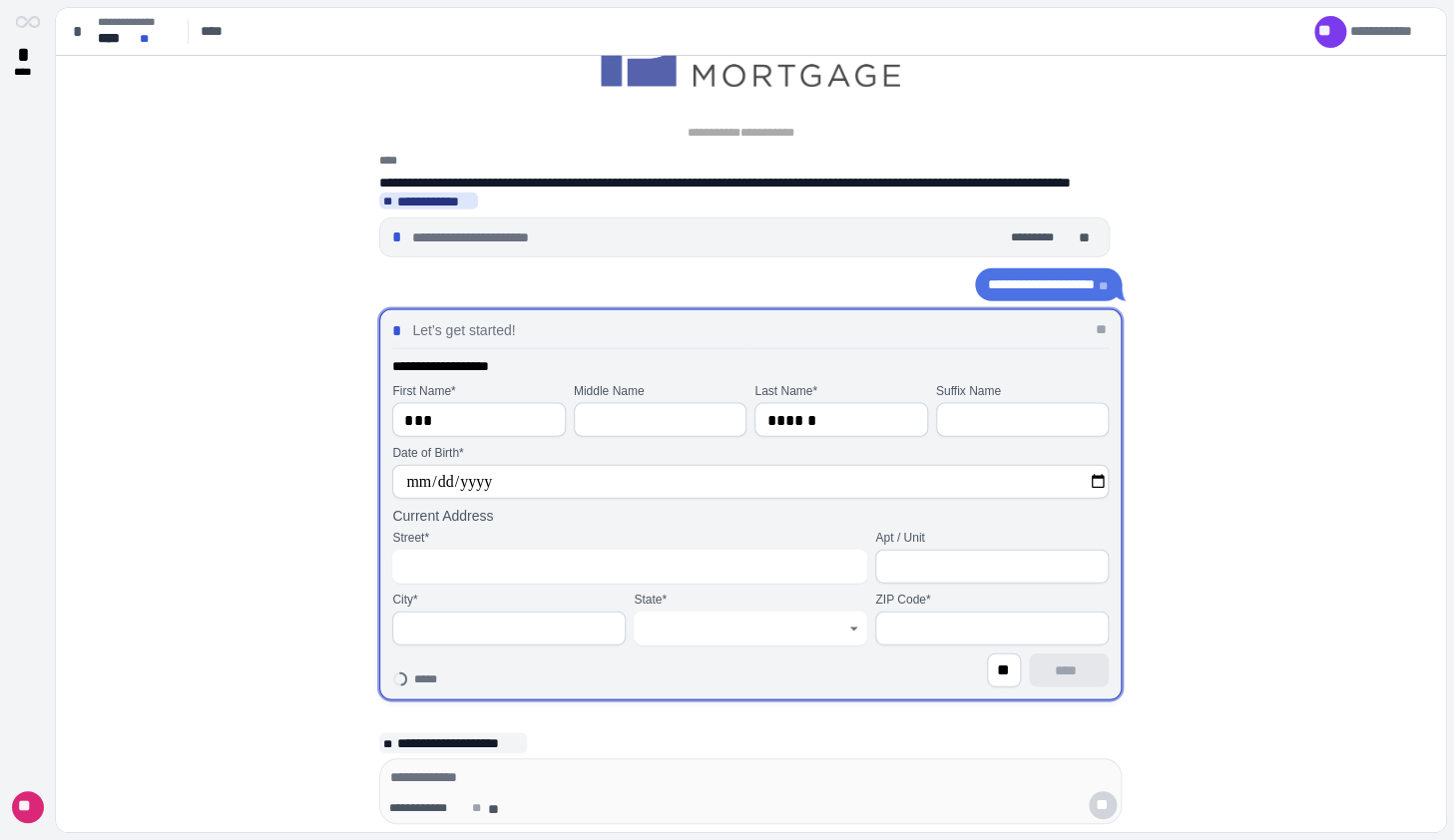 type on "**********" 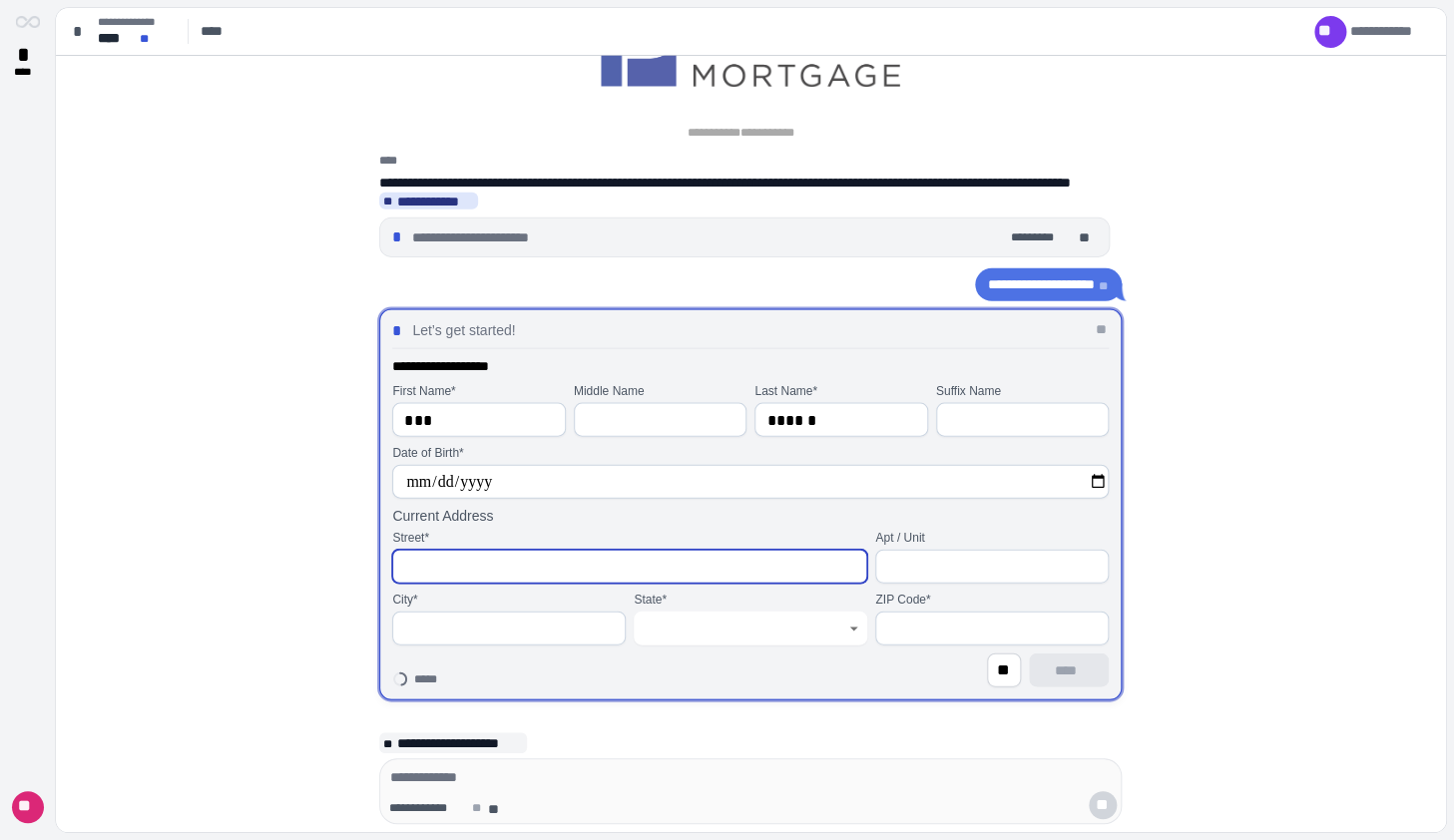 click at bounding box center [630, 567] 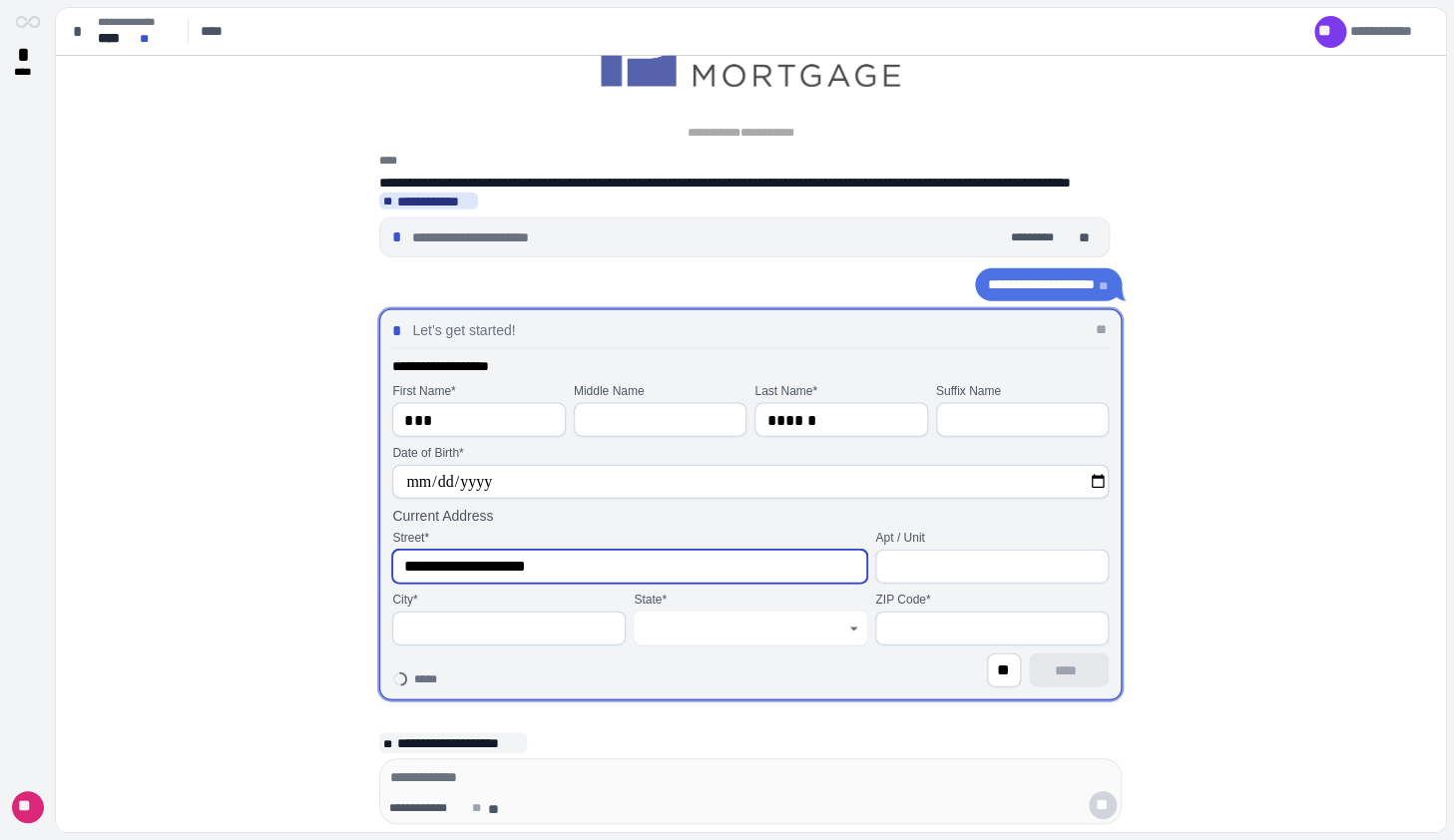 type on "**********" 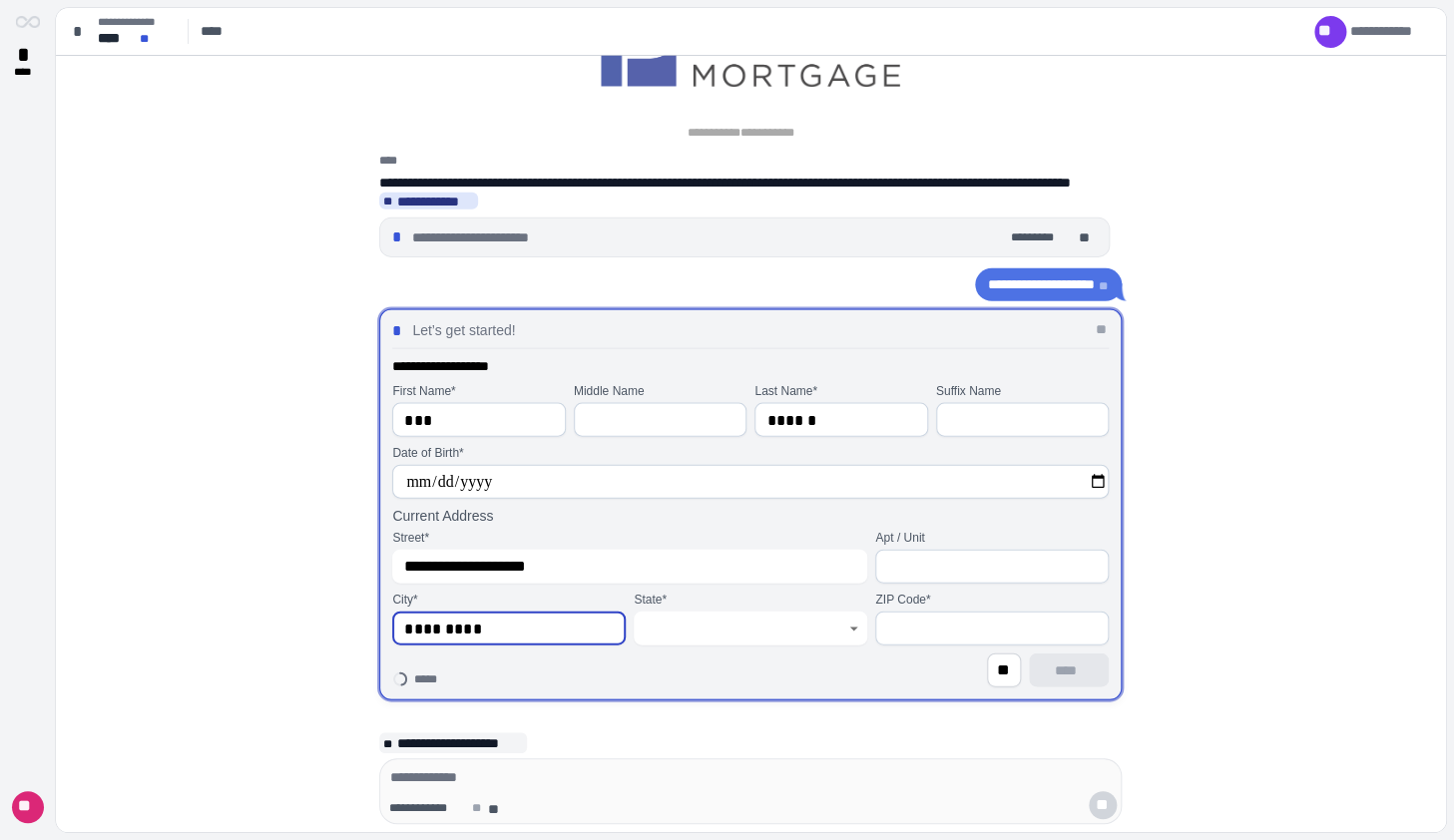 type on "*********" 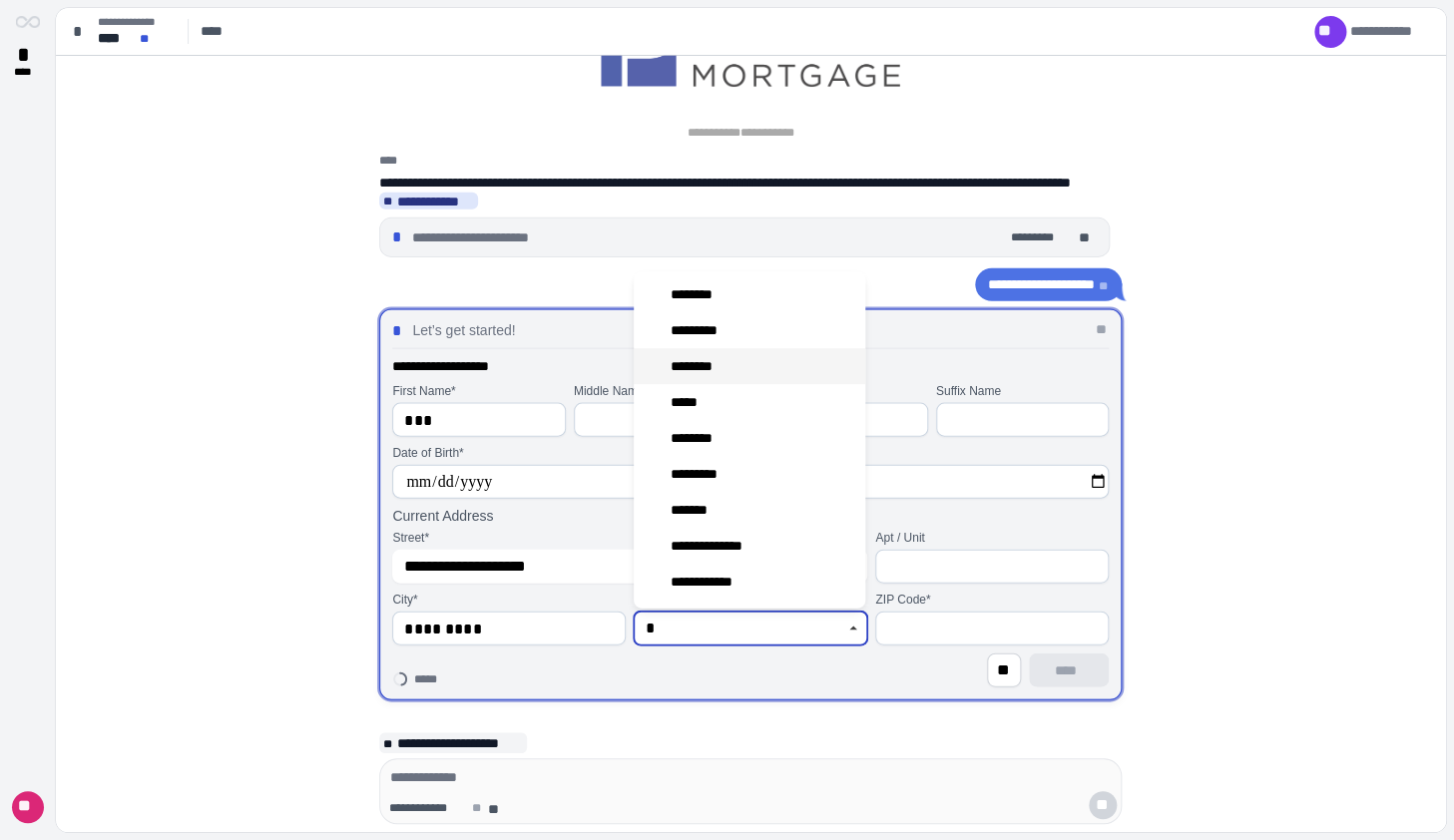 scroll, scrollTop: 279, scrollLeft: 0, axis: vertical 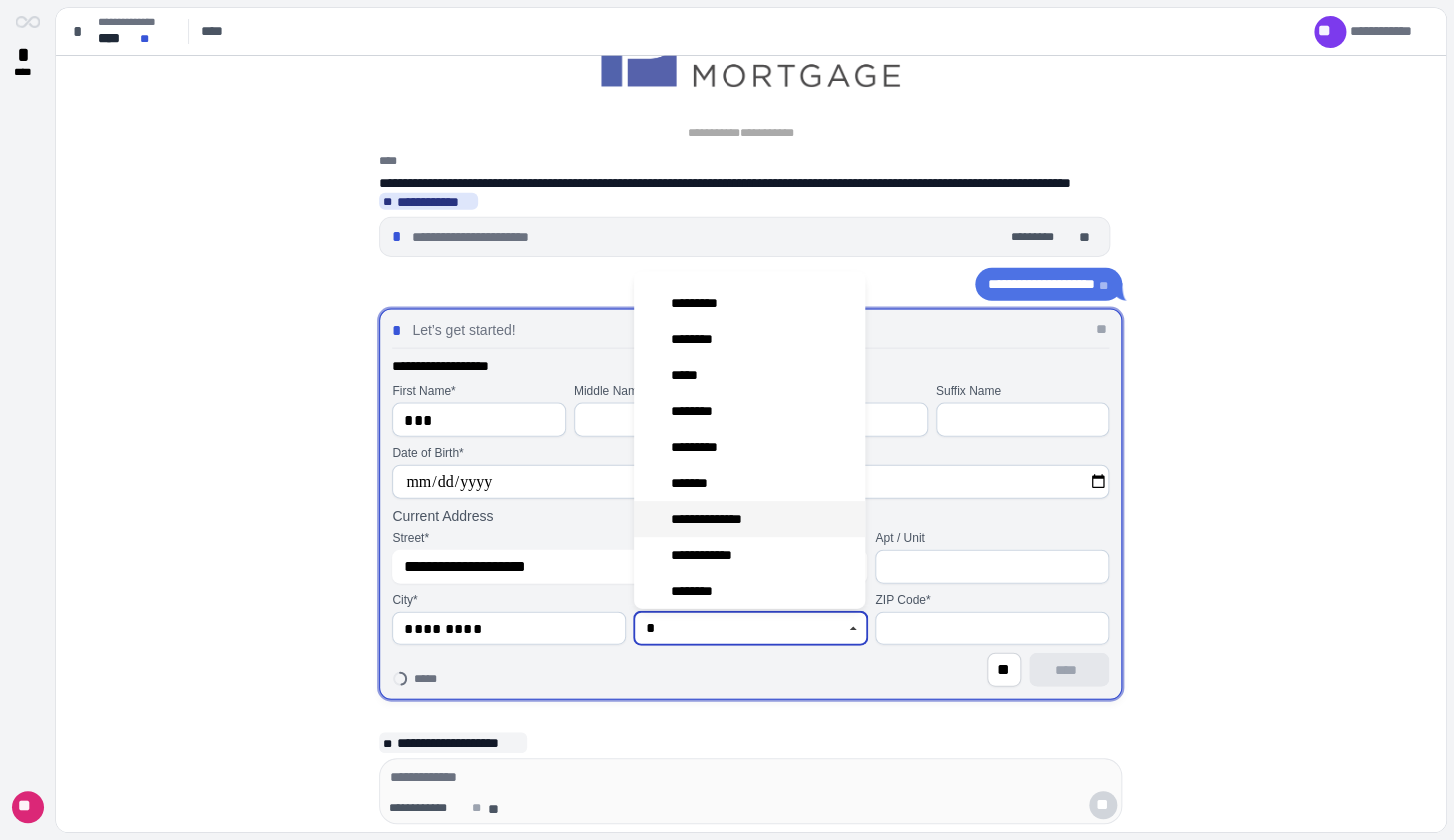 click on "**********" at bounding box center (717, 520) 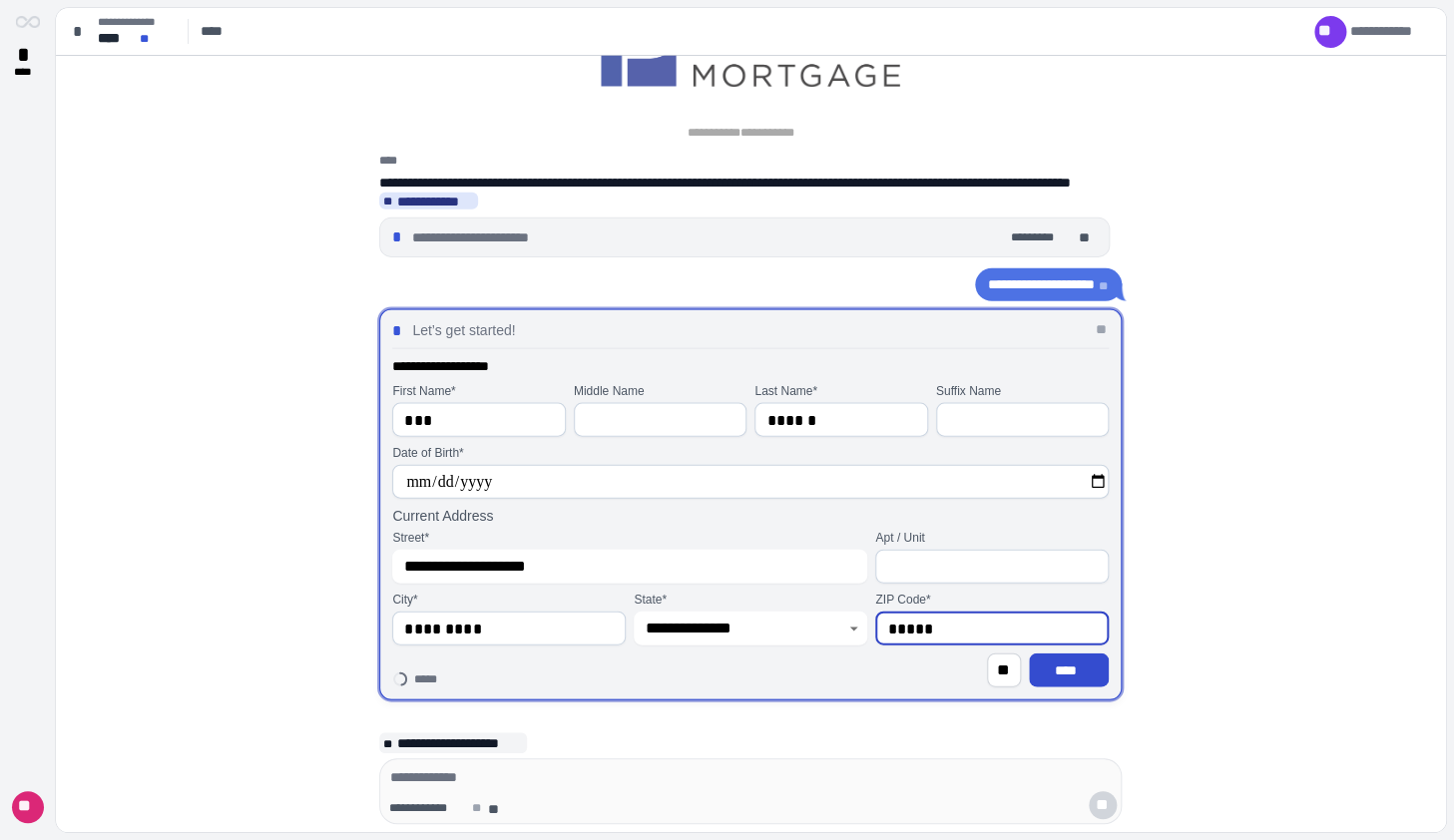 type on "*****" 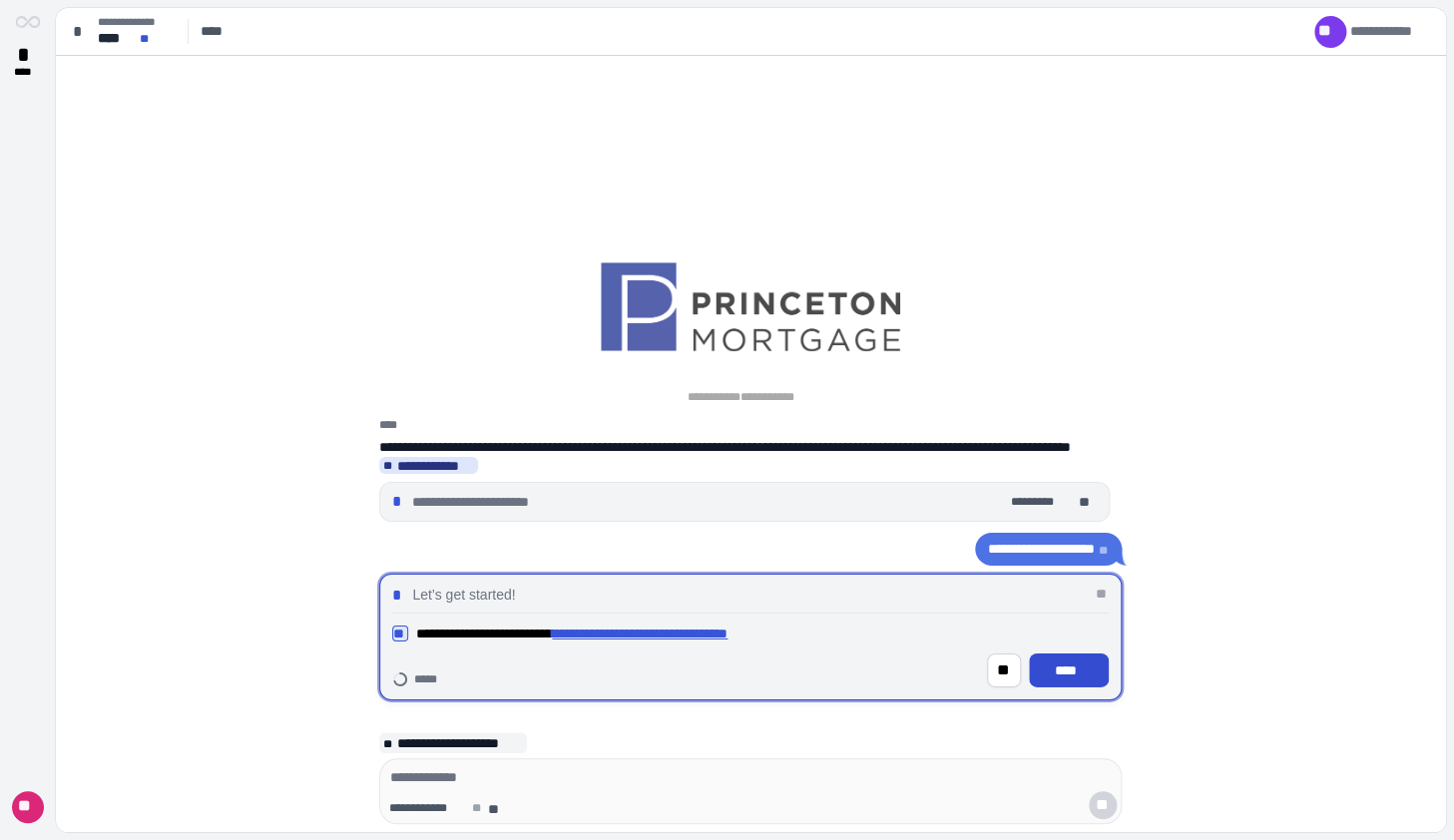 click on "****" at bounding box center [1069, 670] 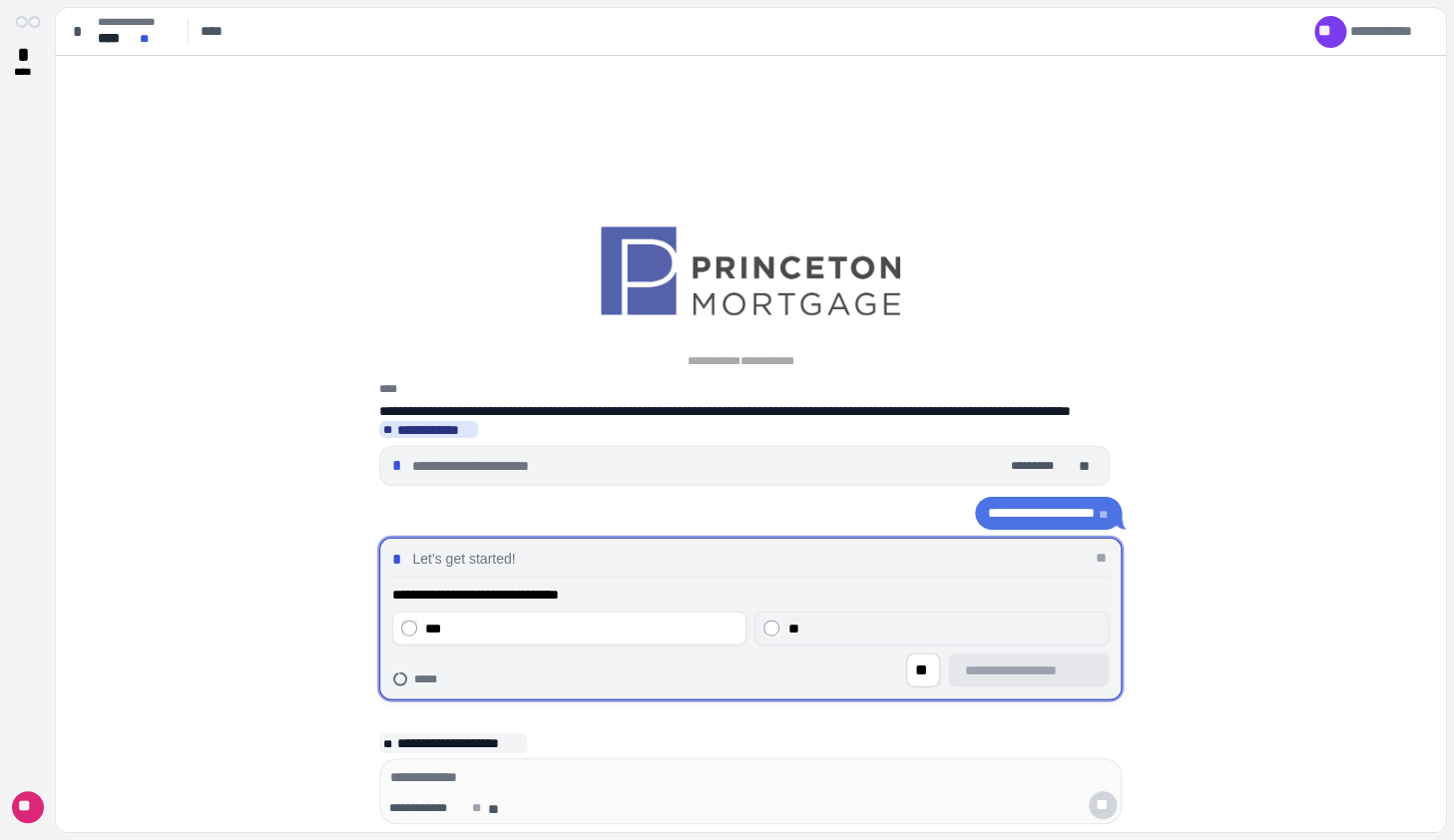click on "**" at bounding box center [931, 629] 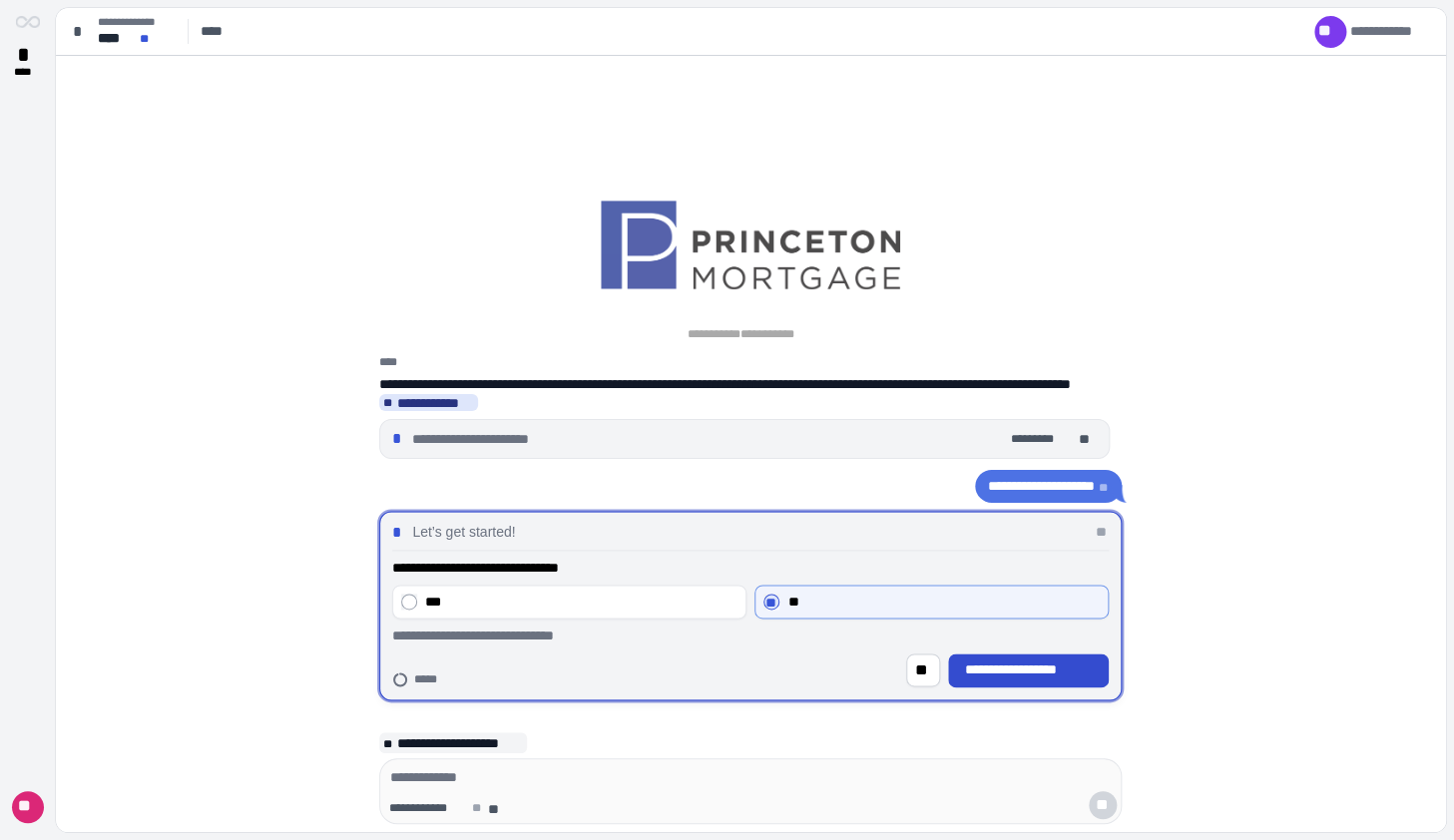 click on "**********" at bounding box center [1029, 670] 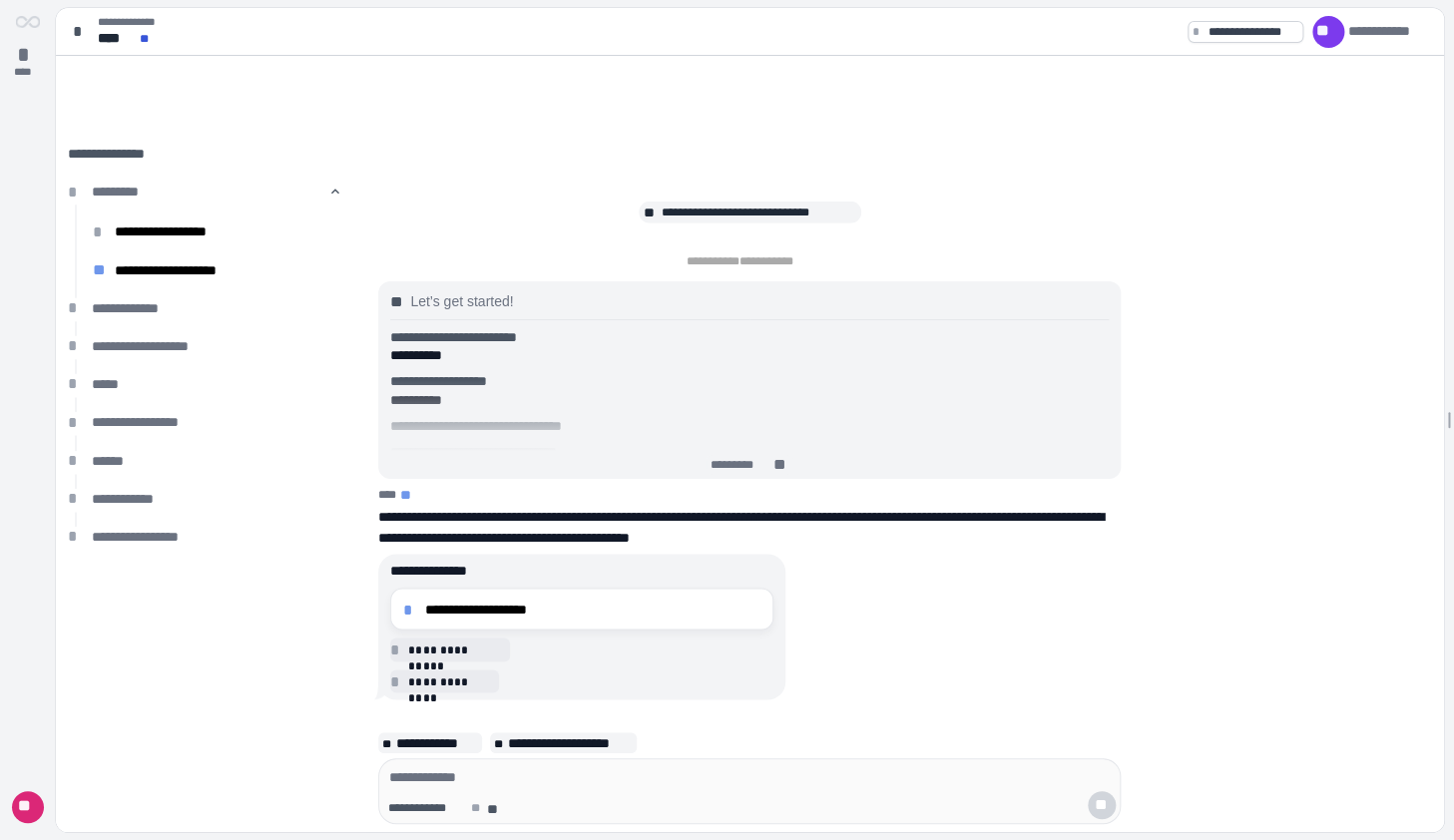 scroll, scrollTop: 0, scrollLeft: 0, axis: both 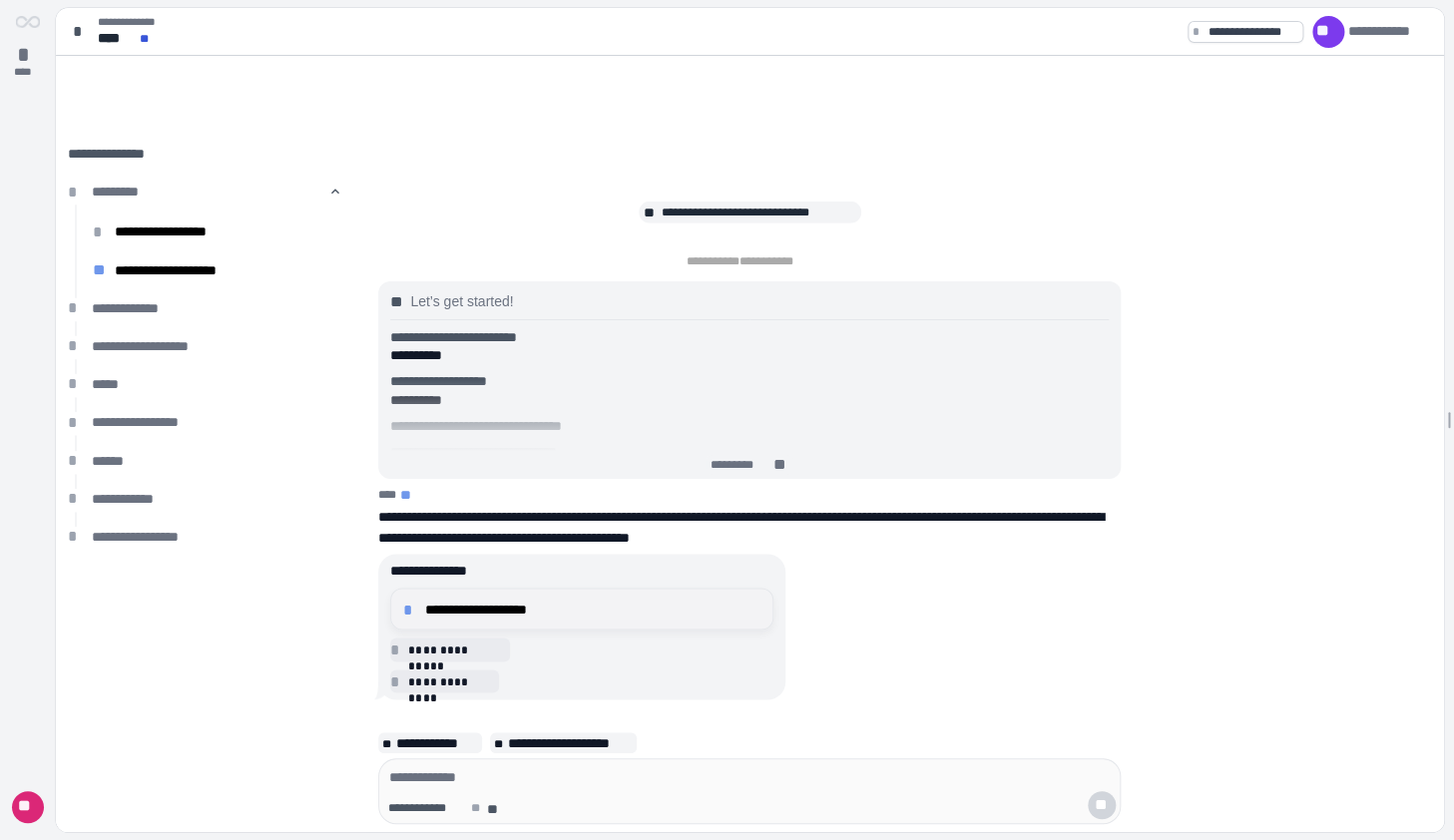click on "**********" at bounding box center [593, 609] 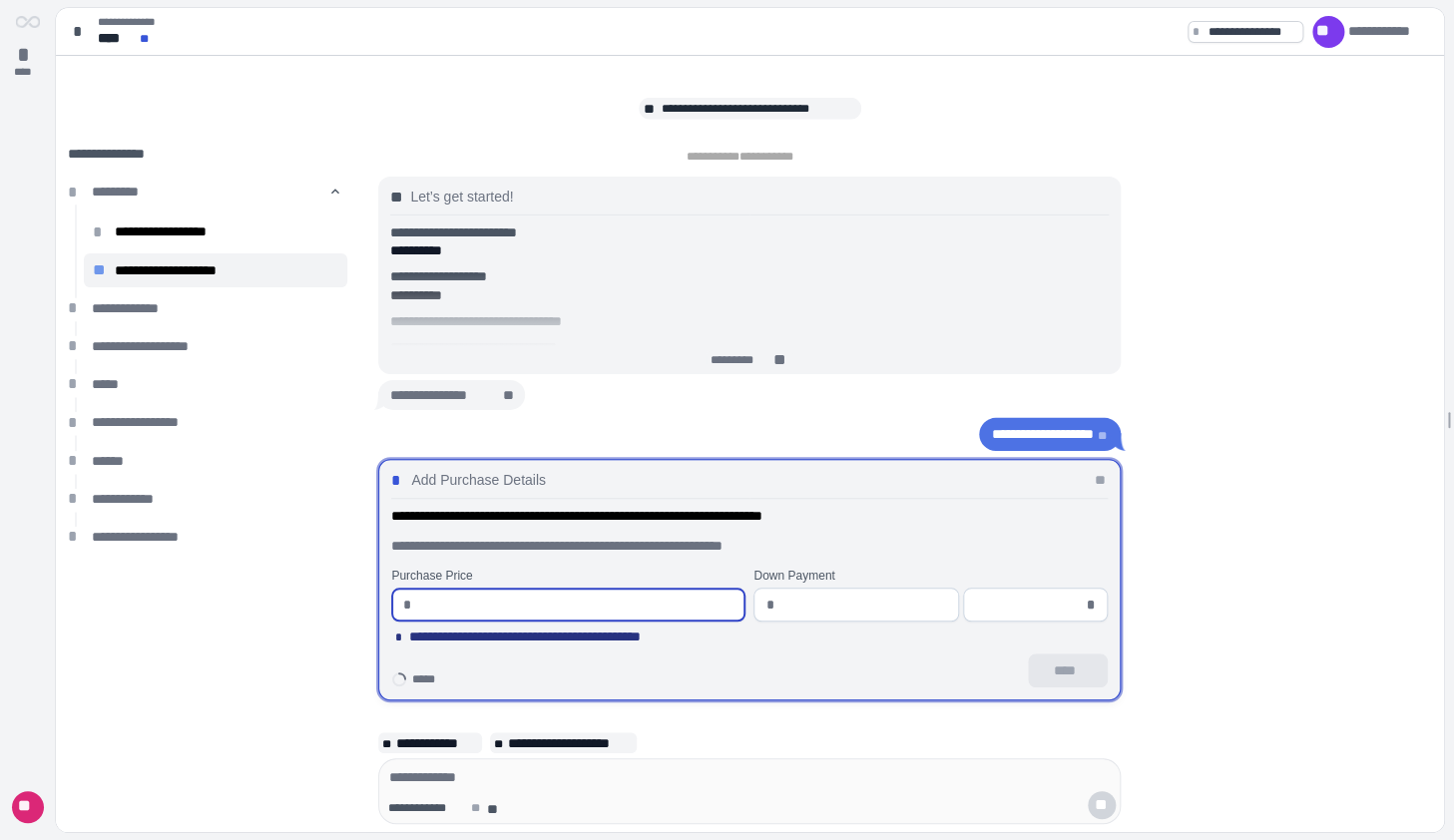 click at bounding box center (577, 605) 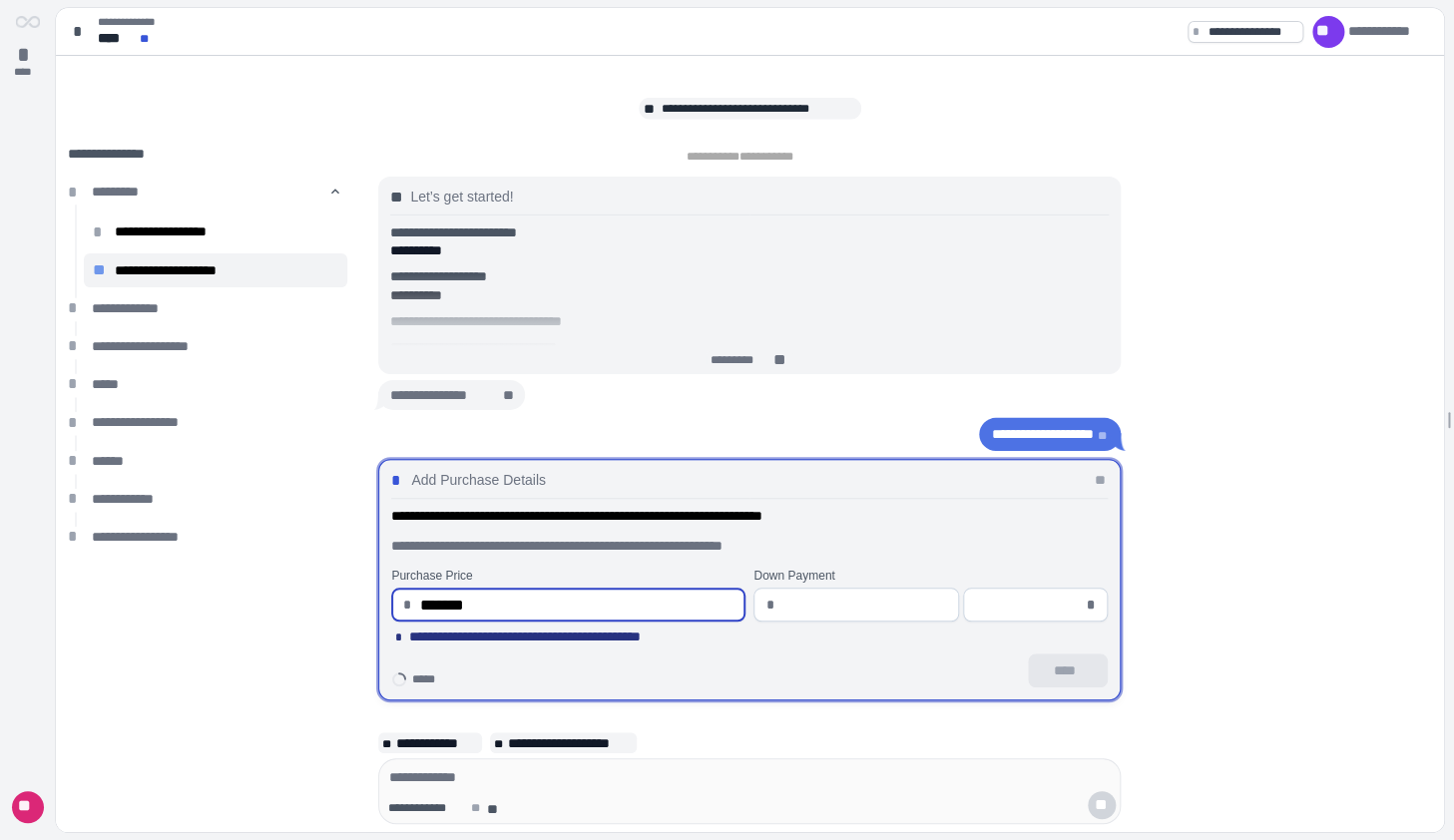 type on "**********" 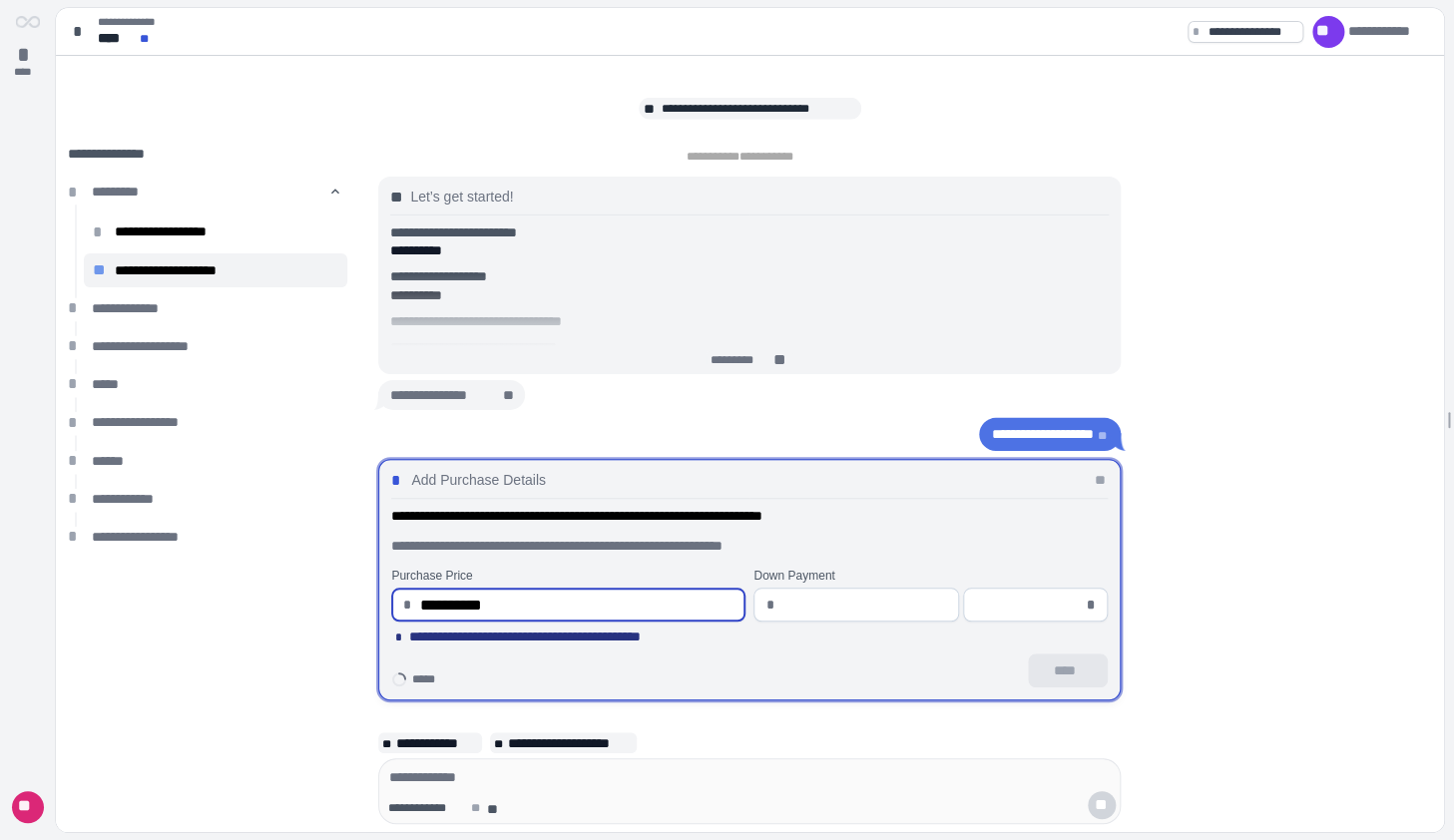 click on "*" at bounding box center (1036, 601) 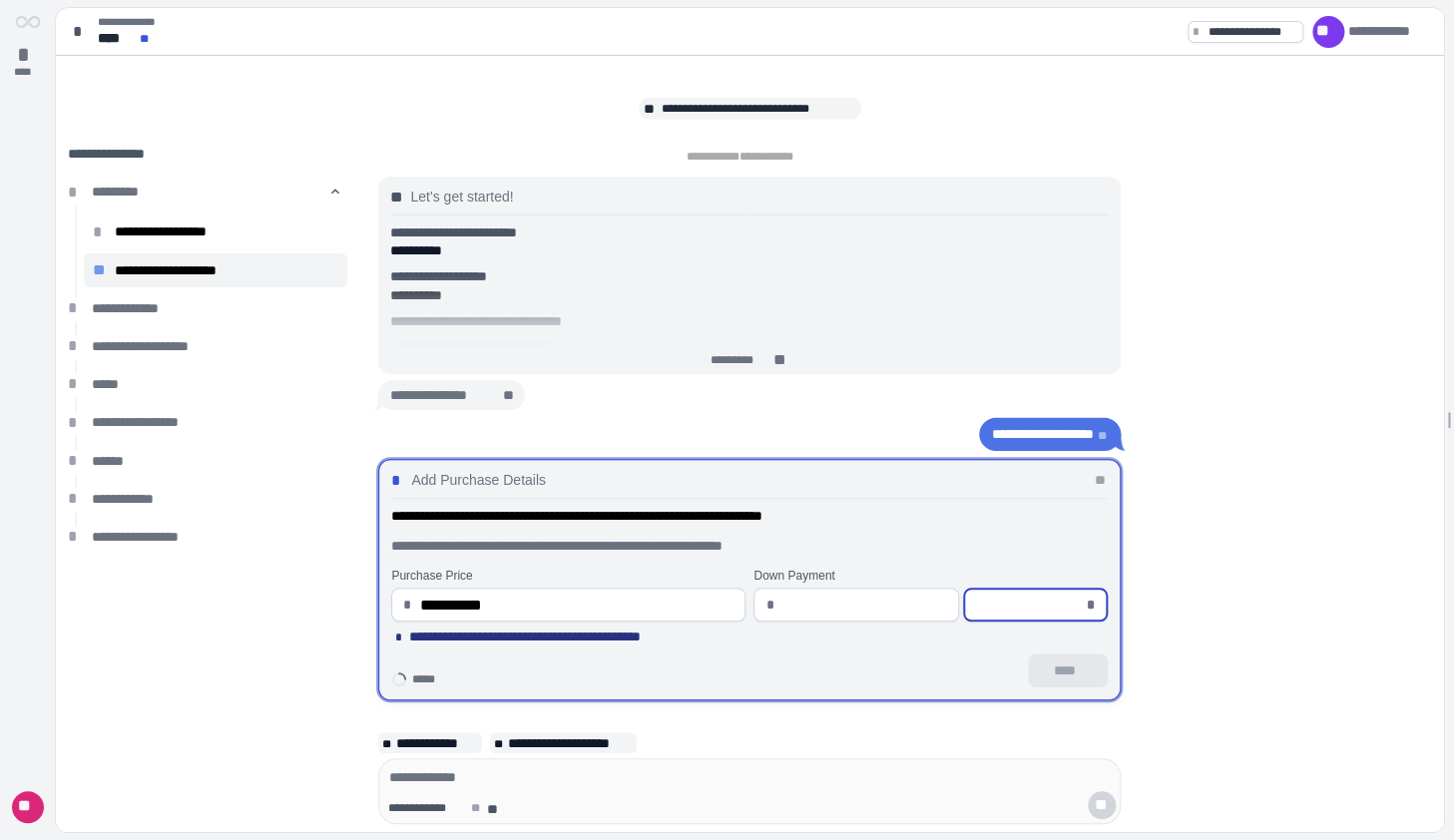 click at bounding box center (1029, 605) 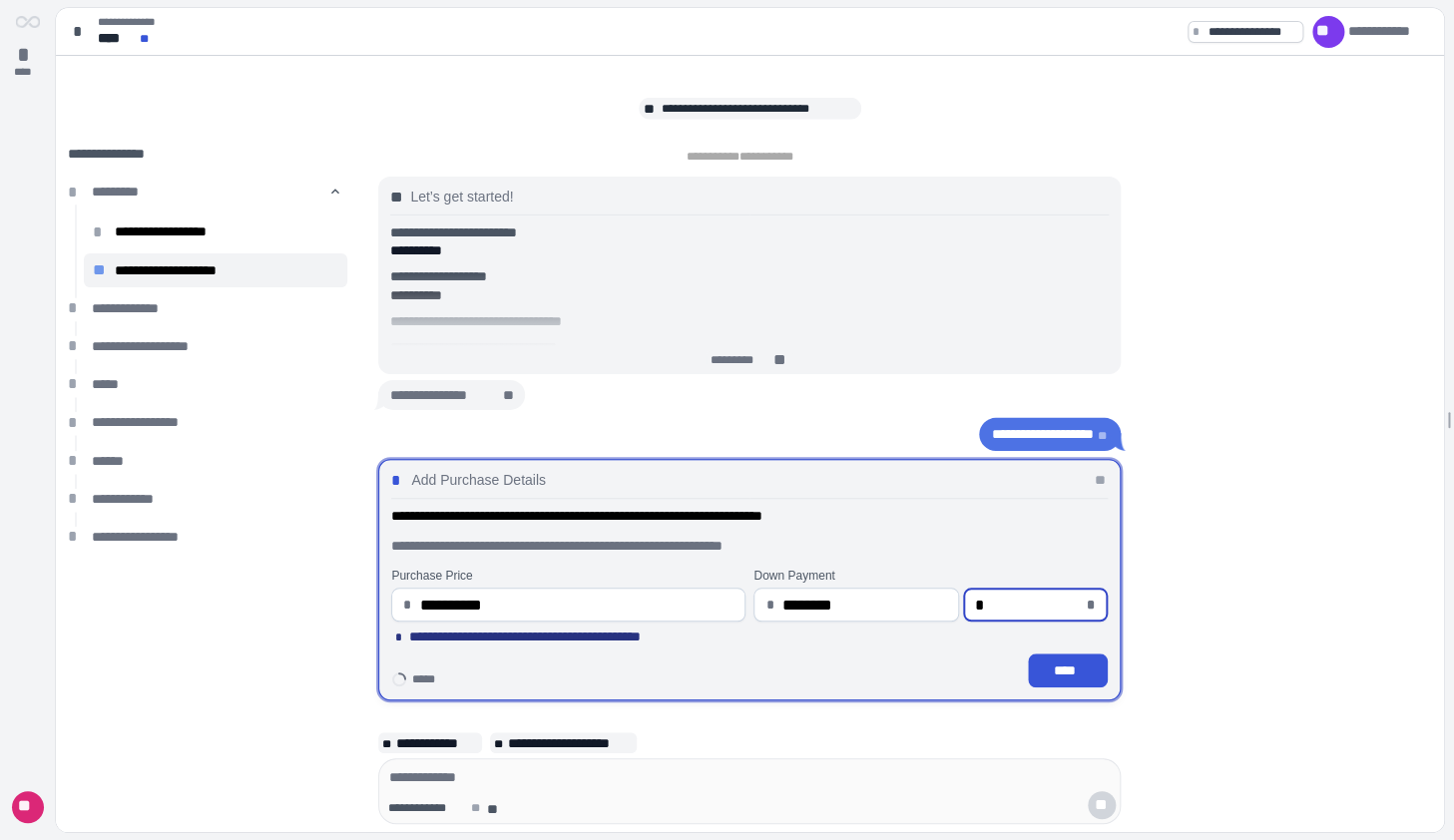 type on "*********" 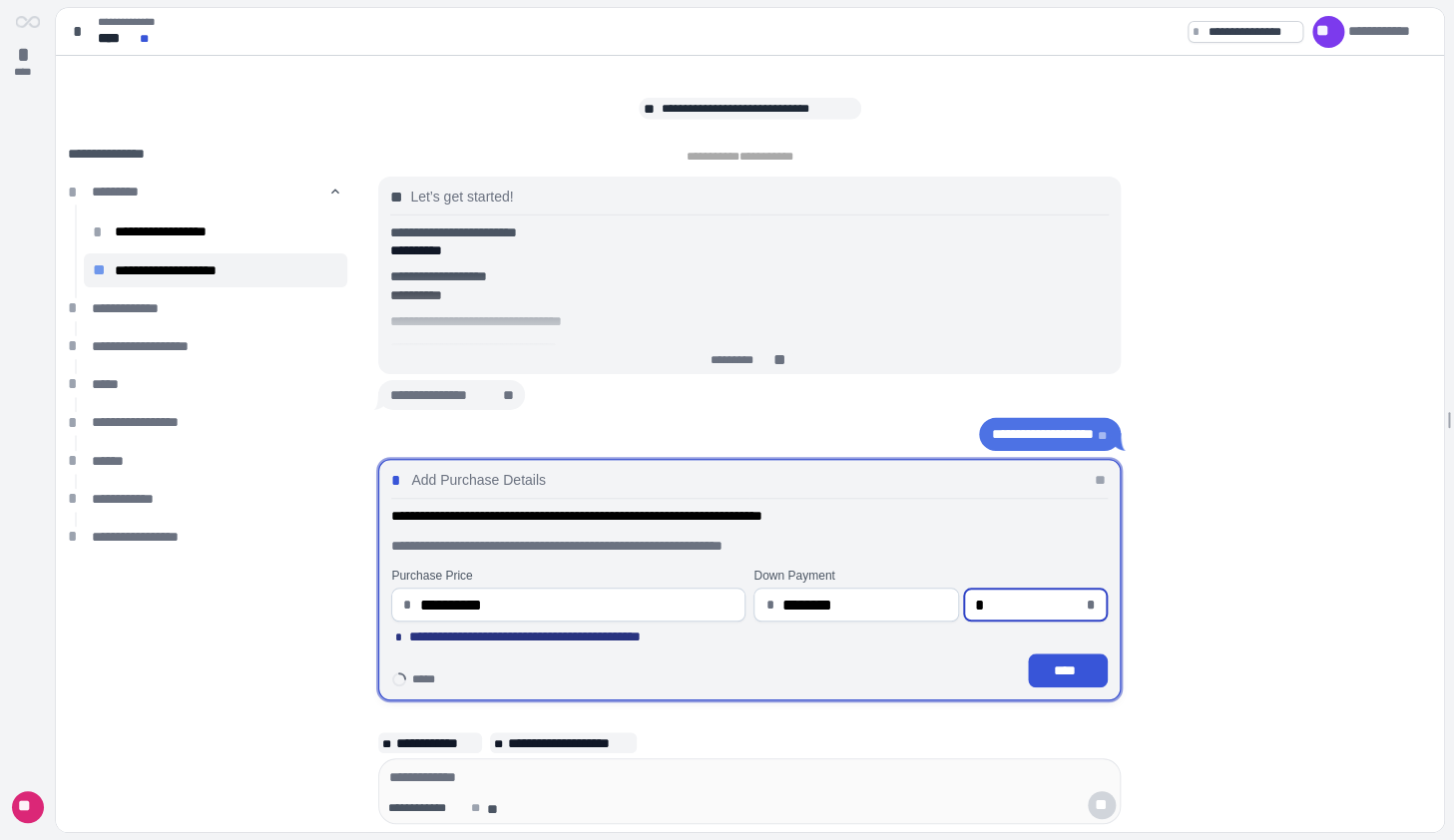 type on "**" 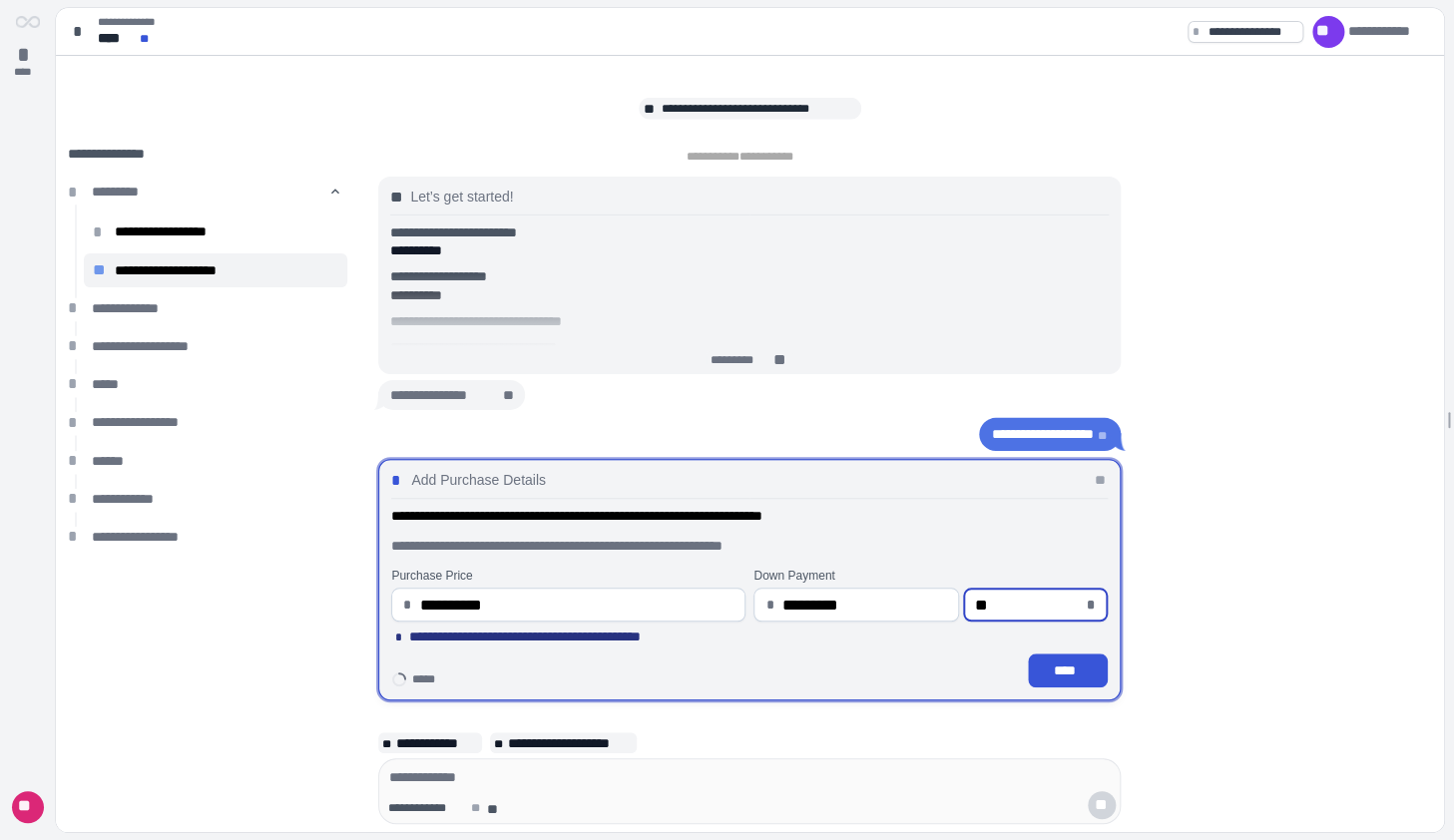type on "********" 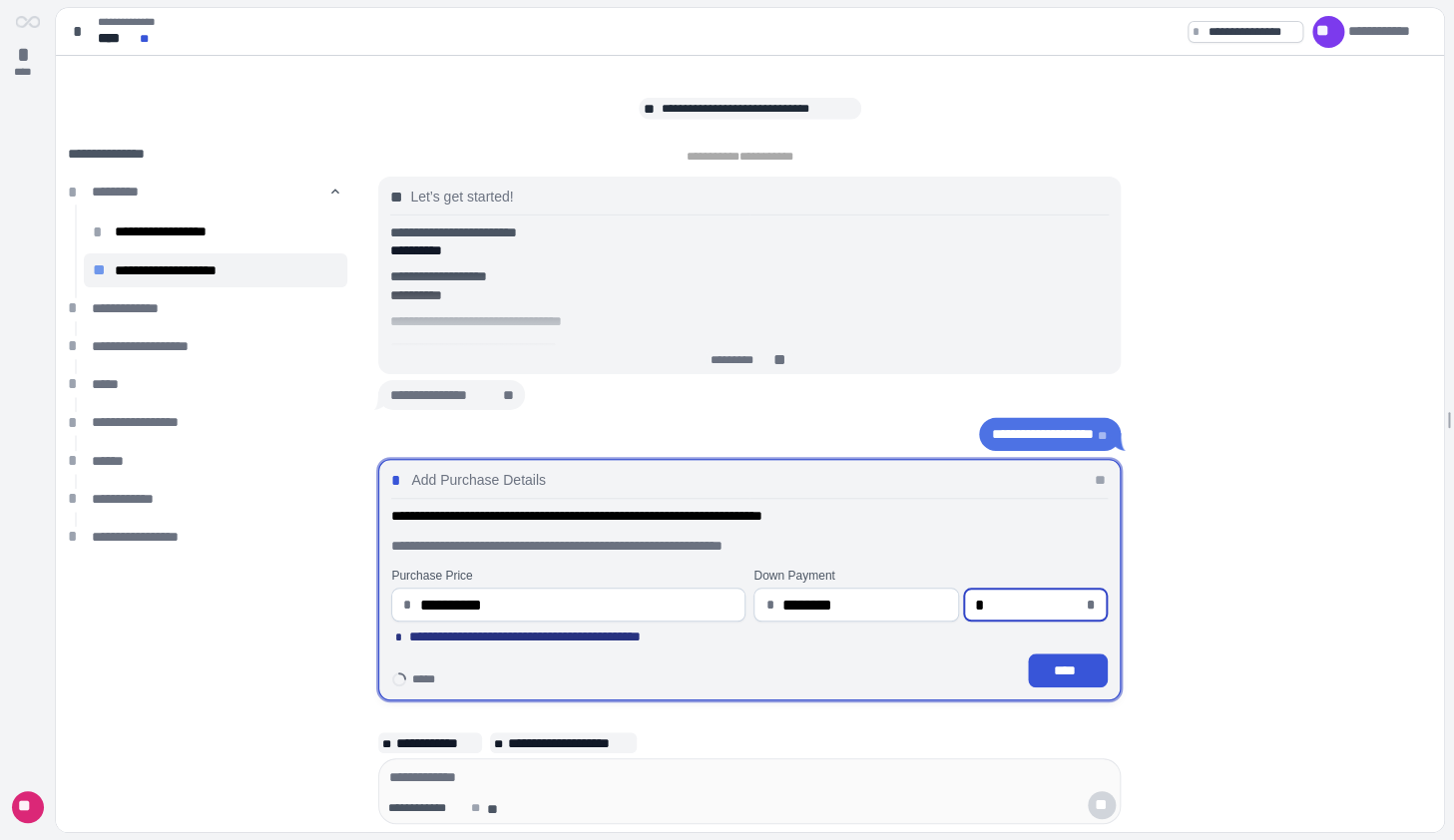type on "*********" 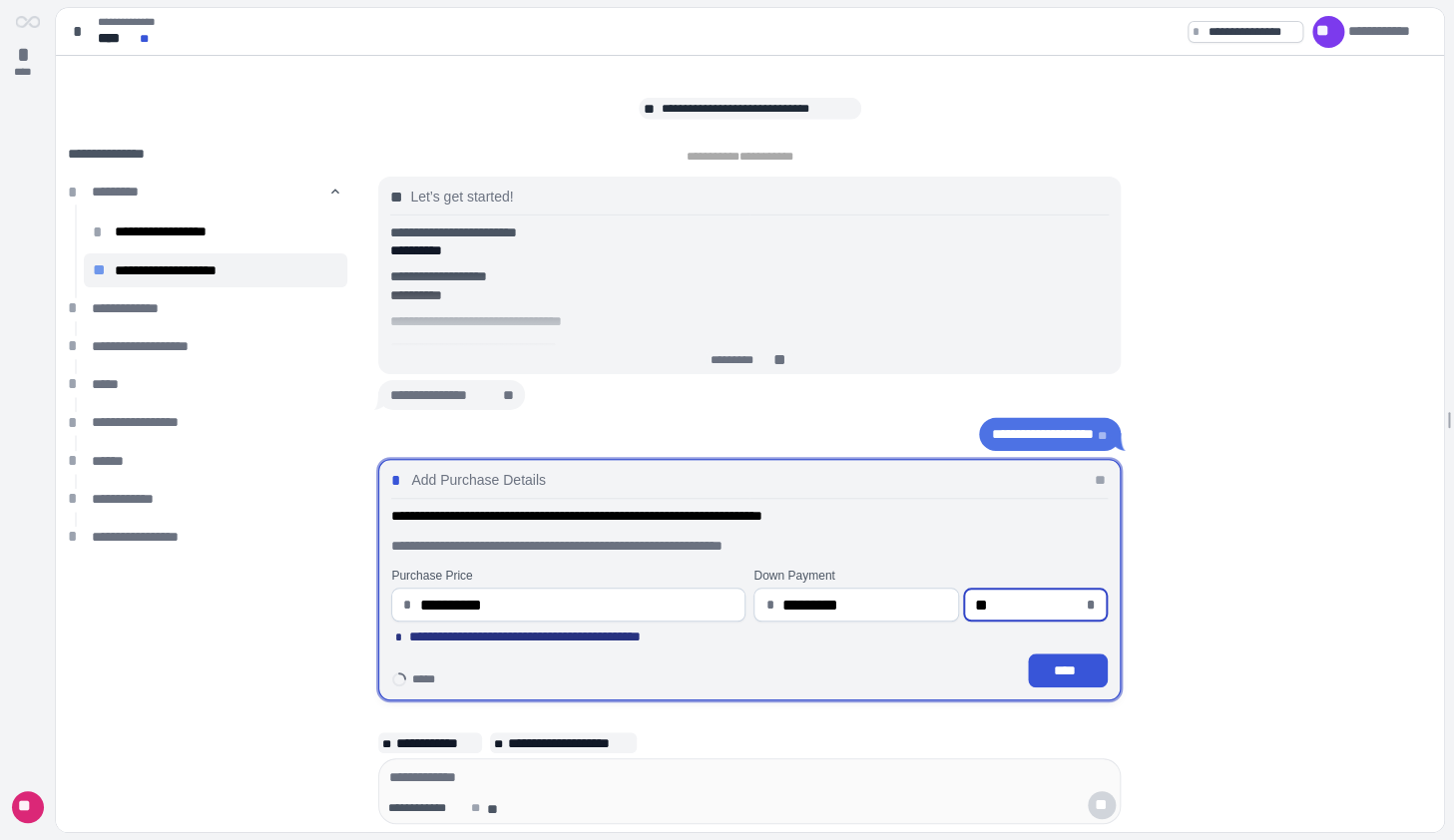 type on "********" 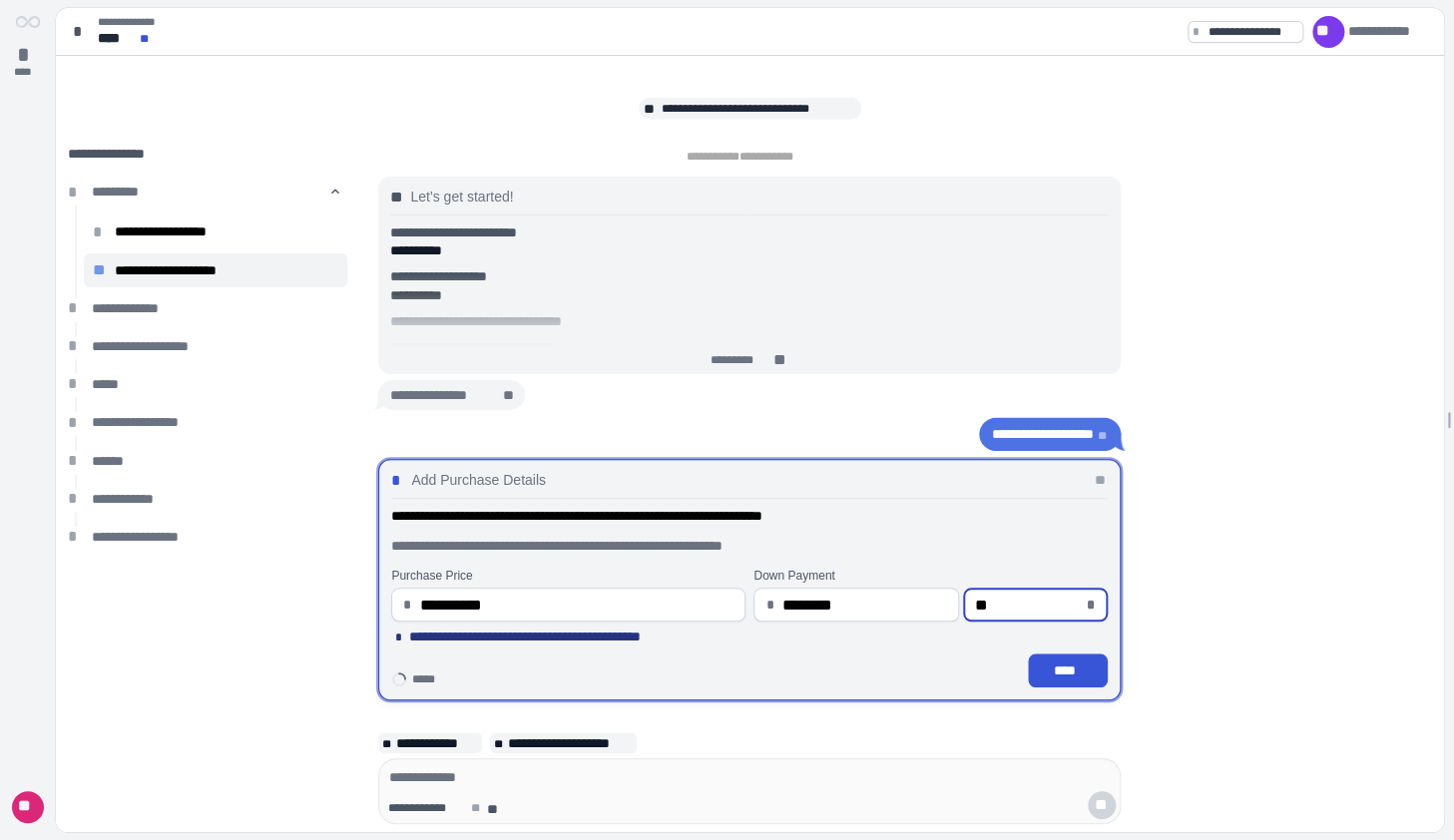 type on "*" 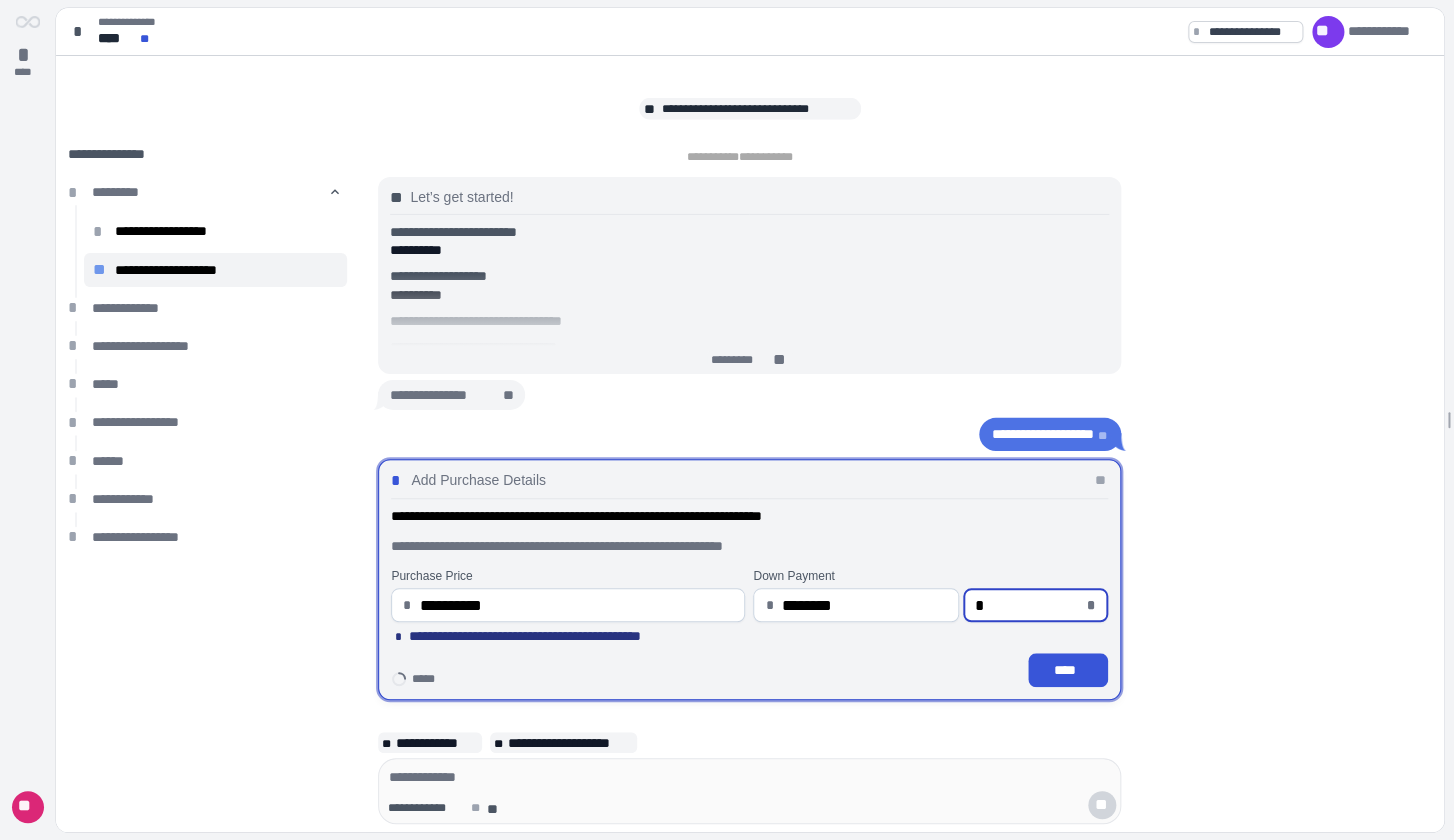 type 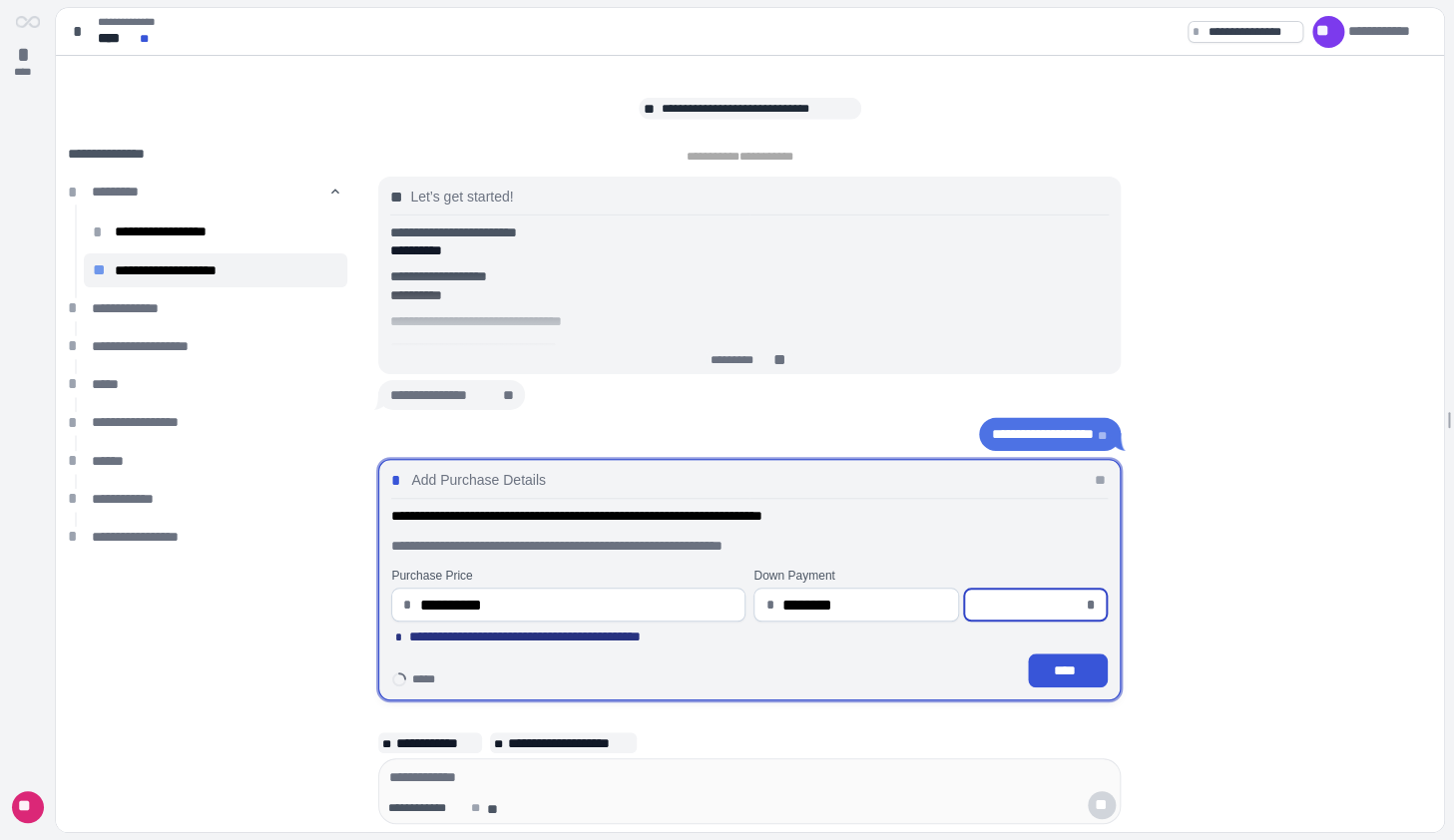 type on "********" 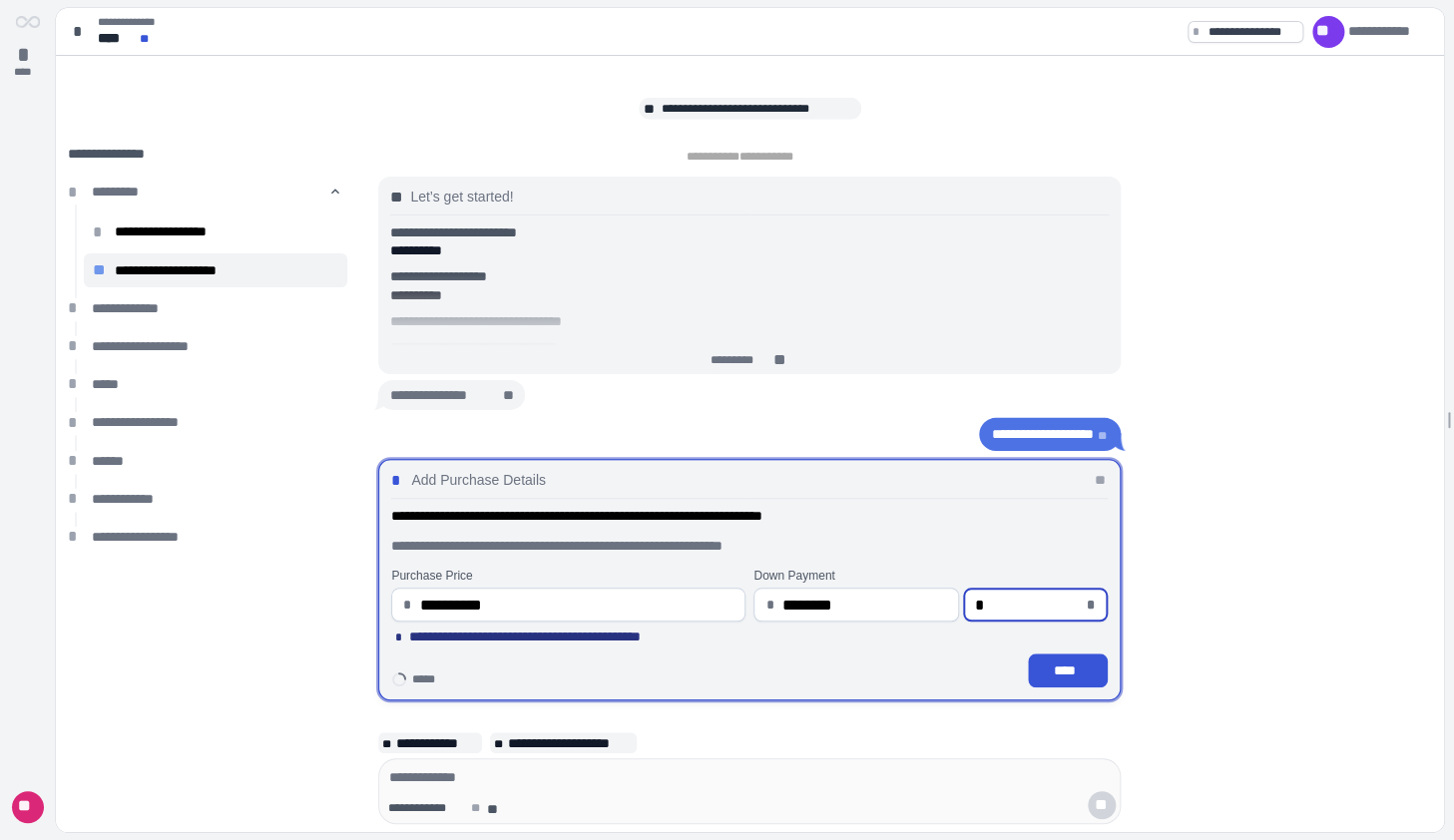 type on "*********" 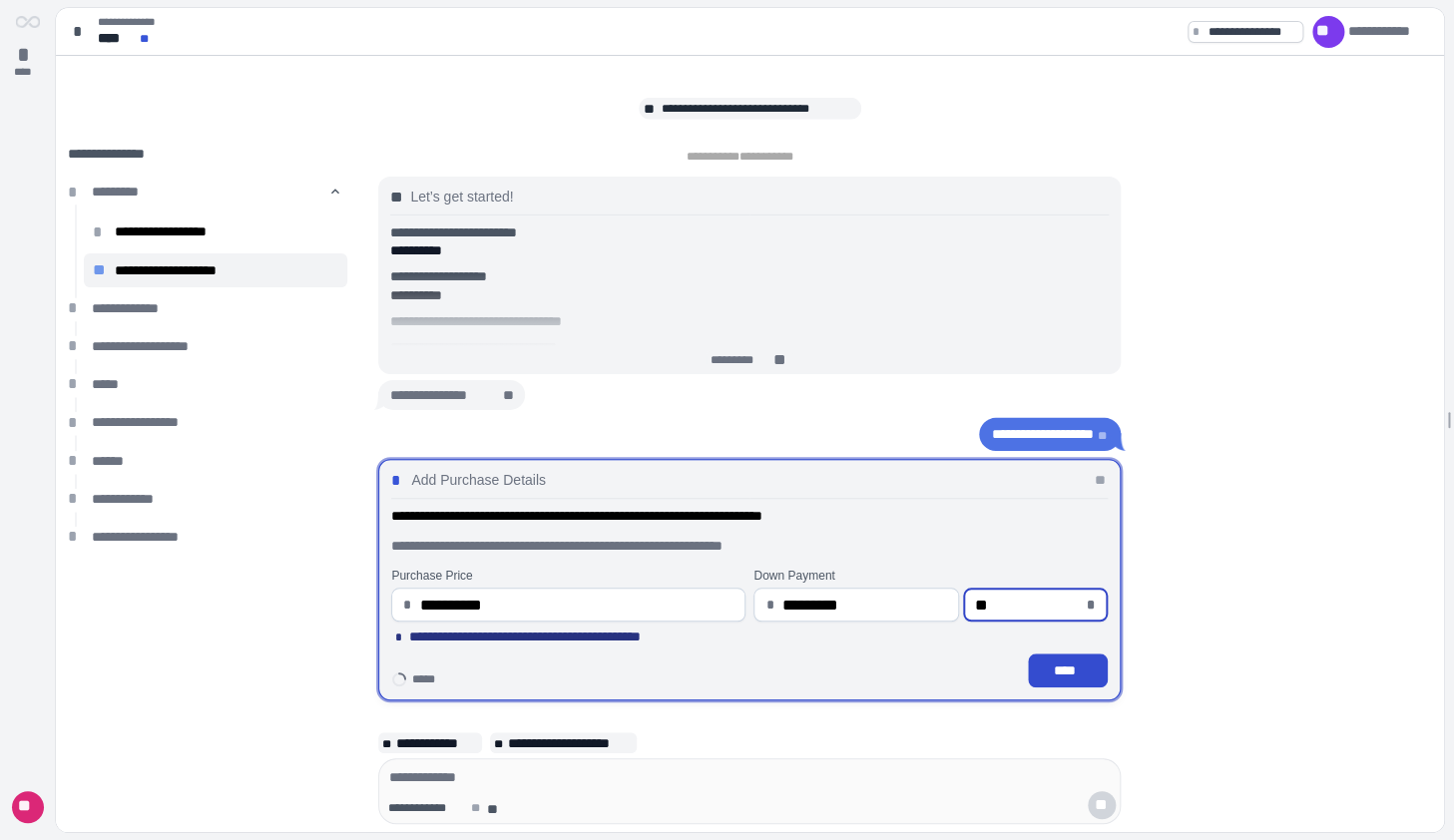 type on "******" 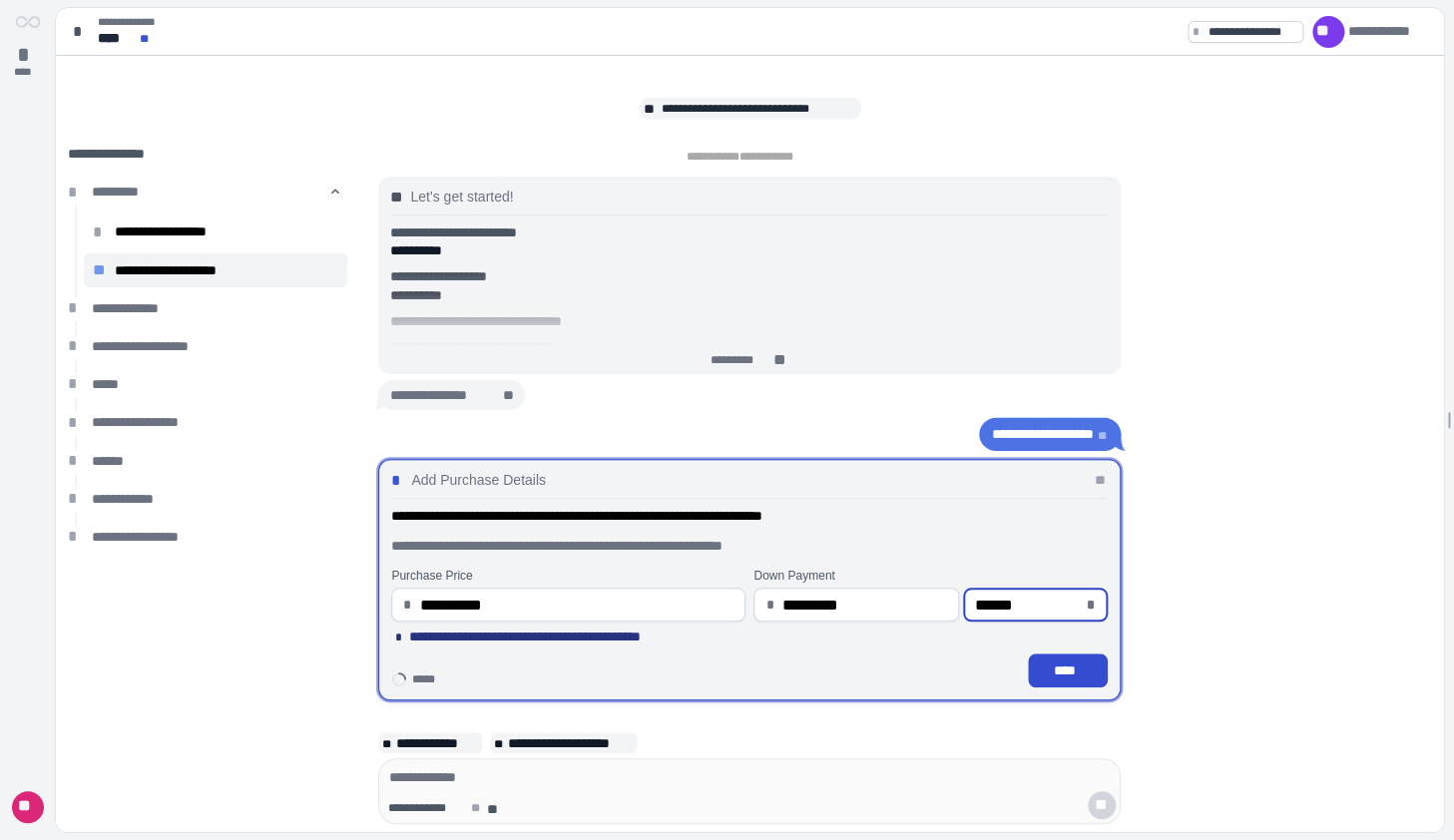 click on "****" at bounding box center [1068, 670] 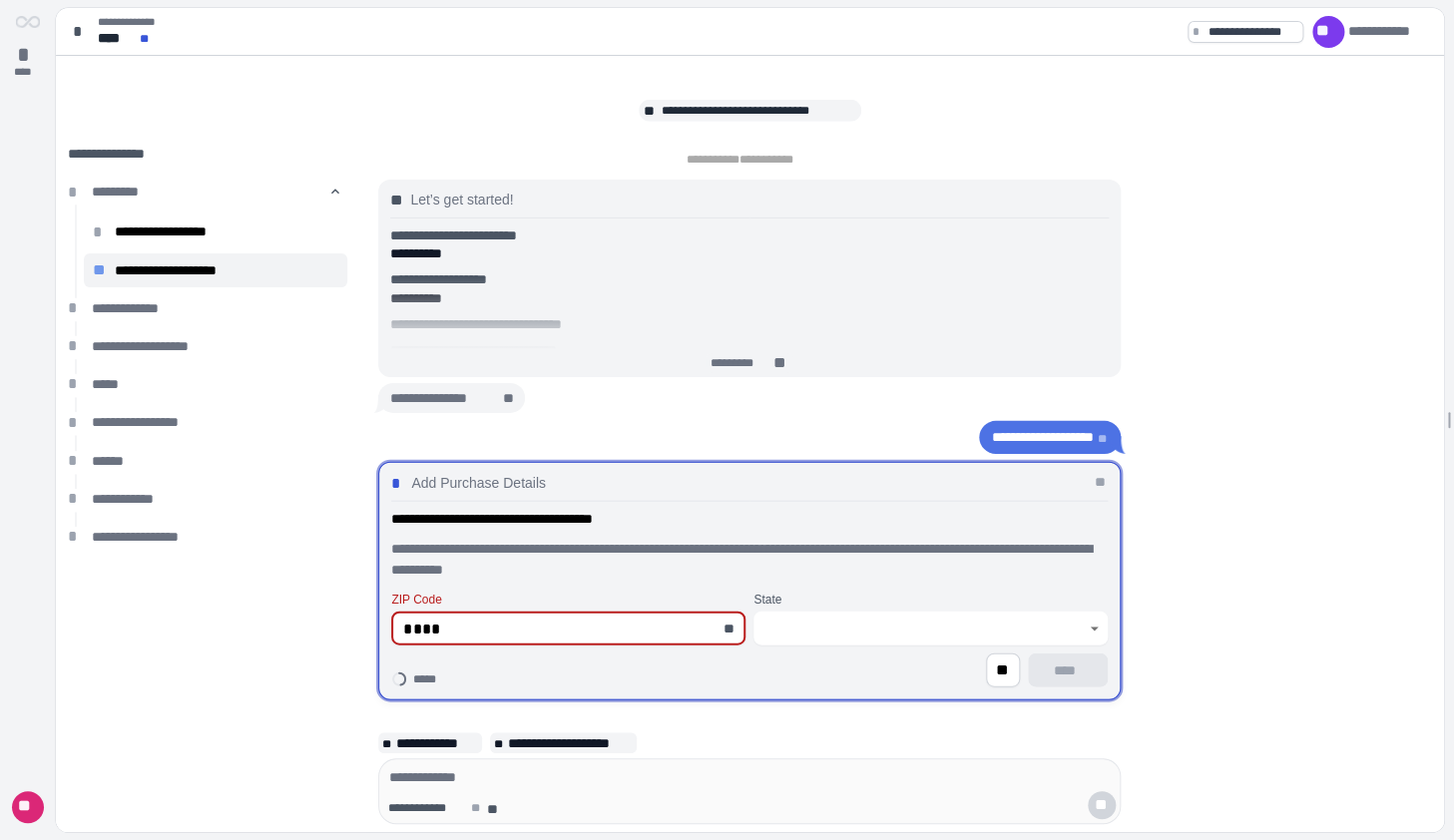 type on "*****" 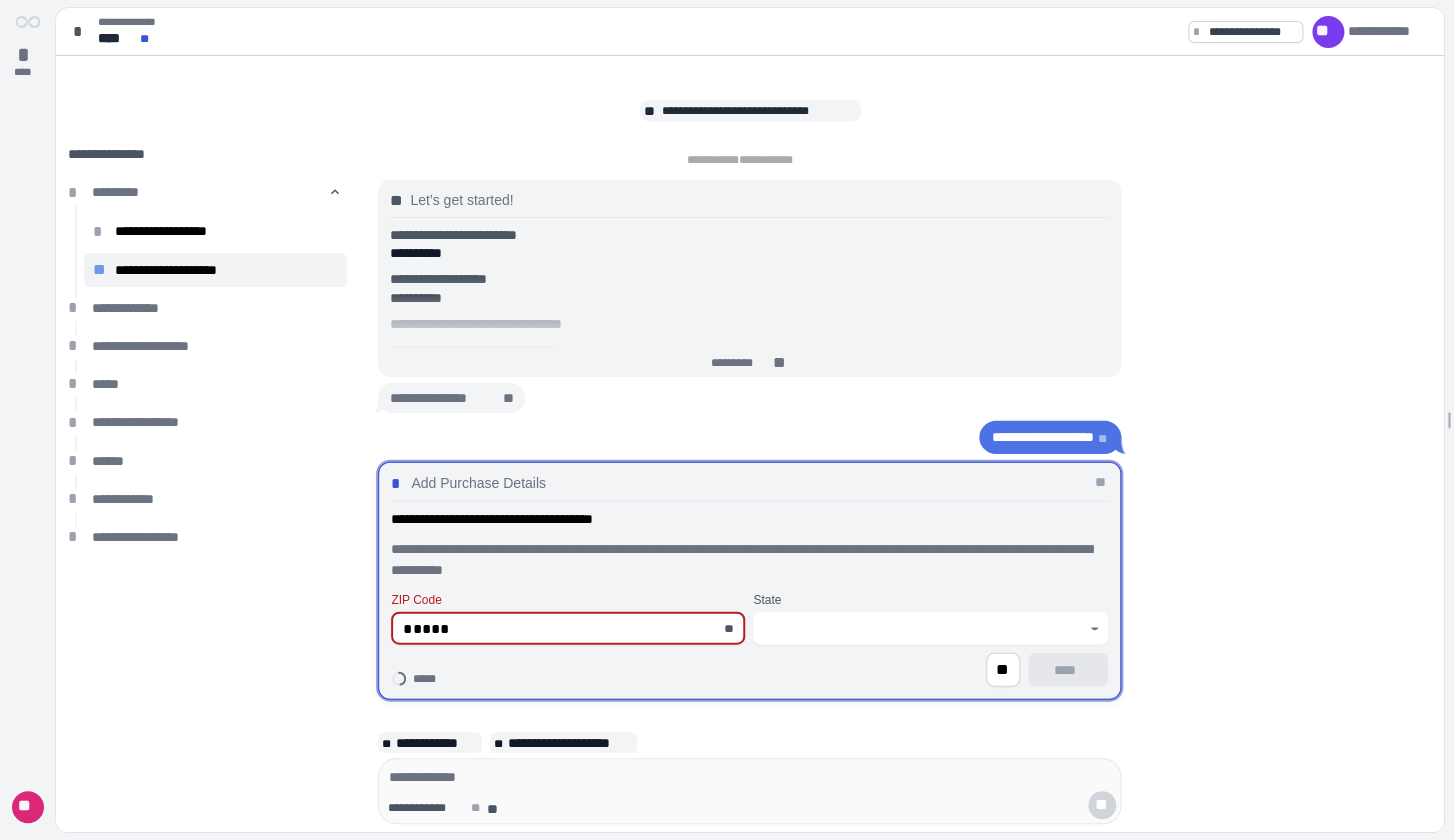 type on "********" 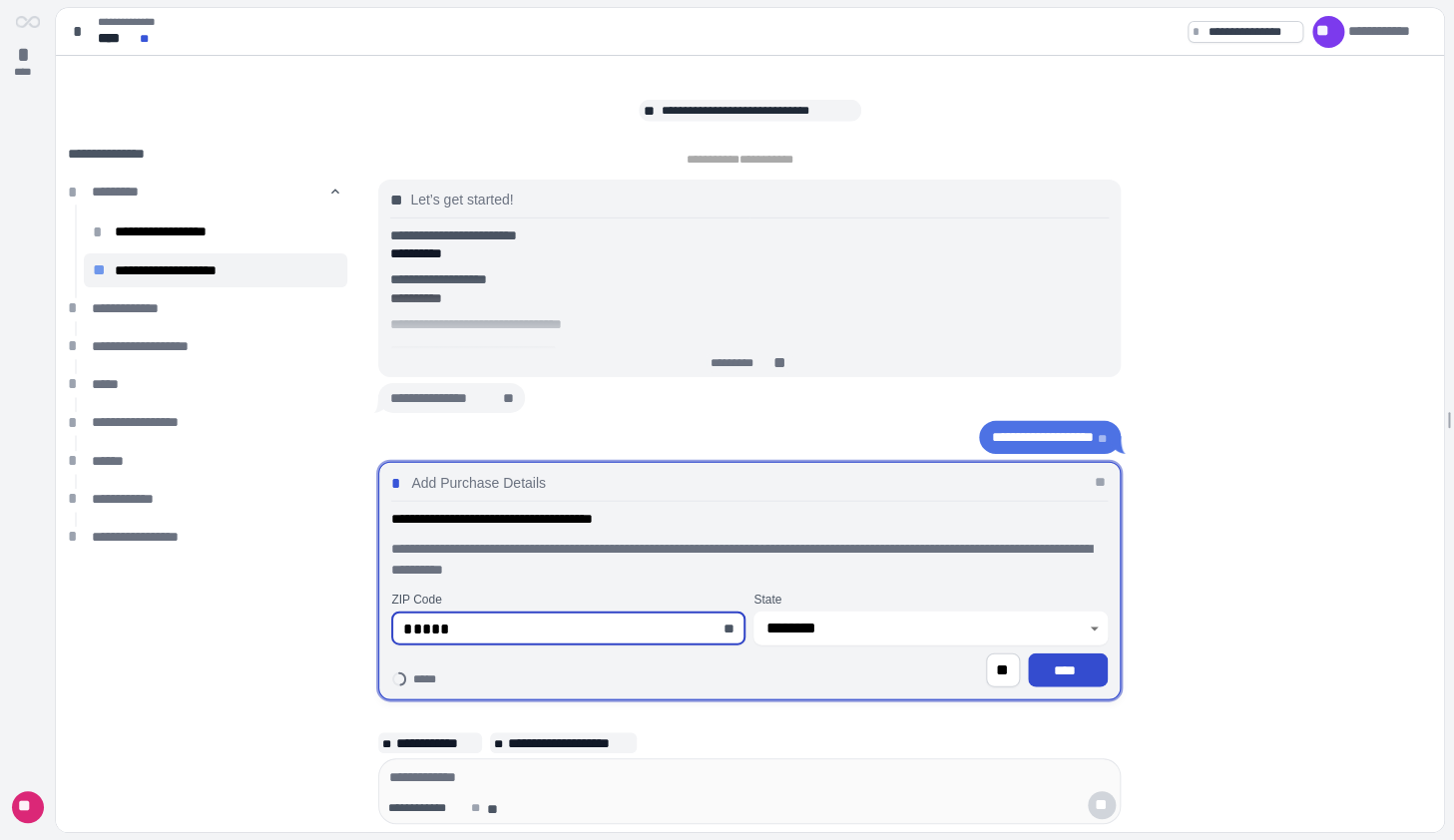 type on "*****" 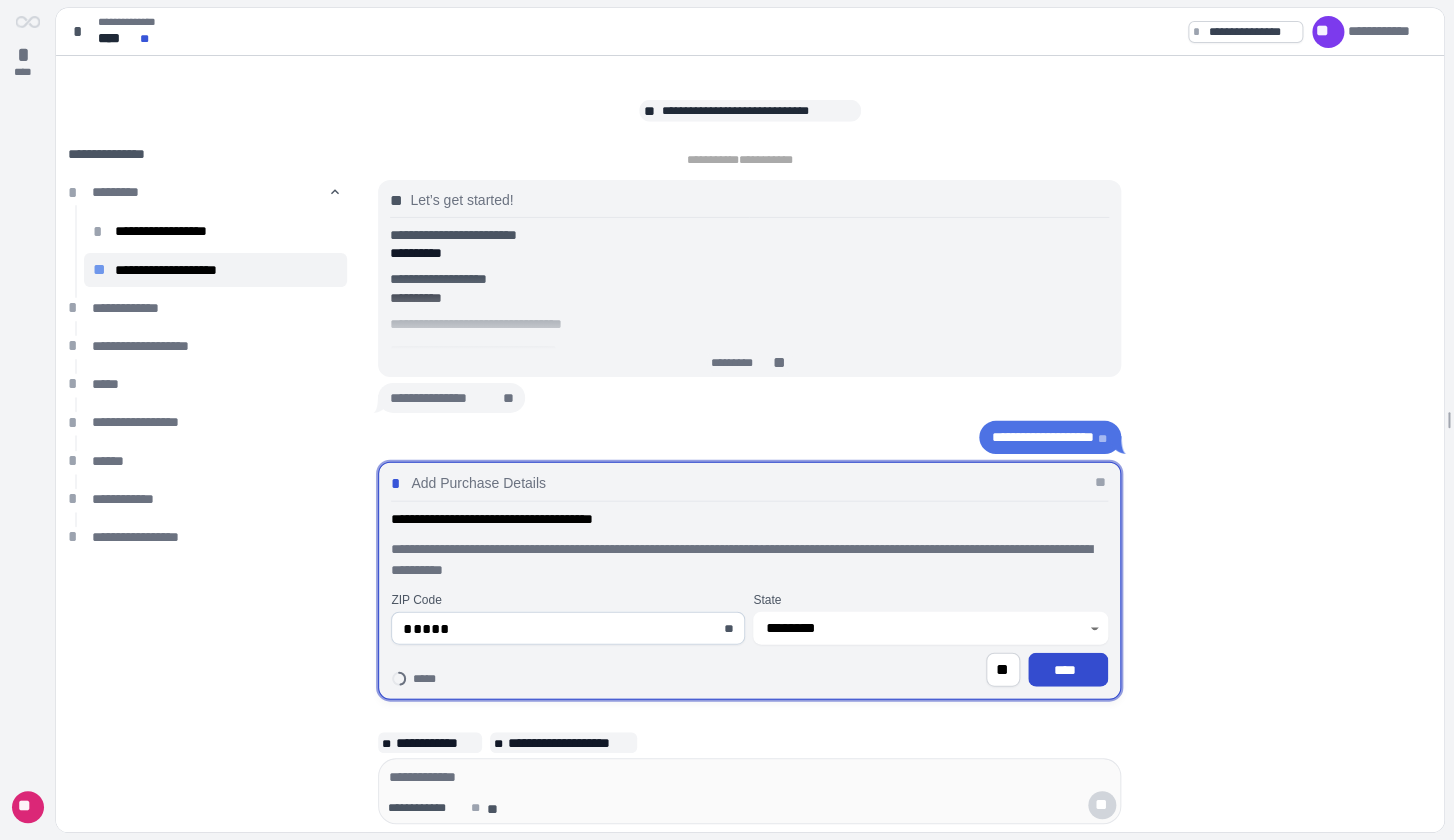 click on "****" at bounding box center (1068, 670) 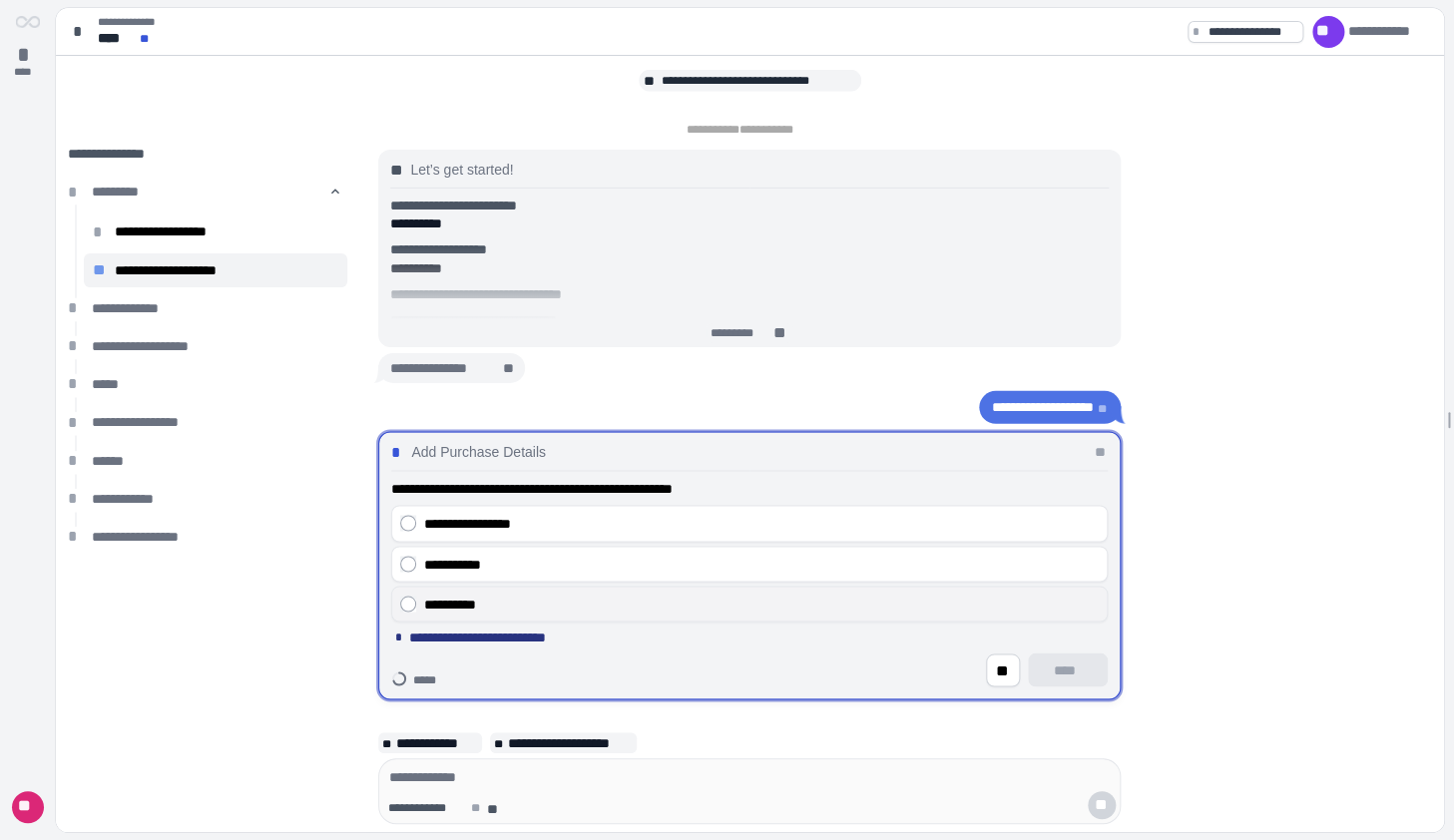 click on "**********" at bounding box center (761, 604) 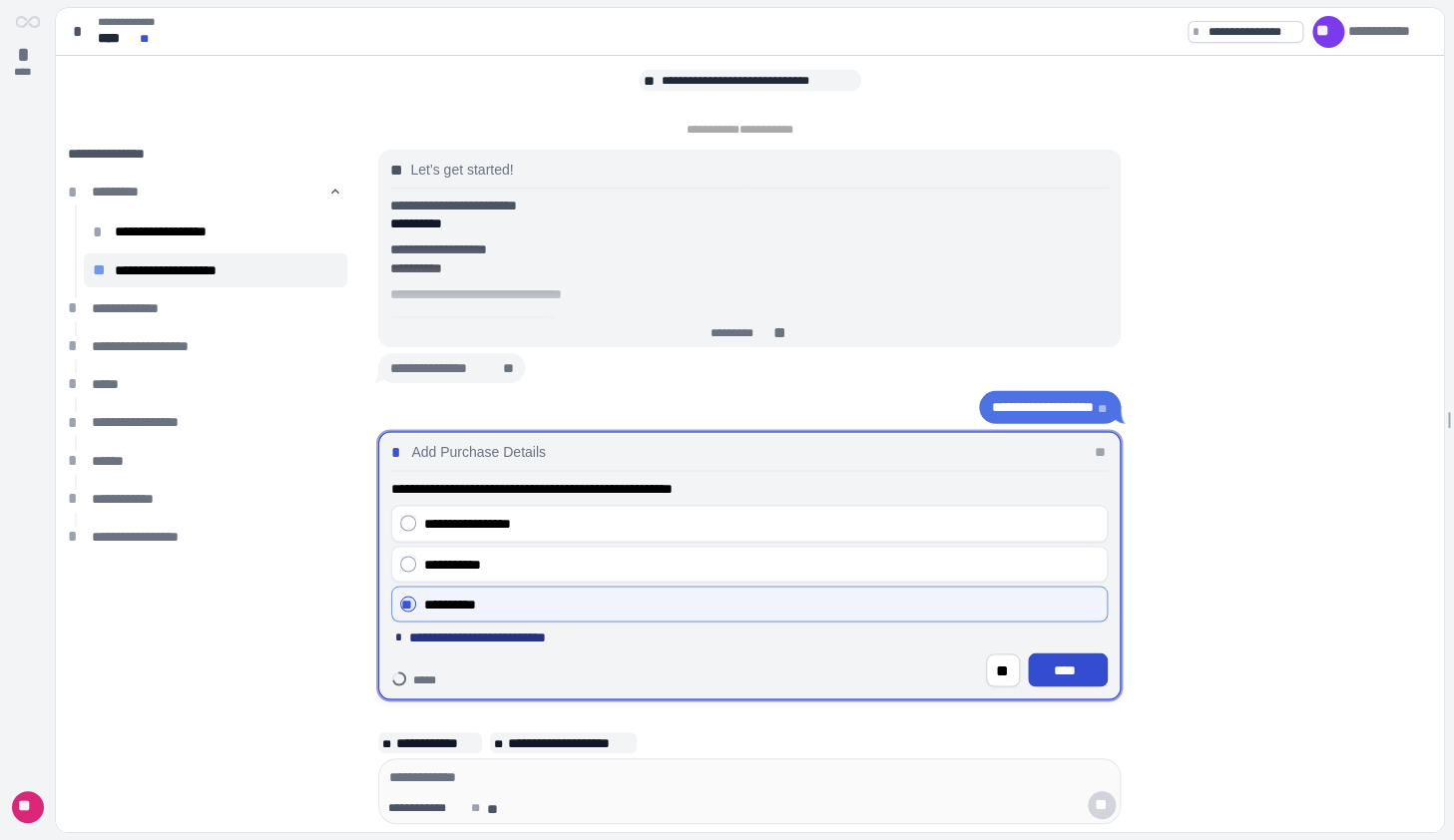 click on "****" at bounding box center [1068, 670] 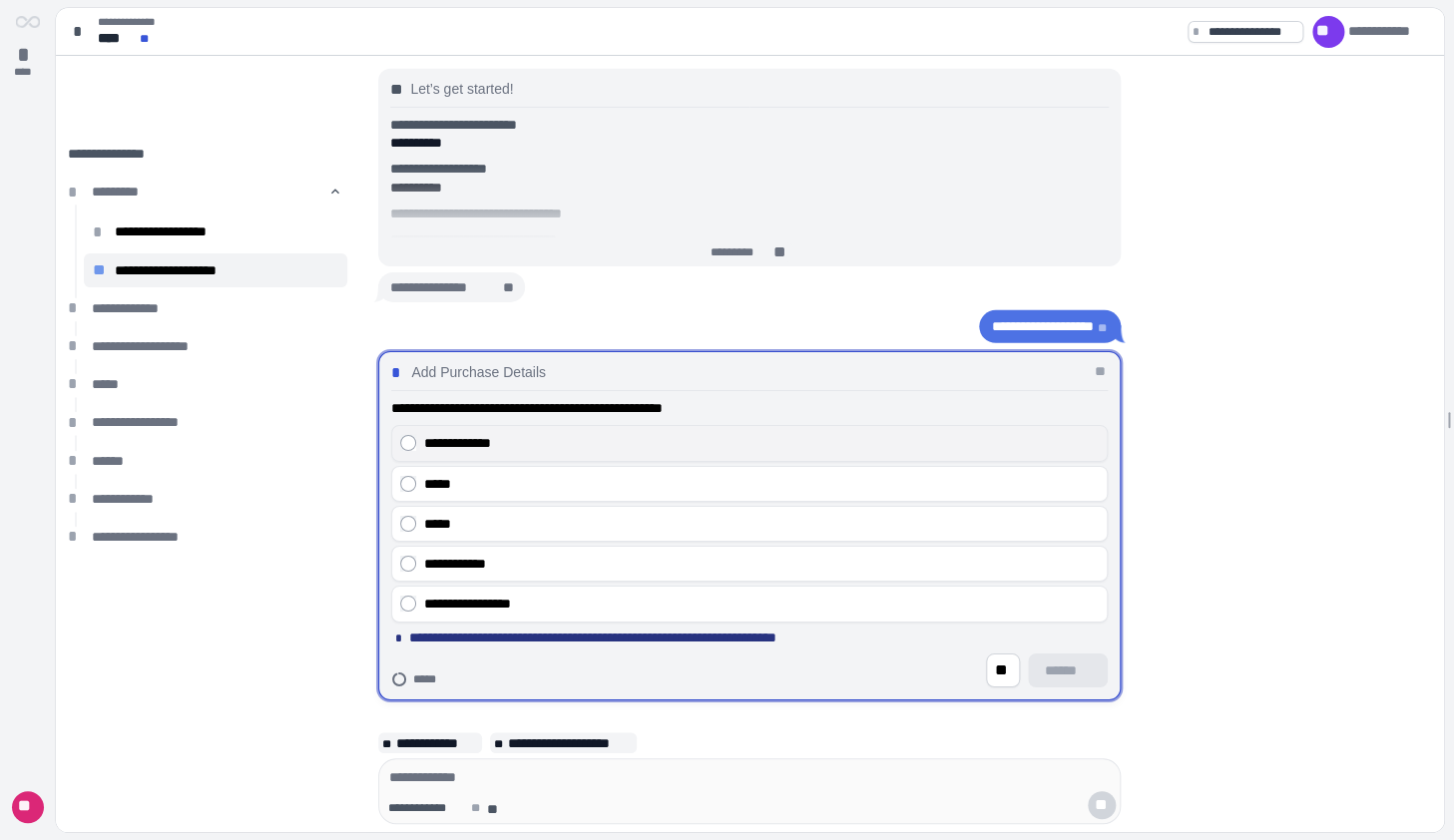 click on "**********" at bounding box center (761, 443) 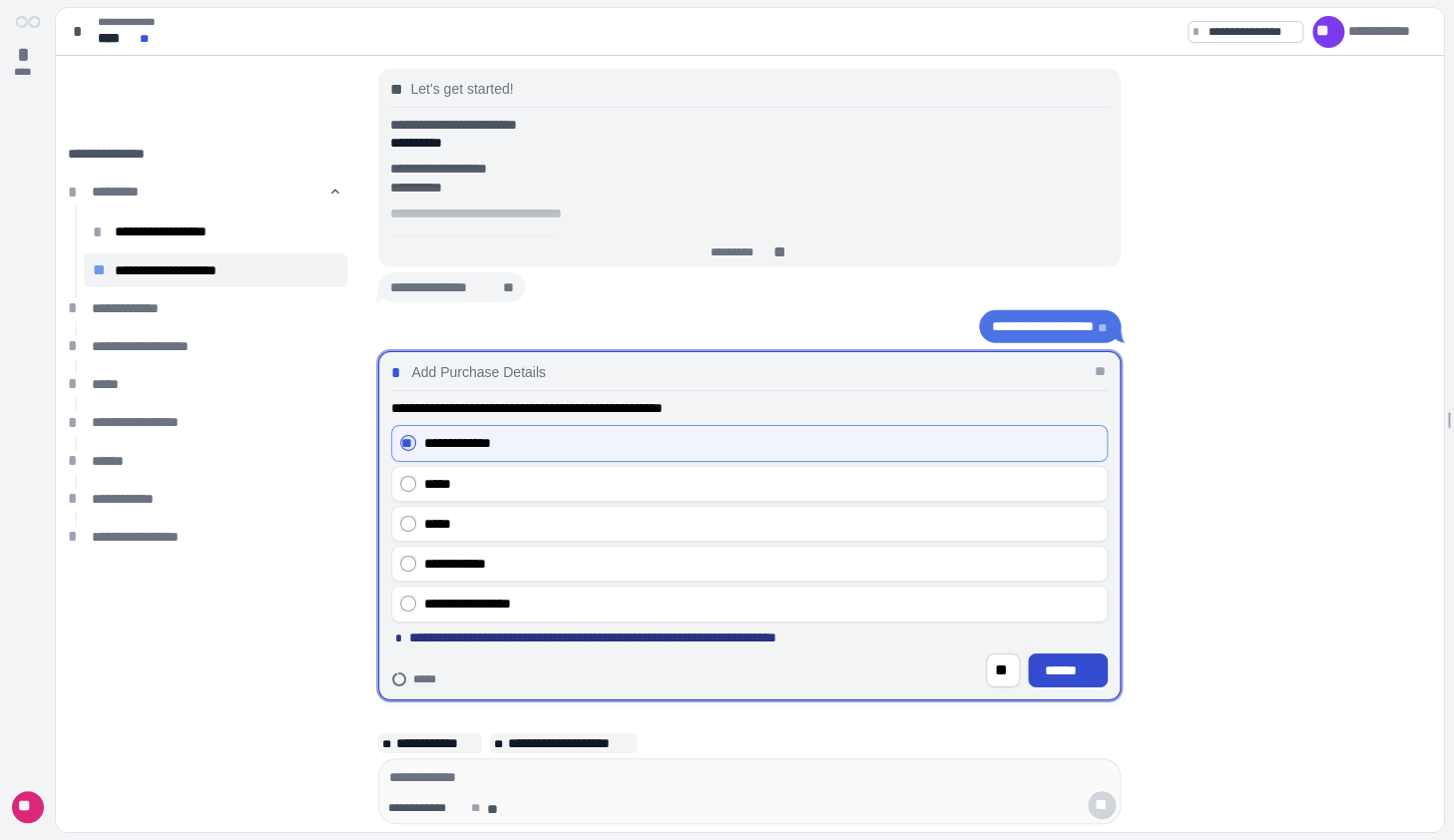click on "******" at bounding box center (1068, 670) 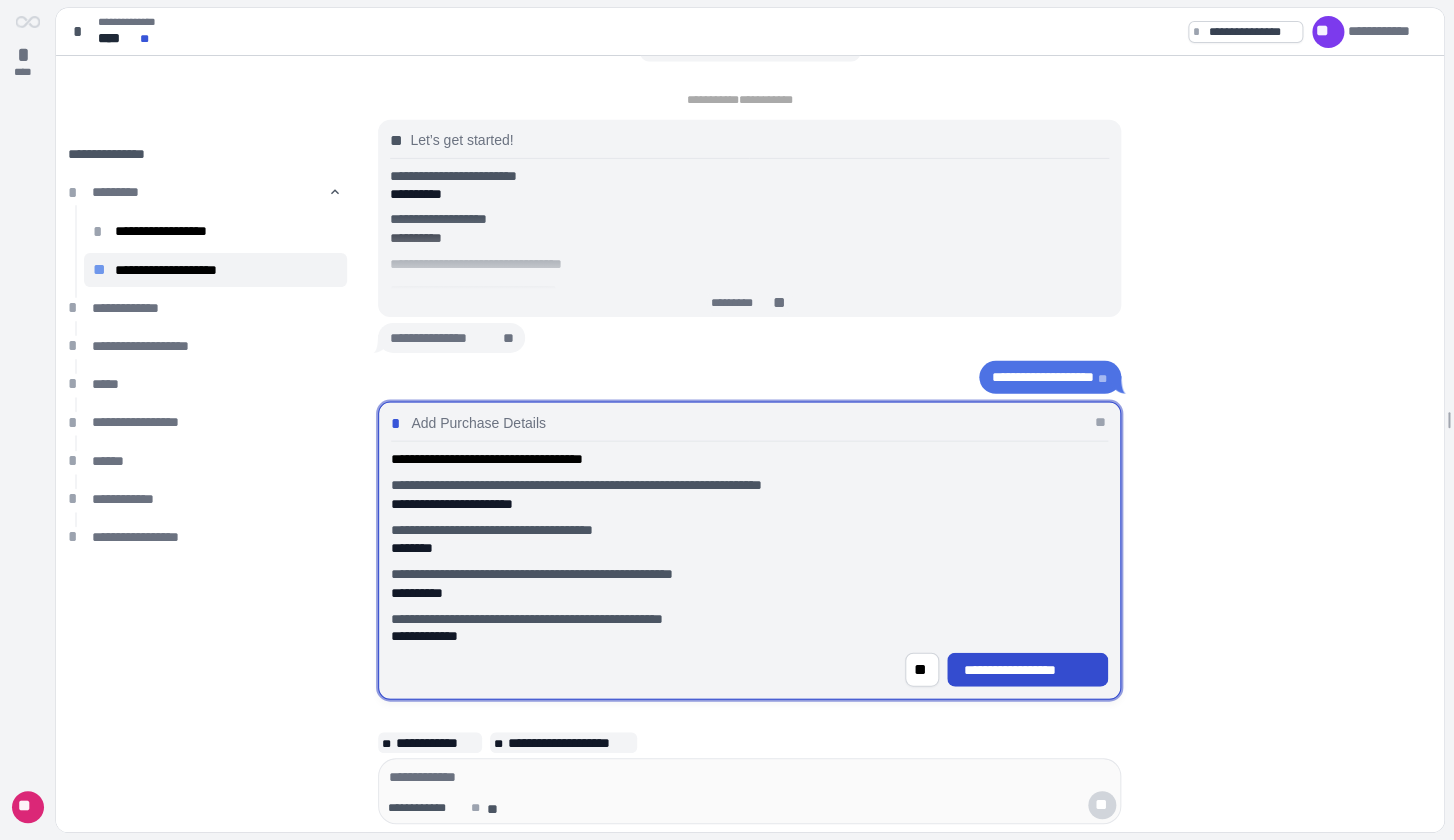 click on "**********" at bounding box center [1028, 670] 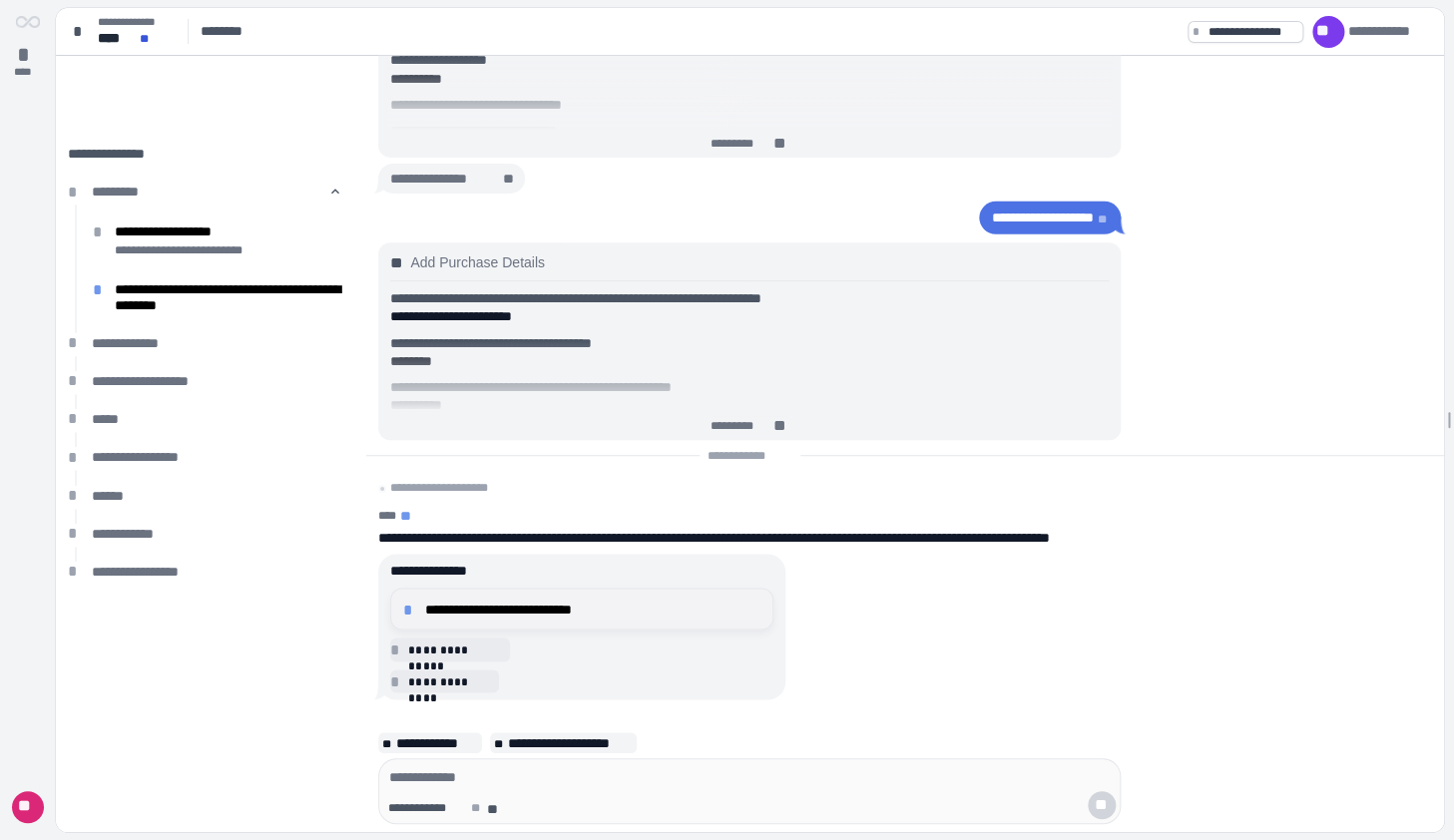 click on "**********" at bounding box center (593, 609) 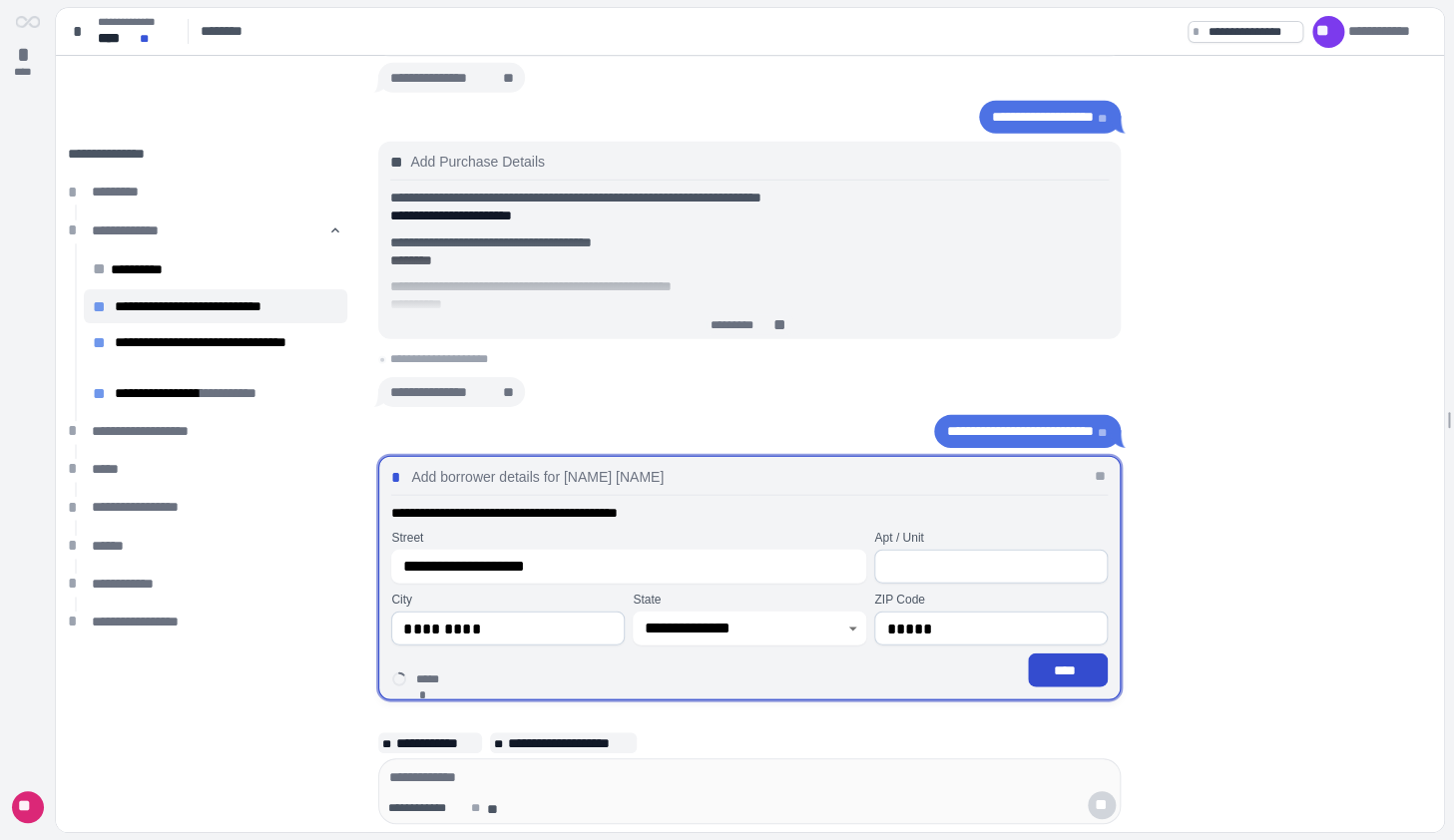 click on "****" at bounding box center (1068, 670) 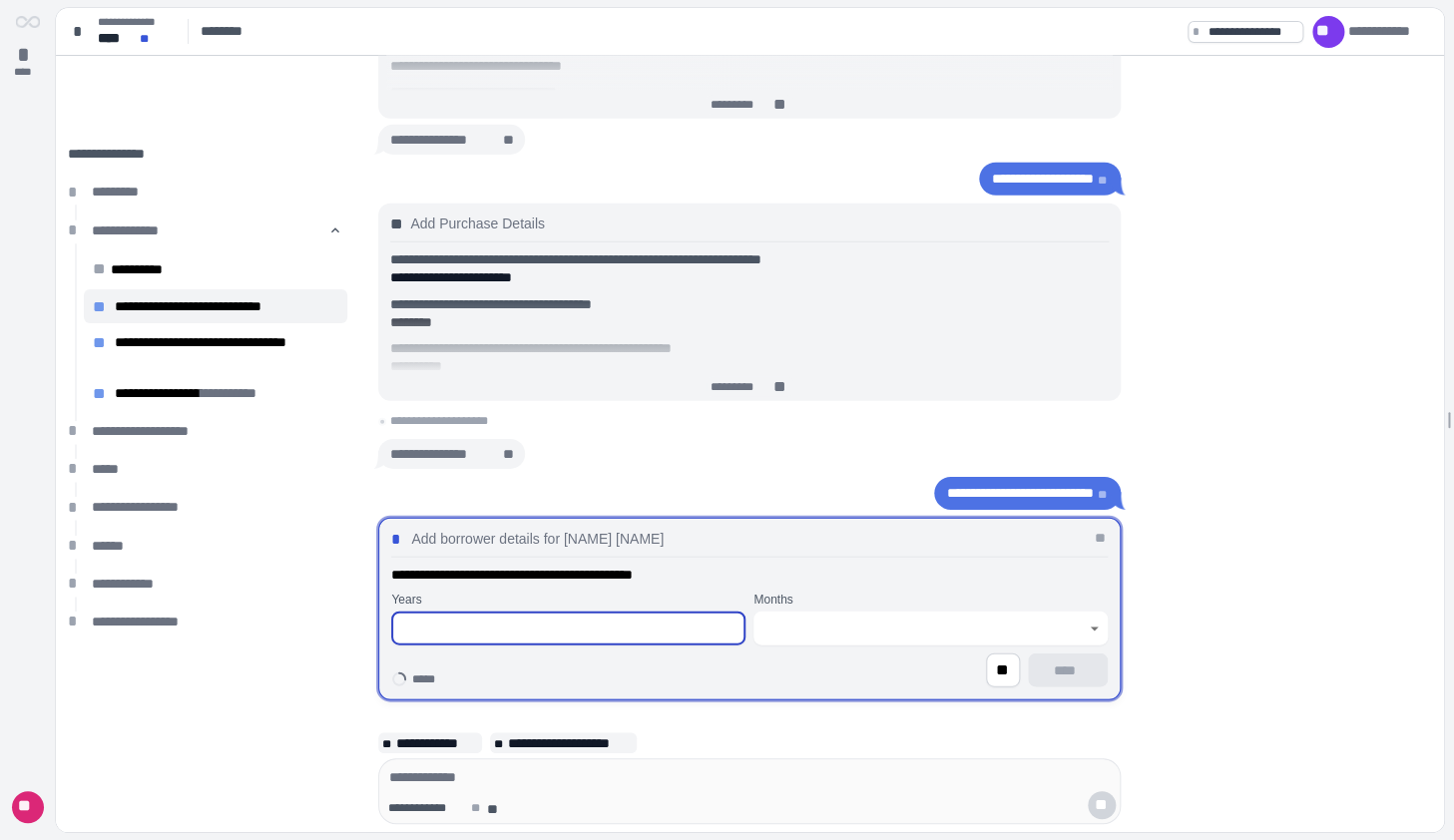 click at bounding box center (568, 629) 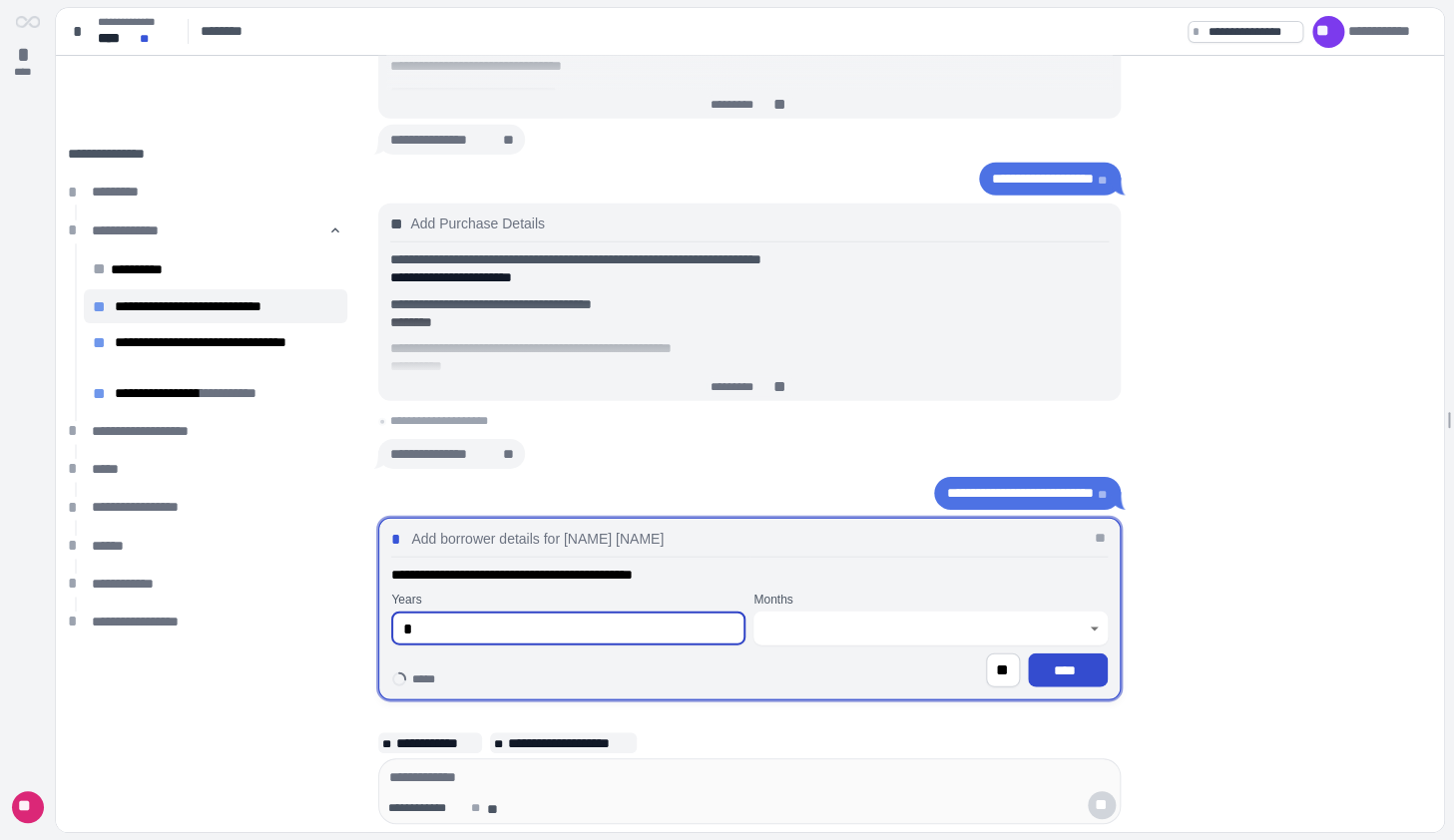 type on "*" 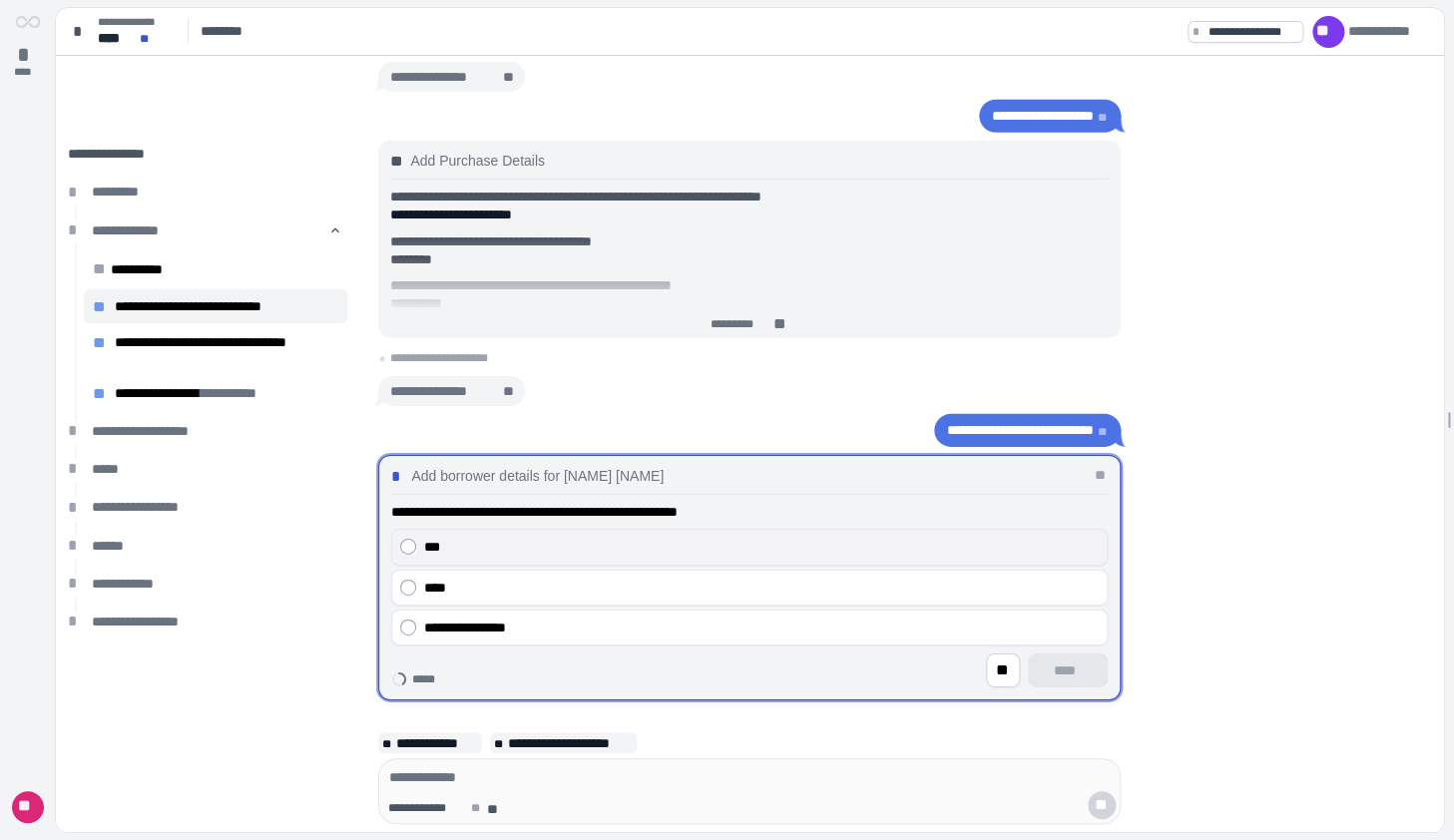click on "***" at bounding box center [761, 547] 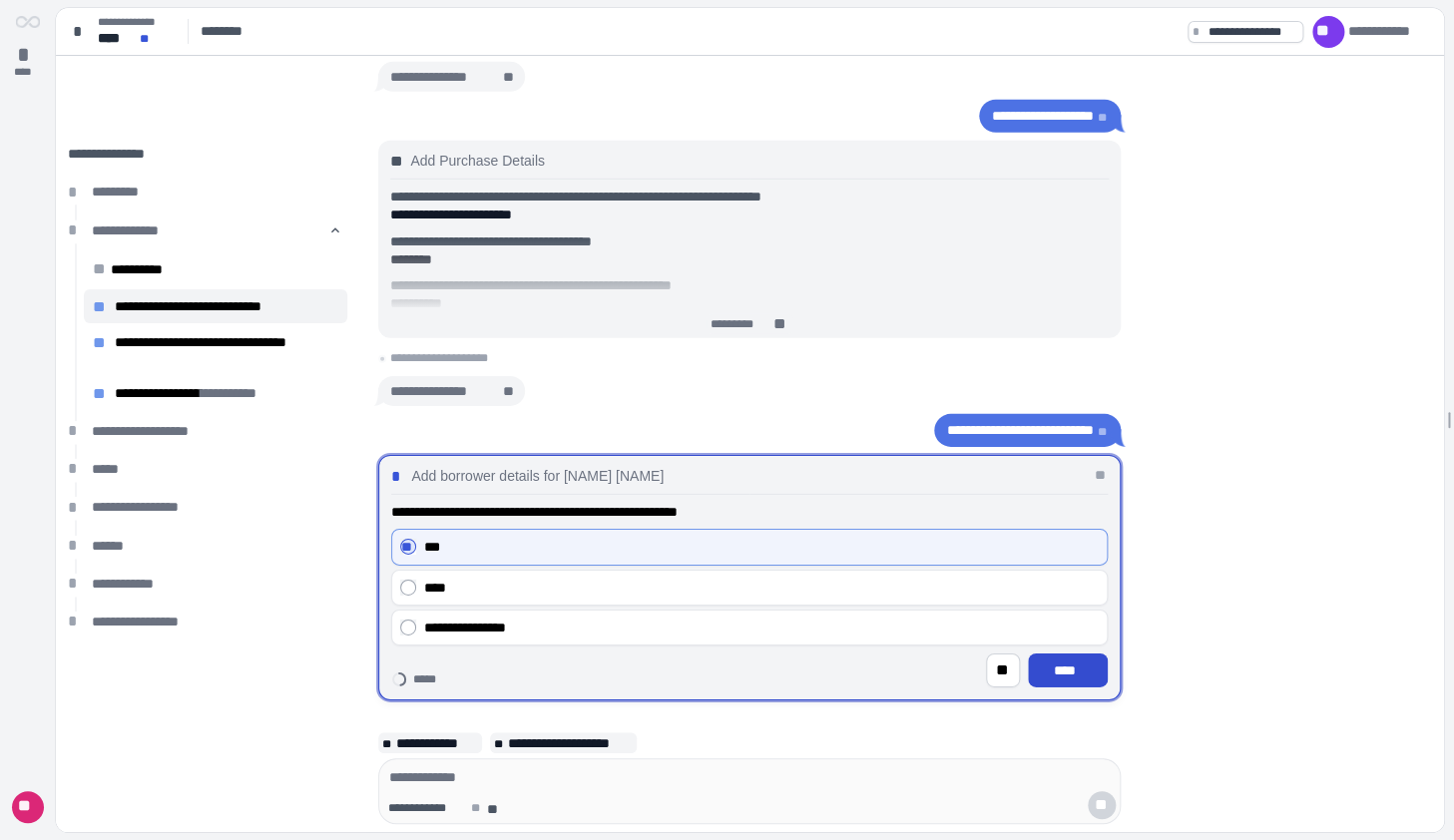 click on "****" at bounding box center (1068, 670) 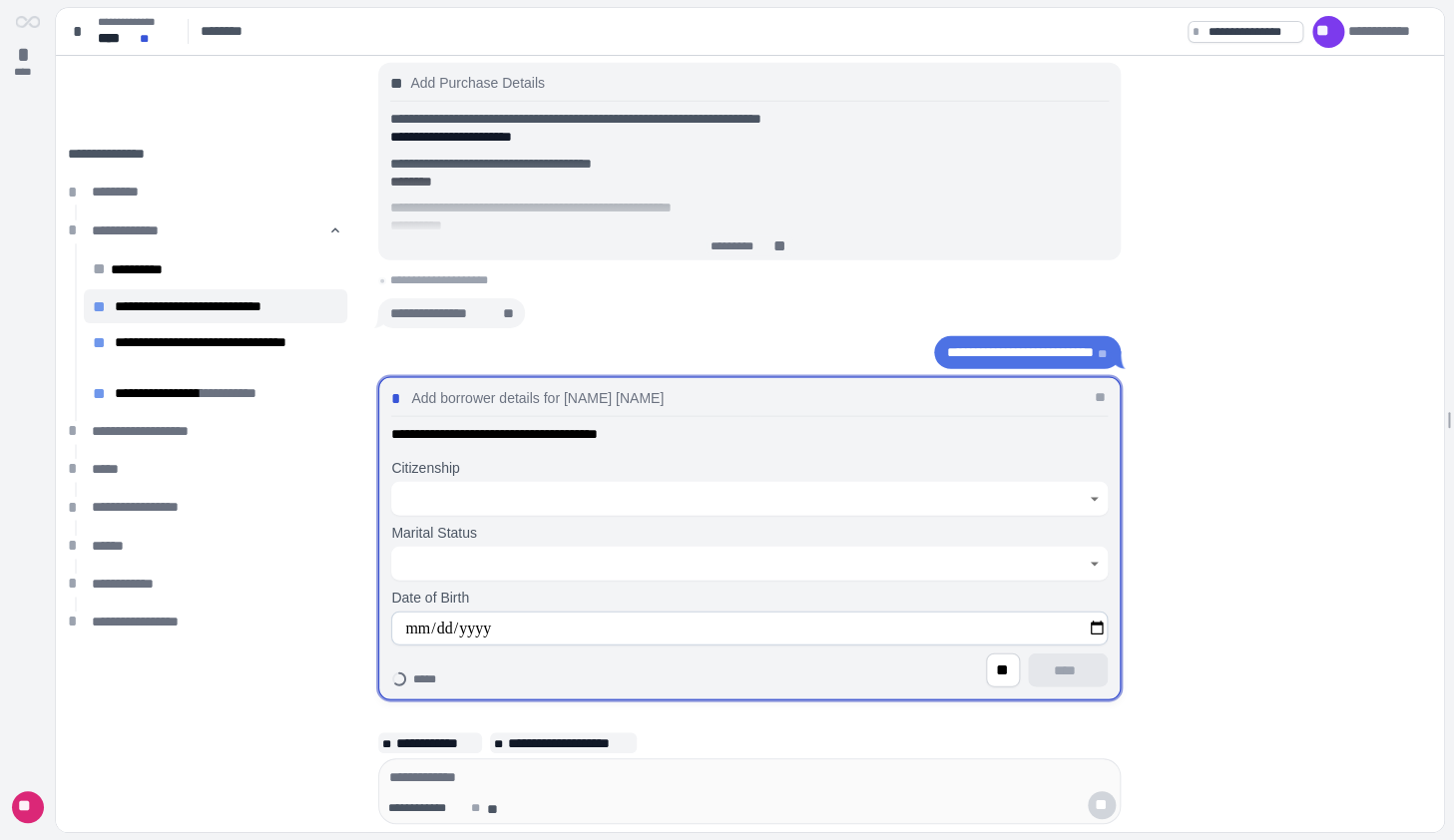 click at bounding box center [738, 499] 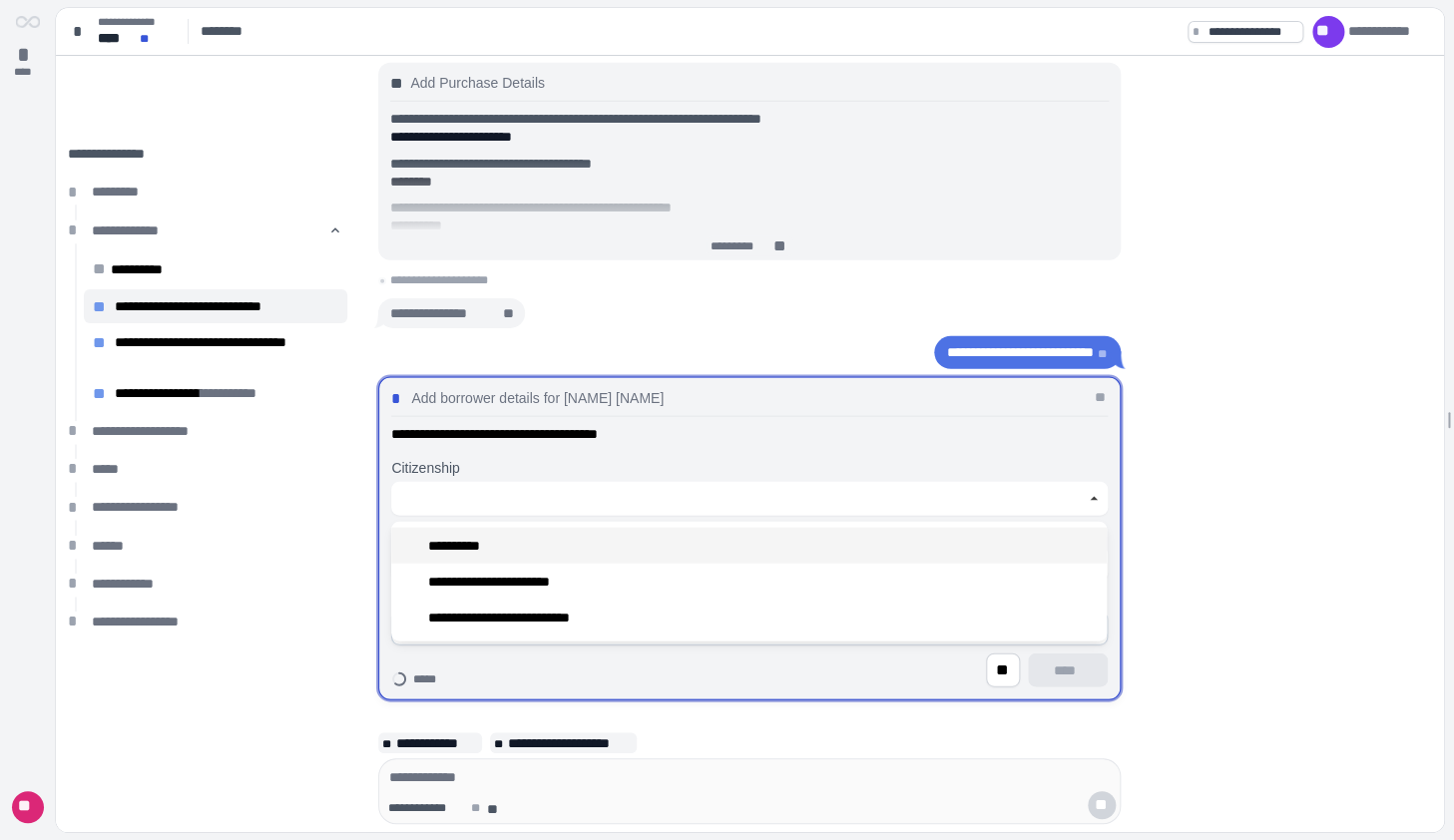 click on "**********" at bounding box center (748, 546) 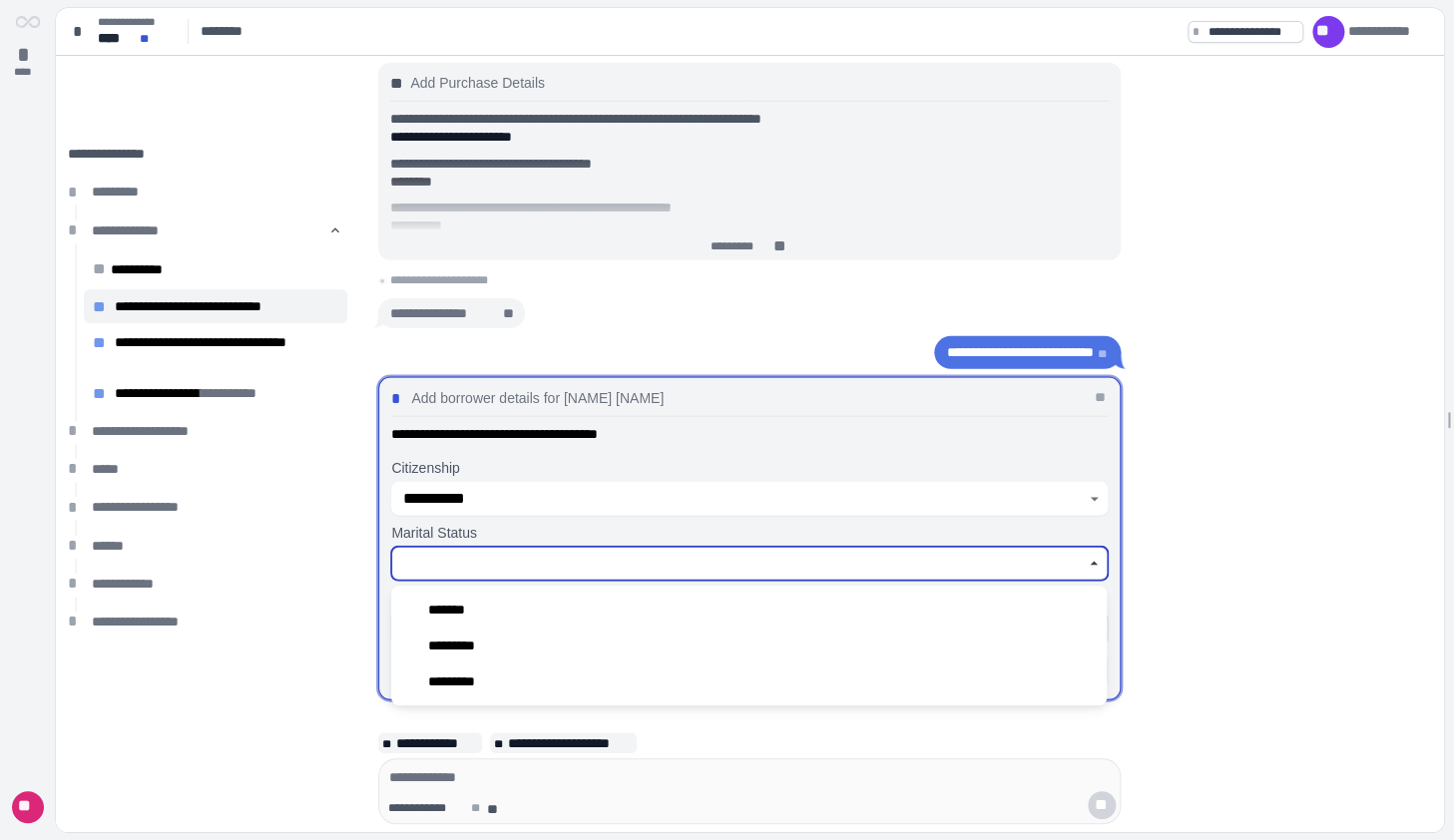 click at bounding box center [738, 564] 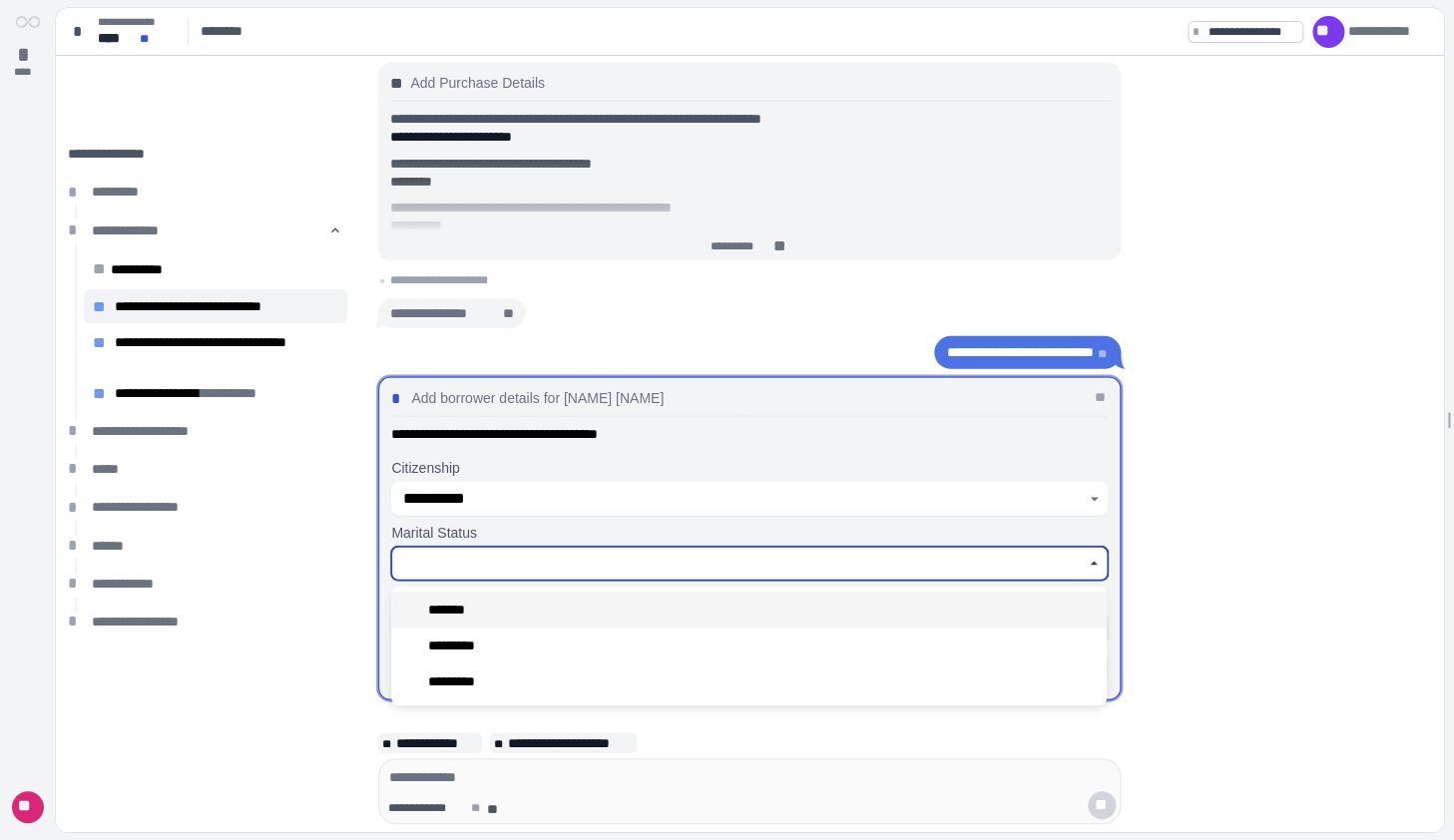 click on "*******" at bounding box center (748, 610) 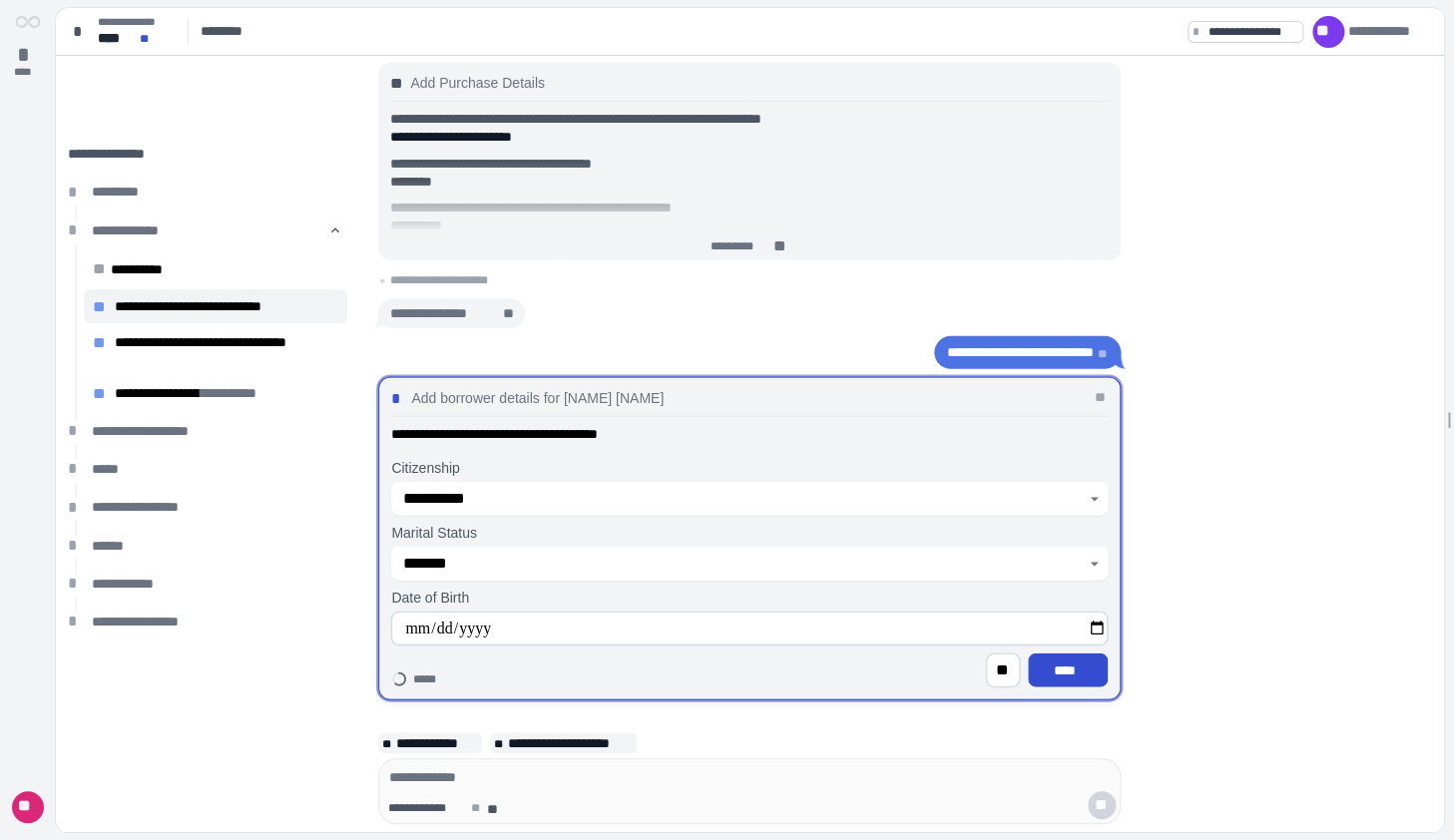 click on "****" at bounding box center [1068, 670] 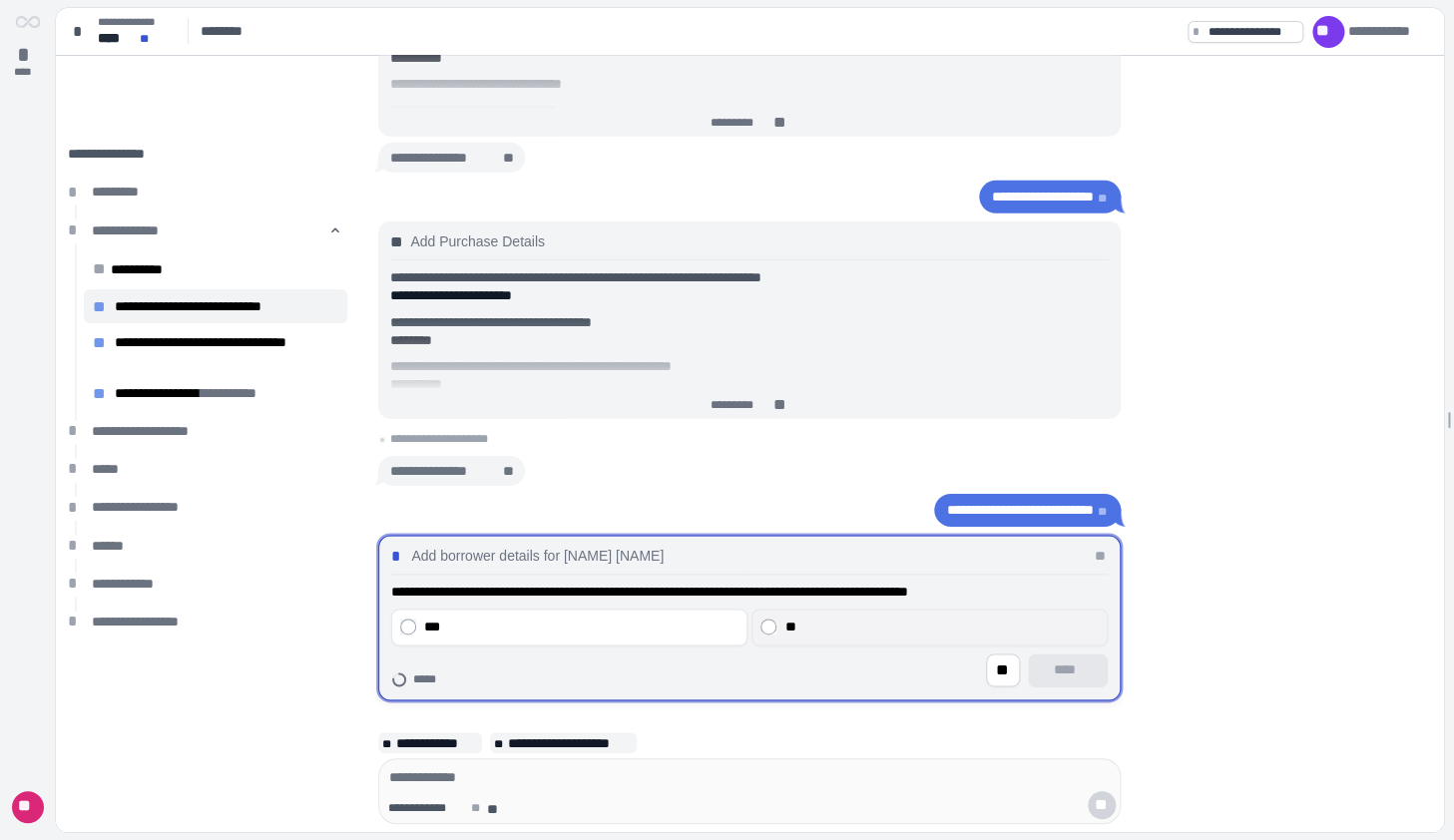 click on "**" at bounding box center (941, 627) 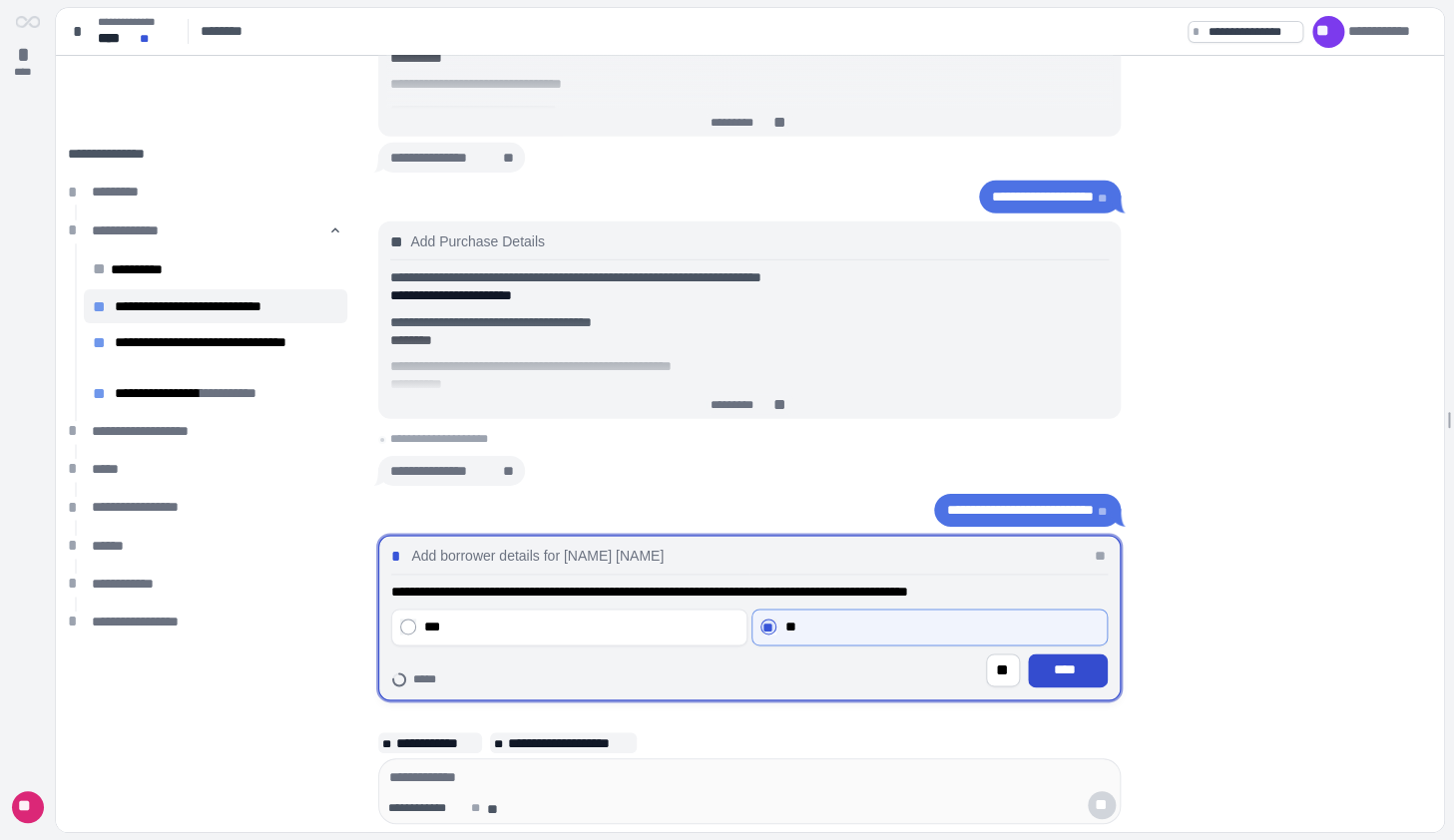 click on "****" at bounding box center [1068, 670] 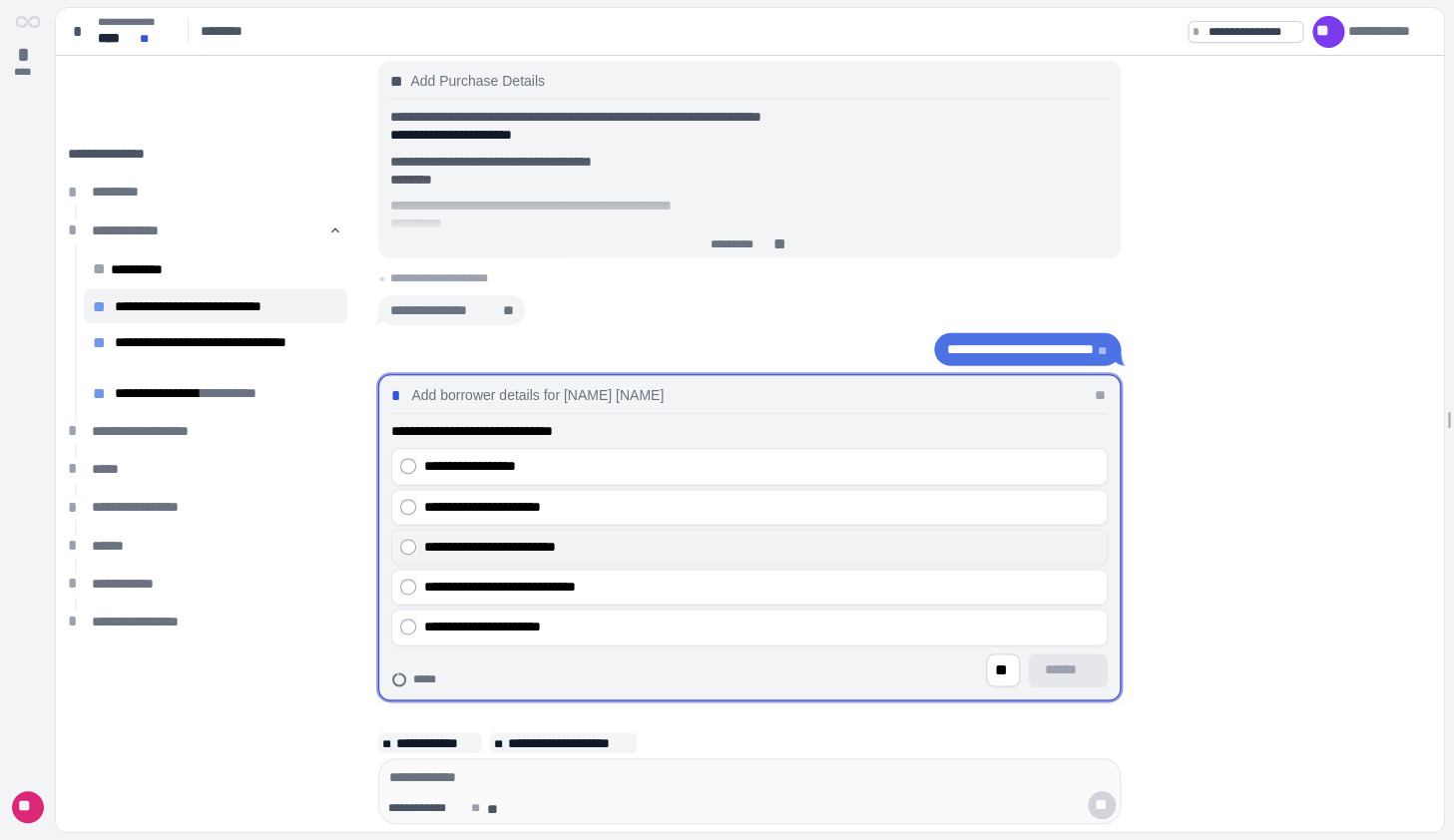 click on "**********" at bounding box center (749, 547) 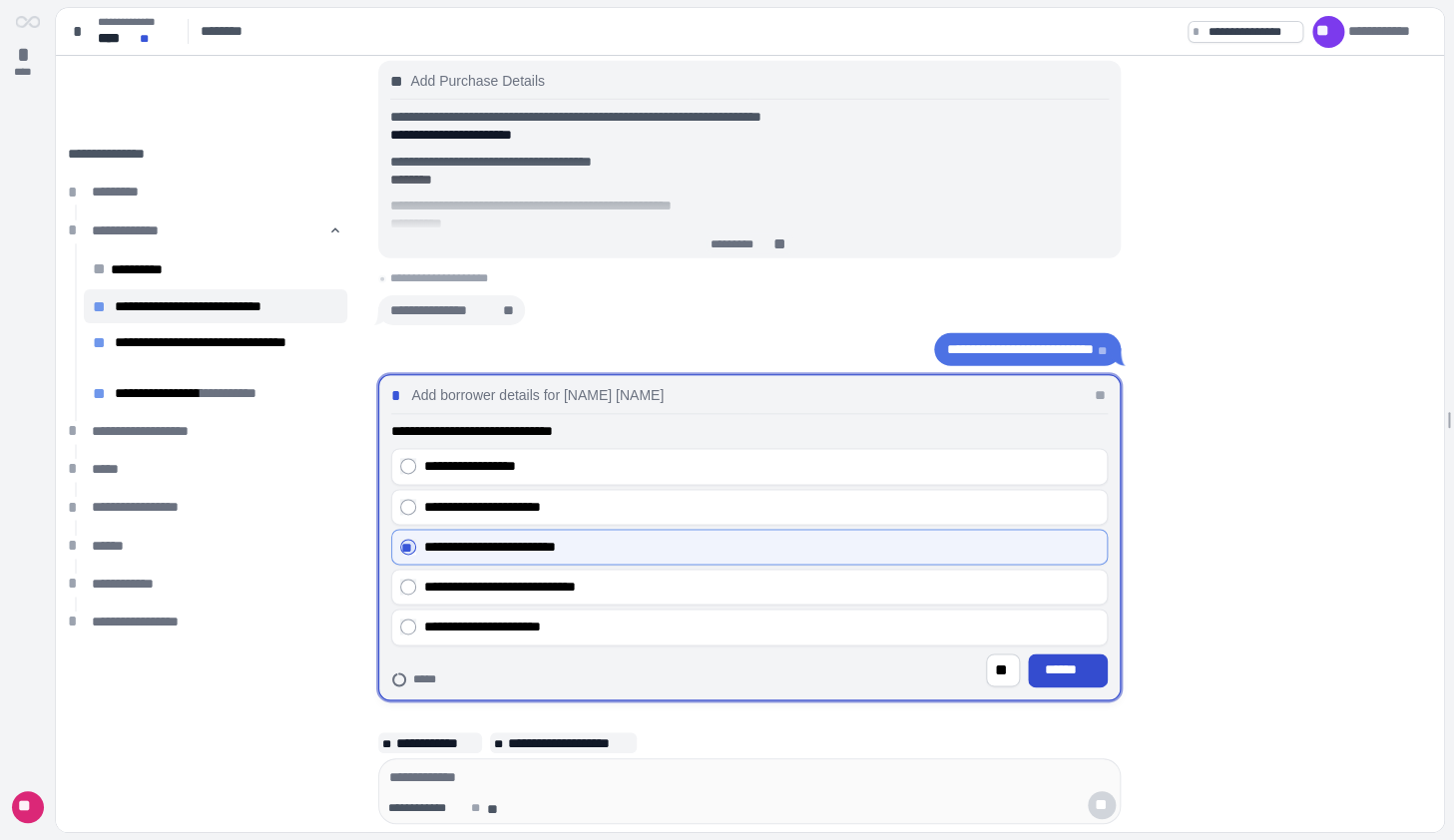 click on "******" at bounding box center [1068, 670] 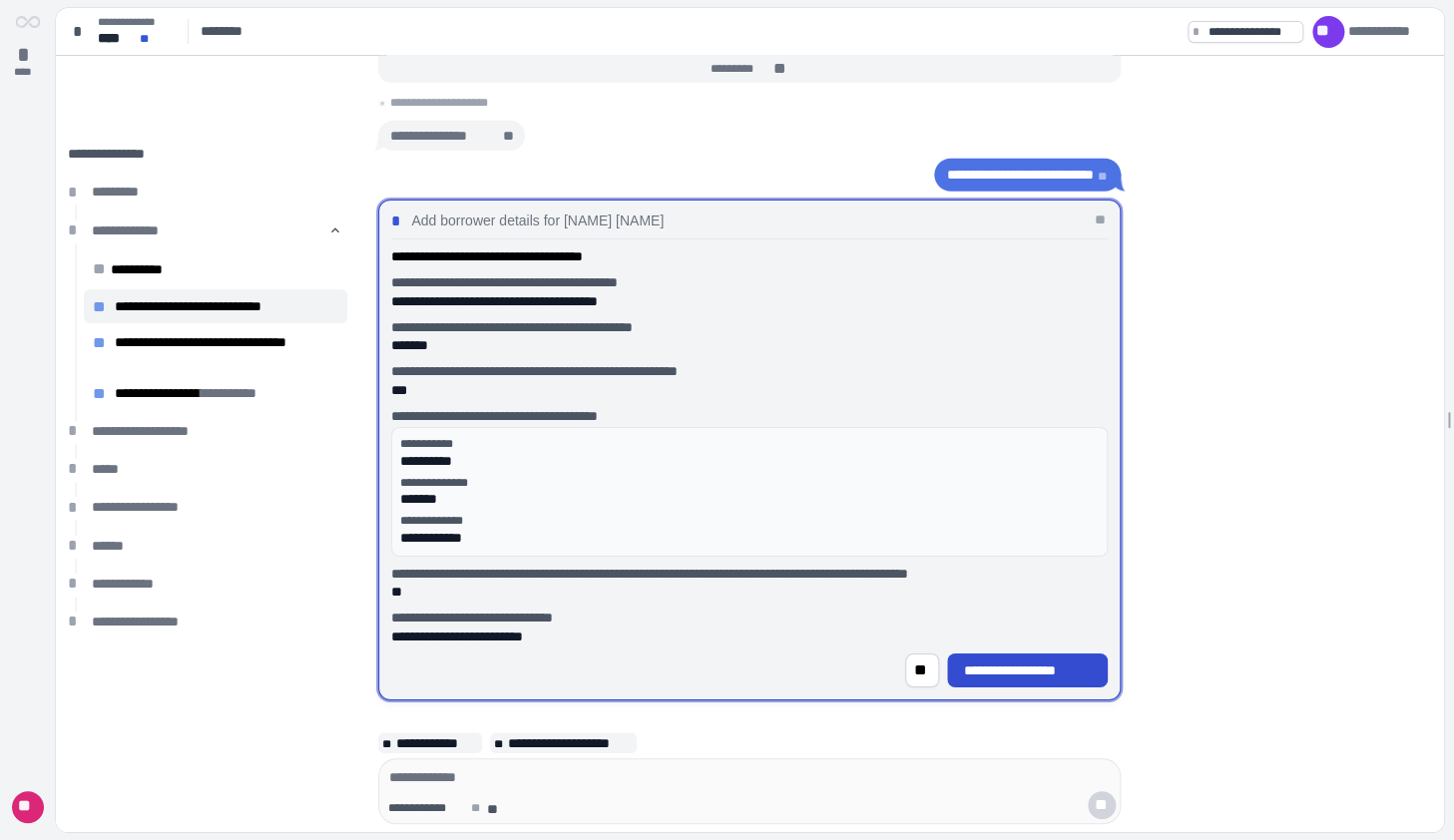 click on "**********" at bounding box center (1028, 670) 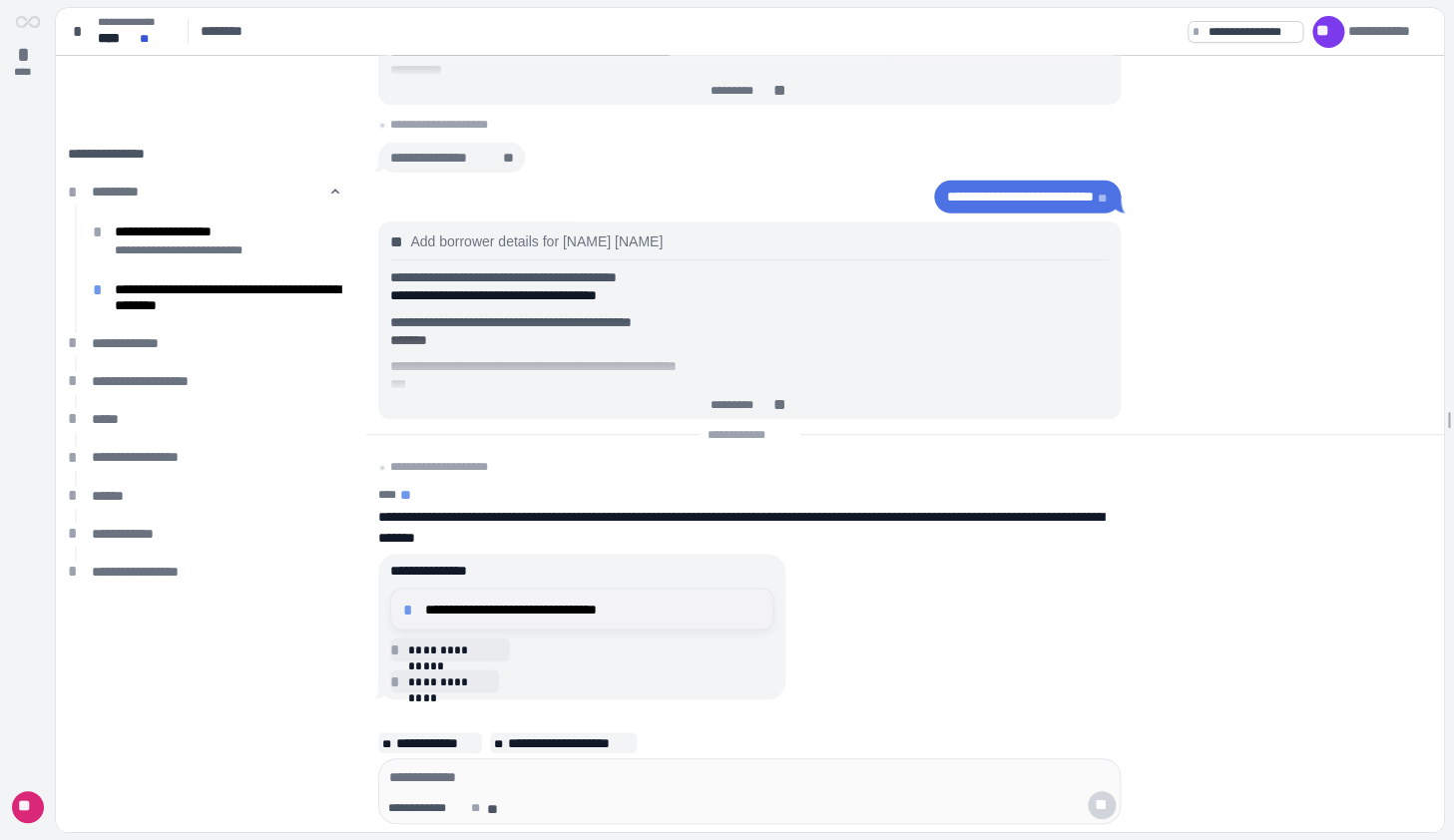 click on "**********" at bounding box center (593, 609) 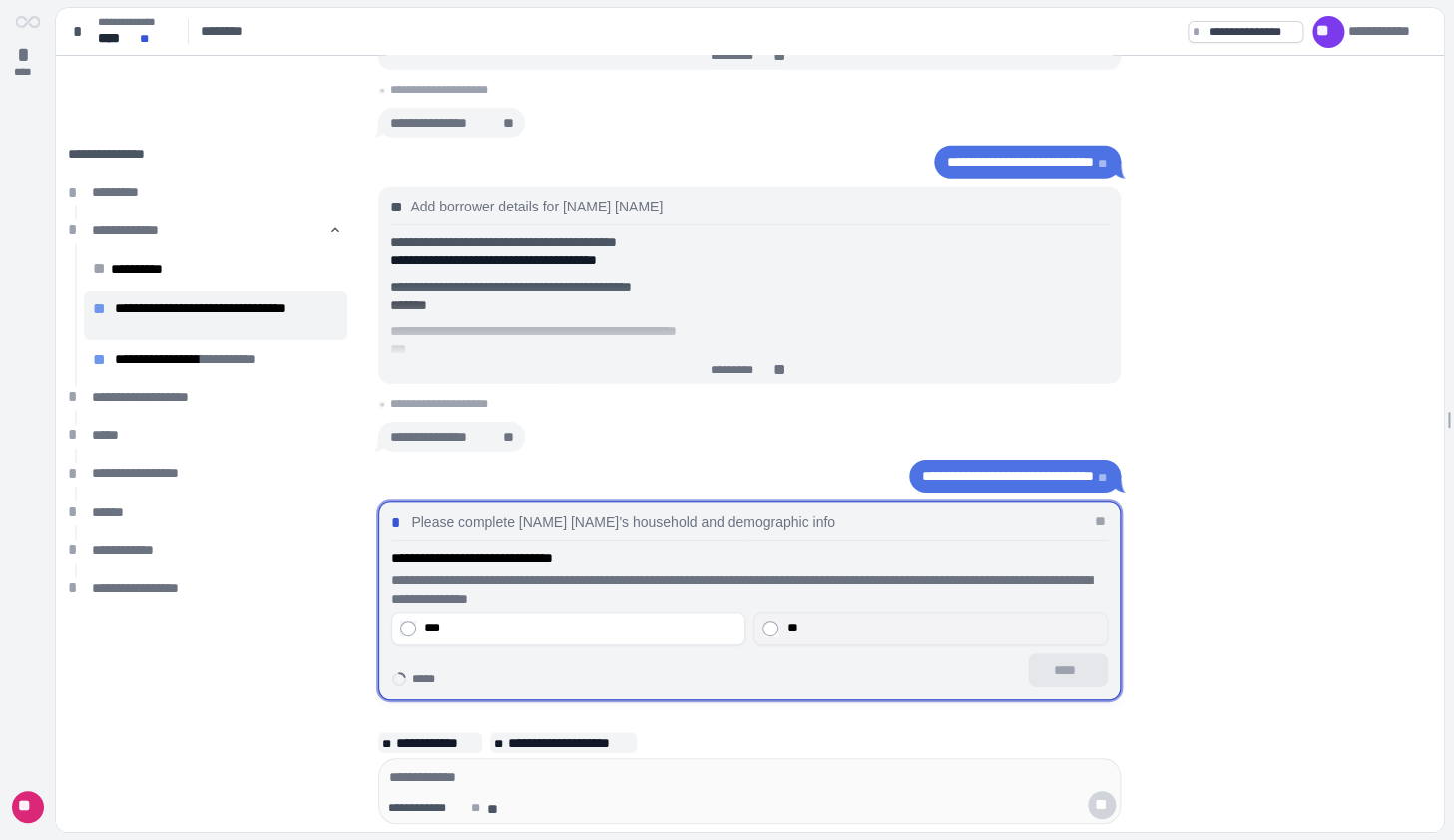 click on "**" at bounding box center (942, 628) 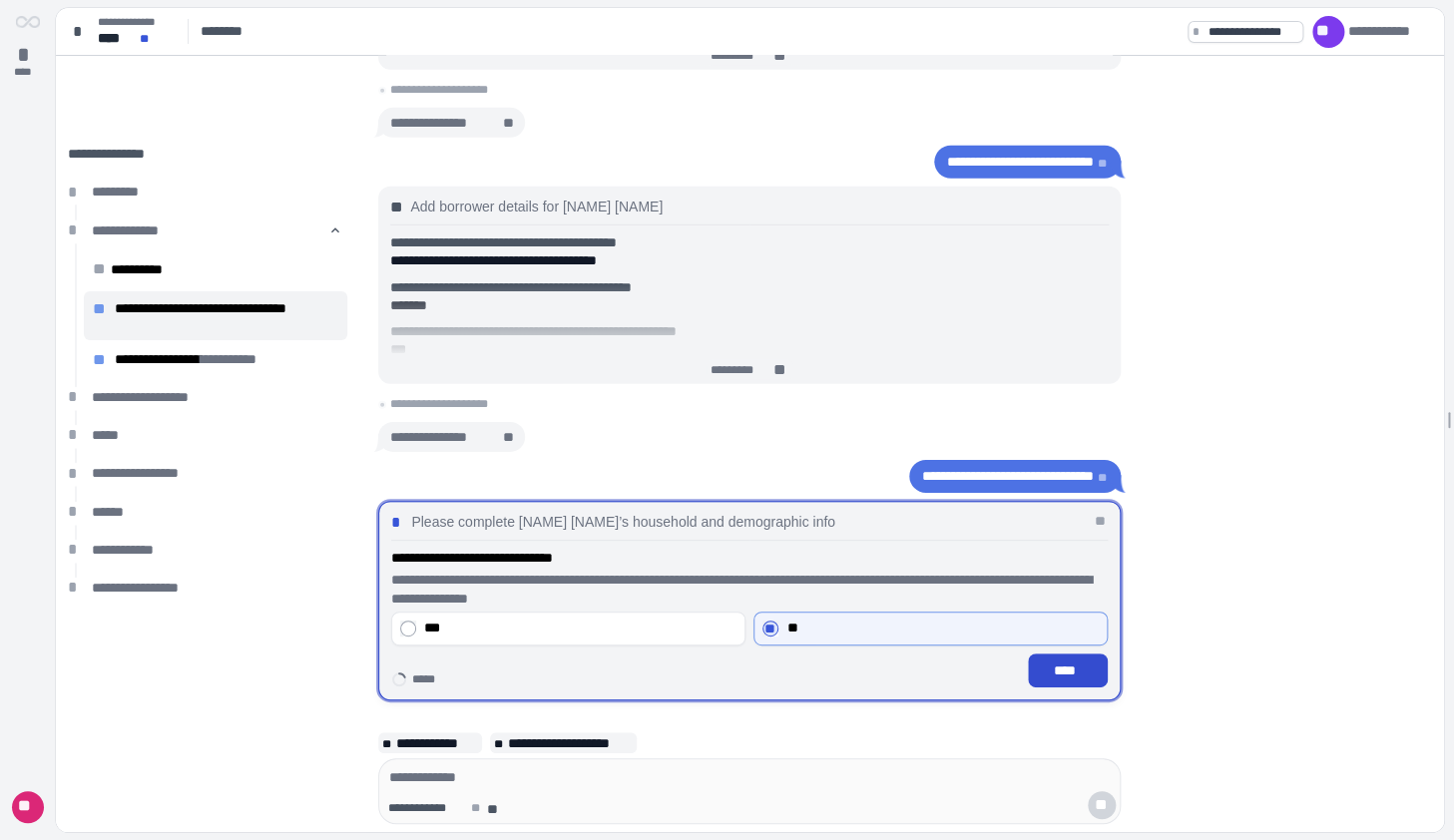 click on "****" at bounding box center [1068, 670] 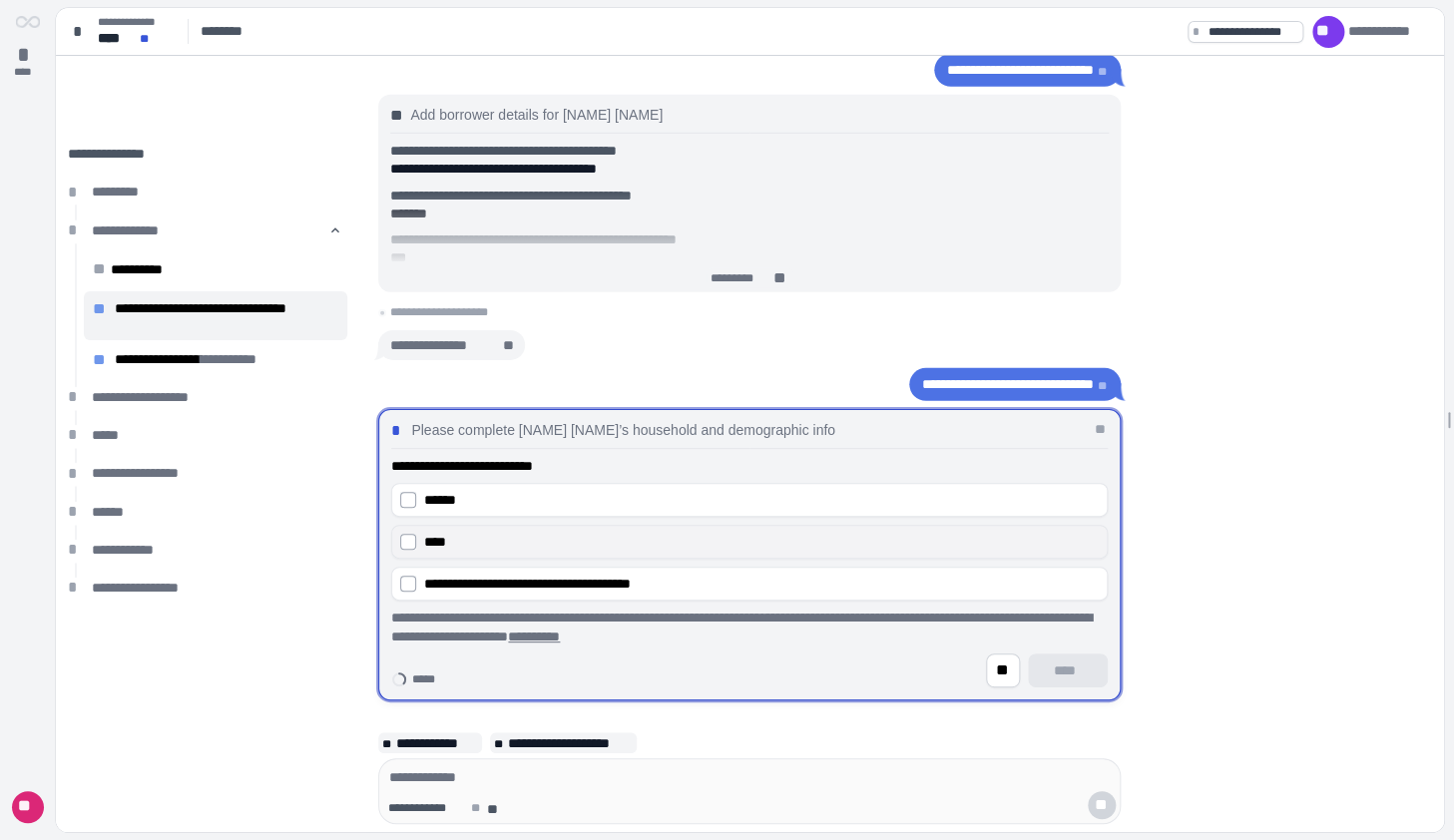 click on "****" at bounding box center [761, 542] 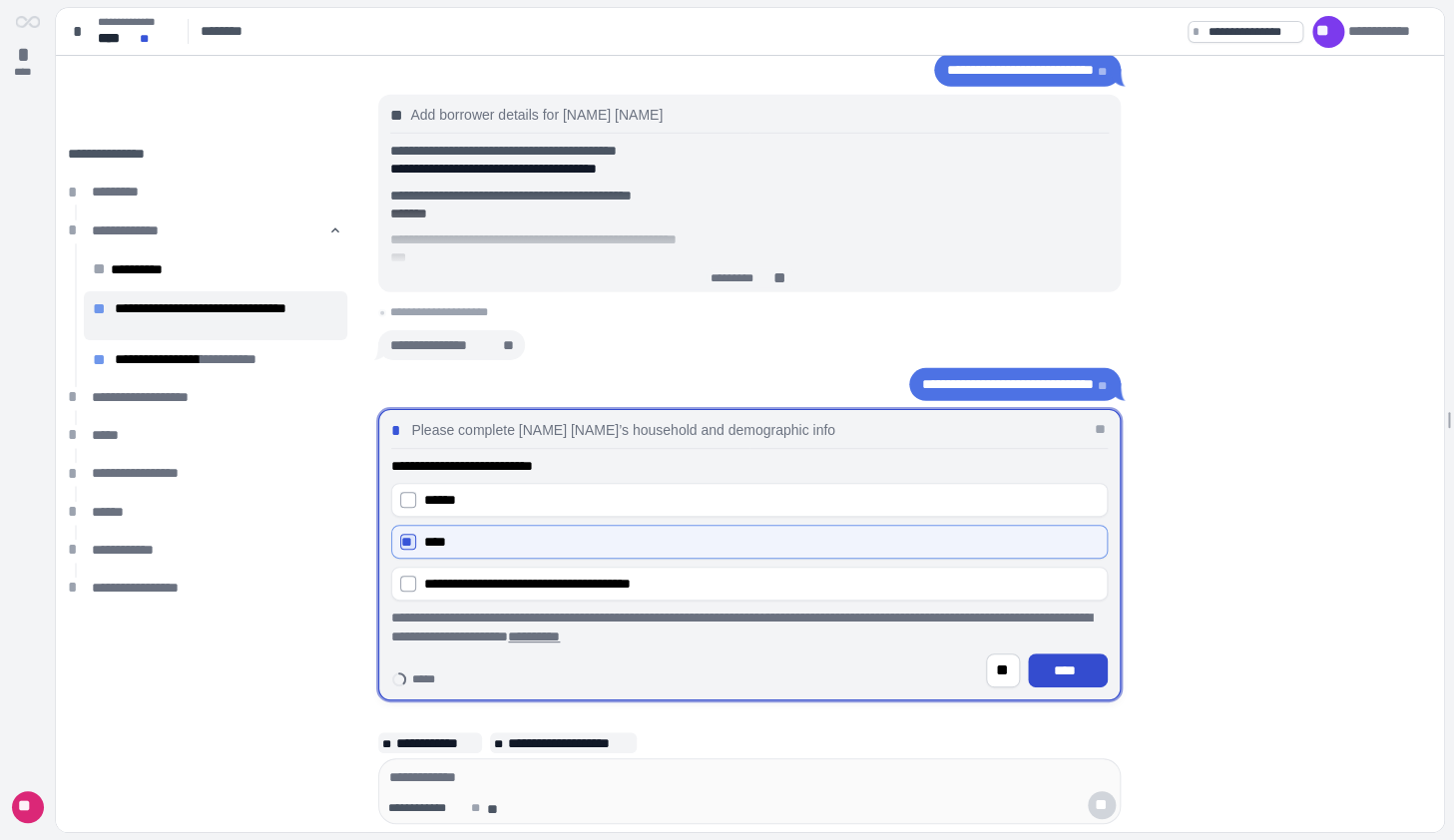 click on "****" at bounding box center [1068, 670] 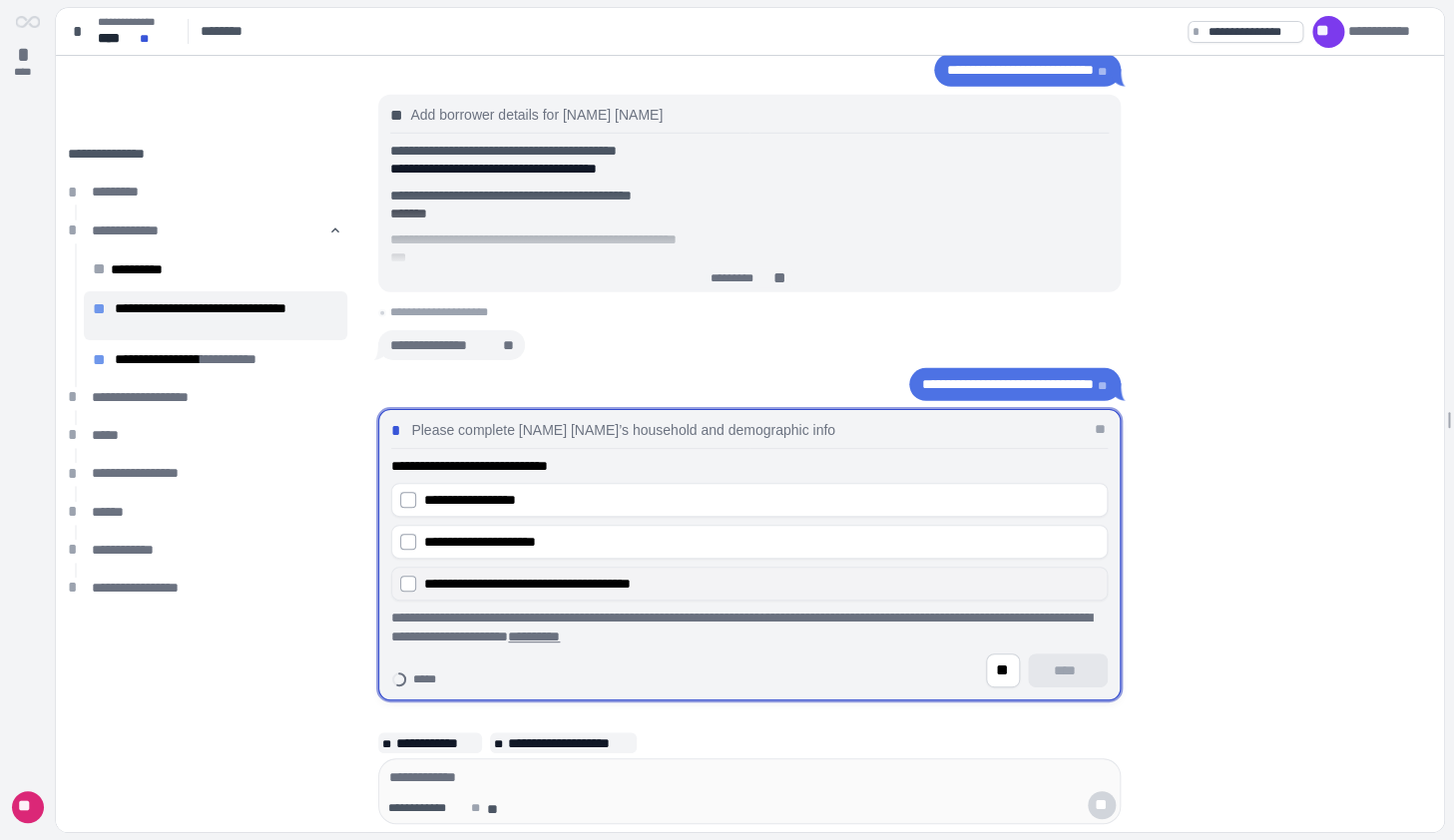 click on "**********" at bounding box center (527, 584) 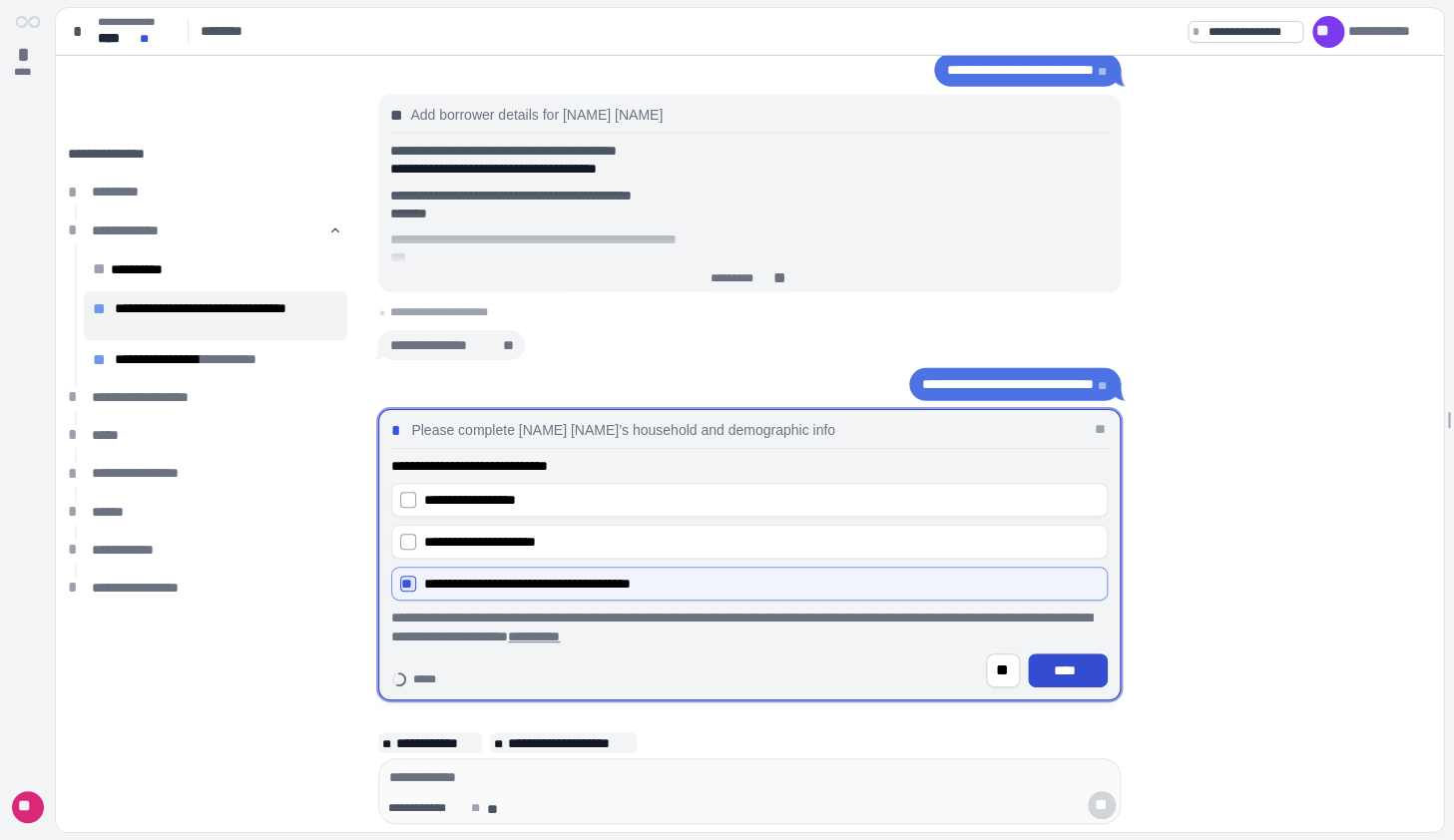 click on "****" at bounding box center (1068, 670) 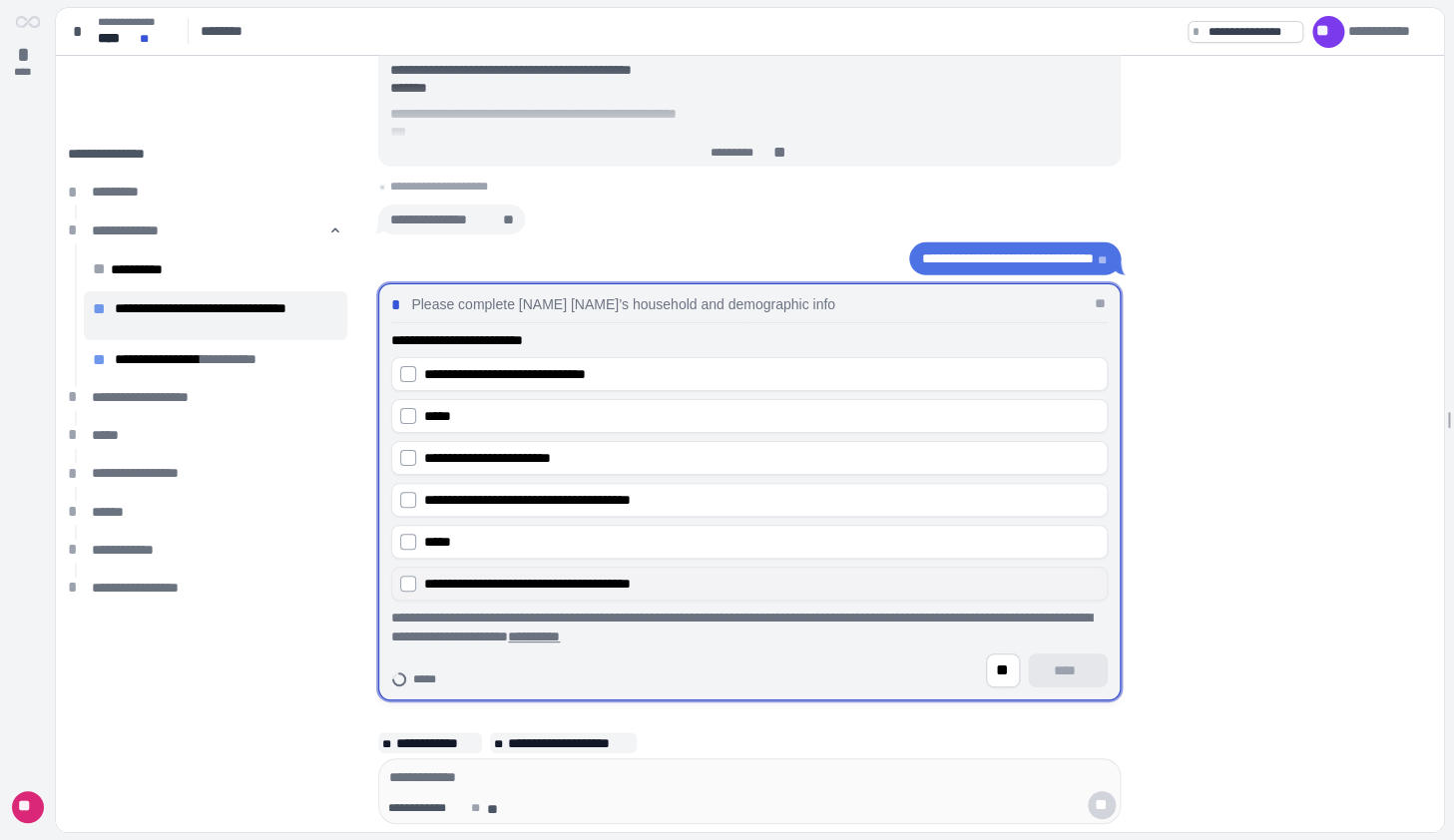 click on "**********" at bounding box center [749, 584] 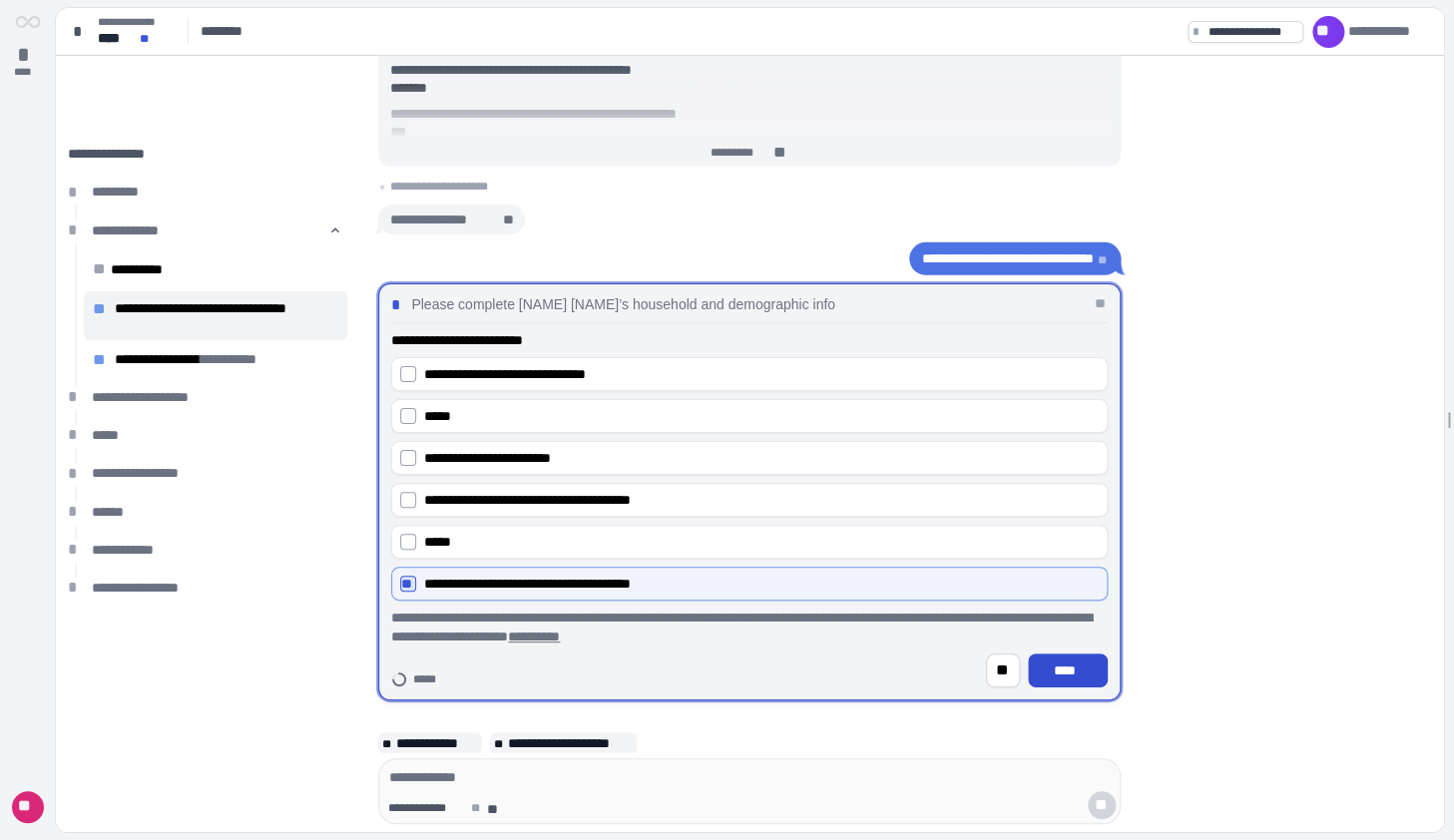 click on "****" at bounding box center (1068, 670) 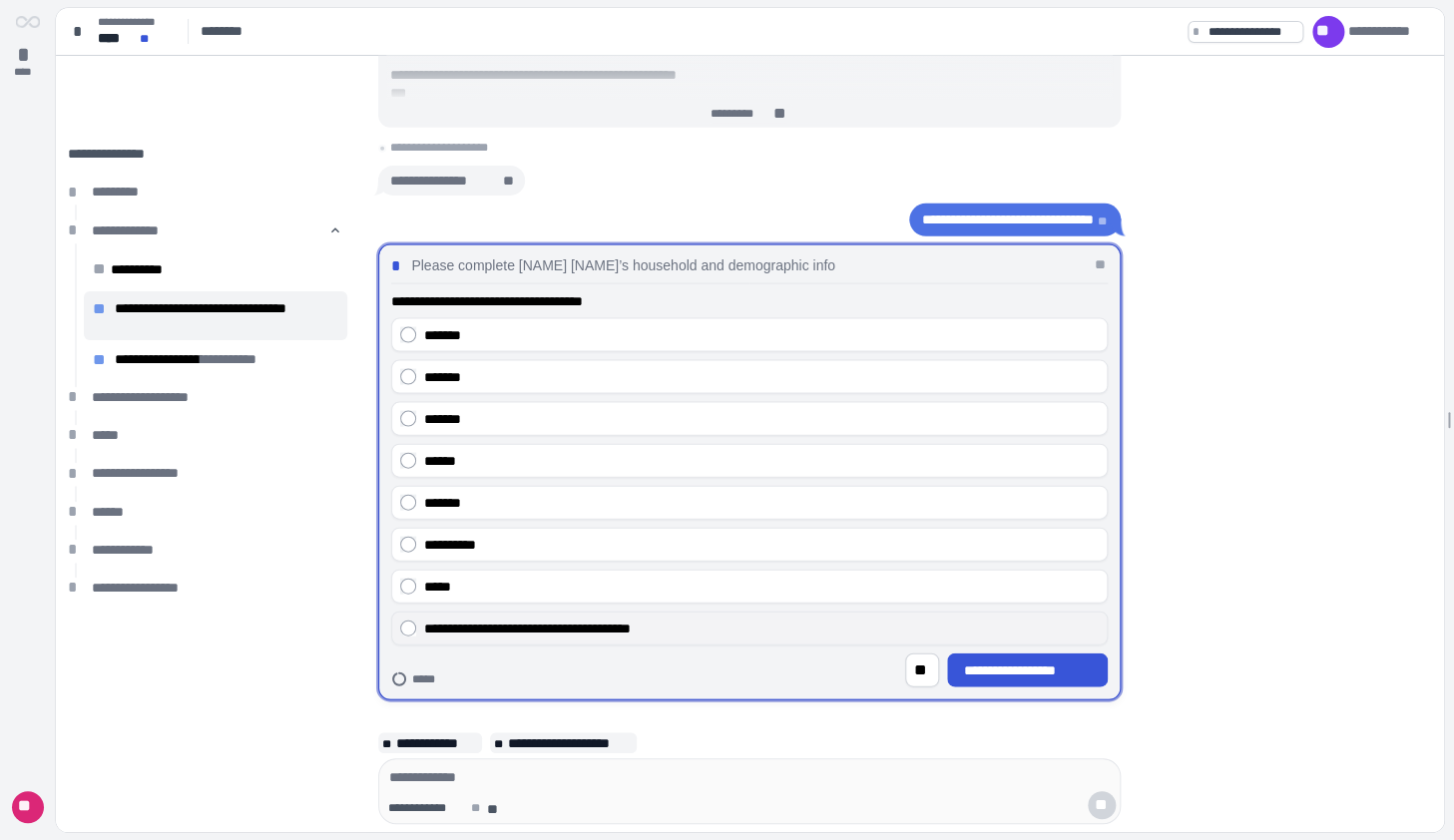 click on "**********" at bounding box center [527, 628] 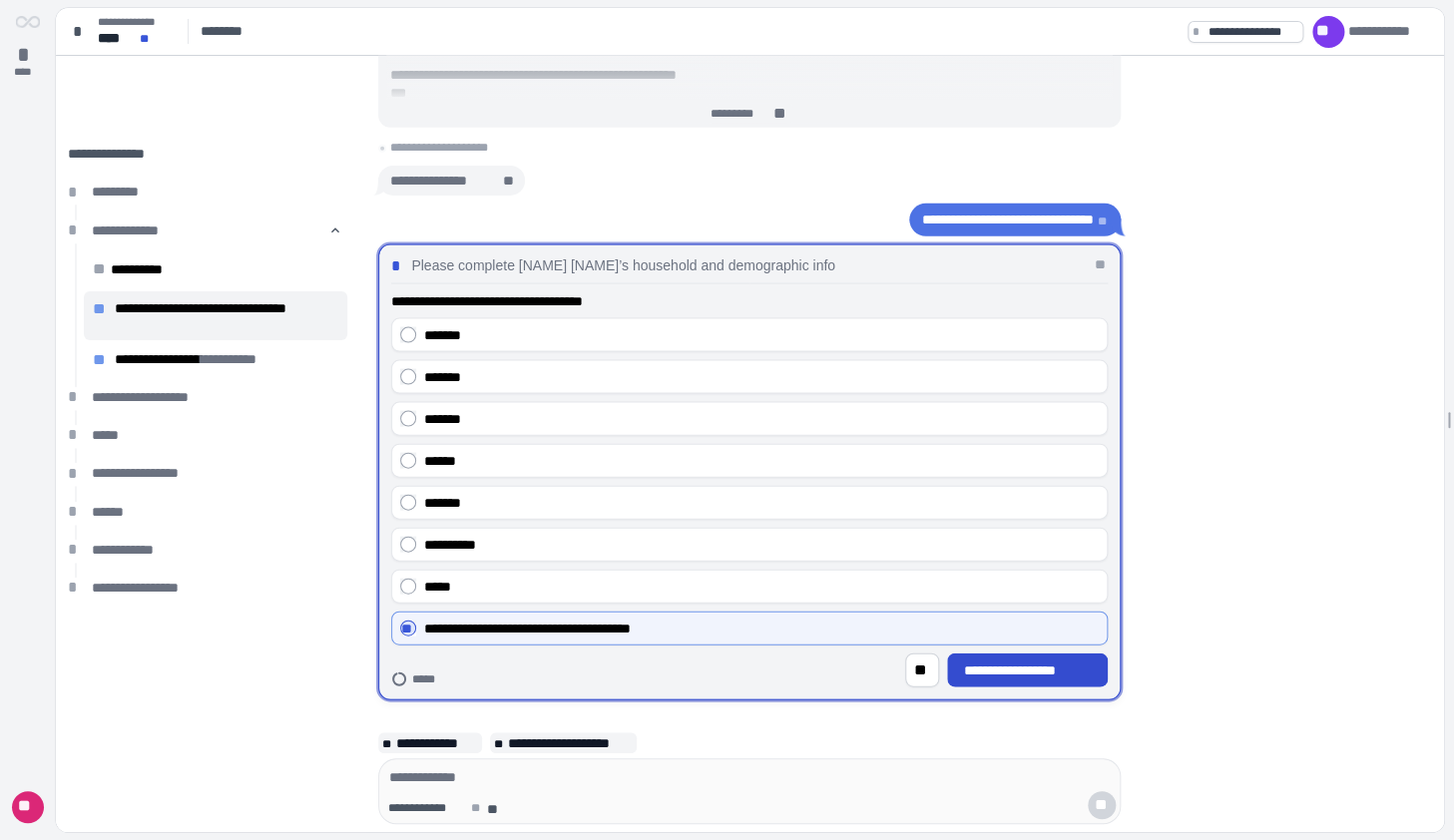 click on "**********" at bounding box center (1028, 670) 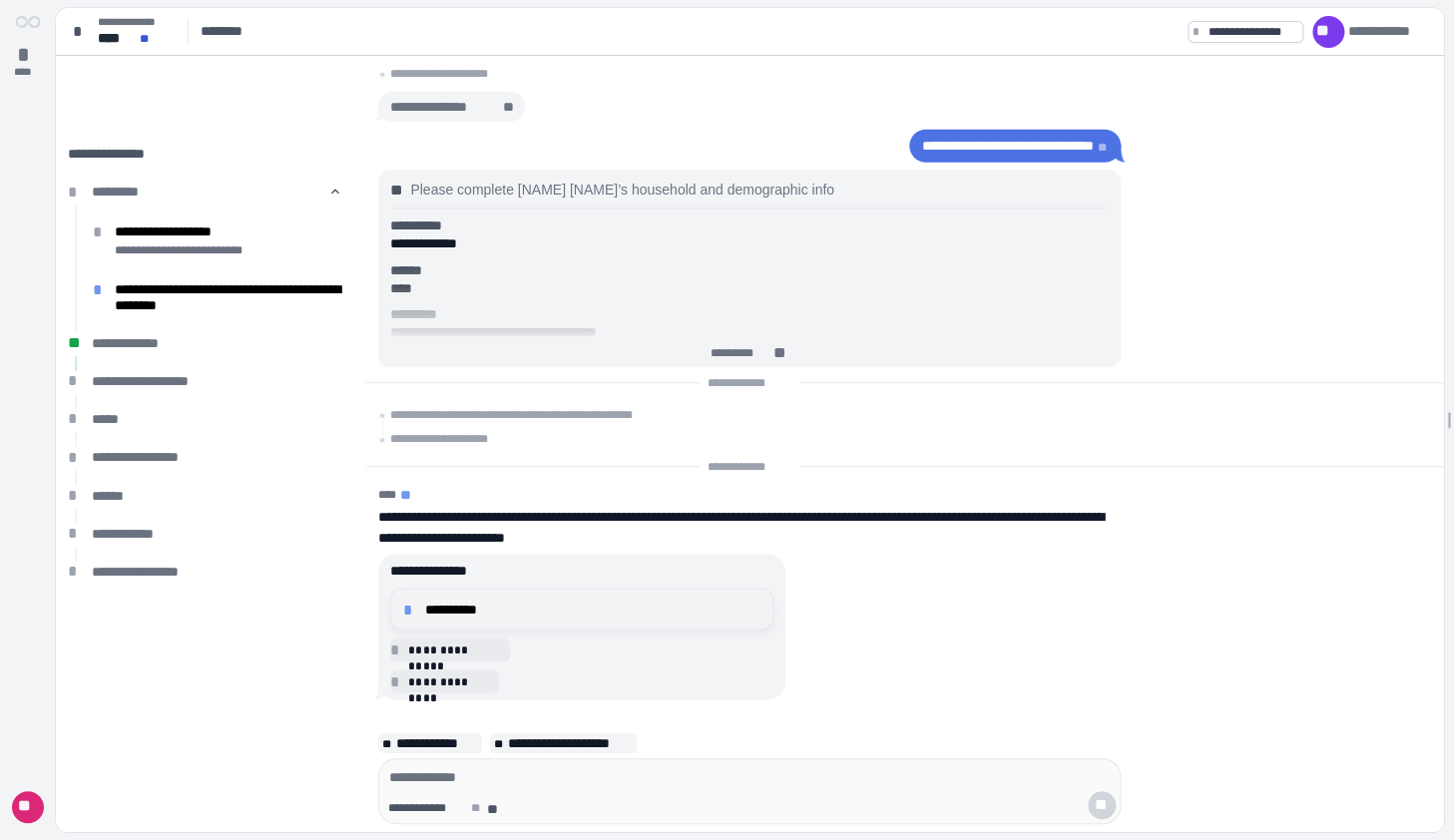click on "**********" at bounding box center (582, 609) 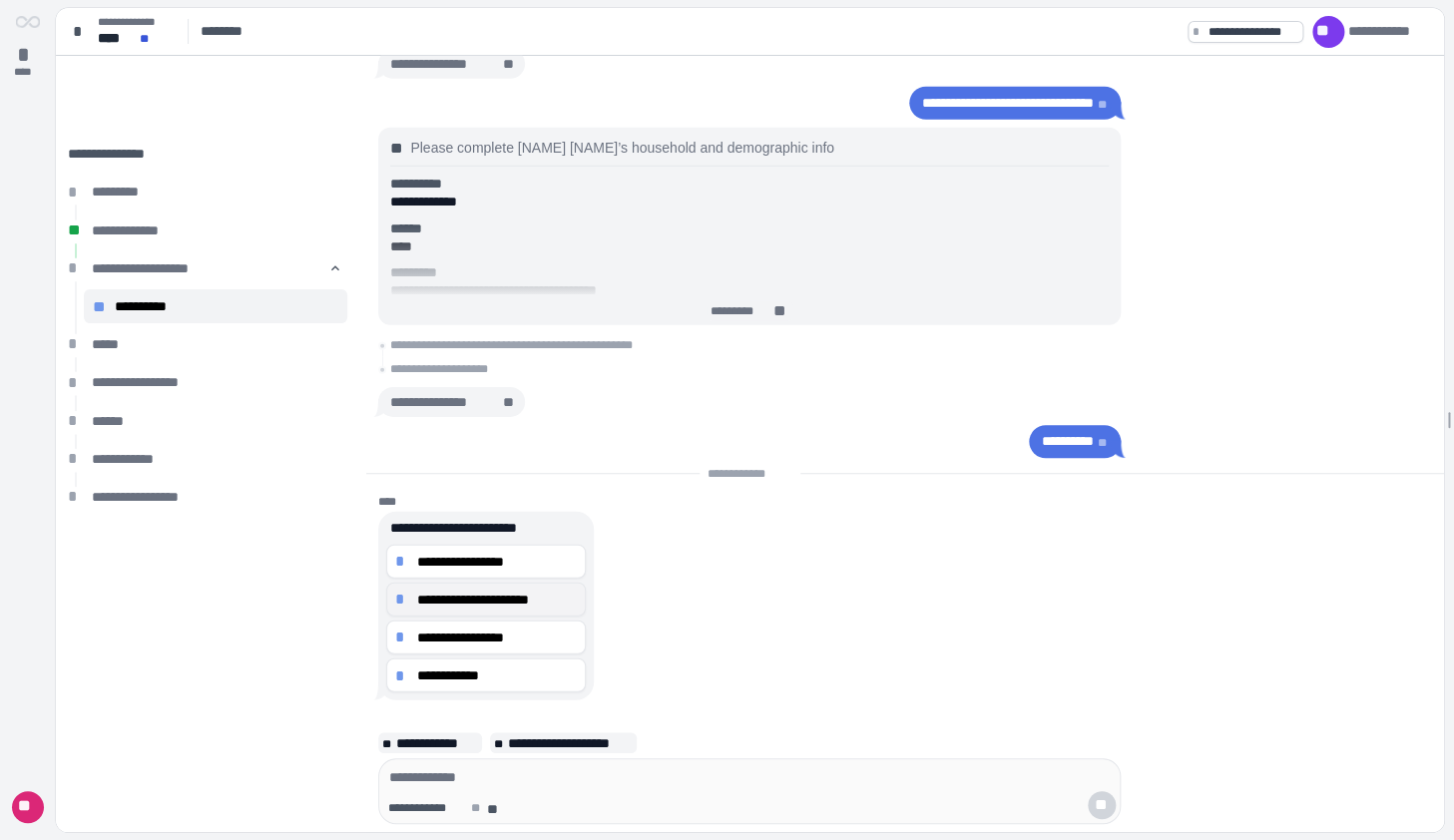 click on "**********" at bounding box center [496, 599] 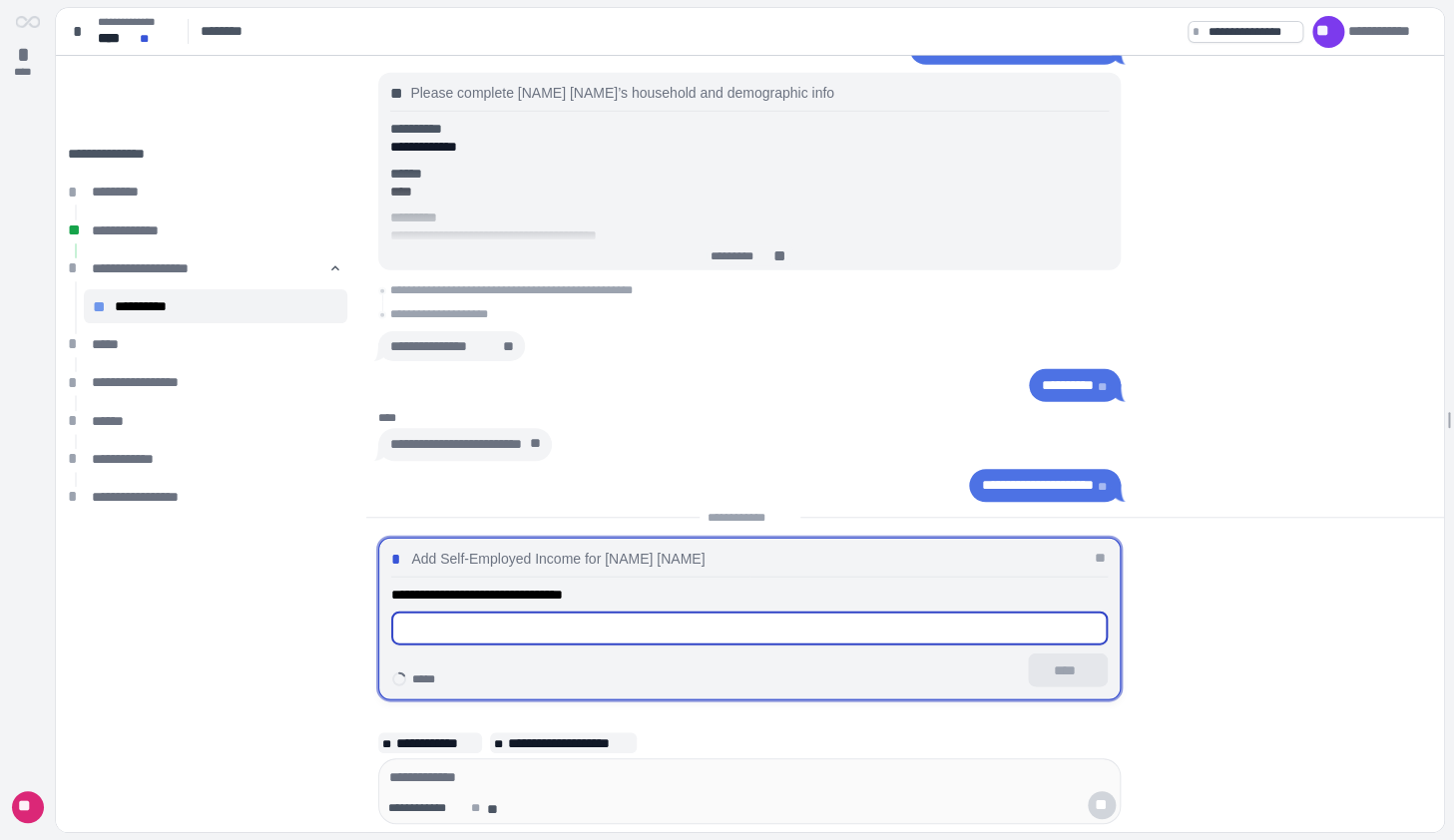click at bounding box center [749, 629] 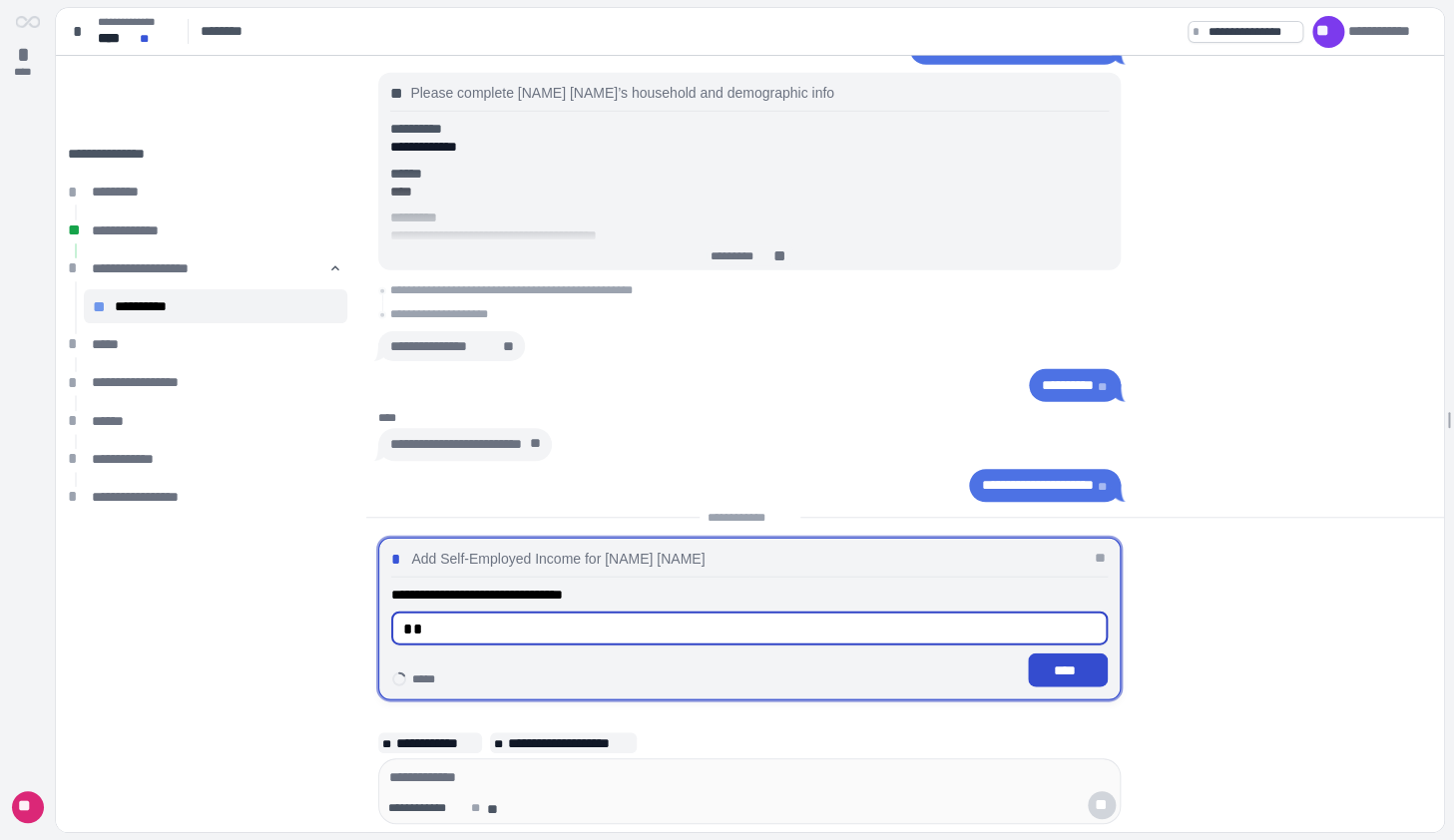 type on "**" 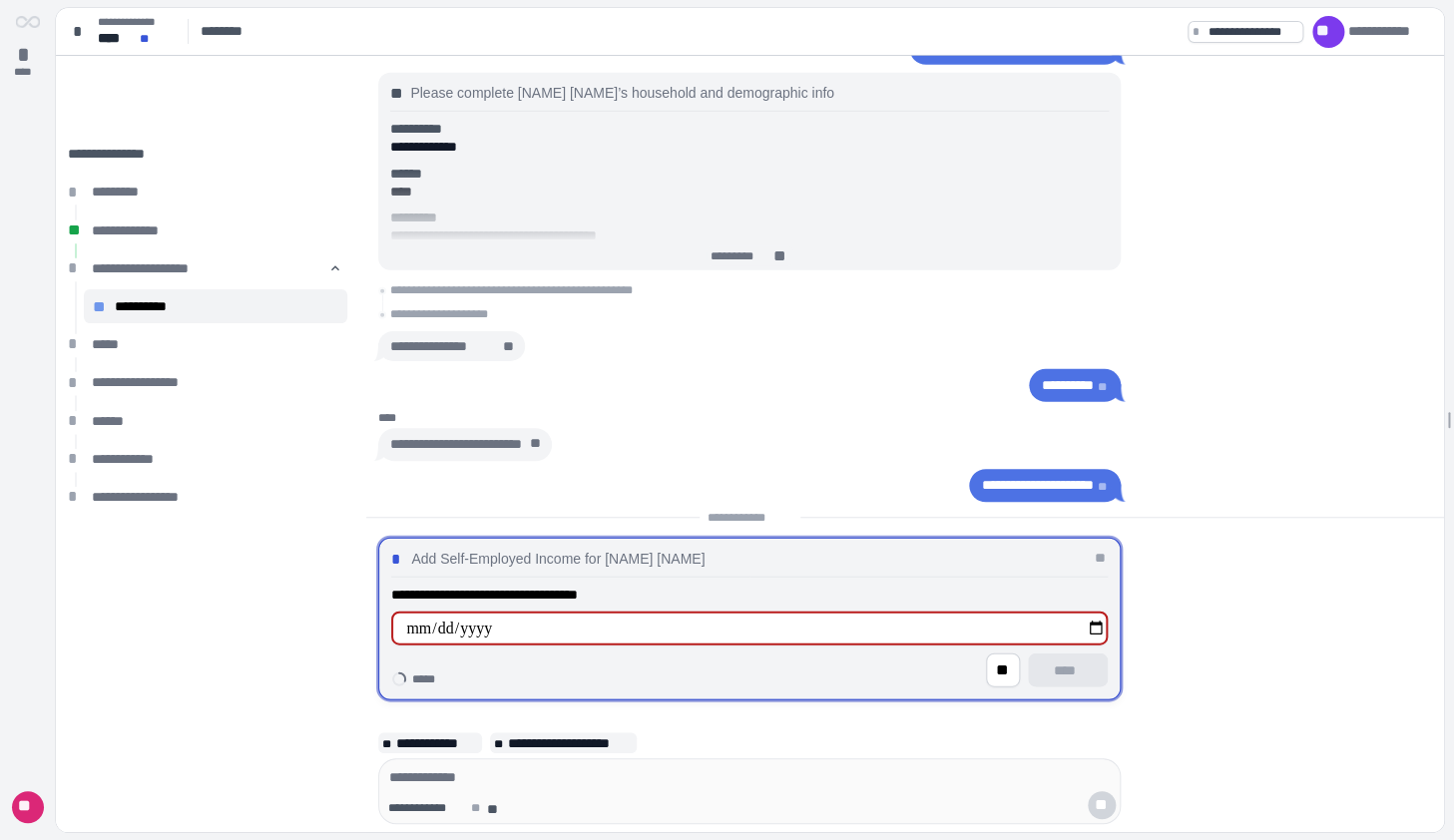 type on "**********" 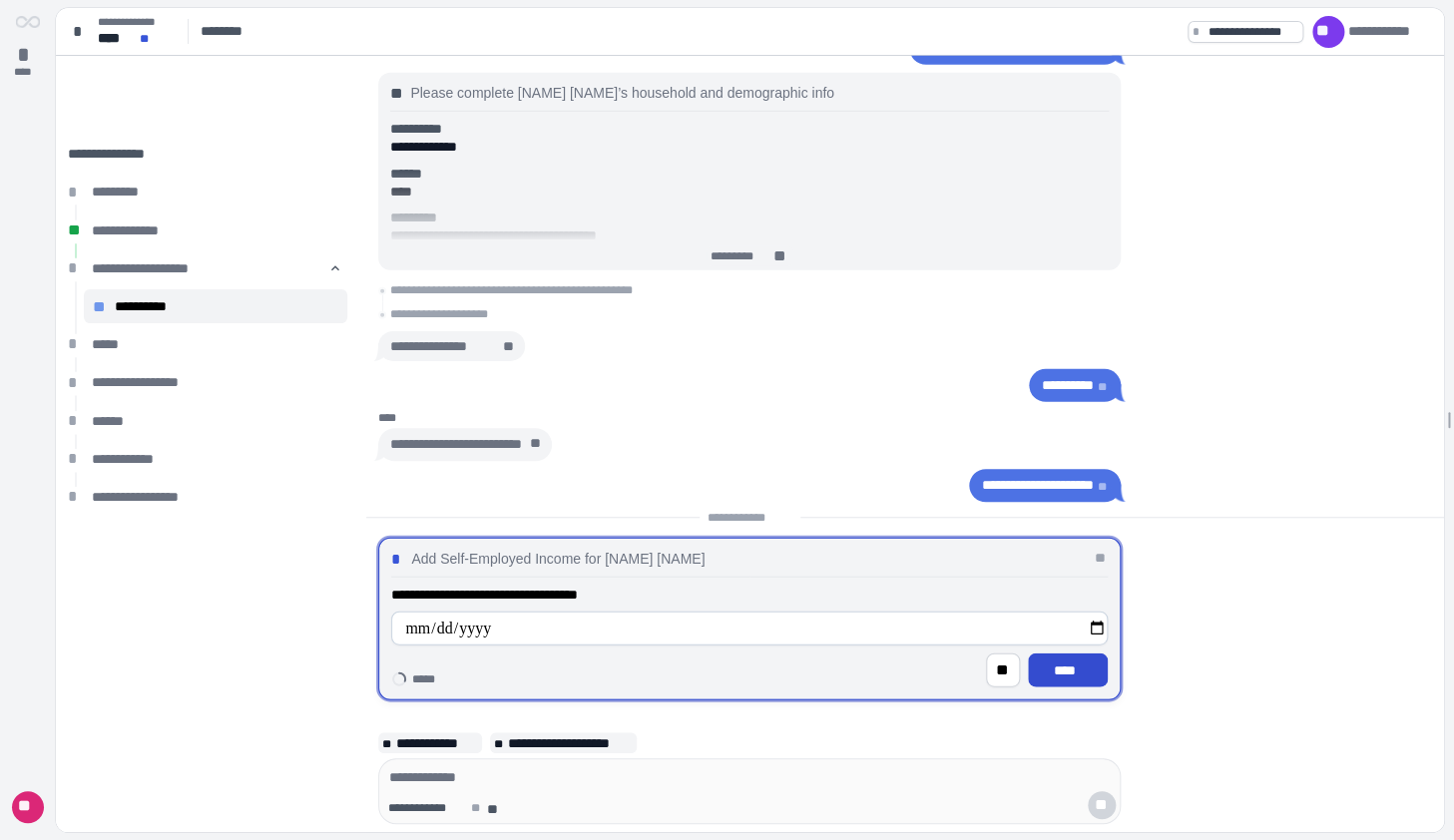 type on "**********" 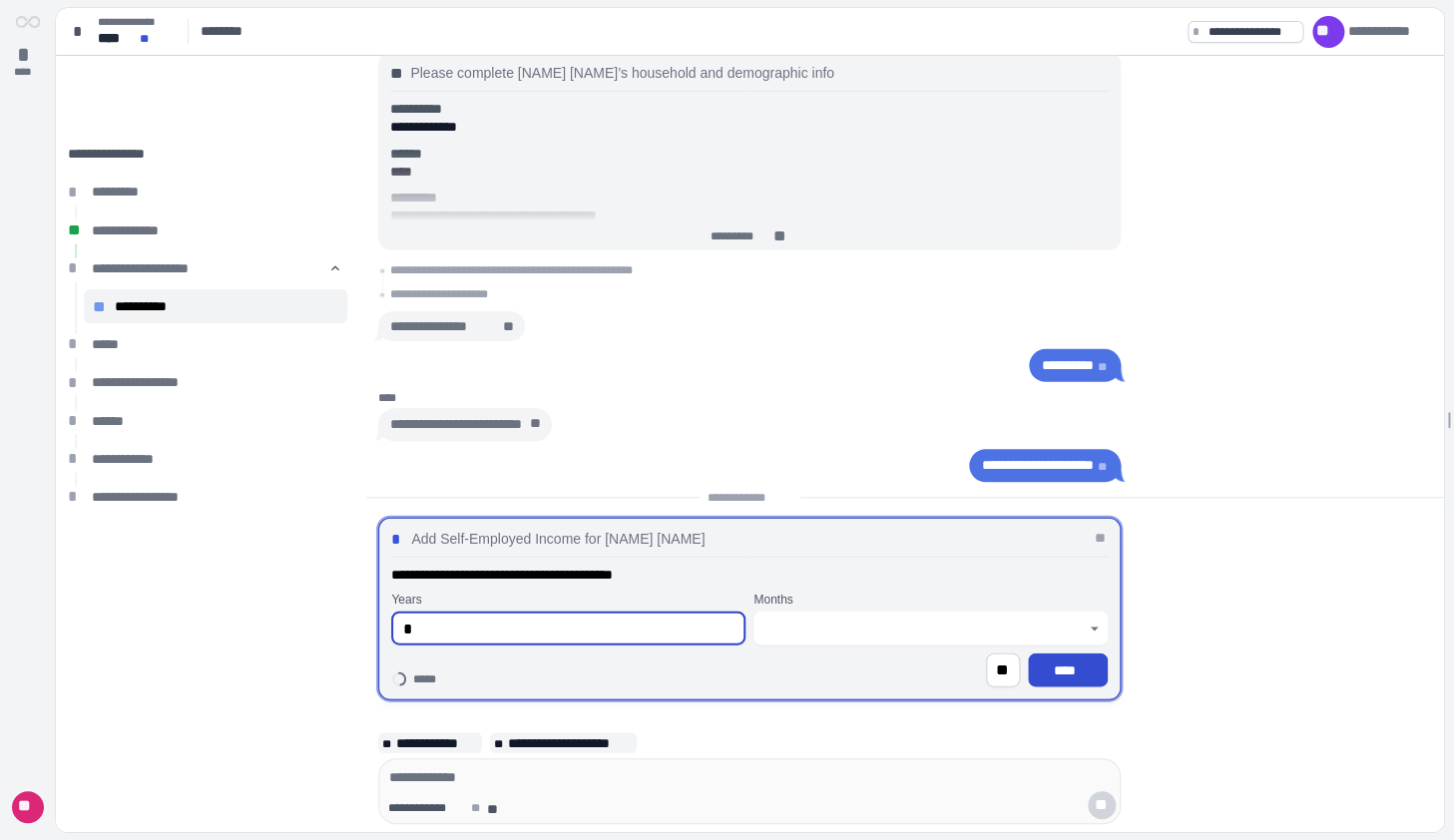 type on "*" 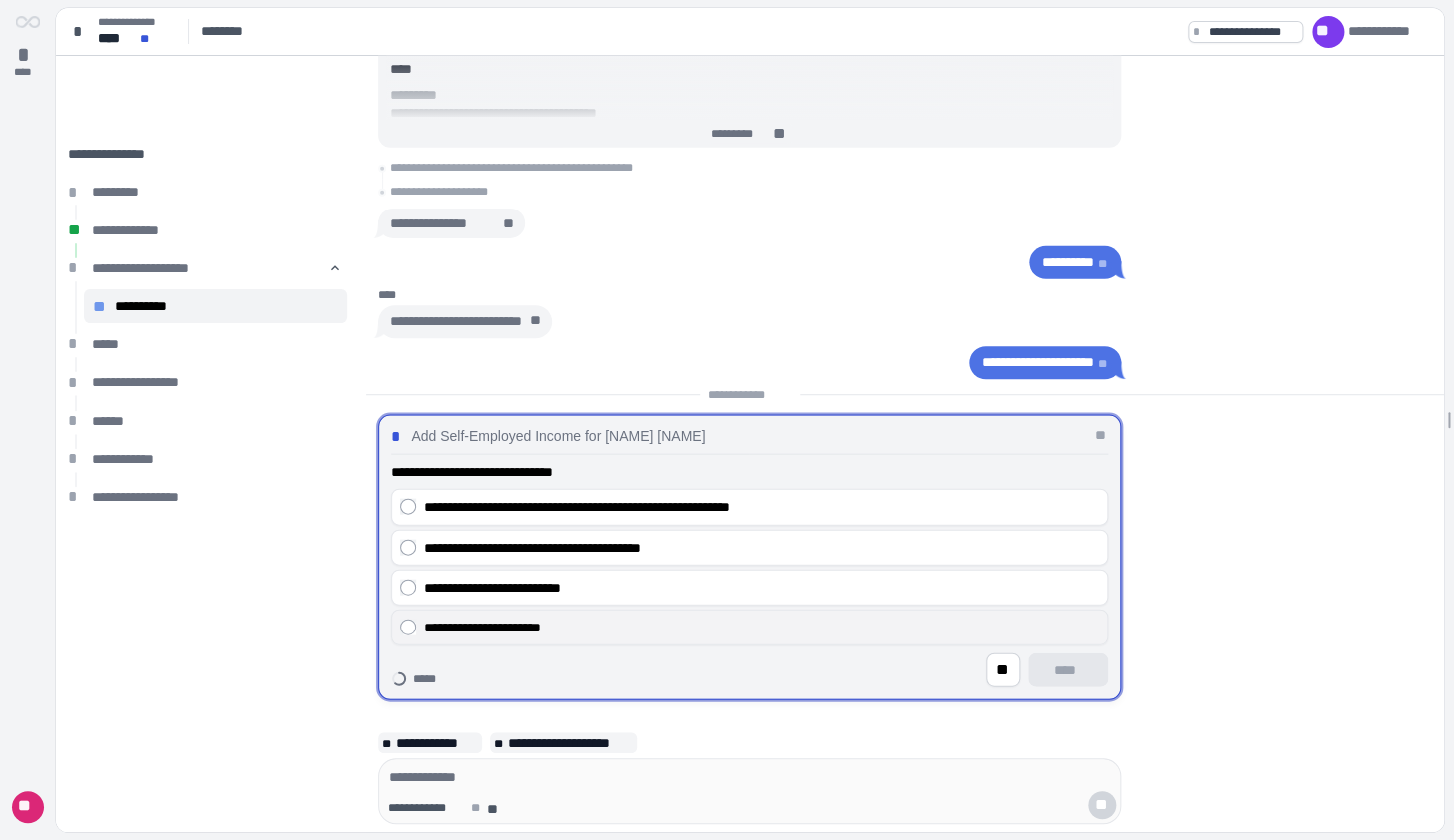 click on "**********" at bounding box center [761, 627] 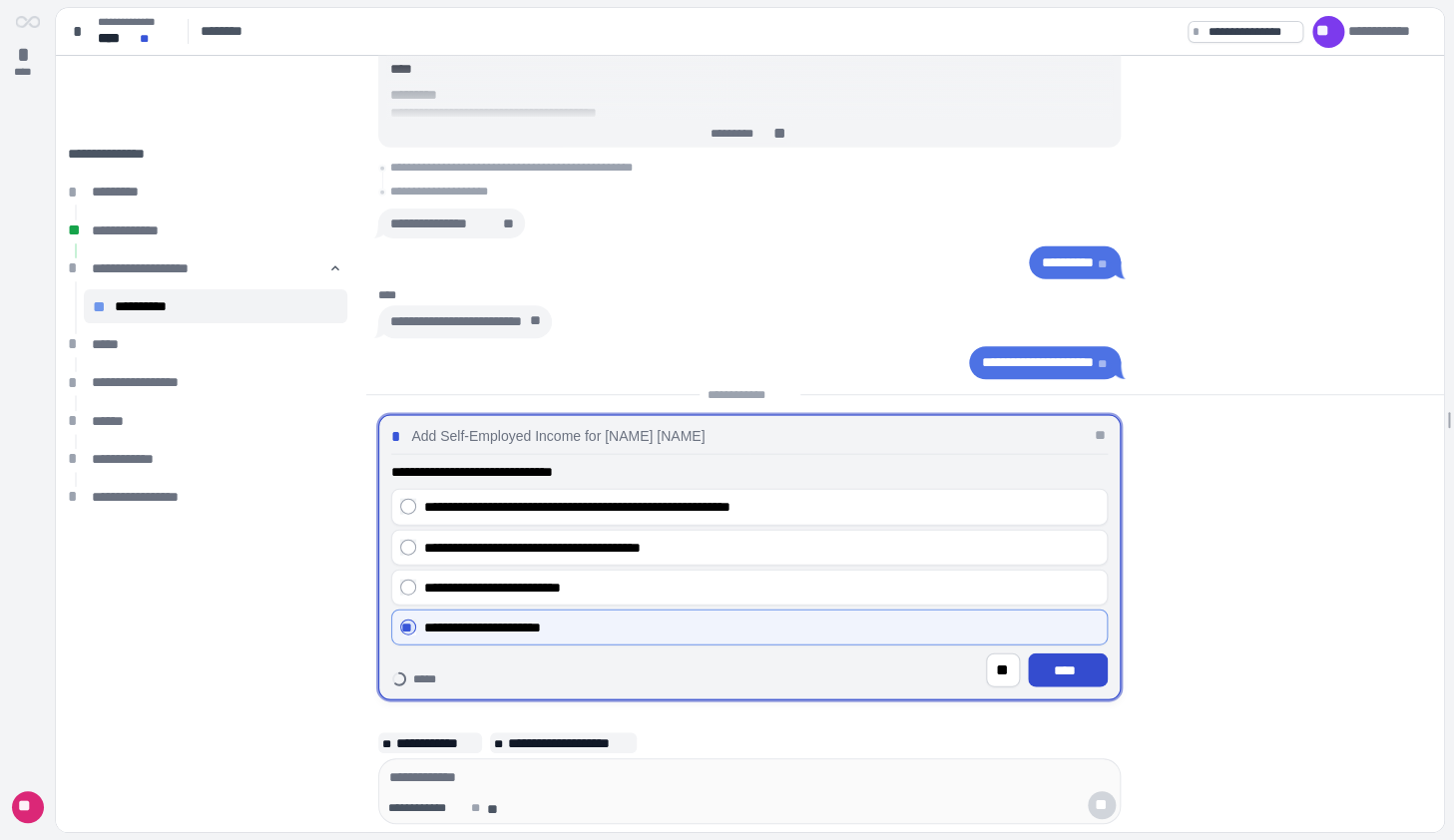 click on "****" at bounding box center [1068, 670] 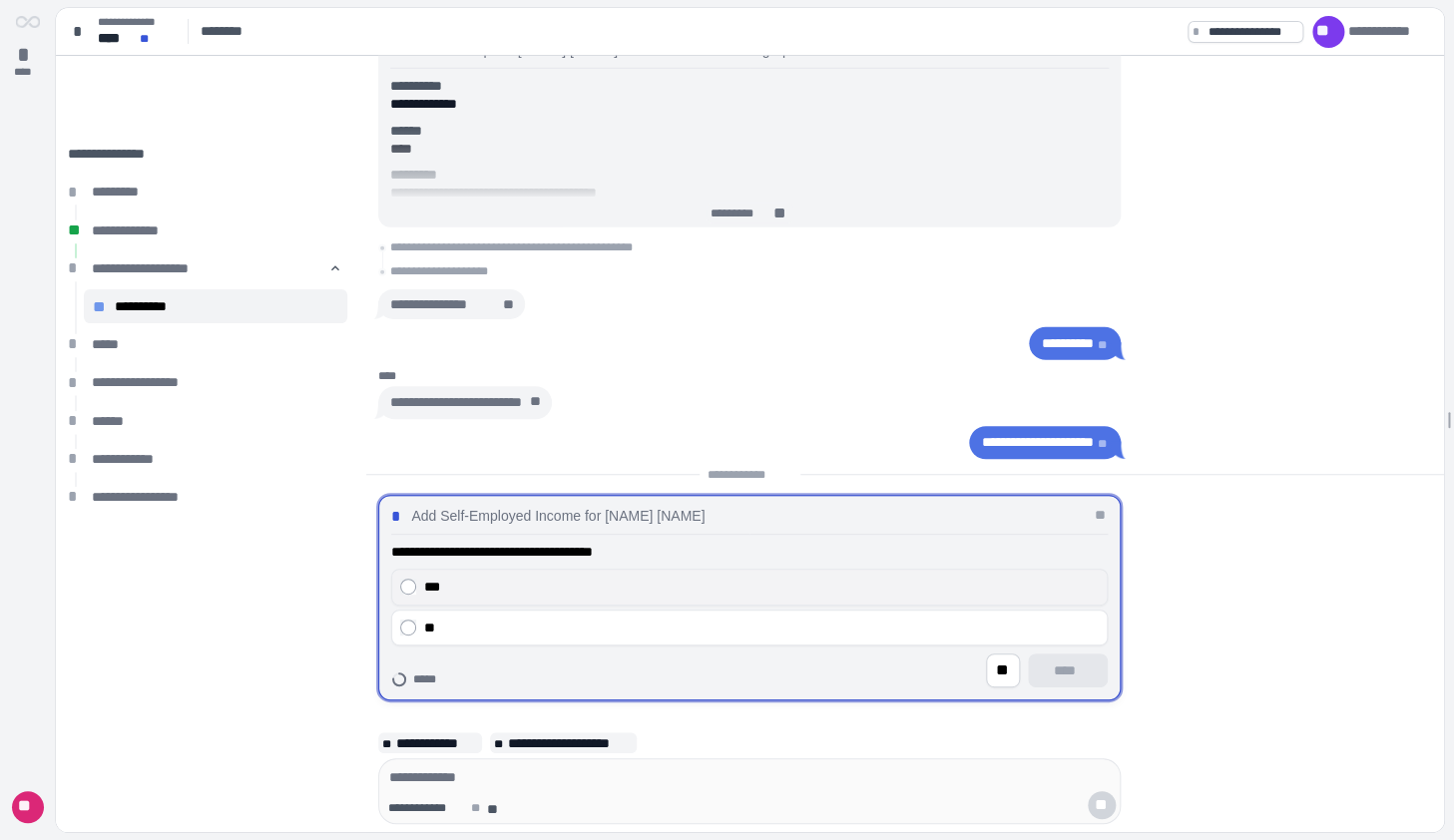 click on "***" at bounding box center (761, 587) 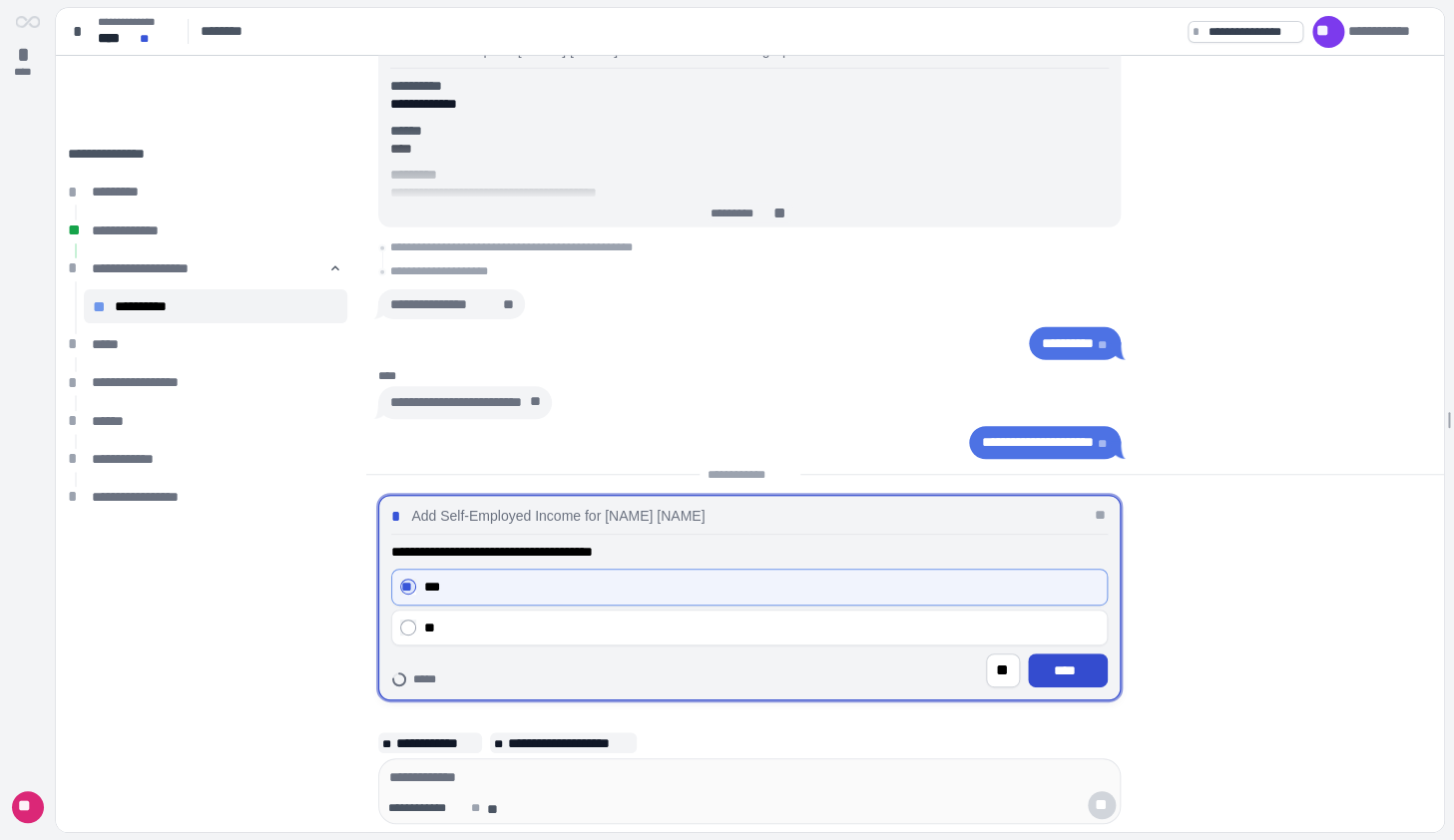 click on "****" at bounding box center (1068, 670) 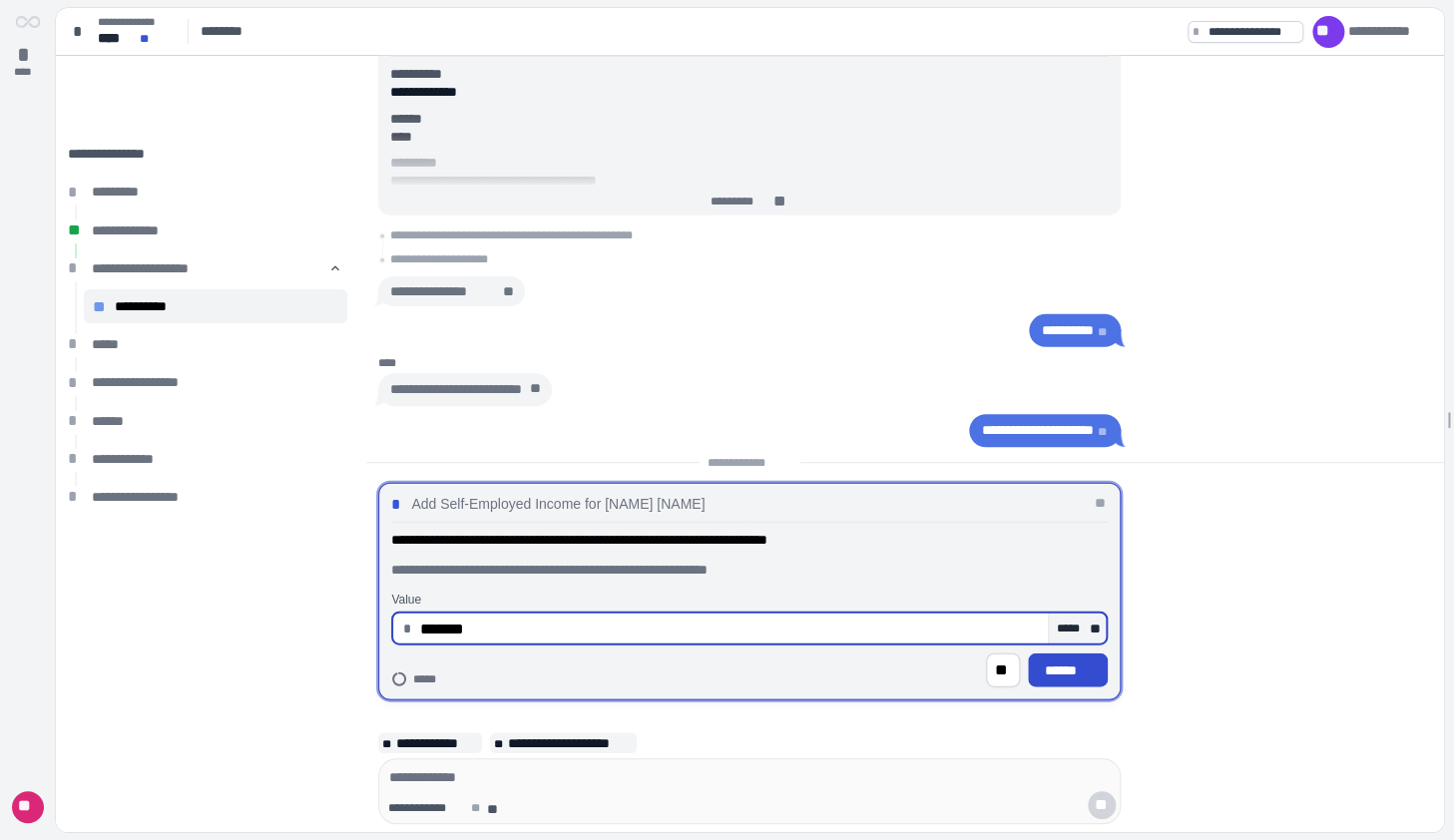 type on "**********" 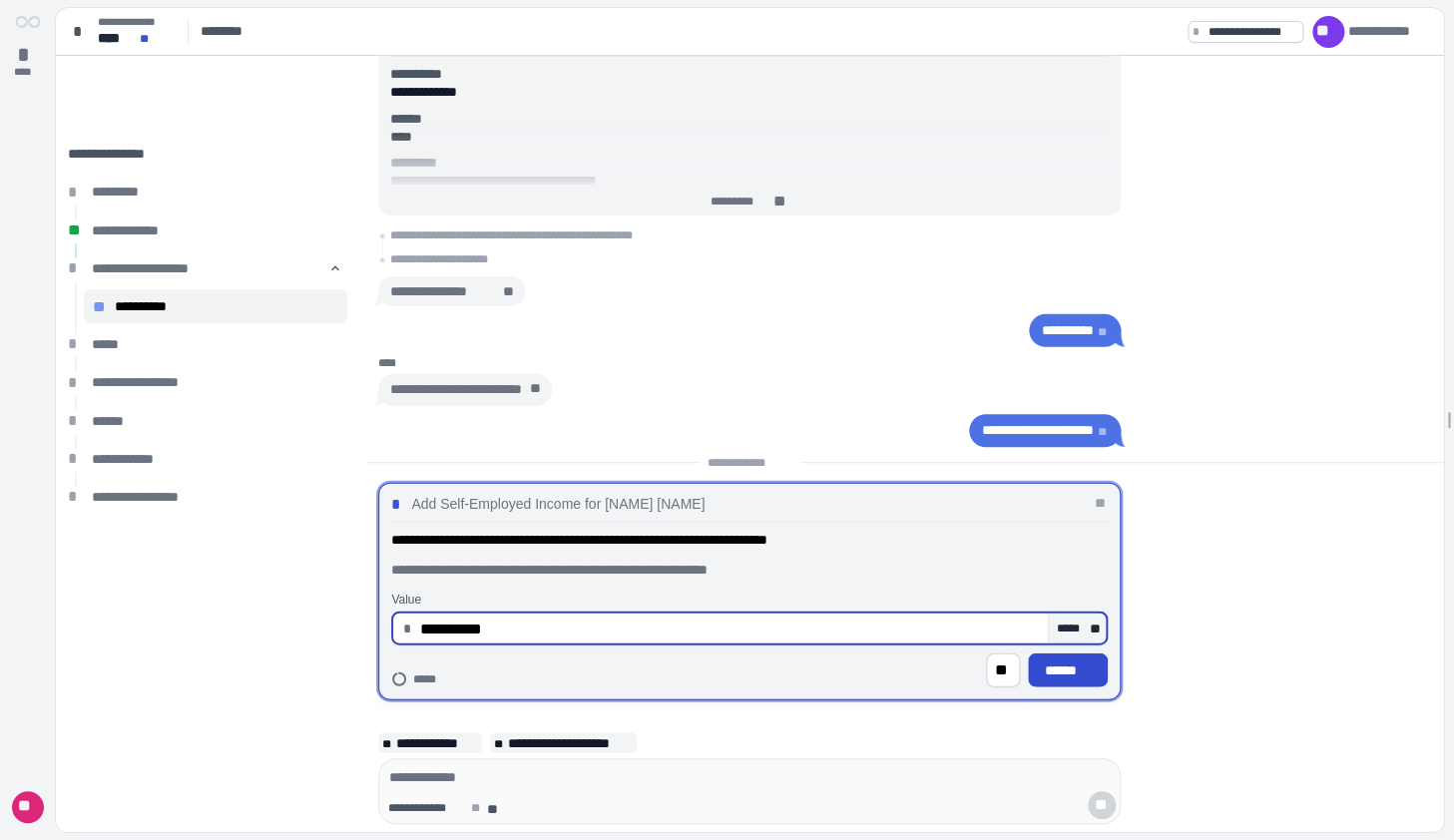 click on "******" at bounding box center (1068, 670) 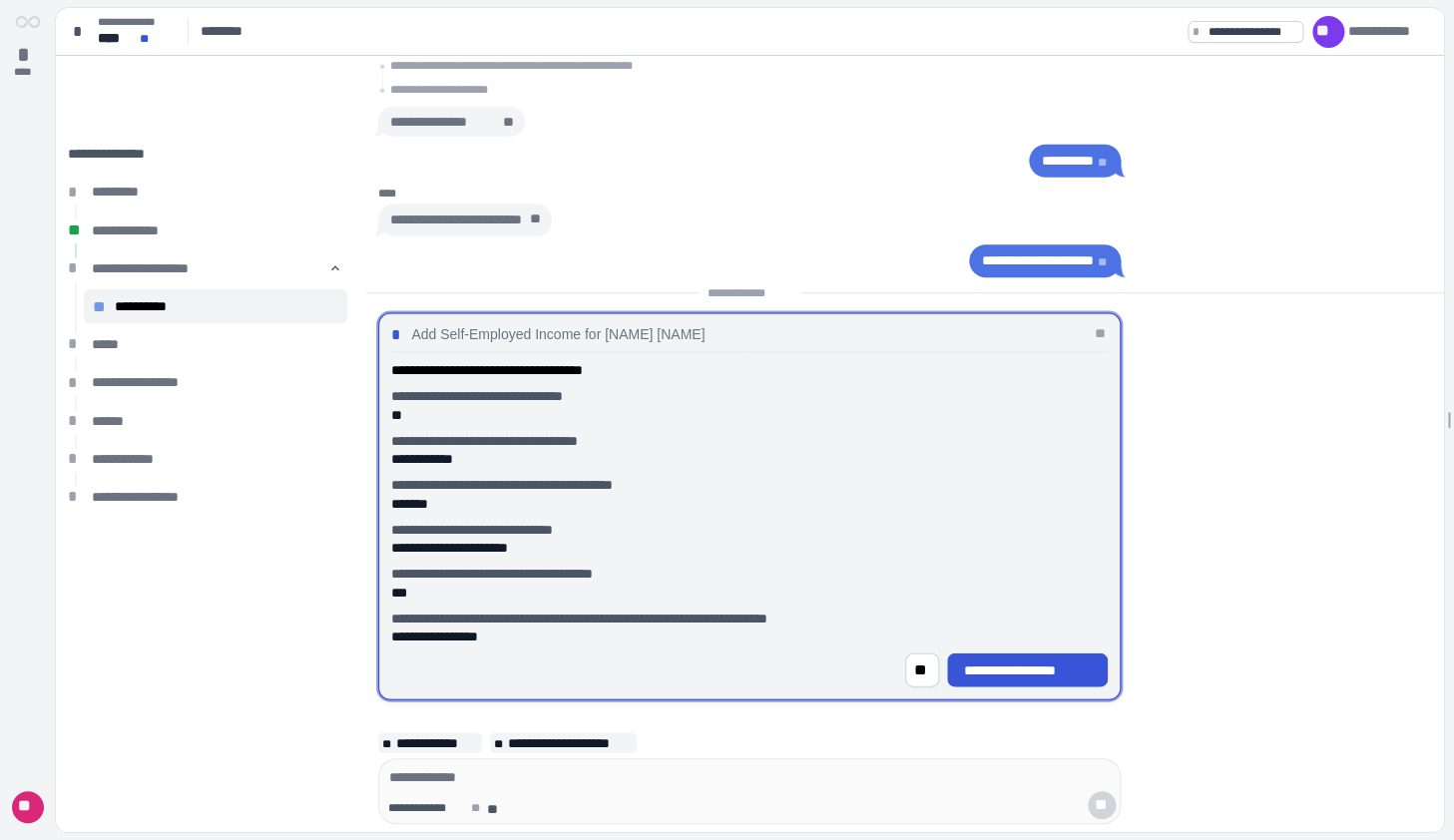 click on "**********" at bounding box center [1028, 670] 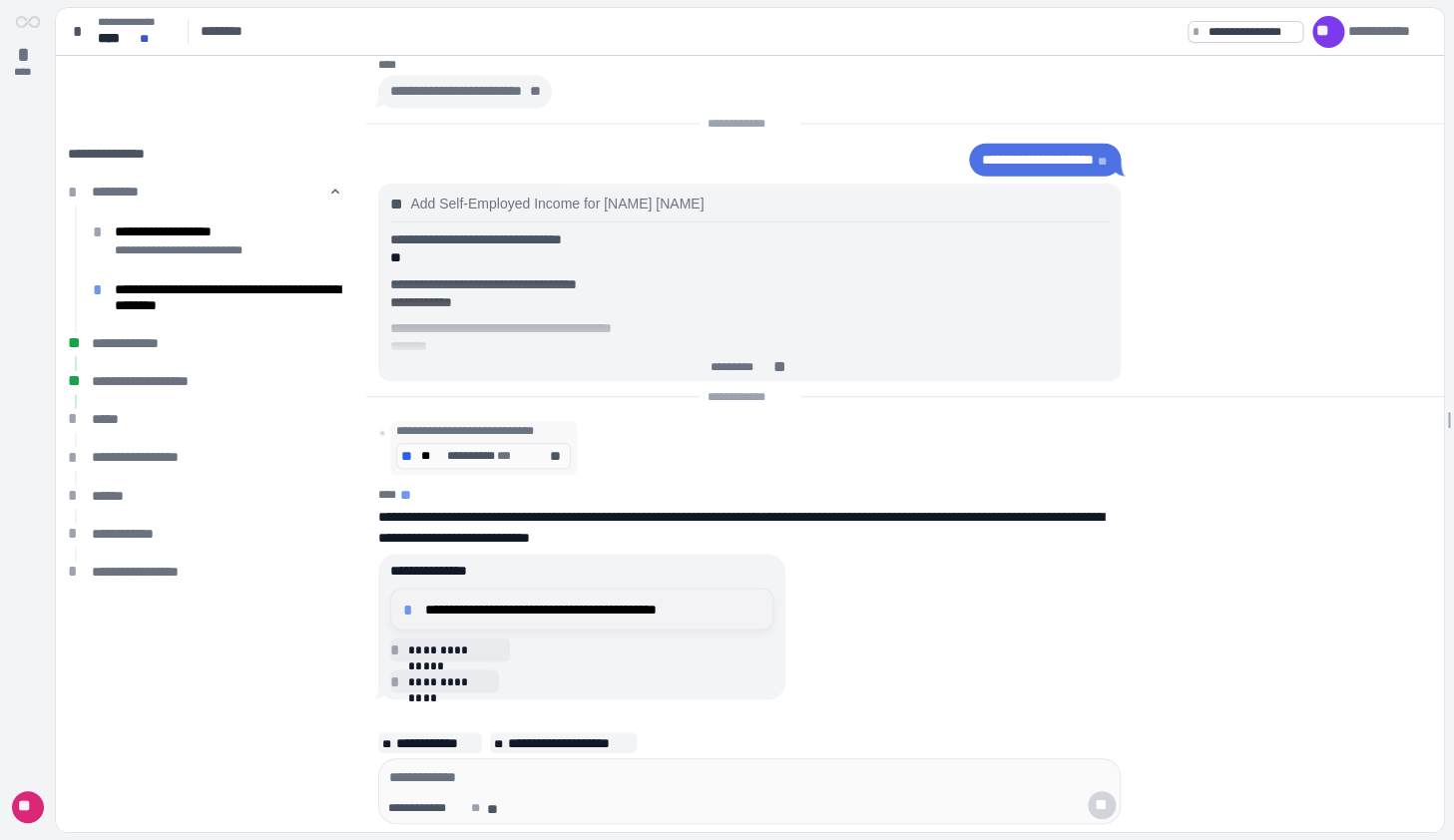 click on "**********" at bounding box center [593, 609] 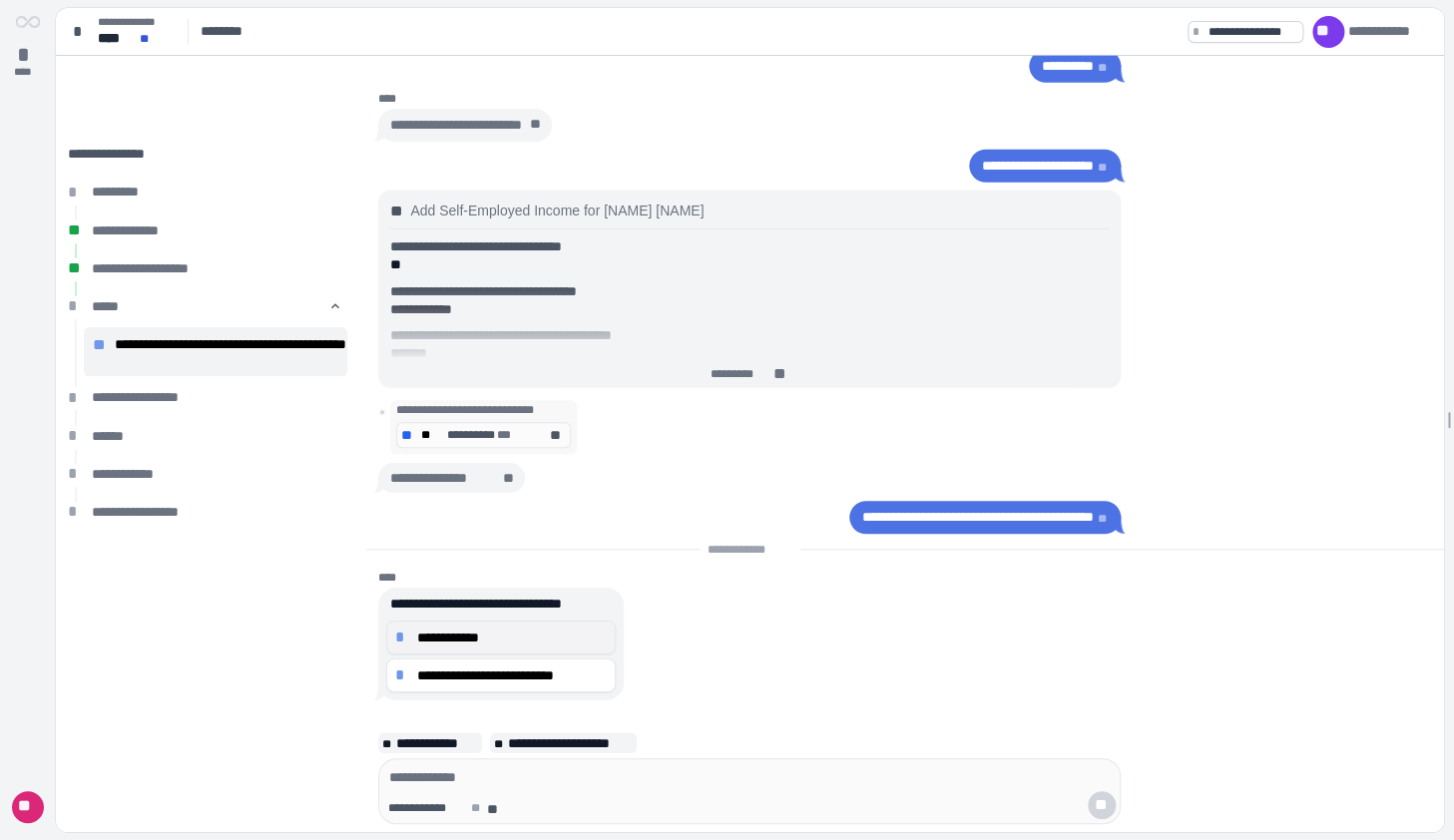 click on "**********" at bounding box center (511, 636) 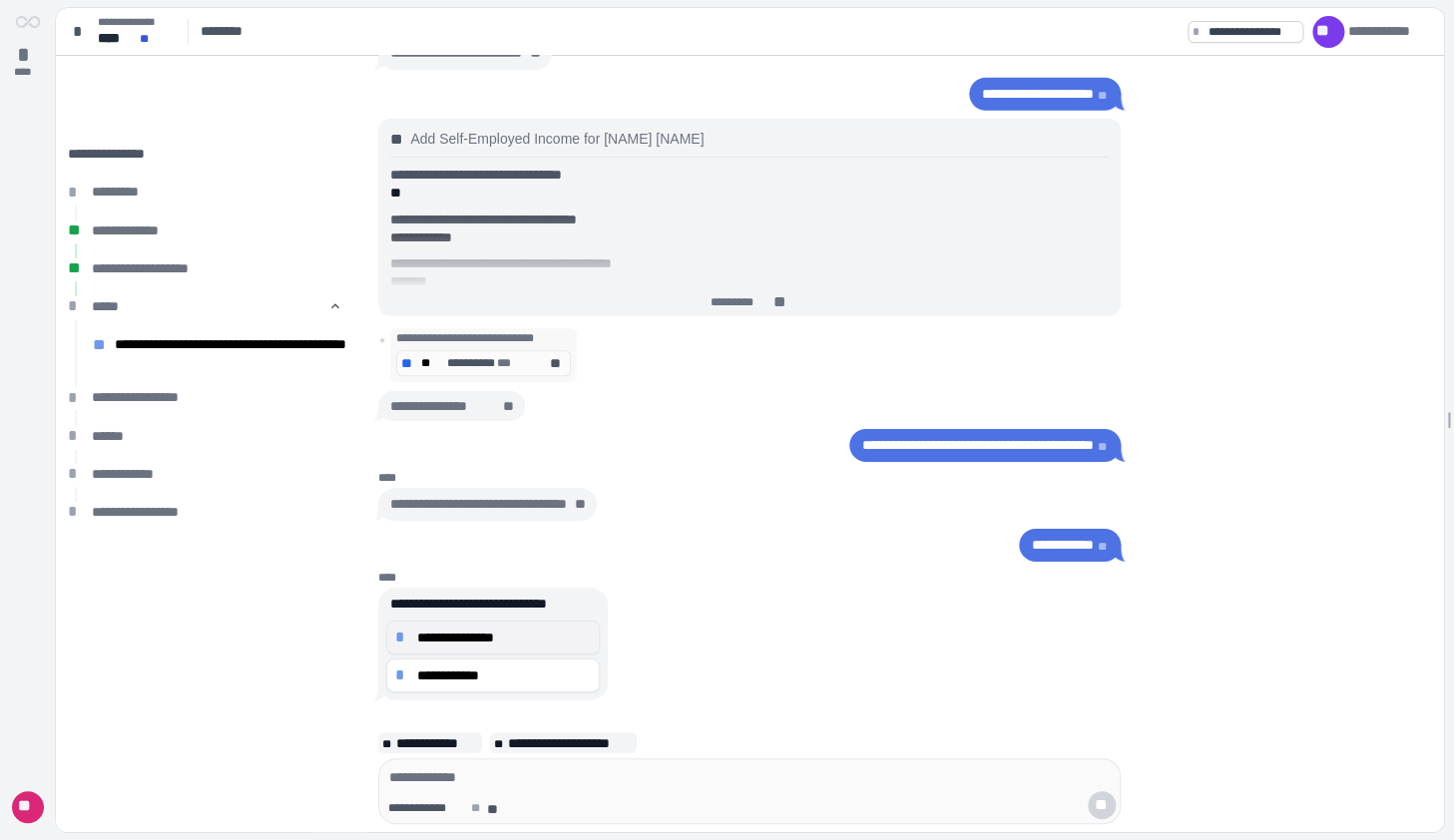 click on "**********" at bounding box center [503, 636] 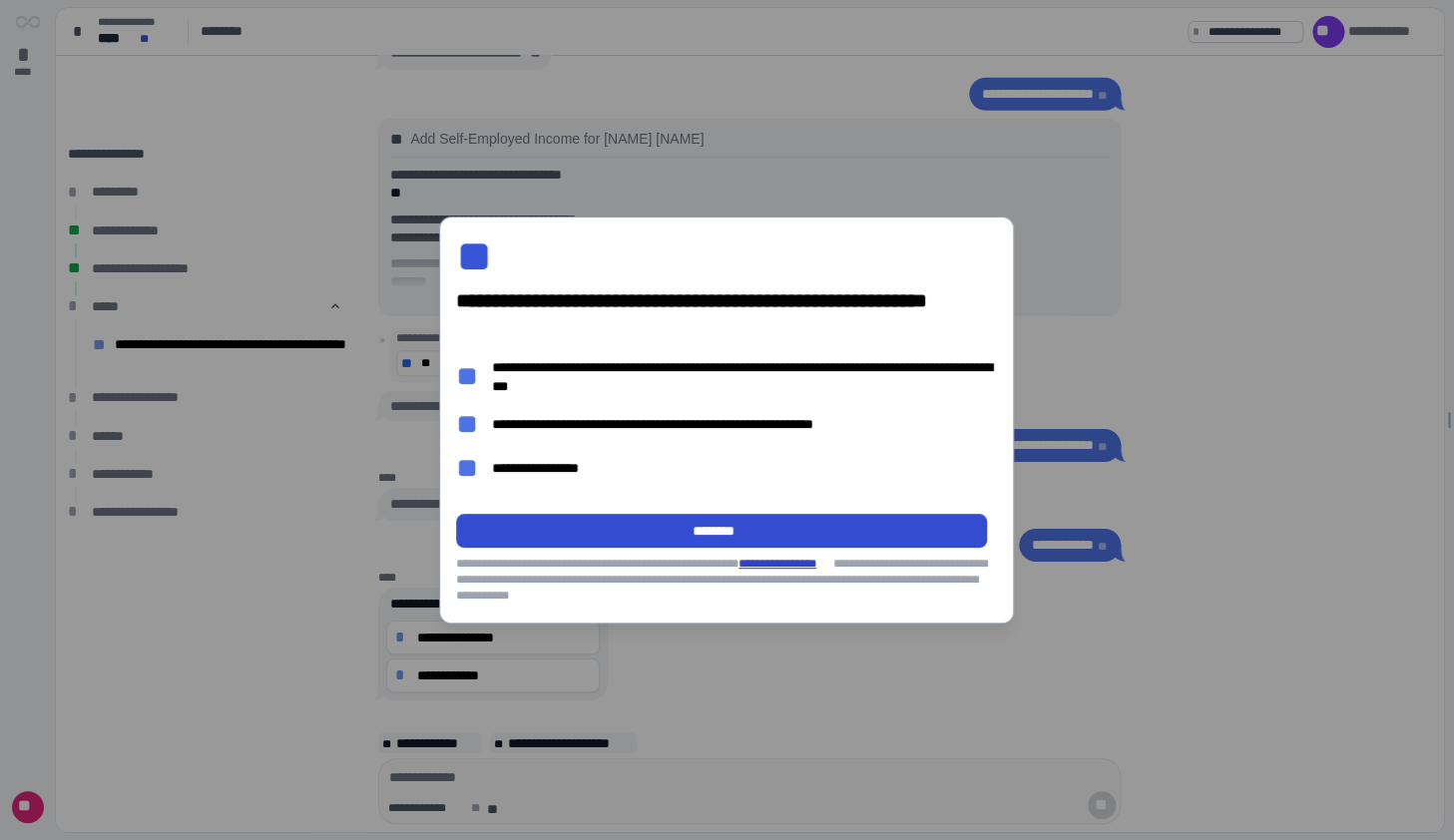click on "********" at bounding box center (722, 531) 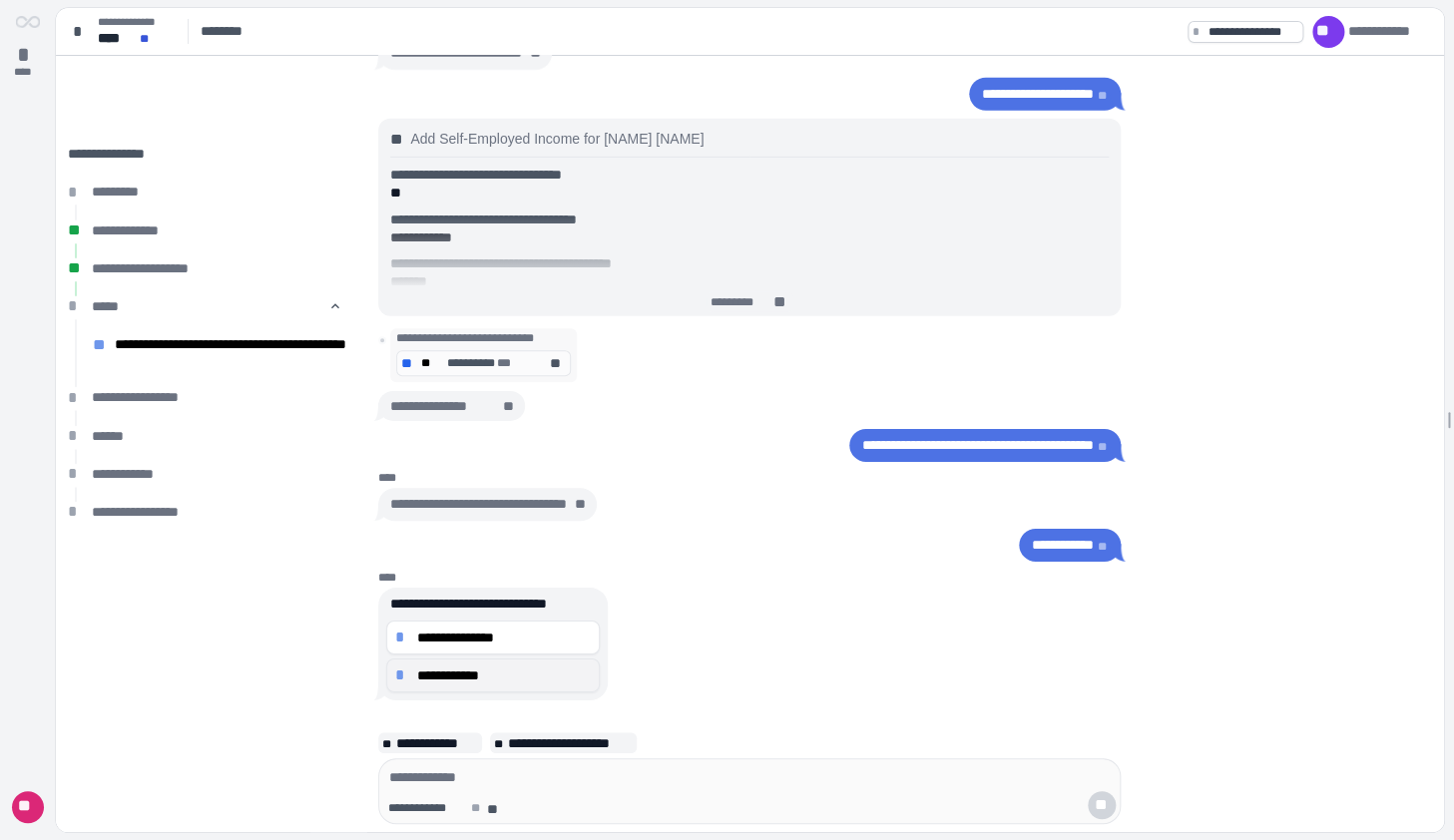 click on "**********" at bounding box center (503, 675) 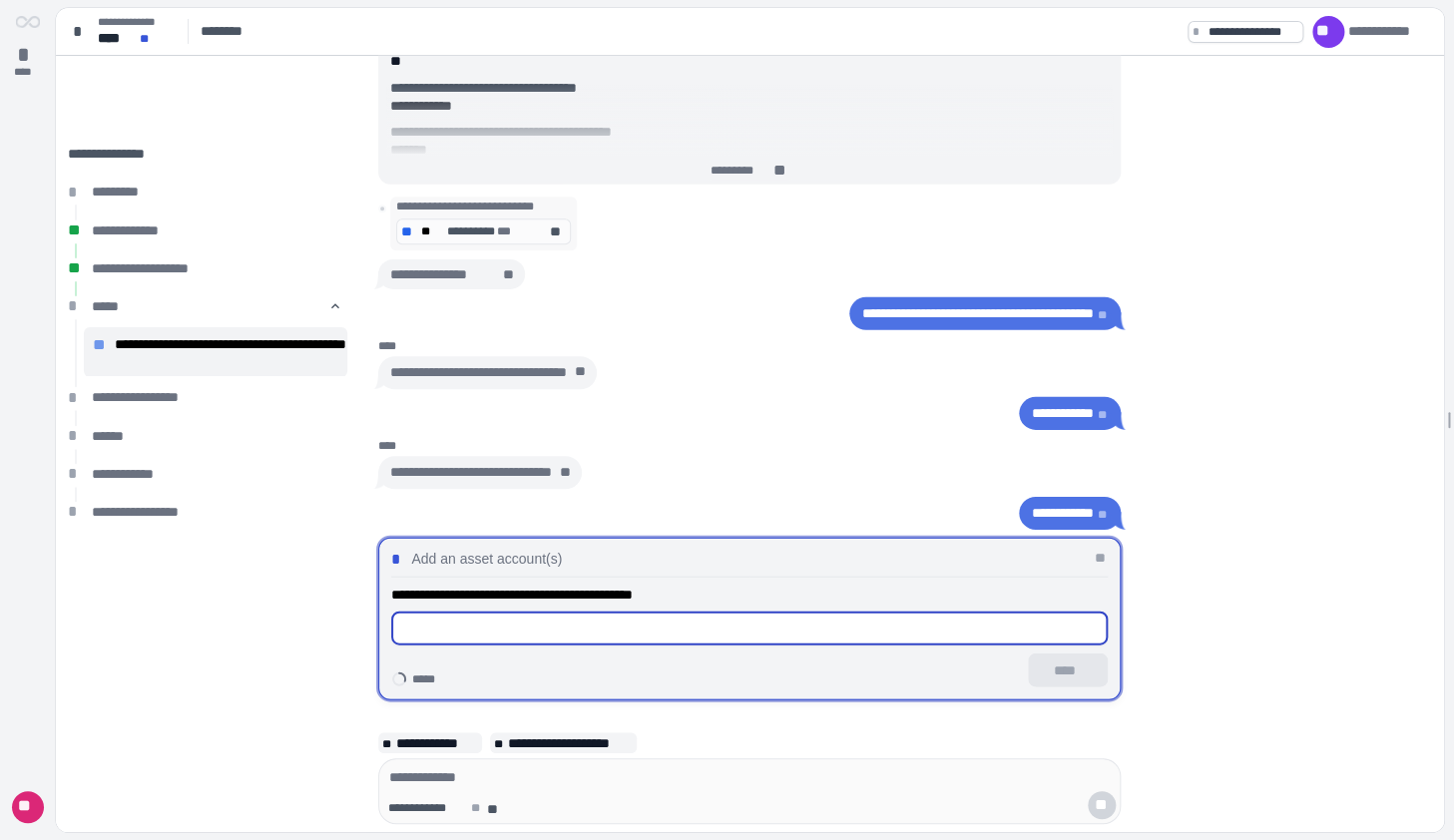 click at bounding box center [749, 629] 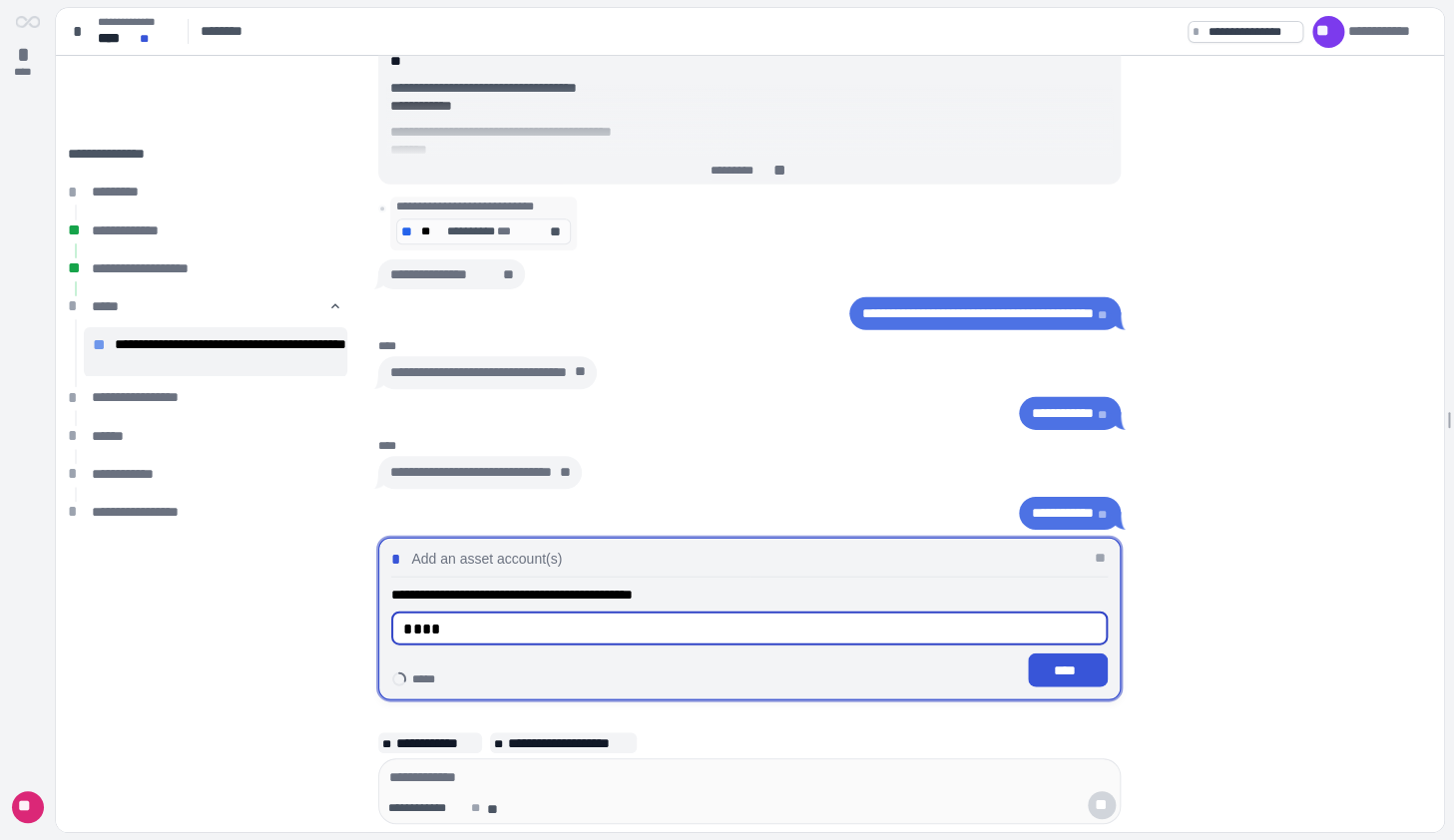type on "****" 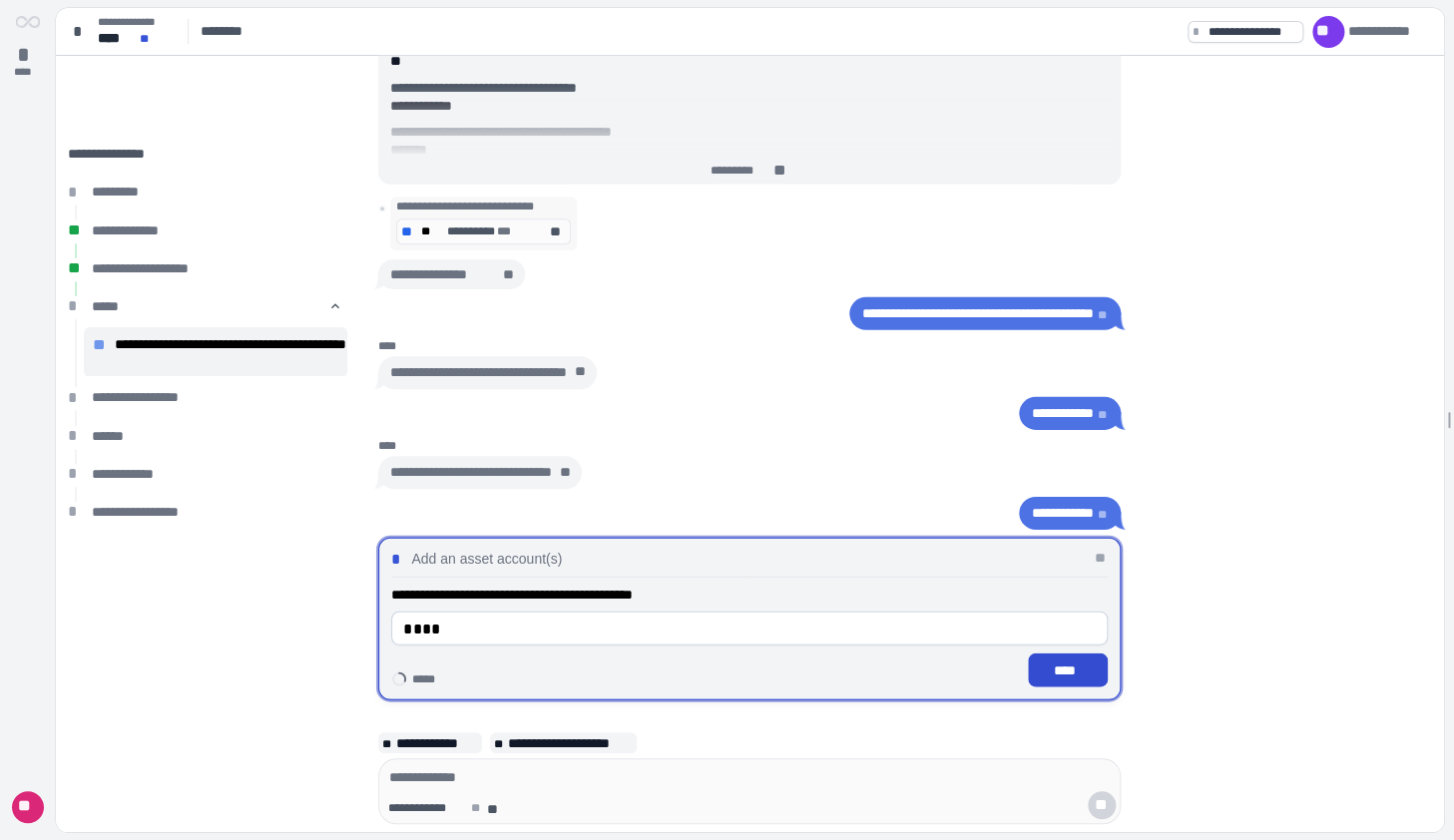 click on "****" at bounding box center (1068, 670) 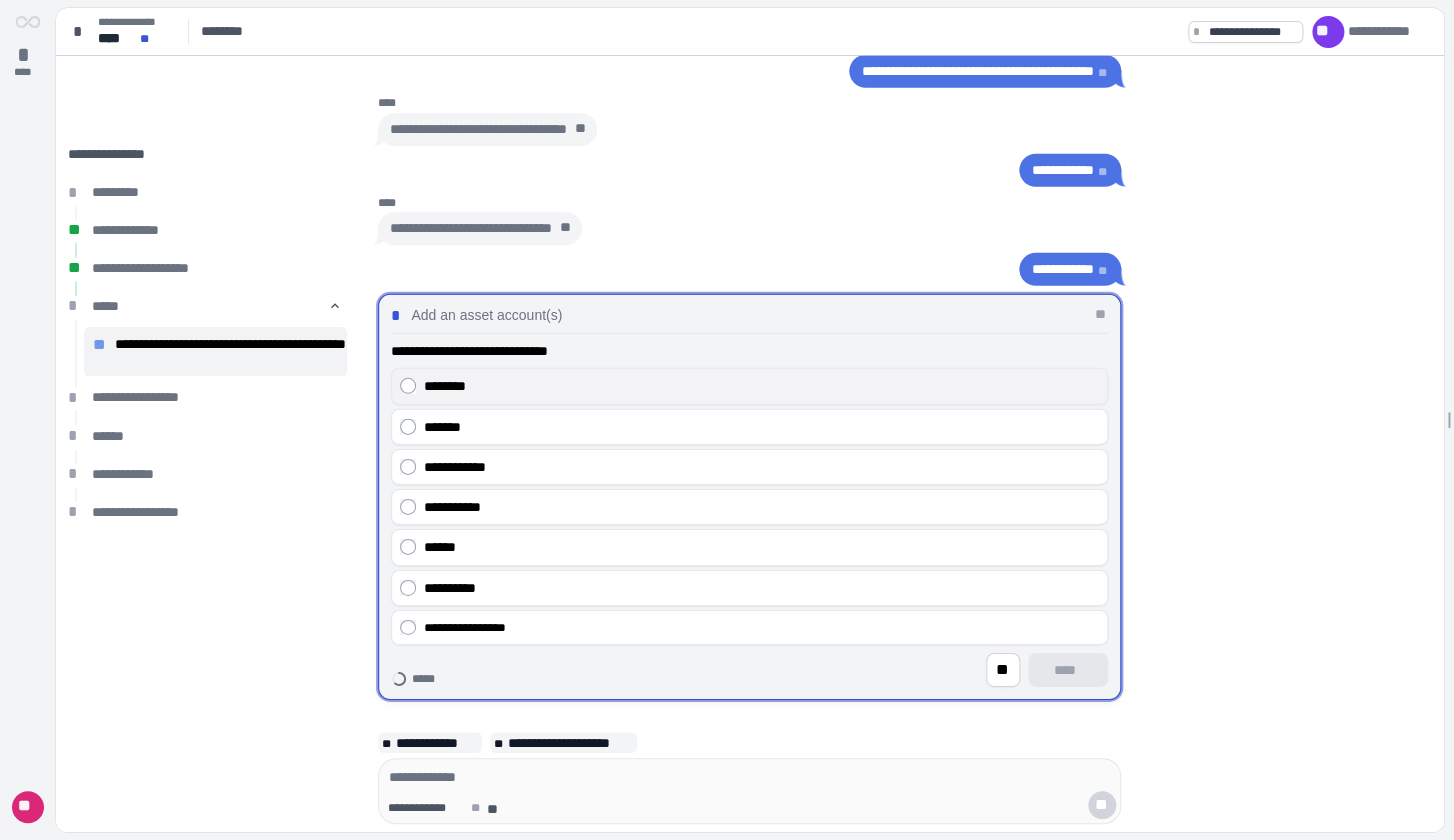 click on "********" at bounding box center [761, 386] 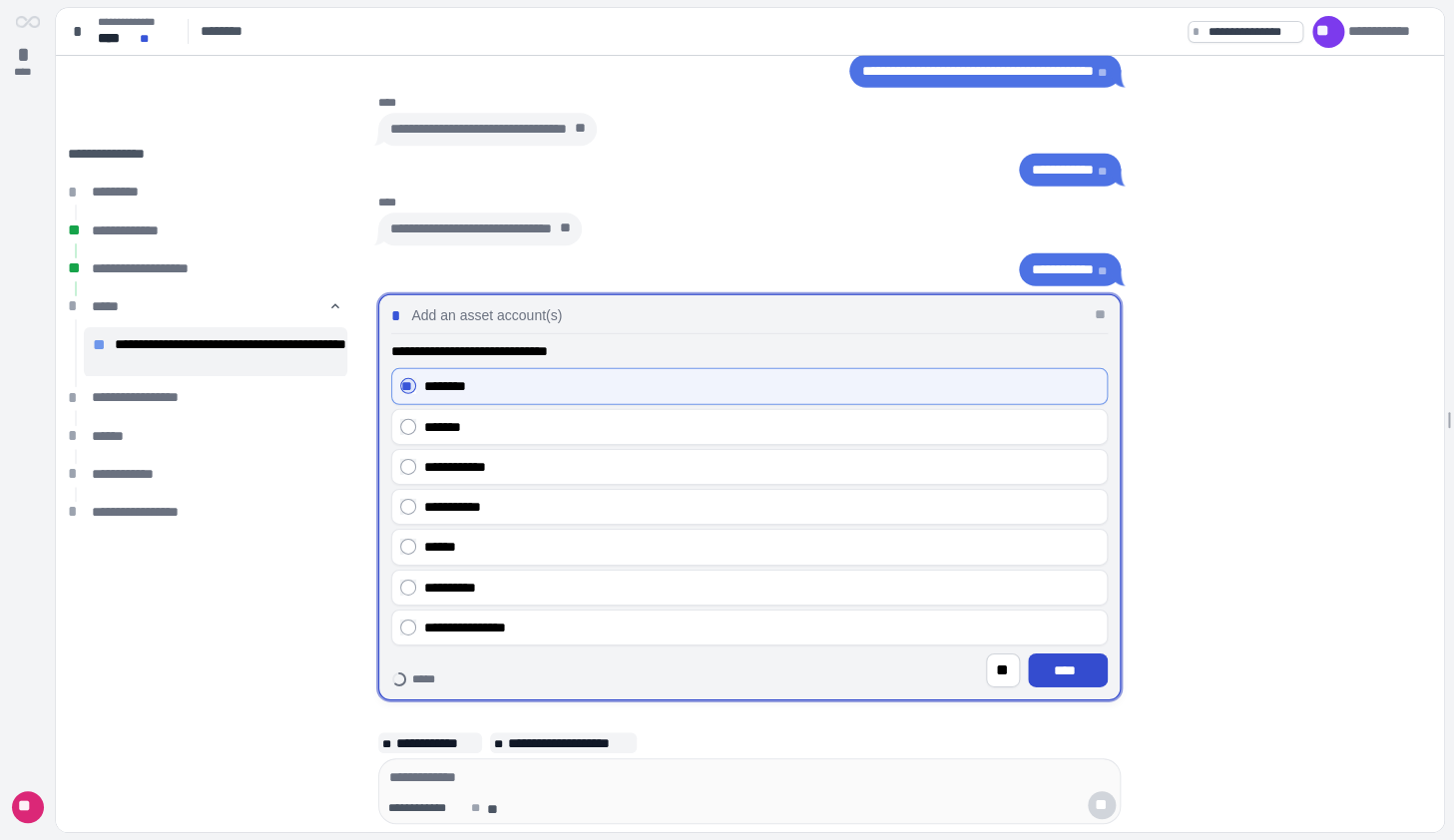 click on "****" at bounding box center (1068, 670) 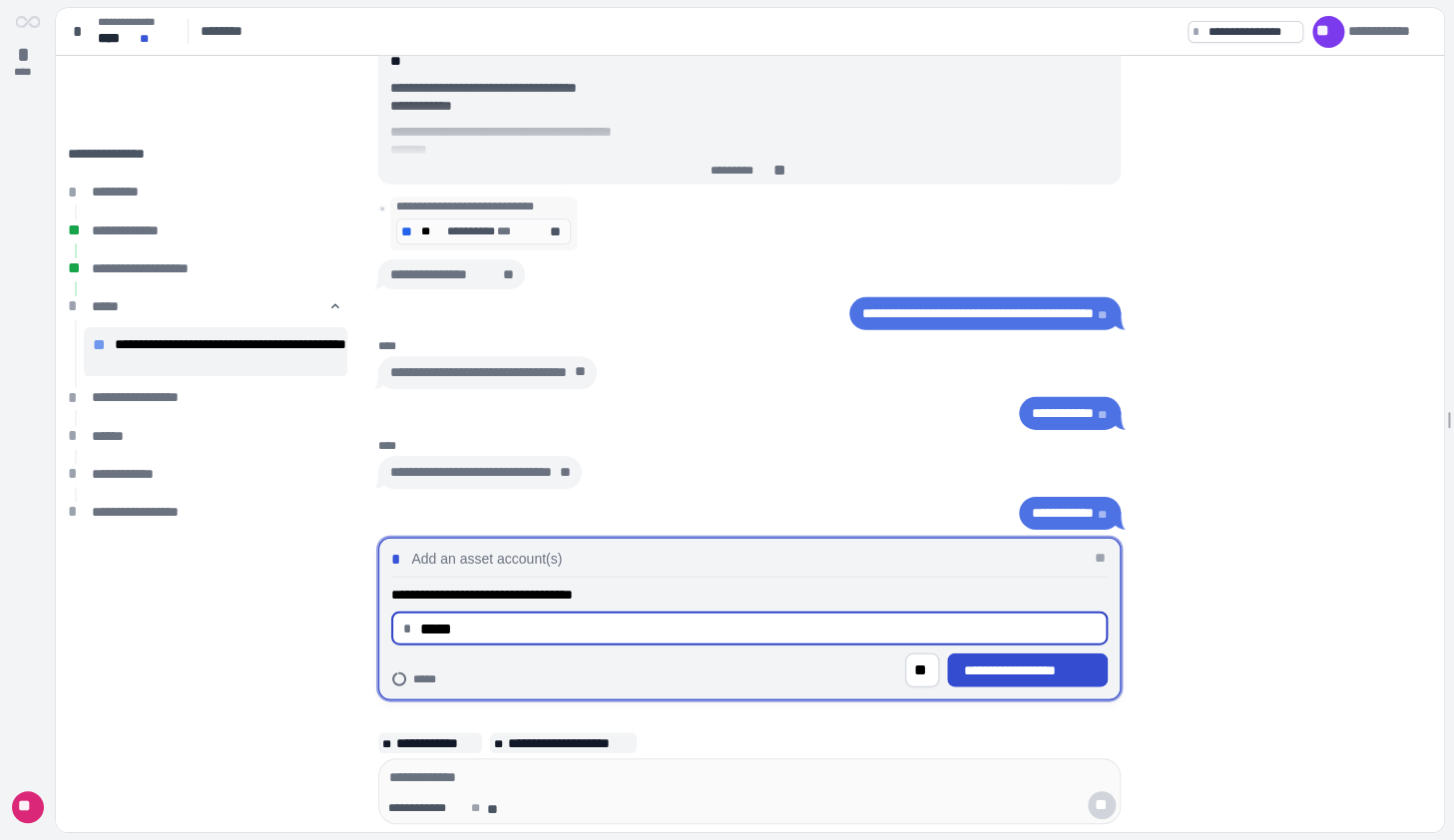 type on "********" 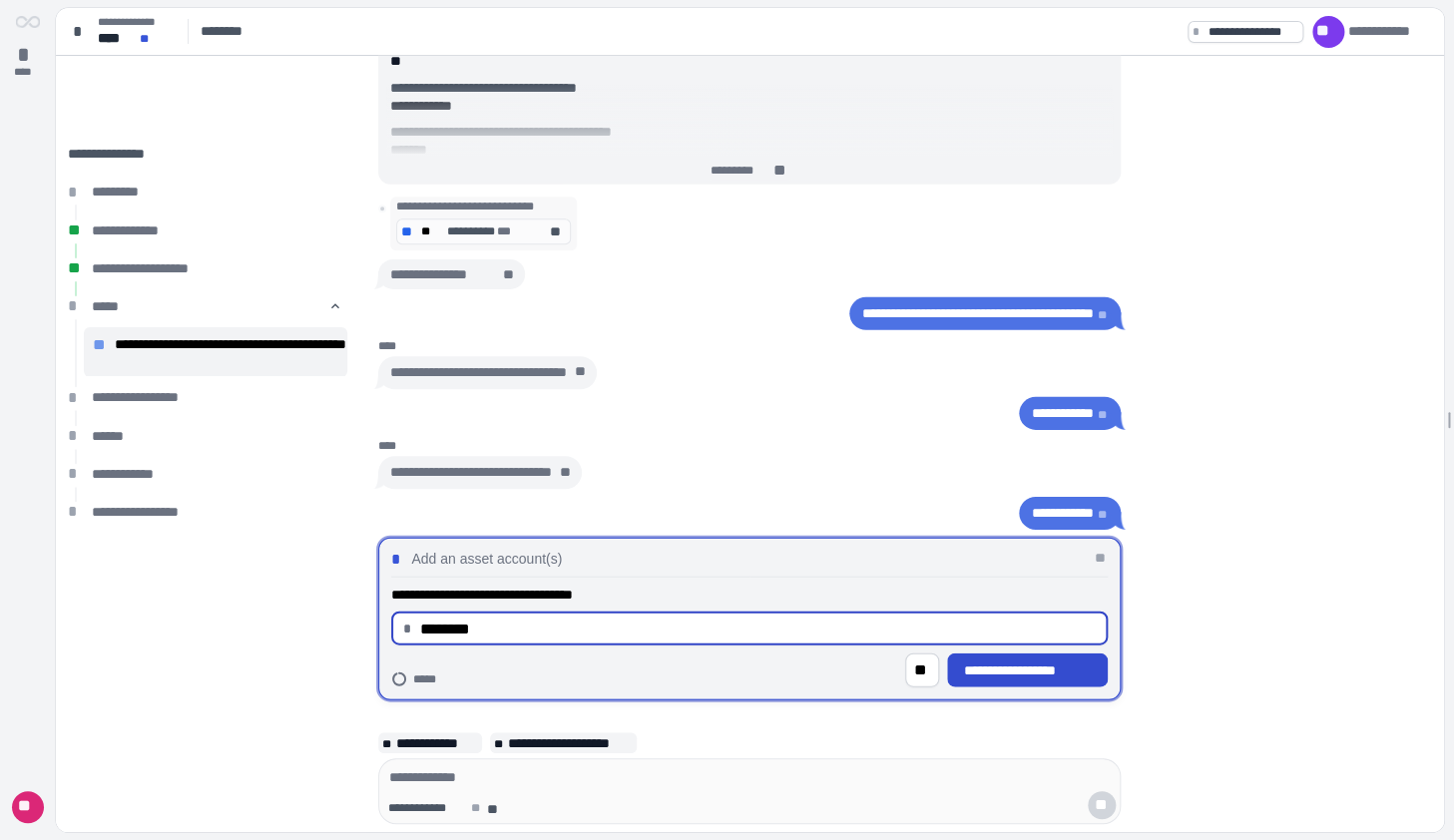 click on "**********" at bounding box center (1028, 670) 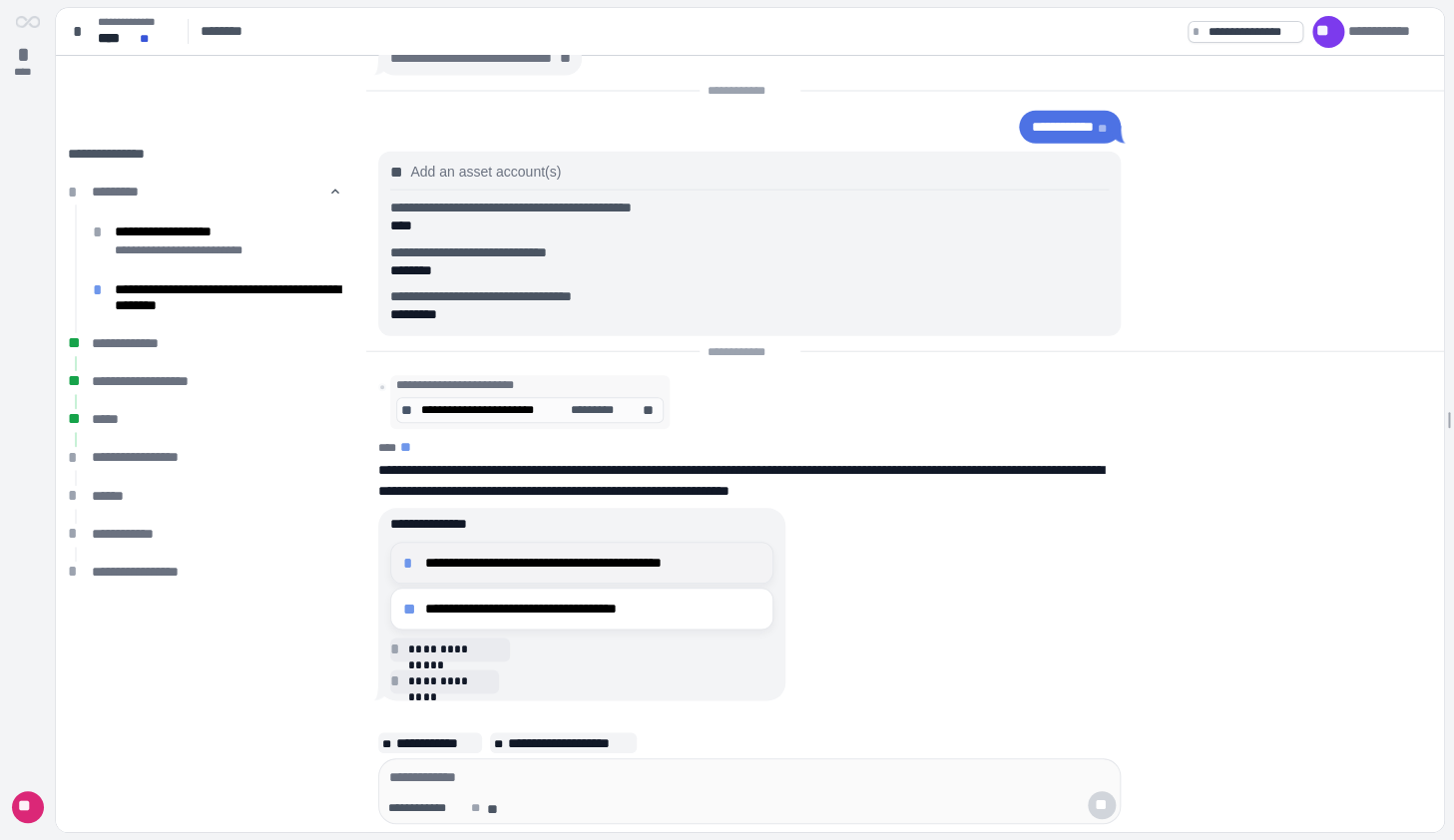 click on "**********" at bounding box center (593, 563) 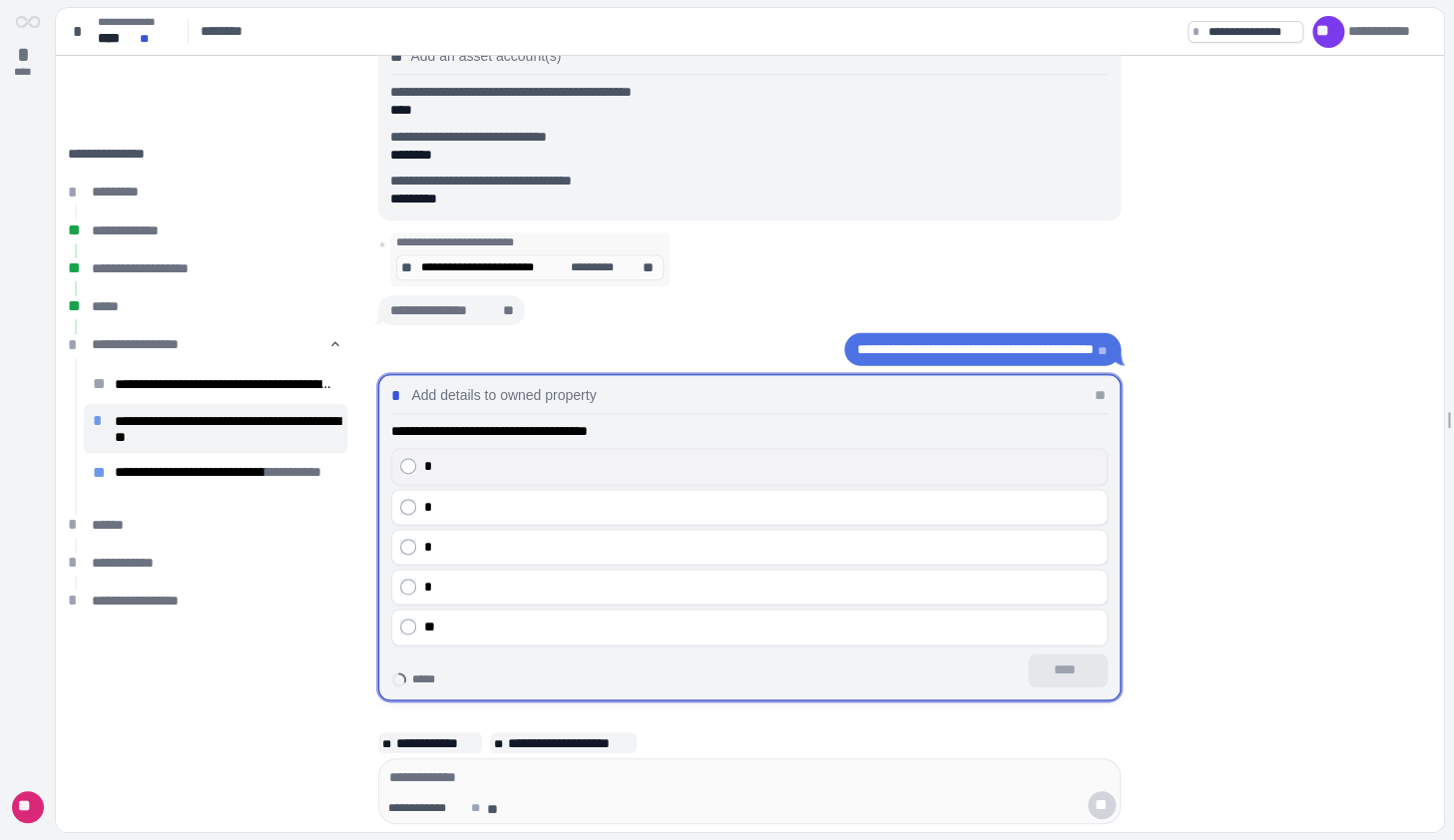 click on "*" at bounding box center (761, 466) 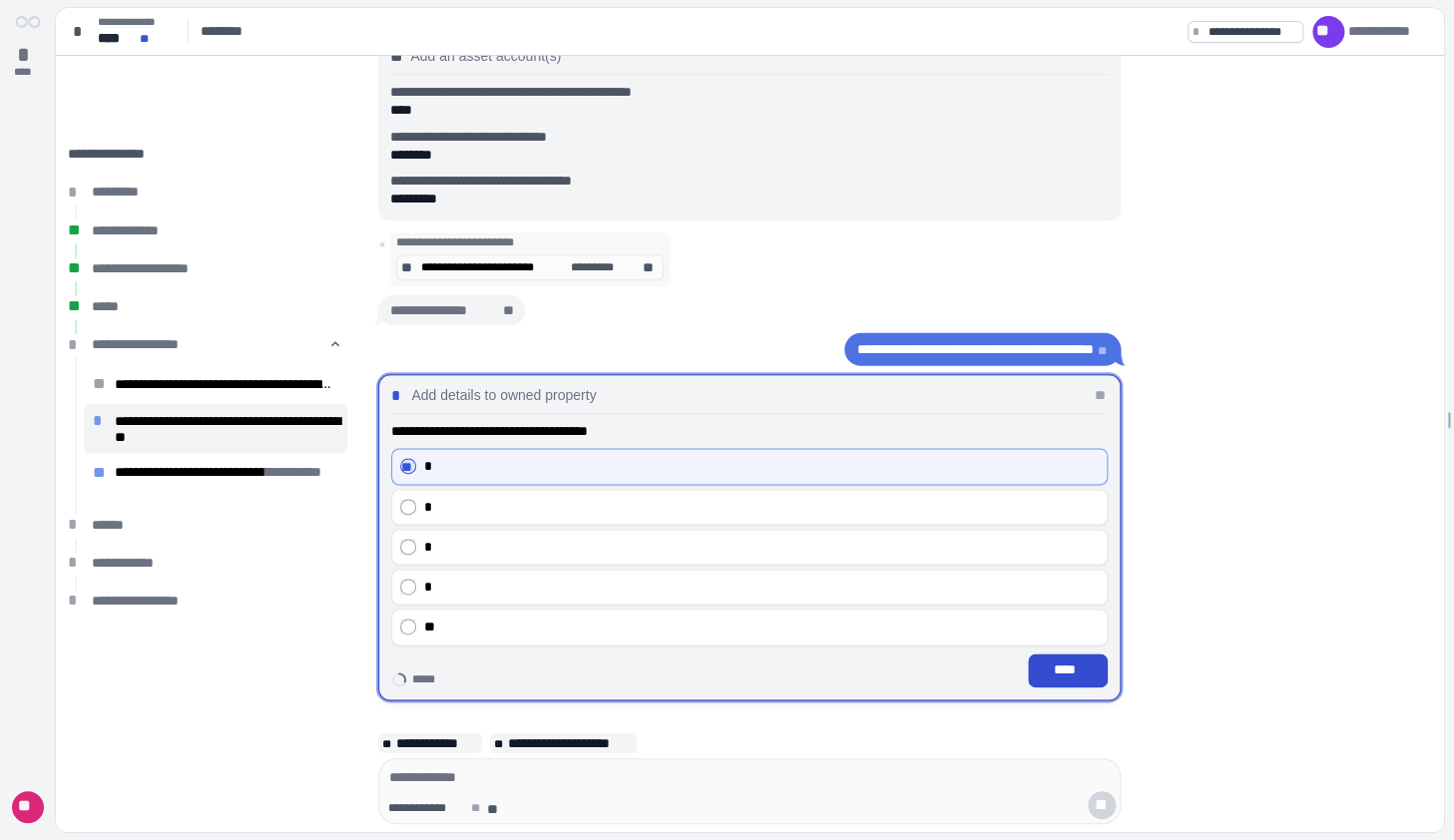 click on "****" at bounding box center (1068, 670) 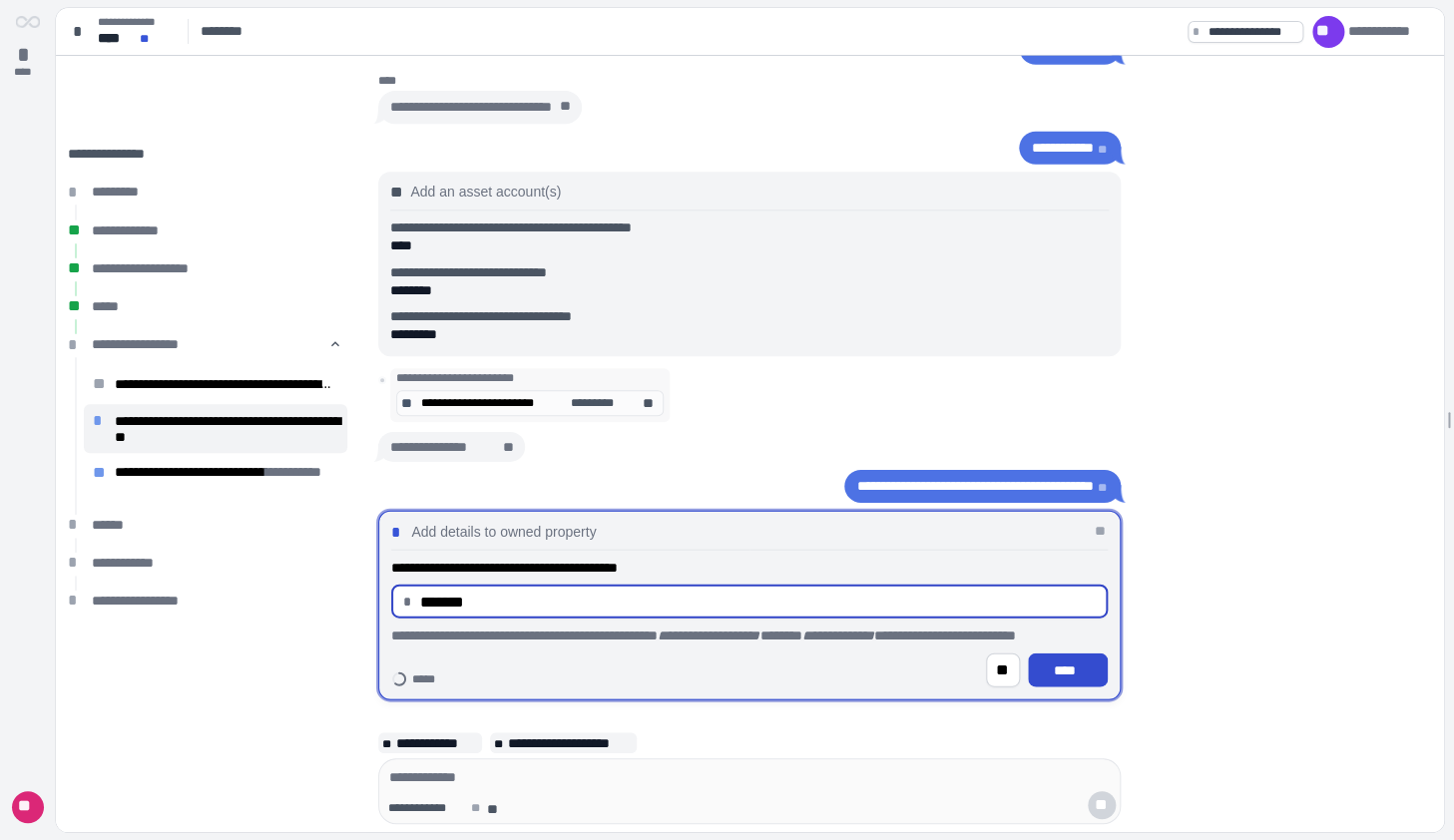 type on "**********" 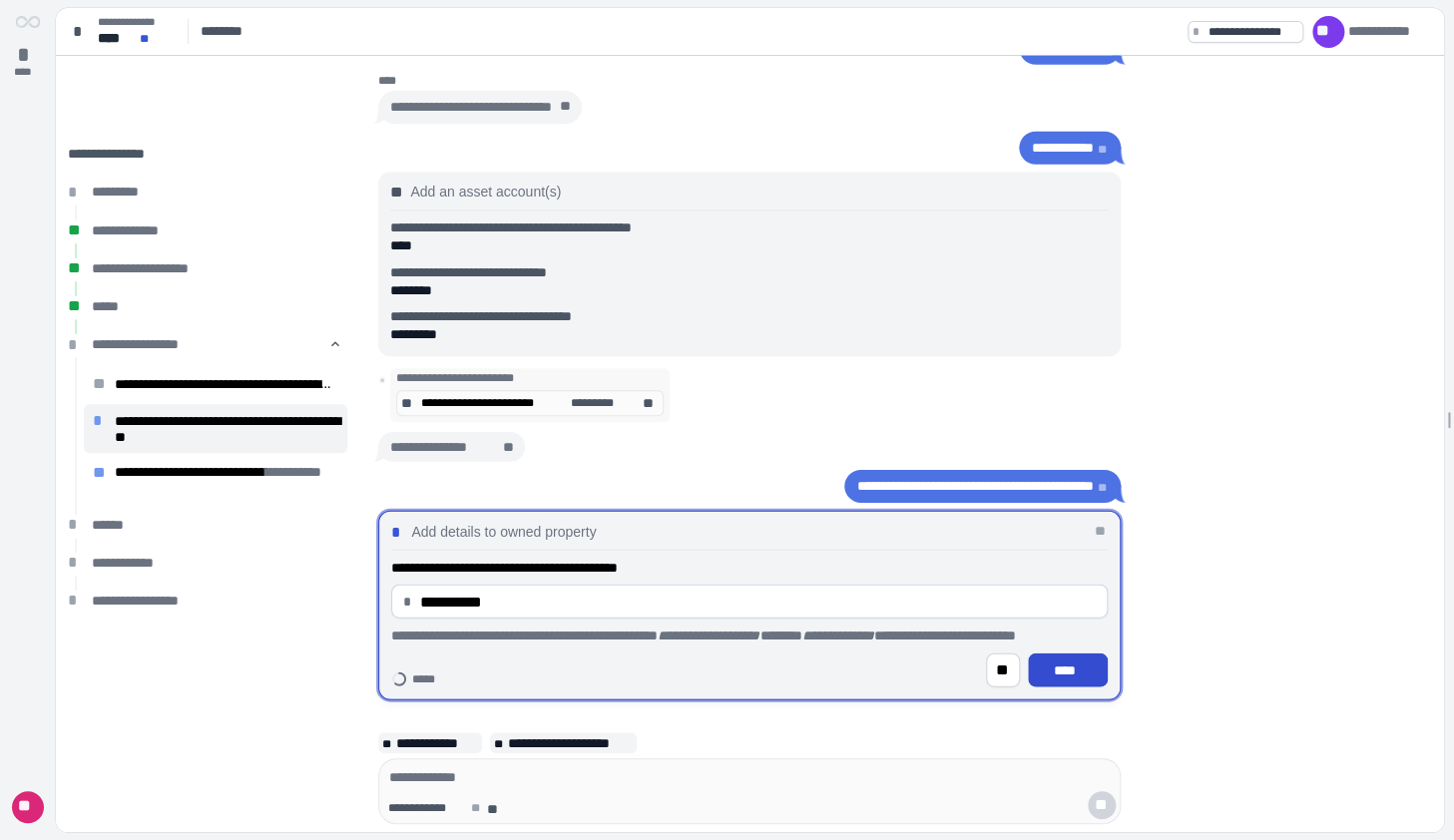 click on "****" at bounding box center (1068, 670) 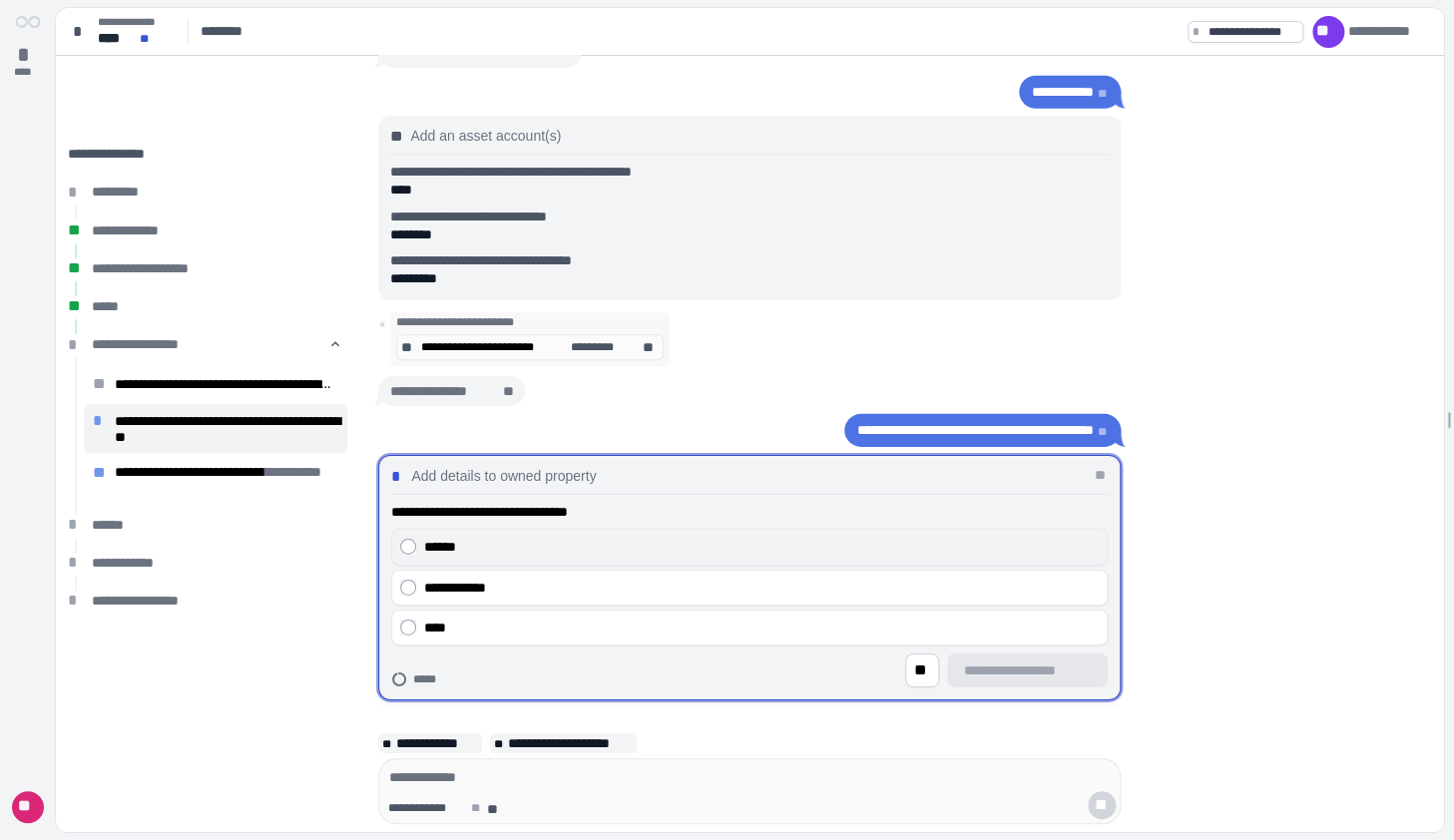 click on "******" at bounding box center (749, 547) 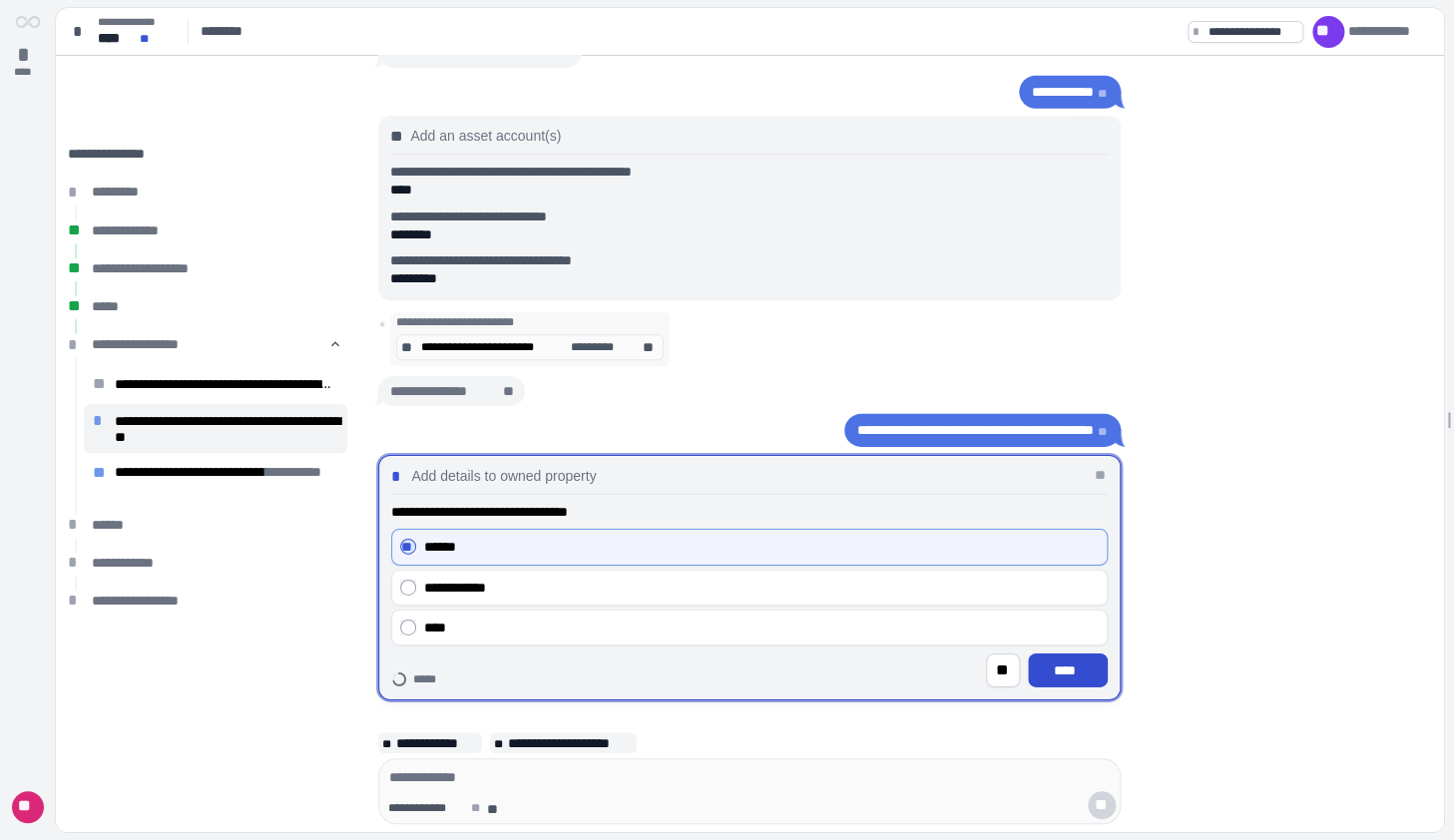 click on "****" at bounding box center [1068, 670] 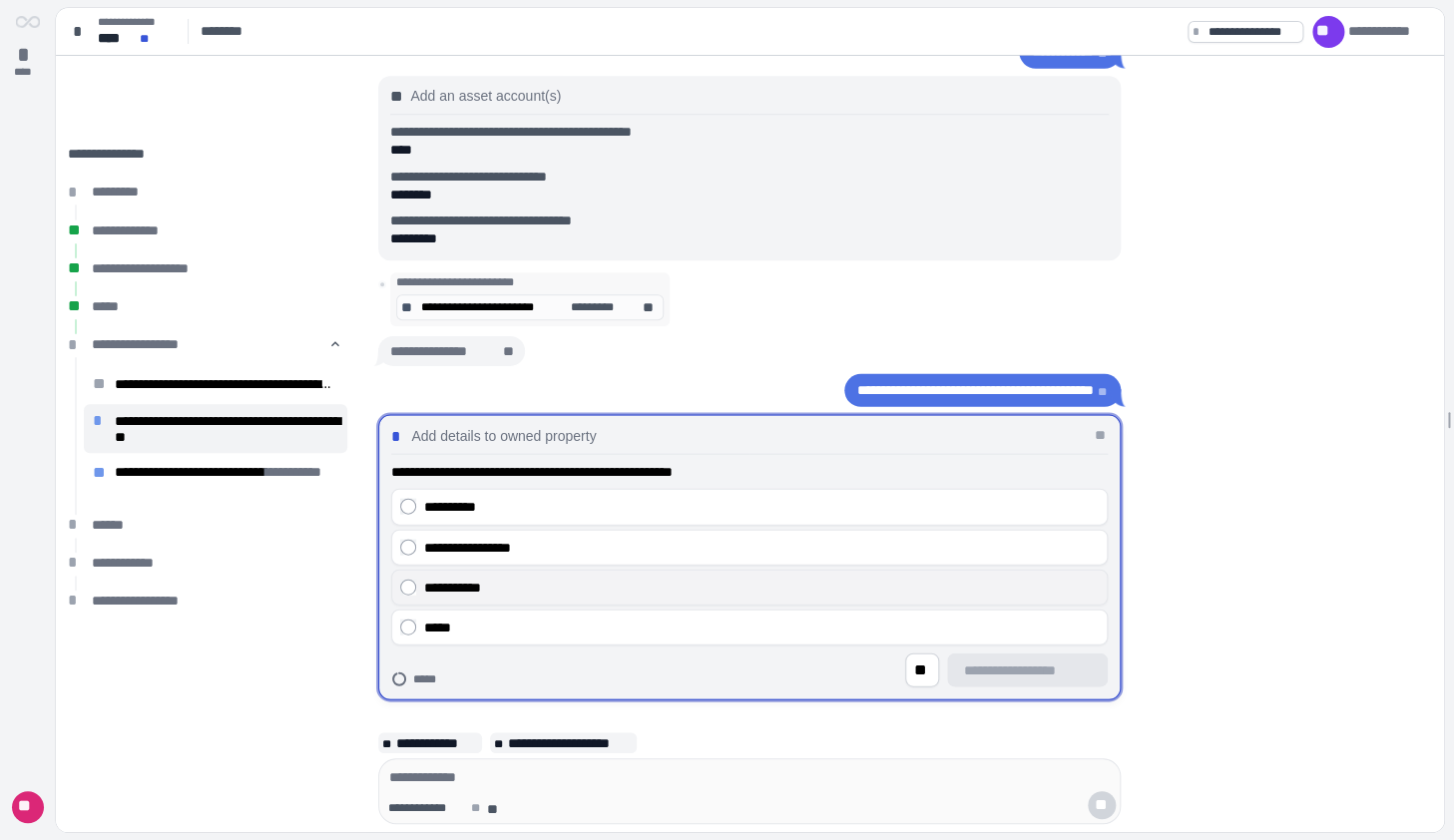 click on "**********" at bounding box center (761, 587) 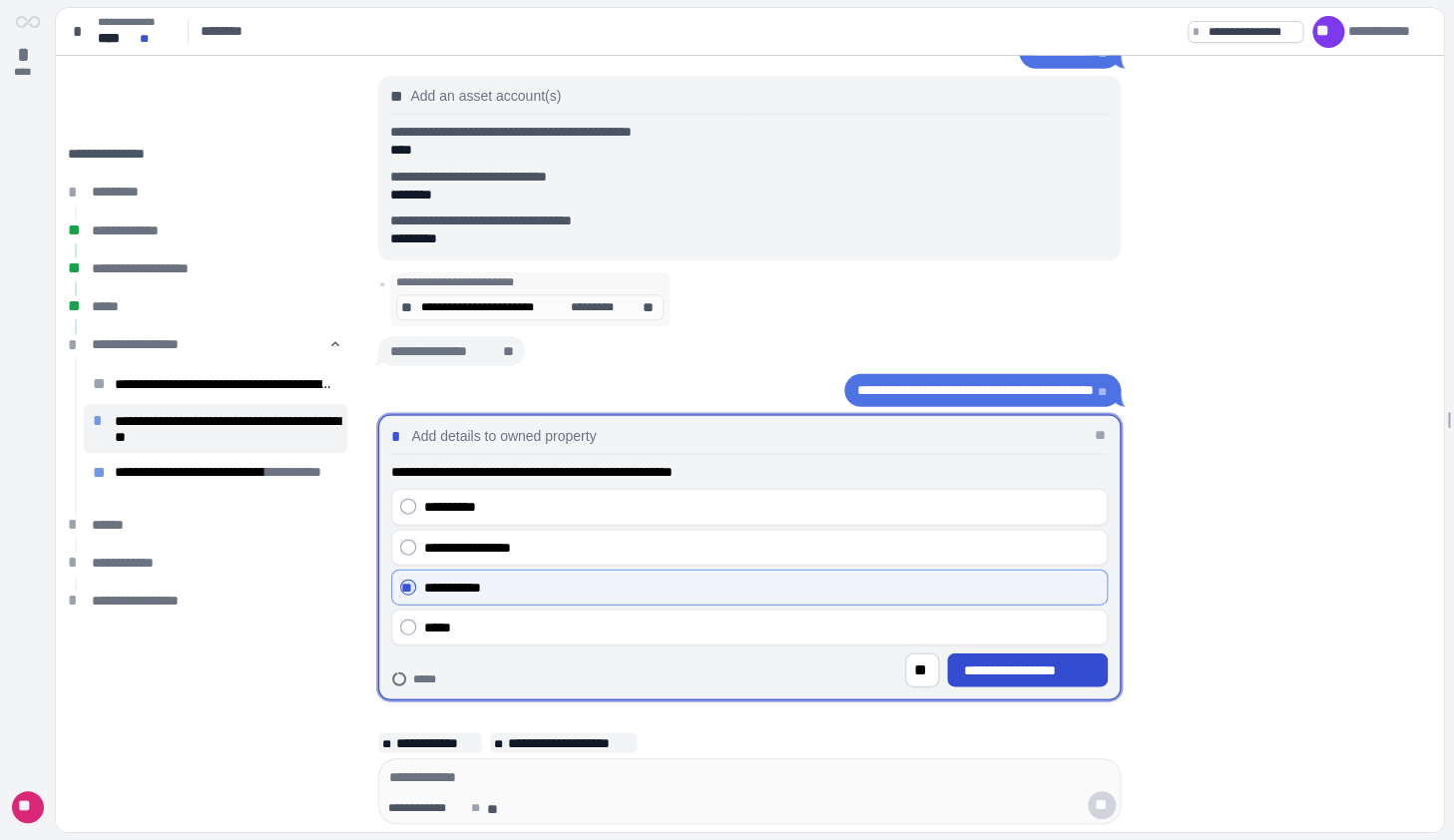 click on "**********" at bounding box center (1028, 670) 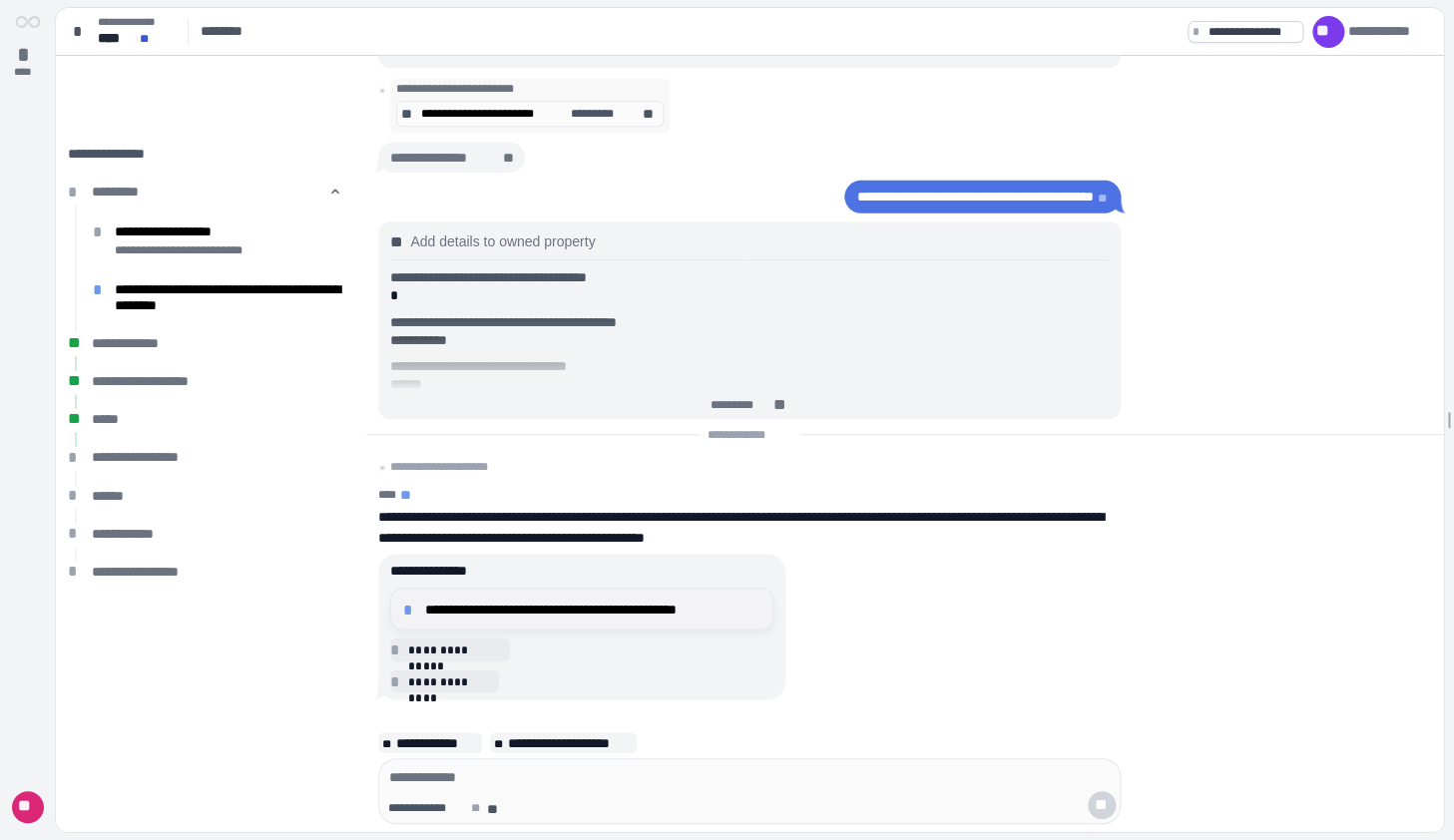click on "**********" at bounding box center (593, 609) 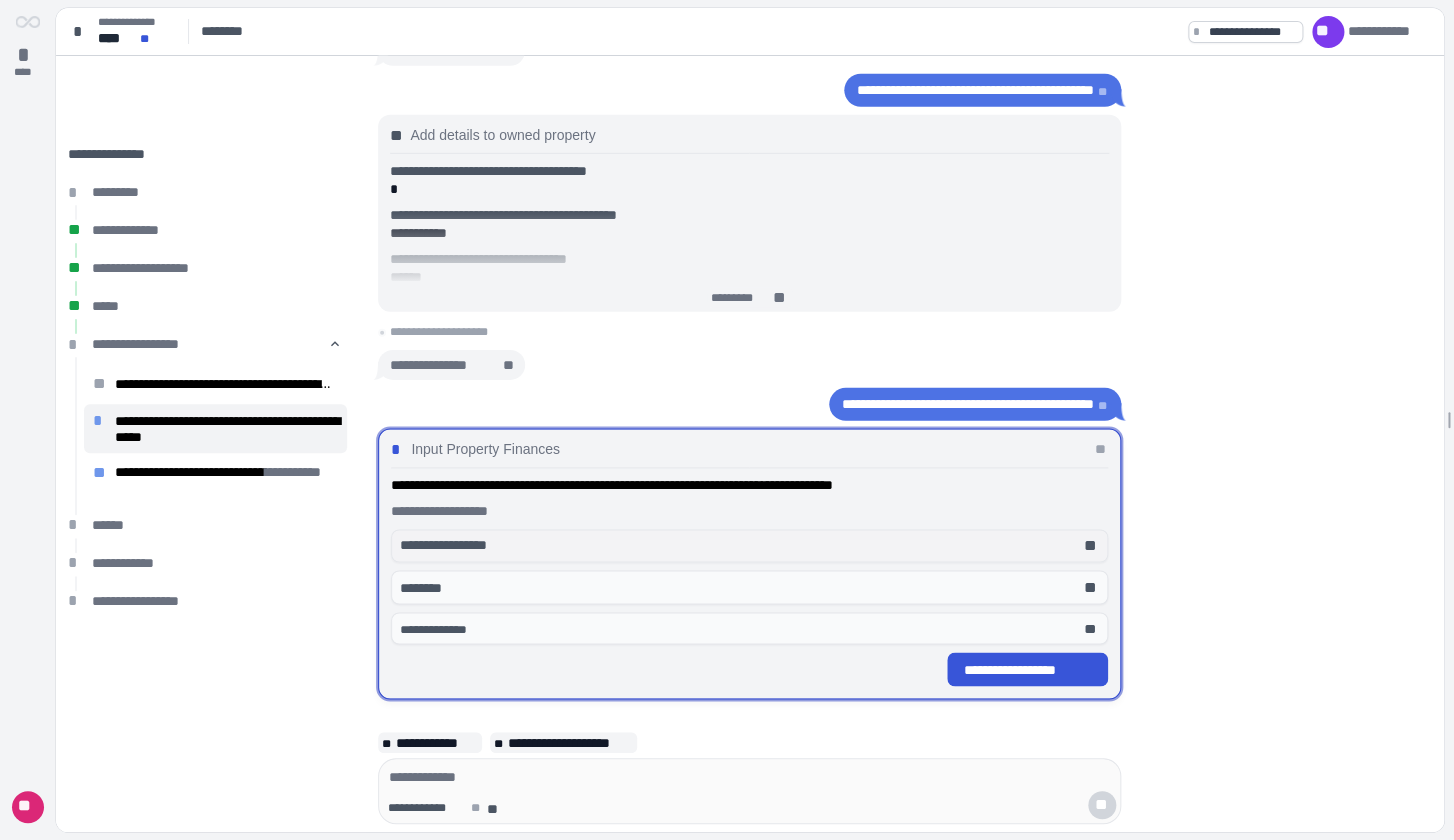 click on "**********" at bounding box center (459, 546) 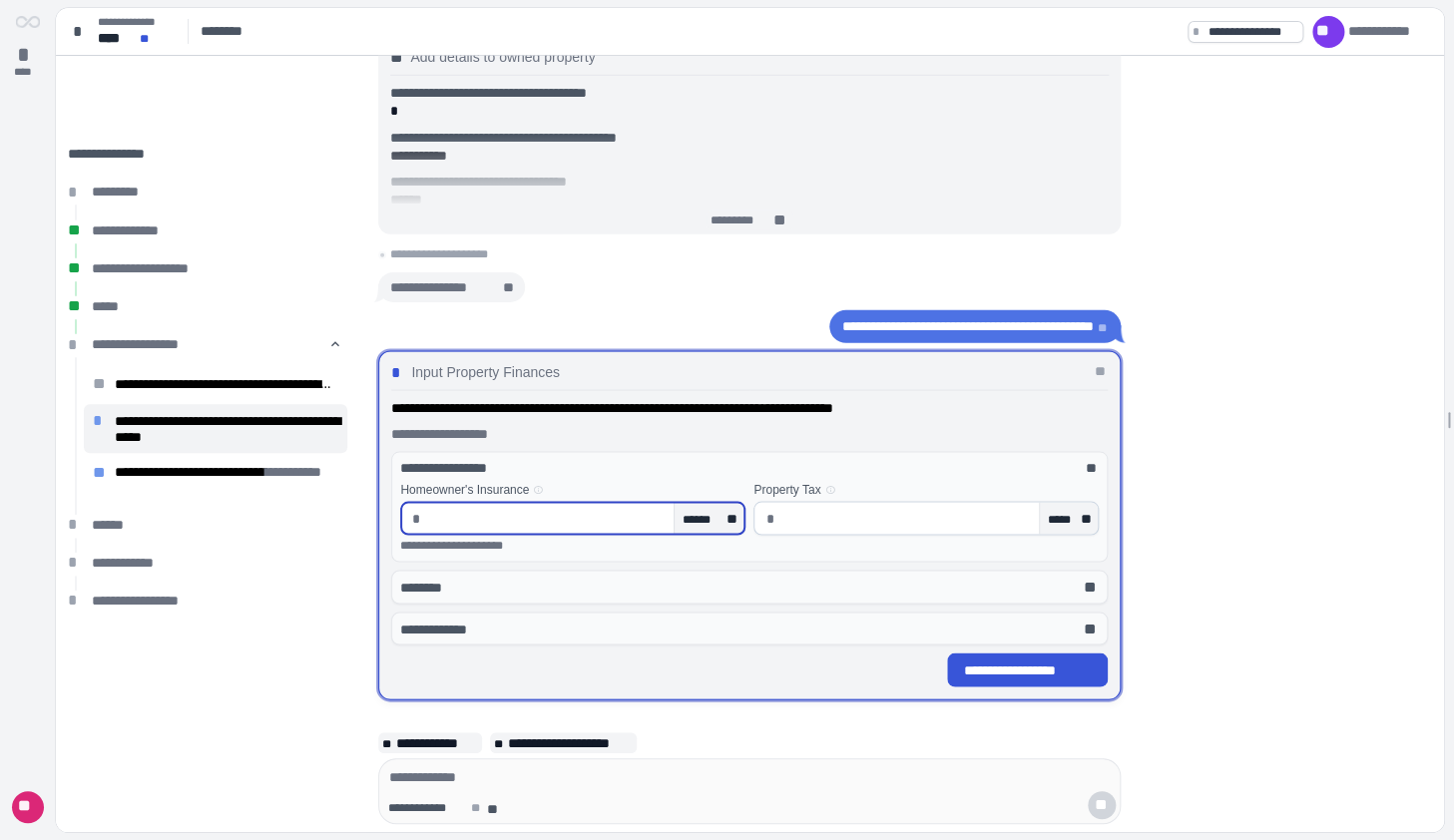 click at bounding box center [547, 519] 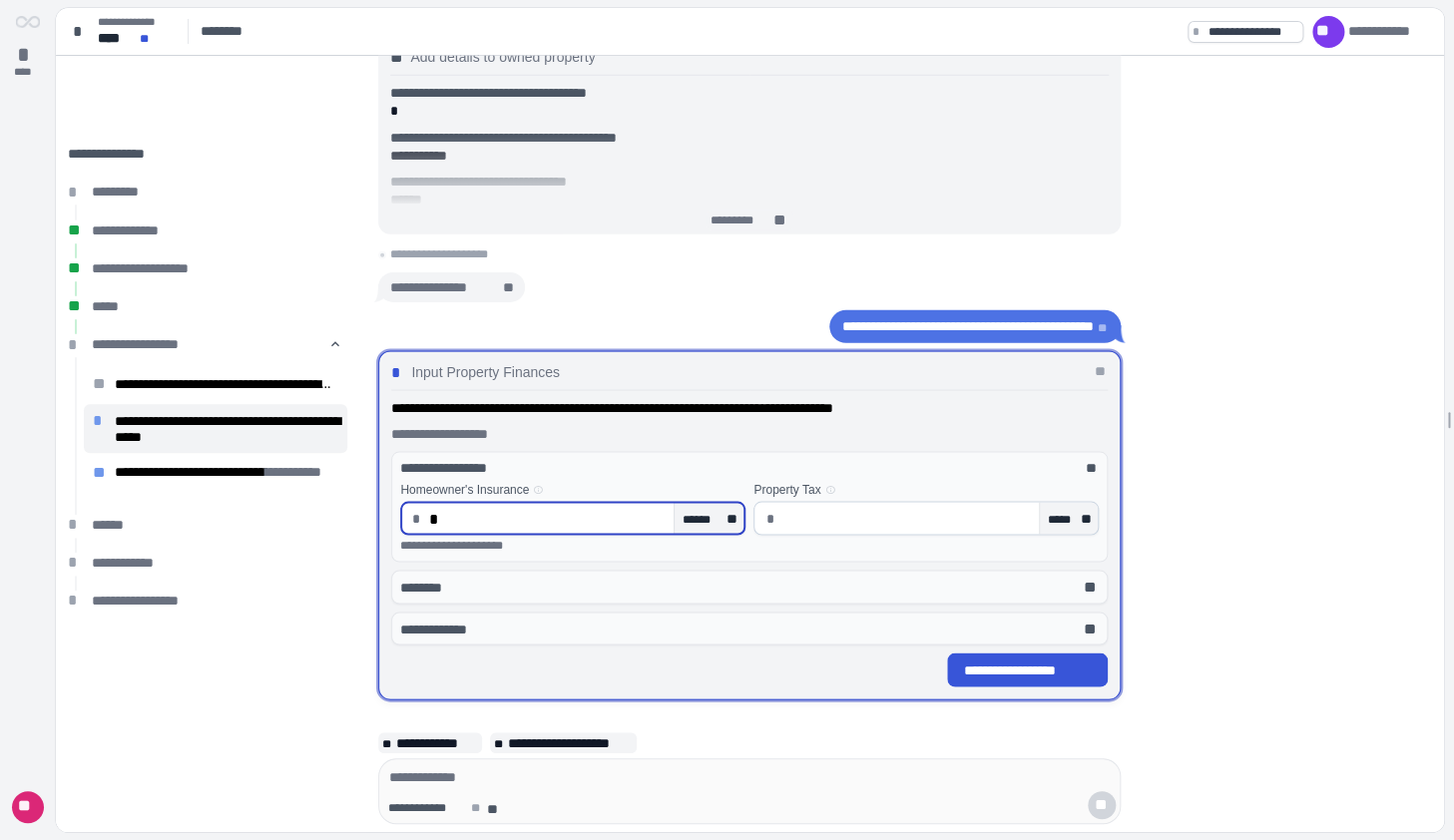 type on "****" 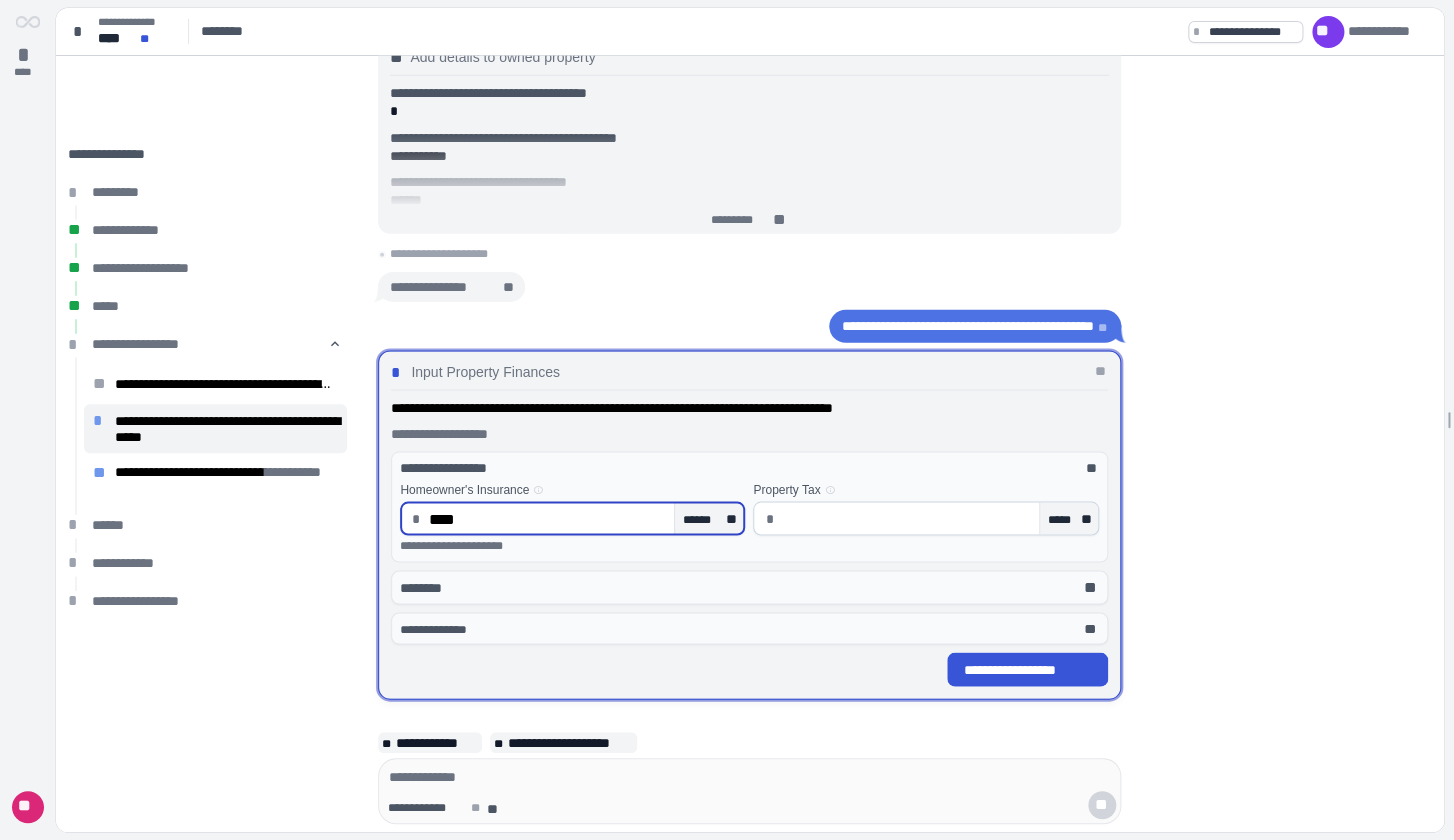 click at bounding box center (906, 519) 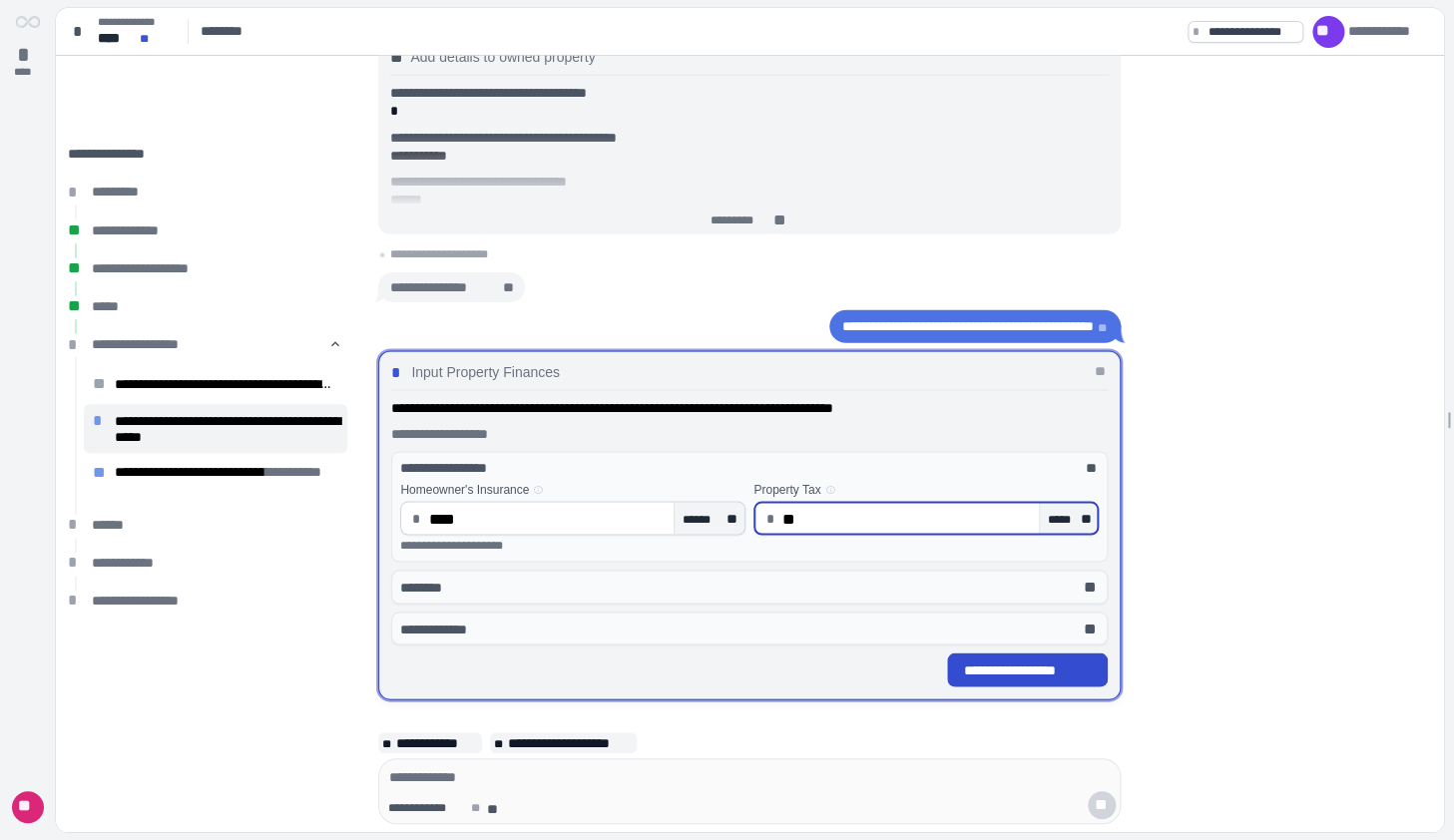 type on "*****" 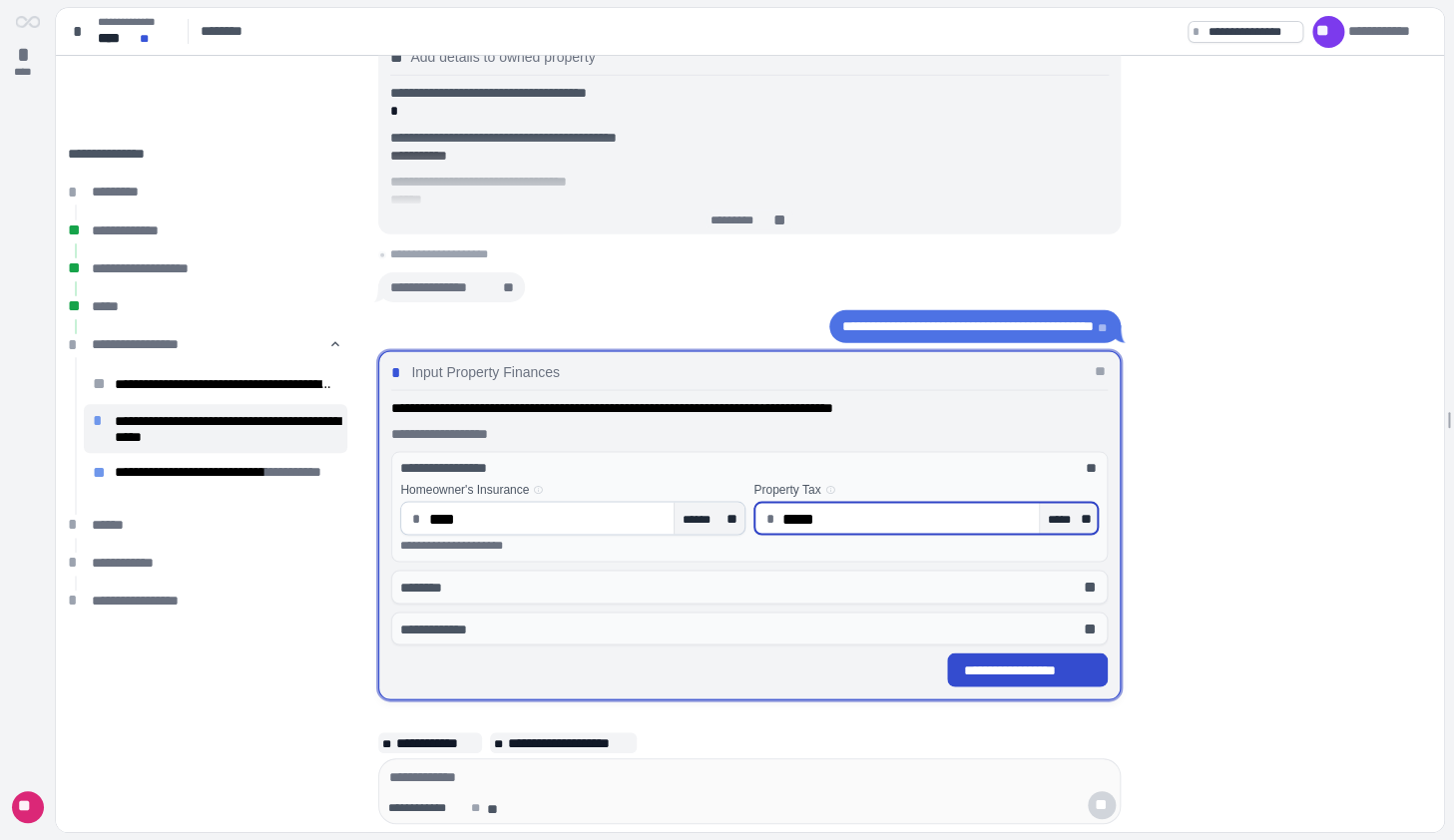 click on "**********" at bounding box center (1028, 670) 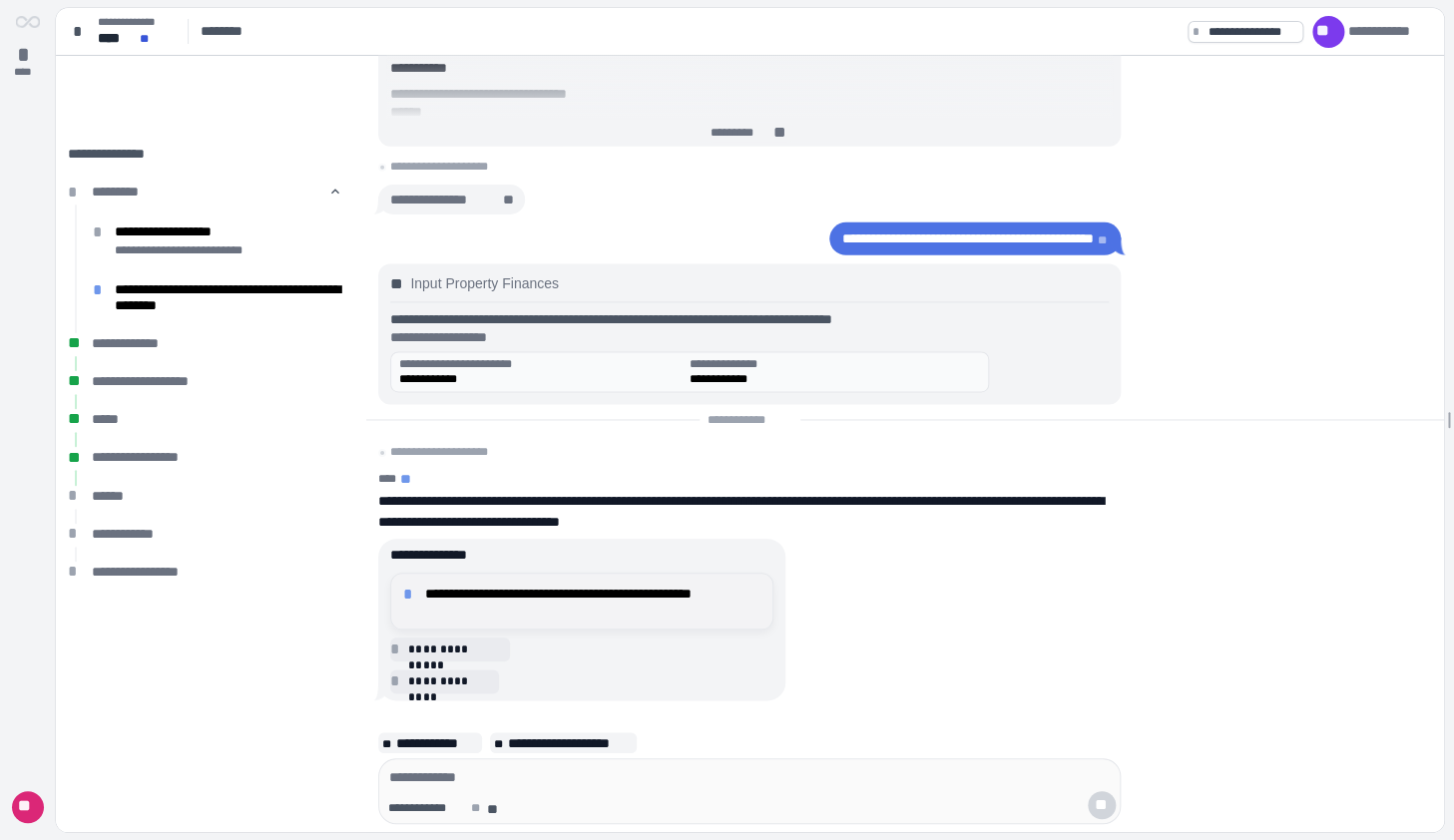 click on "**********" at bounding box center [593, 601] 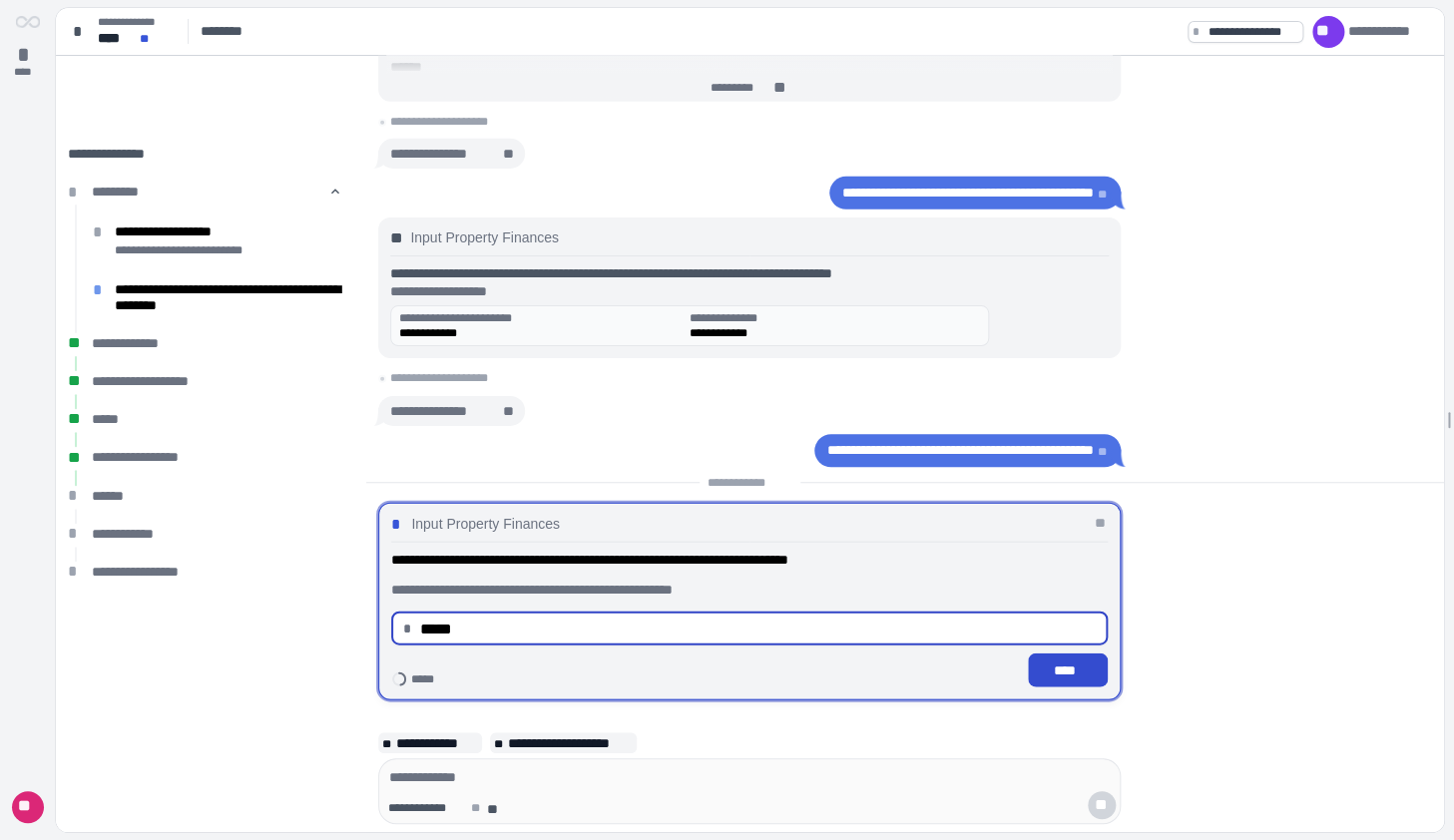 type on "********" 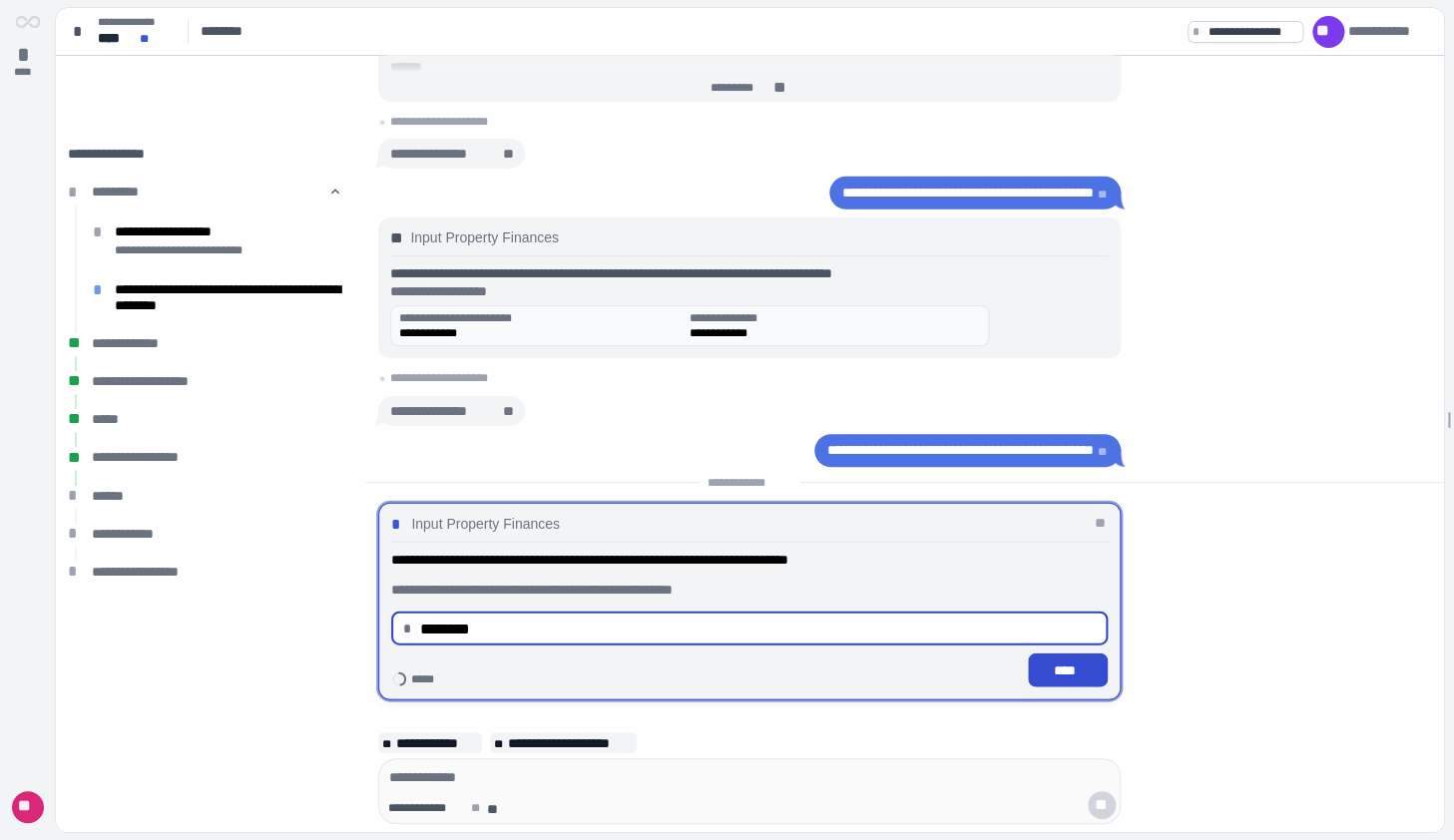 click on "****" at bounding box center [1068, 670] 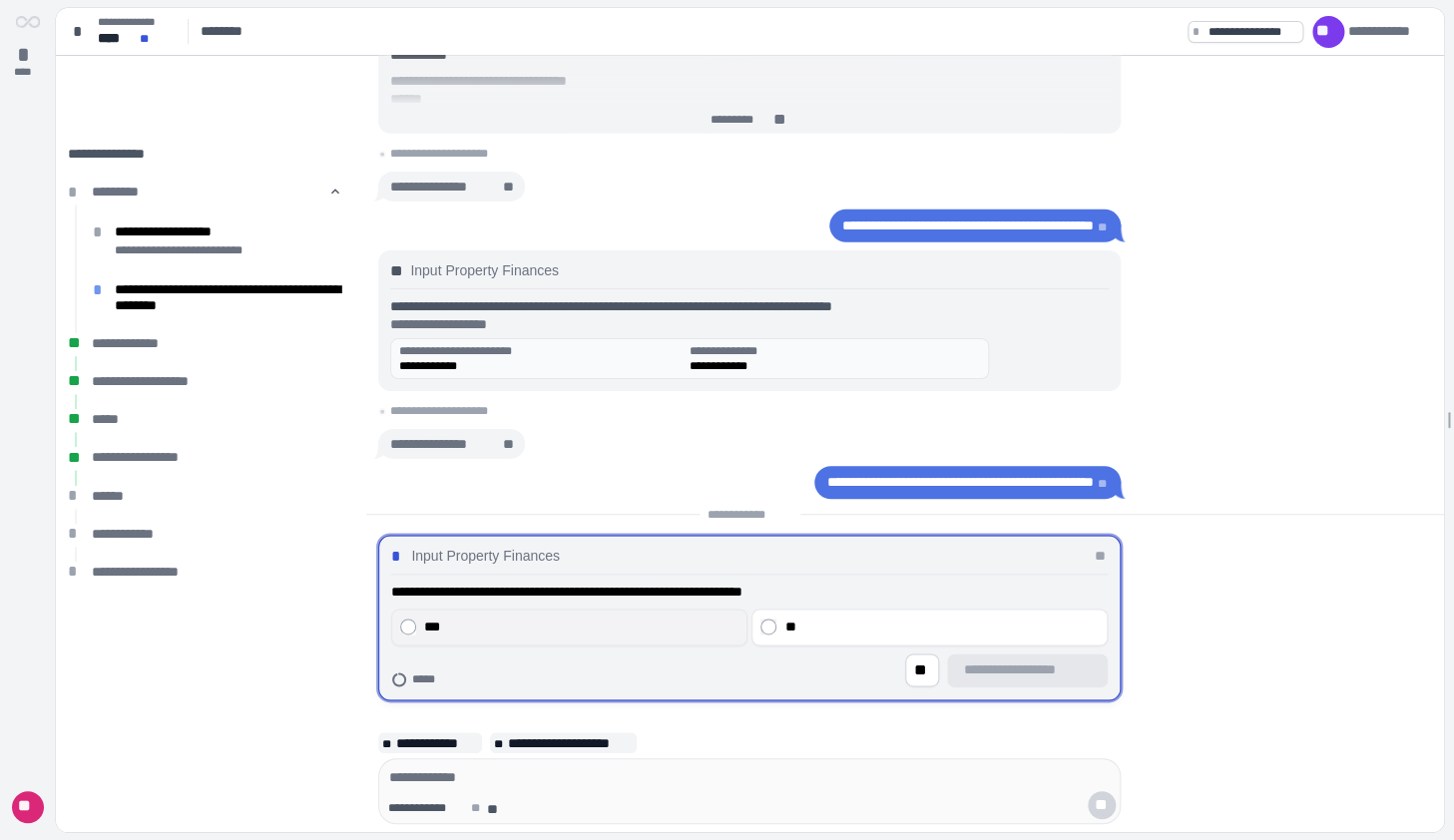 click on "***" at bounding box center (581, 627) 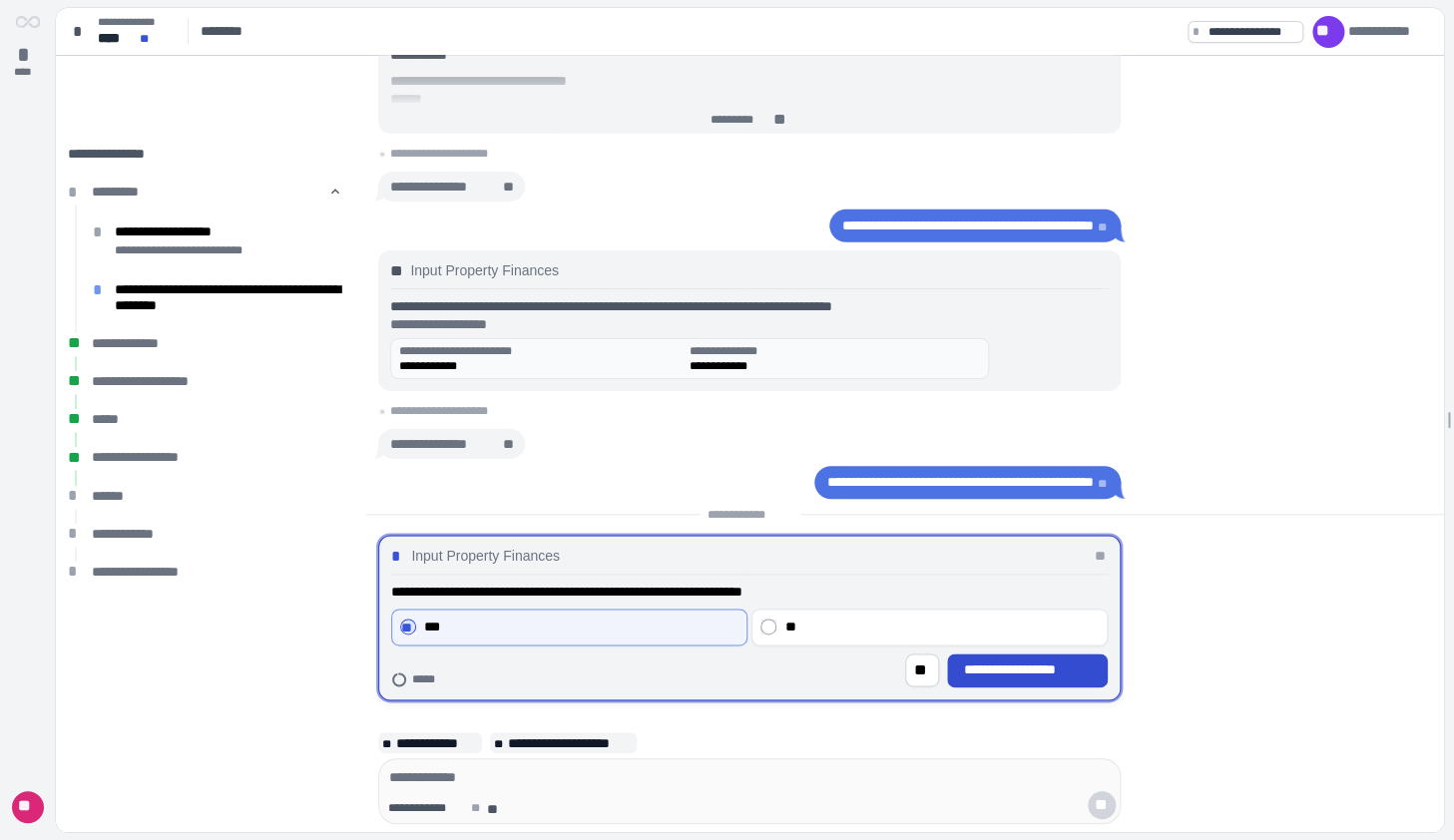 click on "**********" at bounding box center [1028, 670] 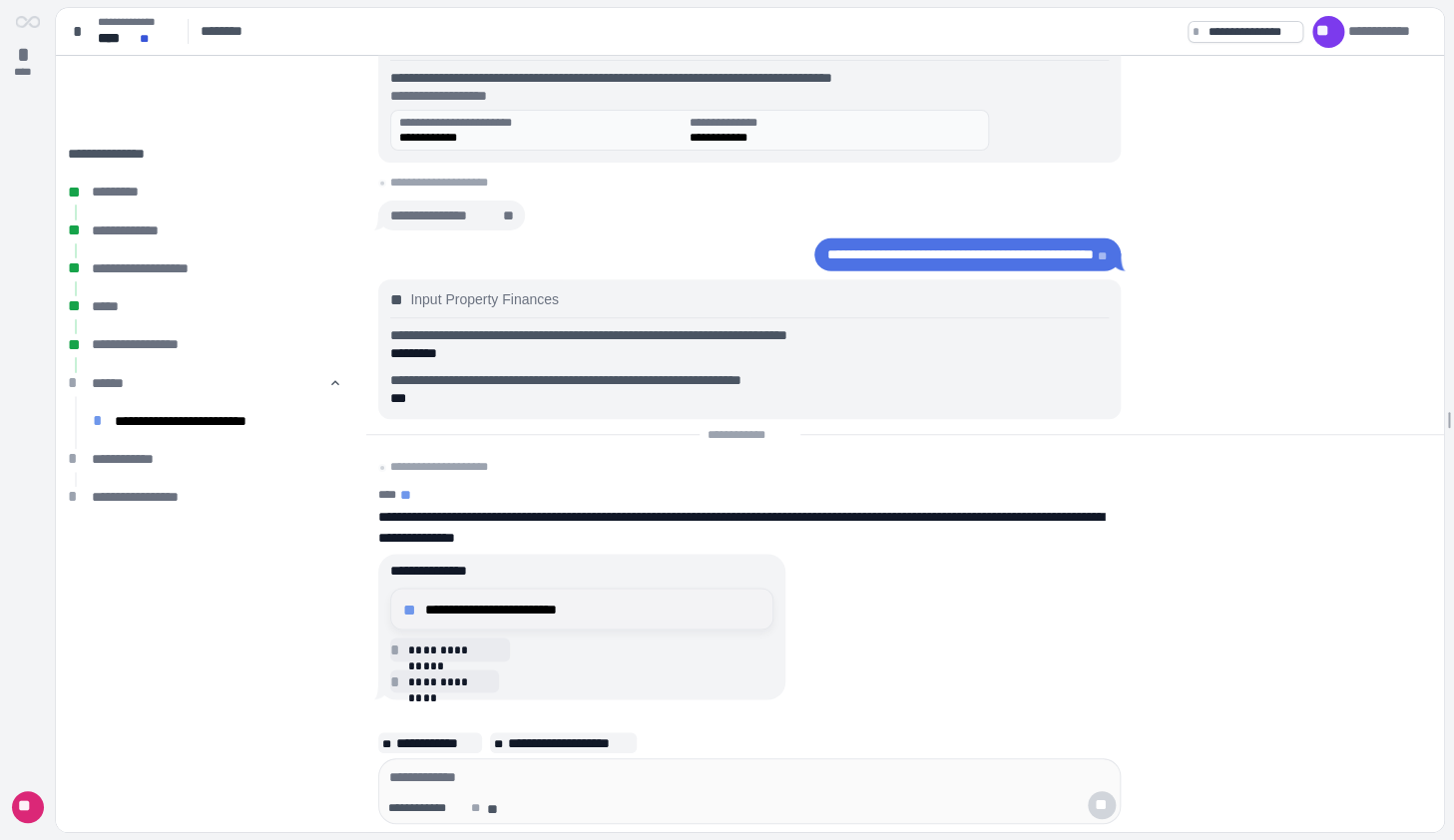 click on "**********" at bounding box center [593, 609] 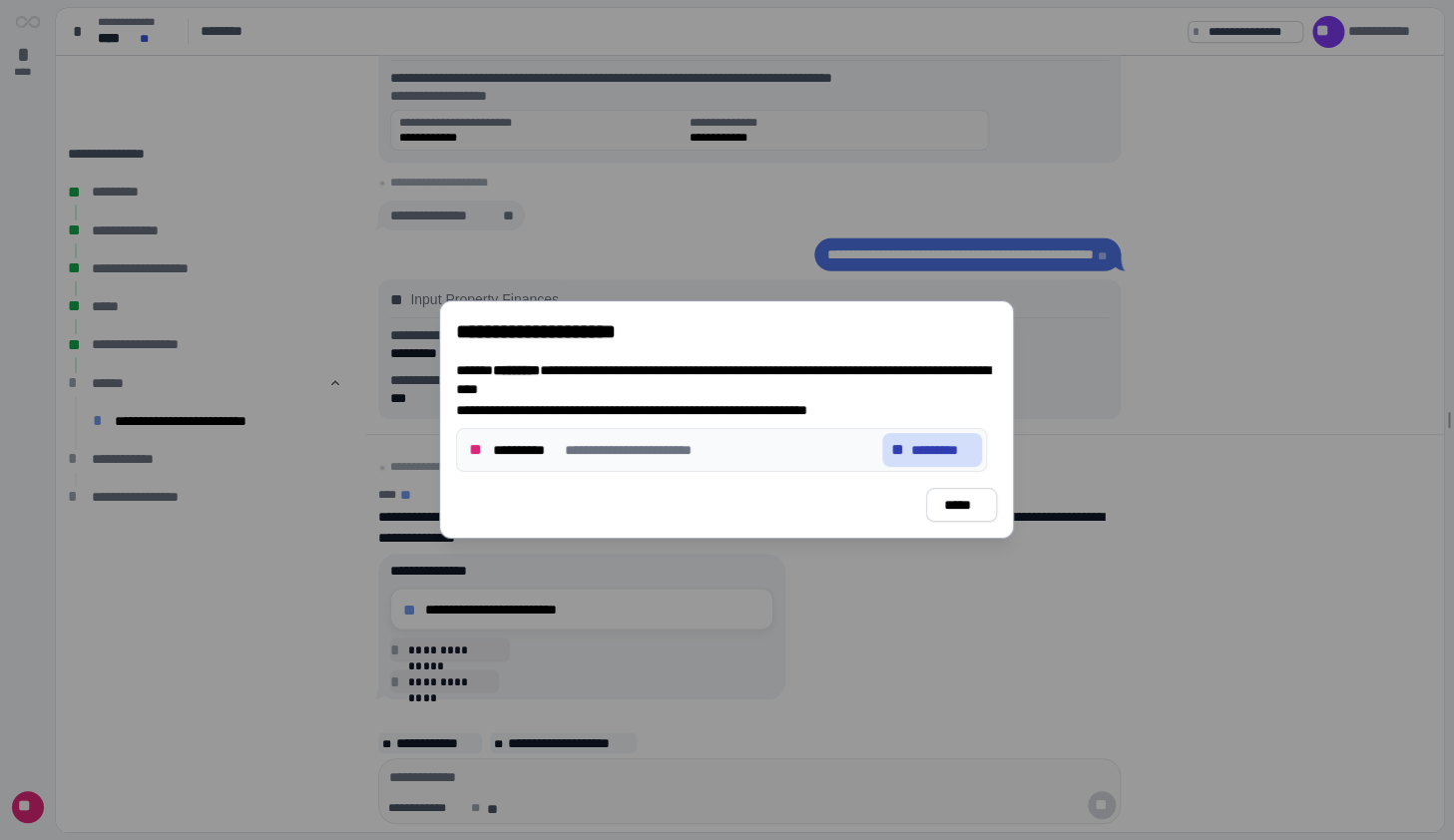 click on "*********" at bounding box center [942, 450] 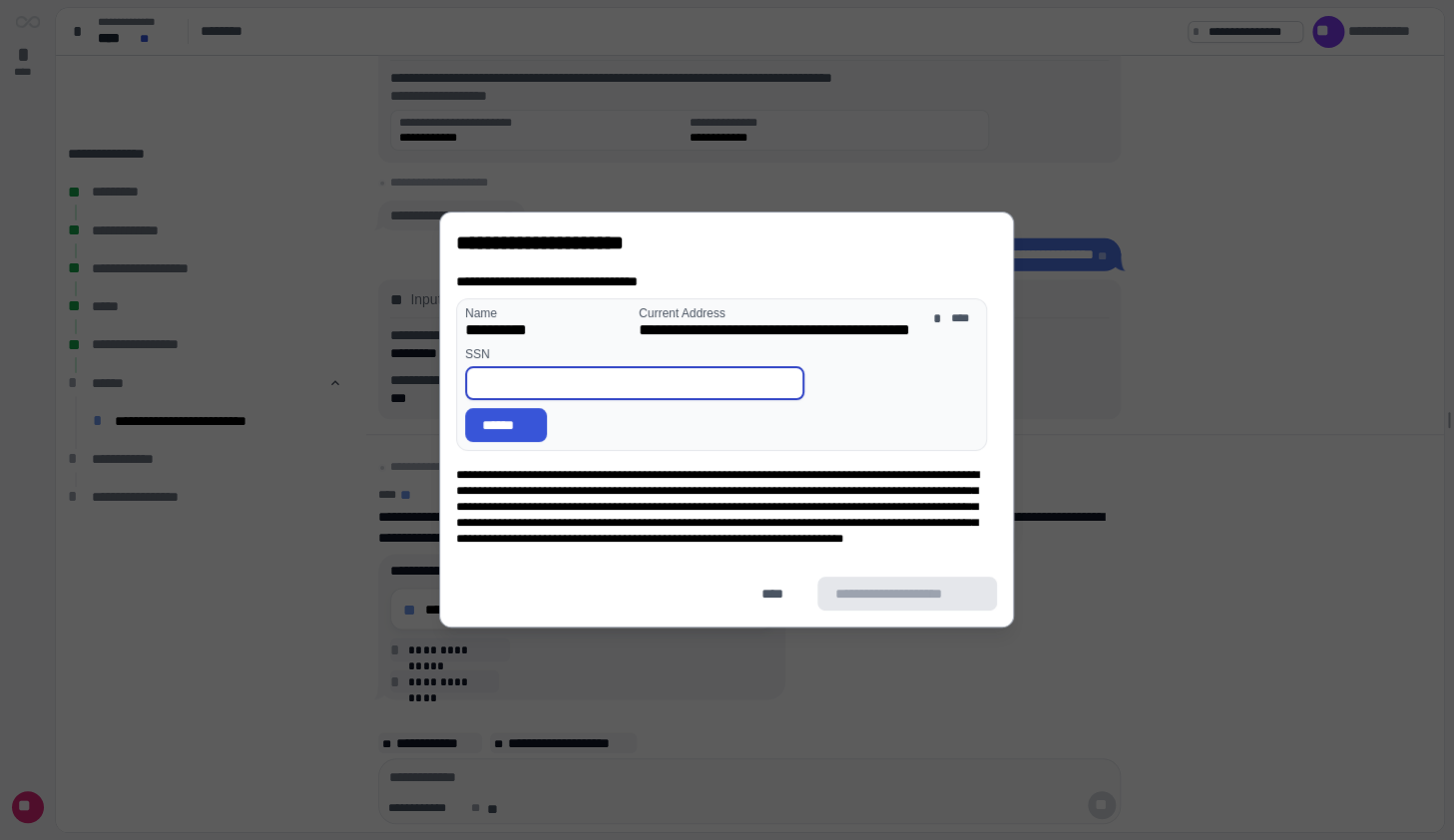 click at bounding box center (635, 383) 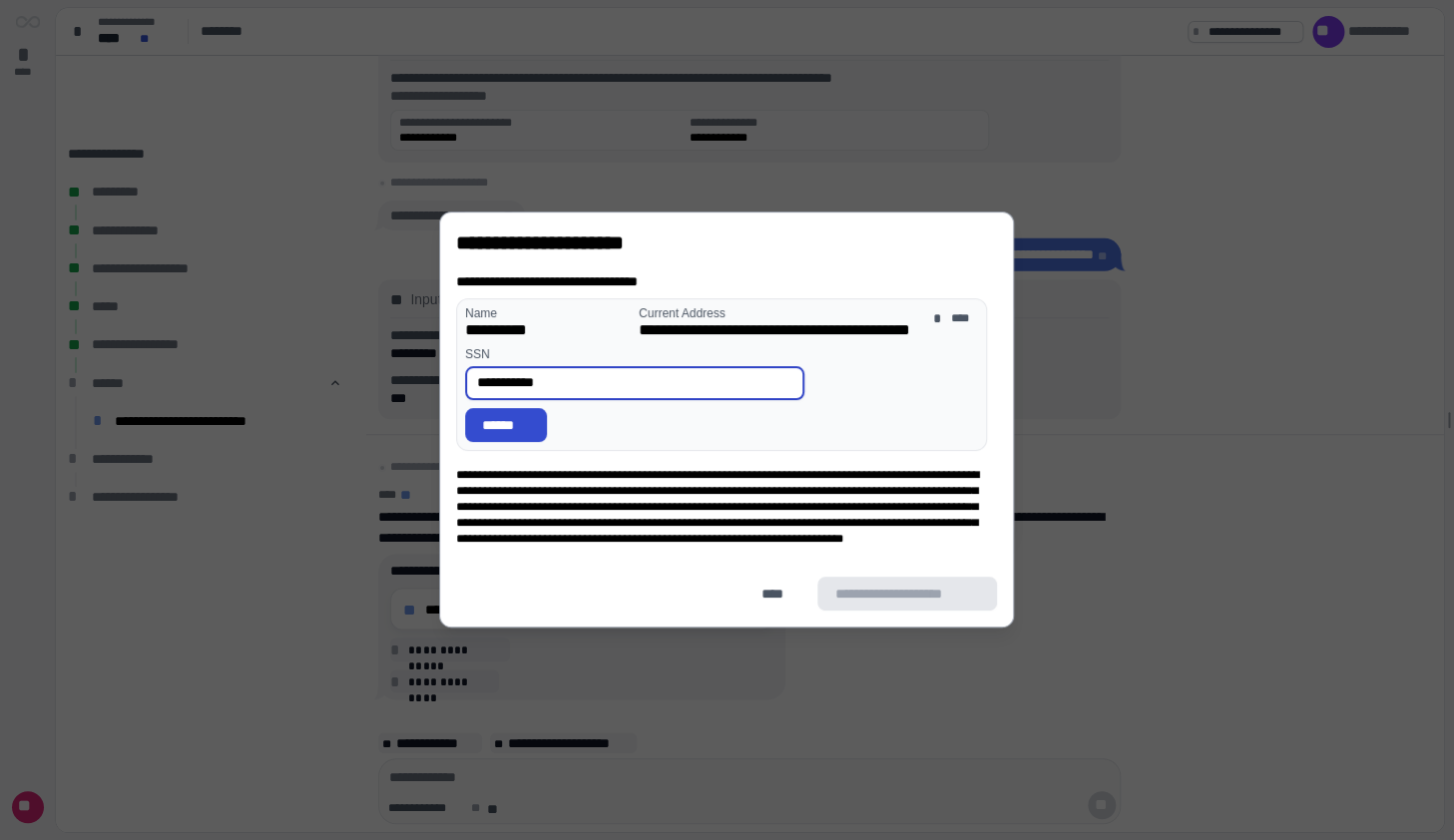 type on "**********" 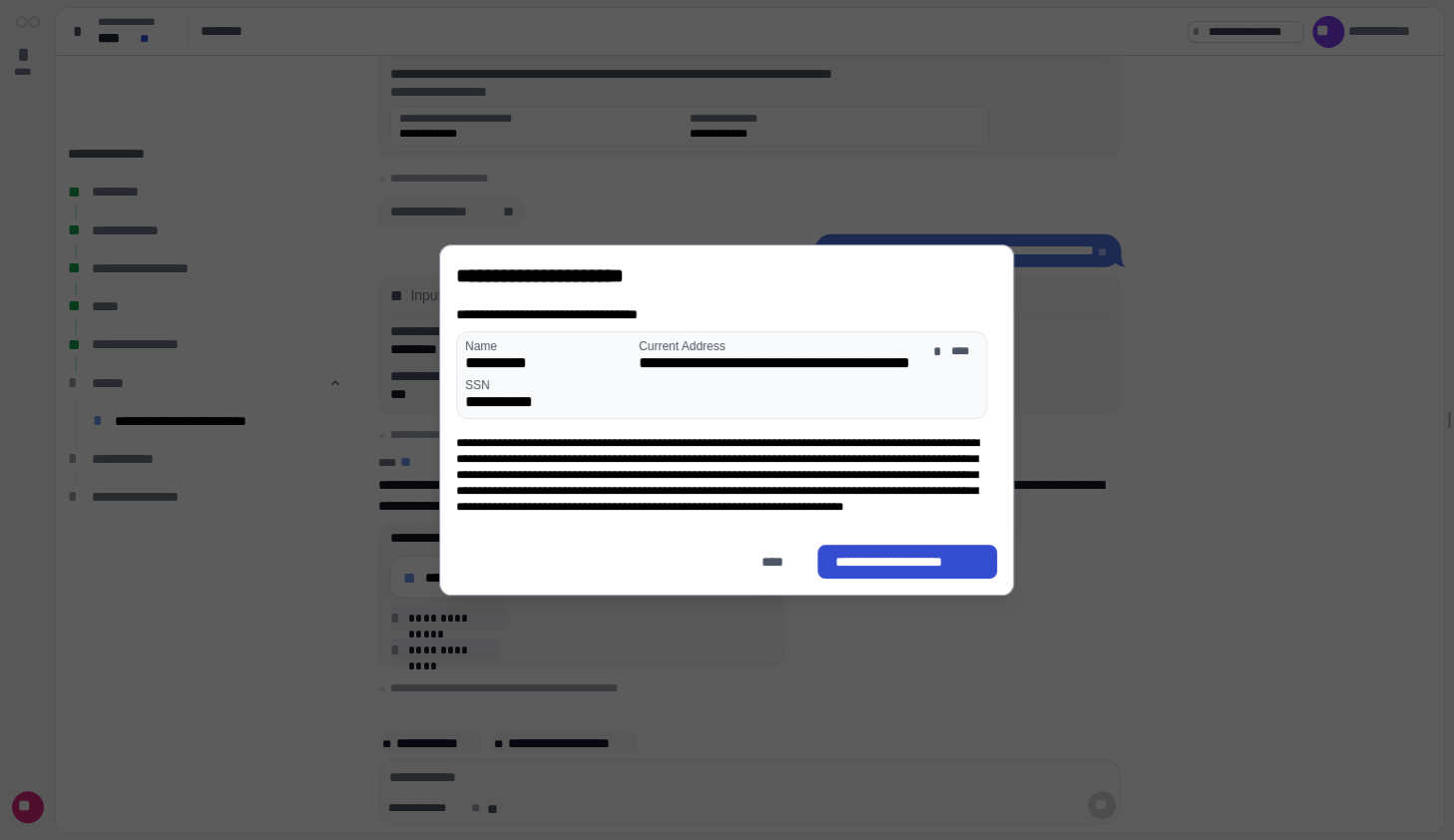 click on "**********" at bounding box center [908, 562] 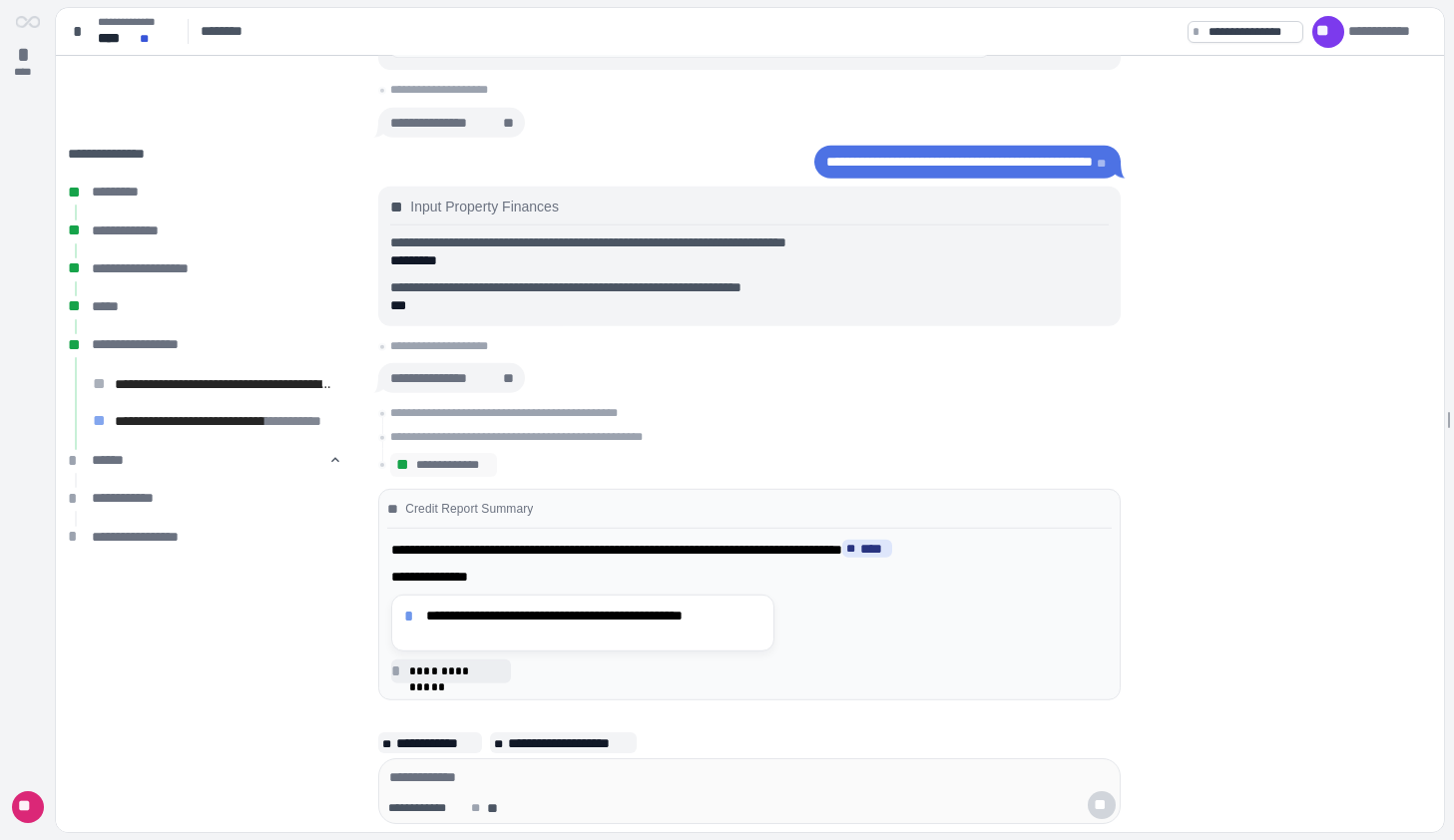 scroll, scrollTop: 0, scrollLeft: 0, axis: both 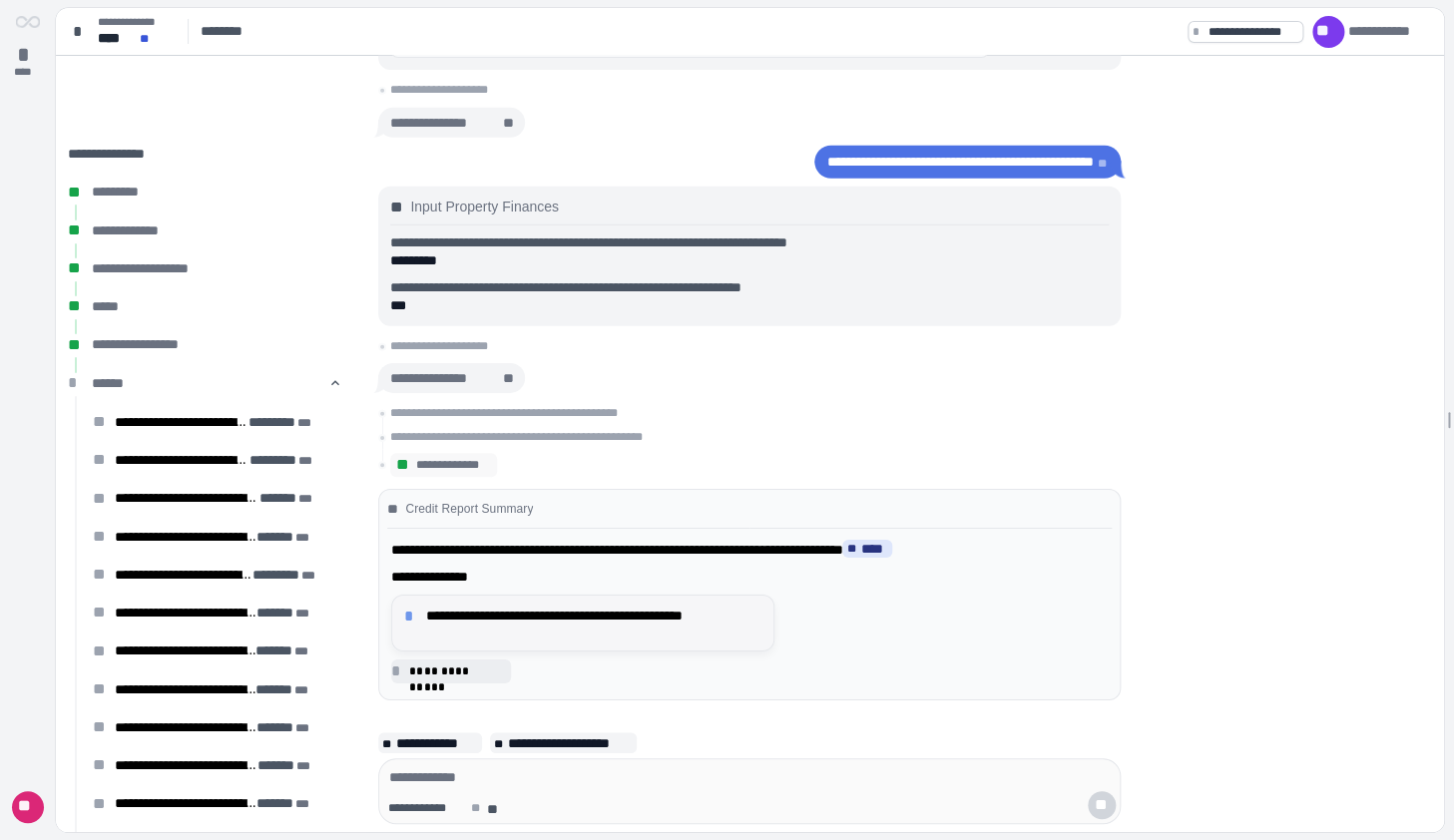 click on "**********" at bounding box center [594, 623] 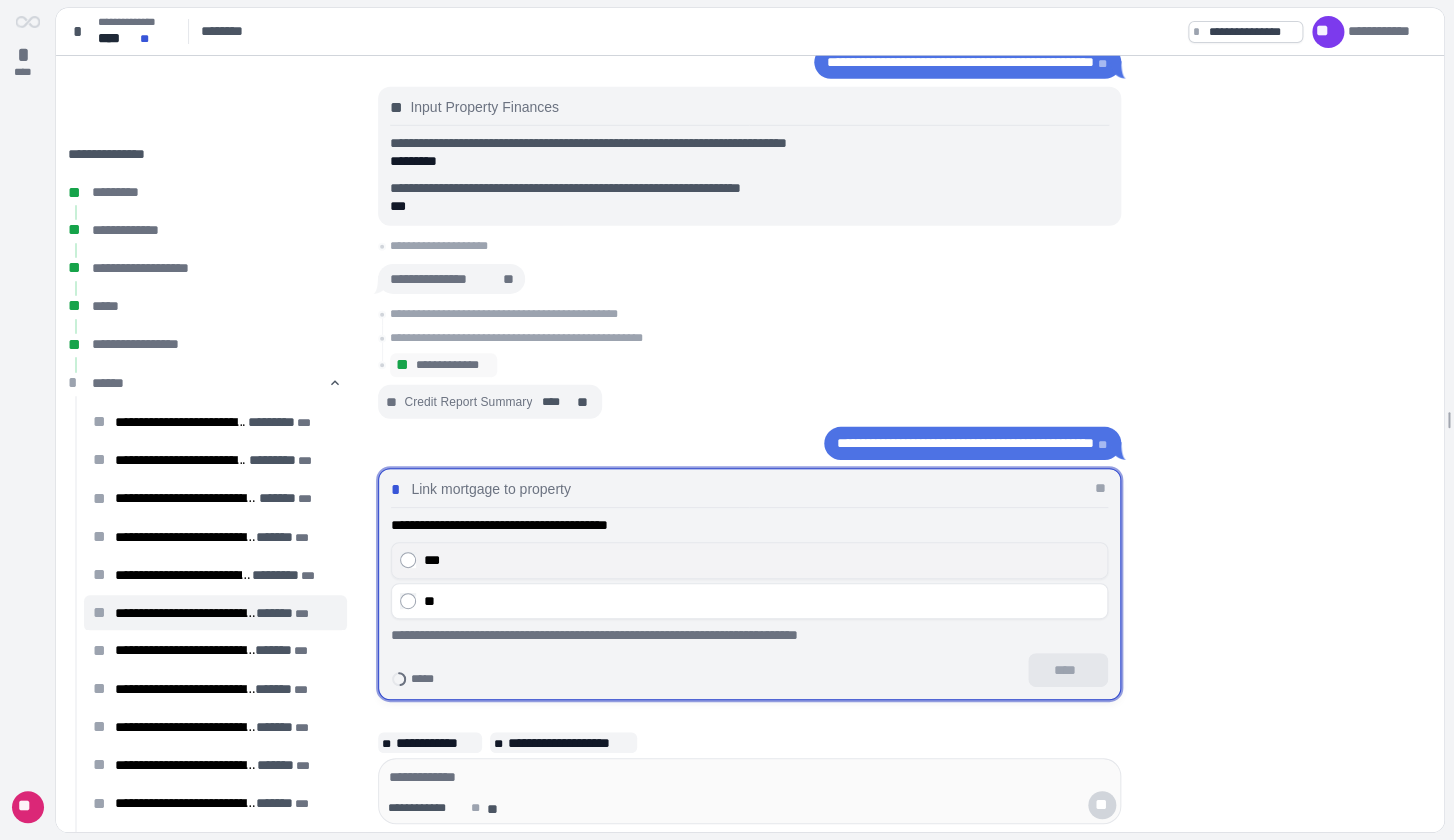 click on "***" at bounding box center [761, 560] 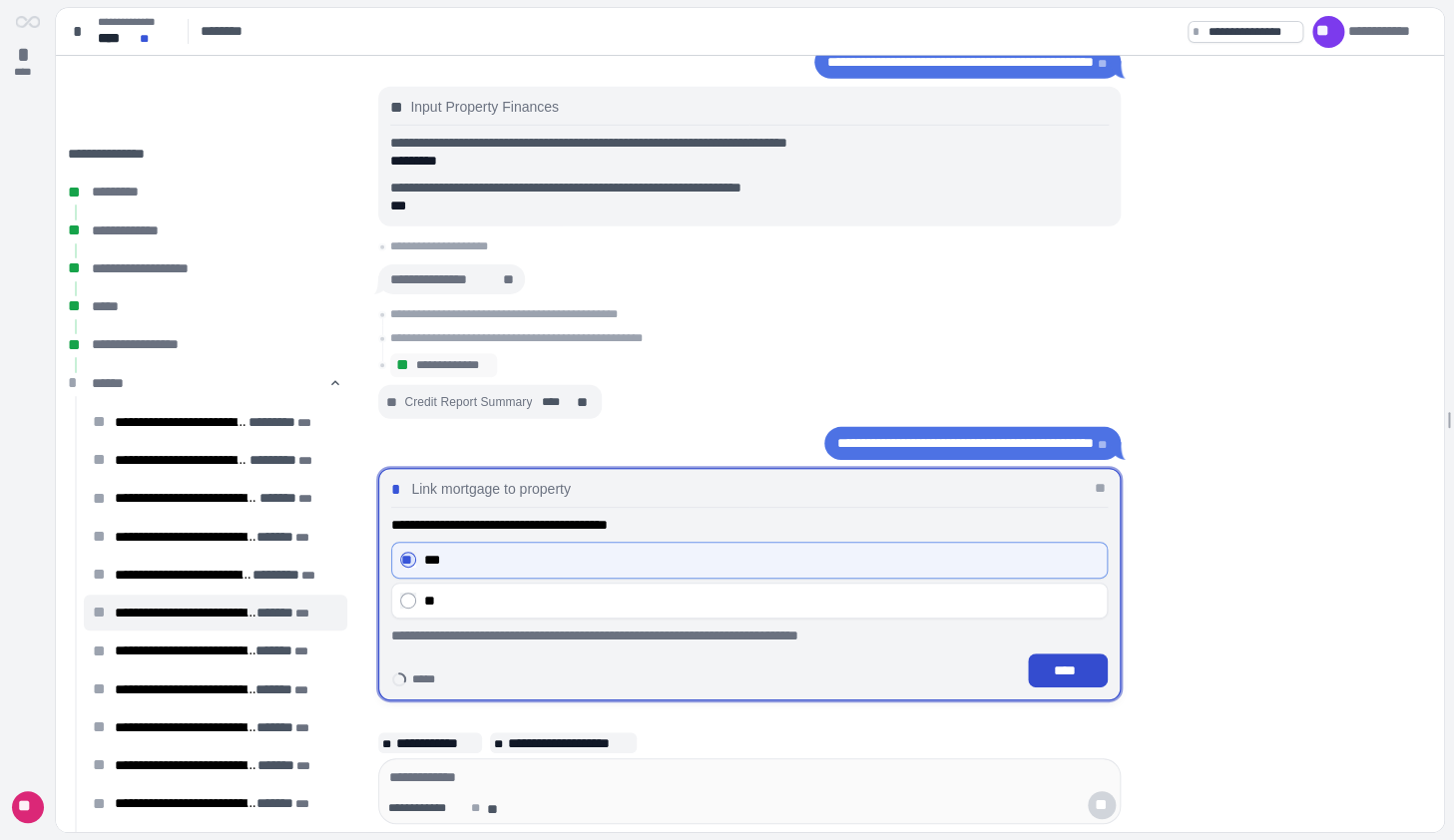 click on "****" at bounding box center (1068, 670) 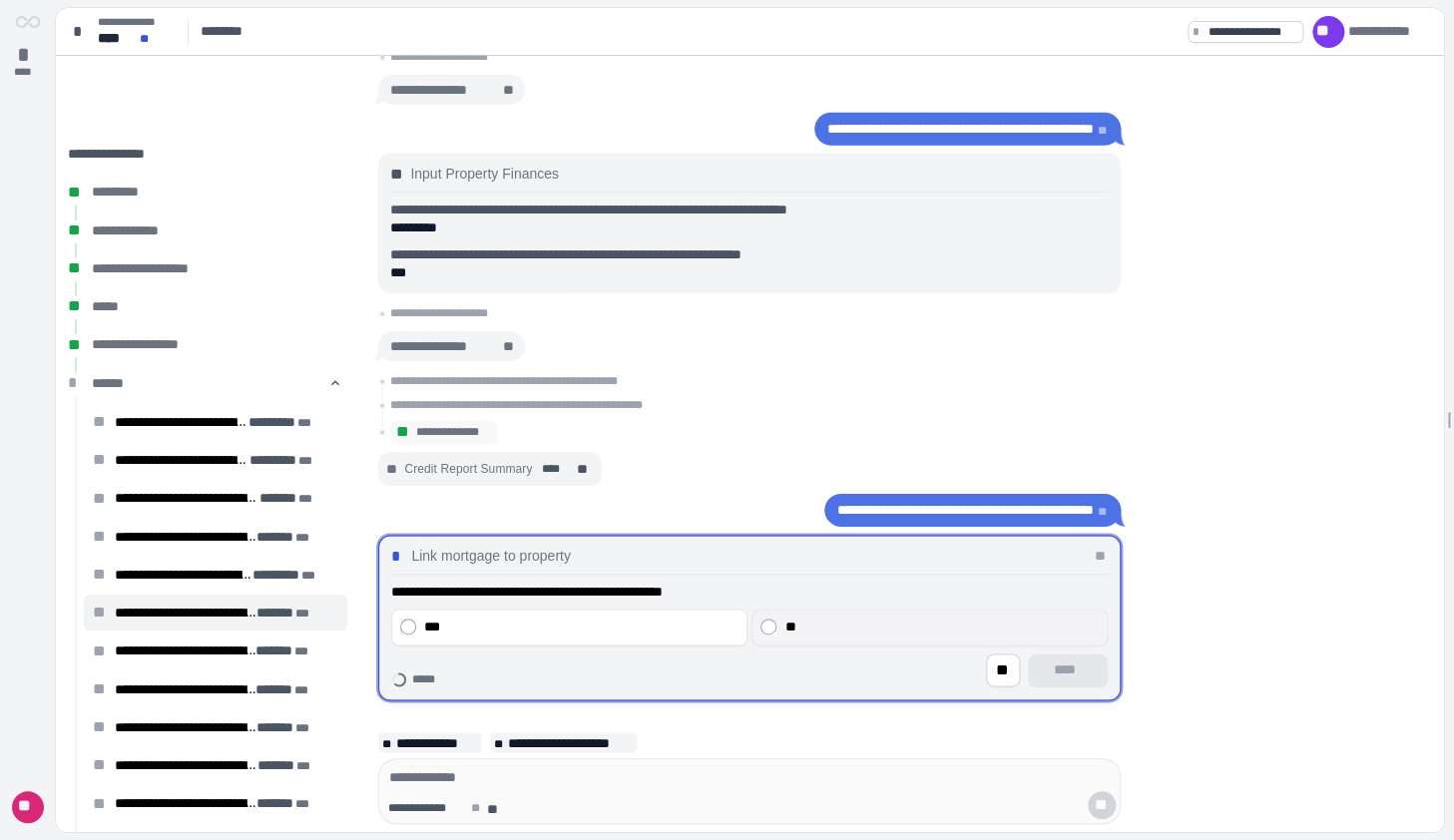 click on "**" at bounding box center (941, 627) 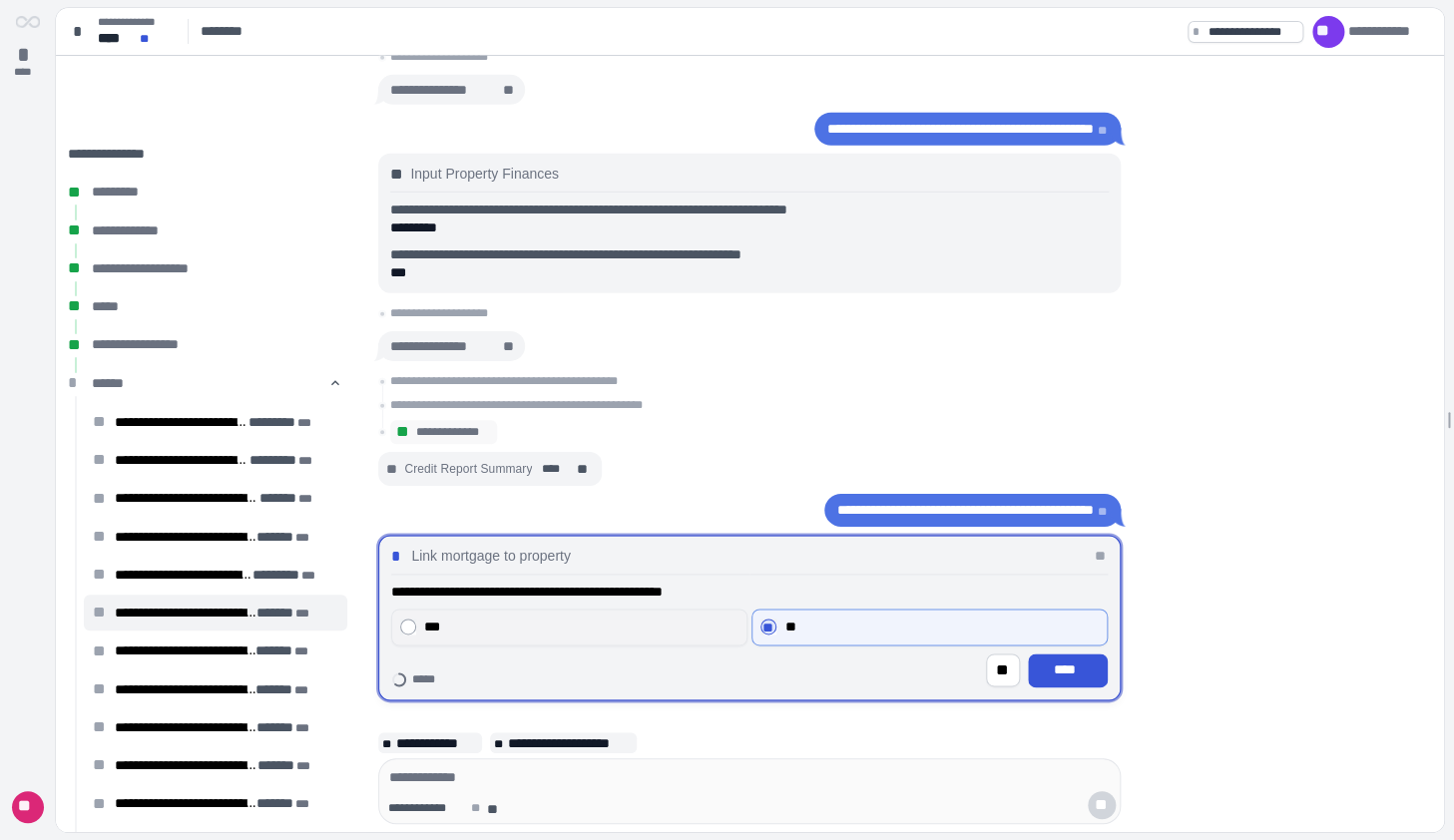 click on "***" at bounding box center (569, 627) 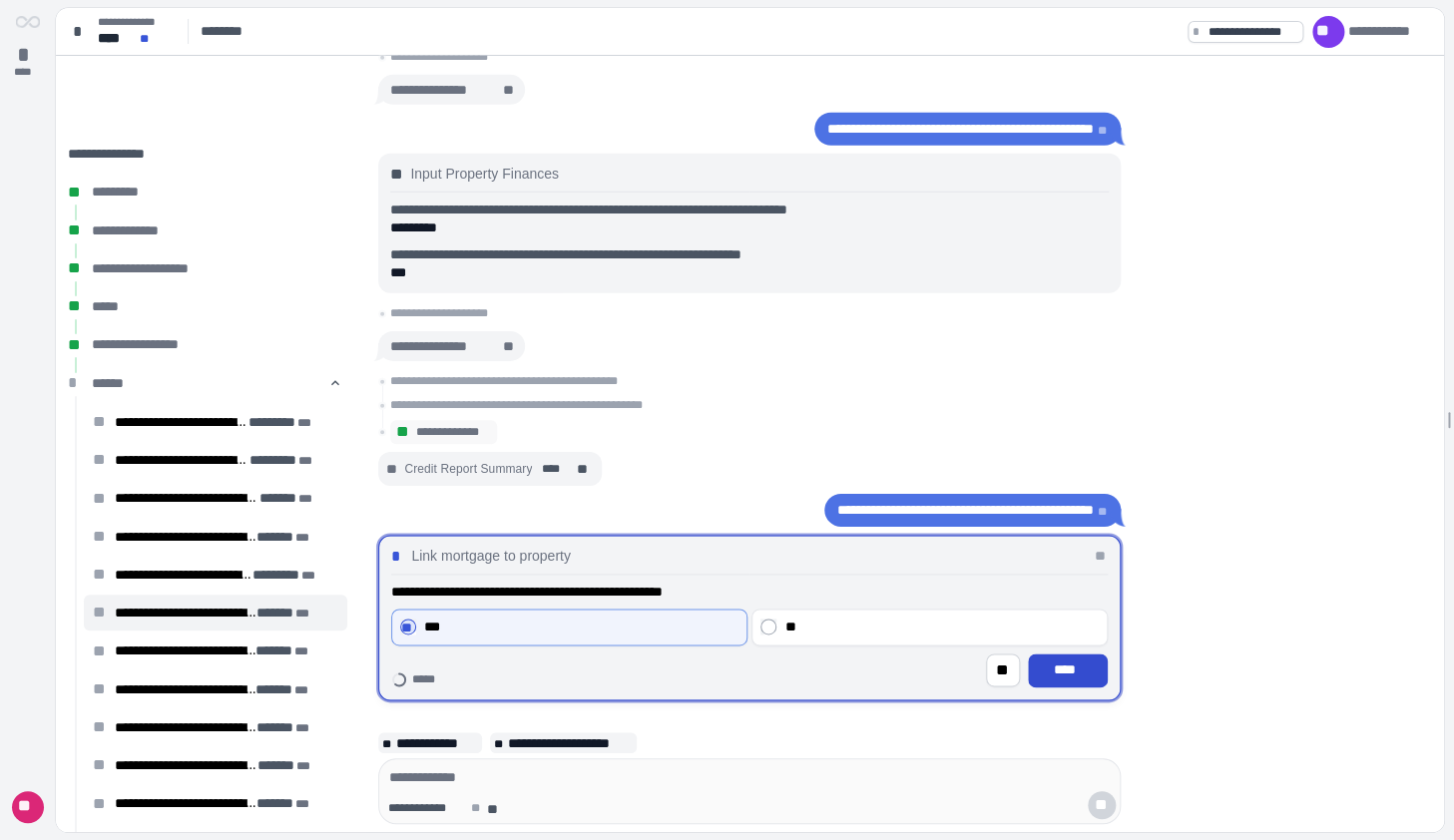 click on "****" at bounding box center (1068, 670) 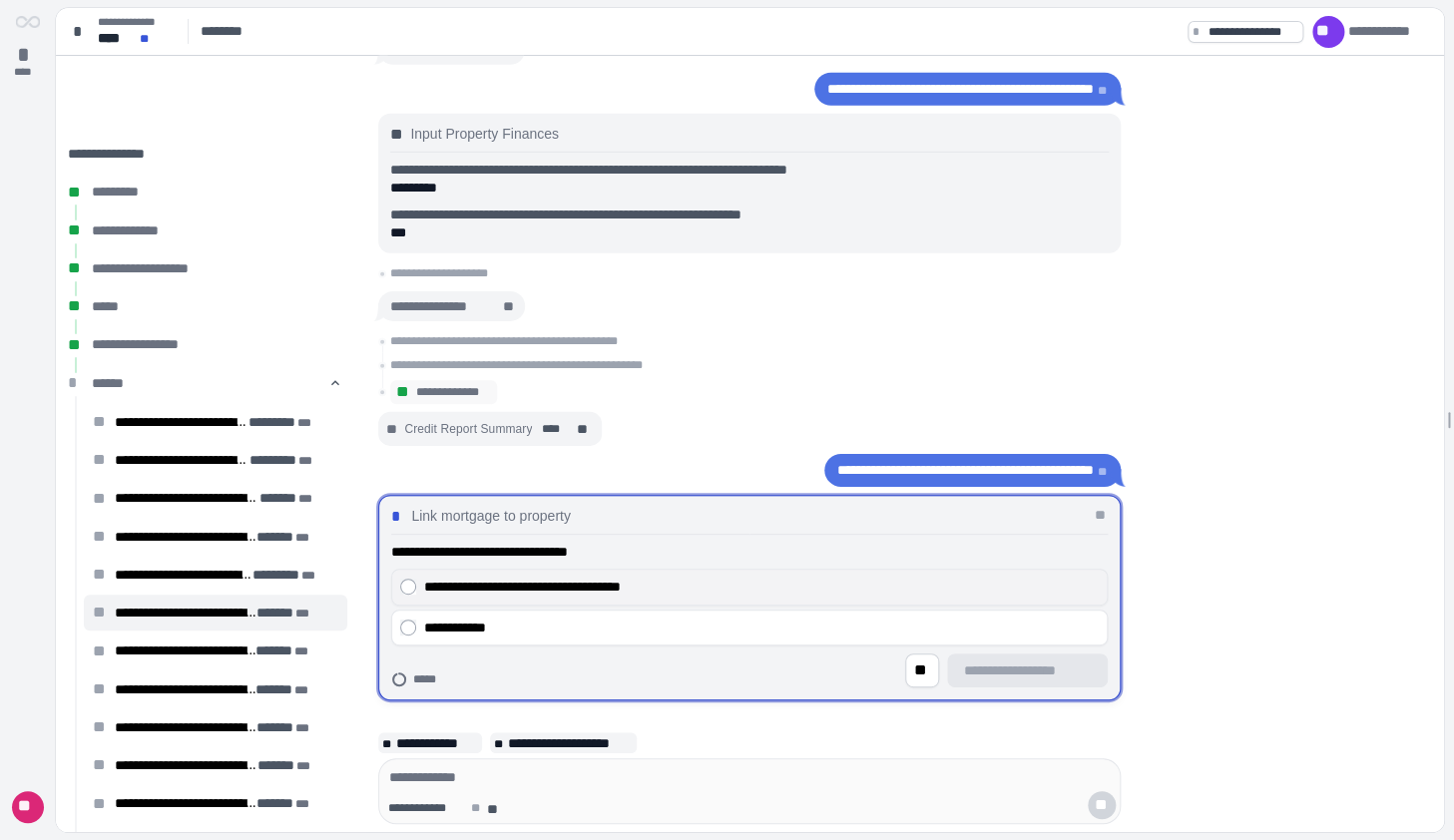 click on "**********" at bounding box center [761, 587] 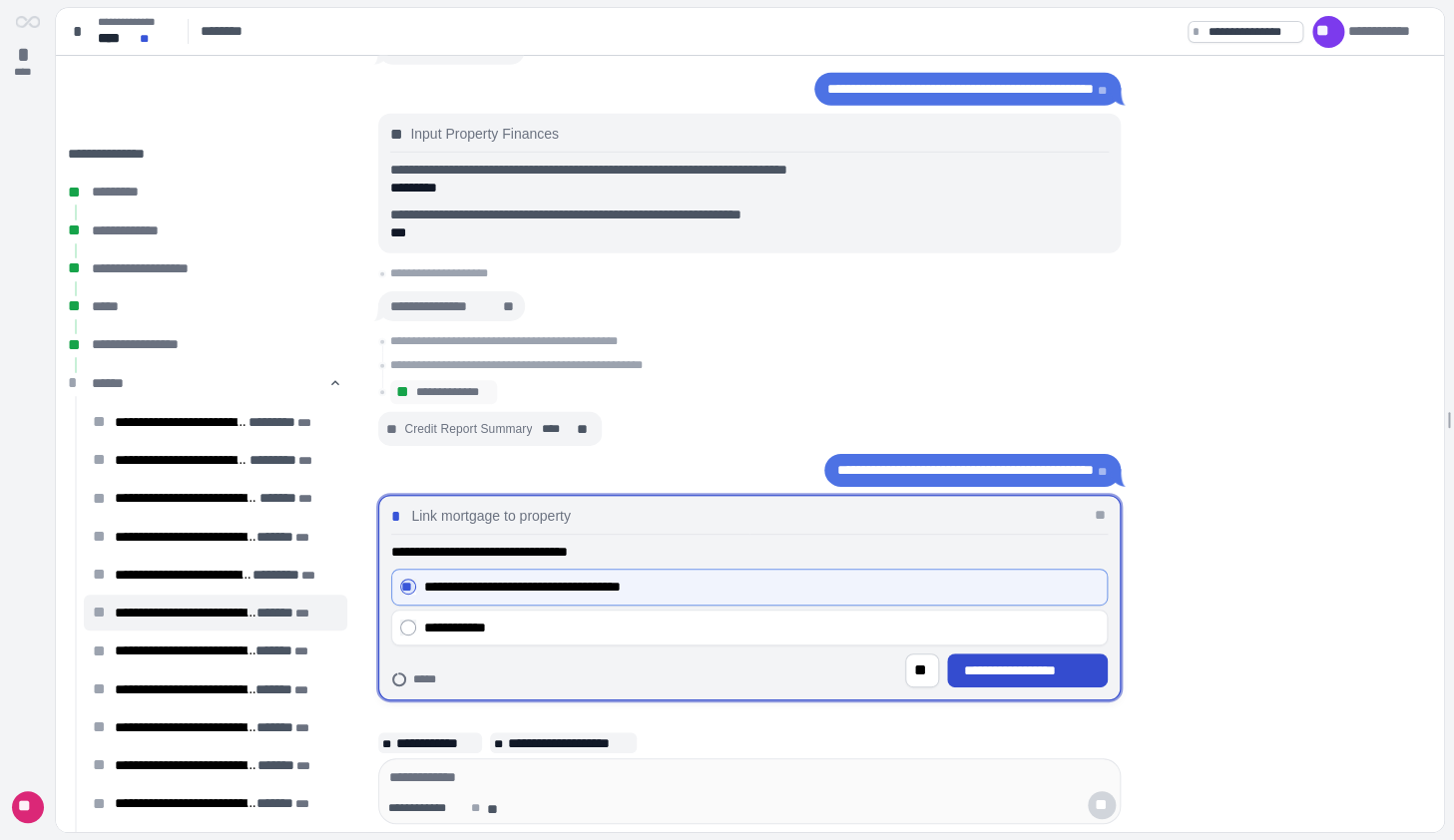 click on "**********" at bounding box center (1028, 670) 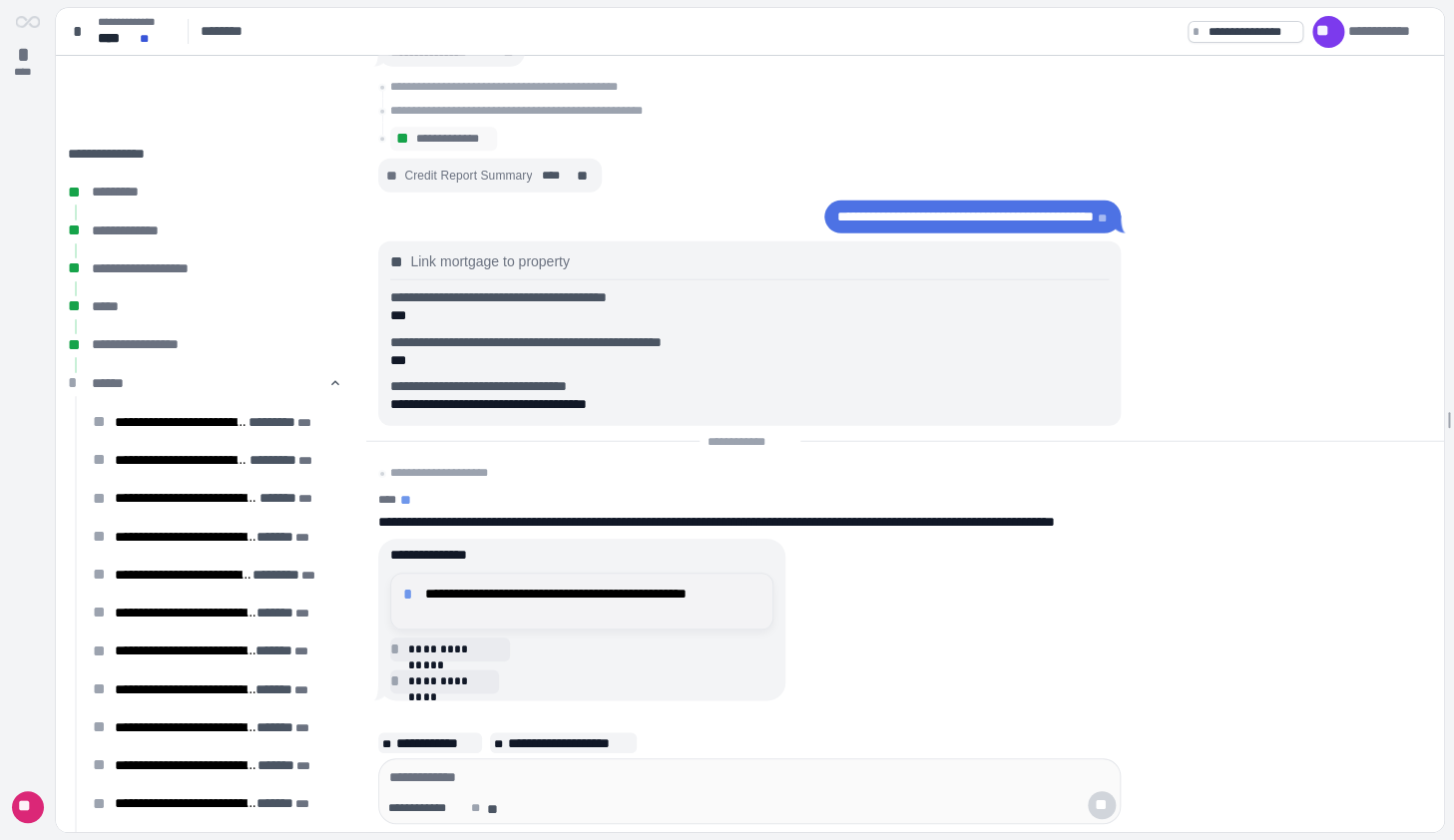 click on "**********" at bounding box center [593, 601] 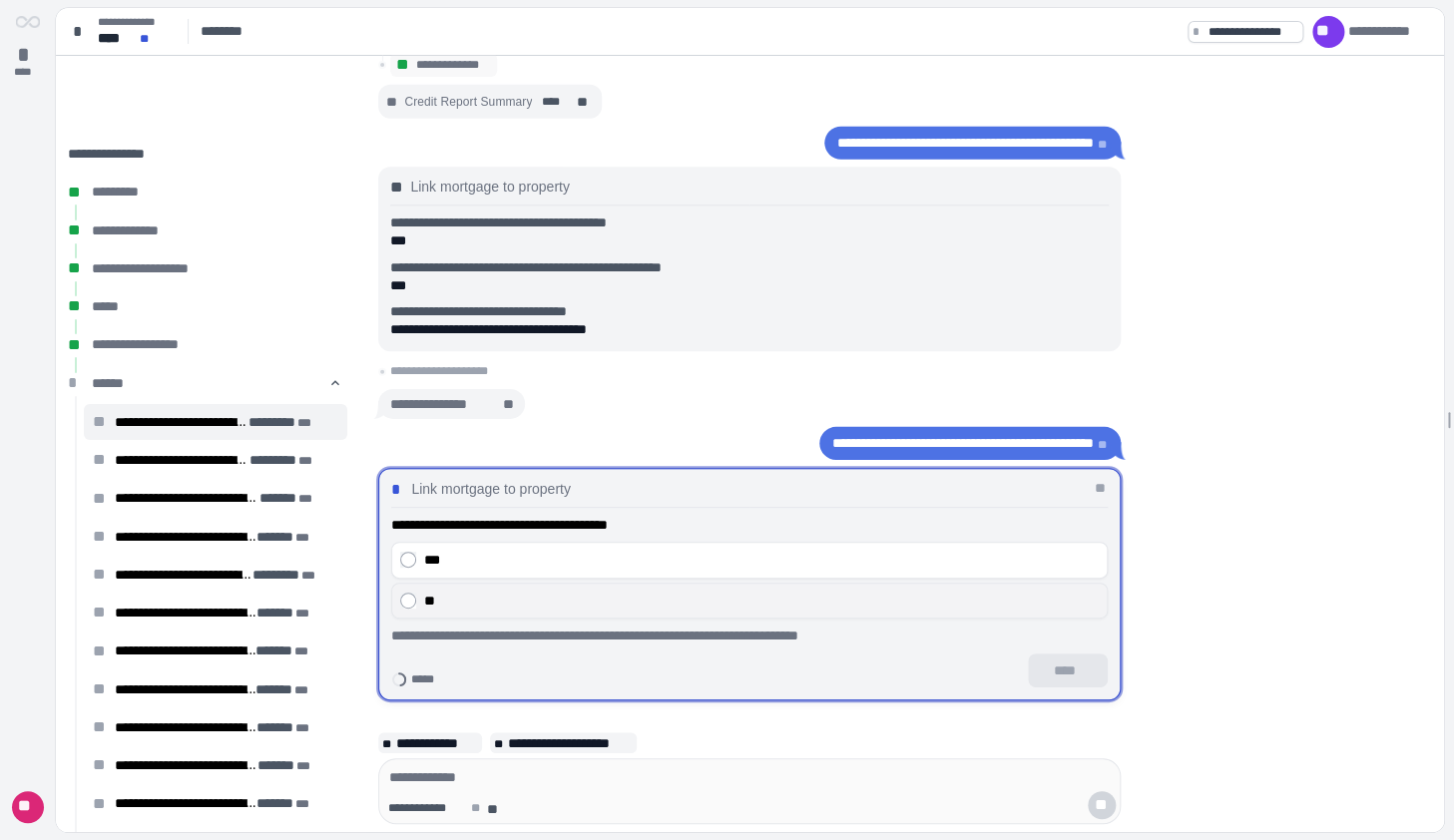 click on "**" at bounding box center [761, 600] 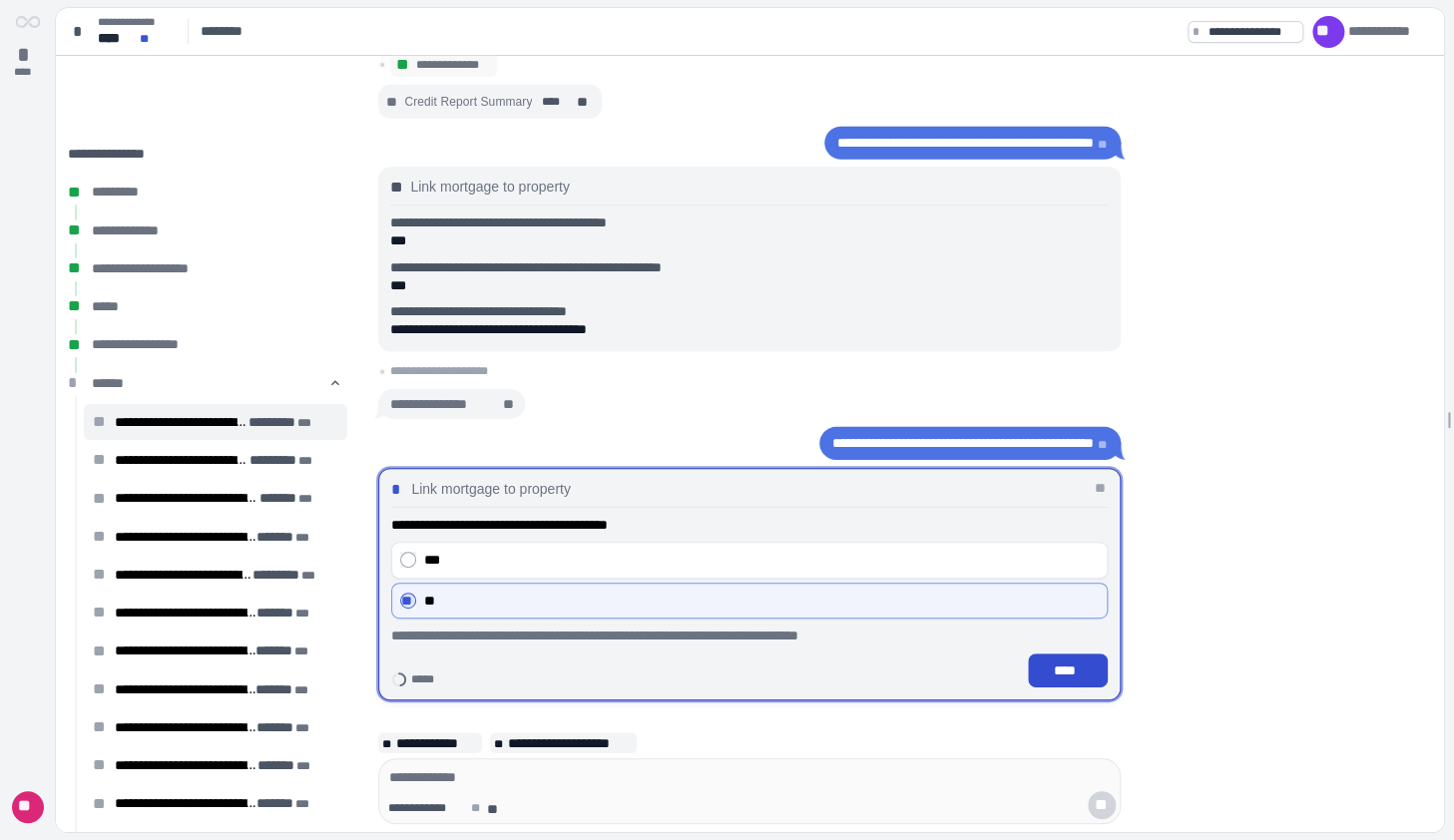 click on "****" at bounding box center [1068, 670] 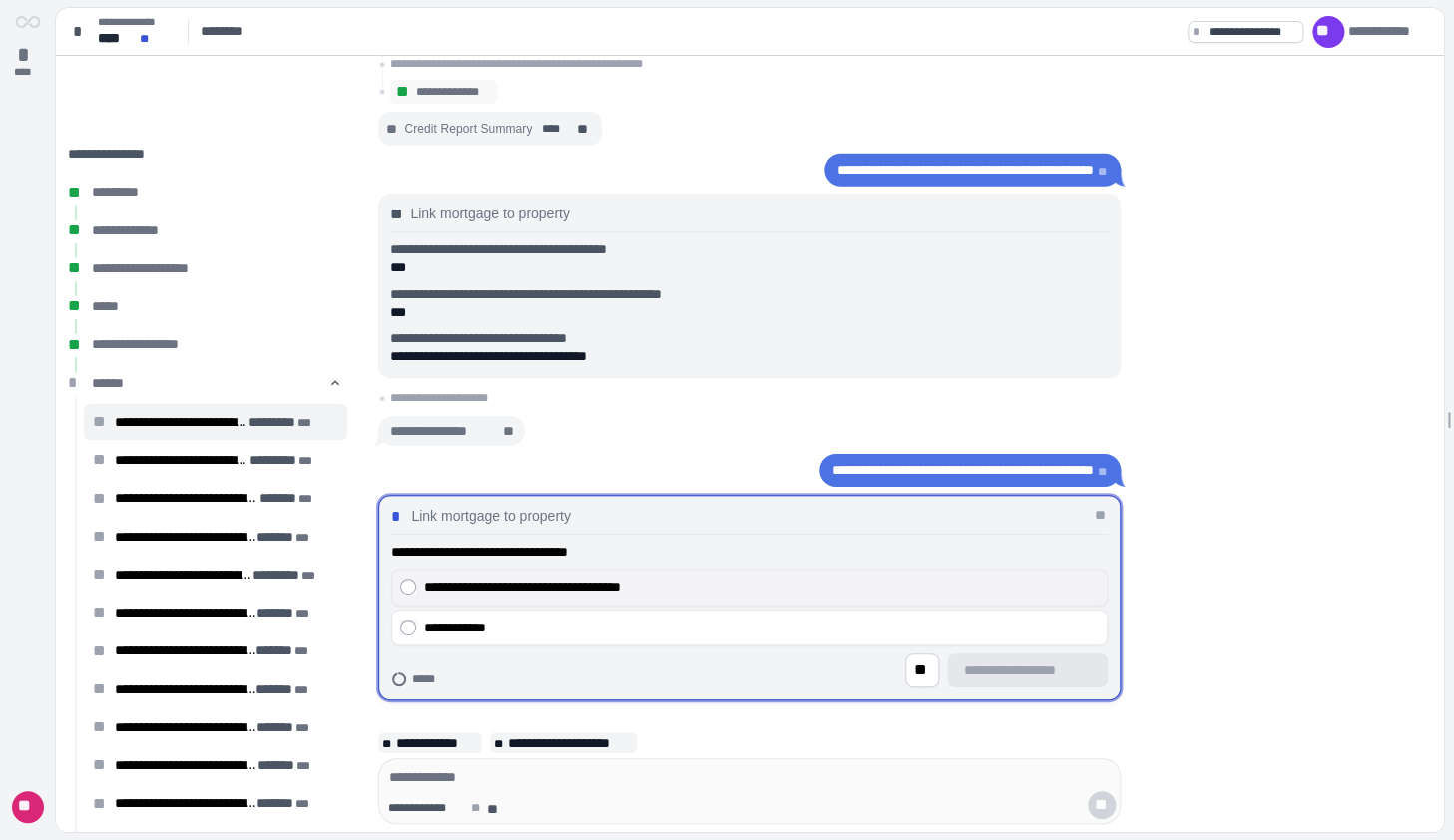 click on "**********" at bounding box center [761, 587] 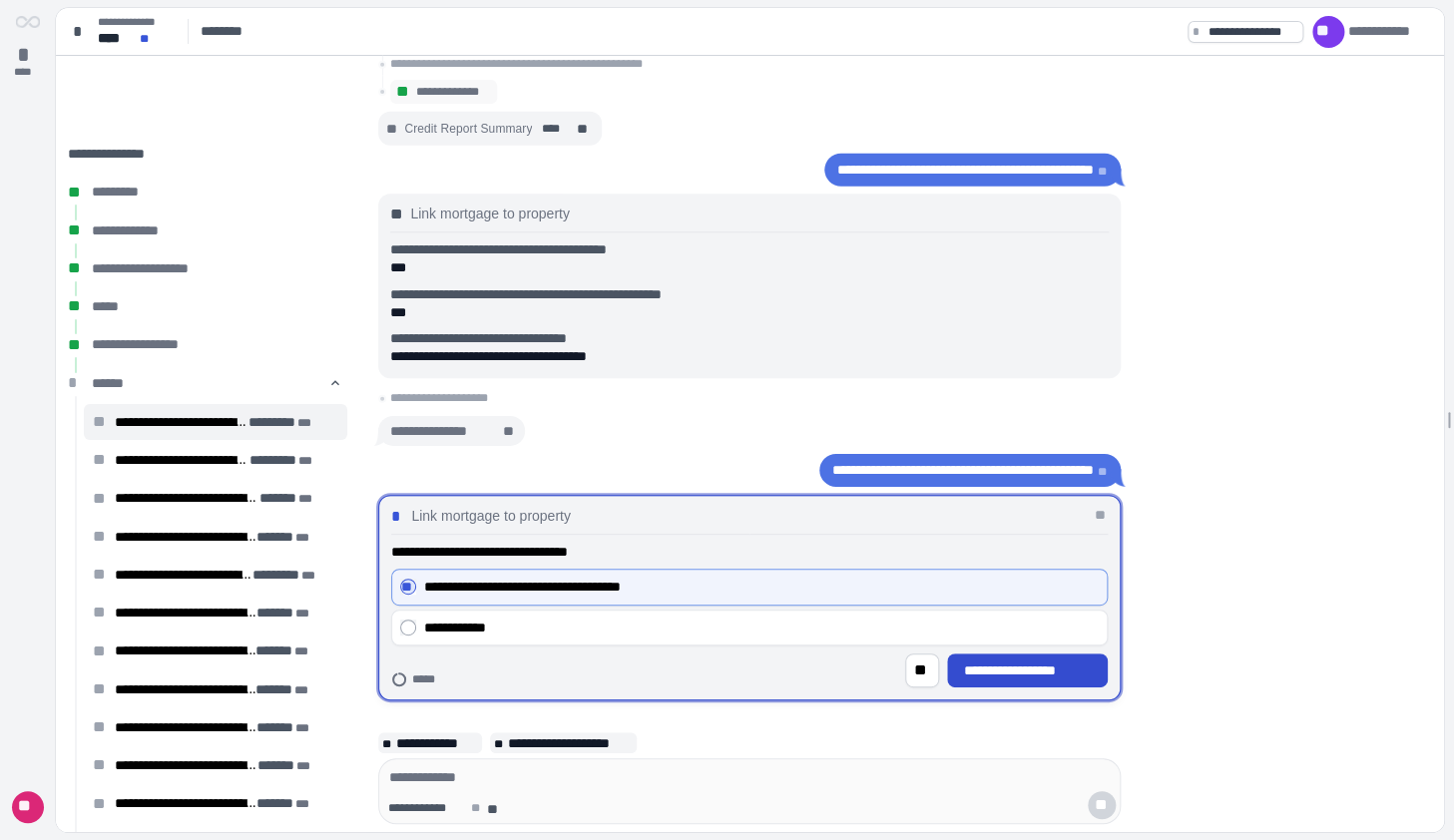 click on "**********" at bounding box center (1028, 670) 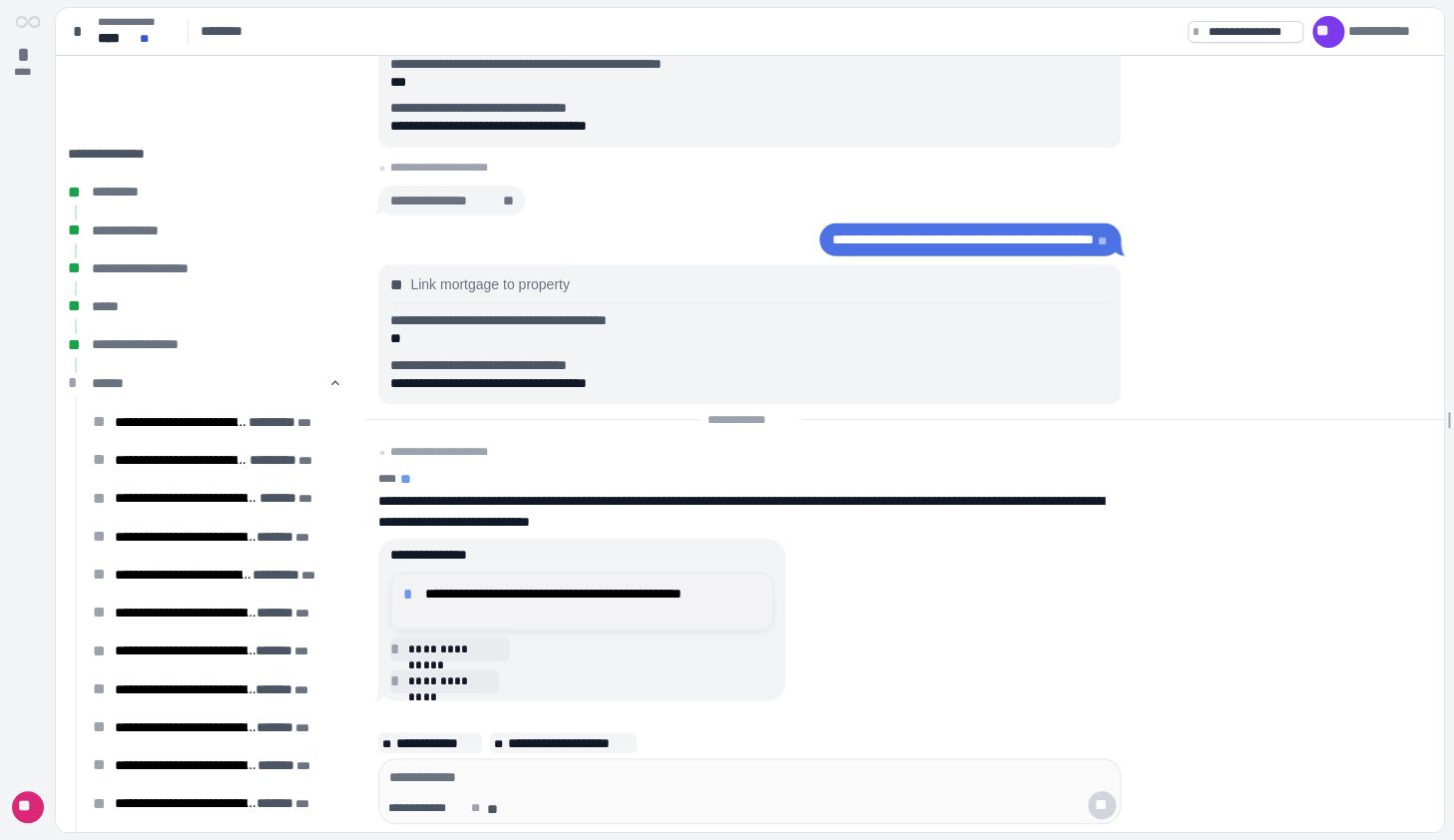 click on "**********" at bounding box center (593, 601) 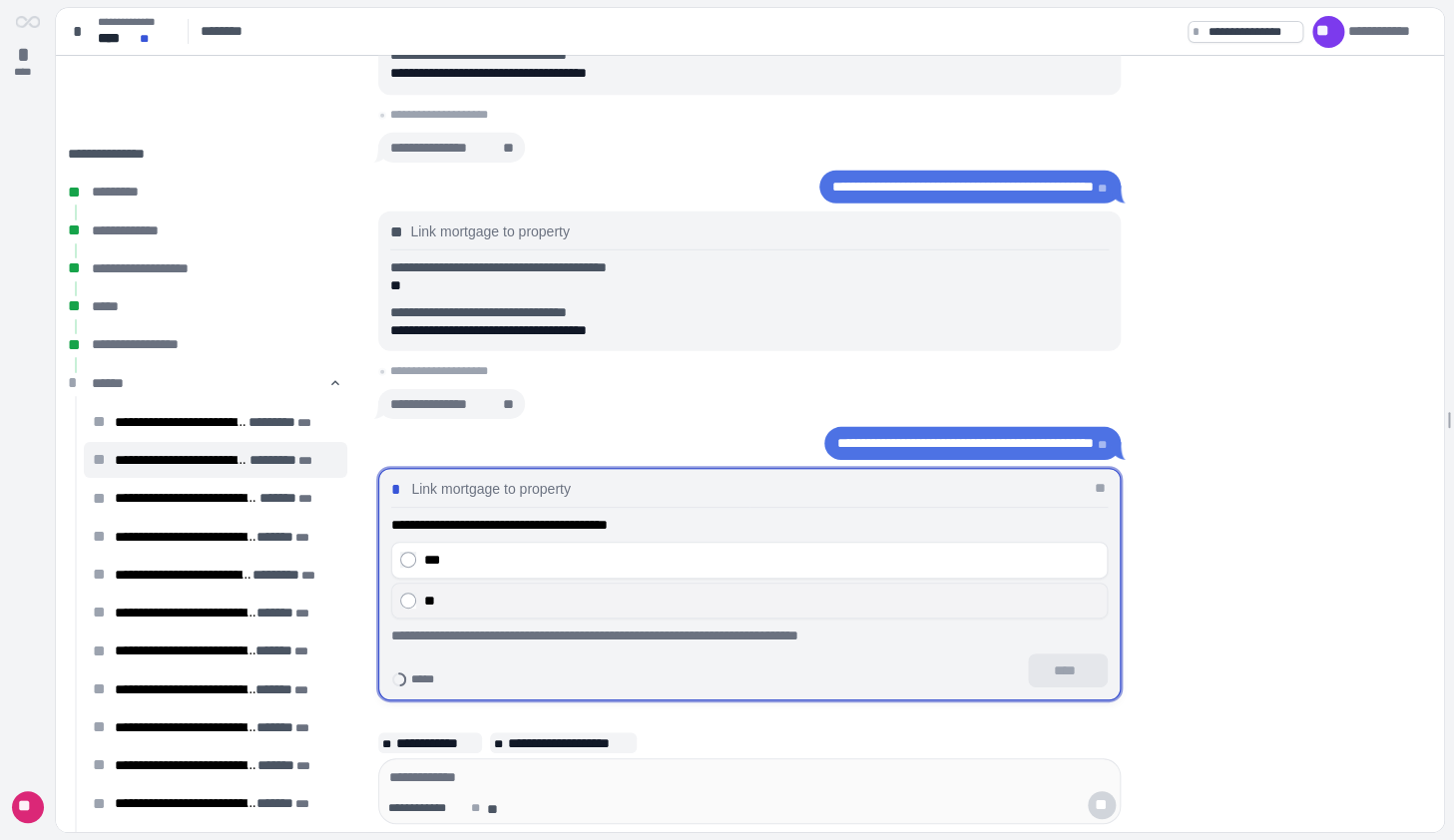 click on "**" at bounding box center [761, 600] 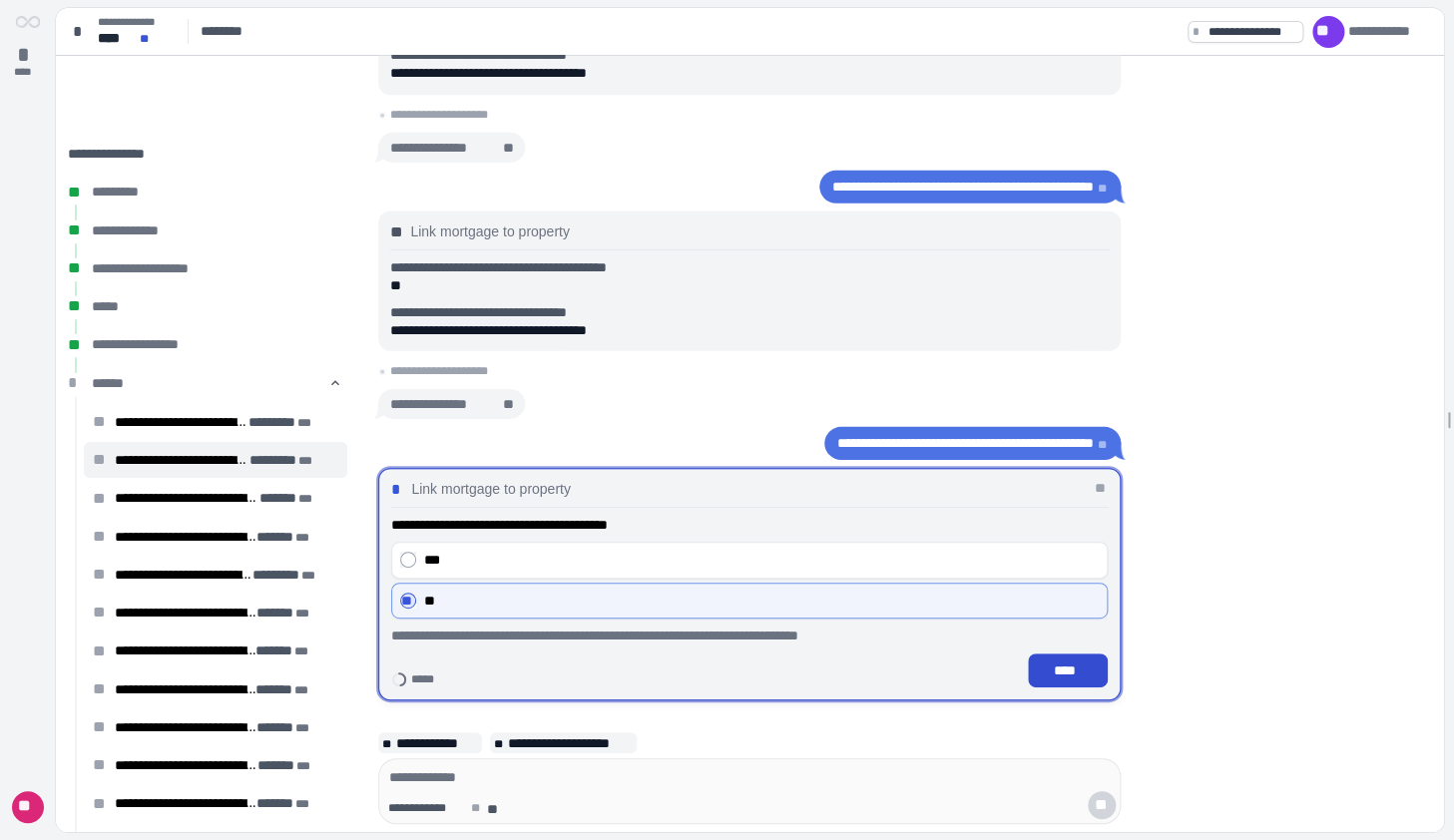 click on "****" at bounding box center (1068, 670) 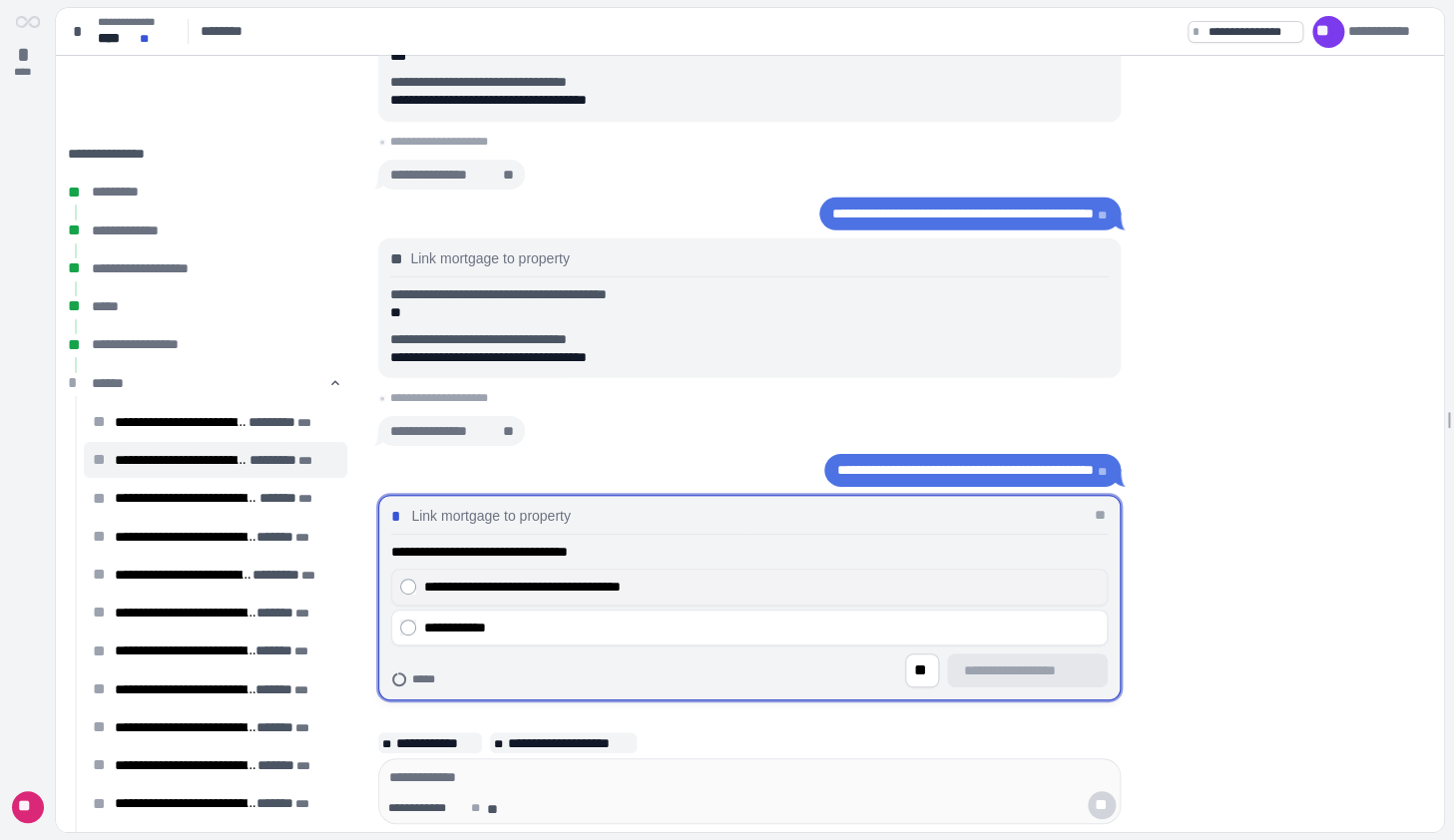 click on "**********" at bounding box center (749, 587) 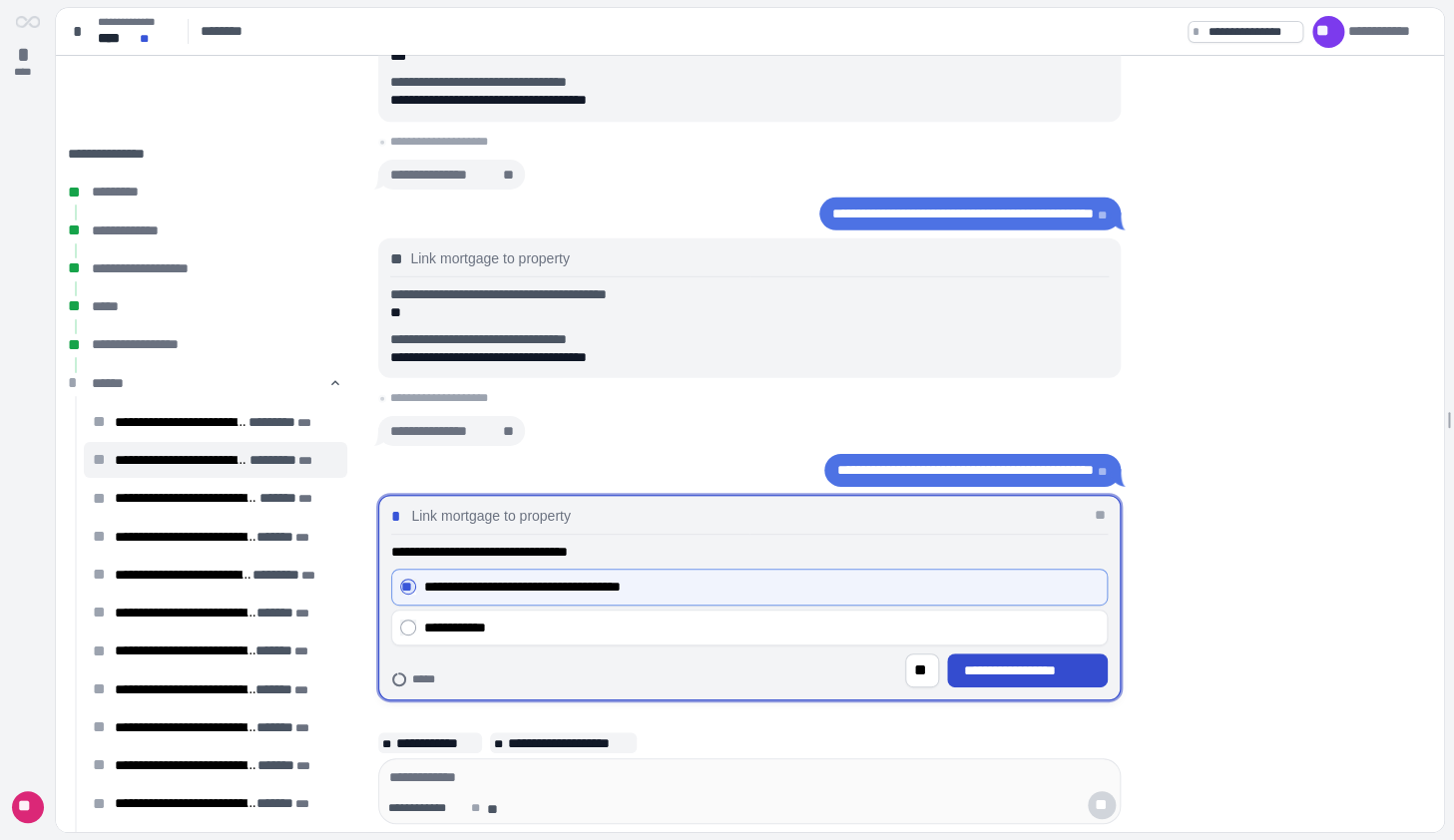 click on "**********" at bounding box center [1028, 670] 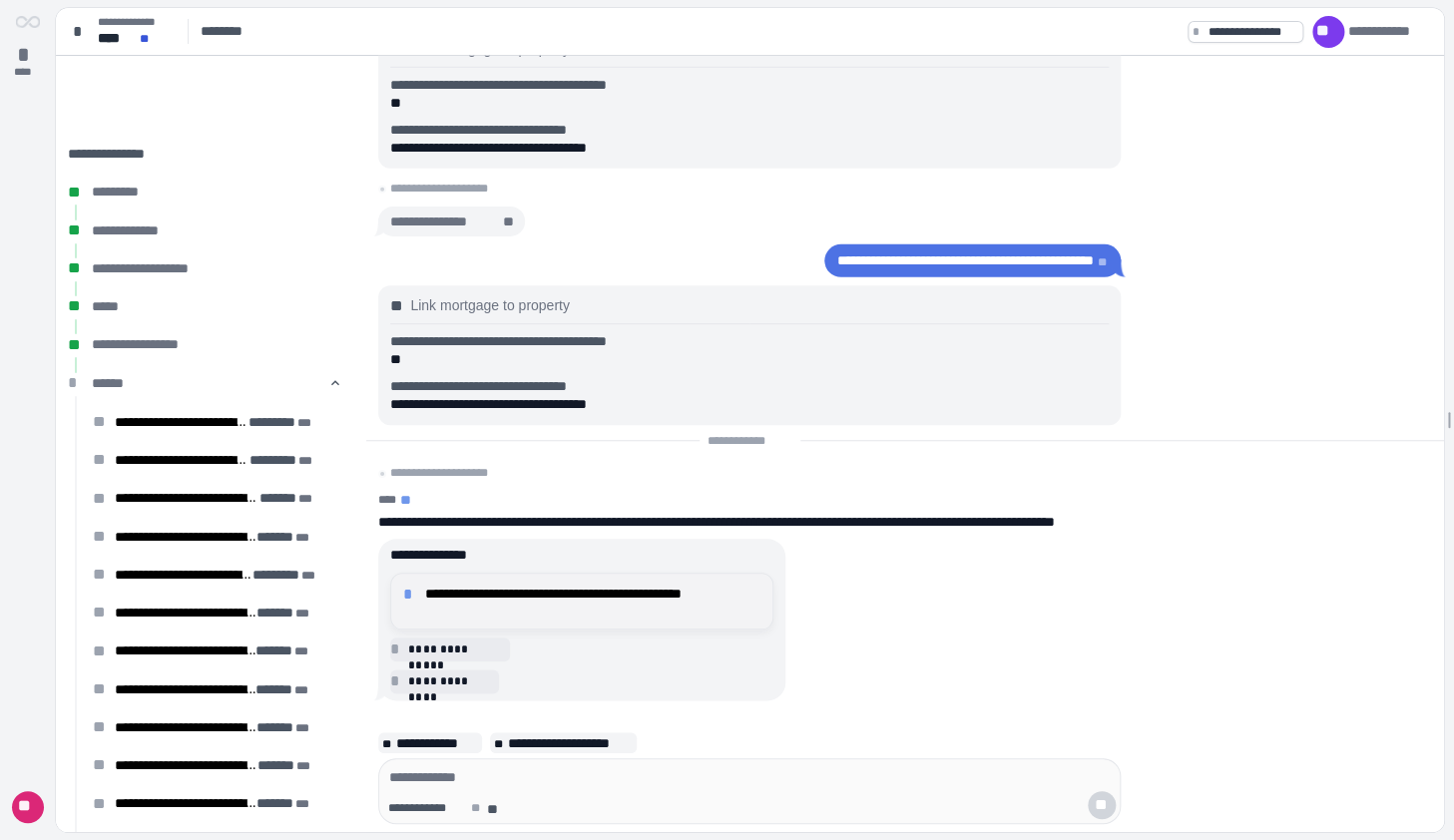 click on "**********" at bounding box center [593, 601] 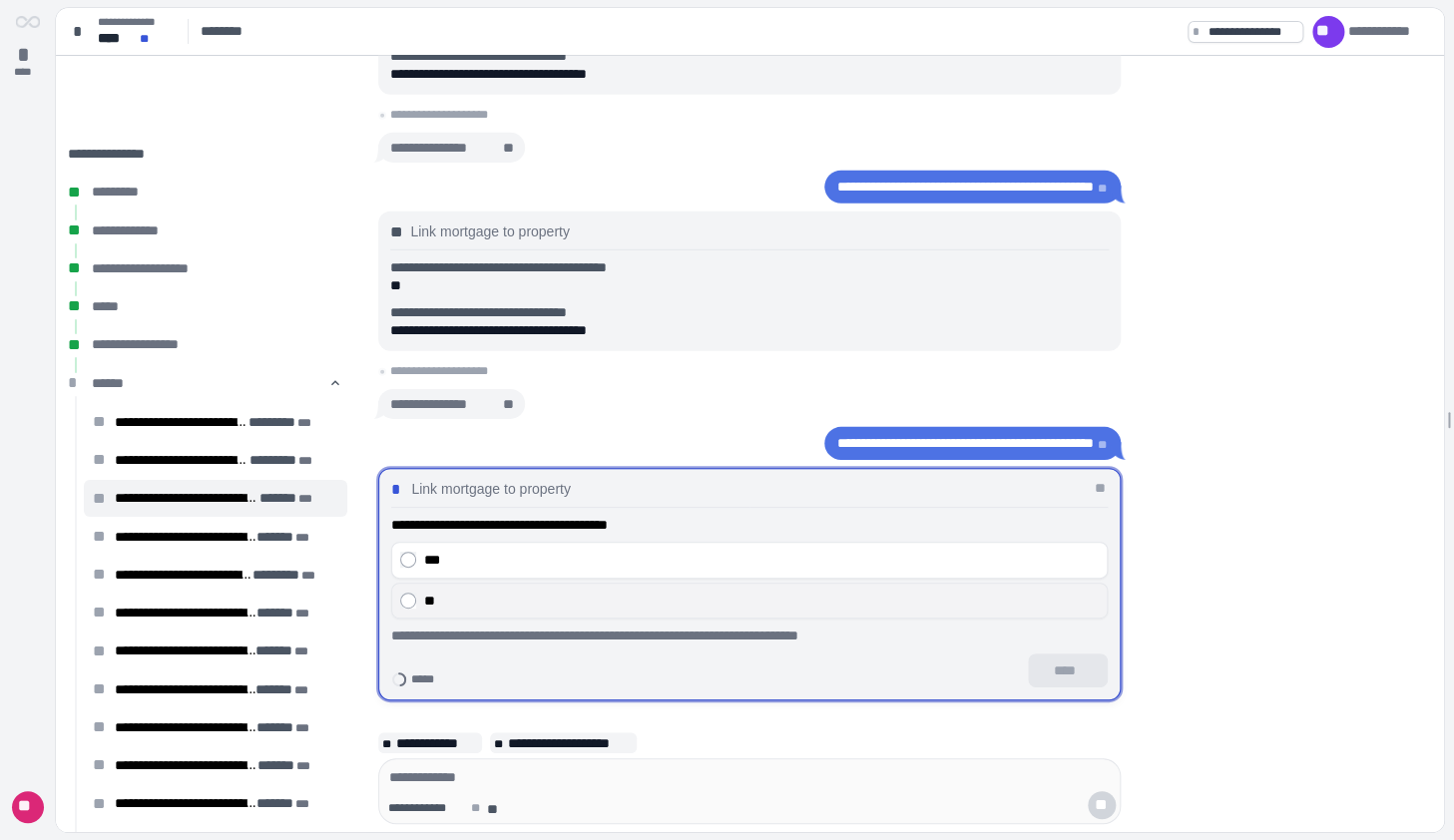 click on "**" at bounding box center (761, 600) 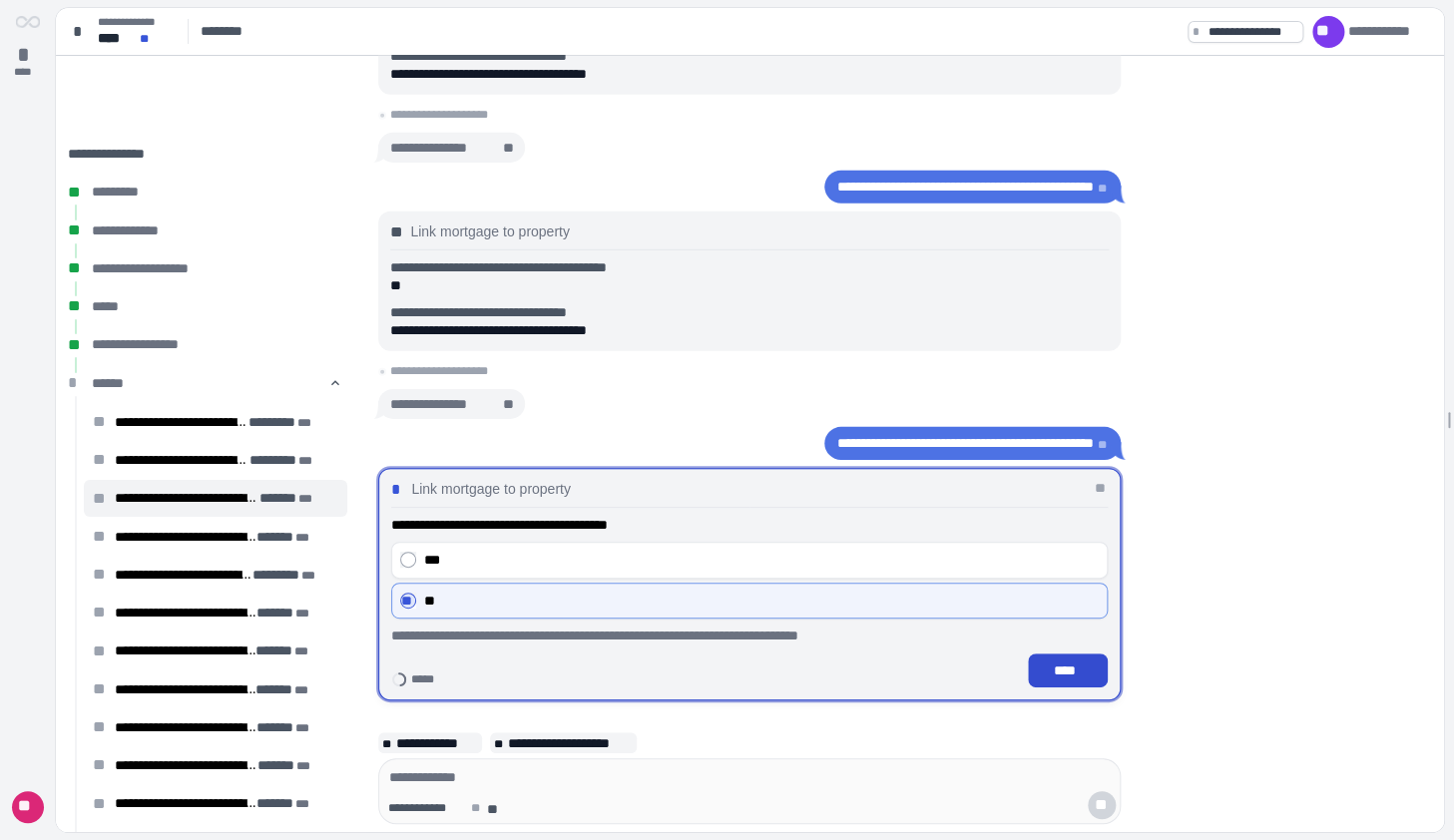 click on "****" at bounding box center [1068, 670] 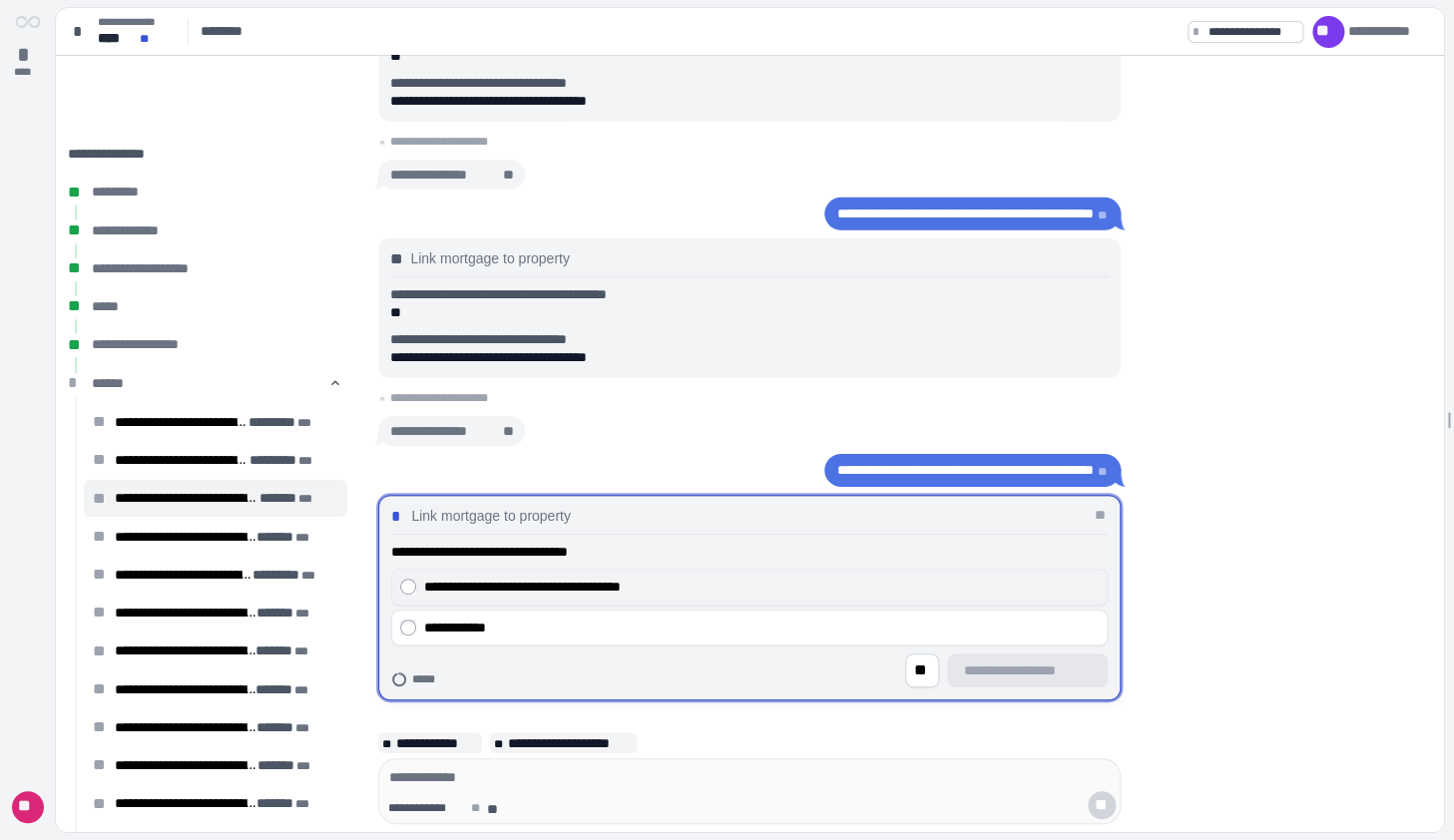 click on "**********" at bounding box center (749, 587) 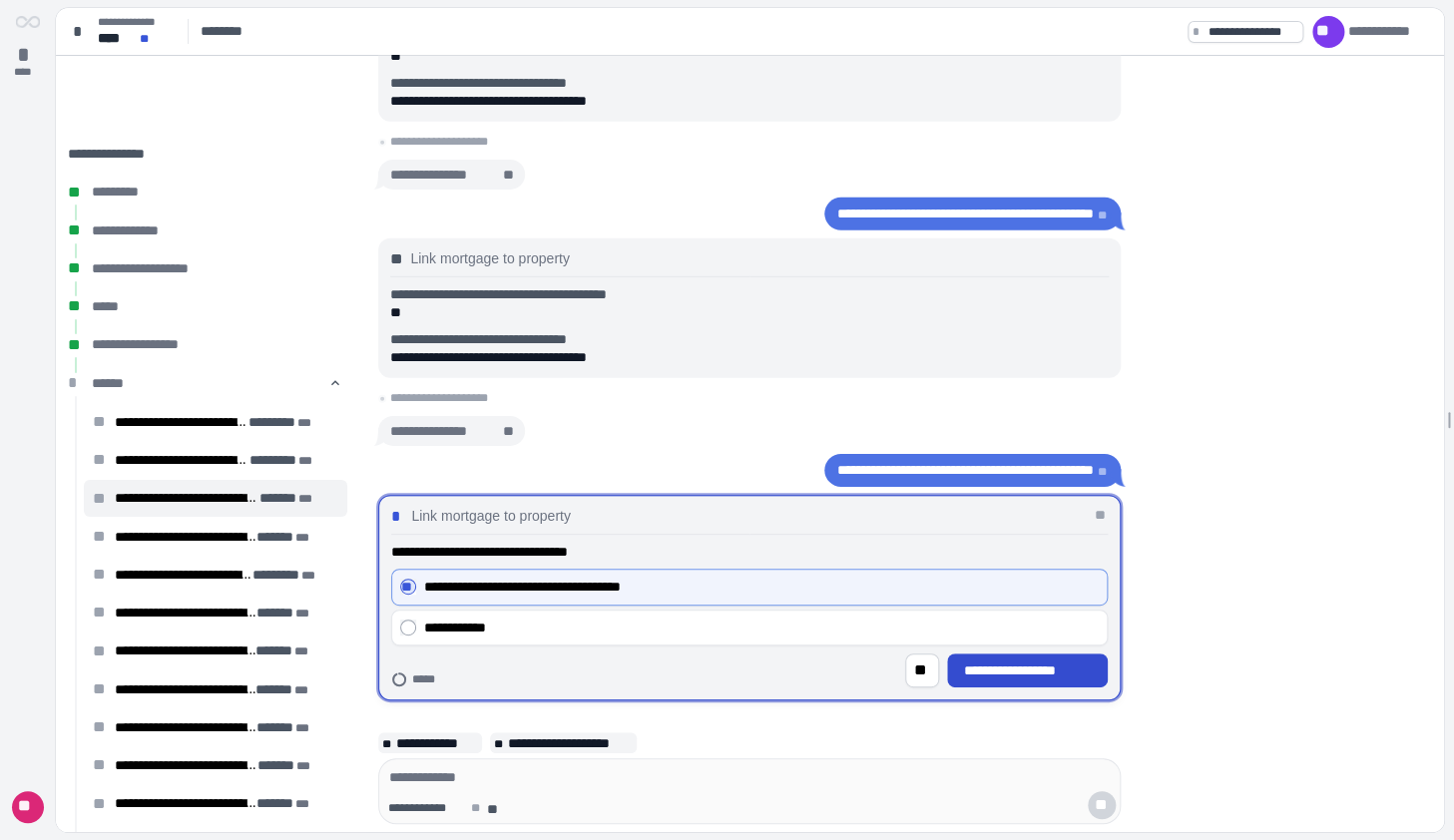 click on "**********" at bounding box center (1028, 670) 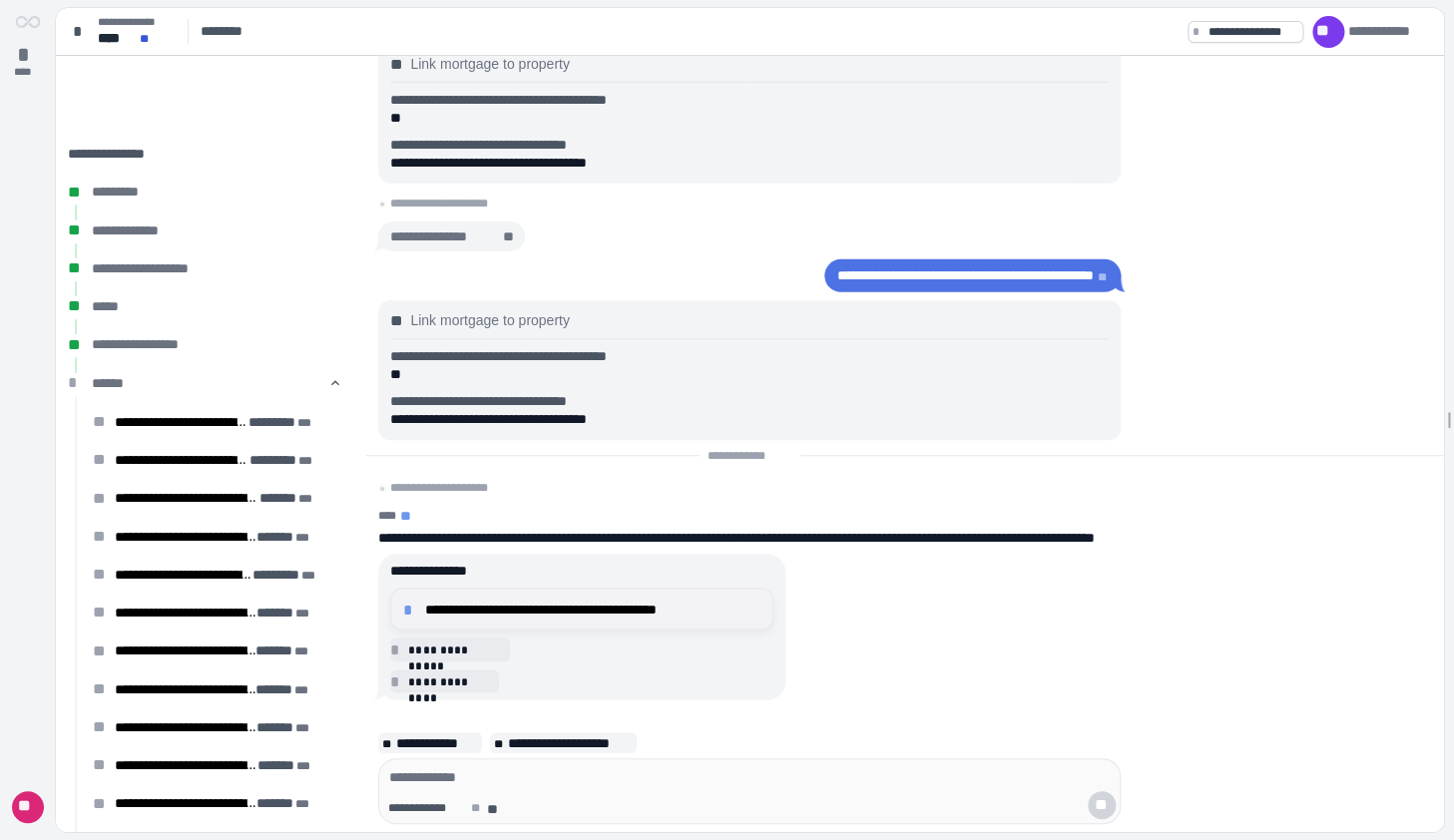 click on "**********" at bounding box center (593, 609) 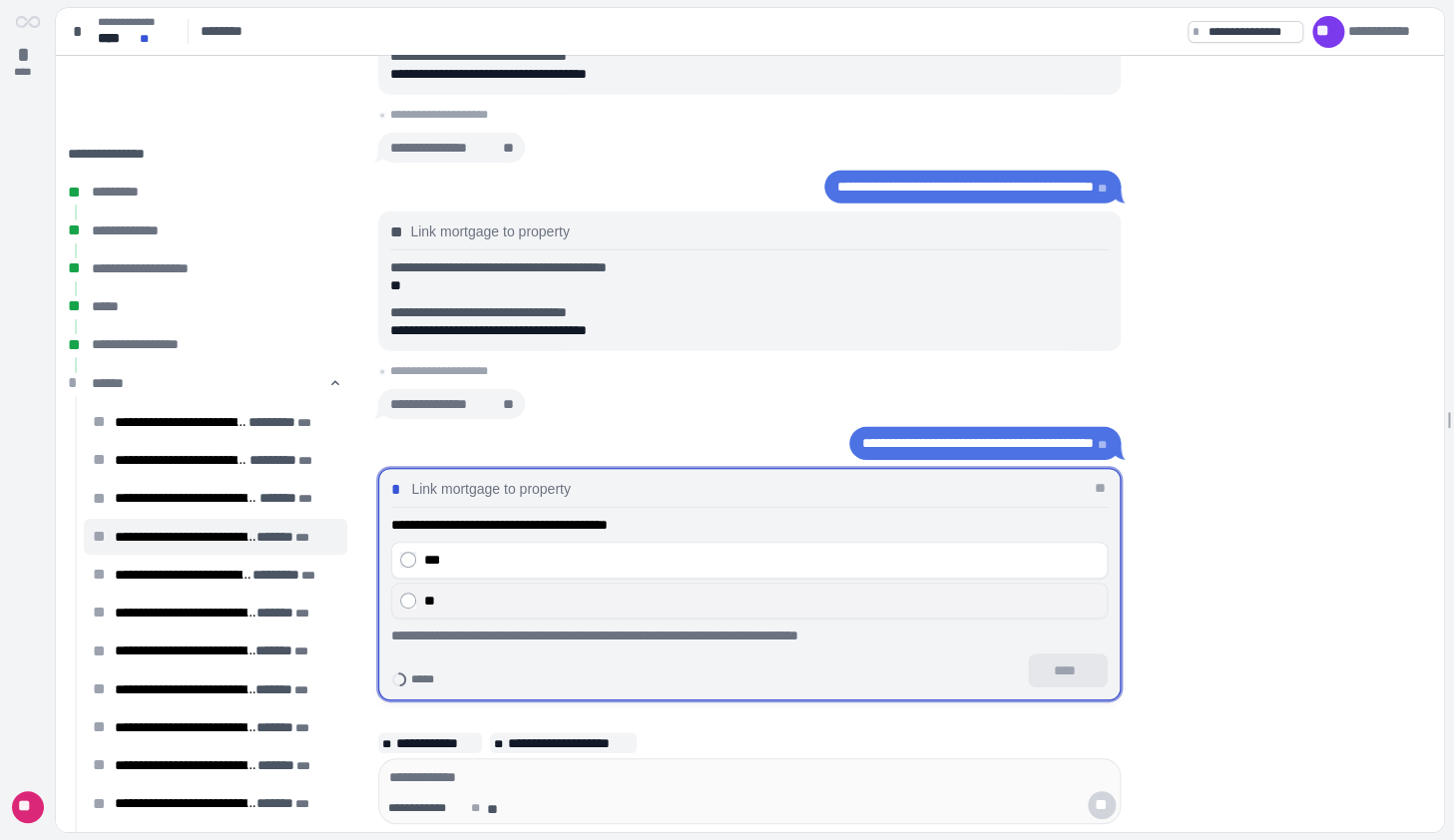 click on "**" at bounding box center (761, 600) 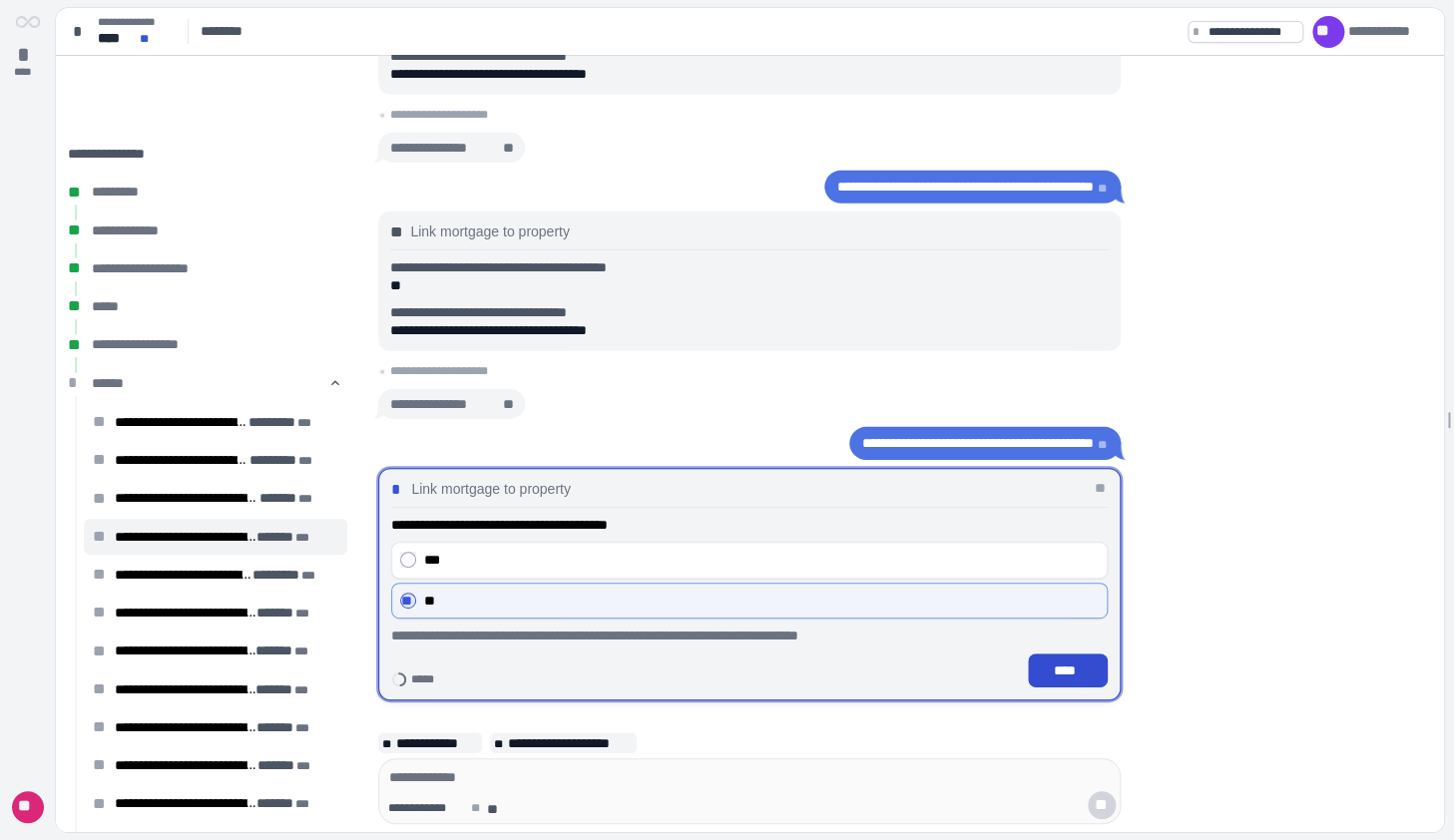 click on "****" at bounding box center (1068, 670) 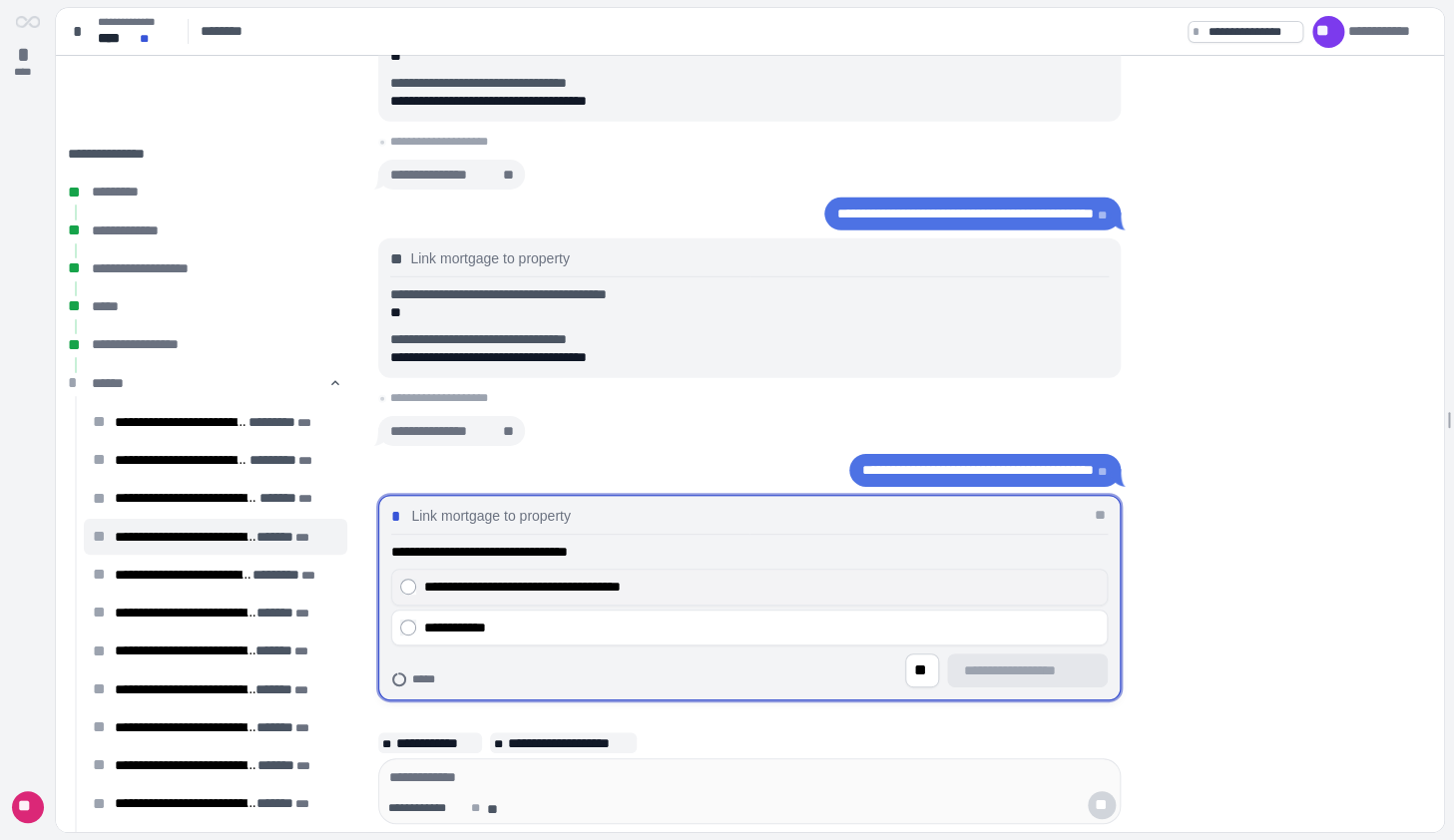 click on "**********" at bounding box center [761, 587] 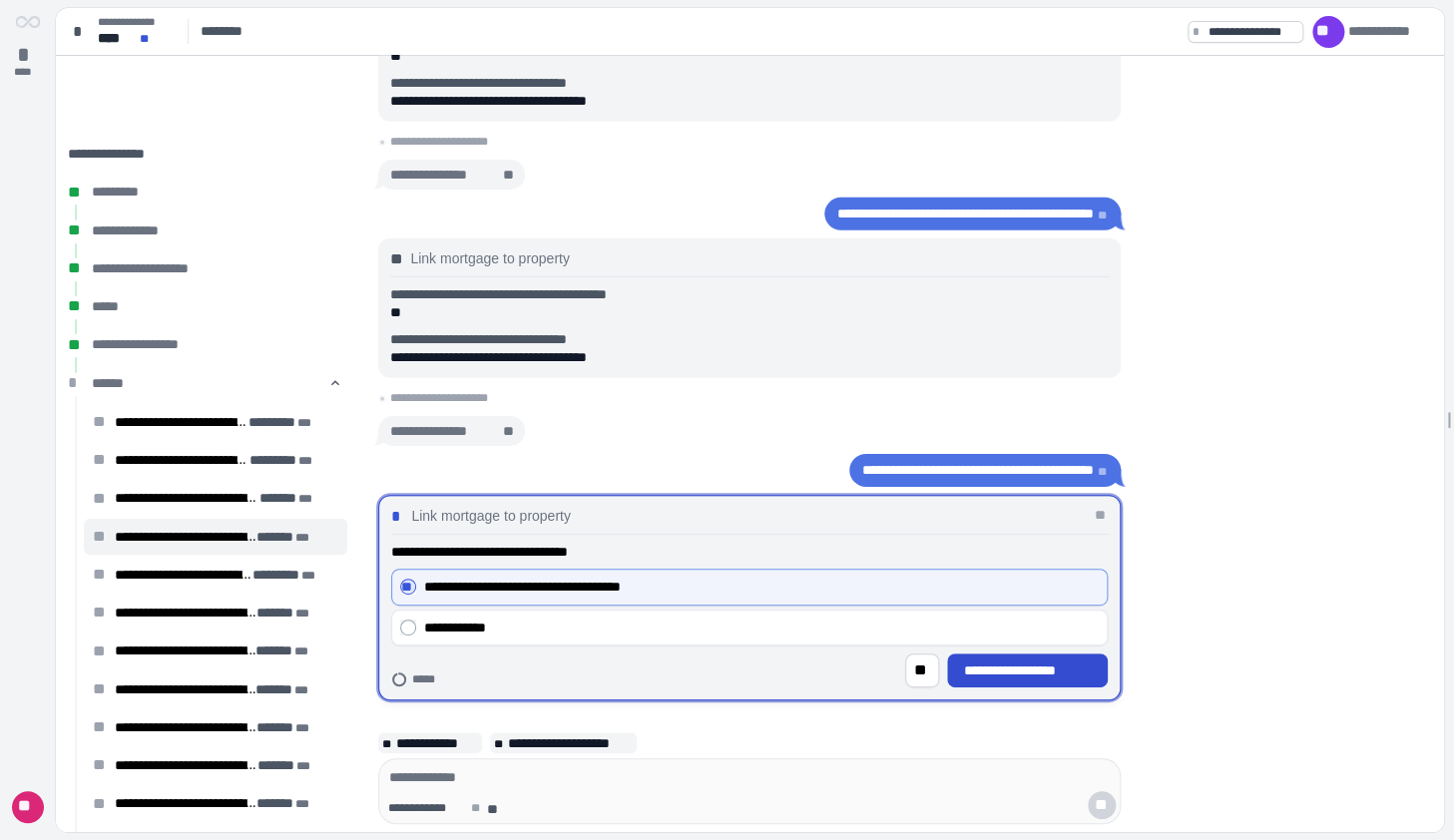 click on "**********" at bounding box center [1028, 670] 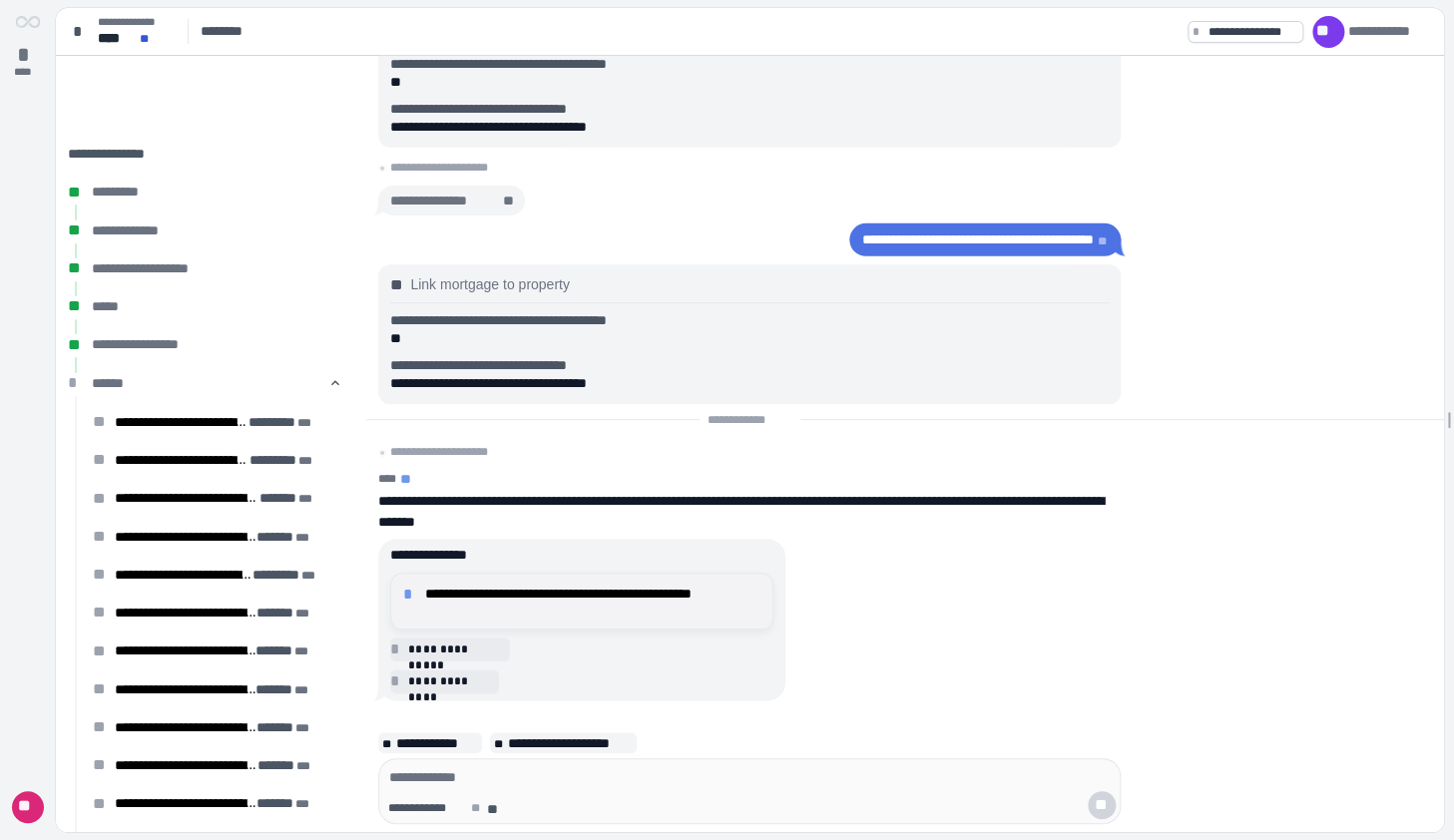 click on "**********" at bounding box center (593, 601) 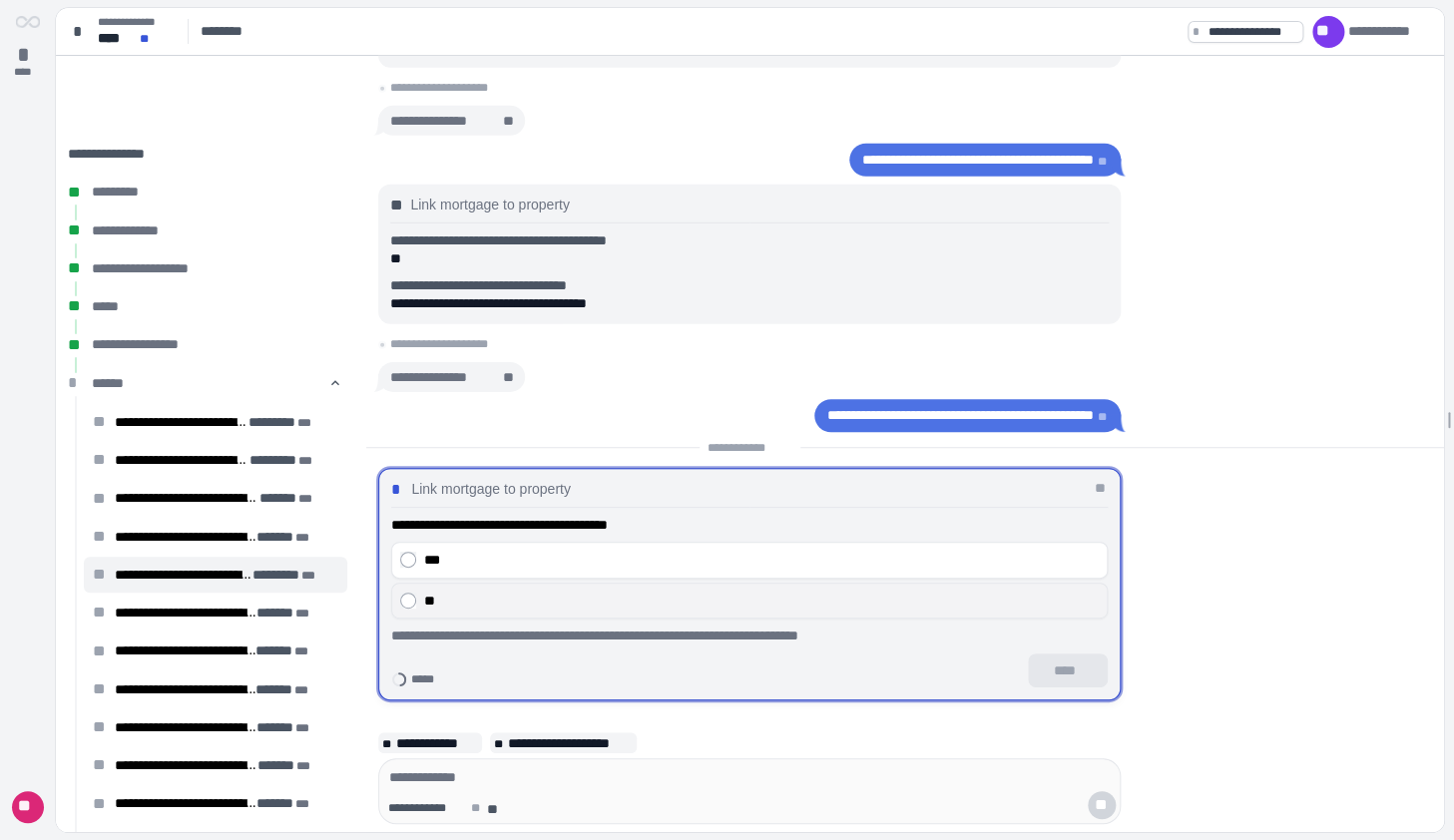 click on "**" at bounding box center [761, 600] 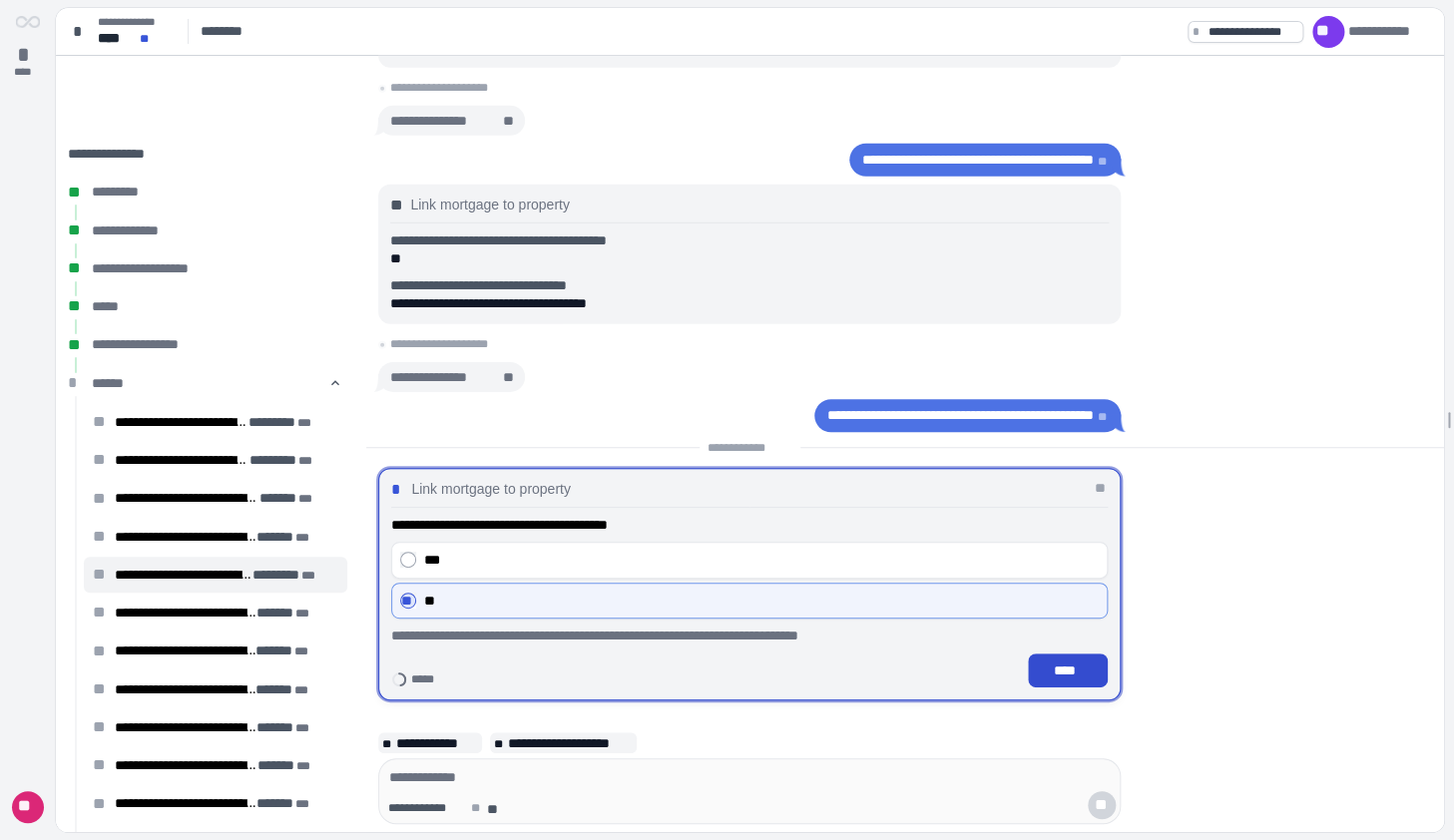 click on "****" at bounding box center [1068, 670] 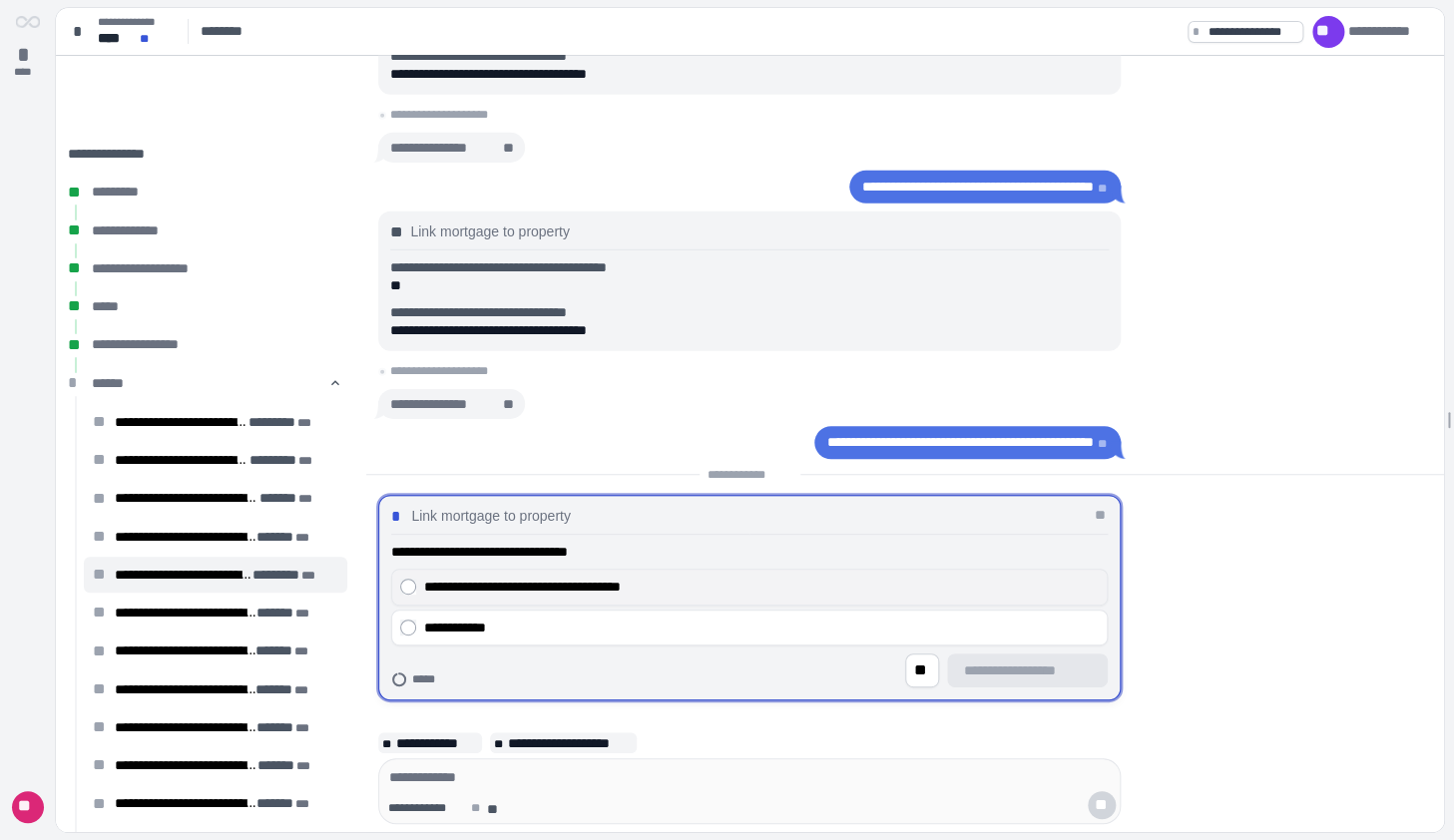 click on "**********" at bounding box center [761, 587] 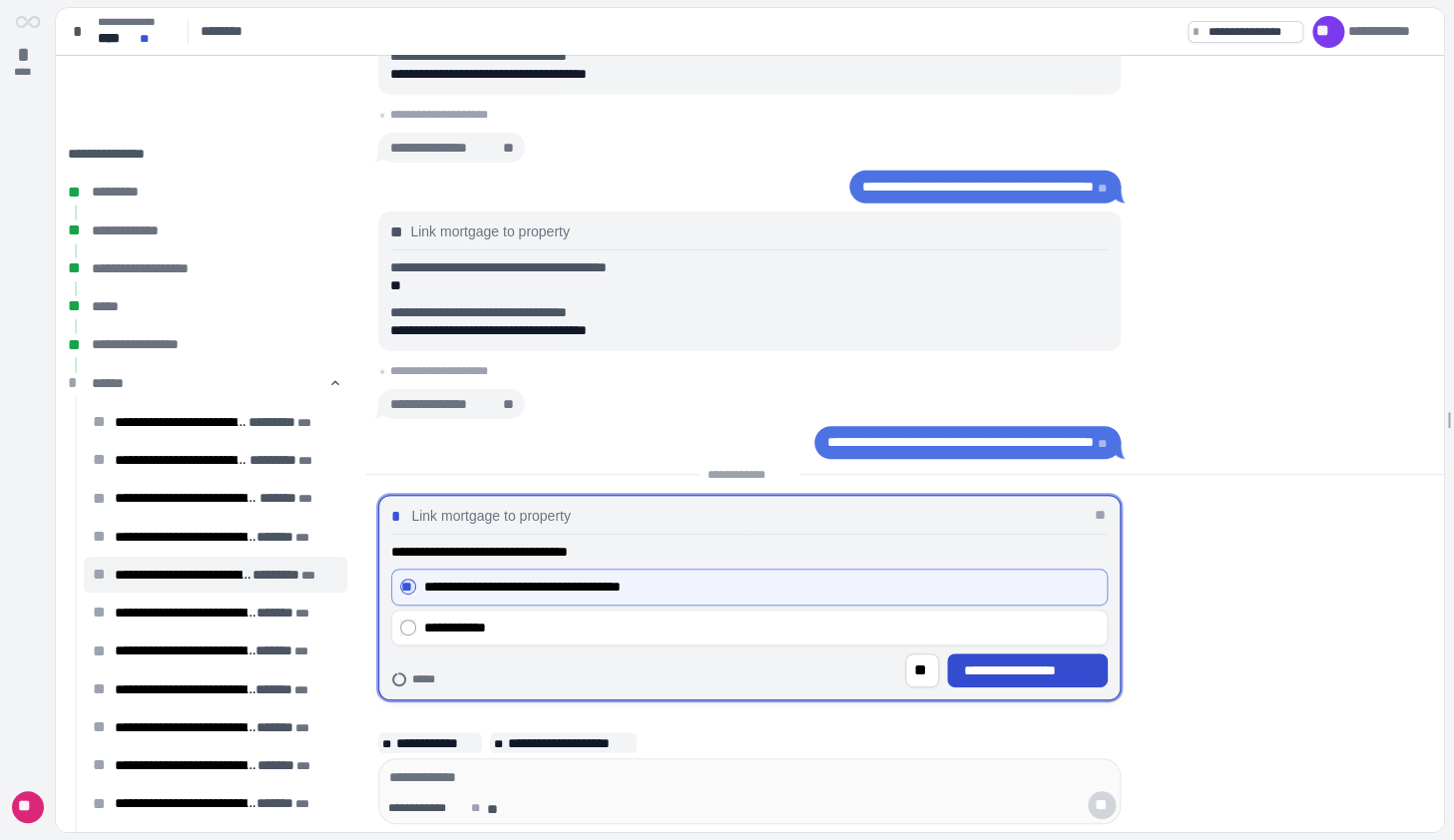click on "**********" at bounding box center [1028, 670] 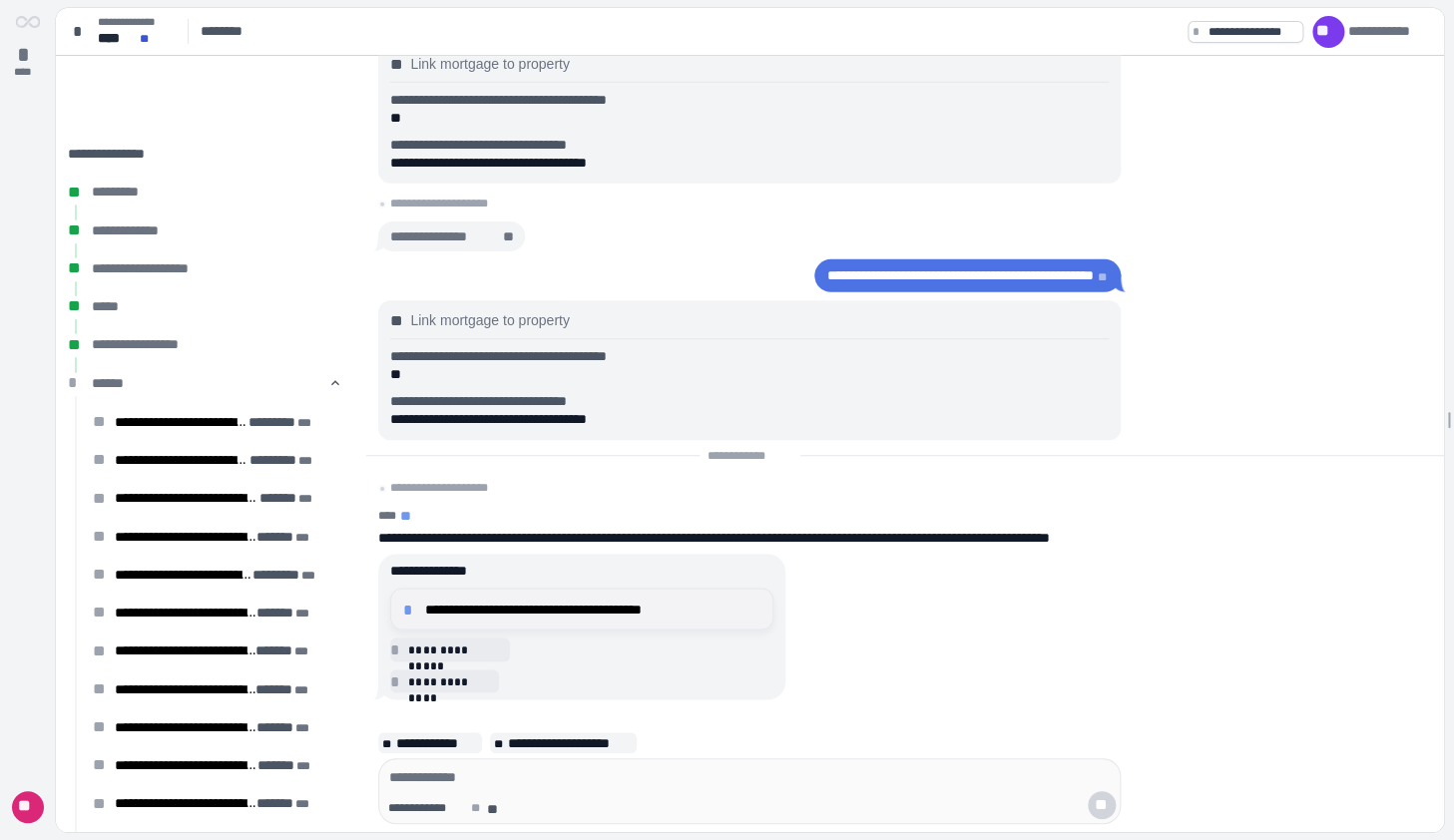 click on "**********" at bounding box center [593, 609] 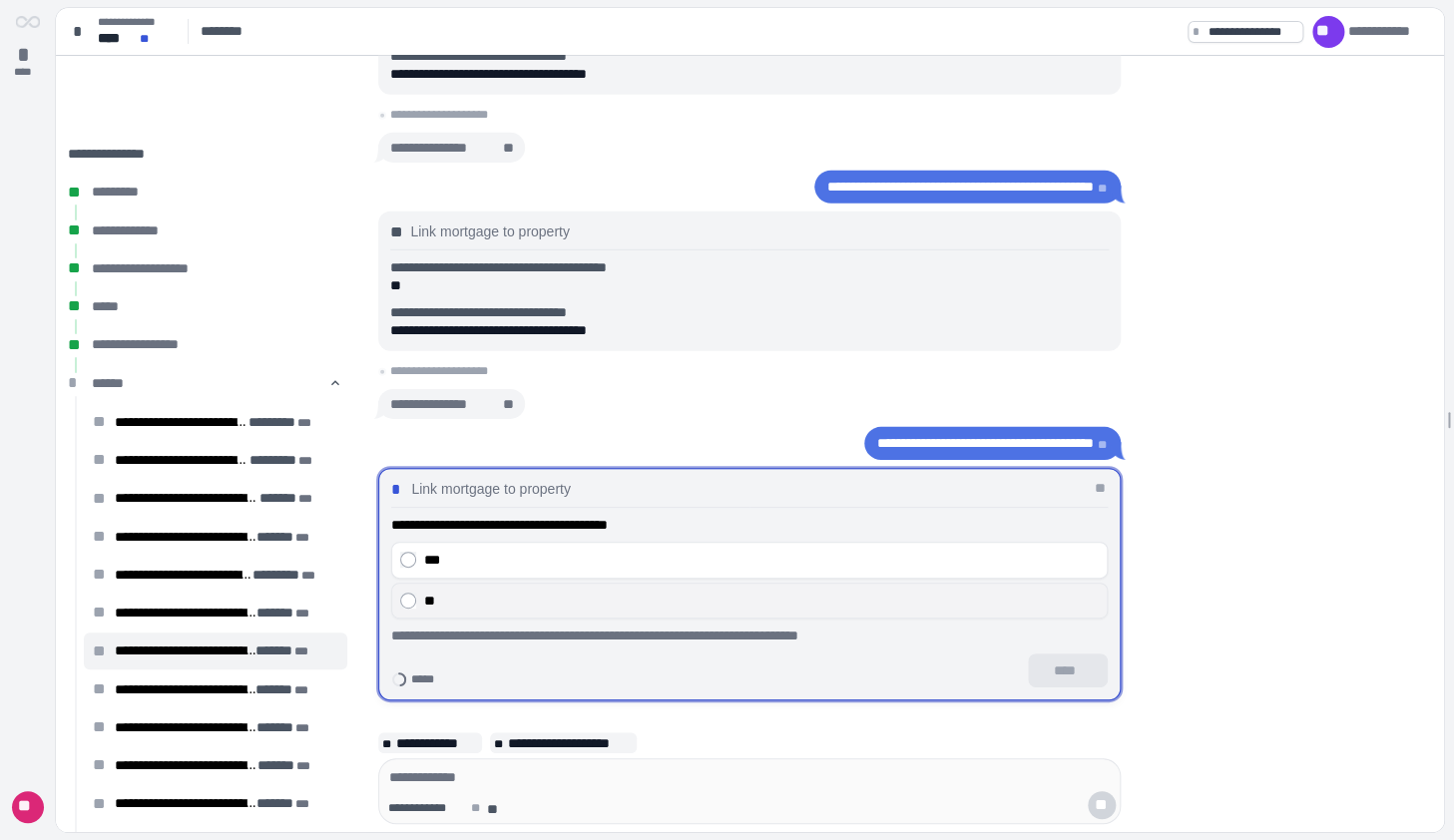 click on "**" at bounding box center [749, 600] 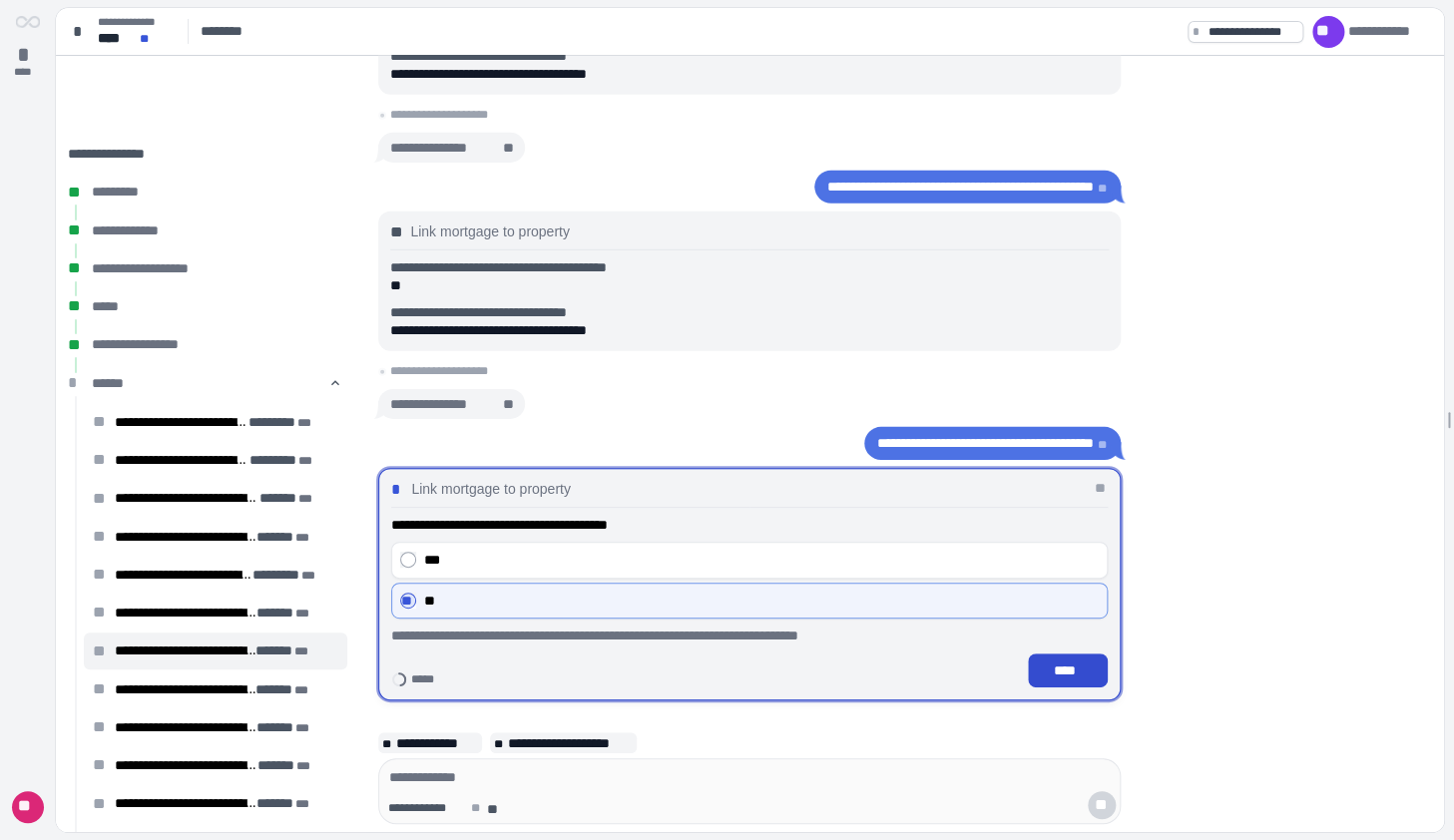 click on "****" at bounding box center [1068, 670] 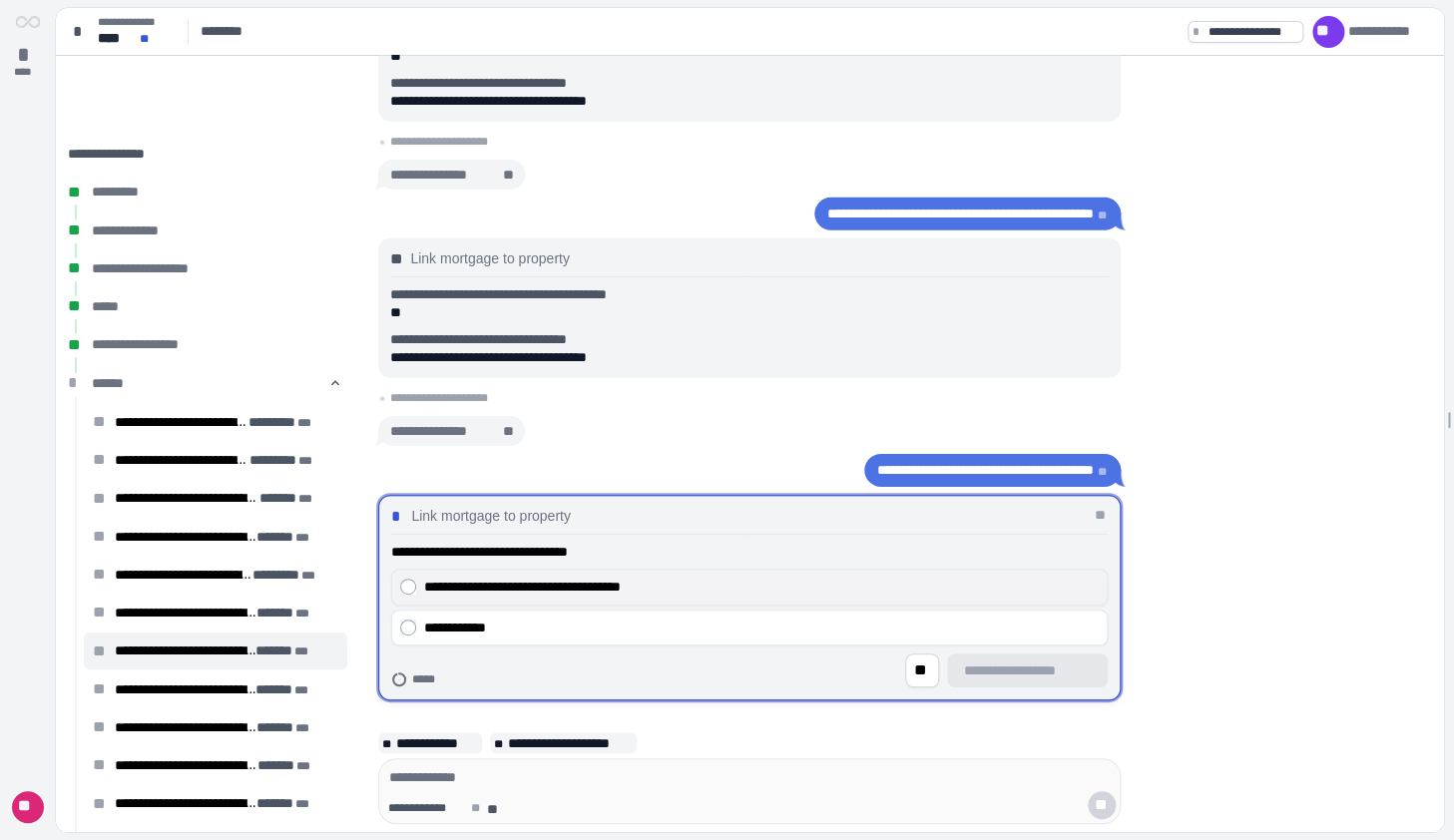 click on "**********" at bounding box center (749, 587) 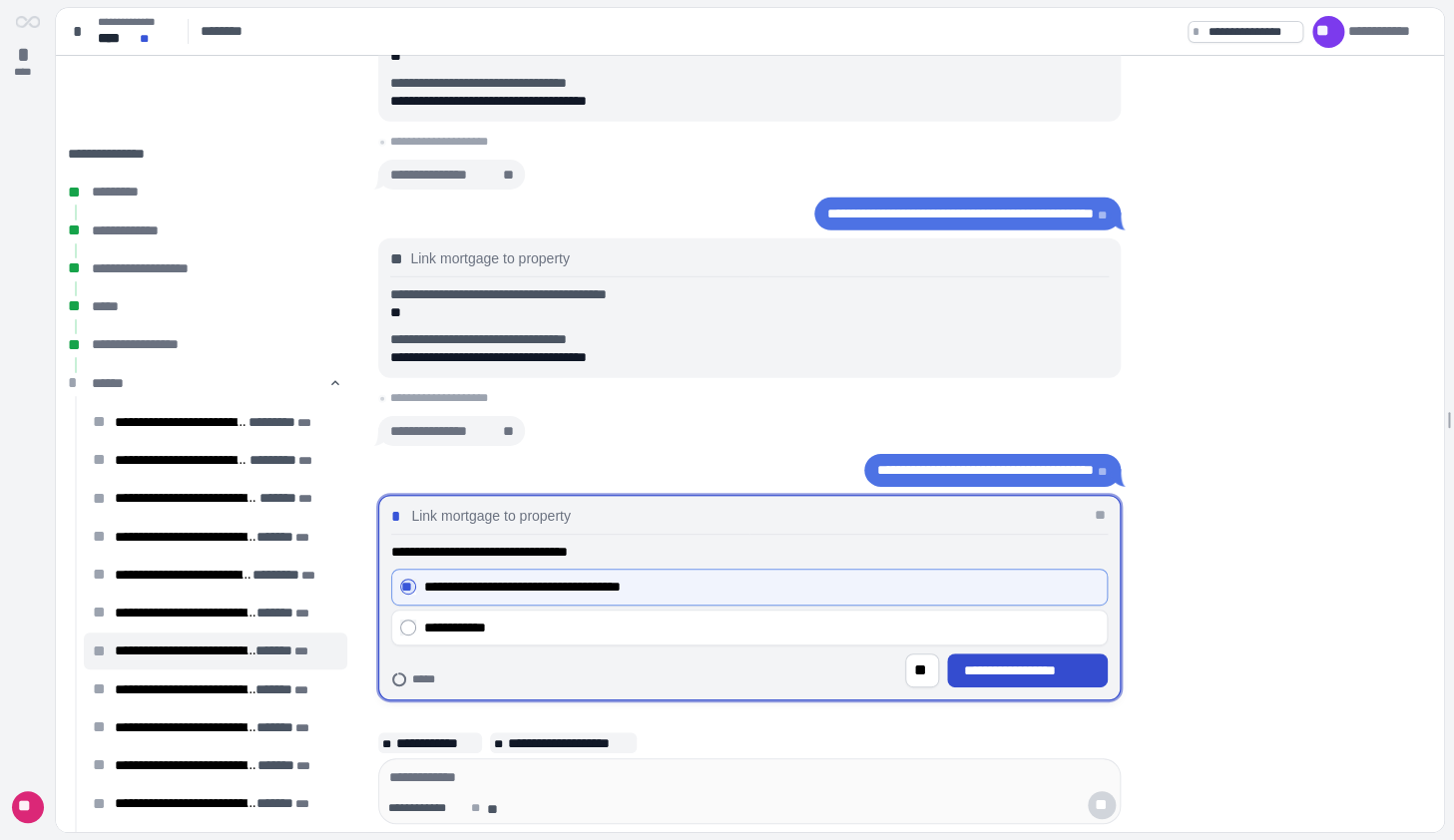click on "**********" at bounding box center (1028, 670) 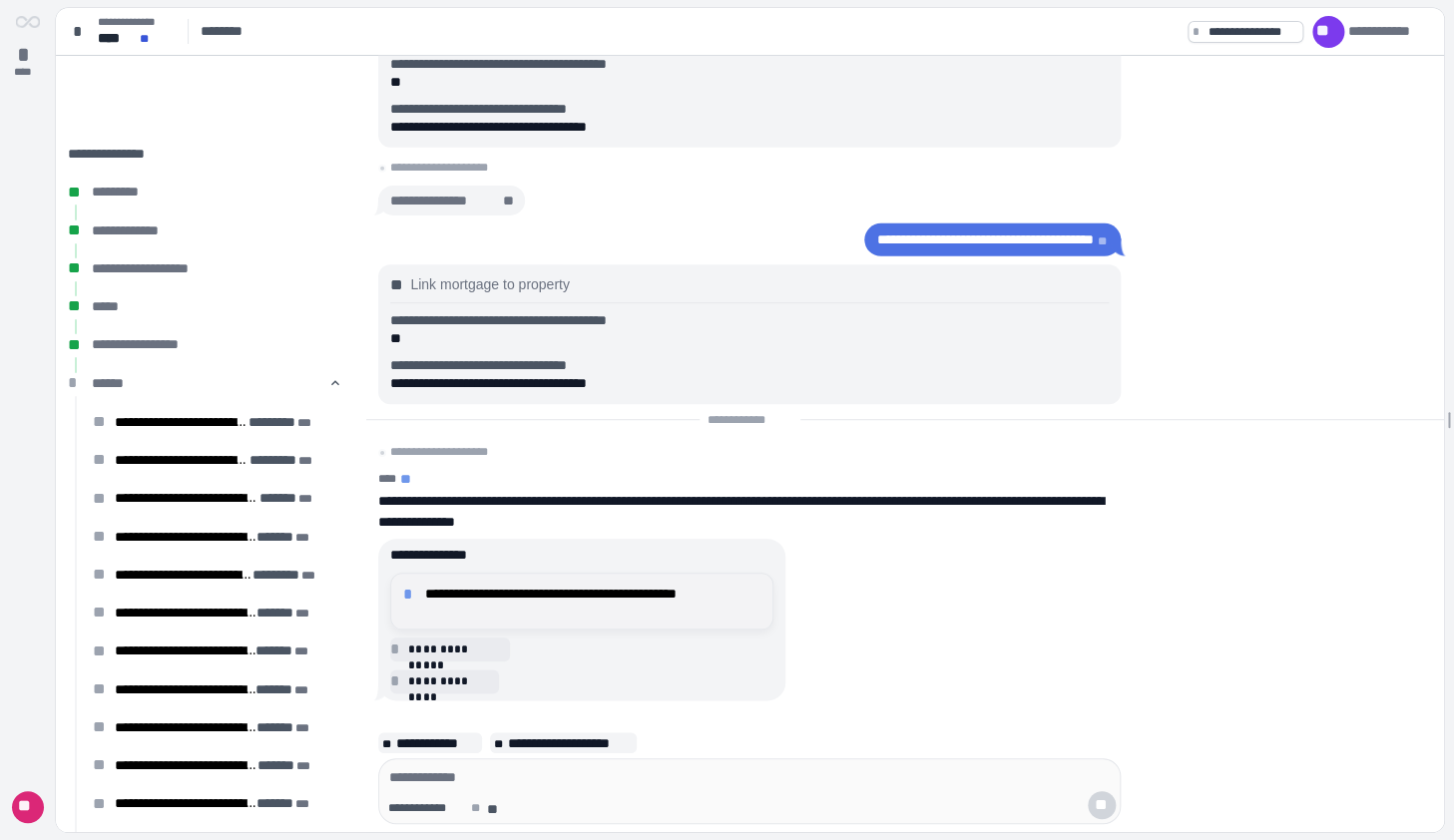 click on "**********" at bounding box center [593, 601] 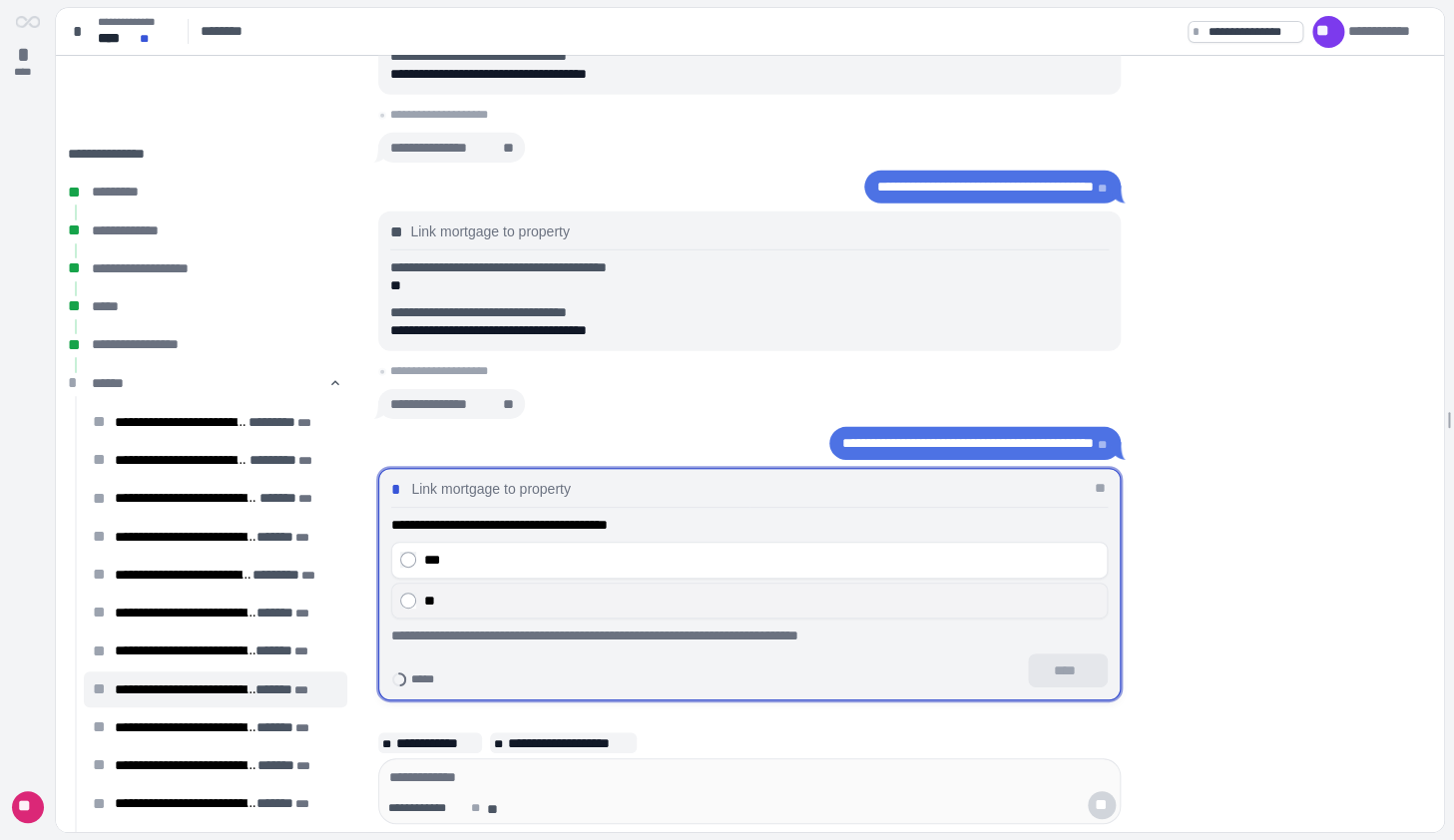 click on "**" at bounding box center (749, 600) 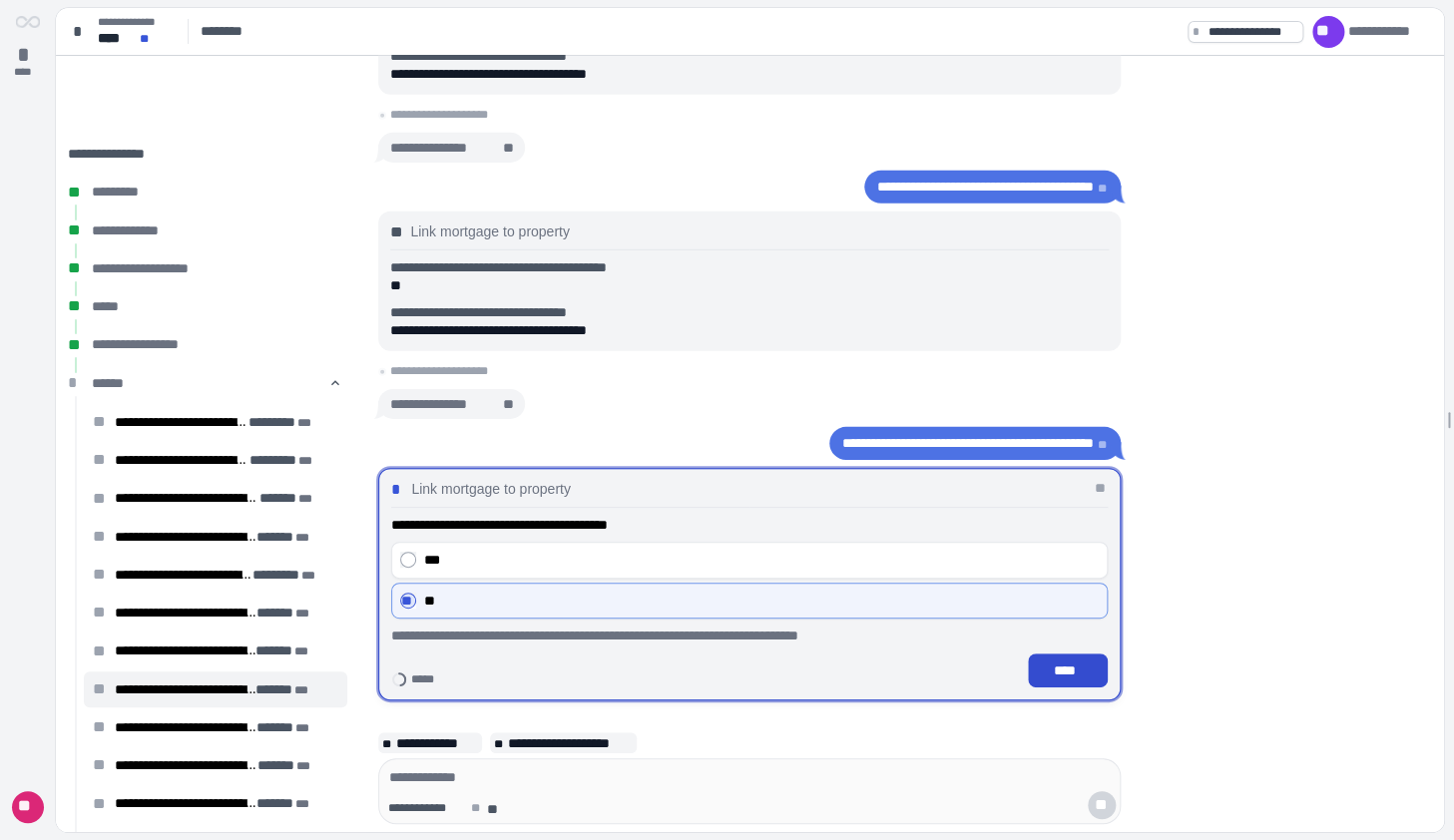 click on "****" at bounding box center [1068, 670] 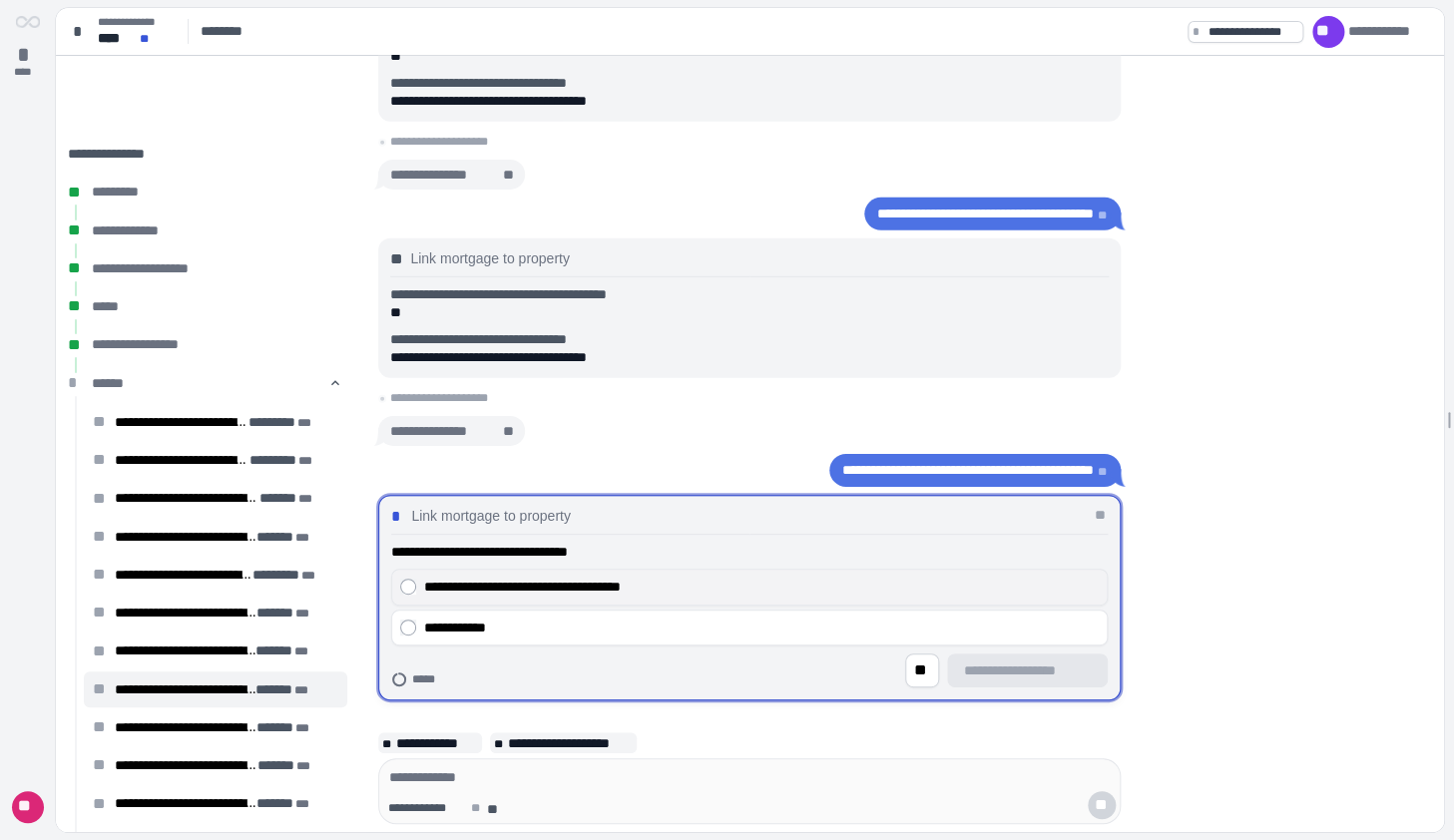 click on "**********" at bounding box center (761, 587) 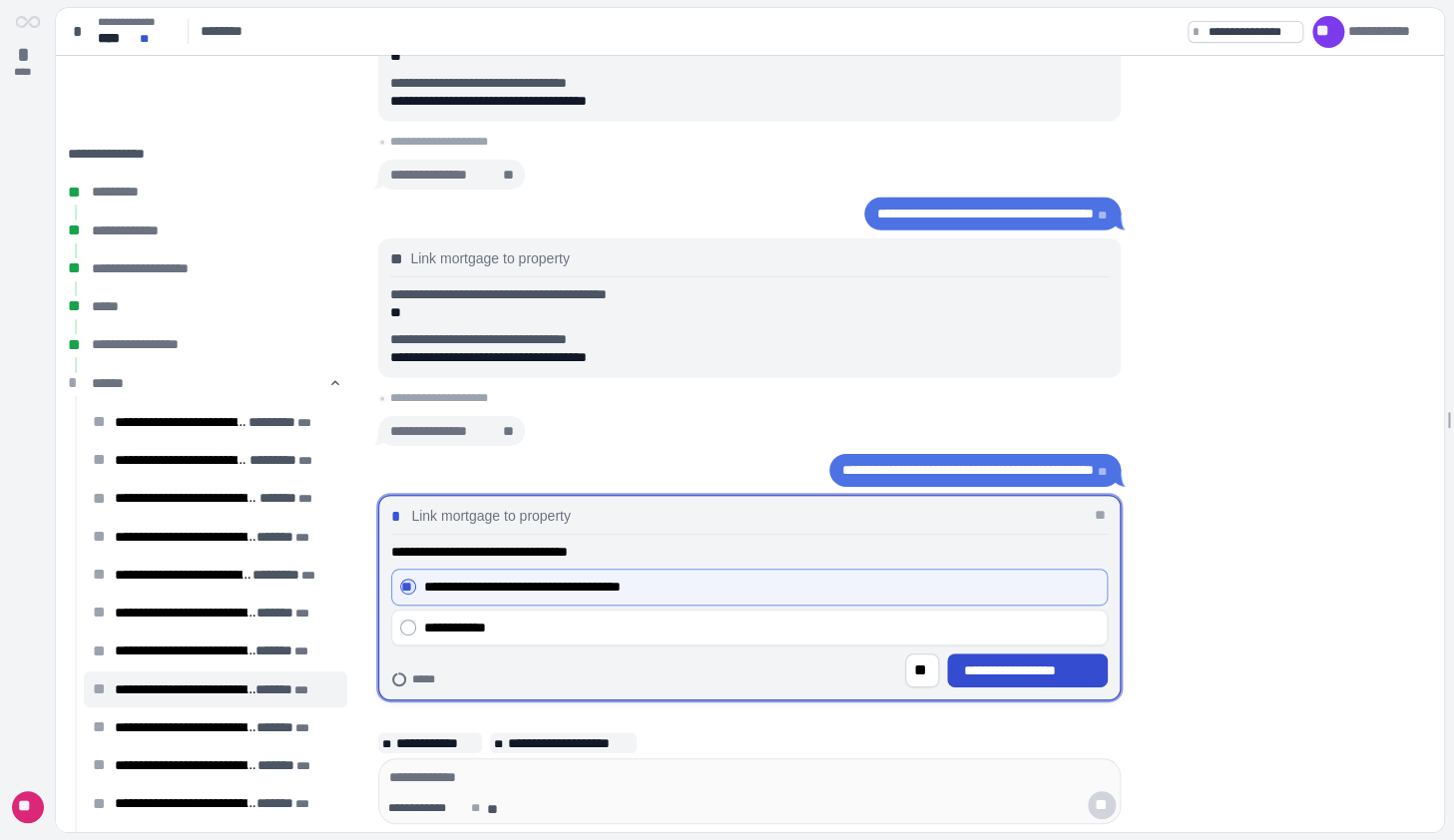 click on "**********" at bounding box center (1028, 670) 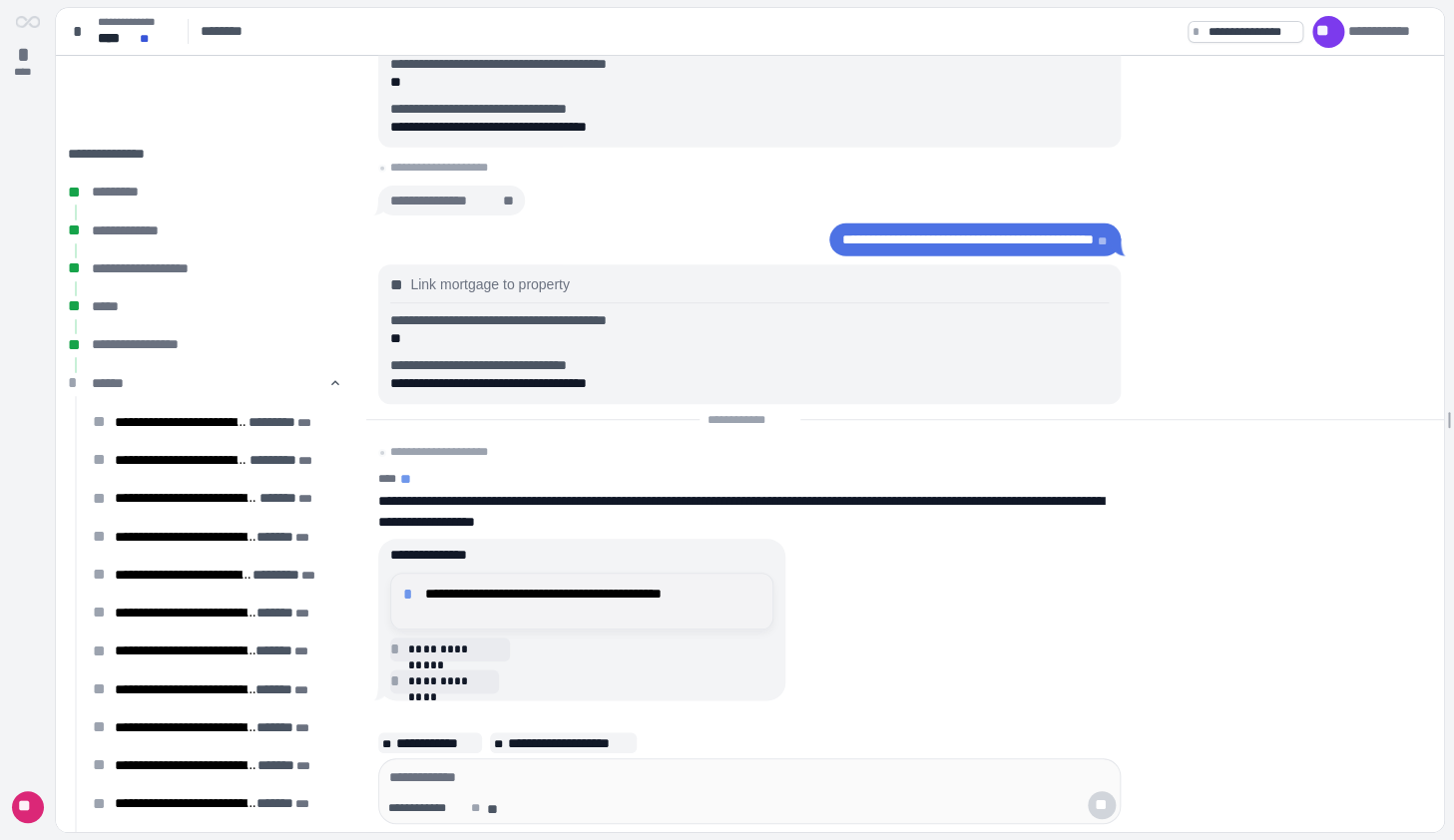 click on "**********" at bounding box center (593, 601) 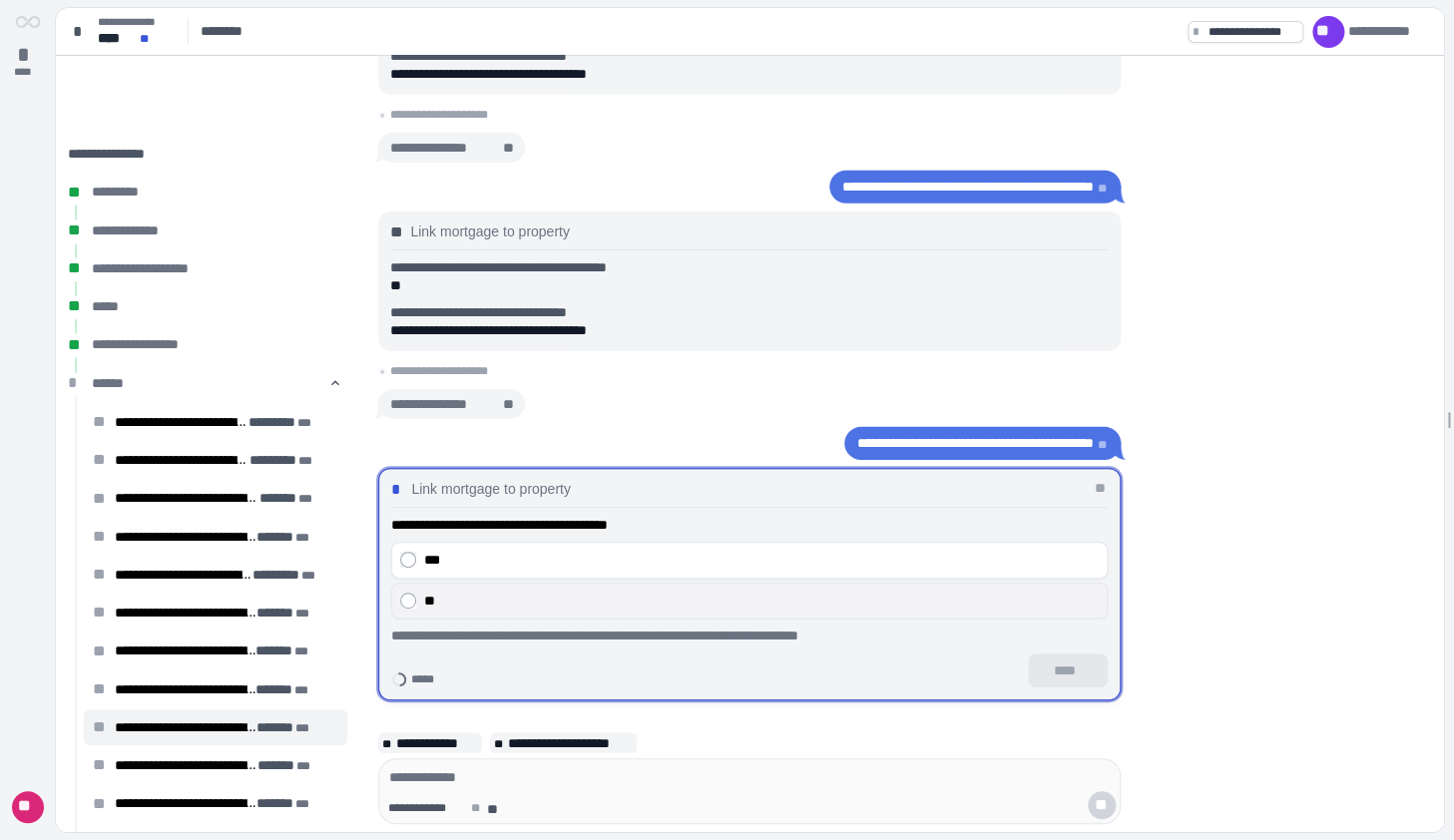click on "**" at bounding box center (761, 600) 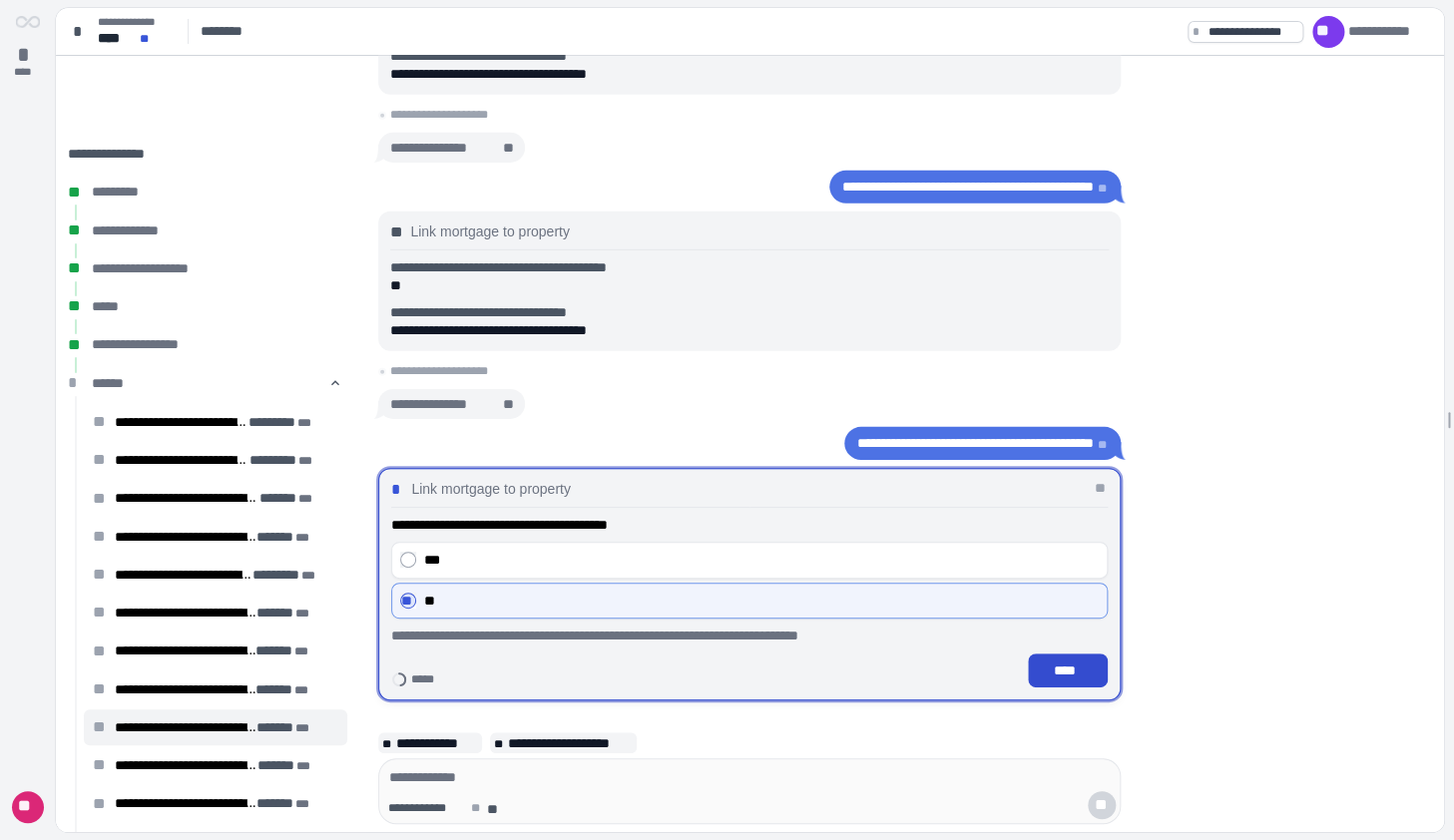 click on "****" at bounding box center (1068, 670) 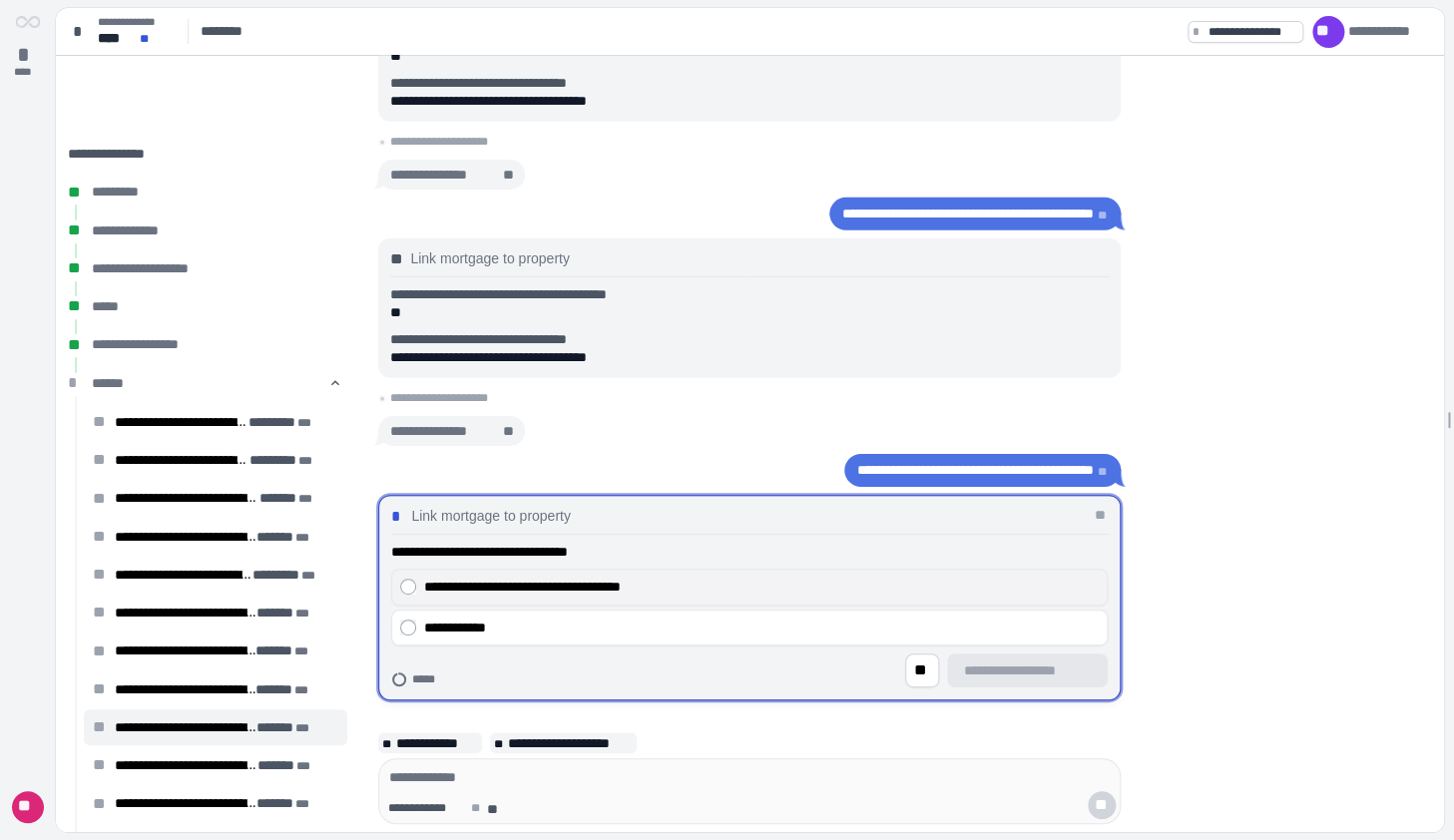 click on "**********" at bounding box center [761, 587] 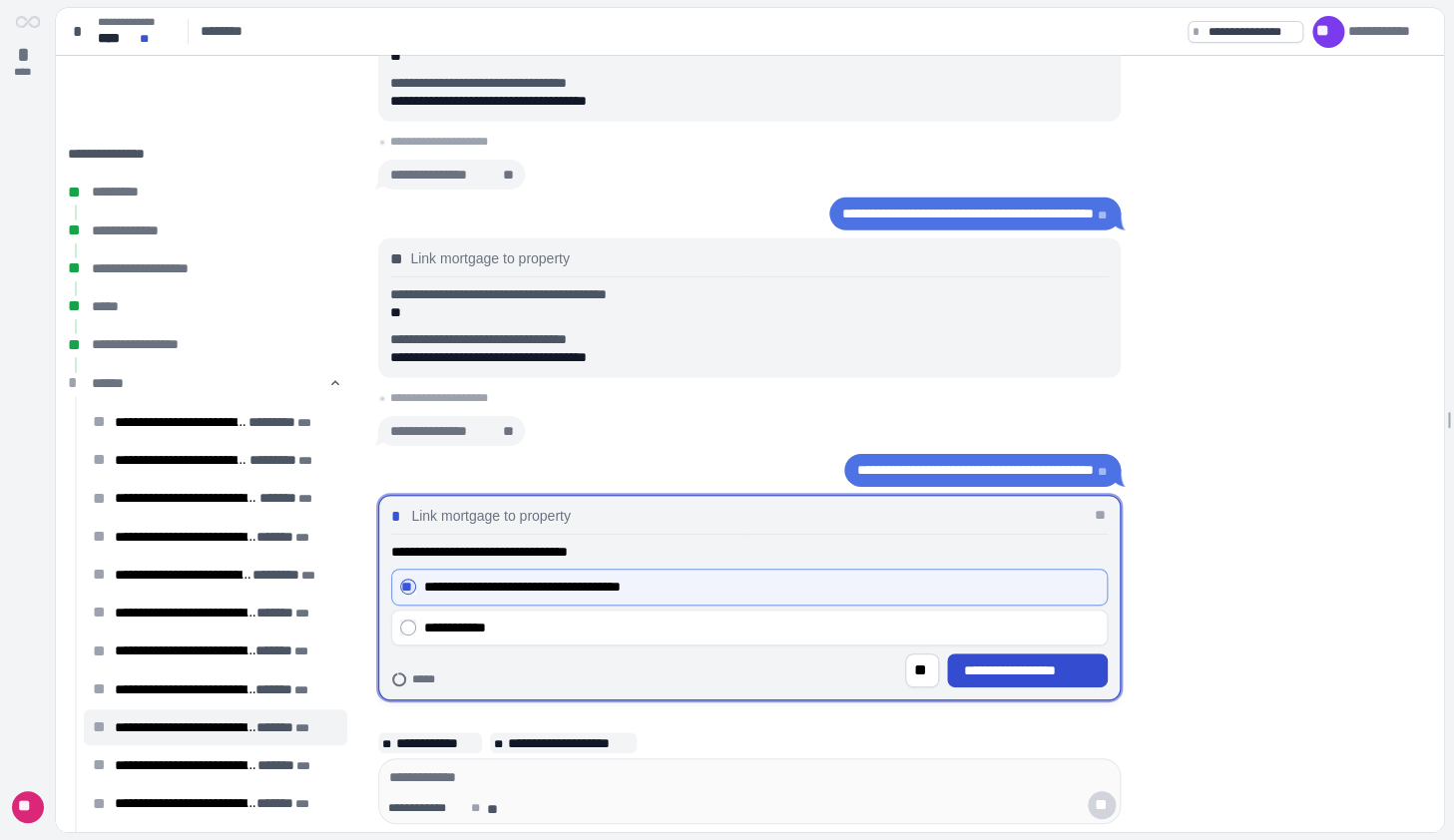 click on "**********" at bounding box center (1028, 670) 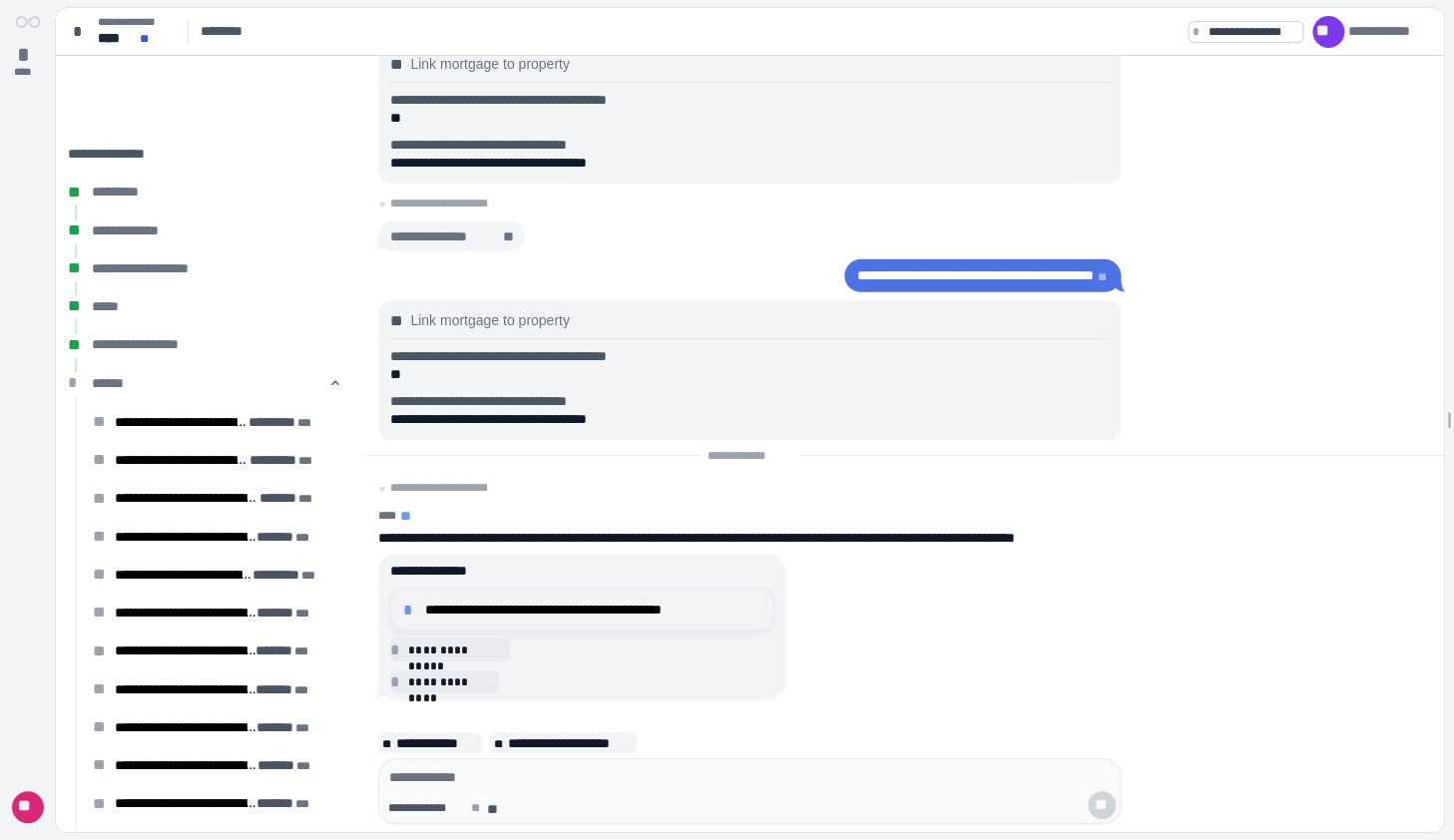 click on "**********" at bounding box center [593, 609] 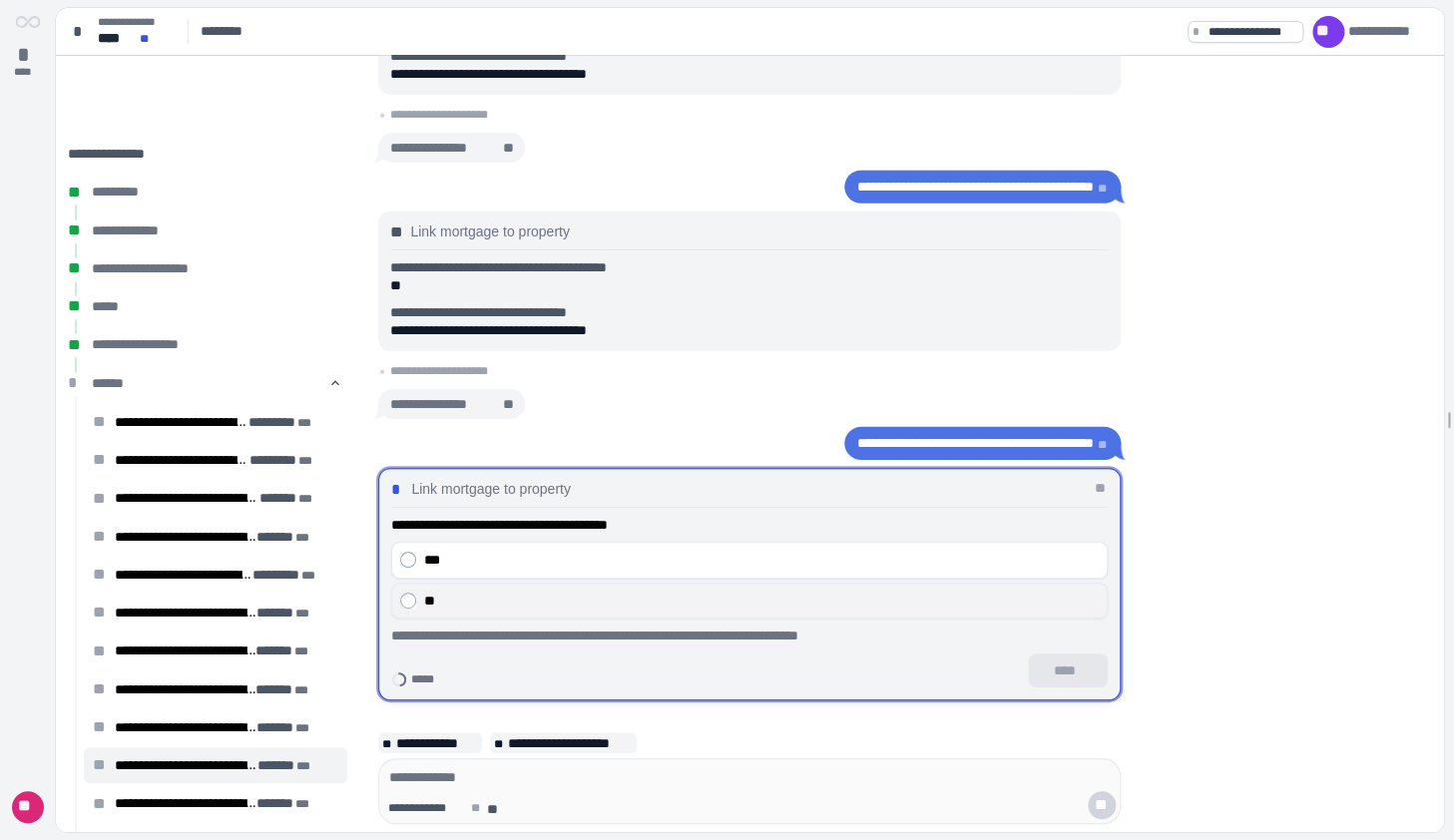 click on "**" at bounding box center (749, 600) 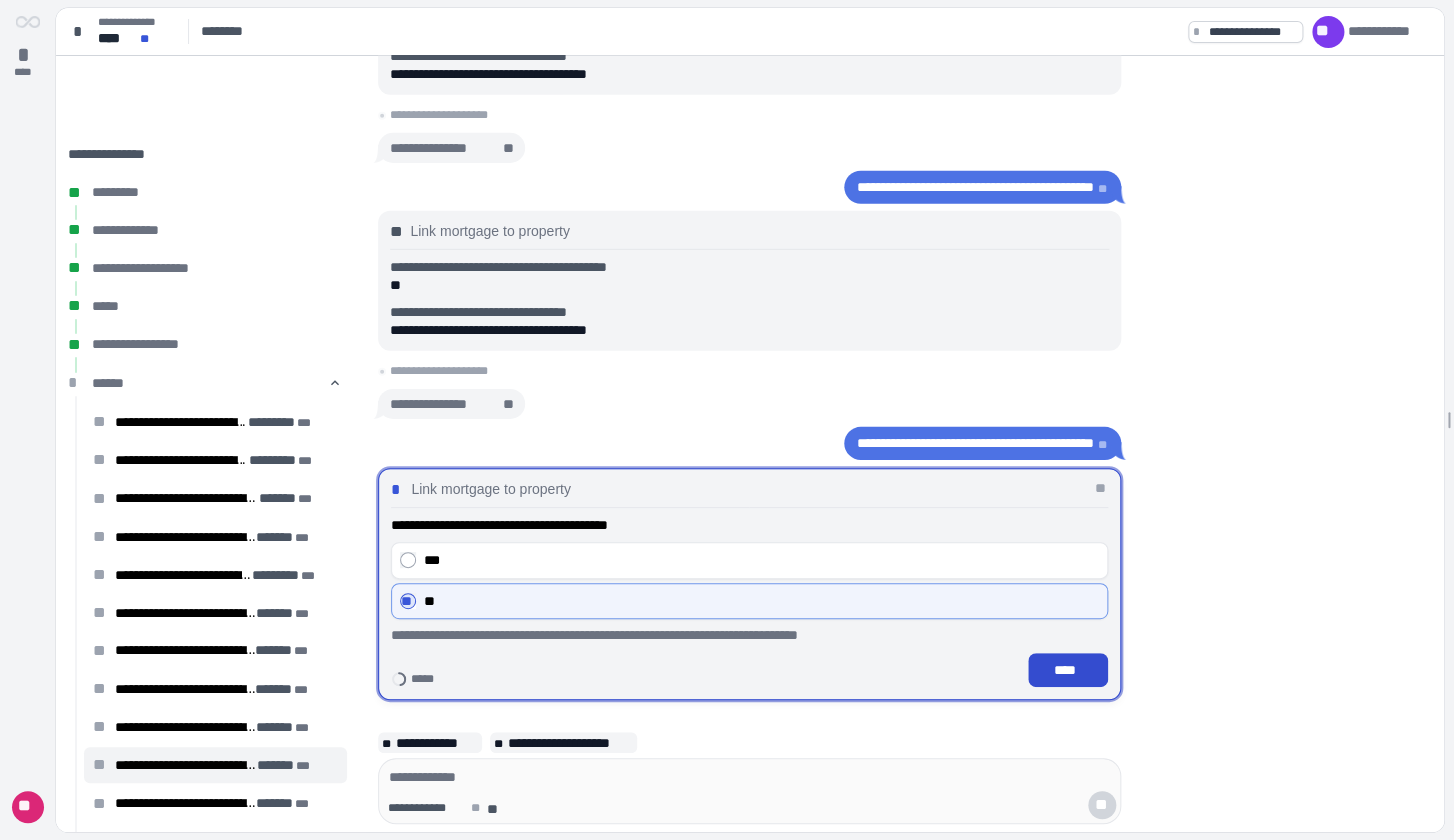 click on "****" at bounding box center (1068, 670) 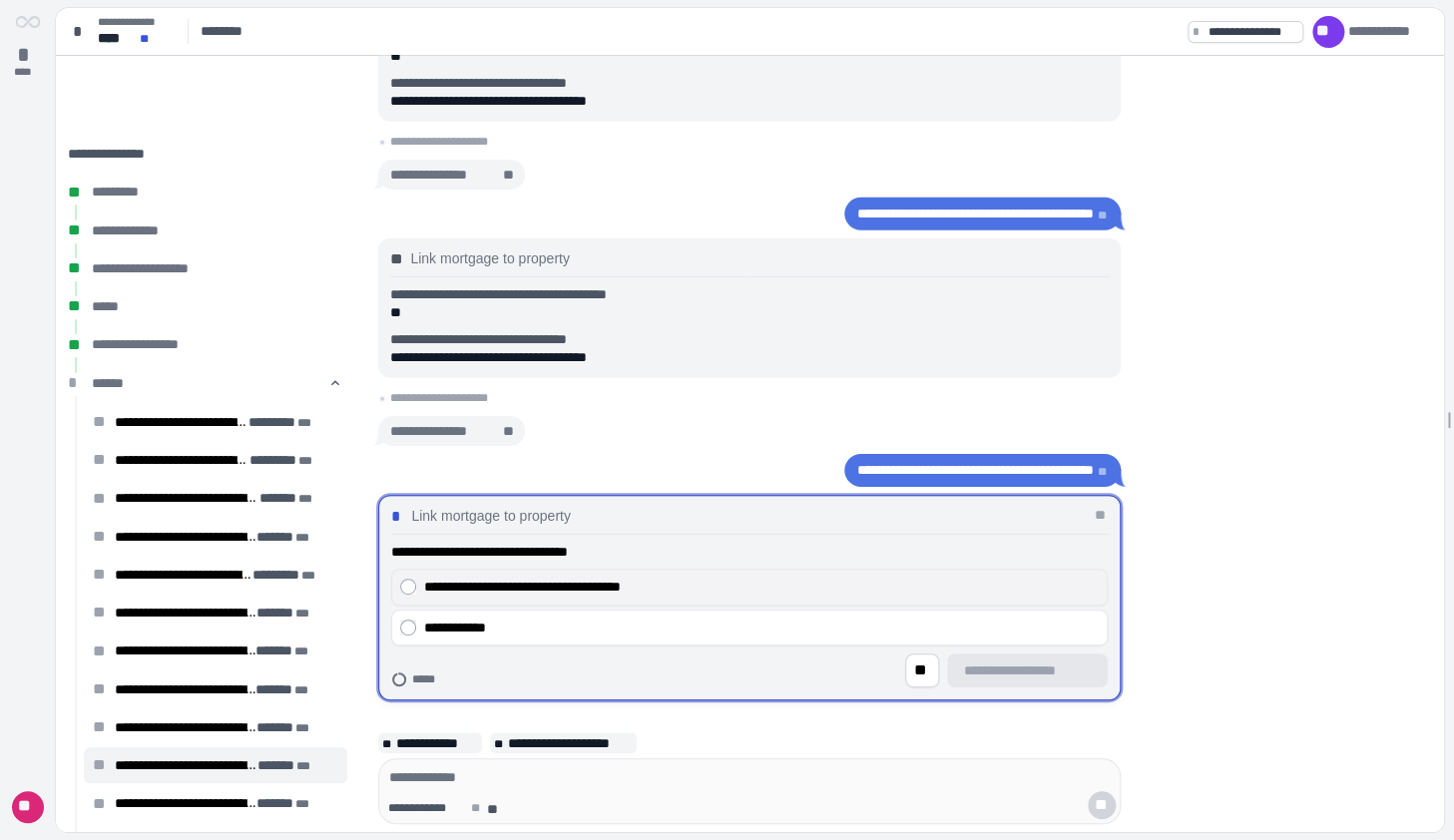 click on "**********" at bounding box center [761, 587] 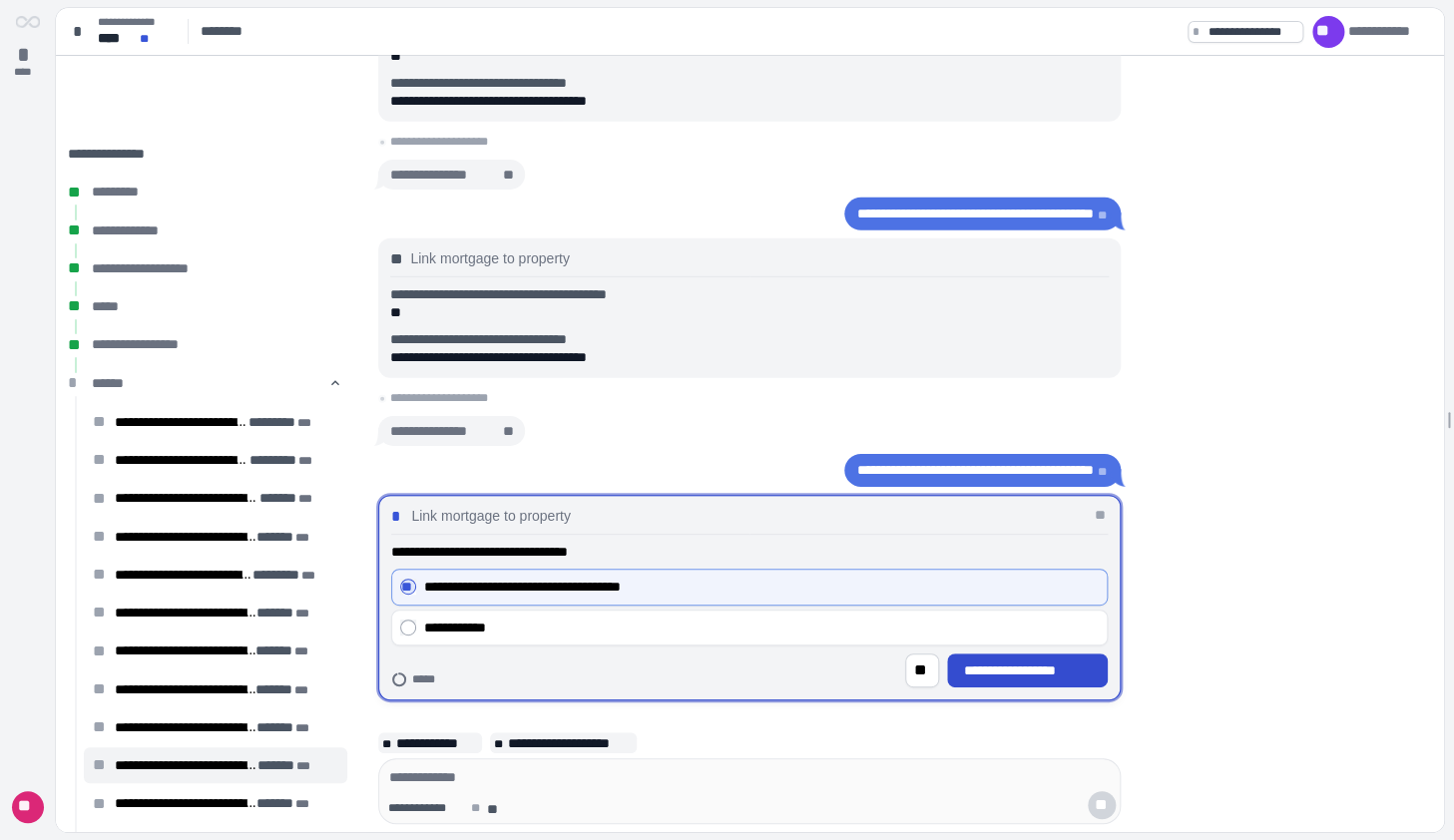 click on "**********" at bounding box center (1028, 670) 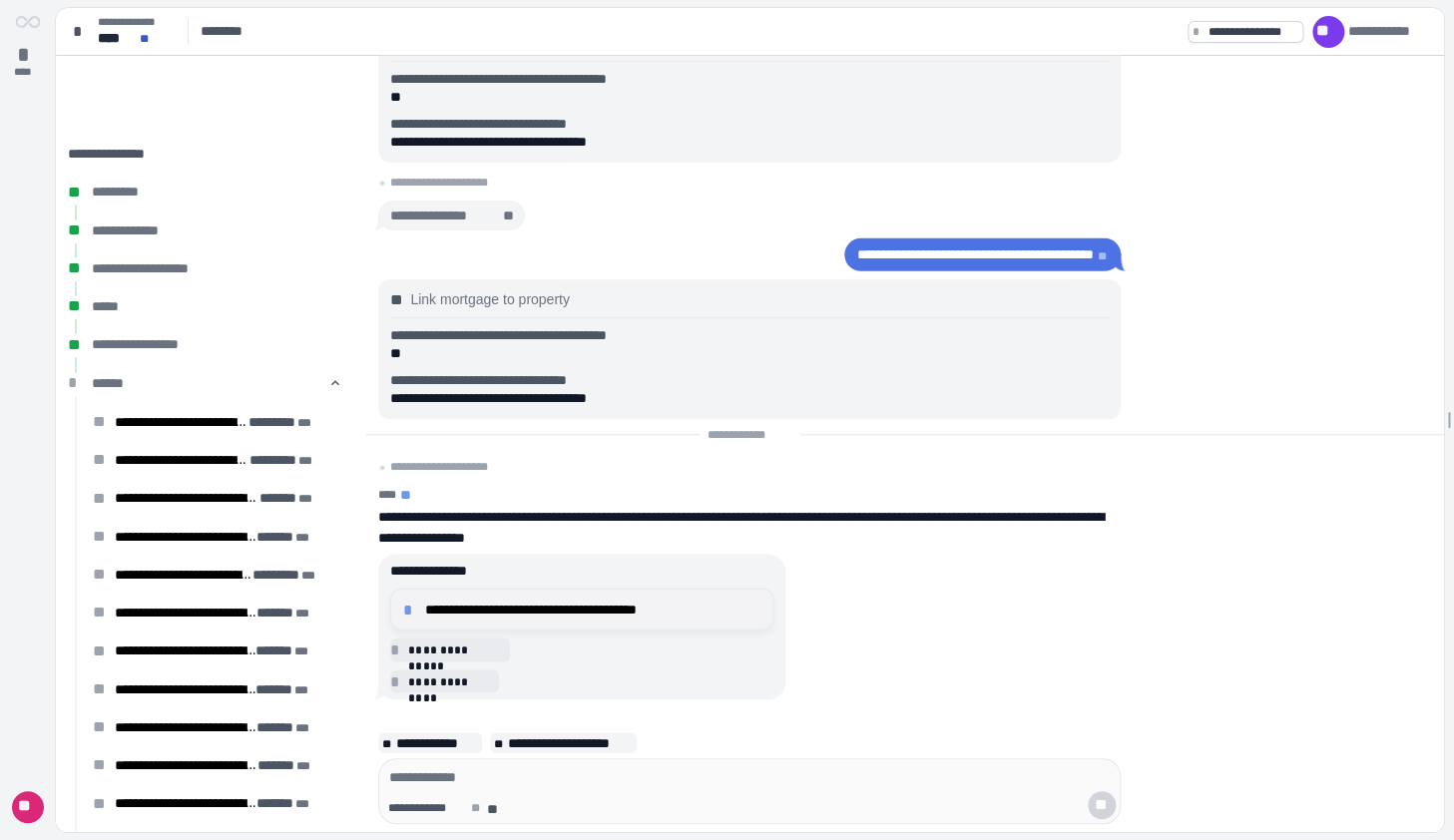 click on "**********" at bounding box center (582, 609) 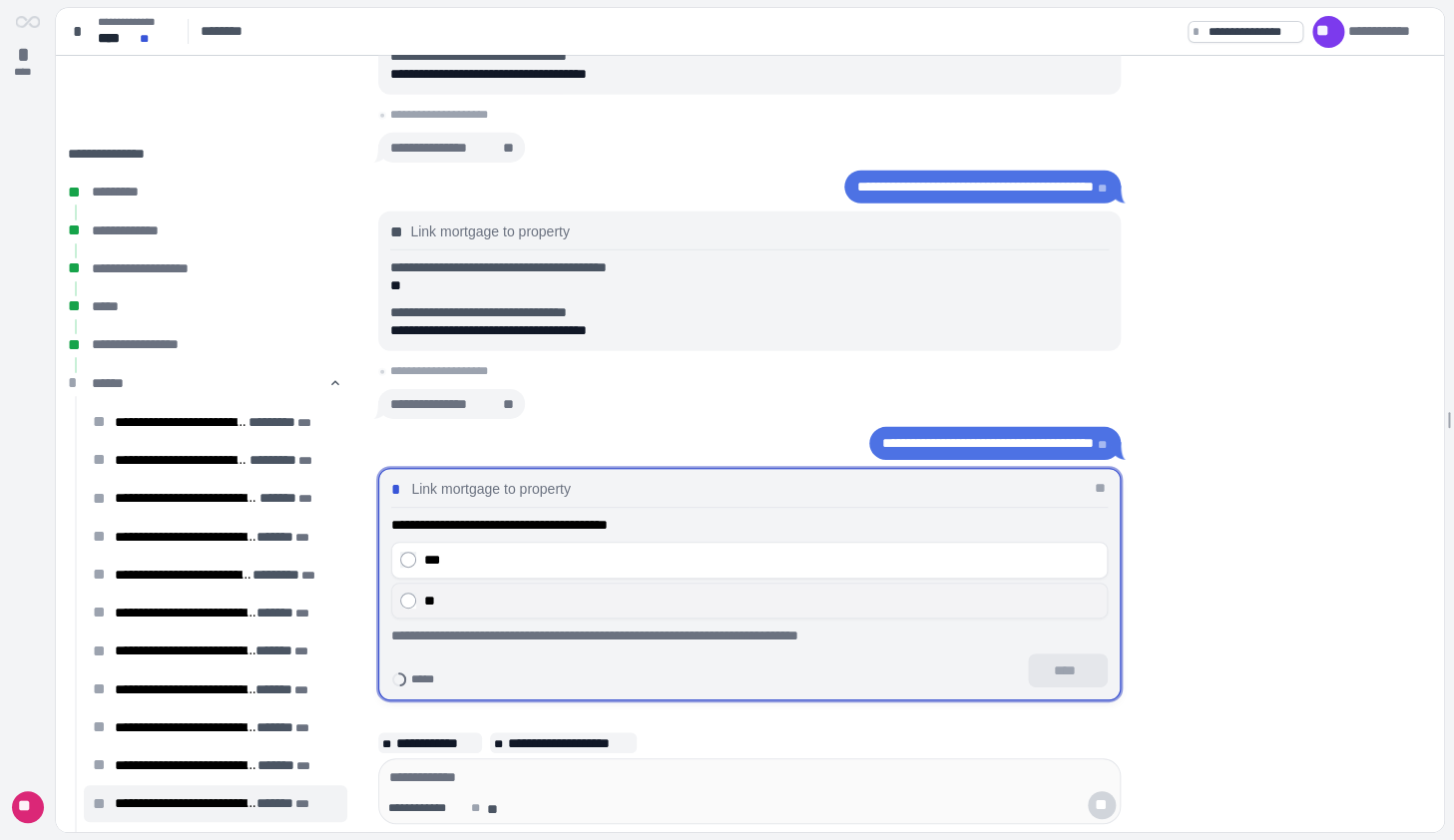 click on "**" at bounding box center [749, 600] 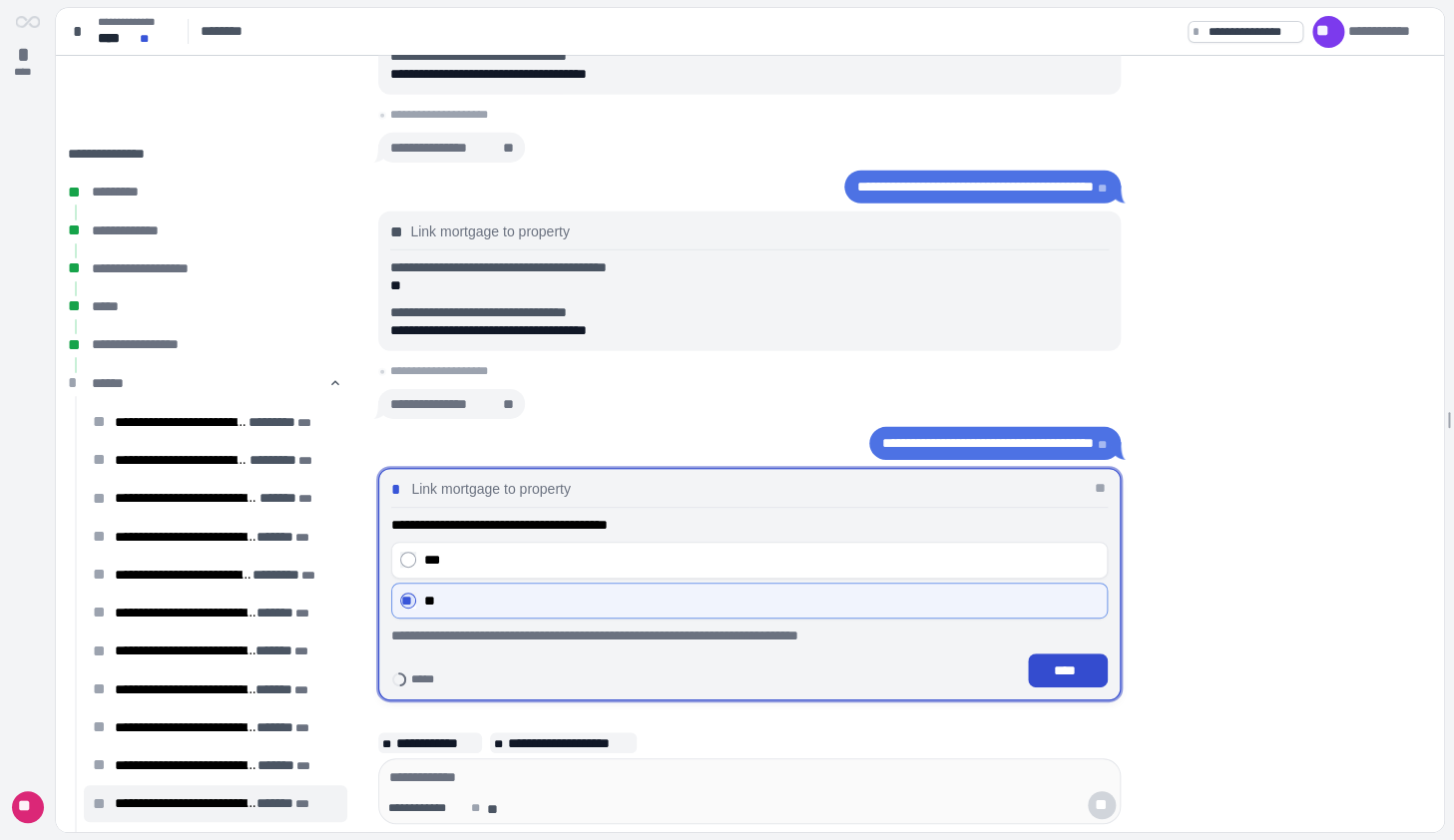 click on "****" at bounding box center [1068, 670] 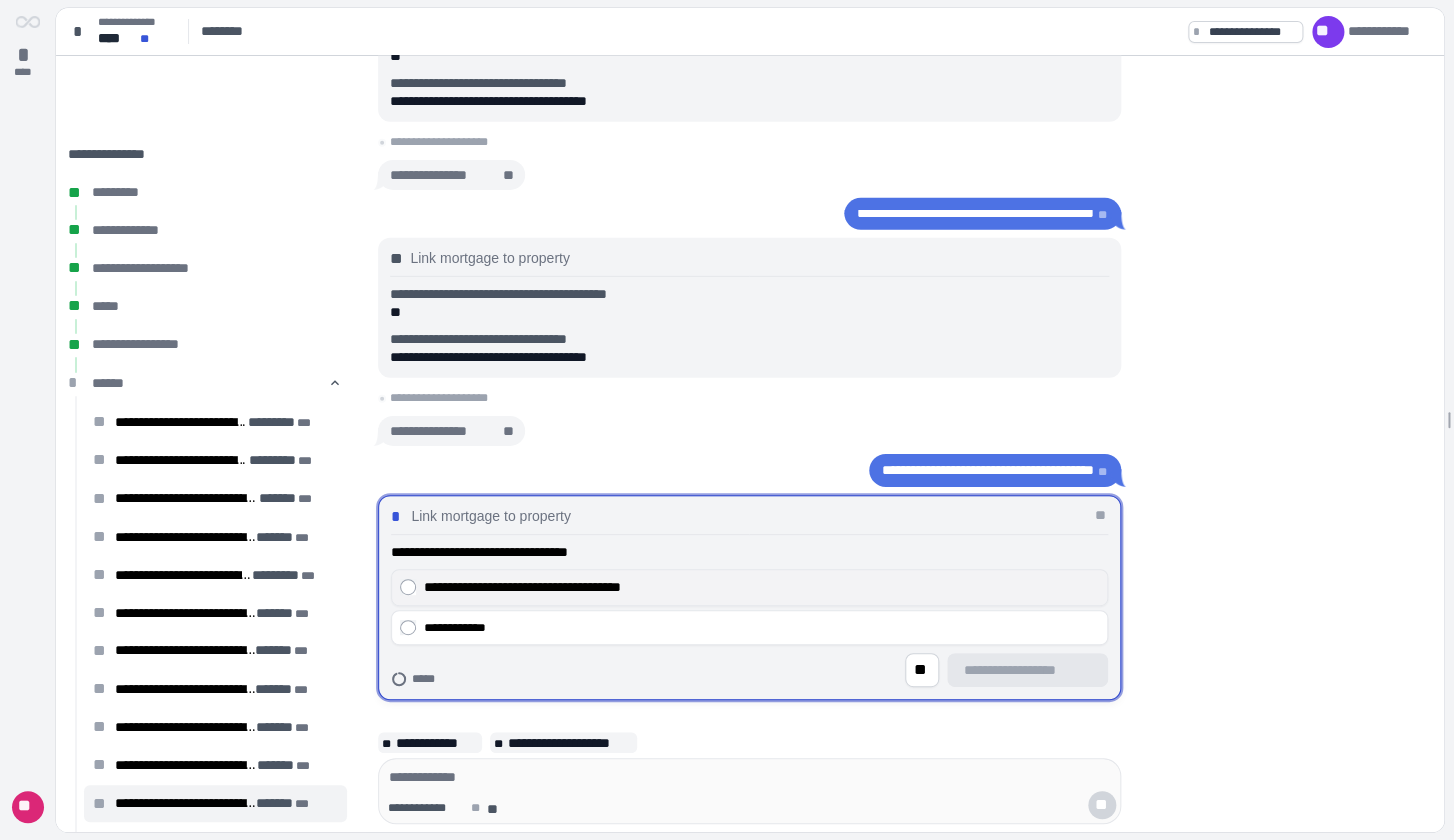 click on "**********" at bounding box center [761, 587] 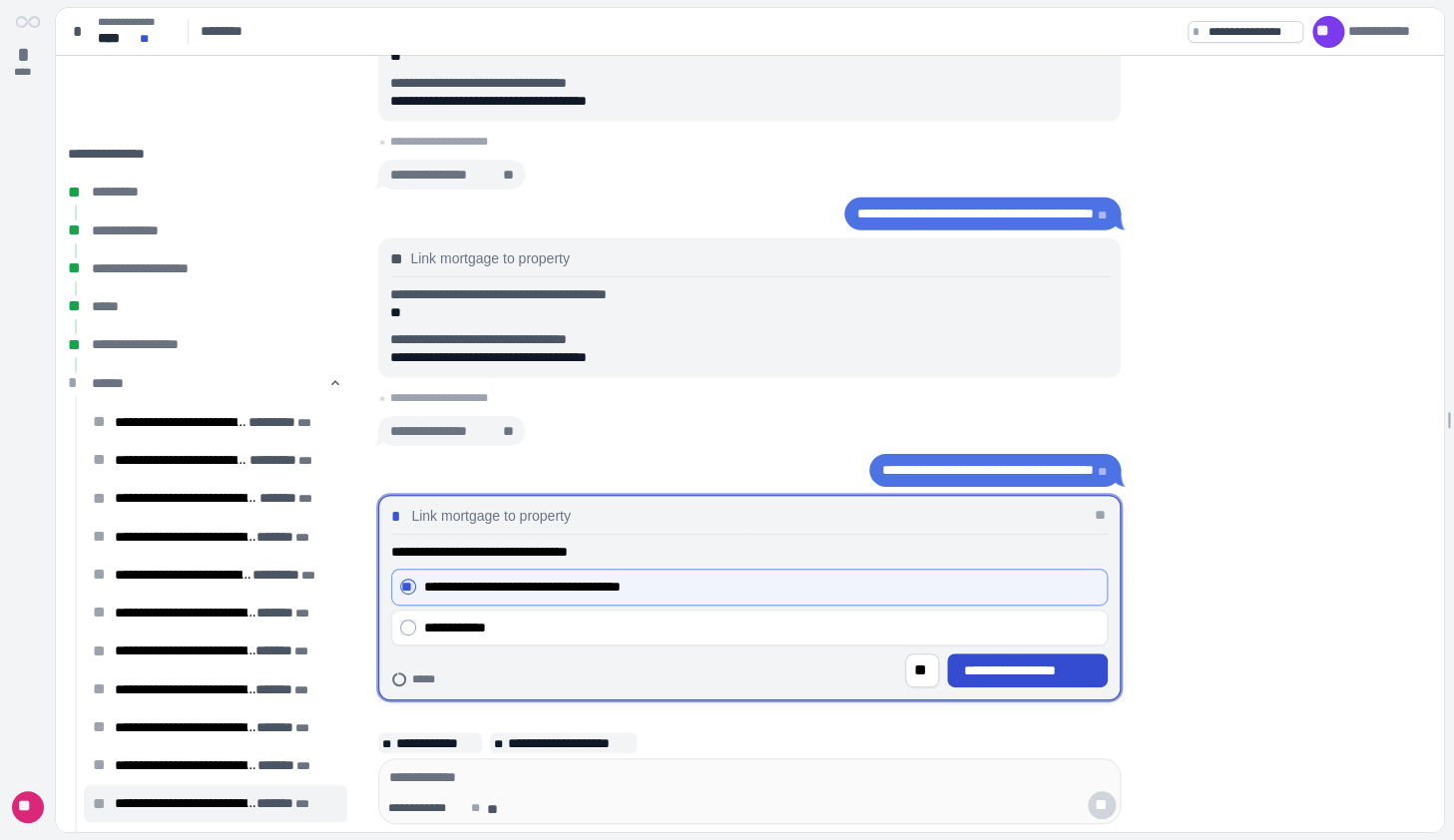 click on "**********" at bounding box center [1028, 670] 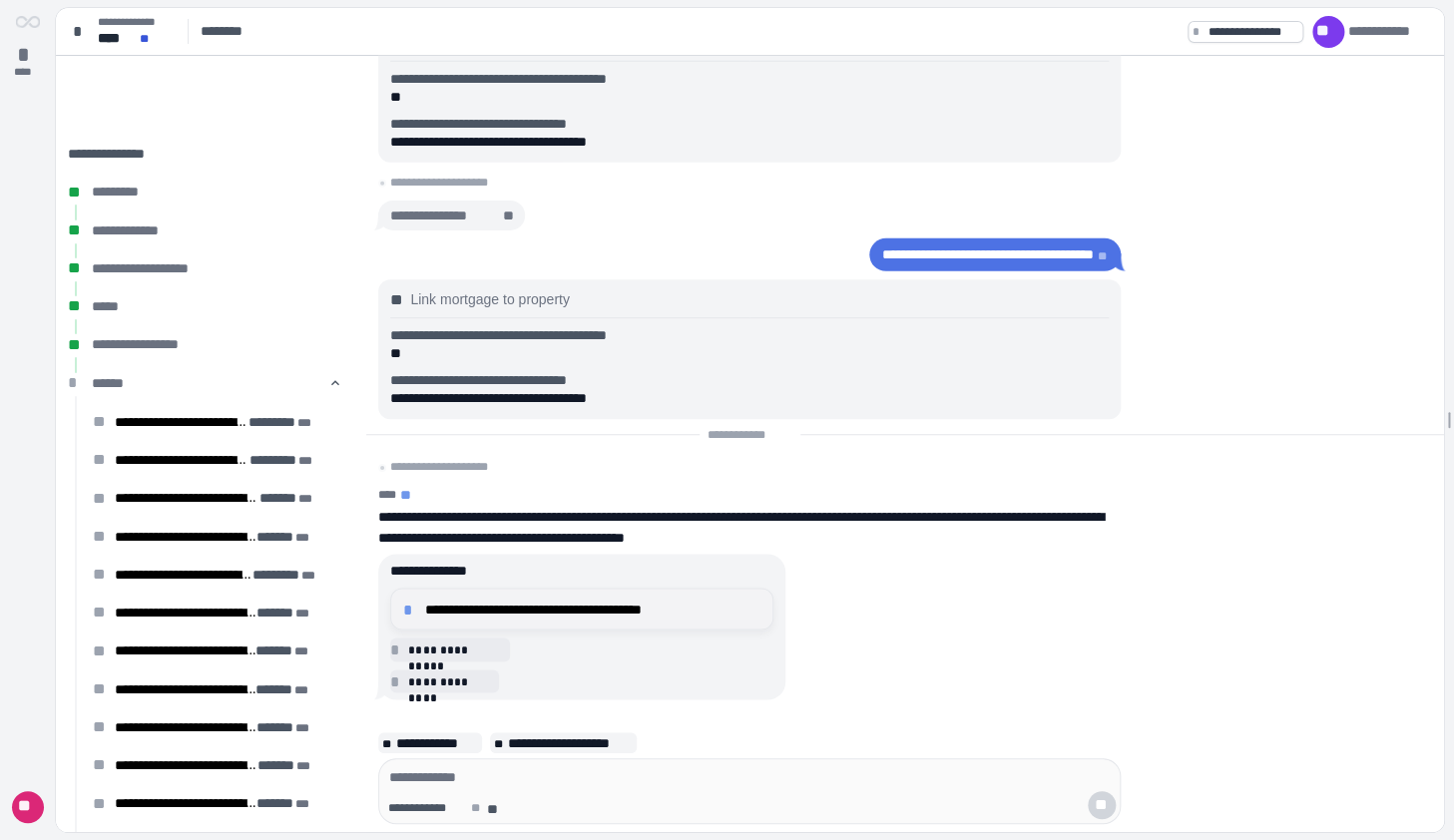 click on "**********" at bounding box center (593, 609) 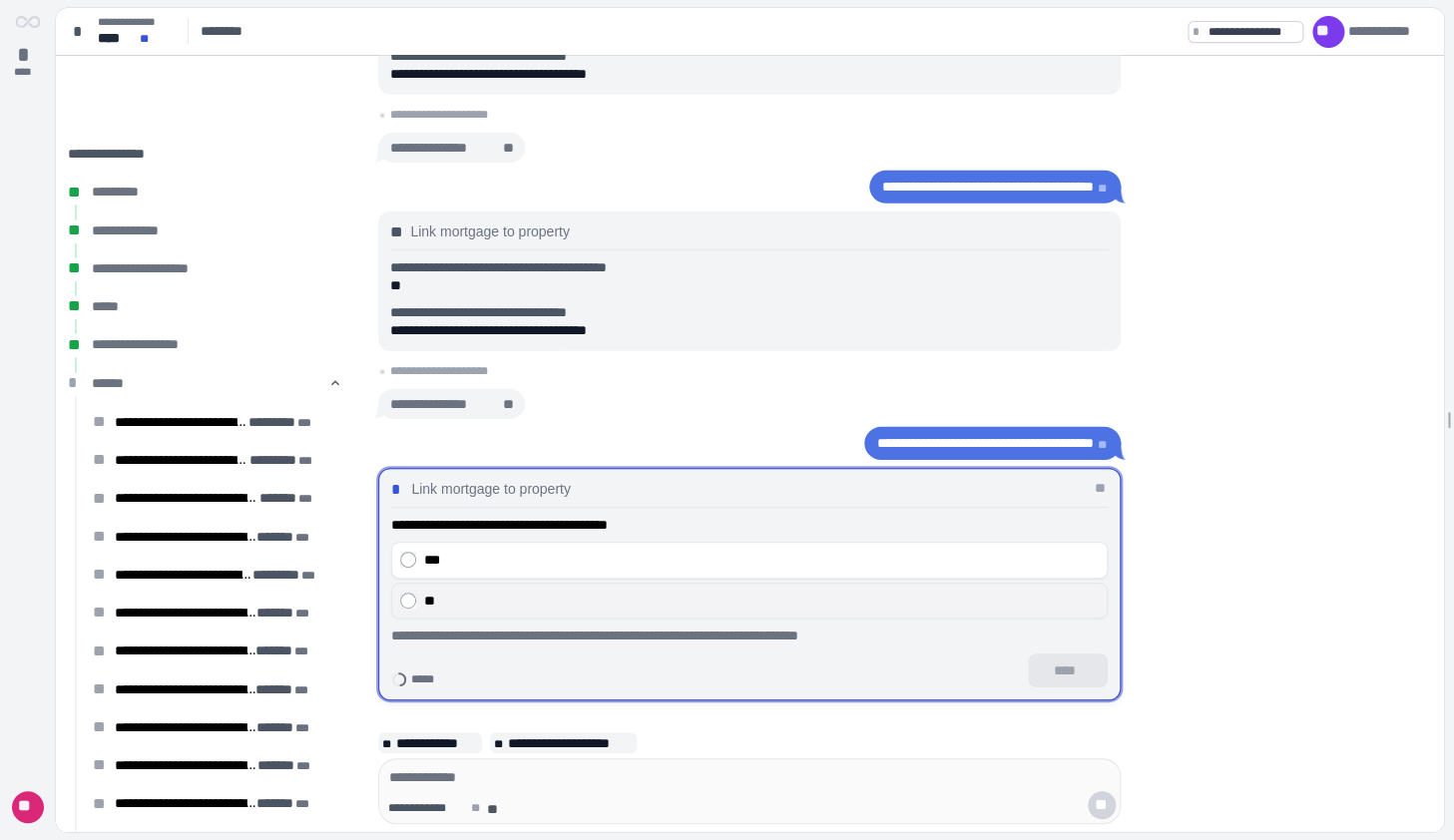 click on "**" at bounding box center [749, 600] 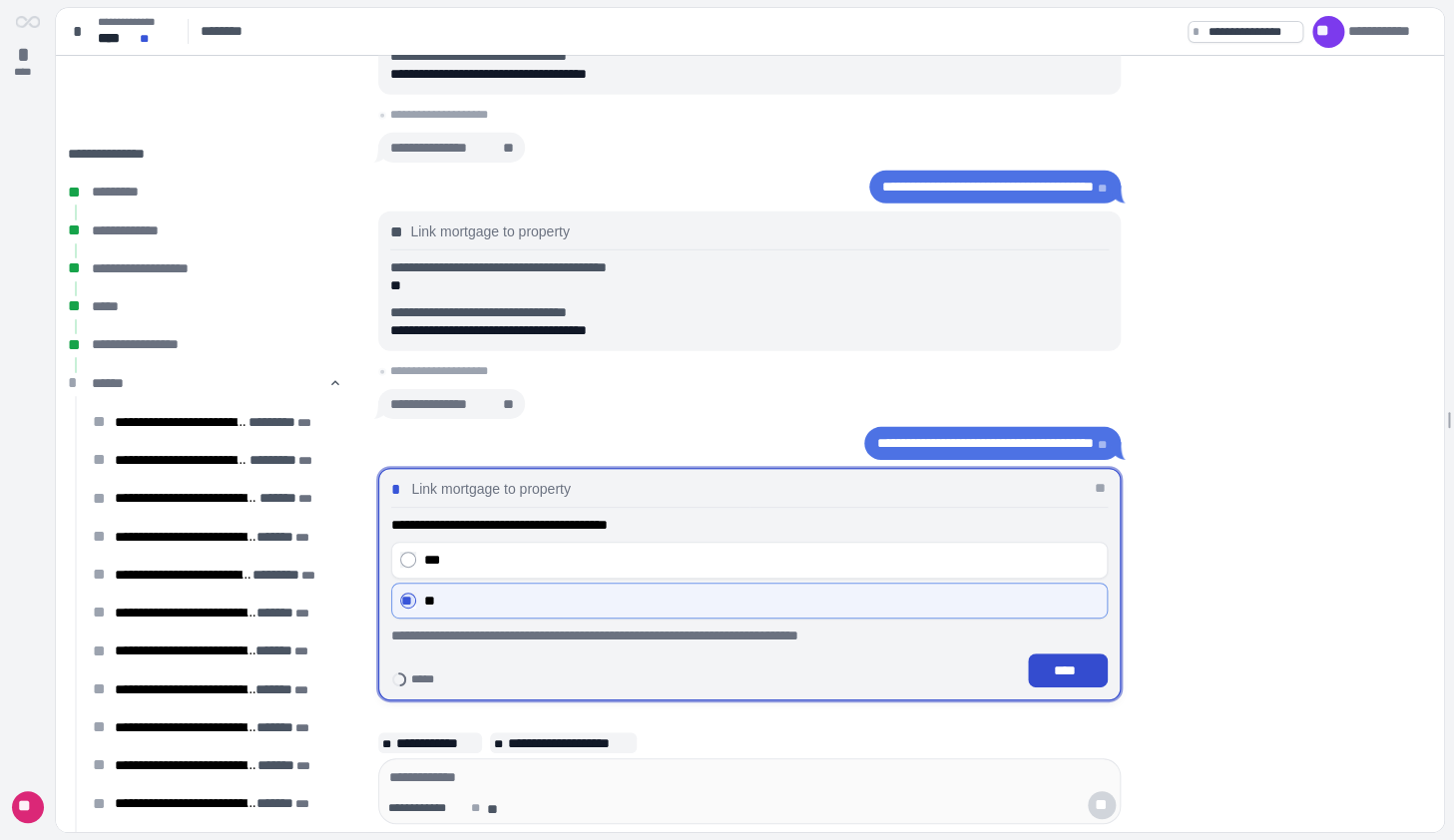 click on "****" at bounding box center (1068, 670) 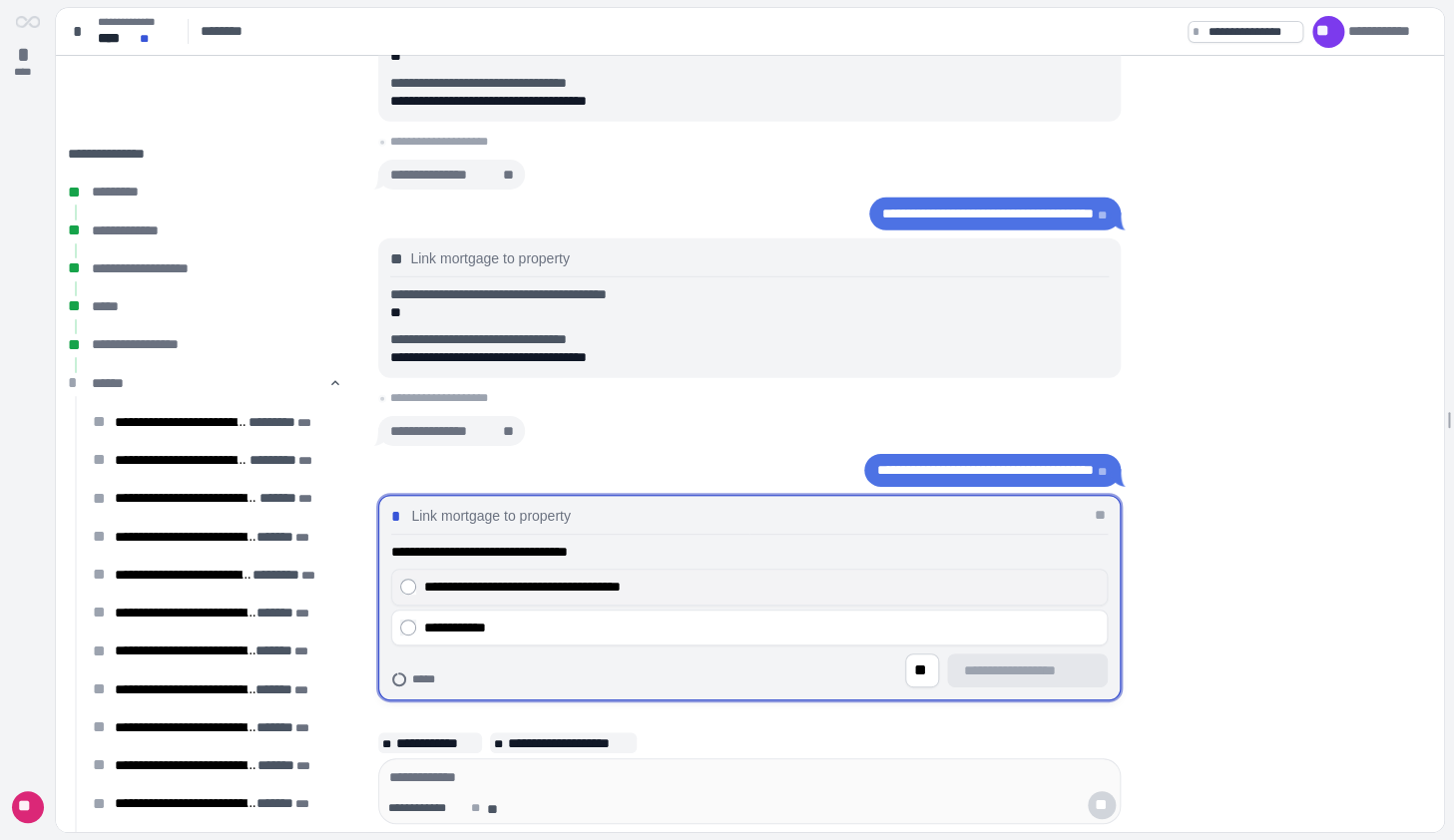 click on "**********" at bounding box center [761, 587] 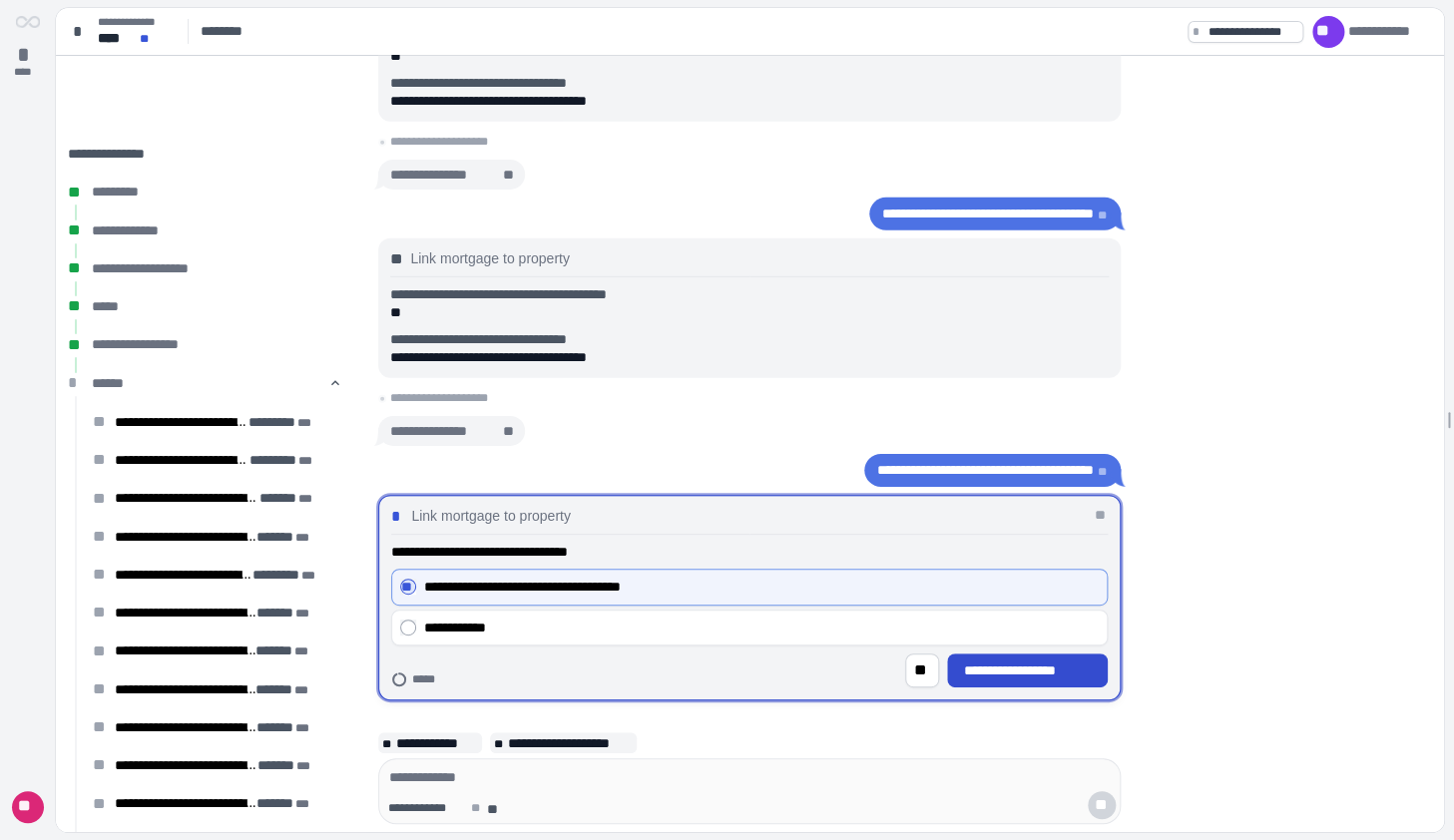 click on "**********" at bounding box center (1028, 670) 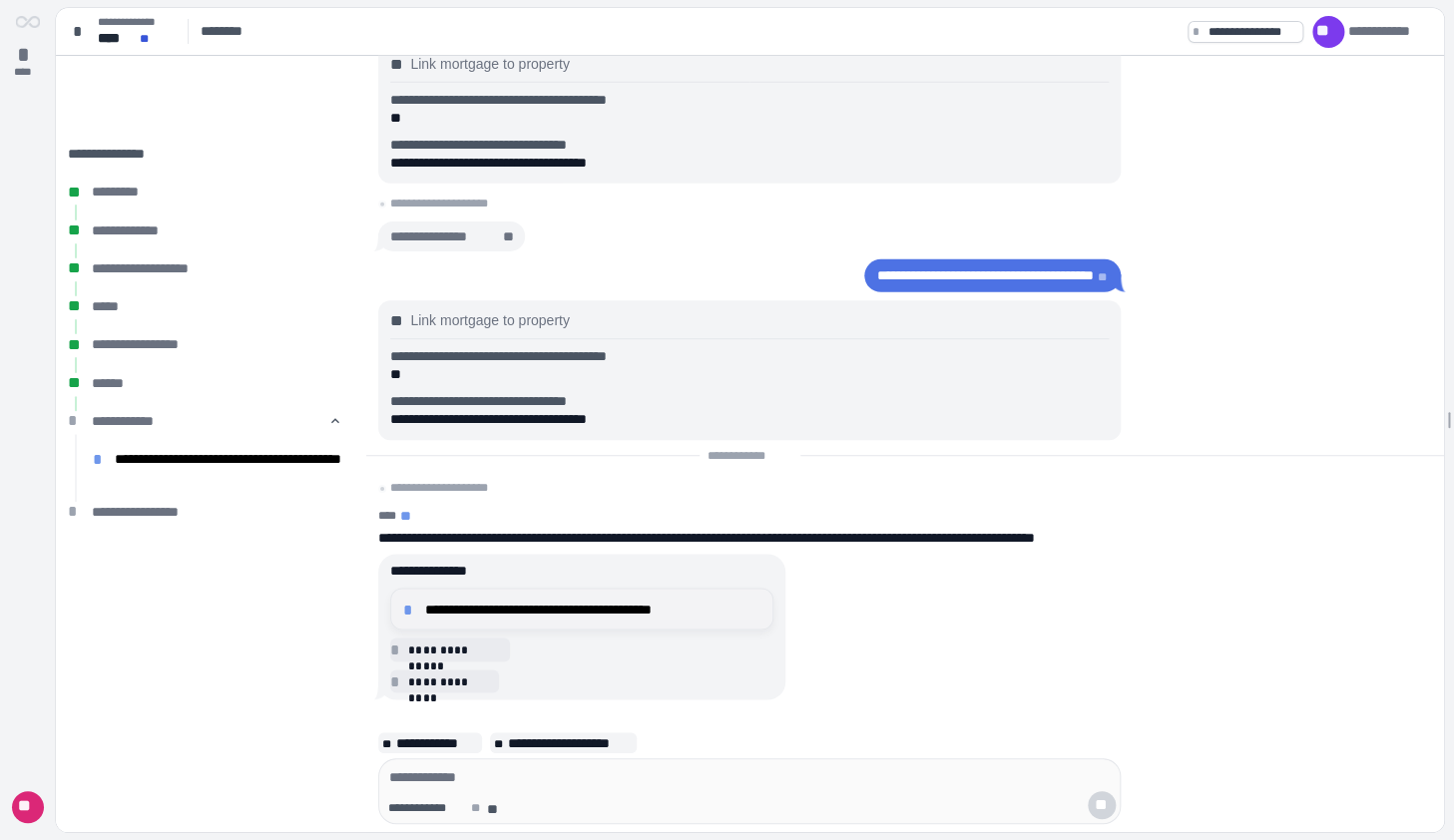 click on "**********" at bounding box center [582, 609] 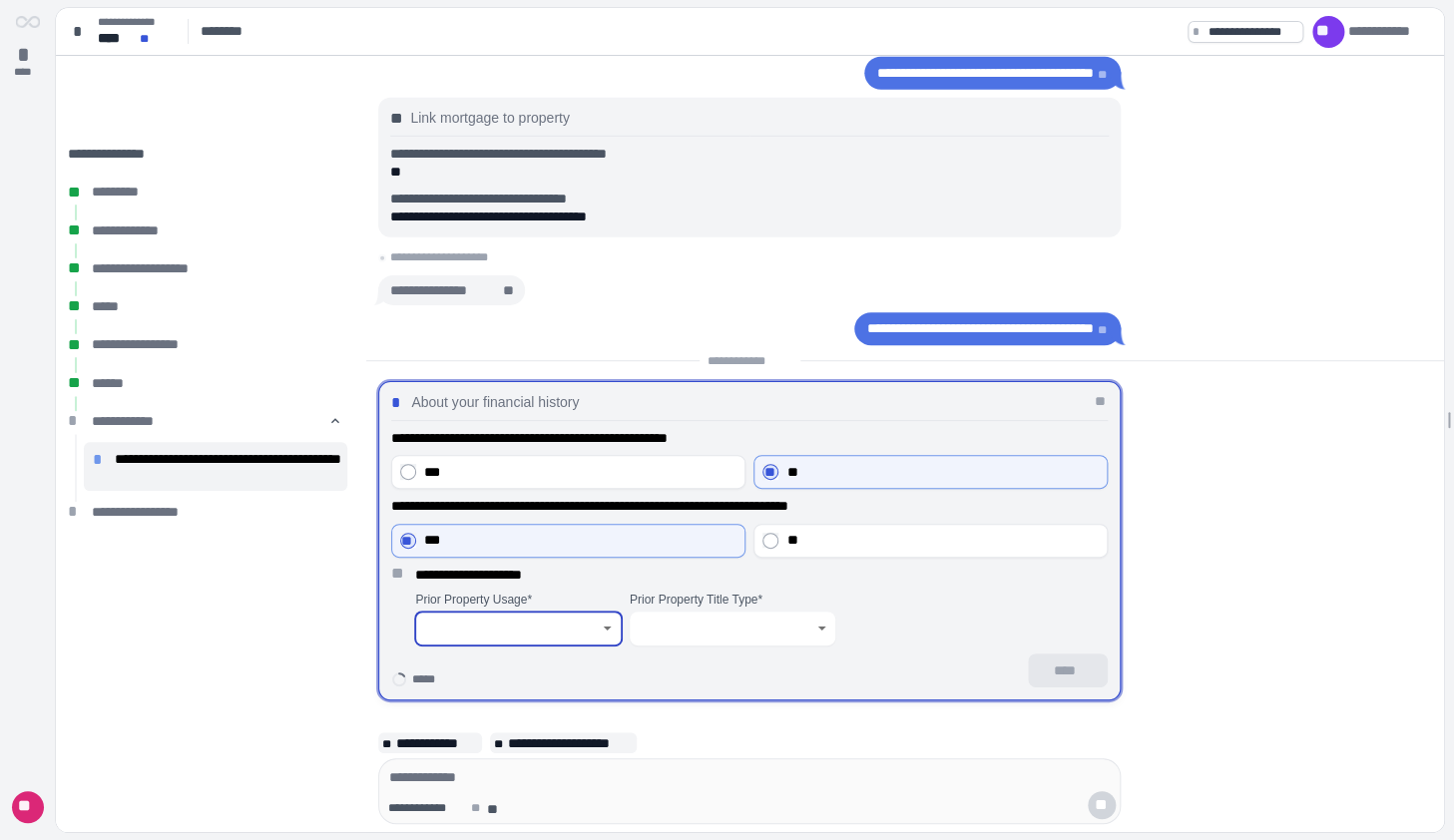 click at bounding box center (507, 629) 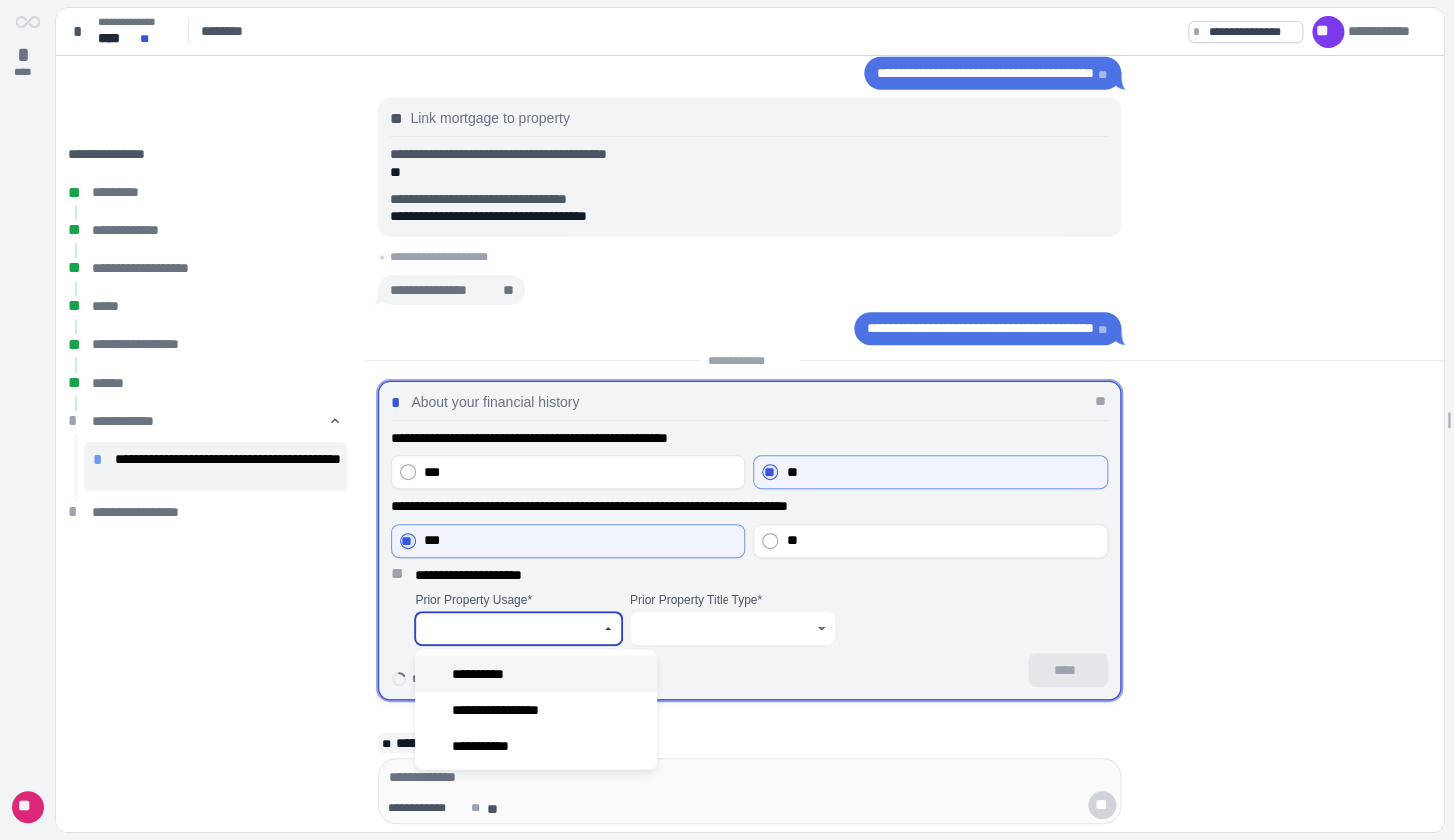 click on "**********" at bounding box center (487, 673) 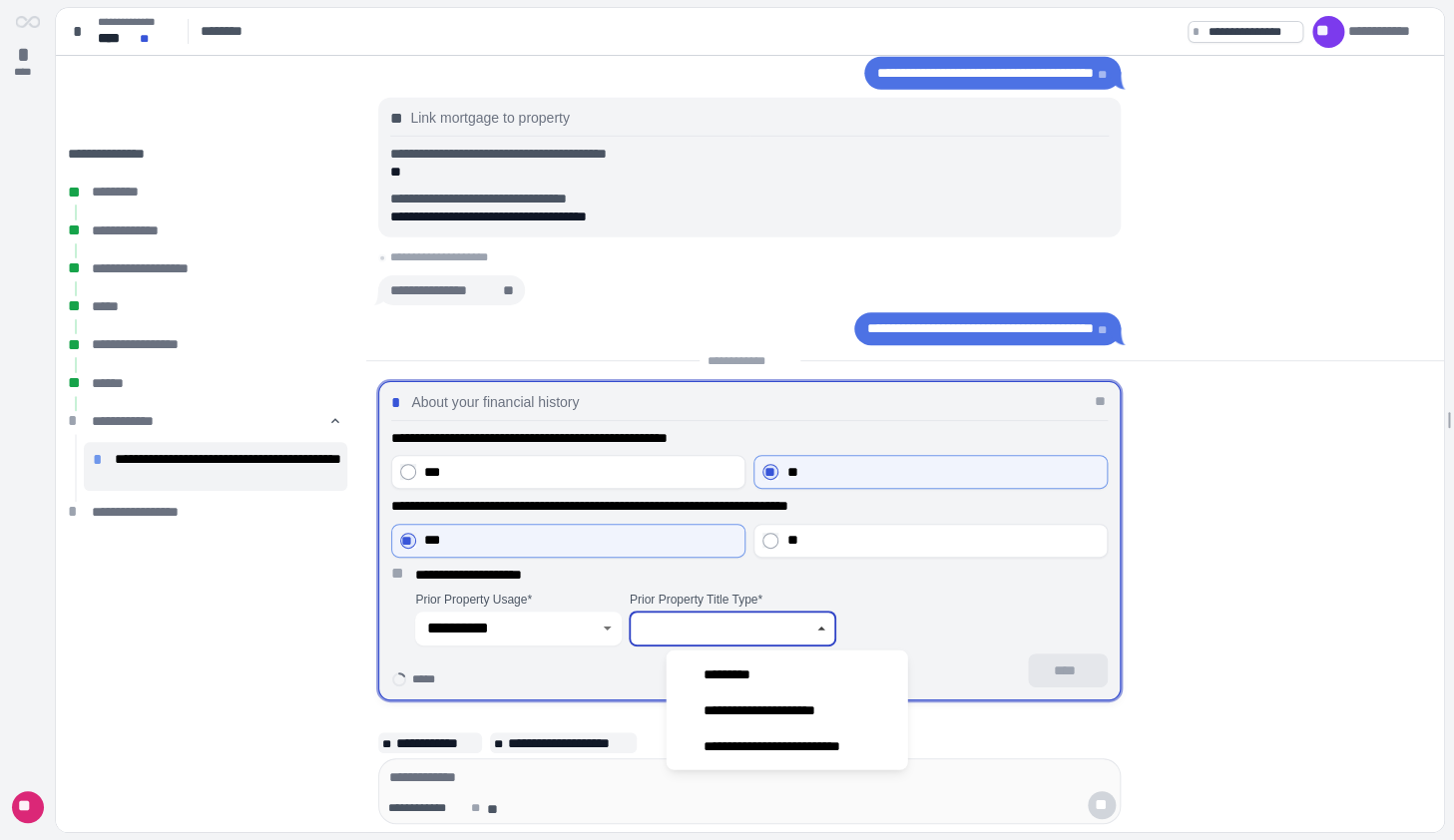 click at bounding box center (722, 629) 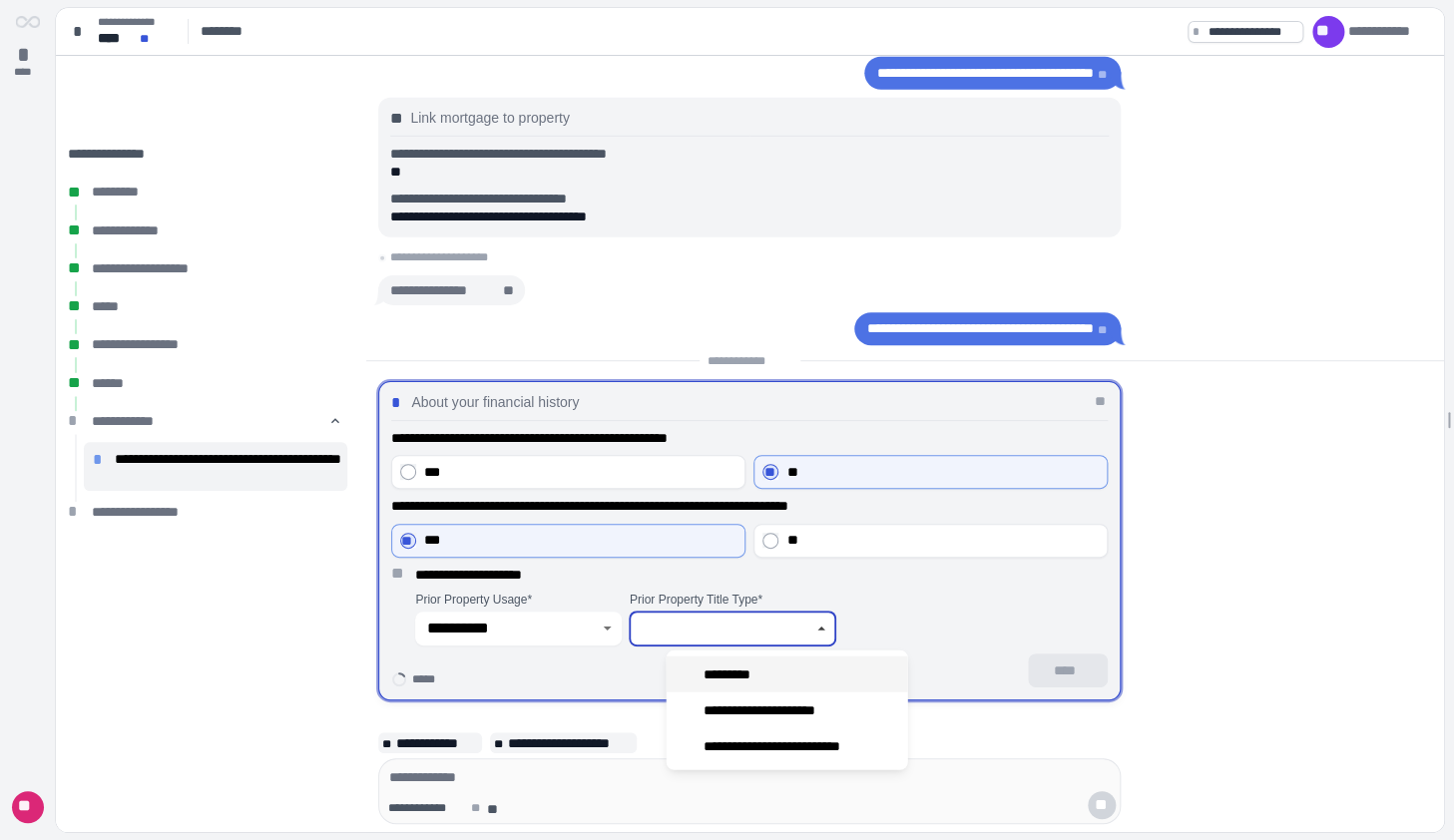 click on "*********" at bounding box center [734, 673] 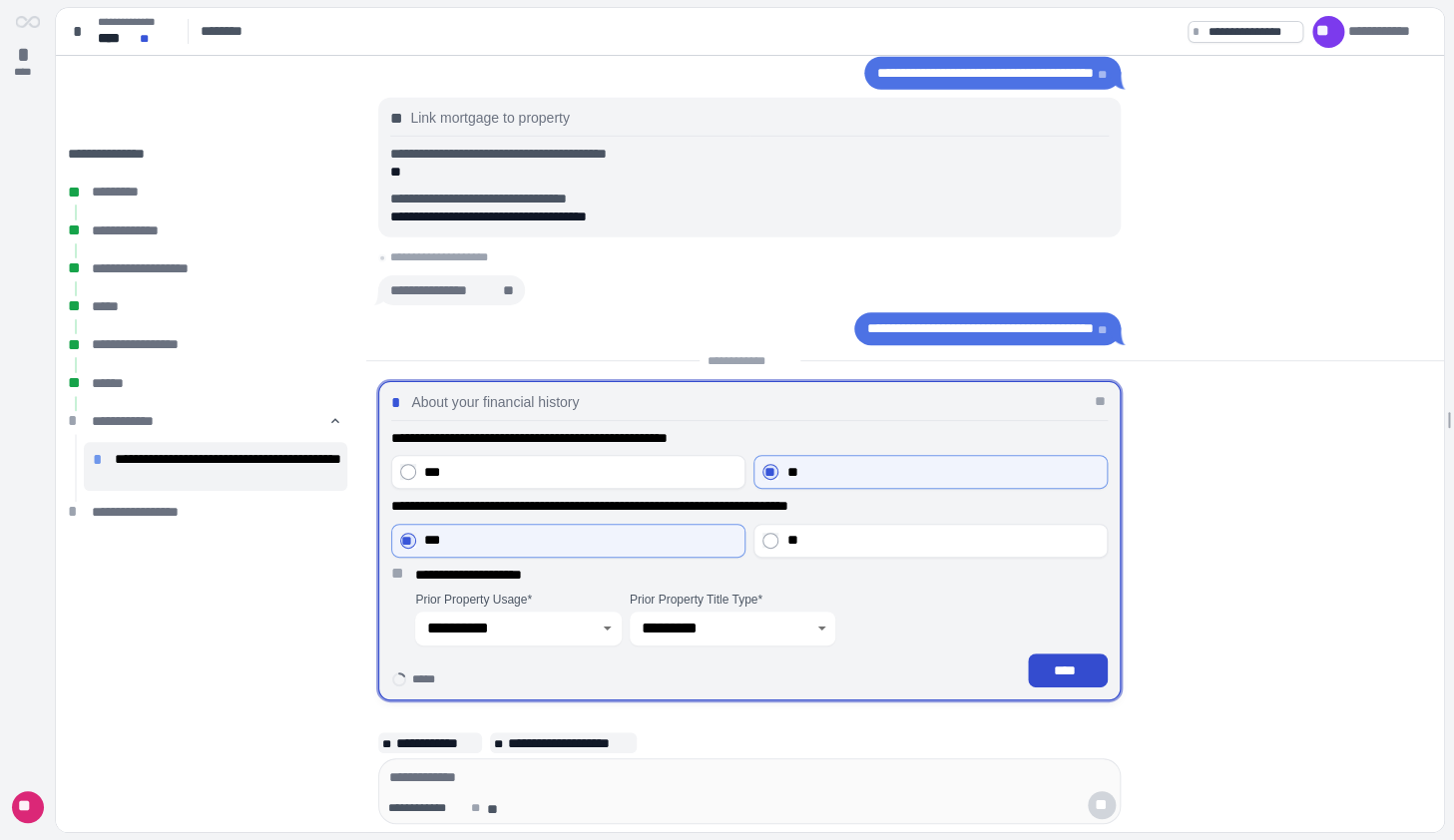 click on "****" at bounding box center (1068, 670) 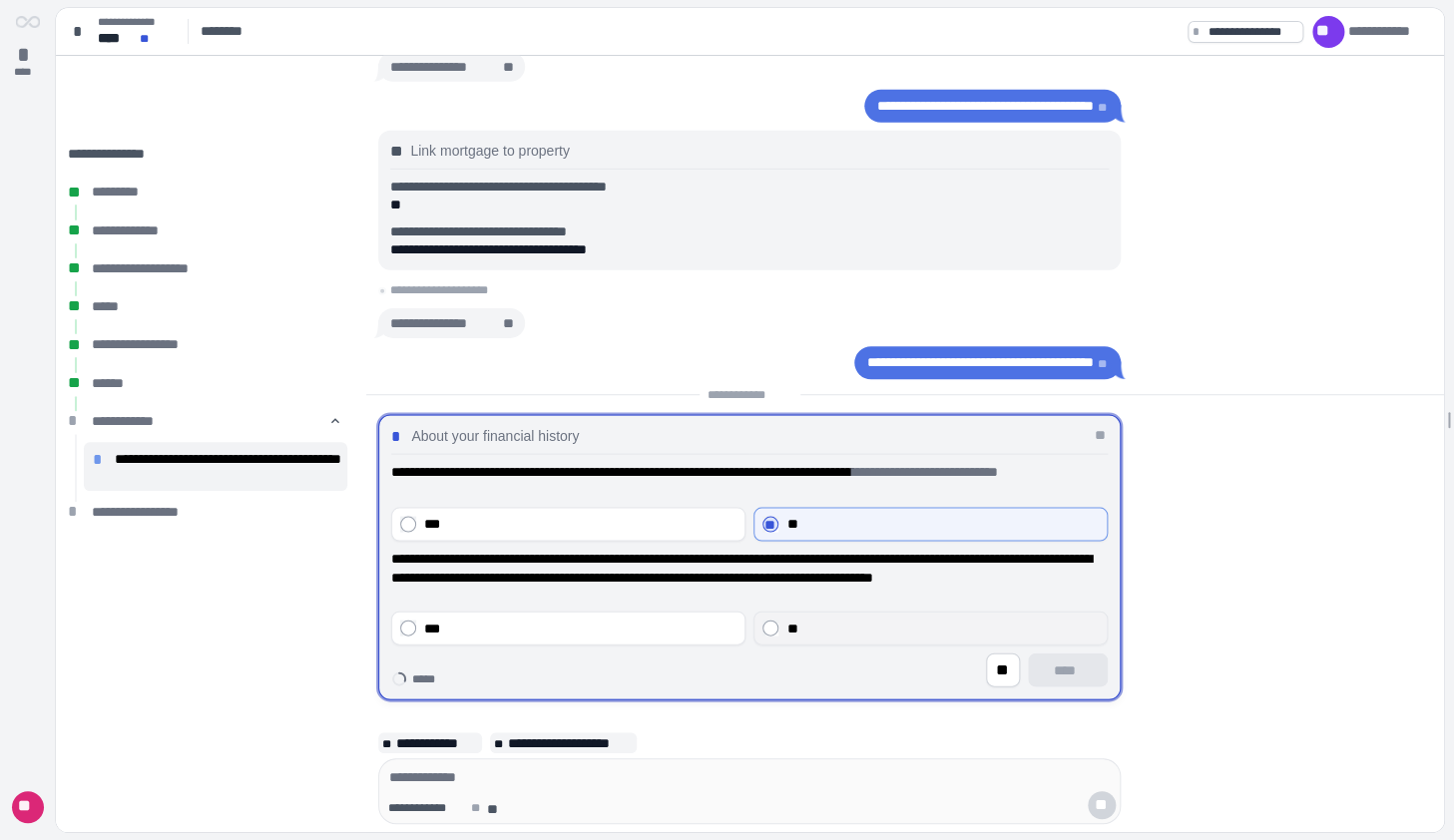 click on "**" at bounding box center [930, 629] 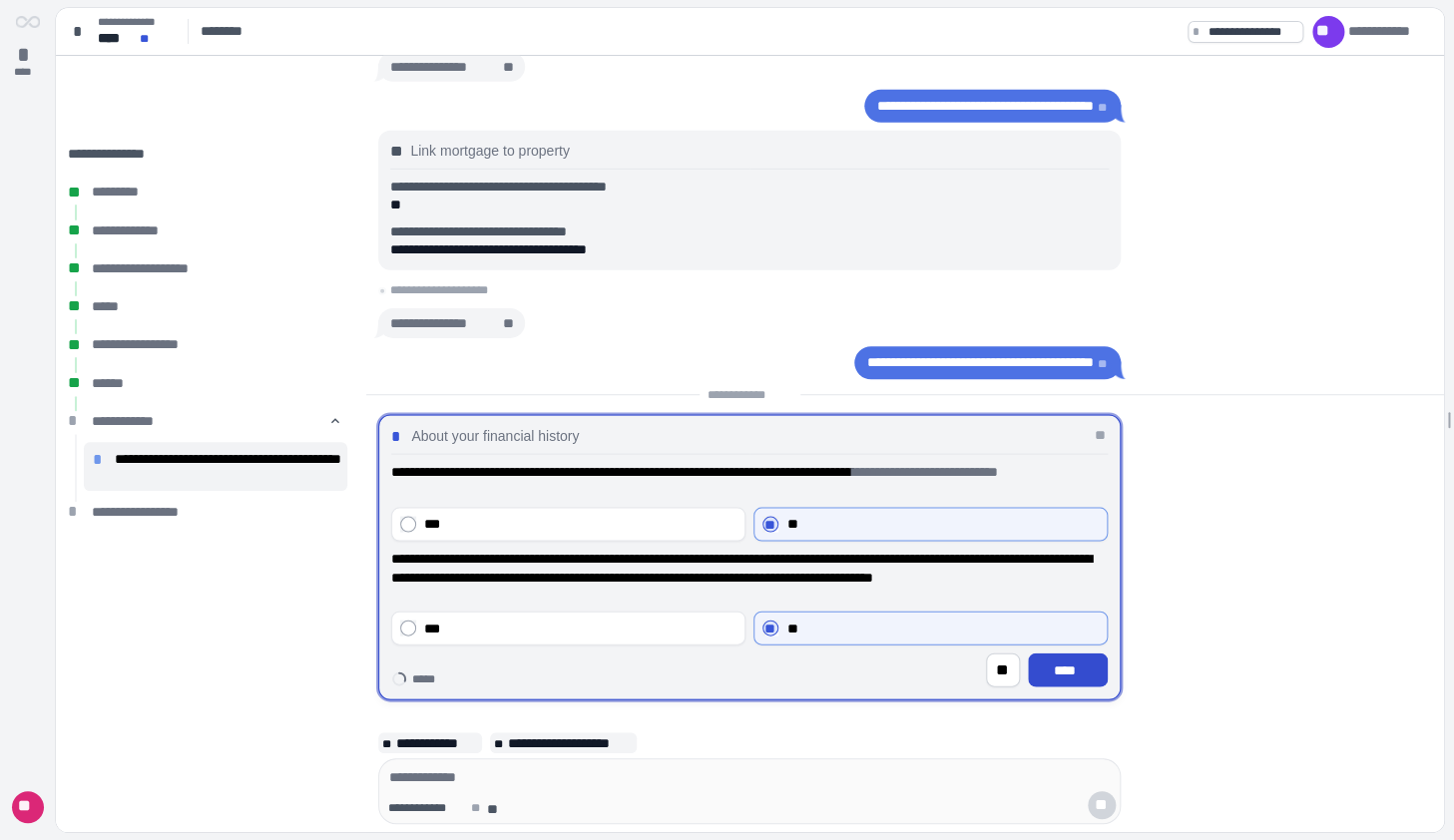 click on "****" at bounding box center (1068, 670) 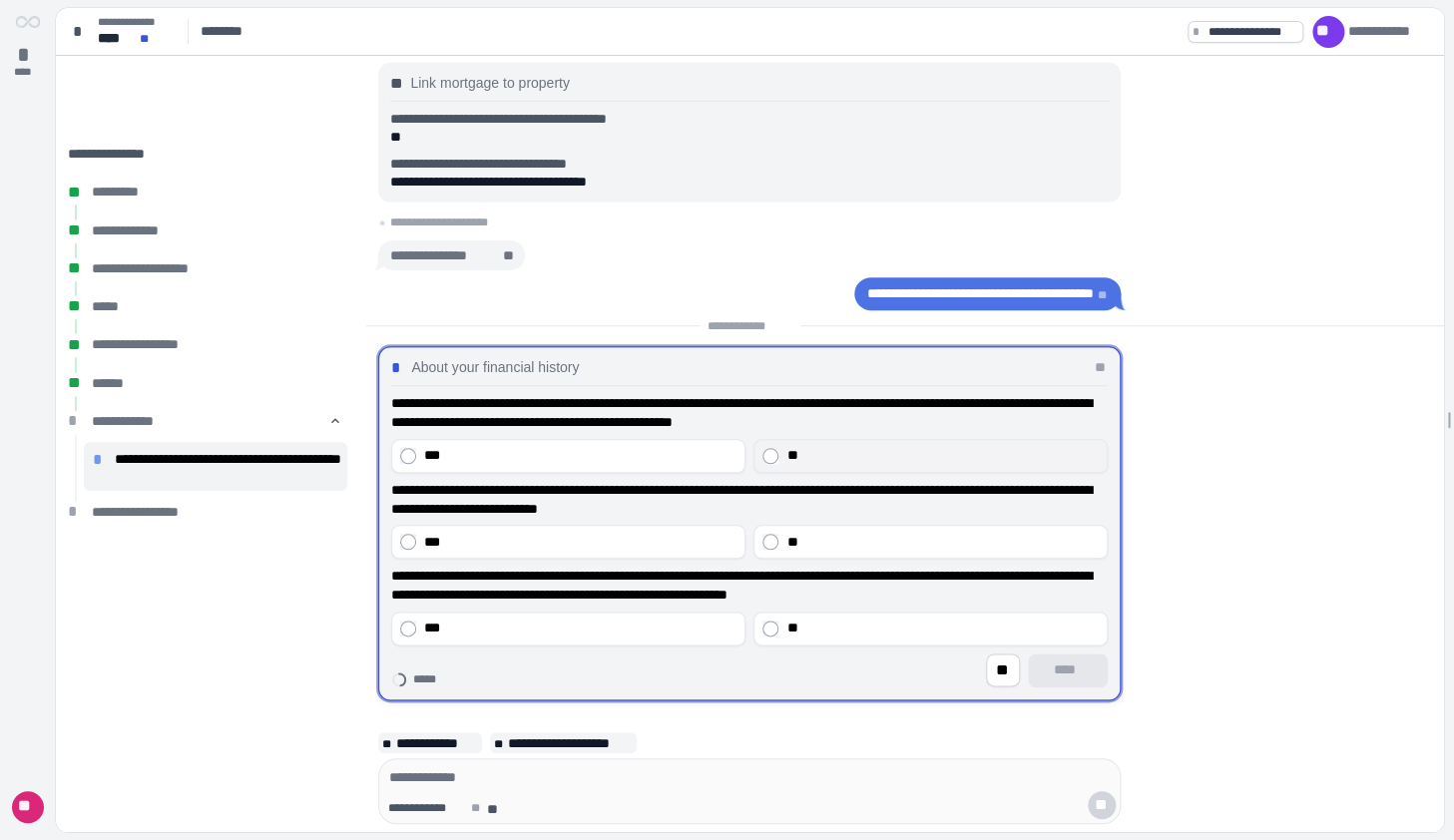click on "**" at bounding box center [942, 455] 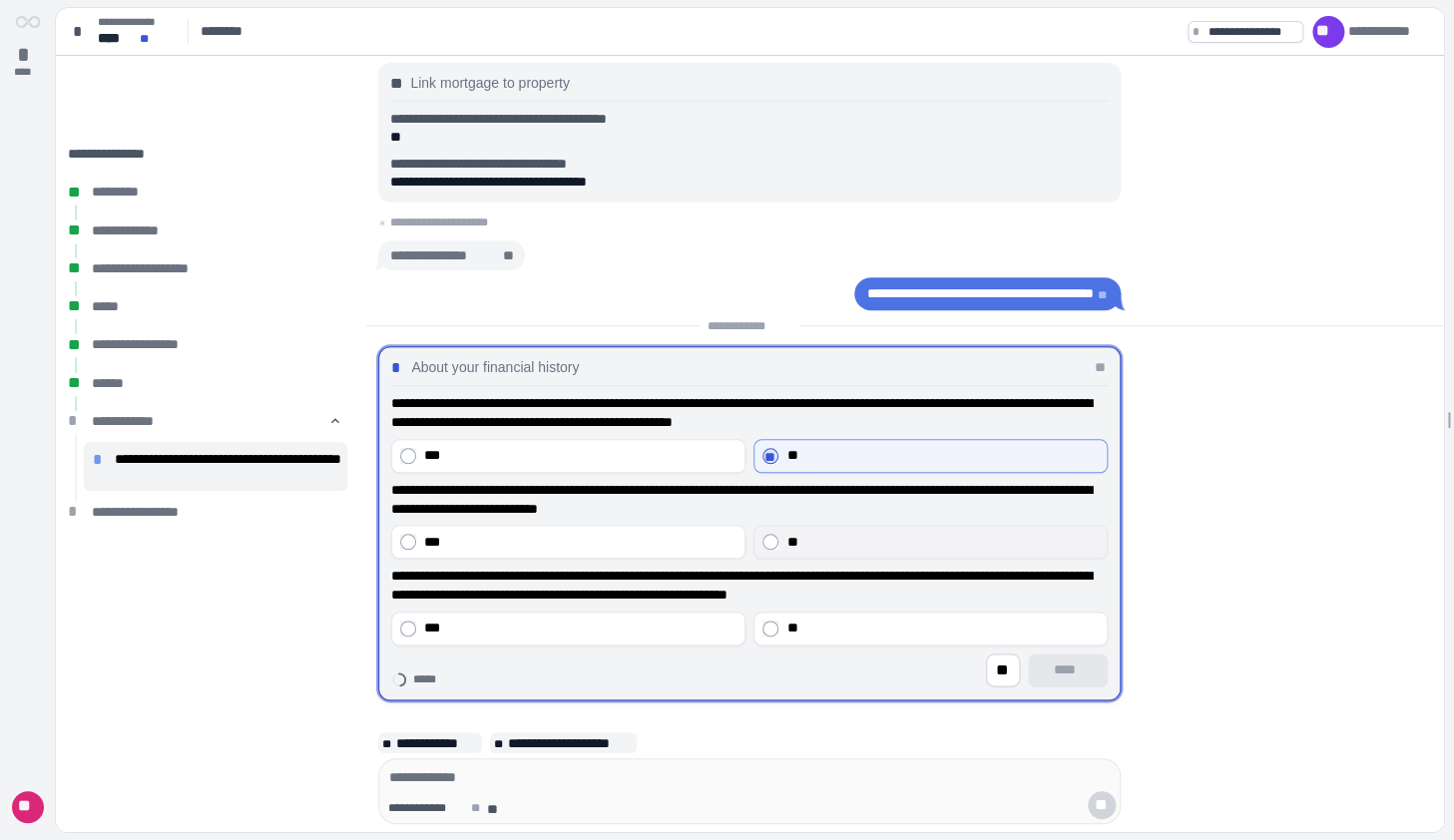 click on "**" at bounding box center [930, 542] 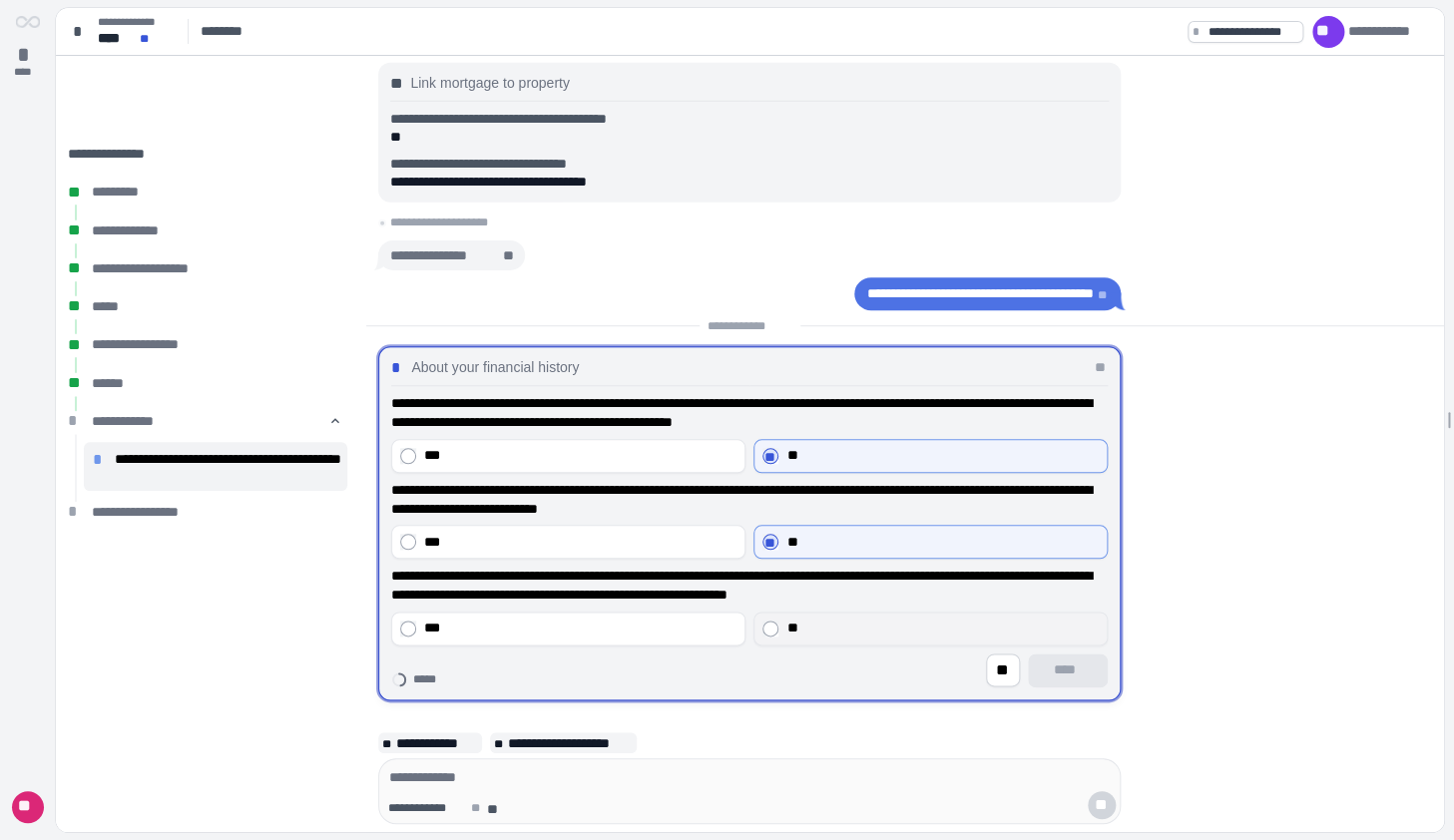 click on "**" at bounding box center [791, 628] 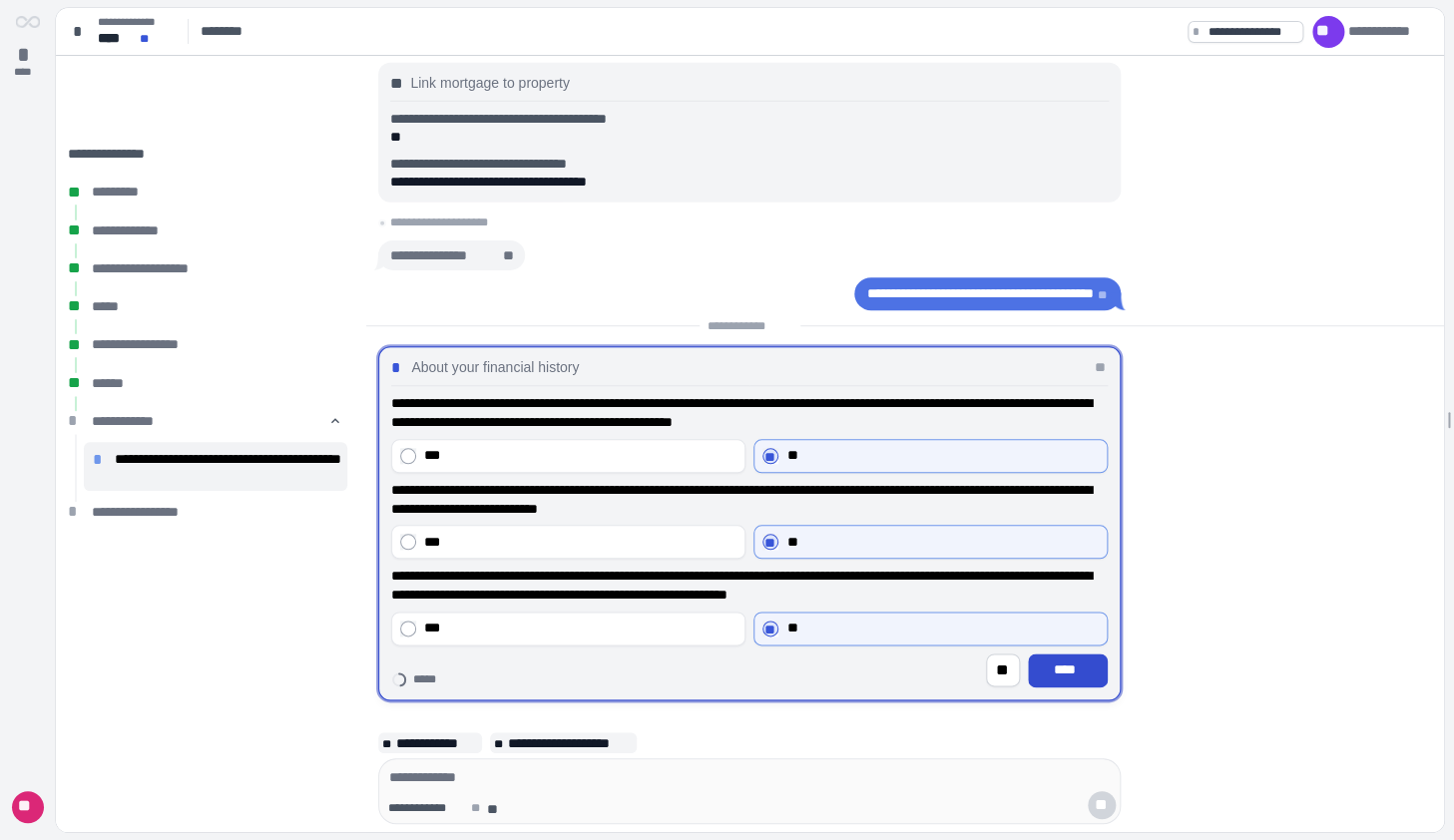 click on "****" at bounding box center [1068, 670] 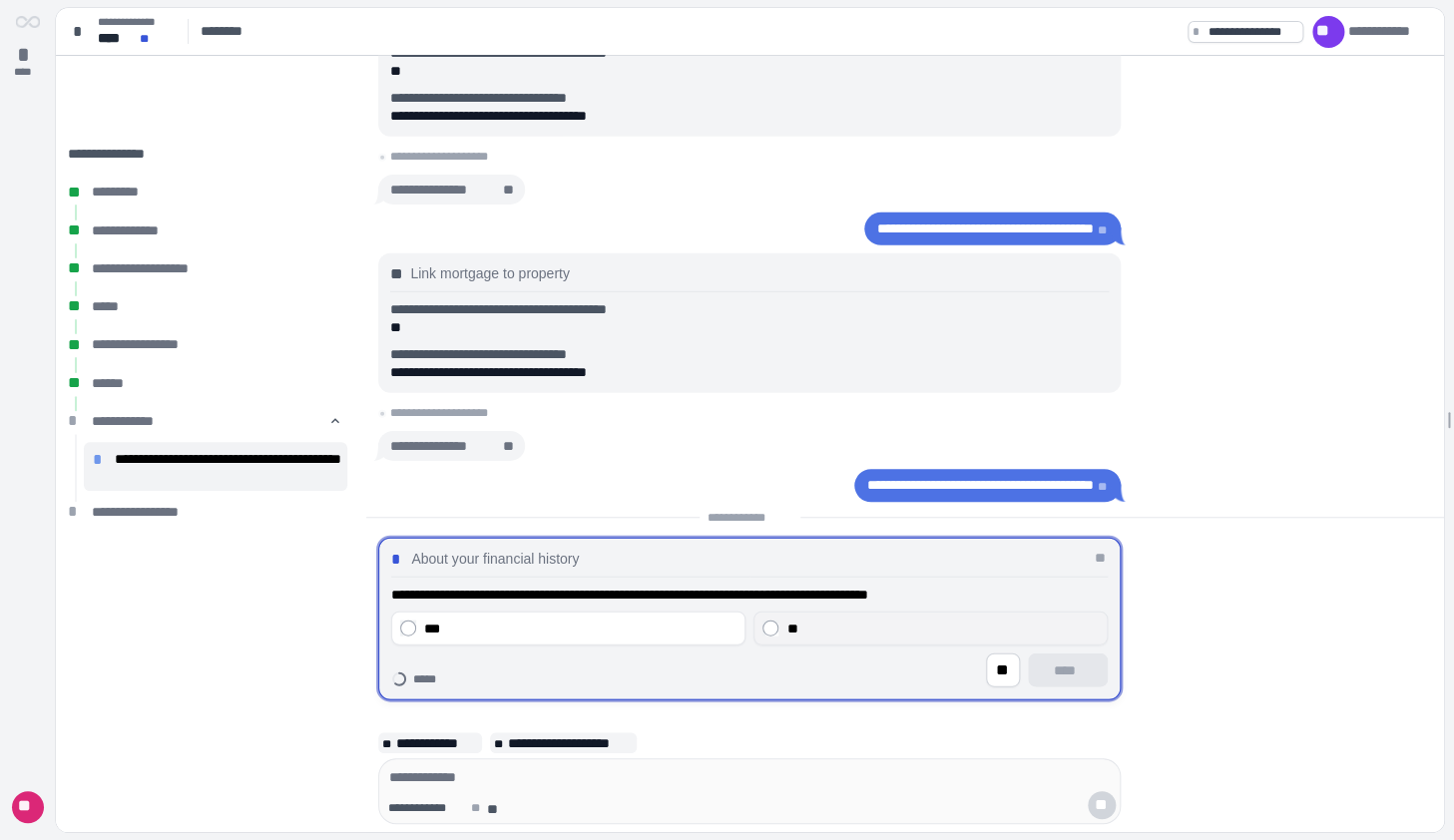 click on "**" at bounding box center [942, 628] 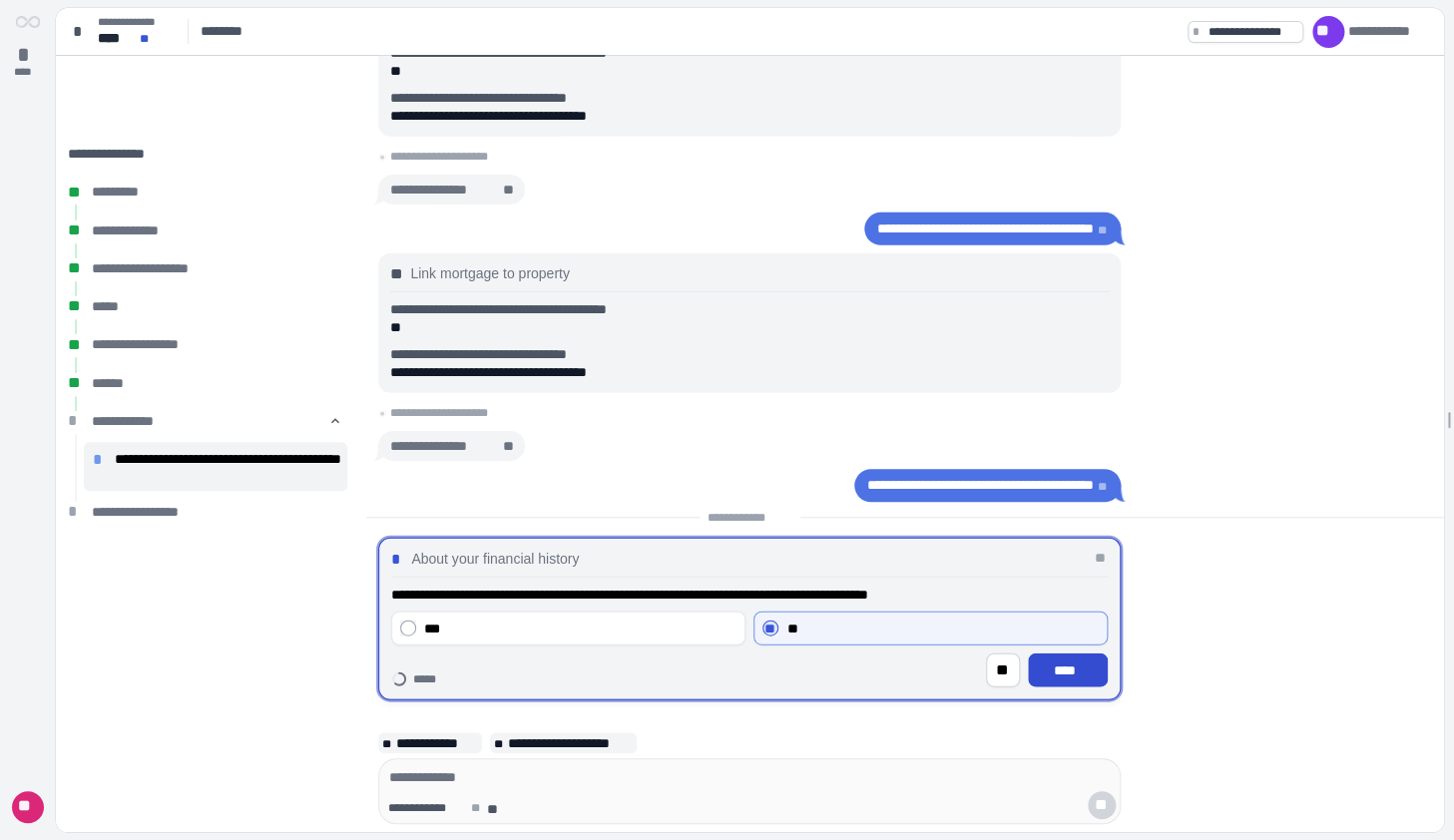 click on "****" at bounding box center (1068, 670) 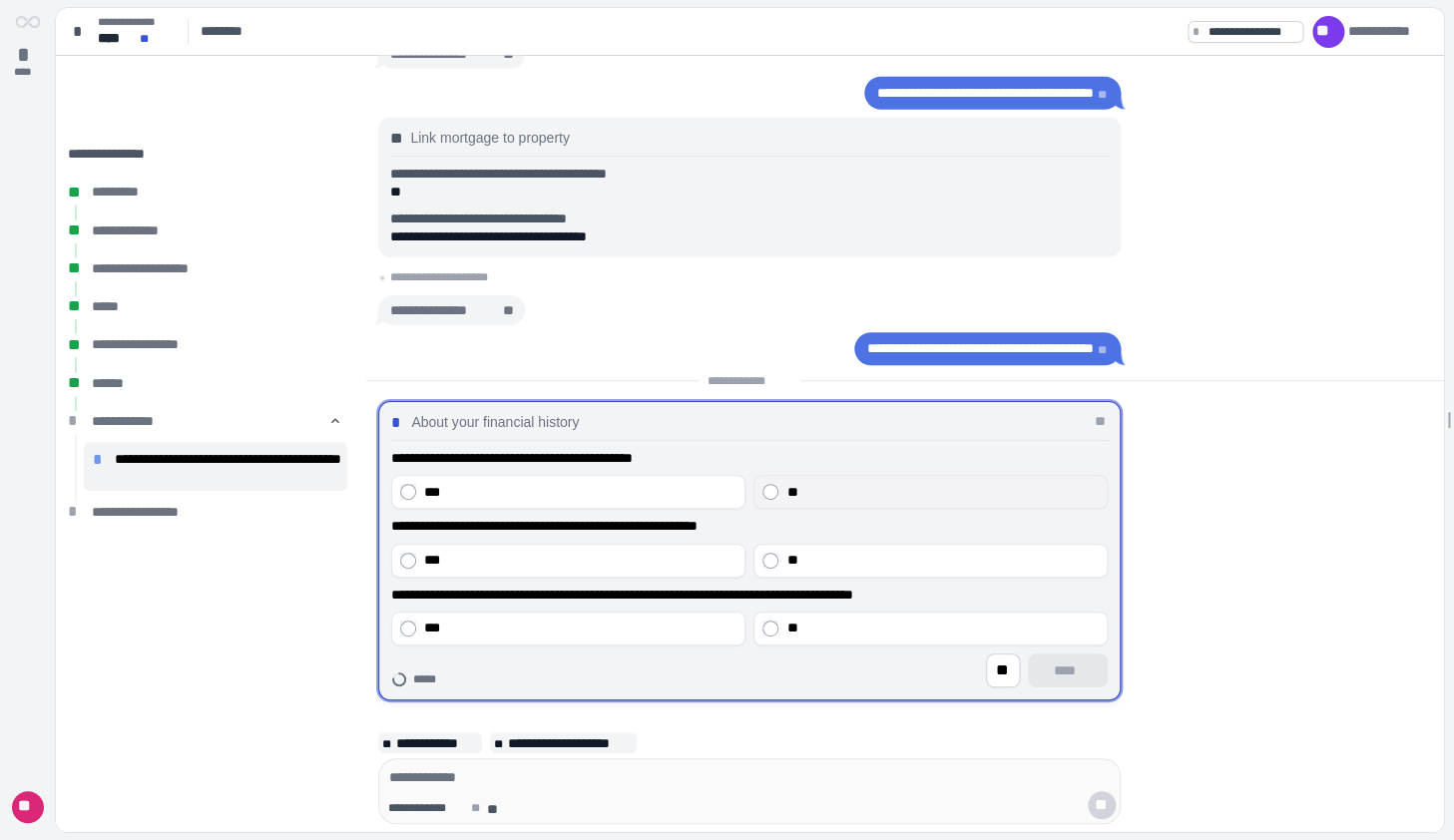 click on "**" at bounding box center (942, 492) 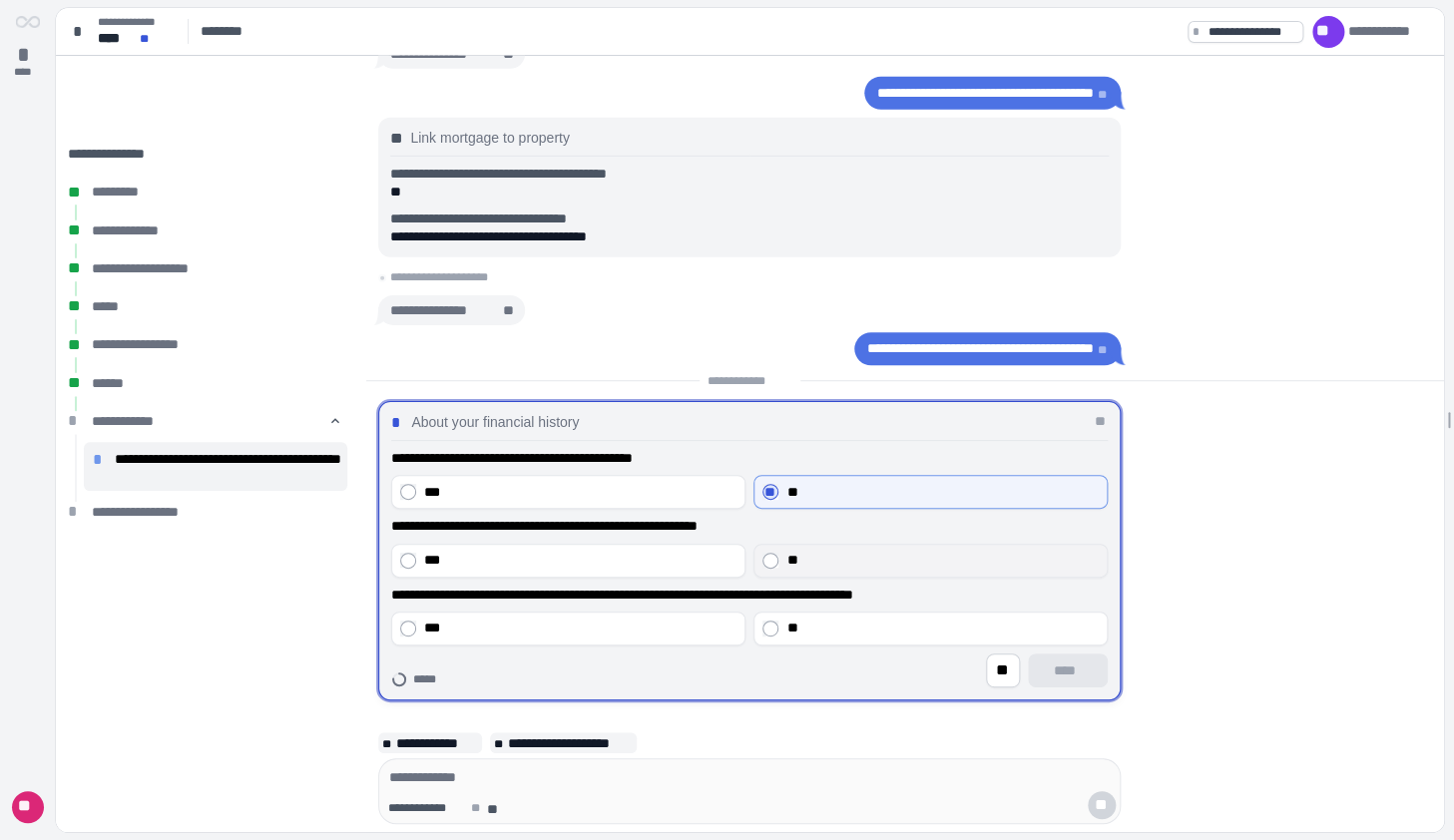 click on "**" at bounding box center [942, 560] 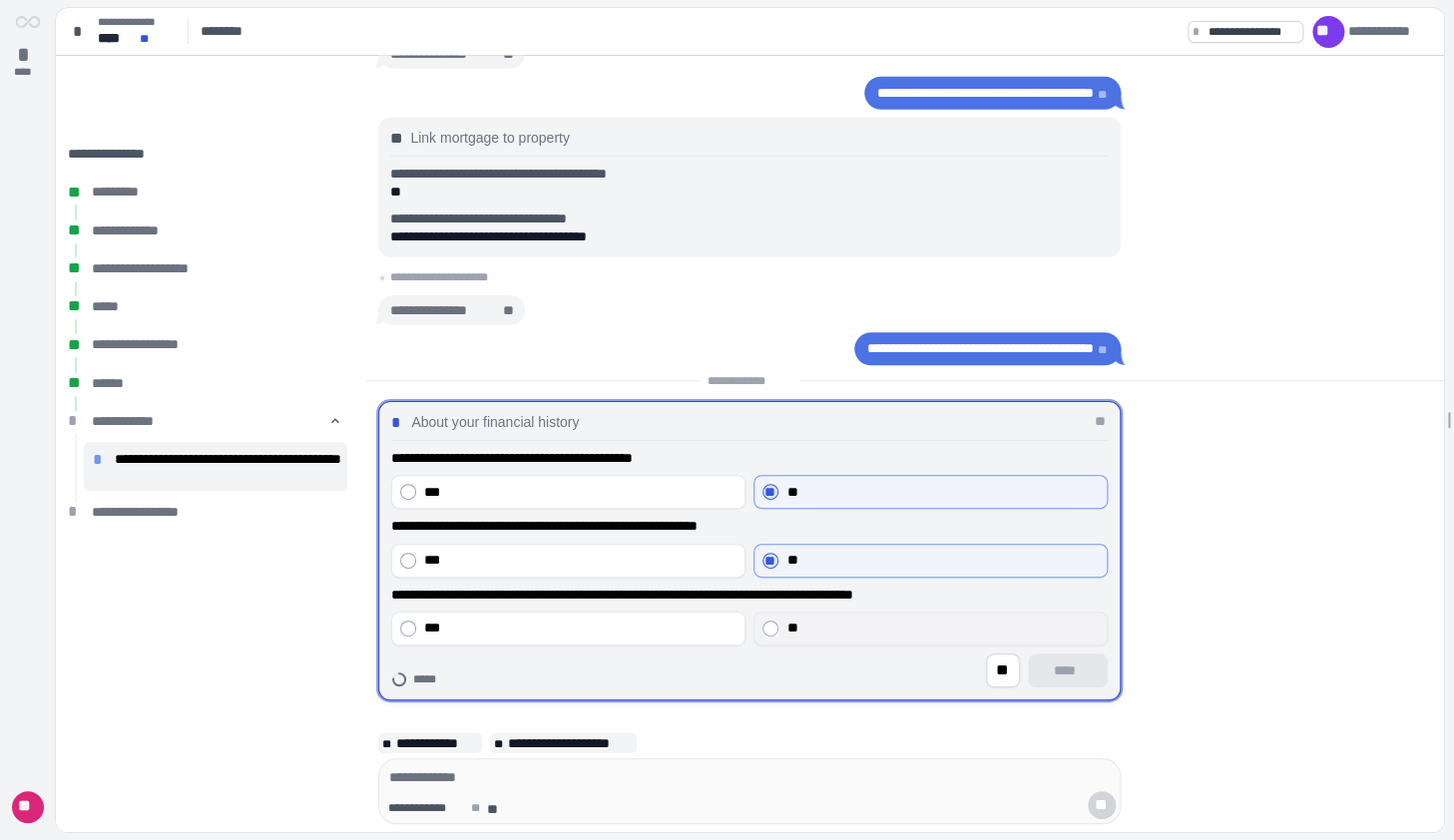 click on "**" at bounding box center [942, 628] 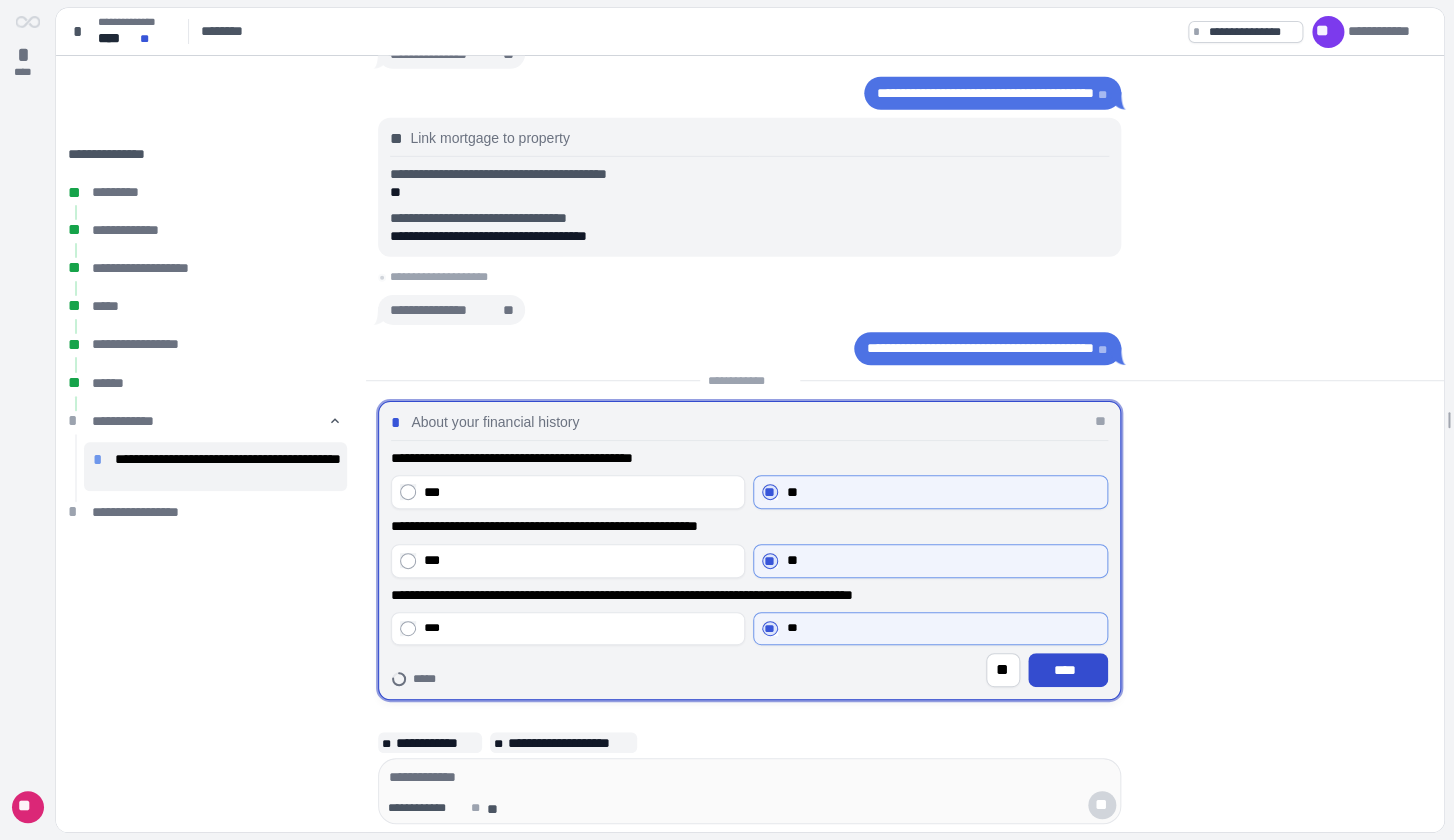 click on "****" at bounding box center [1068, 670] 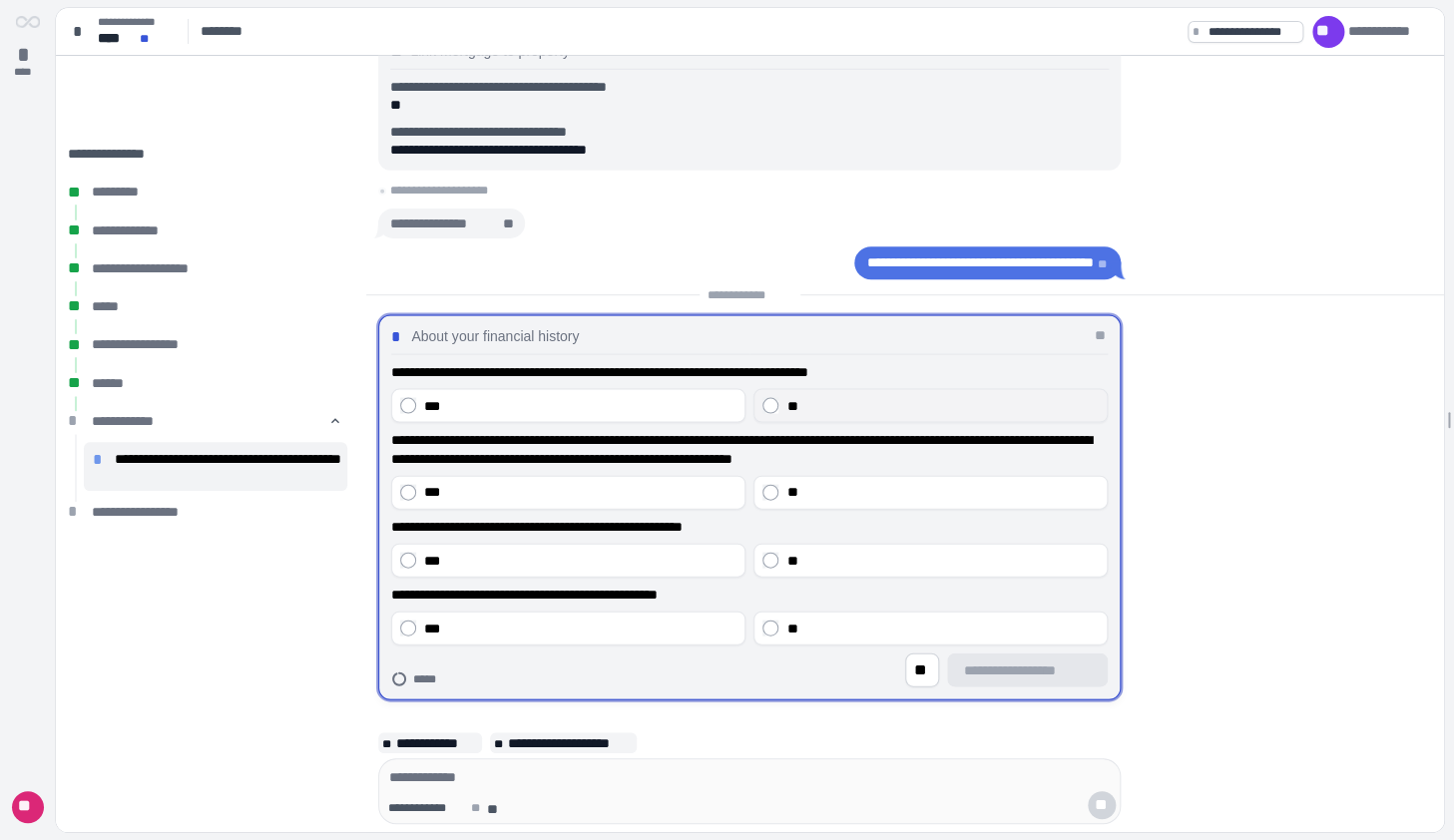 click on "**" at bounding box center [930, 406] 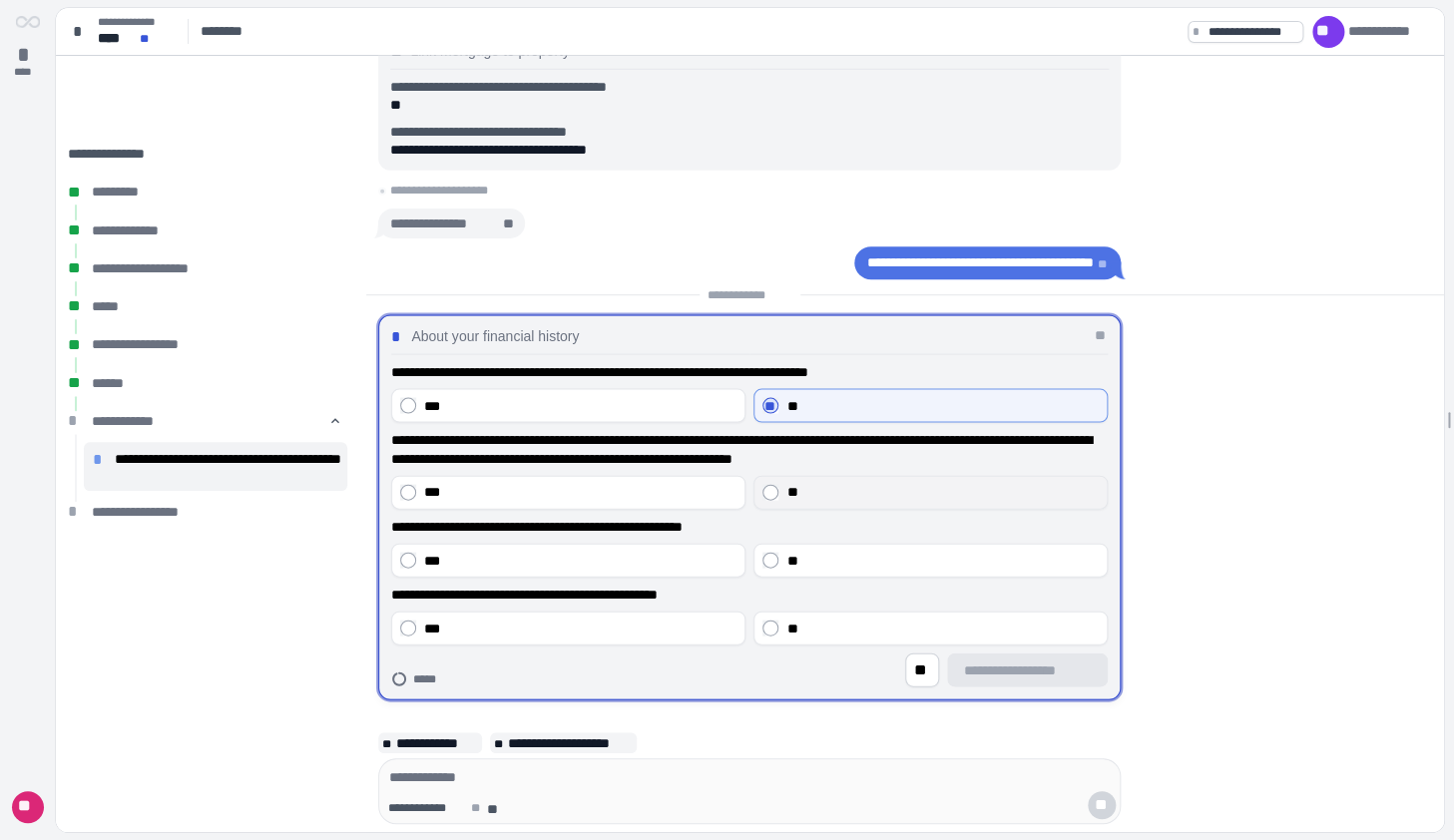 click on "**" at bounding box center (942, 492) 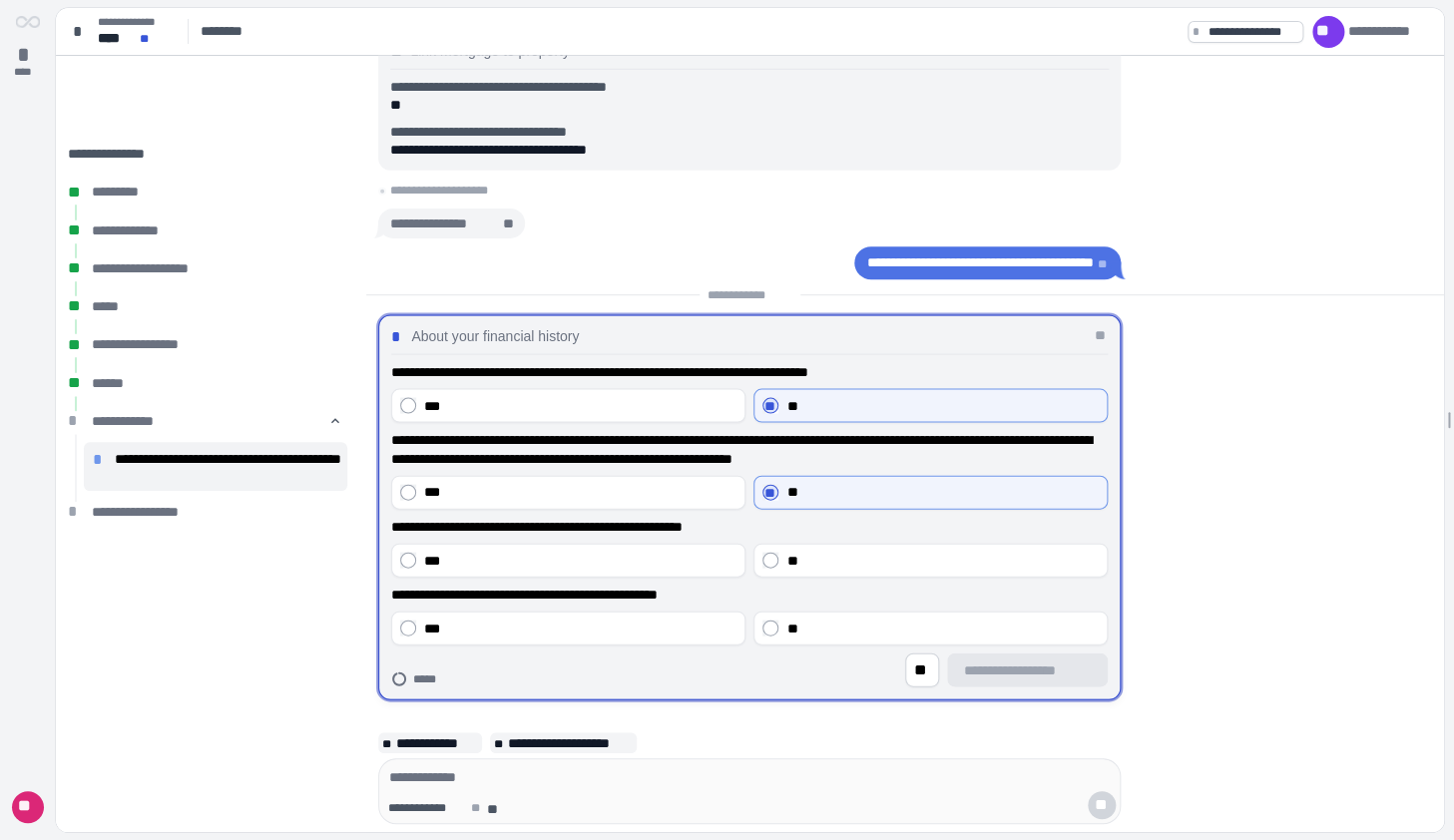 click on "**" at bounding box center [930, 560] 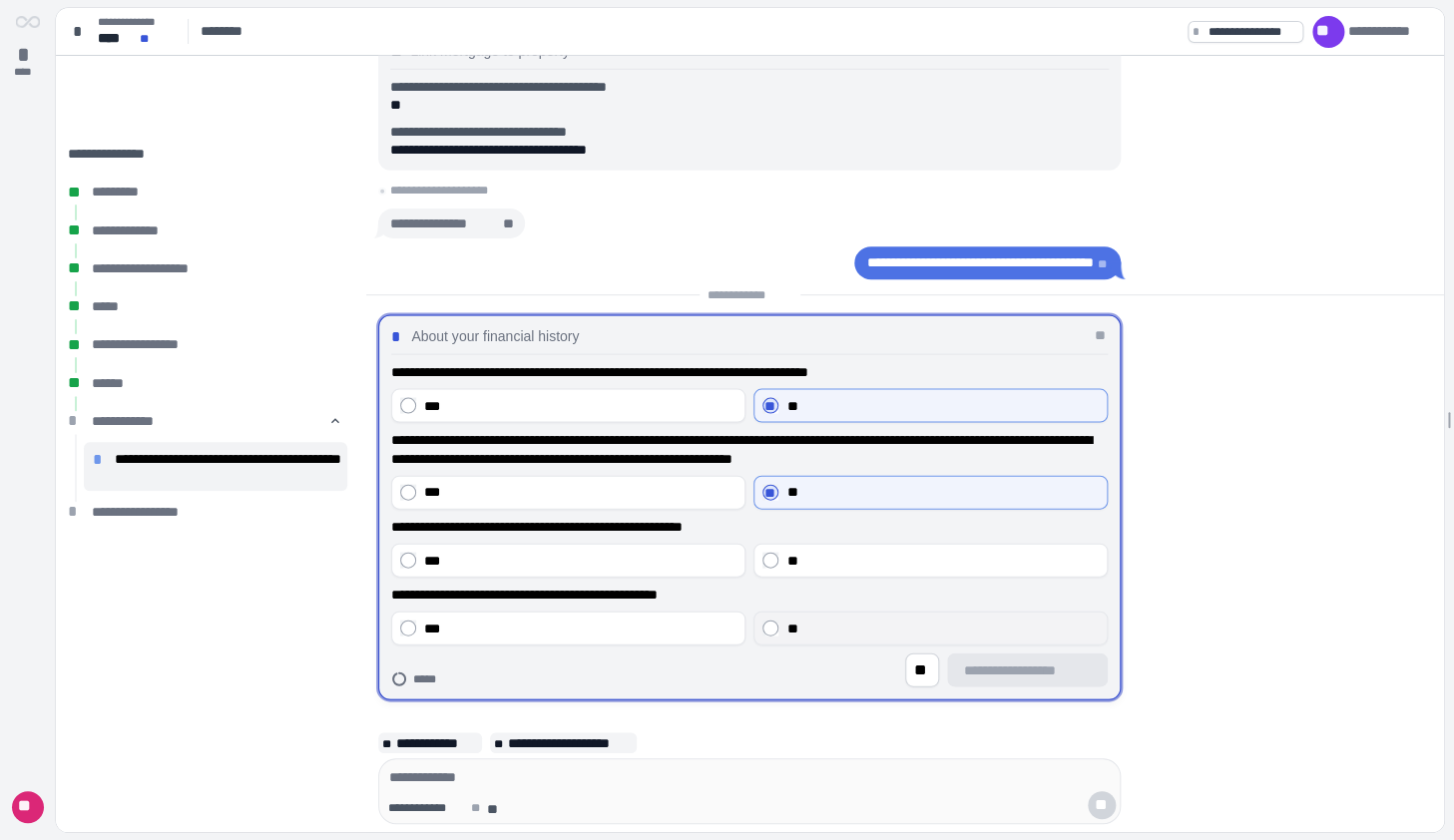 click on "**" at bounding box center [942, 628] 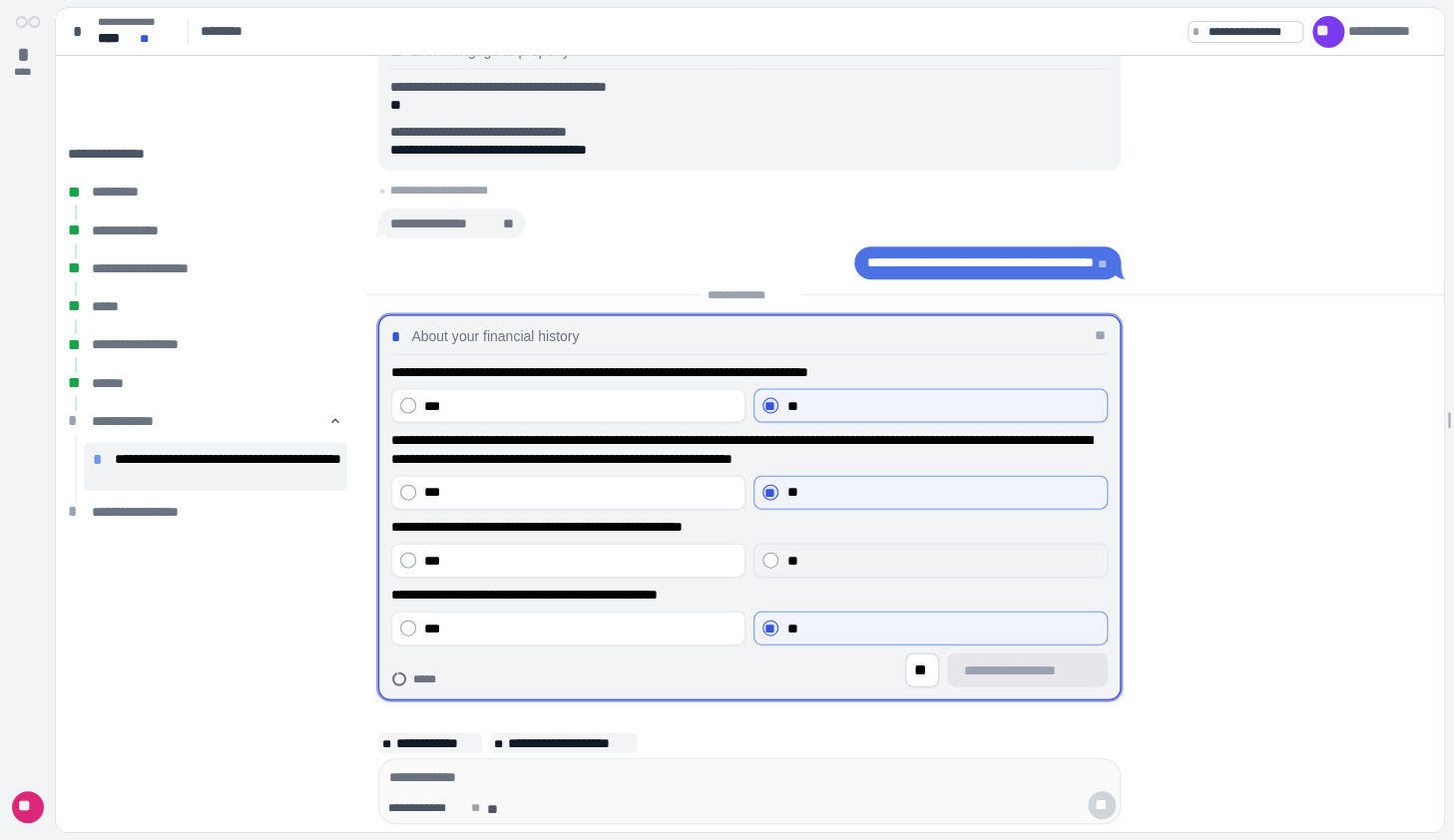 click on "**" at bounding box center (942, 560) 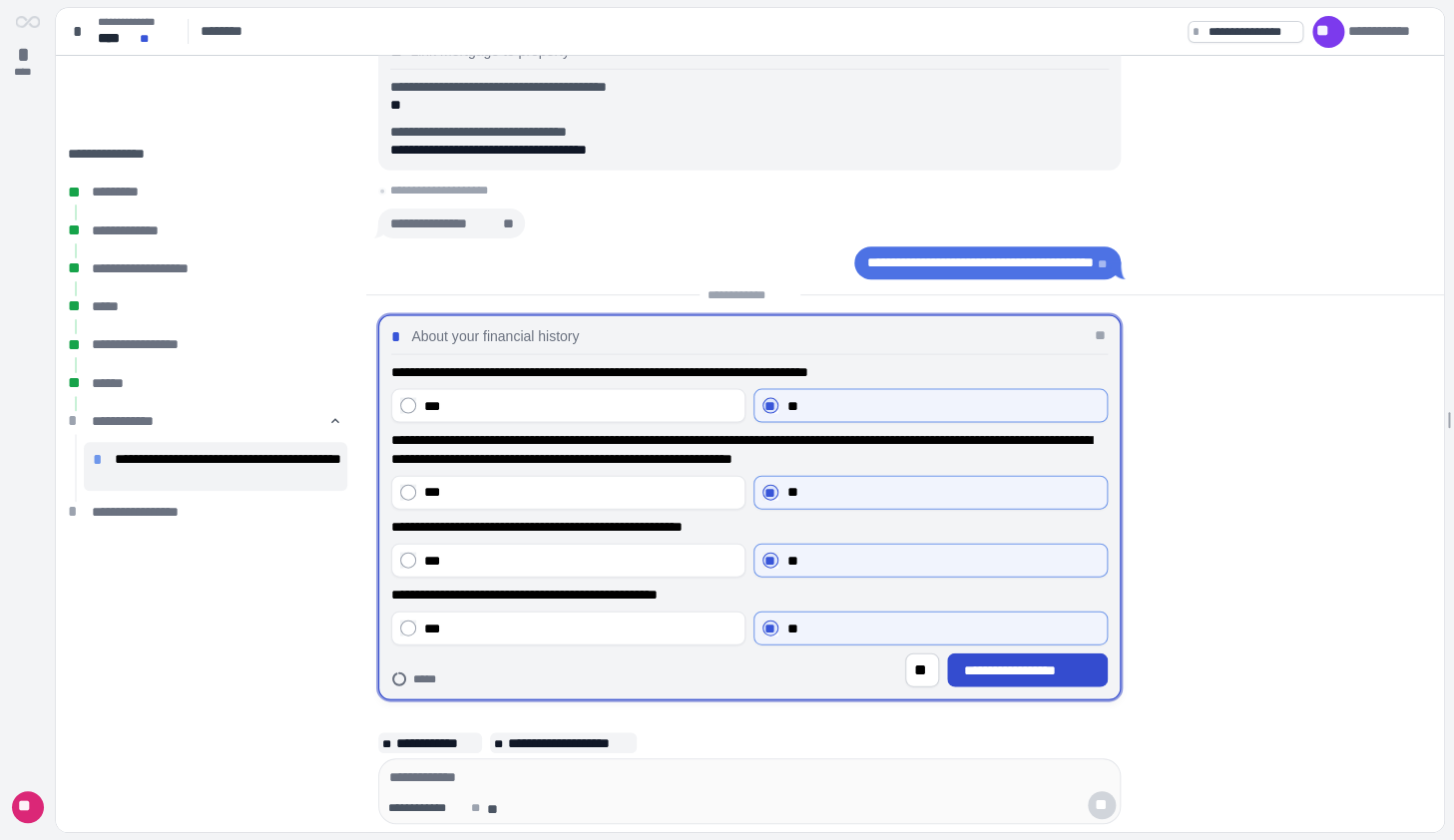 click on "**********" at bounding box center [1028, 670] 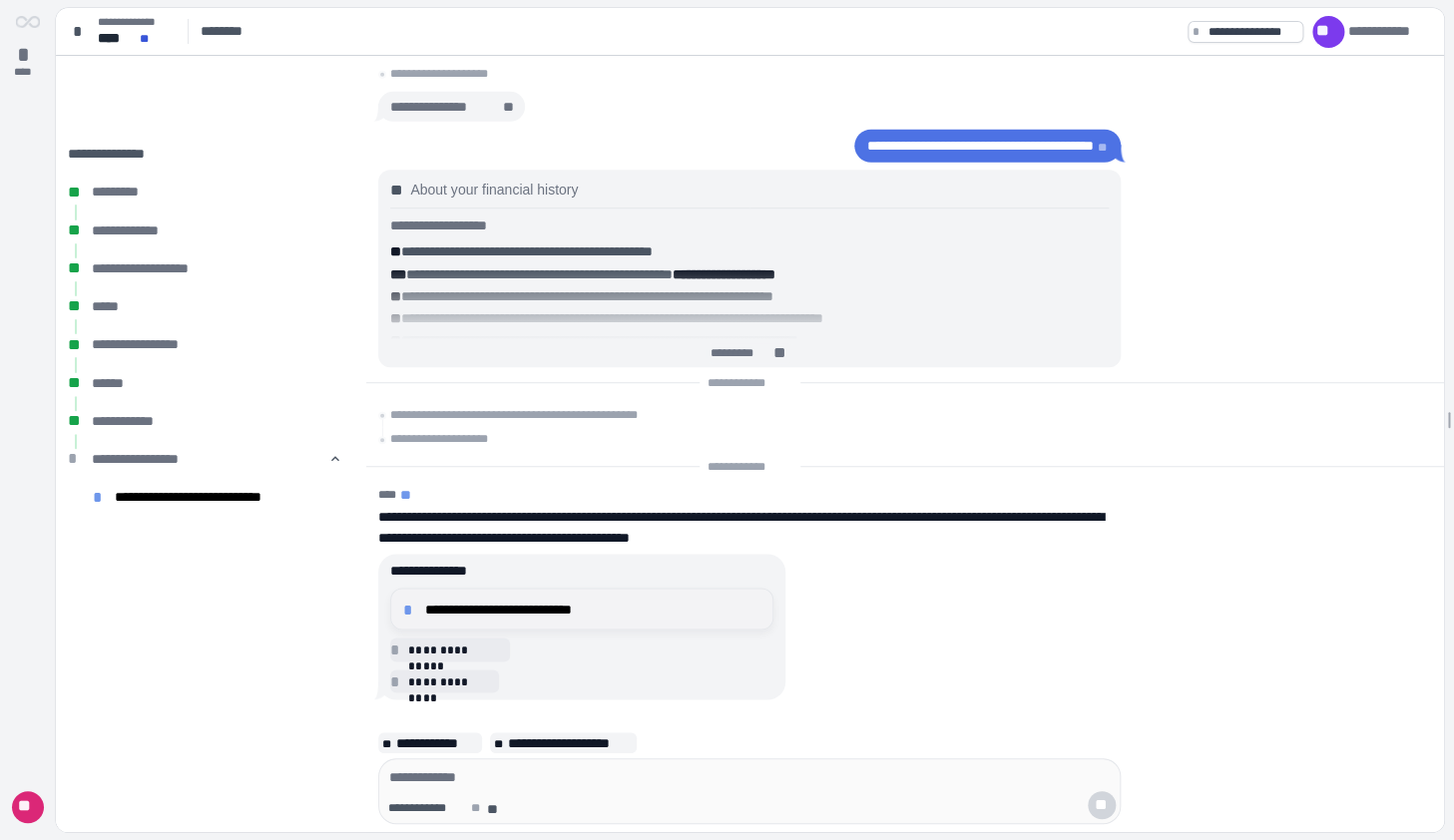 click on "**********" at bounding box center (593, 609) 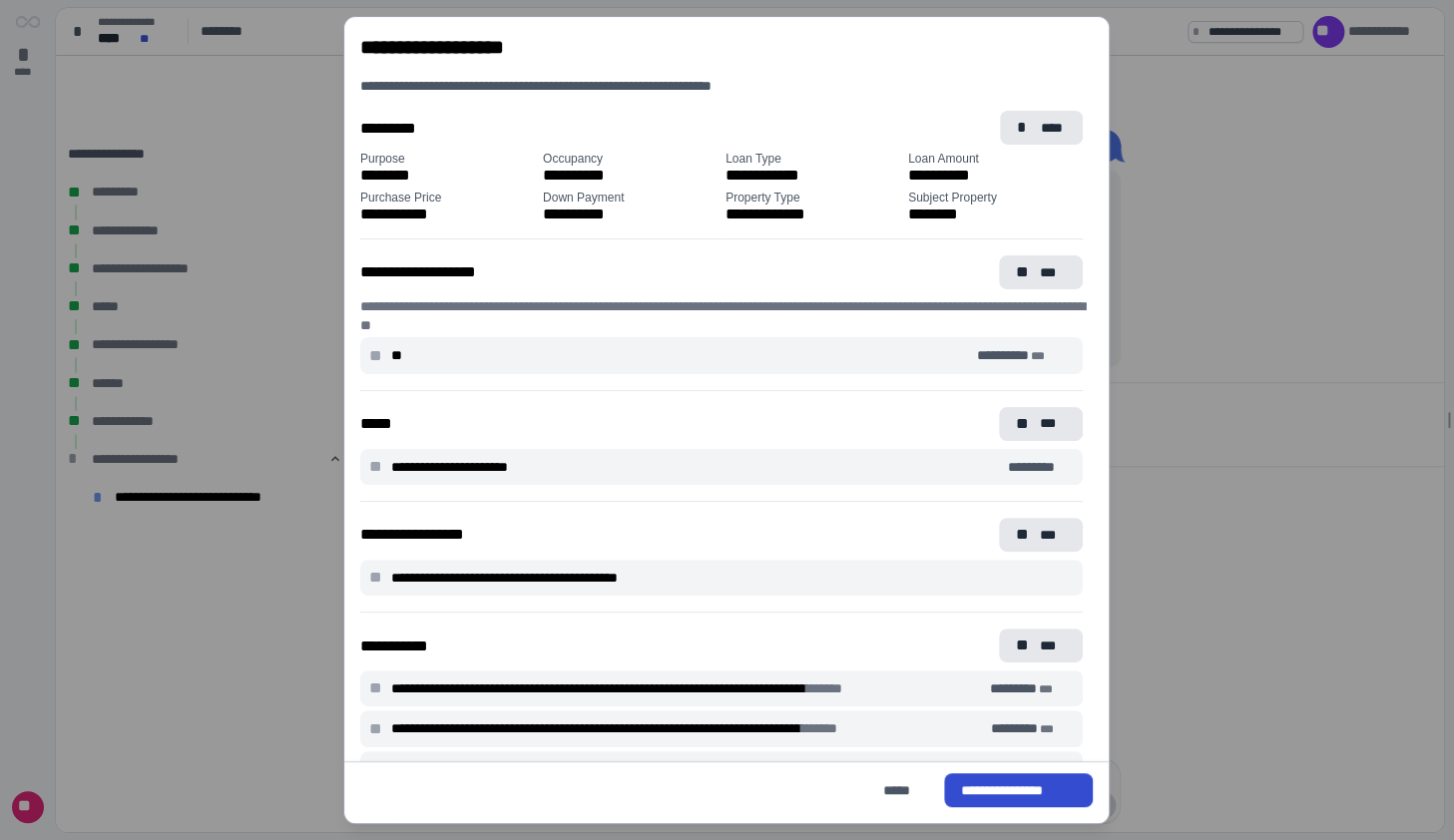 click on "**********" at bounding box center [1018, 790] 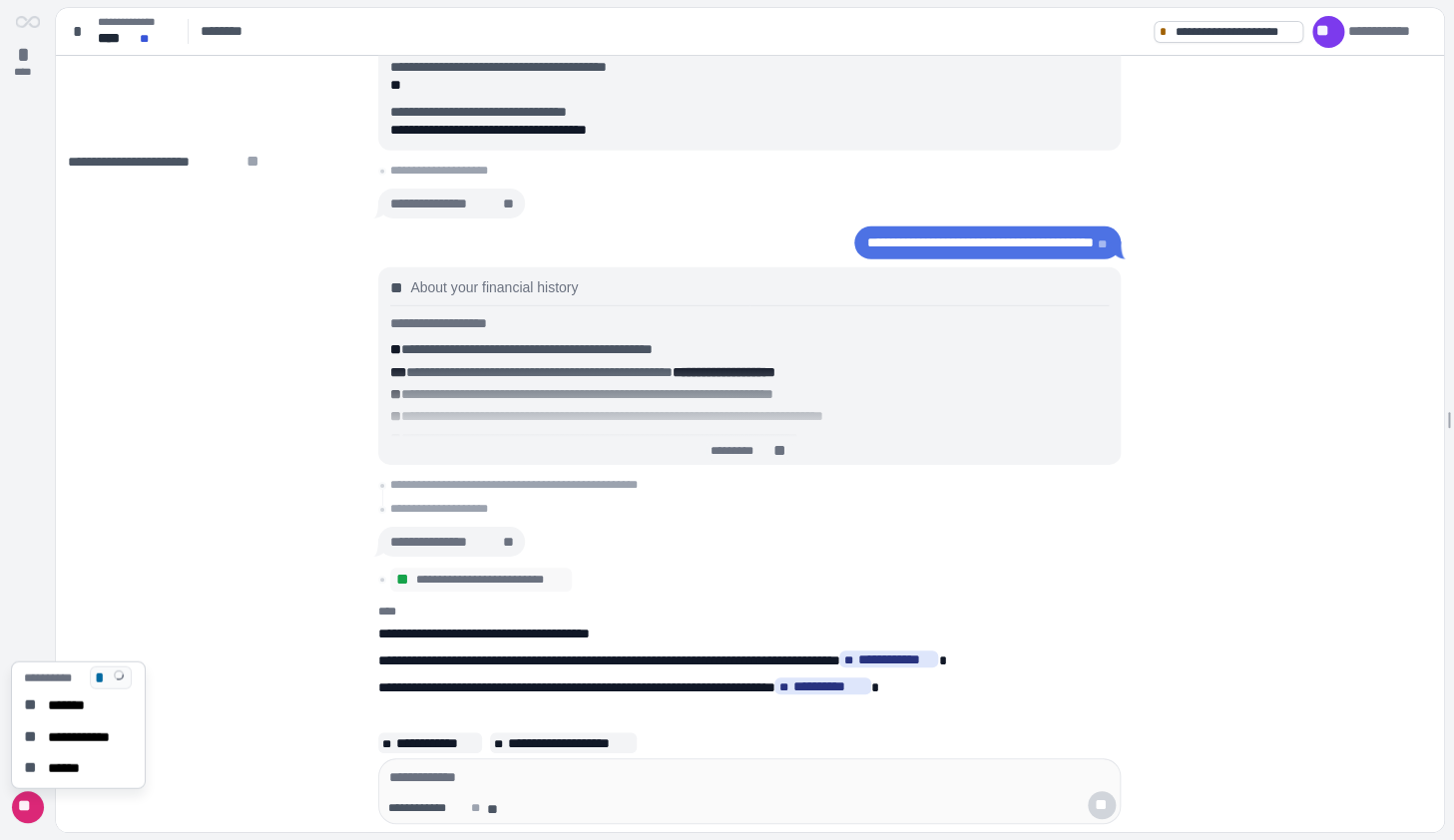 click on "**" at bounding box center [28, 806] 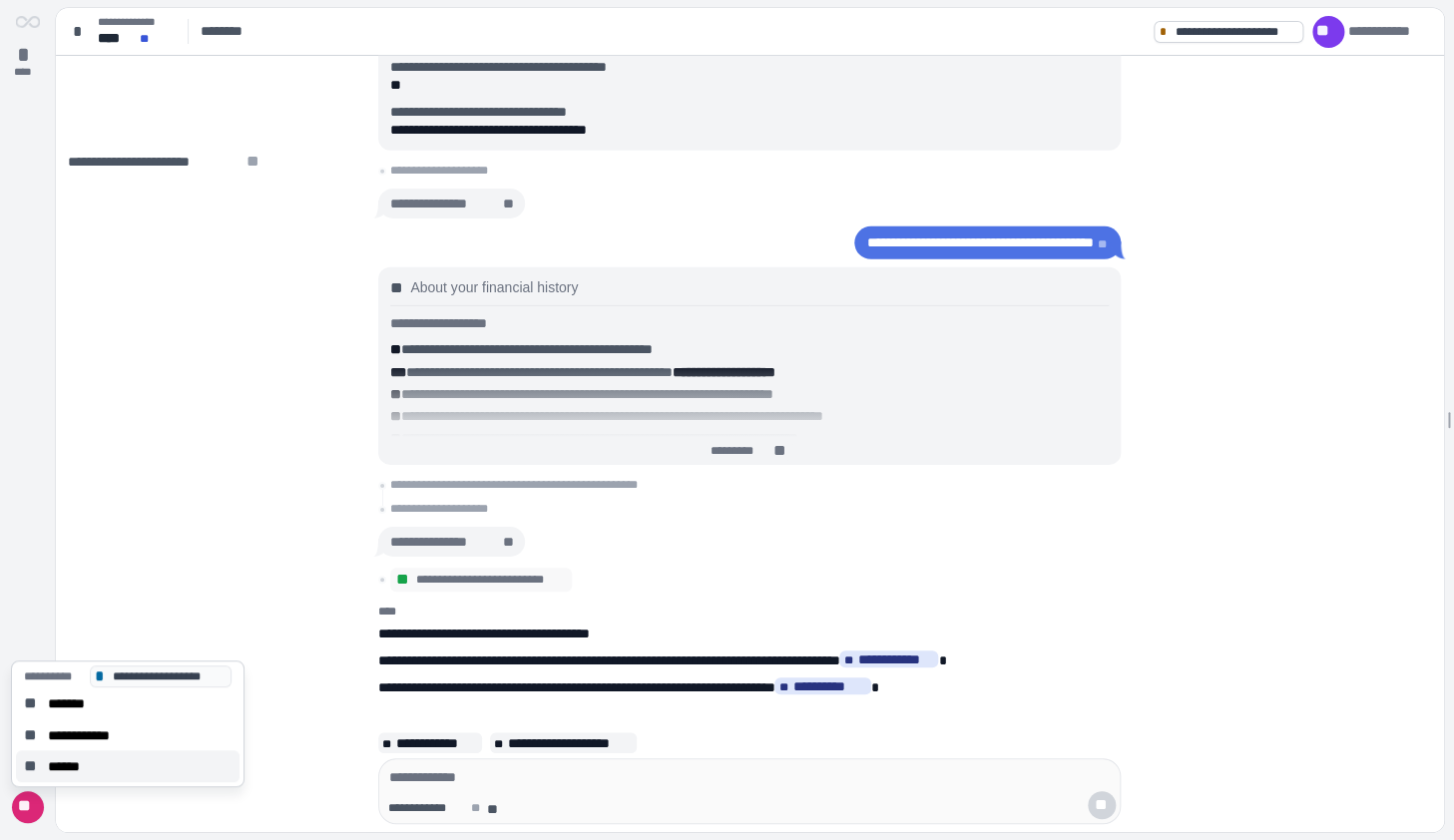 click on "******" at bounding box center (70, 766) 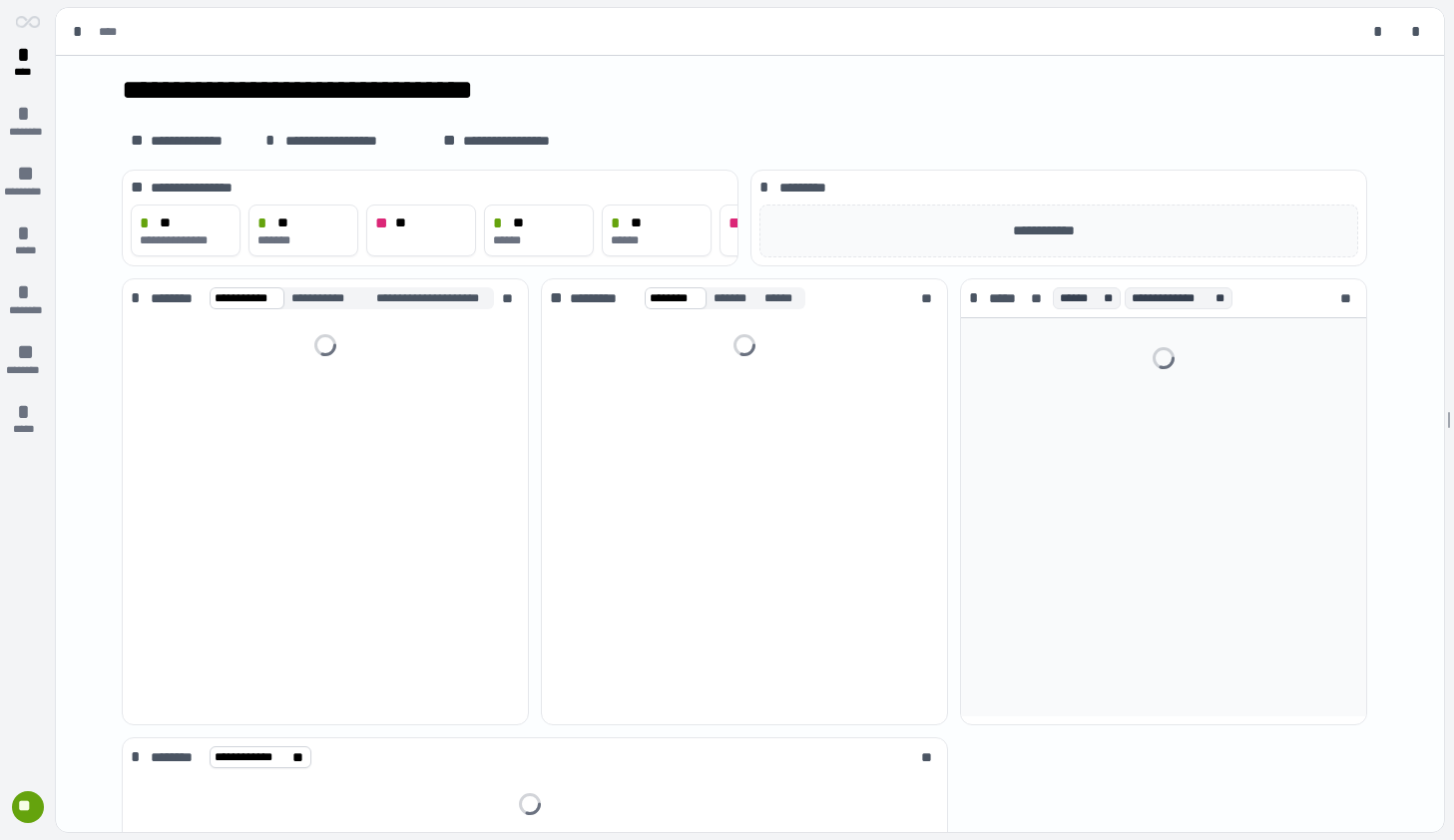 scroll, scrollTop: 0, scrollLeft: 0, axis: both 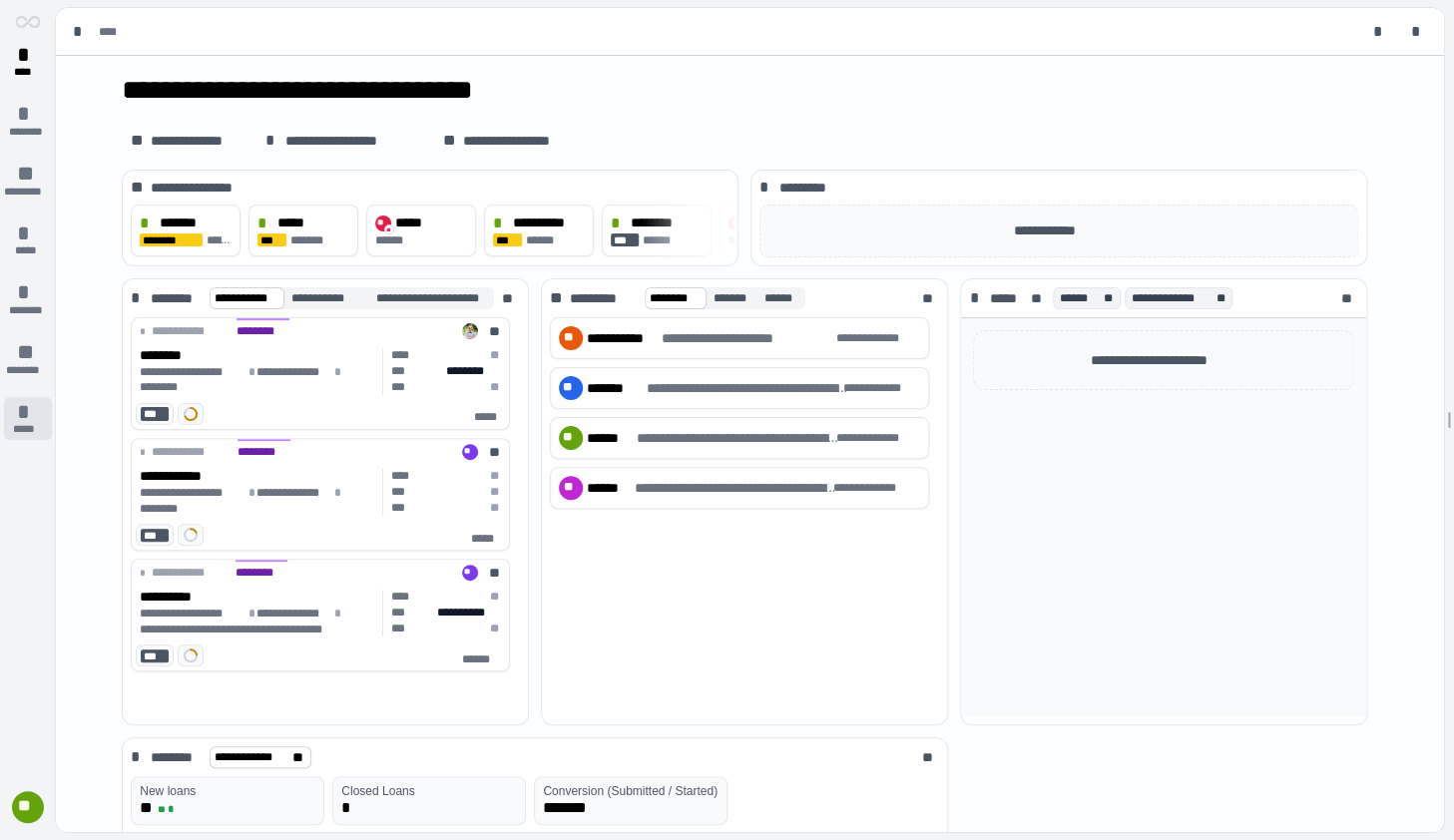 click on "*" at bounding box center (28, 412) 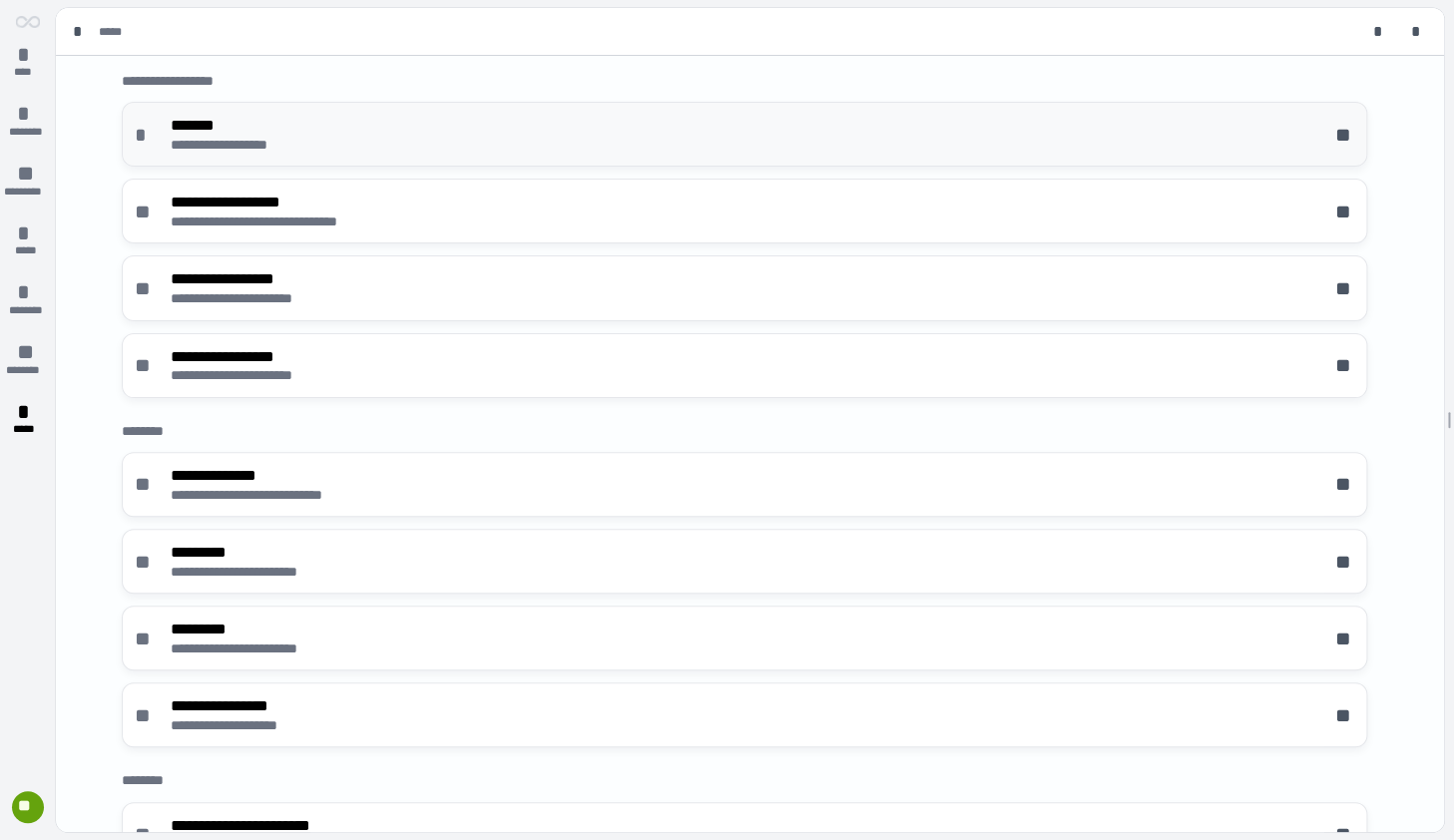 click on "*******" at bounding box center (242, 125) 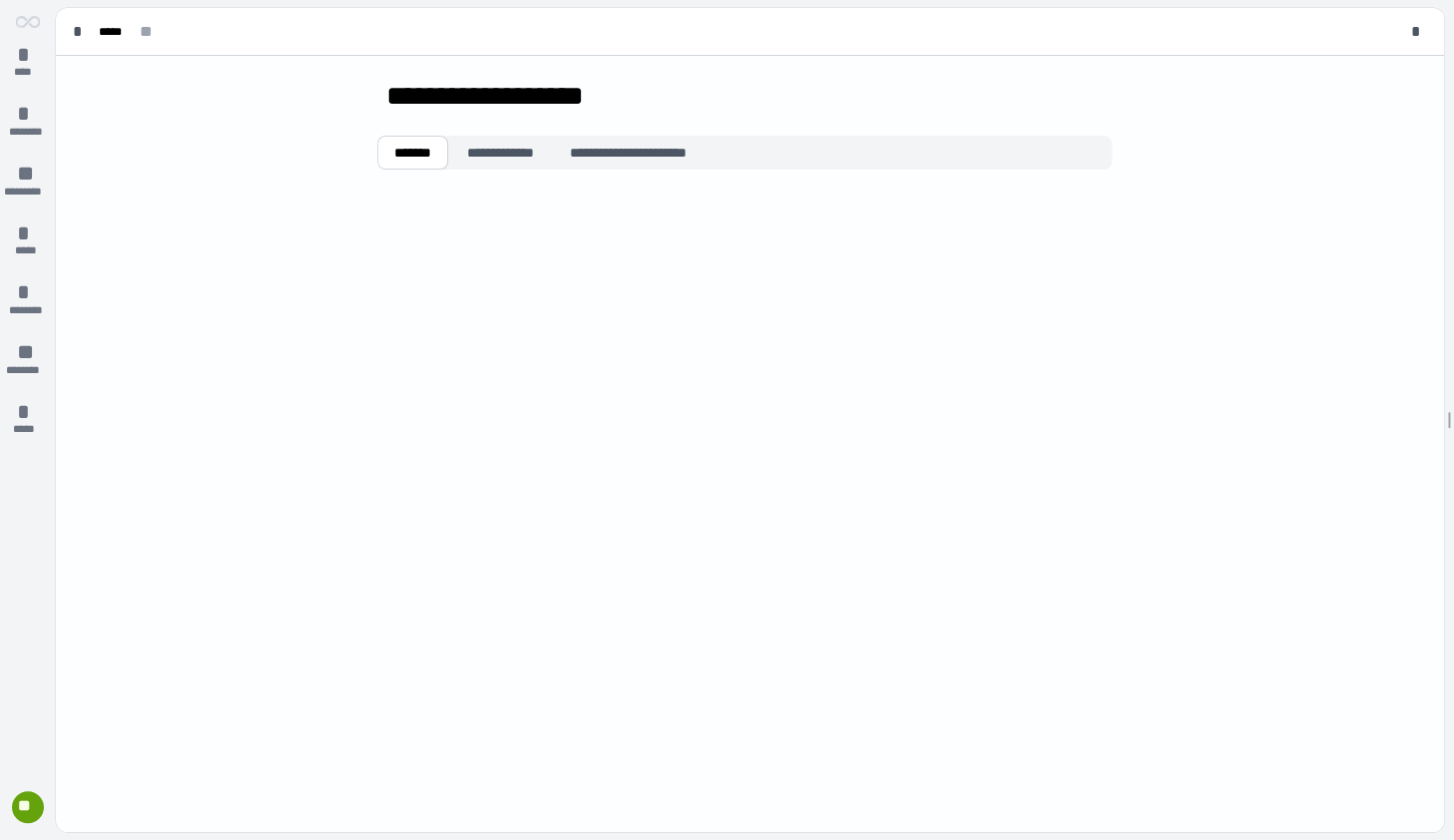 type on "**********" 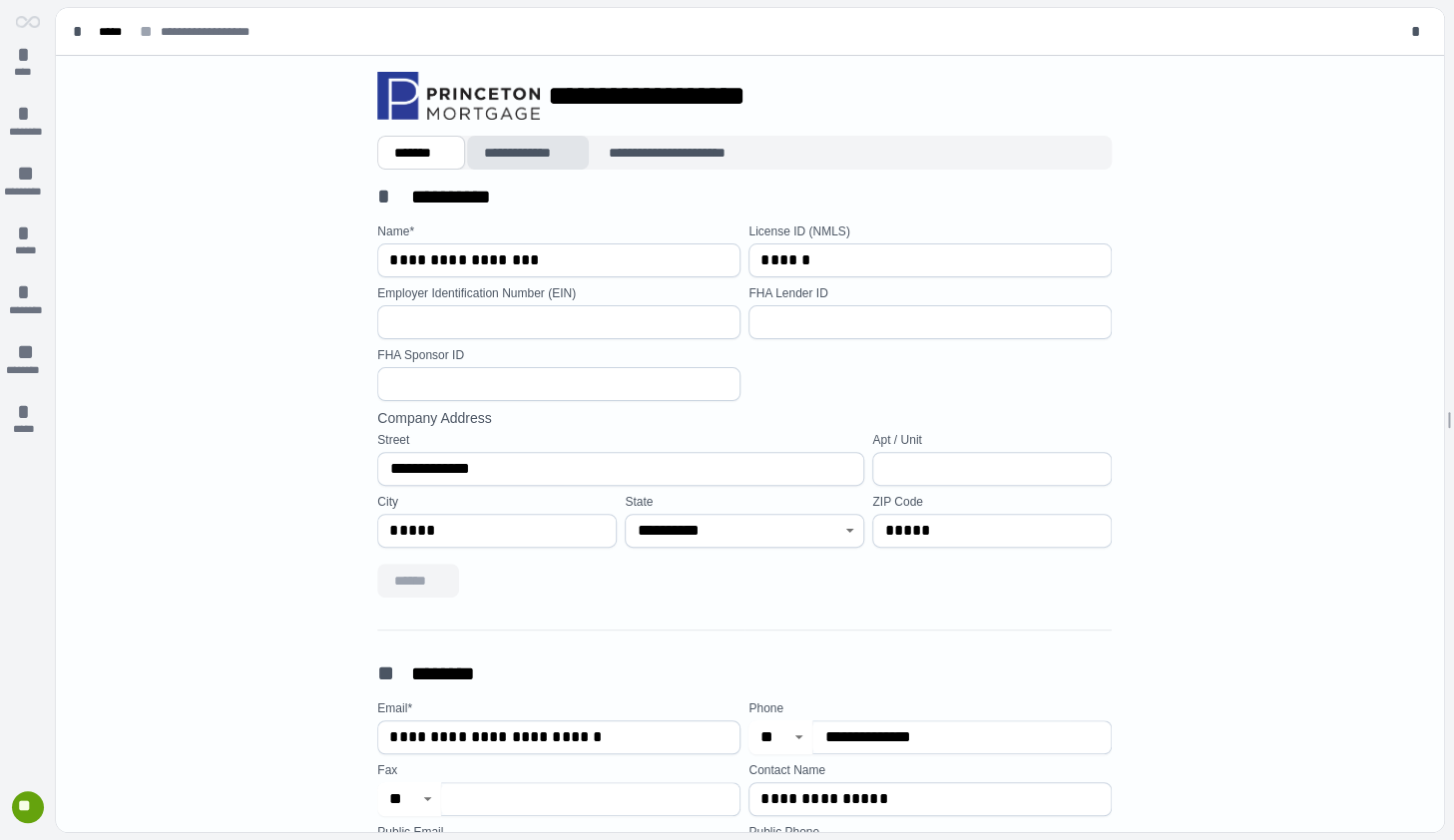 click on "**********" at bounding box center [528, 153] 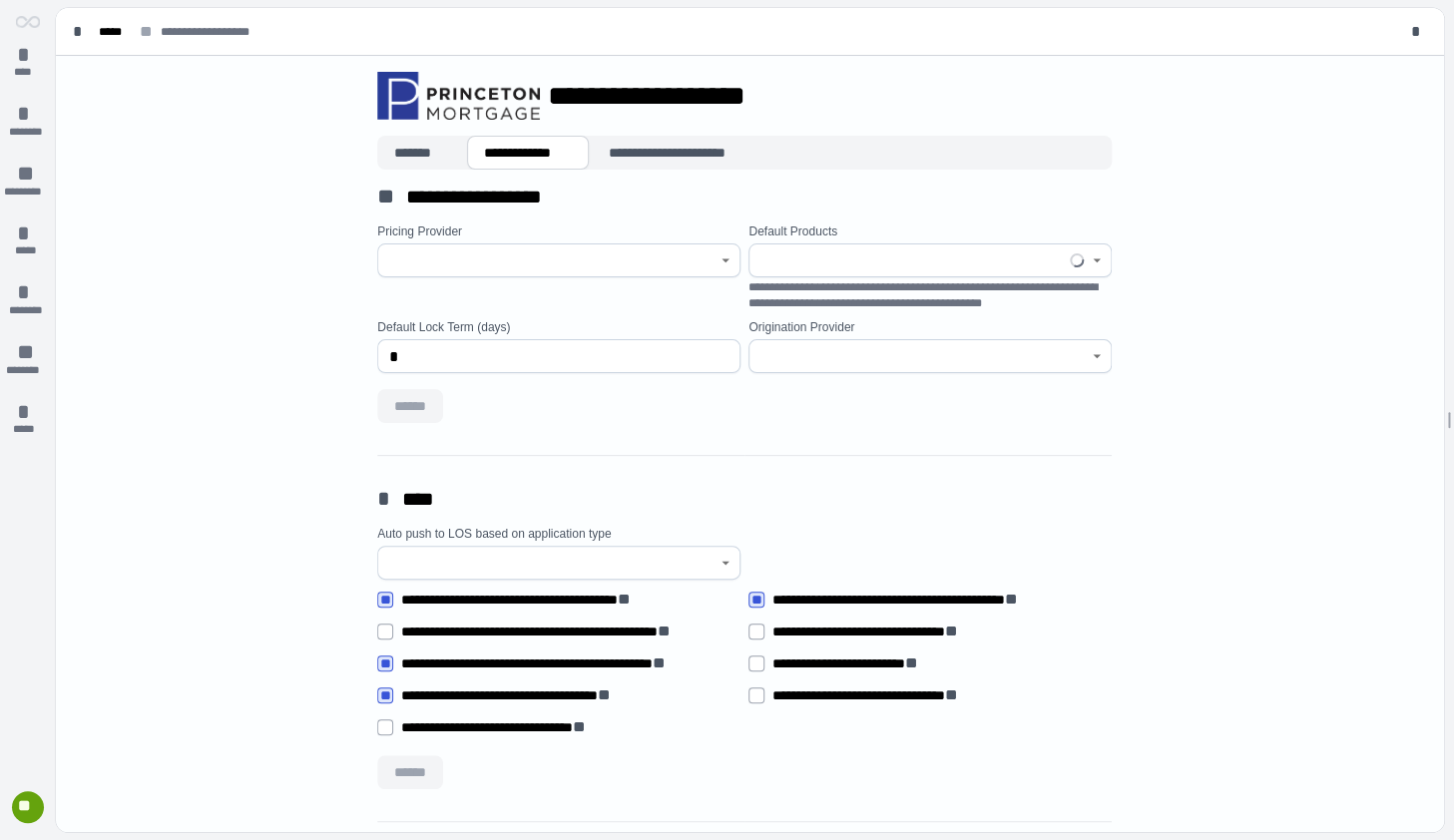 type on "**********" 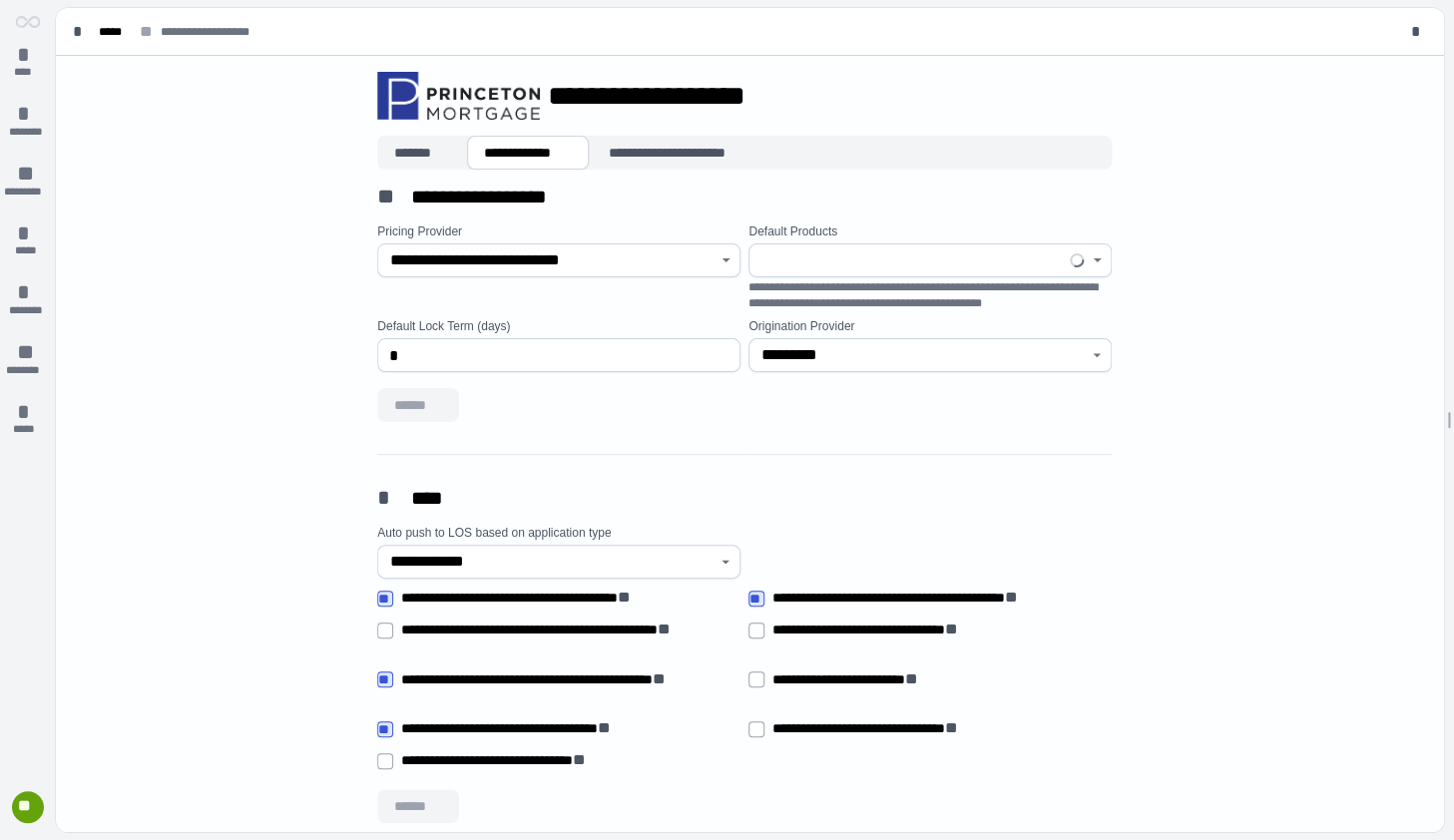 type on "****" 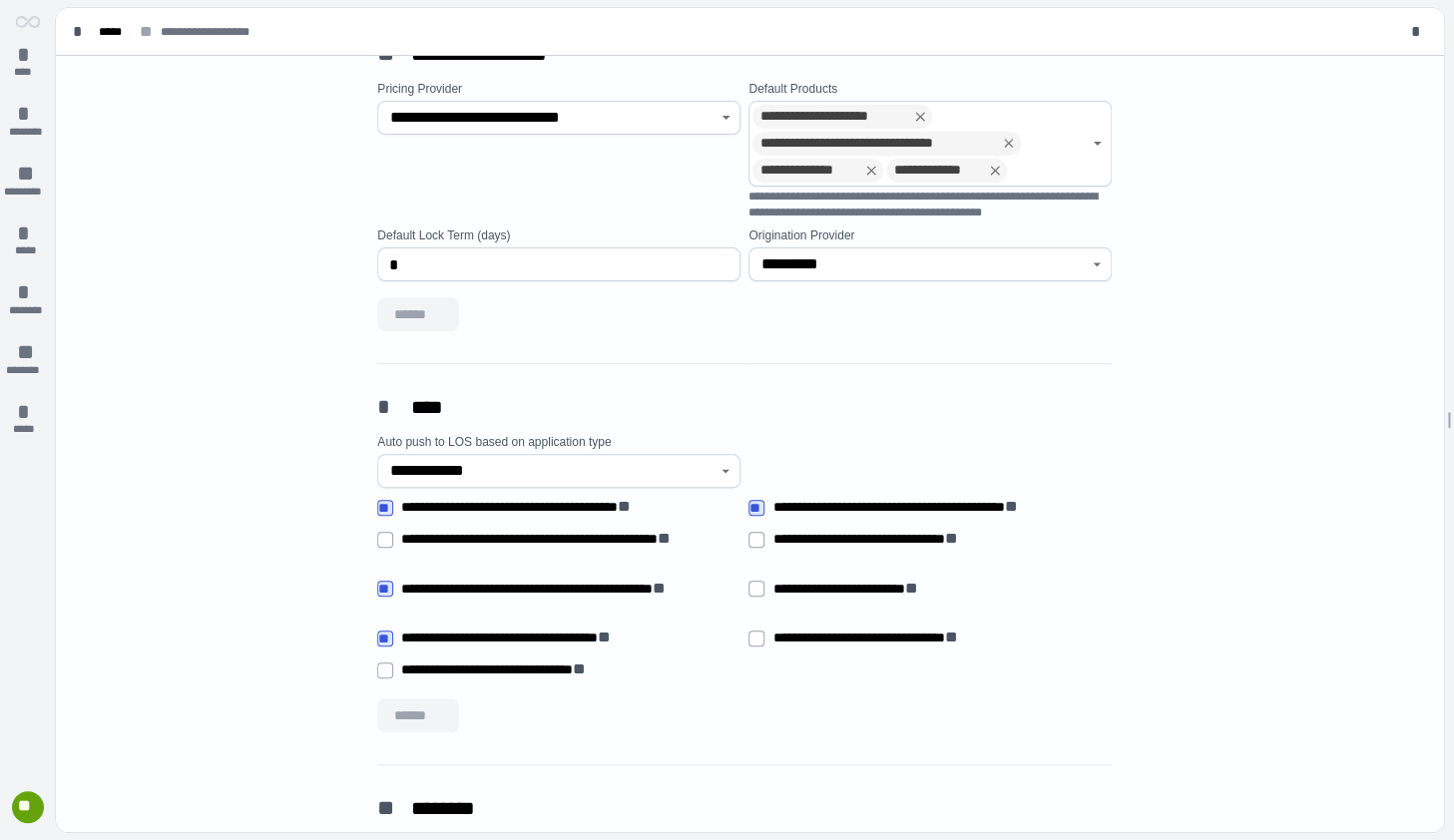 scroll, scrollTop: 664, scrollLeft: 0, axis: vertical 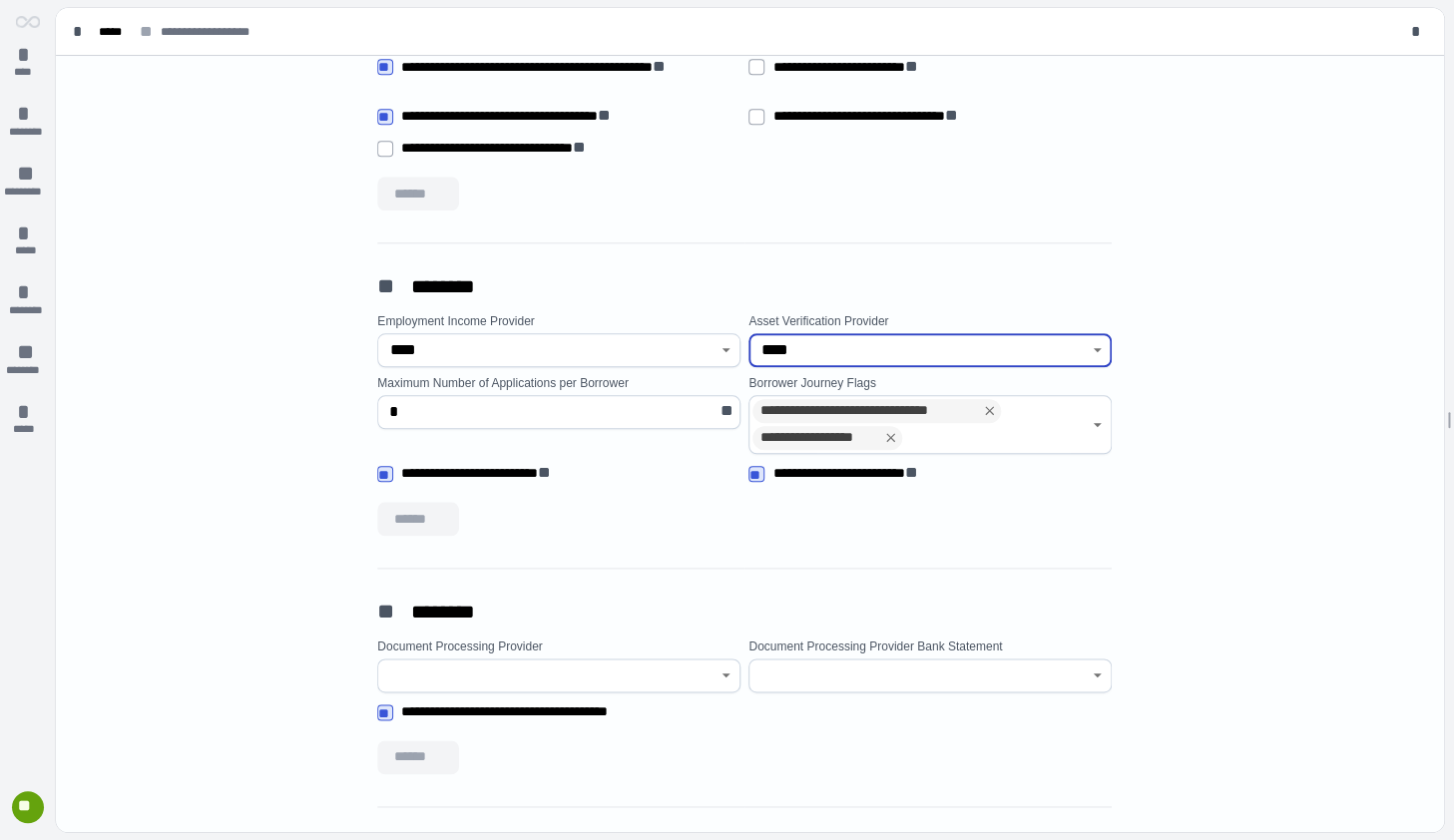 click on "****" at bounding box center (919, 350) 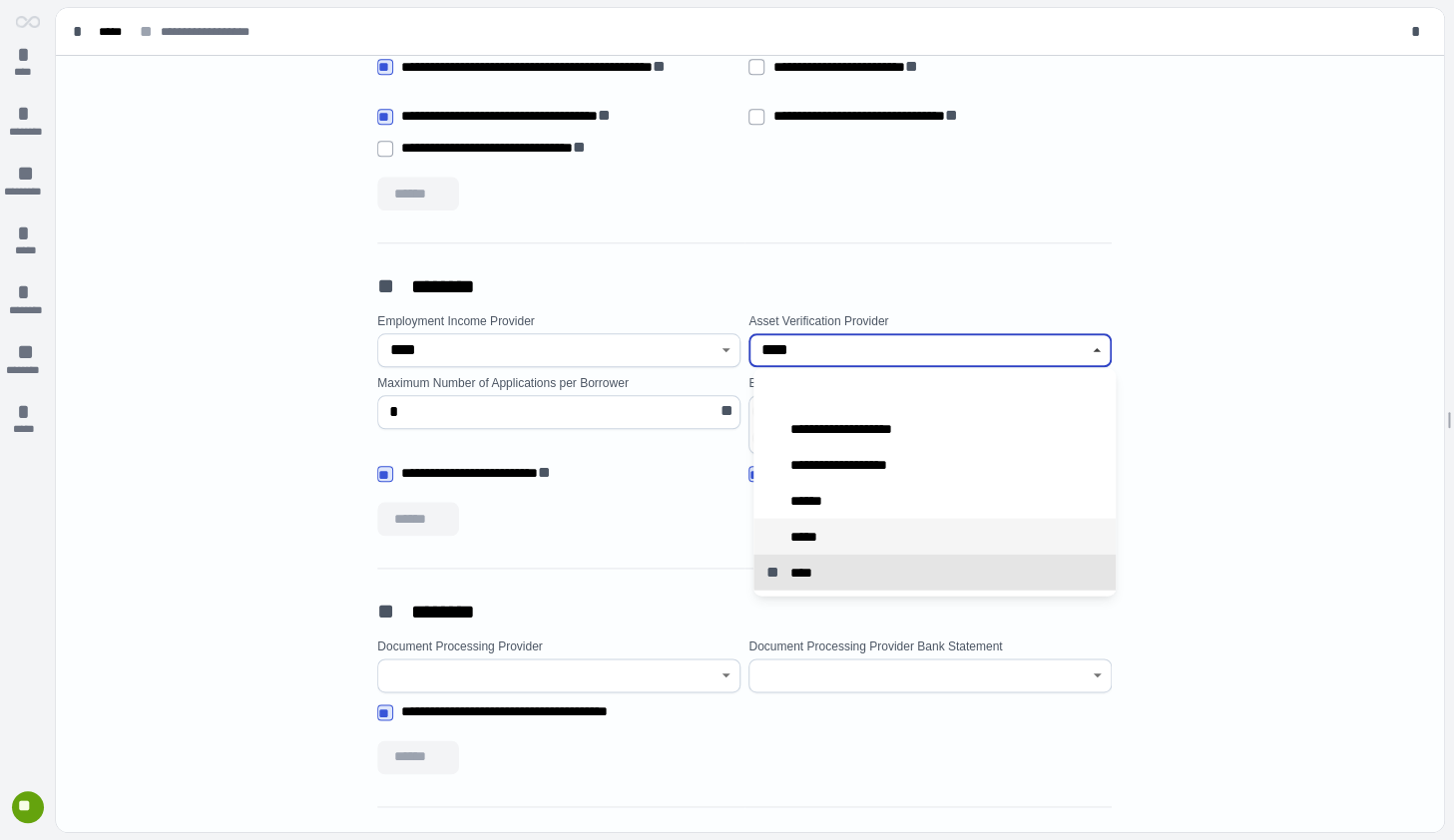 click on "*****" at bounding box center (805, 536) 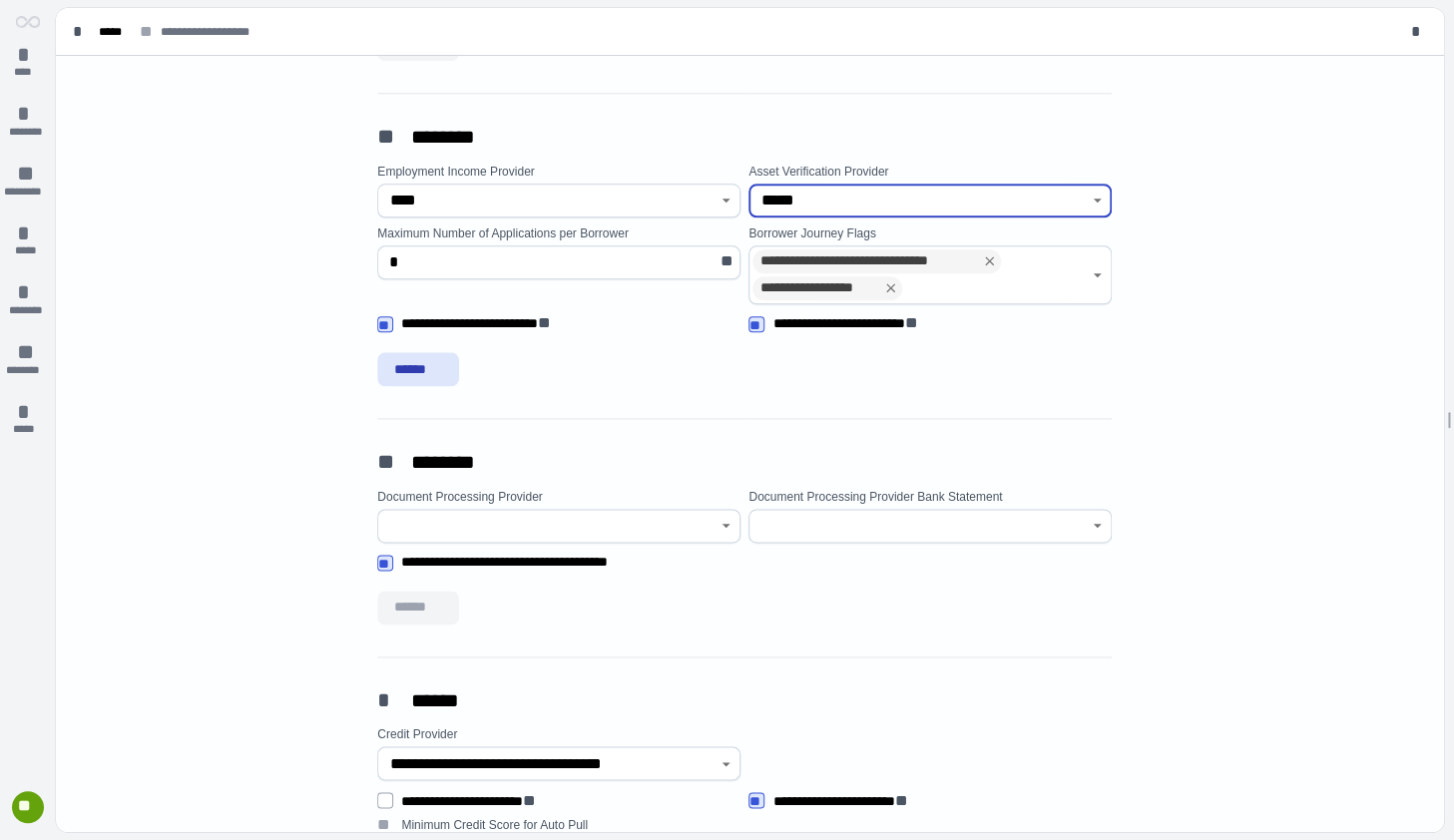 scroll, scrollTop: 680, scrollLeft: 0, axis: vertical 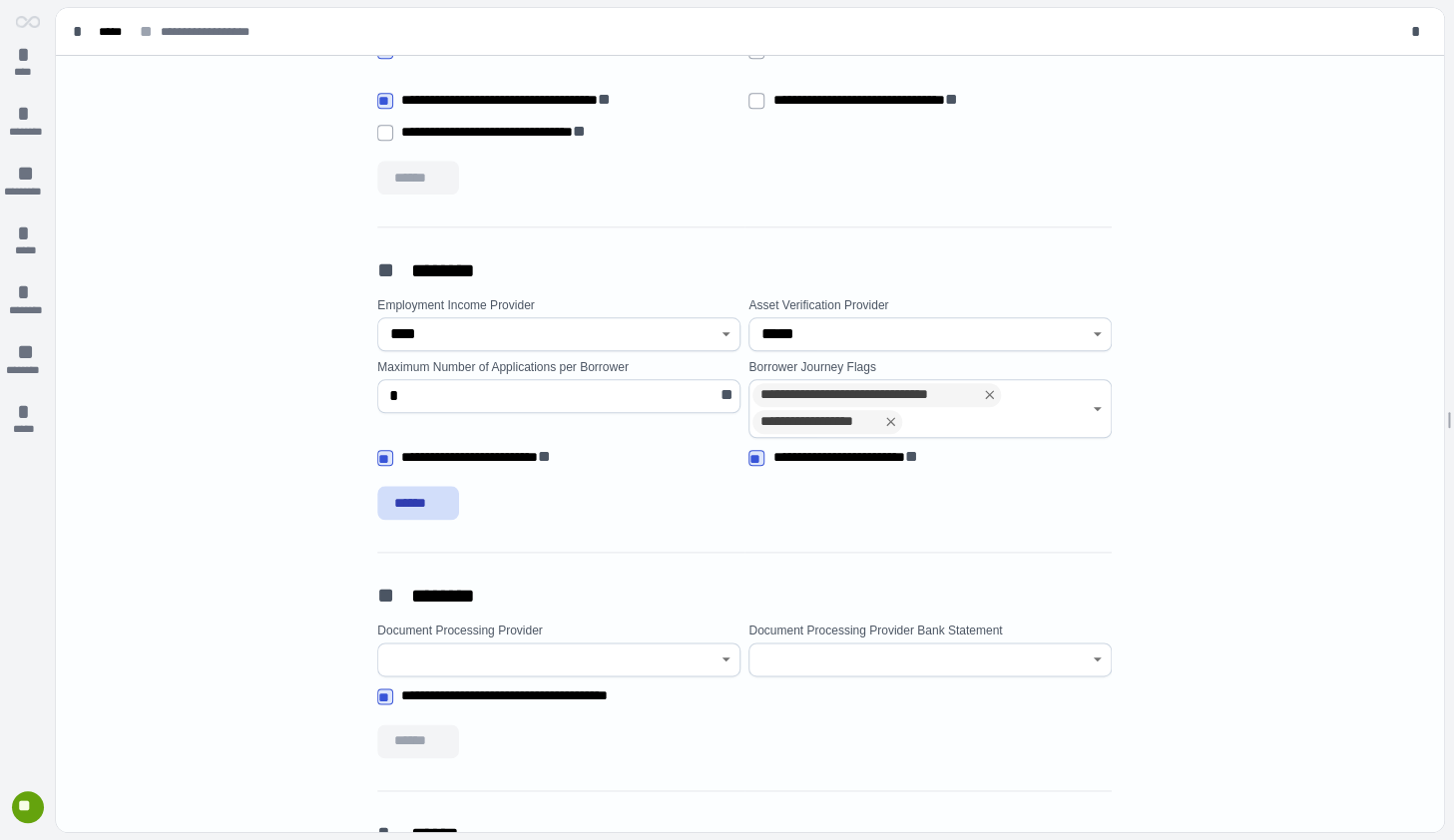 click on "******" at bounding box center (418, 503) 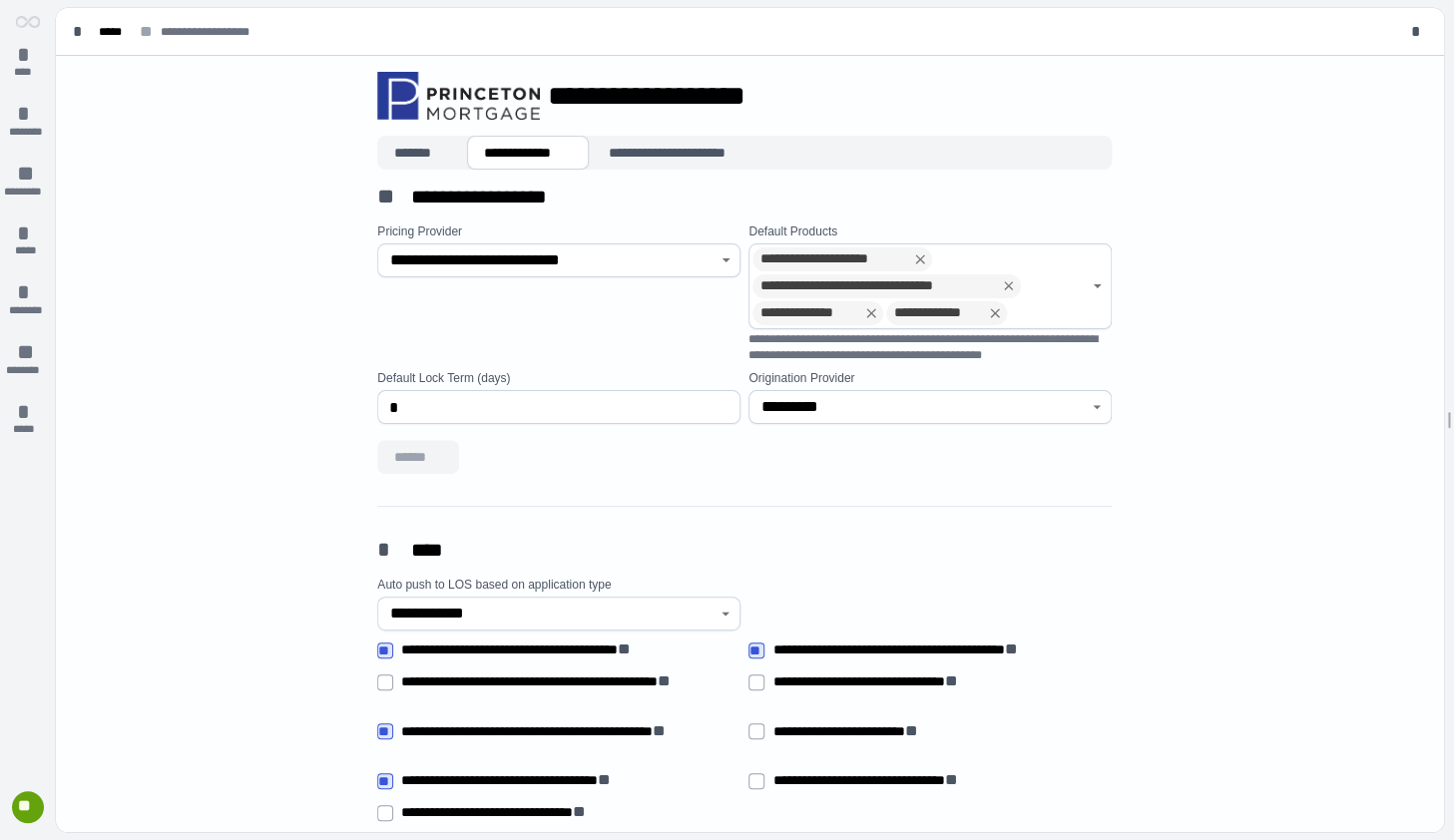 scroll, scrollTop: 0, scrollLeft: 0, axis: both 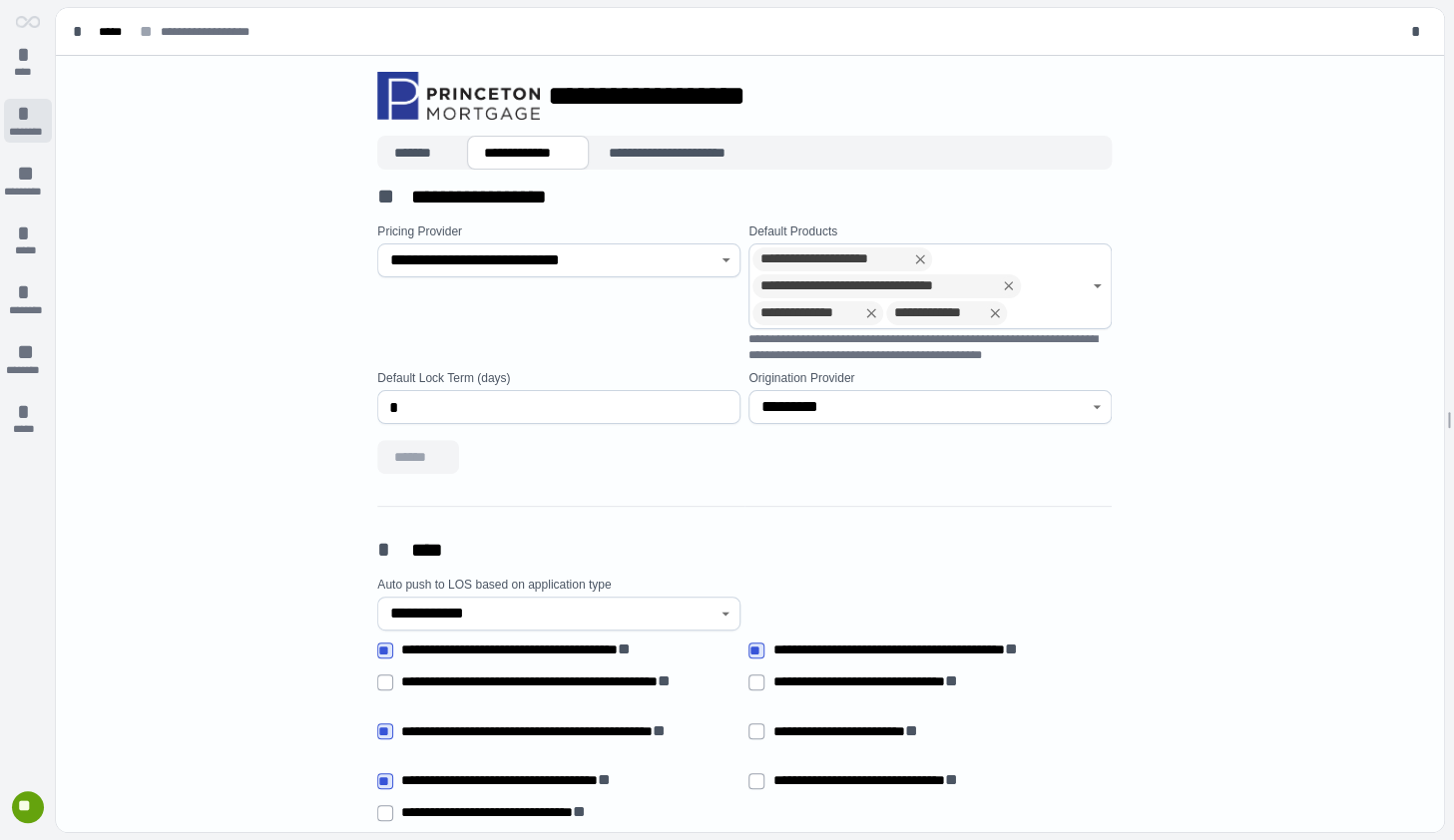 click on "*" at bounding box center (28, 114) 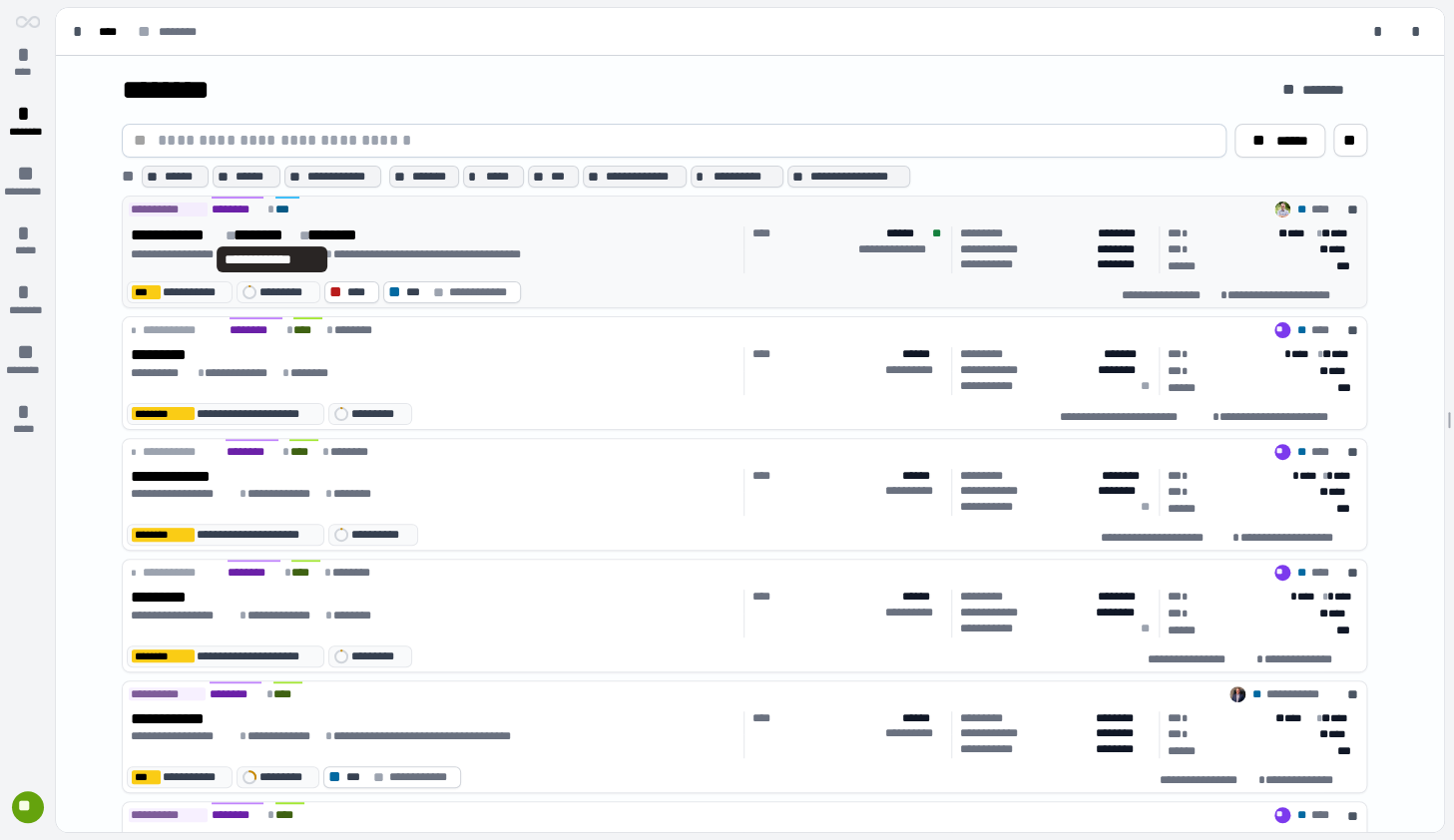 click on "********" at bounding box center (266, 235) 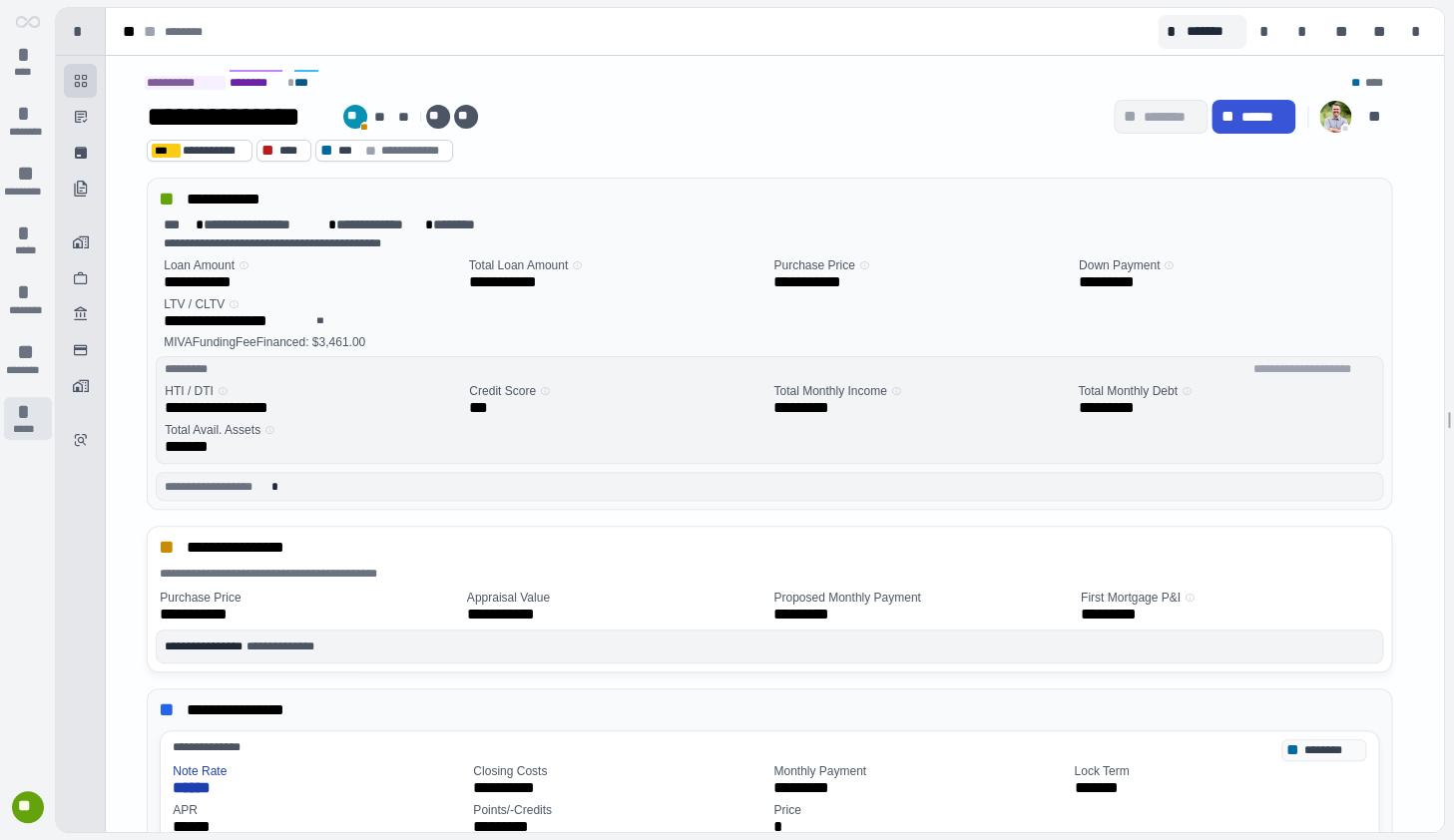 click on "*" at bounding box center (28, 412) 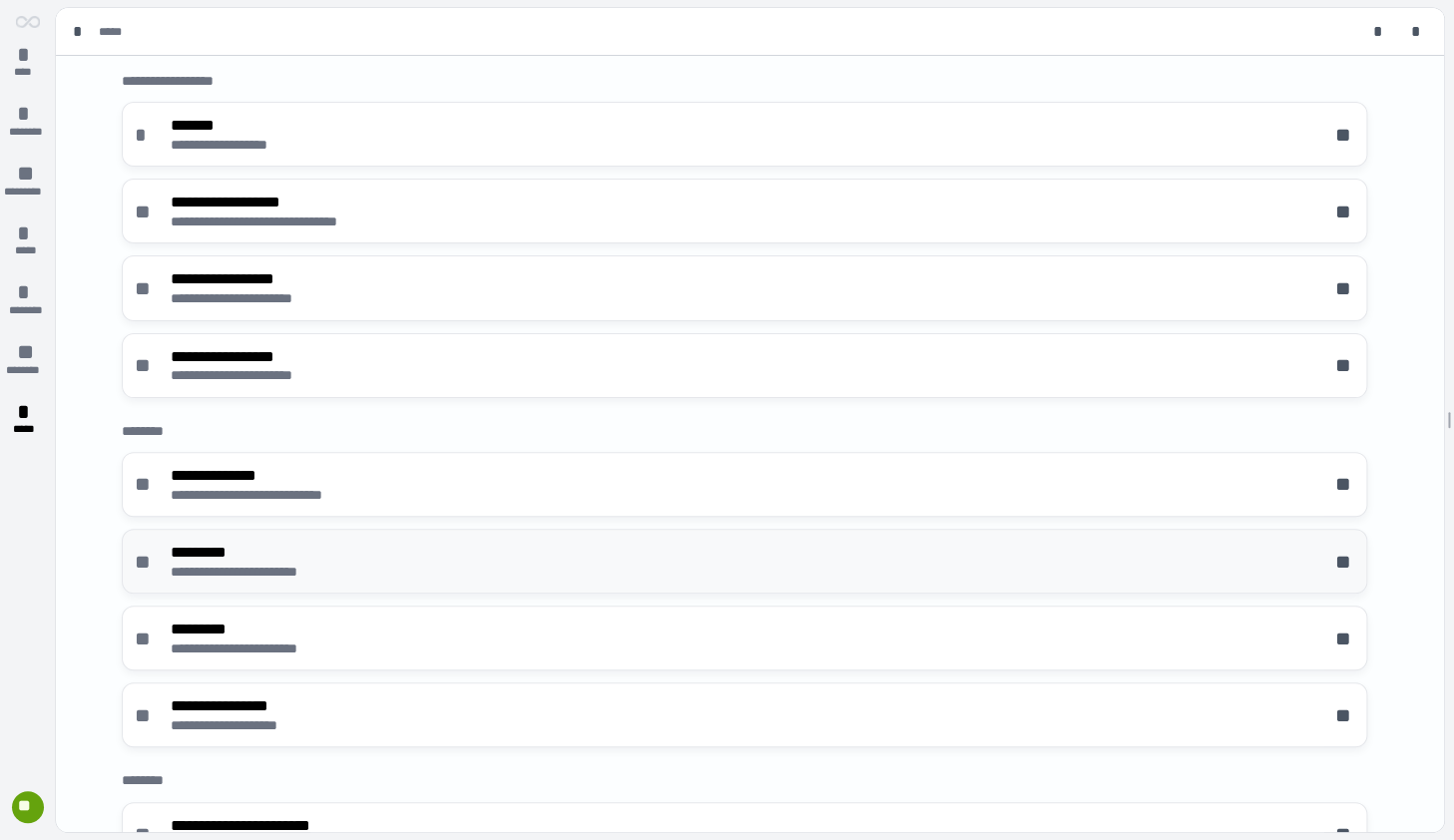 click on "*********" at bounding box center [262, 552] 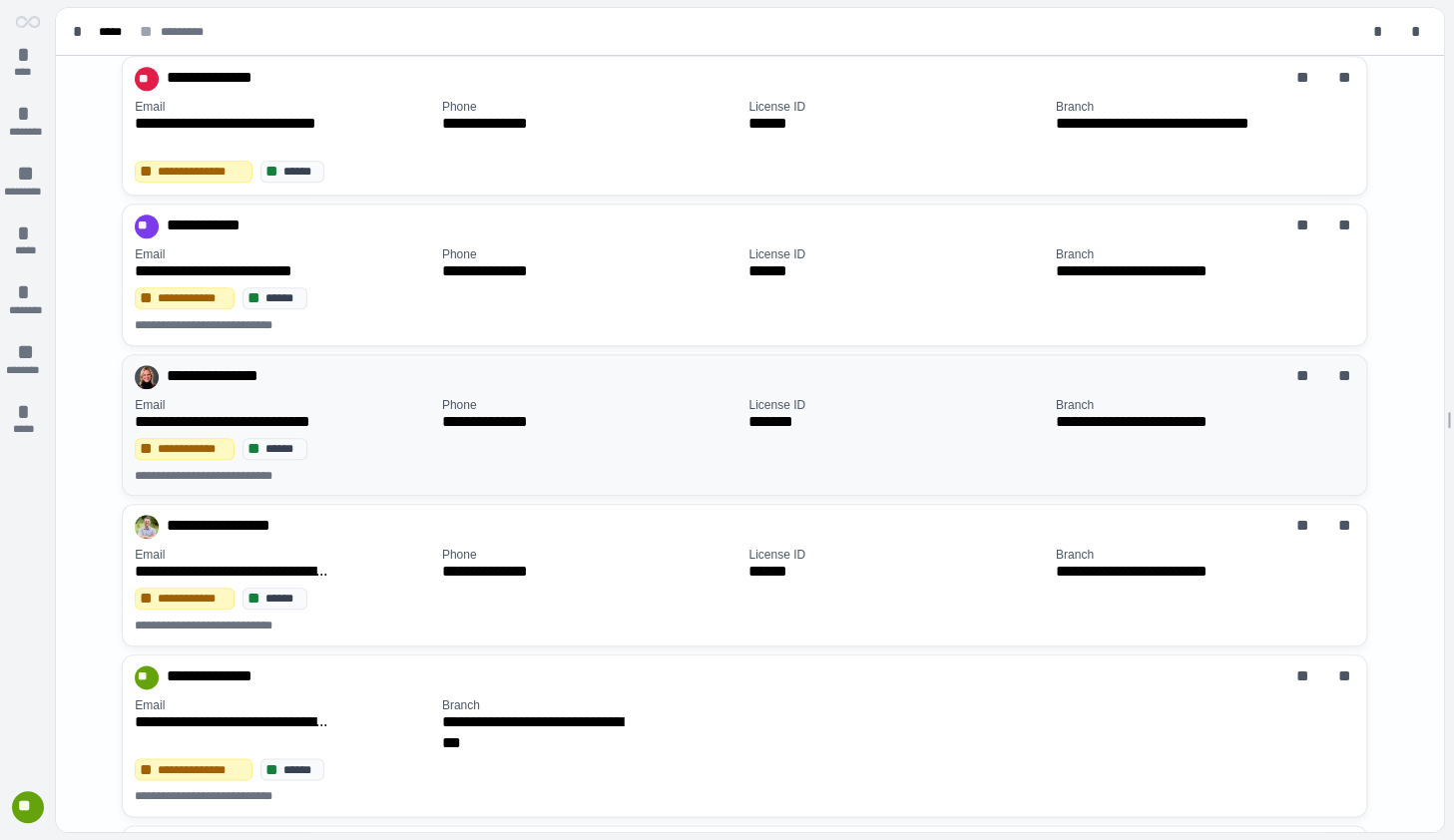 scroll, scrollTop: 544, scrollLeft: 0, axis: vertical 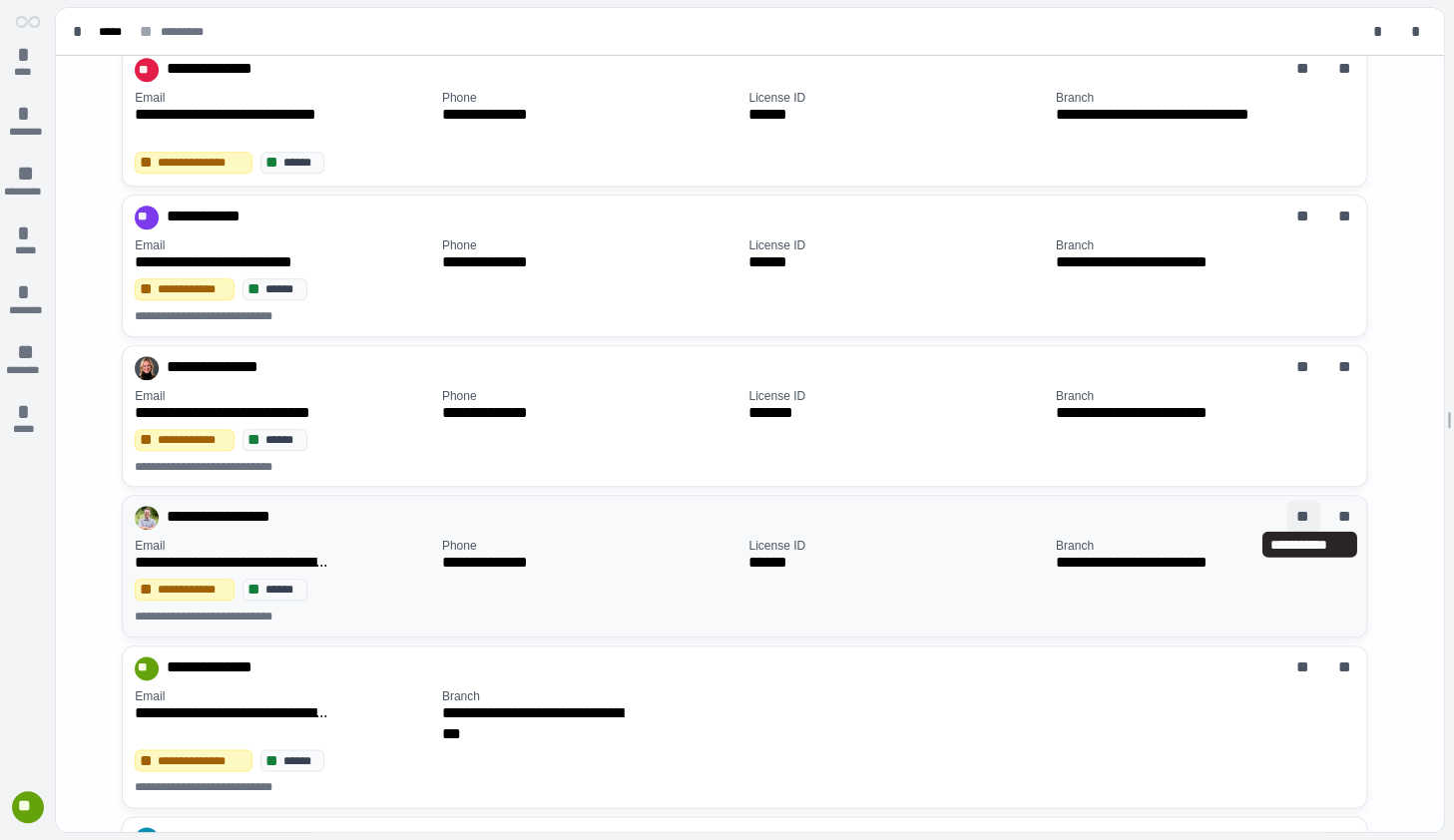 click on "**" at bounding box center [1303, 517] 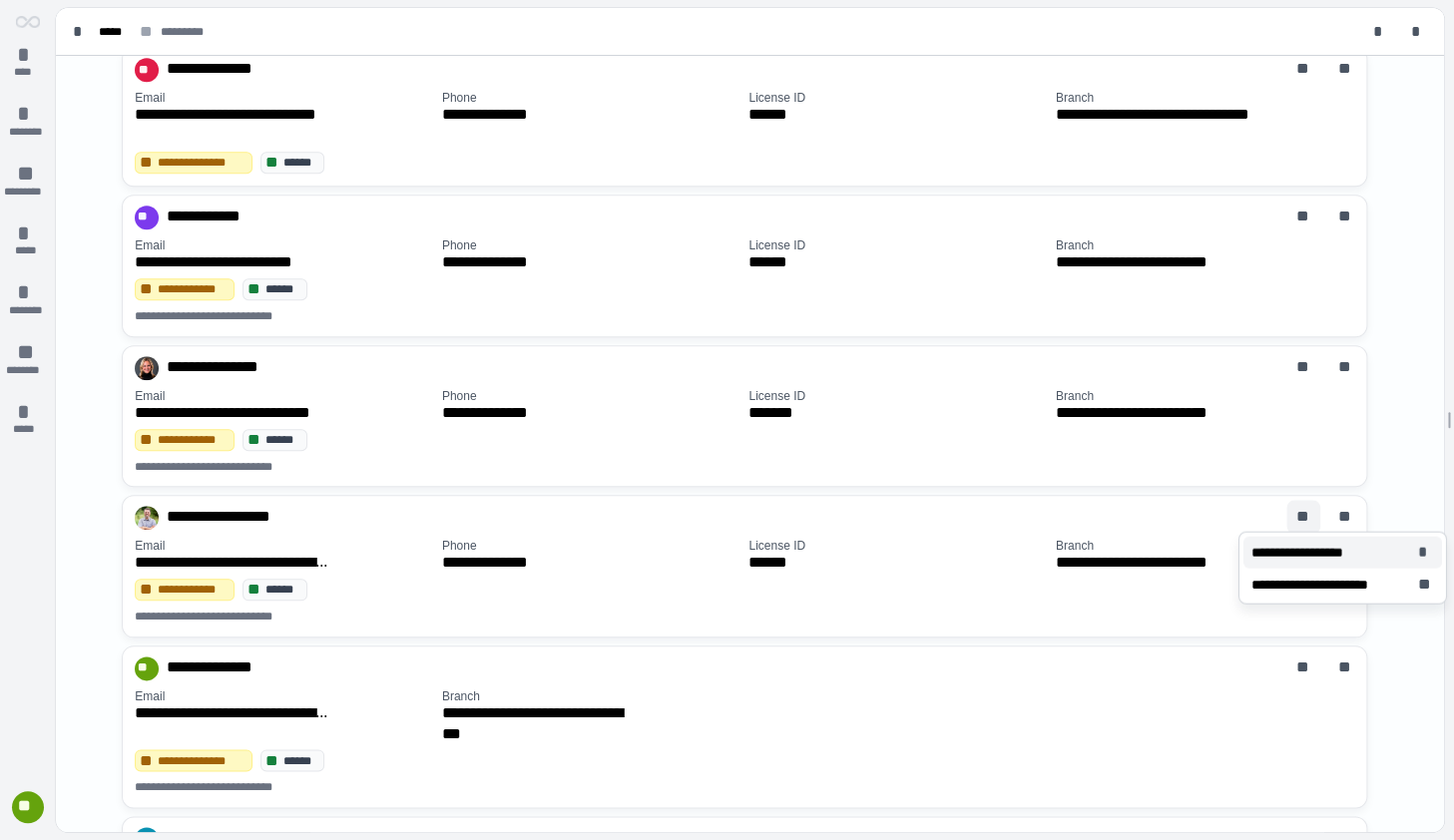 click on "**********" at bounding box center [1309, 553] 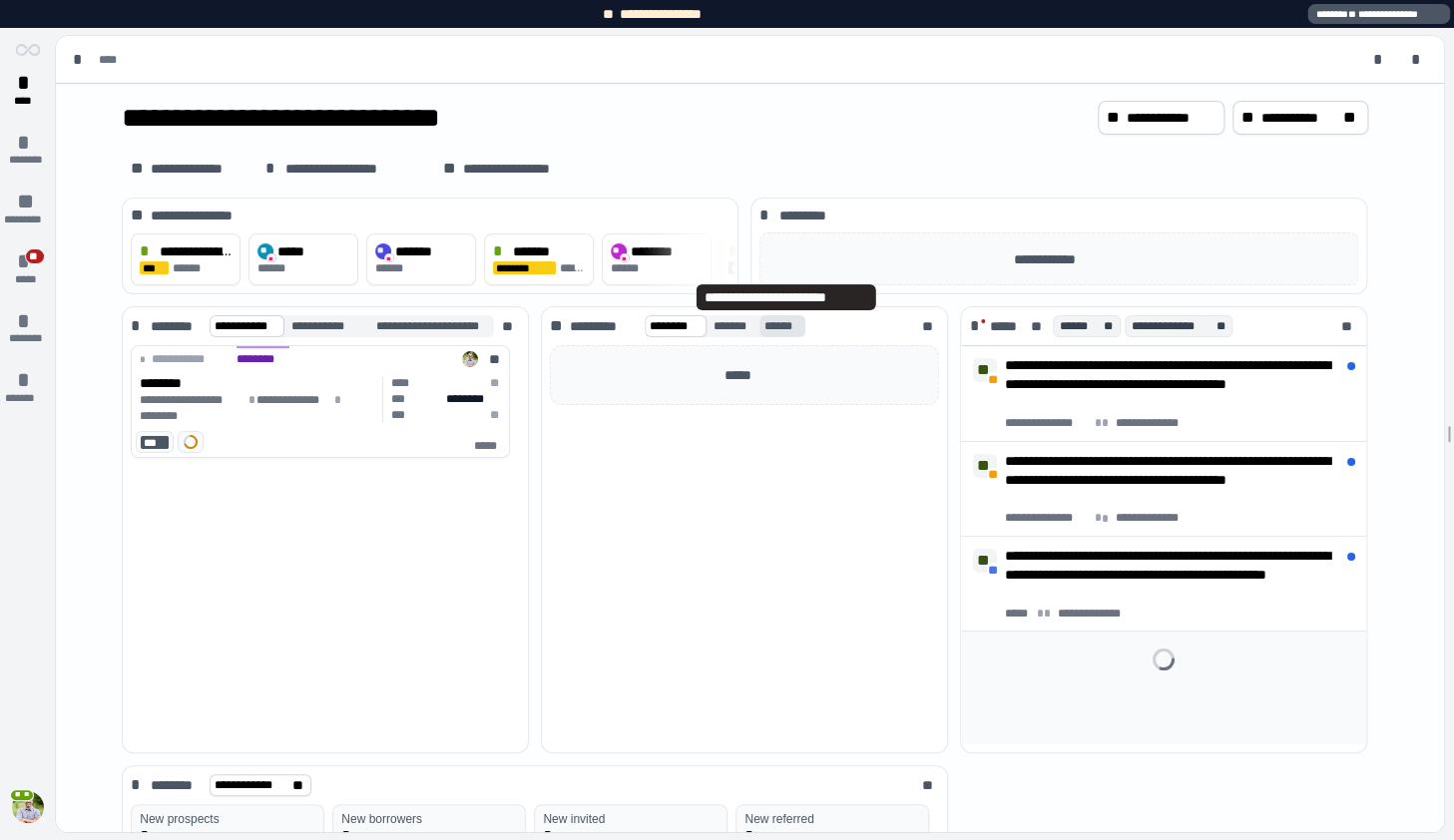 click on "******" at bounding box center [782, 326] 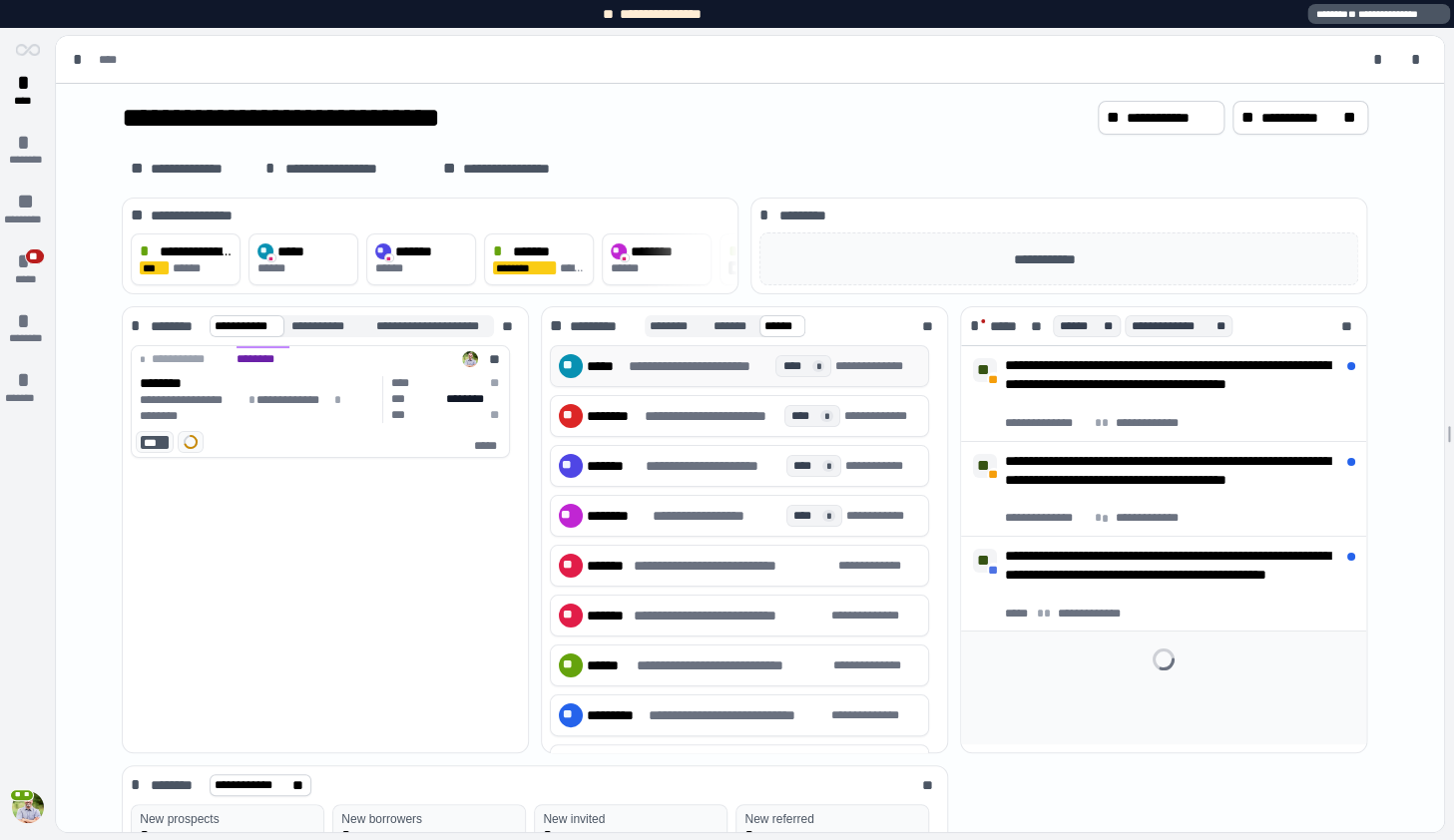 click on "**********" at bounding box center [706, 366] 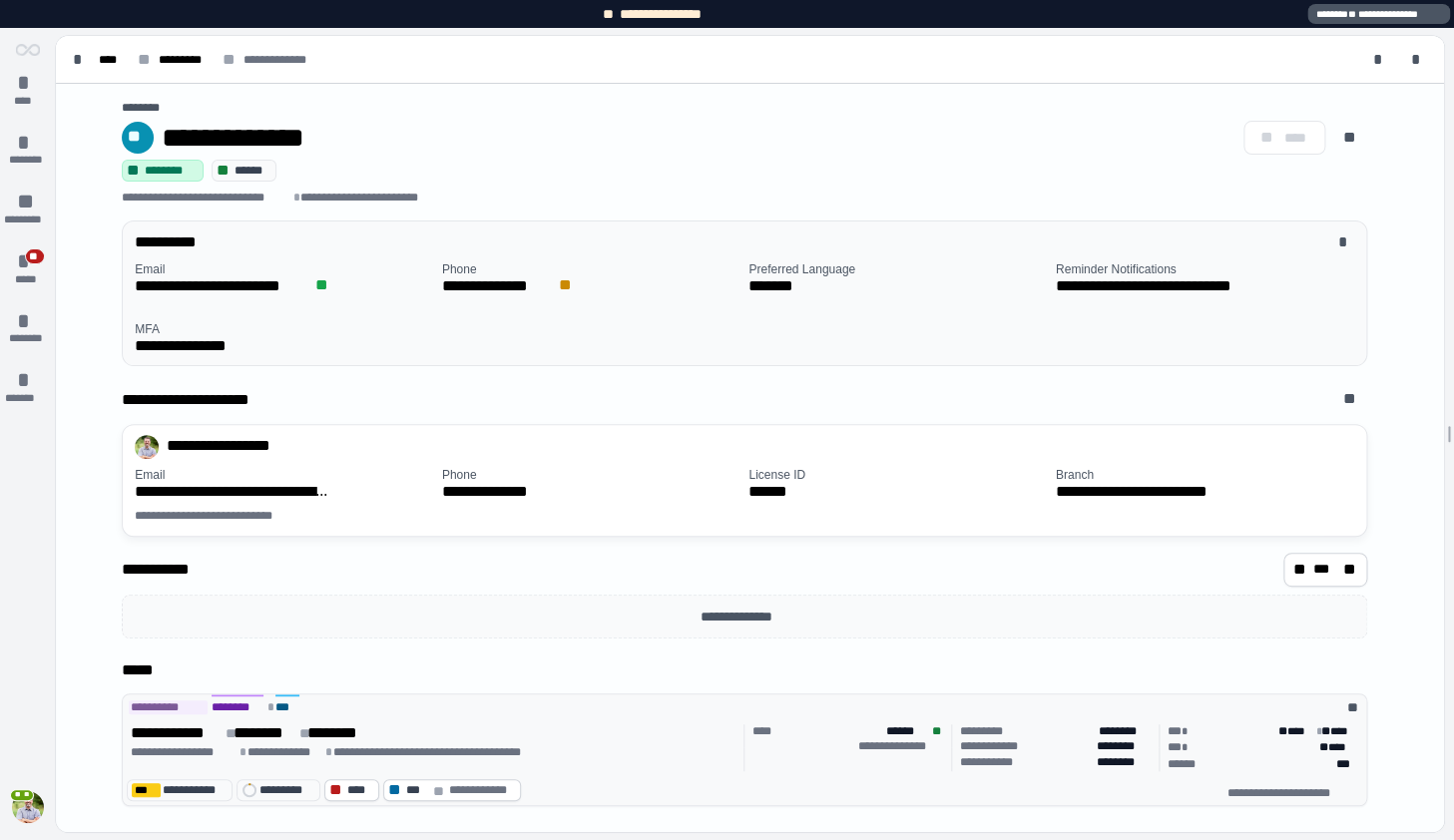 click on "* ********* ******** * *** **" at bounding box center (744, 705) 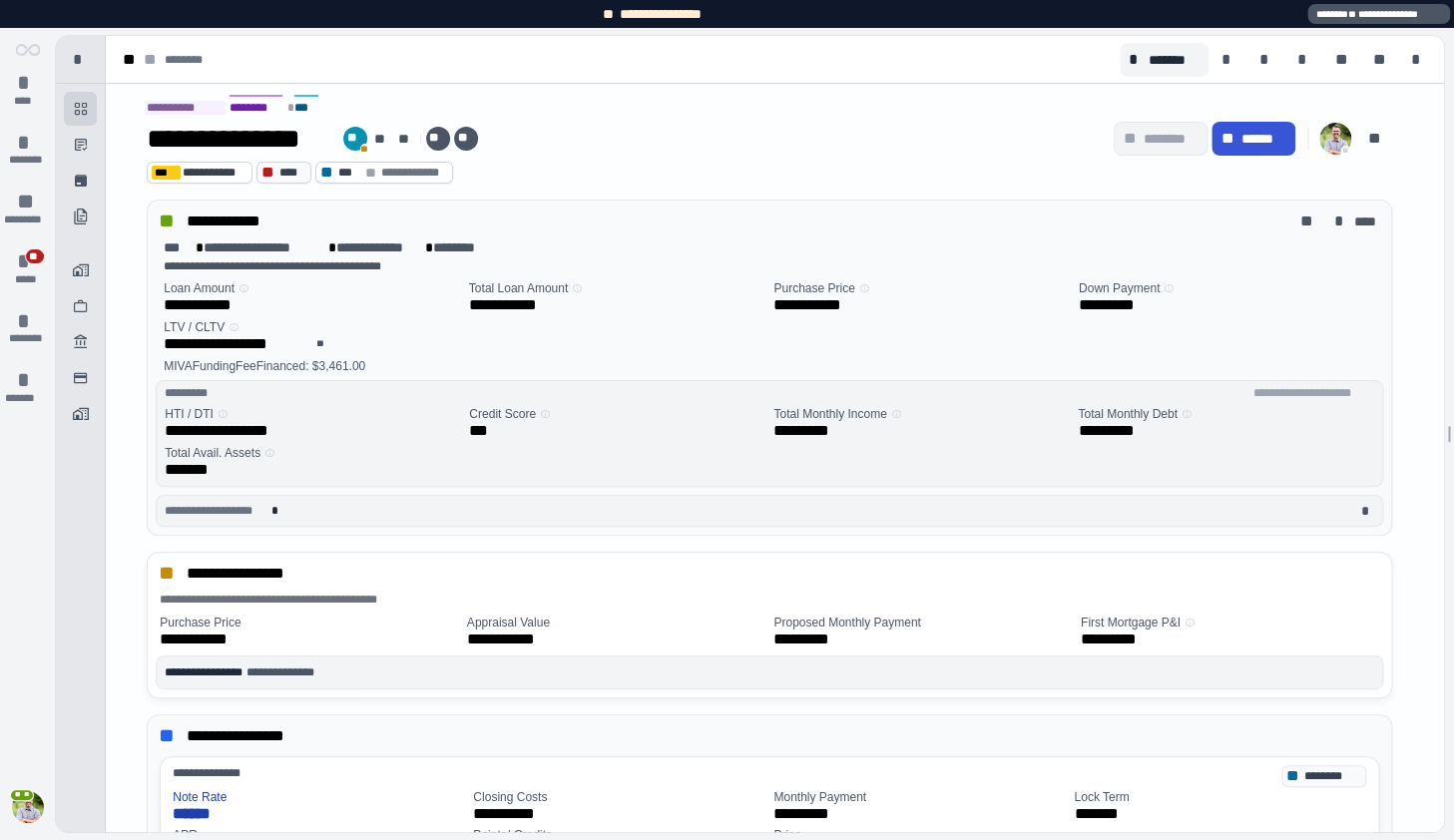 click on "** ****" at bounding box center [283, 173] 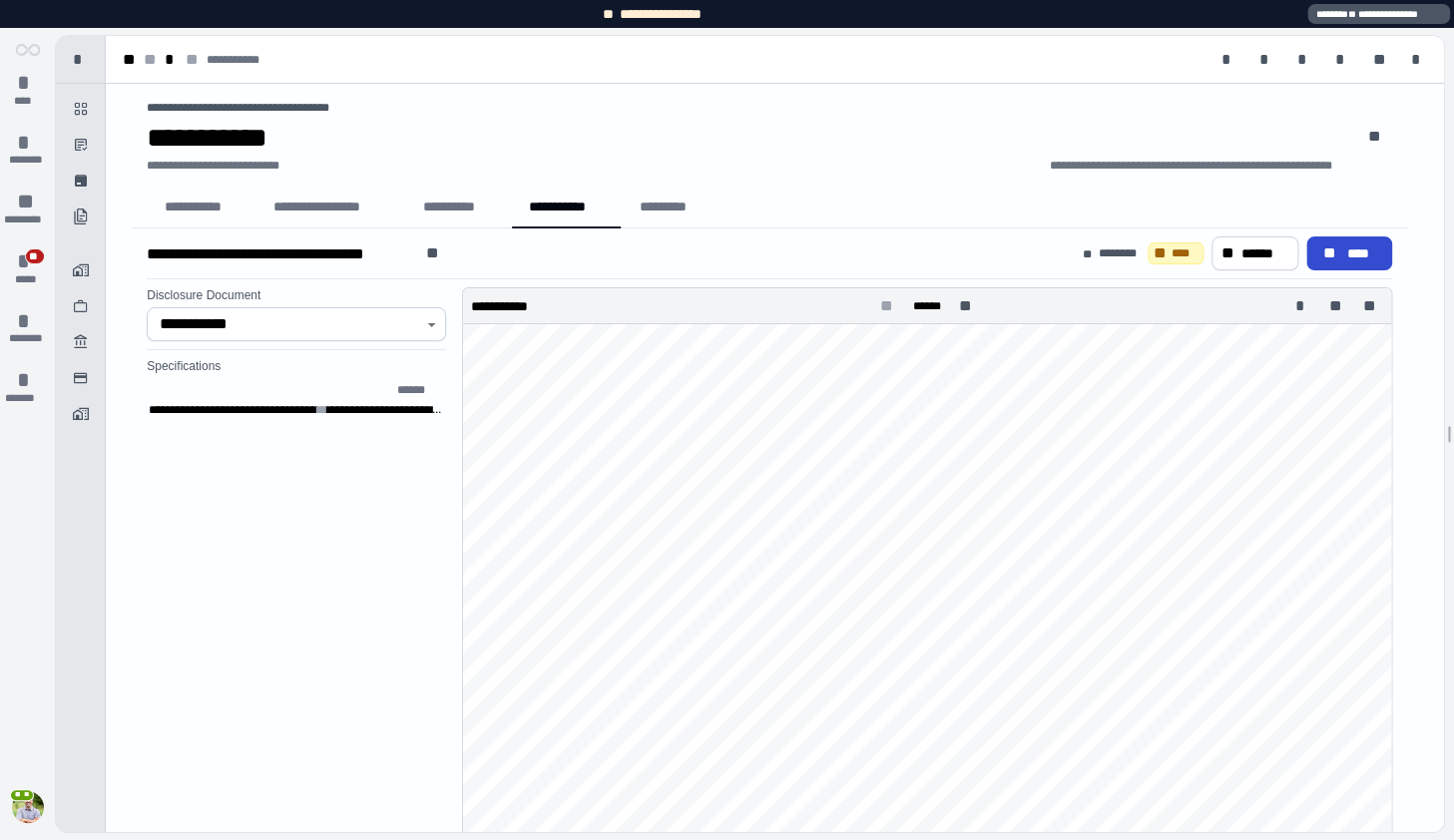 click on "****" at bounding box center [1361, 253] 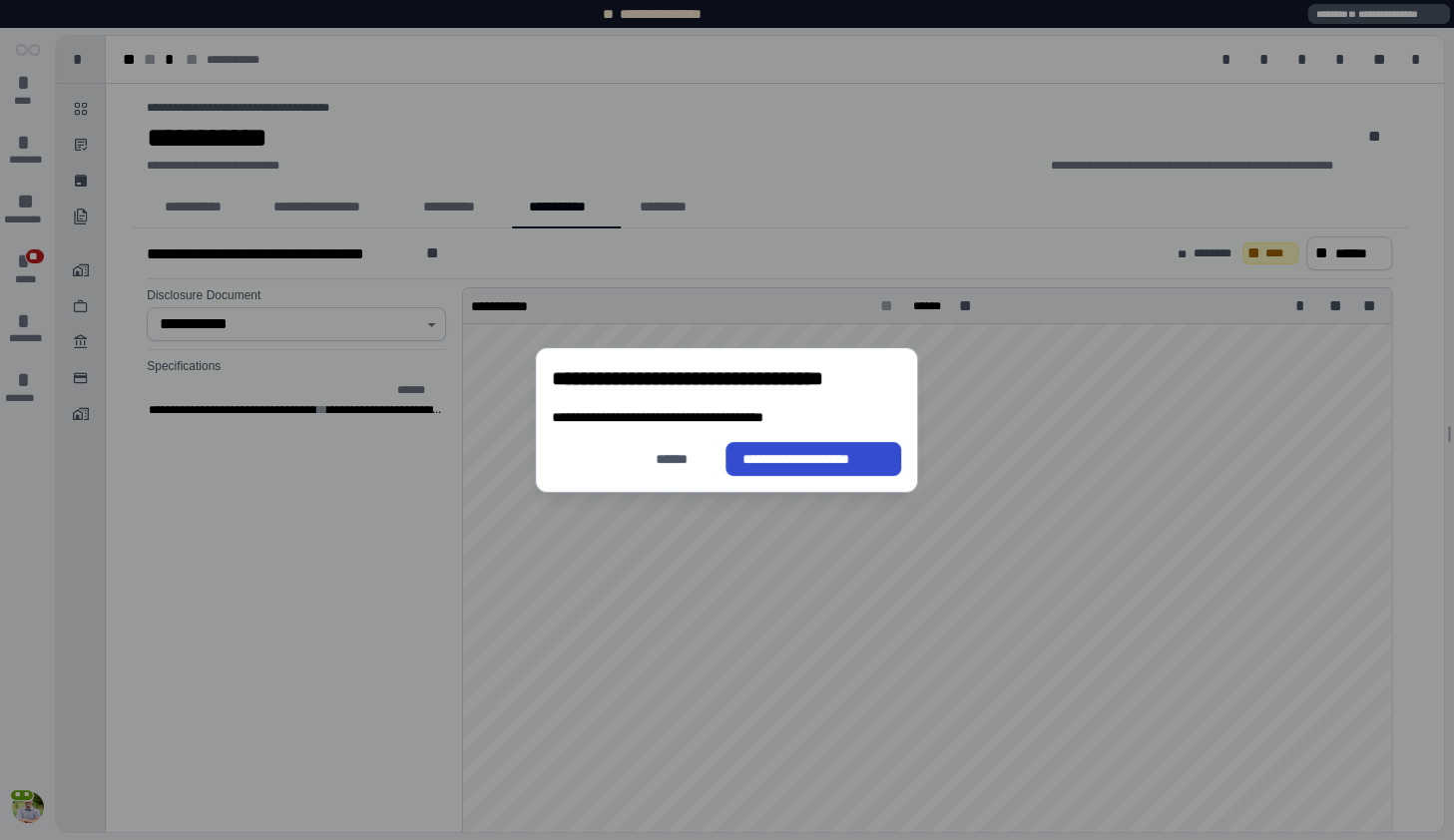 click on "**********" at bounding box center [813, 459] 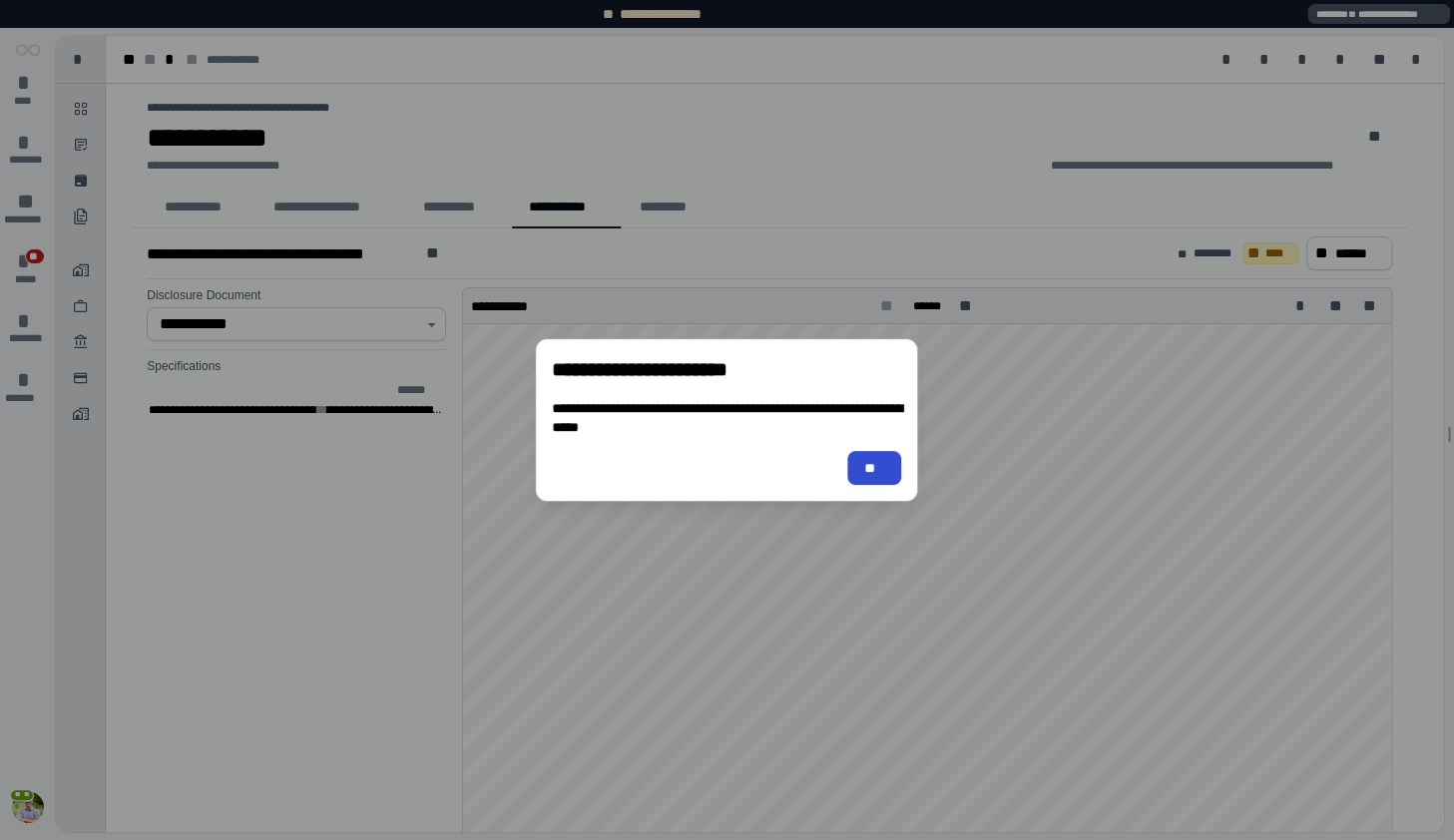click on "**" at bounding box center (874, 468) 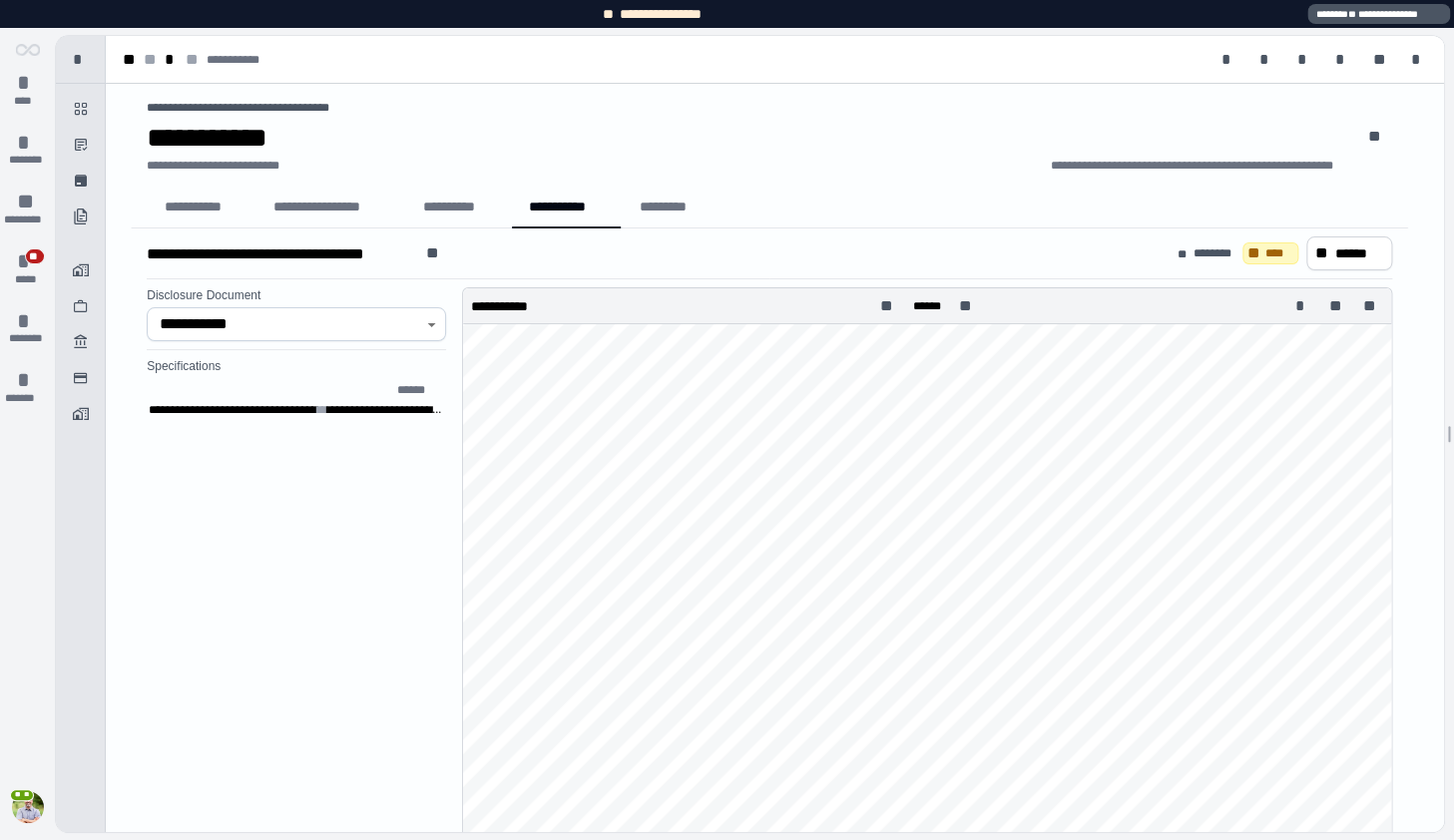 scroll, scrollTop: 1860, scrollLeft: 0, axis: vertical 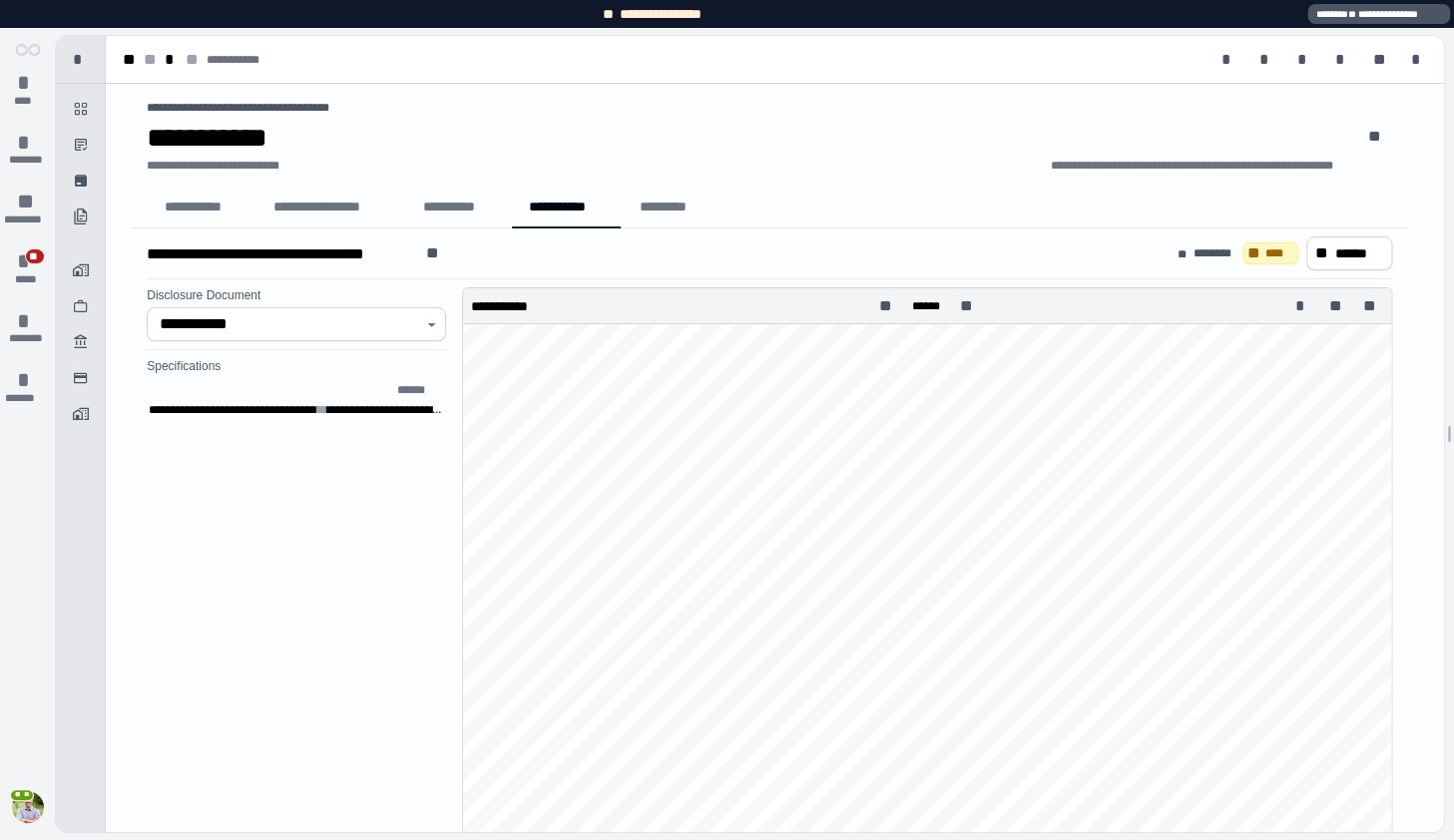click 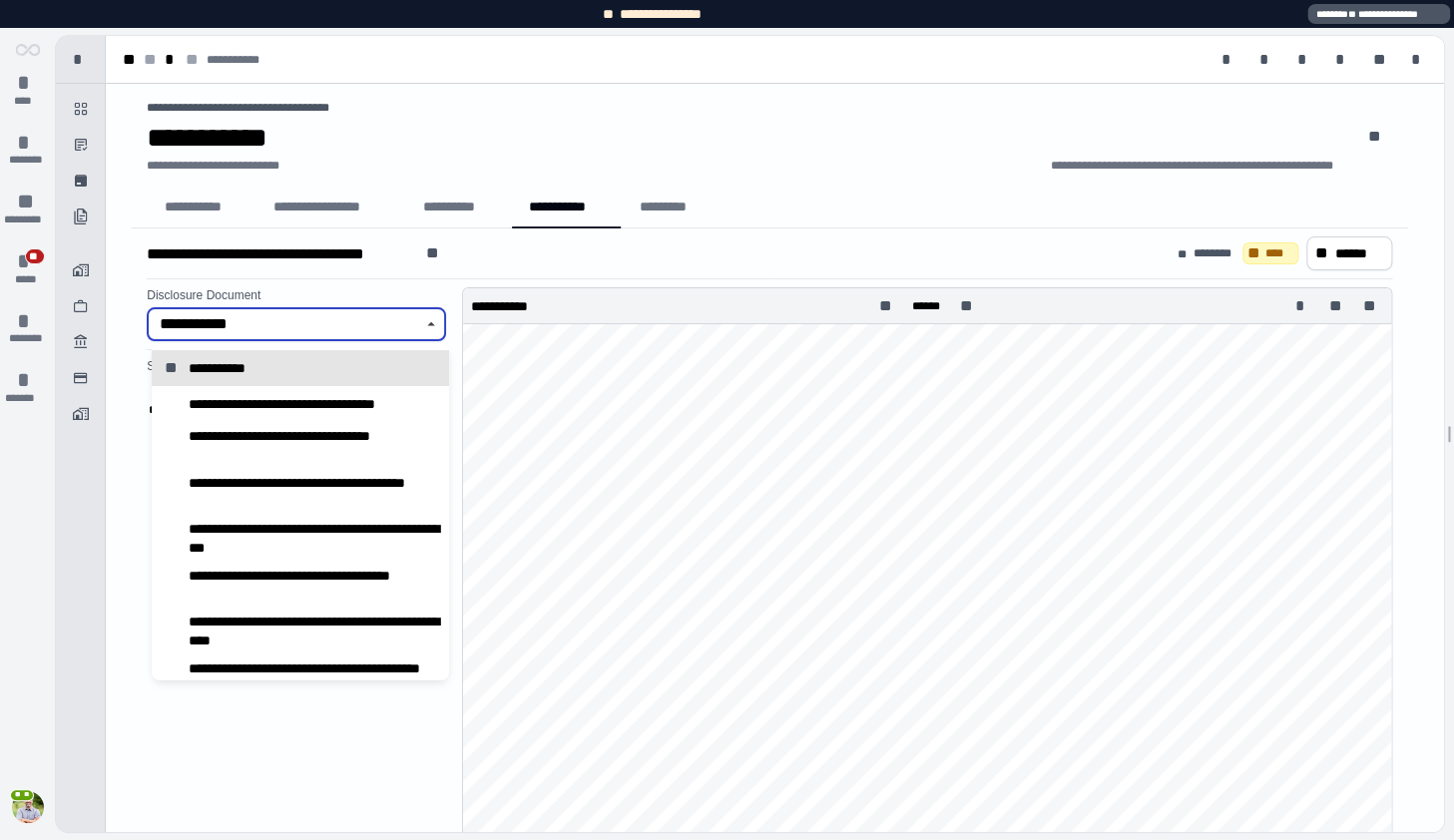 click 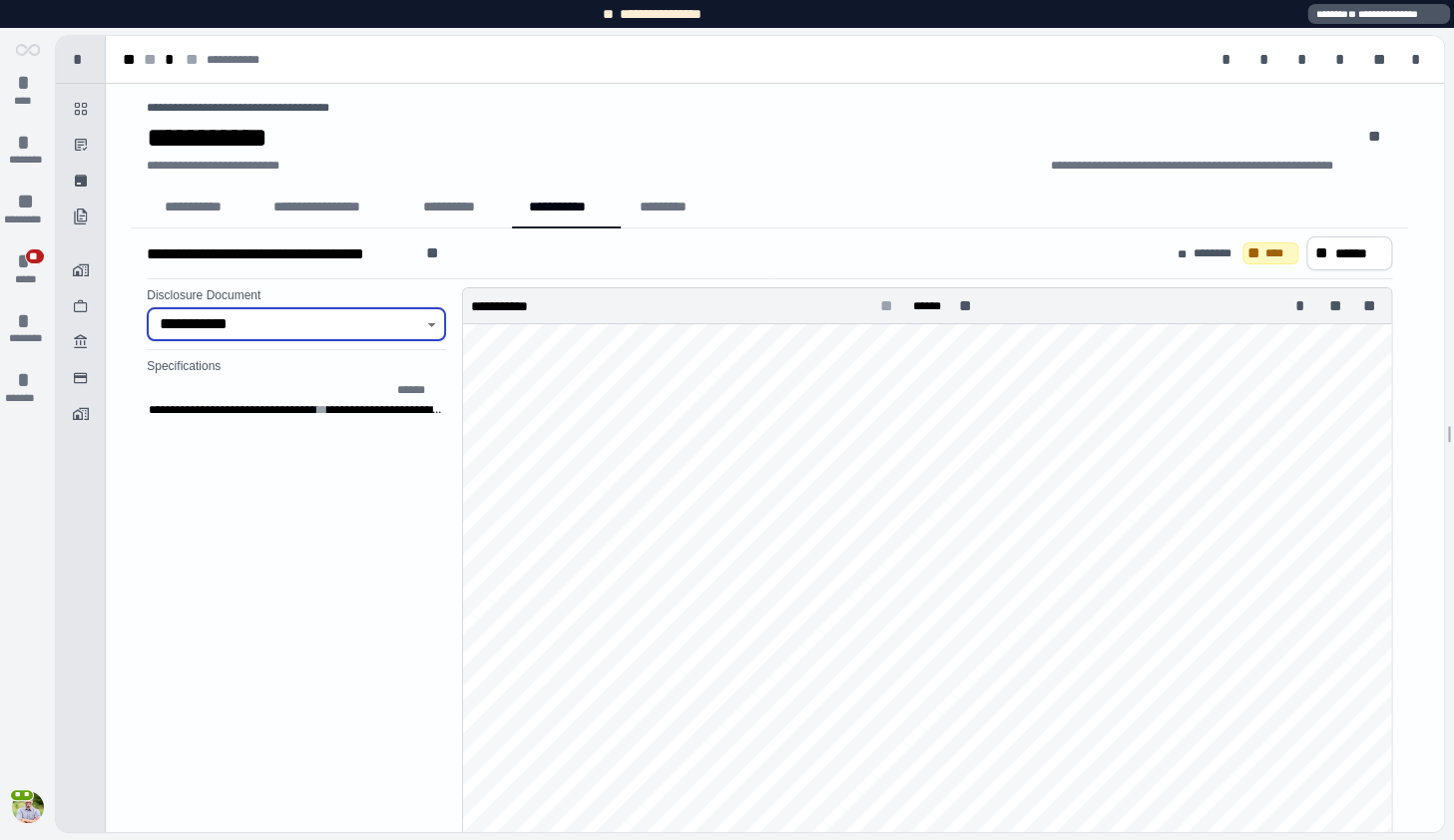 scroll, scrollTop: 215, scrollLeft: 0, axis: vertical 